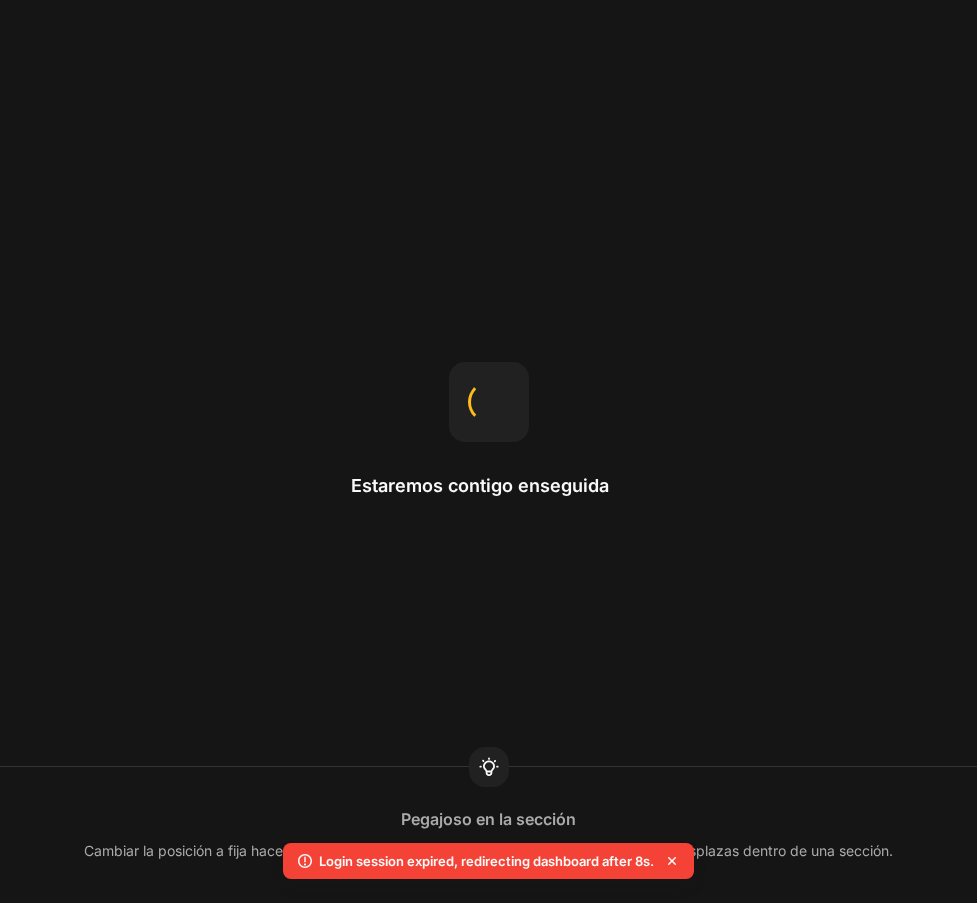 scroll, scrollTop: 0, scrollLeft: 0, axis: both 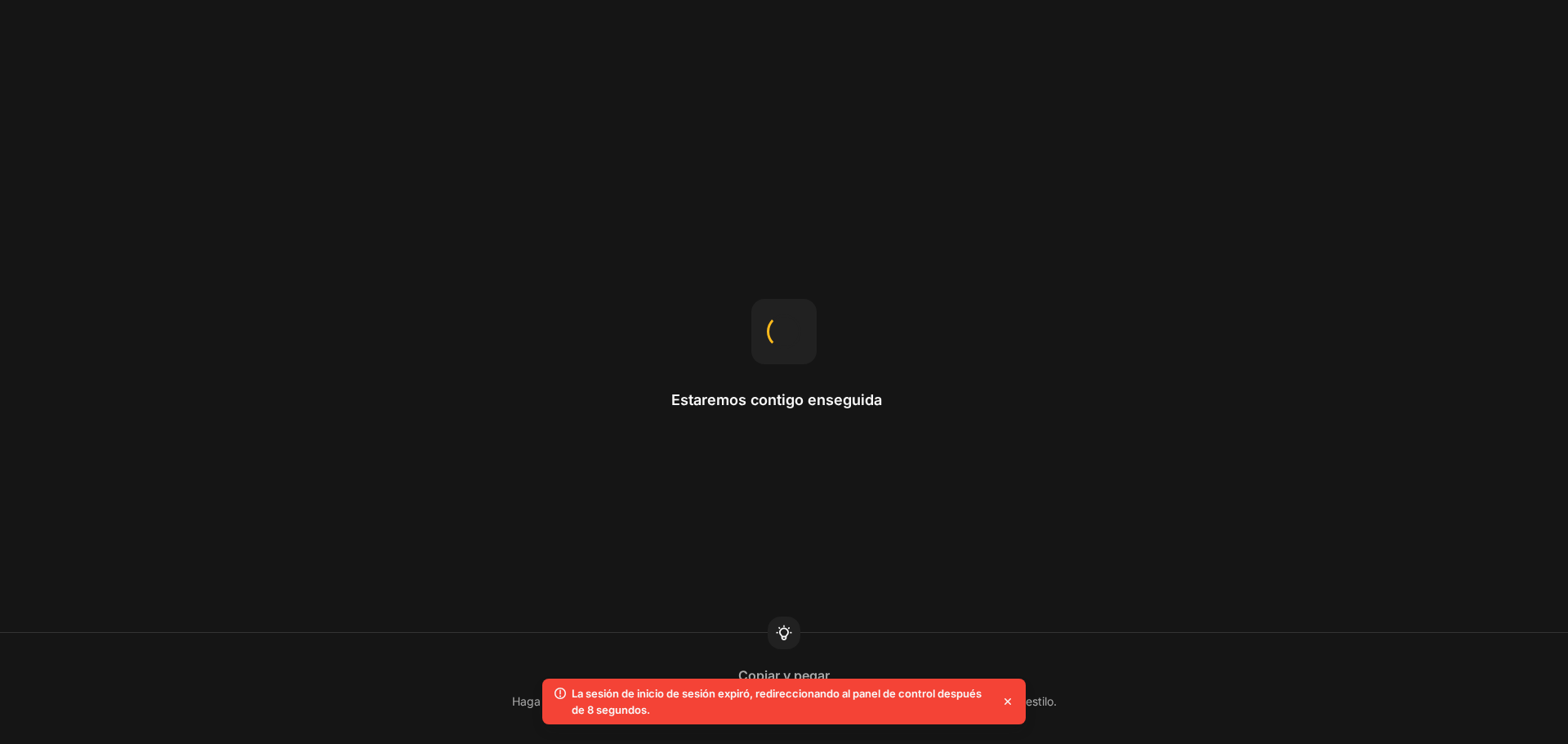 click 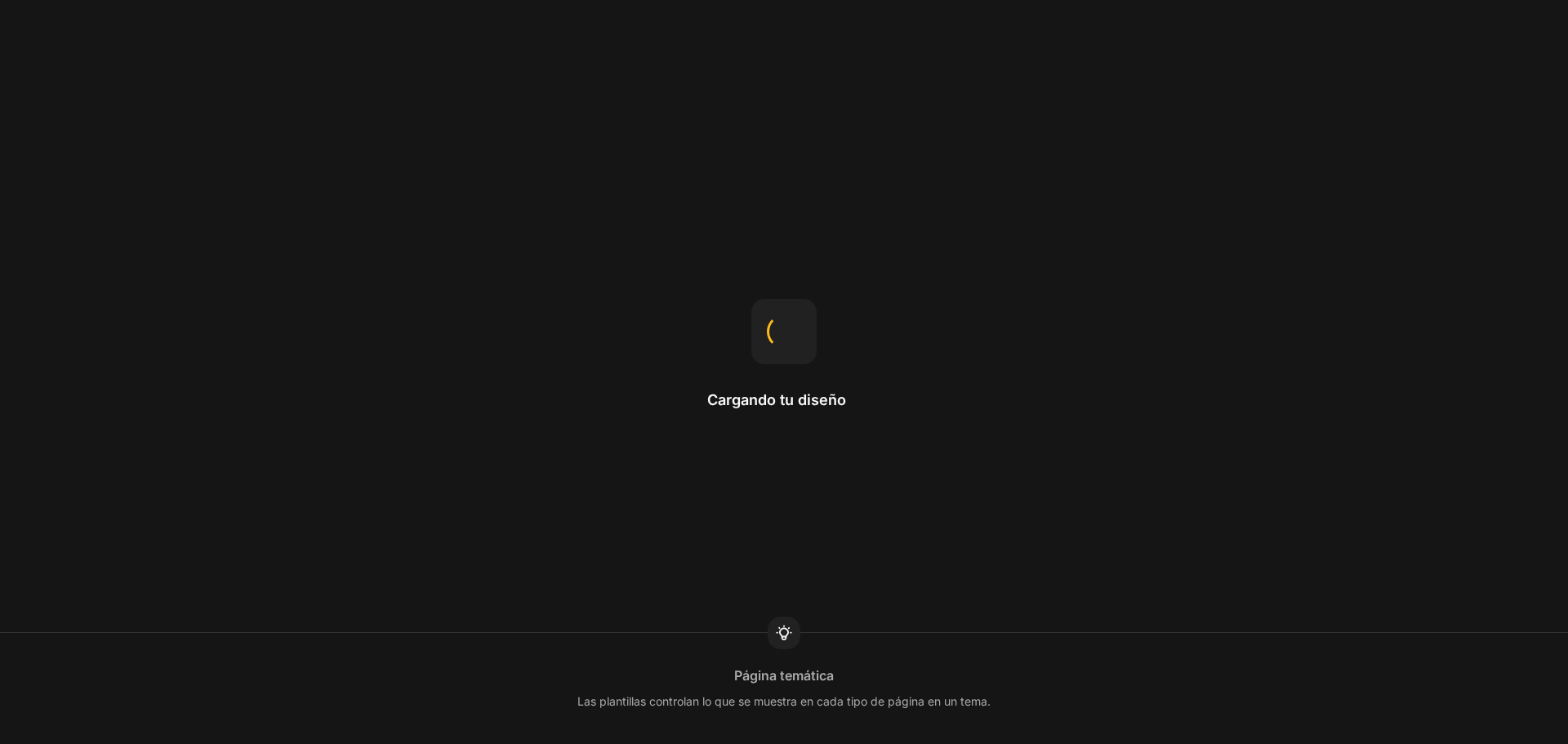 scroll, scrollTop: 0, scrollLeft: 0, axis: both 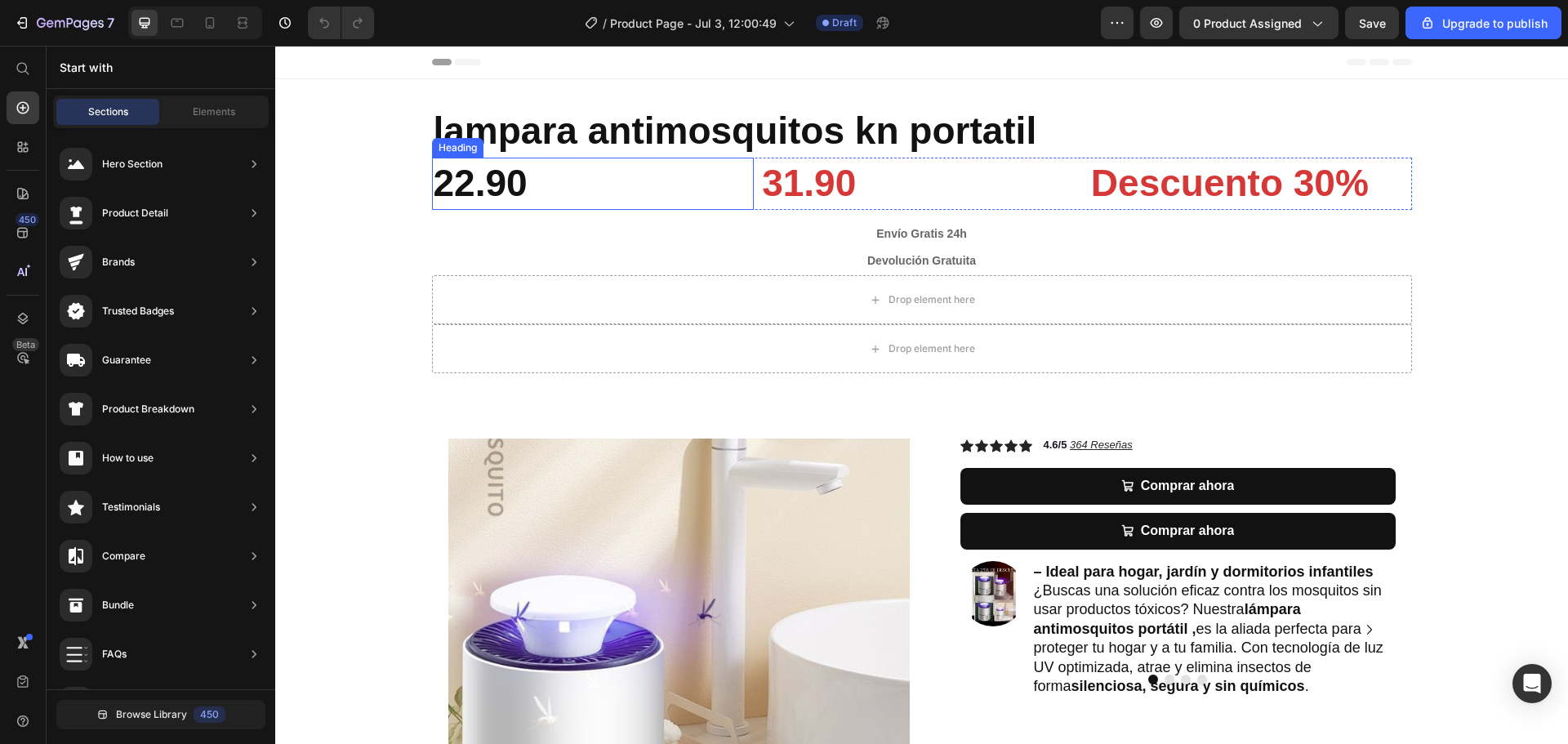 click on "22.90" at bounding box center (593, 184) 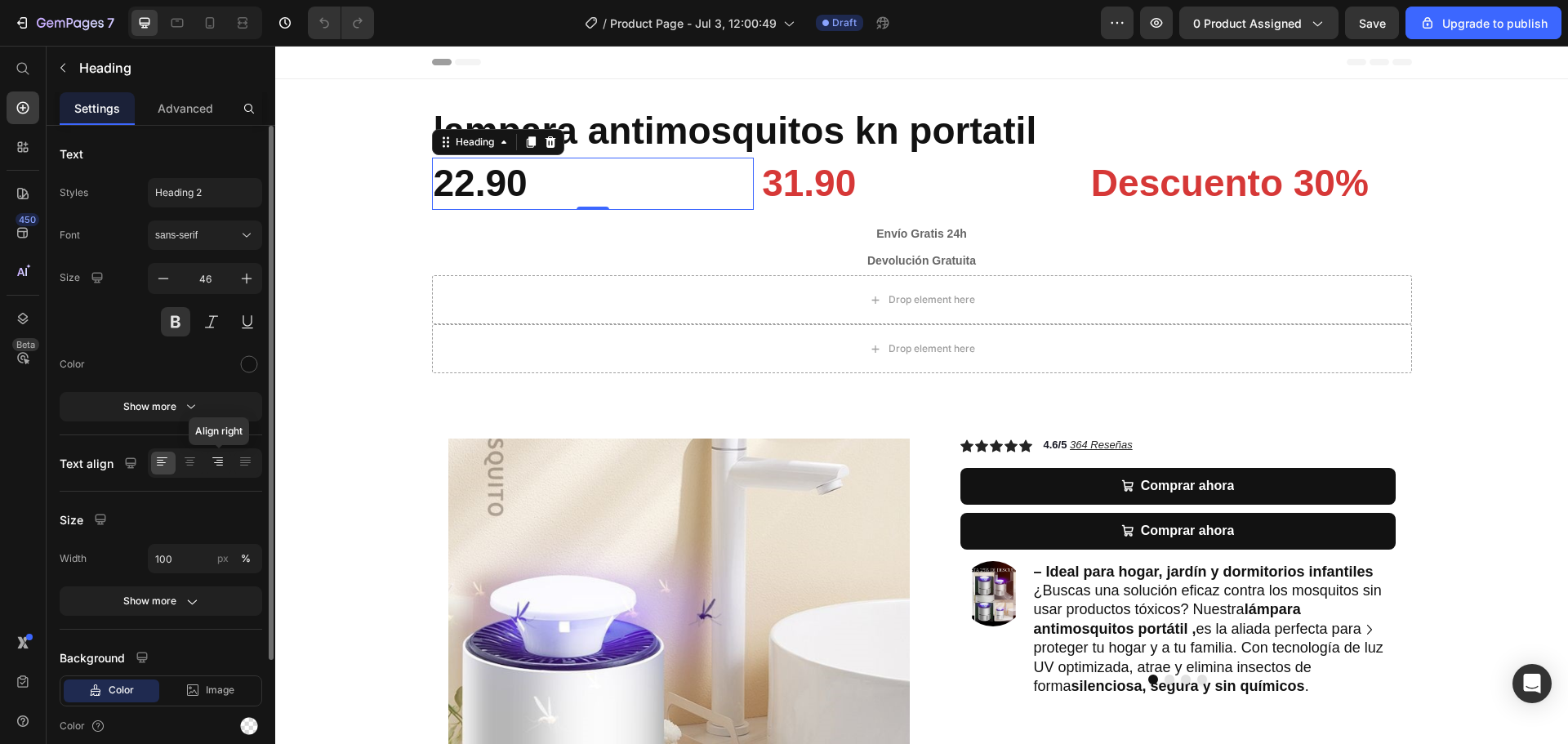 click 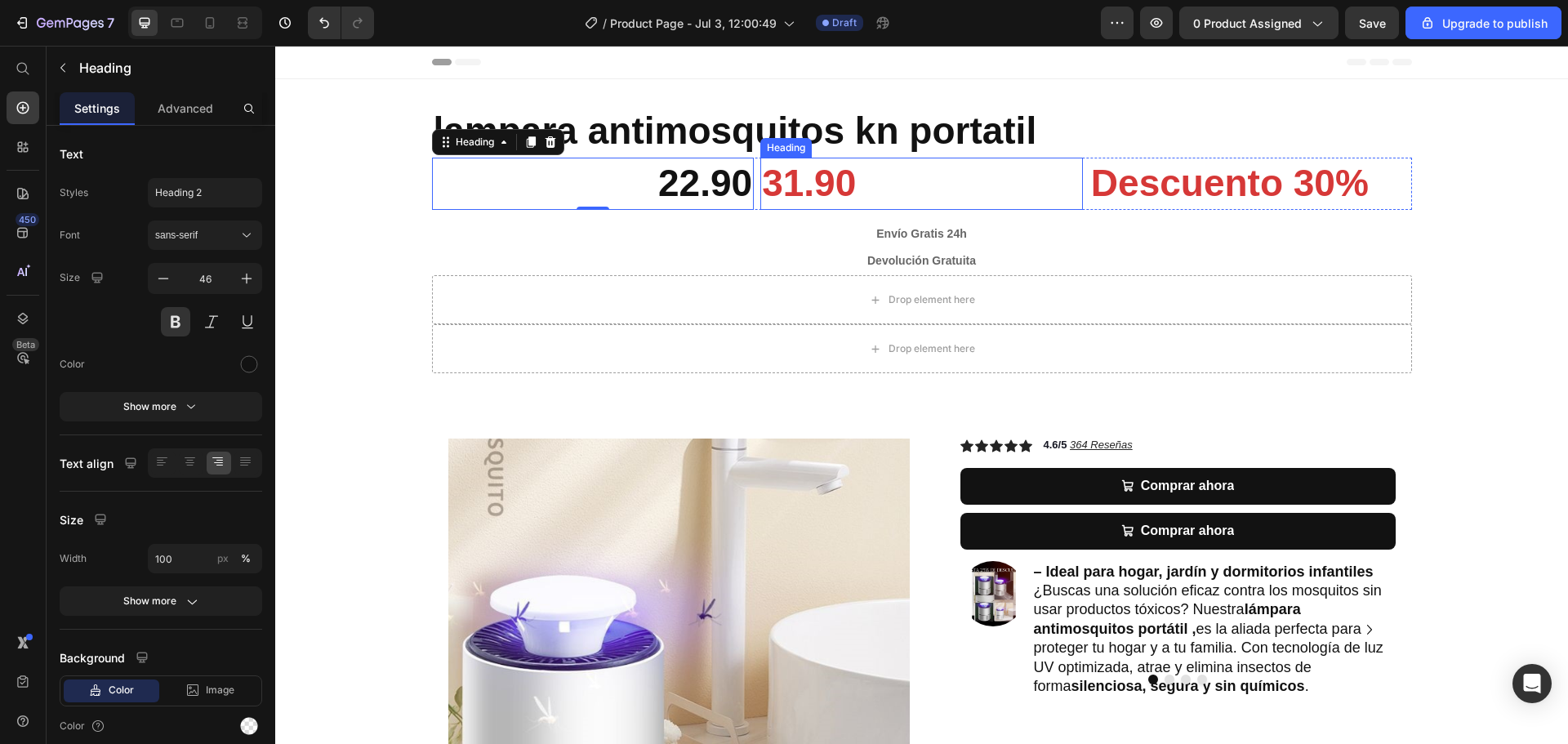 click on "31.90" at bounding box center [921, 184] 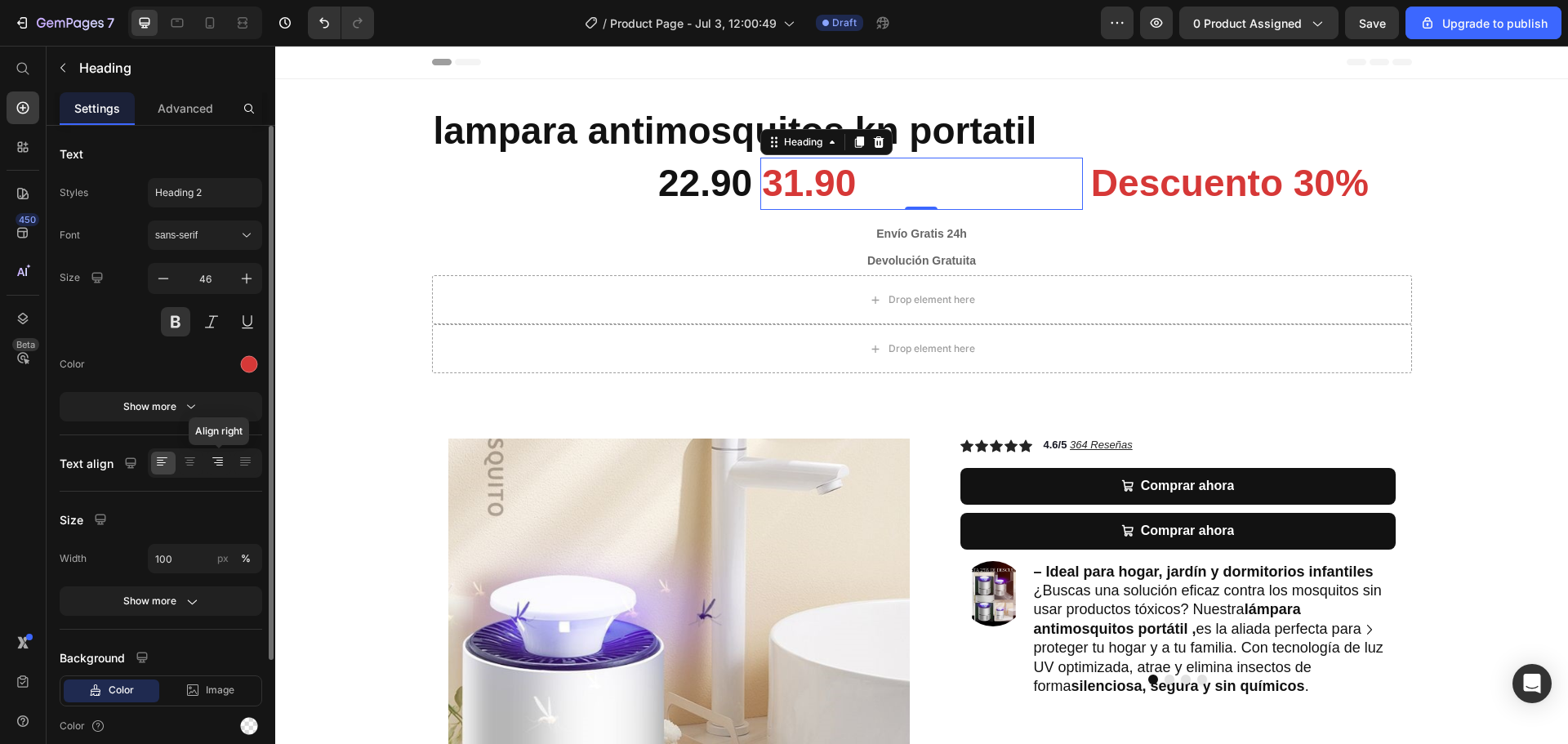 click 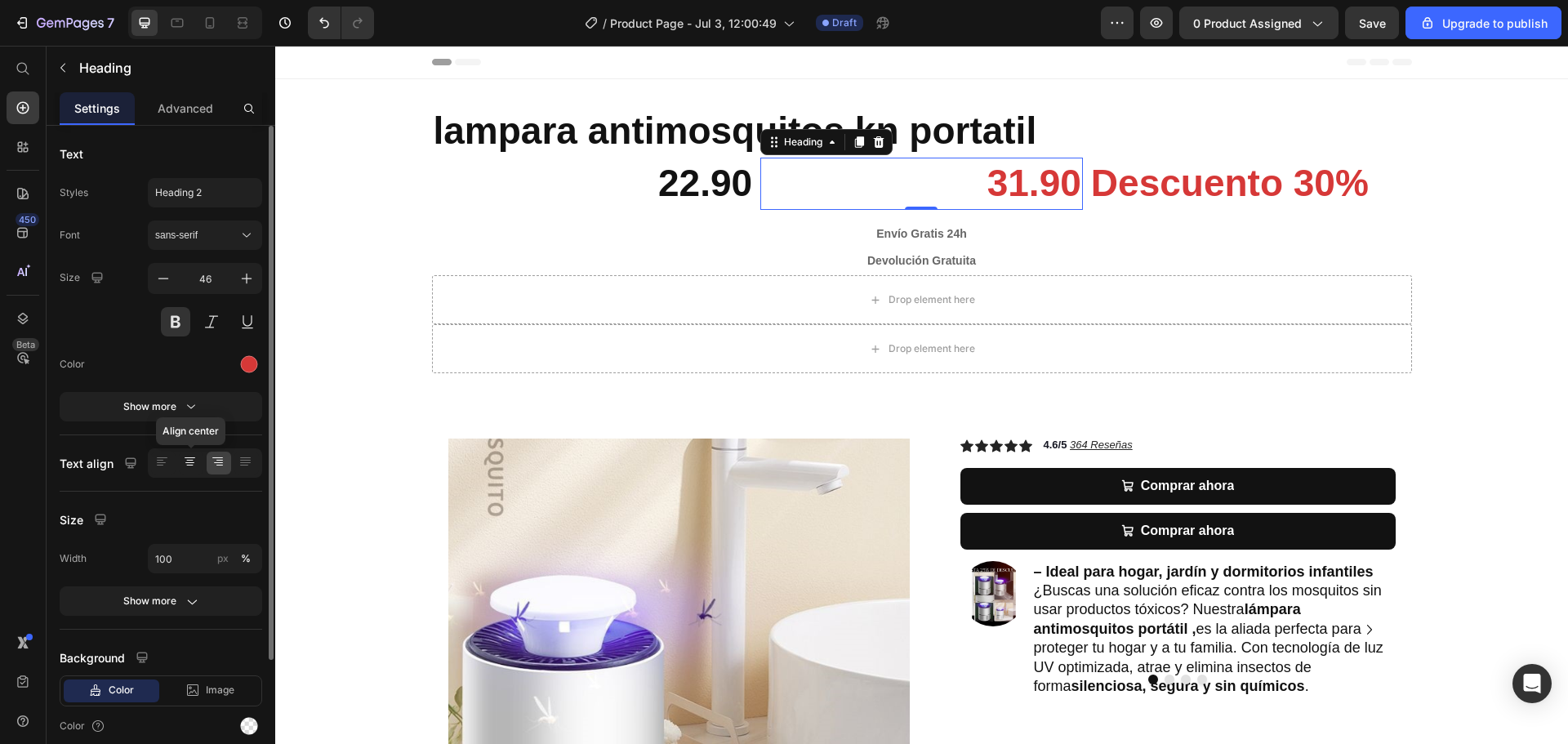click 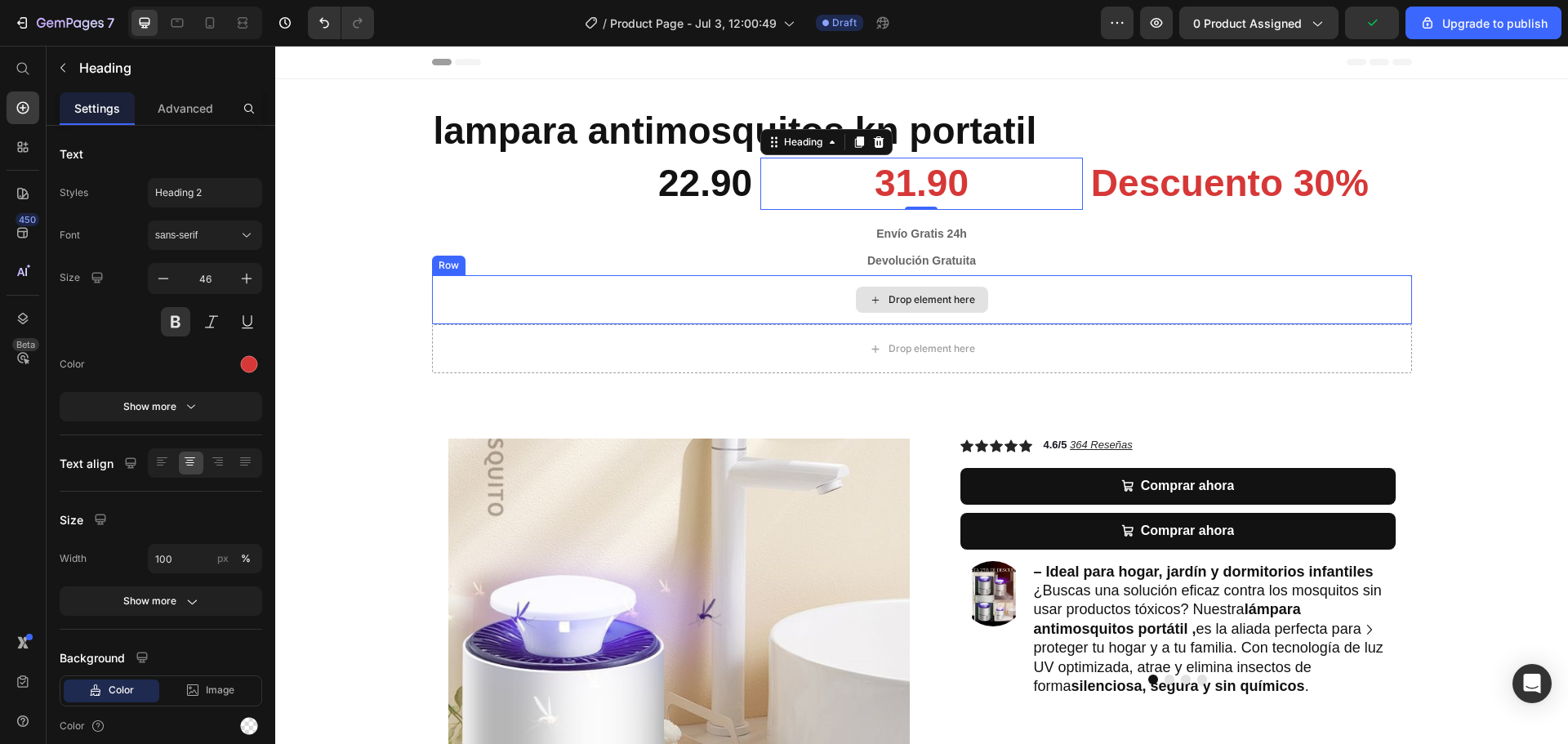 click on "Devolución Gratuita" at bounding box center [921, 260] 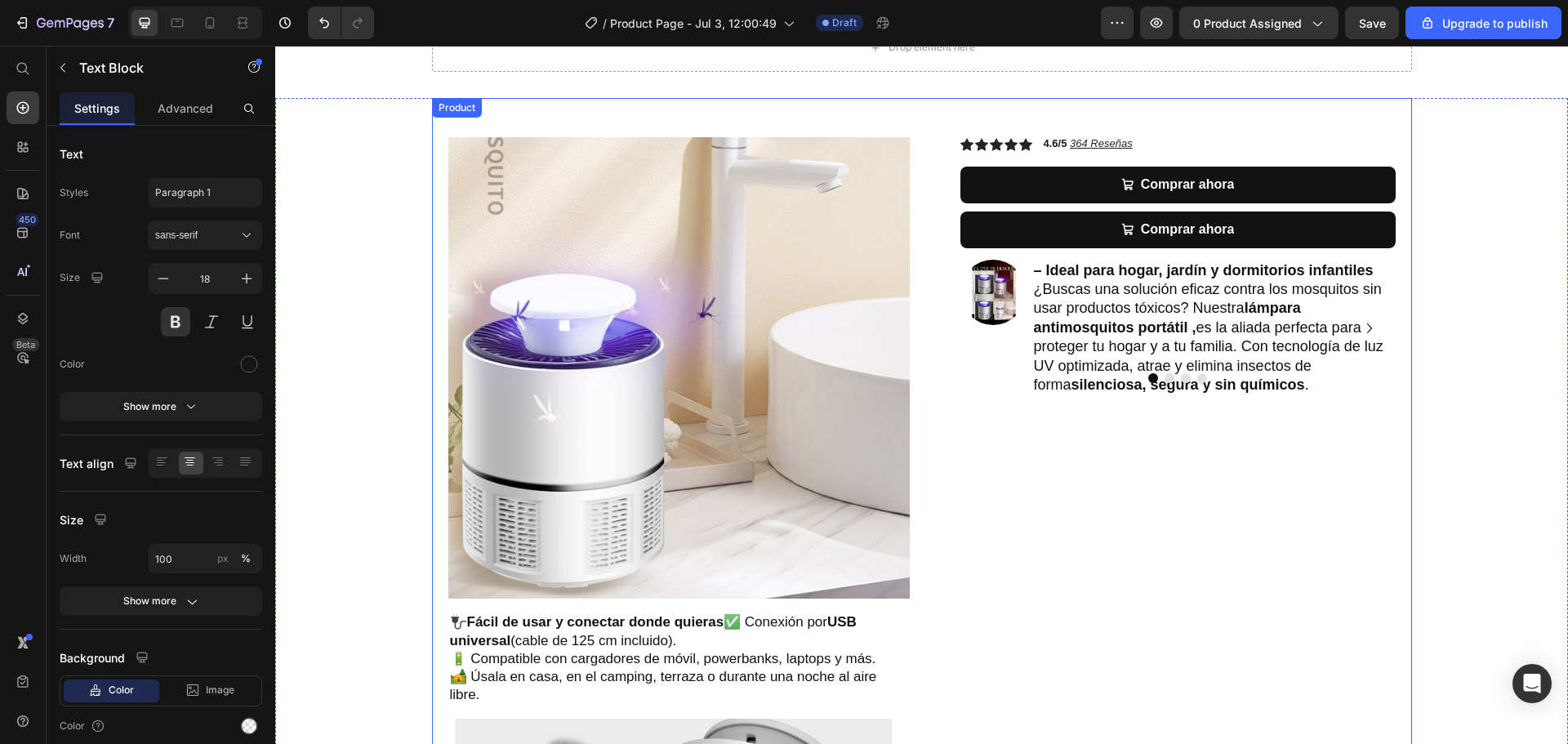scroll, scrollTop: 220, scrollLeft: 0, axis: vertical 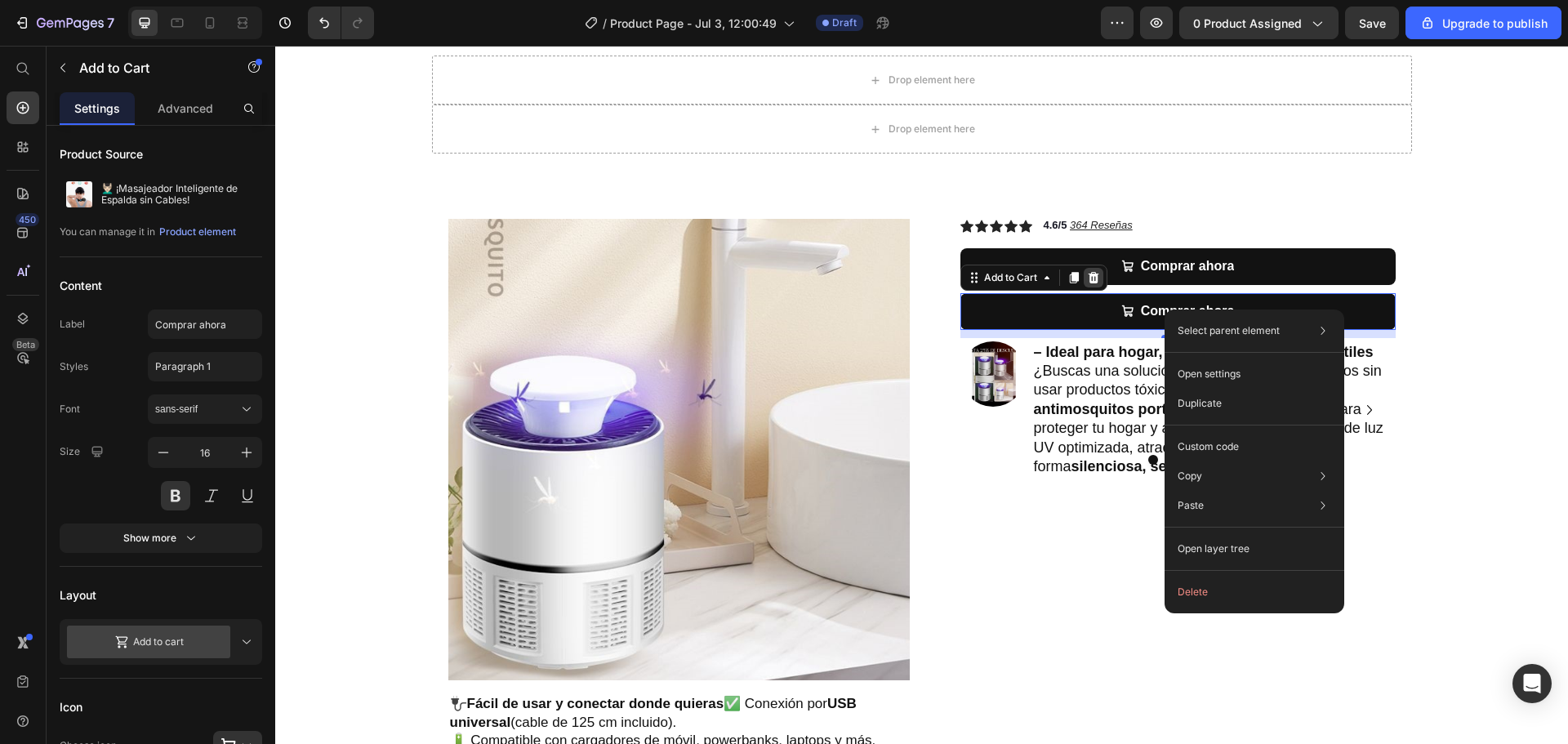 click 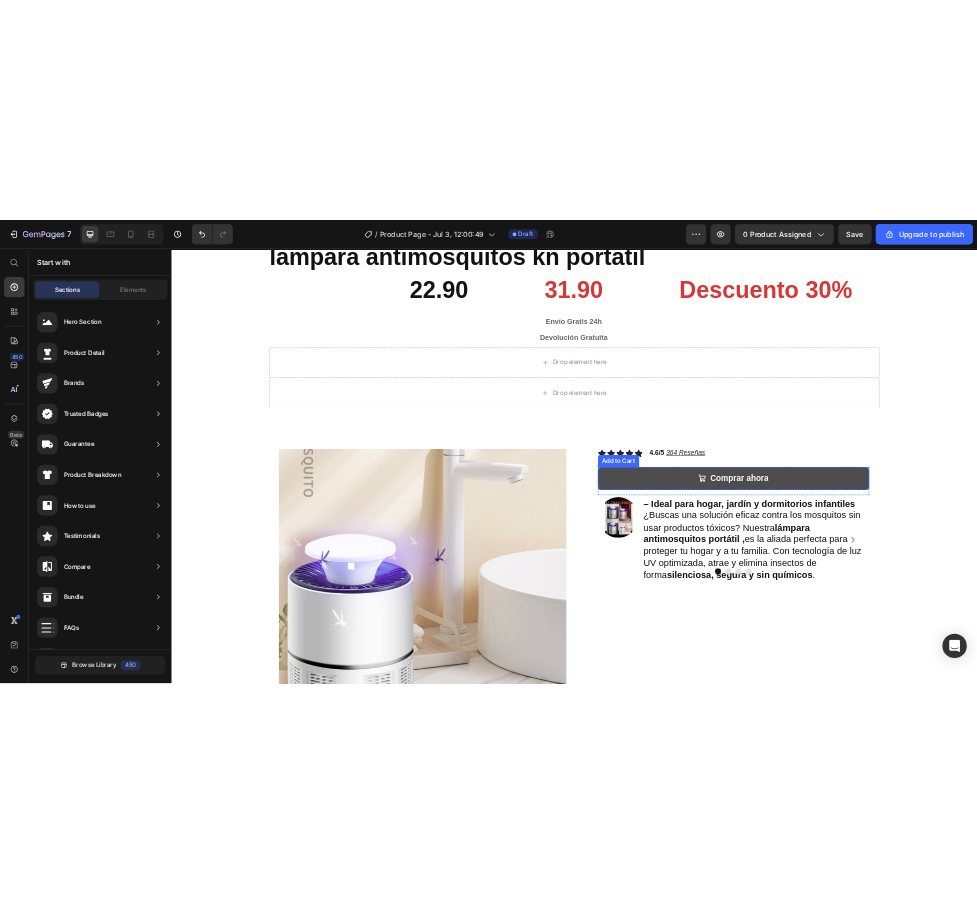 scroll, scrollTop: 0, scrollLeft: 0, axis: both 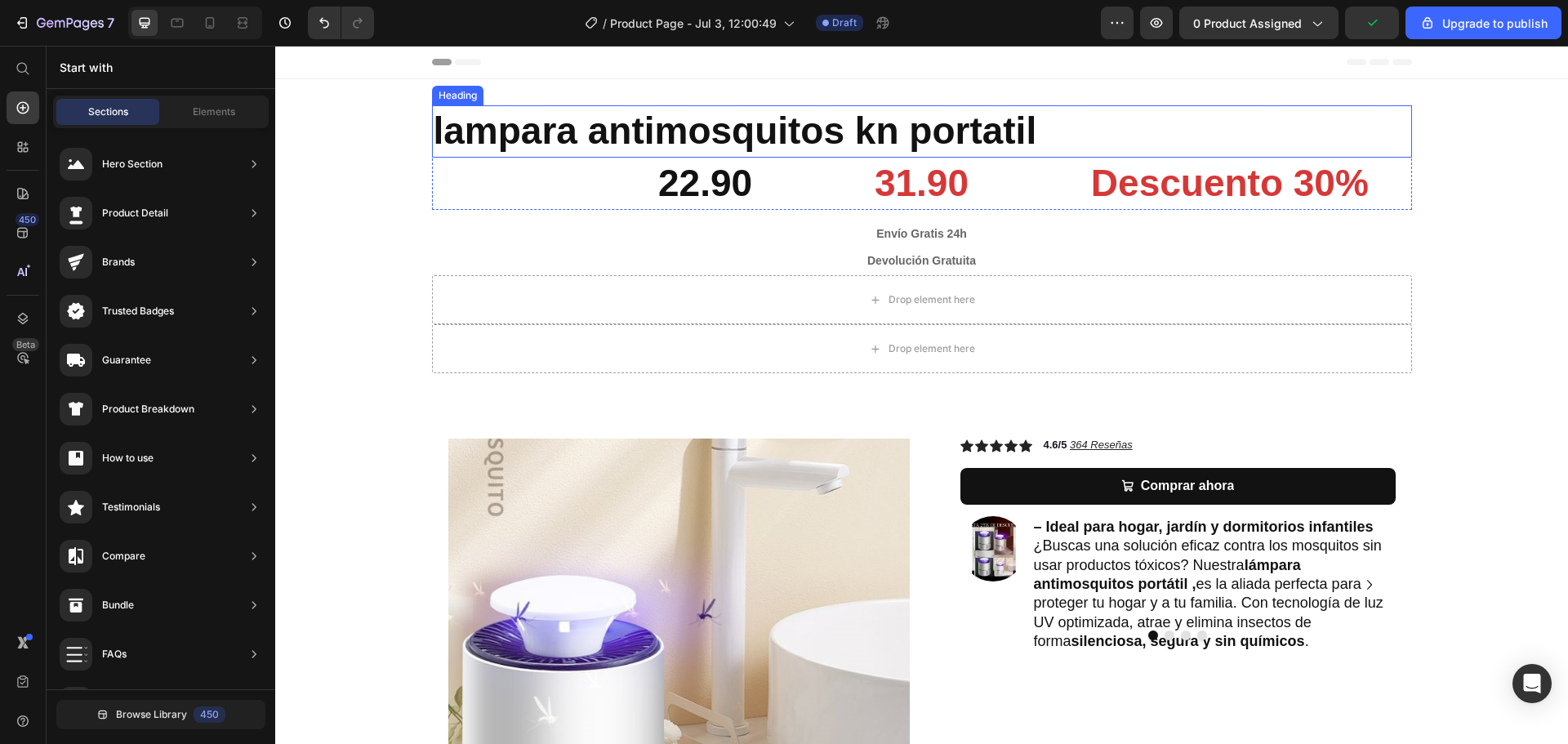 click on "lampara antimosquitos kn portatil" at bounding box center [922, 131] 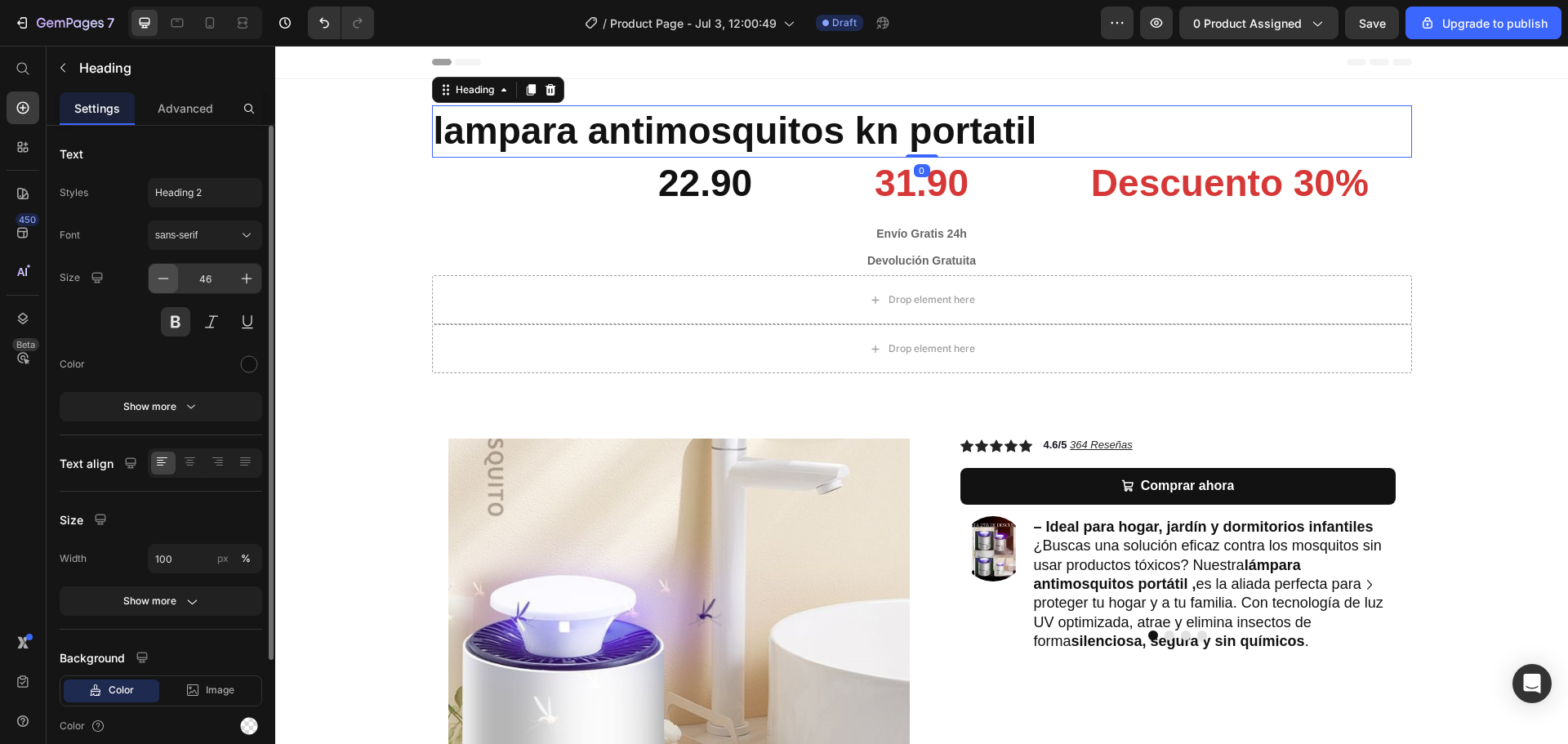 click 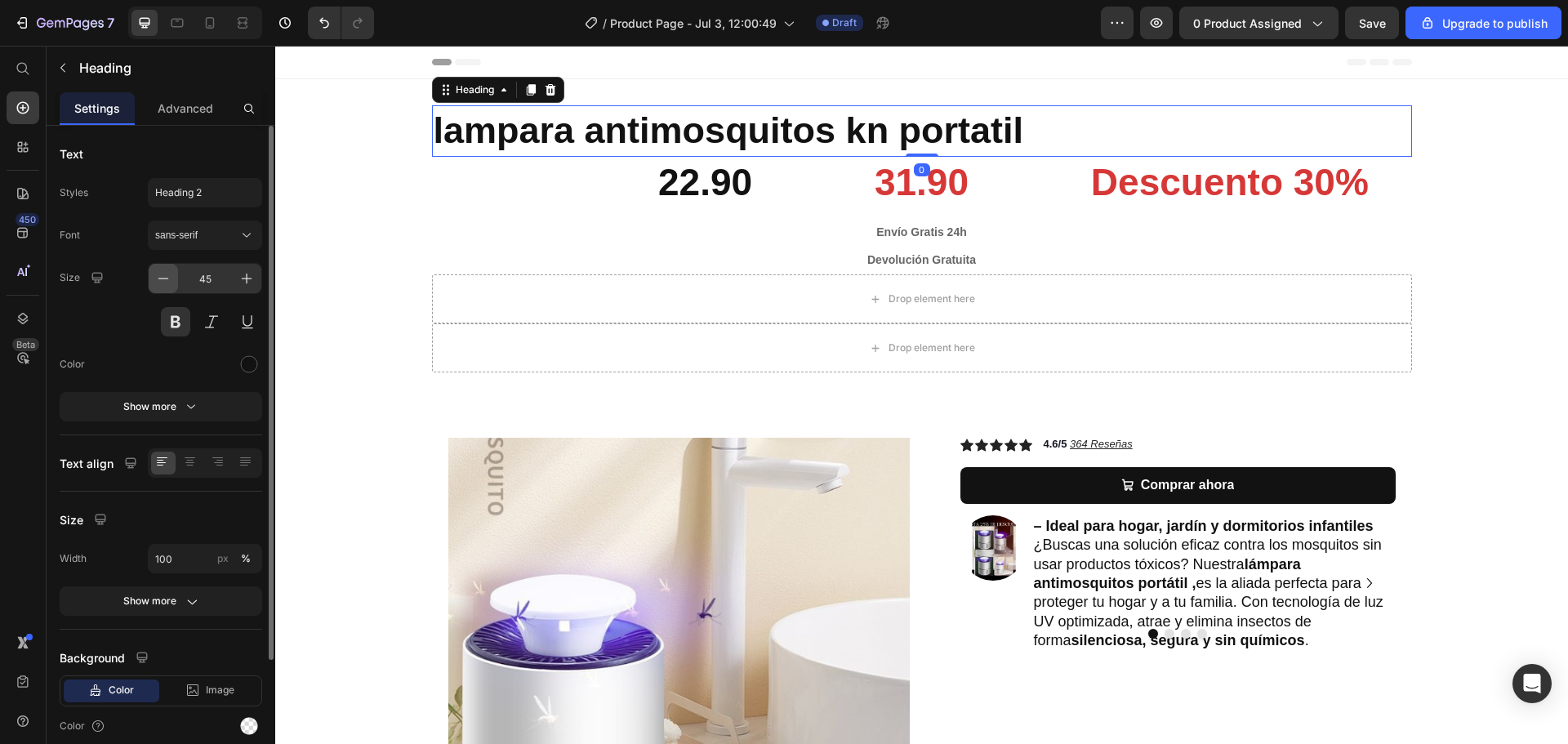click 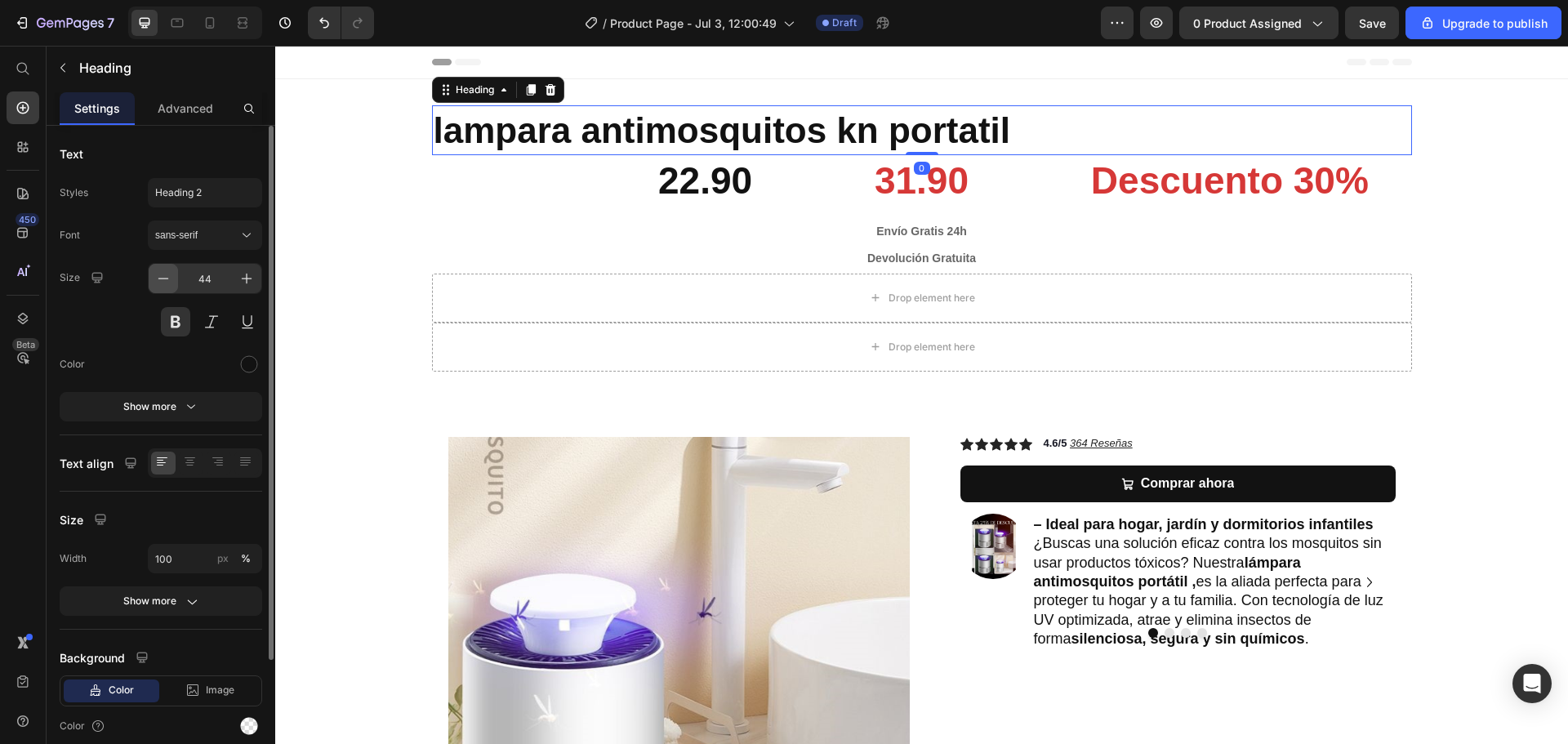 click 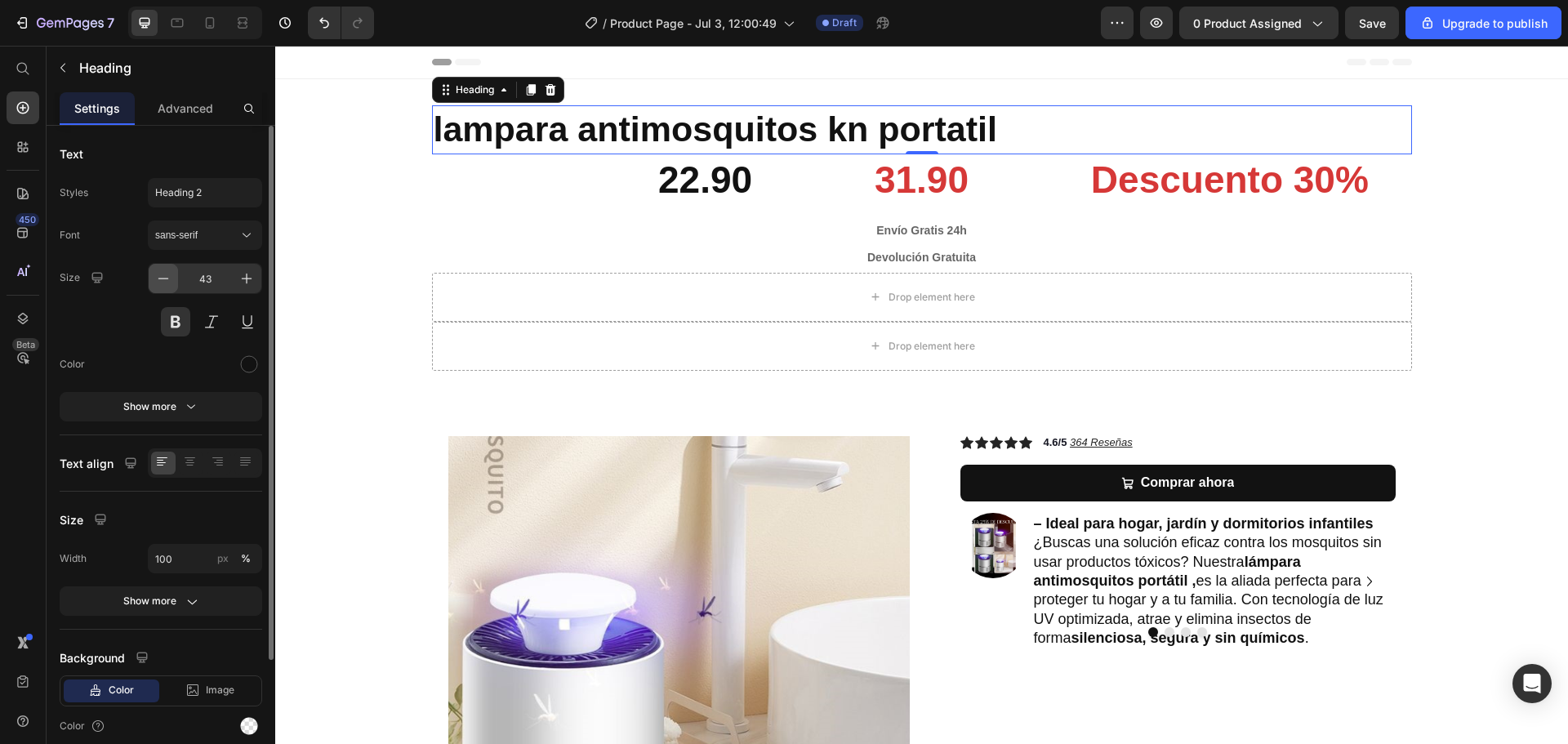 click 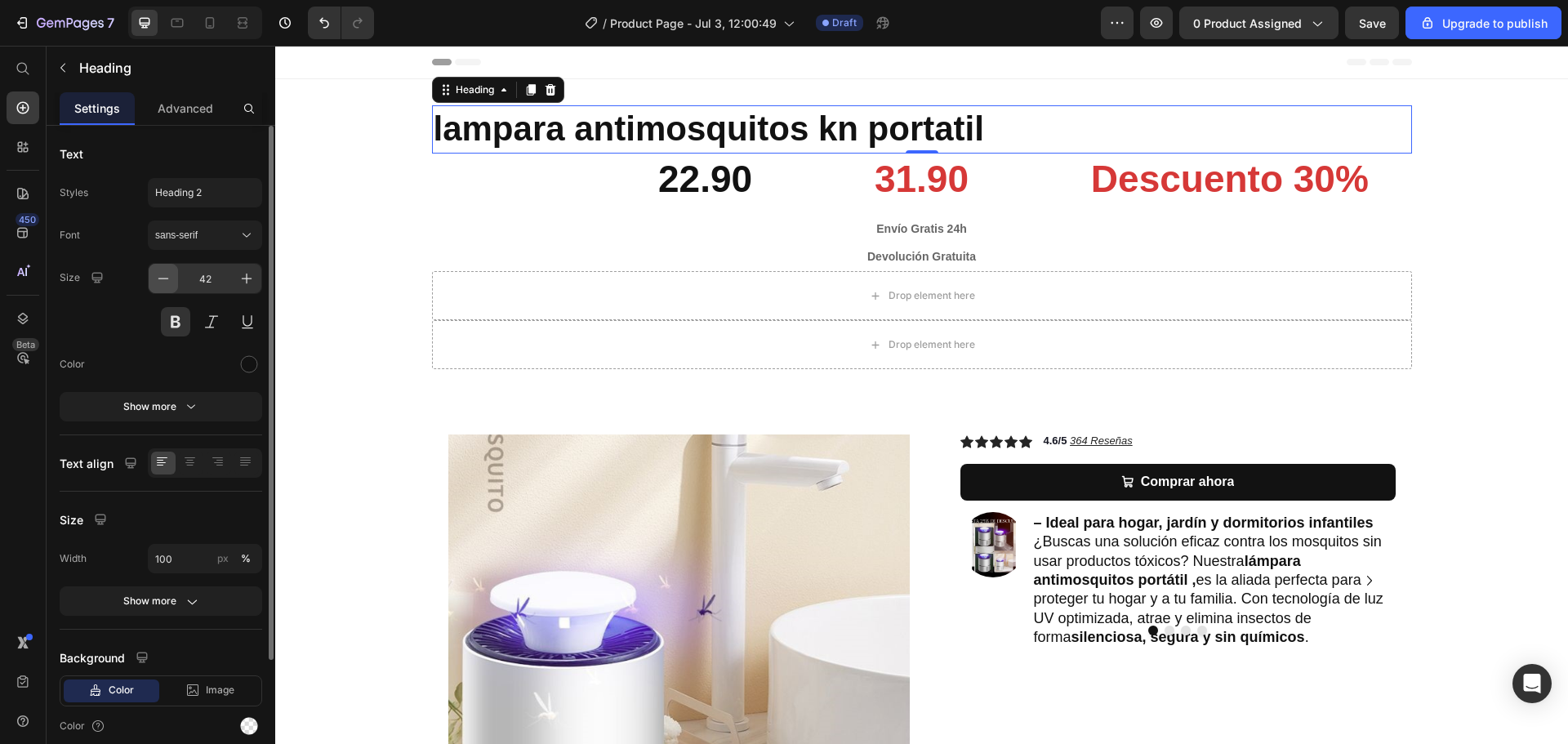 click 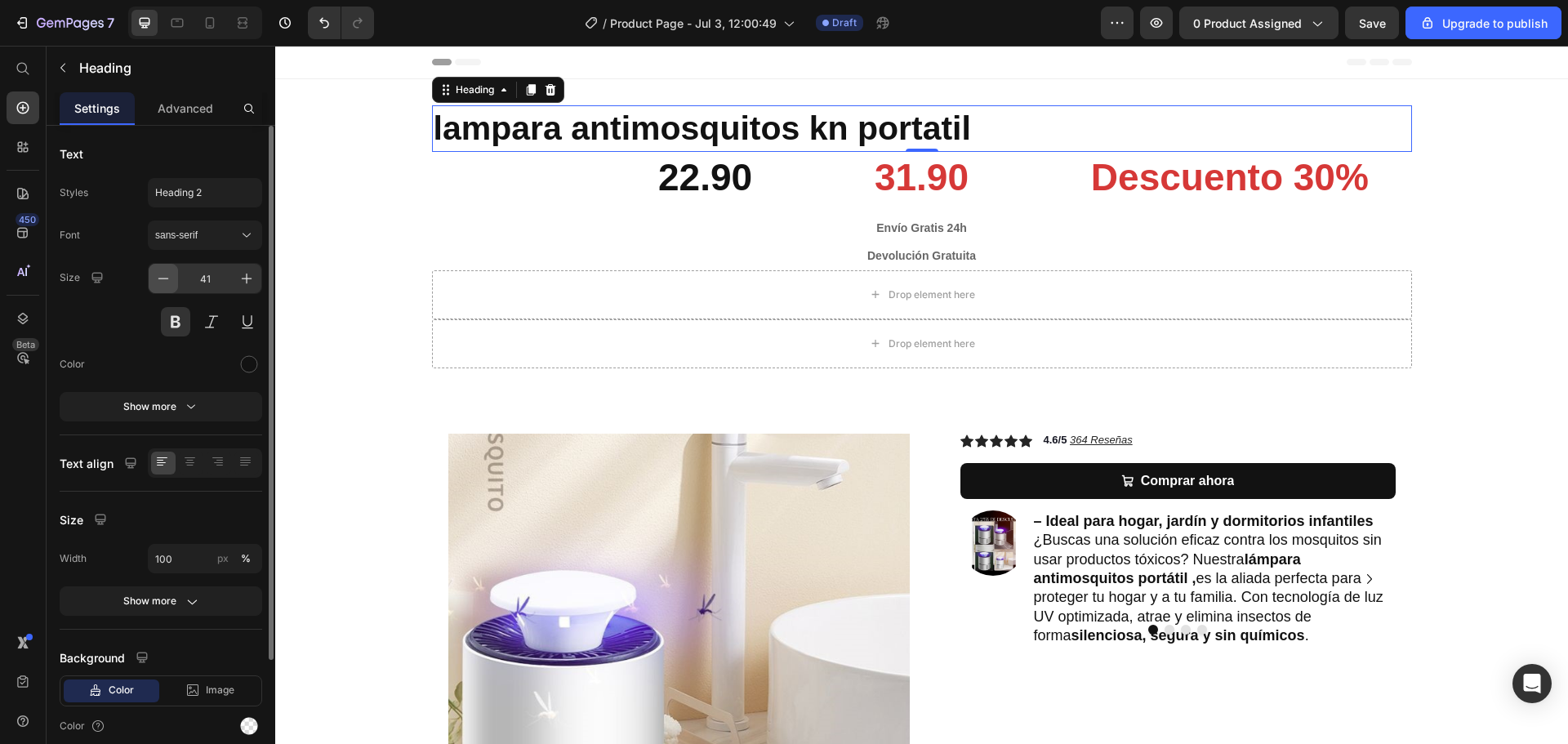 click 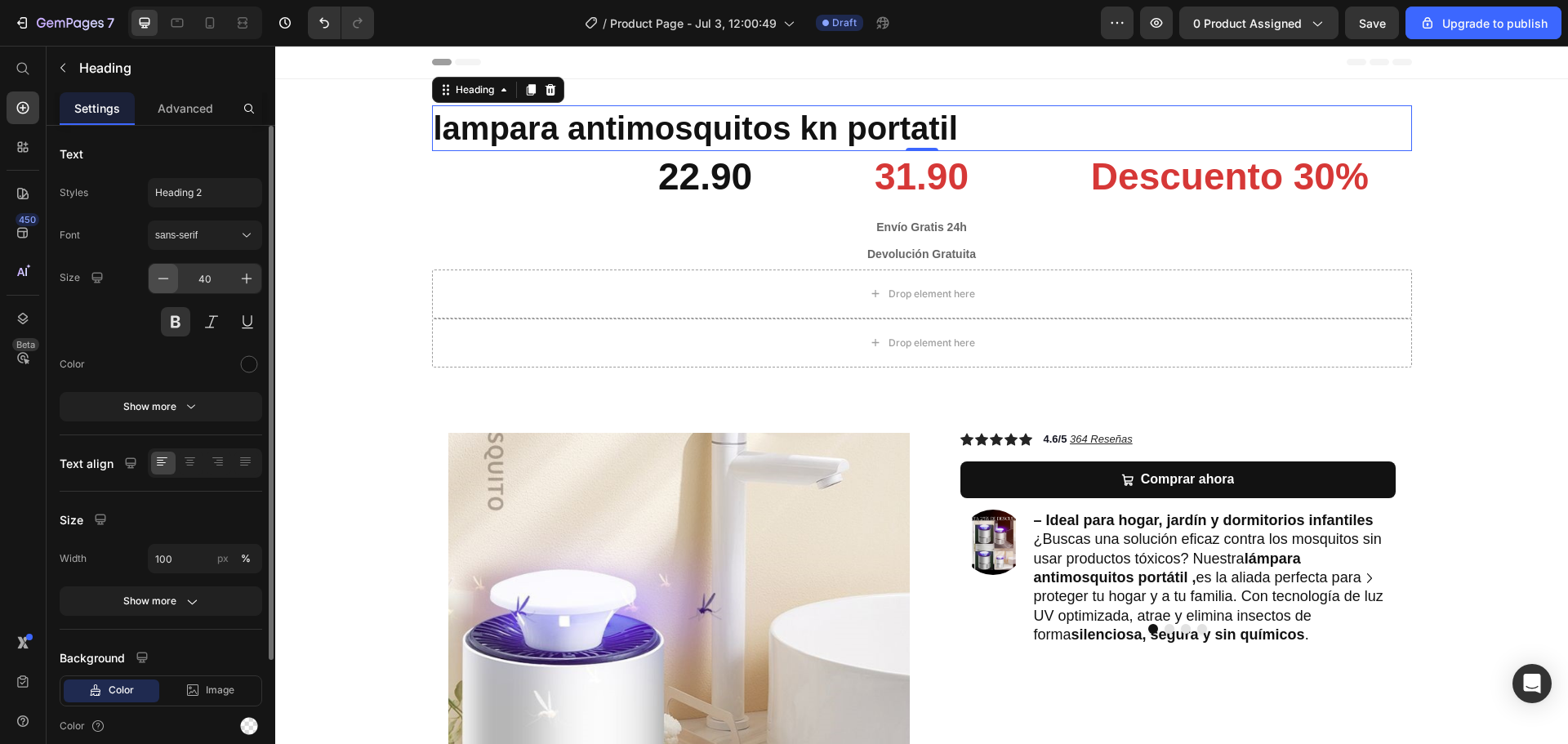 click 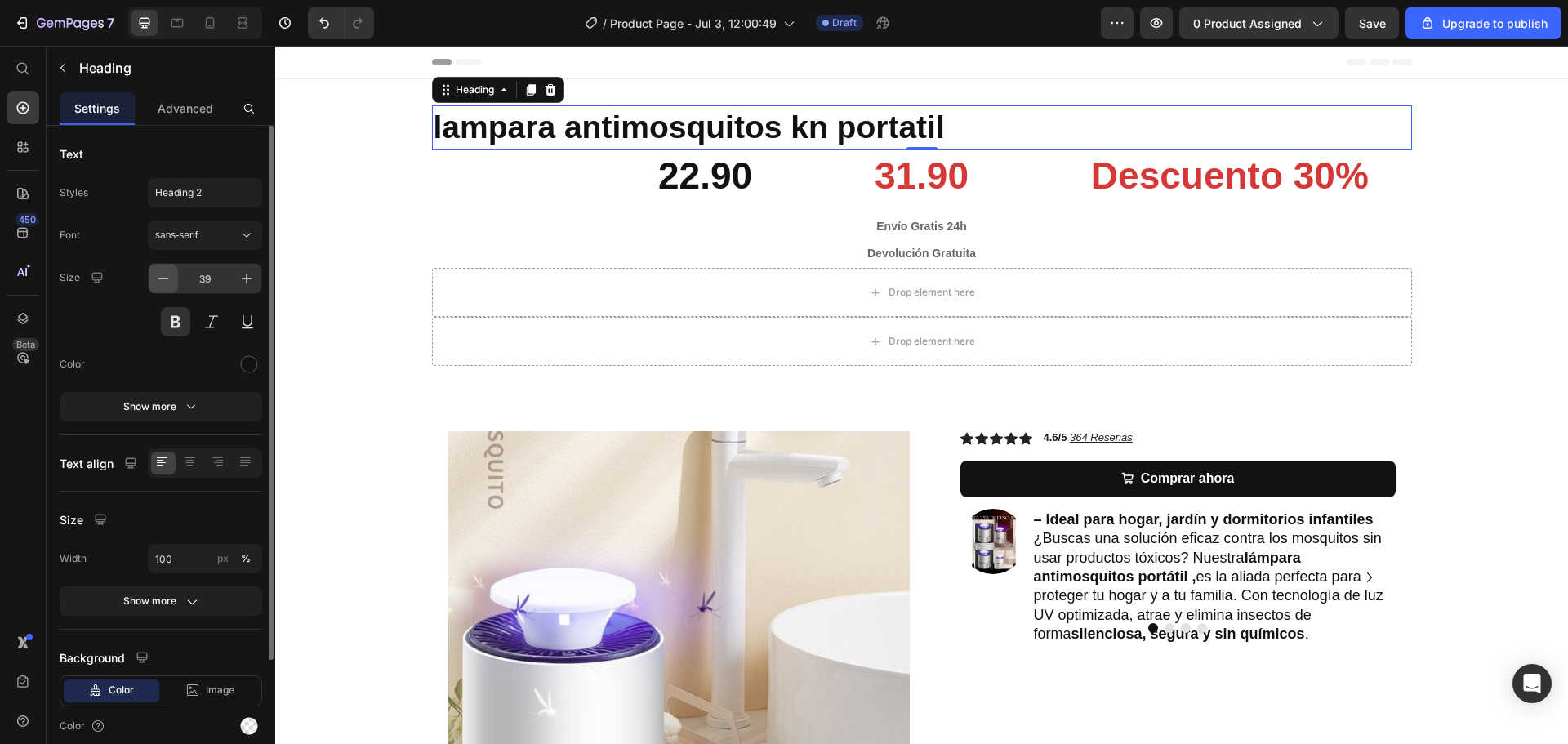 click 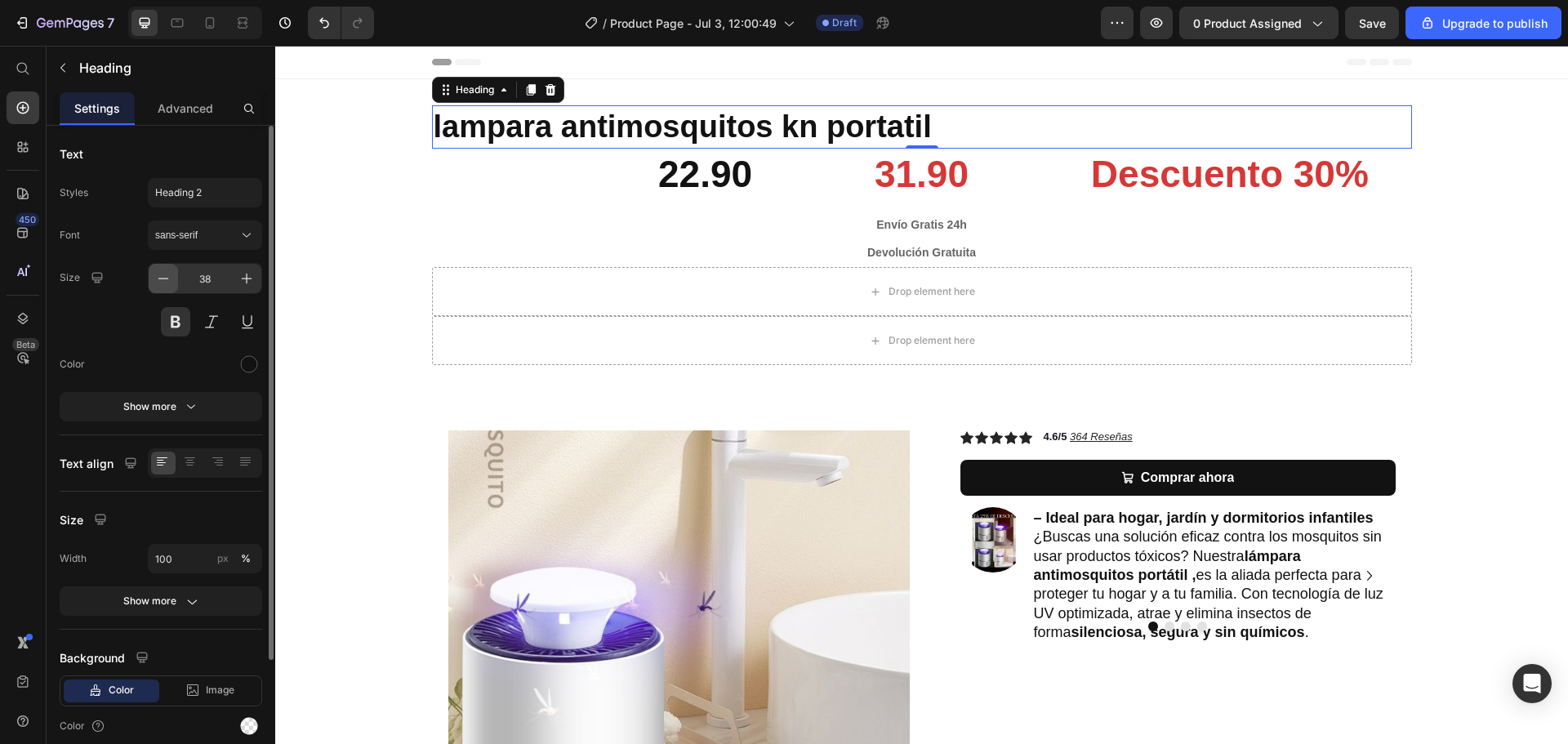 click 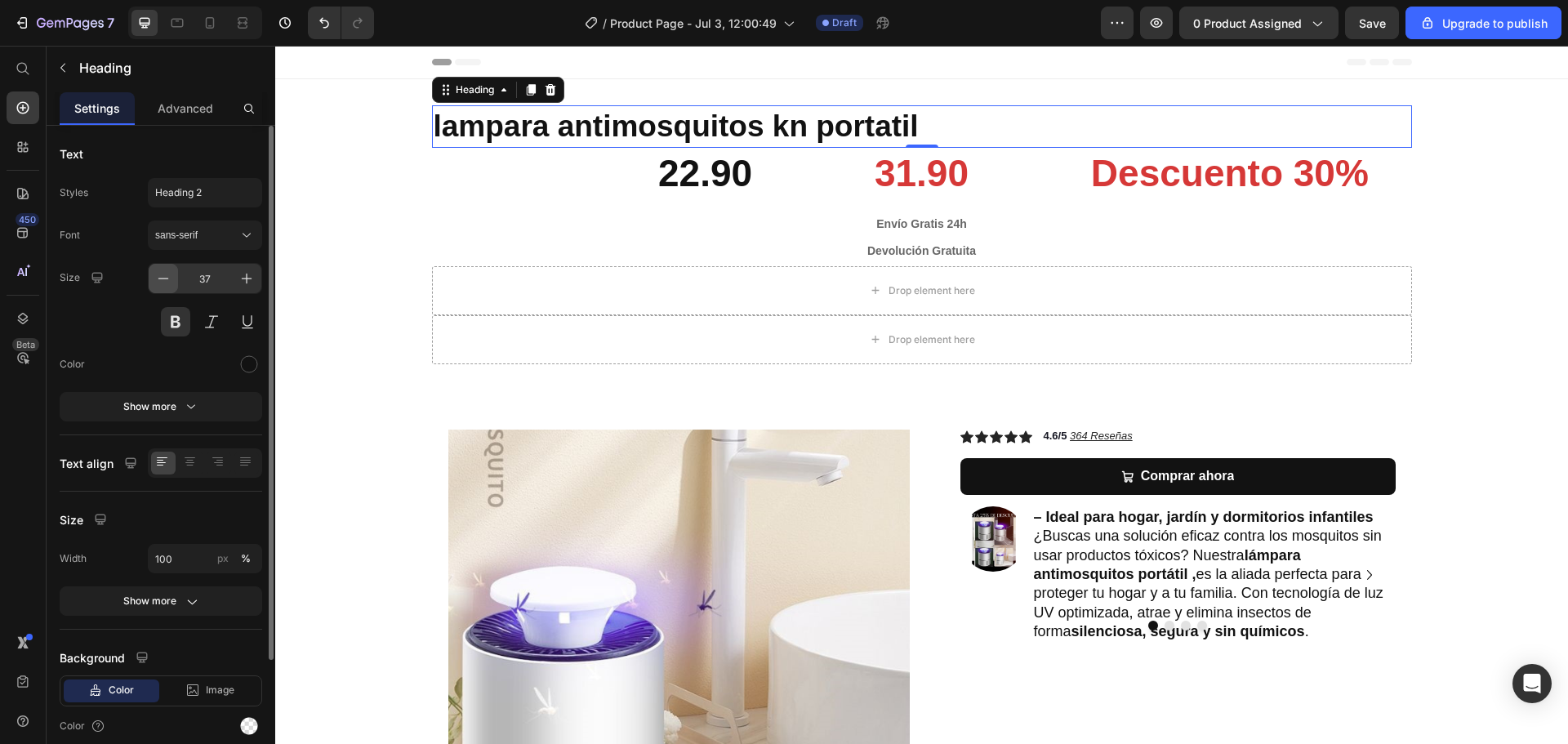 click 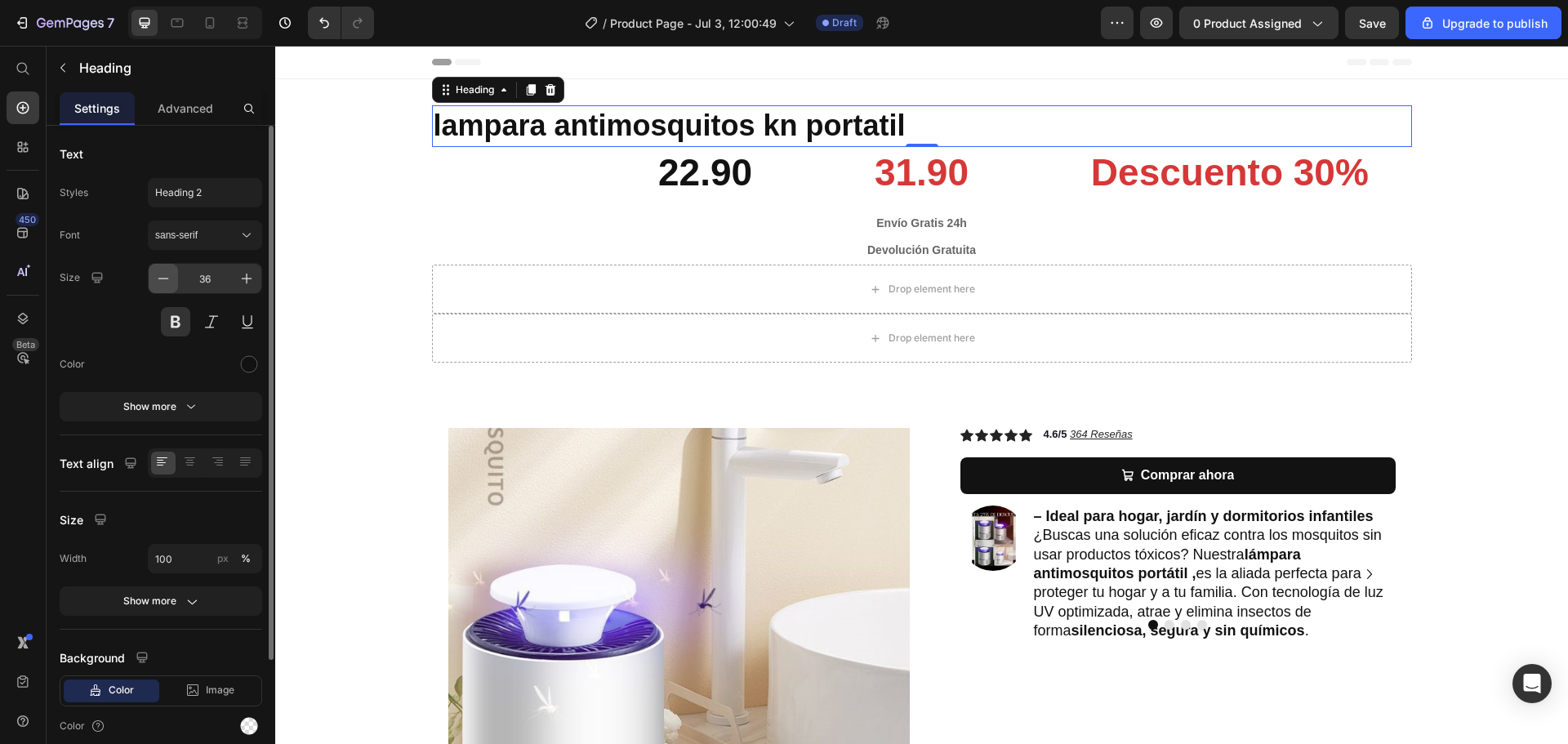 click 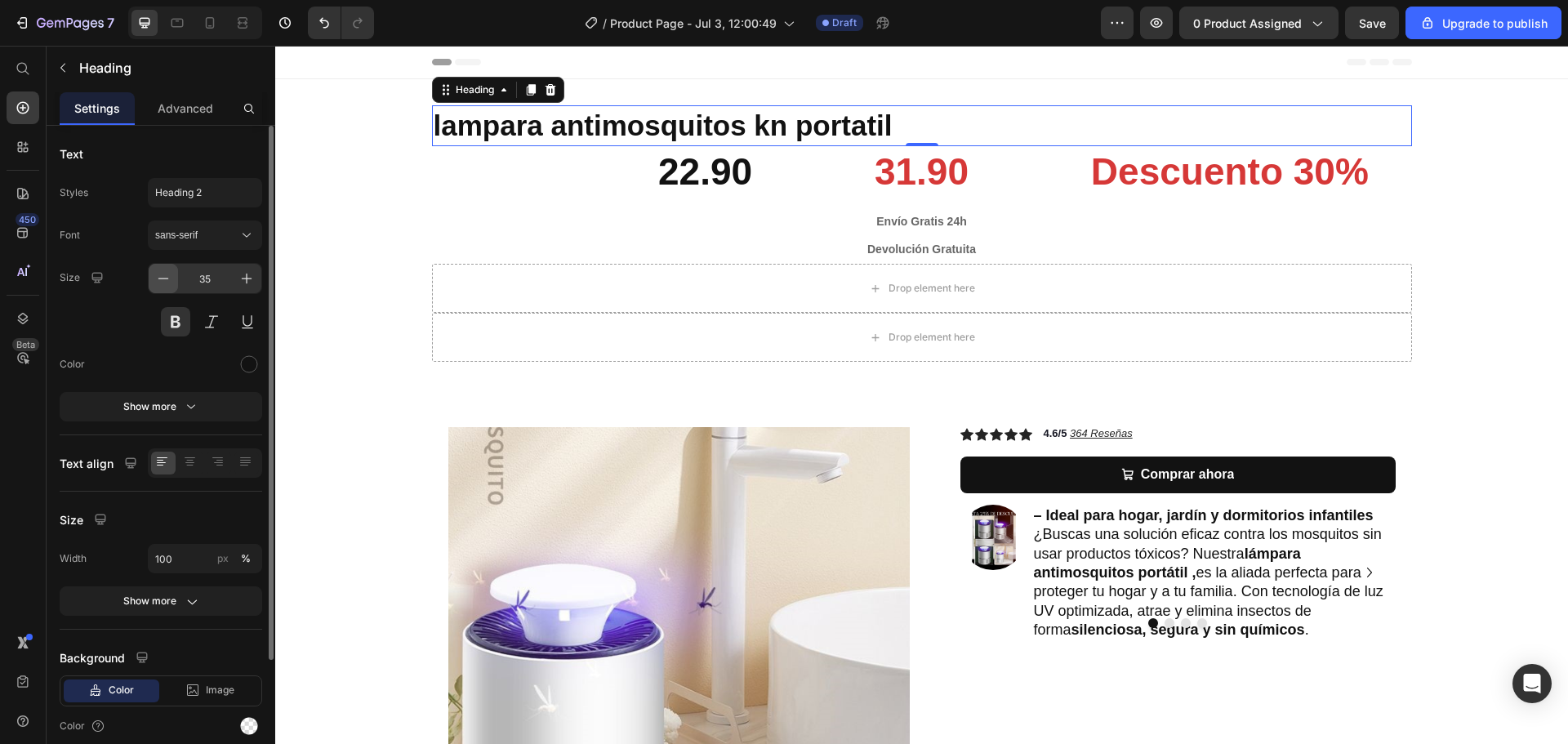 click 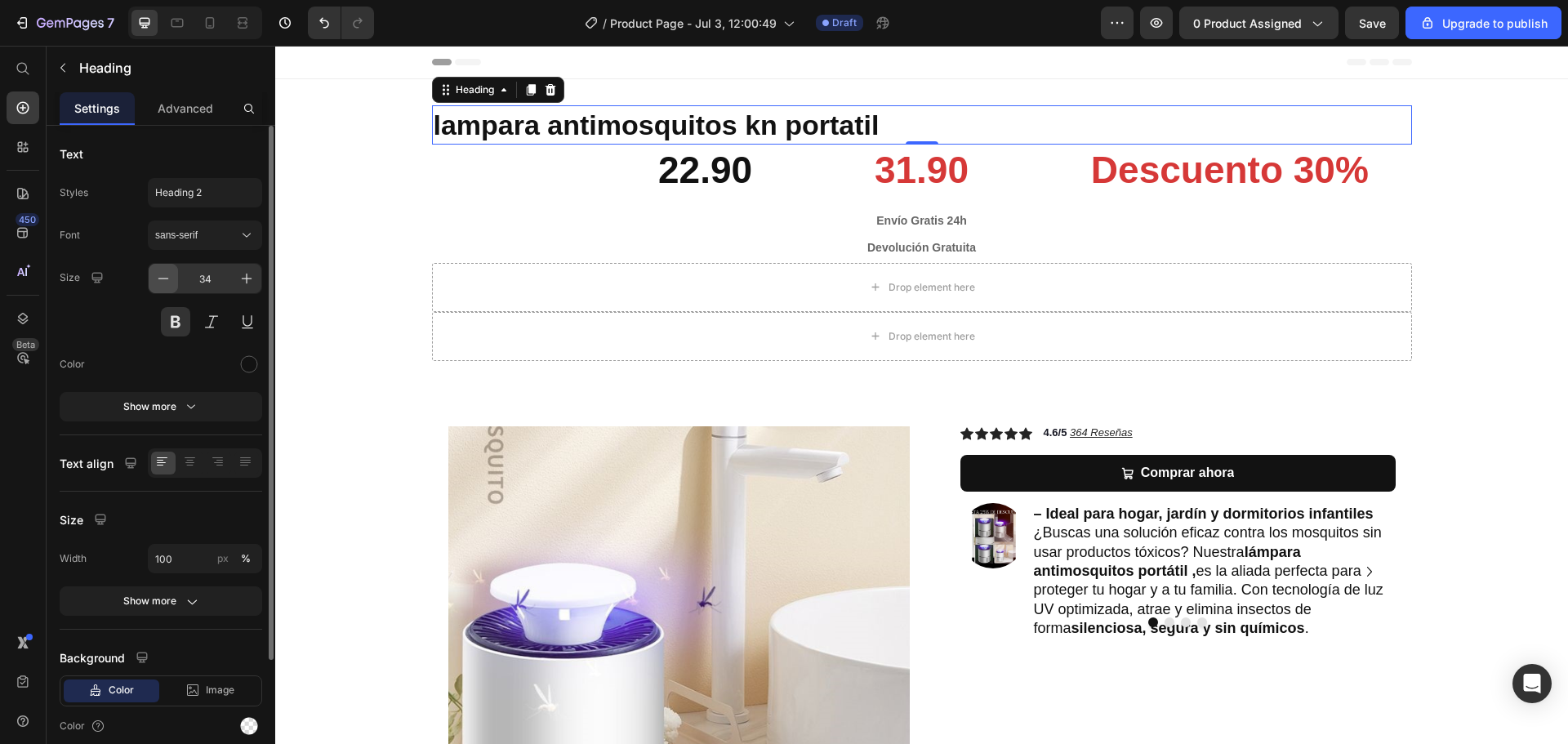 click 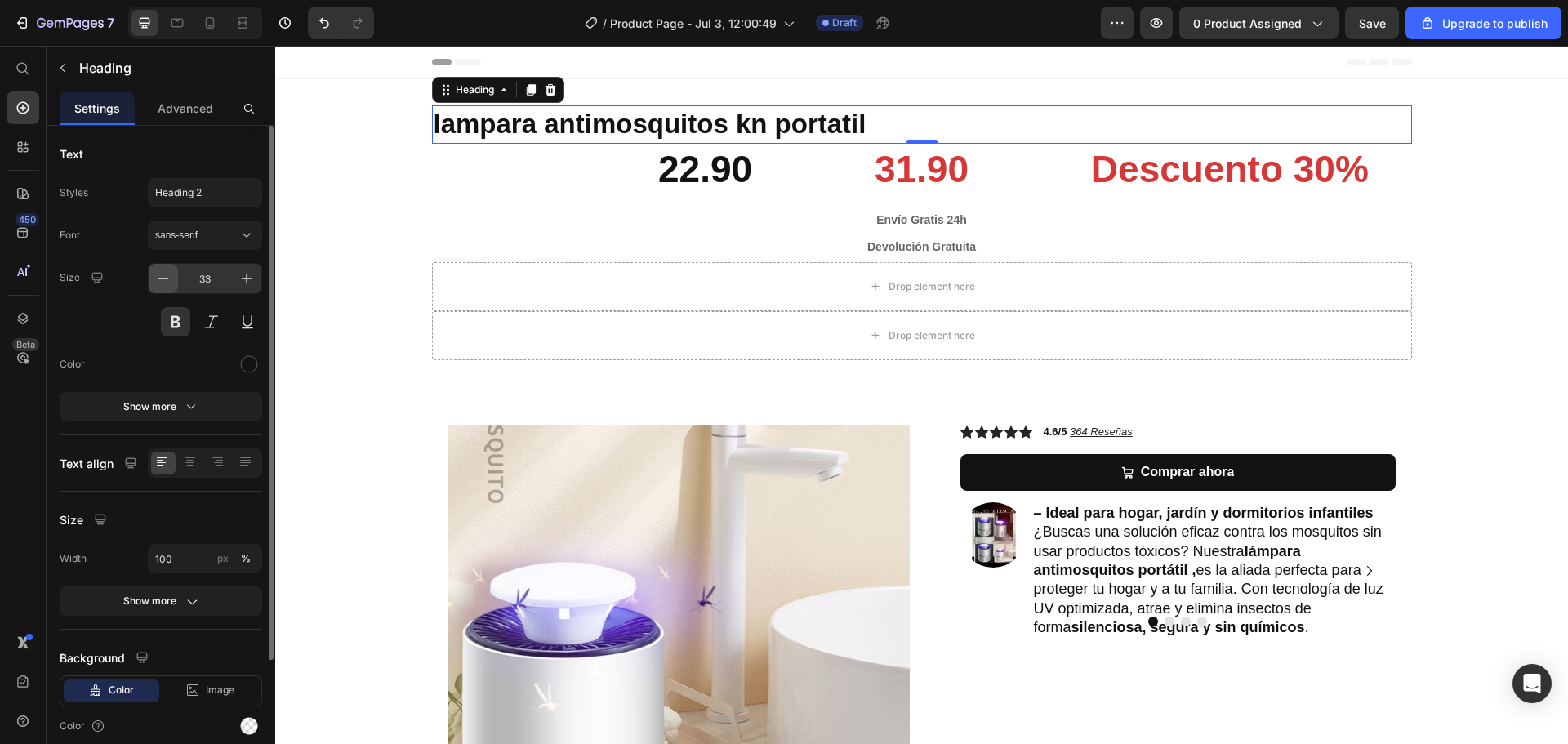 click 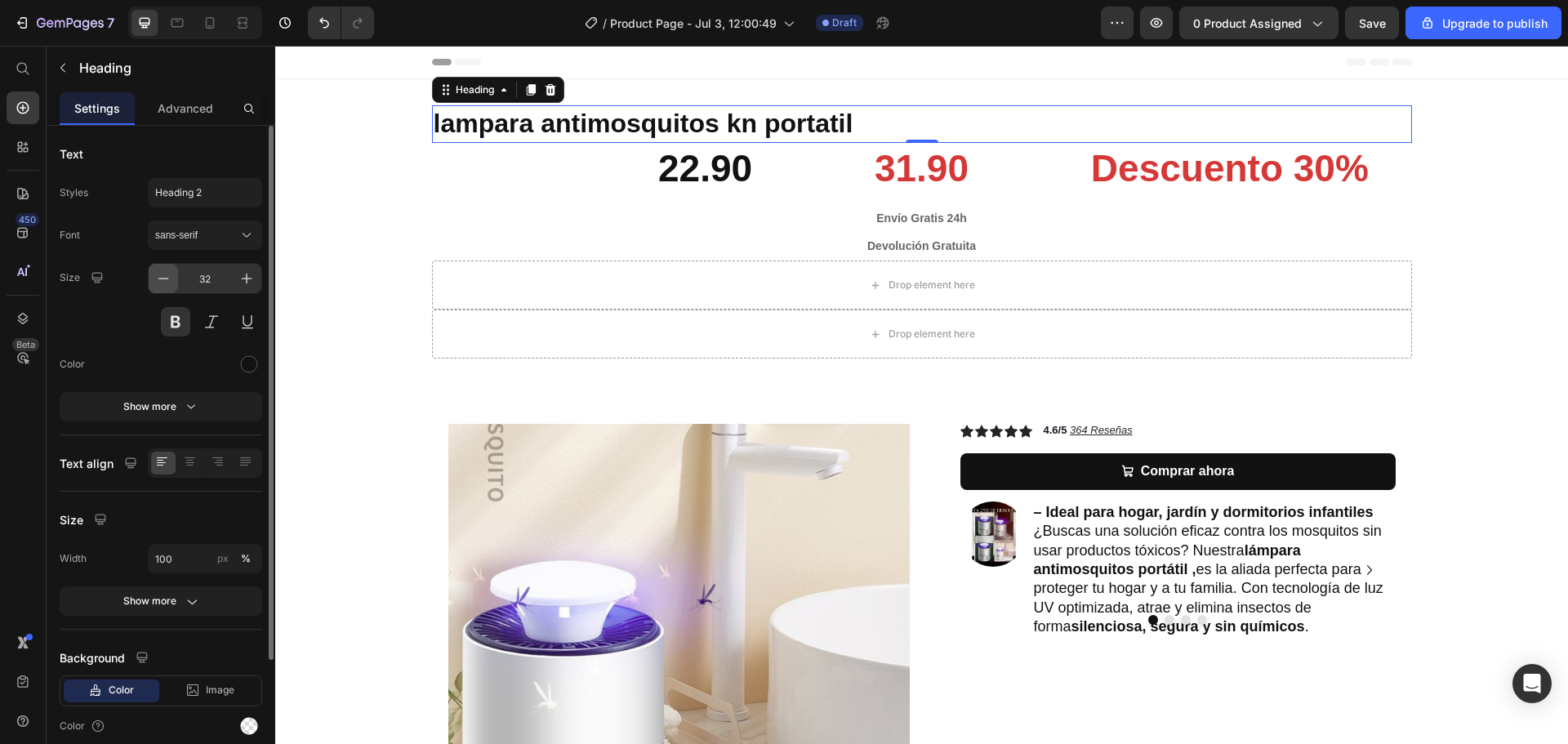 click 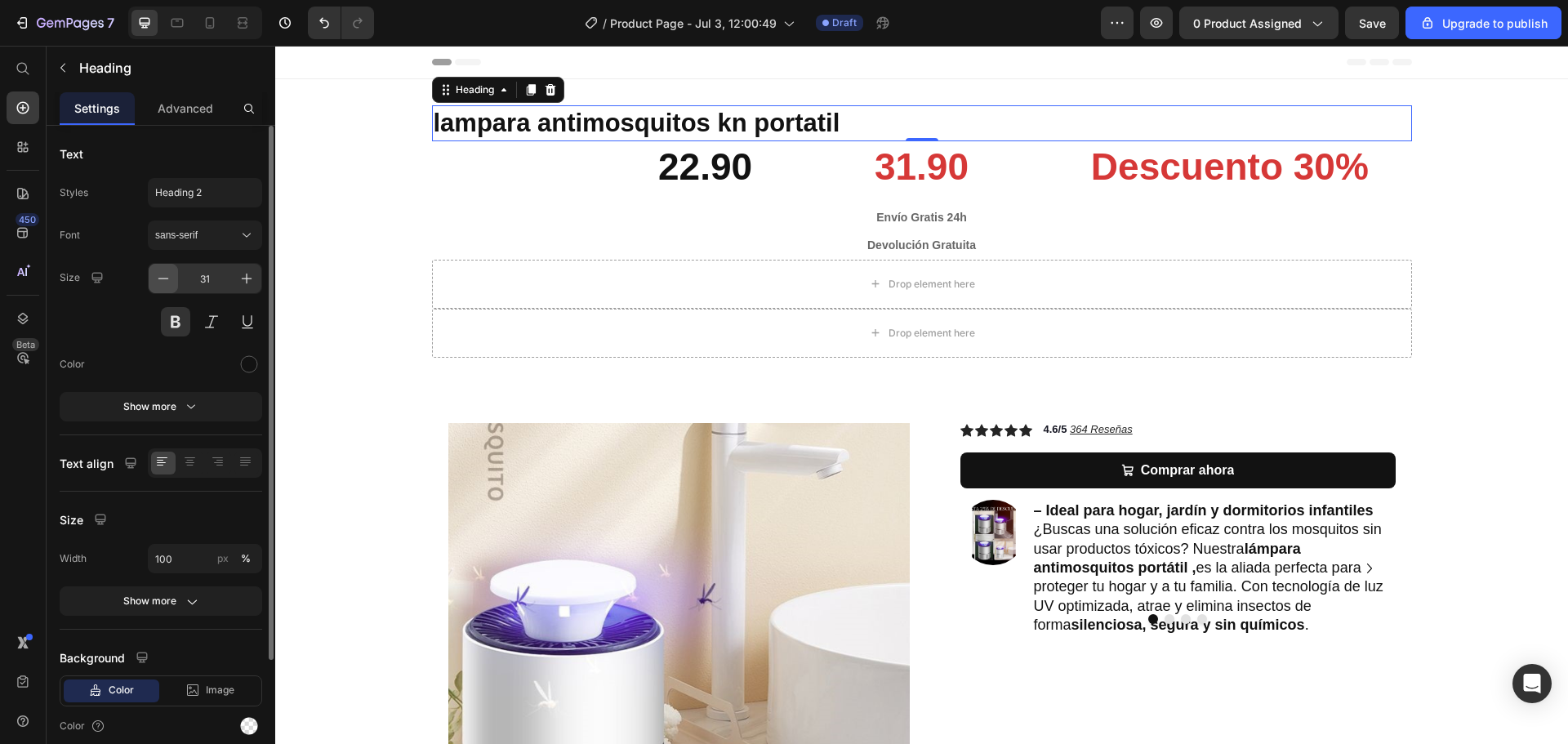click 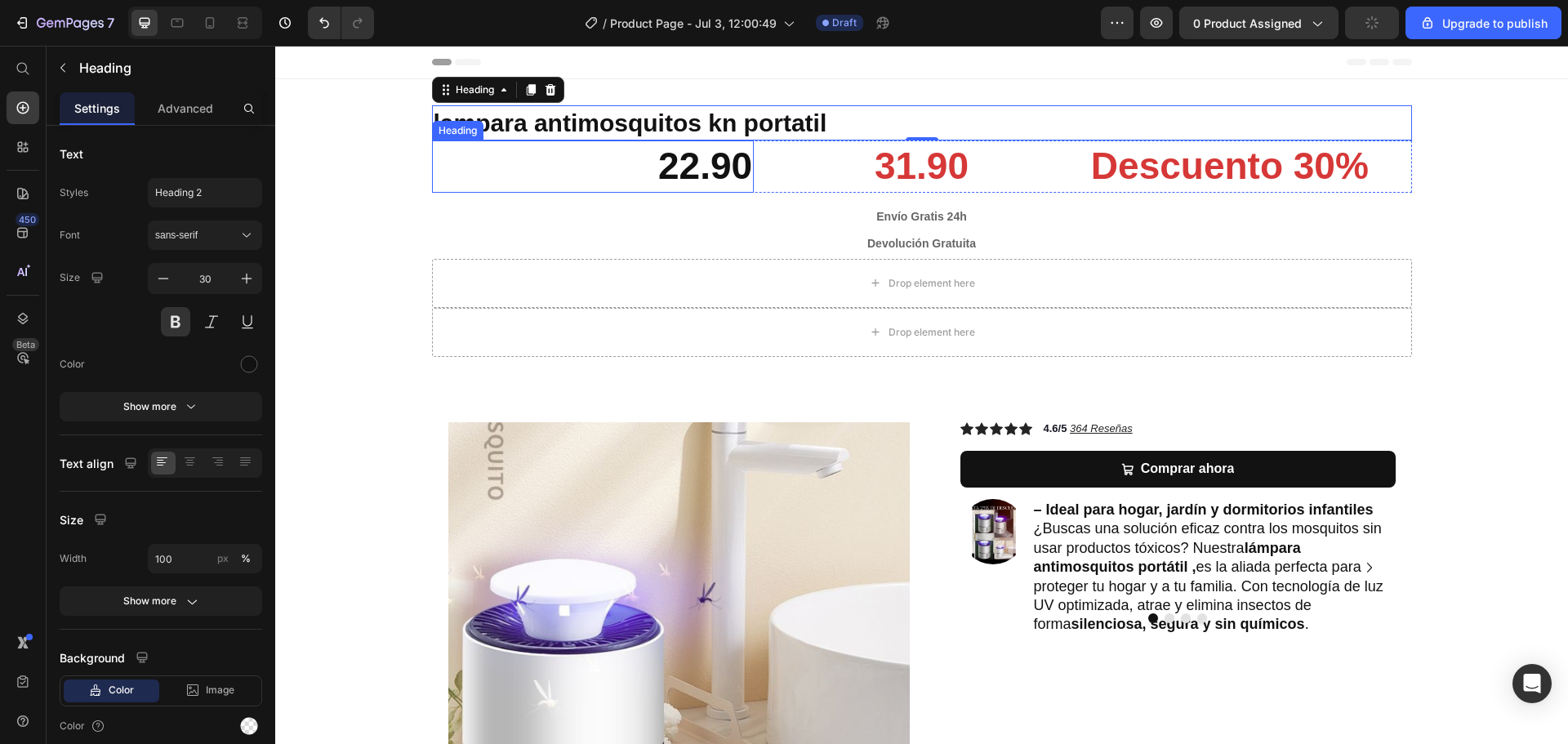 click on "22.90" at bounding box center [593, 167] 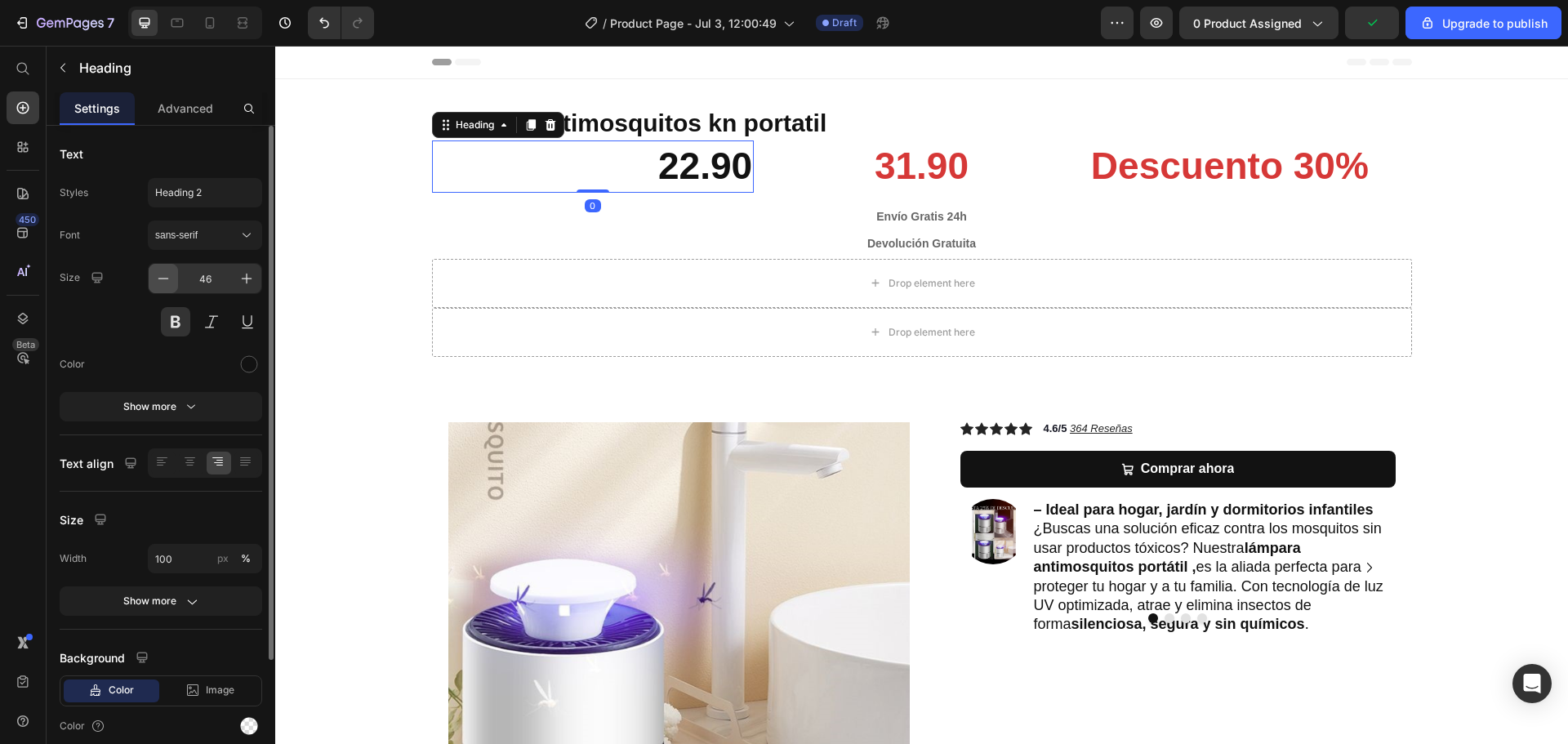 click 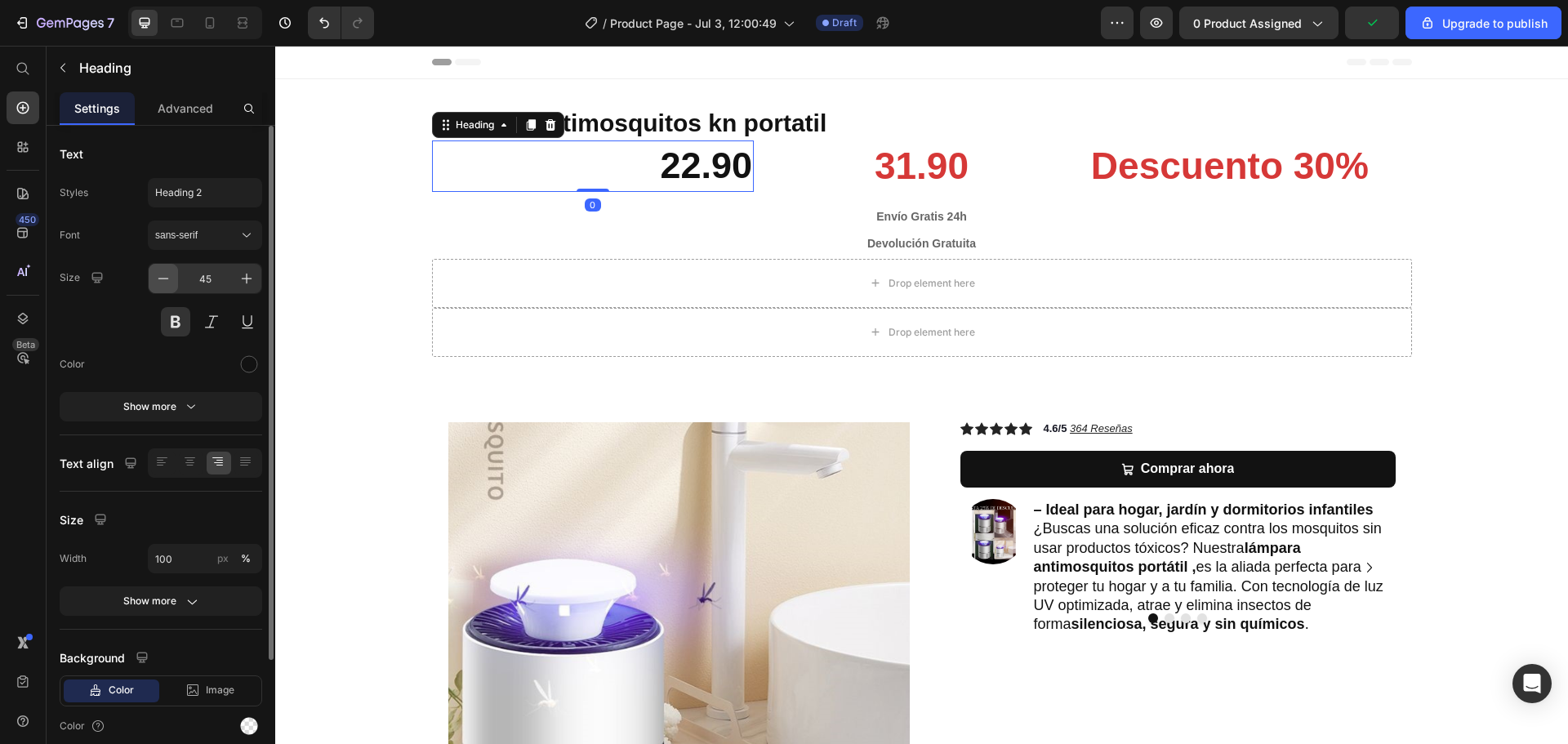 click 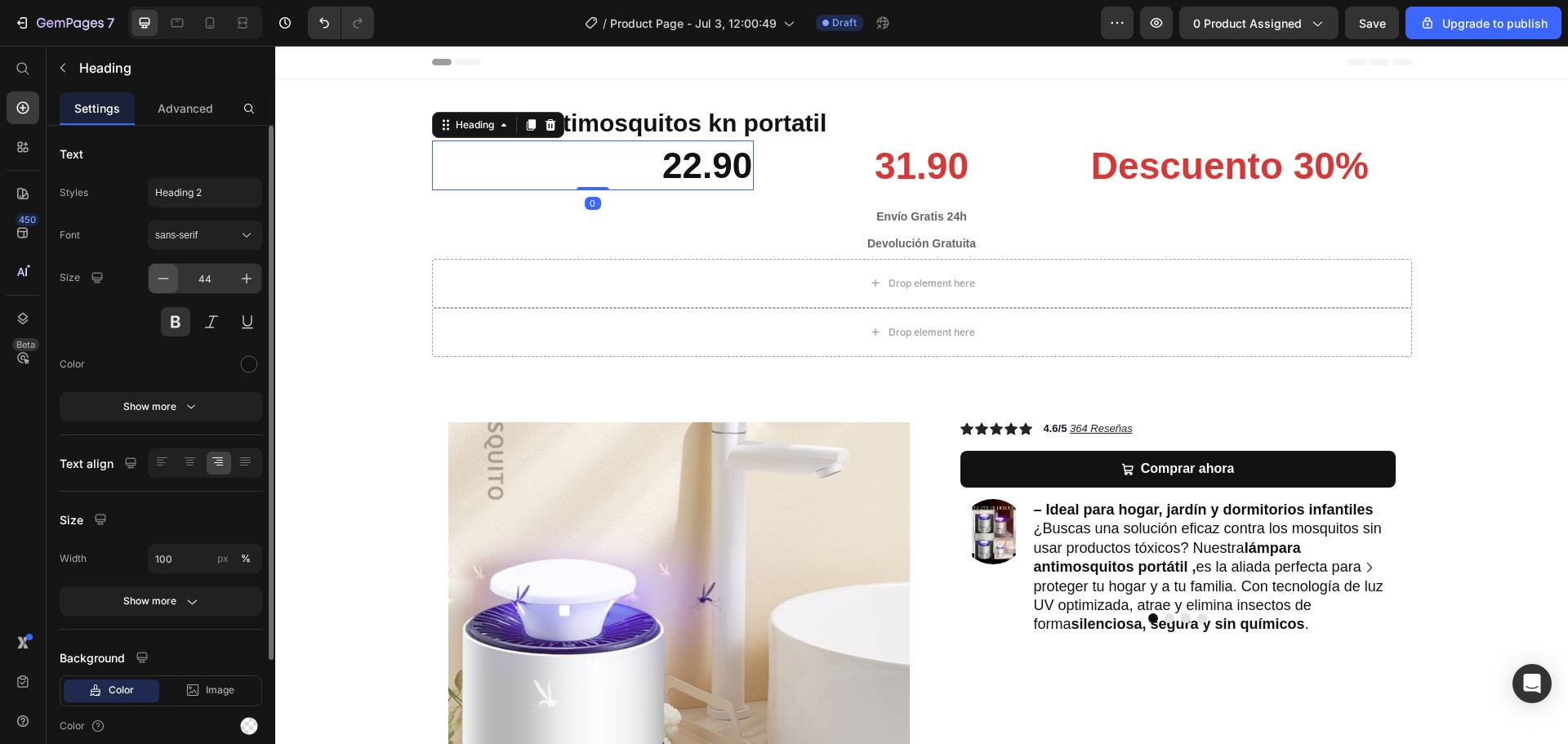 click 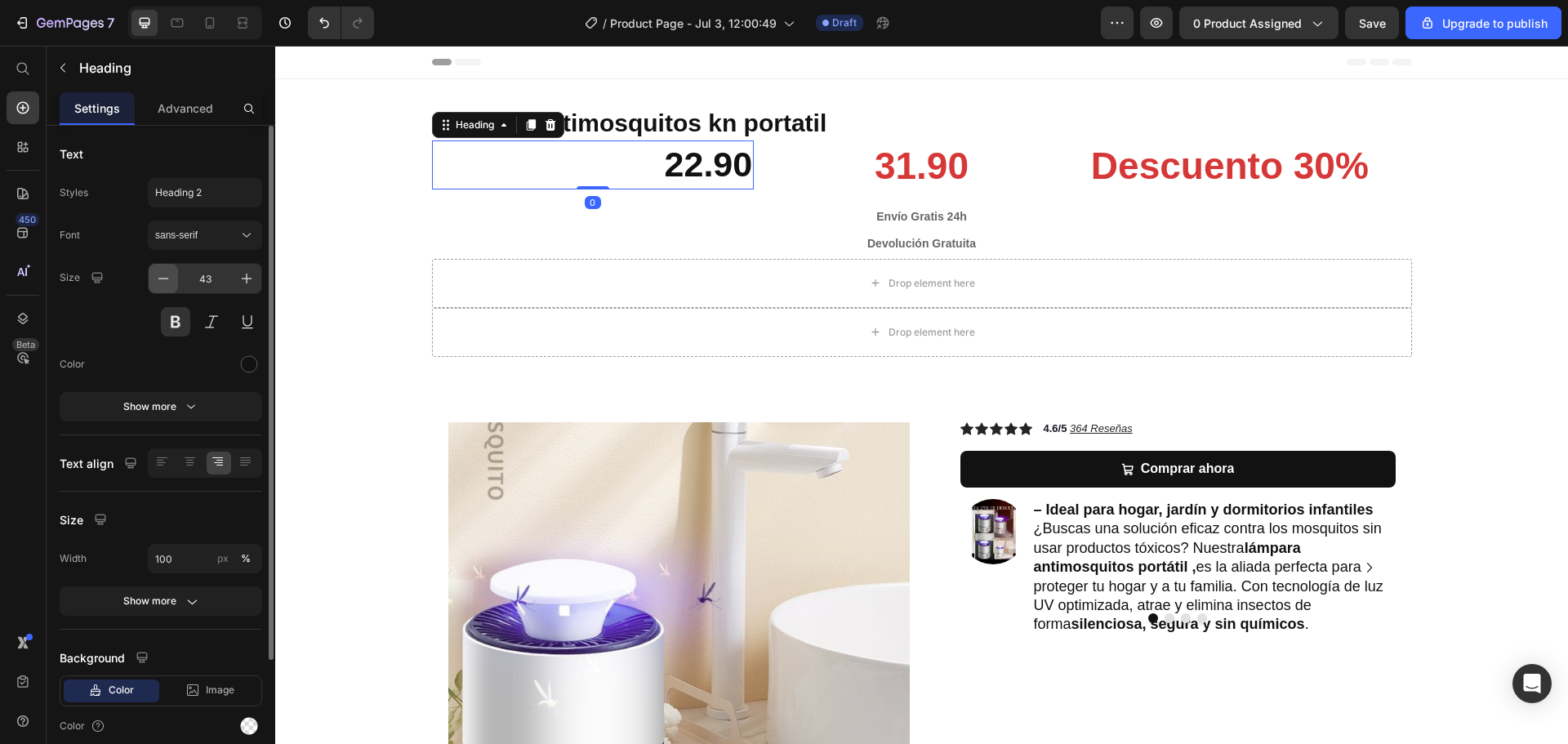 click 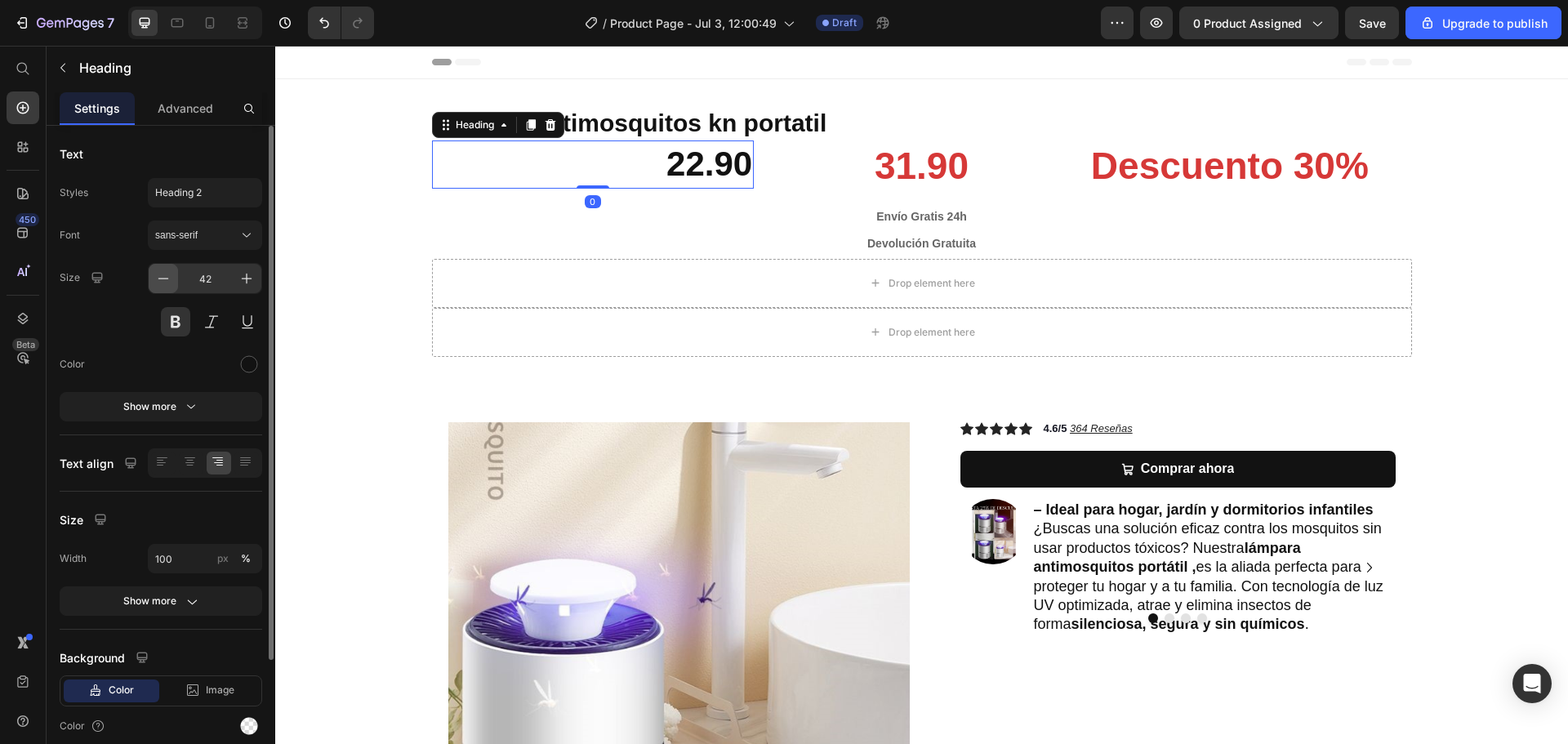 click 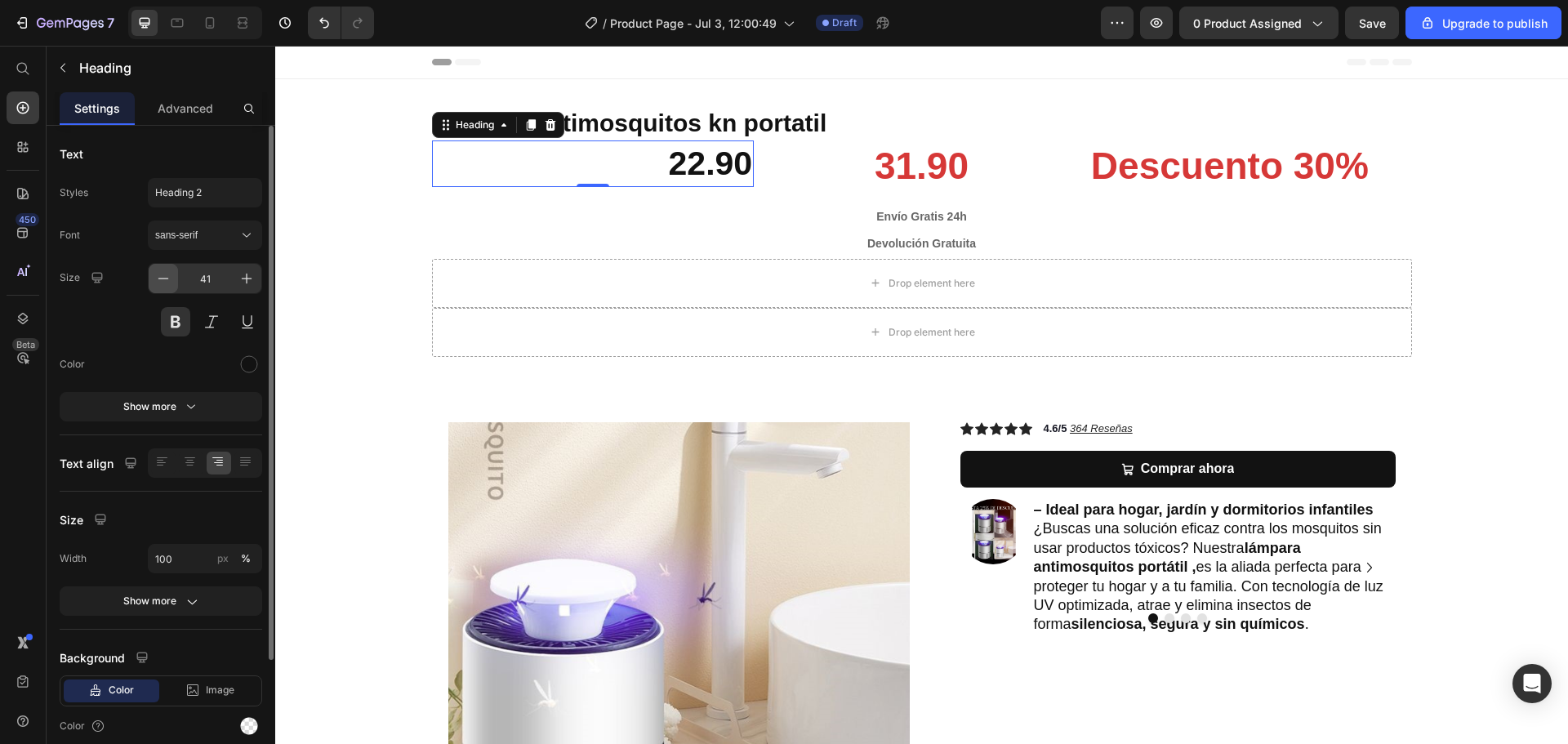 click 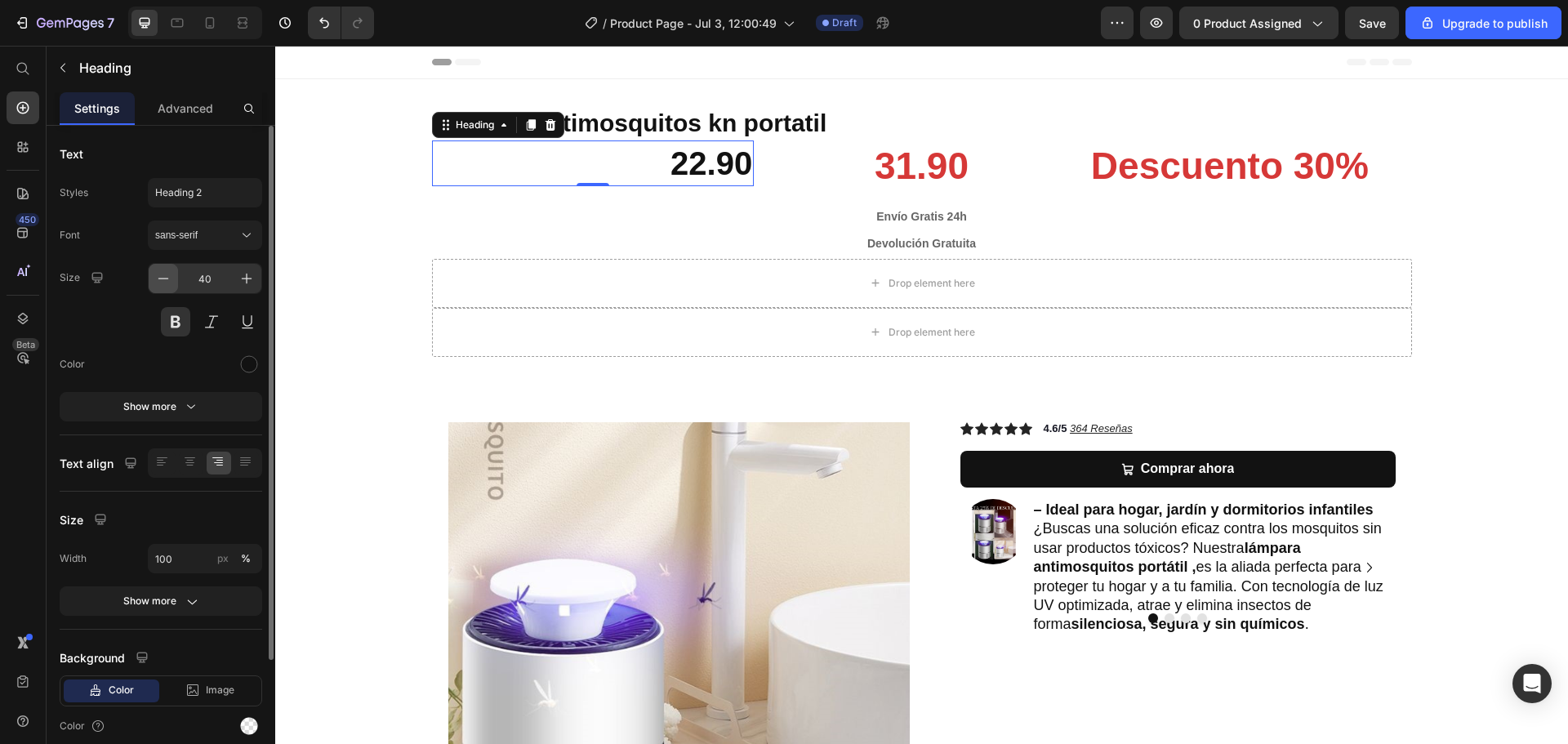 click 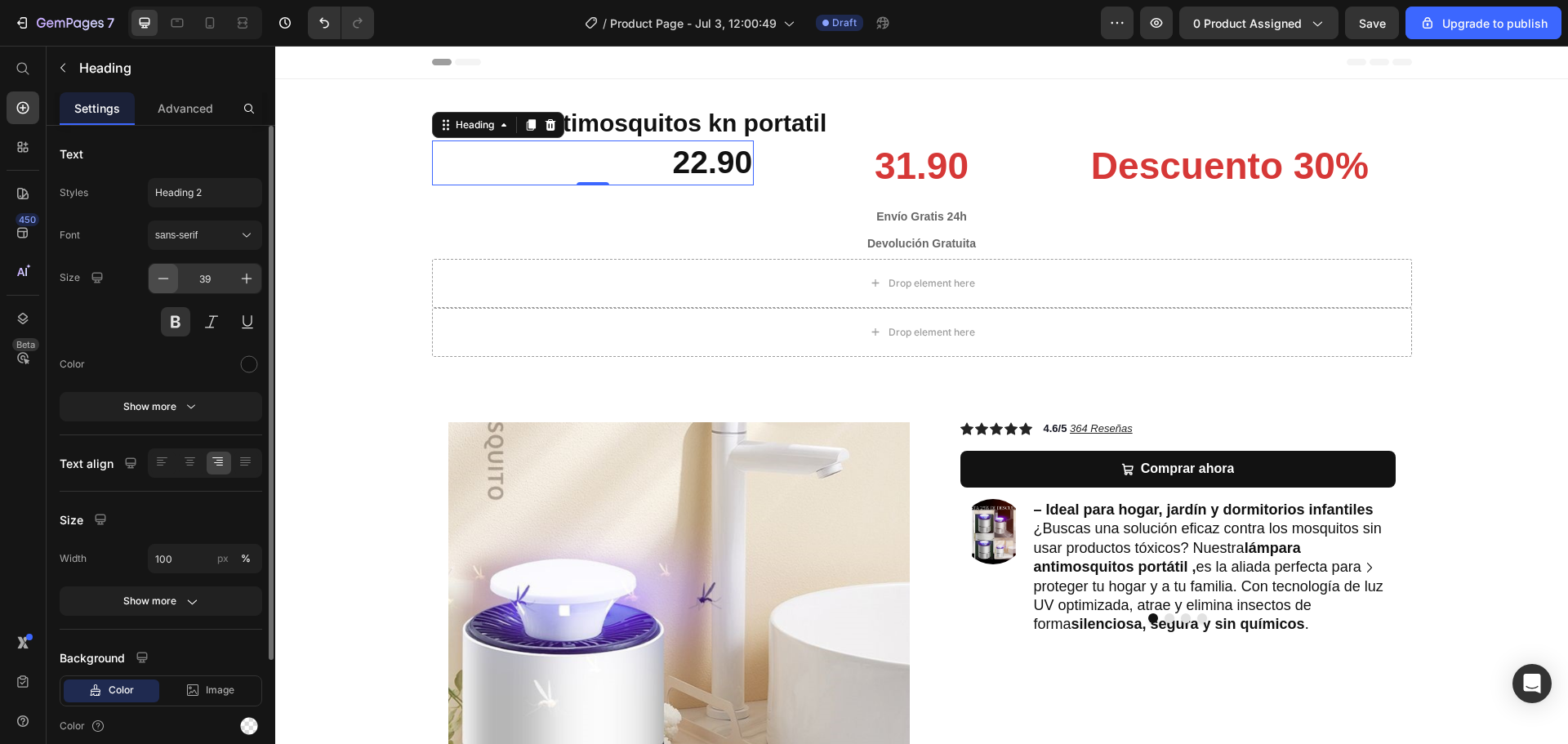 click 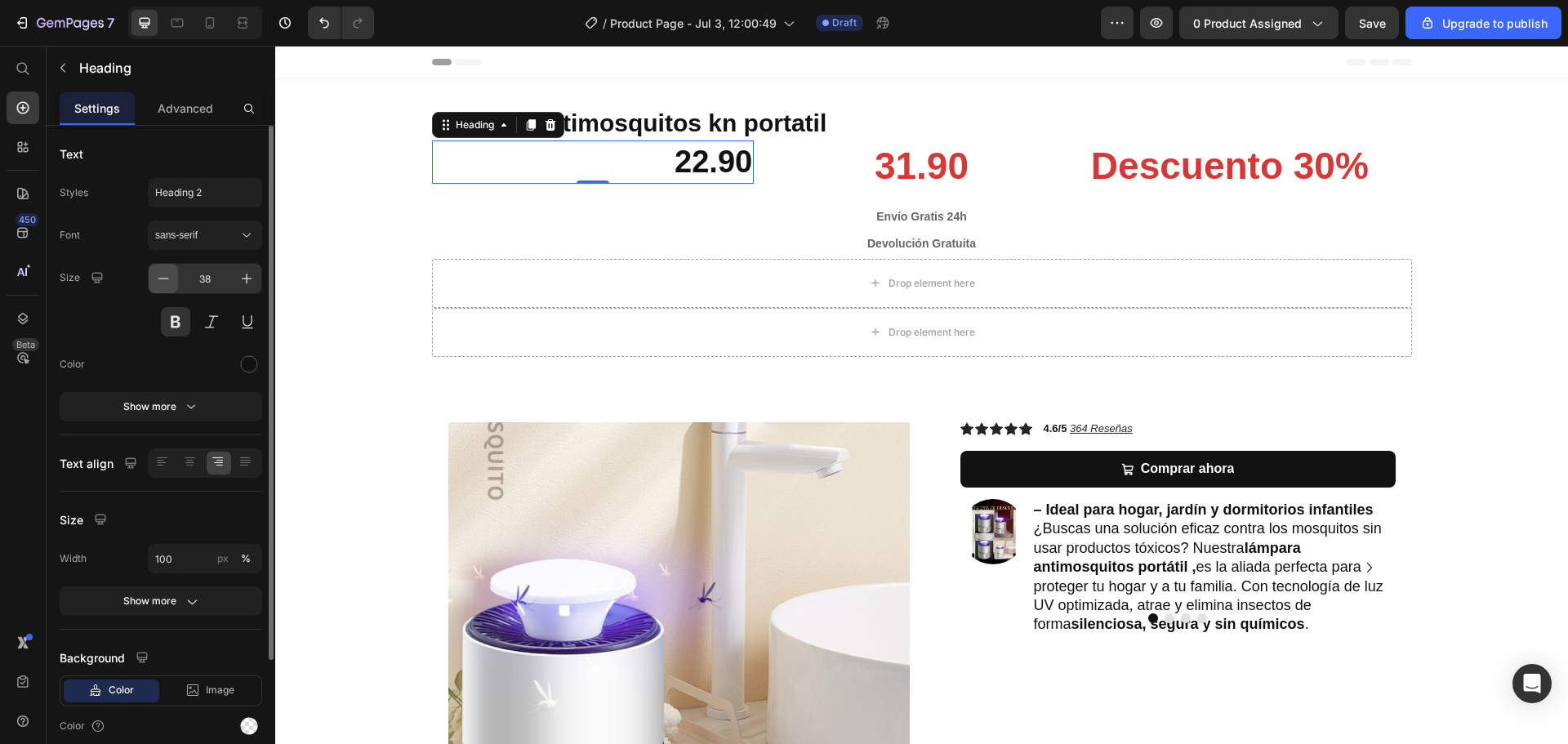 click 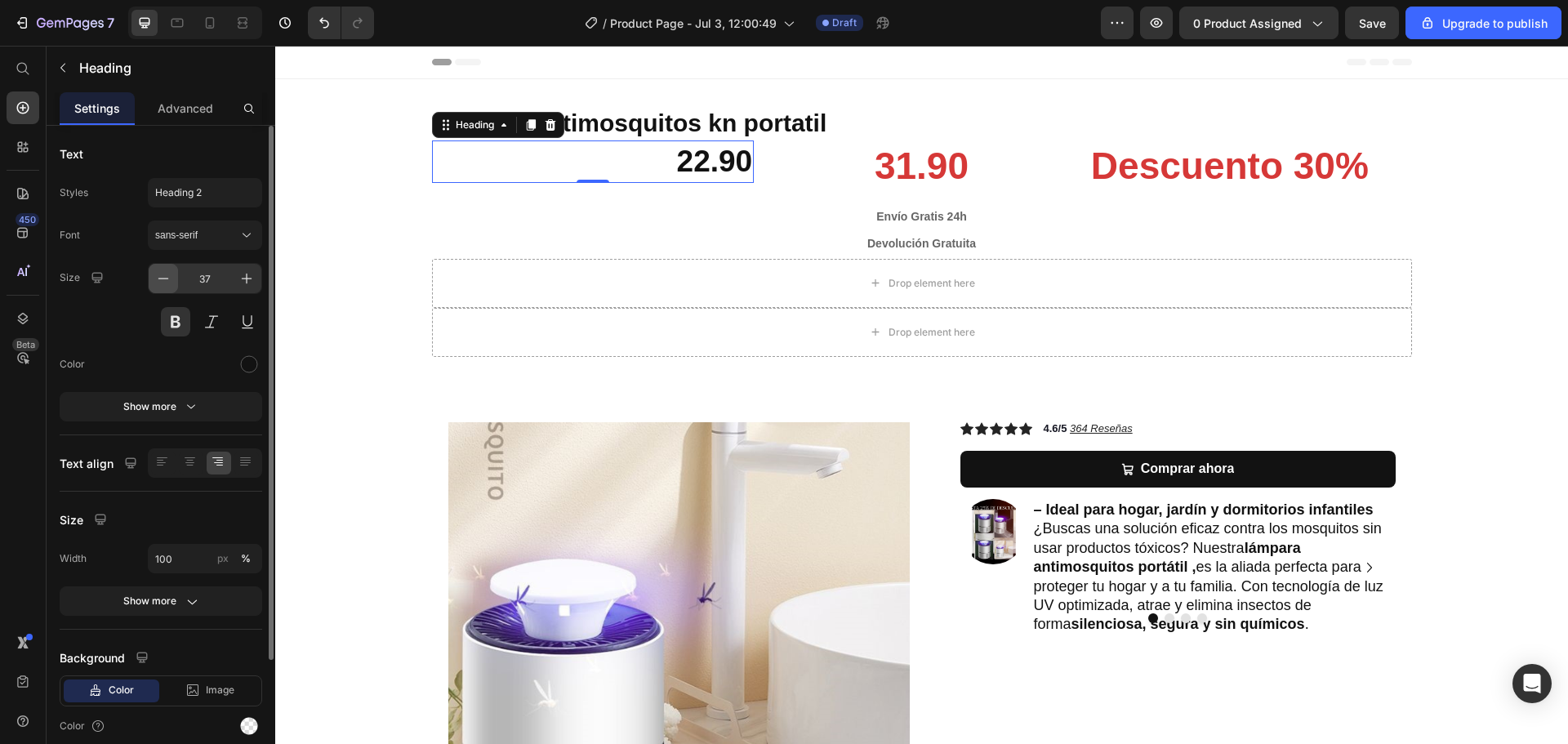 click 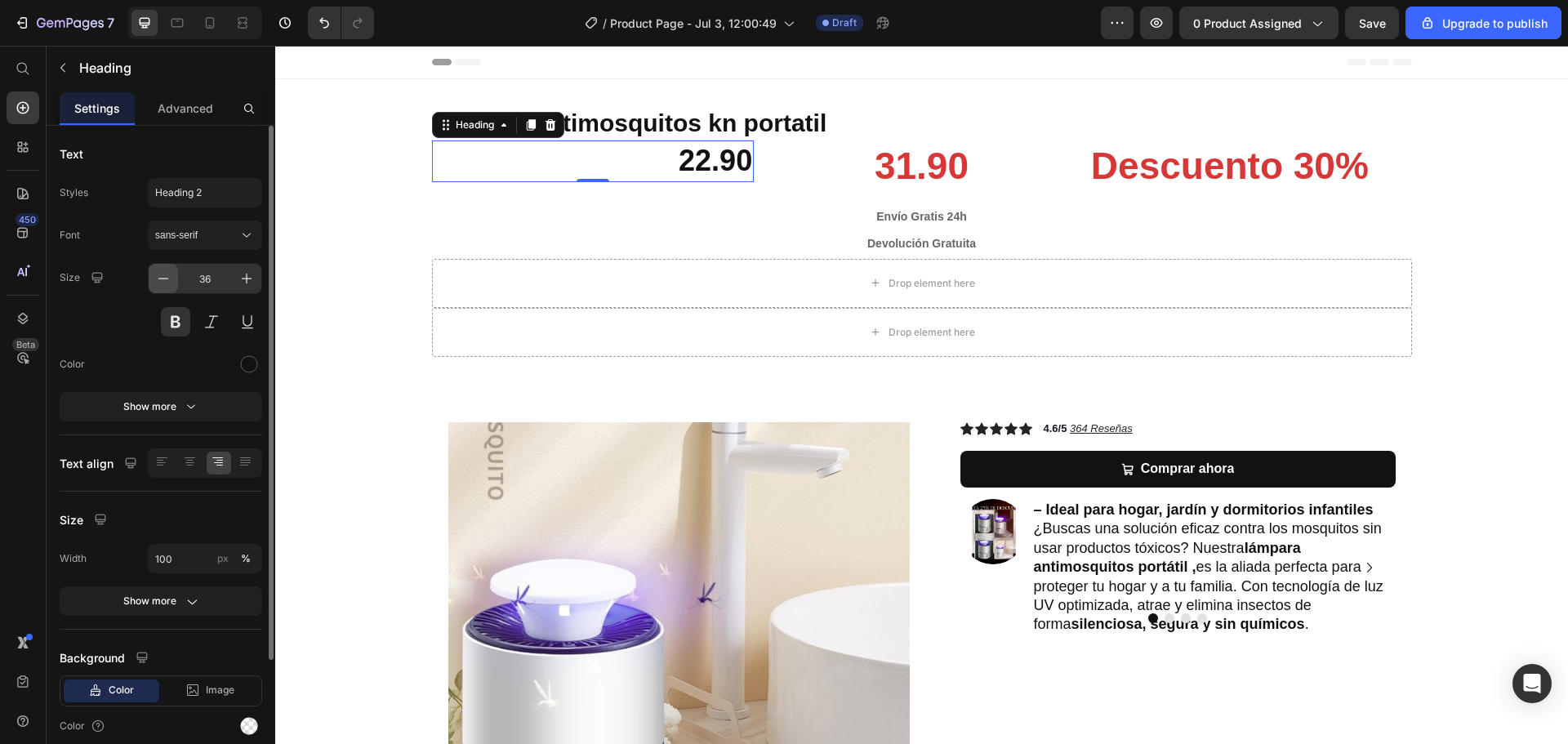 click 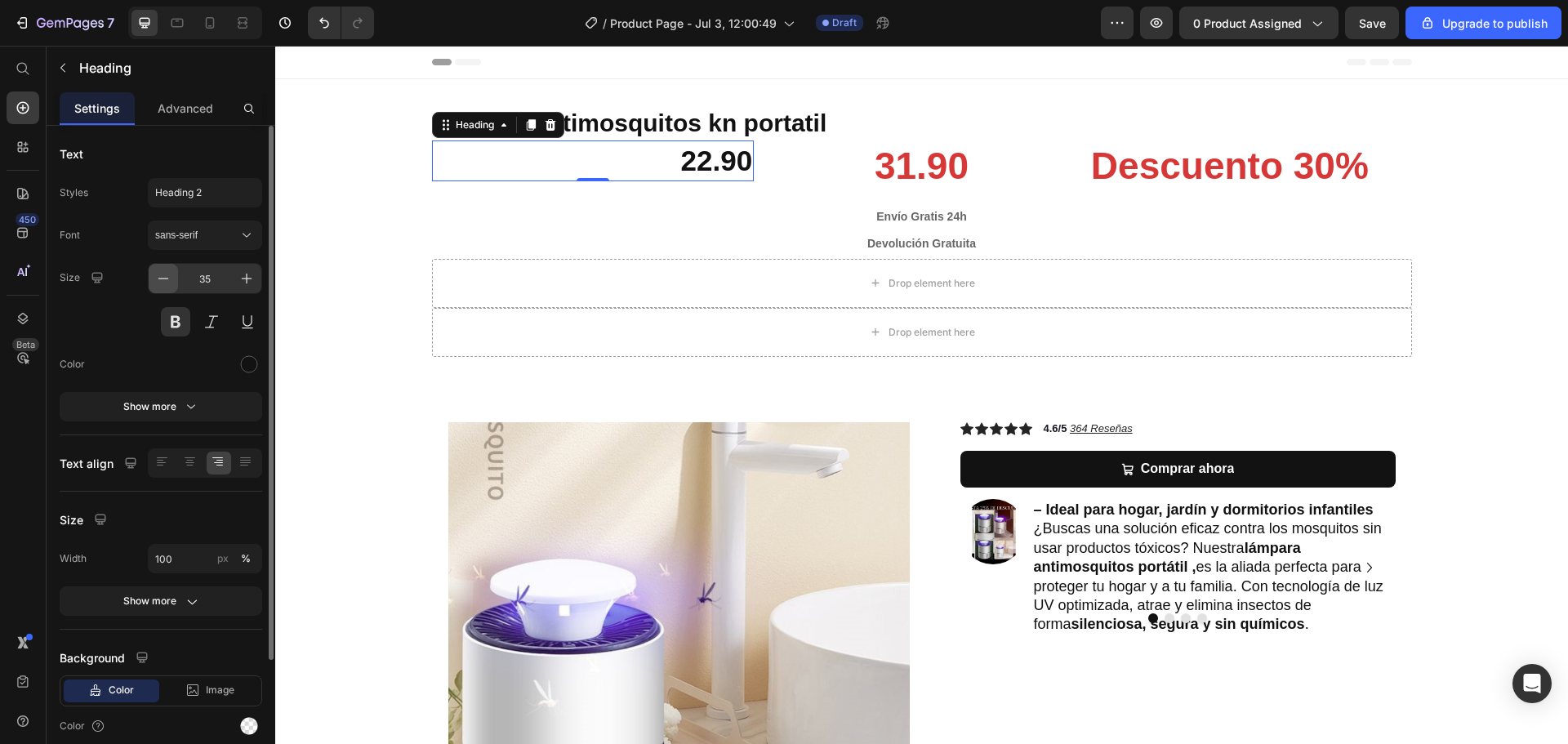 click 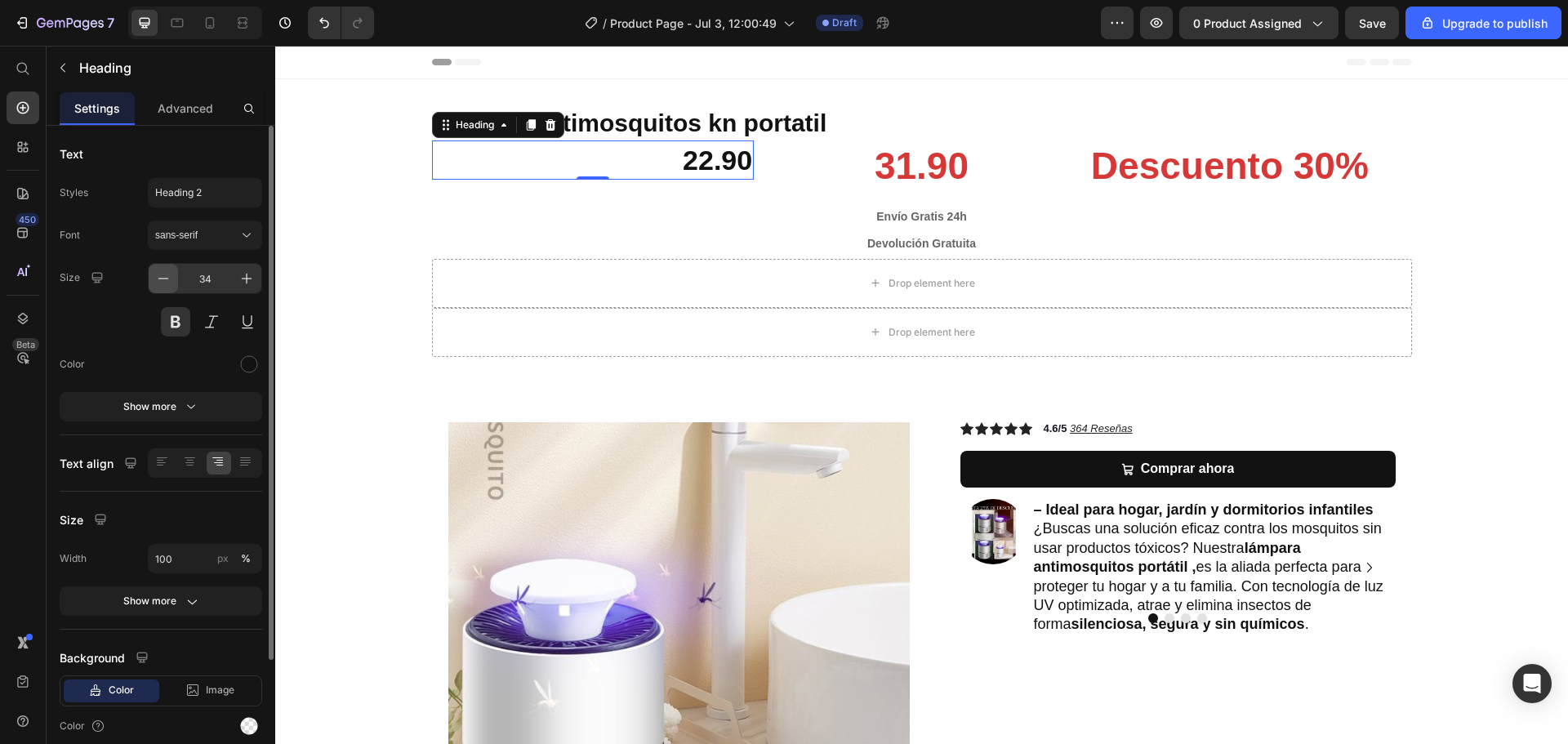 click 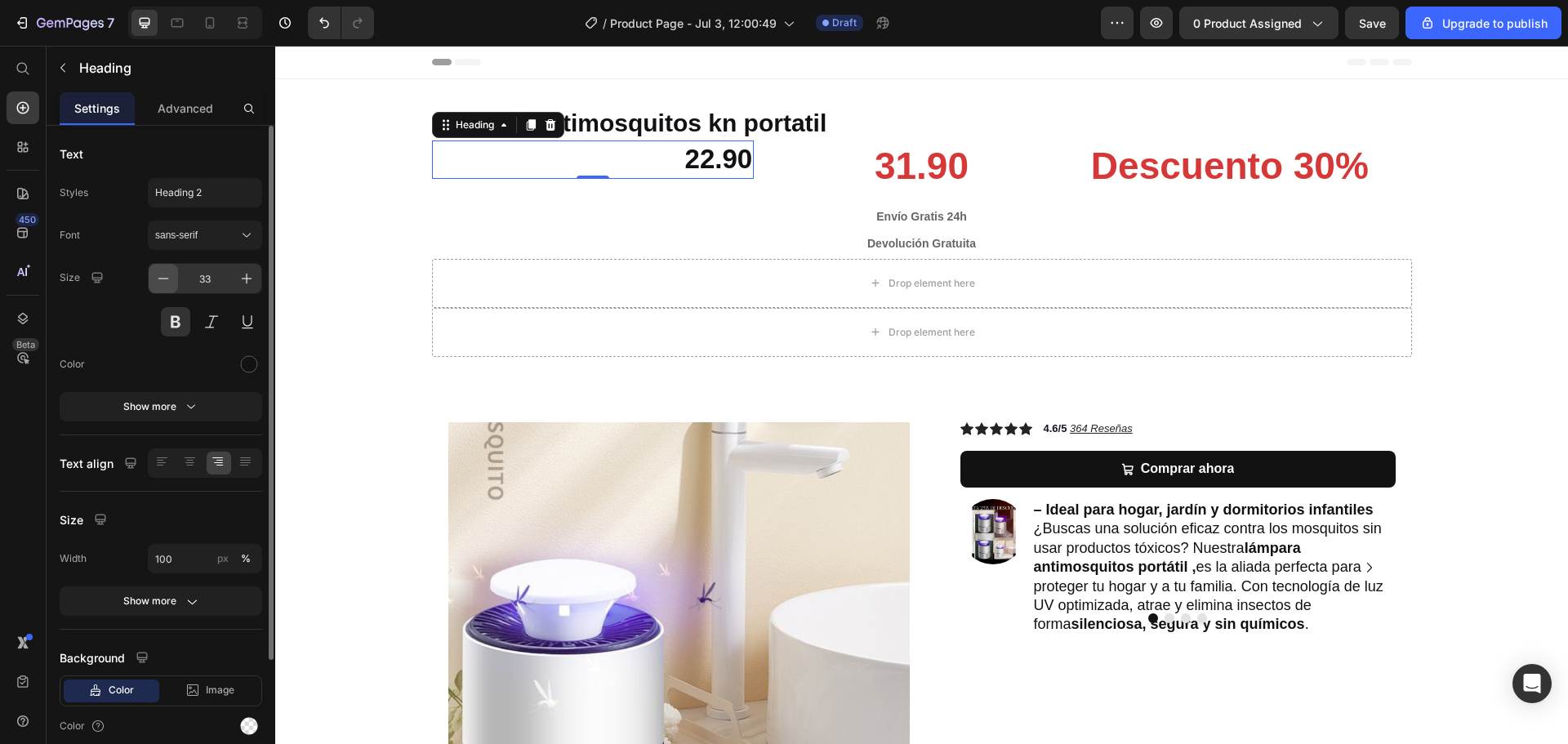 click 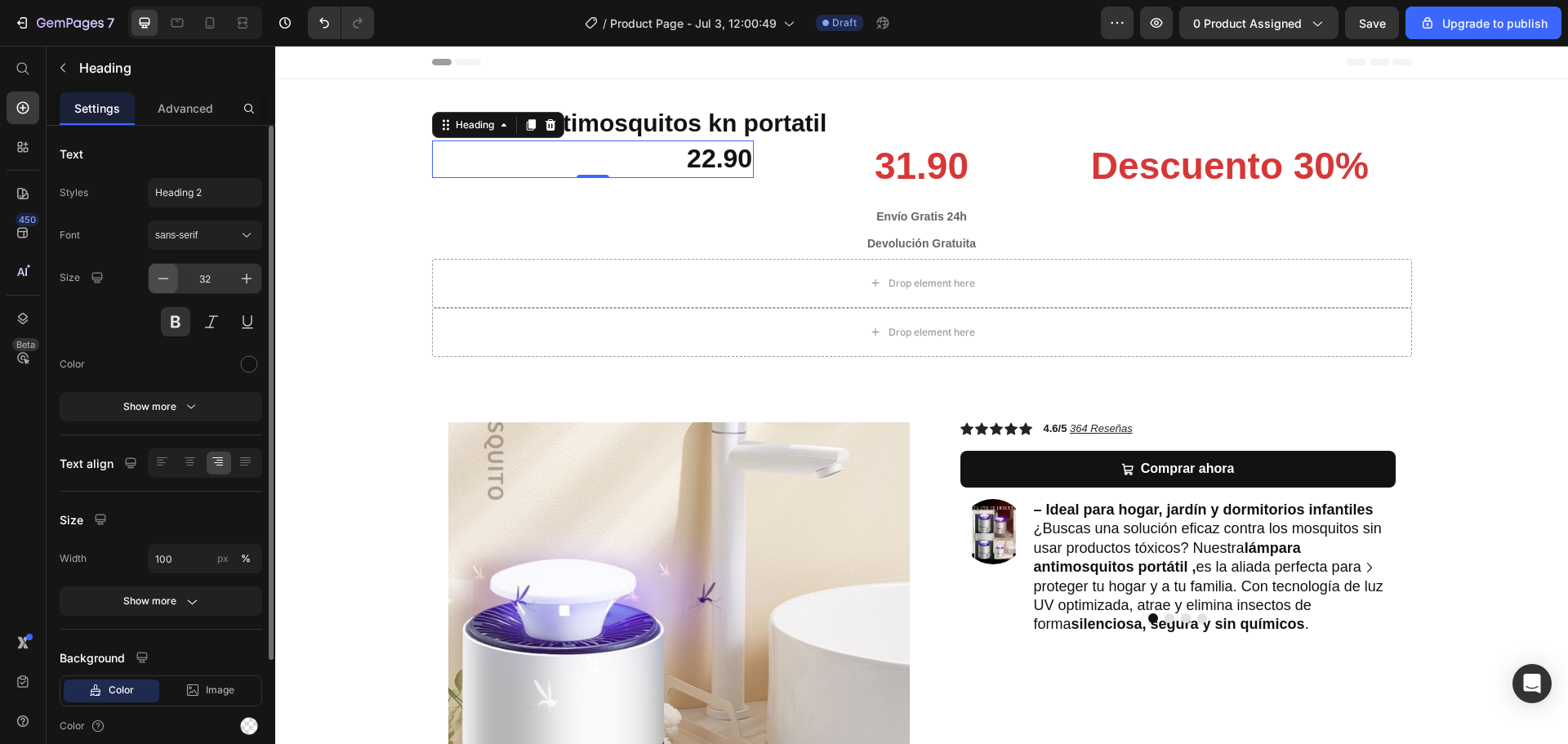 click 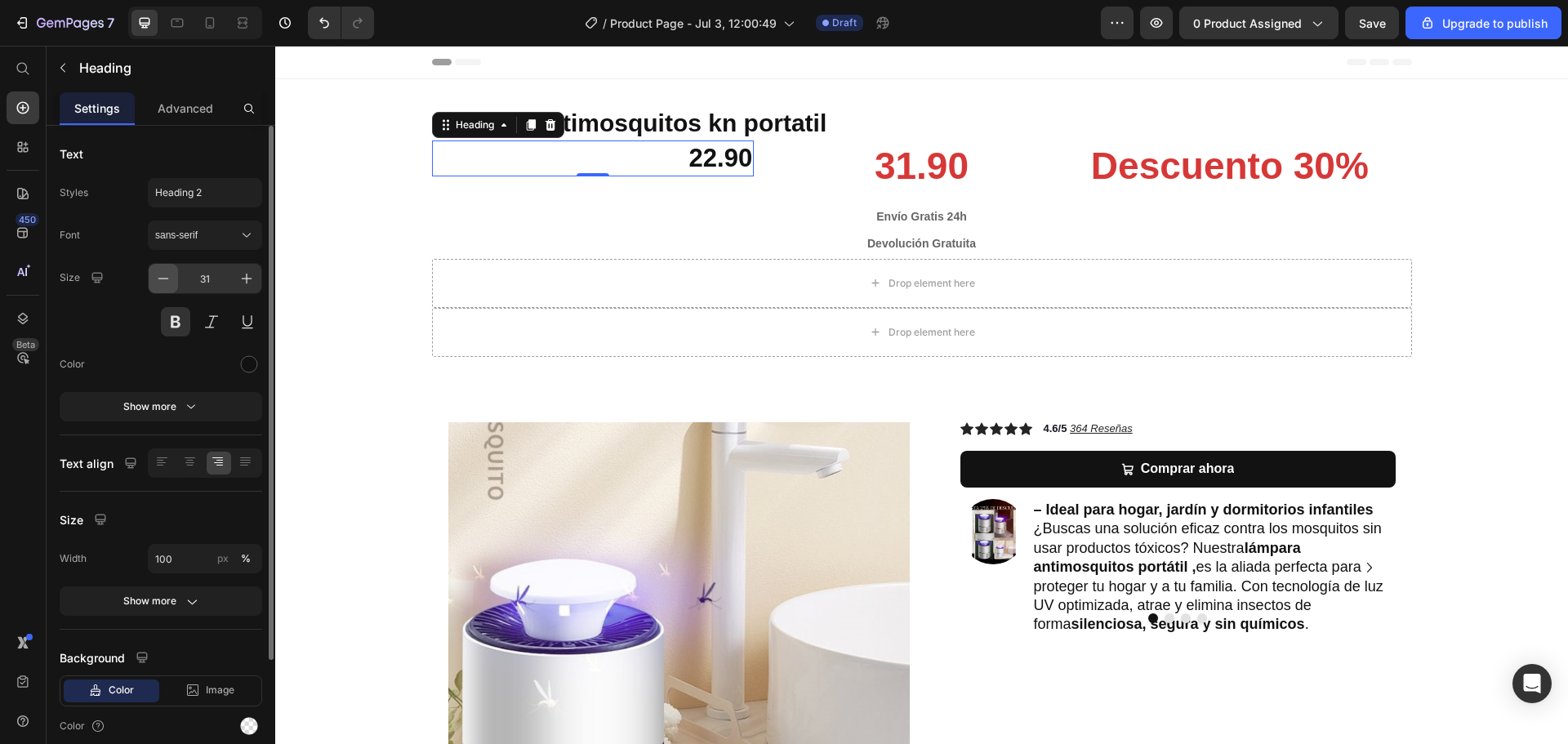 click 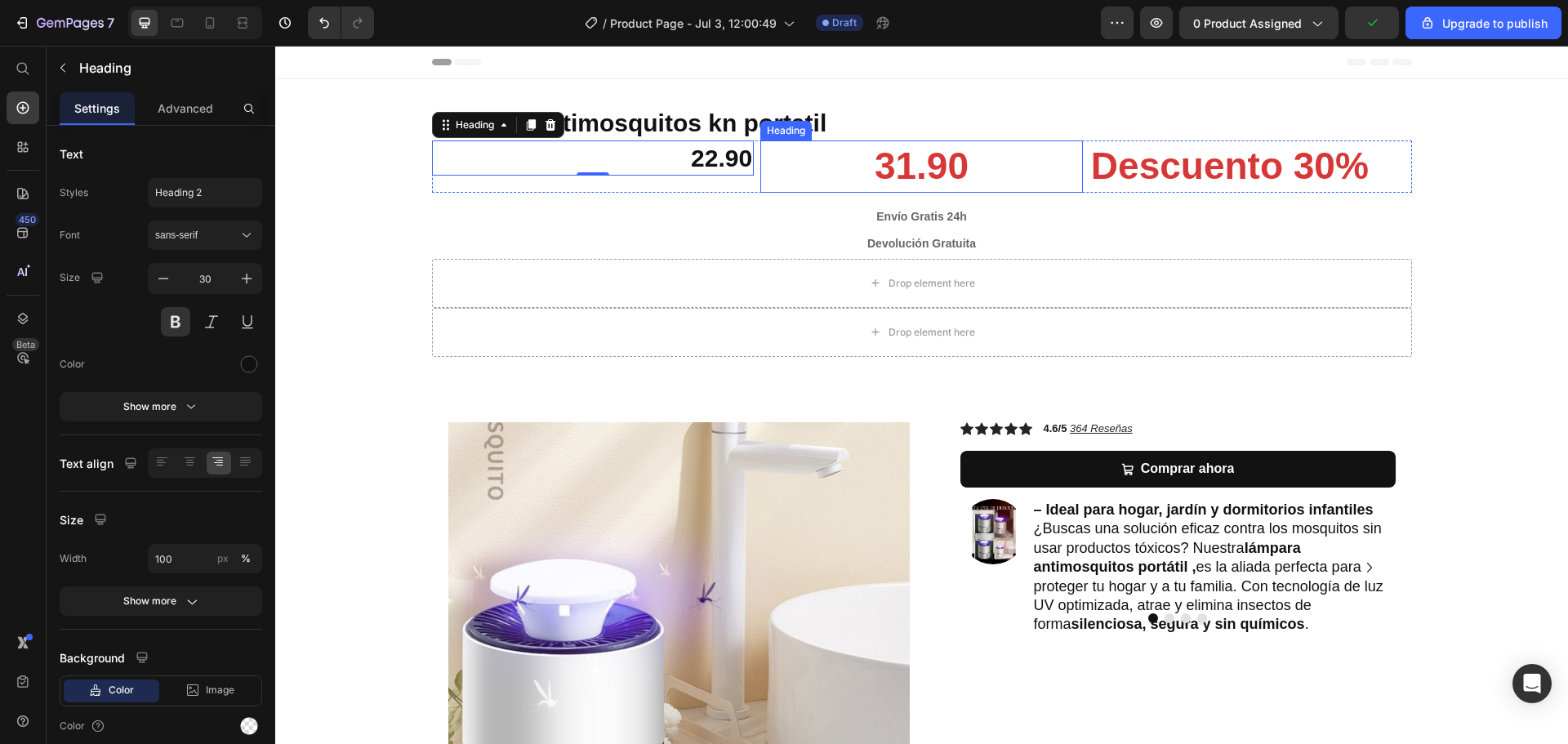 click on "31.90" at bounding box center [921, 167] 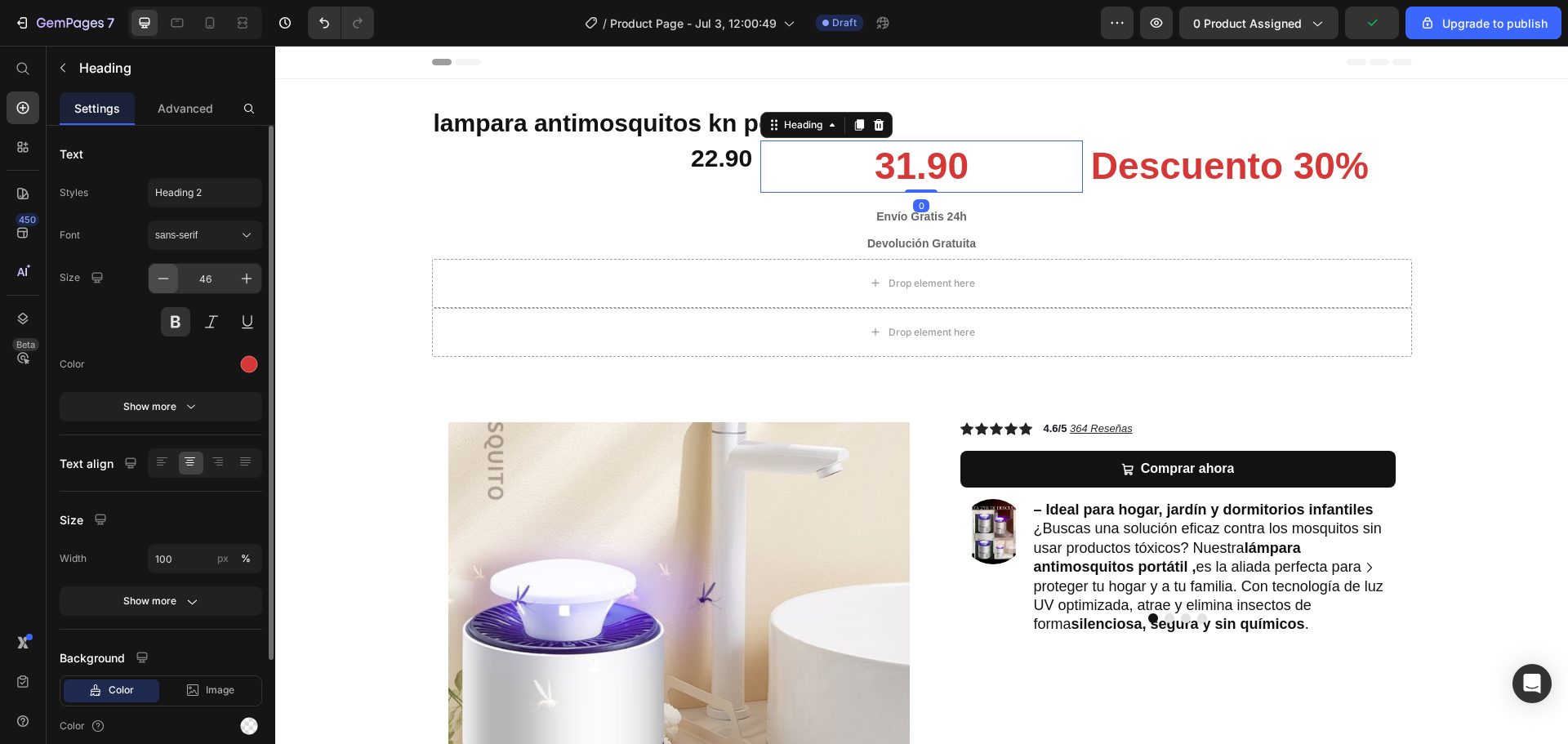 click 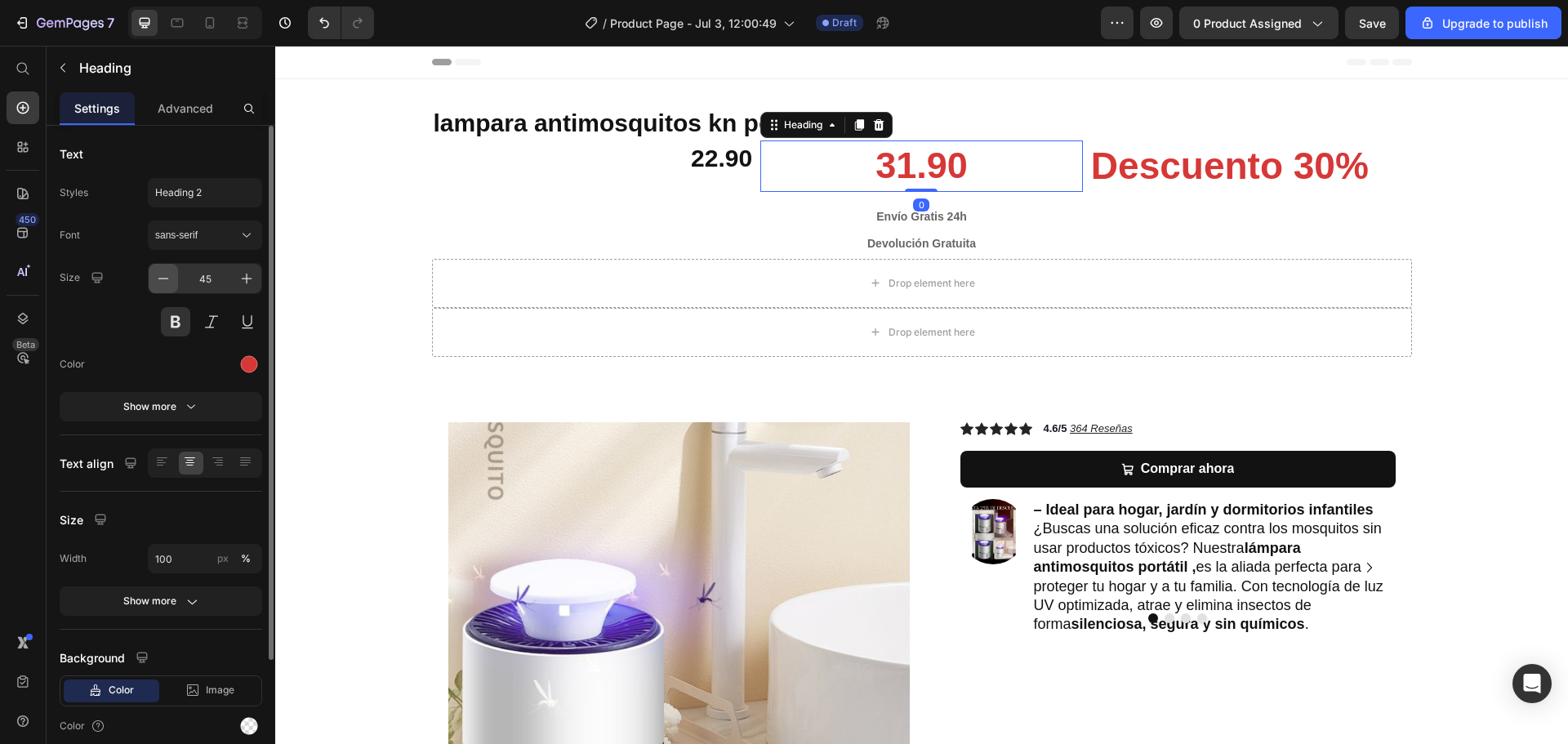 click 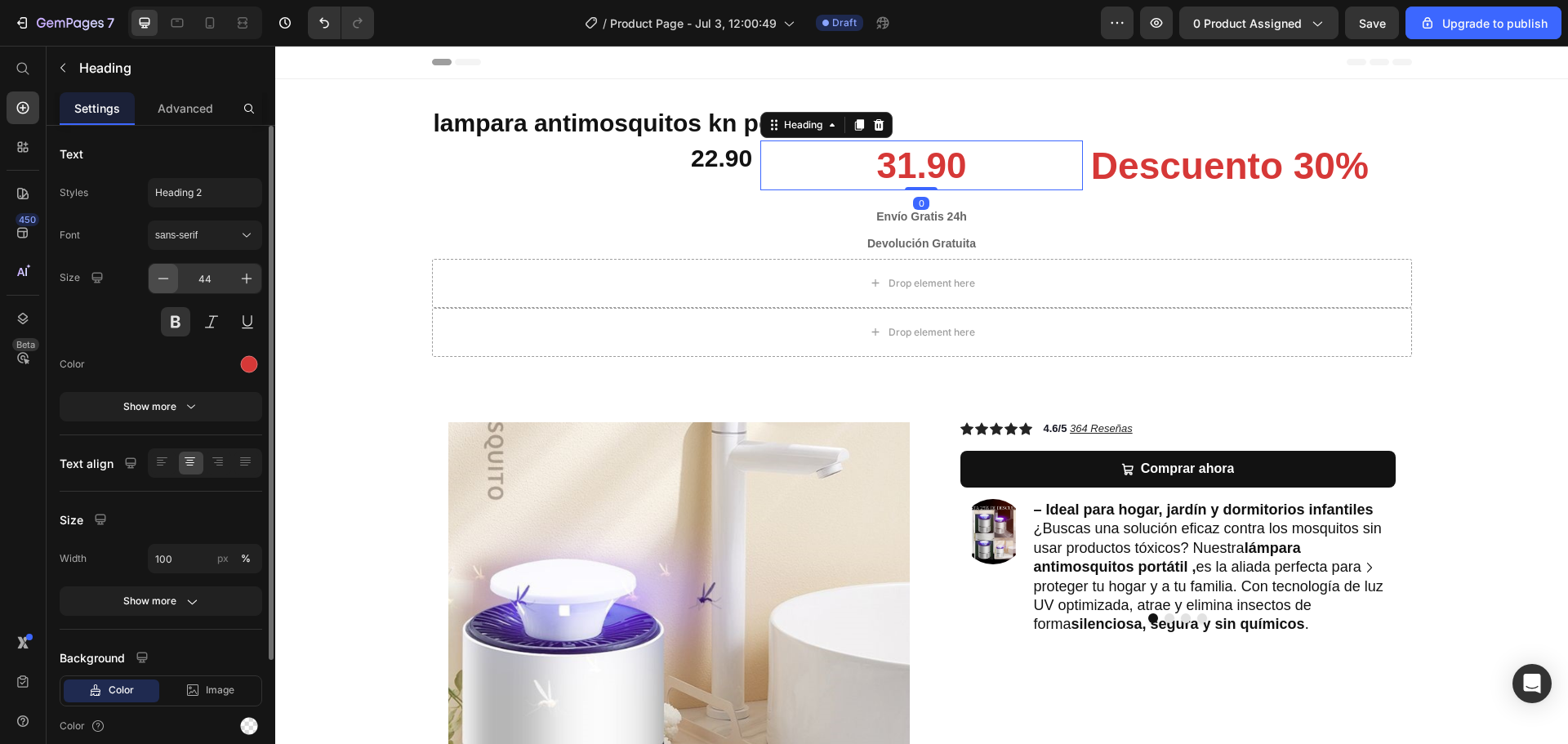 click 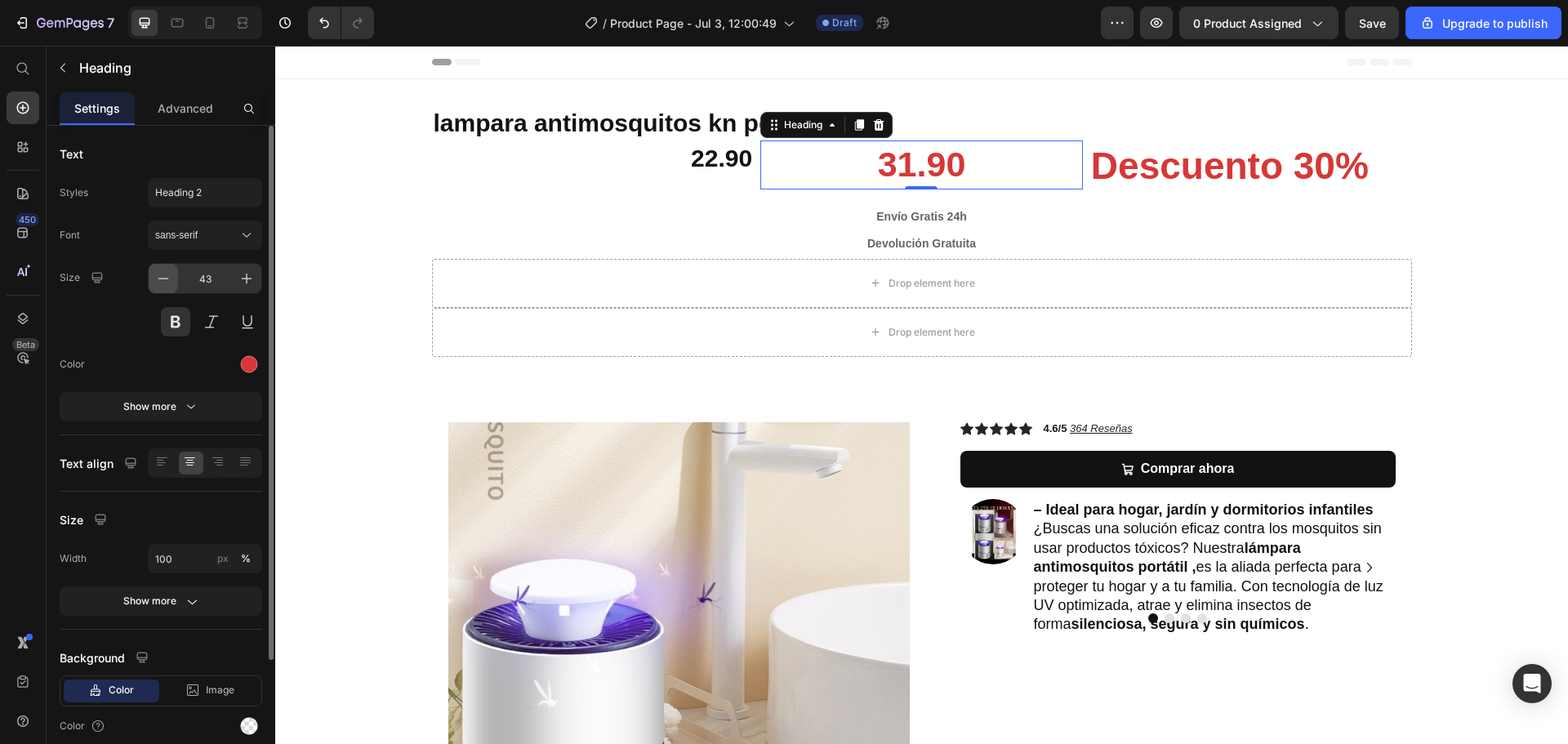 click 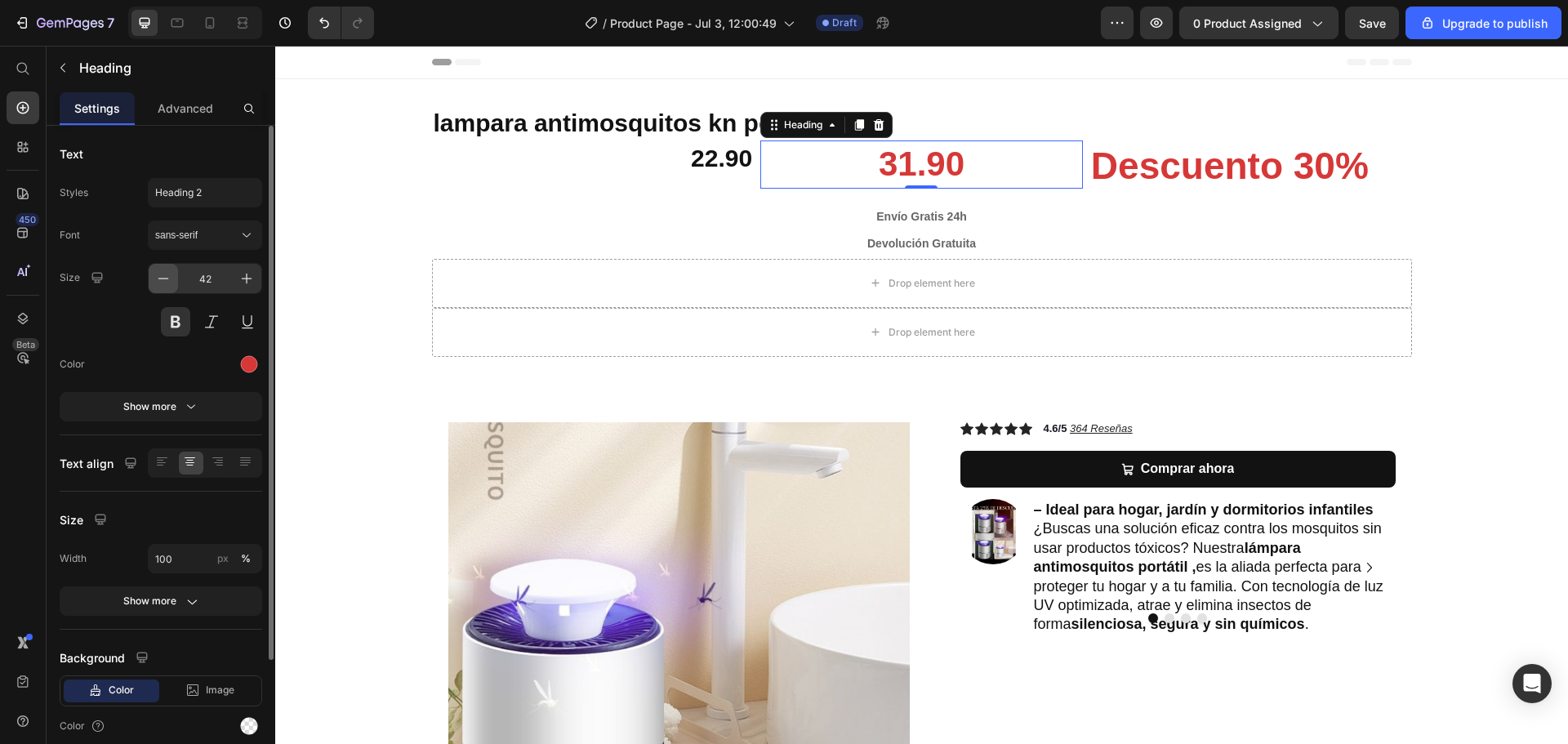 click 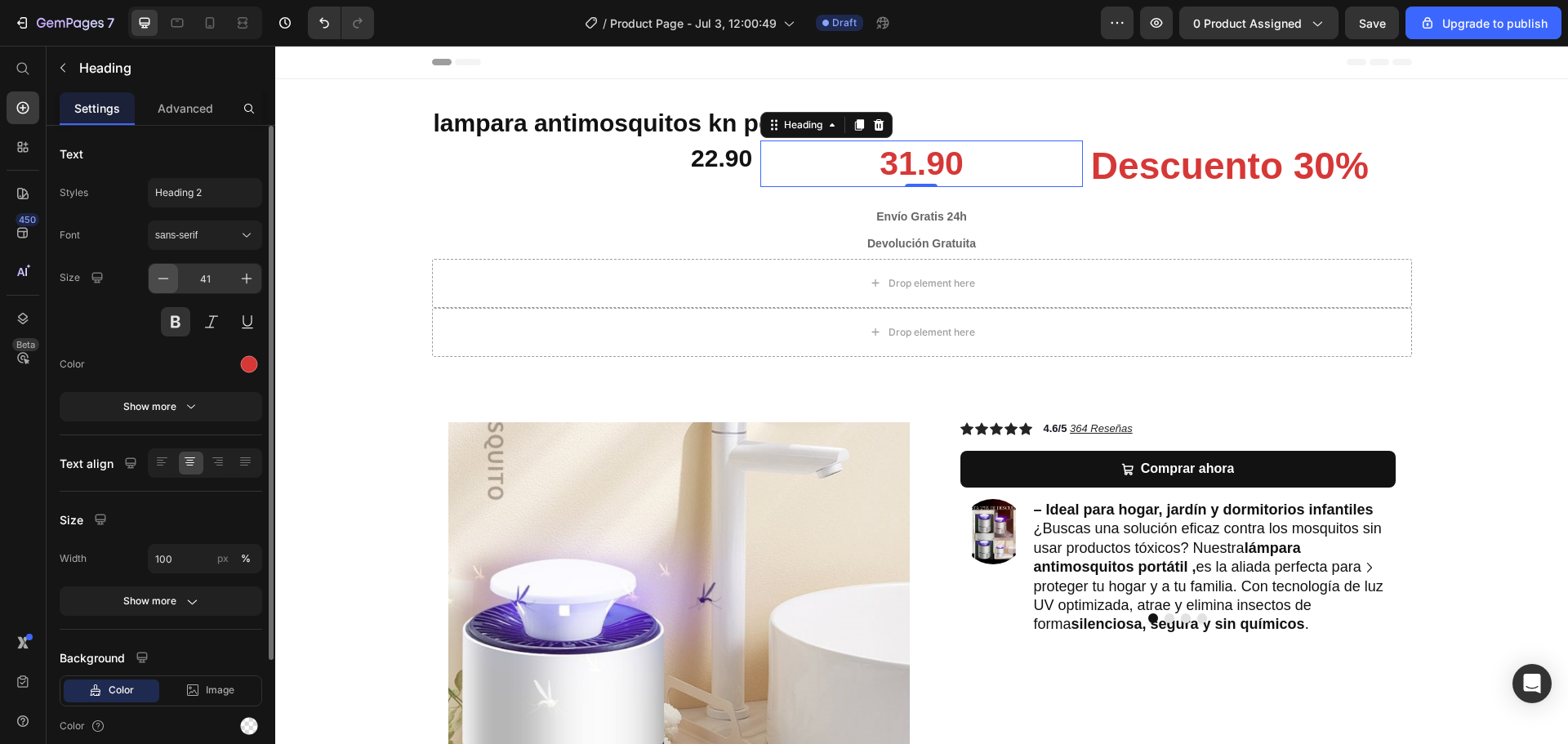 click 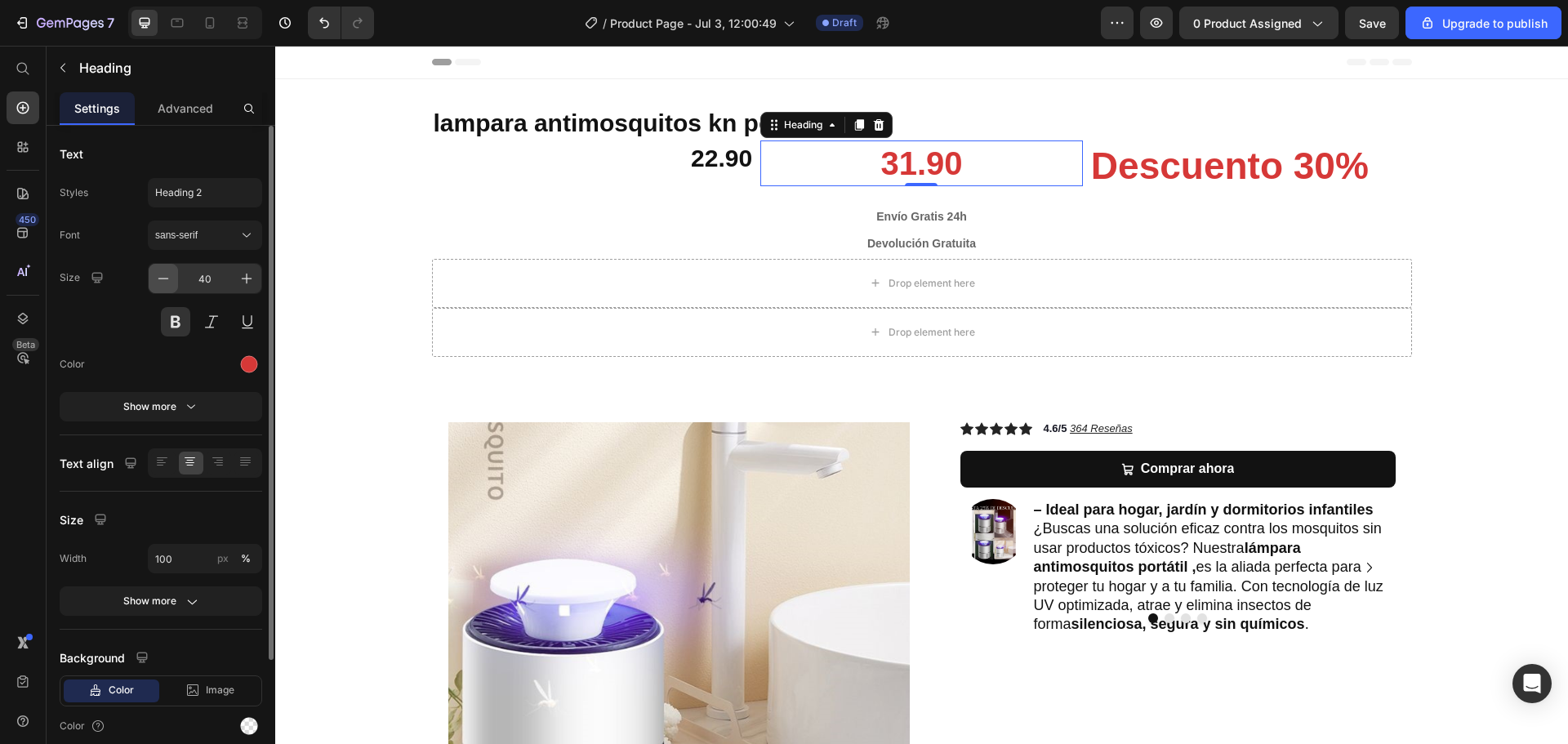 click 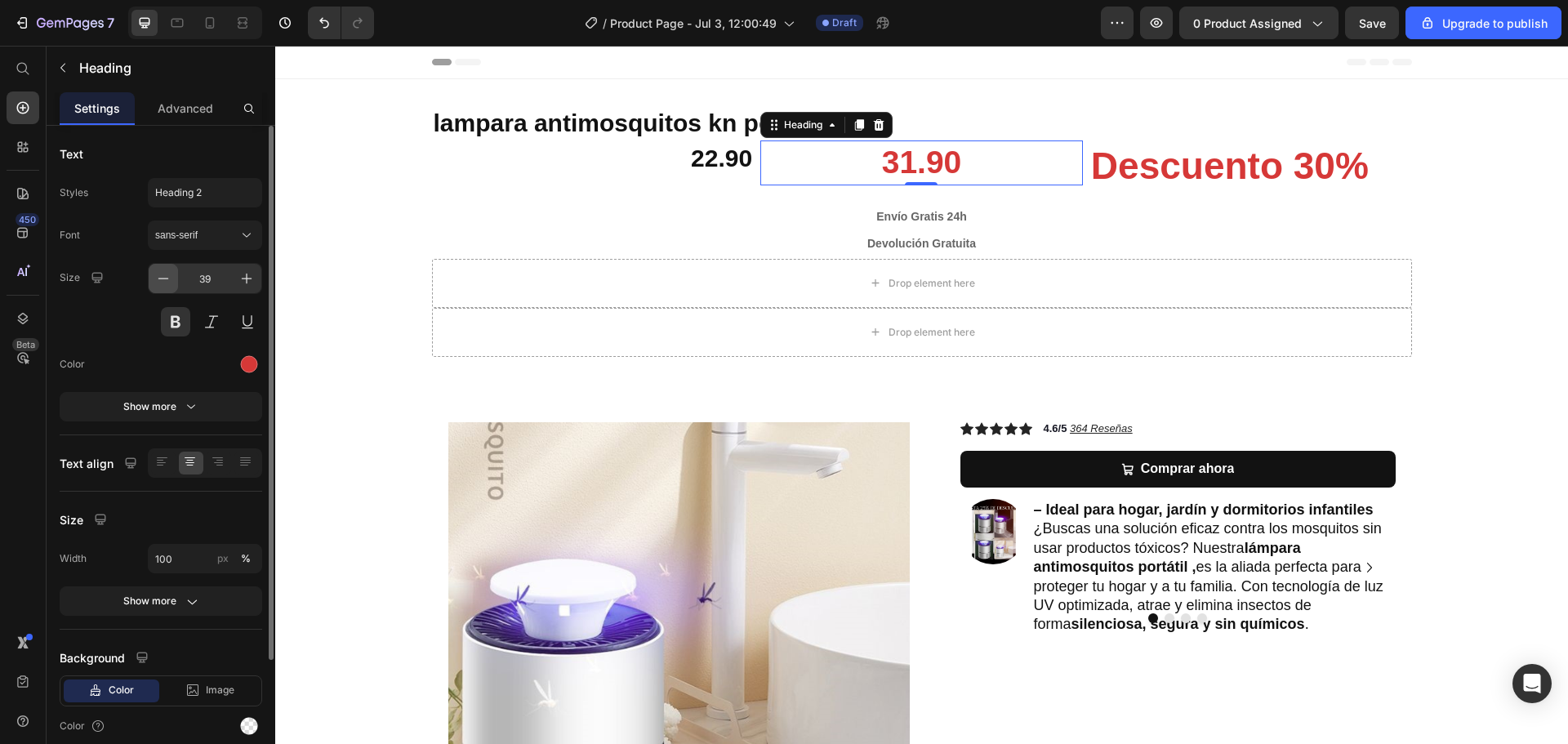 click 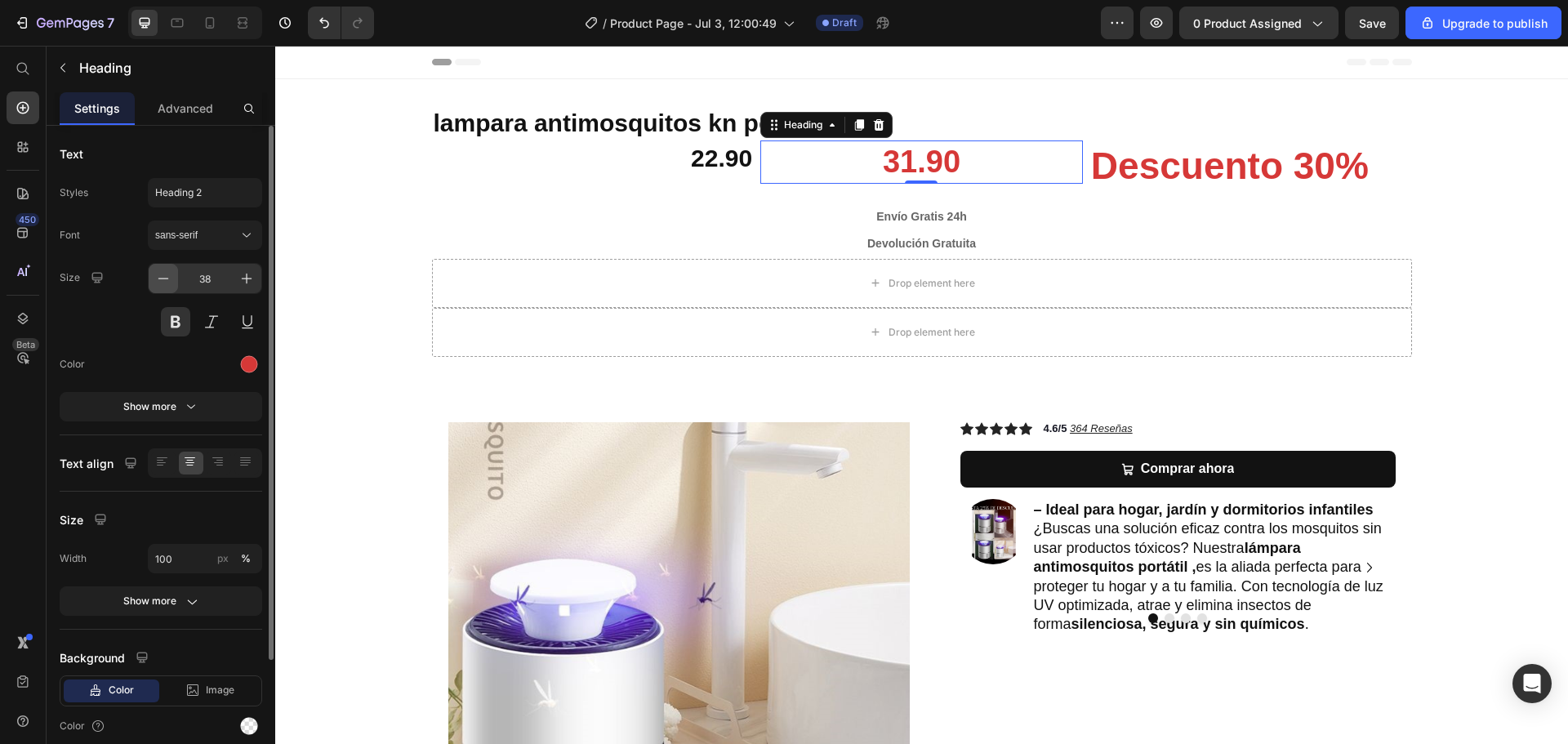 click 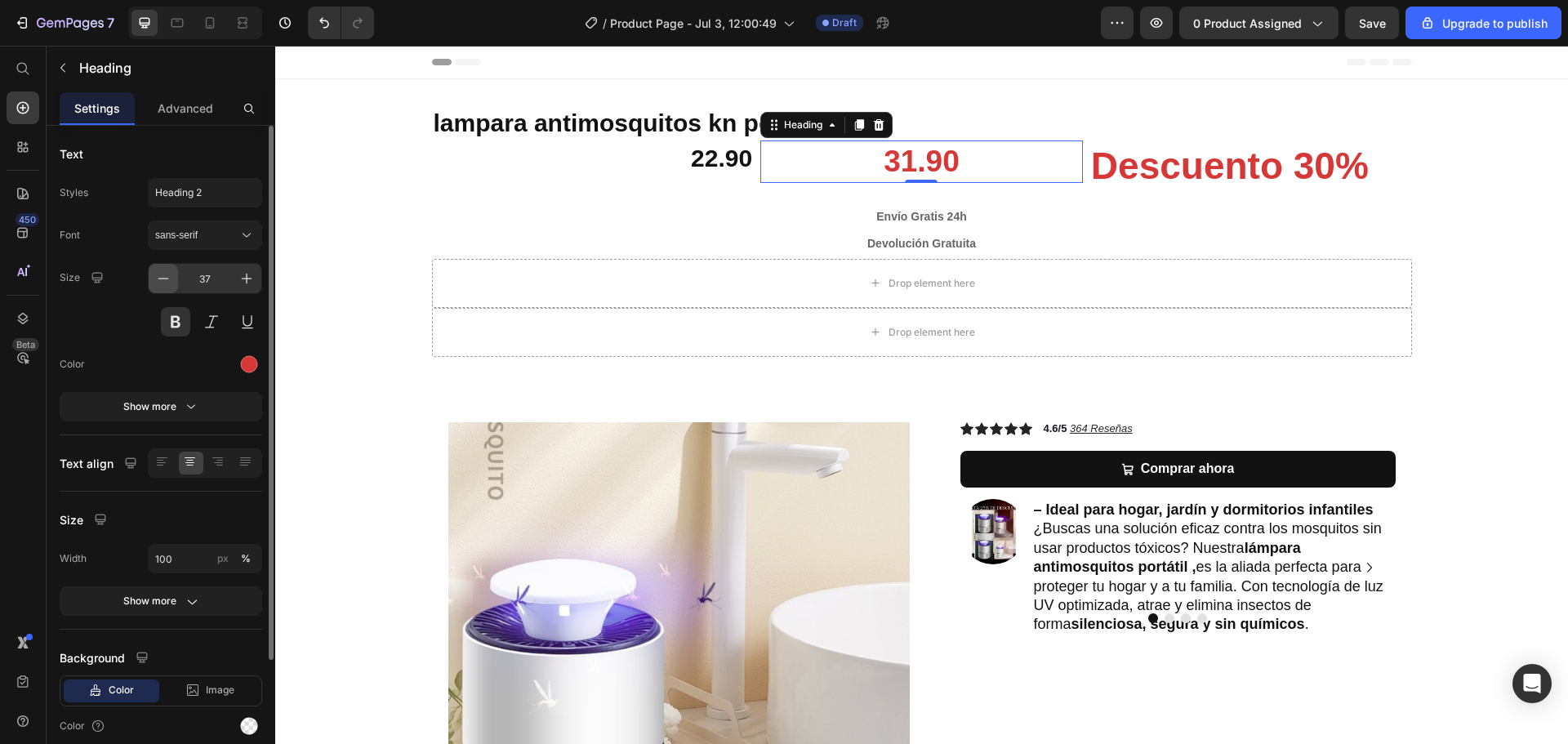 click 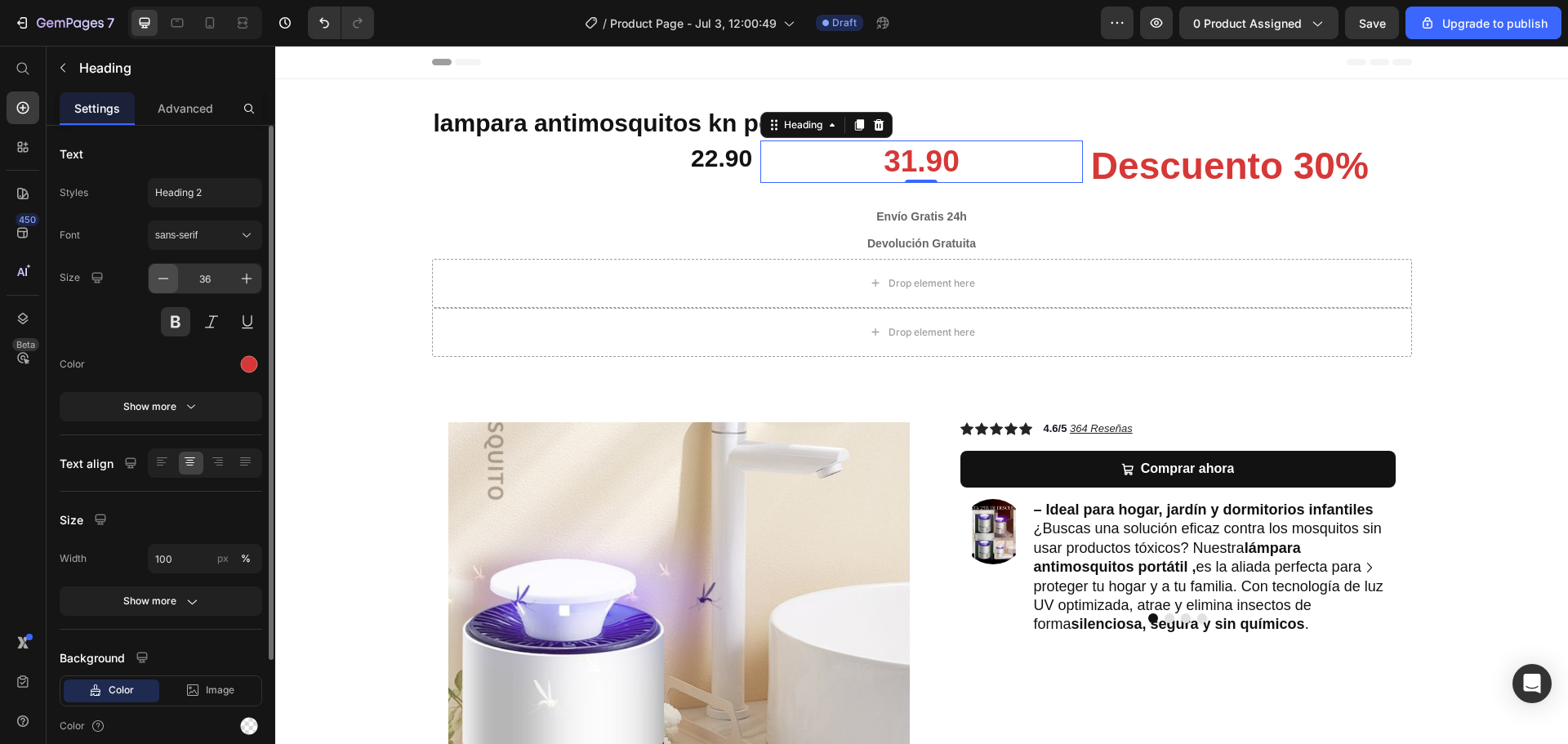 click 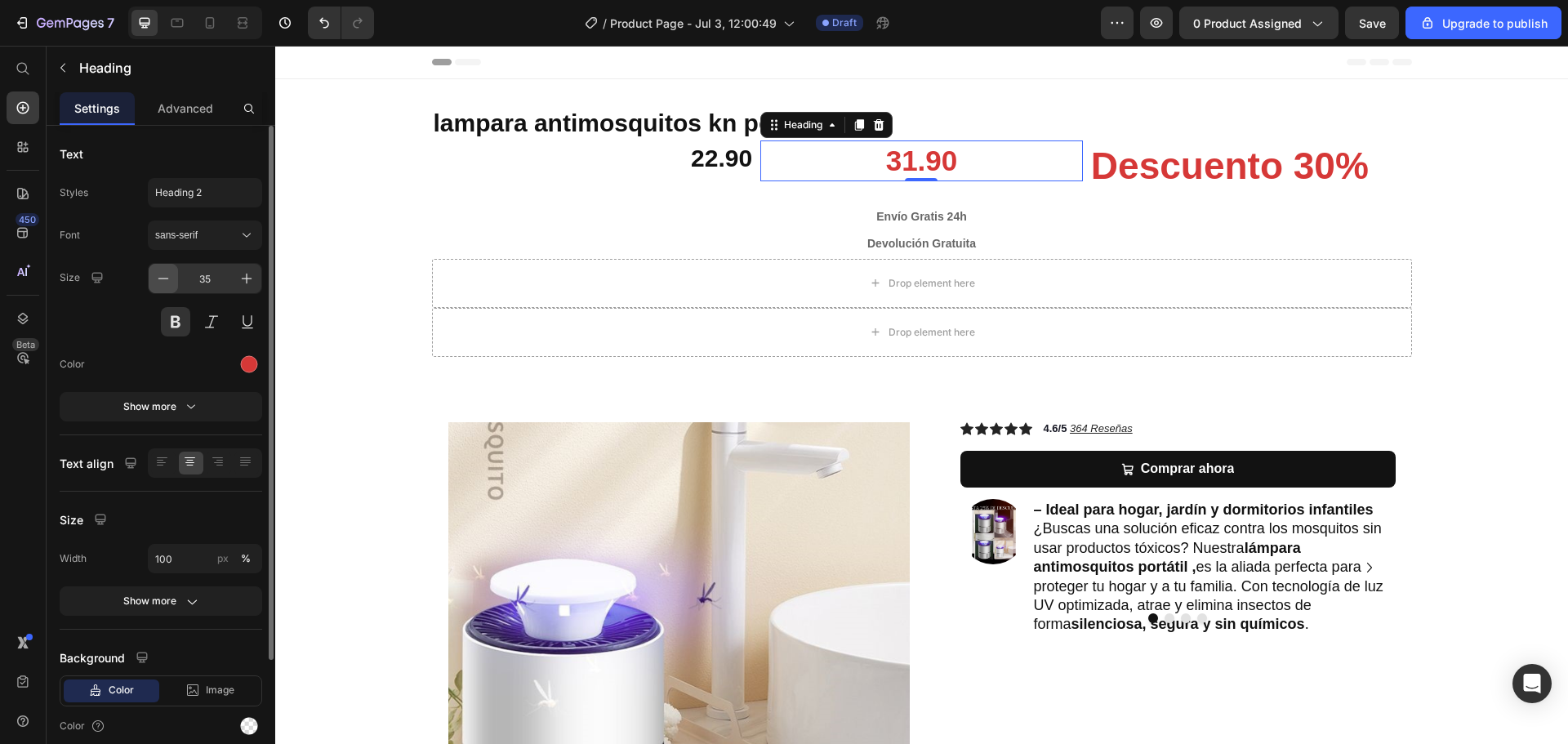 click 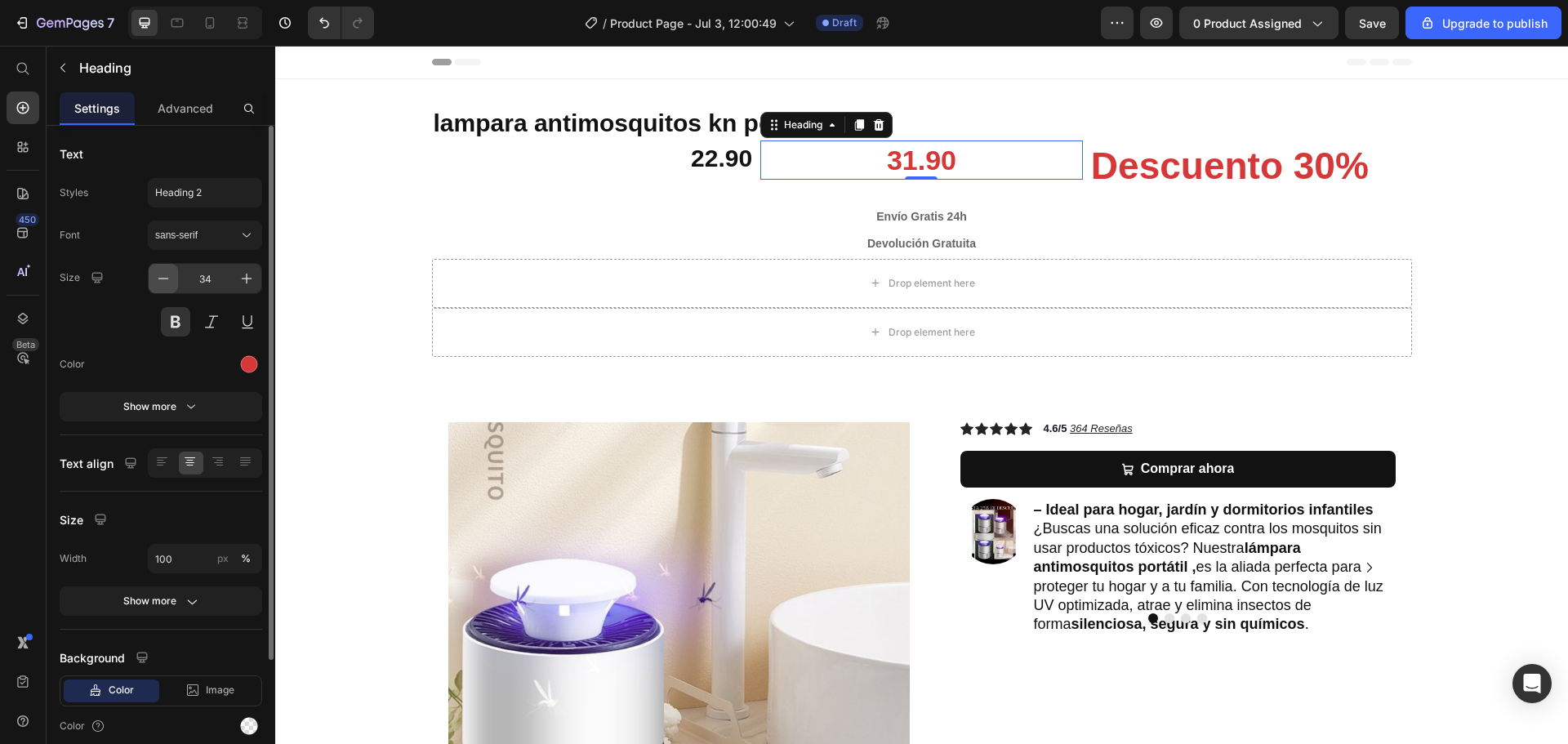 click 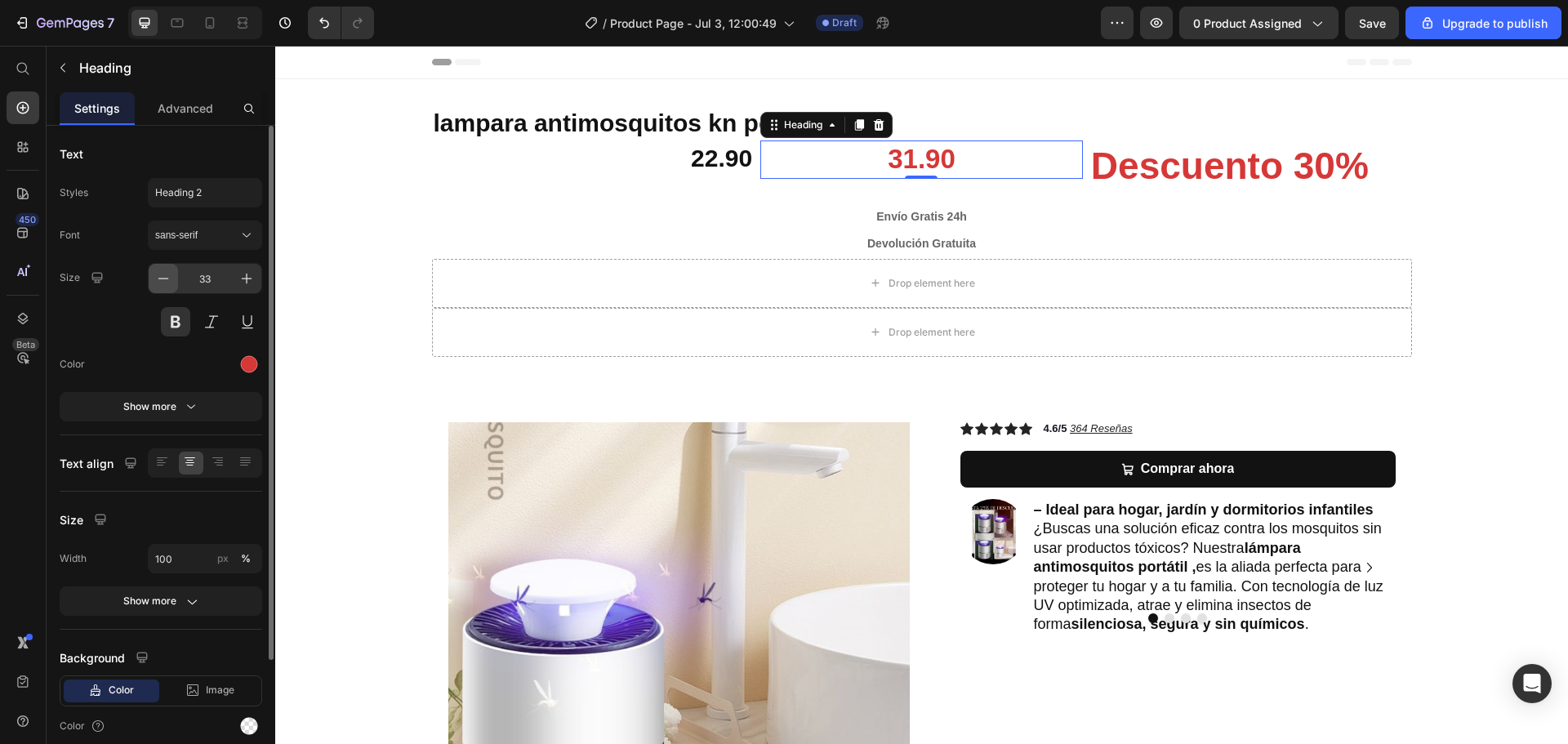 click 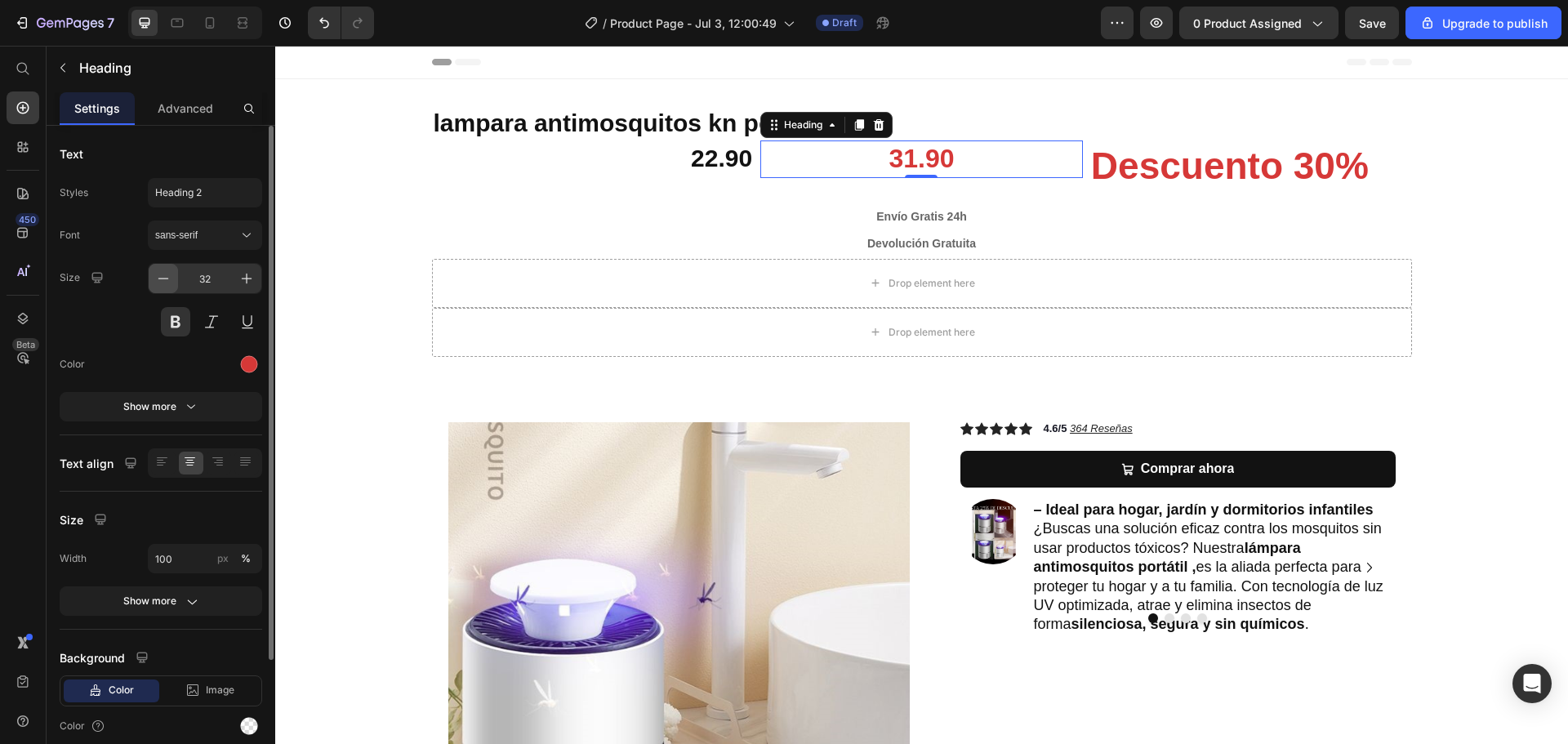 click 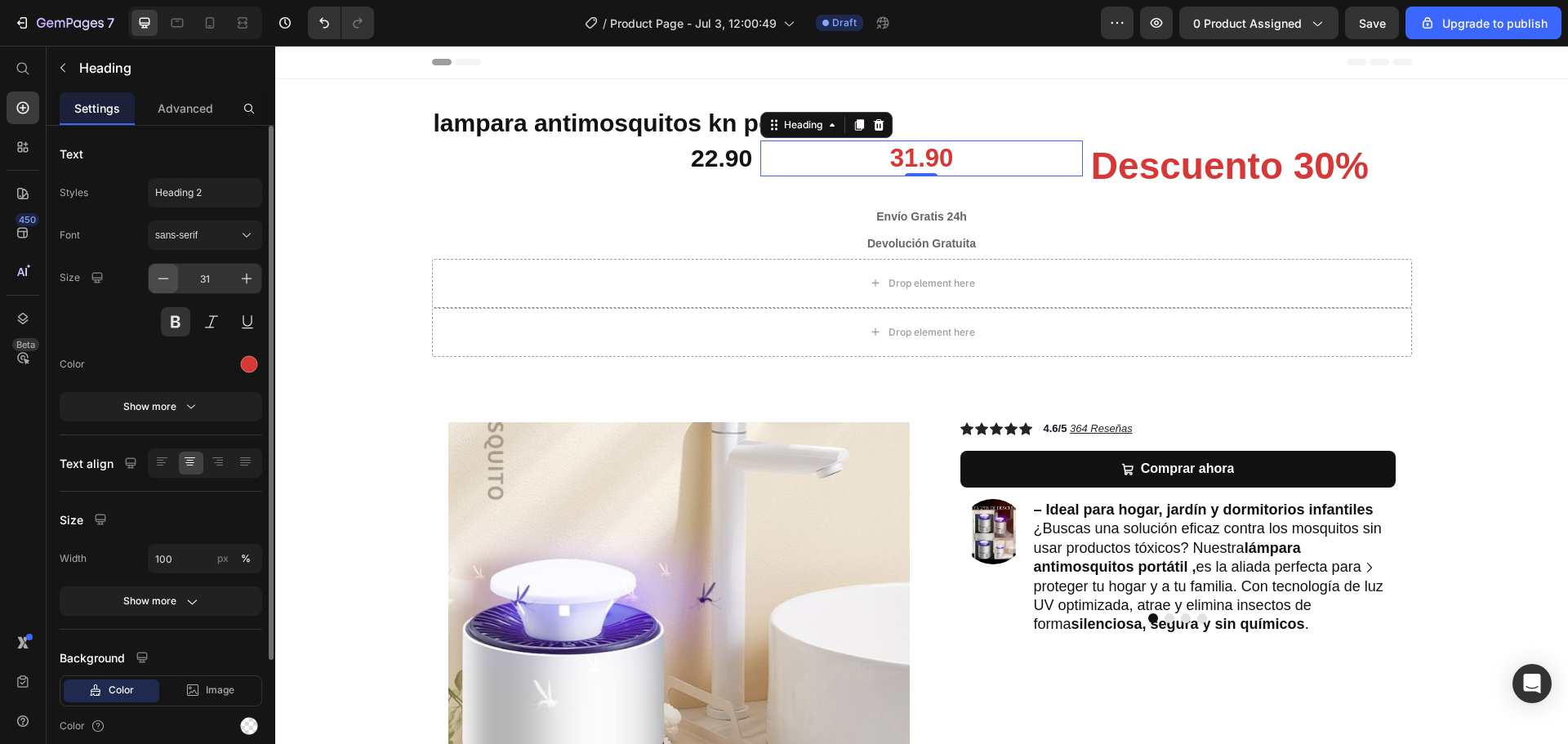 click 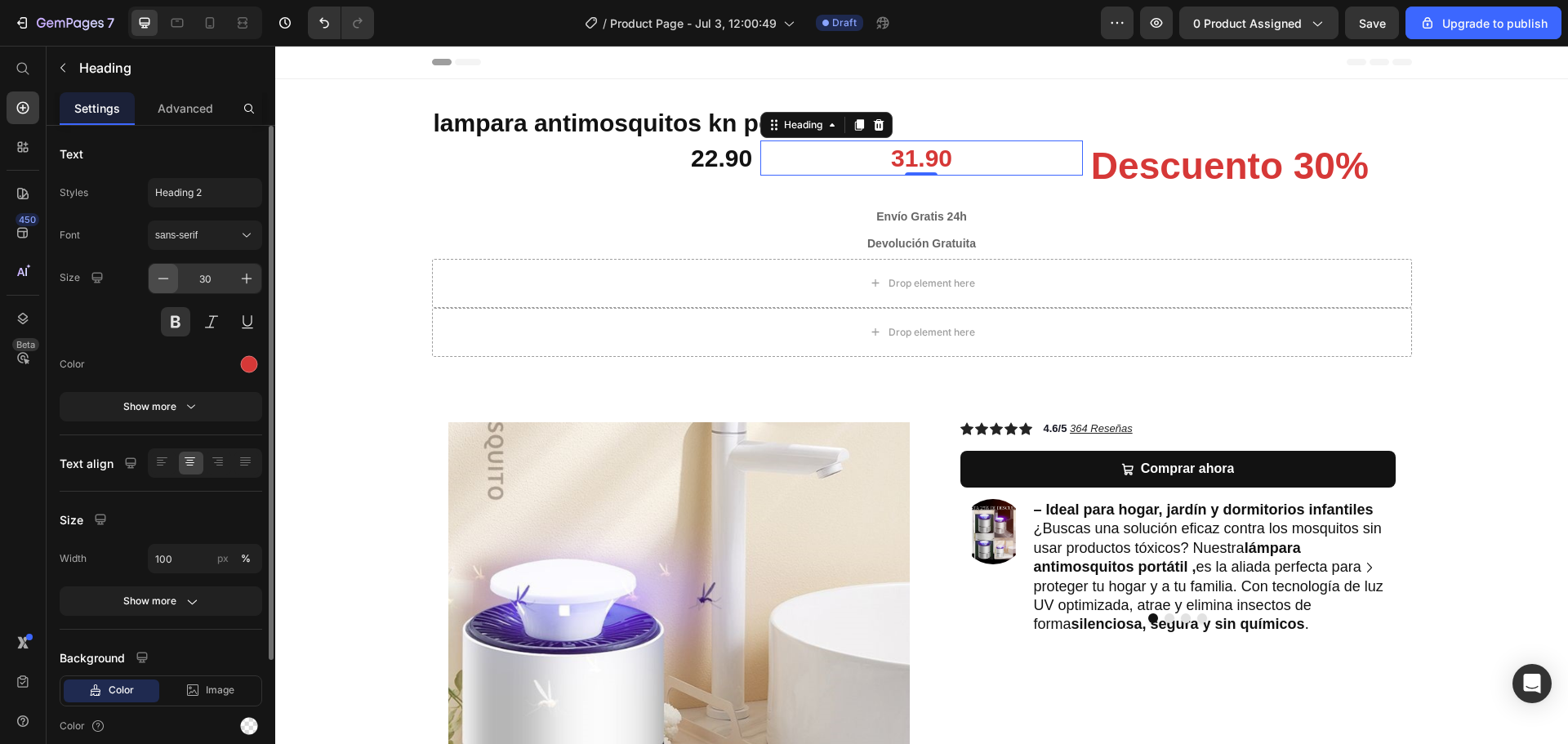 click 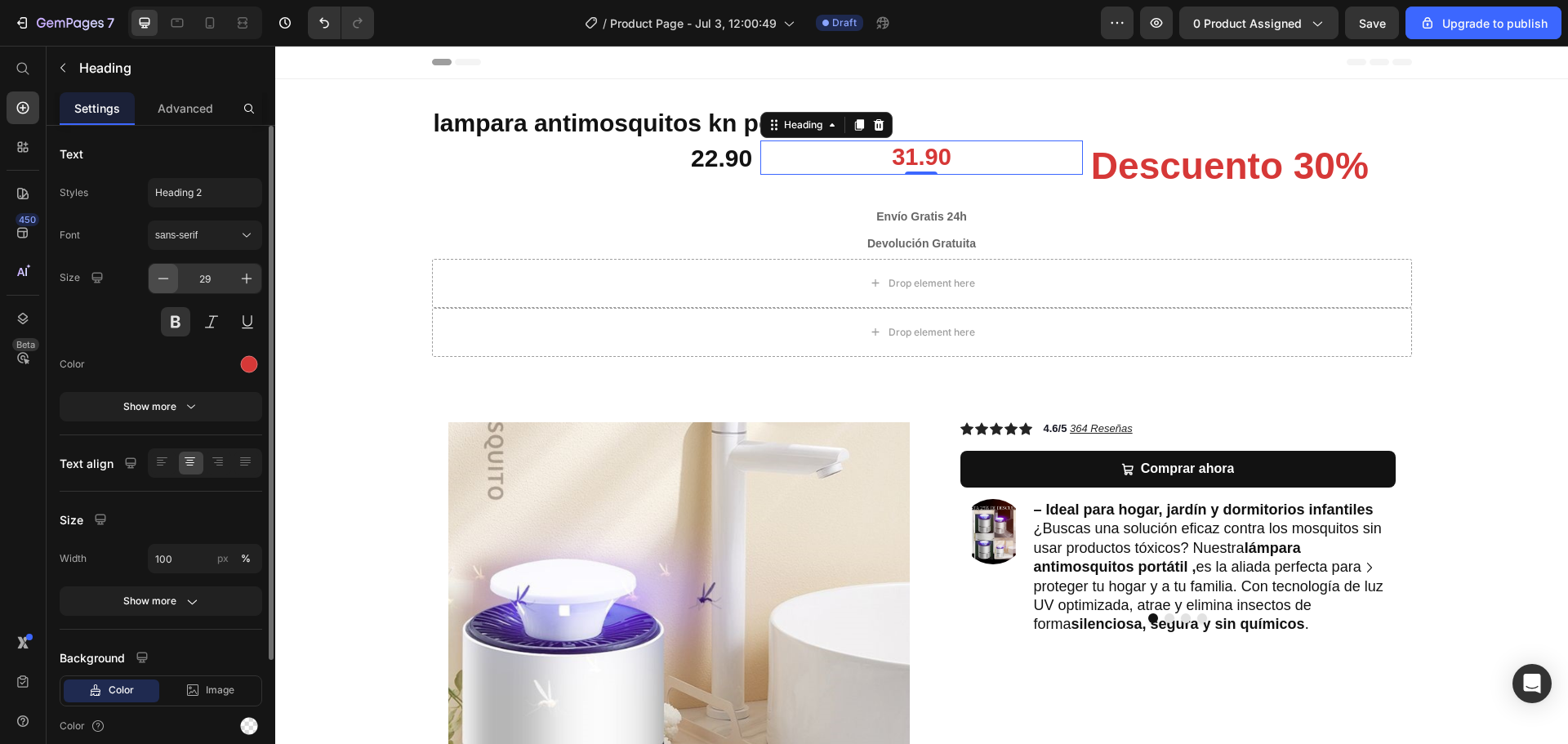 click 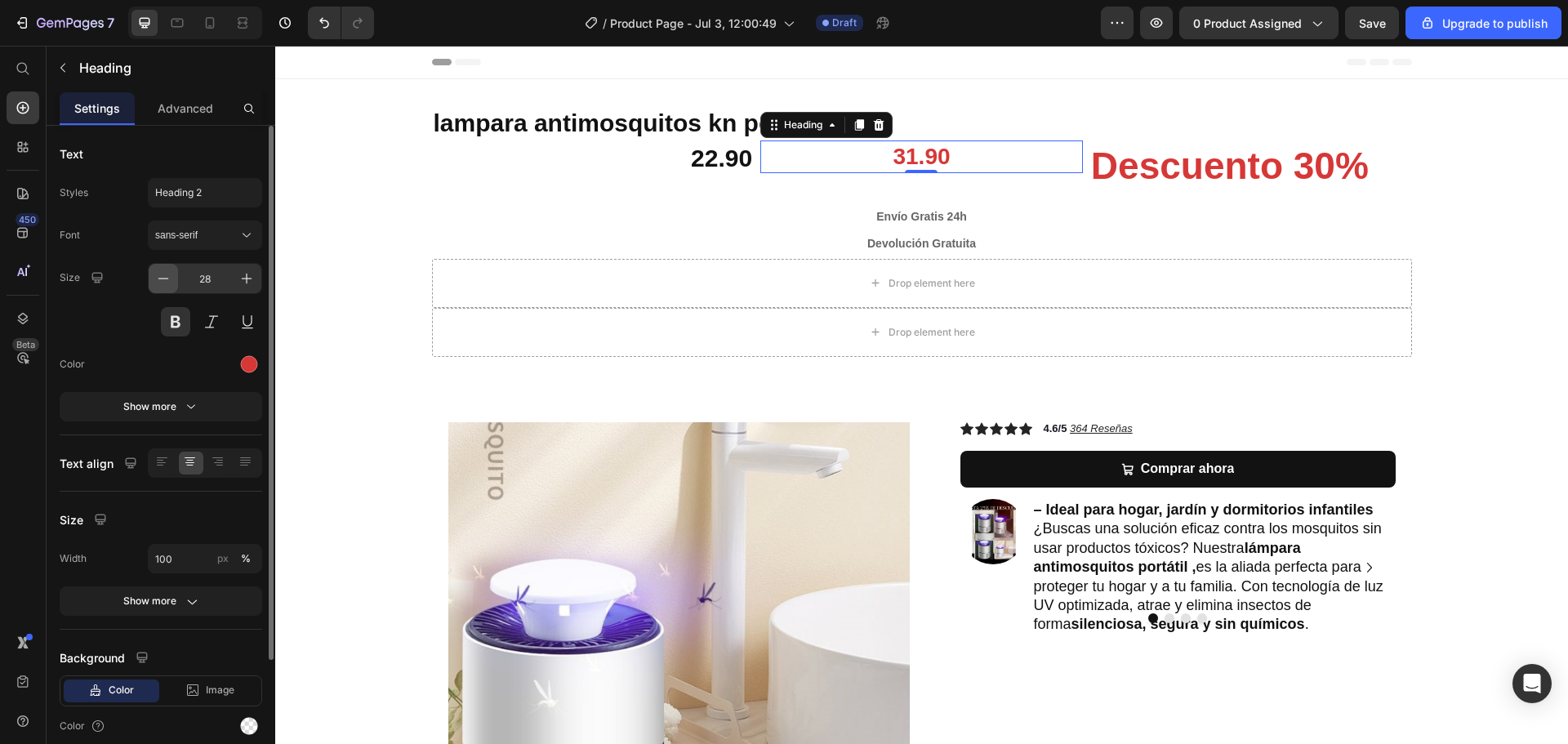 click 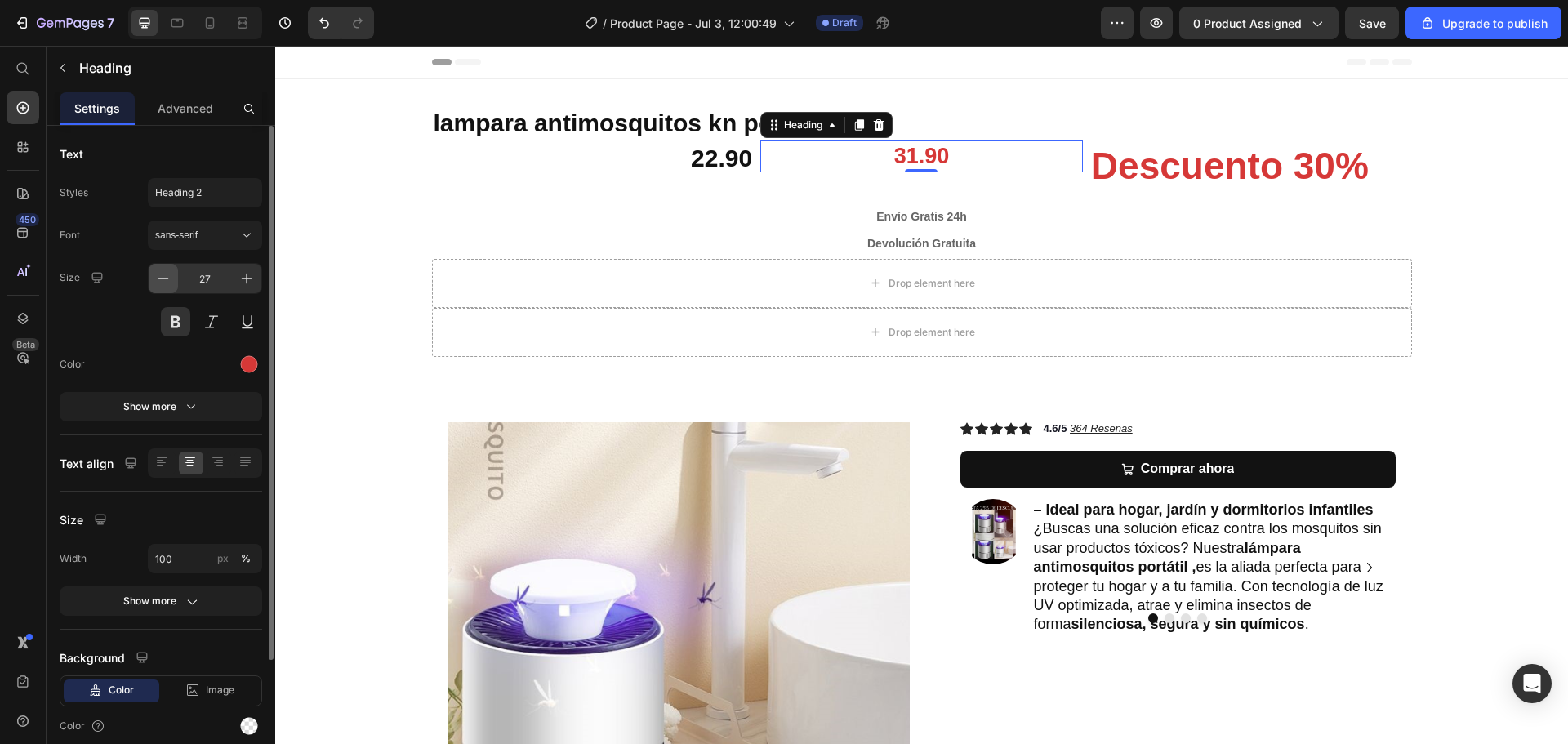 click 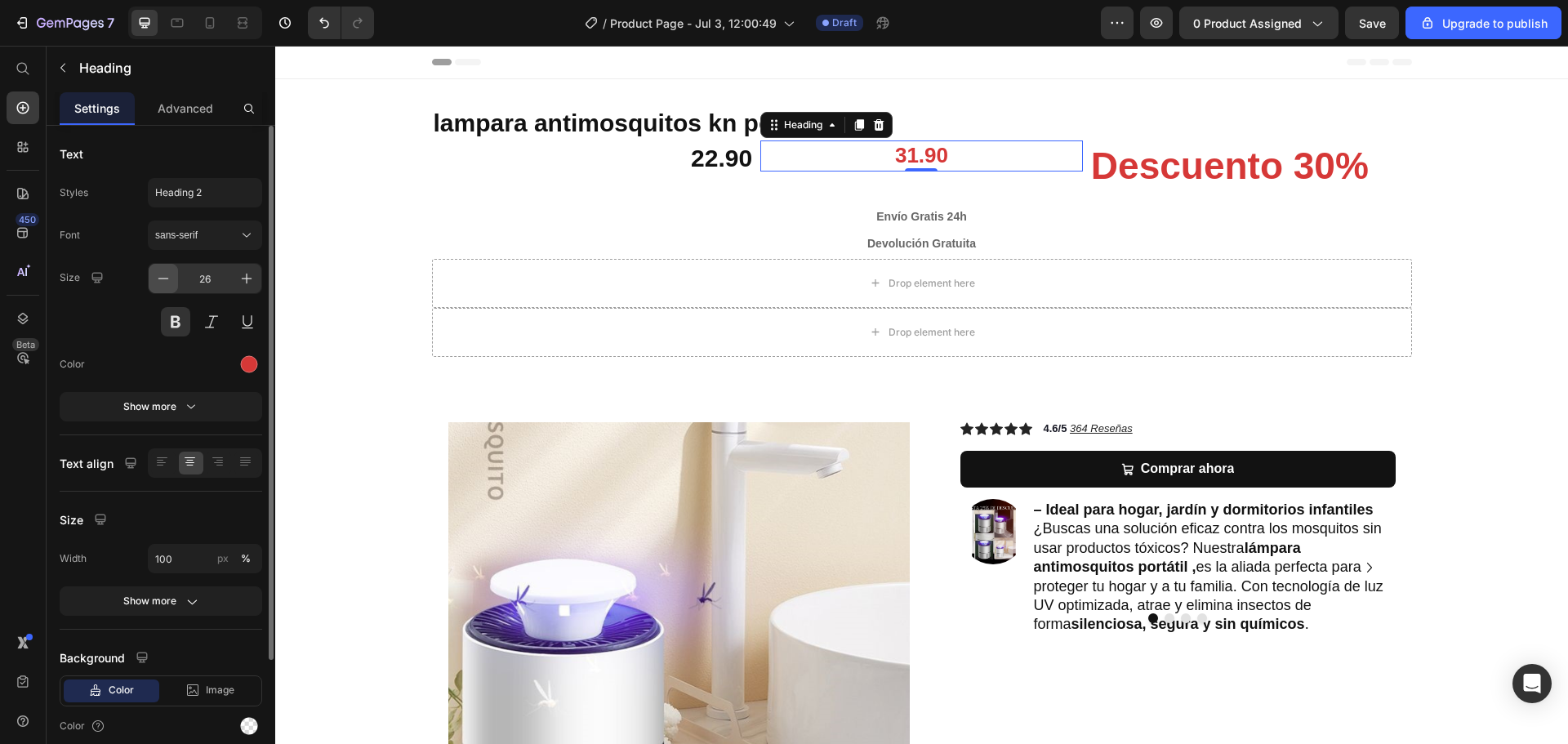 click 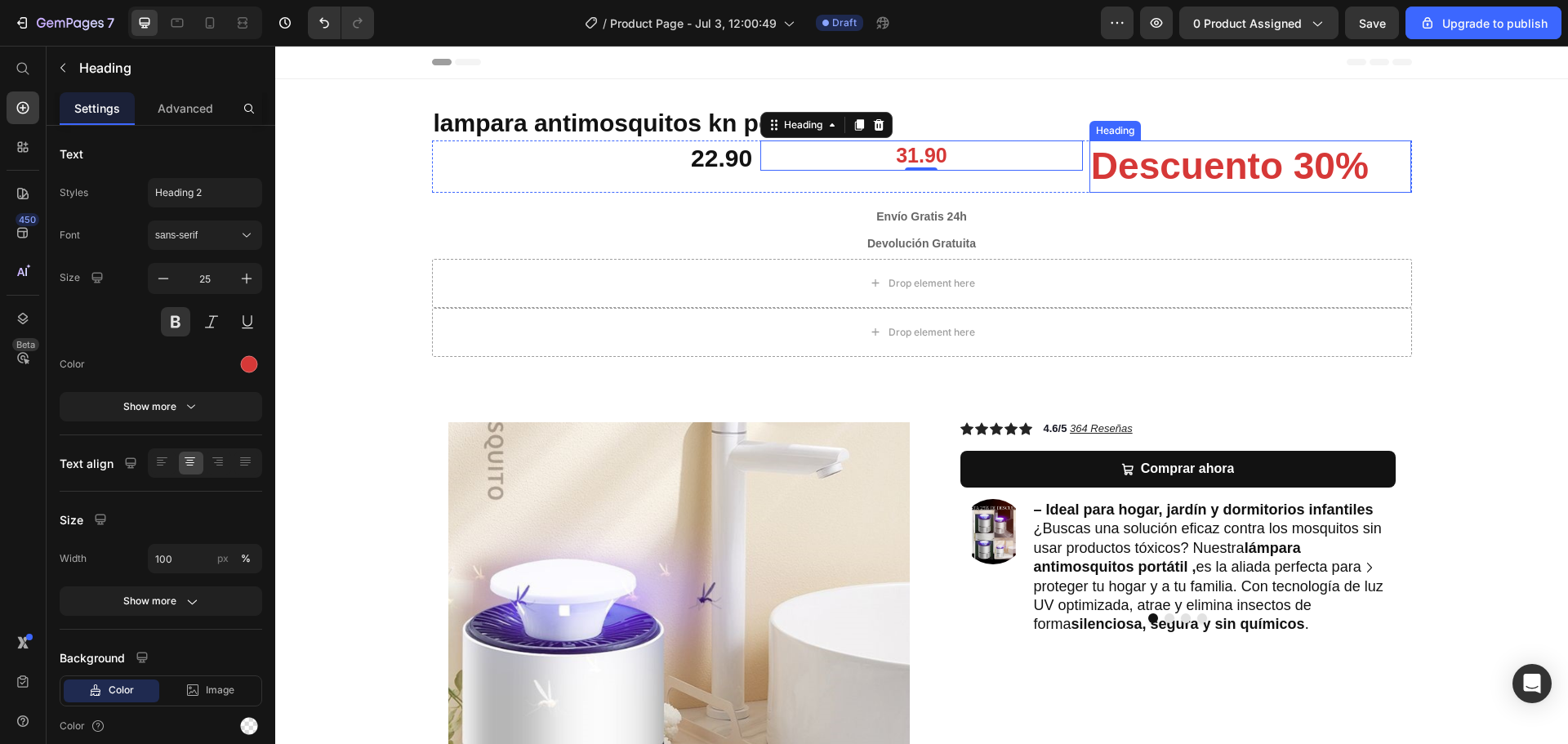 click on "Descuento 30%" at bounding box center (1250, 167) 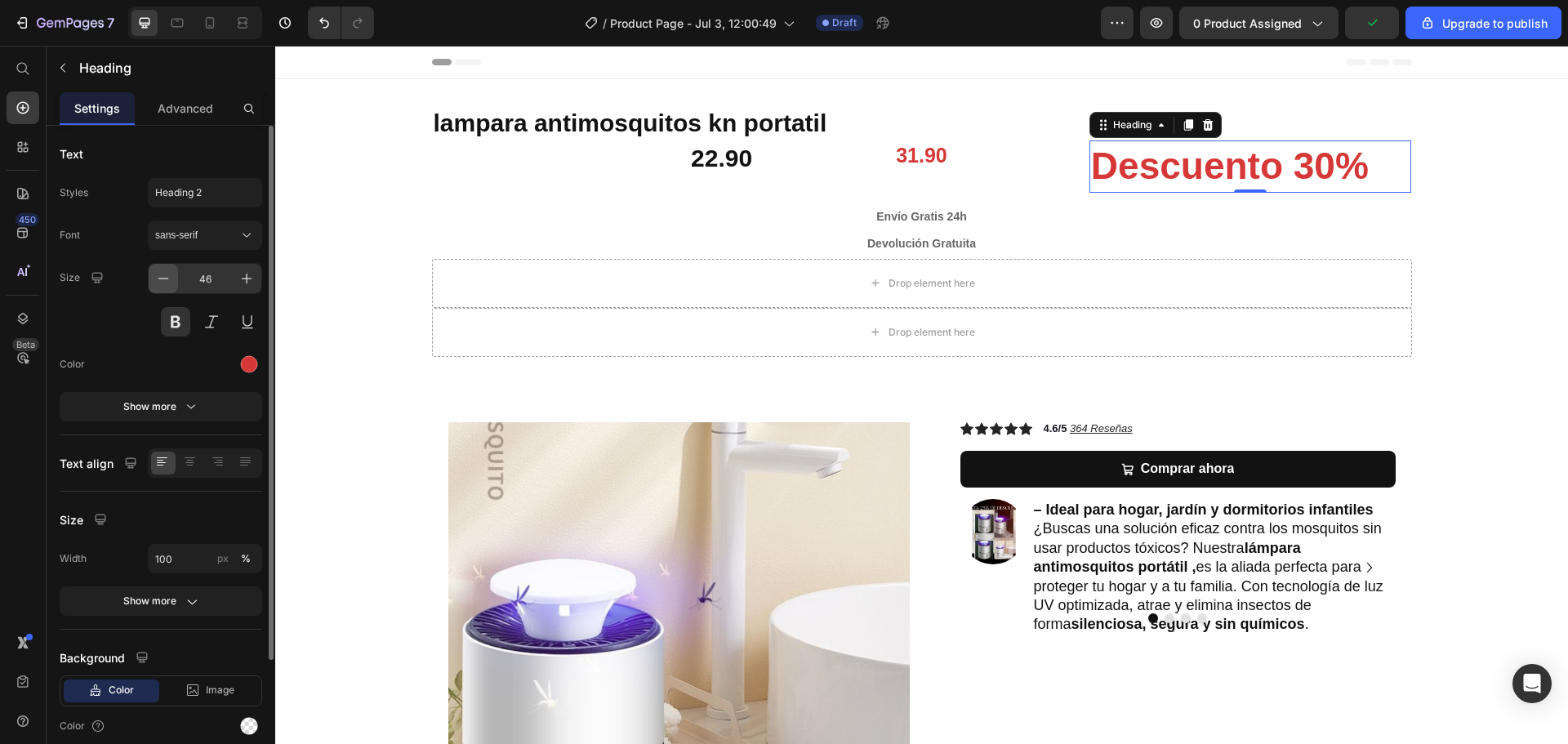 click 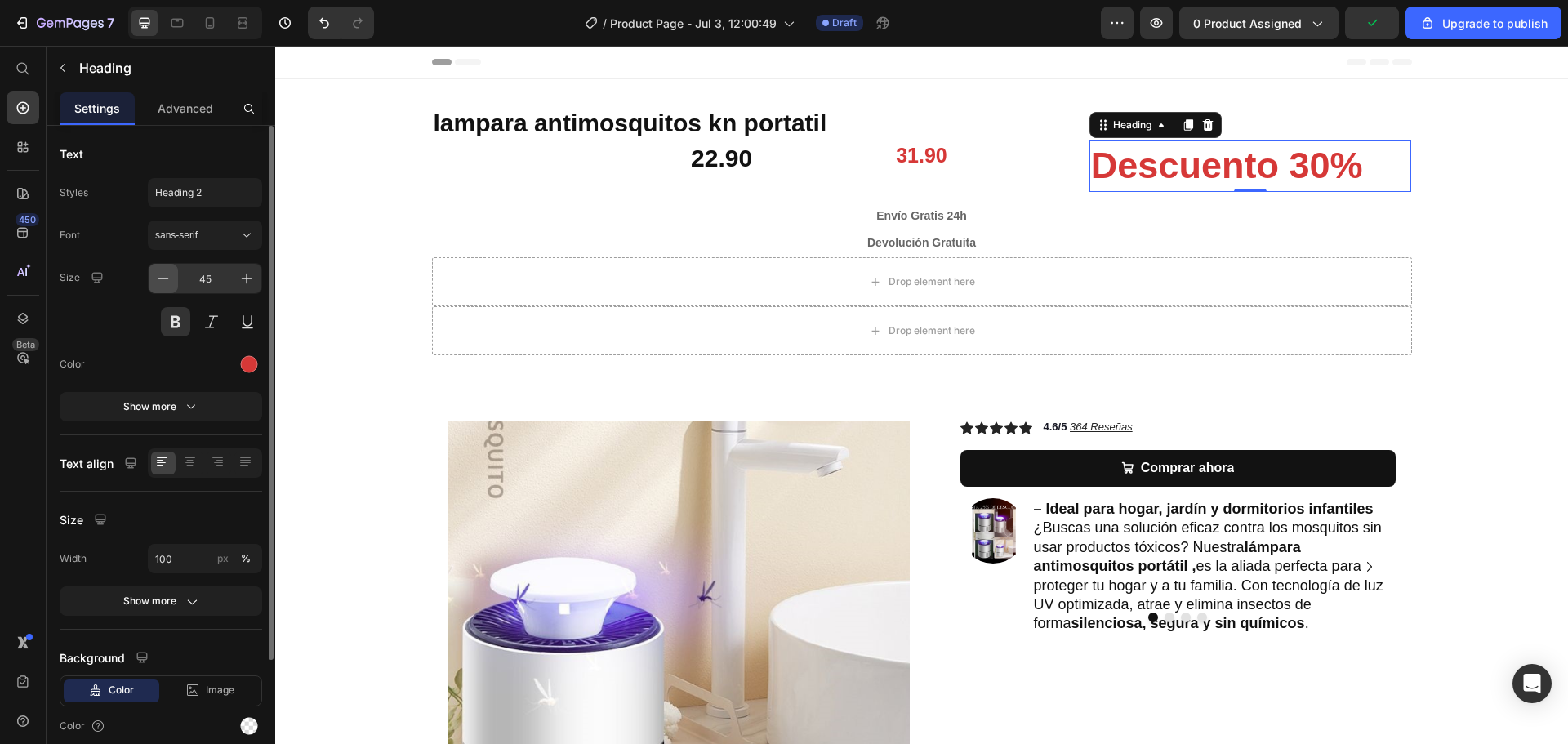 click 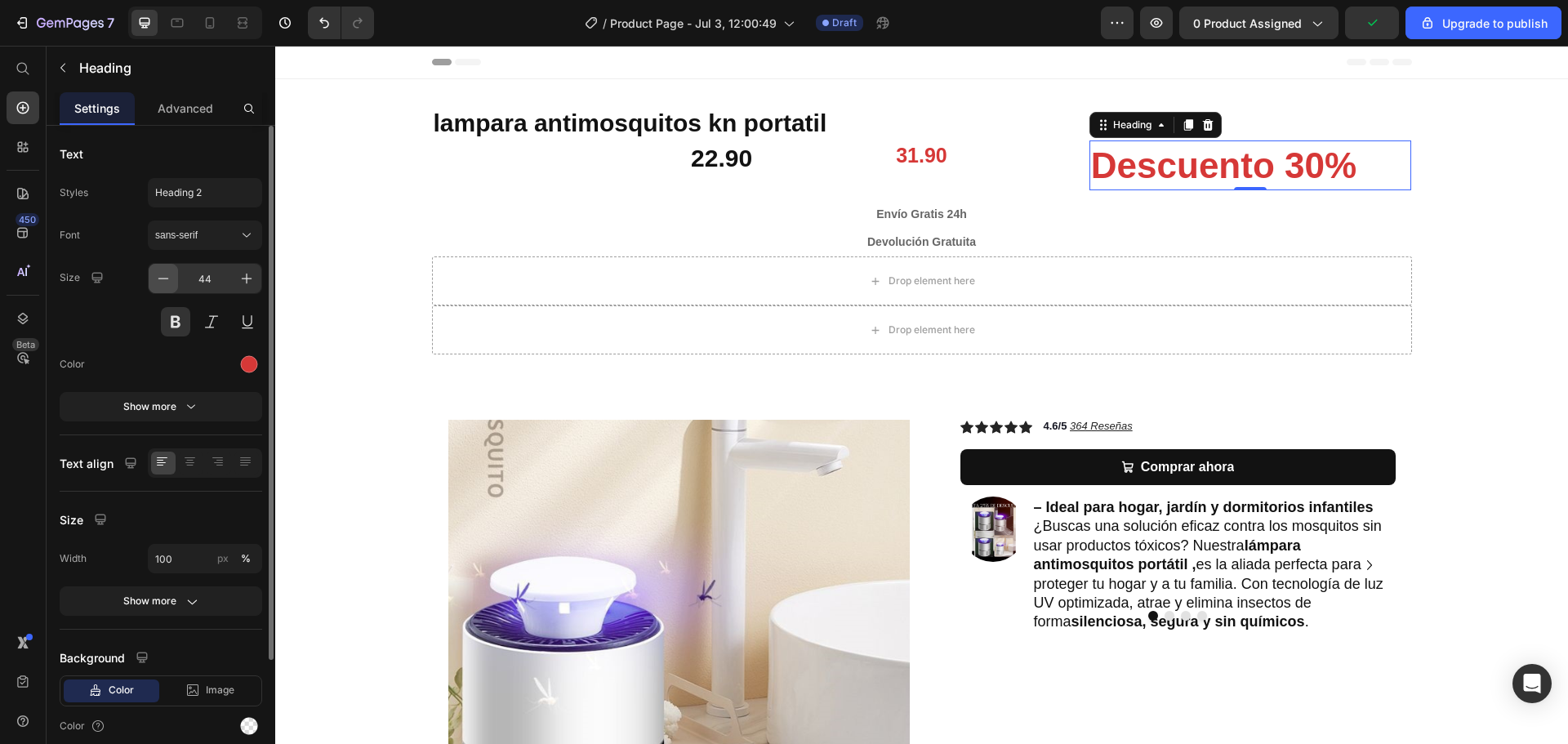 click 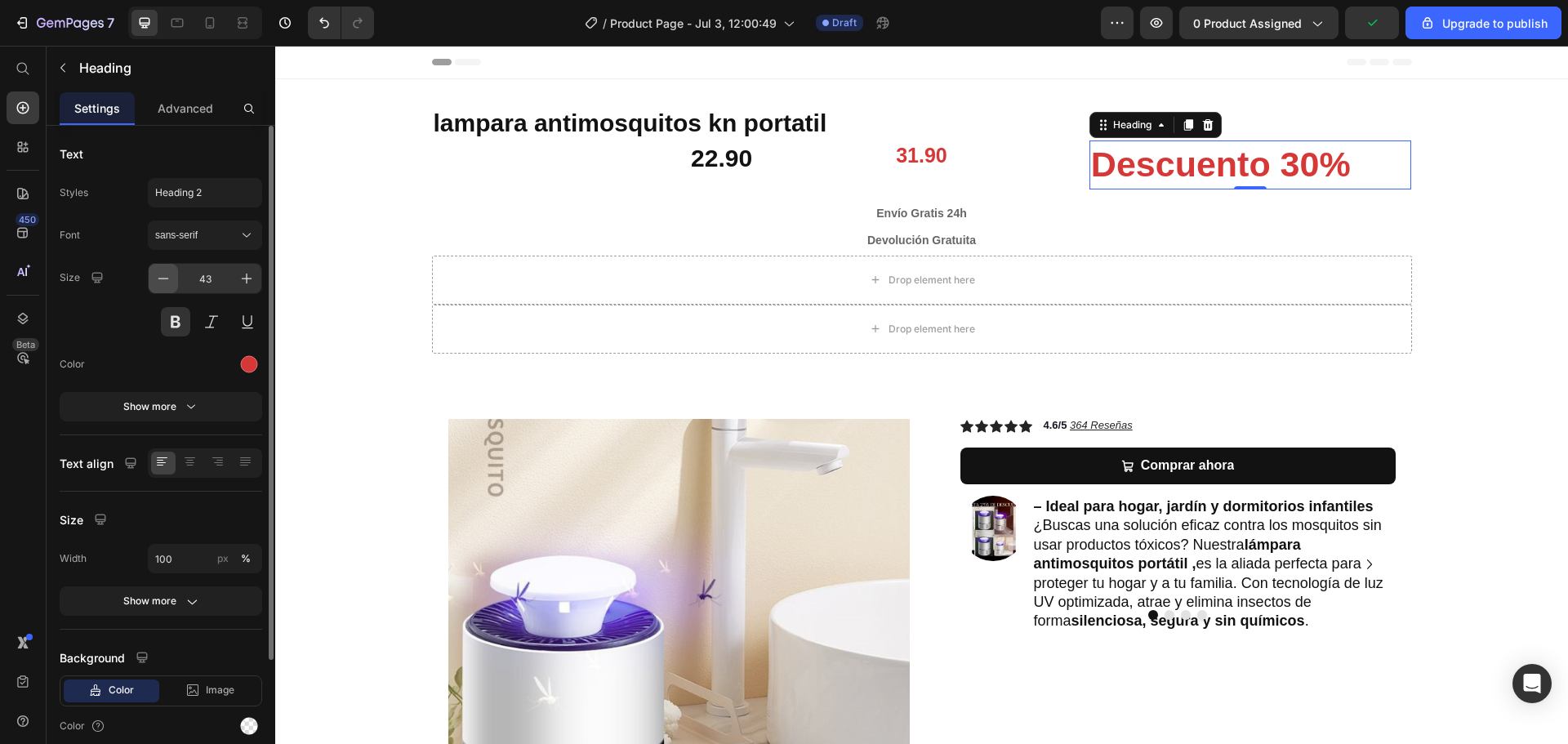 click 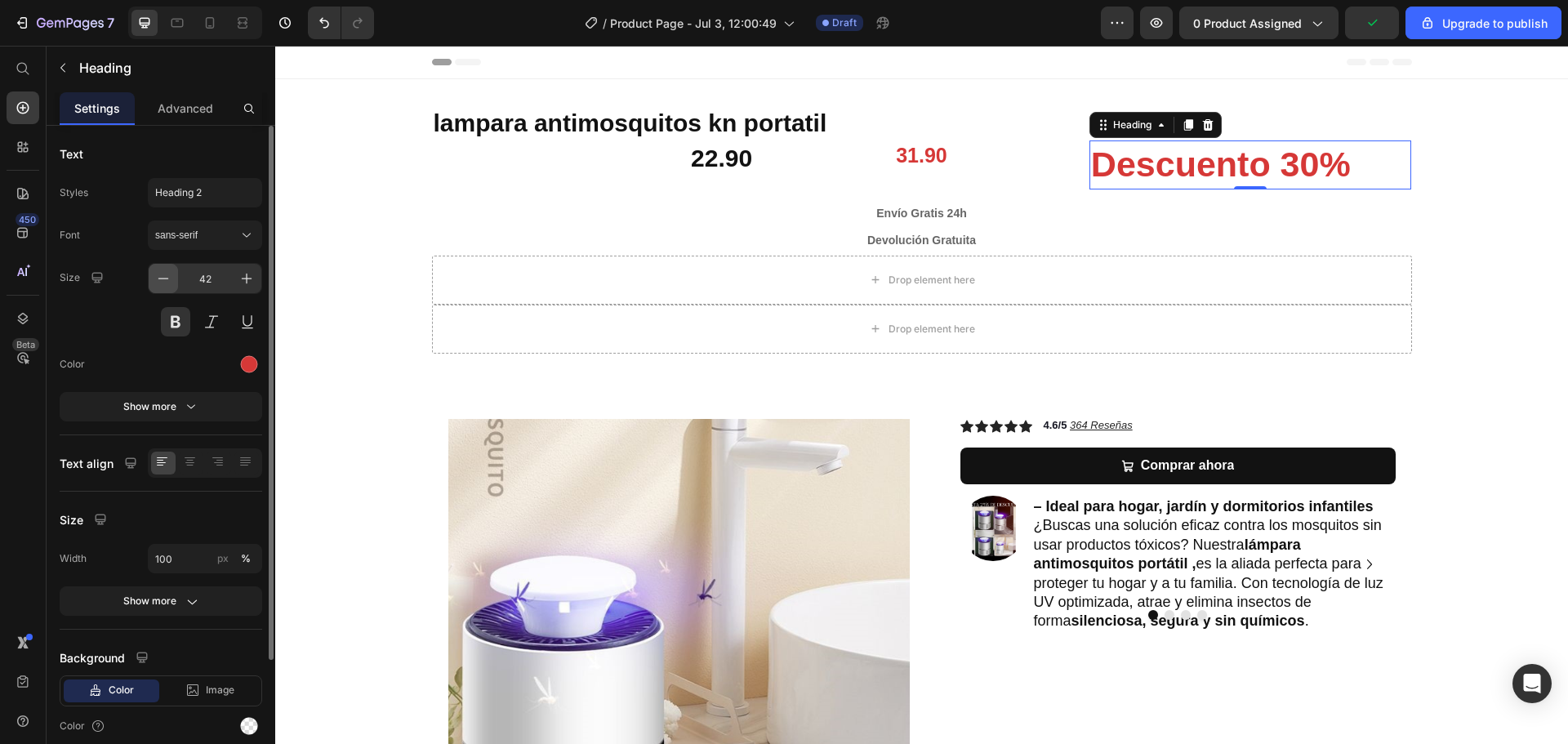 click 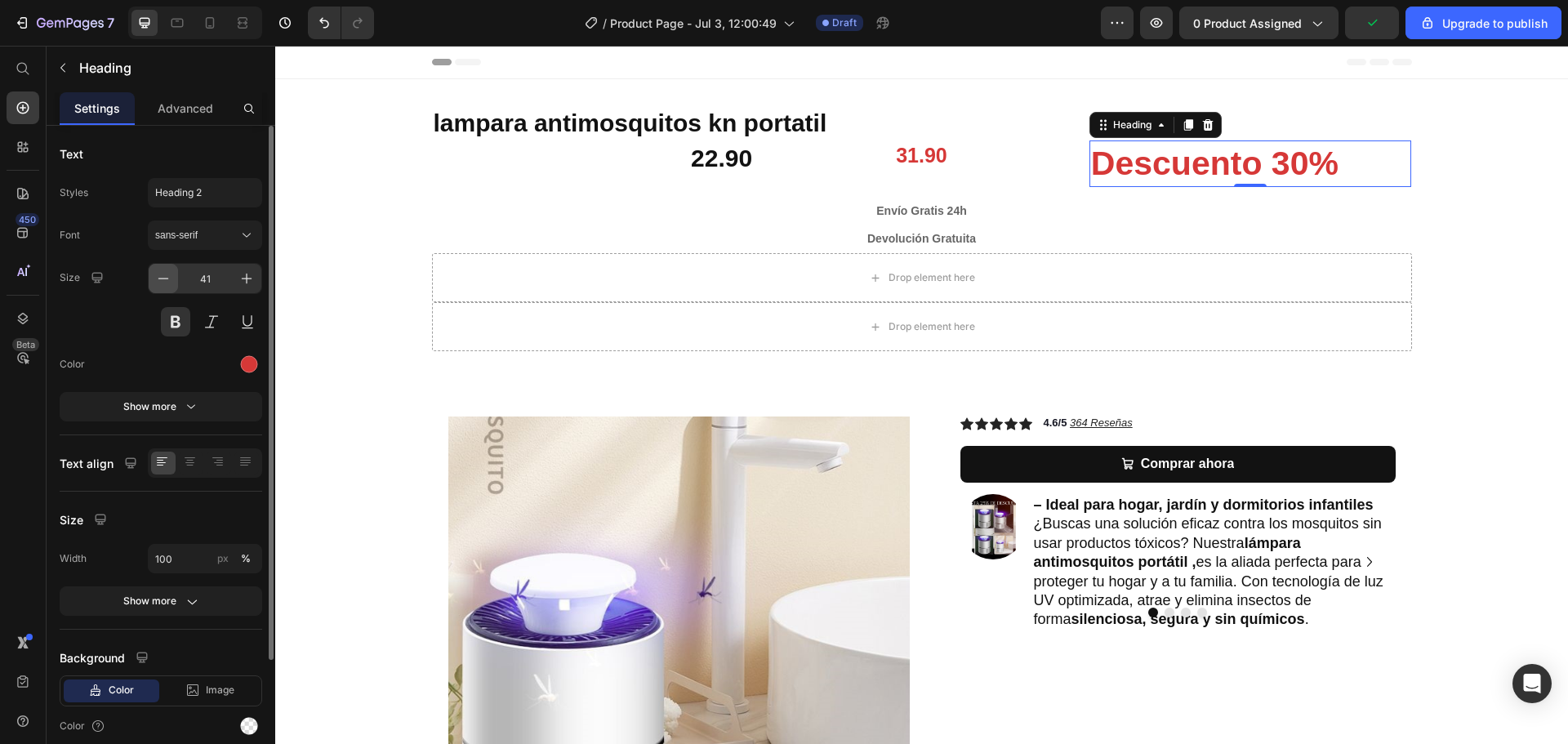 click 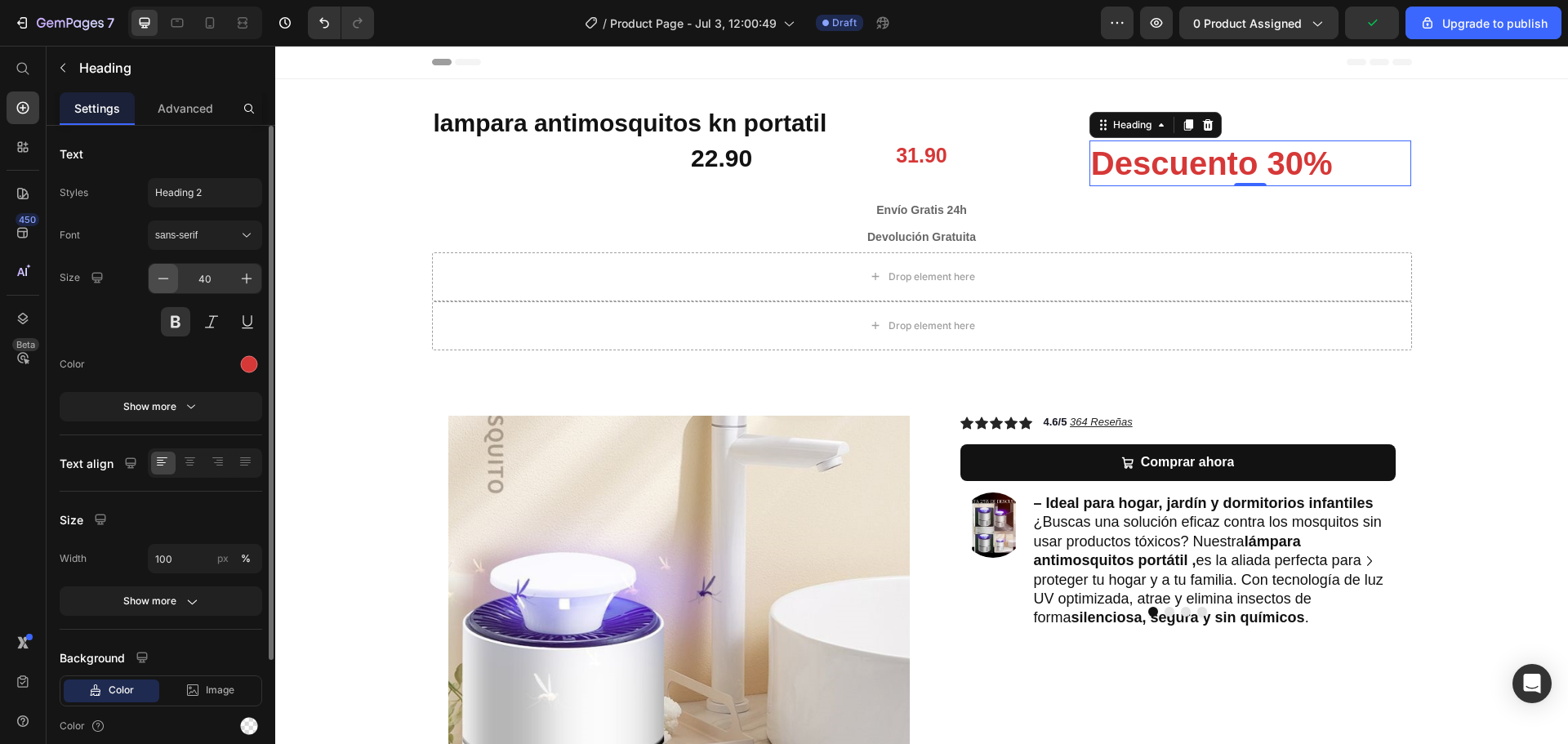 click 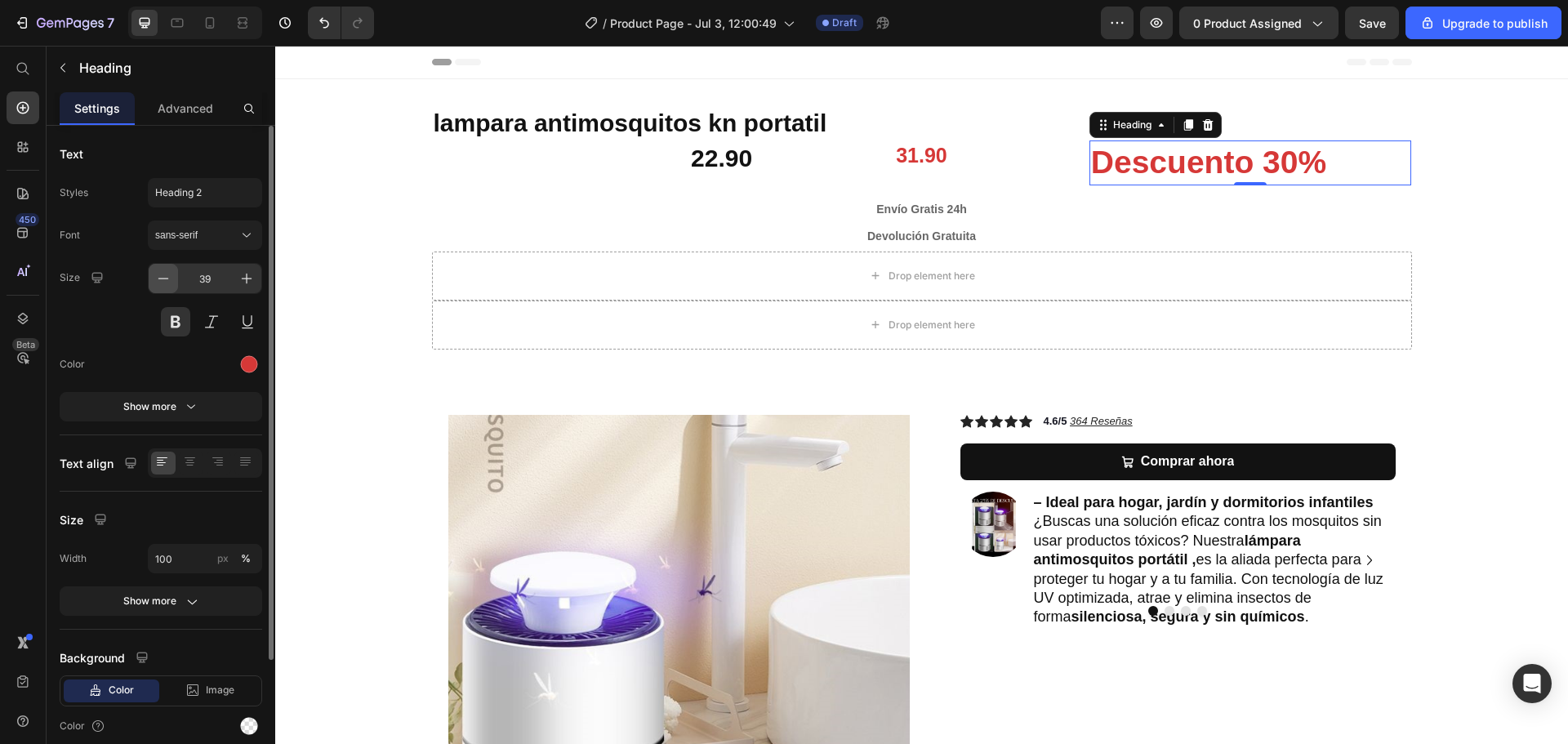 click 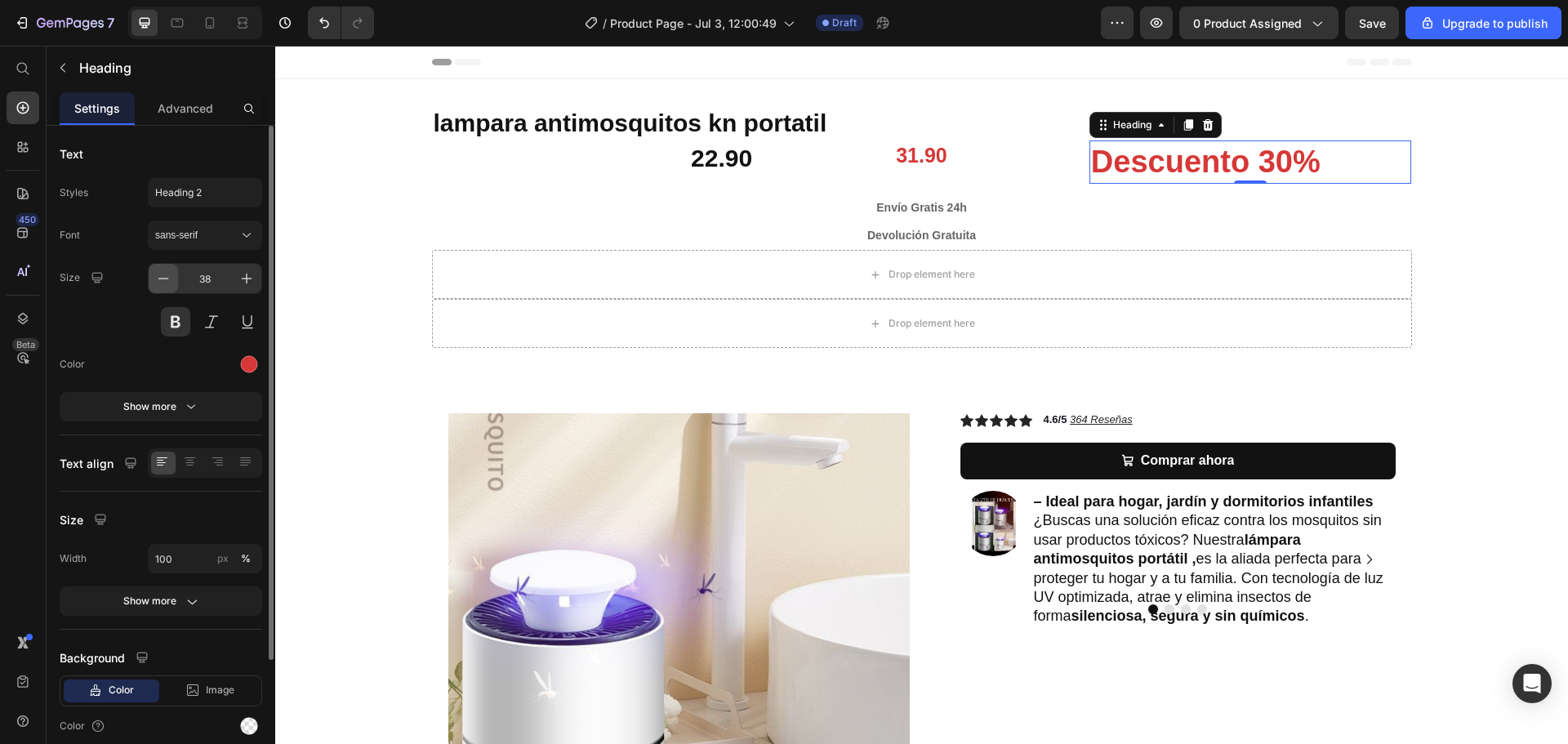 click 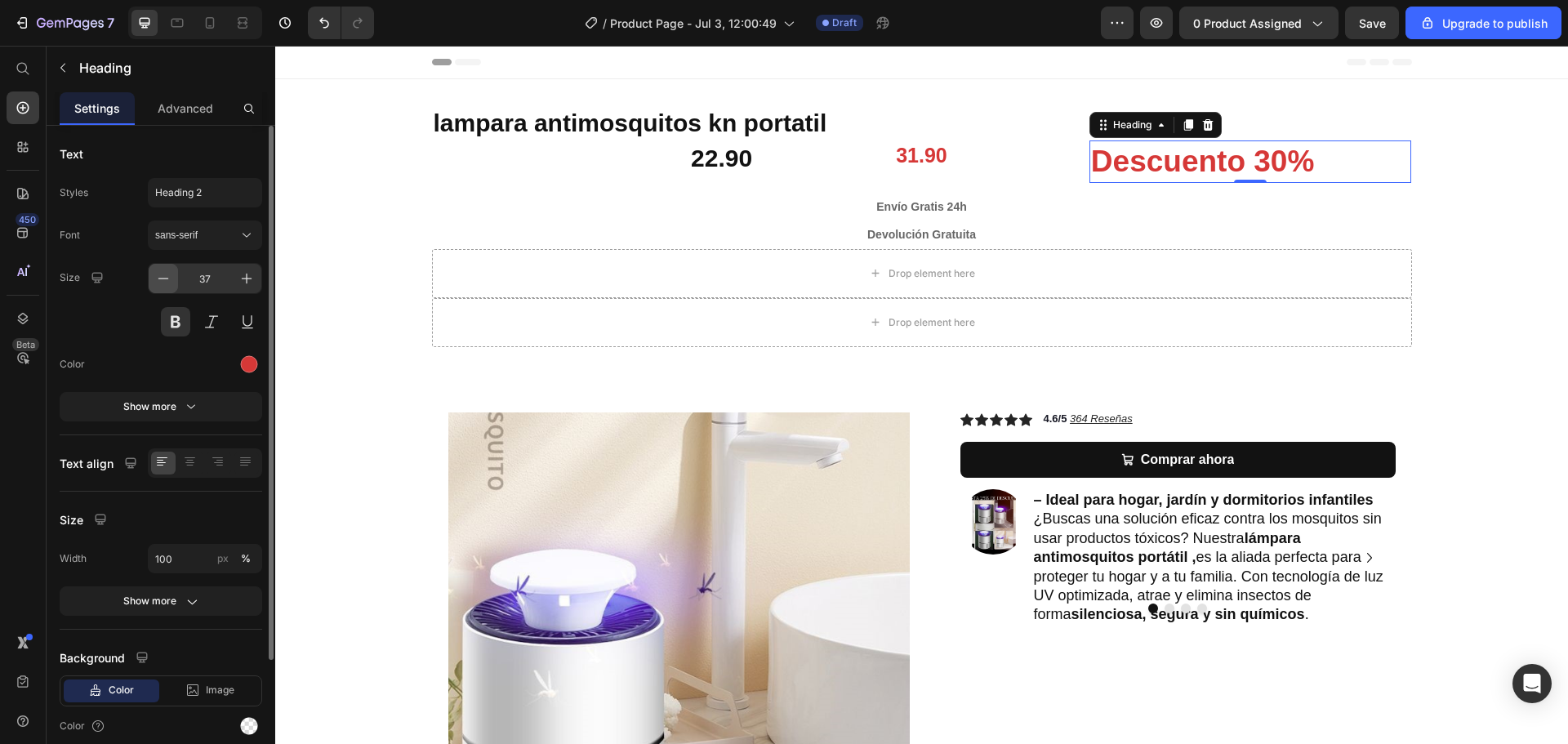 click 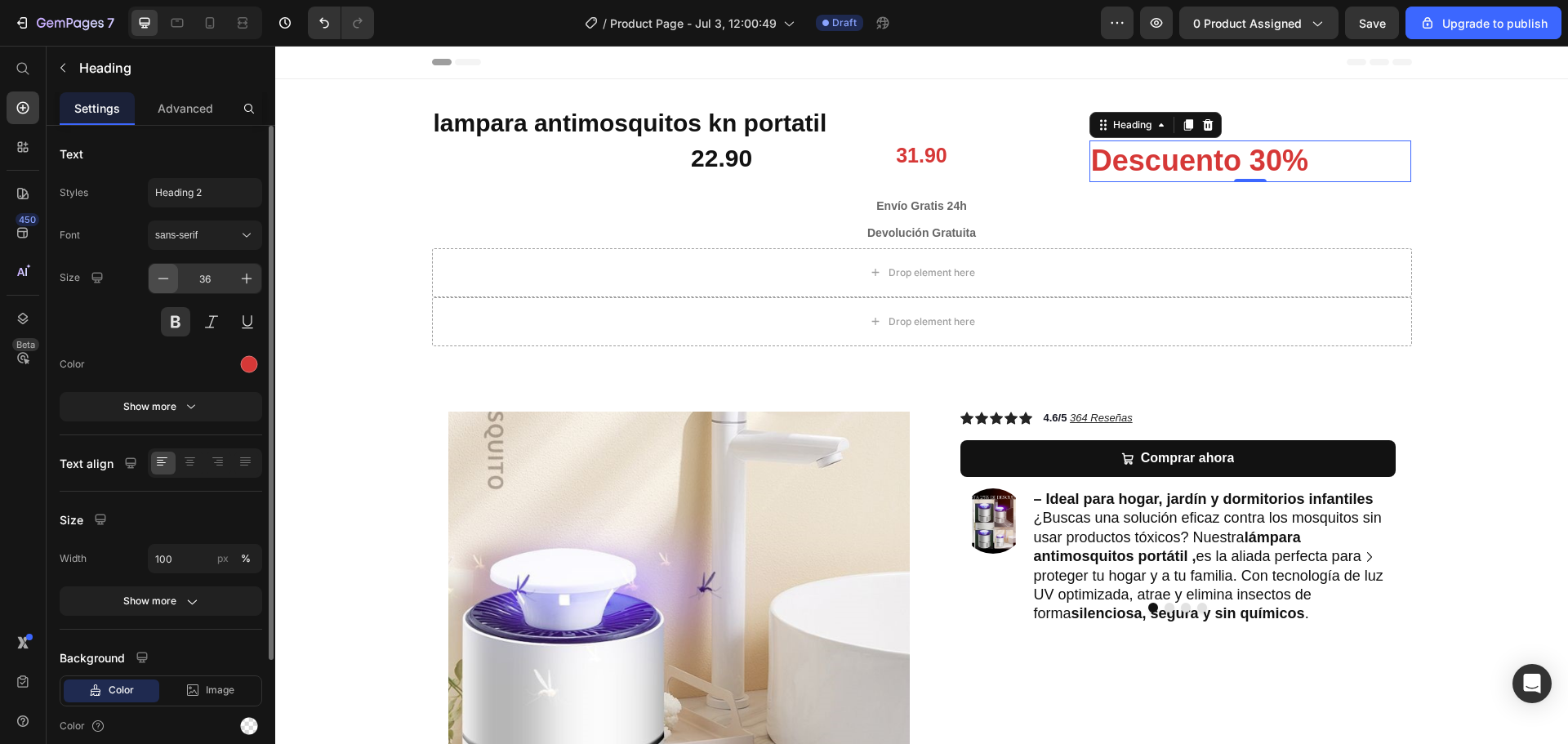 click 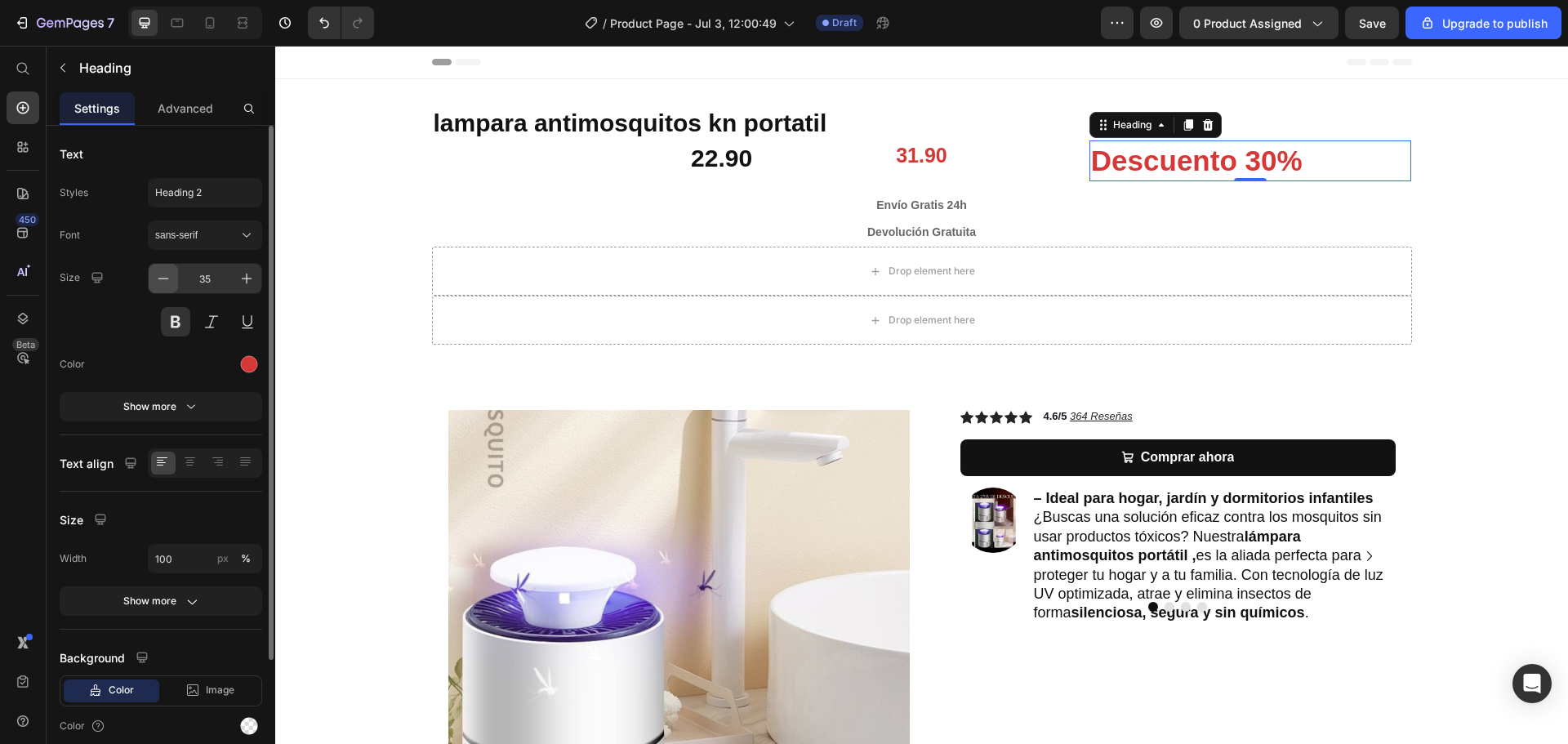 click 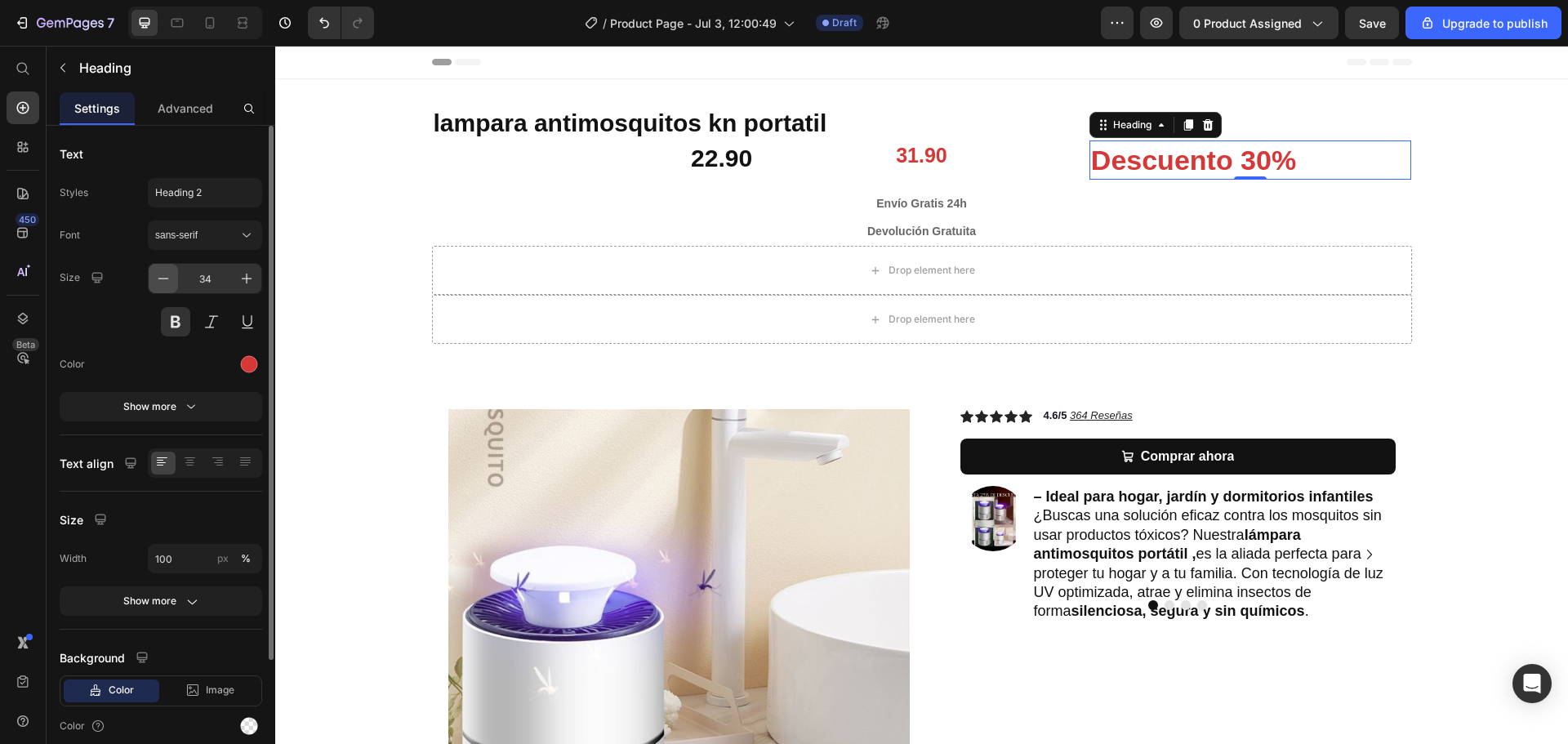 click 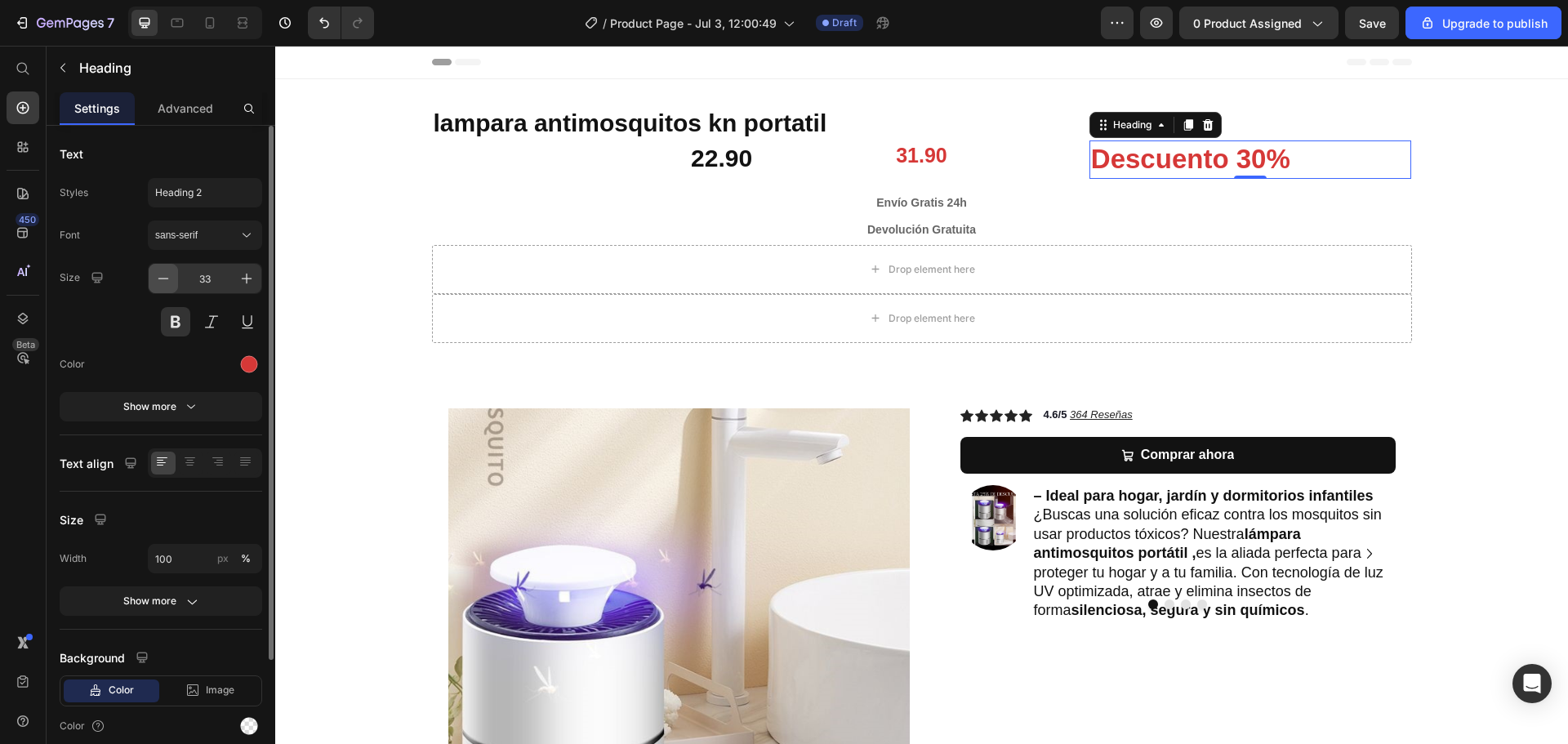 click 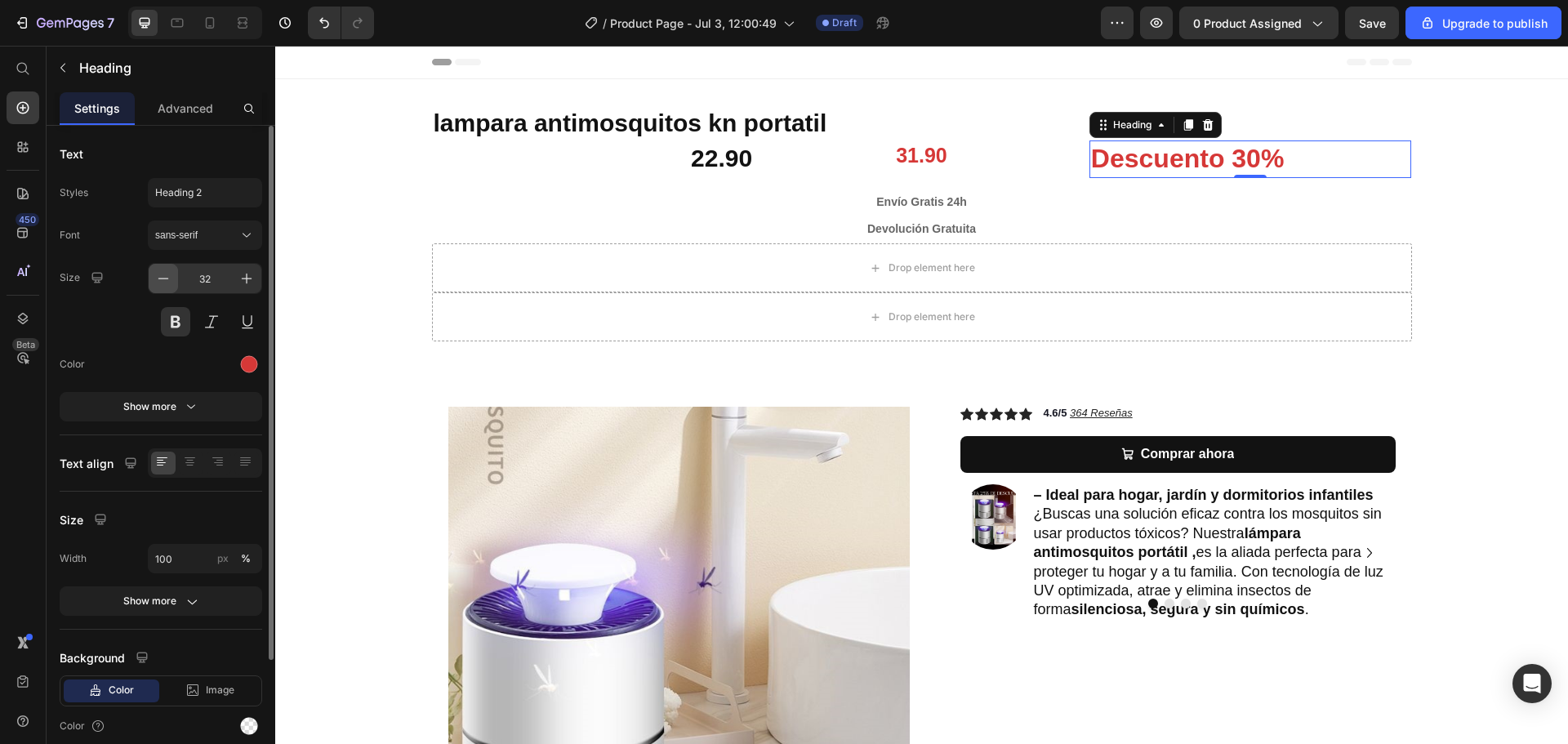 click 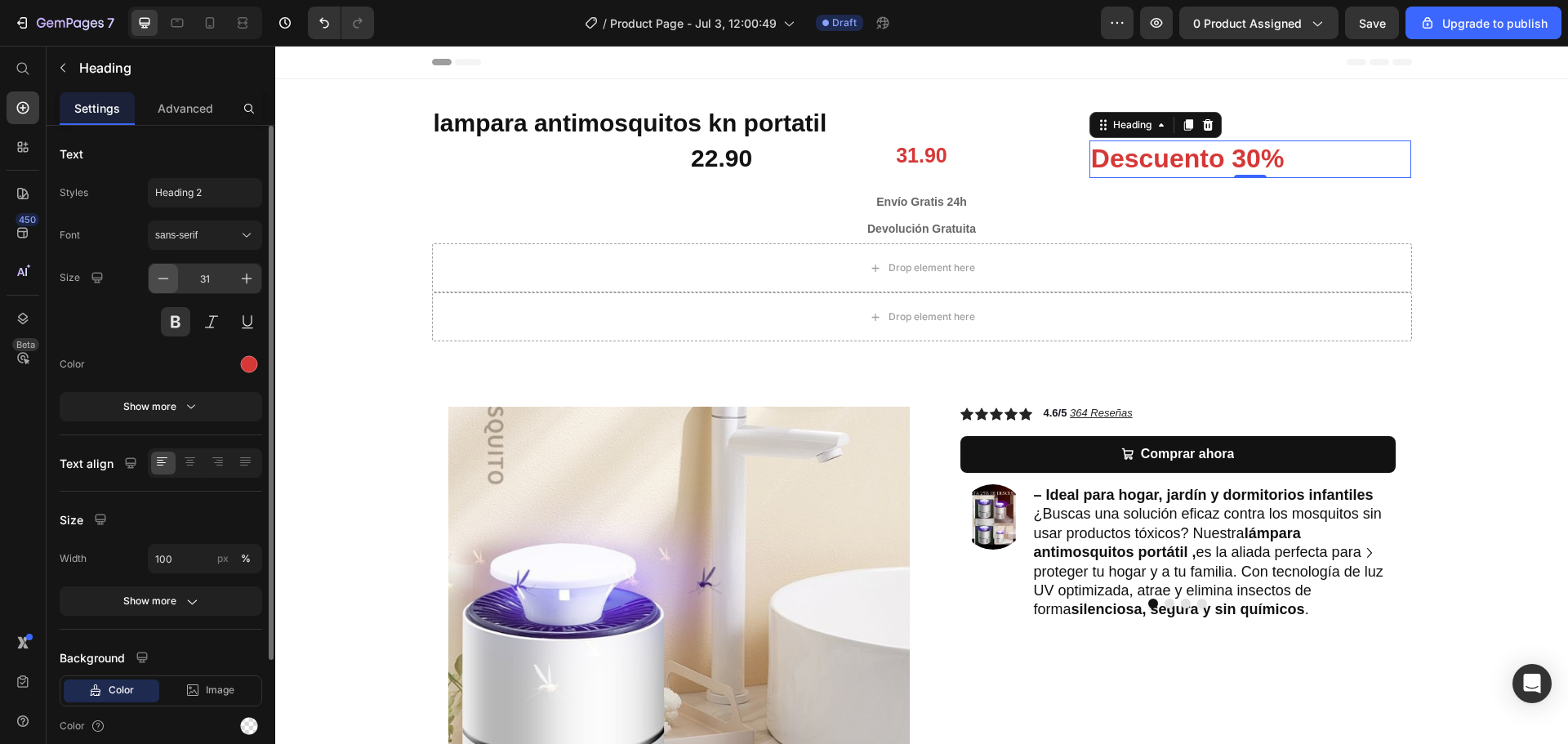 click 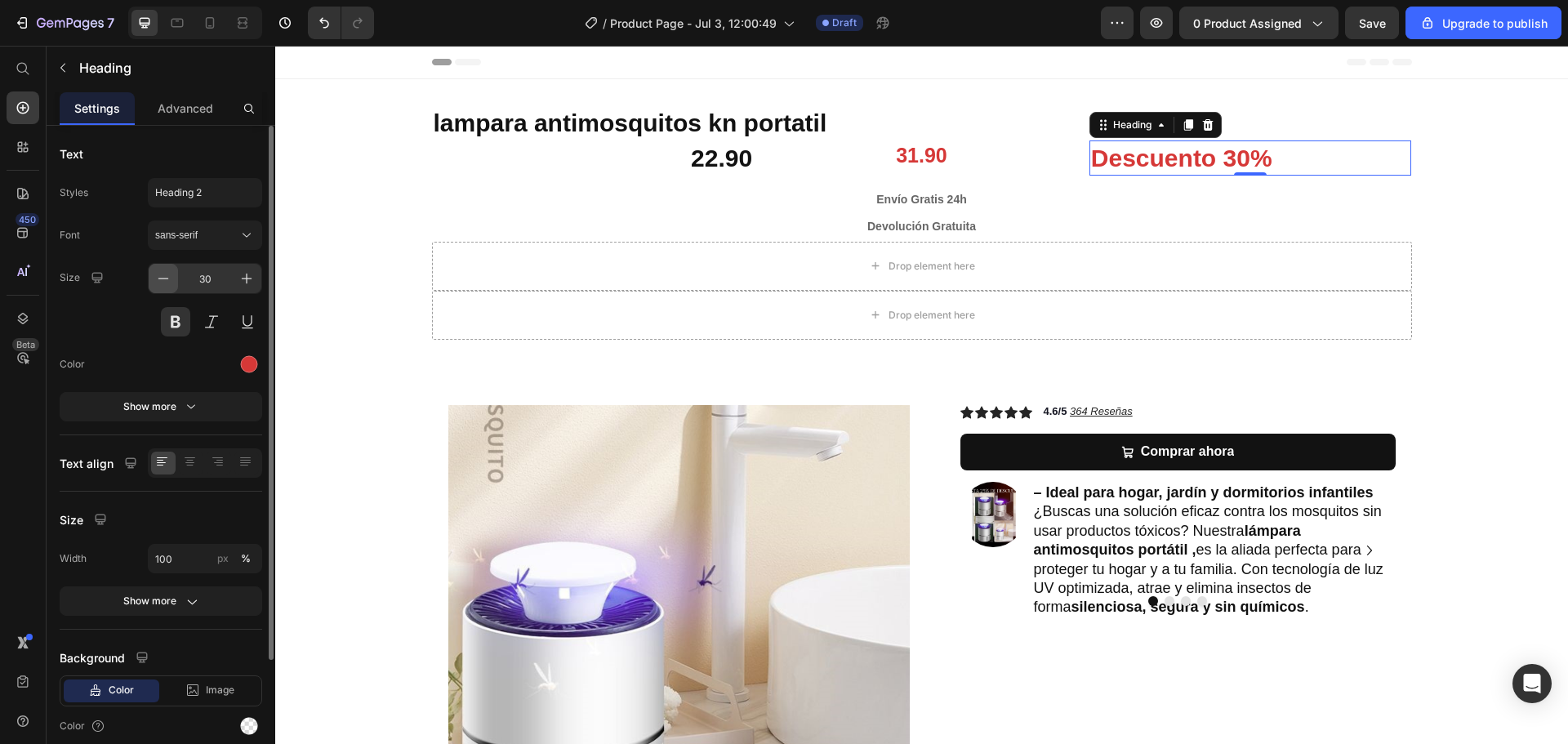 click 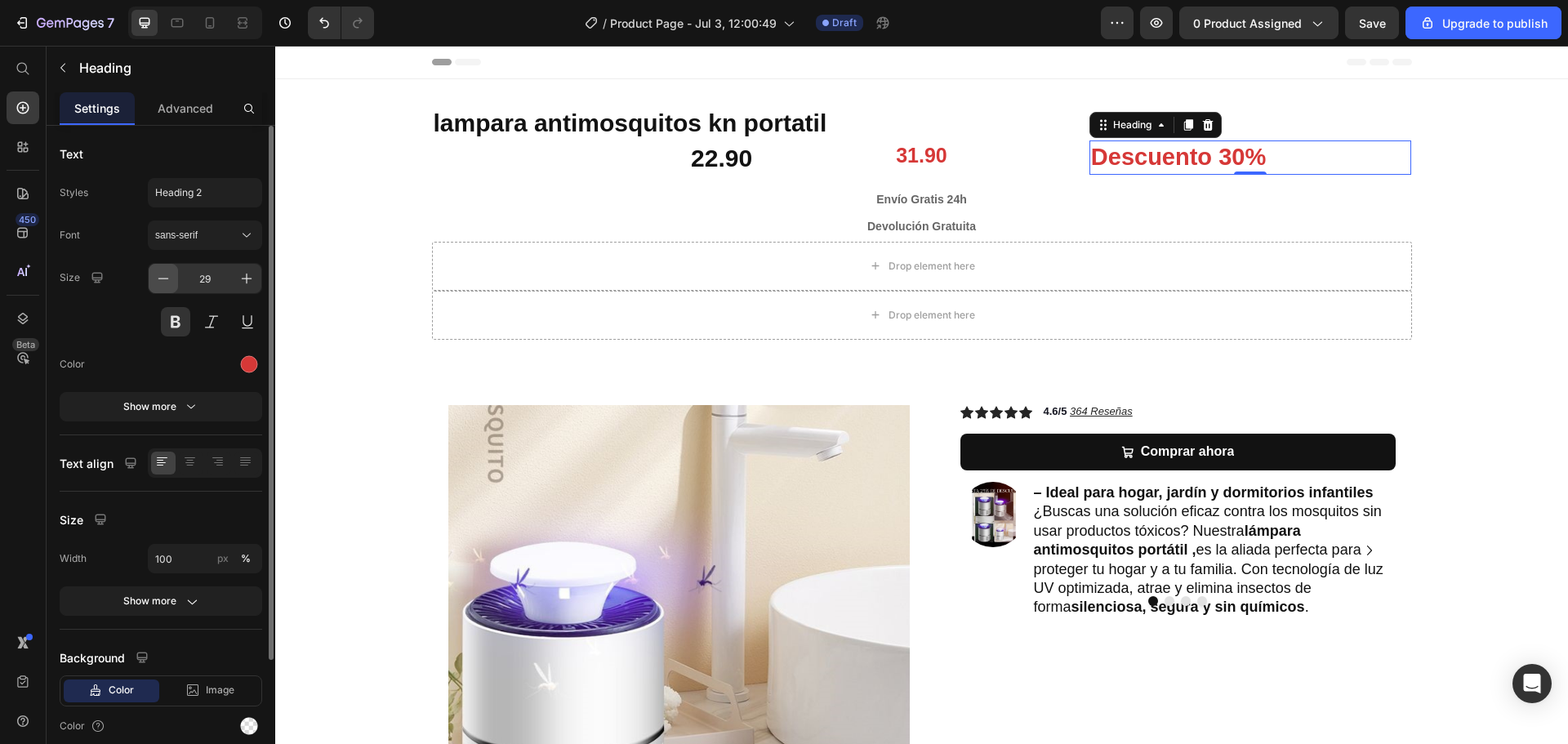 click 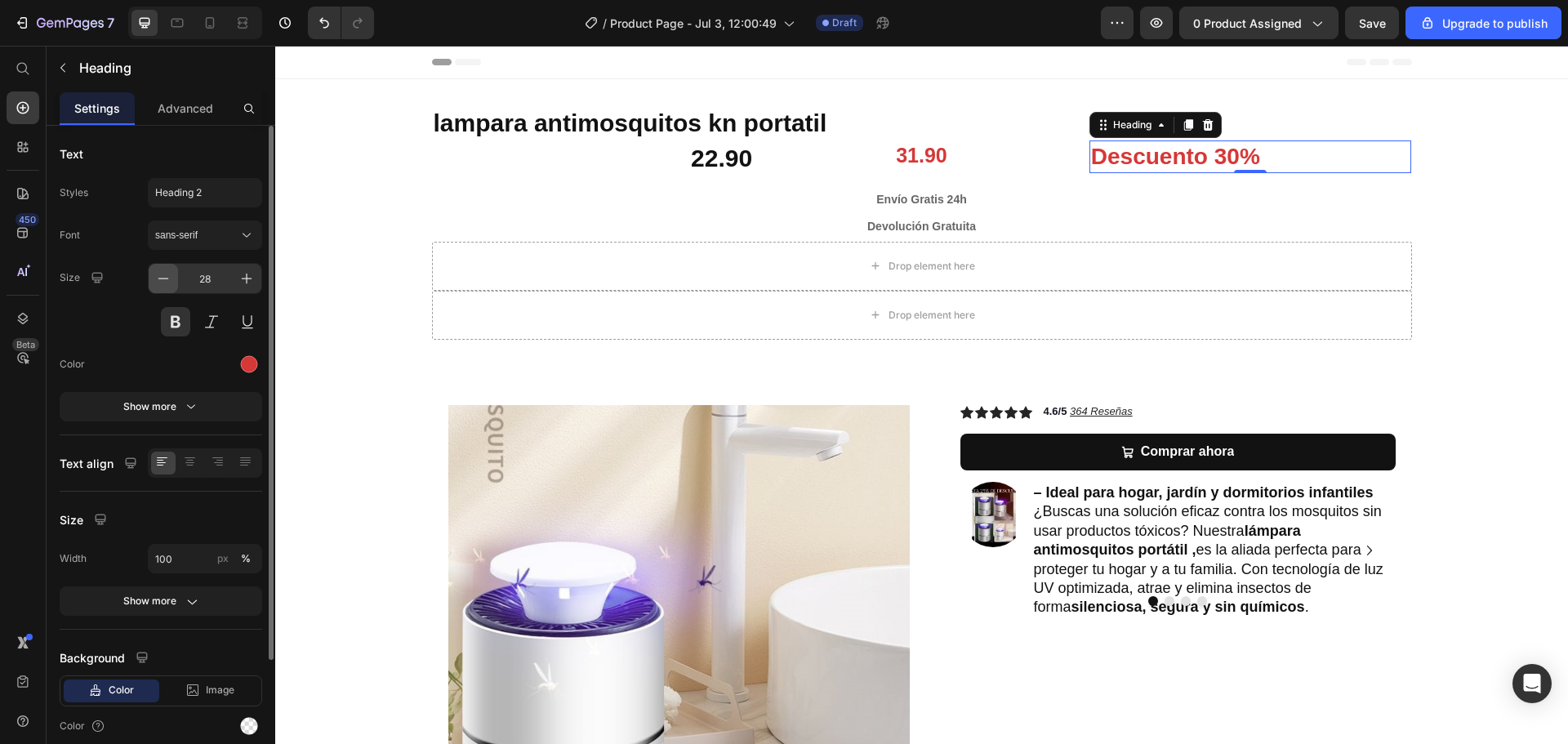 click 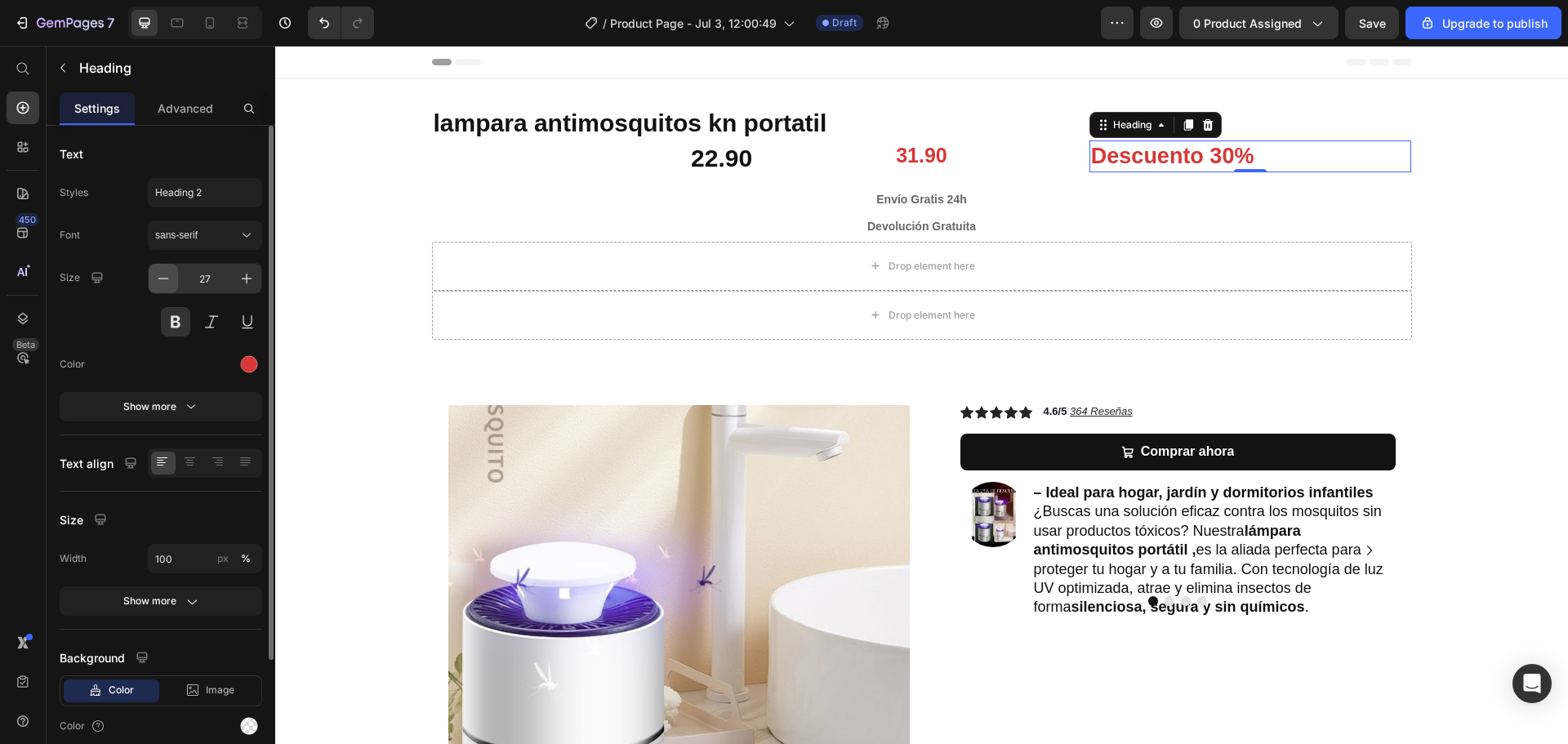 click 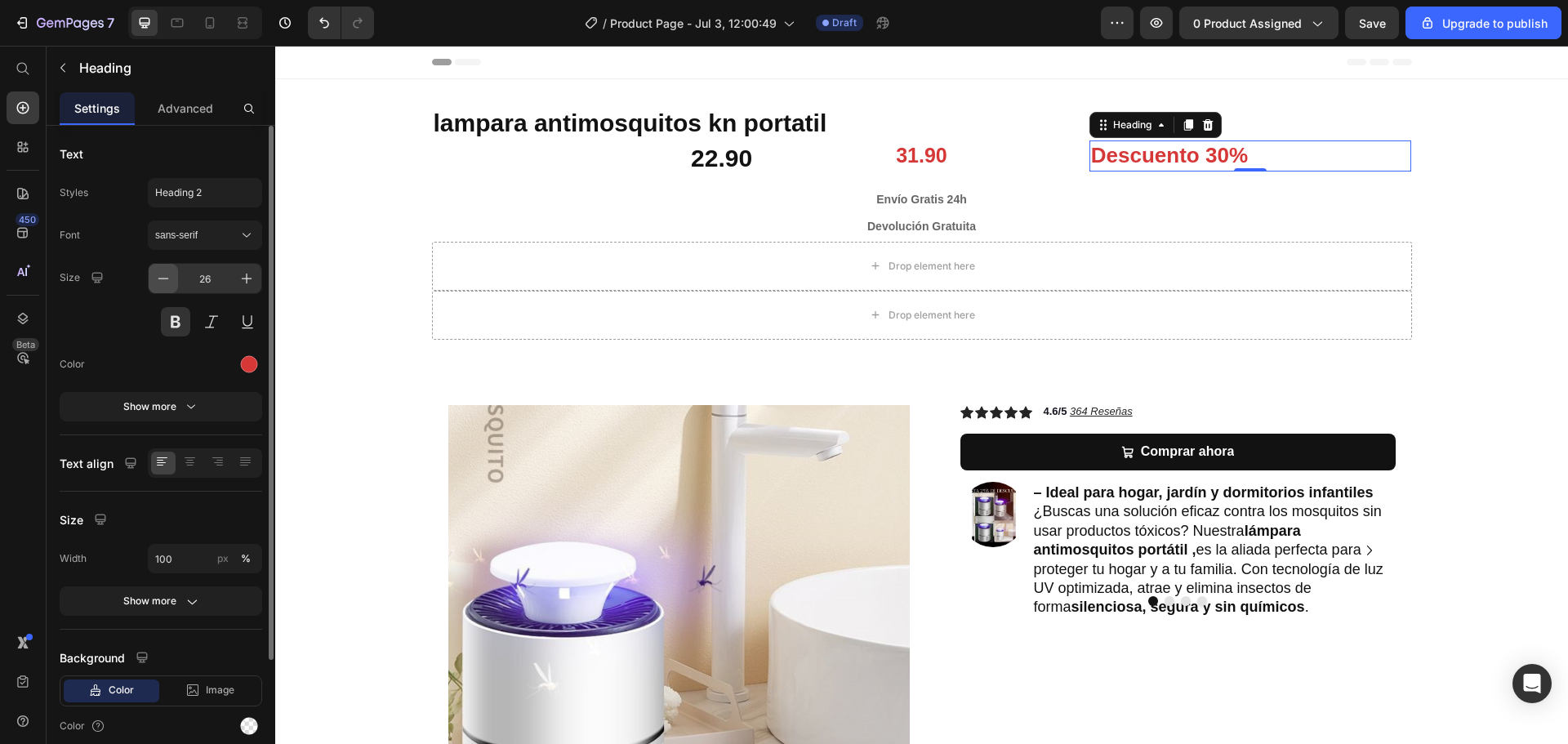 click 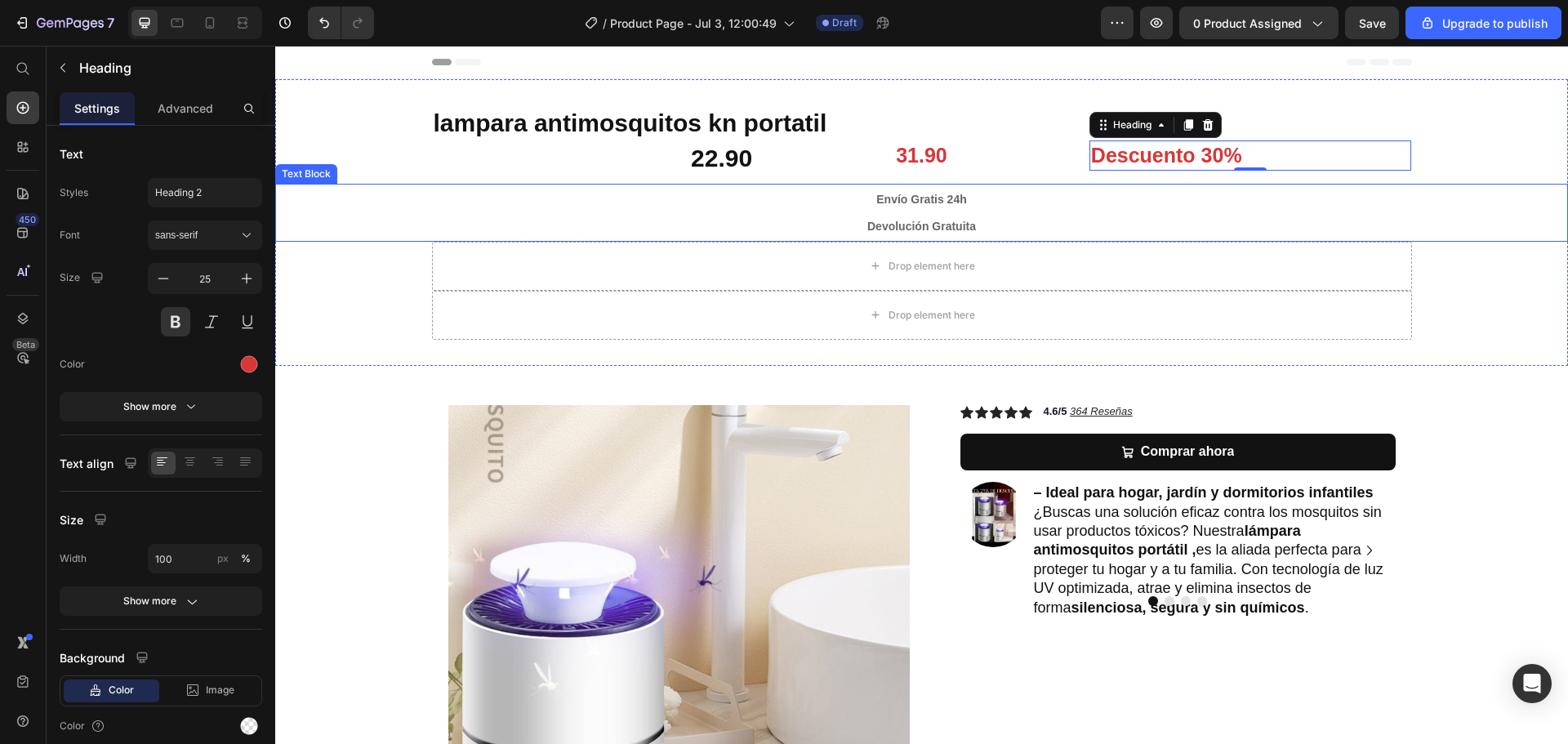 click on "Devolución Gratuita" at bounding box center [921, 225] 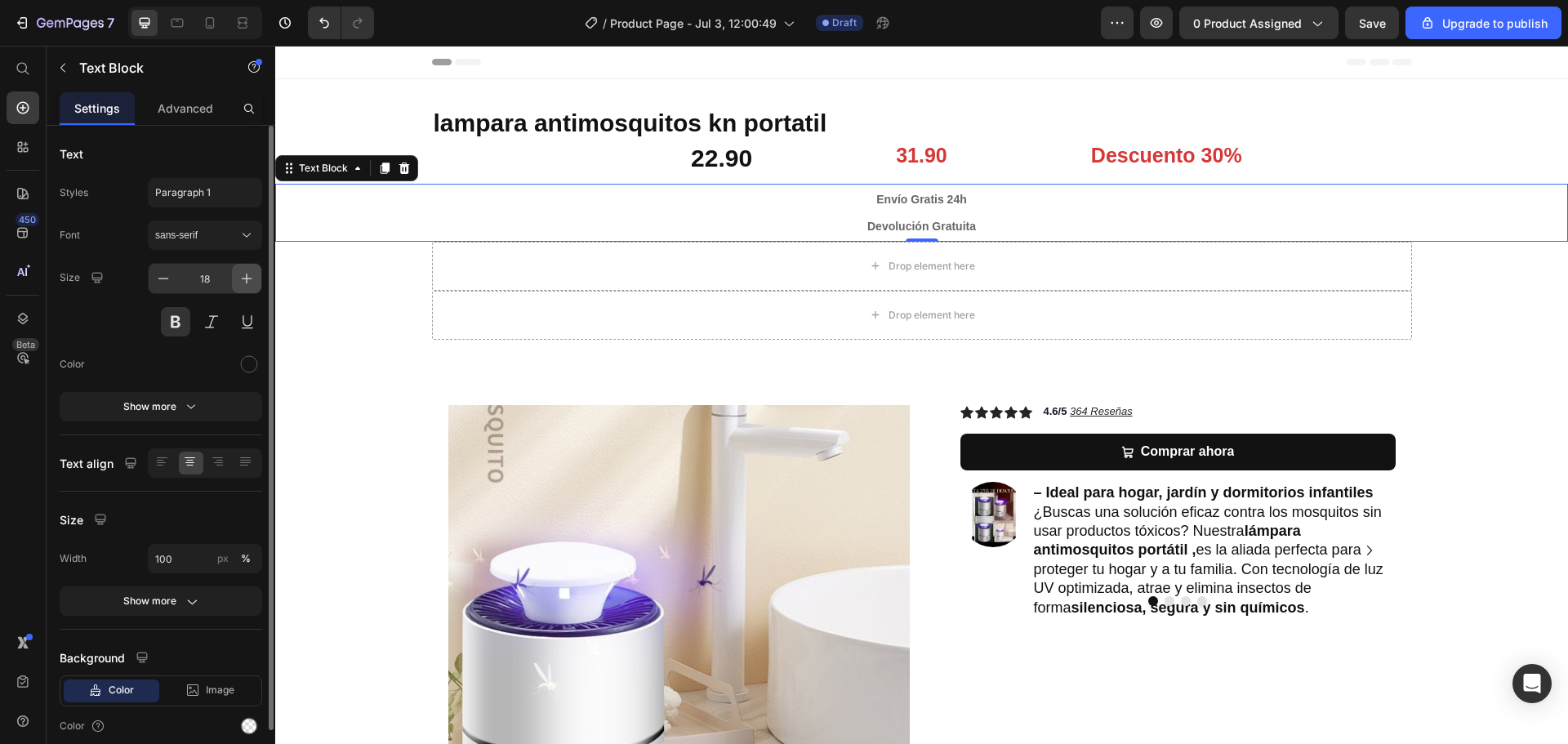 click 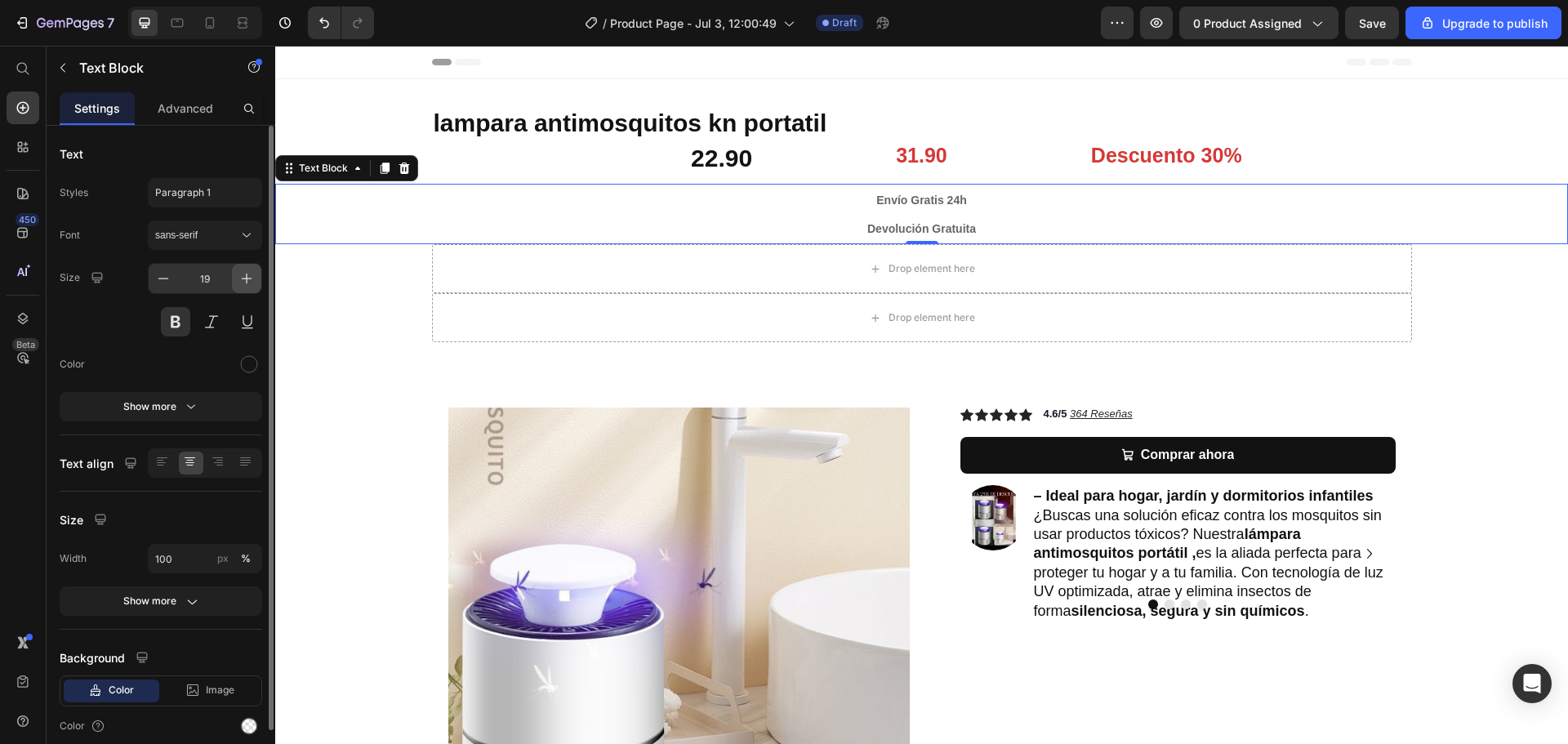 click 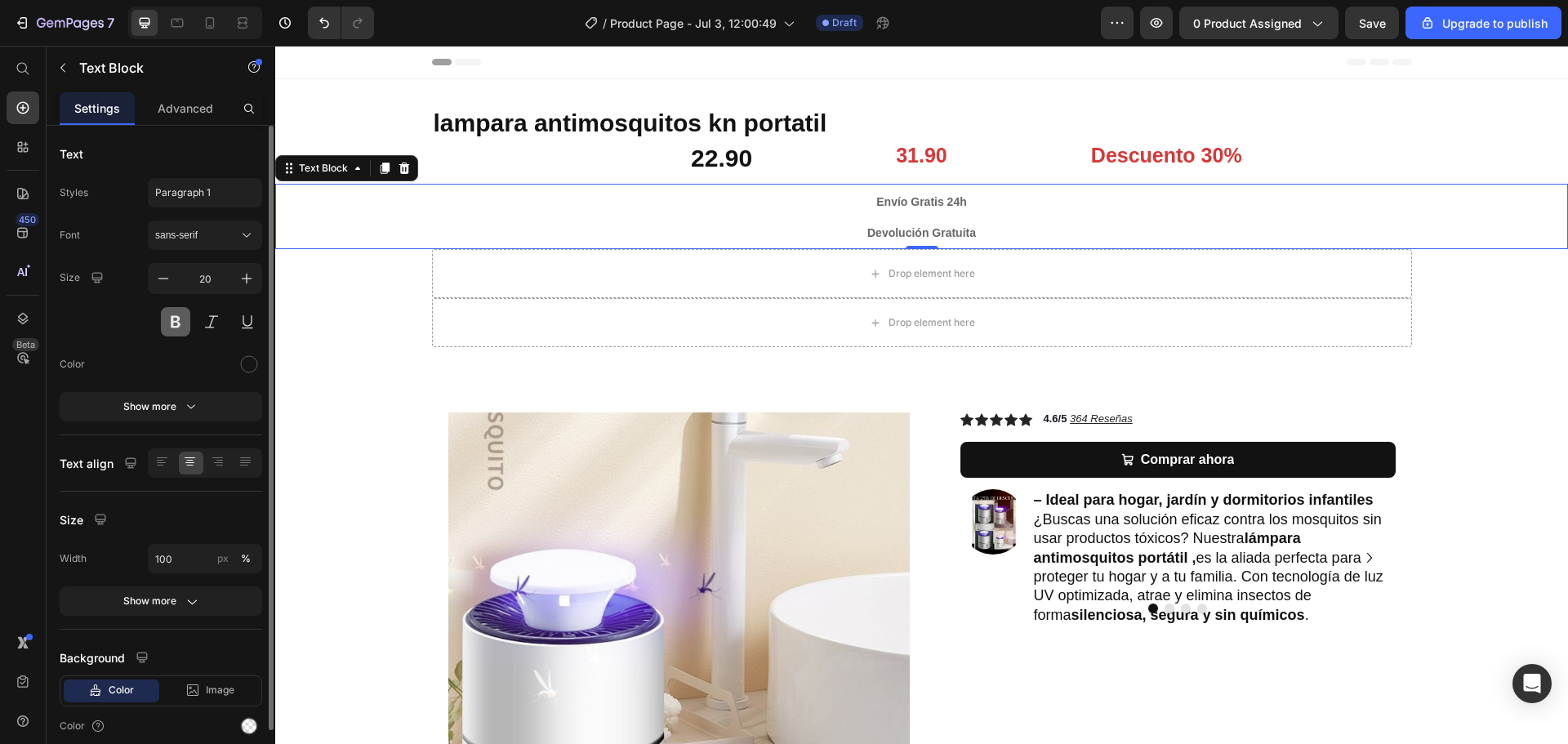 click at bounding box center (176, 322) 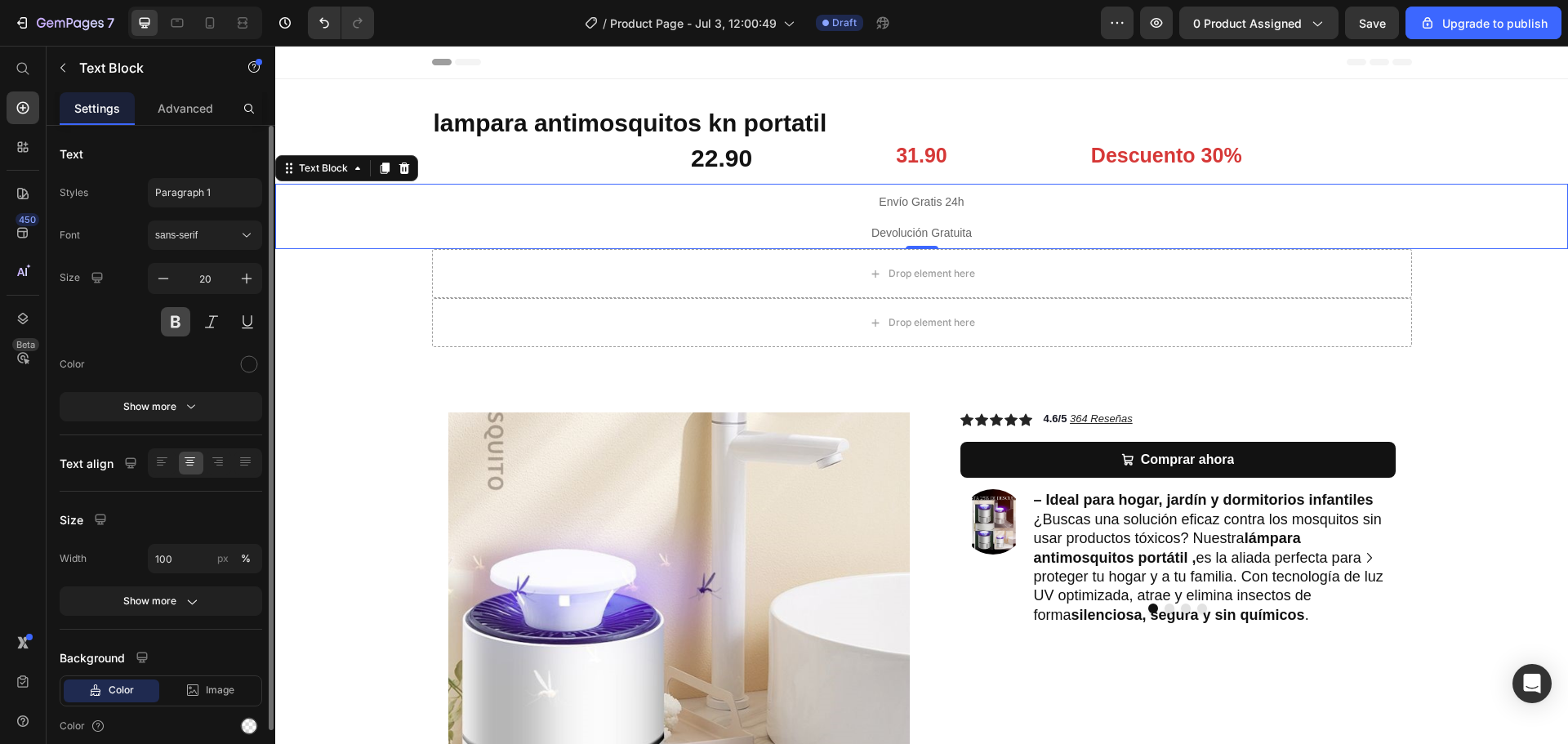 click at bounding box center (176, 322) 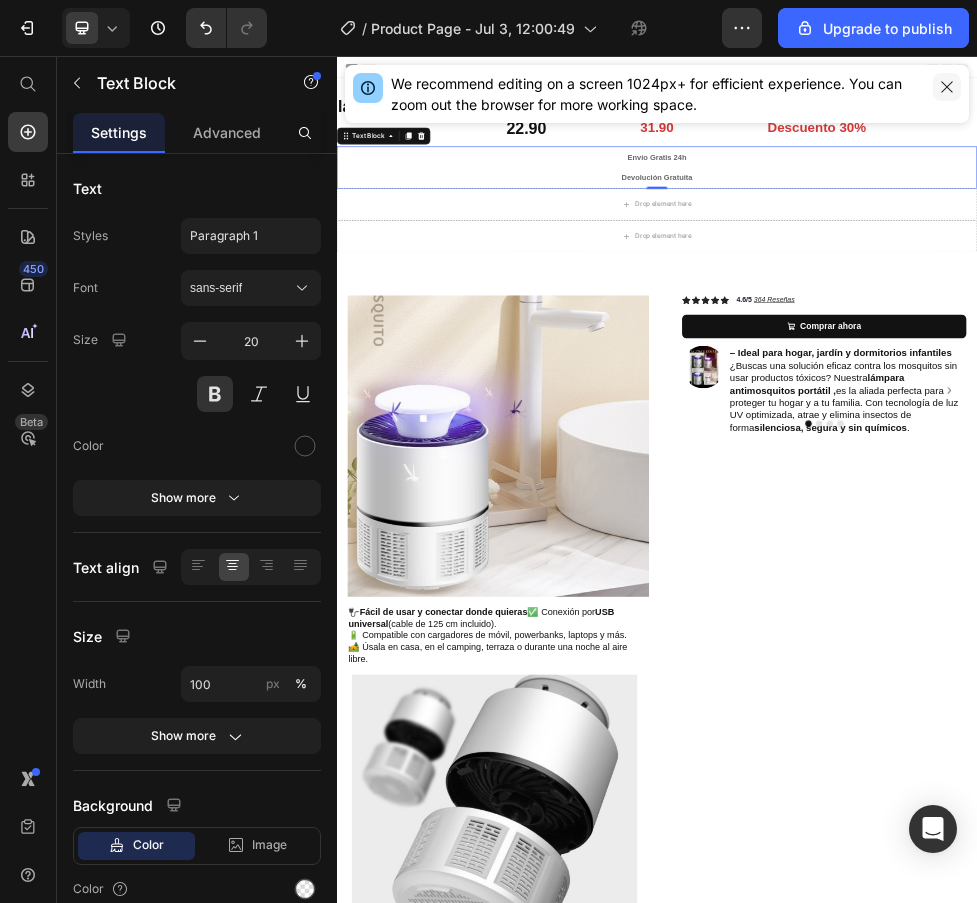 click at bounding box center (947, 87) 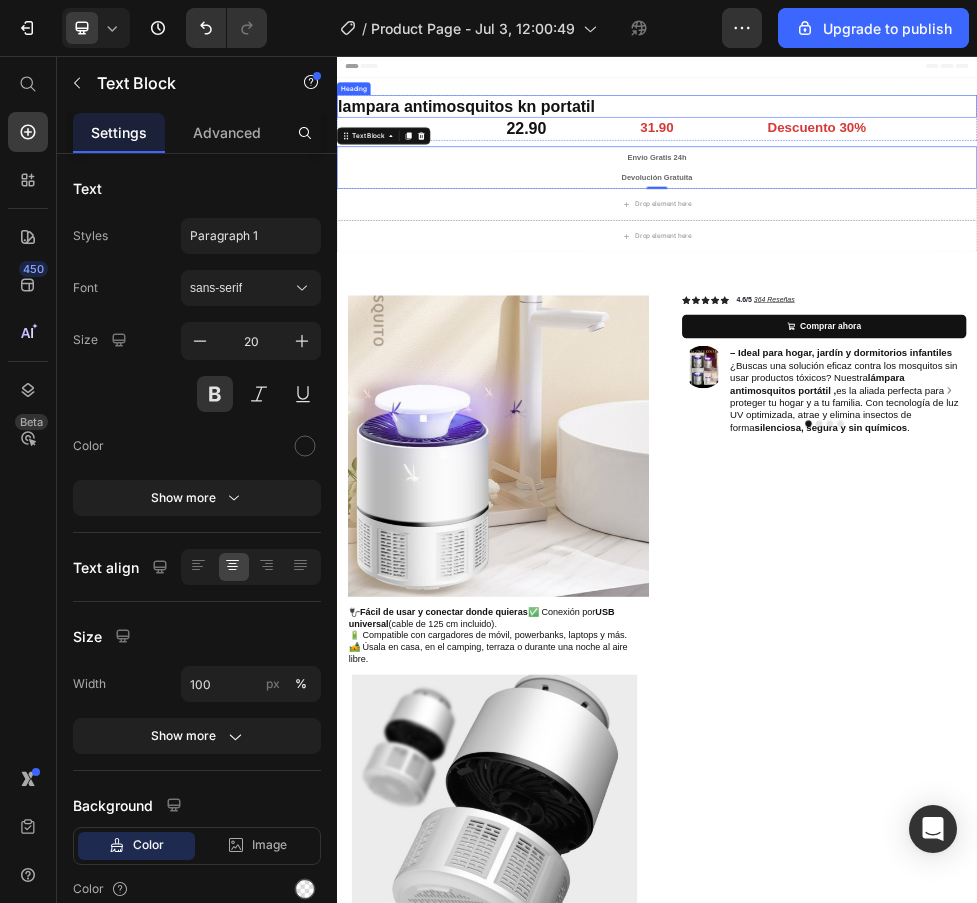 click on "lampara antimosquitos kn portatil" at bounding box center [937, 150] 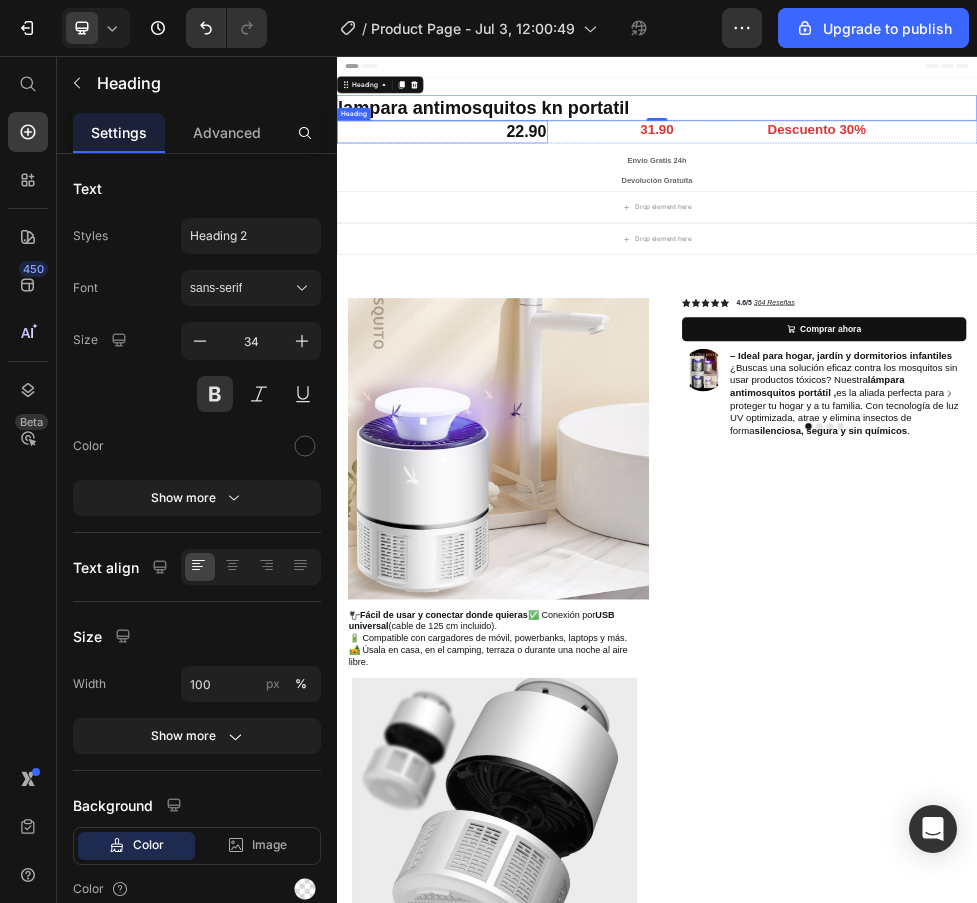 click on "22.90" at bounding box center [534, 198] 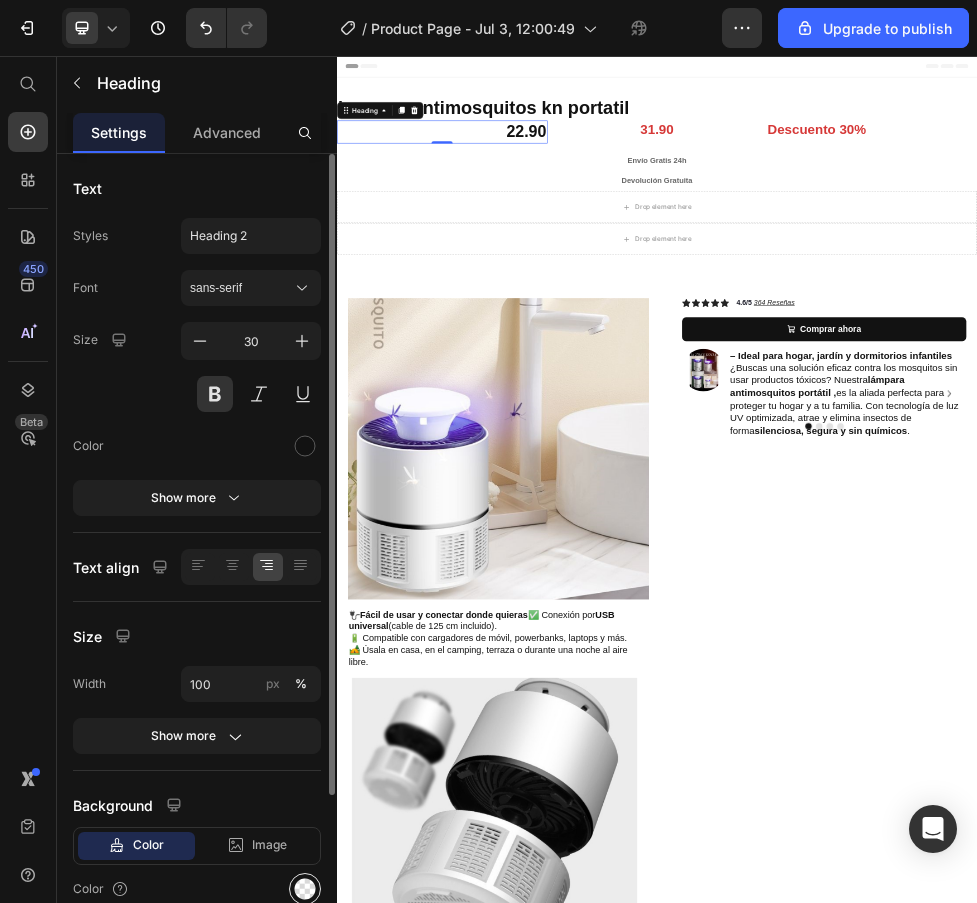 click at bounding box center [305, 889] 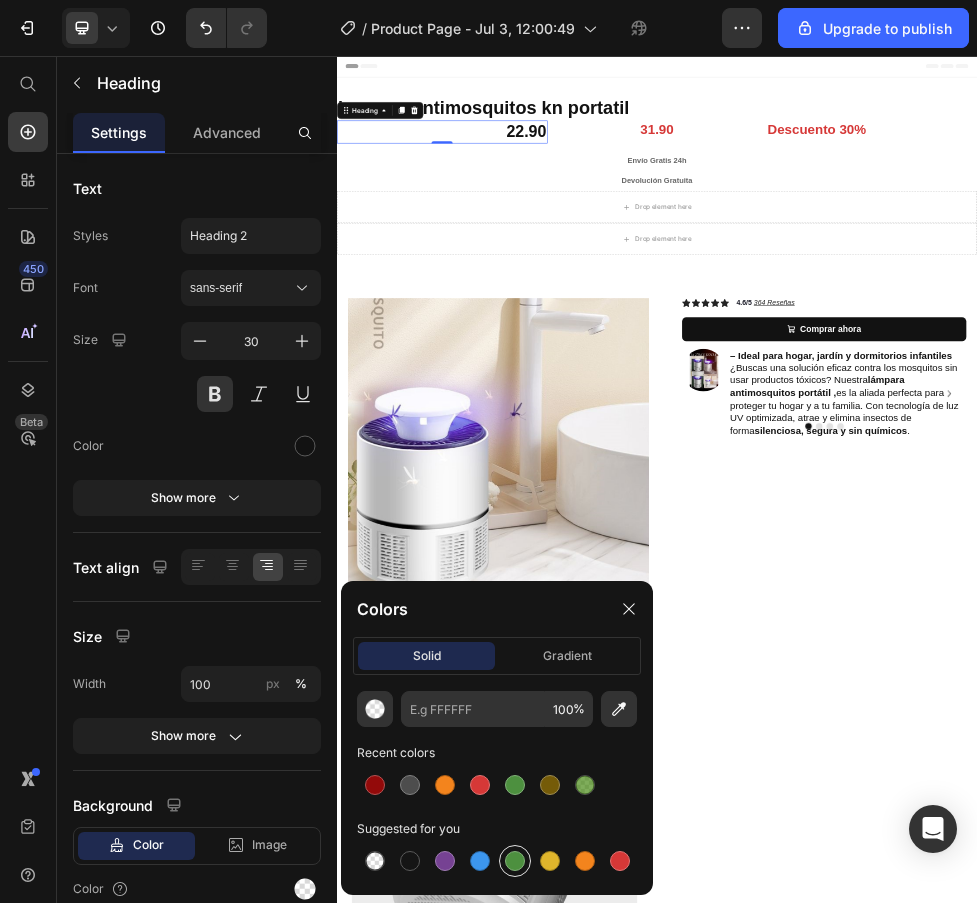 click at bounding box center (515, 861) 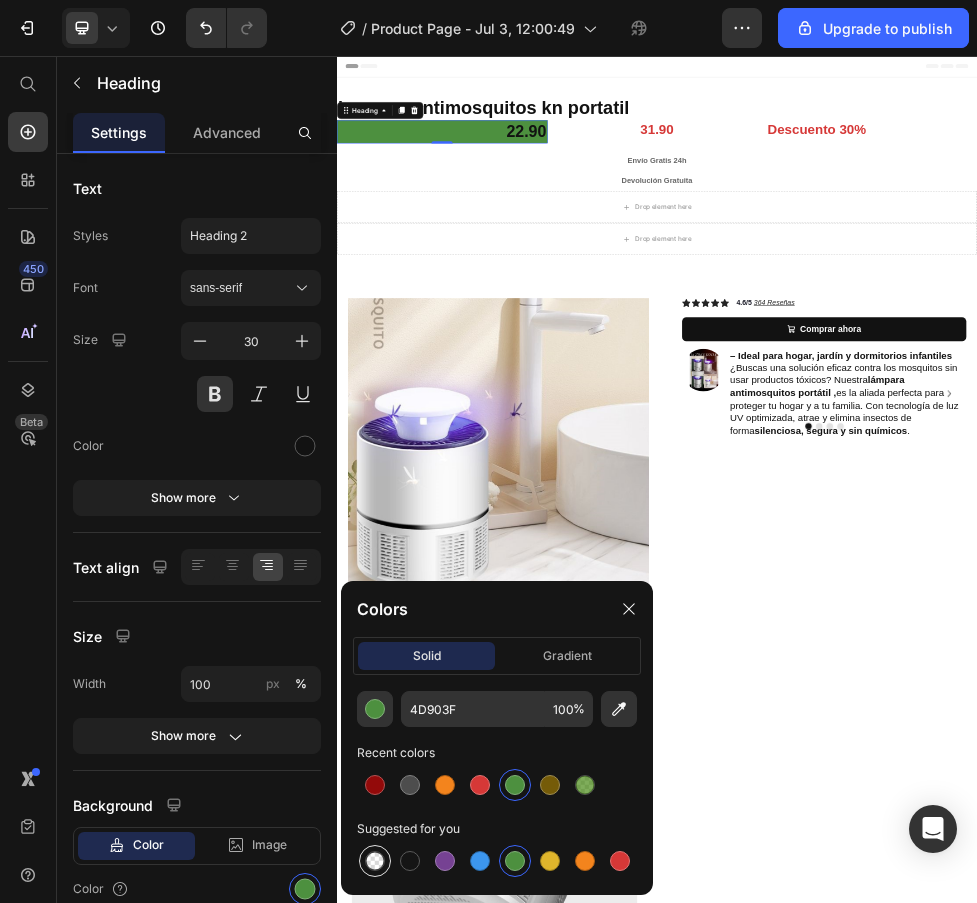 click at bounding box center [375, 861] 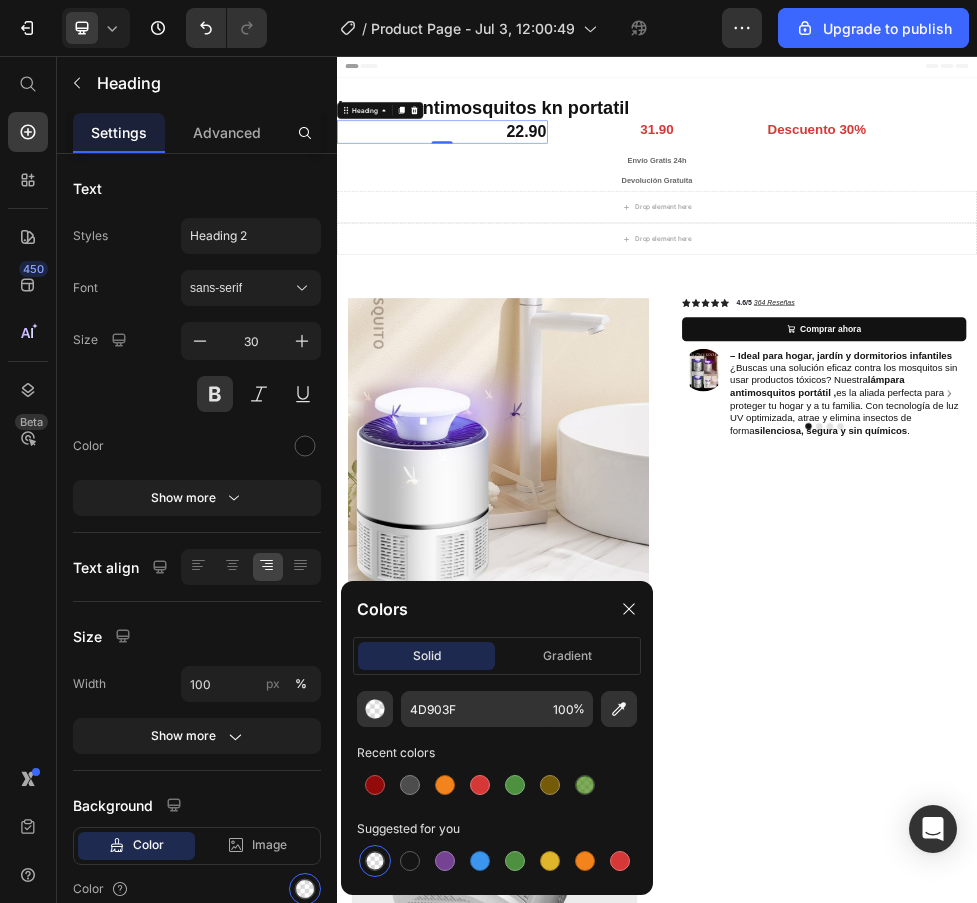 type on "000000" 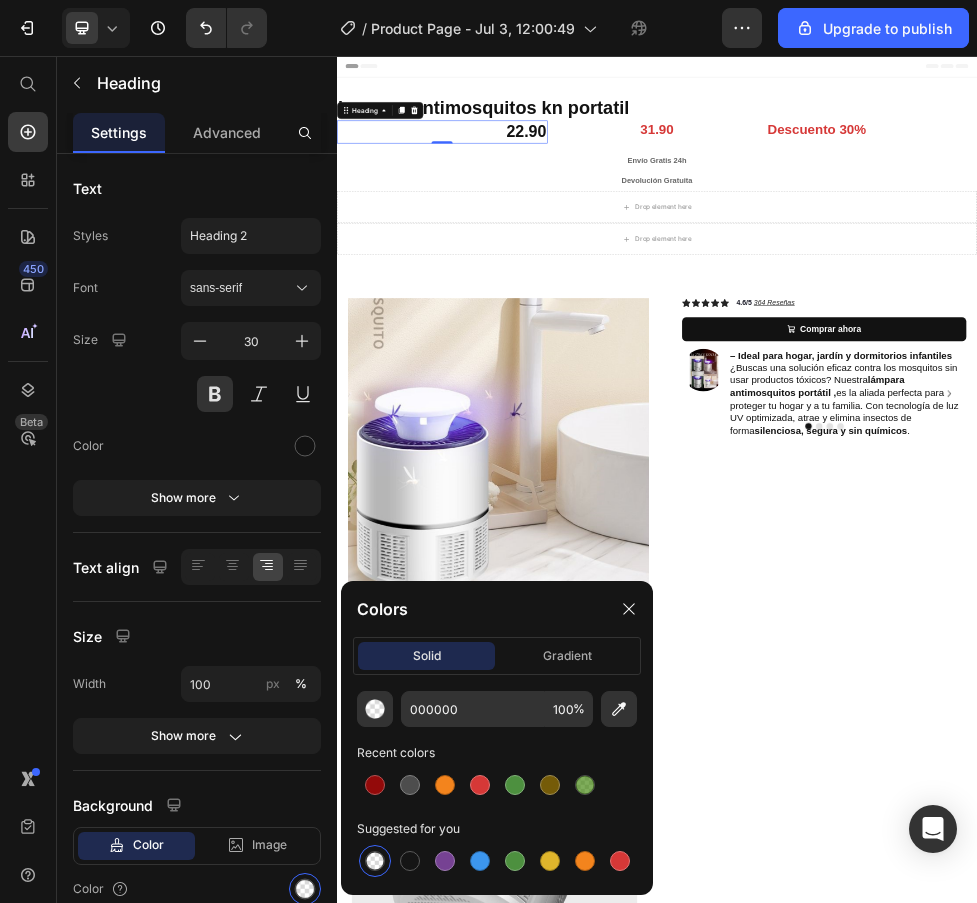 type on "0" 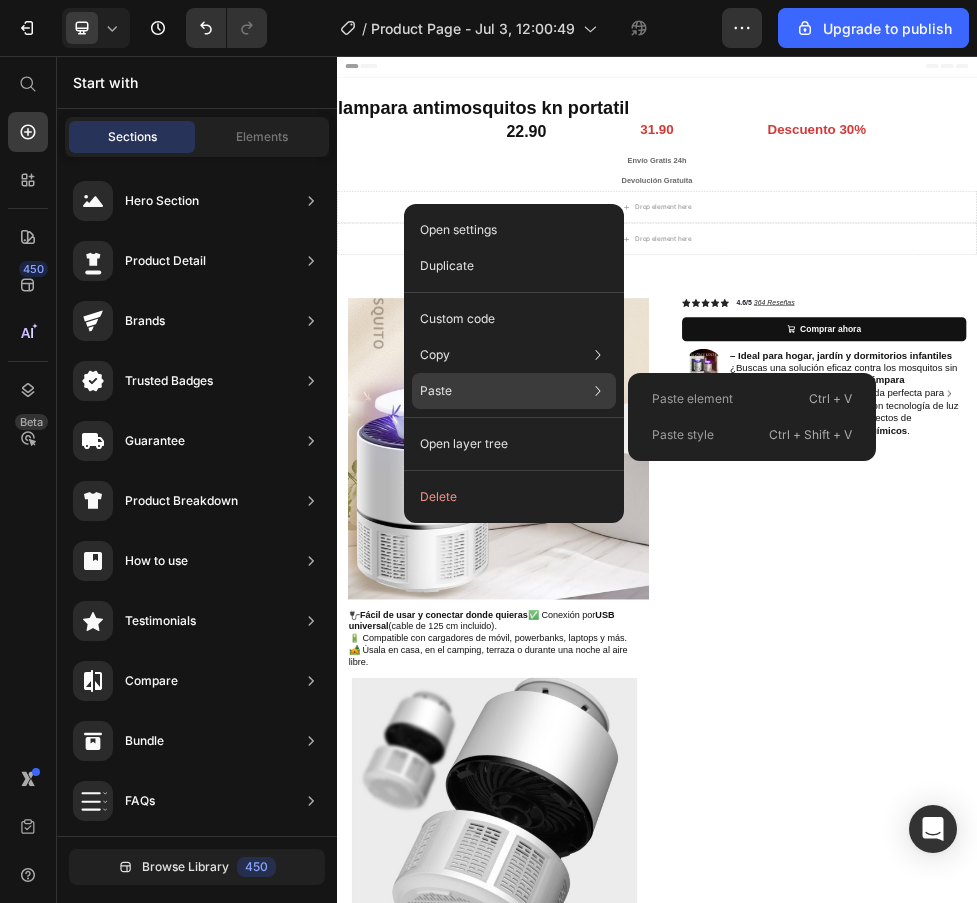 click on "Paste element" at bounding box center [692, 399] 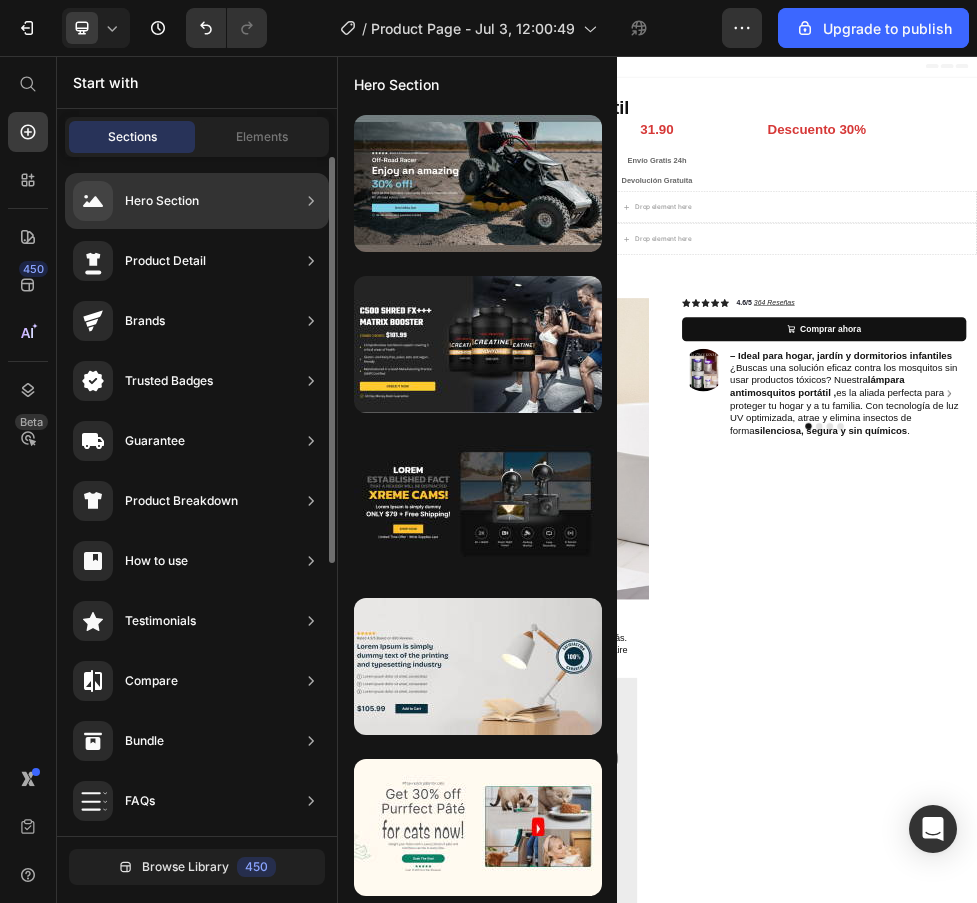 click on "Hero Section Product Detail Brands Trusted Badges Guarantee Product Breakdown How to use Testimonials Compare Bundle FAQs Social Proof Brand Story Product List Collection Blog List Contact Sticky Add to Cart Custom Footer" at bounding box center (197, 737) 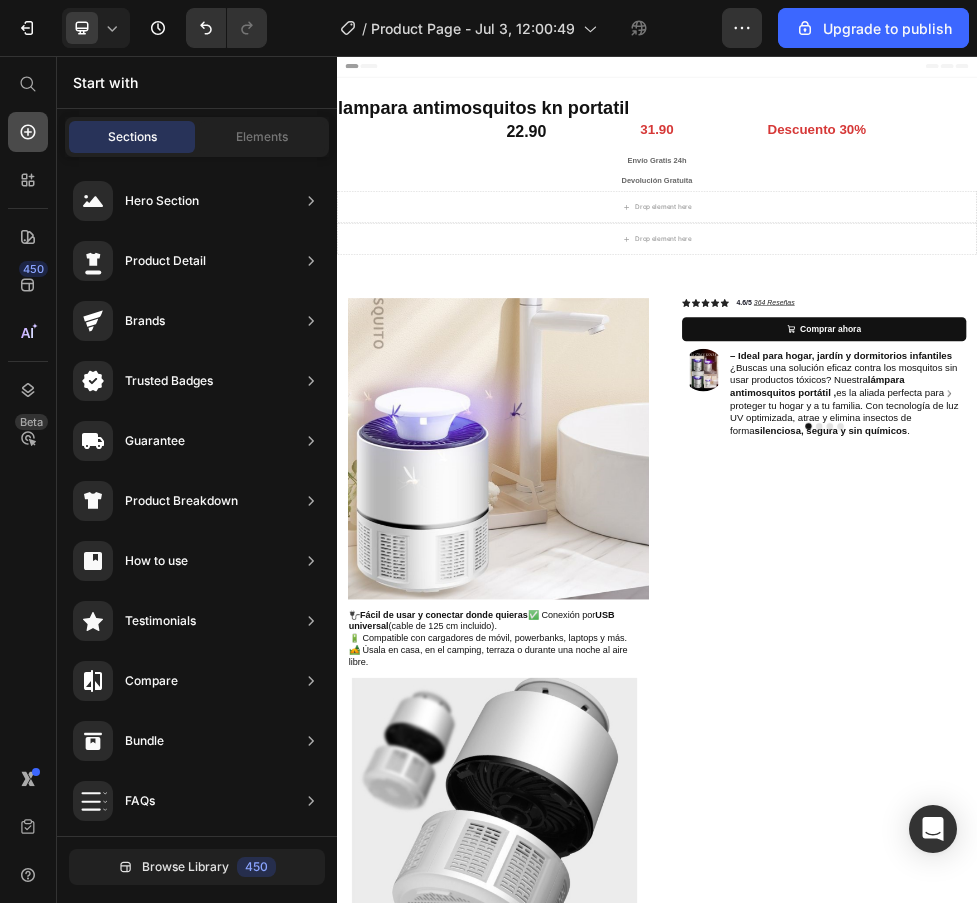 click 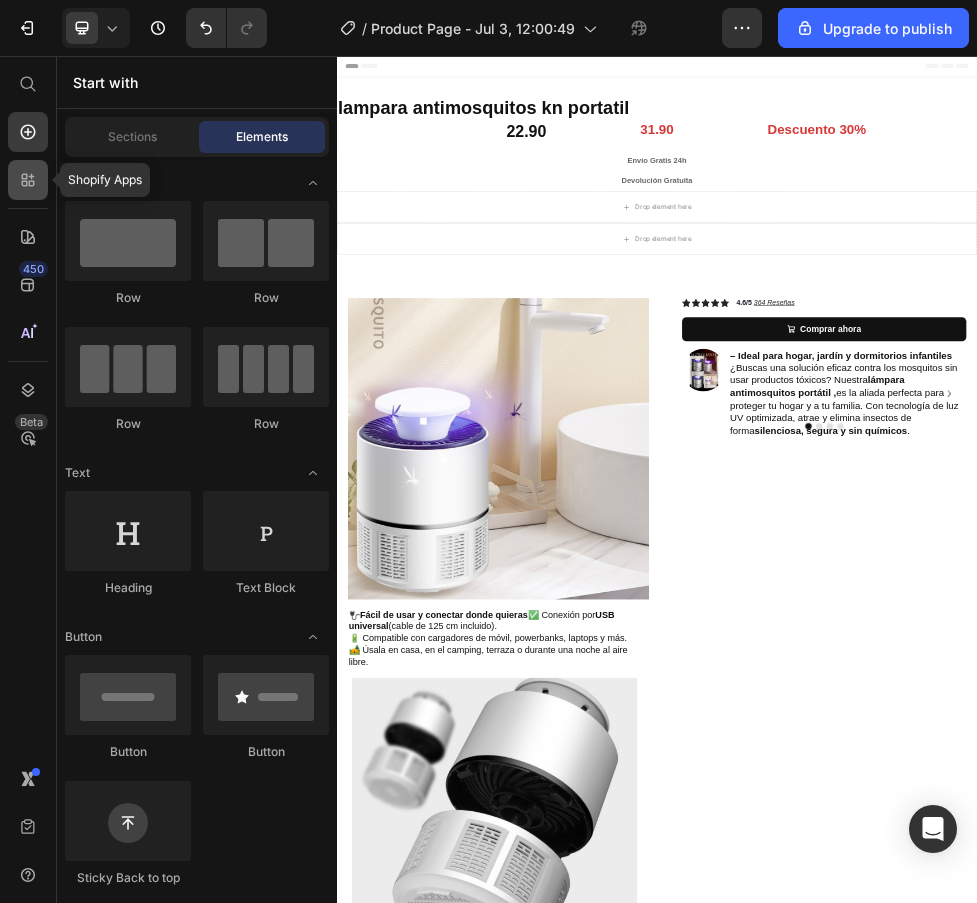 click 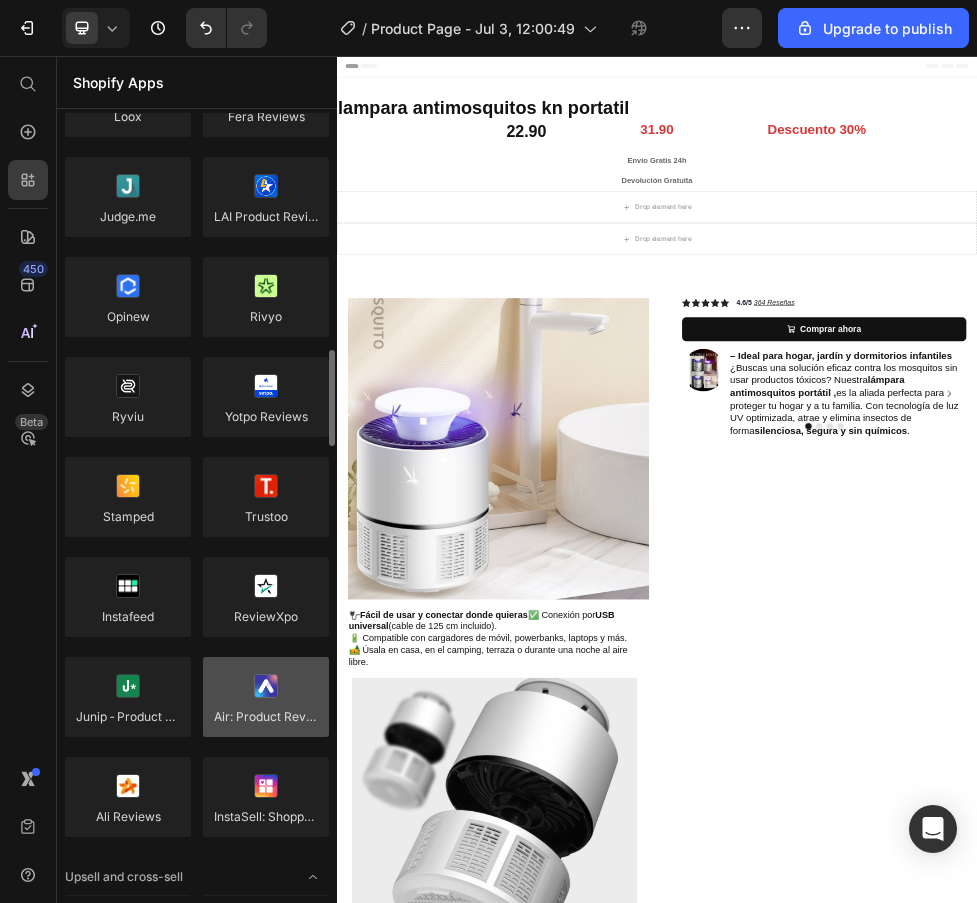 scroll, scrollTop: 400, scrollLeft: 0, axis: vertical 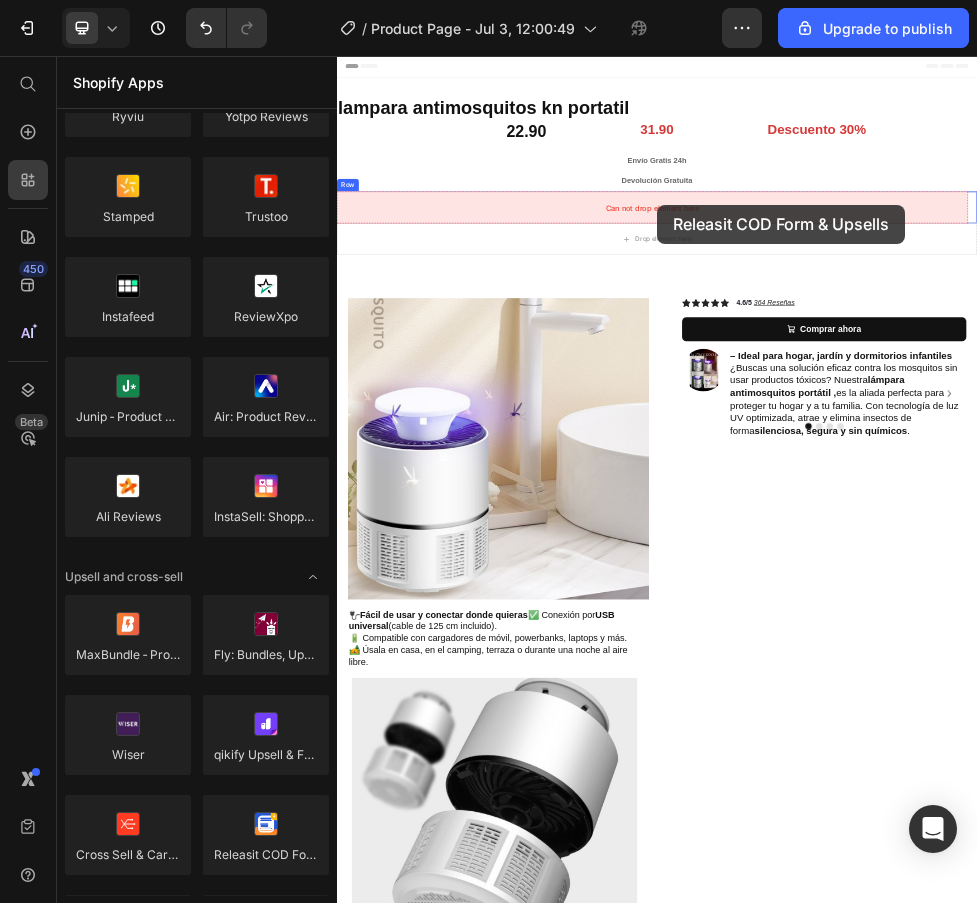 drag, startPoint x: 599, startPoint y: 899, endPoint x: 937, endPoint y: 335, distance: 657.52563 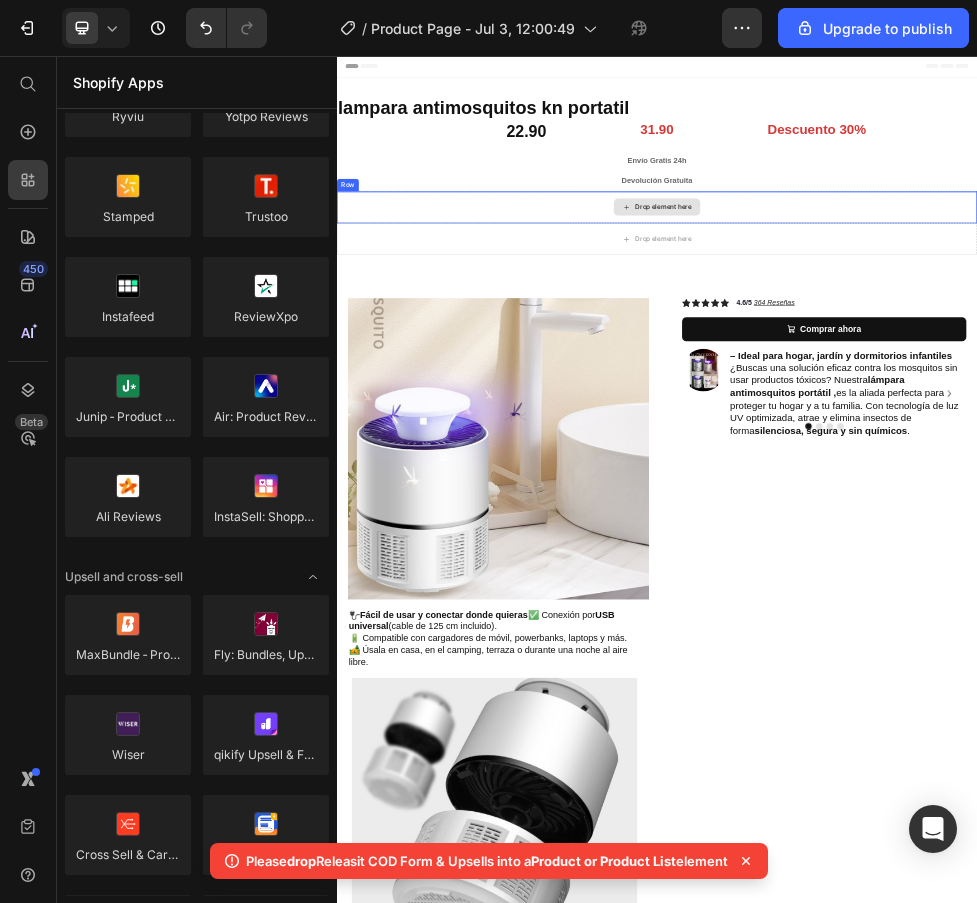 click on "Drop element here" at bounding box center (949, 340) 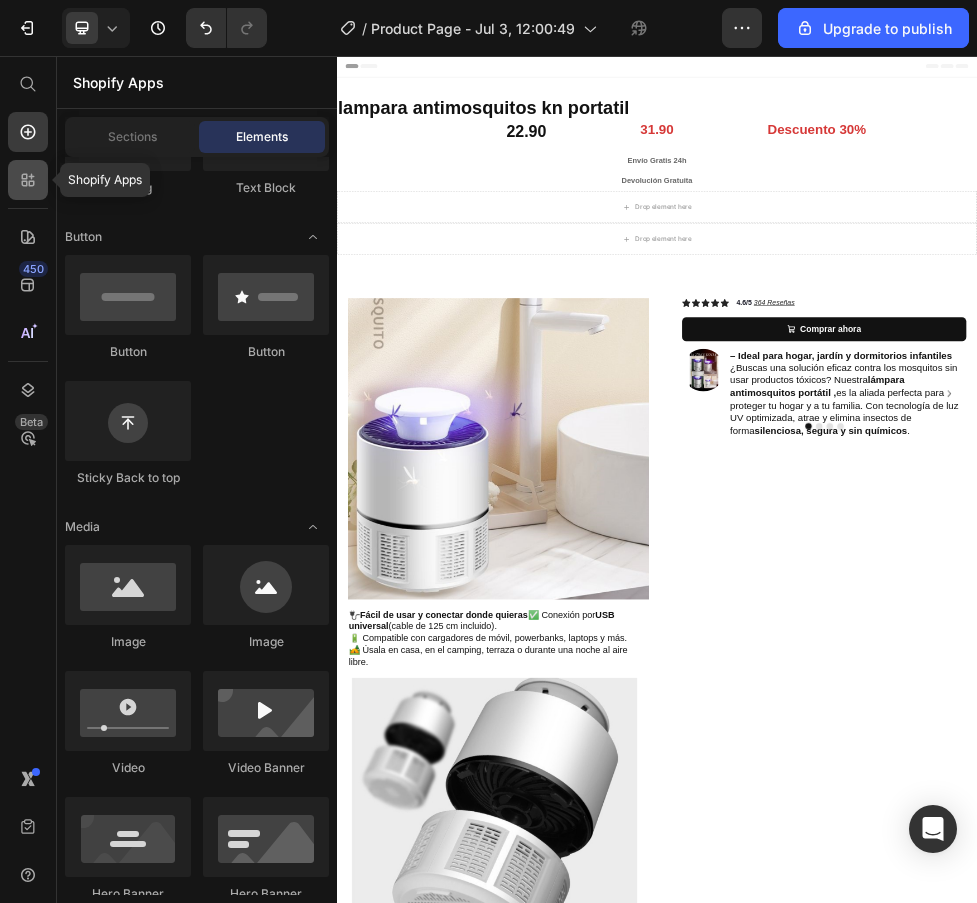 click 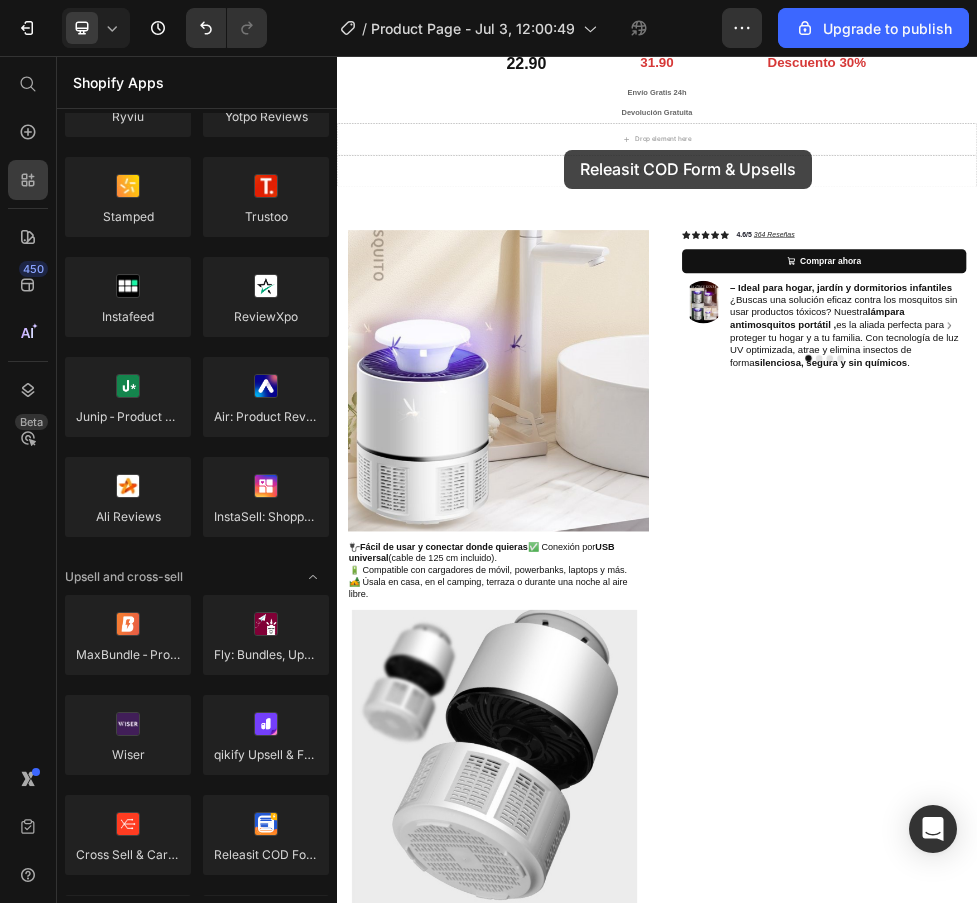 scroll, scrollTop: 0, scrollLeft: 0, axis: both 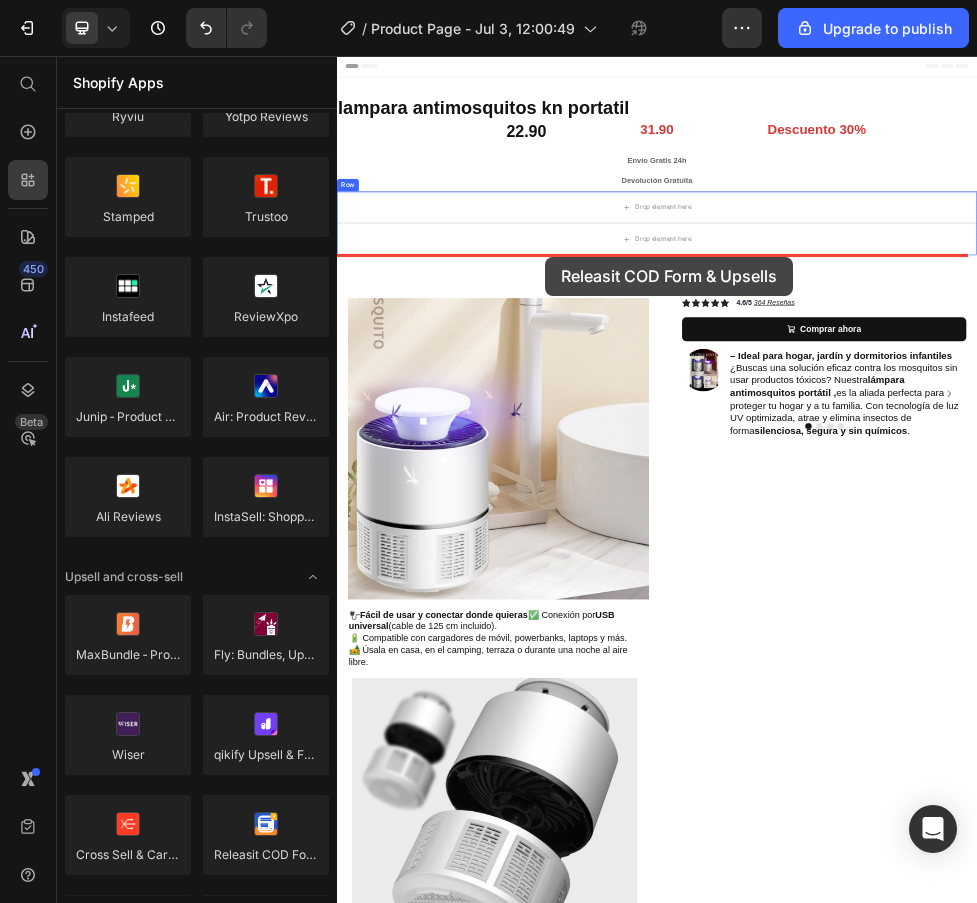drag, startPoint x: 443, startPoint y: 1171, endPoint x: 727, endPoint y: 431, distance: 792.62604 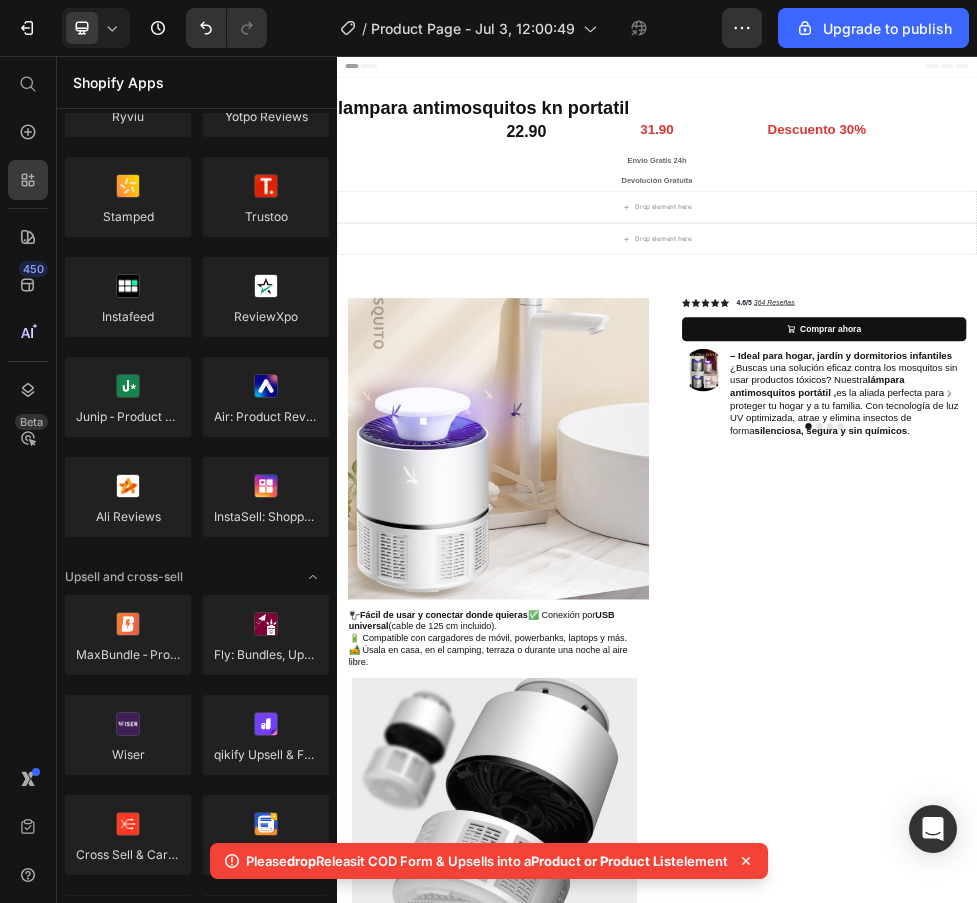 click 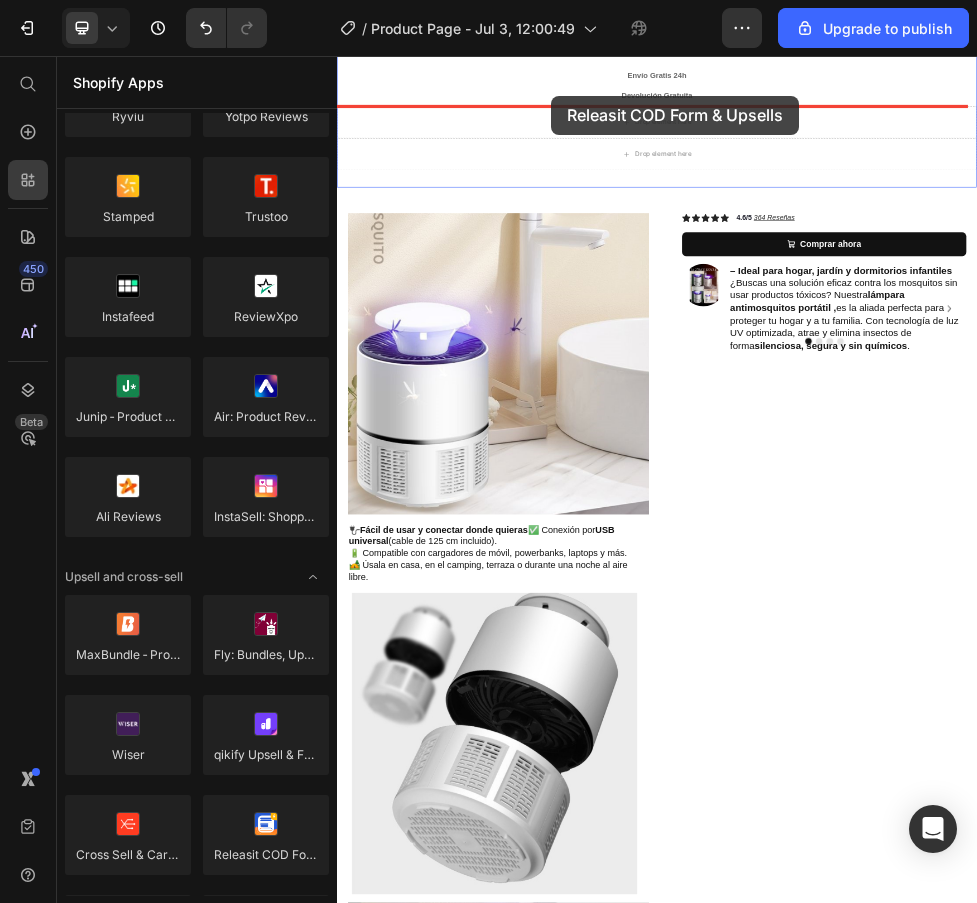 scroll, scrollTop: 0, scrollLeft: 0, axis: both 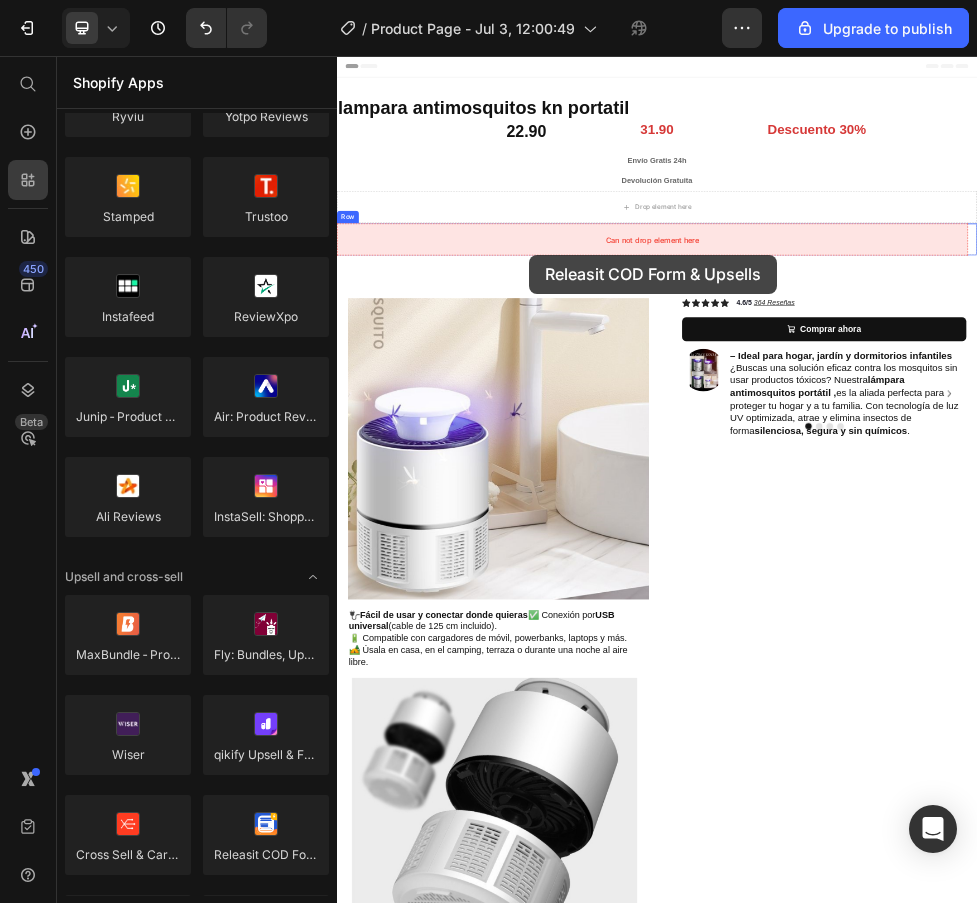 drag, startPoint x: 589, startPoint y: 904, endPoint x: 697, endPoint y: 429, distance: 487.1232 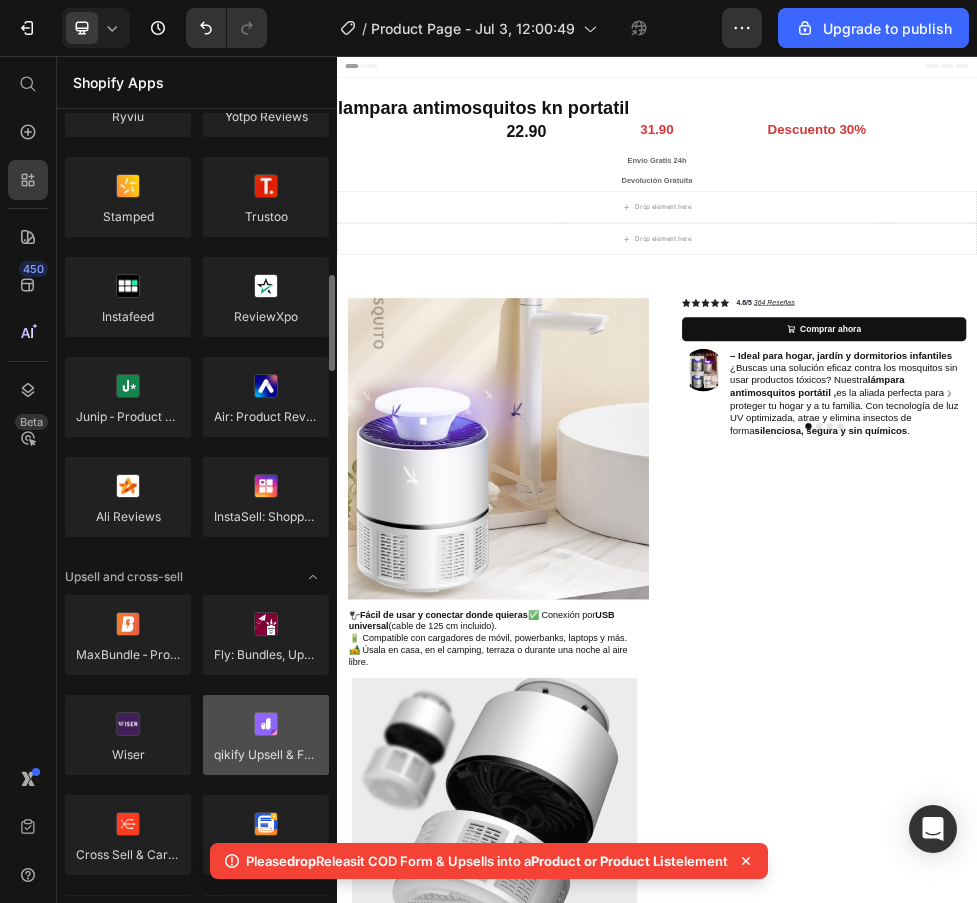 scroll, scrollTop: 700, scrollLeft: 0, axis: vertical 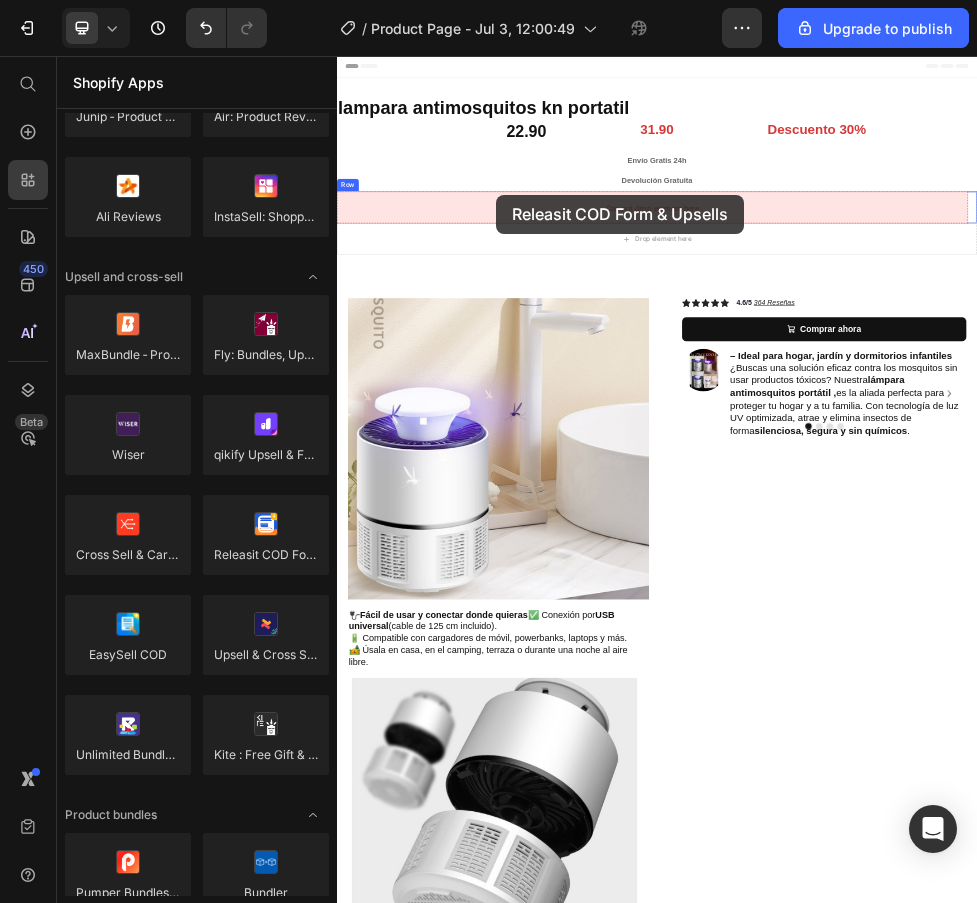 drag, startPoint x: 604, startPoint y: 591, endPoint x: 637, endPoint y: 314, distance: 278.95877 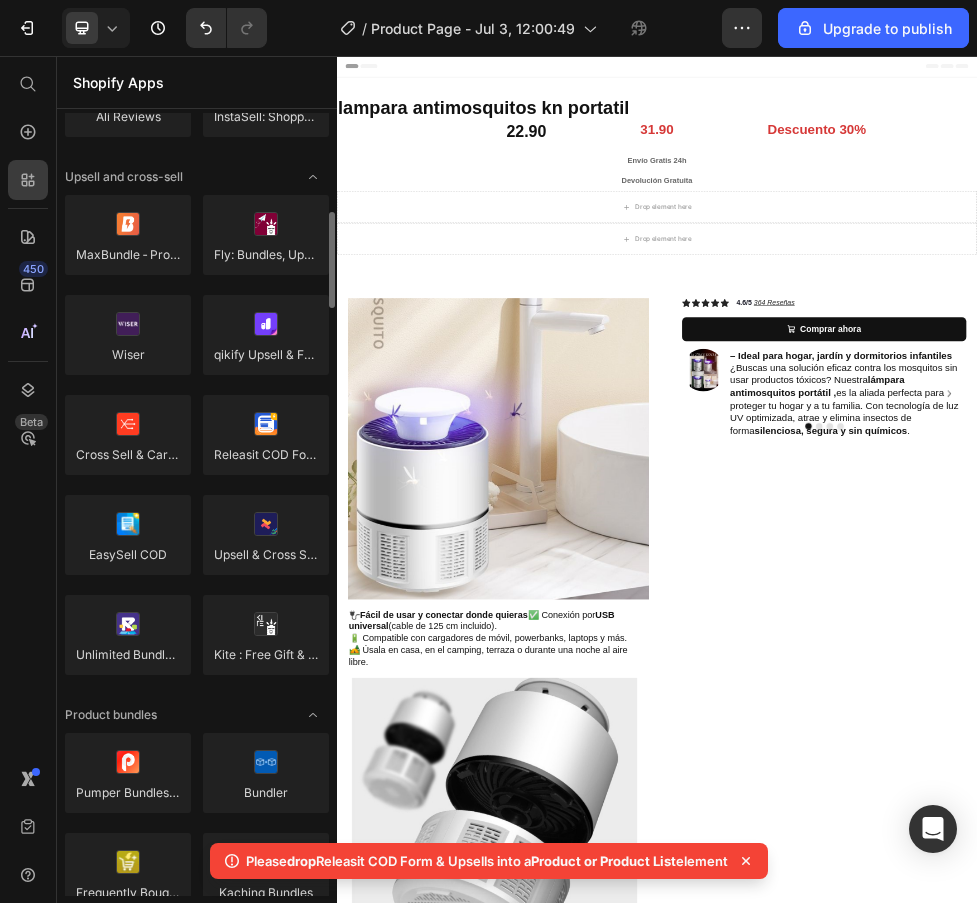 scroll, scrollTop: 900, scrollLeft: 0, axis: vertical 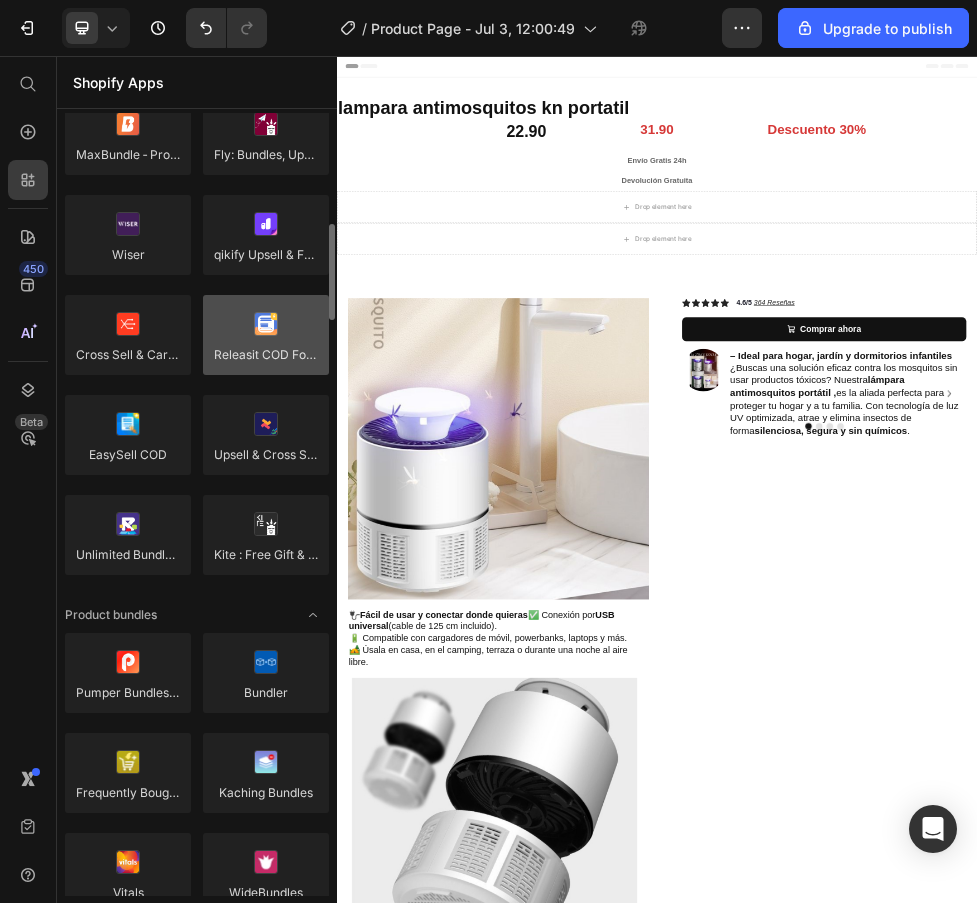 drag, startPoint x: 270, startPoint y: 359, endPoint x: 258, endPoint y: 344, distance: 19.209373 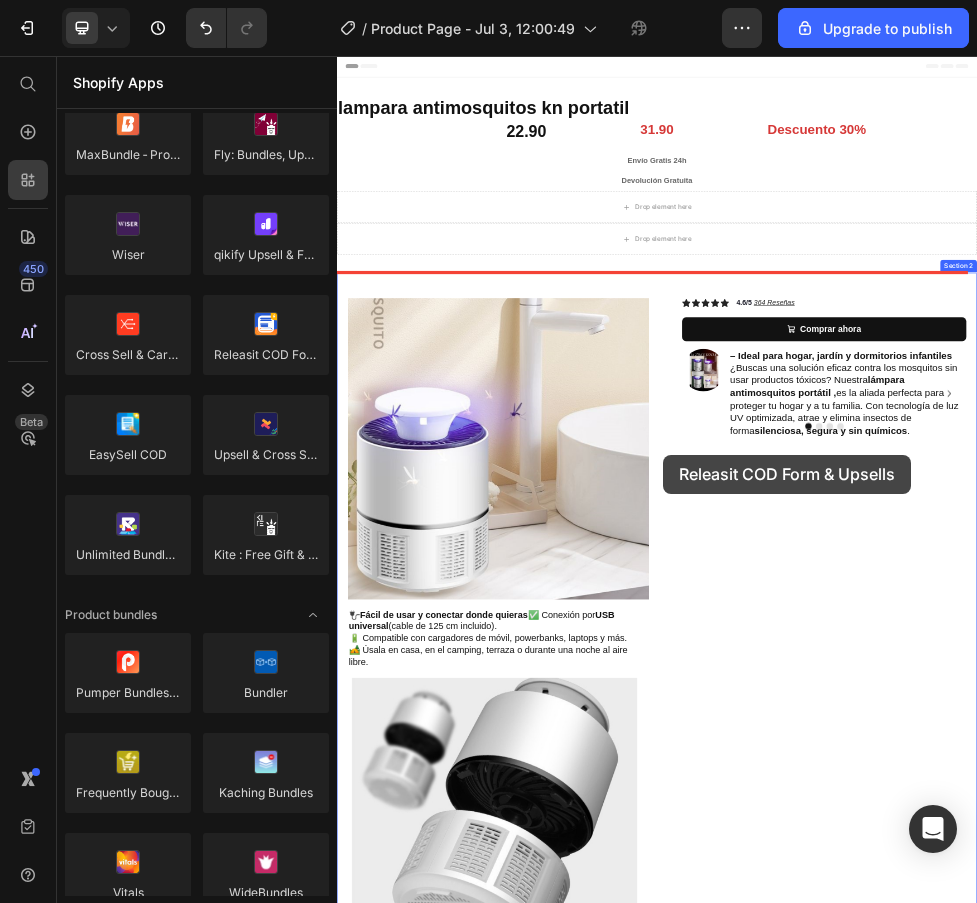drag, startPoint x: 593, startPoint y: 420, endPoint x: 948, endPoint y: 804, distance: 522.9541 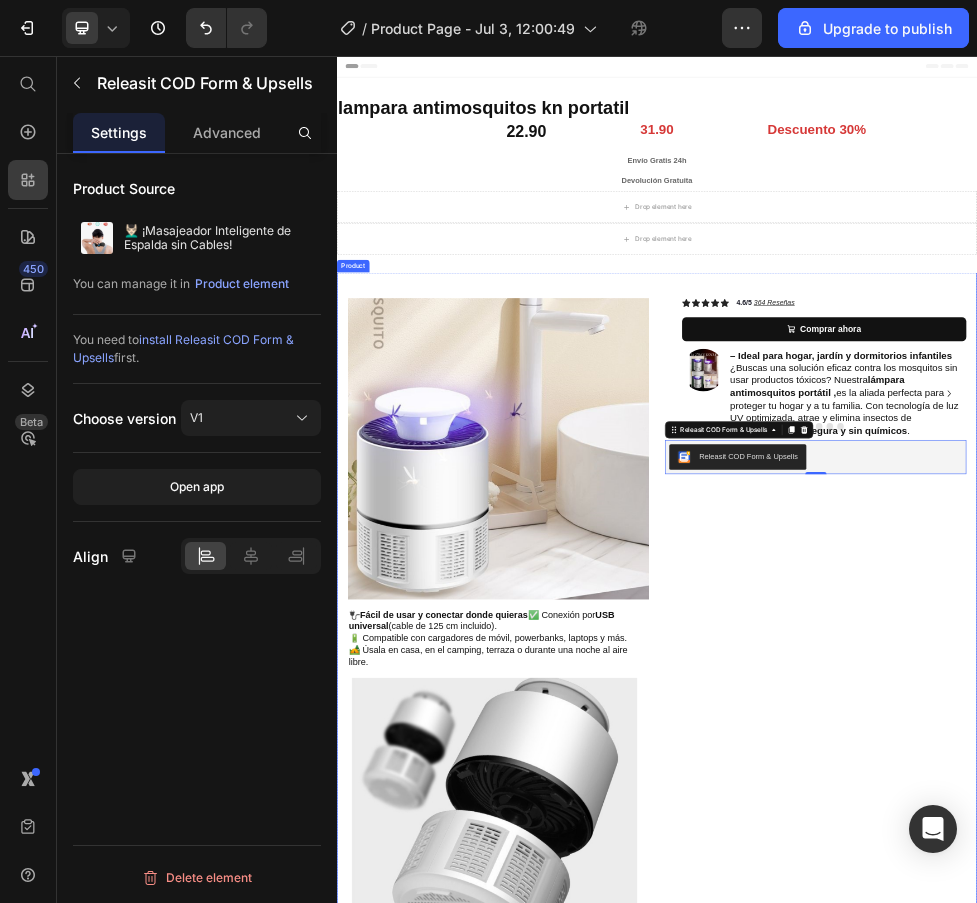 click on "Icon Icon Icon Icon Icon Icon List 4.6/5   364 Reseñas Text Block Row Heading Row
Comprar ahora Add to Cart Row
Image – Ideal para hogar, jardín y dormitorios infantiles ¿Buscas una solución eficaz contra los mosquitos sin usar productos tóxicos? Nuestra  lámpara antimosquitos portátil ,  es la aliada perfecta para proteger tu hogar y a tu familia. Con tecnología de luz UV optimizada, atrae y elimina insectos de forma  silenciosa, segura y sin químicos . Heading Row Image "Trae todo lo que se ve en la imagen y un cepillito para hacer limpieza, lo probé y cumple con lo que se promete, recomendable, llego muy rápido" Marta Ramirez - Compra Verificada Text Block Row Image "Trae todo lo que se ve en la imagen y un cepillito para hacer limpieza, lo probé y cumple con lo que se promete, recomendable, llego muy rápido" Marta Ramirez - Compra Verificada Text Block Row Image Marta Ramirez - Compra Verificada Text Block Row" at bounding box center [1234, 1438] 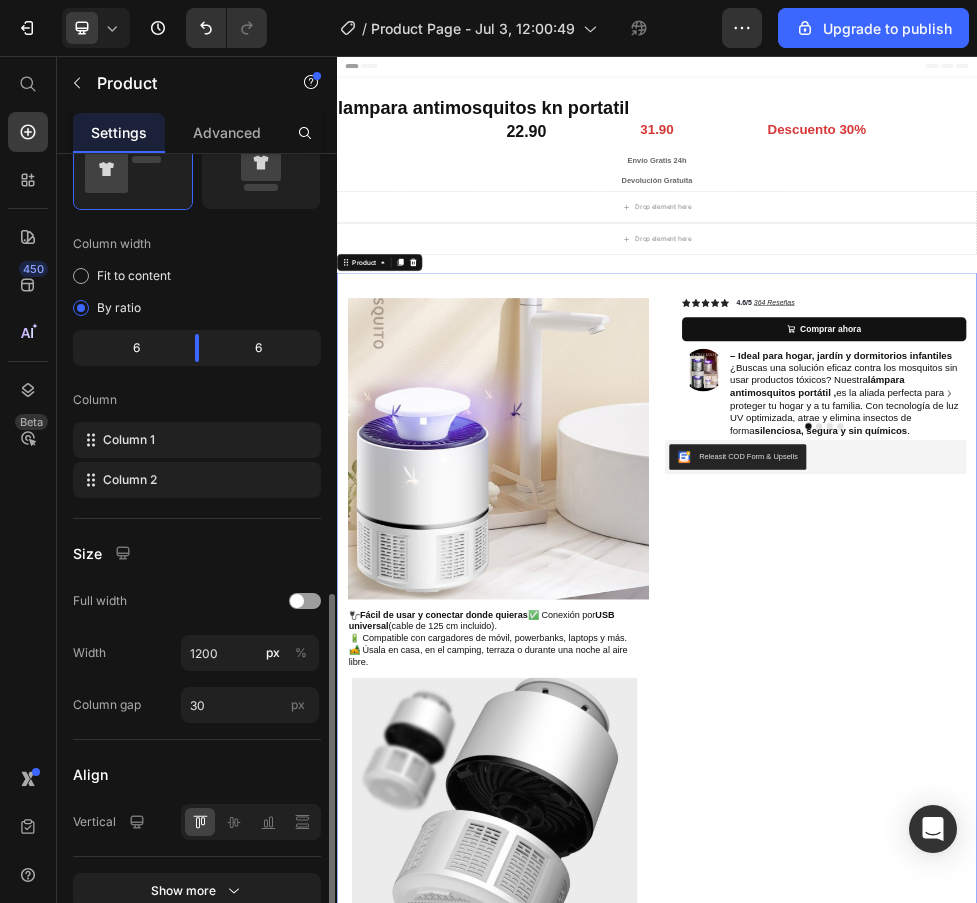 scroll, scrollTop: 597, scrollLeft: 0, axis: vertical 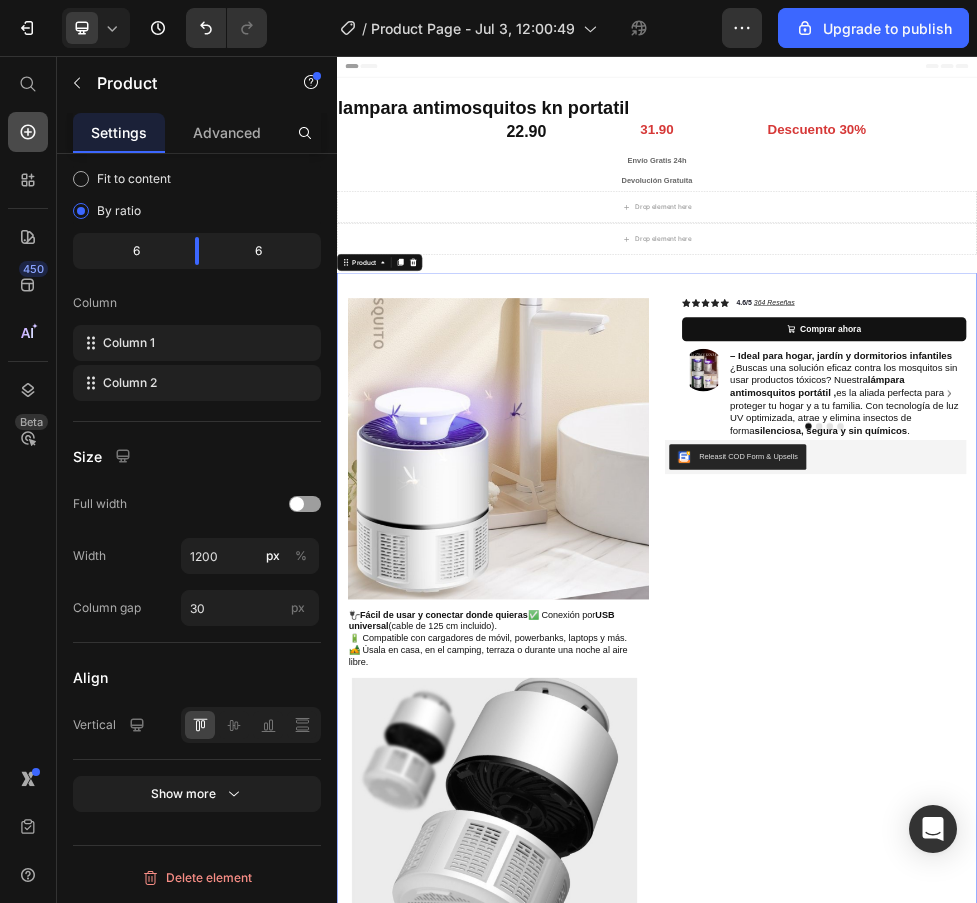 click 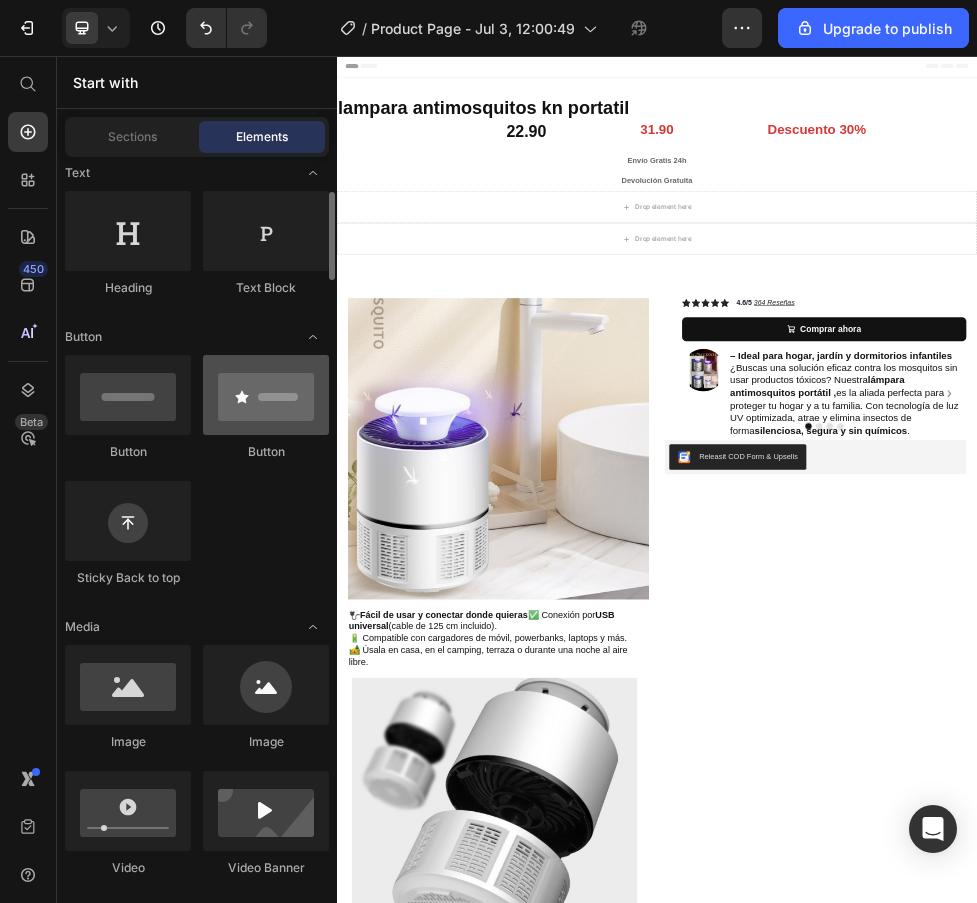 scroll, scrollTop: 0, scrollLeft: 0, axis: both 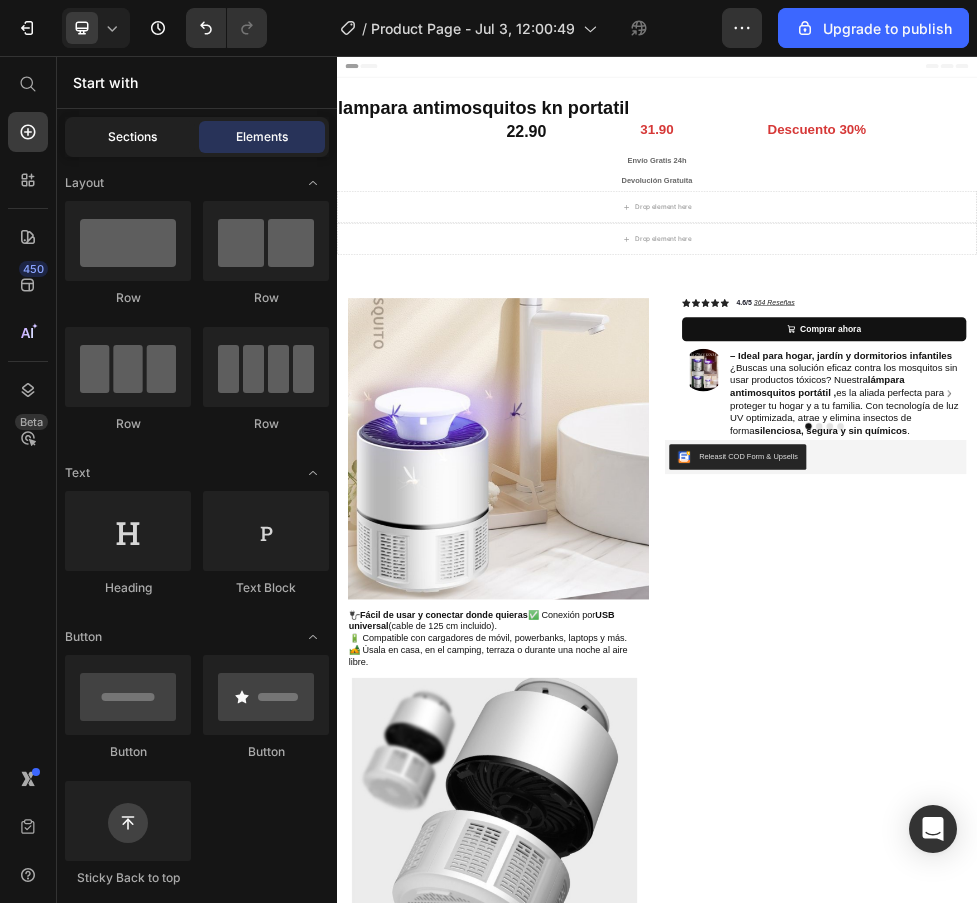 click on "Sections" at bounding box center (132, 137) 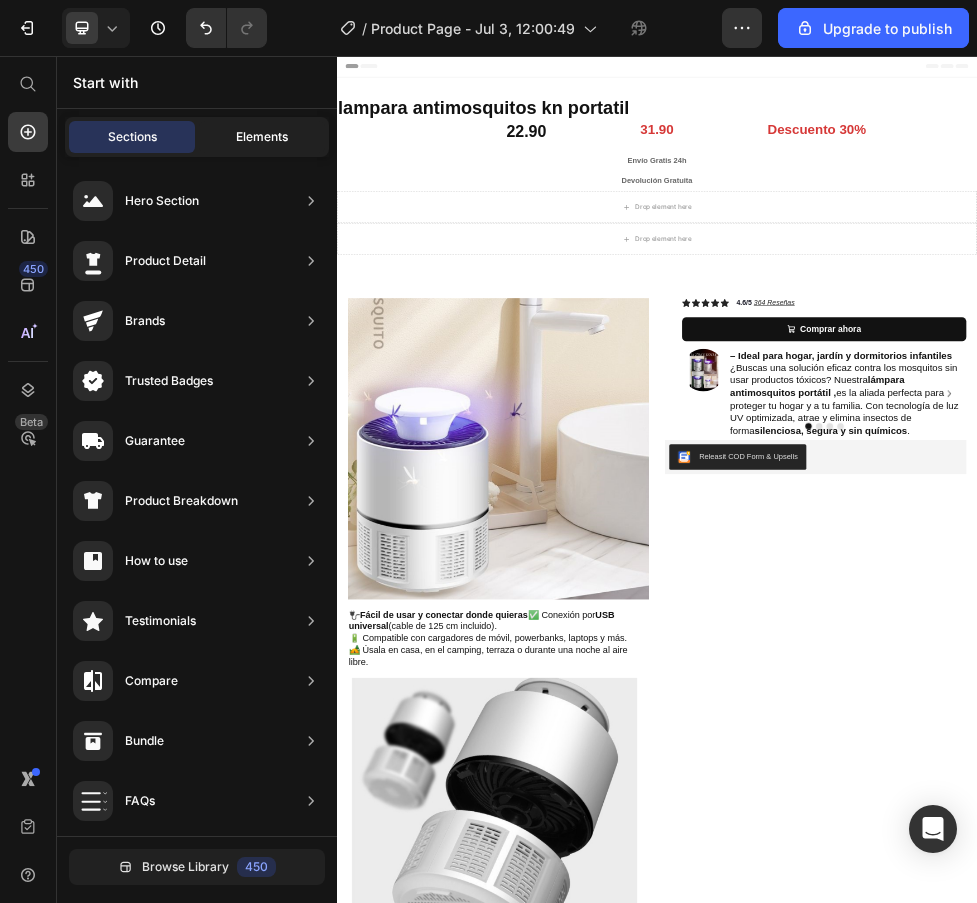 click on "Elements" at bounding box center [262, 137] 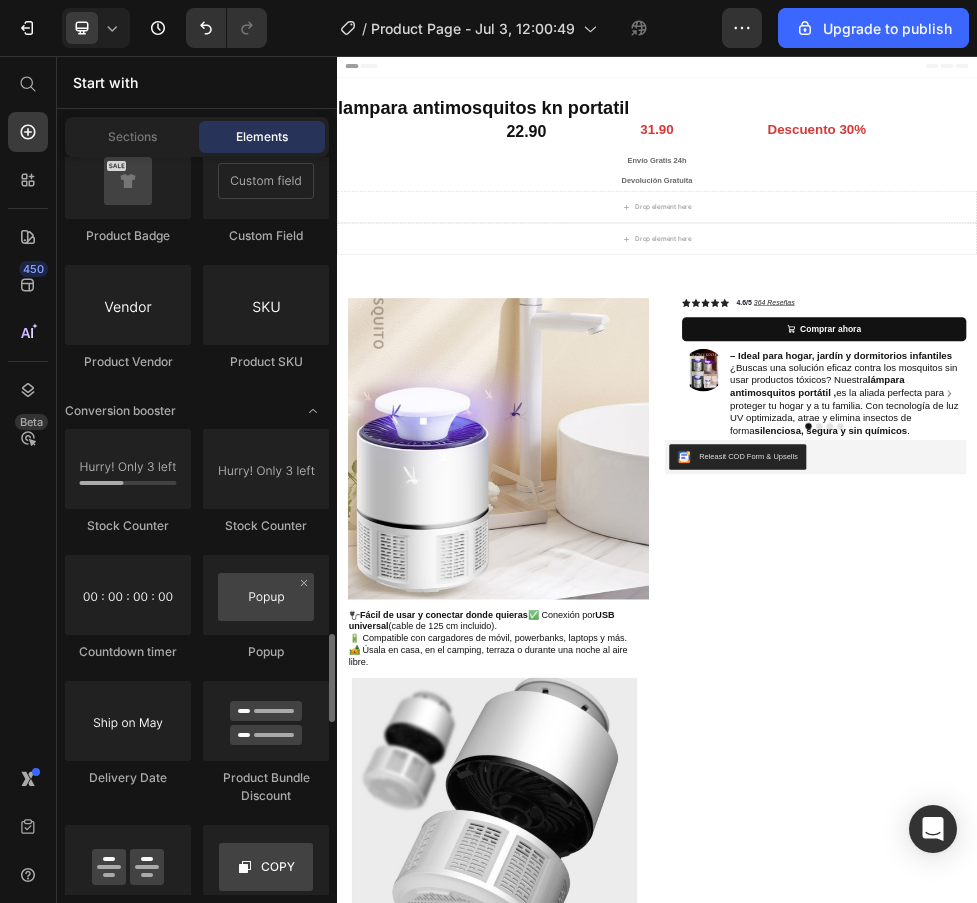 scroll, scrollTop: 3600, scrollLeft: 0, axis: vertical 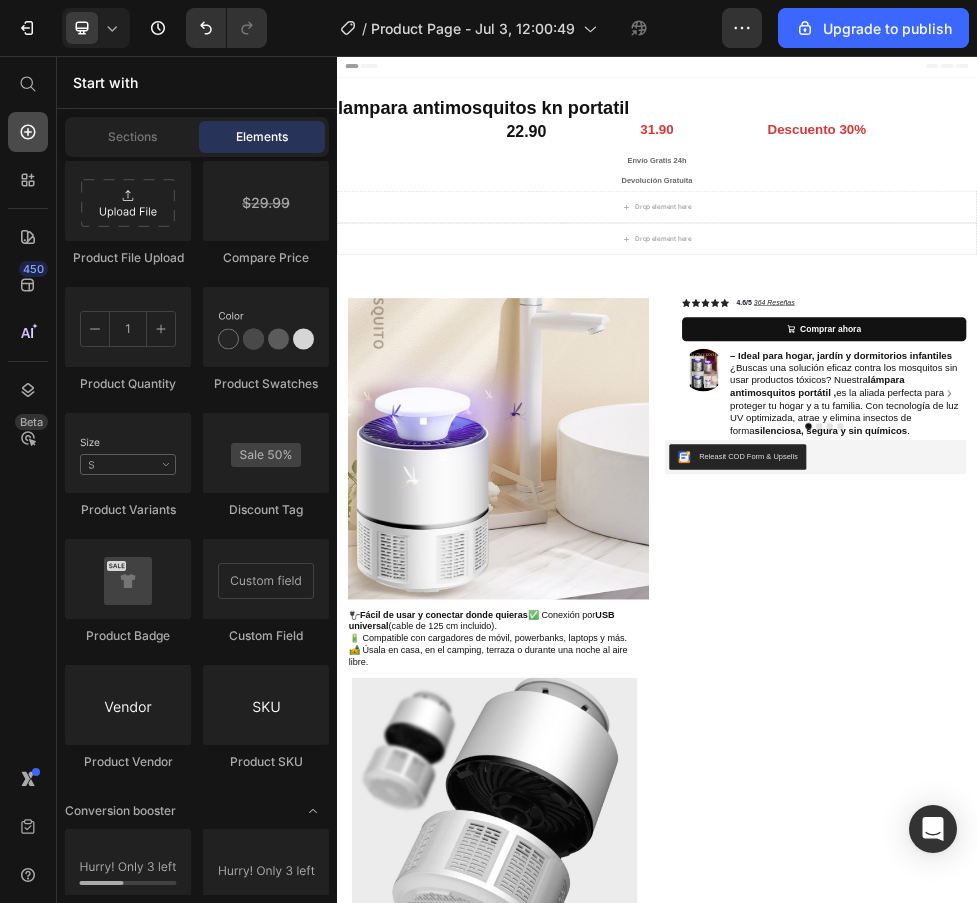 click 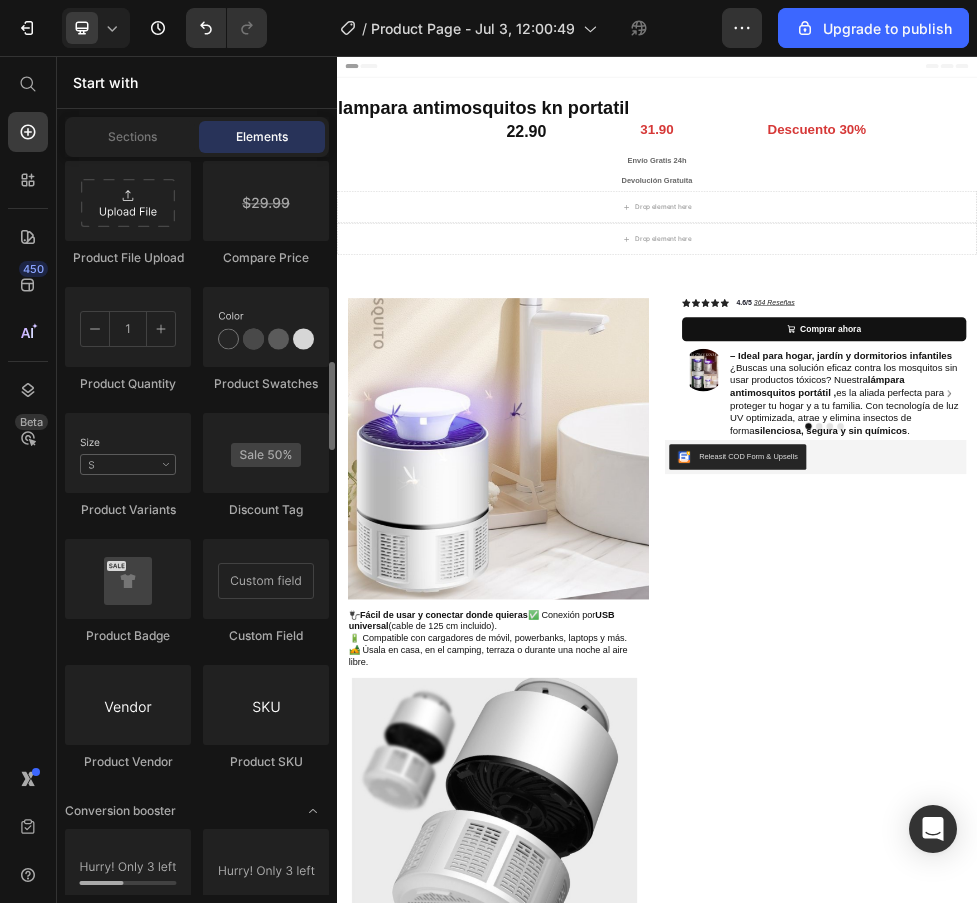 scroll, scrollTop: 3300, scrollLeft: 0, axis: vertical 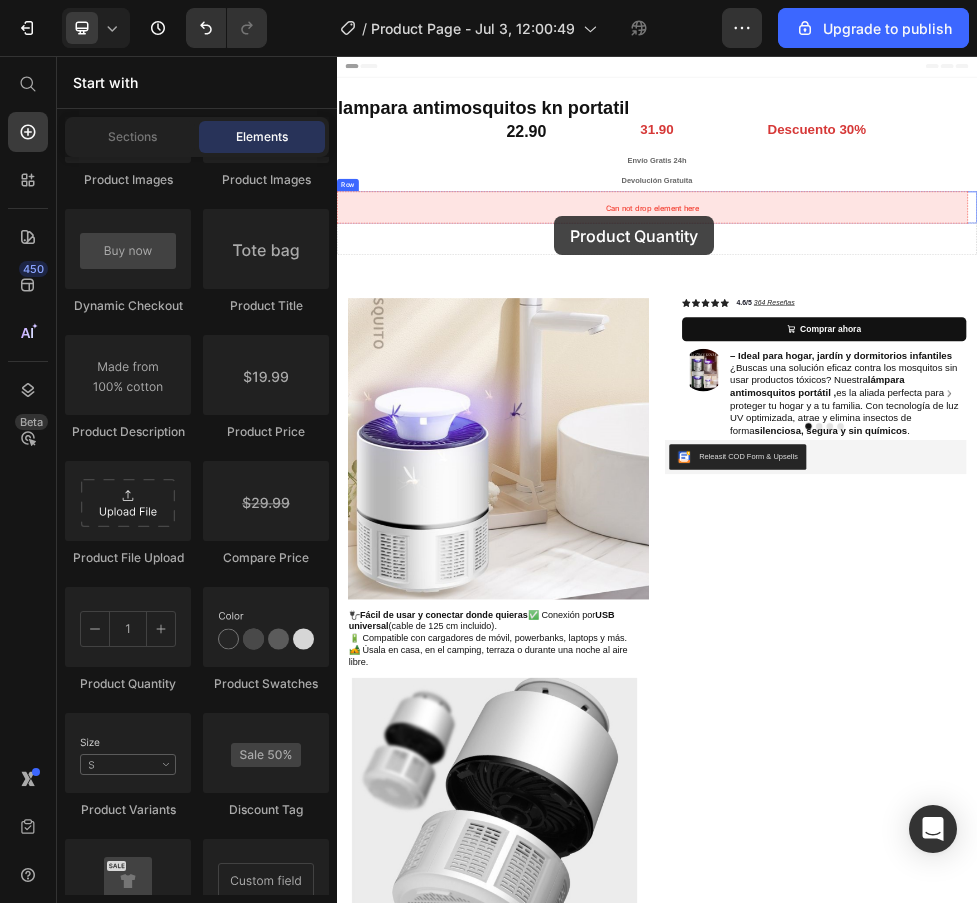 drag, startPoint x: 467, startPoint y: 687, endPoint x: 743, endPoint y: 356, distance: 430.97217 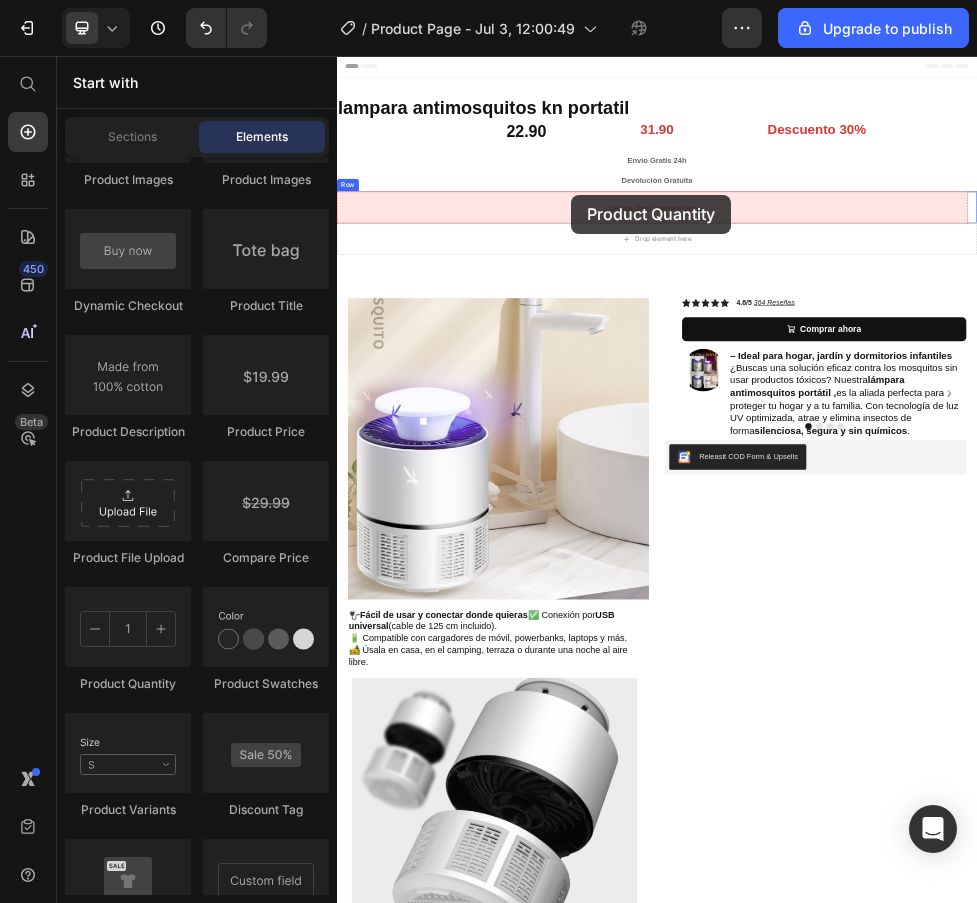 drag, startPoint x: 472, startPoint y: 688, endPoint x: 775, endPoint y: 316, distance: 479.78433 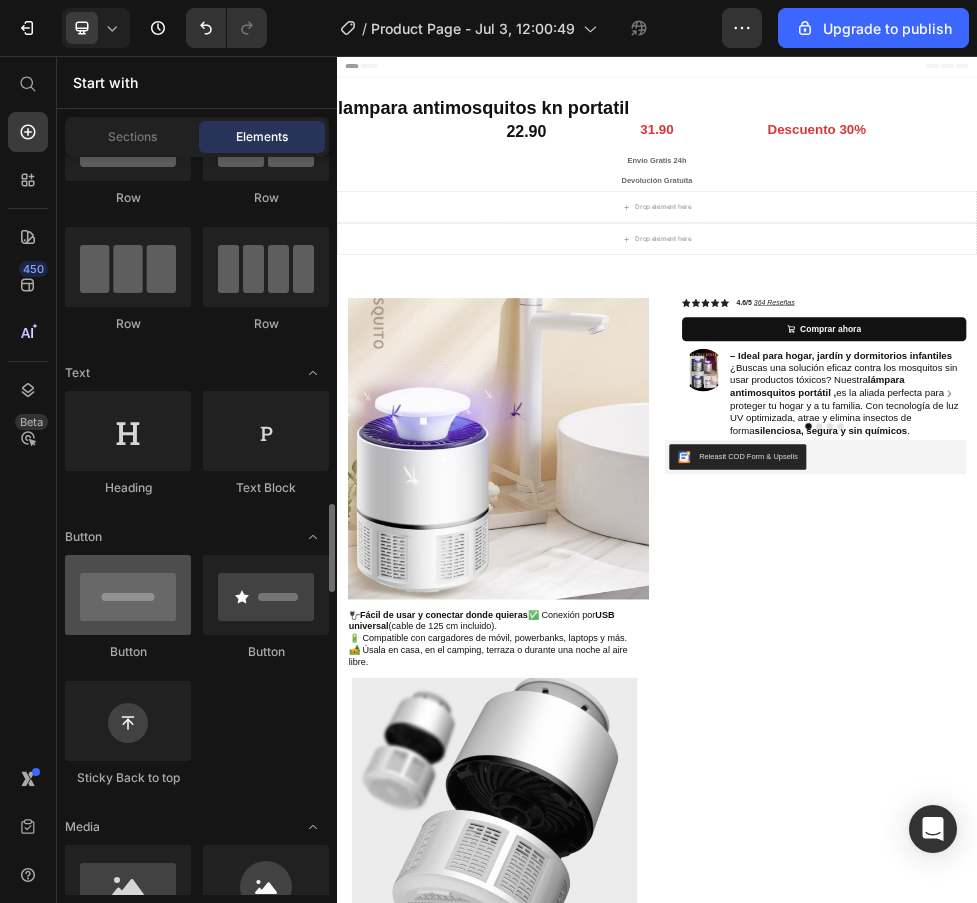 scroll, scrollTop: 0, scrollLeft: 0, axis: both 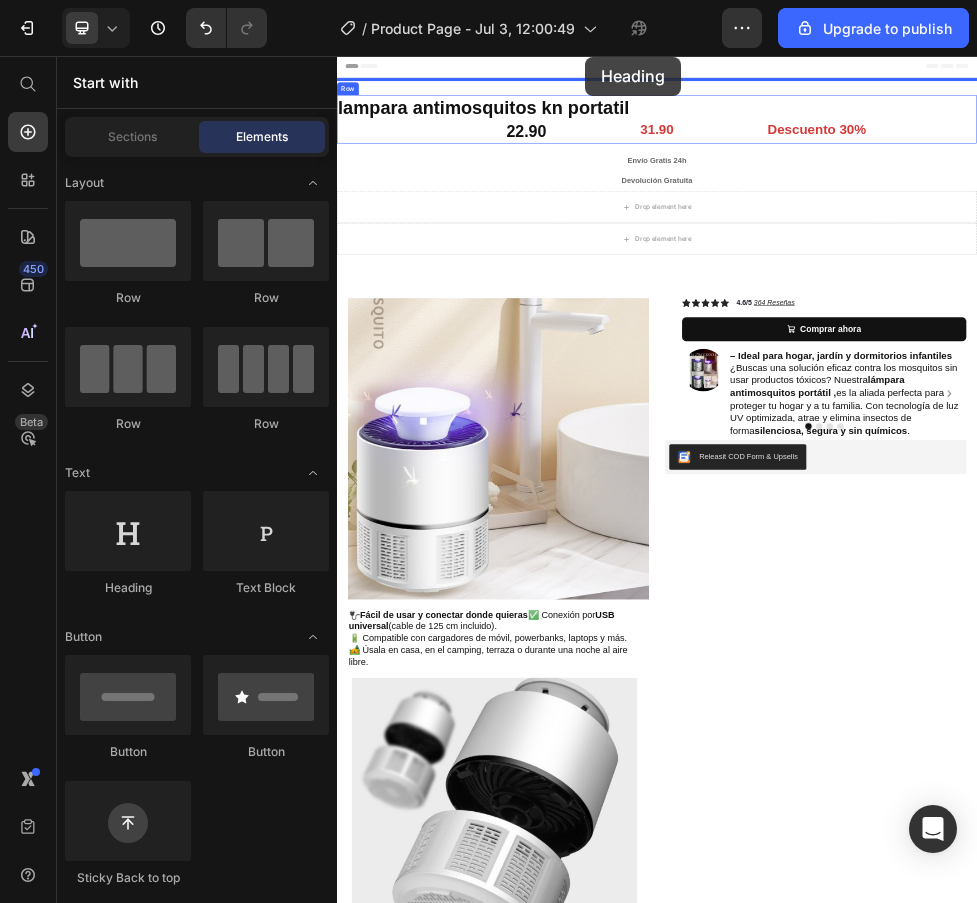 drag, startPoint x: 510, startPoint y: 576, endPoint x: 802, endPoint y: 57, distance: 595.50397 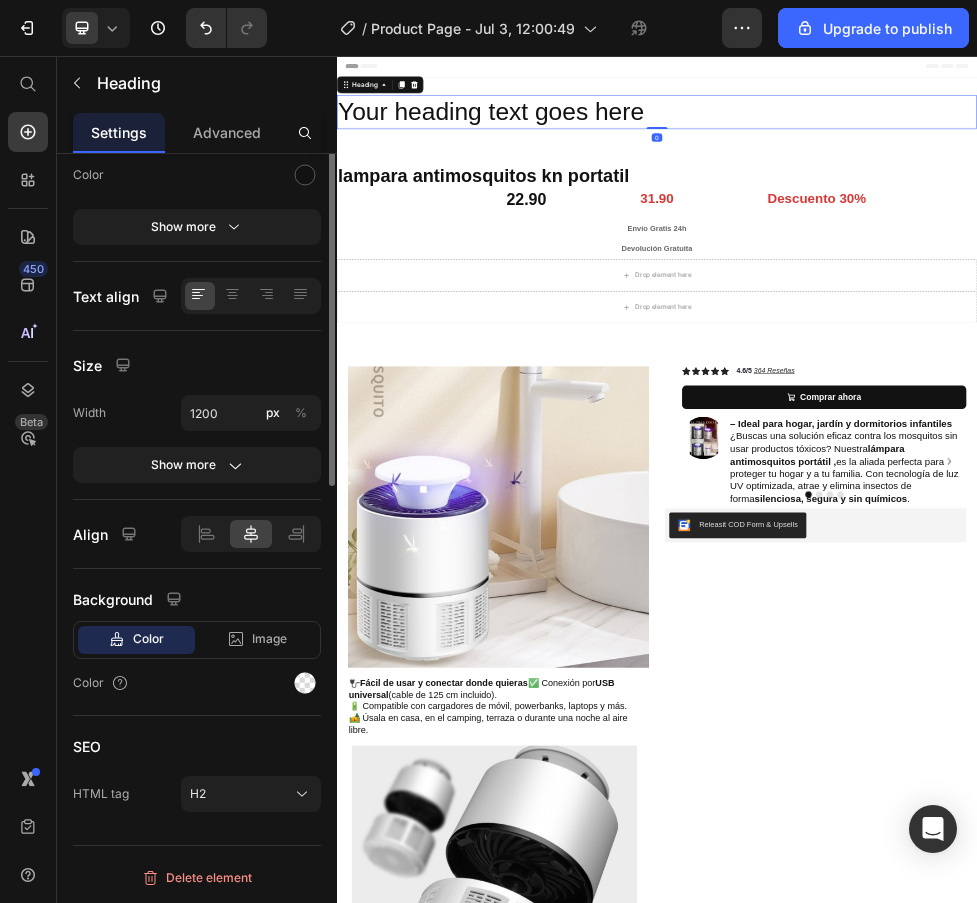 scroll, scrollTop: 0, scrollLeft: 0, axis: both 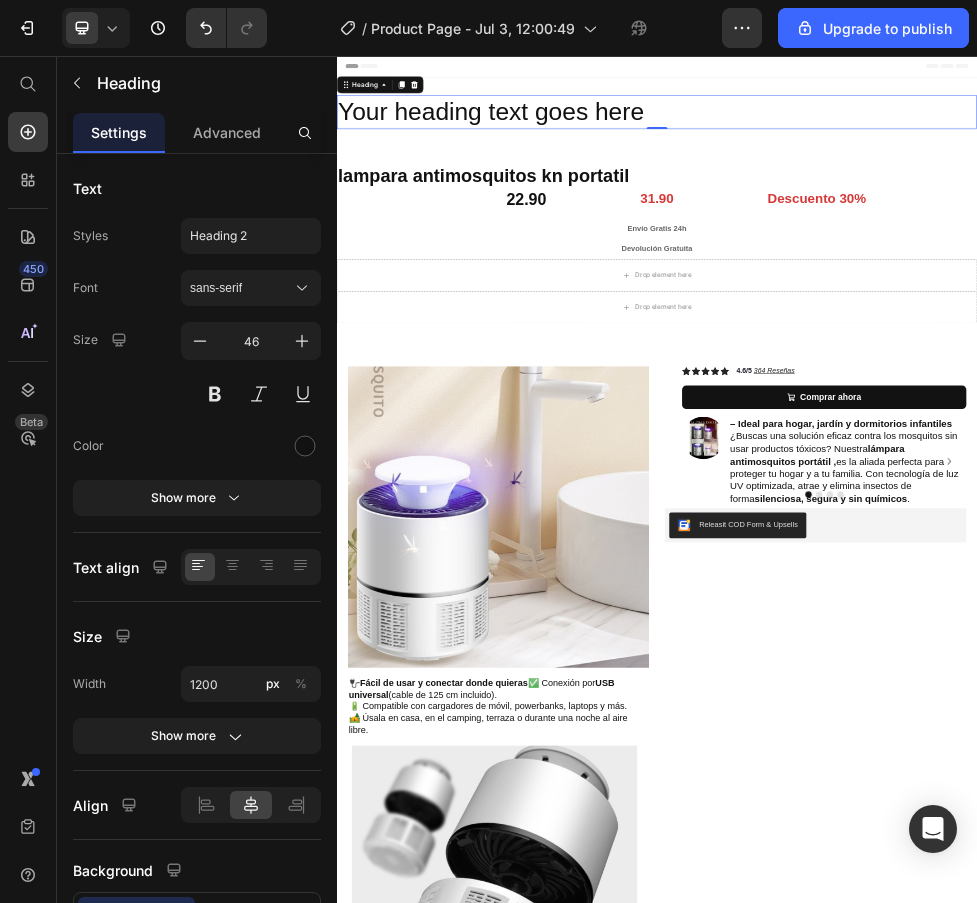 click on "Your heading text goes here" at bounding box center [937, 161] 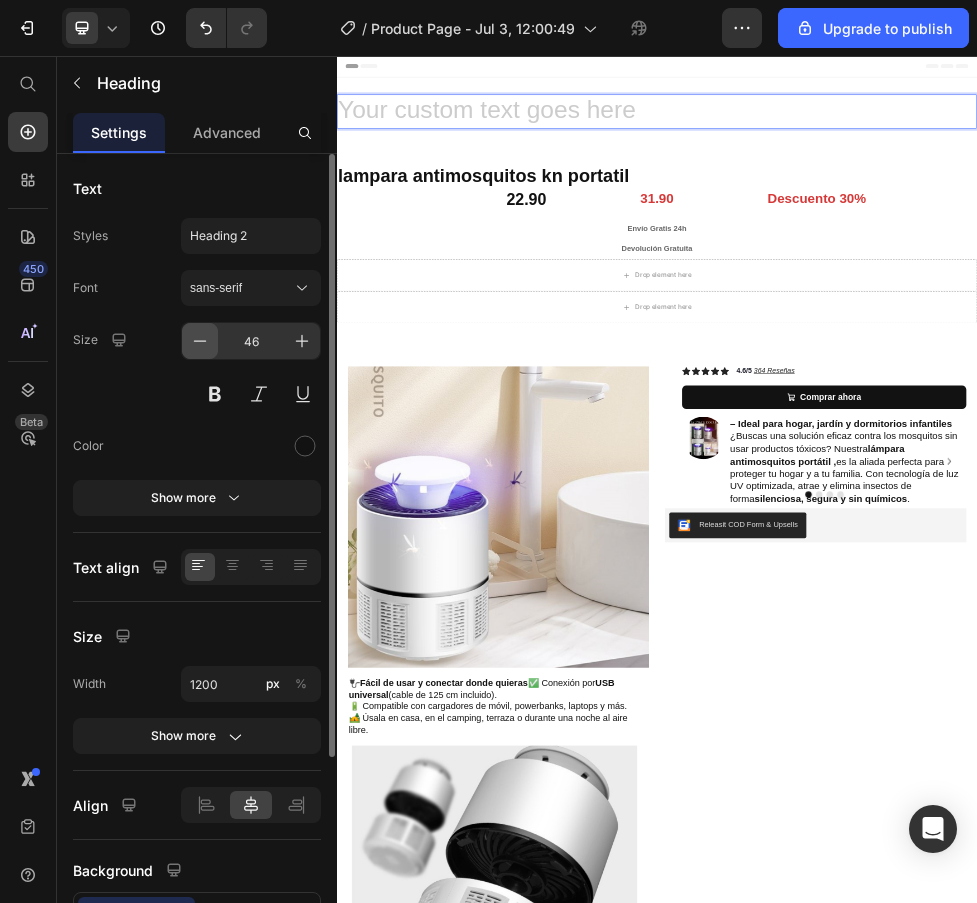 click 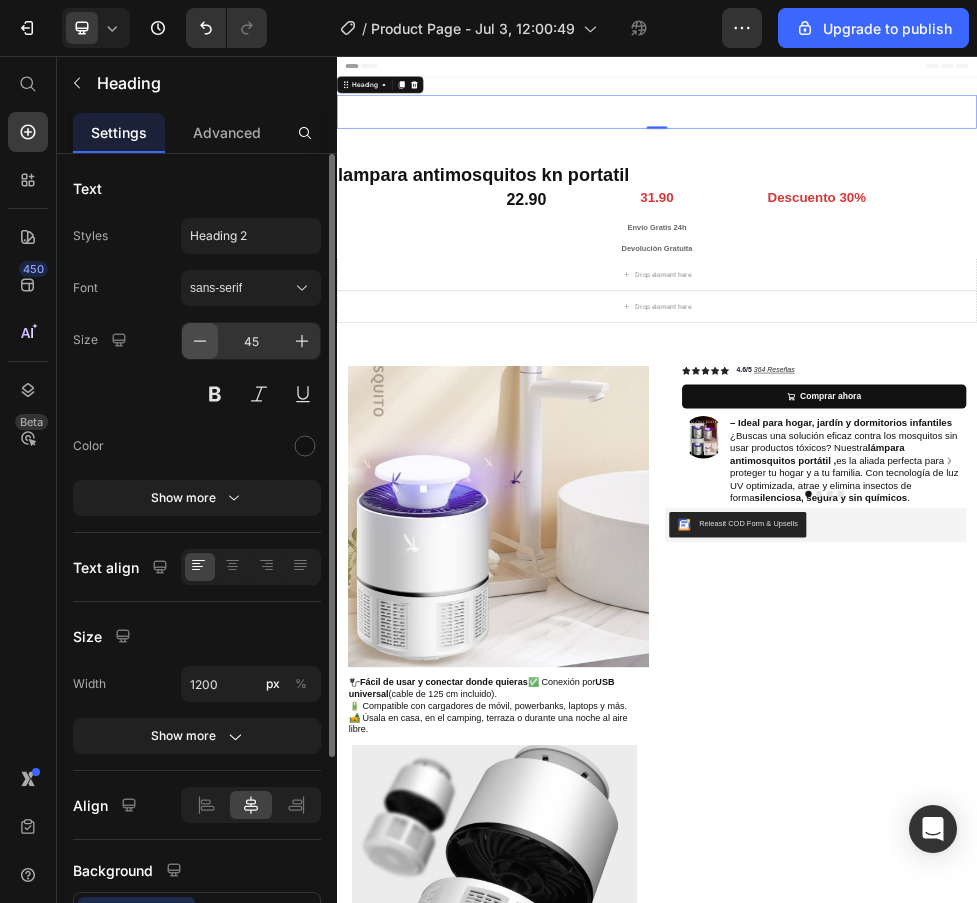 click 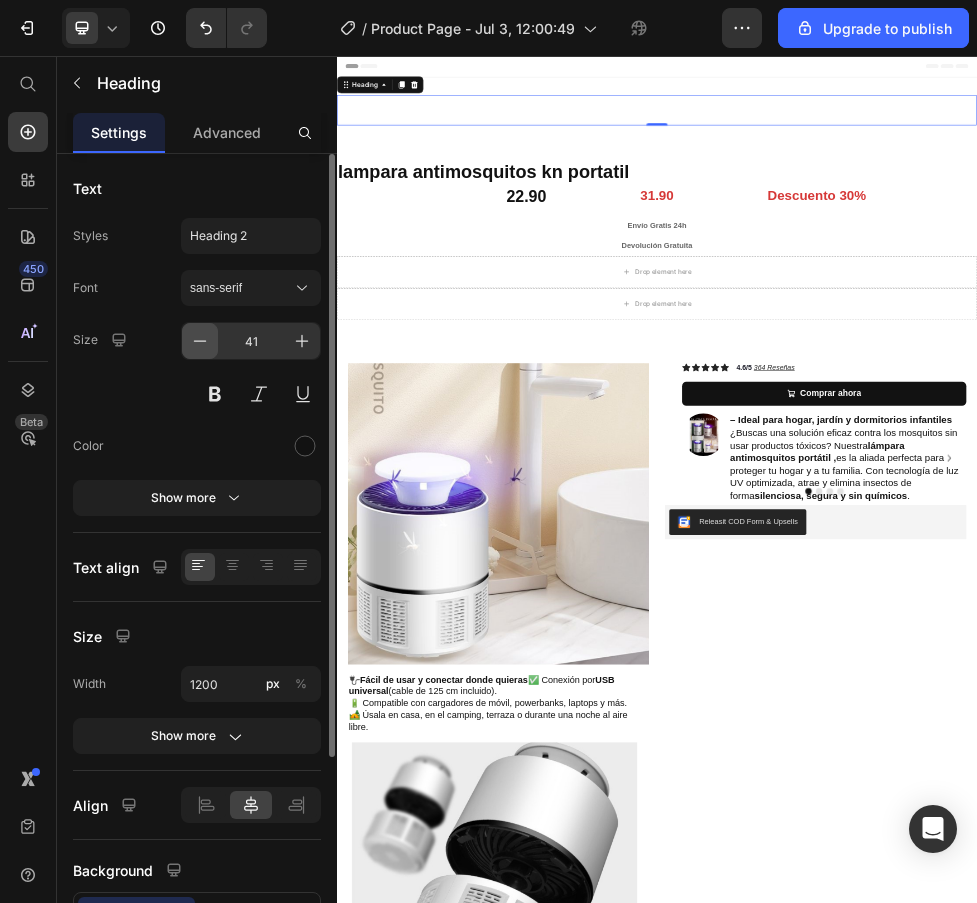 click 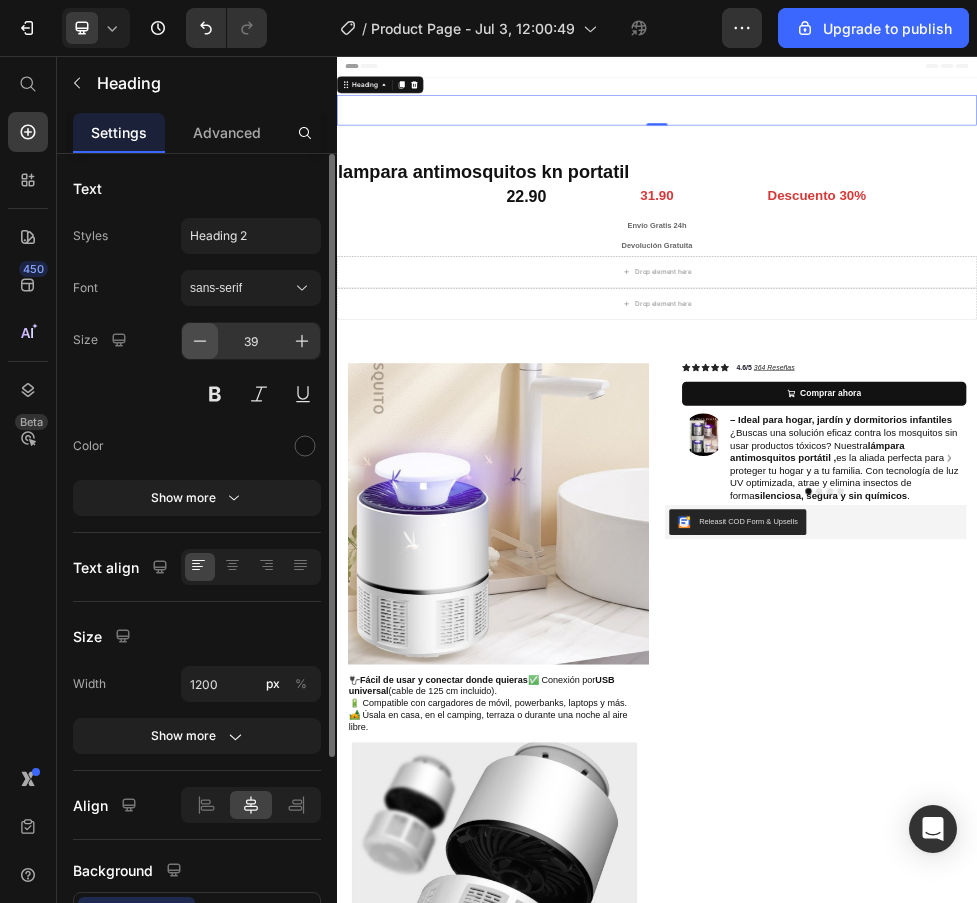 click 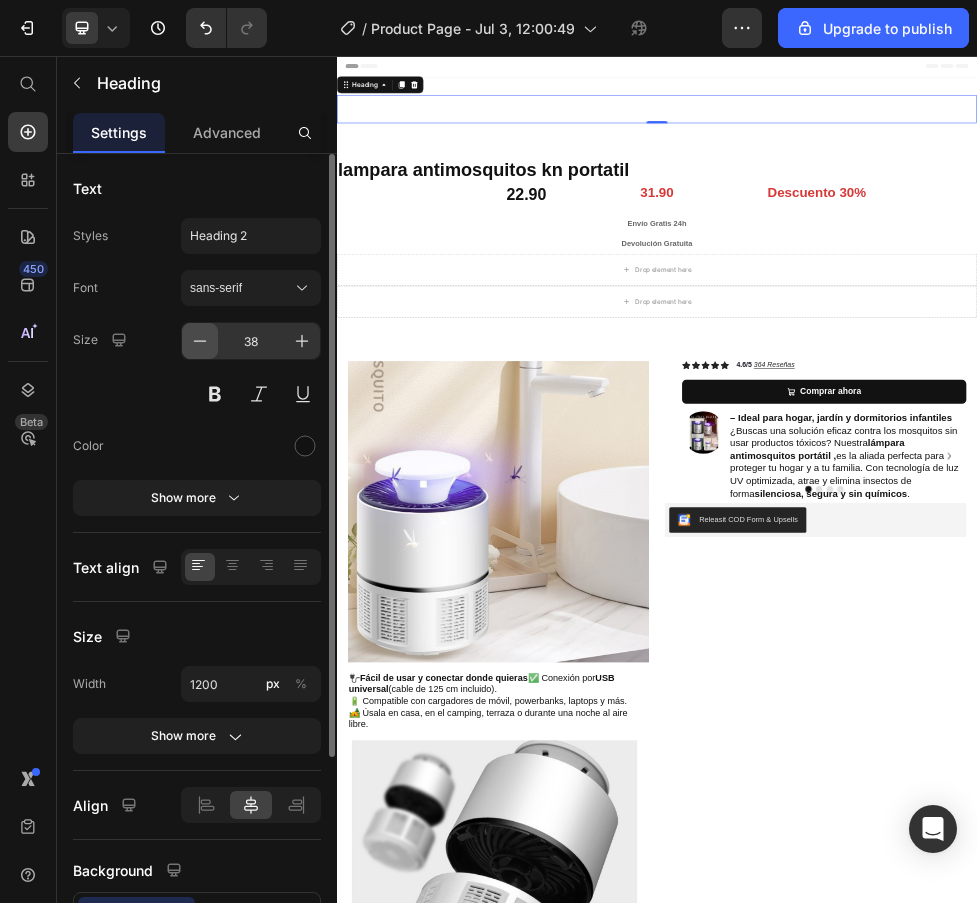 click 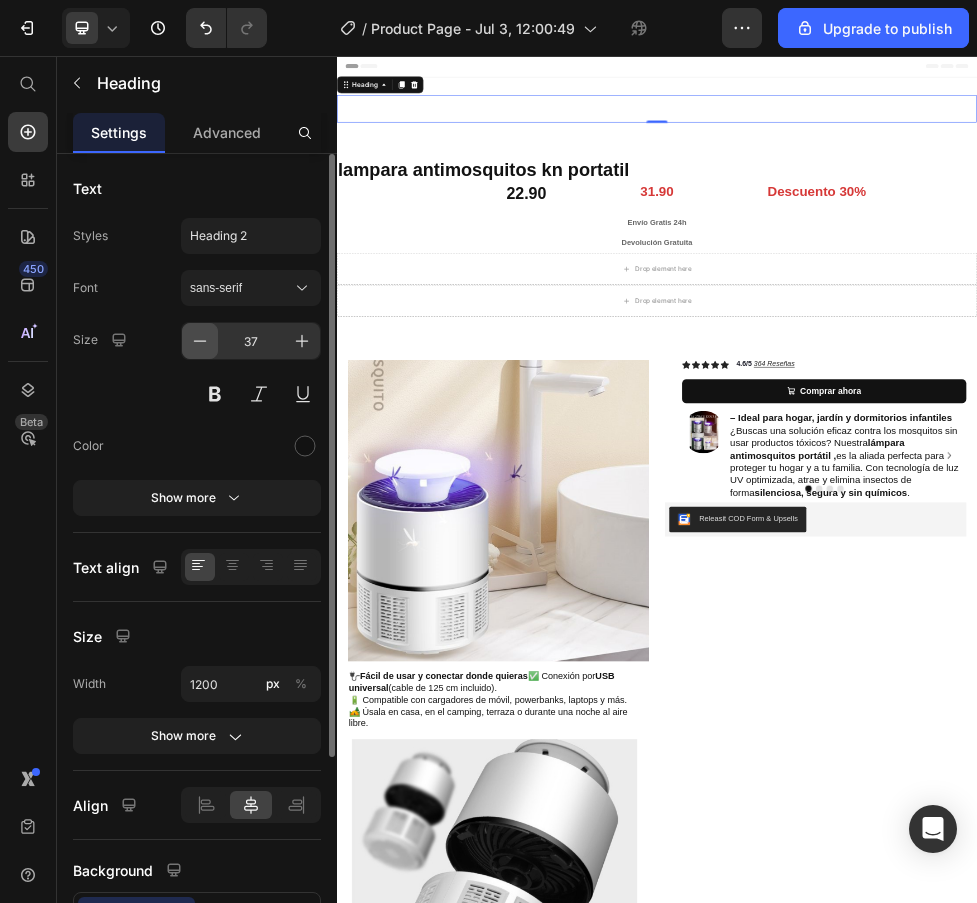click 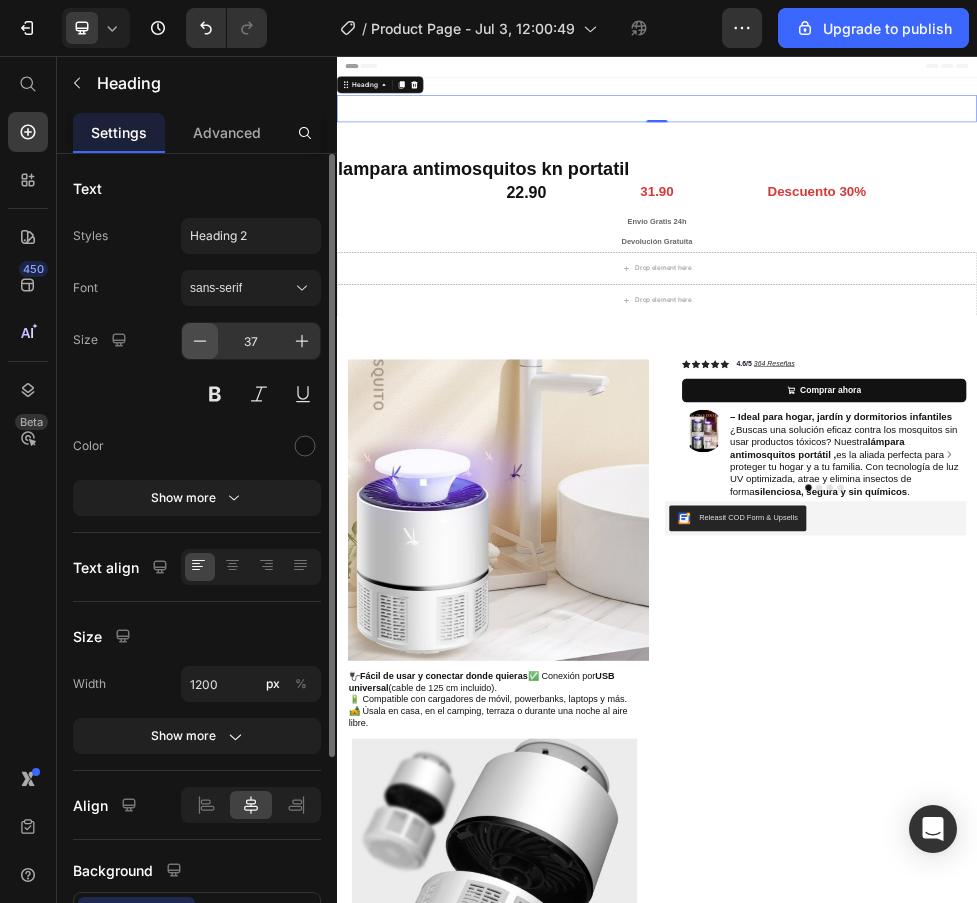 click 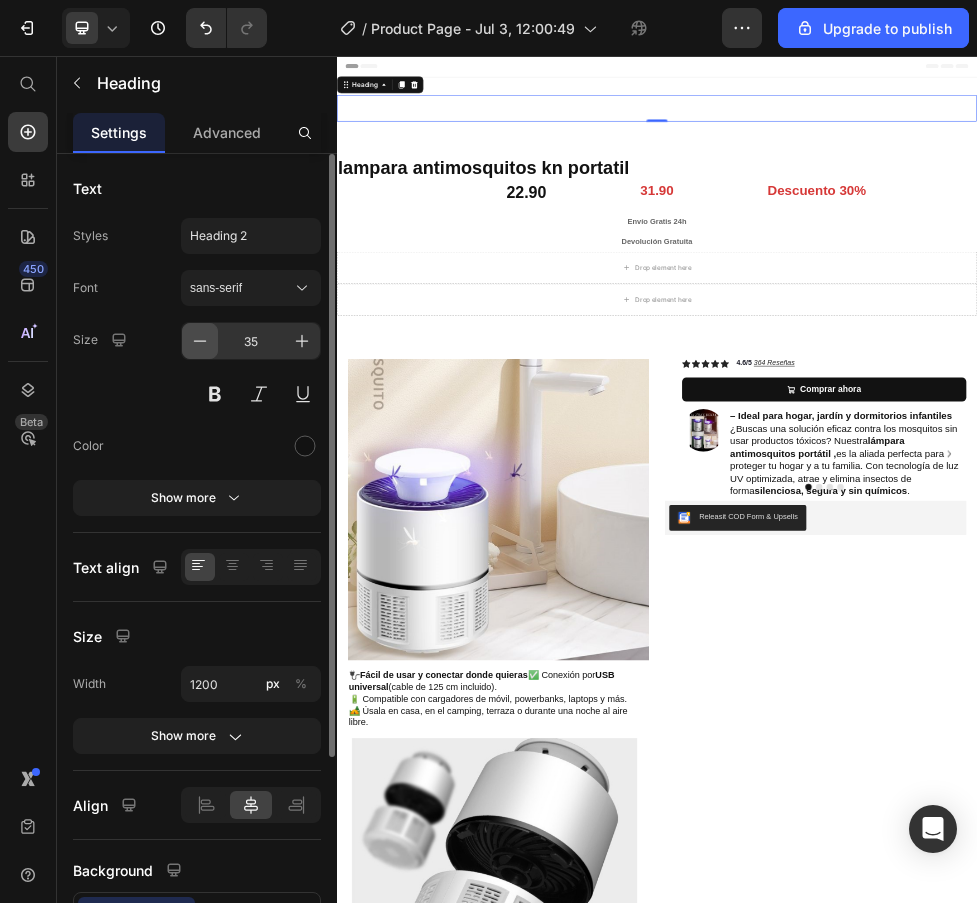 click 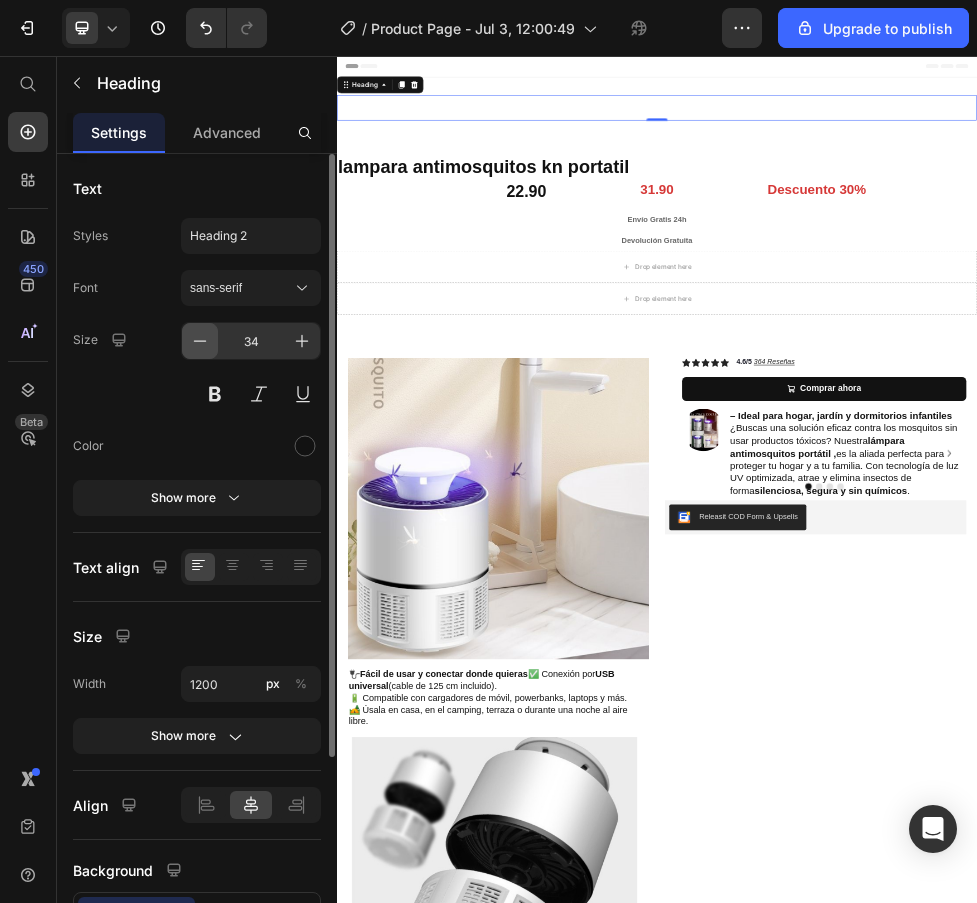 click 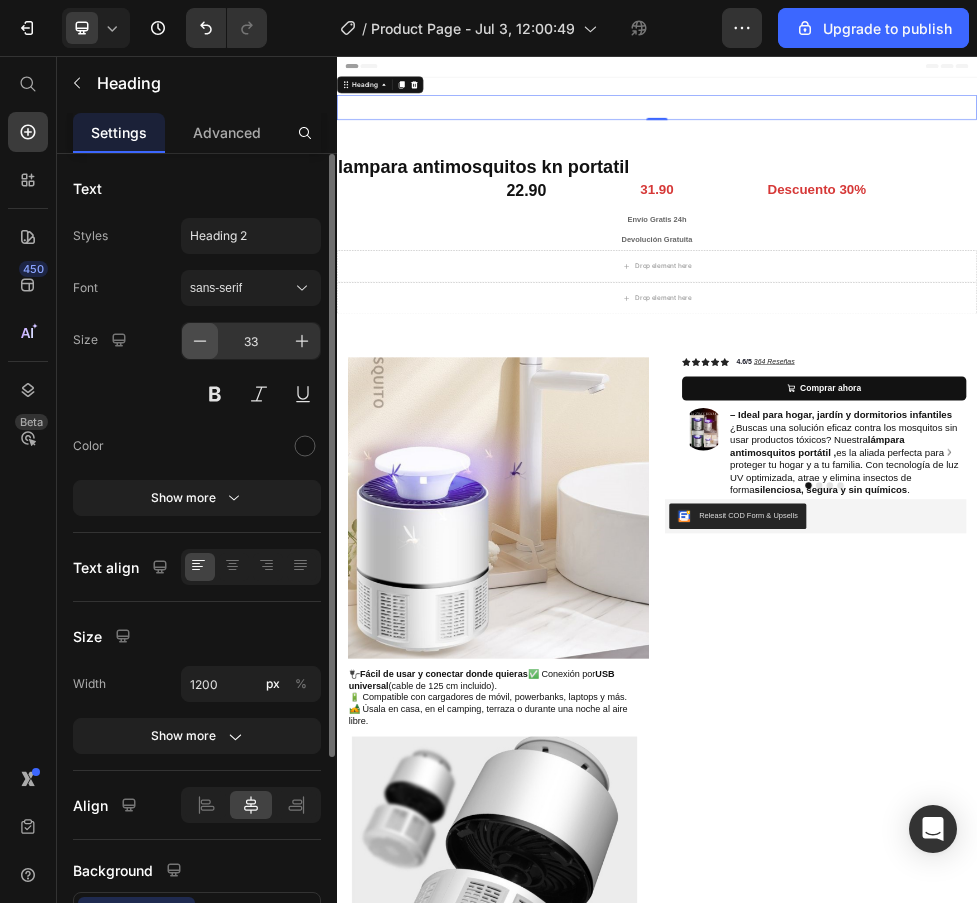 click 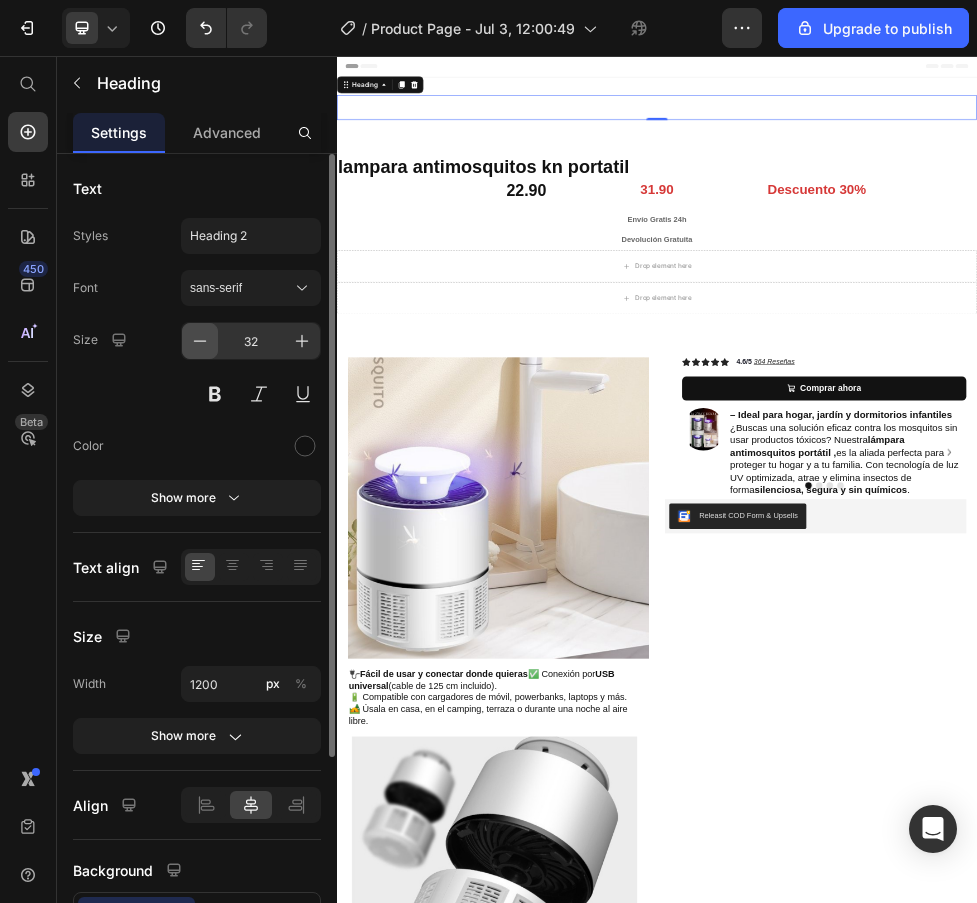 click 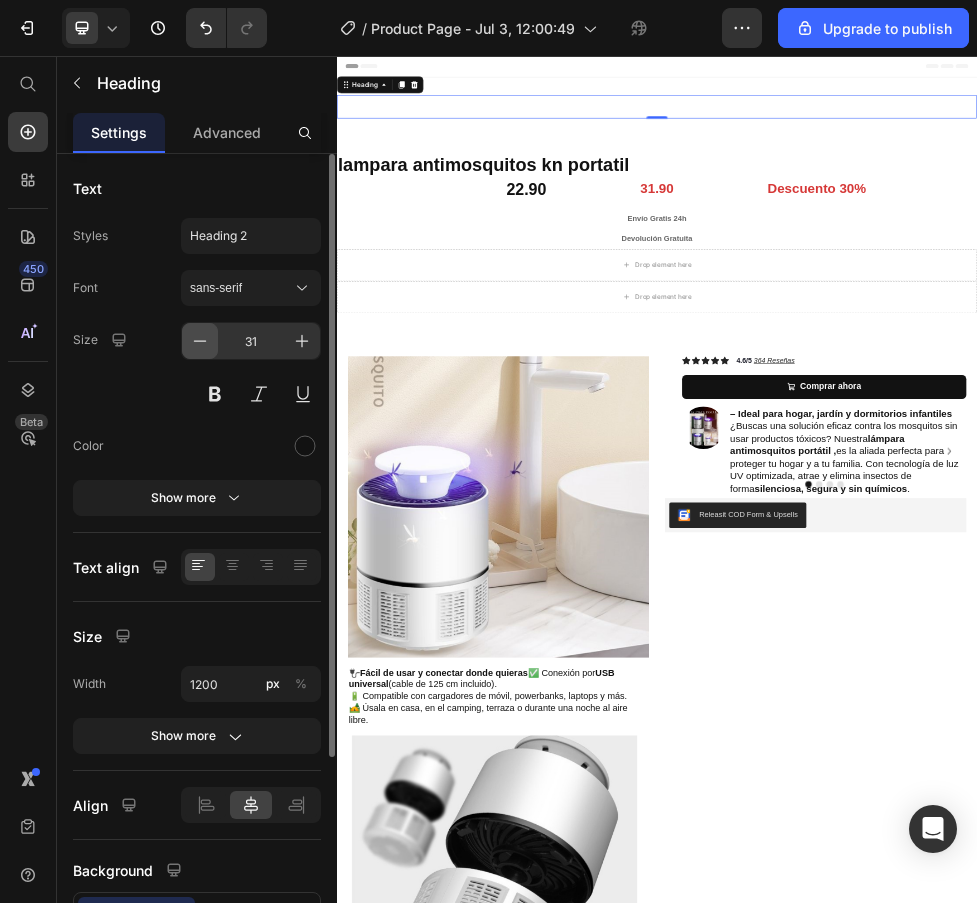 click 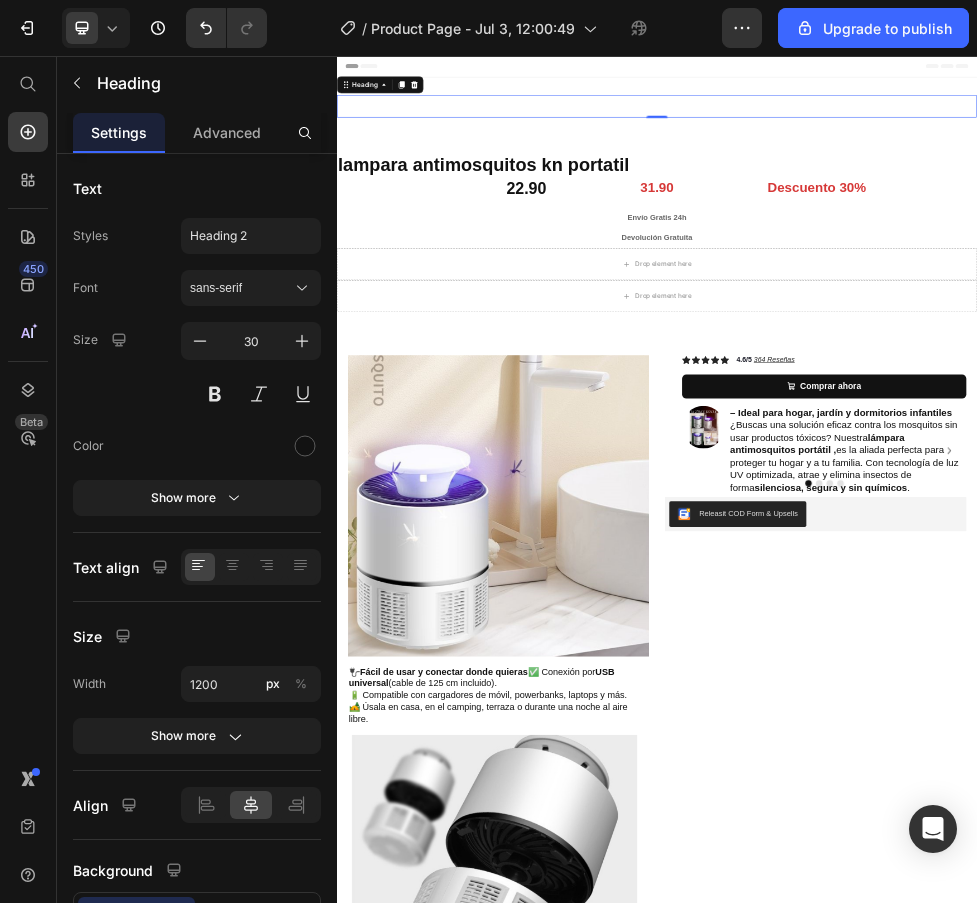 click at bounding box center [937, 150] 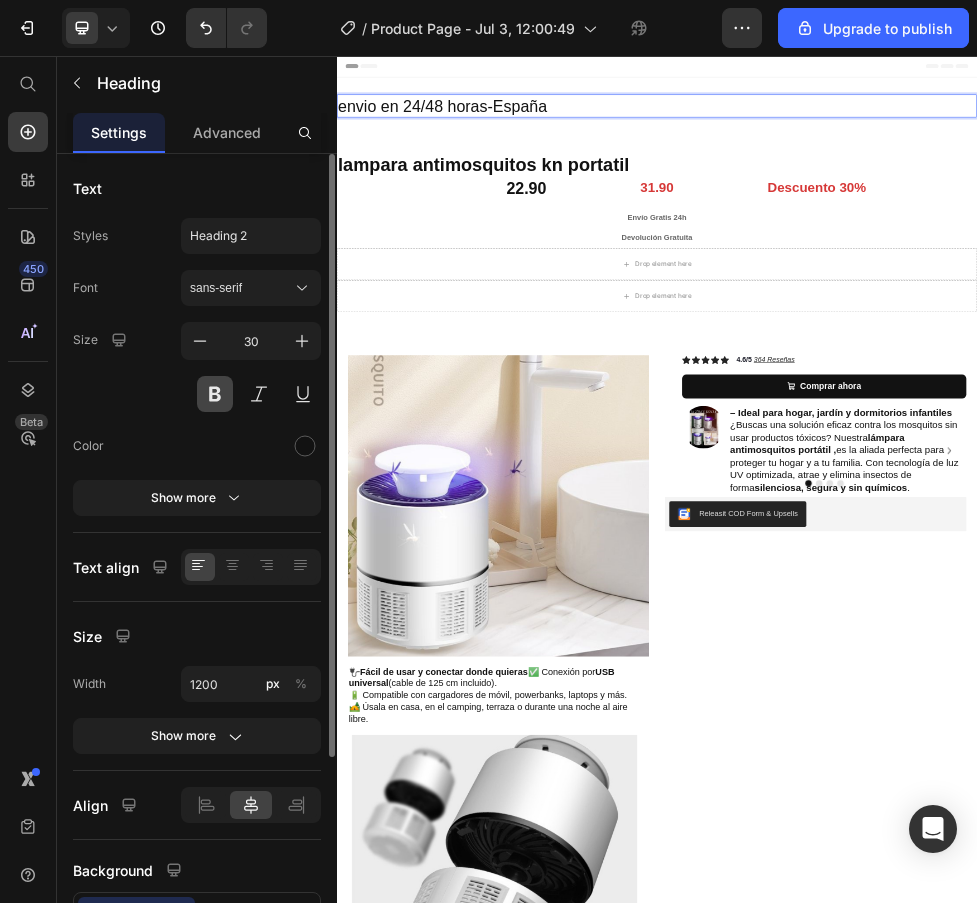 click at bounding box center (215, 394) 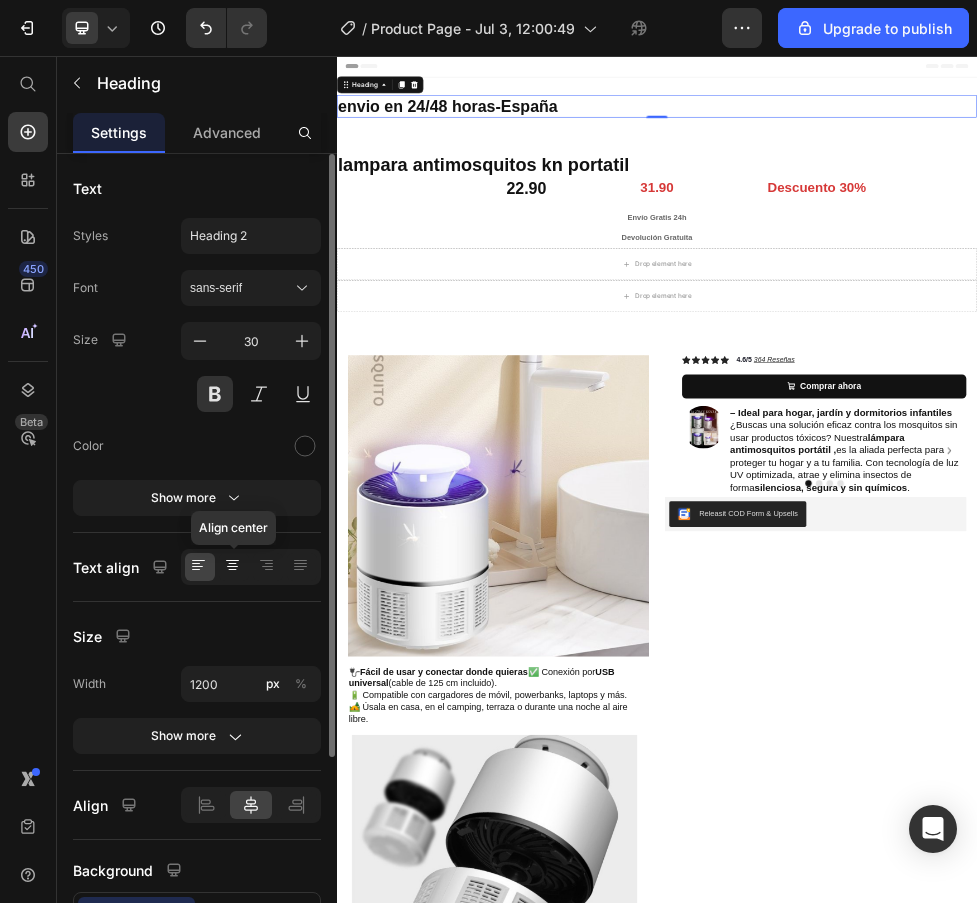 click 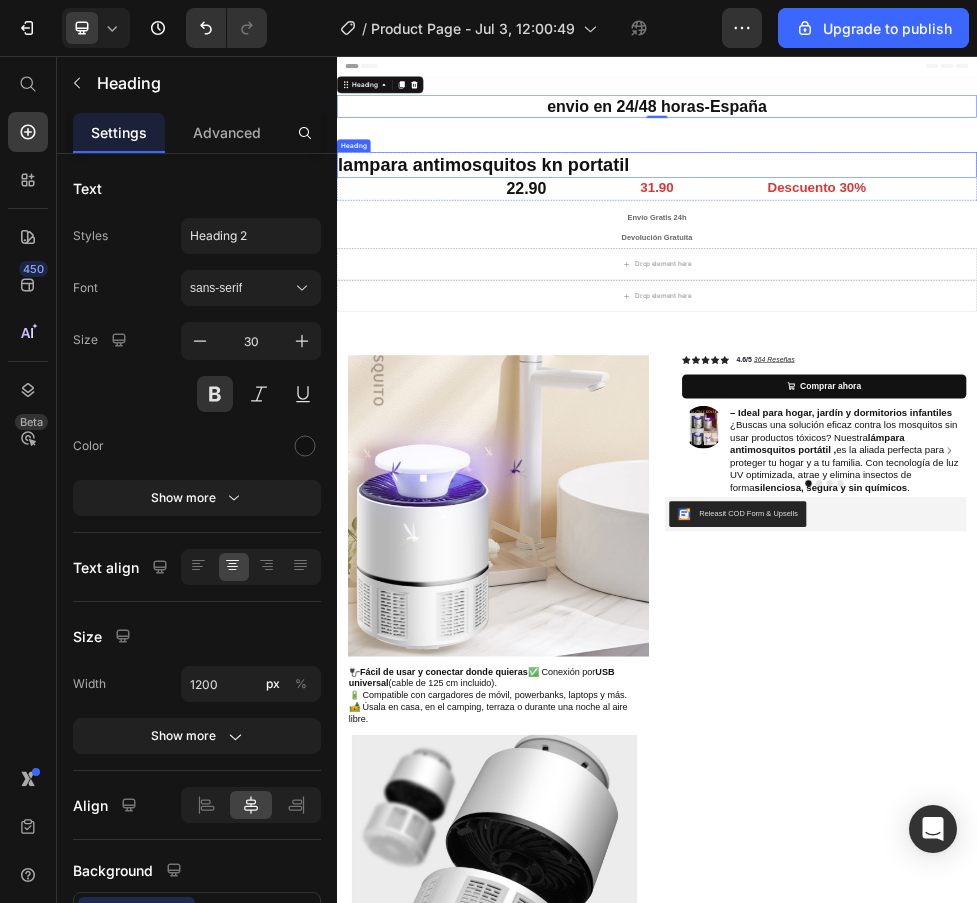 click on "lampara antimosquitos kn portatil" at bounding box center (937, 260) 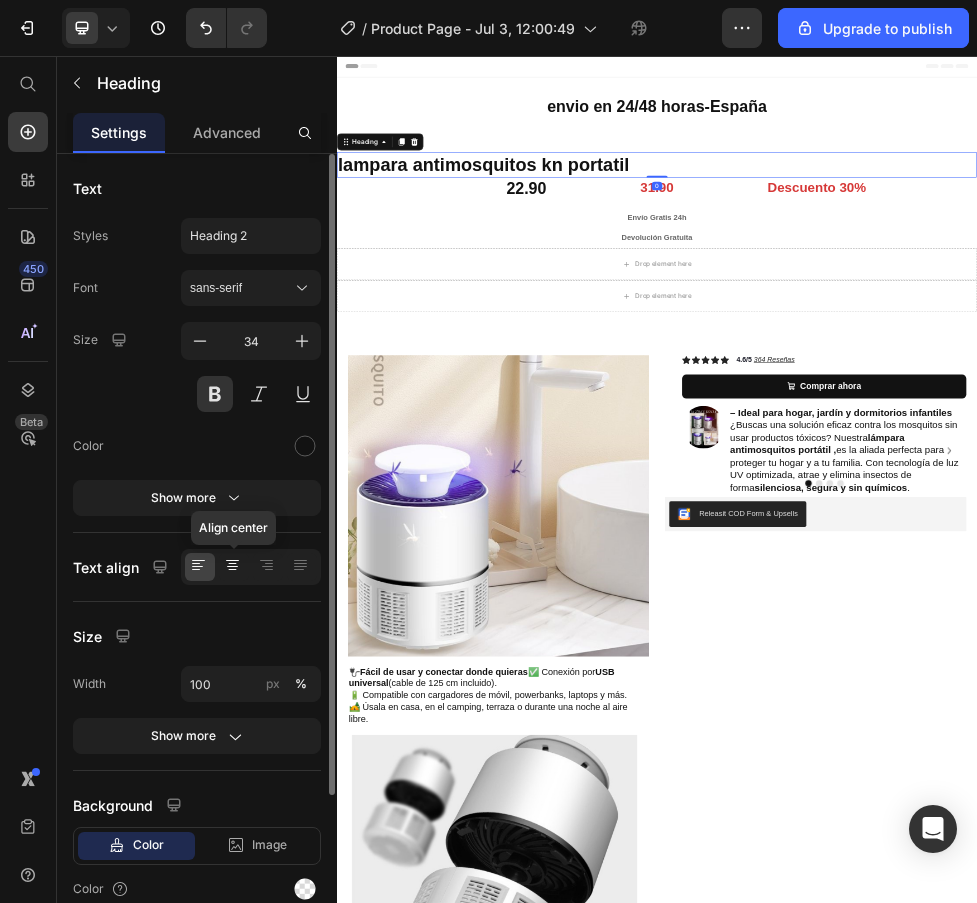 click 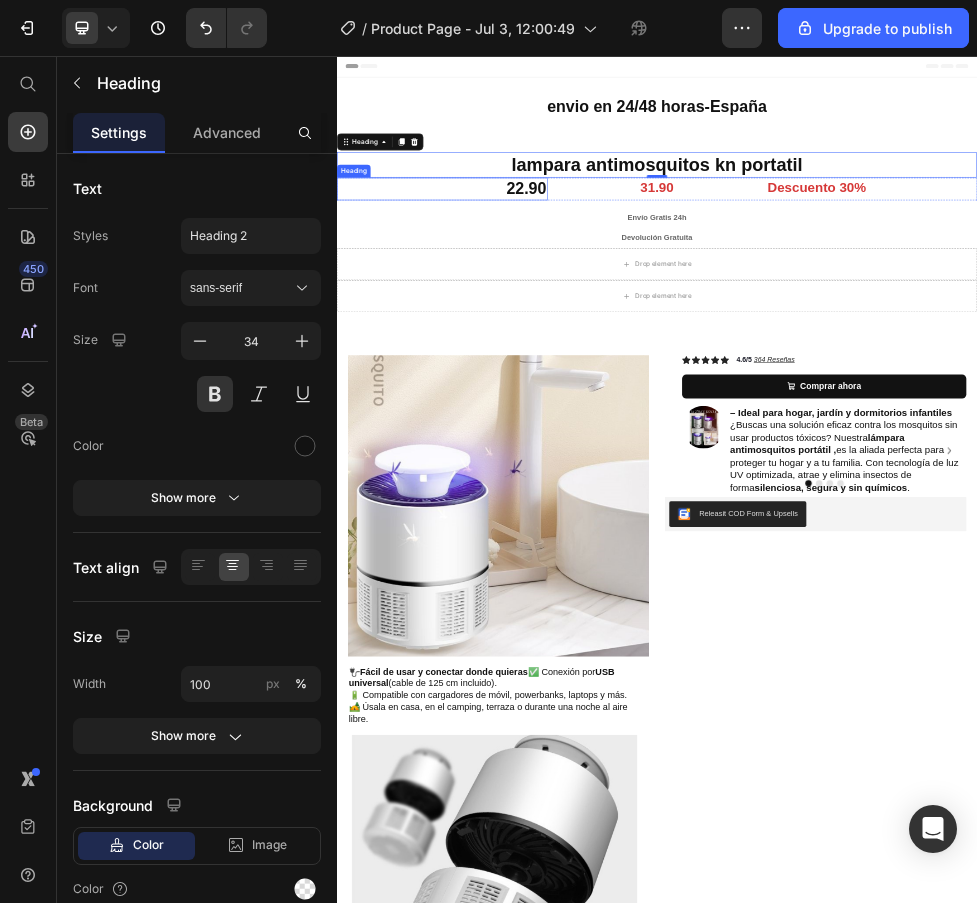 click on "22.90" at bounding box center [534, 305] 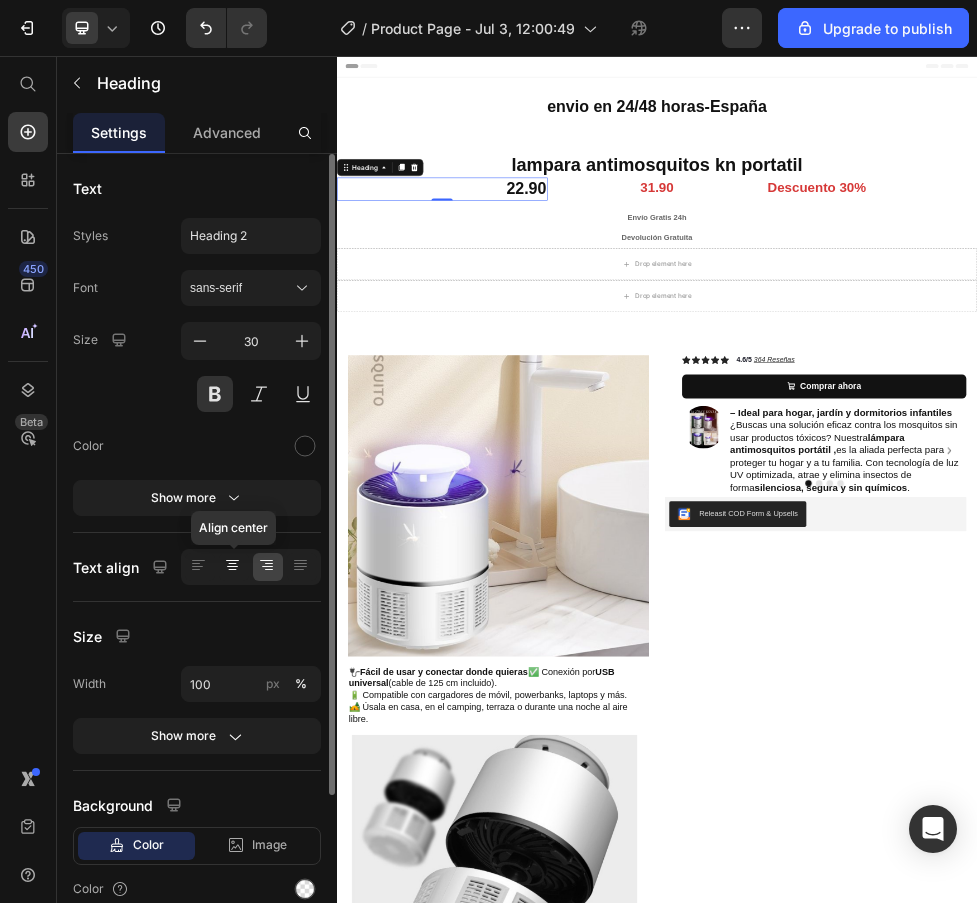 click 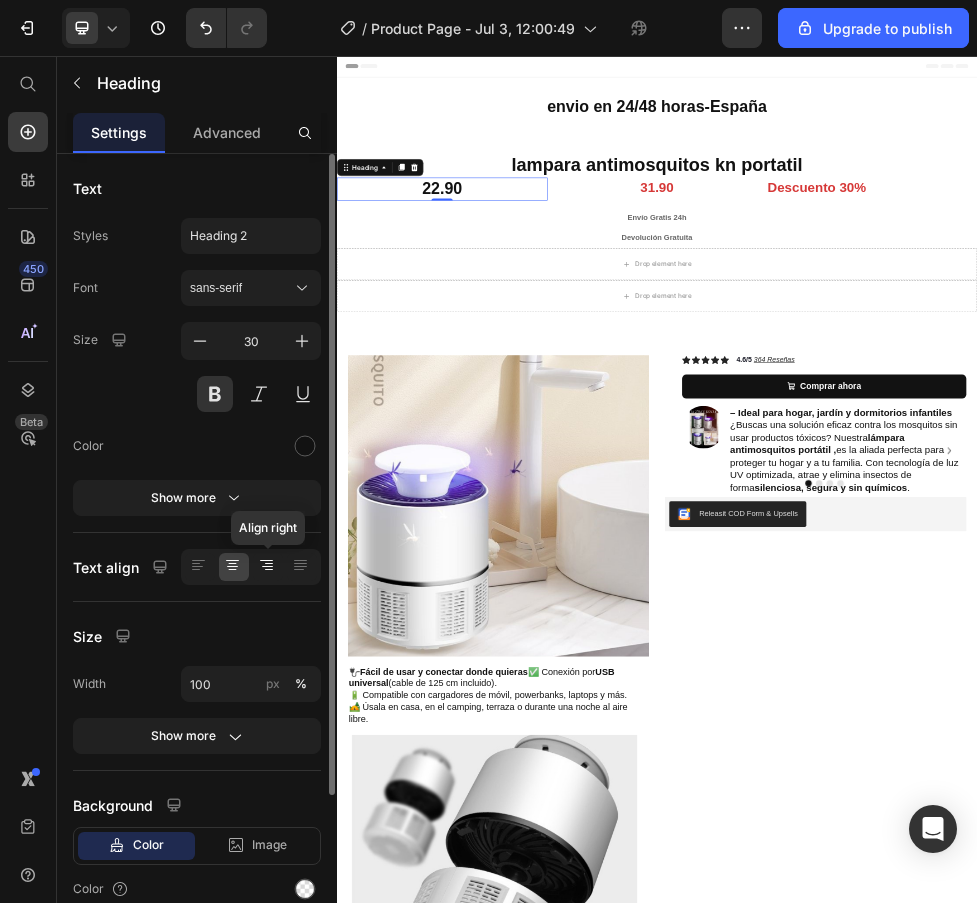click 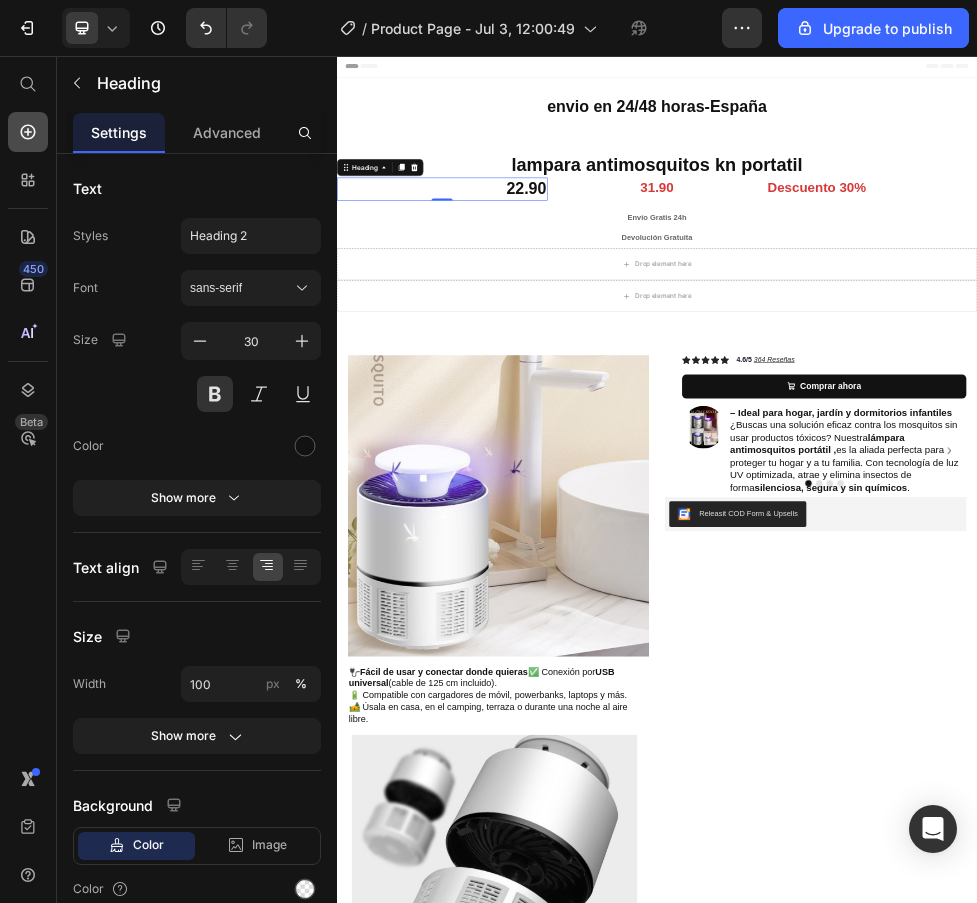 click 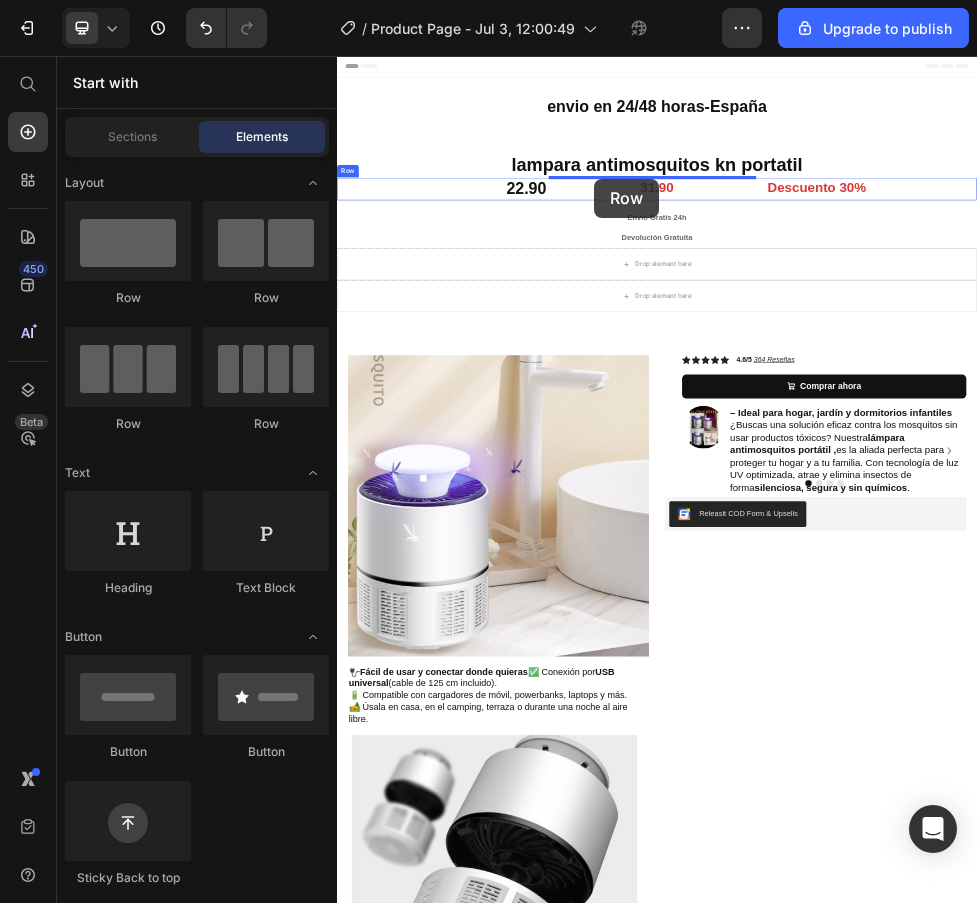 drag, startPoint x: 617, startPoint y: 304, endPoint x: 818, endPoint y: 286, distance: 201.80437 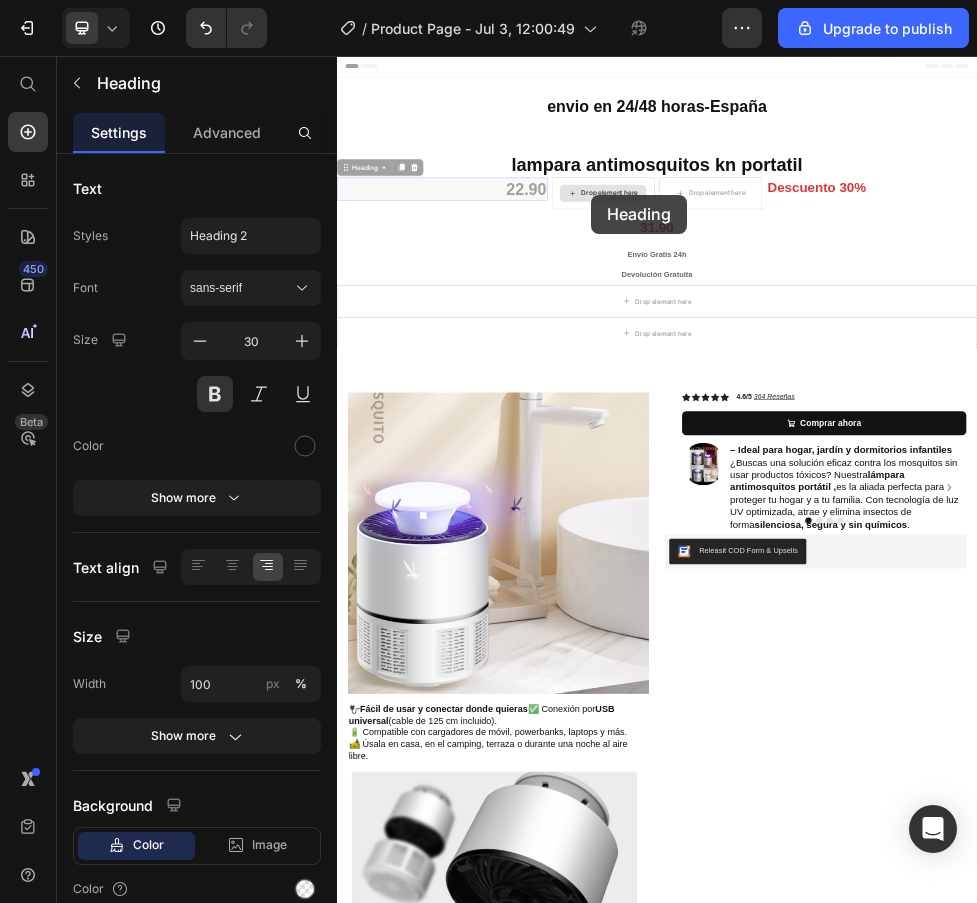 drag, startPoint x: 689, startPoint y: 299, endPoint x: 813, endPoint y: 316, distance: 125.1599 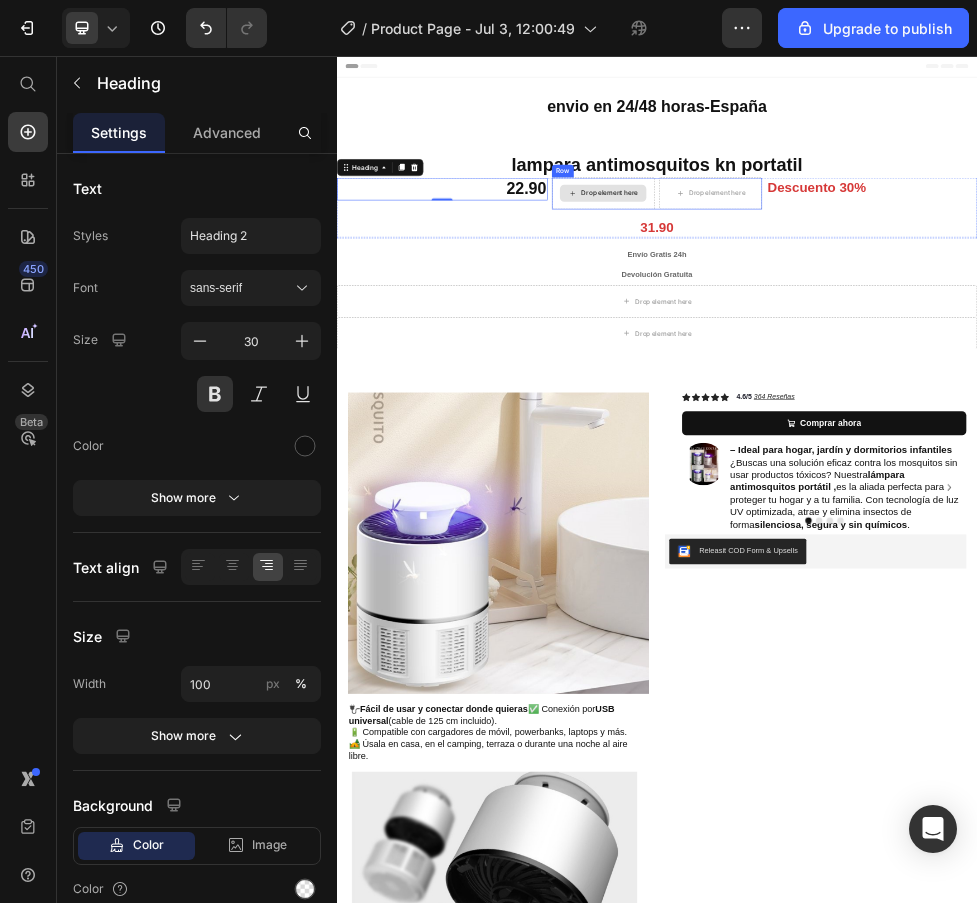 click on "Drop element here" at bounding box center [848, 314] 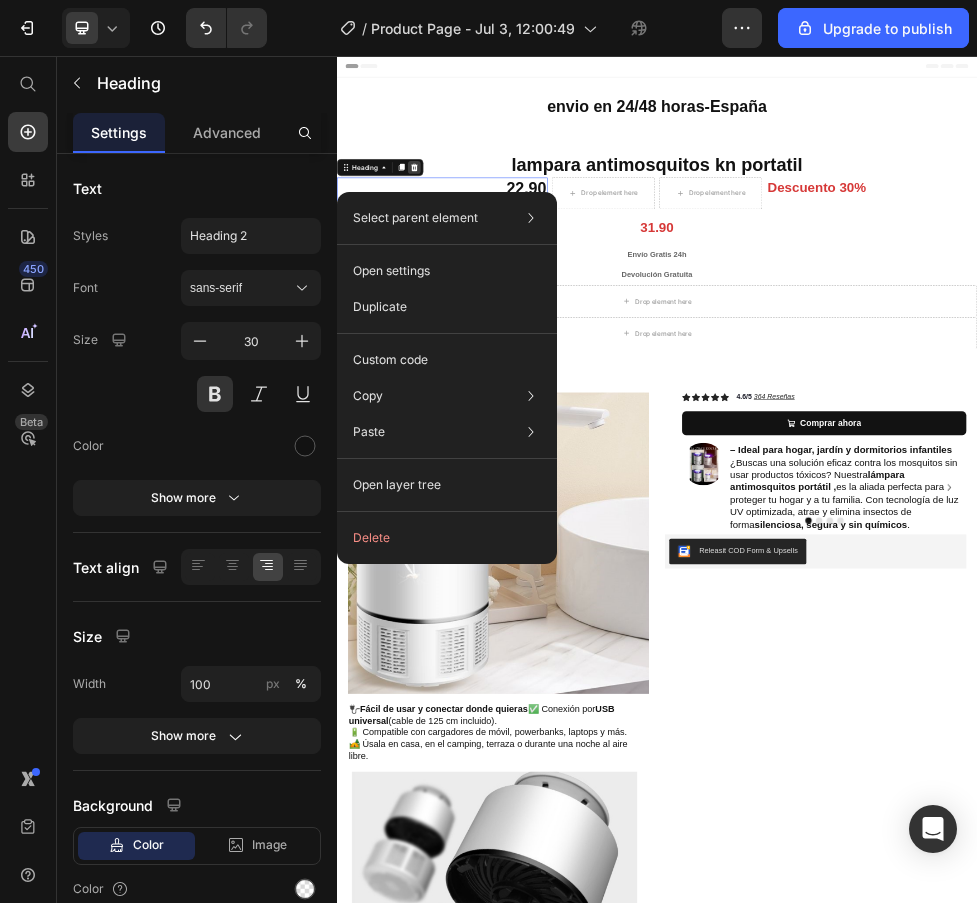 click 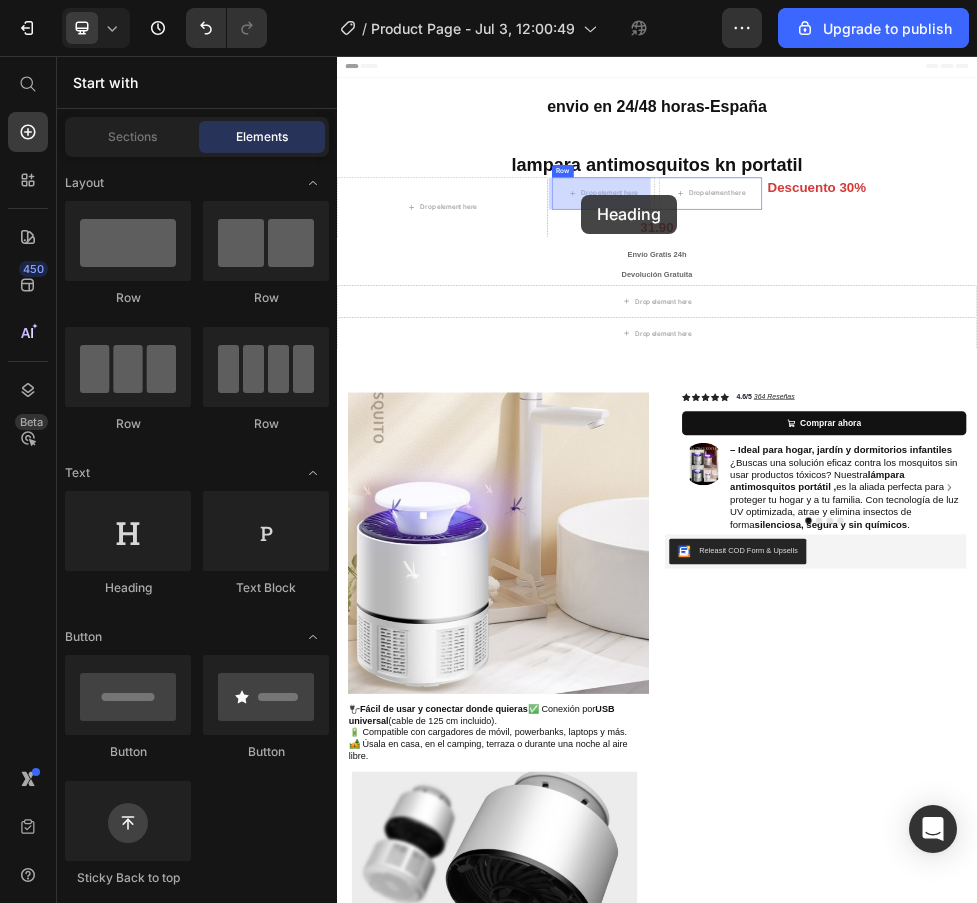 drag, startPoint x: 481, startPoint y: 604, endPoint x: 794, endPoint y: 316, distance: 425.33868 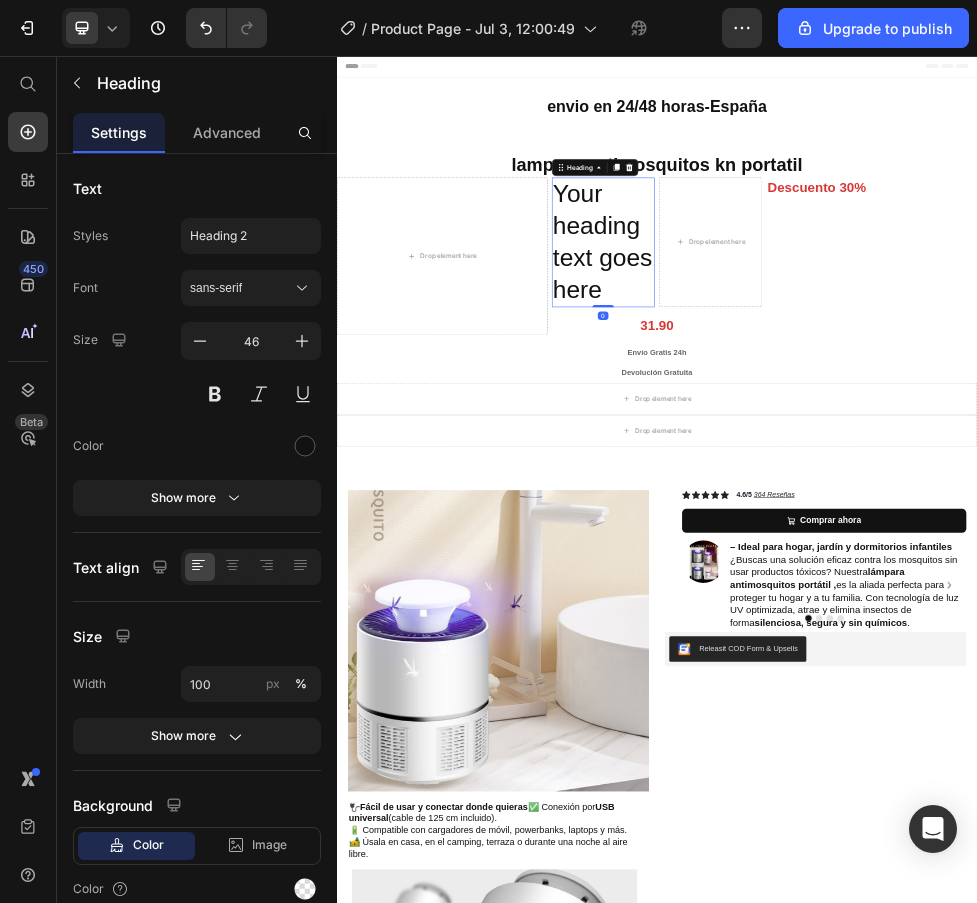 click on "Your heading text goes here" at bounding box center (836, 405) 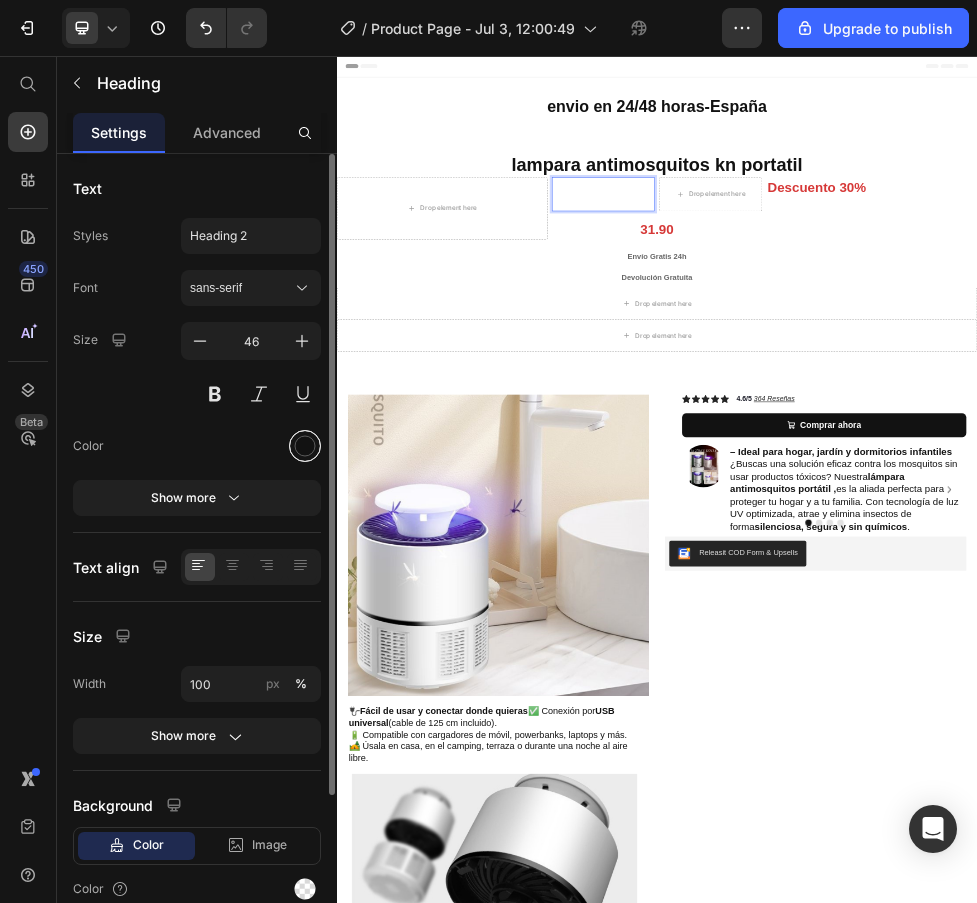 click at bounding box center [305, 446] 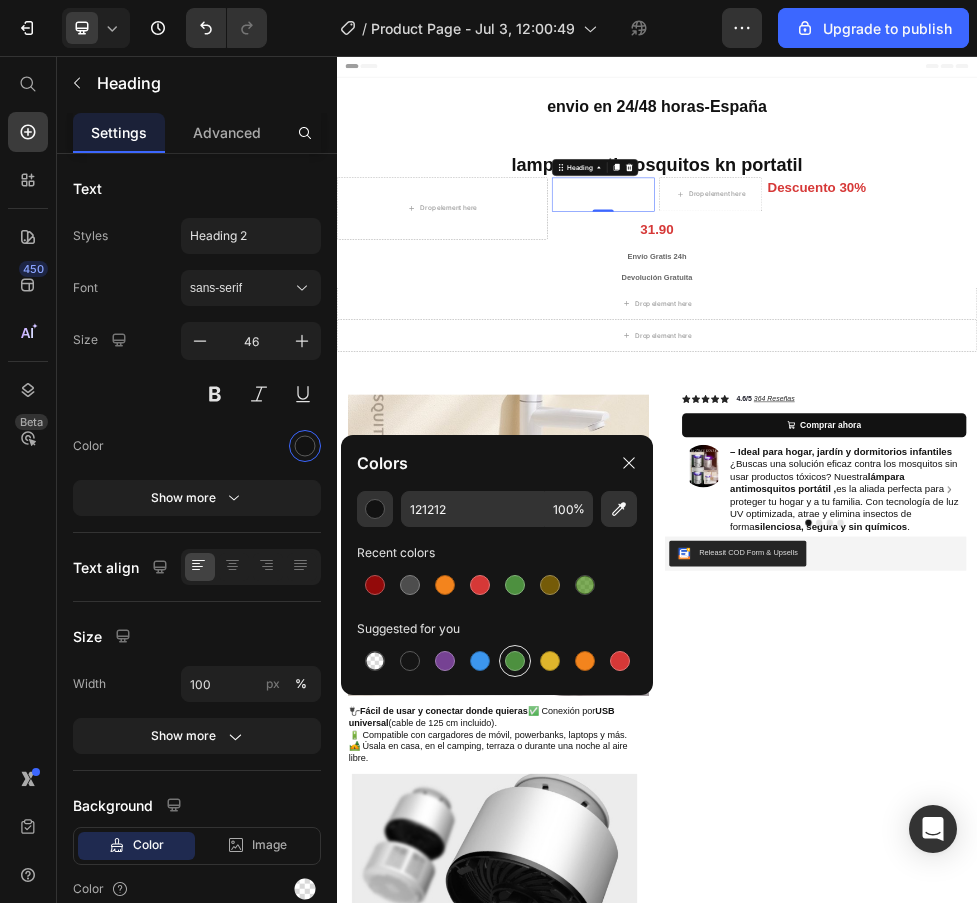 click at bounding box center [515, 661] 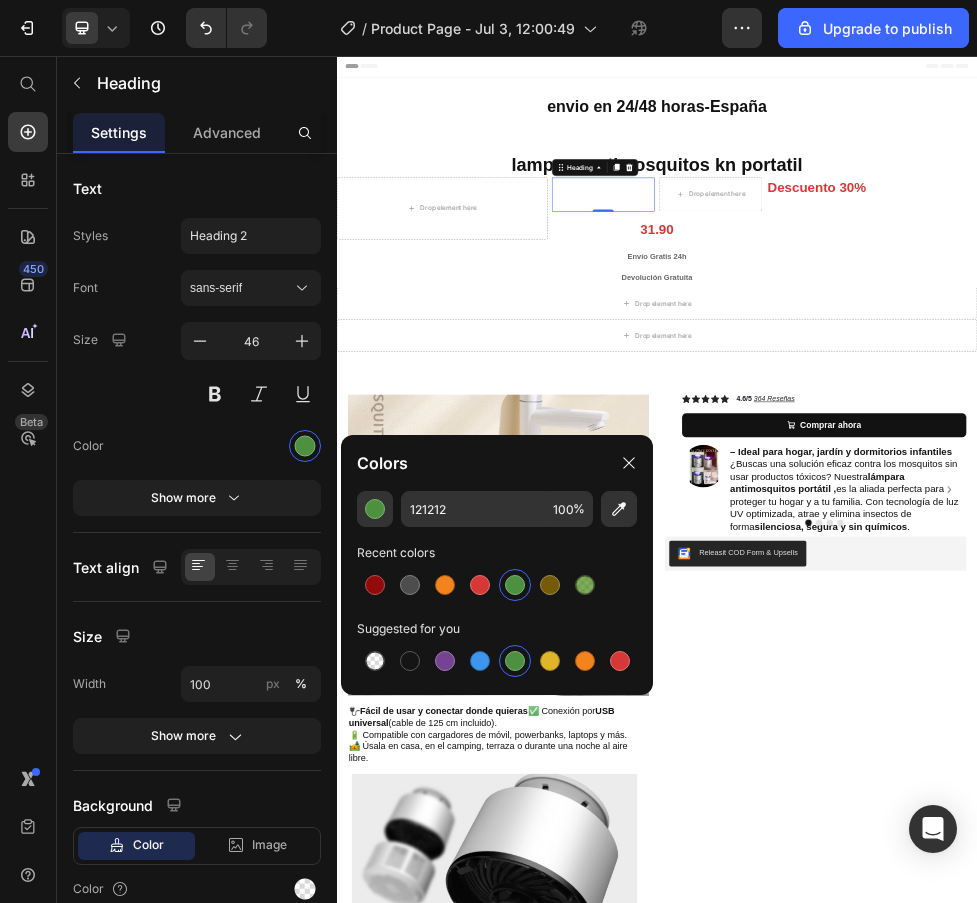 type on "4D903F" 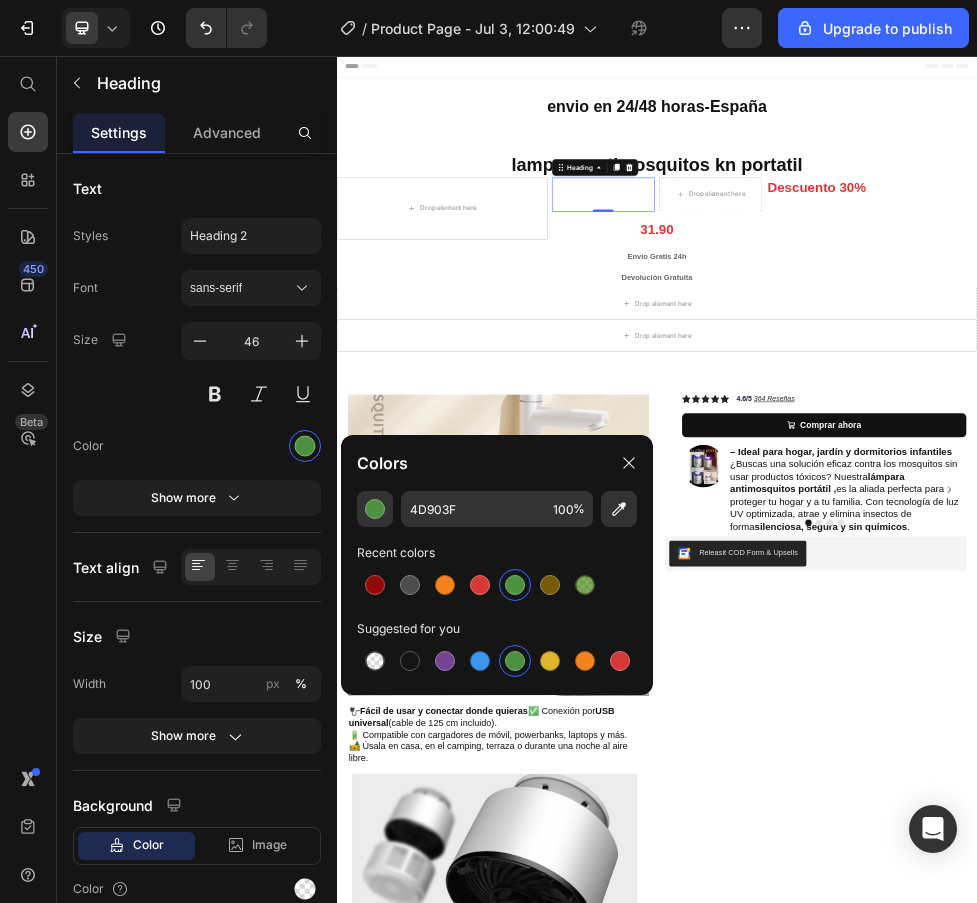 click at bounding box center (836, 316) 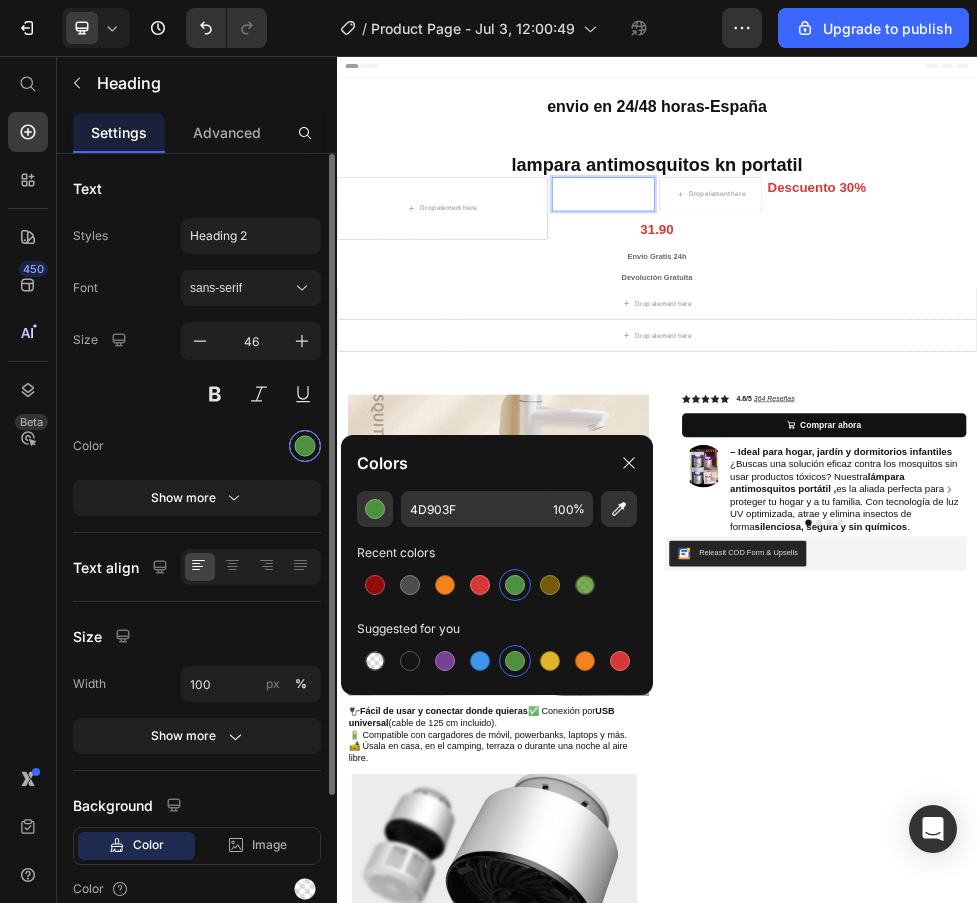 click at bounding box center (305, 446) 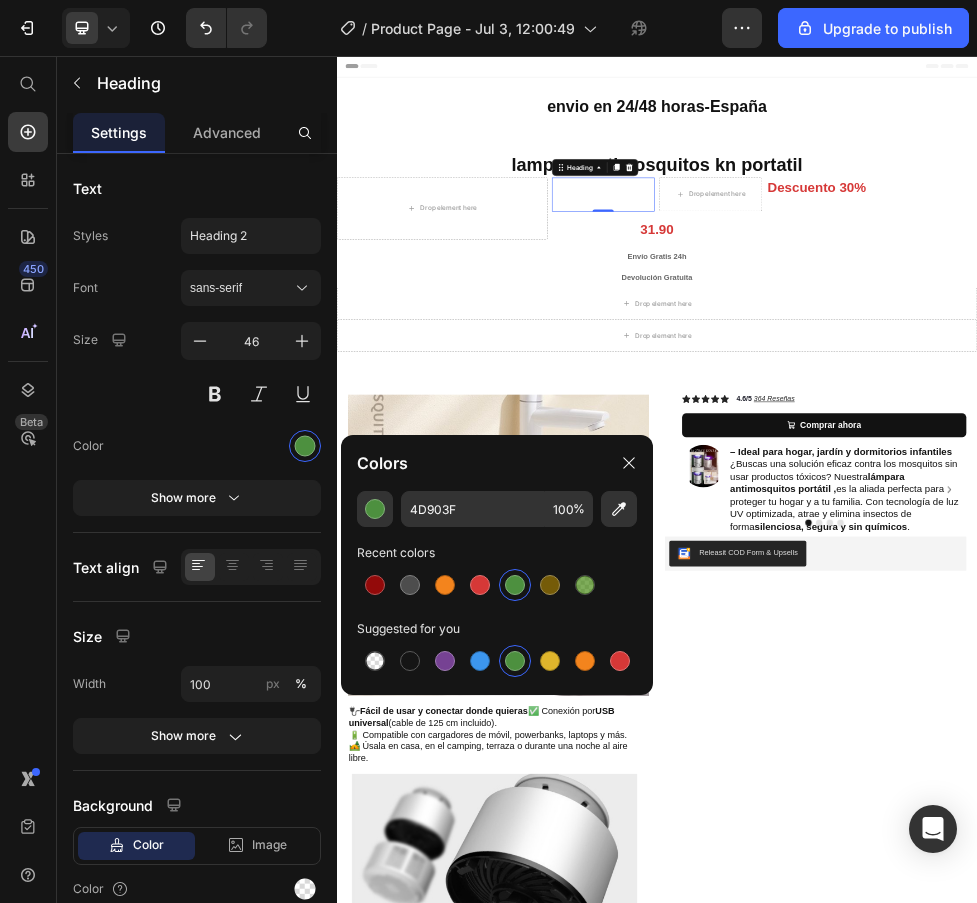click at bounding box center [836, 316] 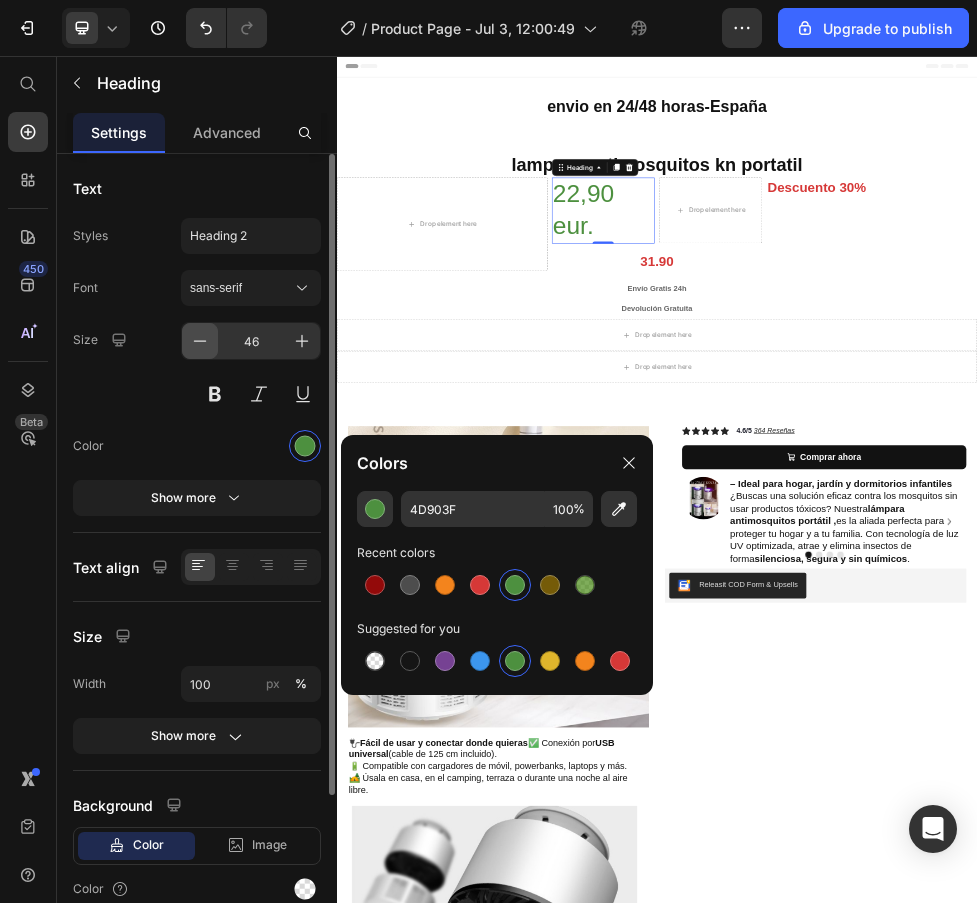 click 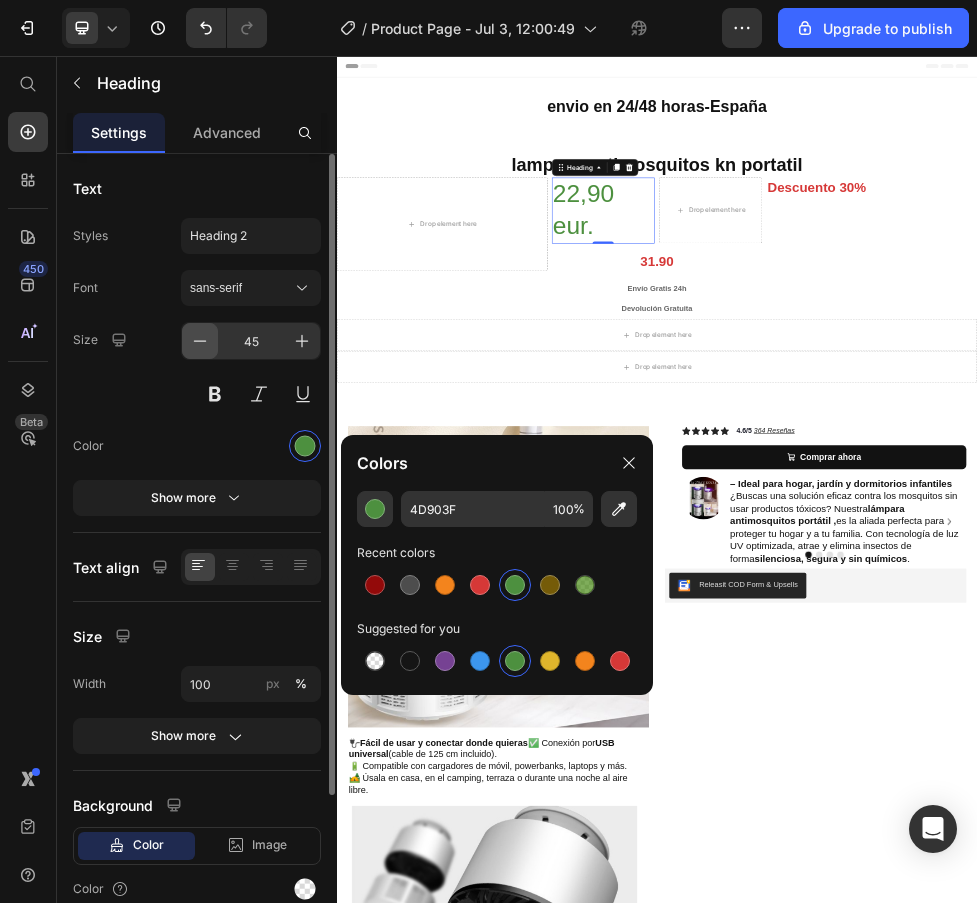 click 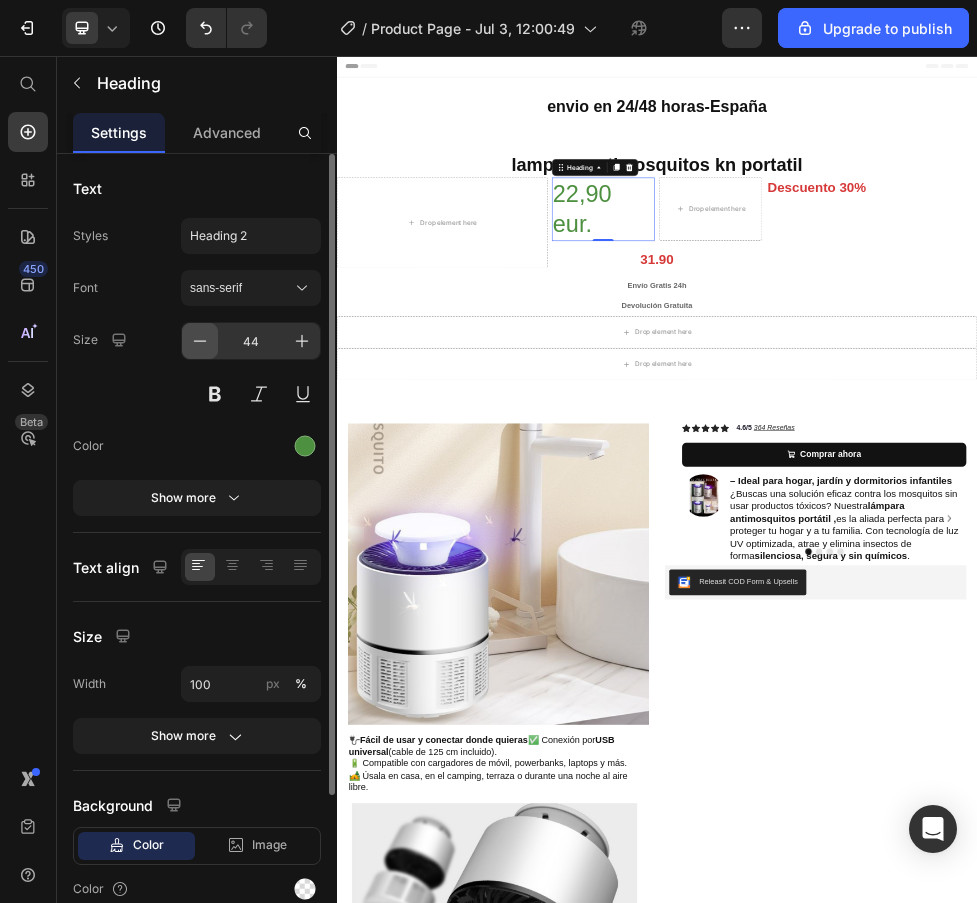 click 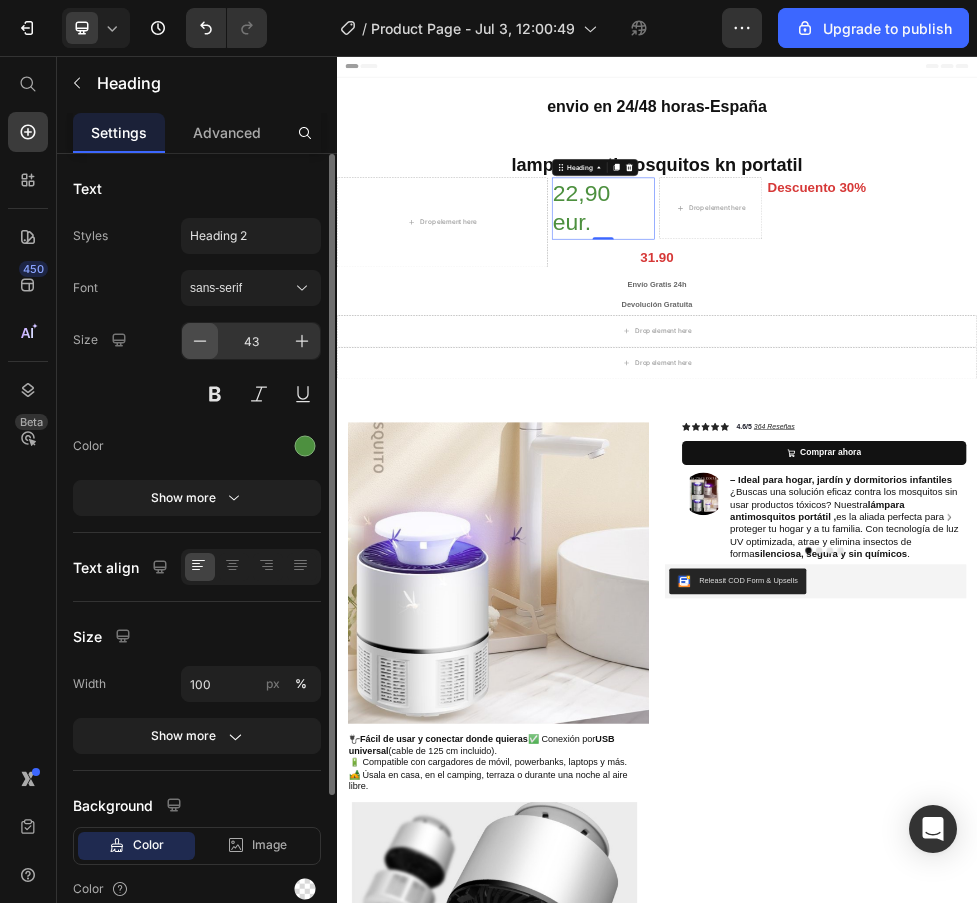 click 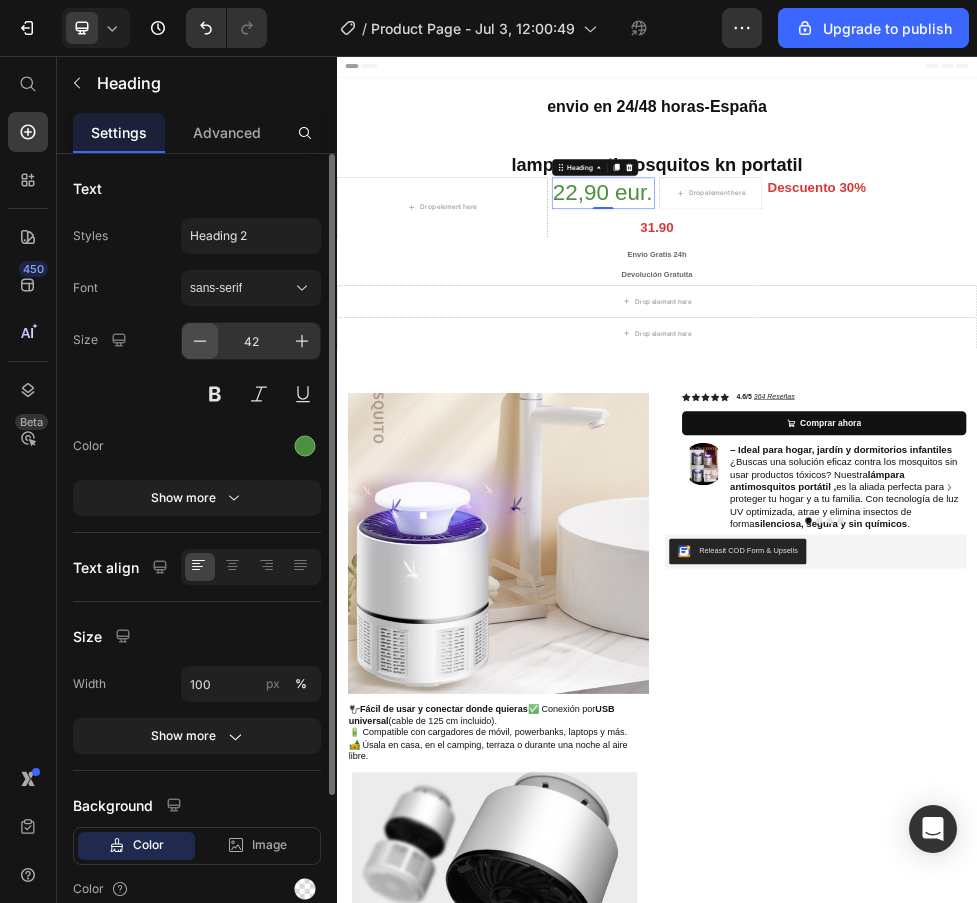 click 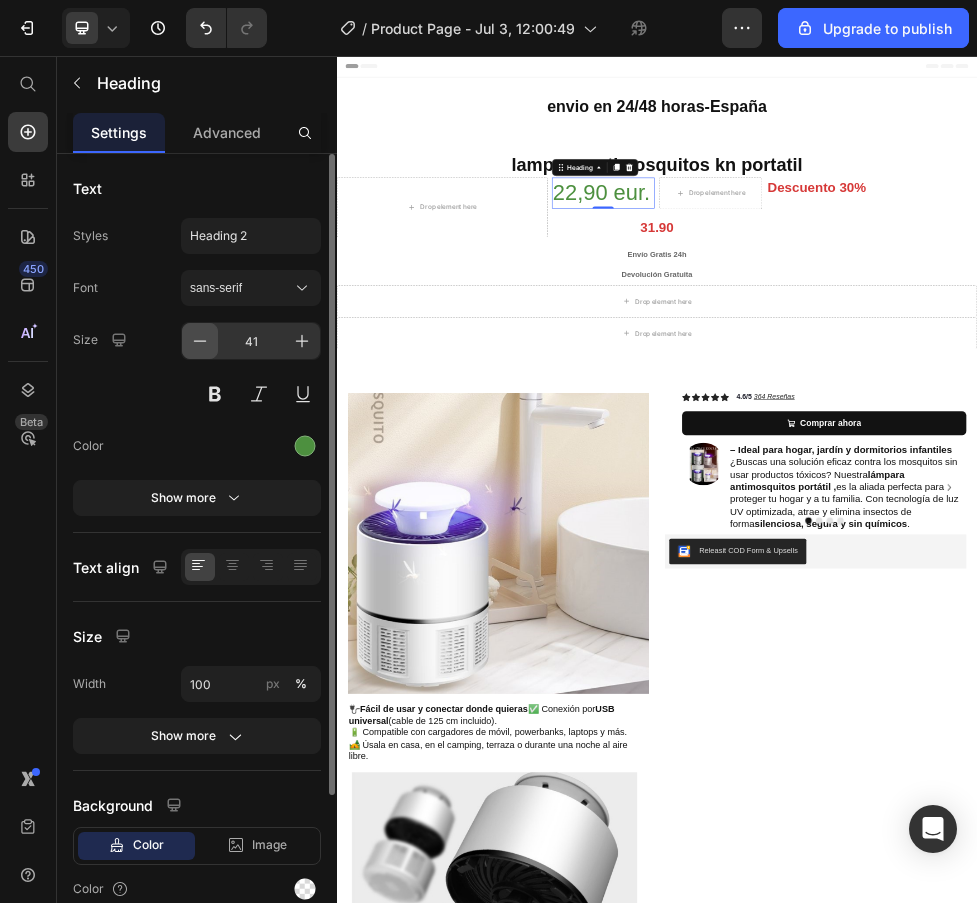 click 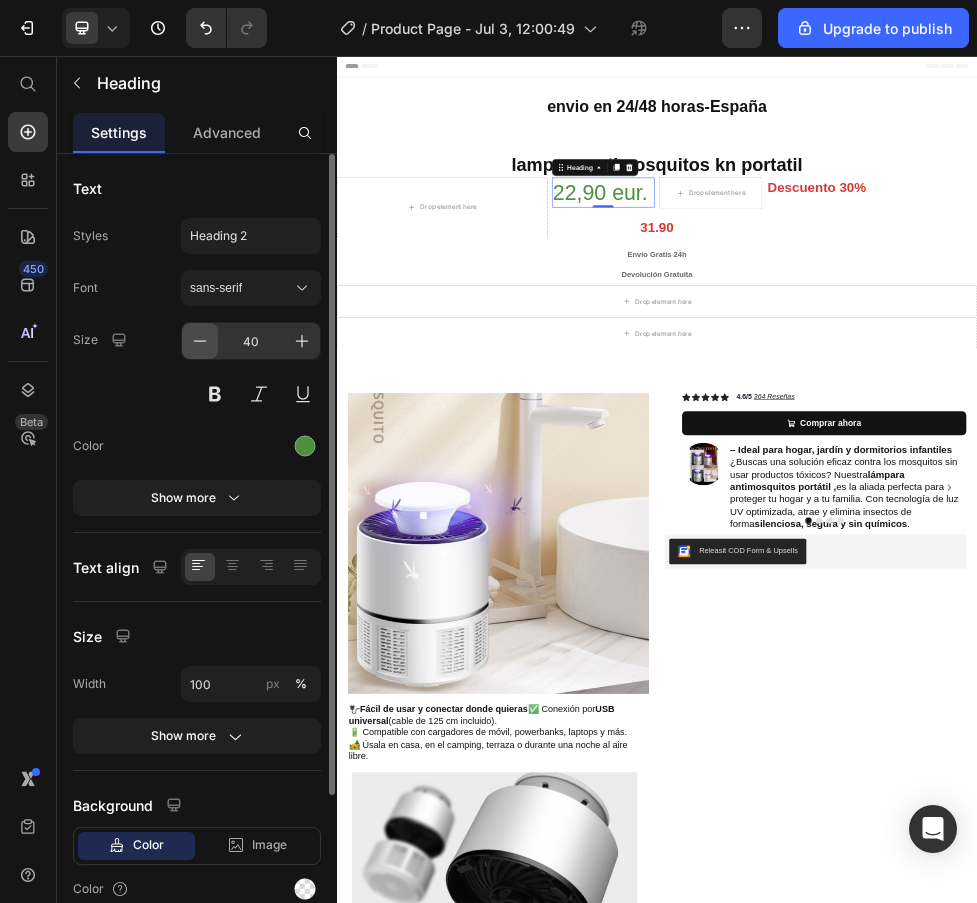 click 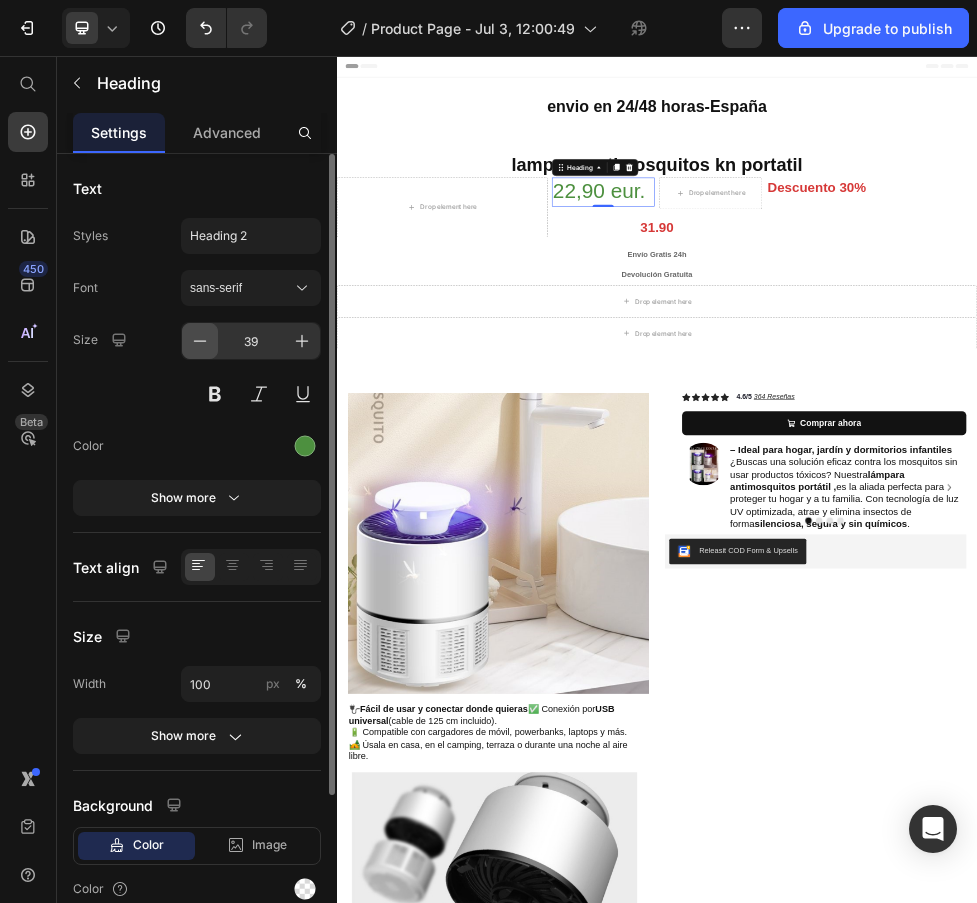 click 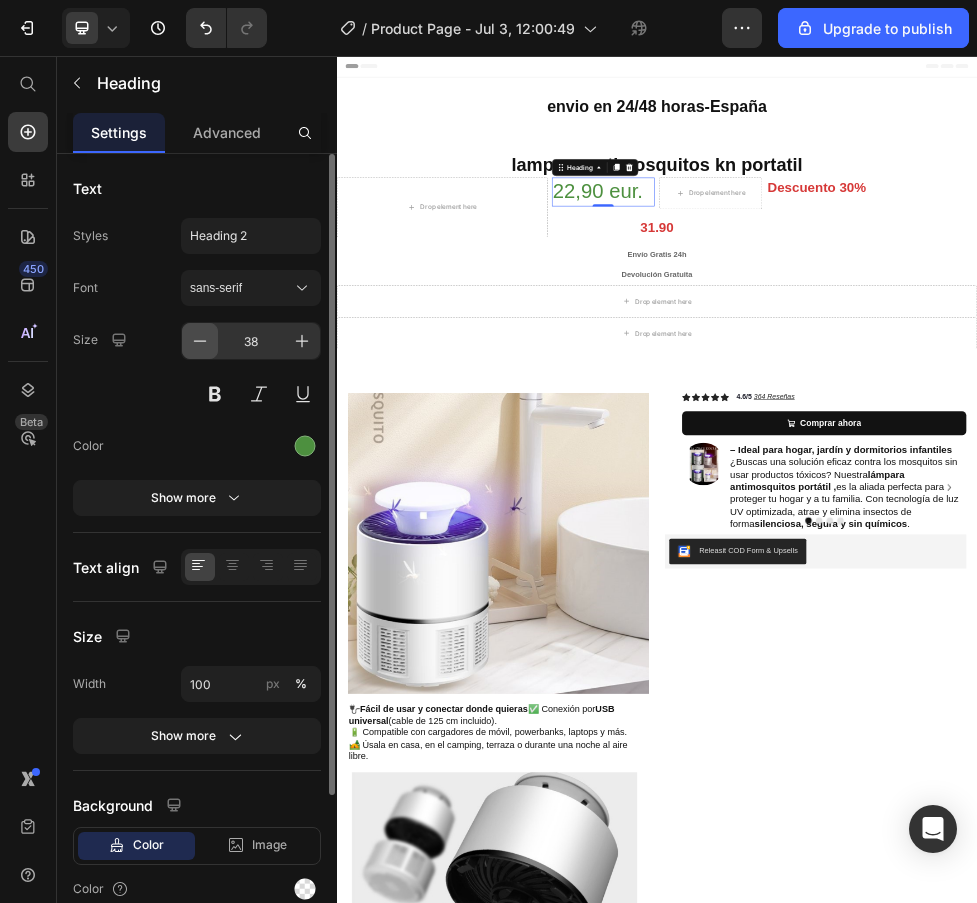 click 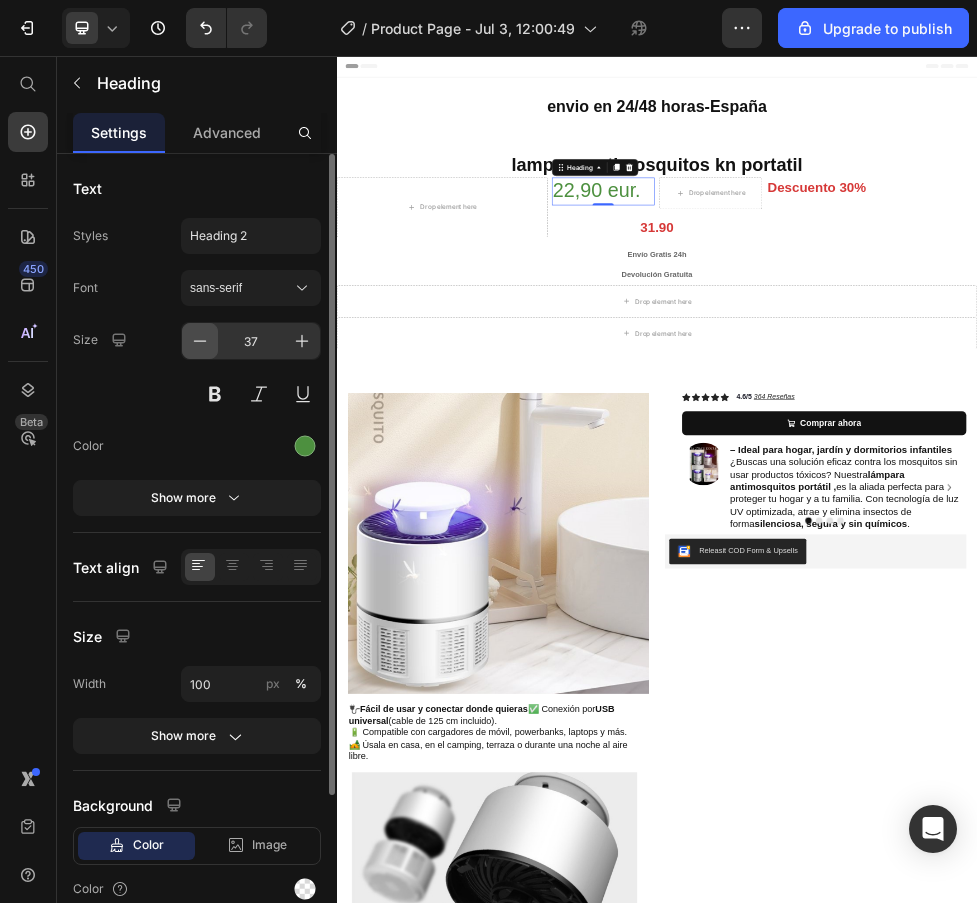 click 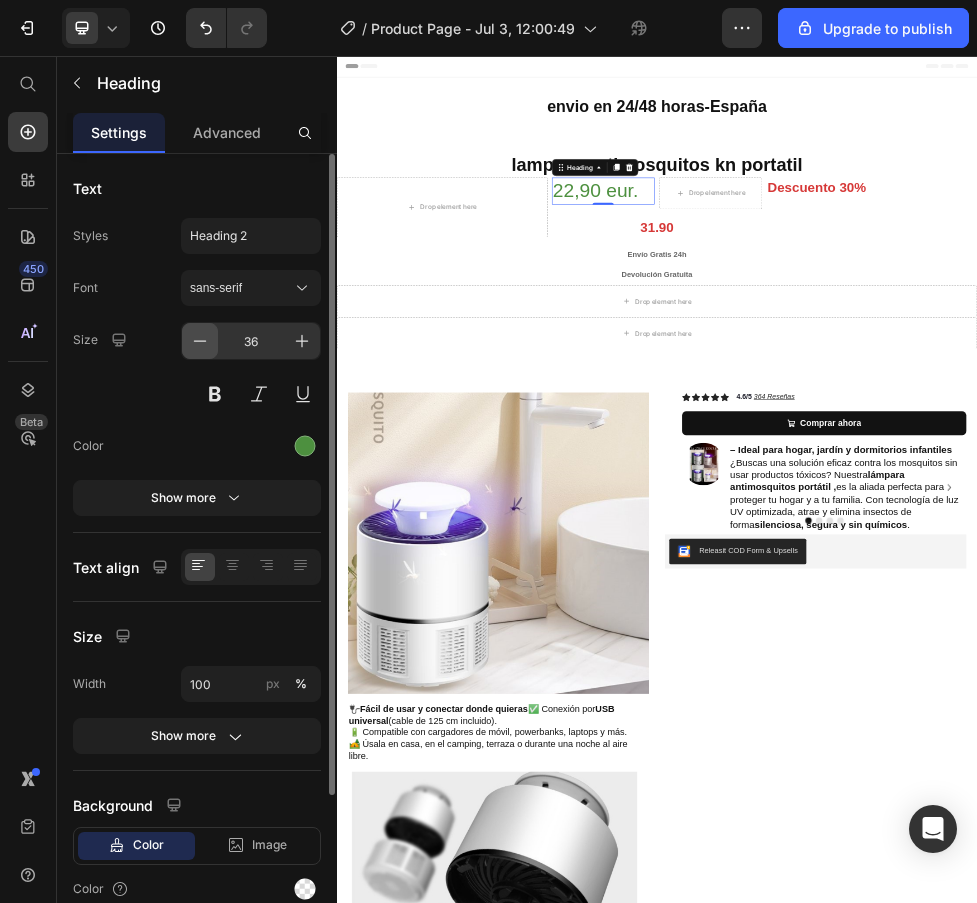 click 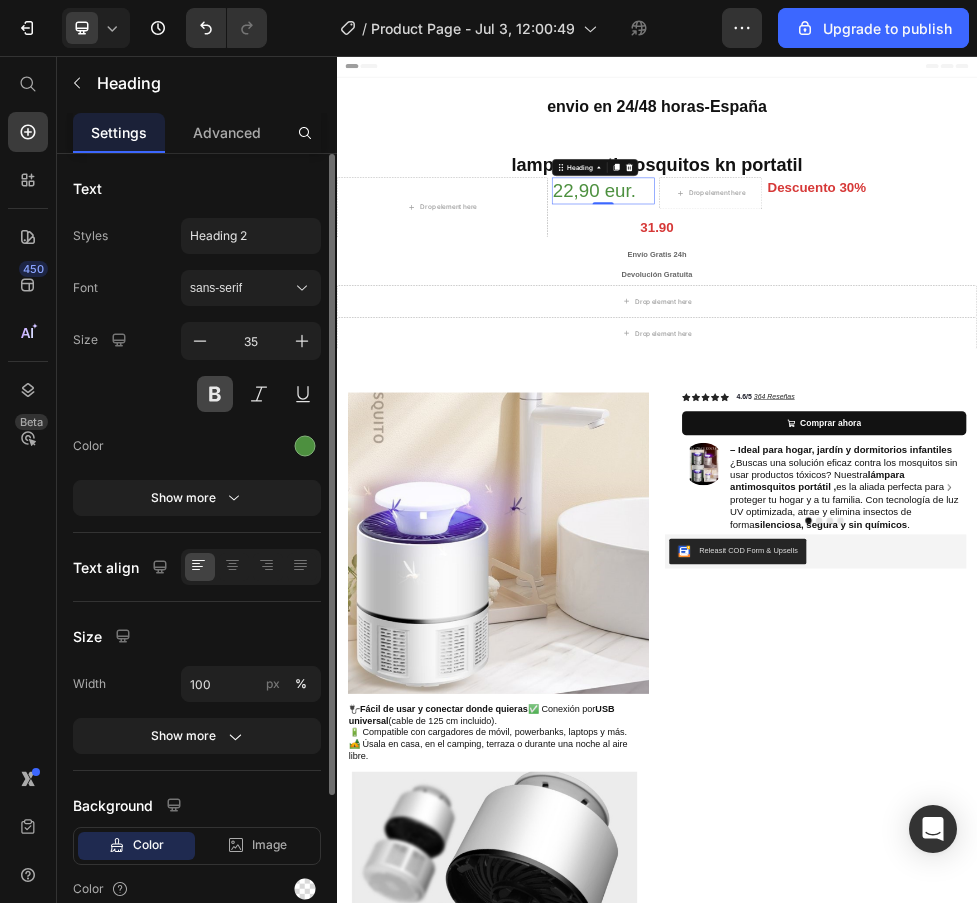 click at bounding box center (215, 394) 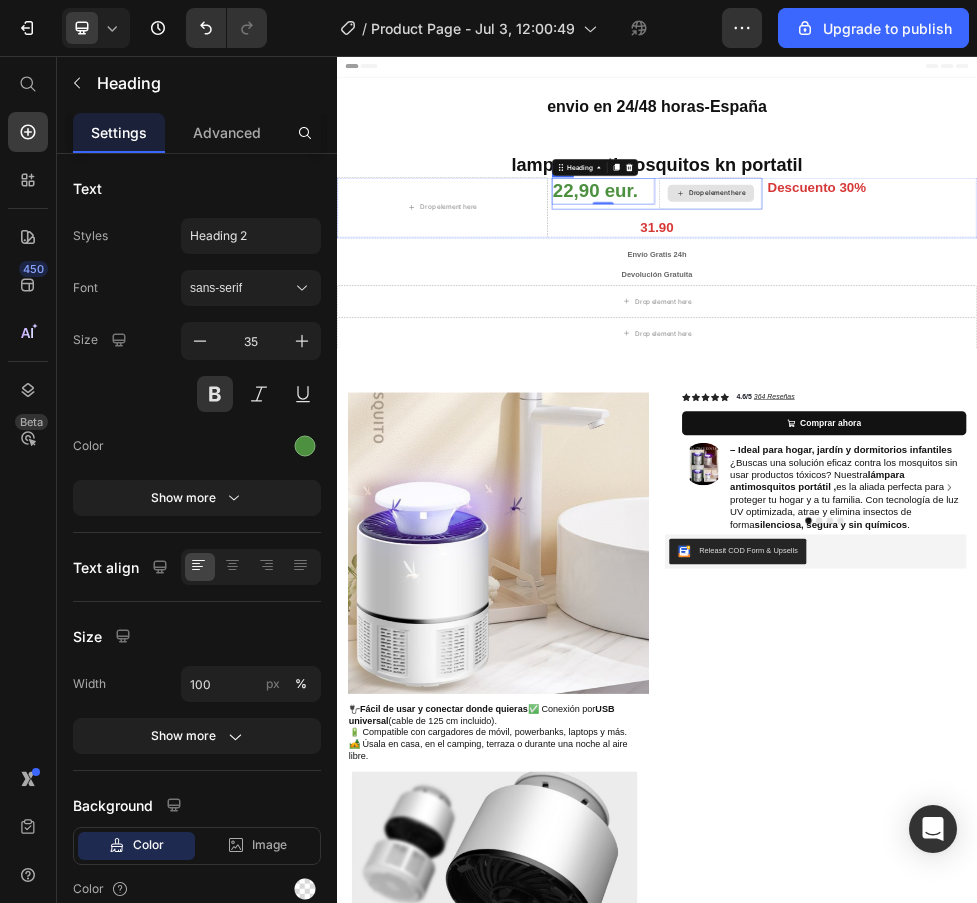 click on "Drop element here" at bounding box center (1037, 314) 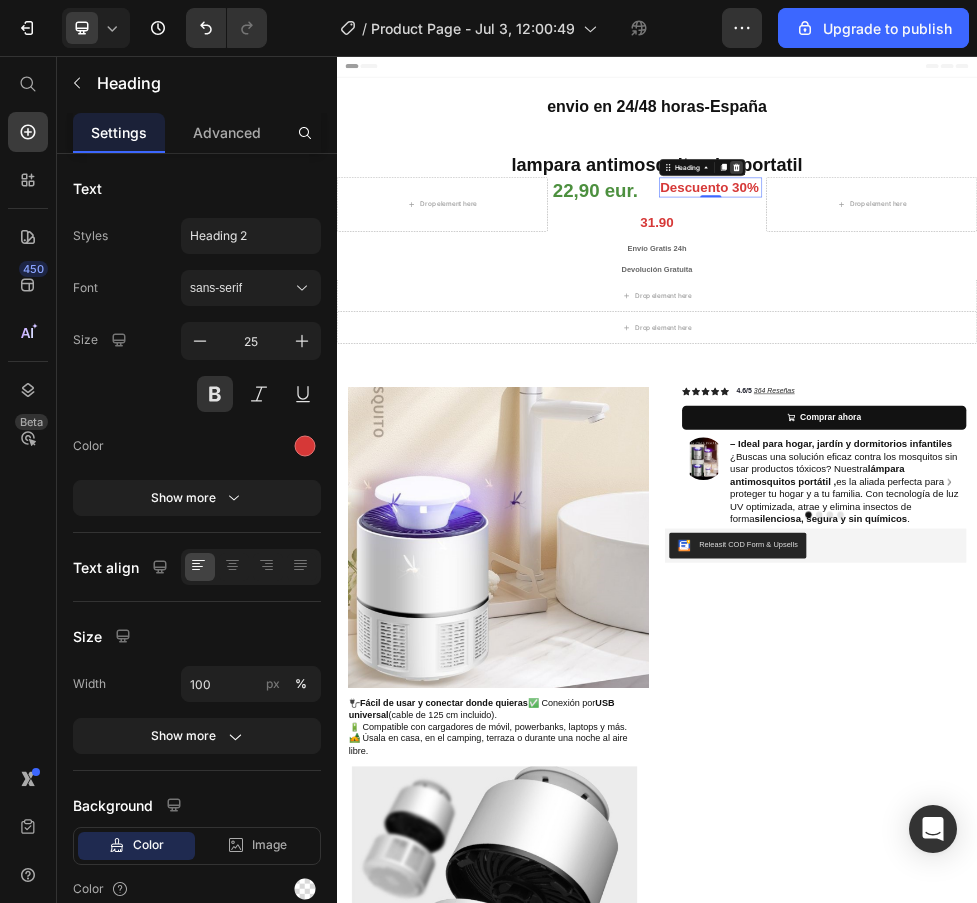 click 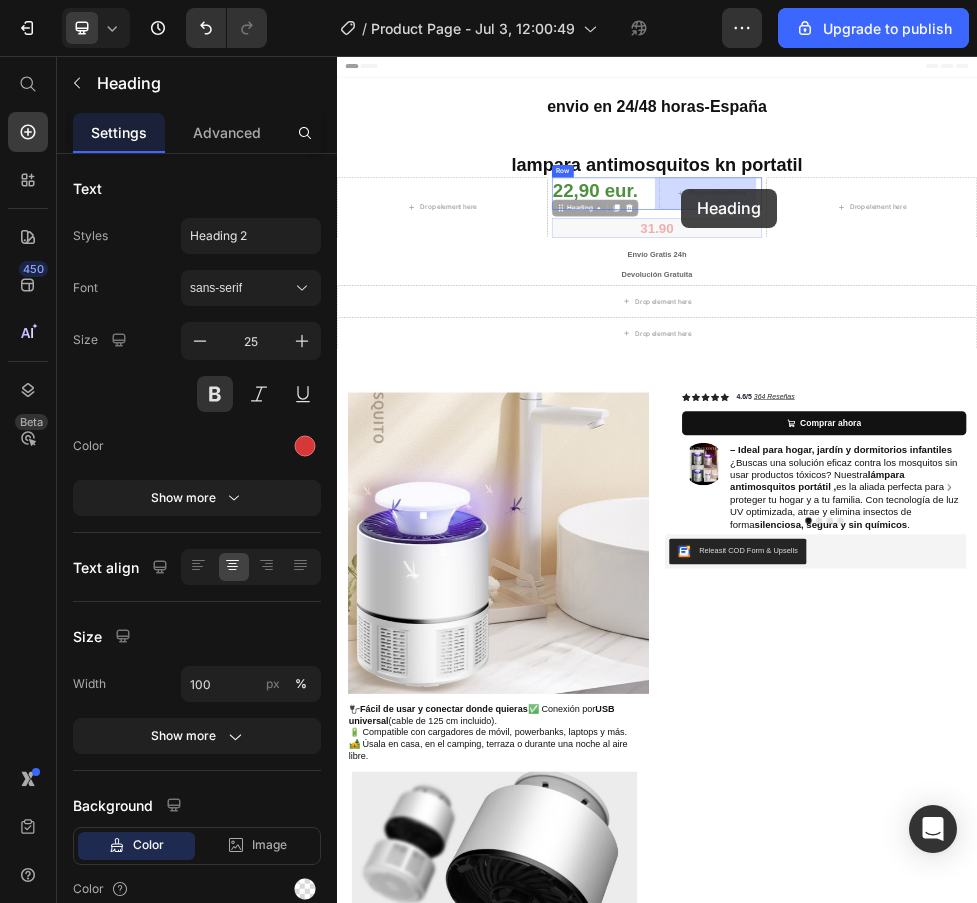 drag, startPoint x: 931, startPoint y: 376, endPoint x: 980, endPoint y: 309, distance: 83.00603 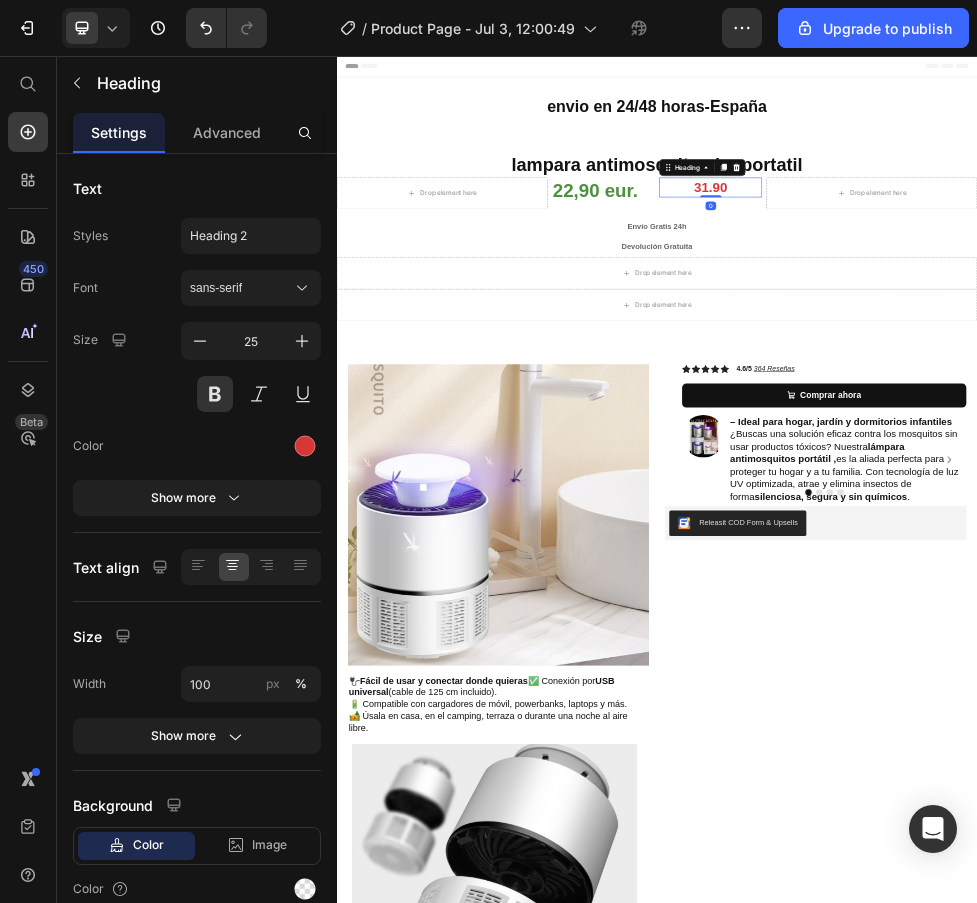 click on "31.90" at bounding box center [1037, 302] 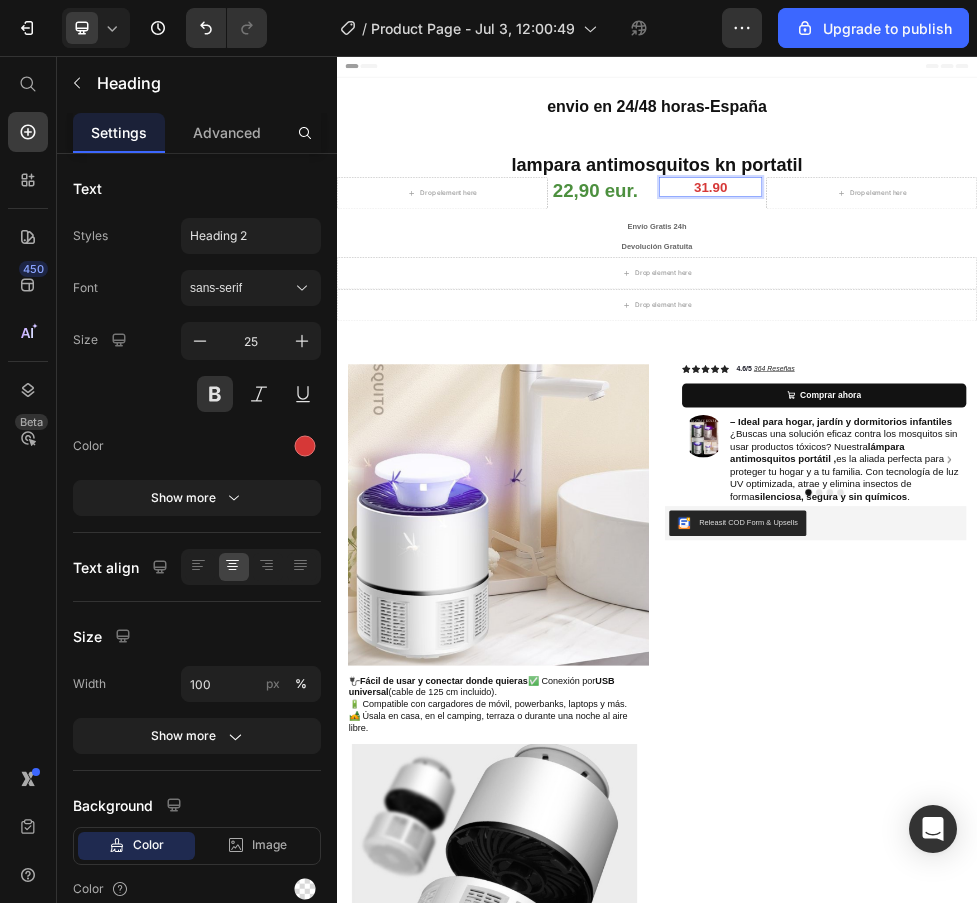 click on "31.90" at bounding box center [1037, 302] 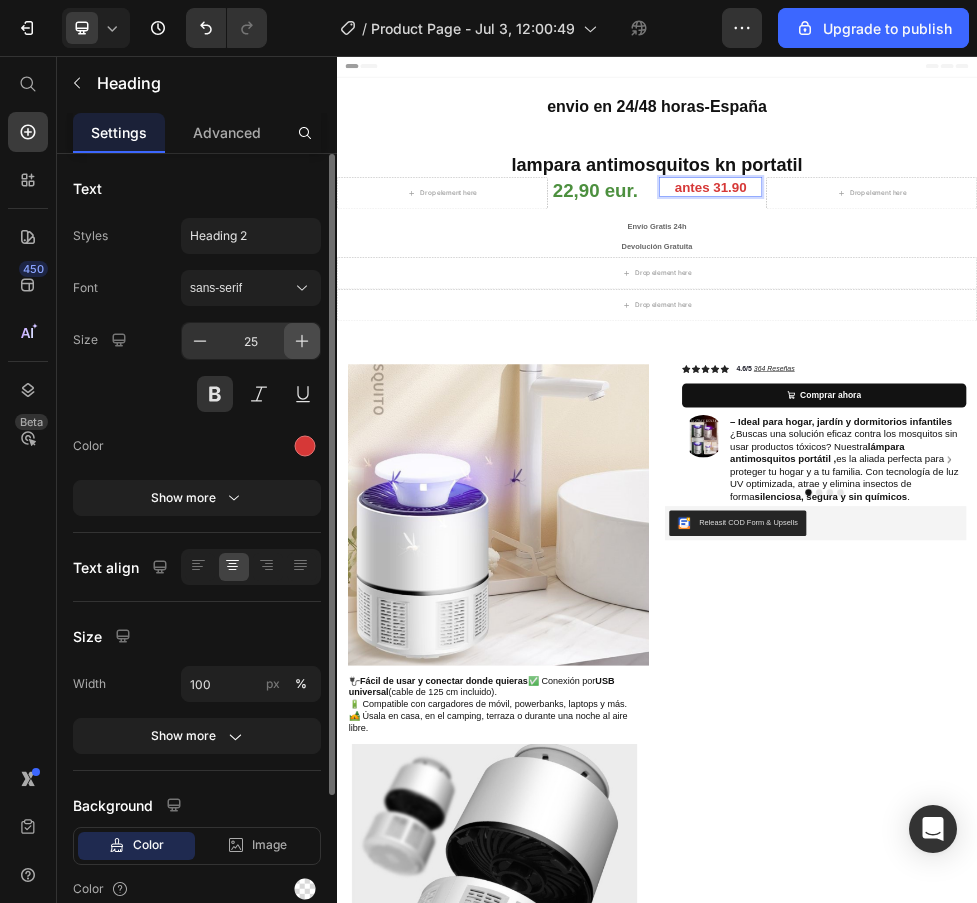 click 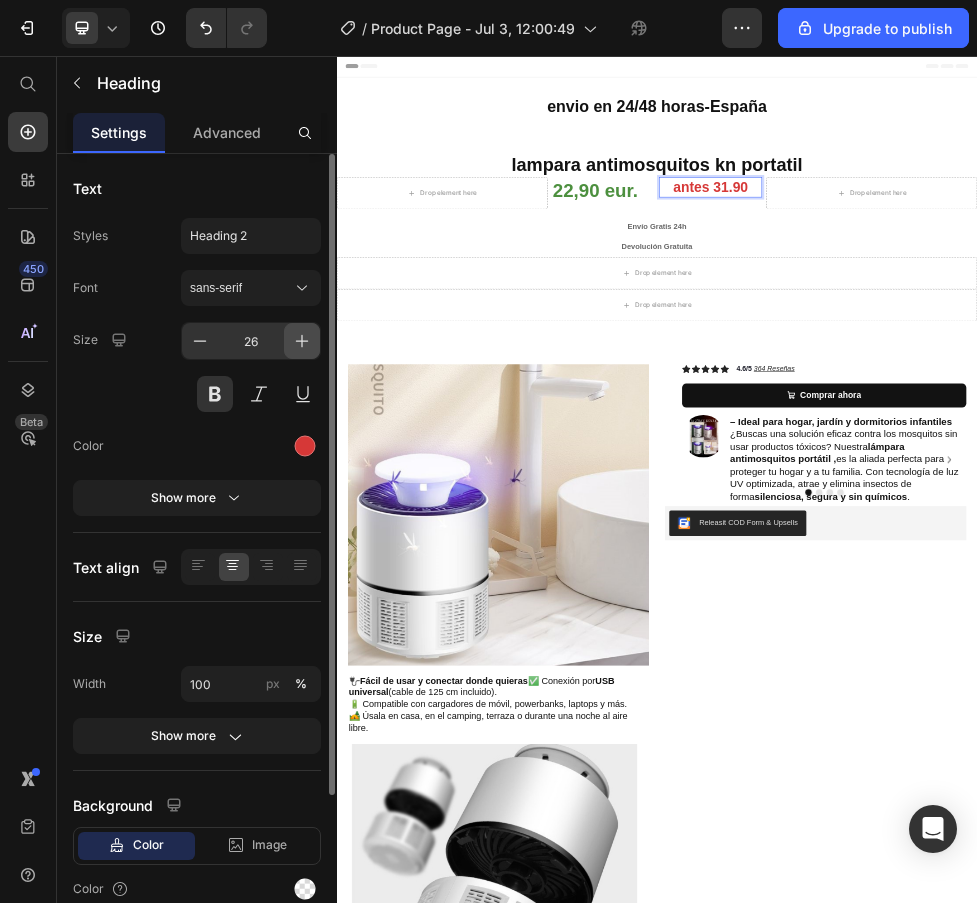 click 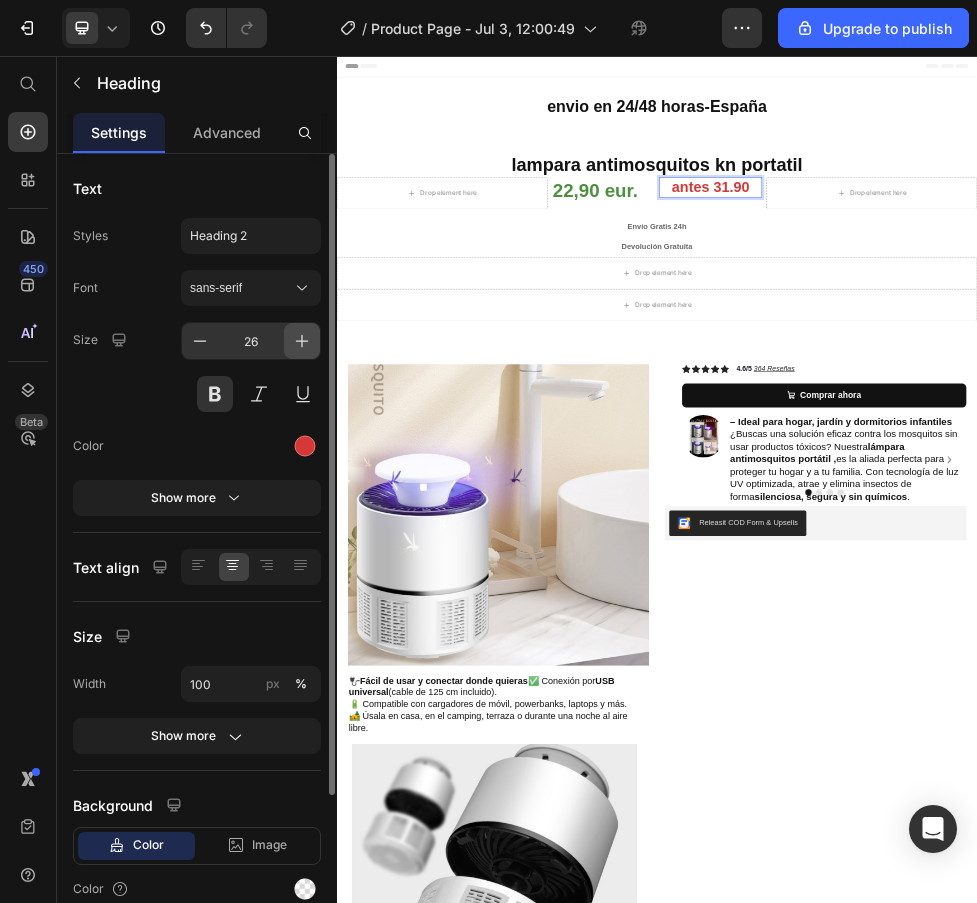 type on "27" 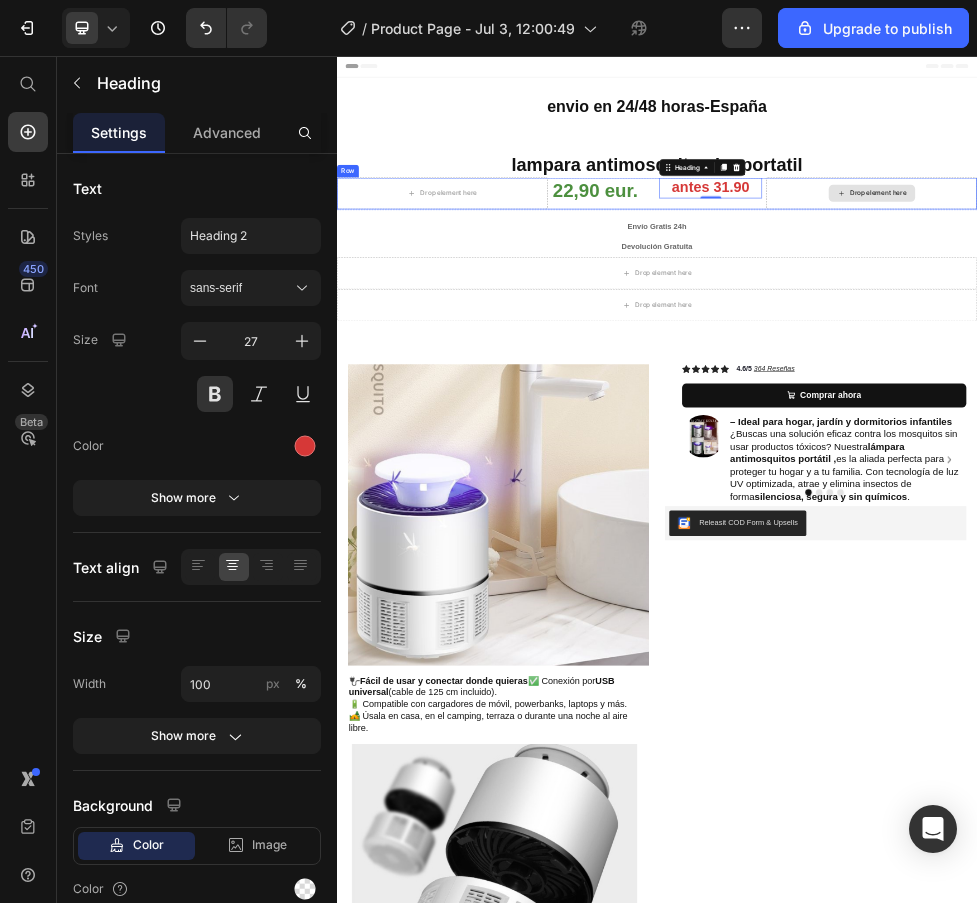 click on "Drop element here" at bounding box center (1352, 314) 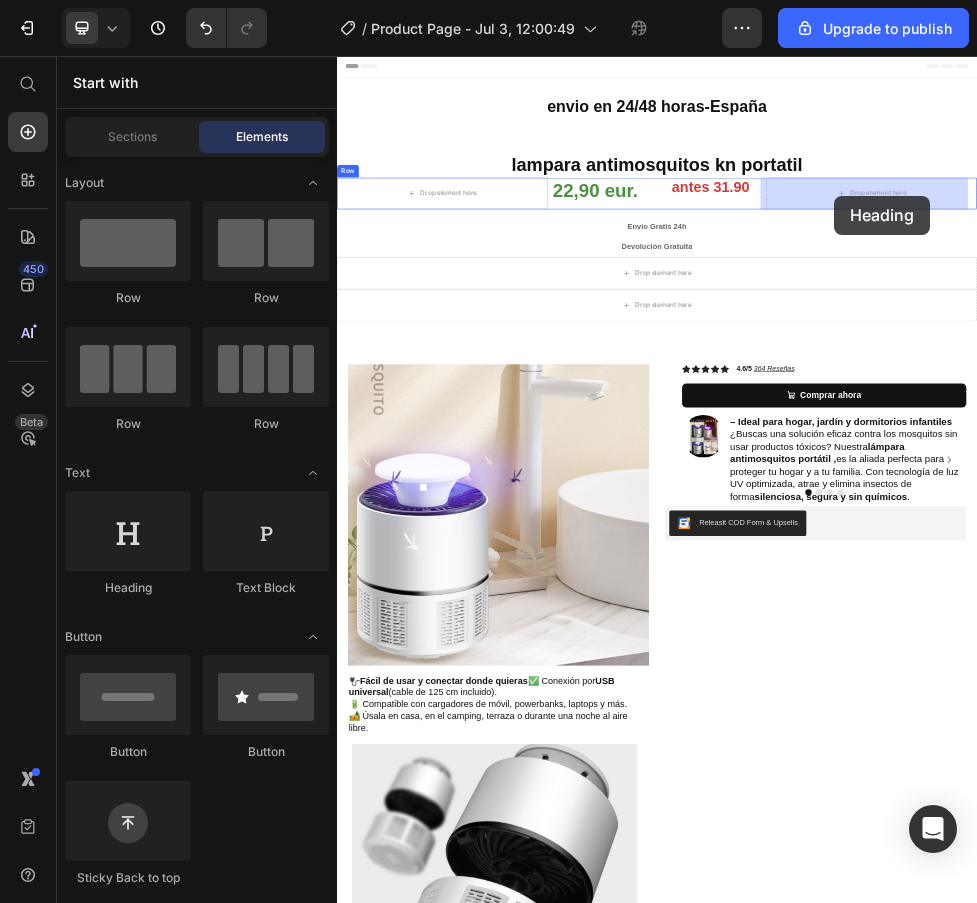 drag, startPoint x: 487, startPoint y: 591, endPoint x: 1268, endPoint y: 318, distance: 827.3391 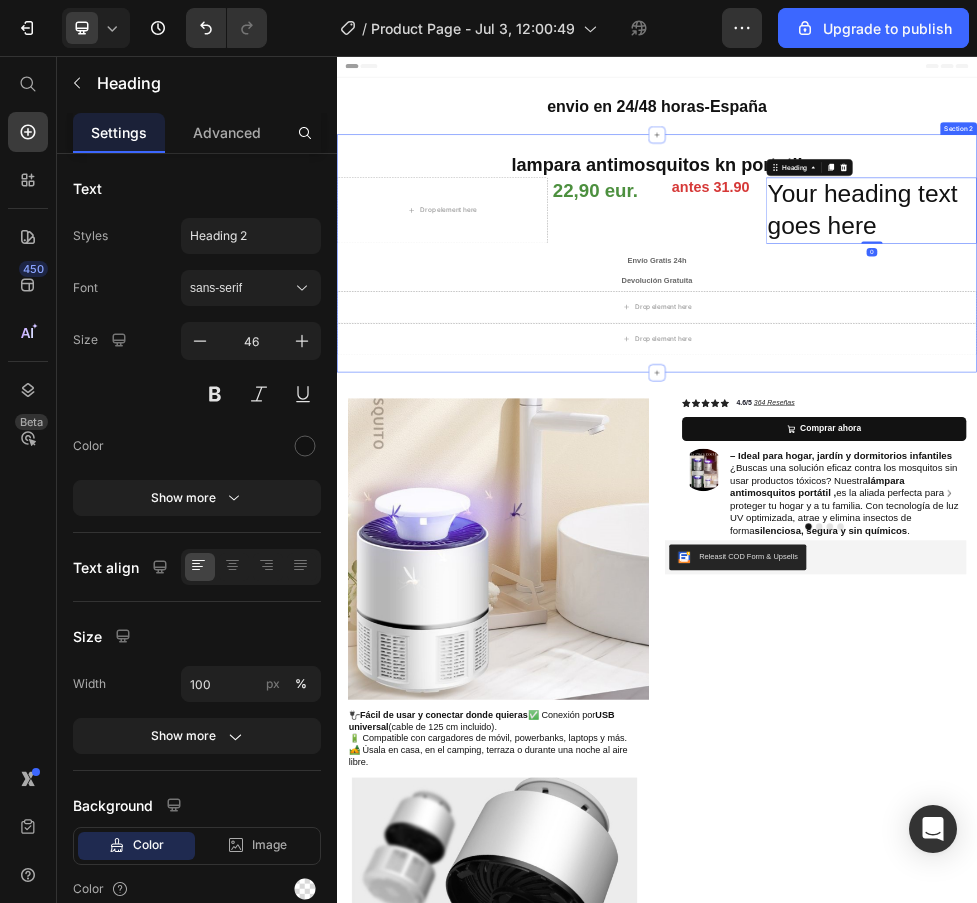 click on "Your heading text goes here" at bounding box center [1339, 346] 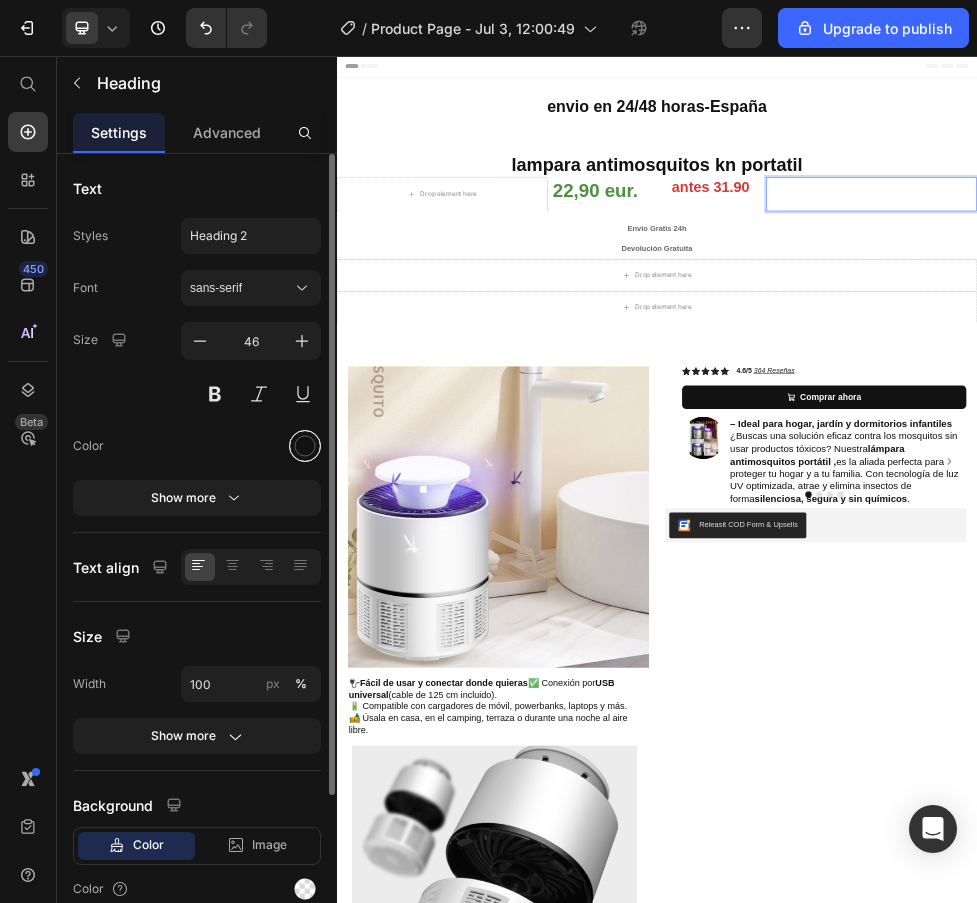 click at bounding box center (305, 446) 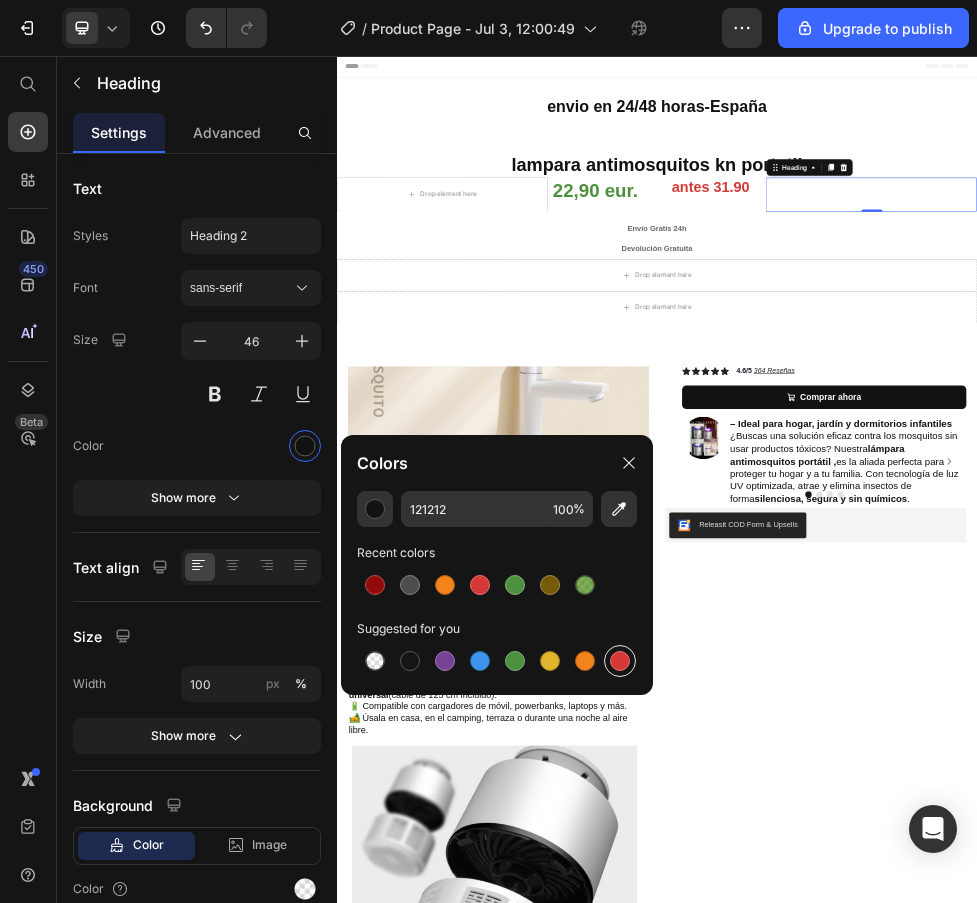 click at bounding box center [620, 661] 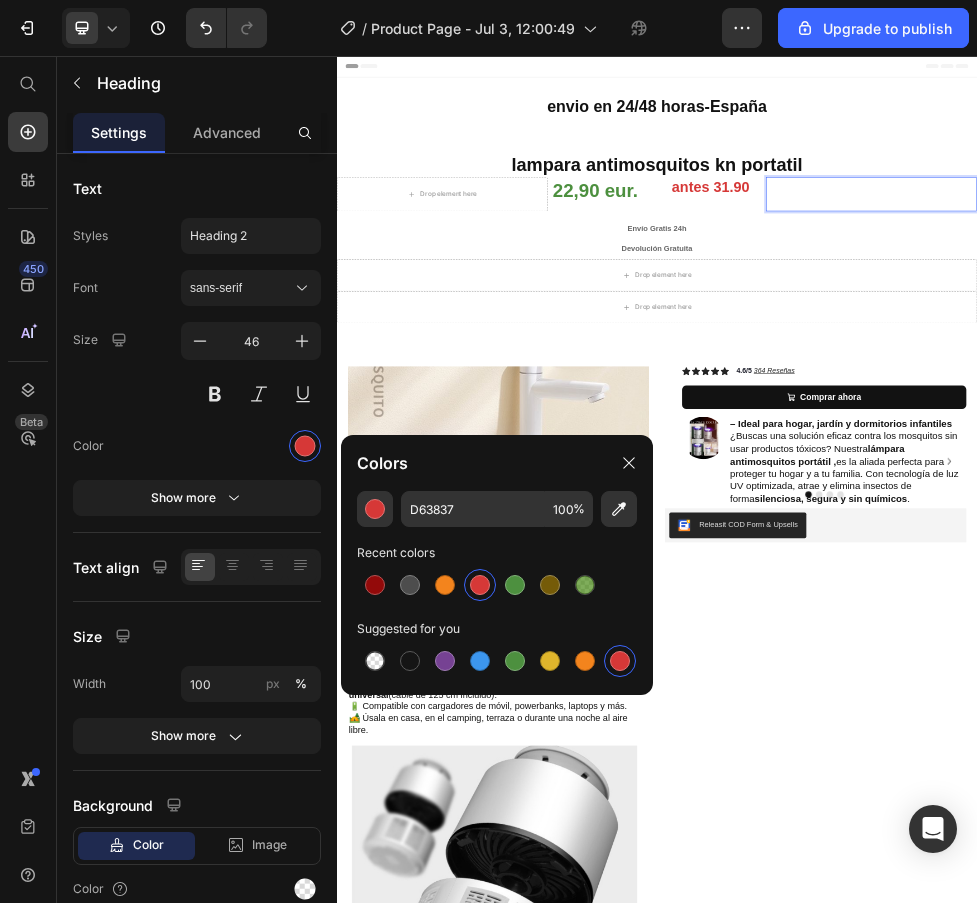 click at bounding box center (1339, 316) 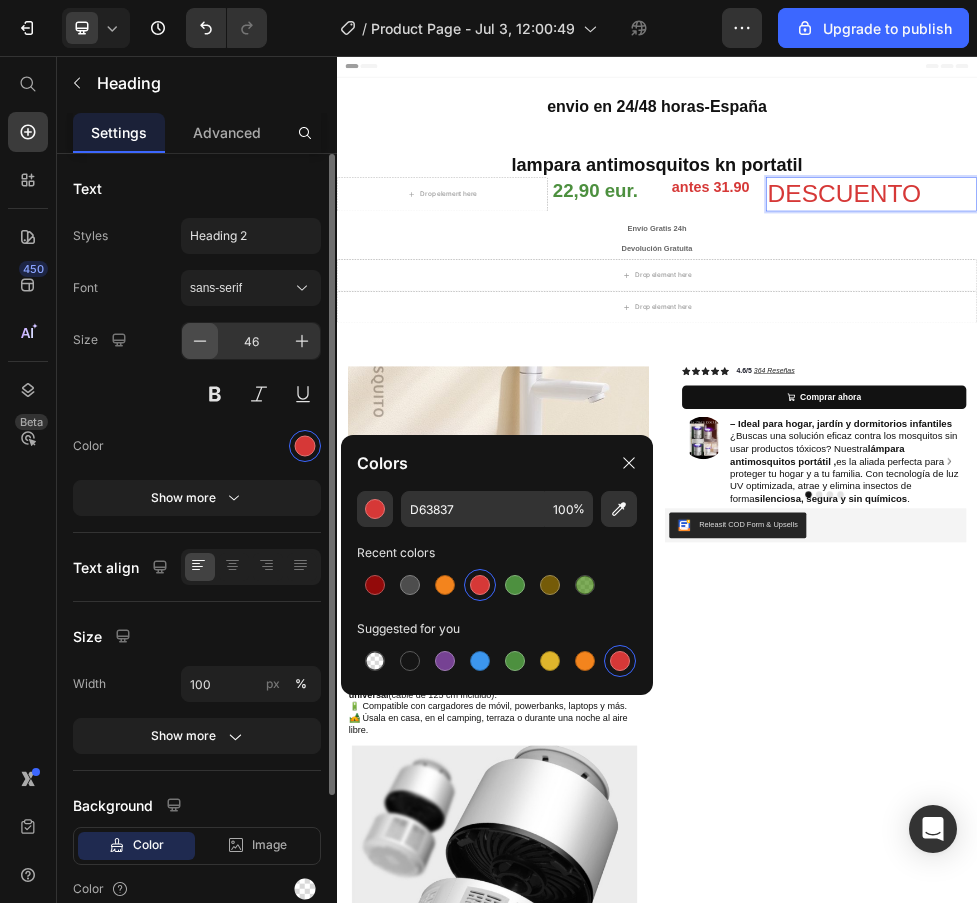 click 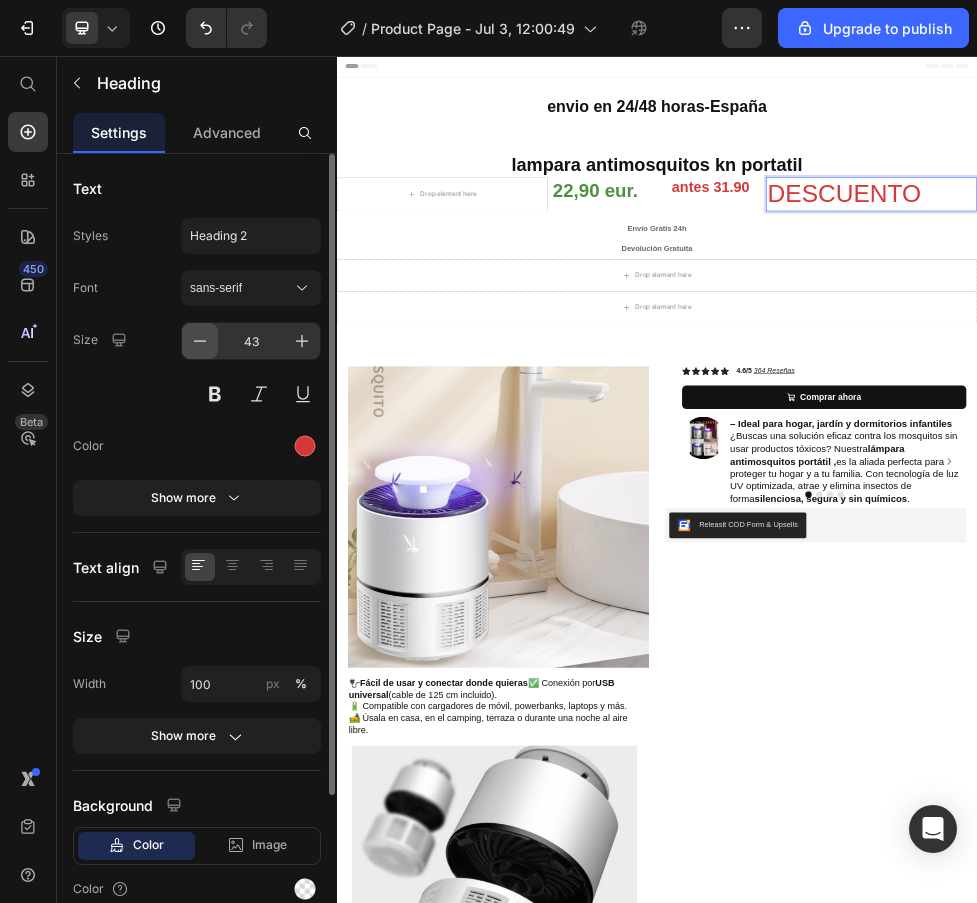 click 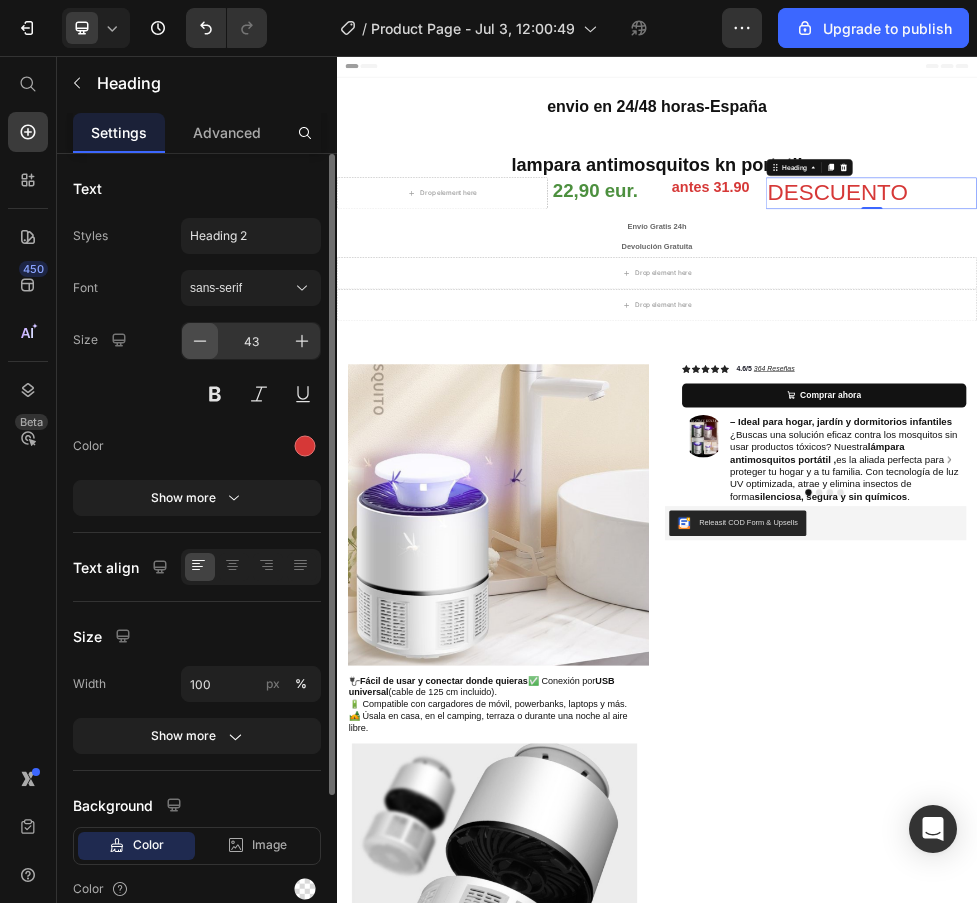 click 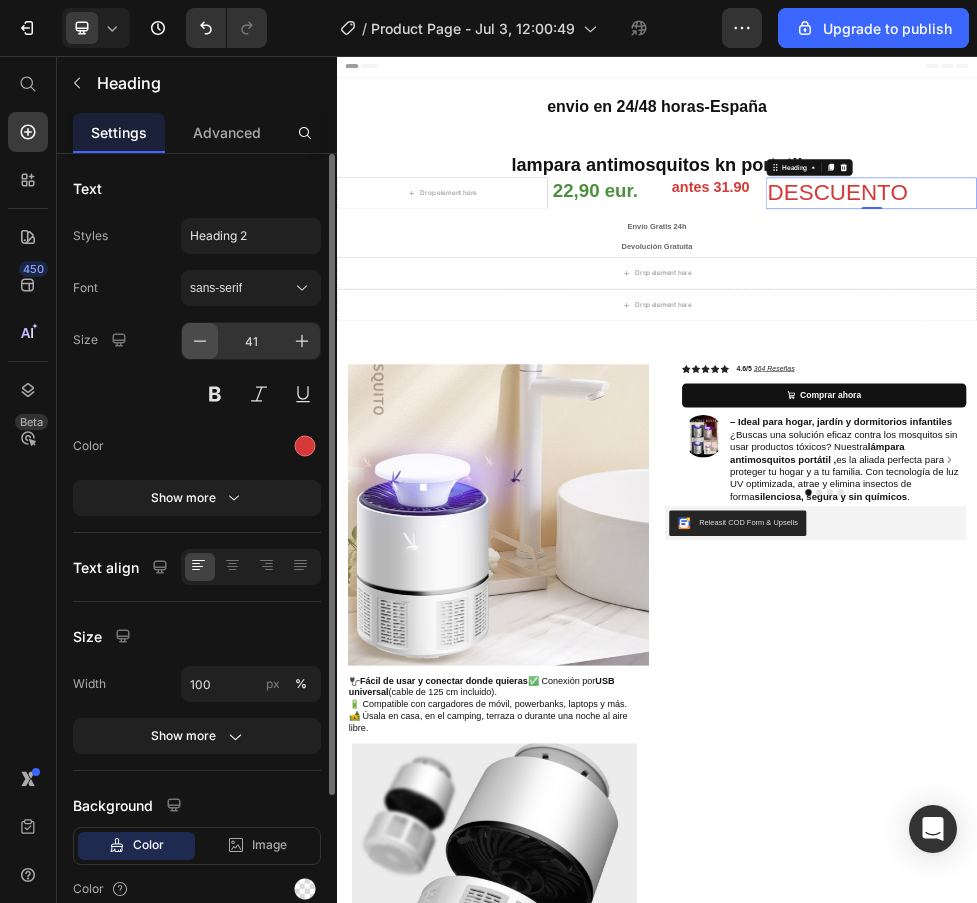 click 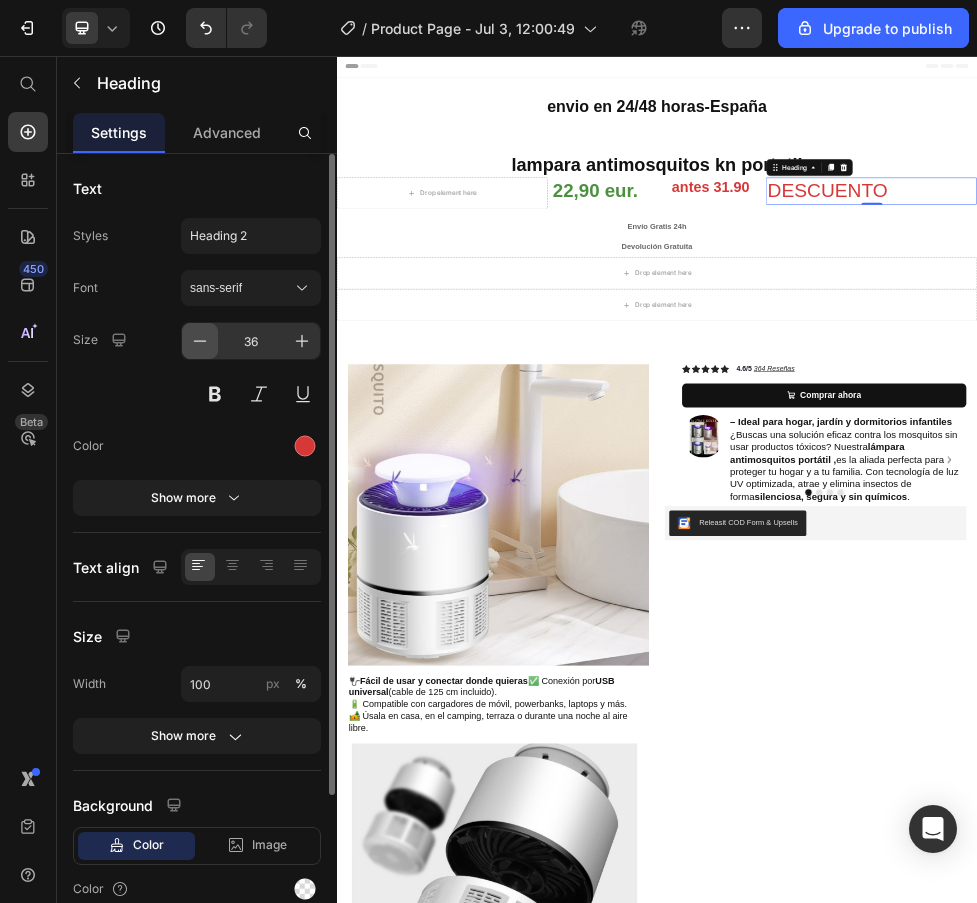 click 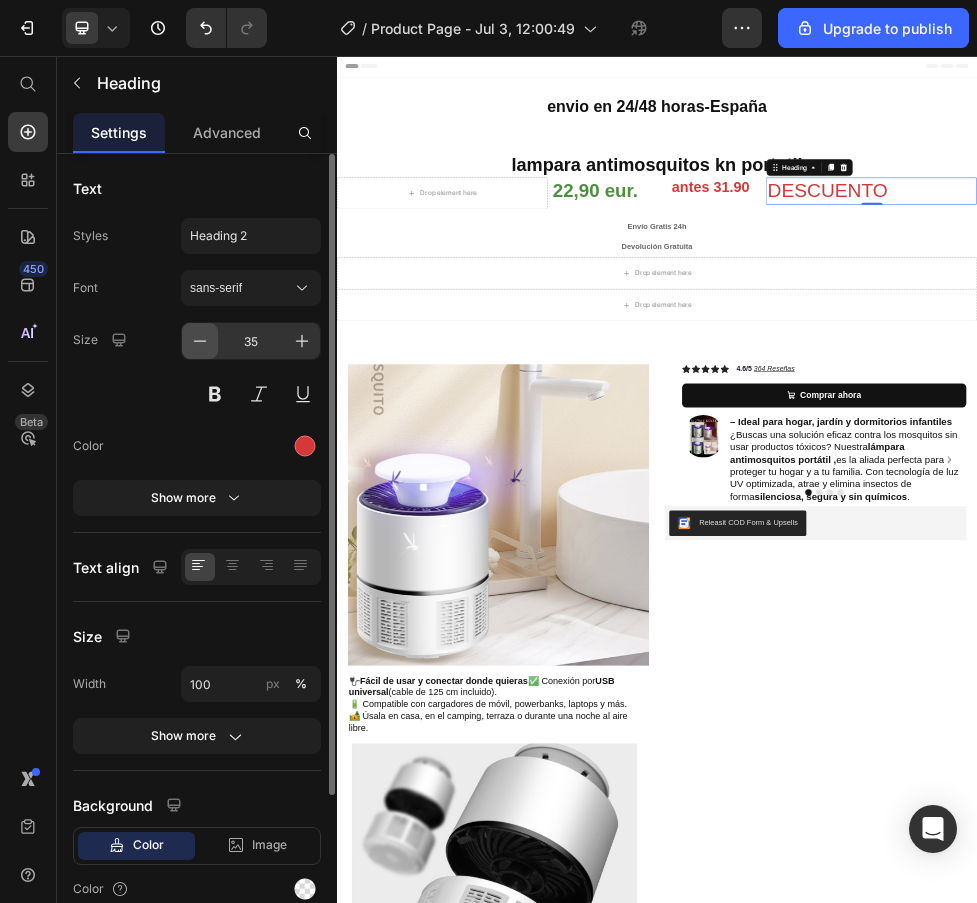 click 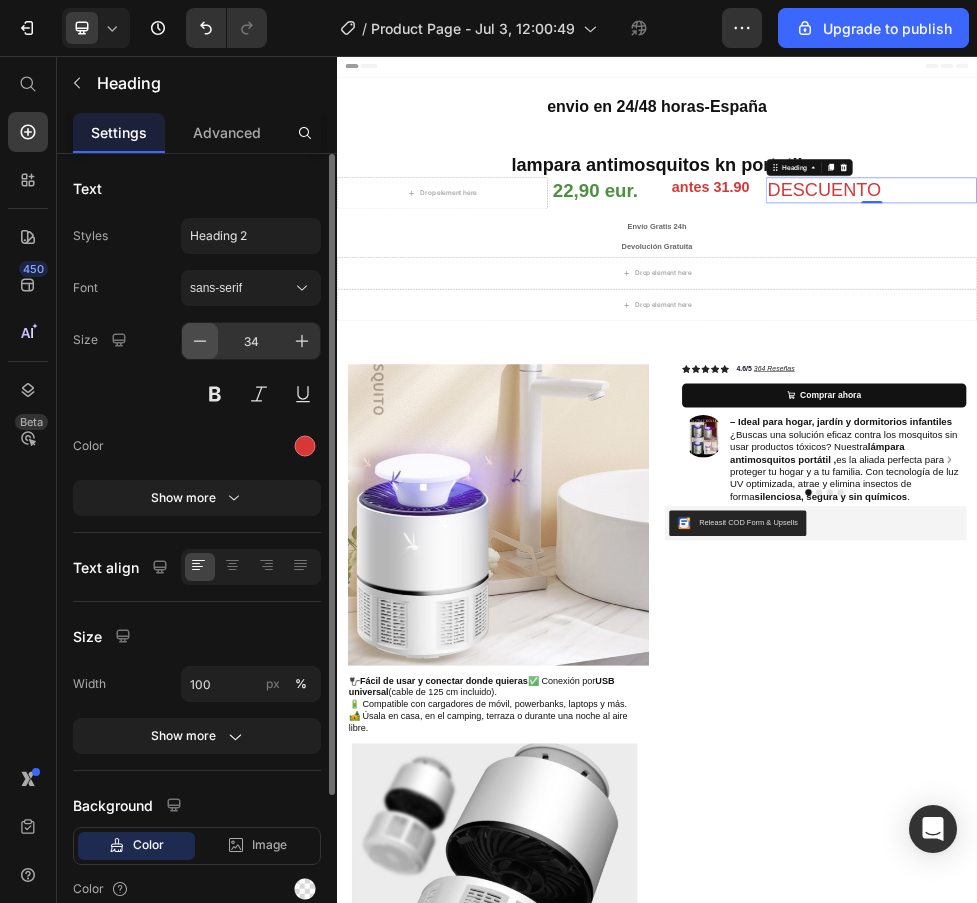 click 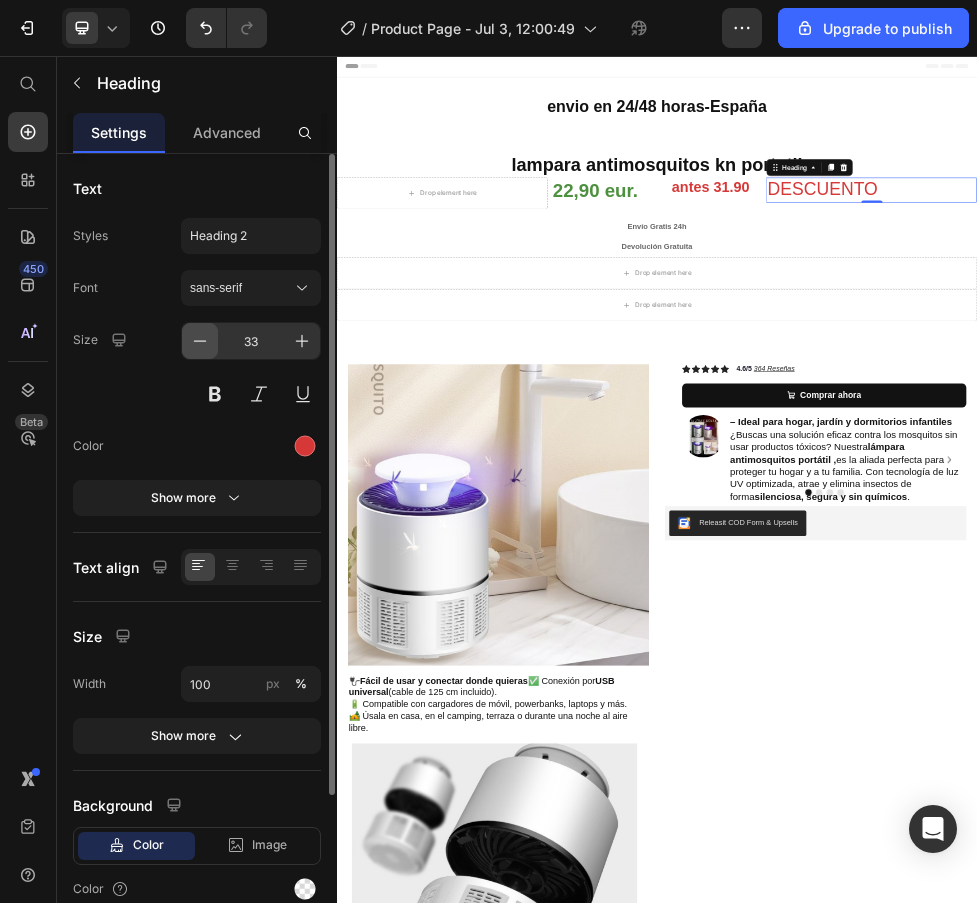 click 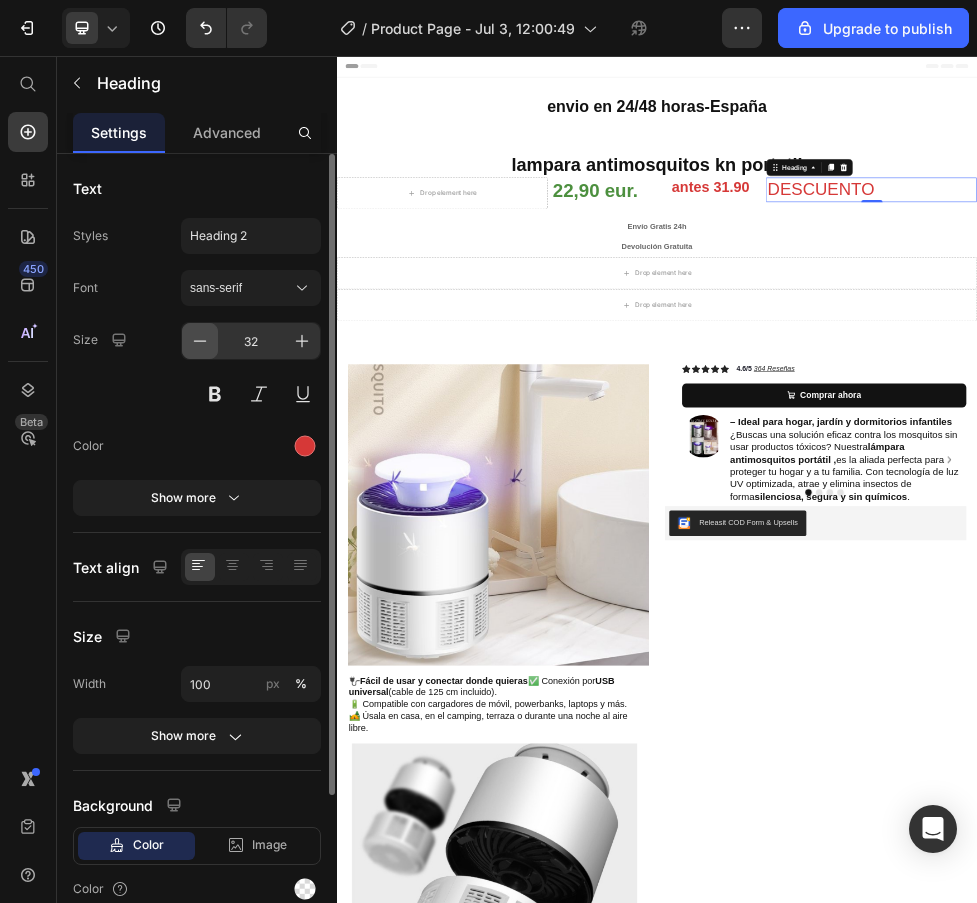 click 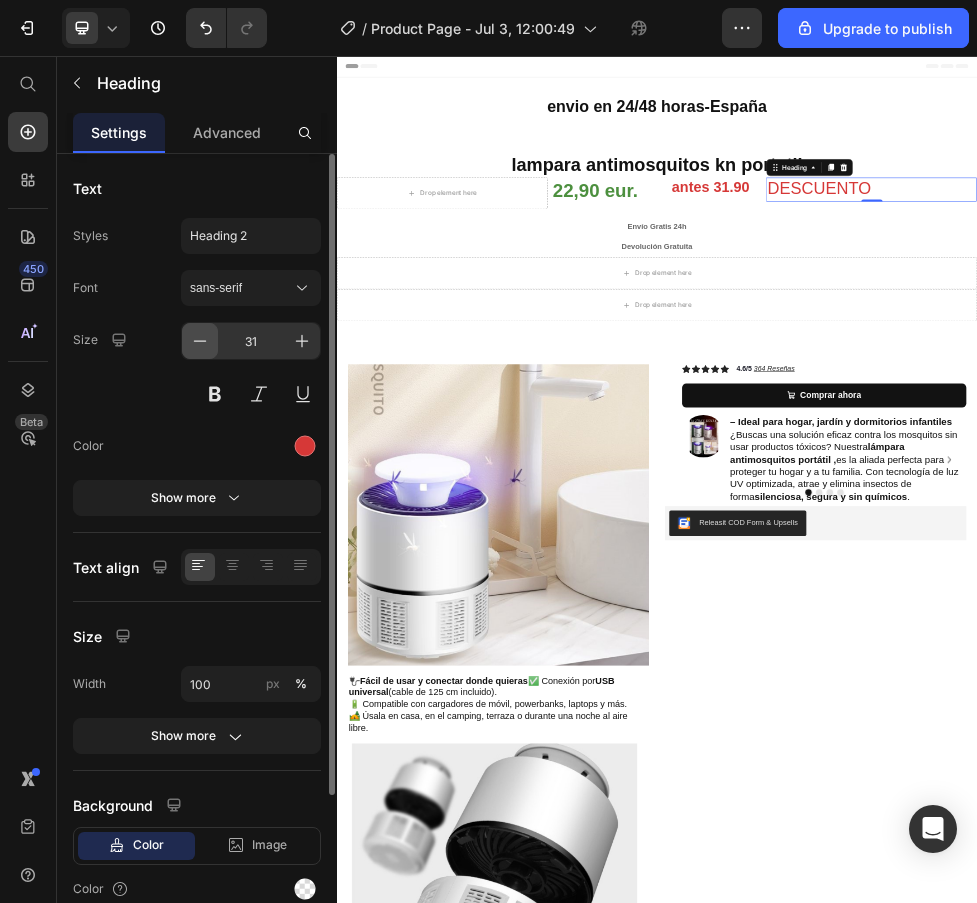 click 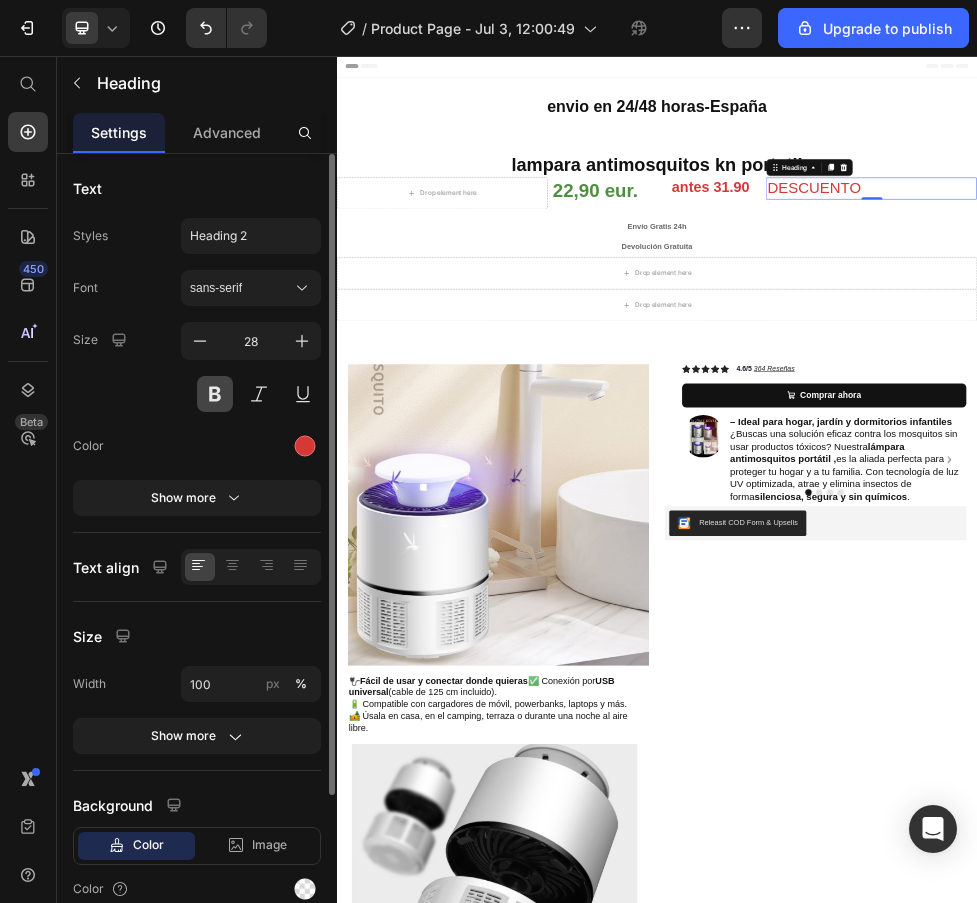 click at bounding box center (215, 394) 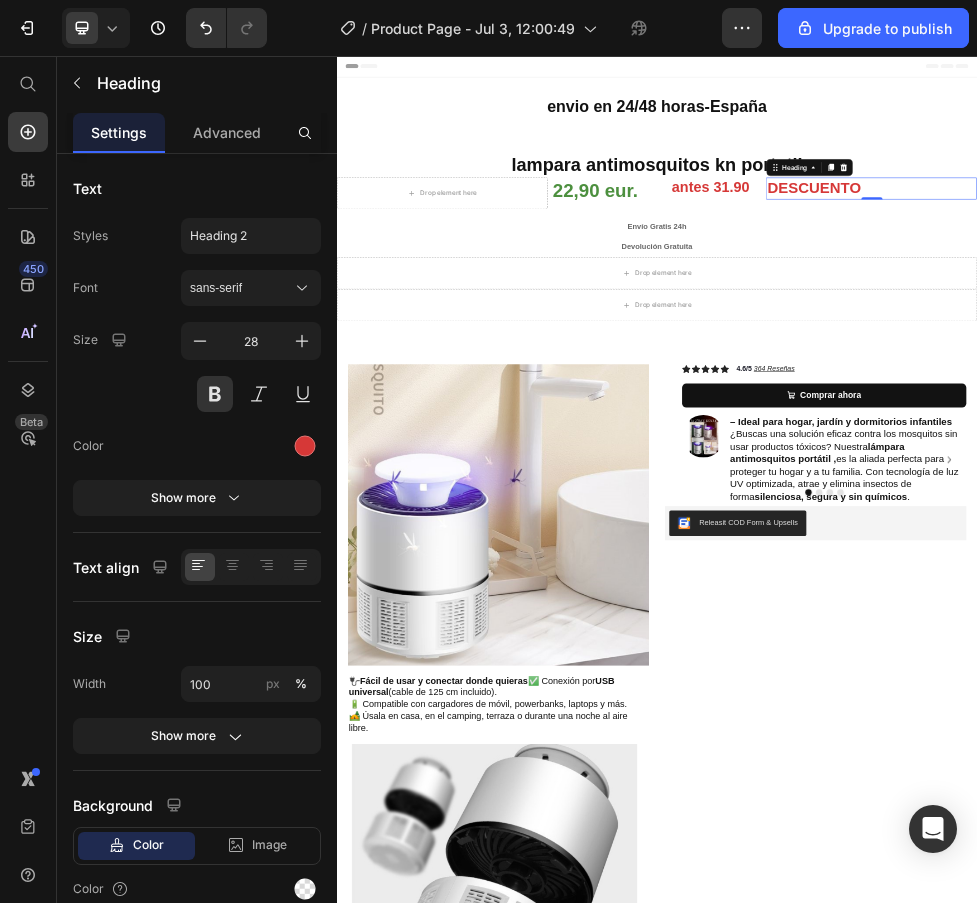 click on "DESCUENTO" at bounding box center (1339, 304) 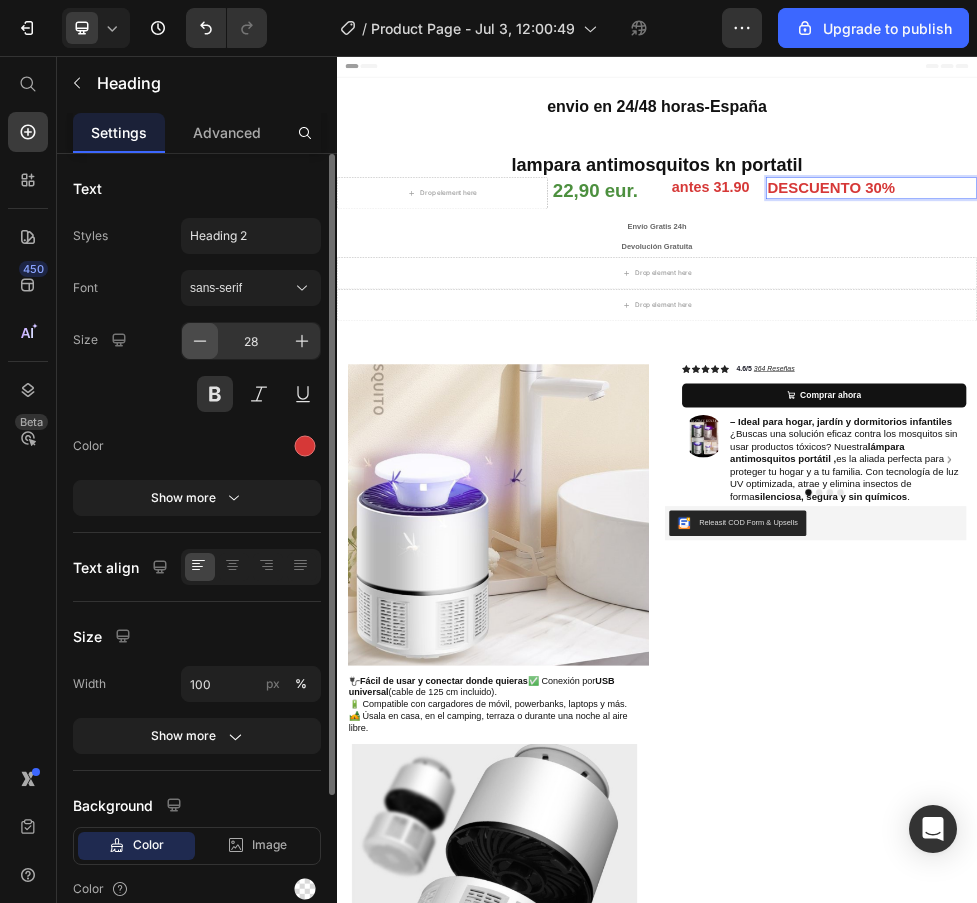 click 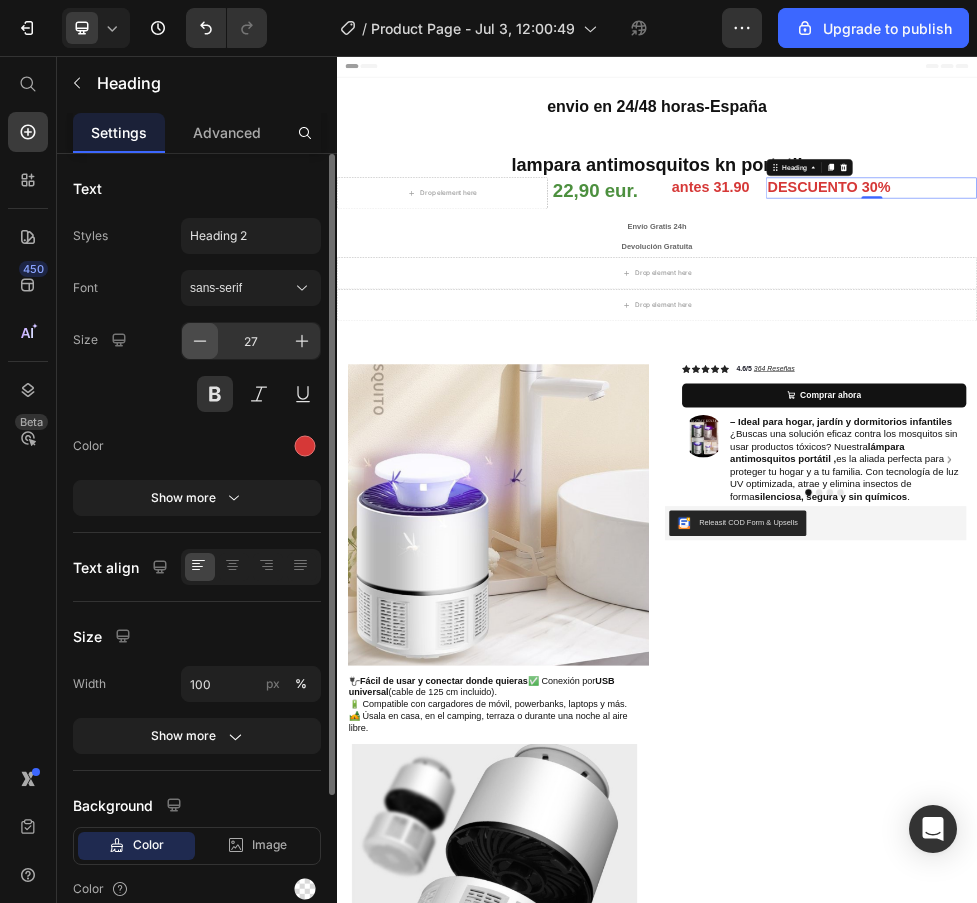 click 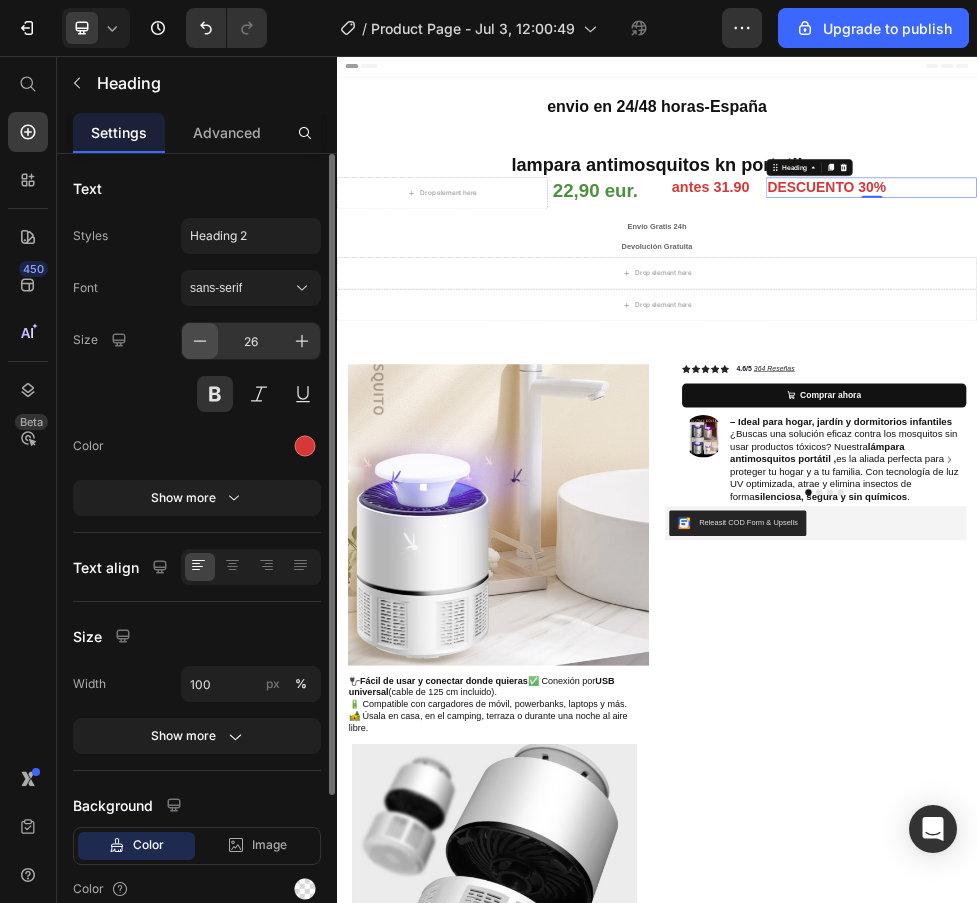 click 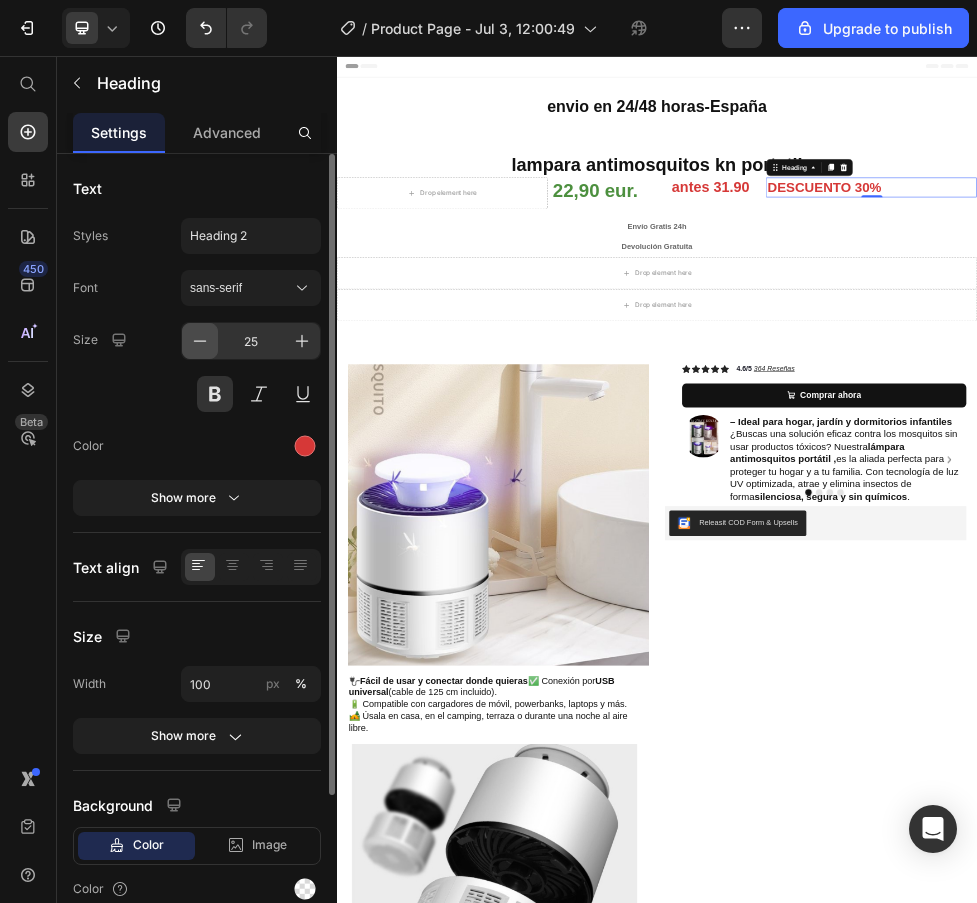 click 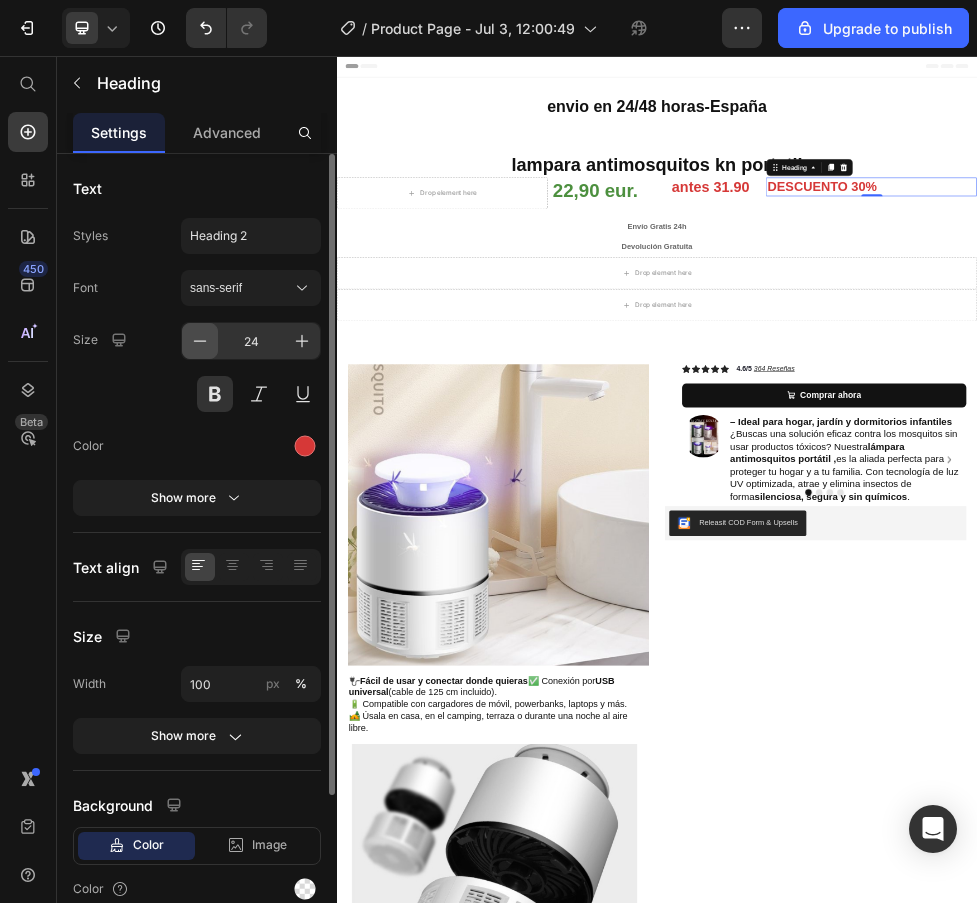 click 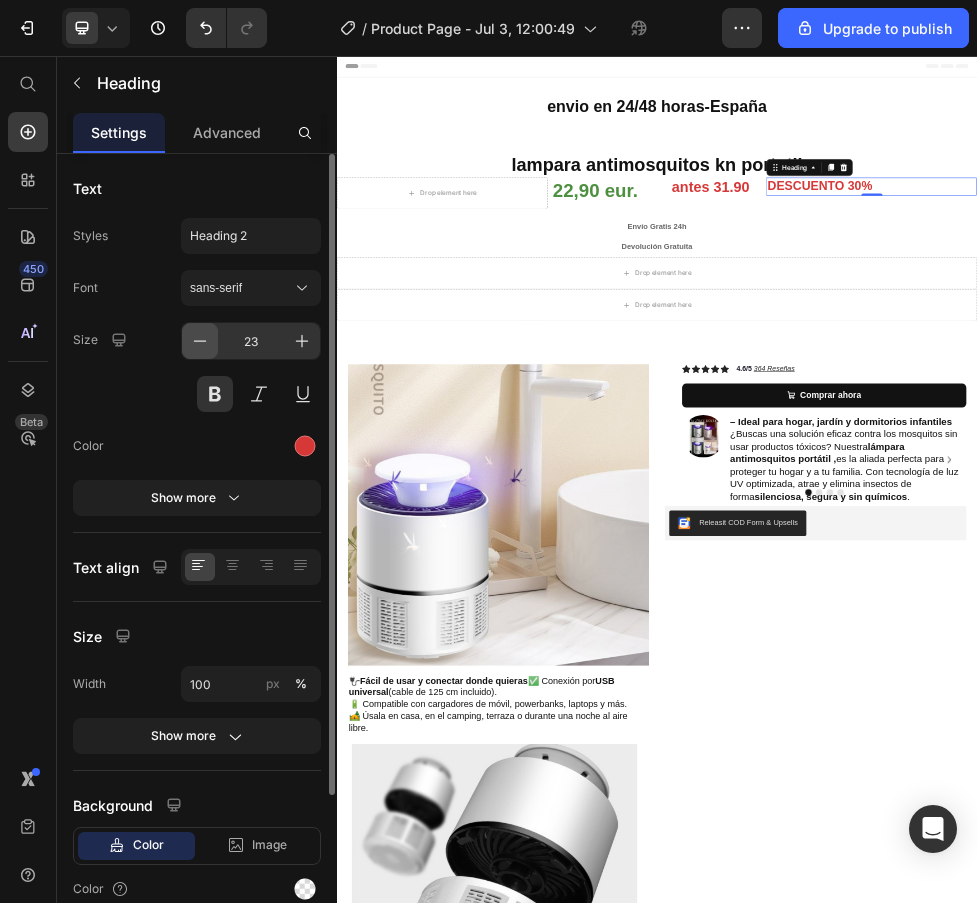 click 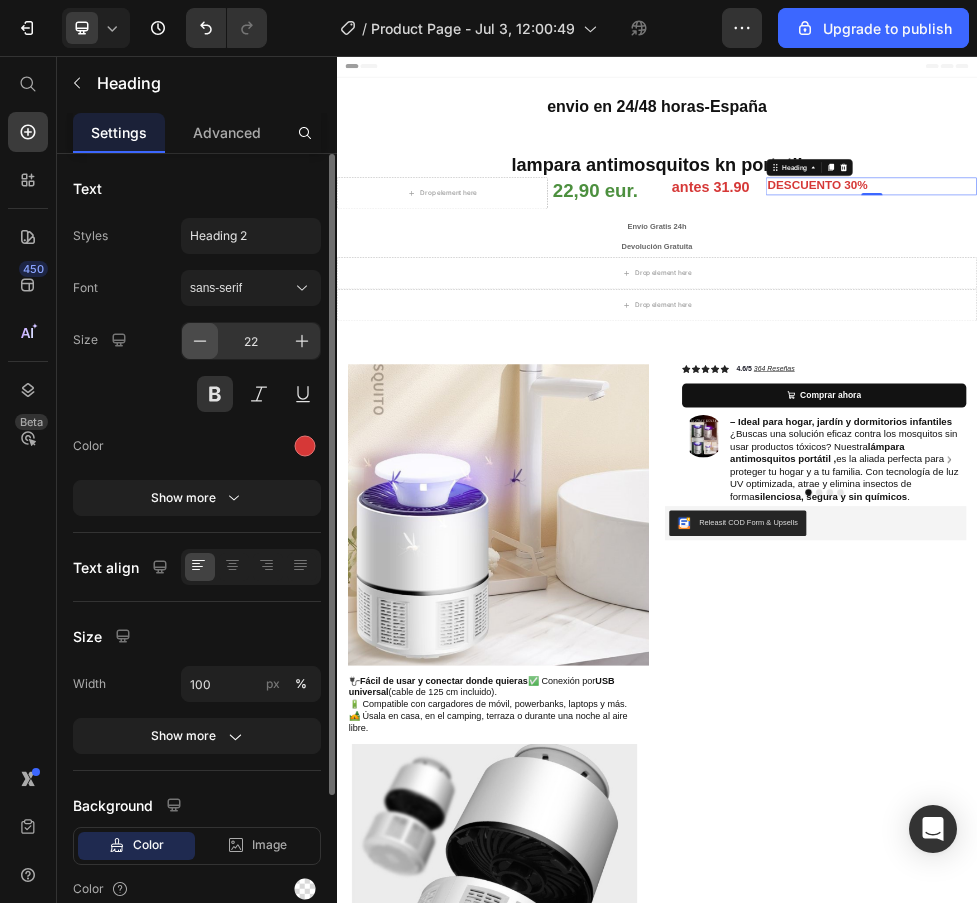 click 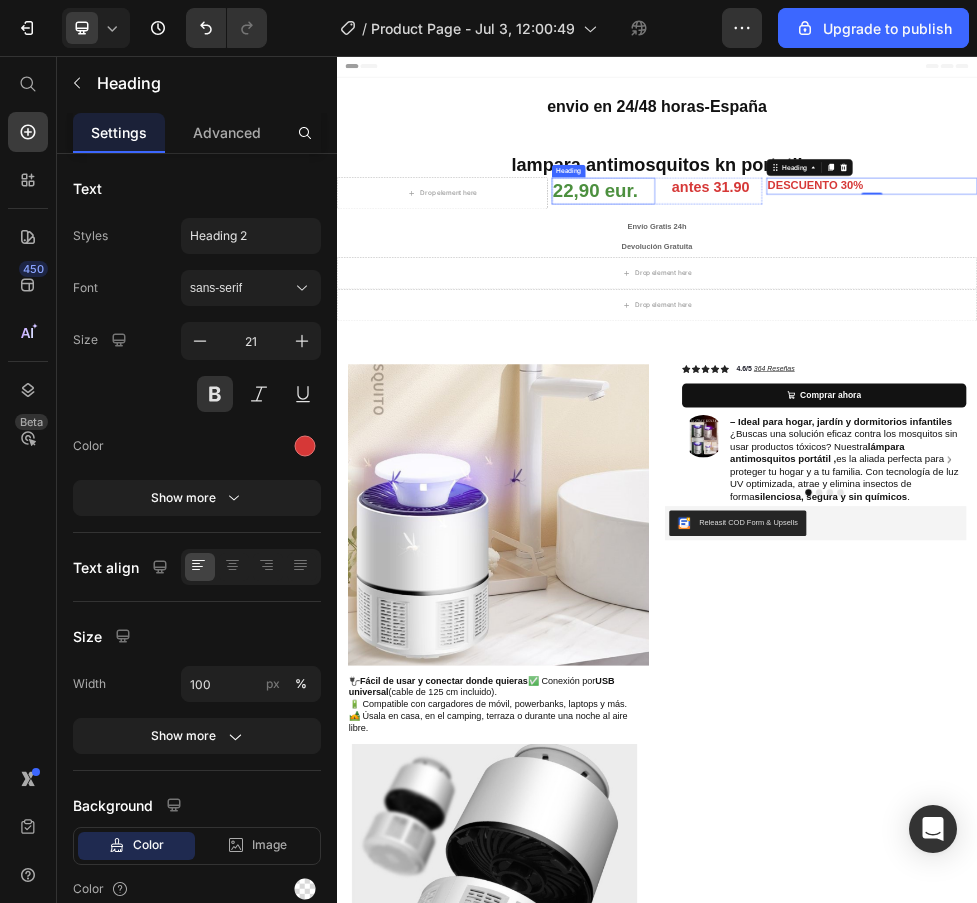 click on "22,90 eur." at bounding box center [836, 309] 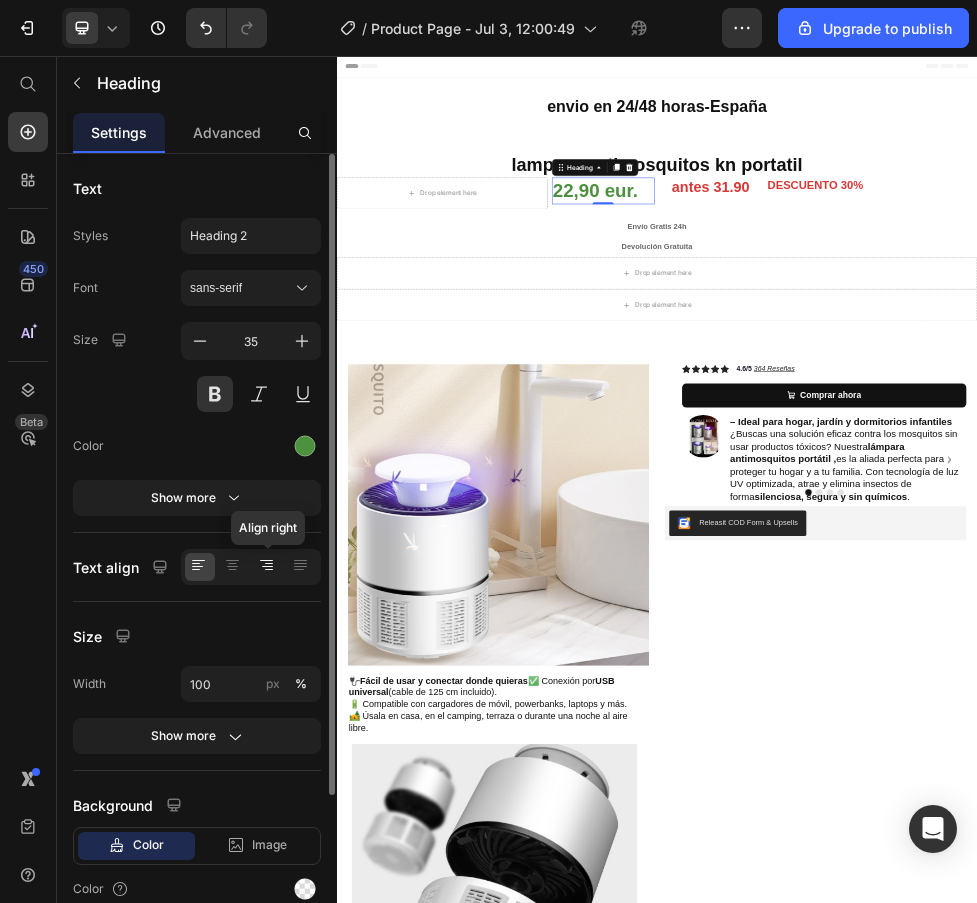 click 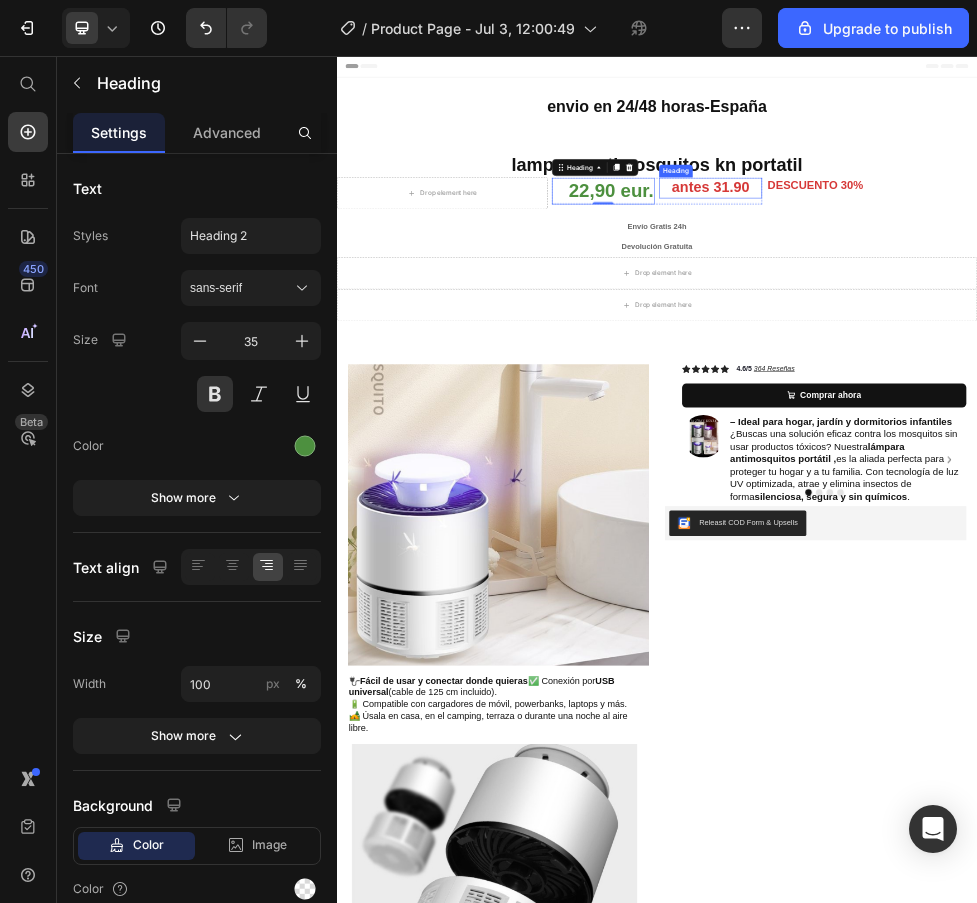 click on "antes 31.90" at bounding box center [1037, 303] 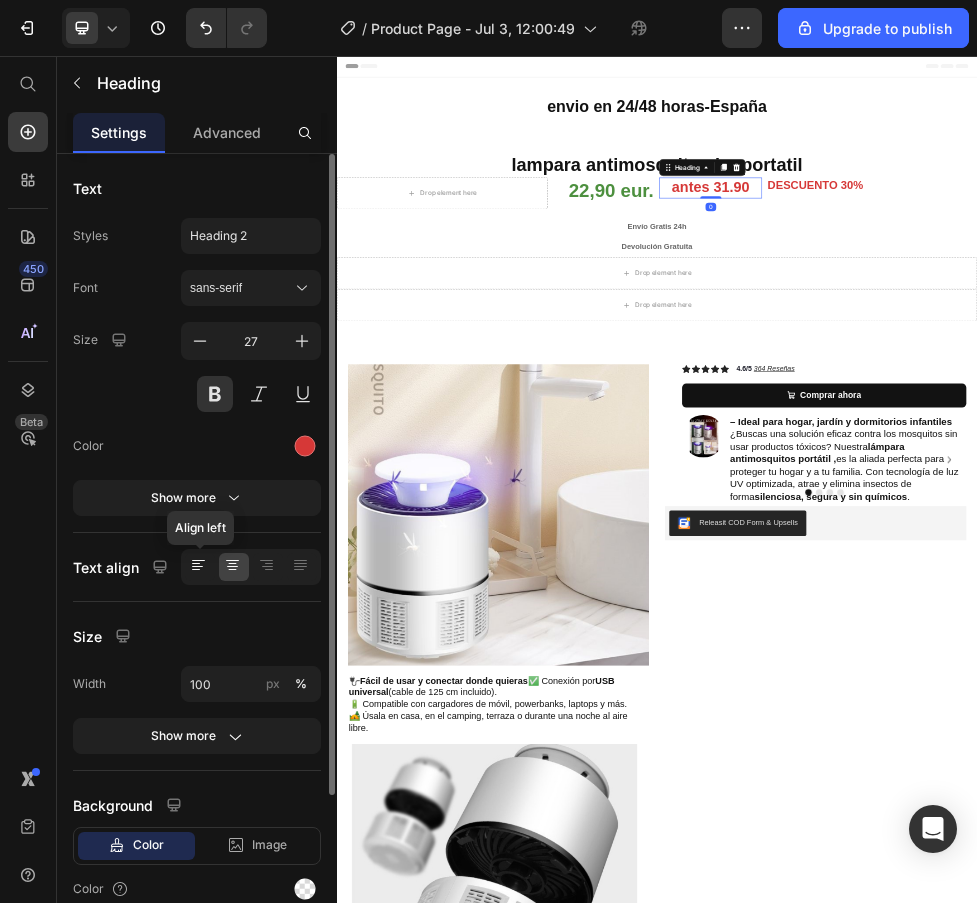 click 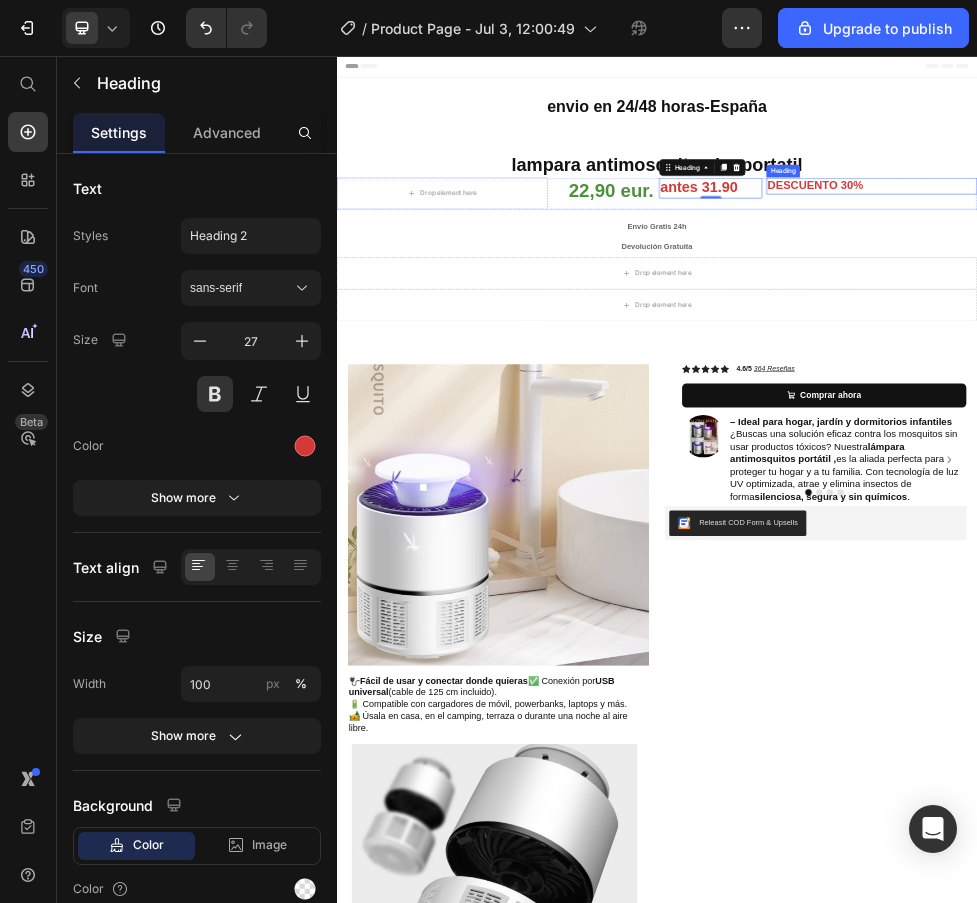 click on "DESCUENTO 30%" at bounding box center [1339, 299] 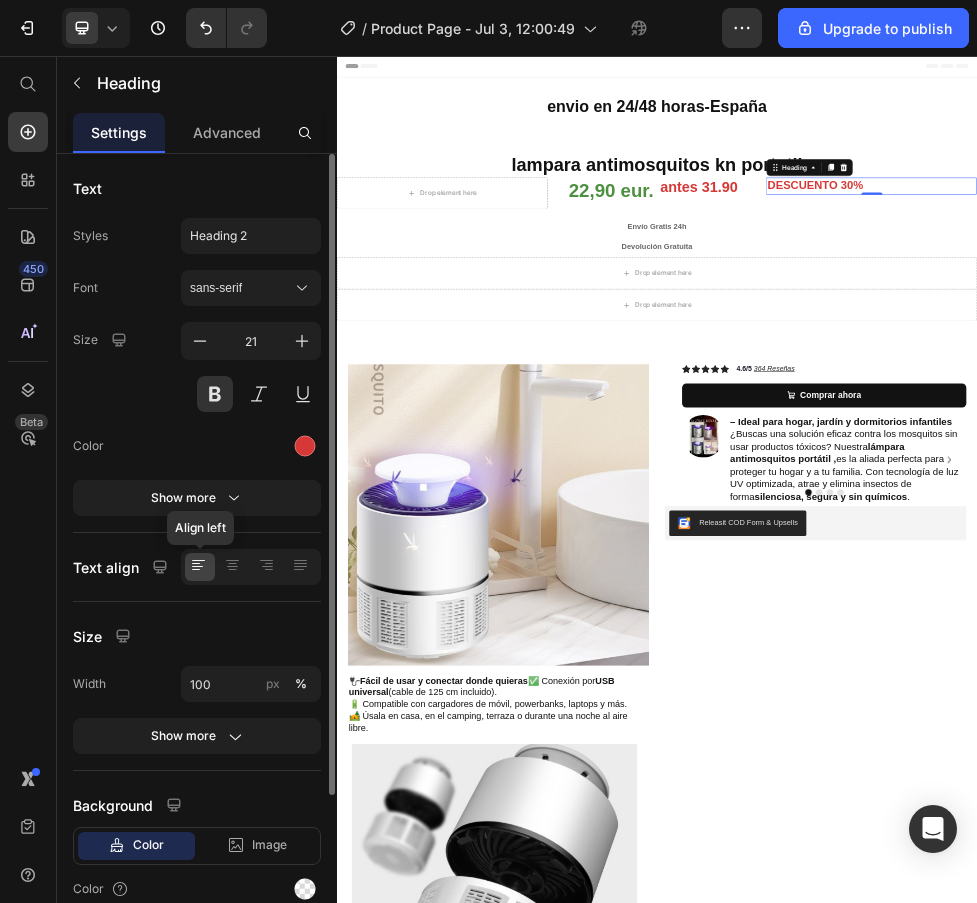 click 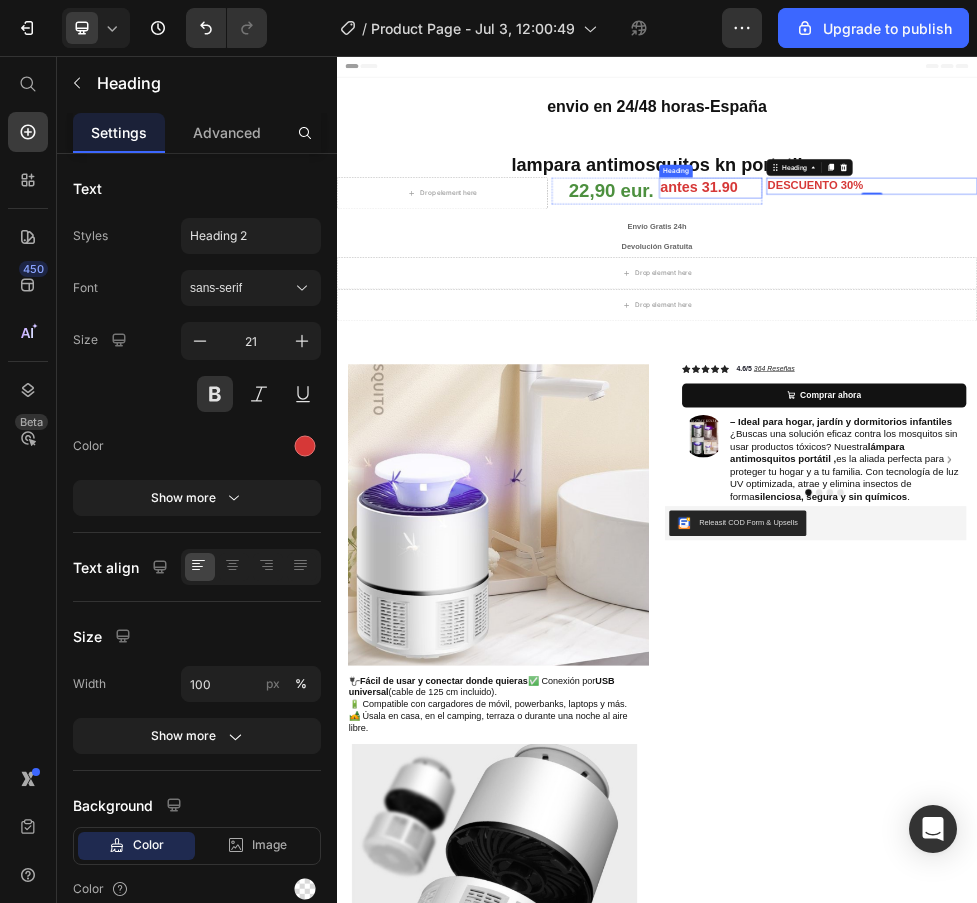 click on "antes 31.90" at bounding box center (1037, 303) 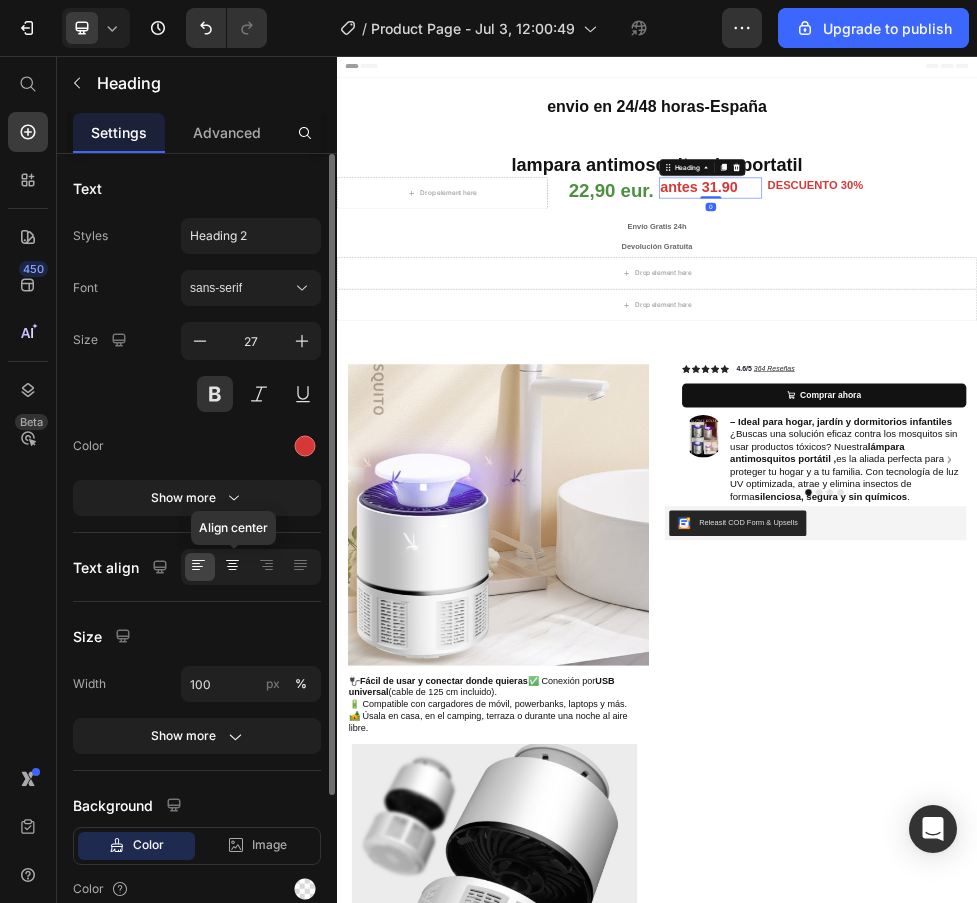 click 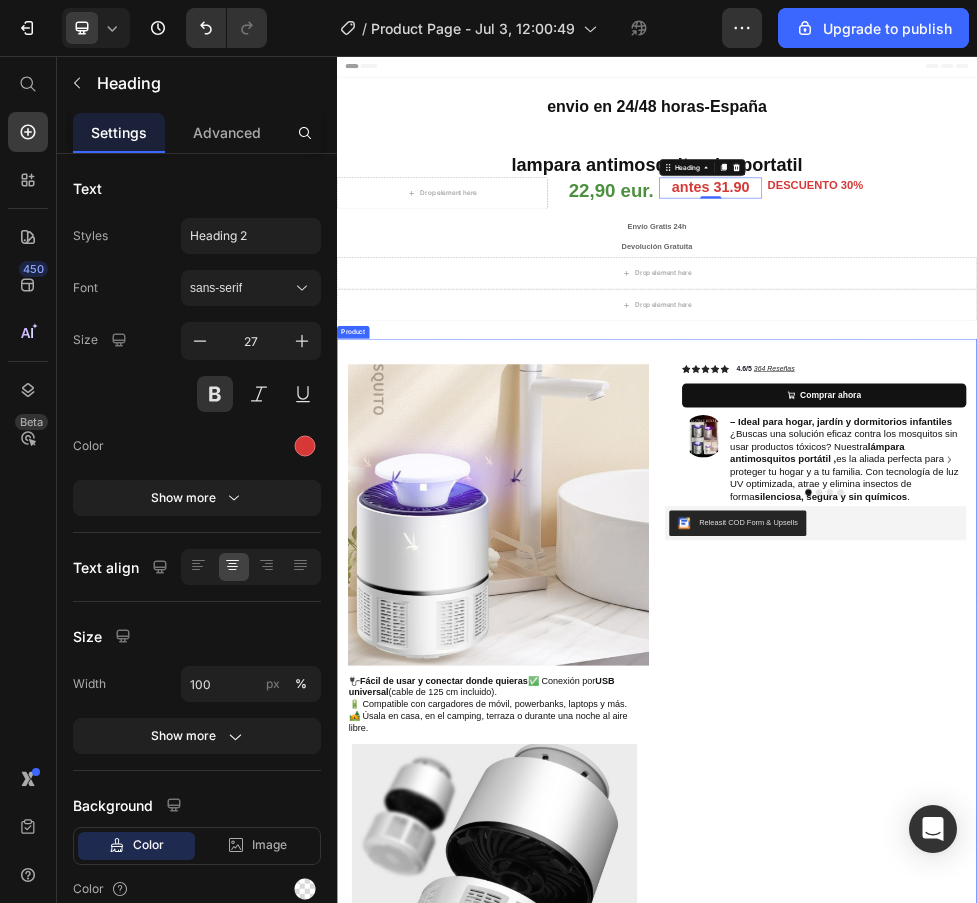 click on "Icon Icon Icon Icon Icon Icon List 4.6/5   364 Reseñas Text Block Row Heading Row
Comprar ahora Add to Cart Row
Image – Ideal para hogar, jardín y dormitorios infantiles ¿Buscas una solución eficaz contra los mosquitos sin usar productos tóxicos? Nuestra  lámpara antimosquitos portátil ,  es la aliada perfecta para proteger tu hogar y a tu familia. Con tecnología de luz UV optimizada, atrae y elimina insectos de forma  silenciosa, segura y sin químicos . Heading Row Image "Trae todo lo que se ve en la imagen y un cepillito para hacer limpieza, lo probé y cumple con lo que se promete, recomendable, llego muy rápido" Marta Ramirez - Compra Verificada Text Block Row Image "Trae todo lo que se ve en la imagen y un cepillito para hacer limpieza, lo probé y cumple con lo que se promete, recomendable, llego muy rápido" Marta Ramirez - Compra Verificada Text Block Row Image Marta Ramirez - Compra Verificada Text Block Row" at bounding box center (1234, 1562) 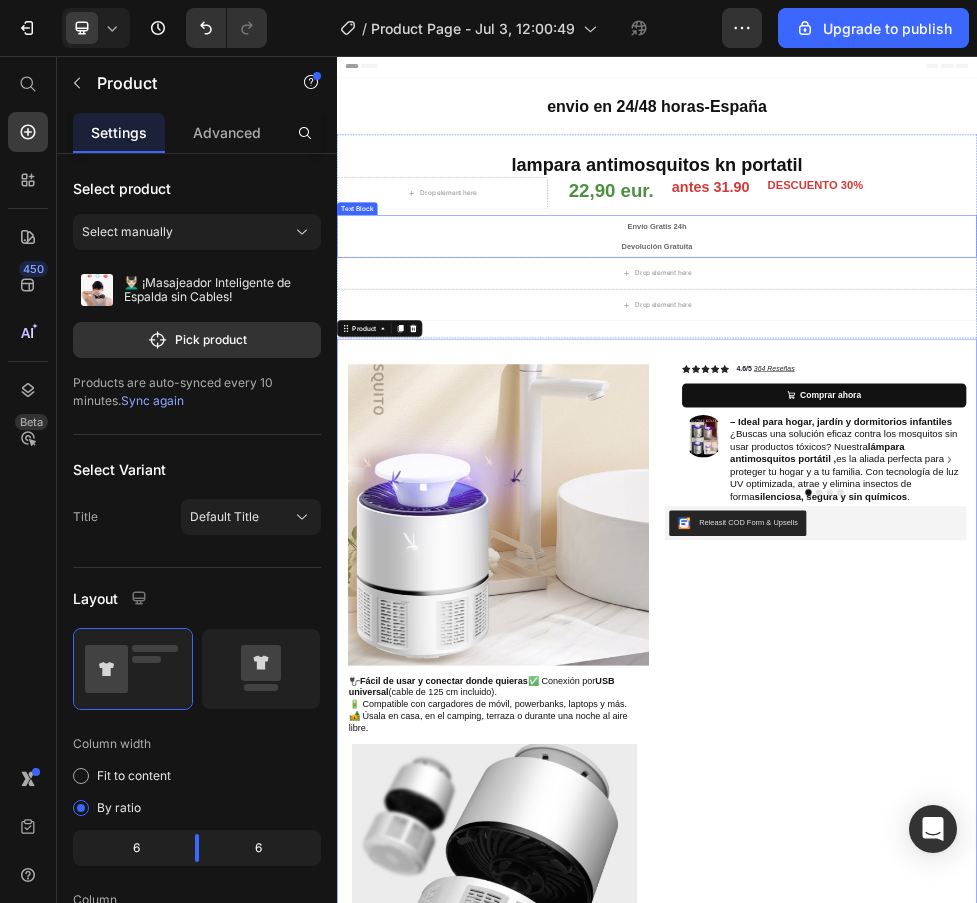 click on "Envío Gratis 24h" at bounding box center [937, 375] 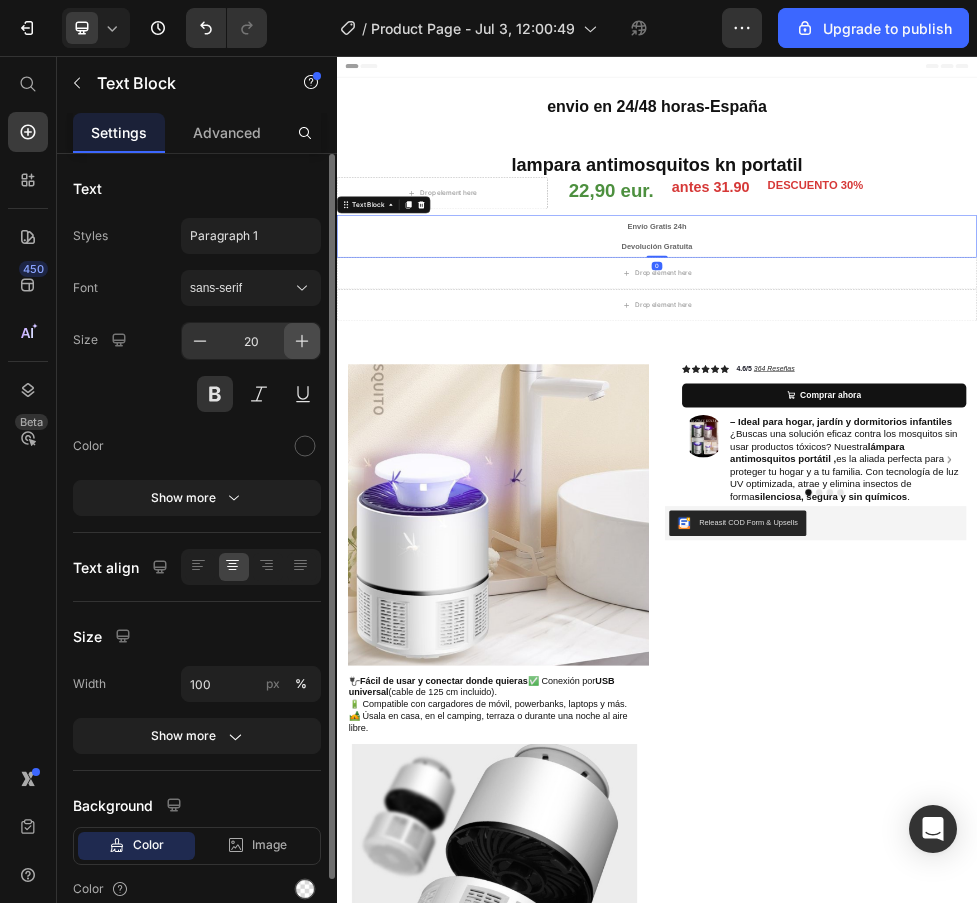 click 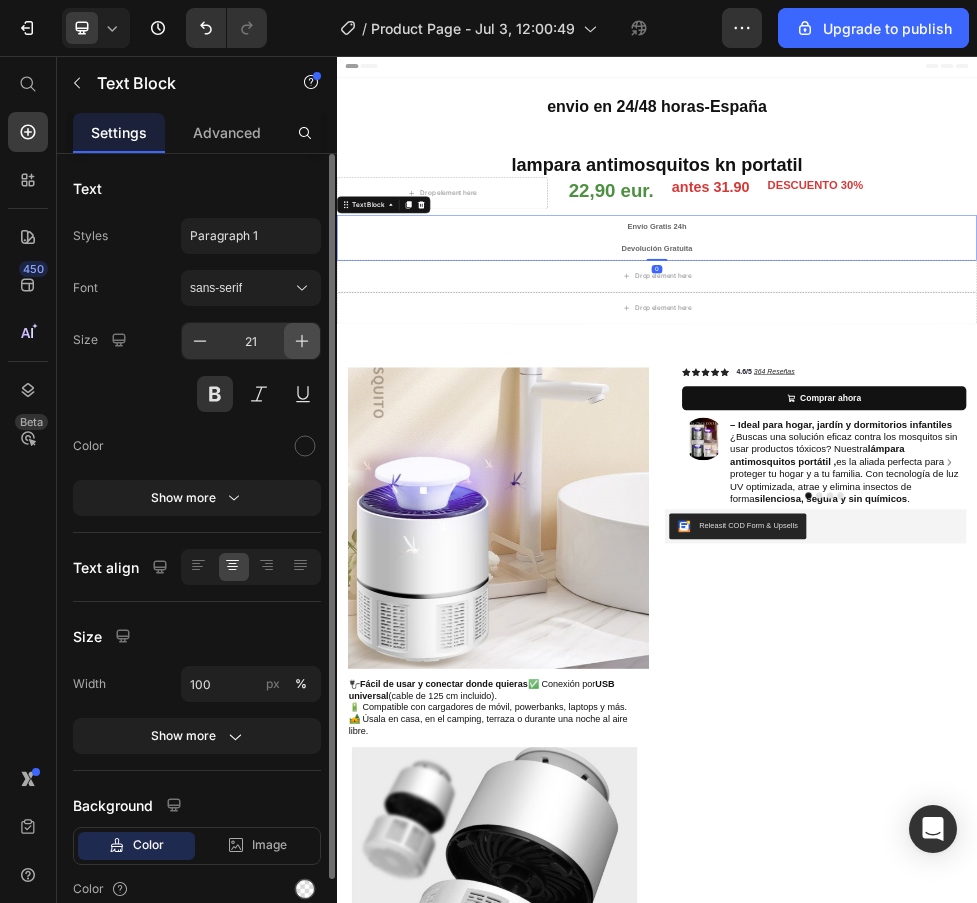 click 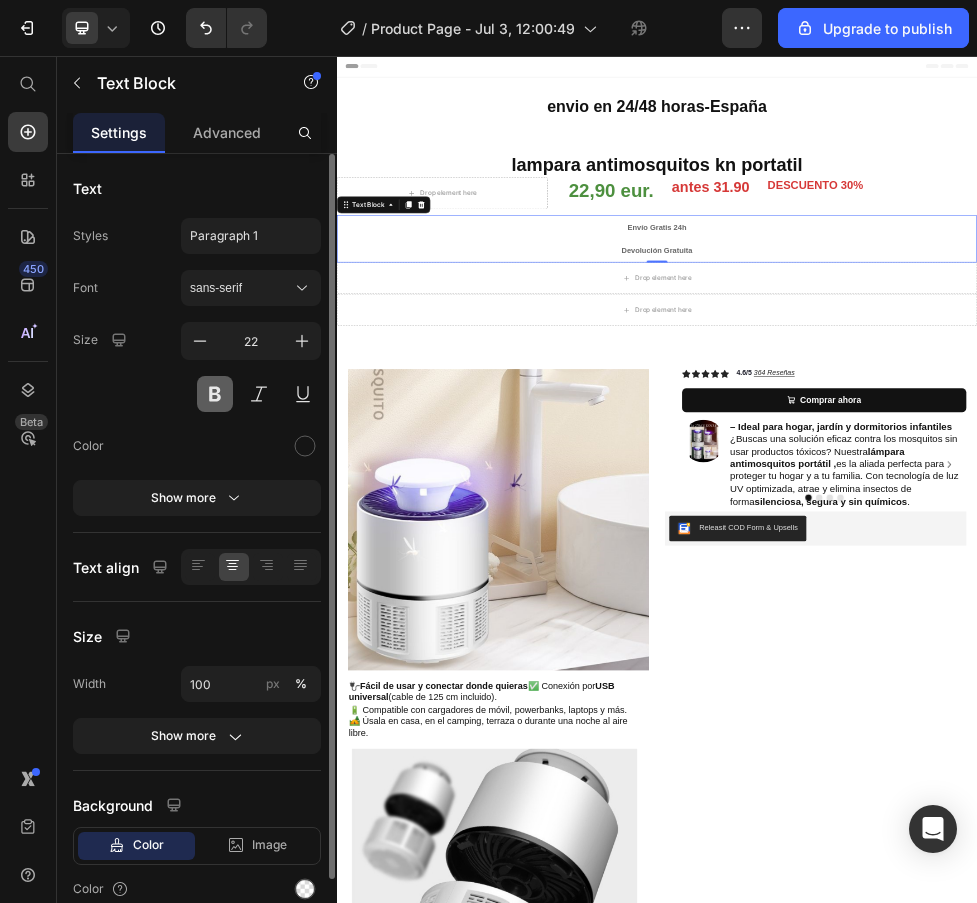 click at bounding box center (215, 394) 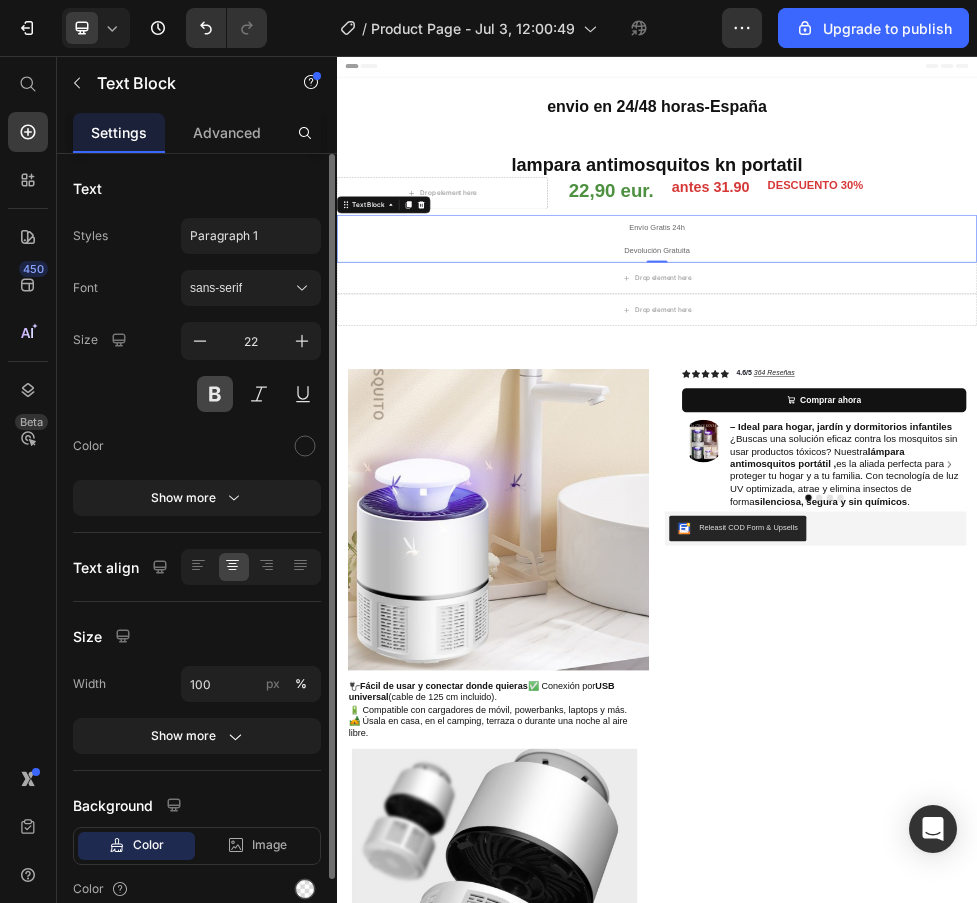 click at bounding box center [215, 394] 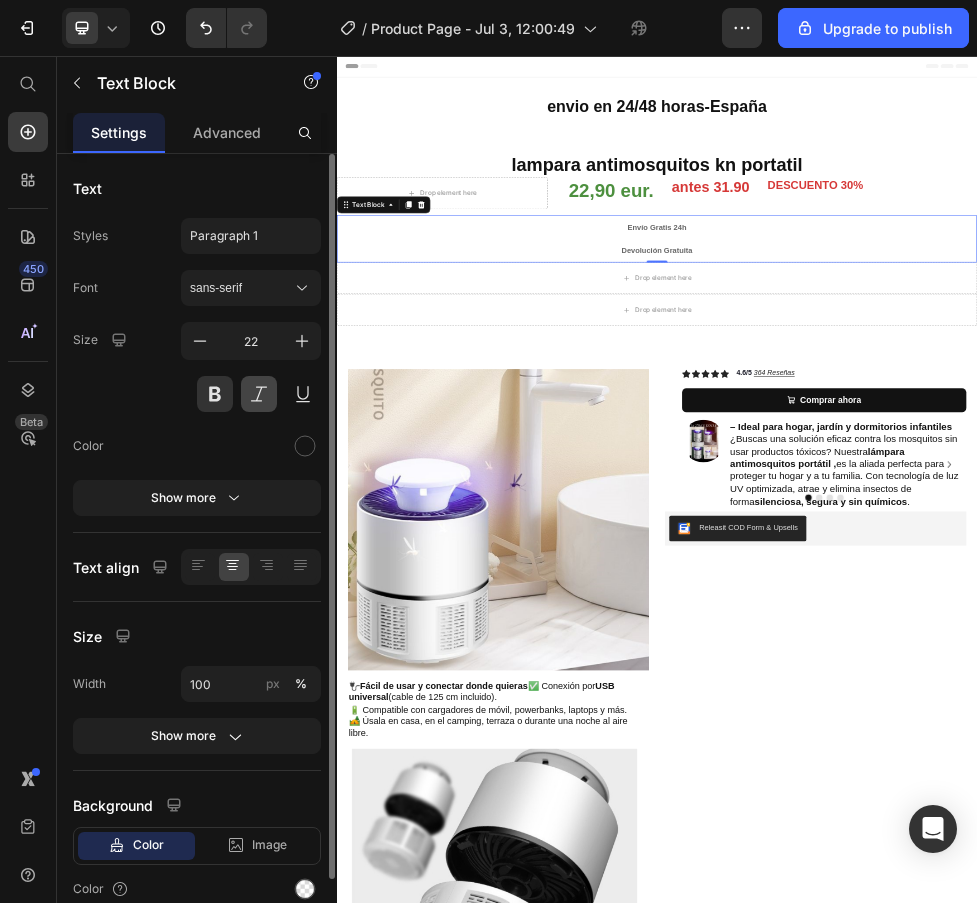 click at bounding box center [259, 394] 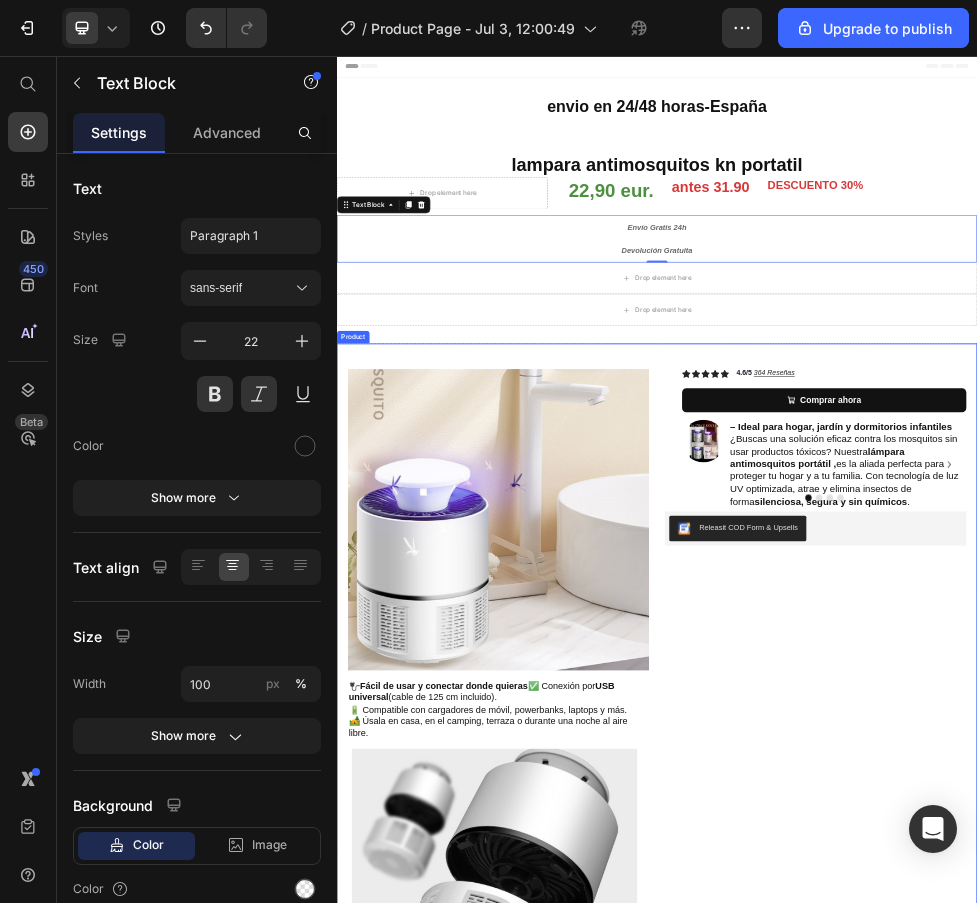 drag, startPoint x: 640, startPoint y: 599, endPoint x: 338, endPoint y: 710, distance: 321.75302 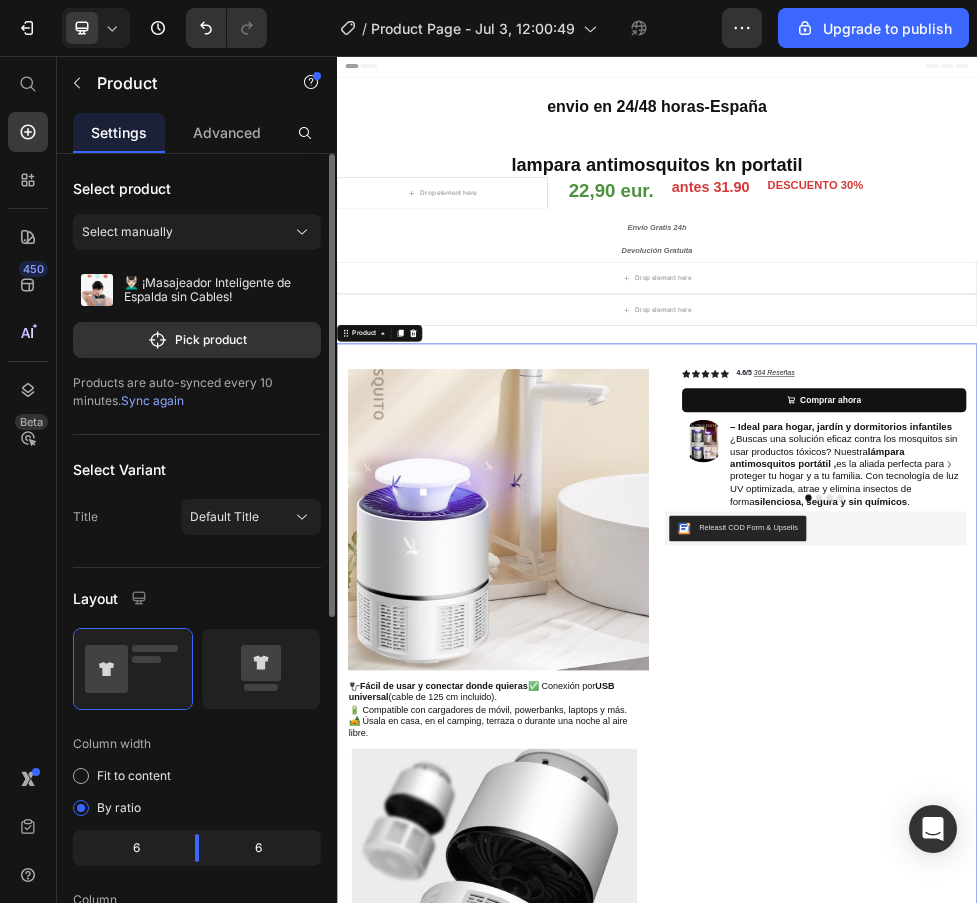 scroll, scrollTop: 100, scrollLeft: 0, axis: vertical 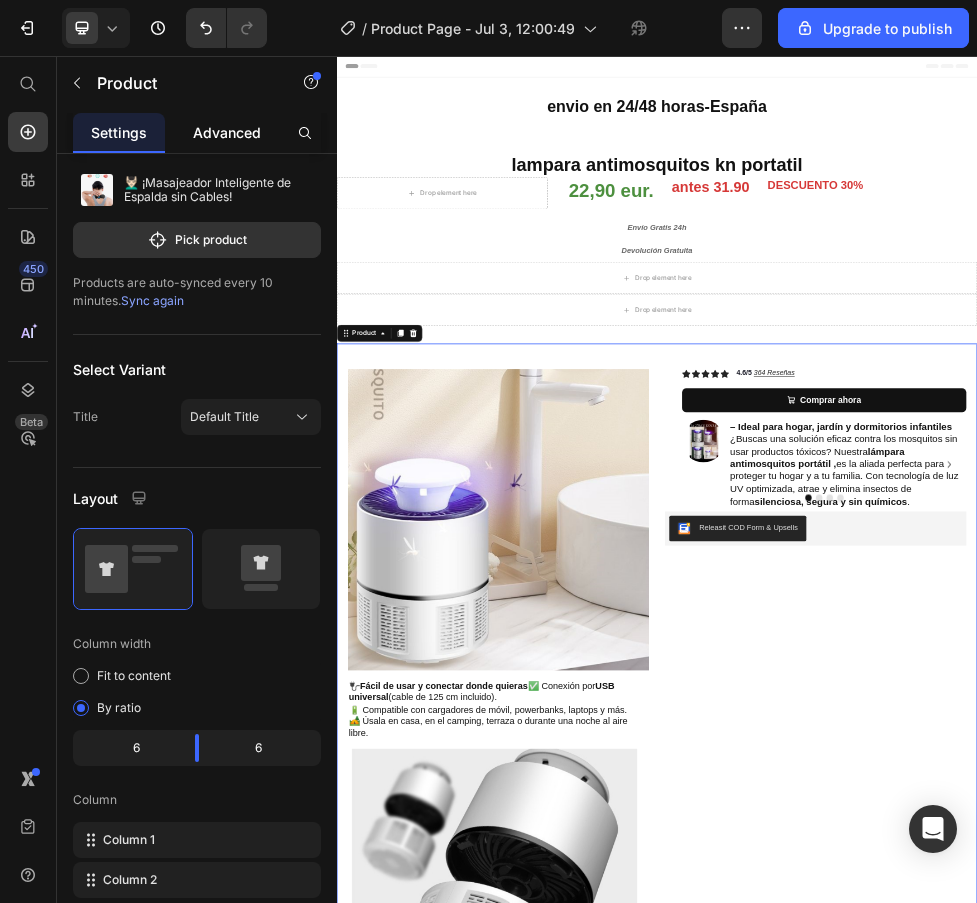 click on "Advanced" at bounding box center (227, 132) 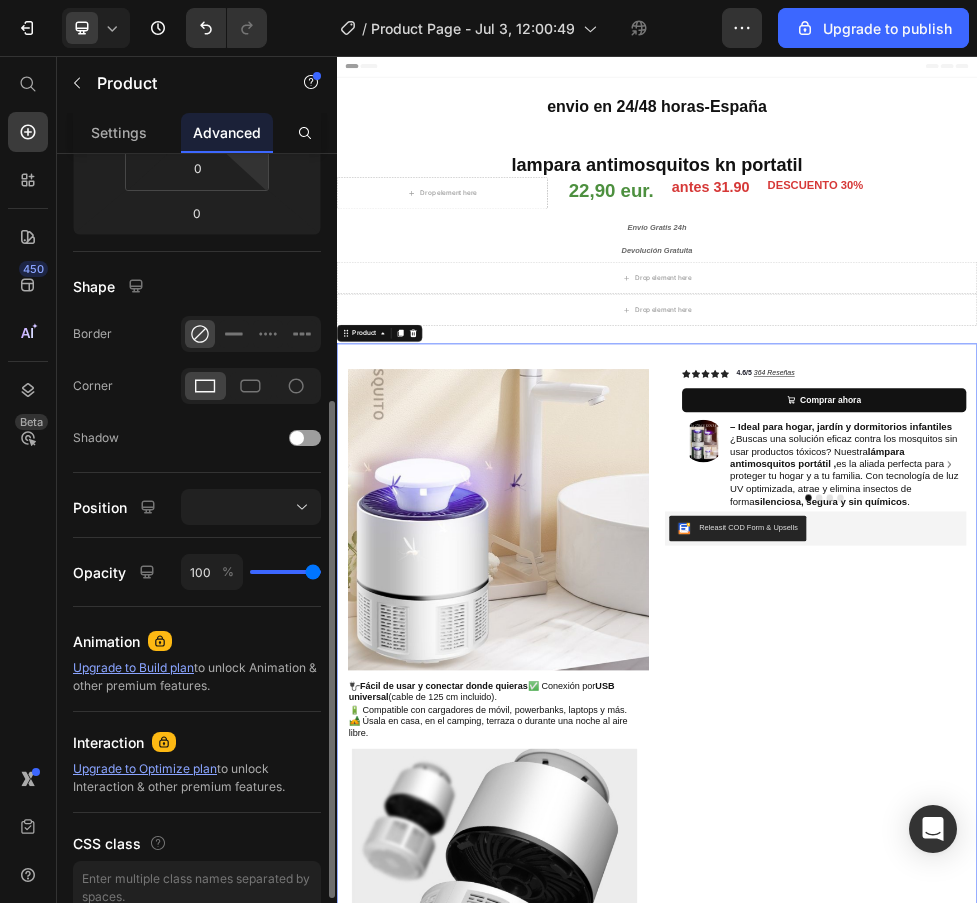 scroll, scrollTop: 499, scrollLeft: 0, axis: vertical 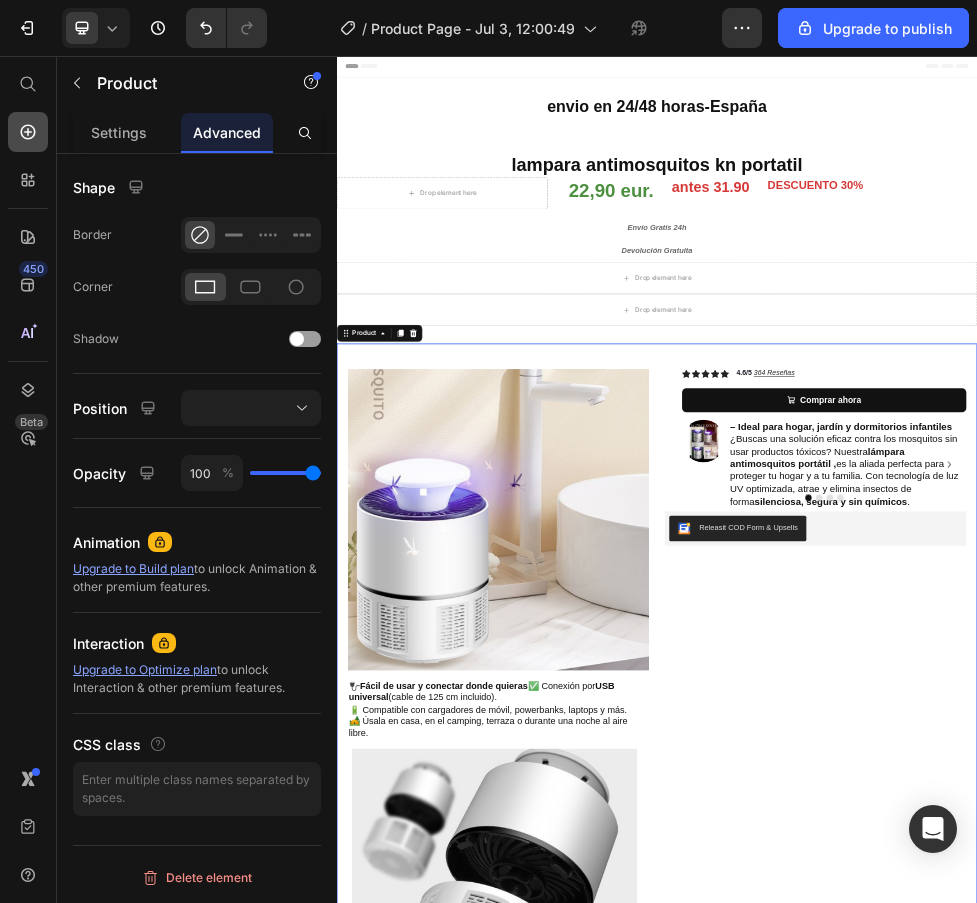 click 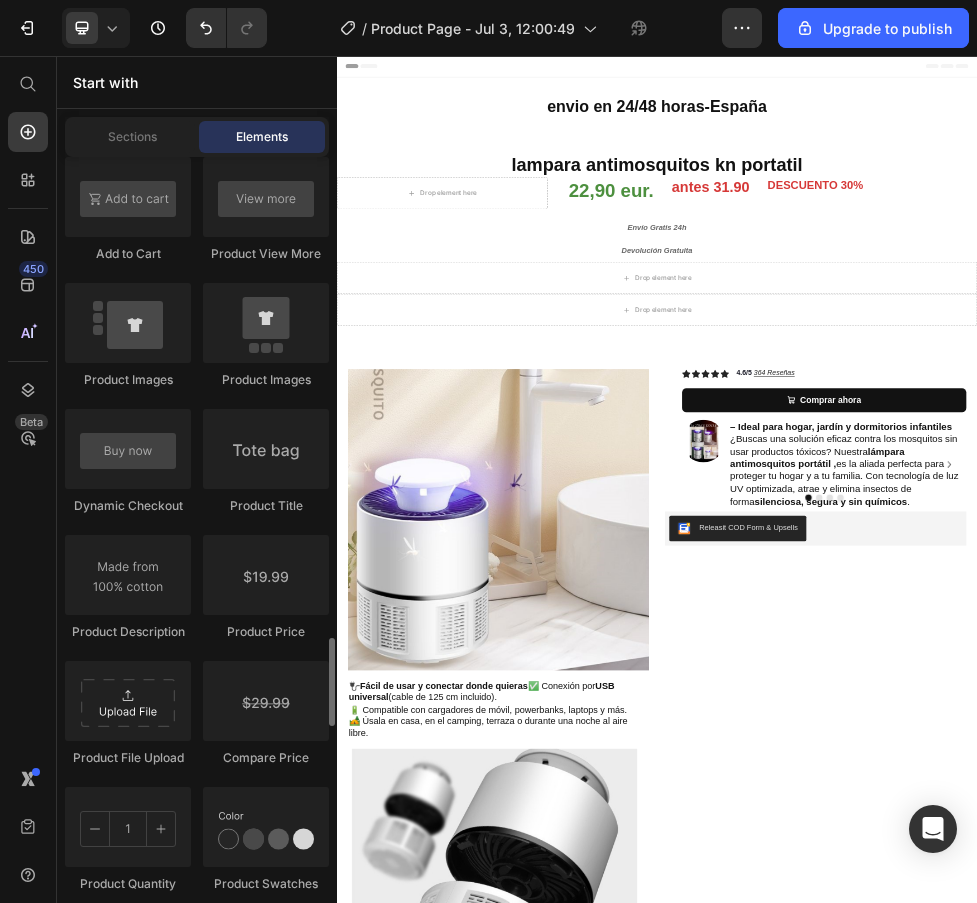scroll, scrollTop: 3200, scrollLeft: 0, axis: vertical 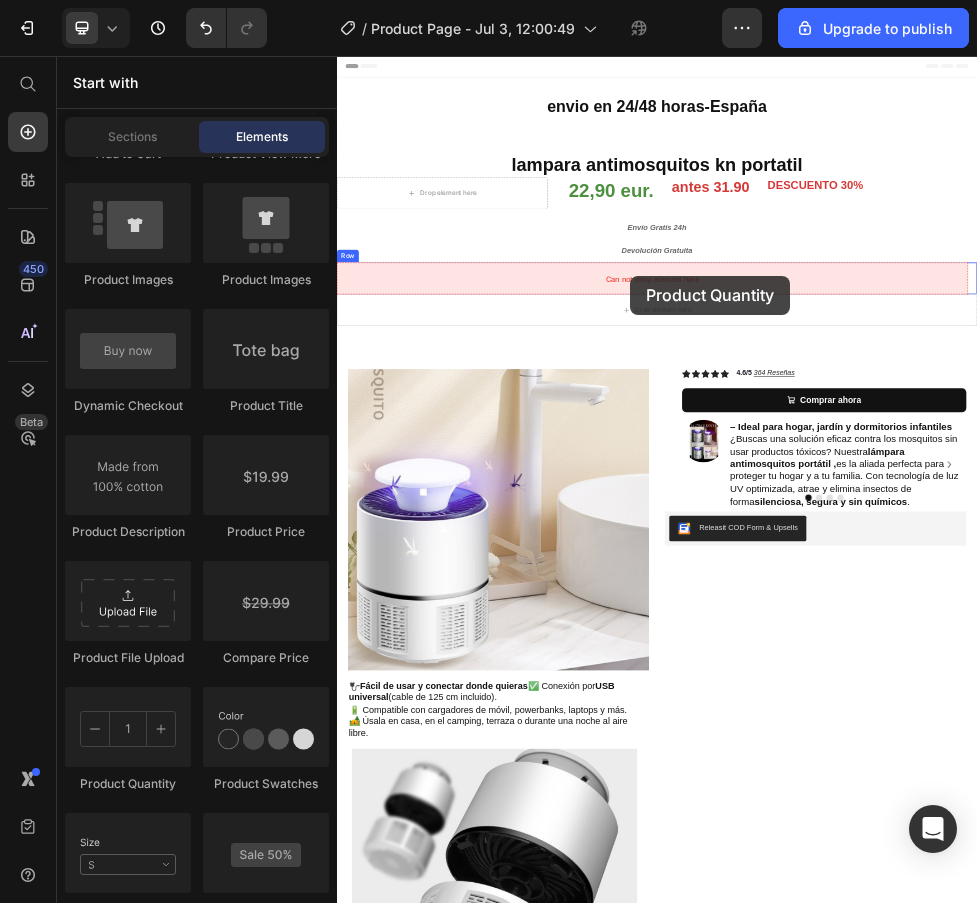 drag, startPoint x: 460, startPoint y: 793, endPoint x: 886, endPoint y: 468, distance: 535.81805 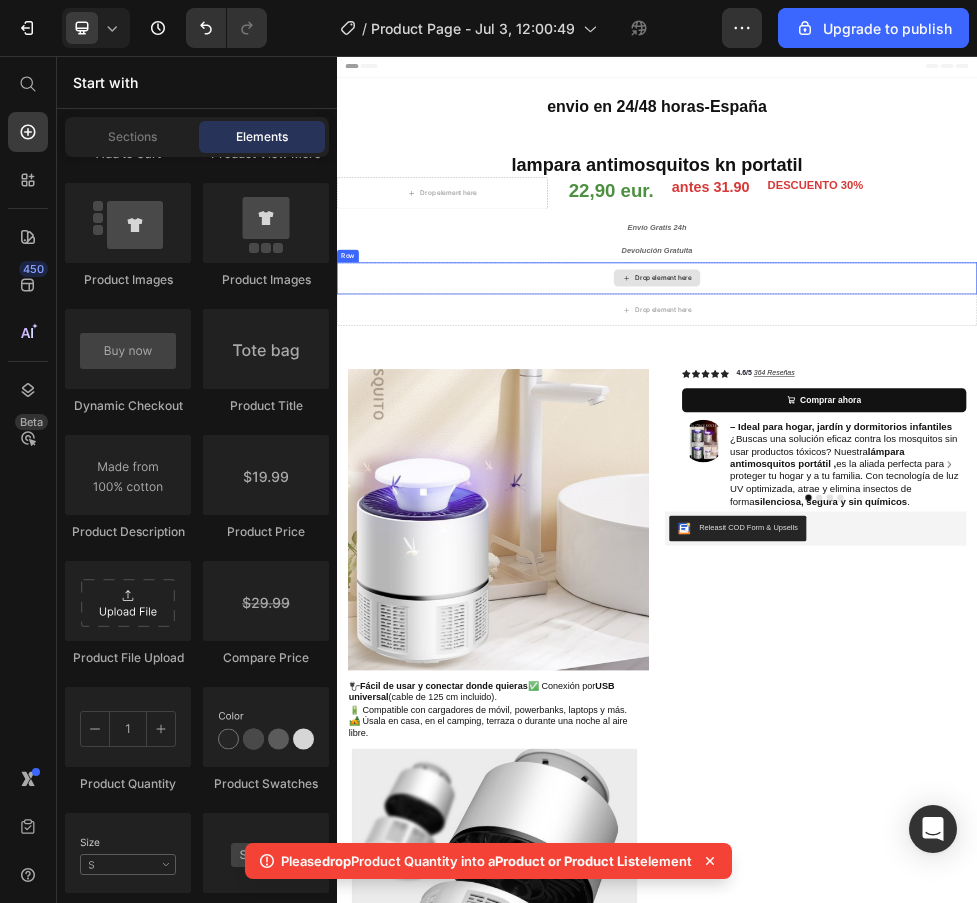 click on "Drop element here" at bounding box center [937, 473] 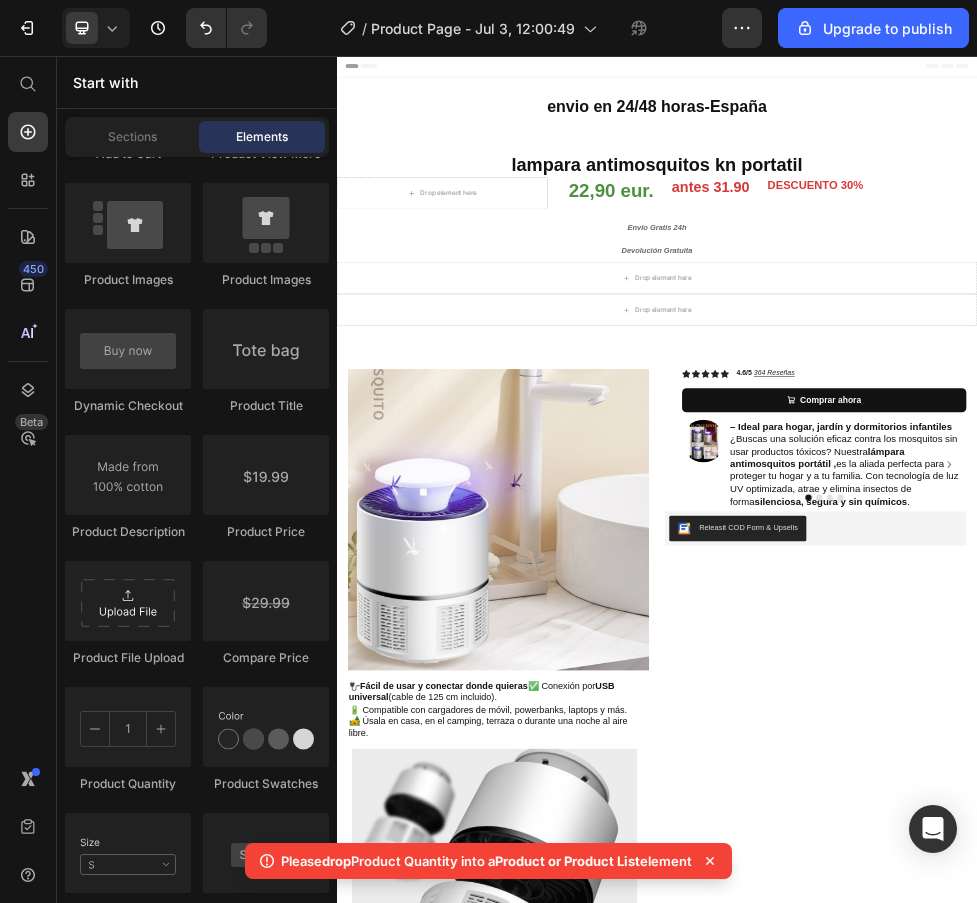 click 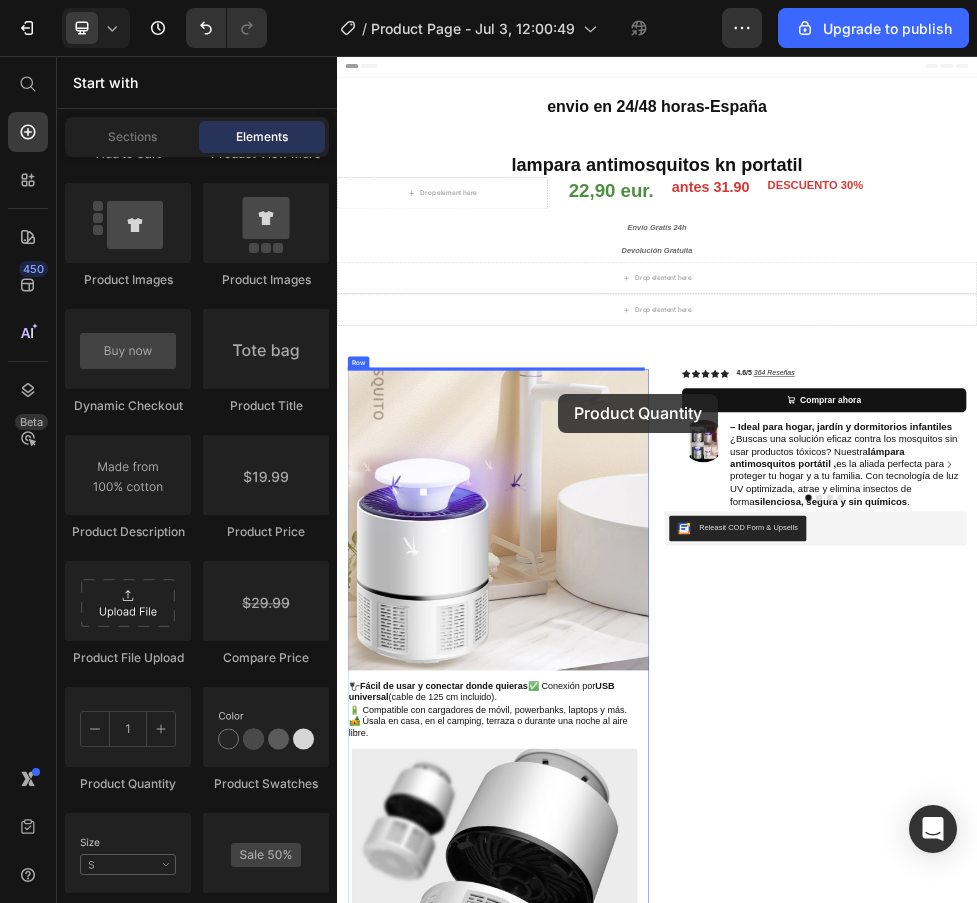 scroll, scrollTop: 19, scrollLeft: 0, axis: vertical 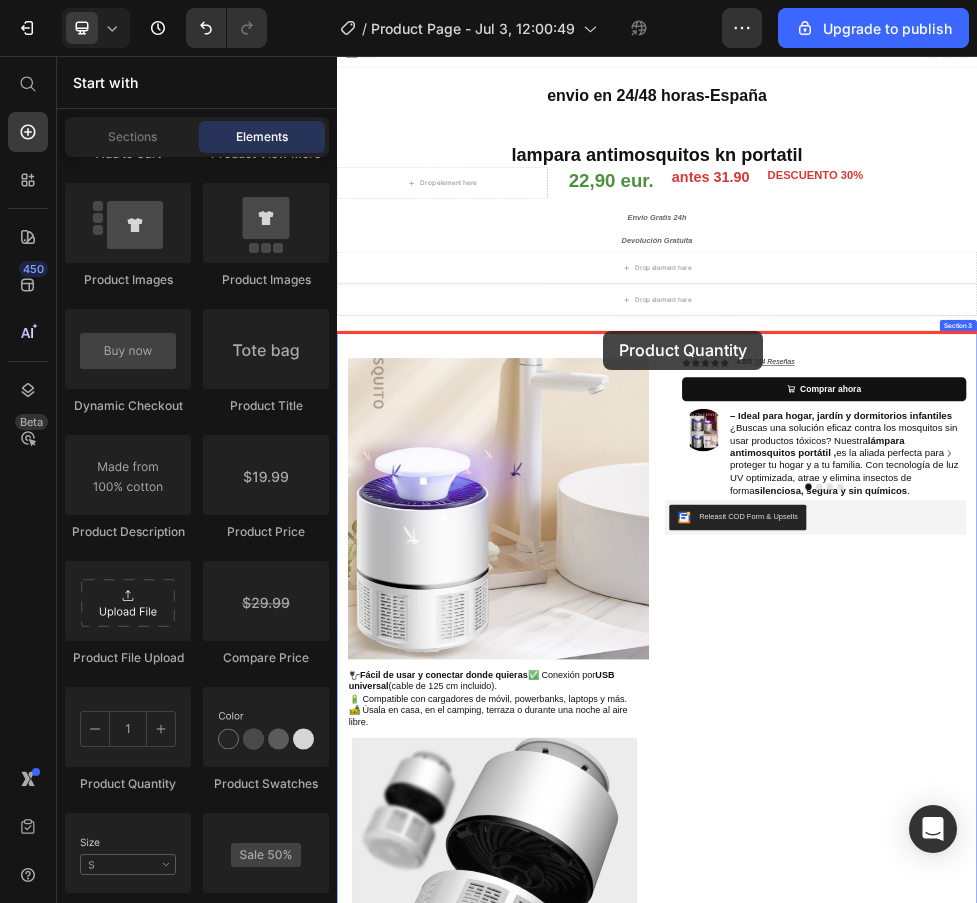 drag, startPoint x: 472, startPoint y: 795, endPoint x: 835, endPoint y: 571, distance: 426.5501 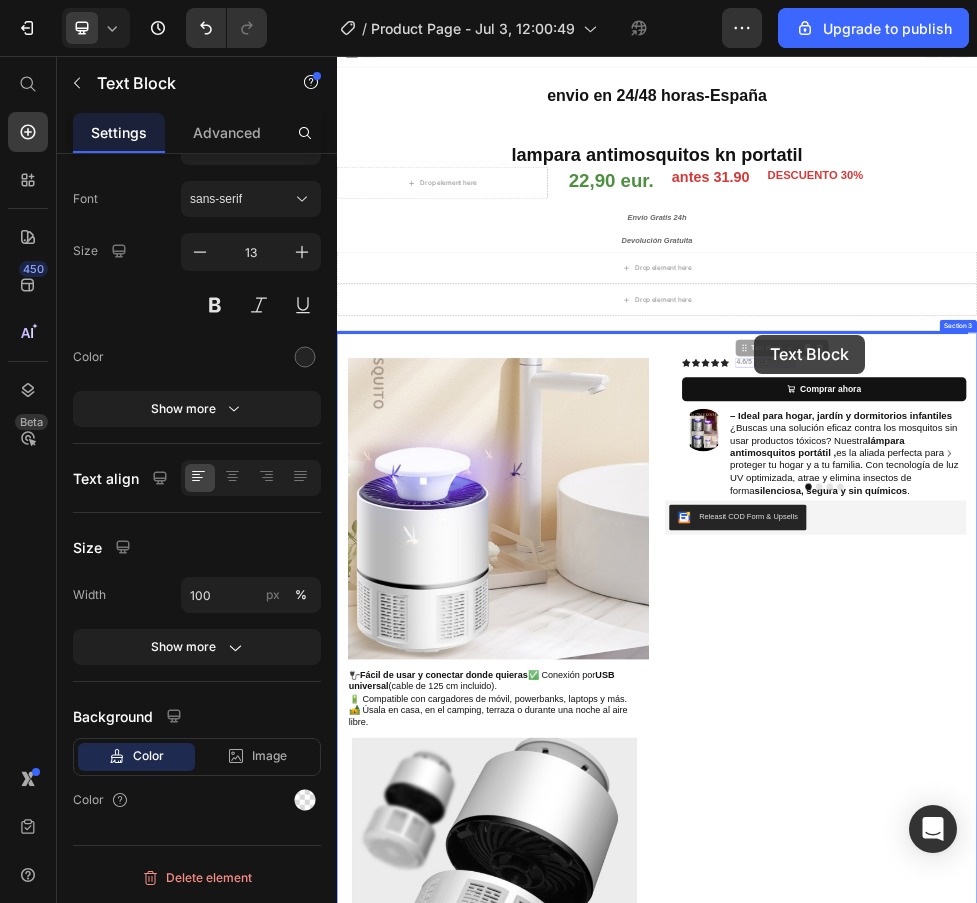 scroll, scrollTop: 0, scrollLeft: 0, axis: both 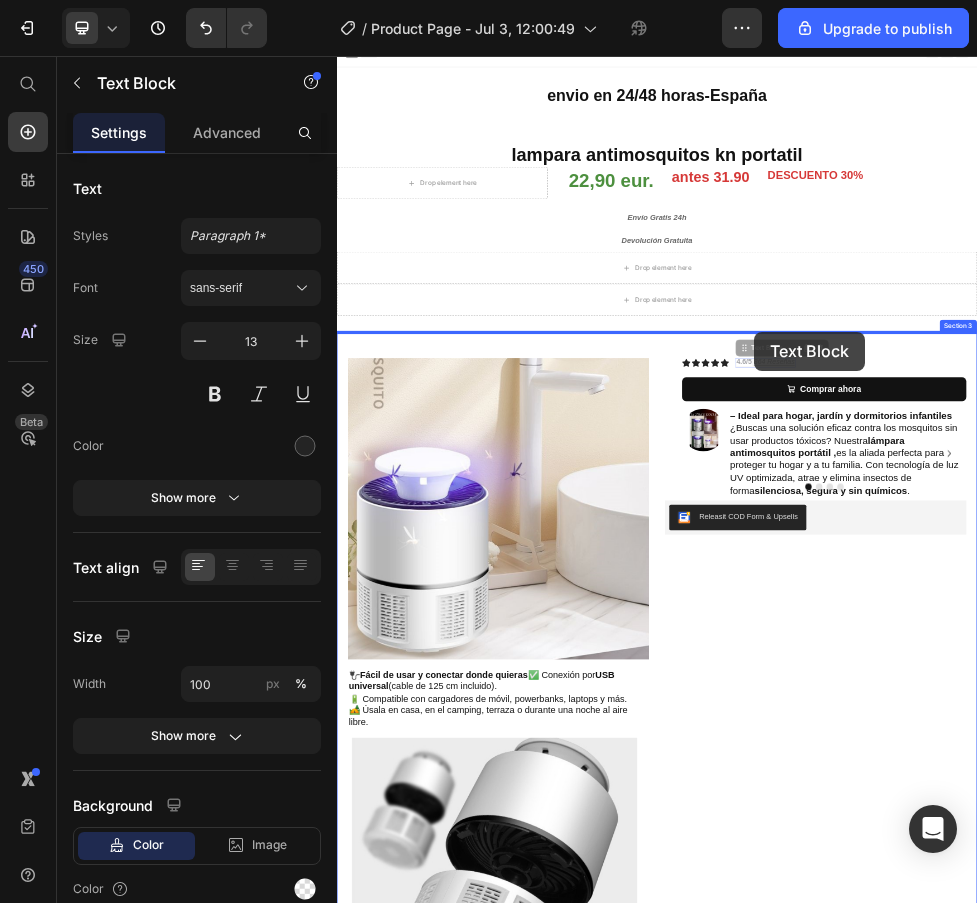 drag, startPoint x: 1120, startPoint y: 627, endPoint x: 1118, endPoint y: 573, distance: 54.037025 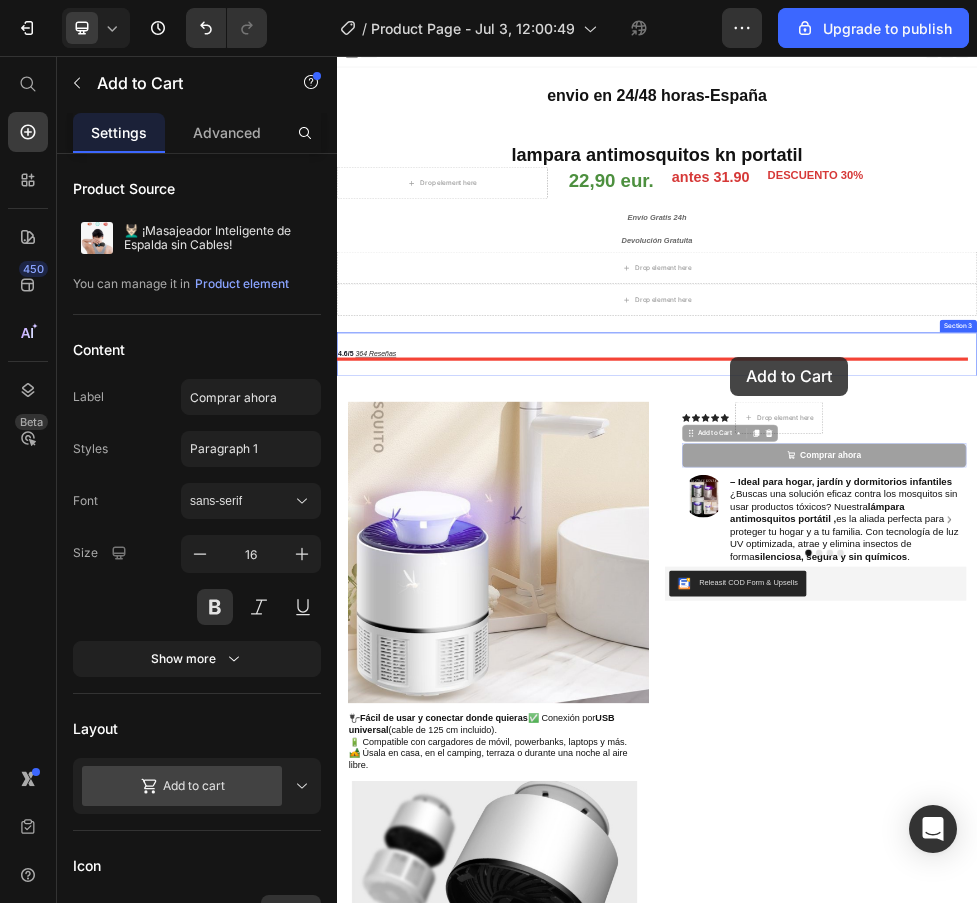 drag, startPoint x: 1126, startPoint y: 800, endPoint x: 1073, endPoint y: 620, distance: 187.64061 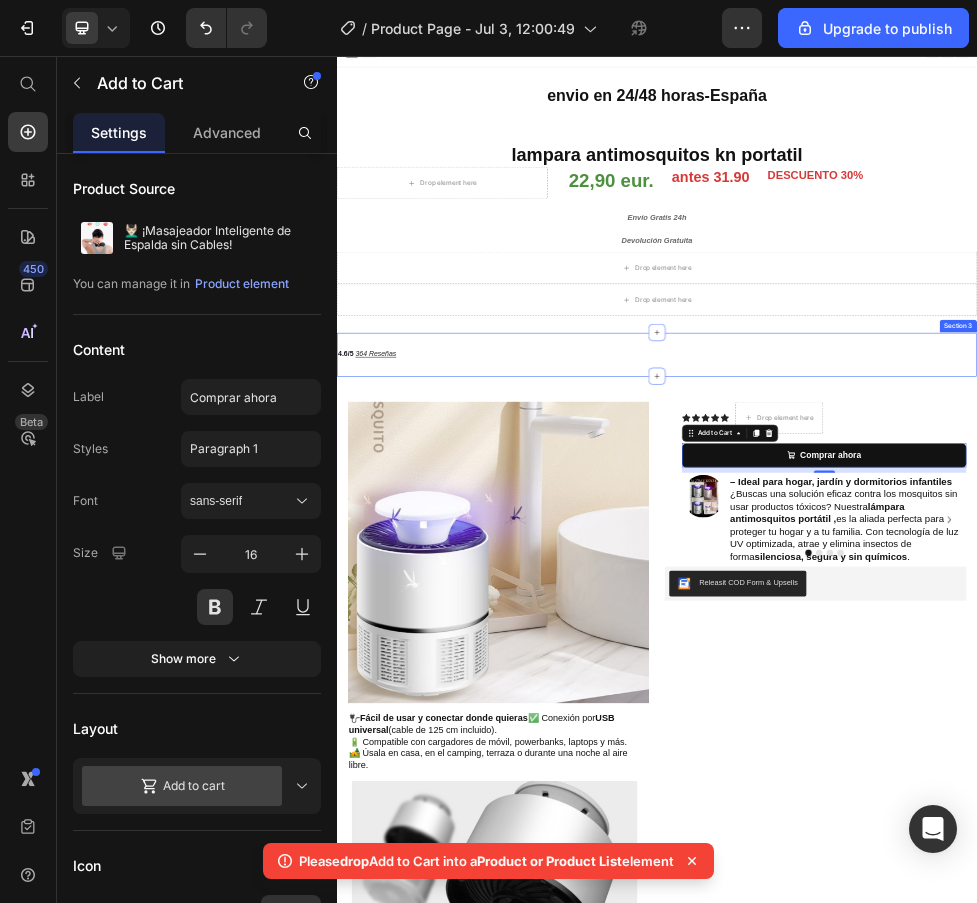 click on "4.6/5   364 Reseñas Text Block Section 3" at bounding box center [937, 617] 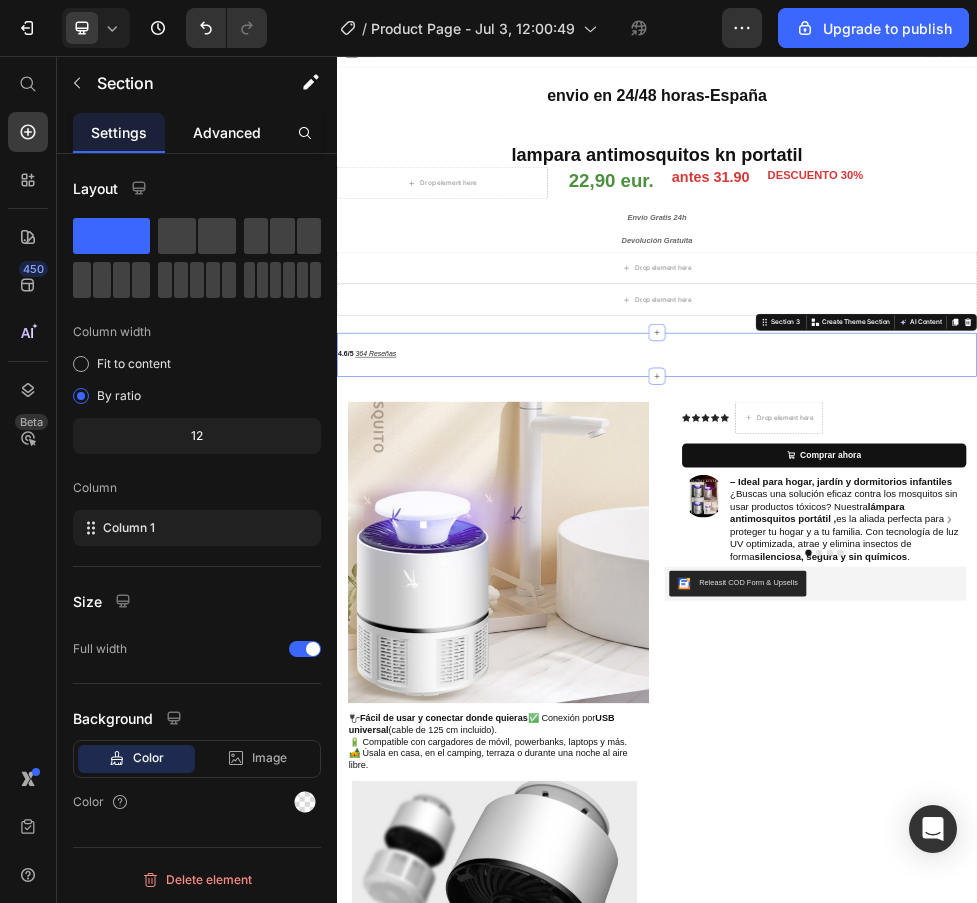 click on "Advanced" at bounding box center (227, 132) 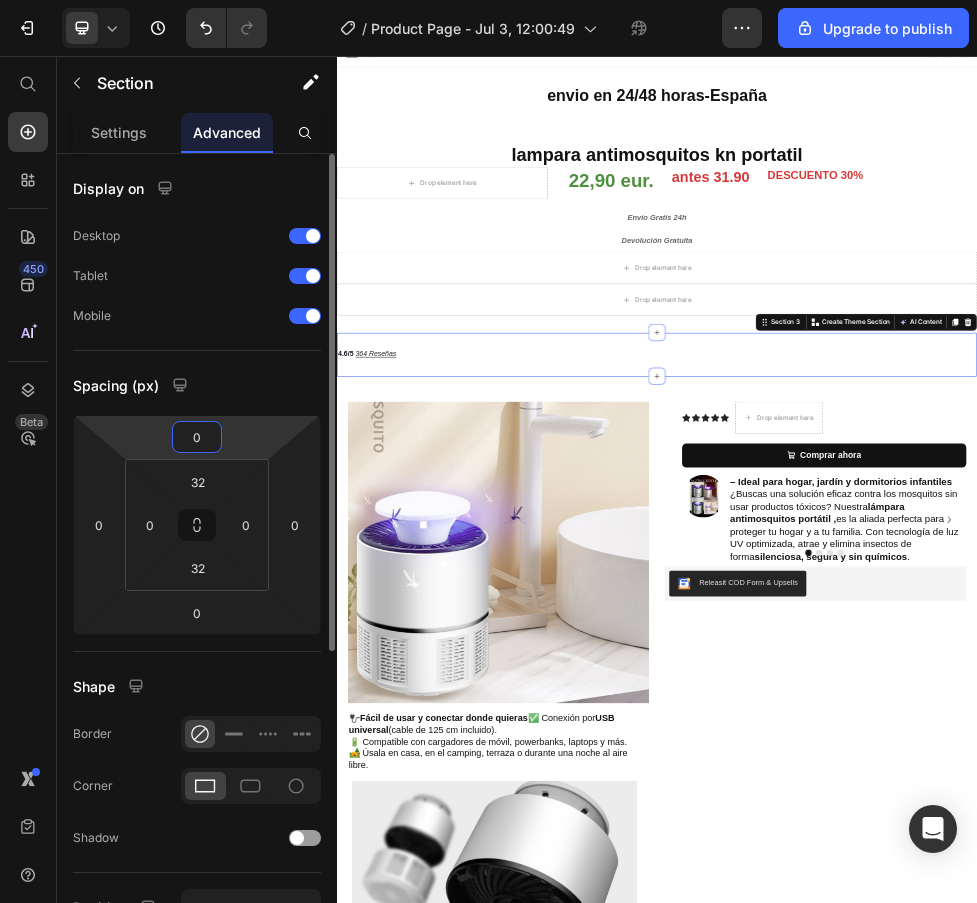 click on "0" at bounding box center (197, 437) 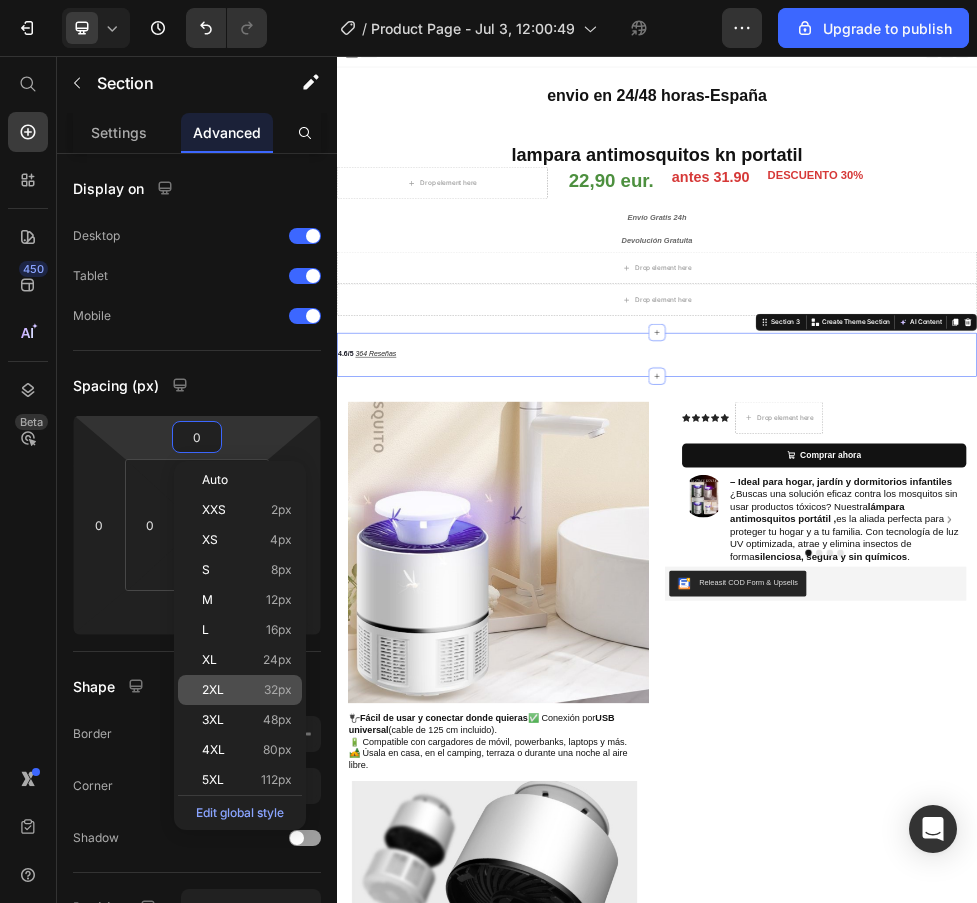 click on "32px" at bounding box center [278, 690] 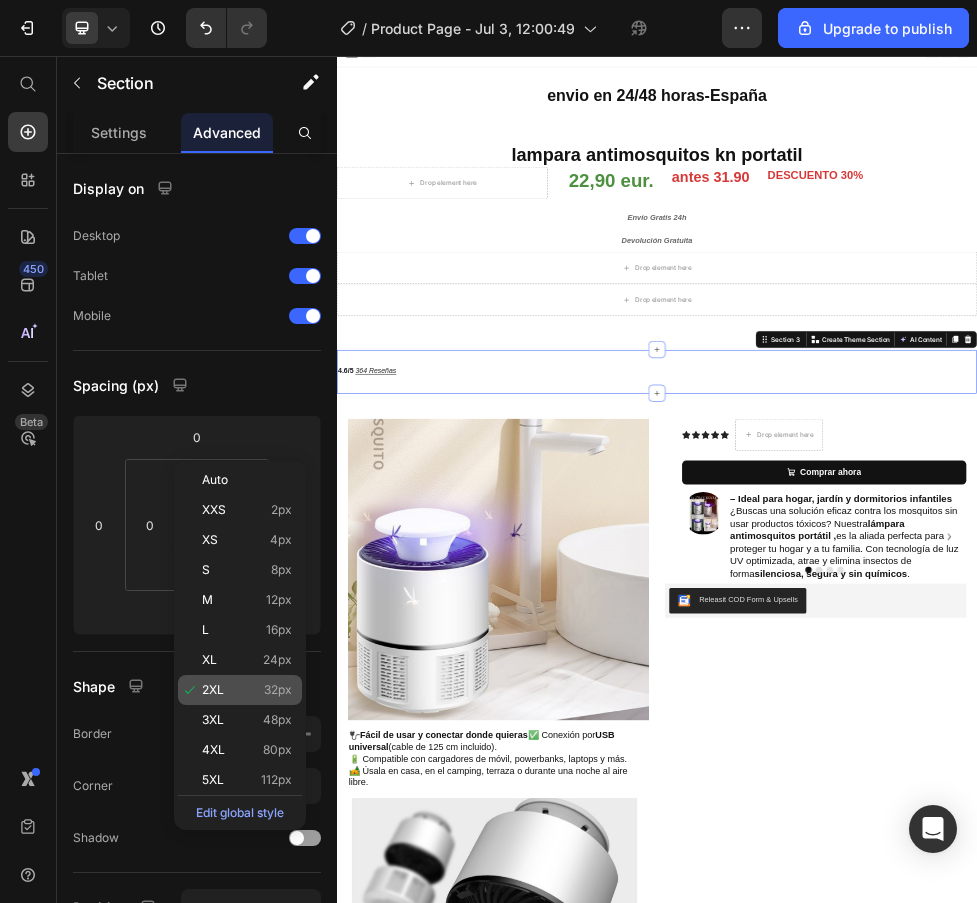 type on "32" 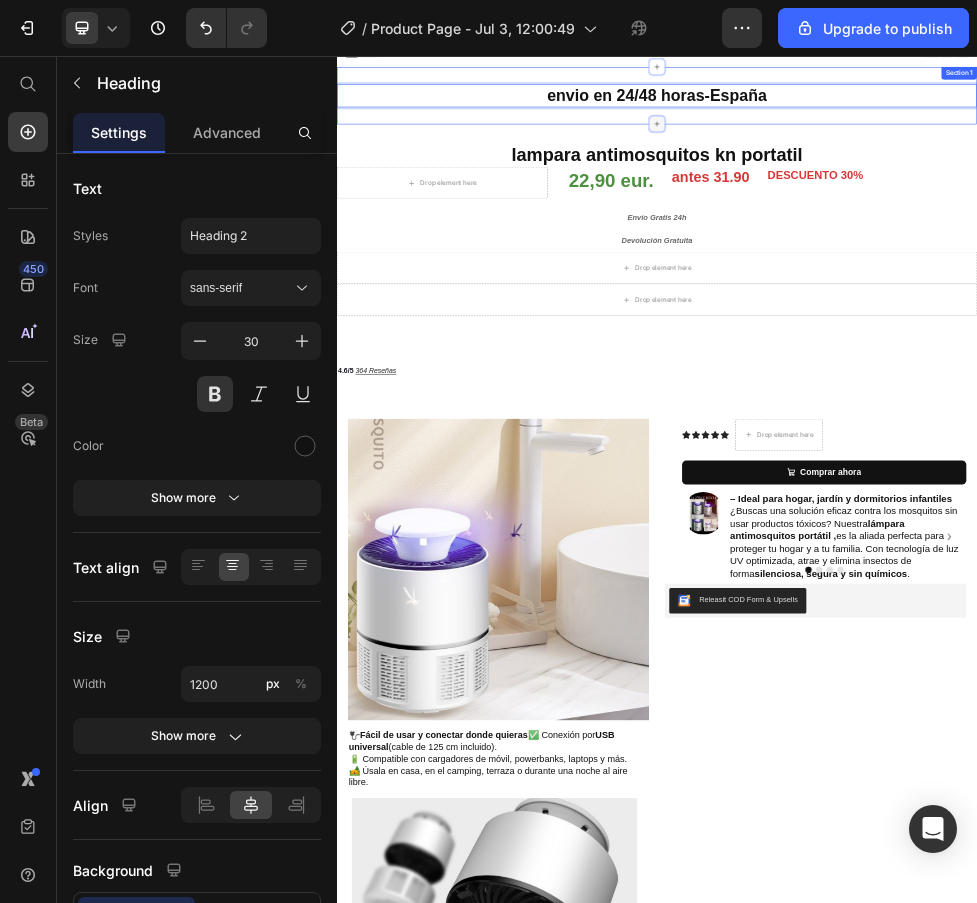 drag, startPoint x: 912, startPoint y: 147, endPoint x: 914, endPoint y: 185, distance: 38.052597 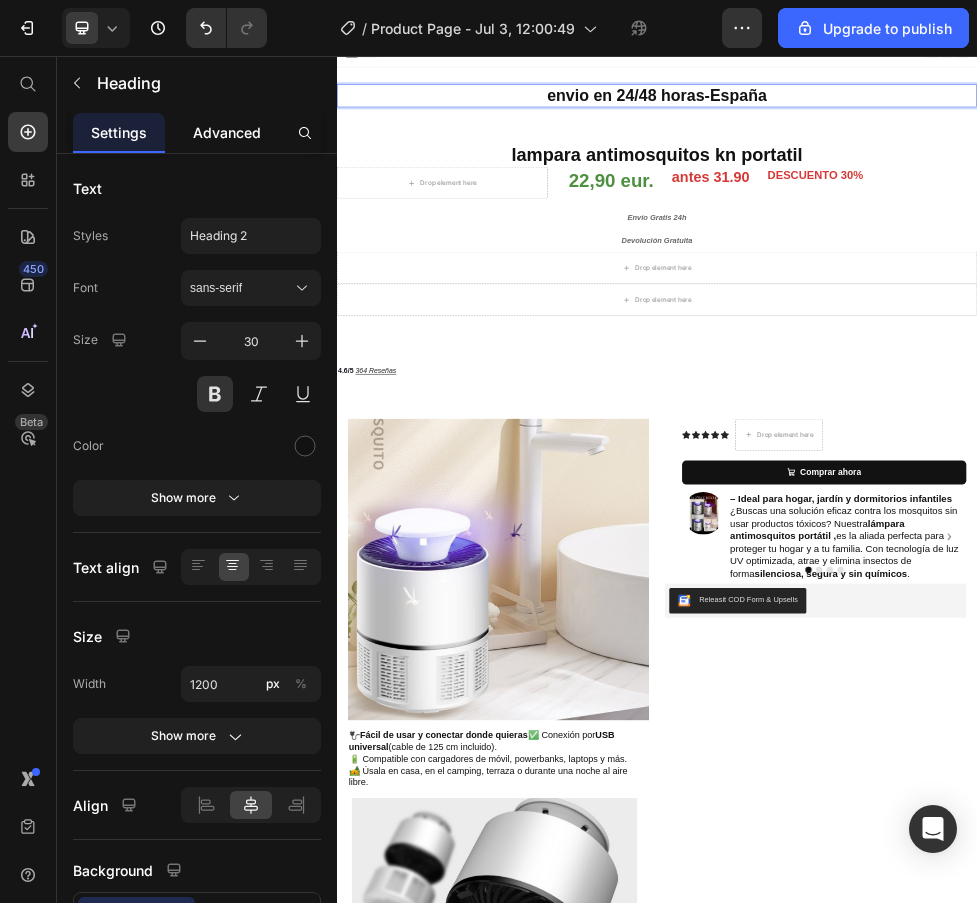 click on "Advanced" at bounding box center [227, 132] 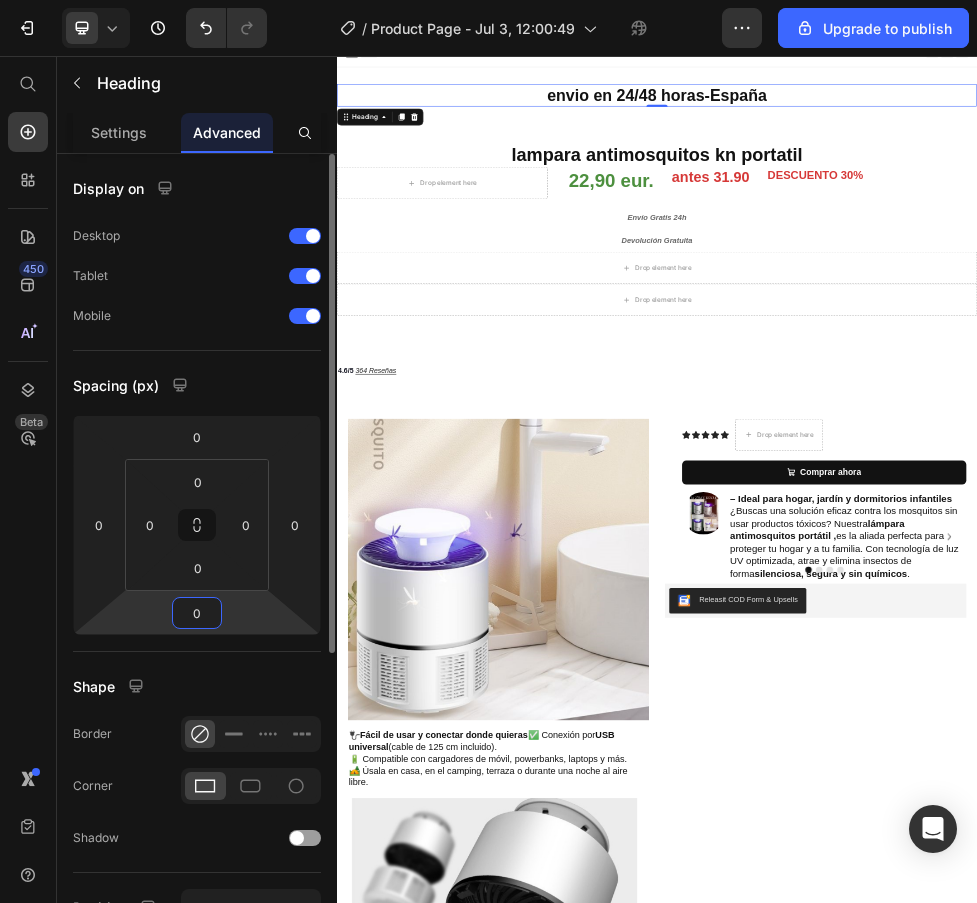 click on "0" at bounding box center [197, 613] 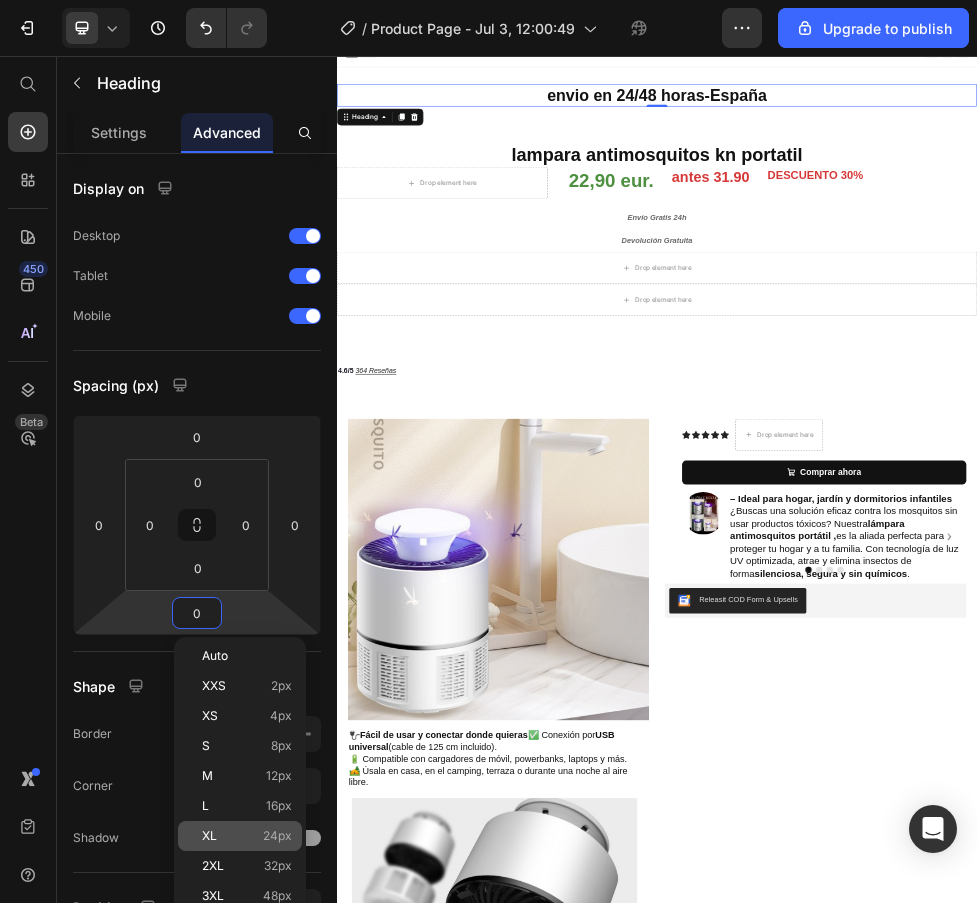 click on "24px" at bounding box center (277, 836) 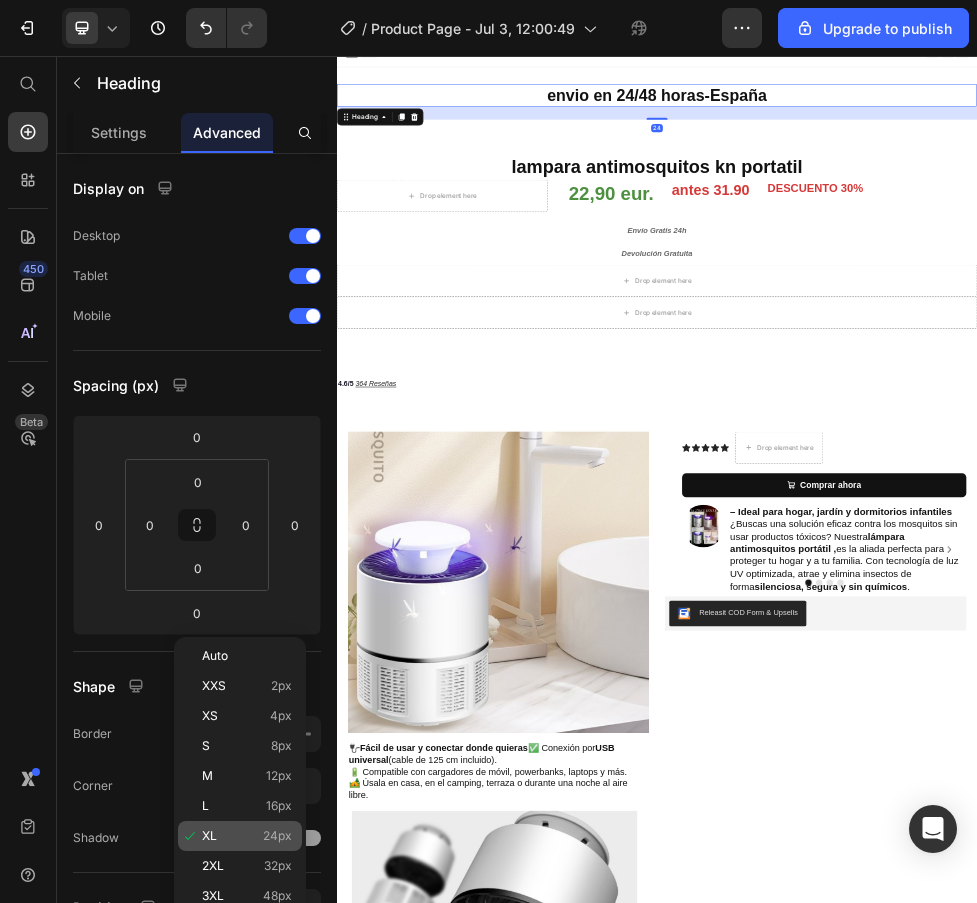 type on "24" 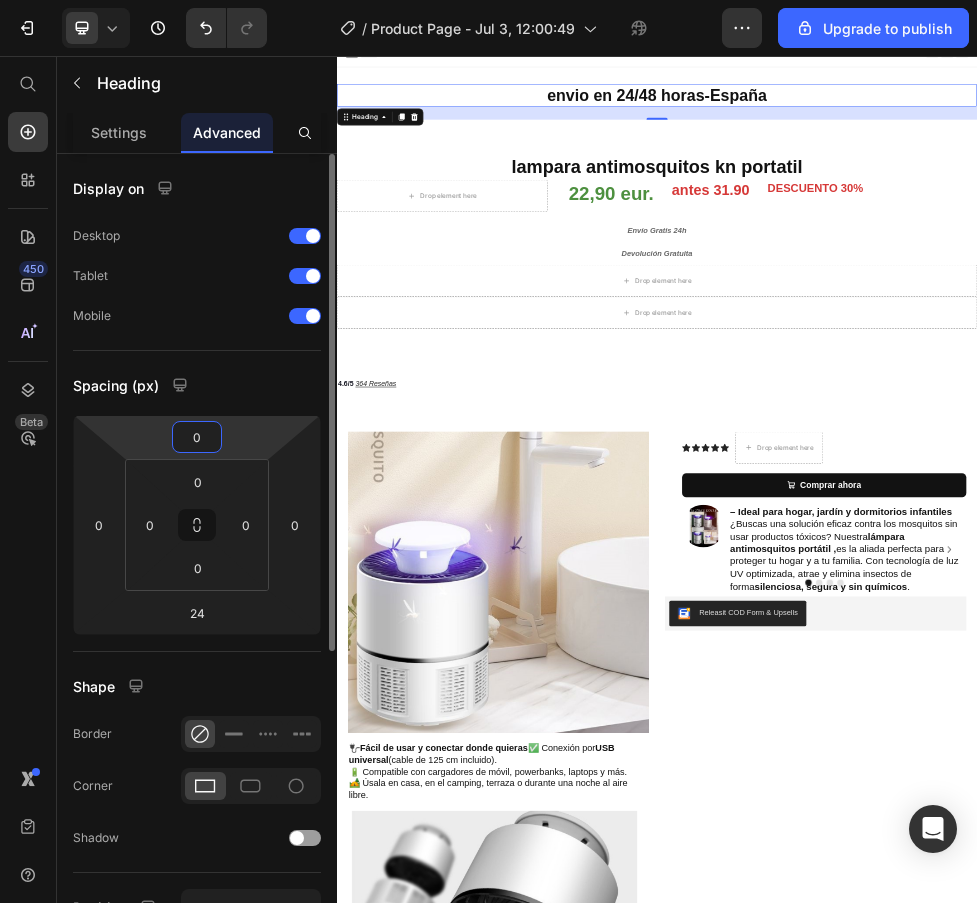 click on "0" at bounding box center (197, 437) 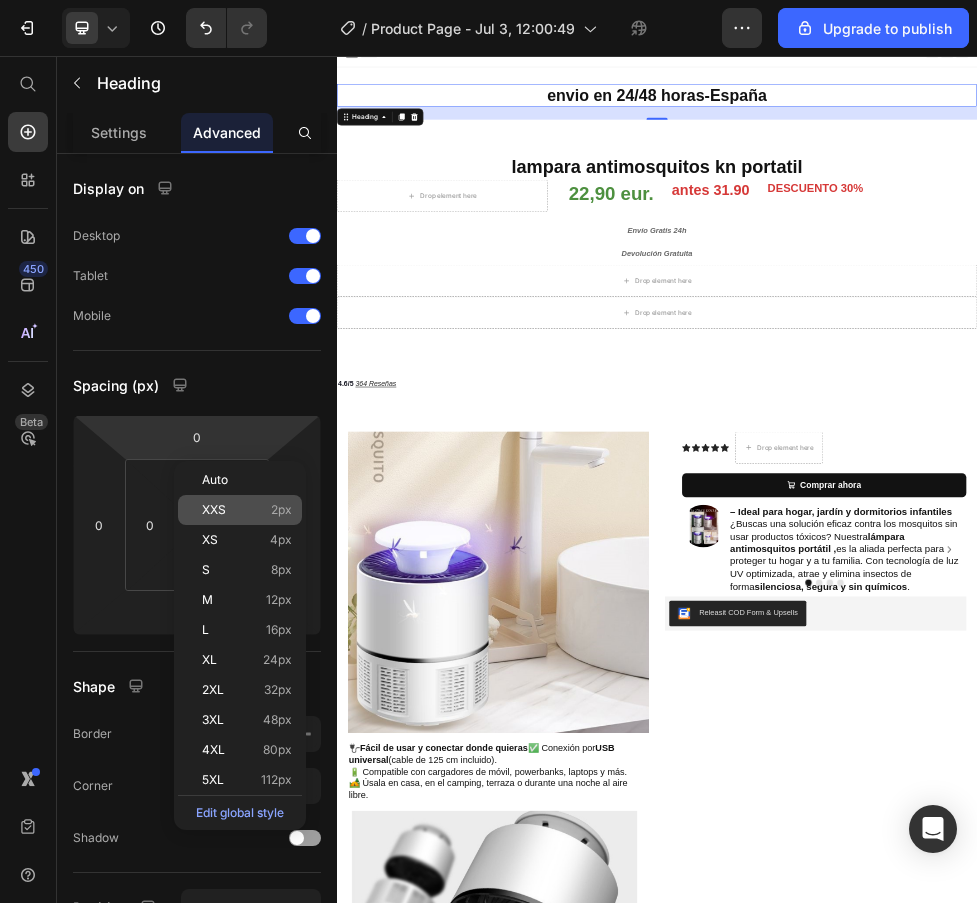 click on "XXS 2px" at bounding box center (247, 510) 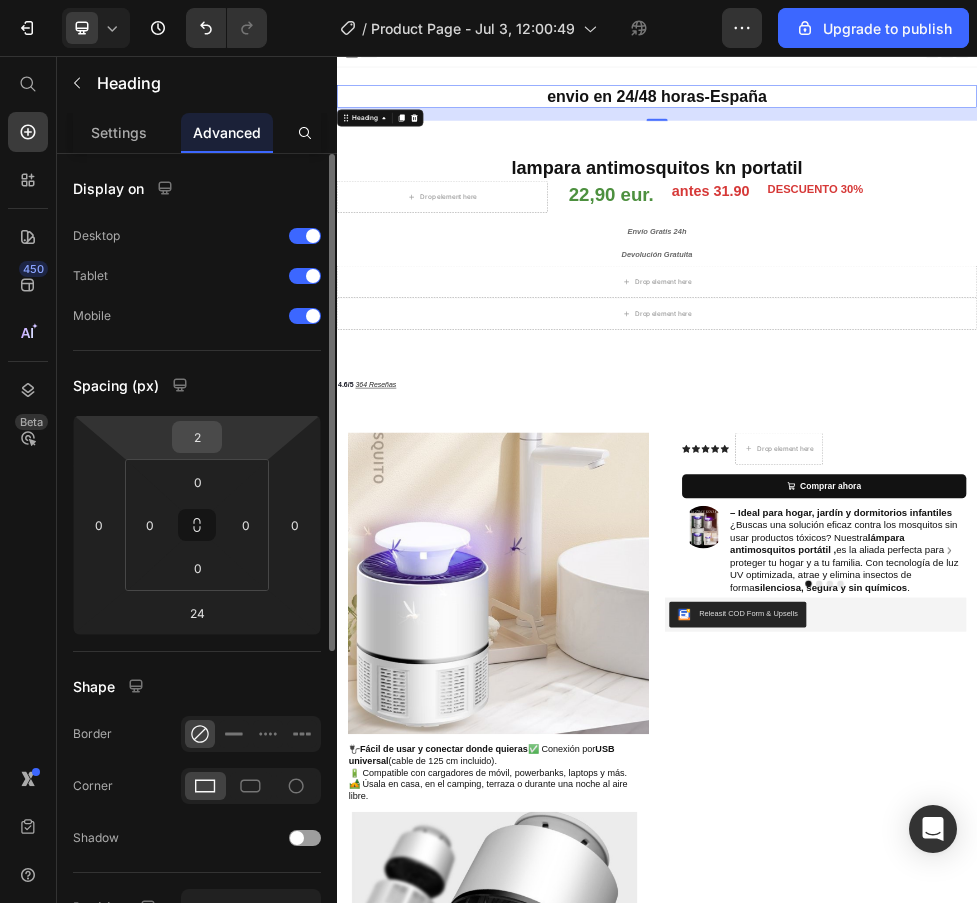 click on "2" at bounding box center [197, 437] 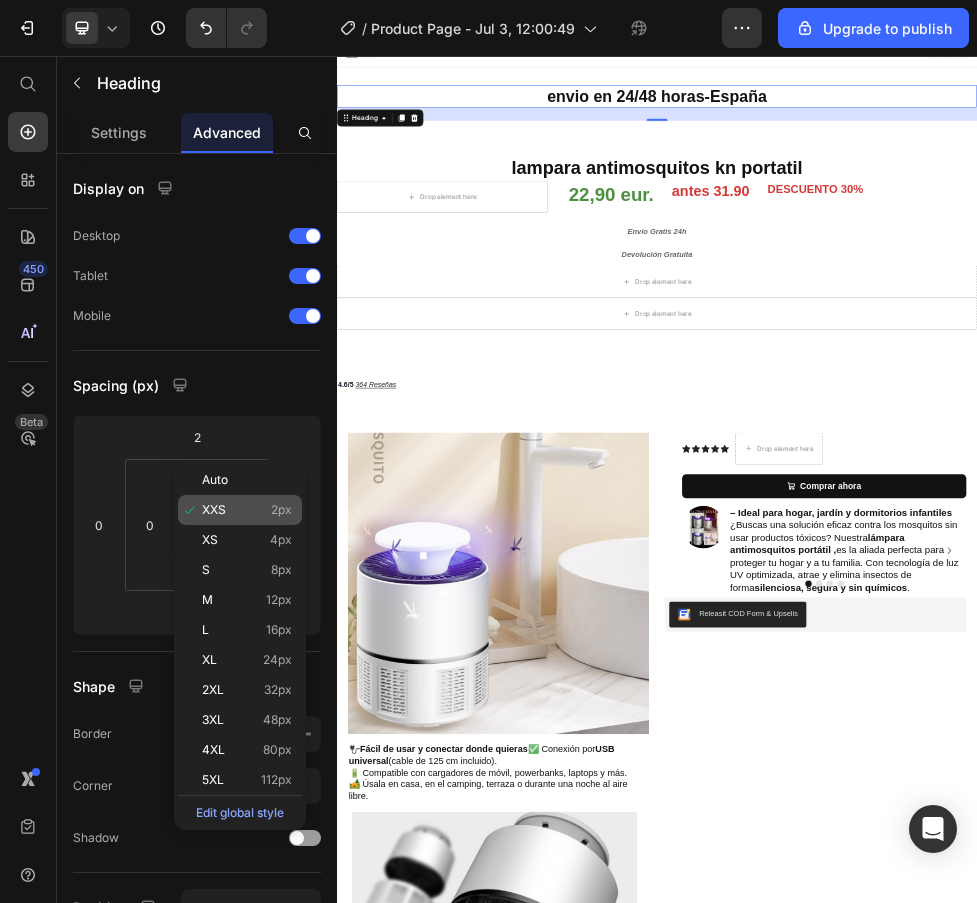 click on "2px" at bounding box center (281, 510) 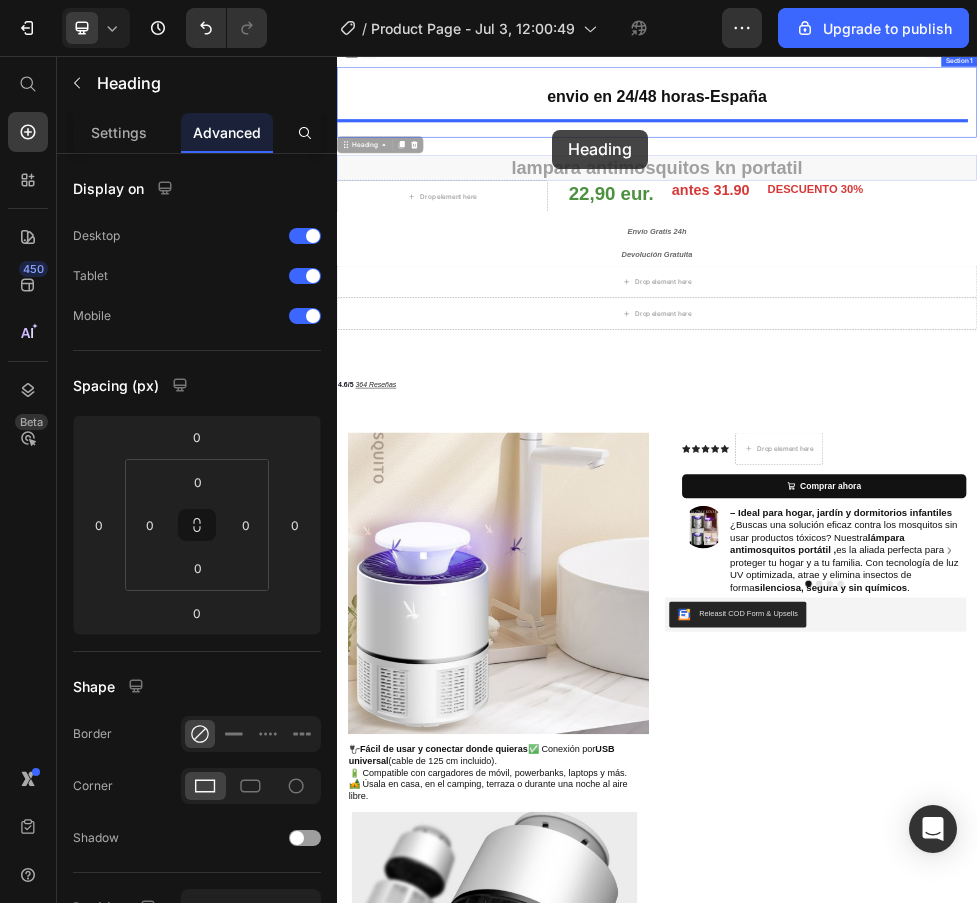 drag, startPoint x: 719, startPoint y: 267, endPoint x: 740, endPoint y: 194, distance: 75.96052 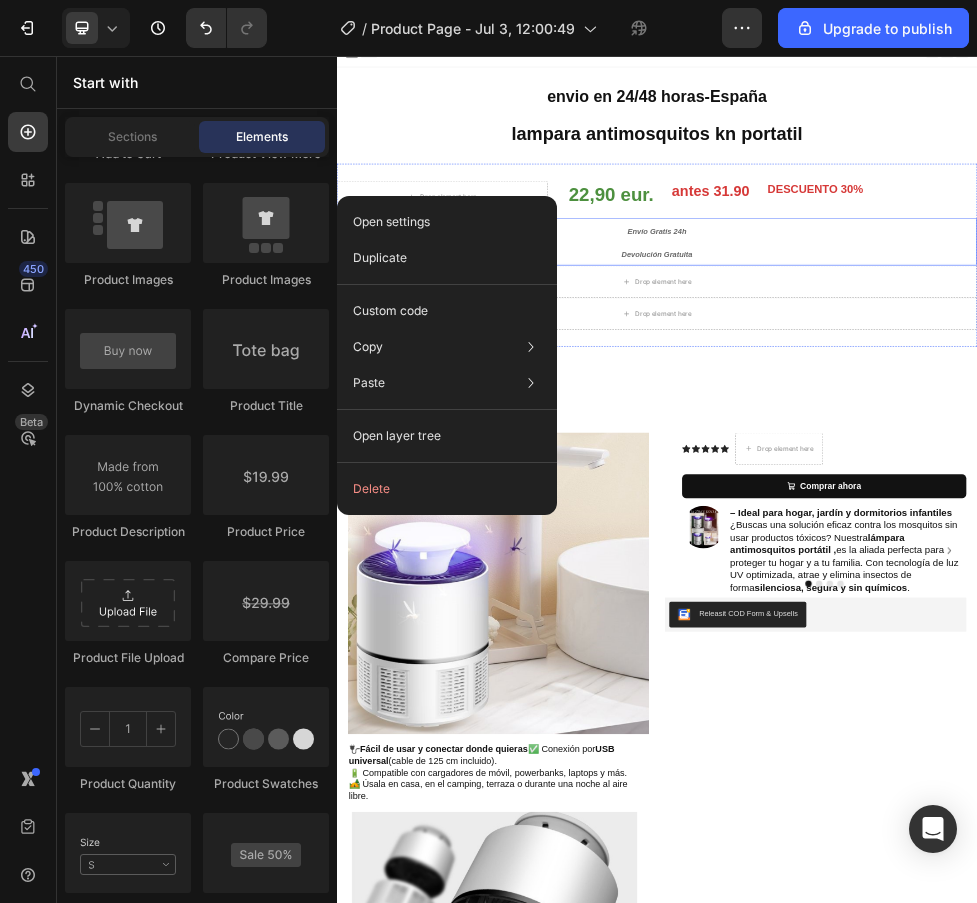 click on "Devolución Gratuita" at bounding box center [937, 427] 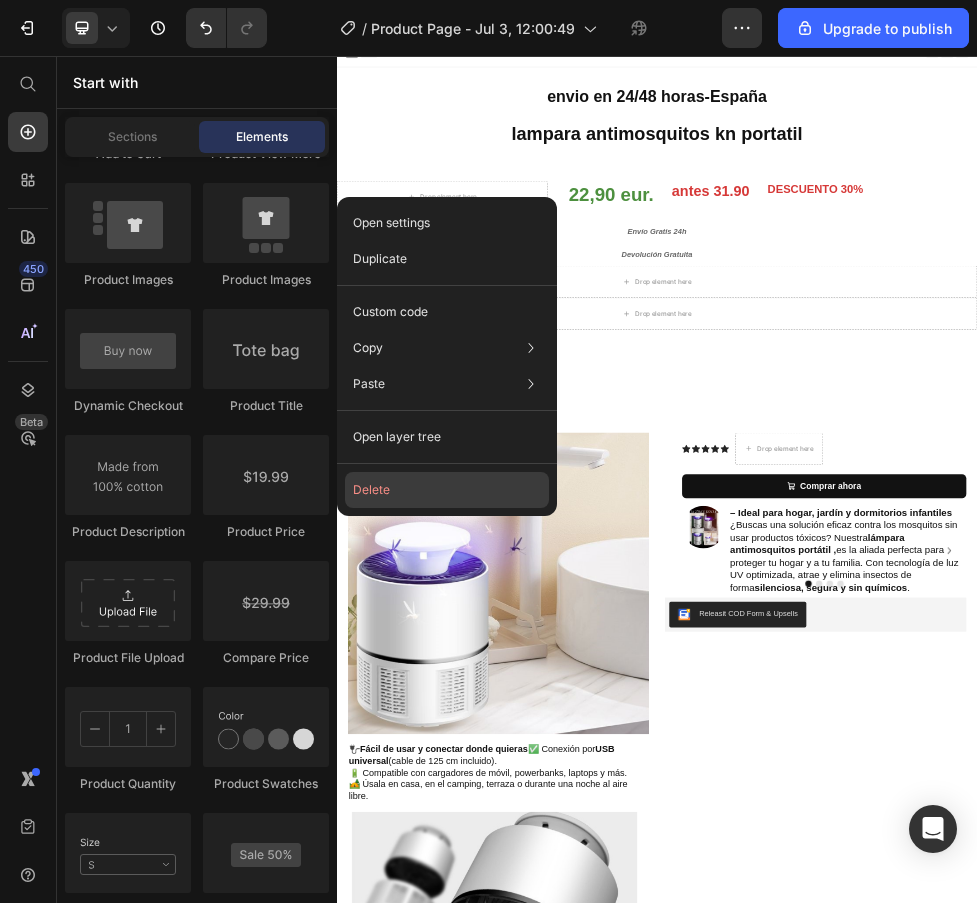 click on "Delete" 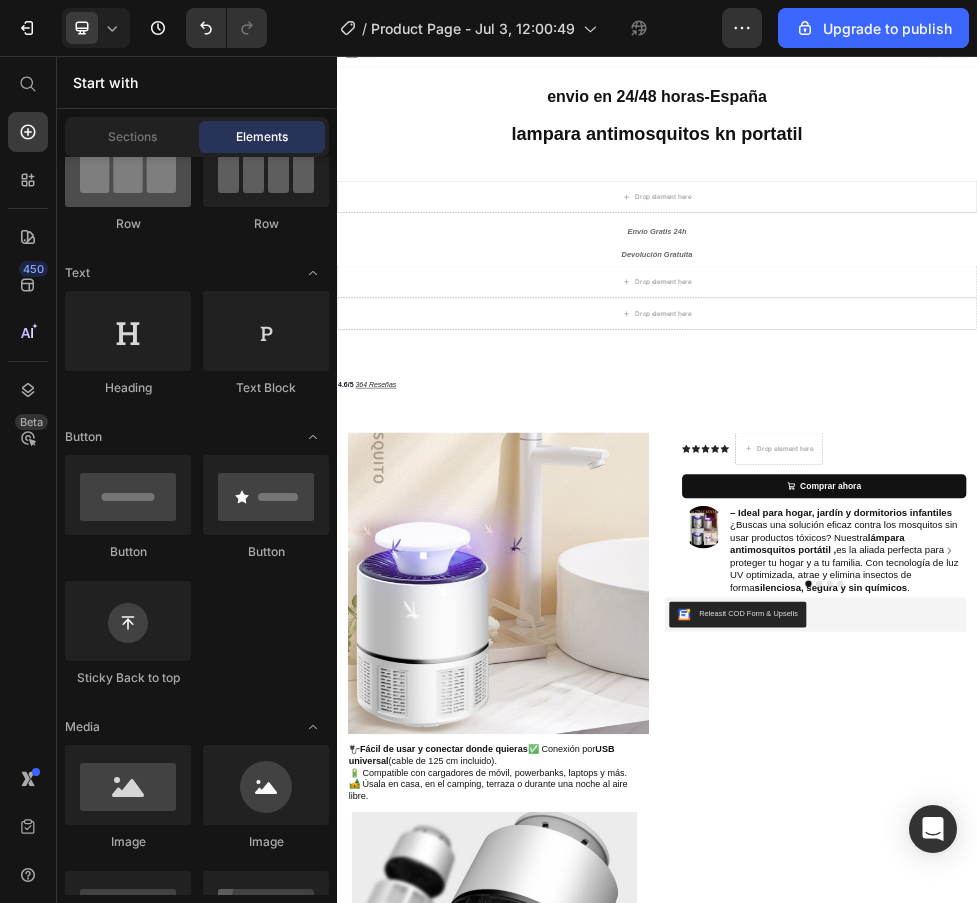 scroll, scrollTop: 0, scrollLeft: 0, axis: both 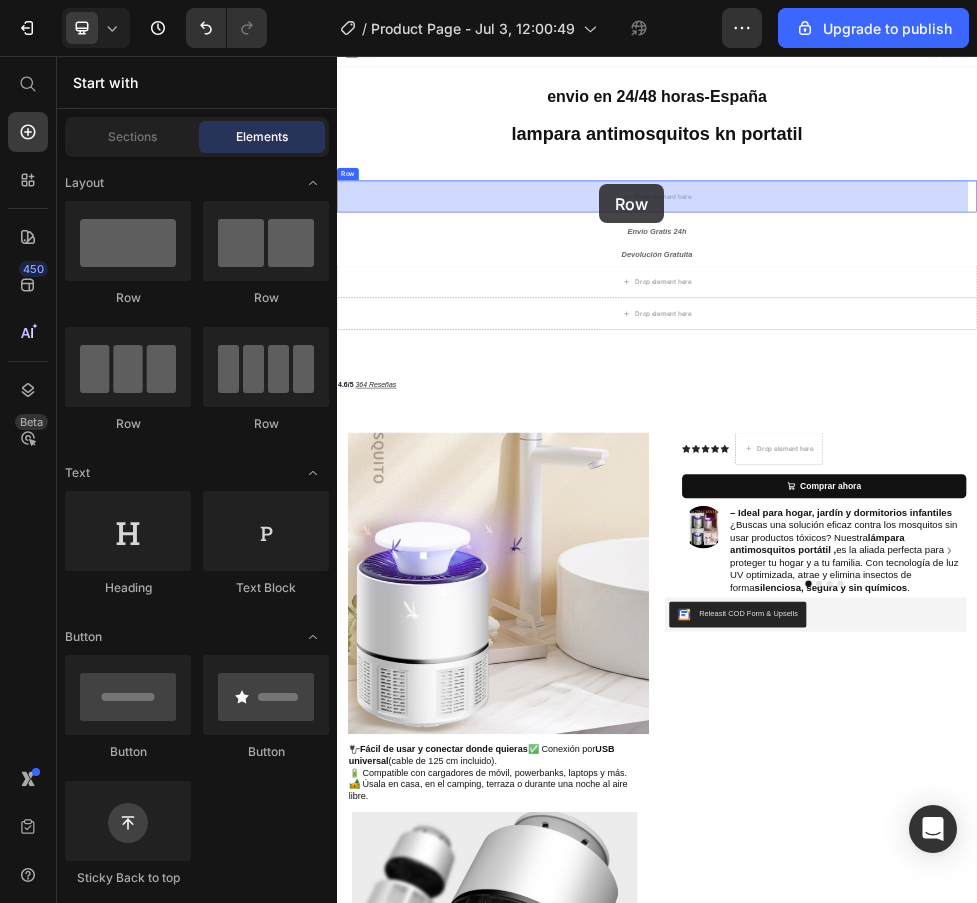 drag, startPoint x: 465, startPoint y: 438, endPoint x: 828, endPoint y: 296, distance: 389.78583 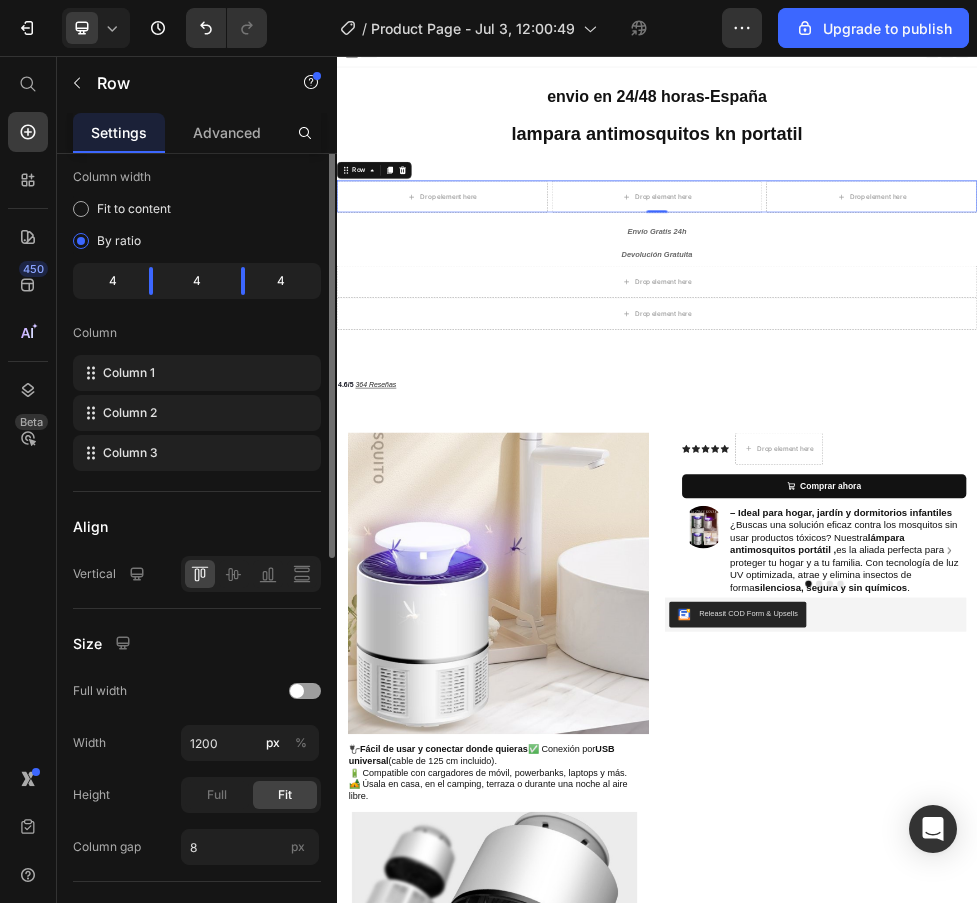 scroll, scrollTop: 0, scrollLeft: 0, axis: both 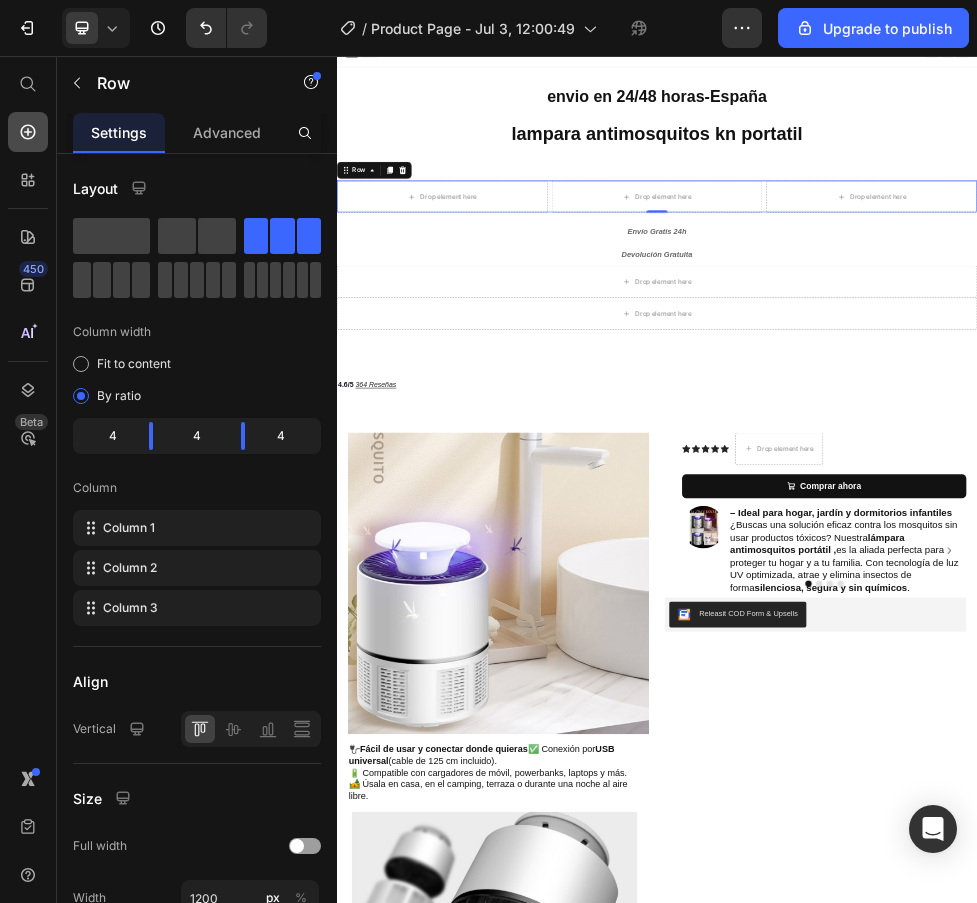 click 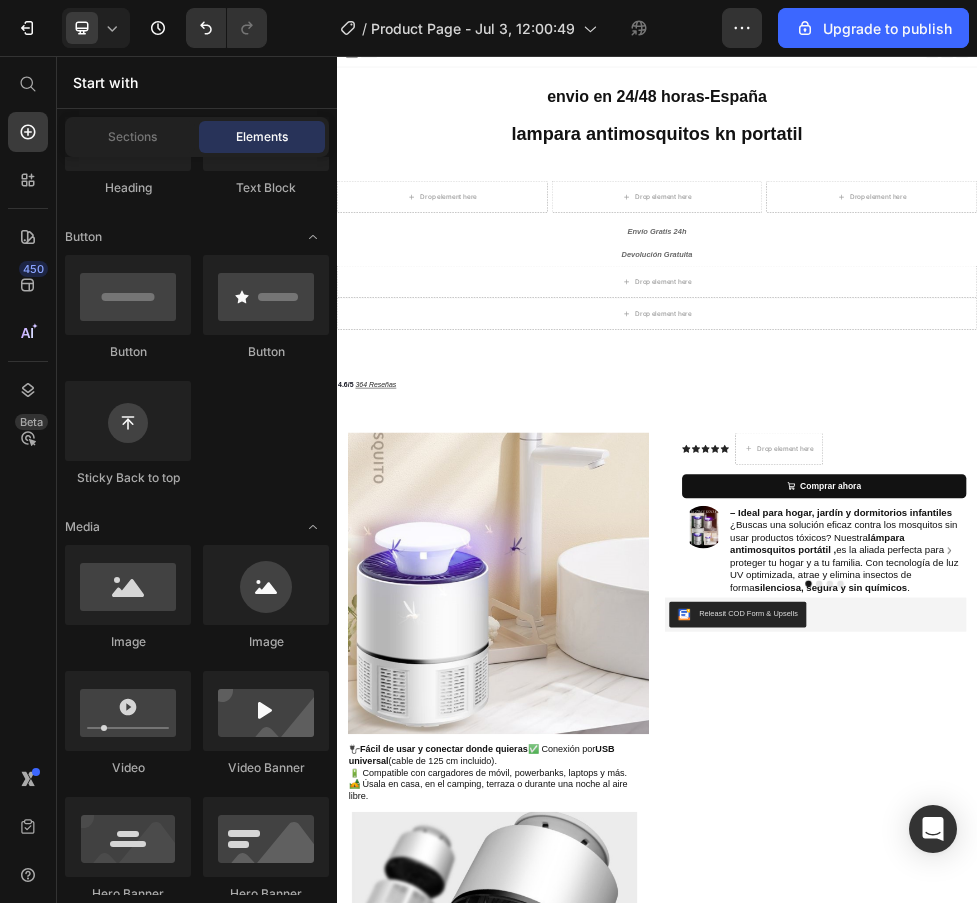 scroll, scrollTop: 200, scrollLeft: 0, axis: vertical 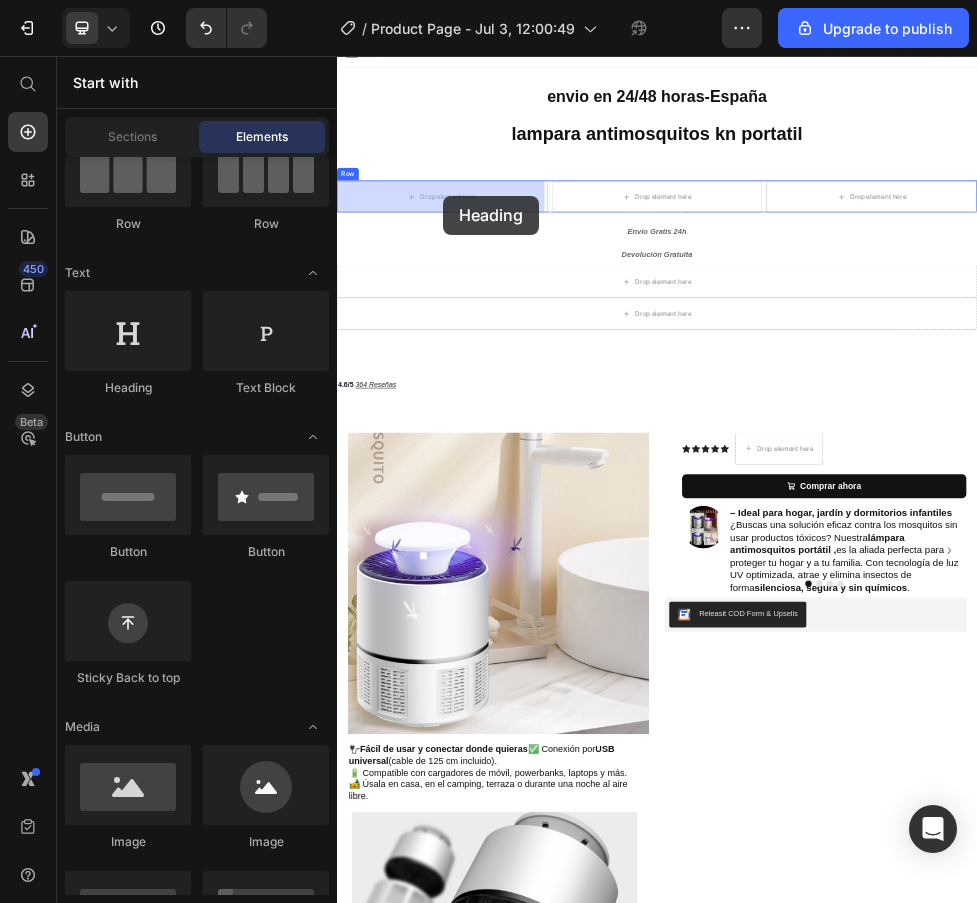 drag, startPoint x: 466, startPoint y: 399, endPoint x: 535, endPoint y: 318, distance: 106.404884 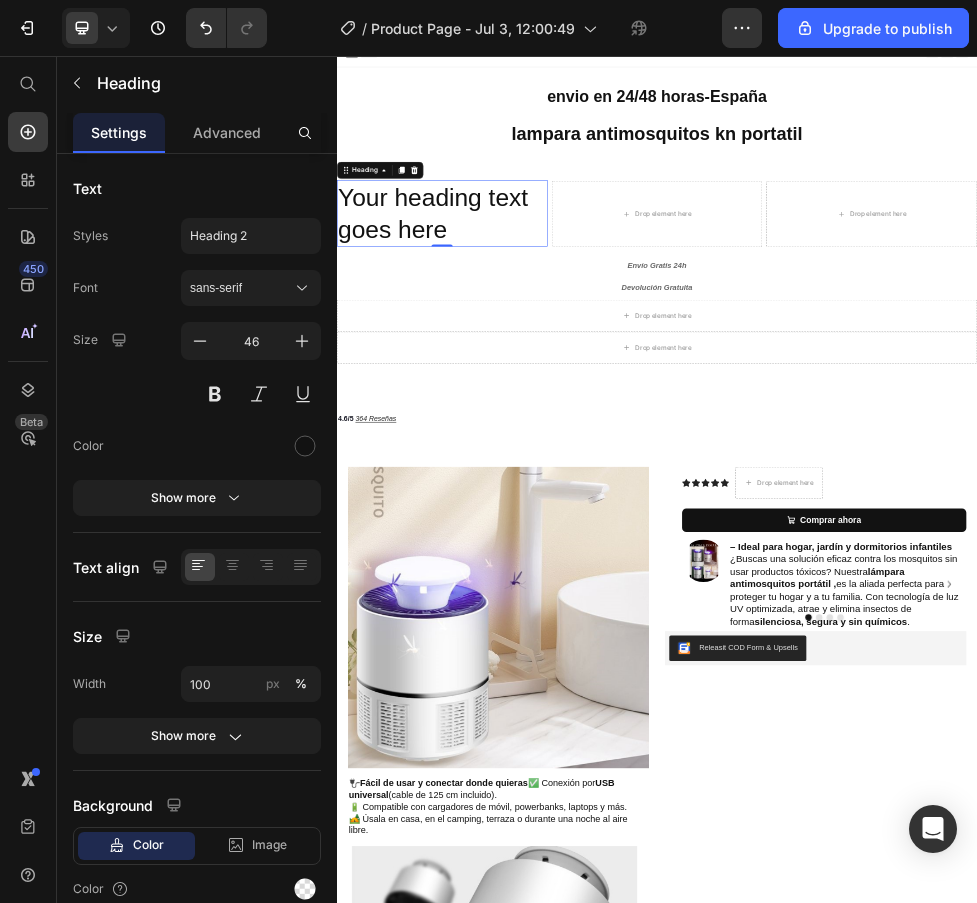 click on "Your heading text goes here" at bounding box center (534, 353) 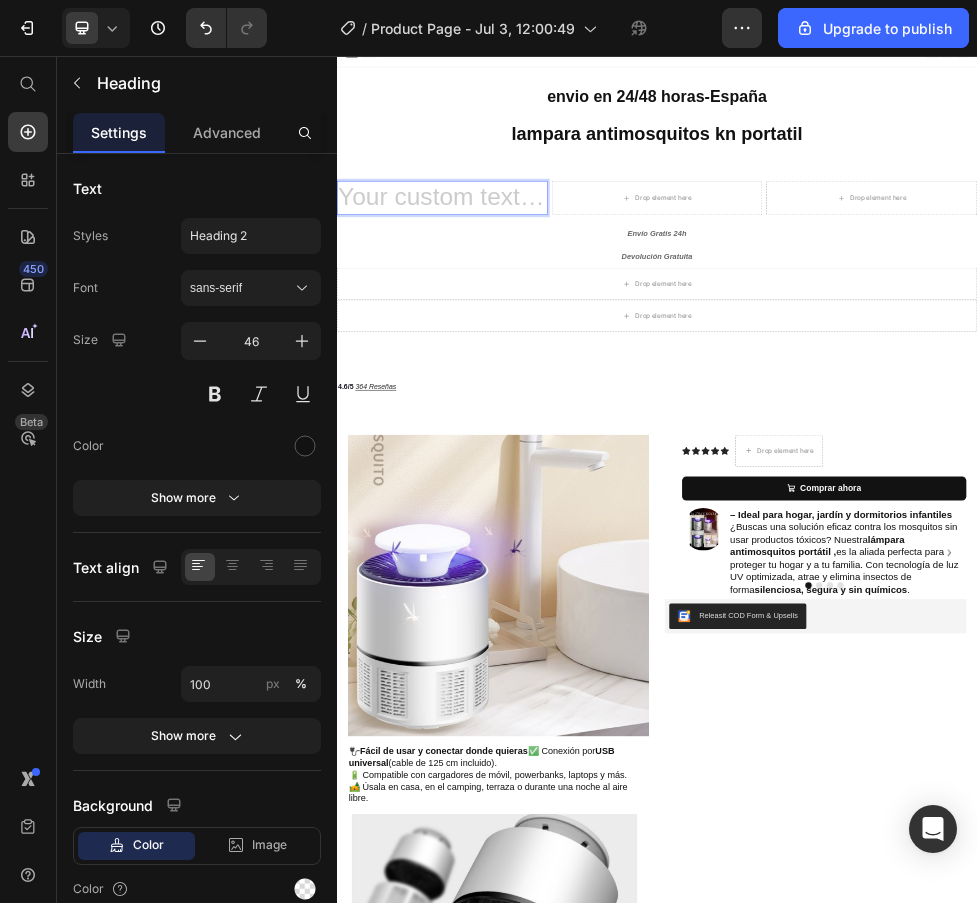 click at bounding box center (534, 323) 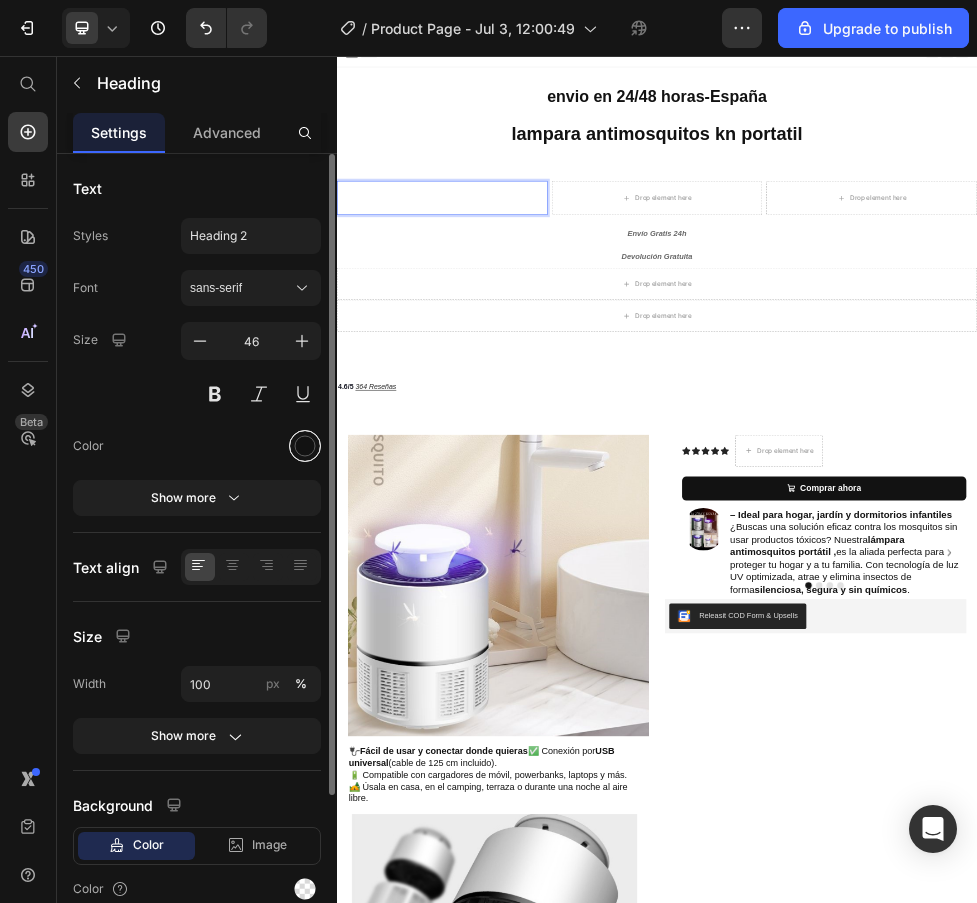 click at bounding box center [305, 446] 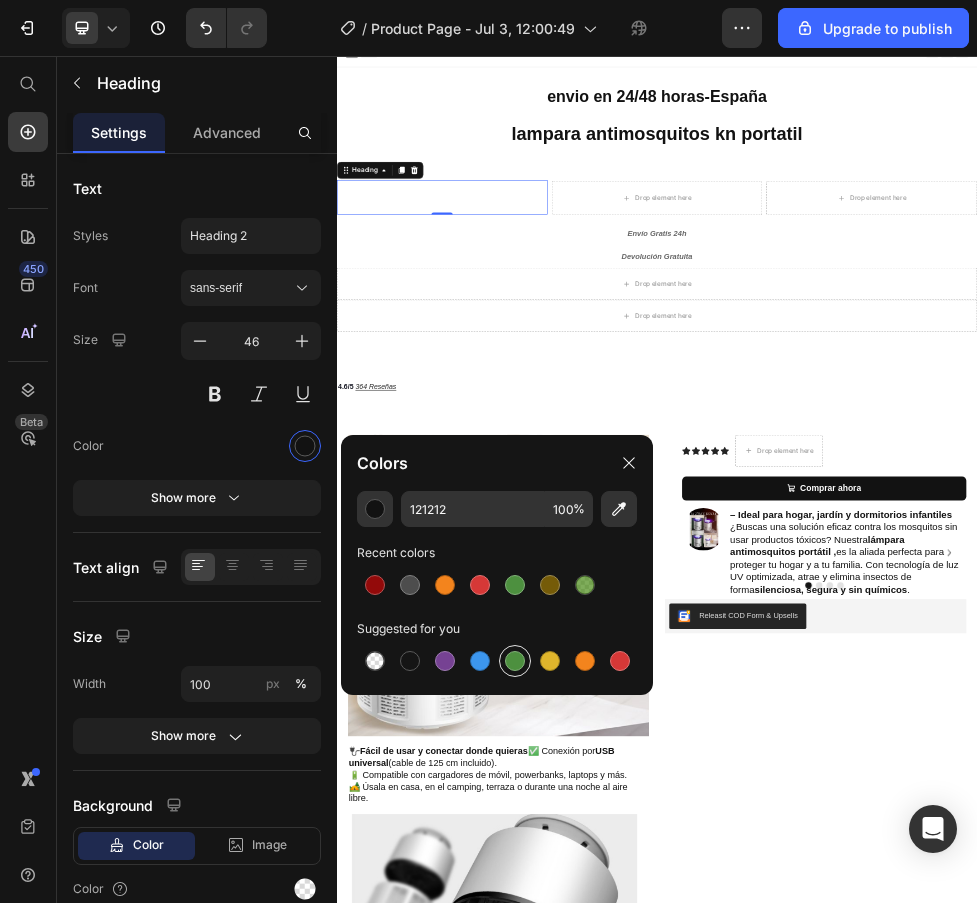 click at bounding box center [515, 661] 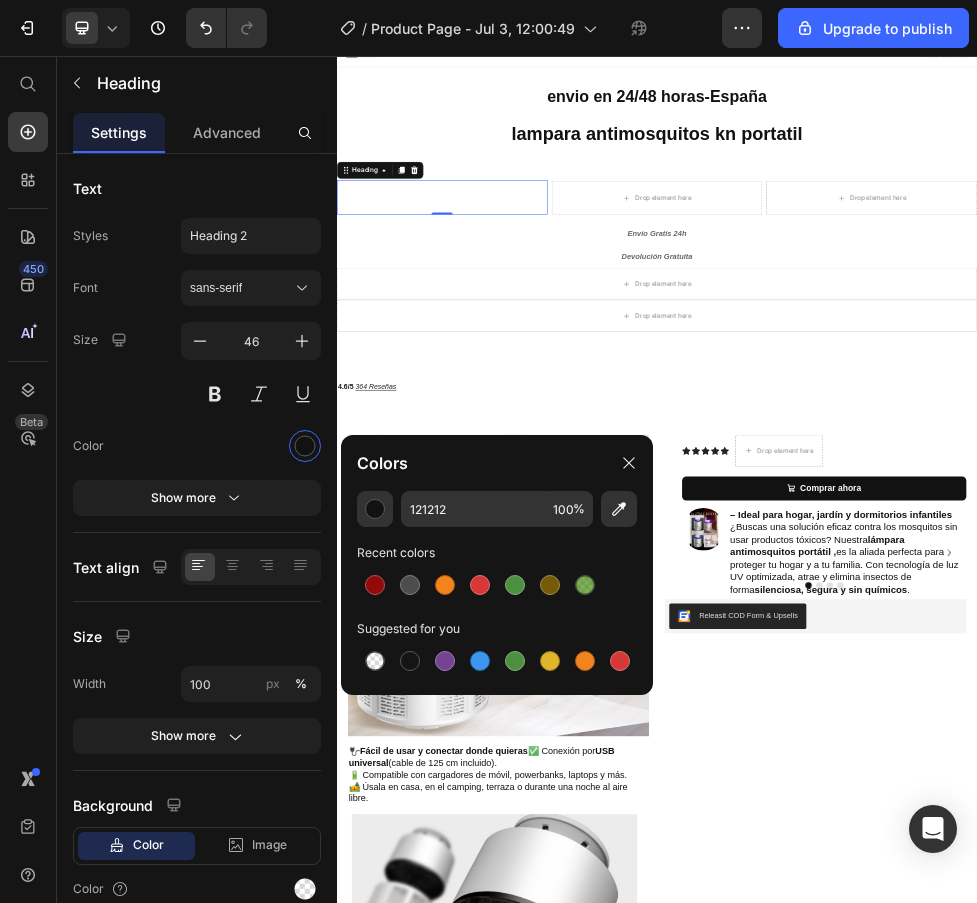 type on "4D903F" 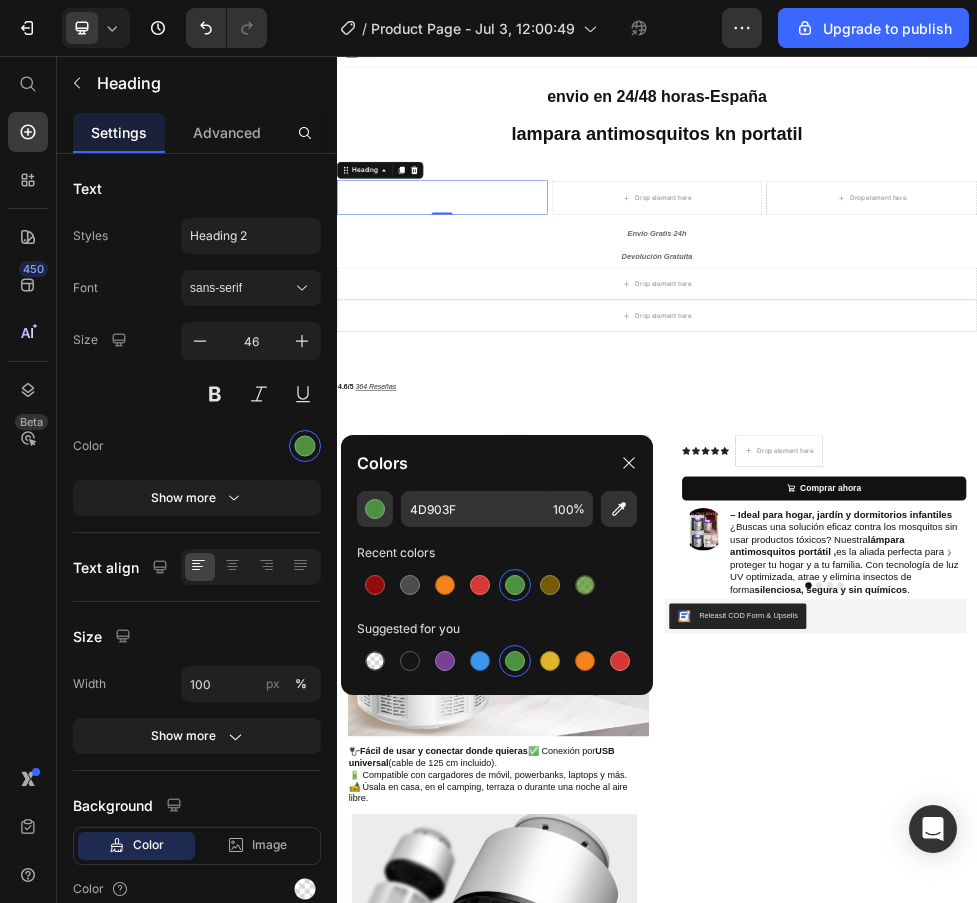 click at bounding box center [534, 323] 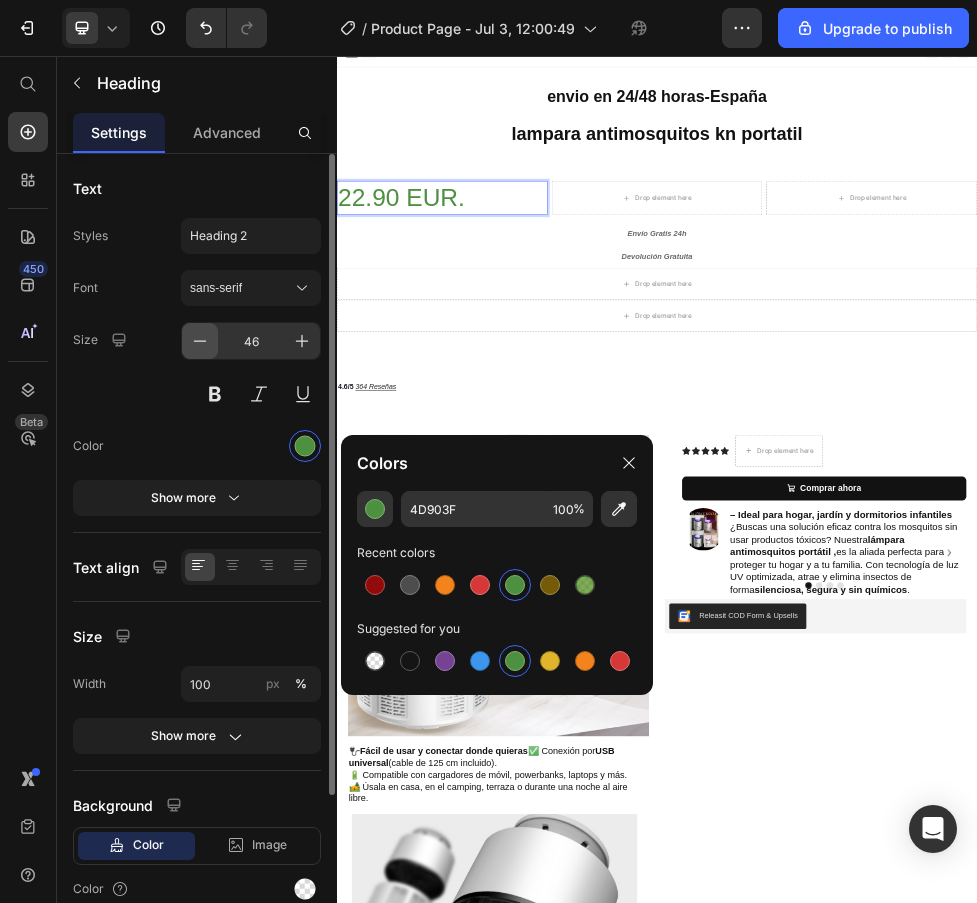 click 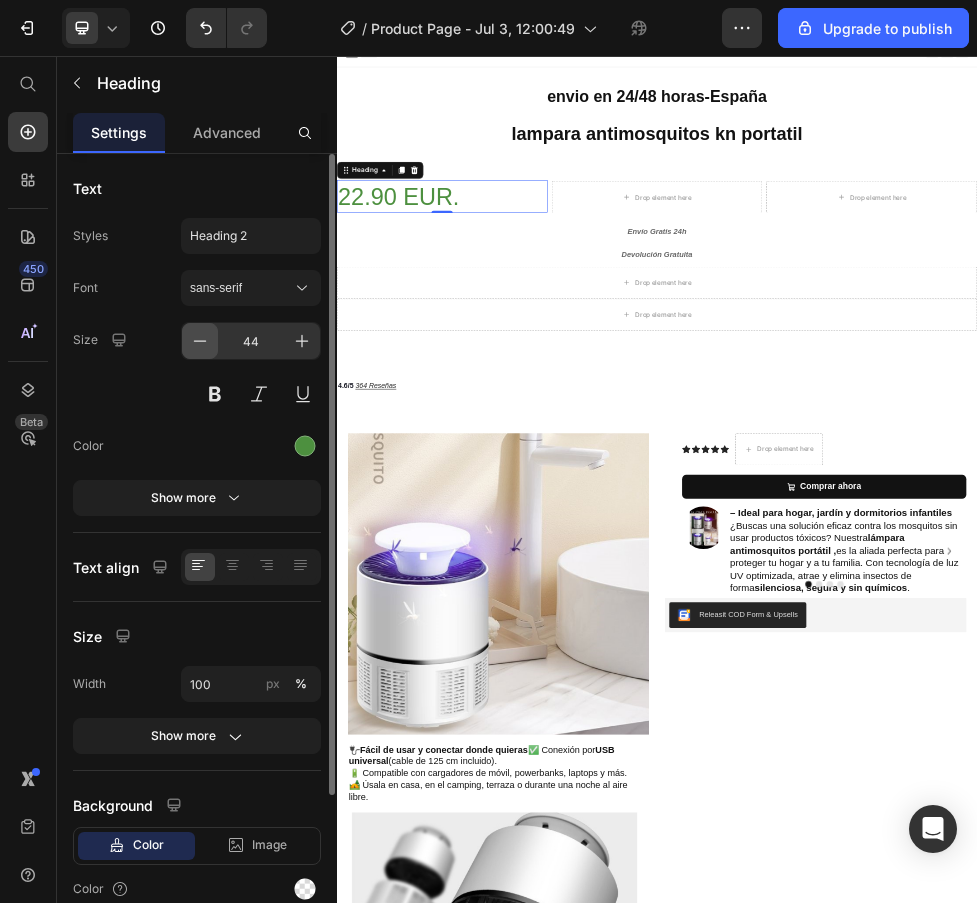 click 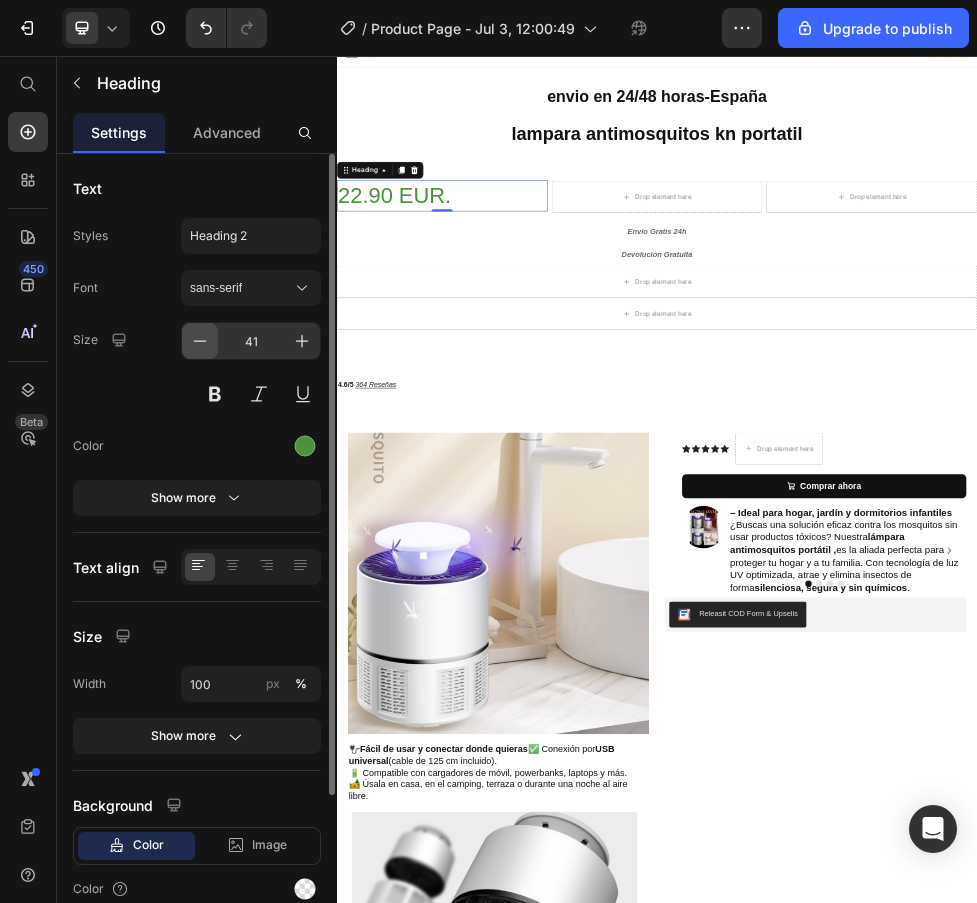 click 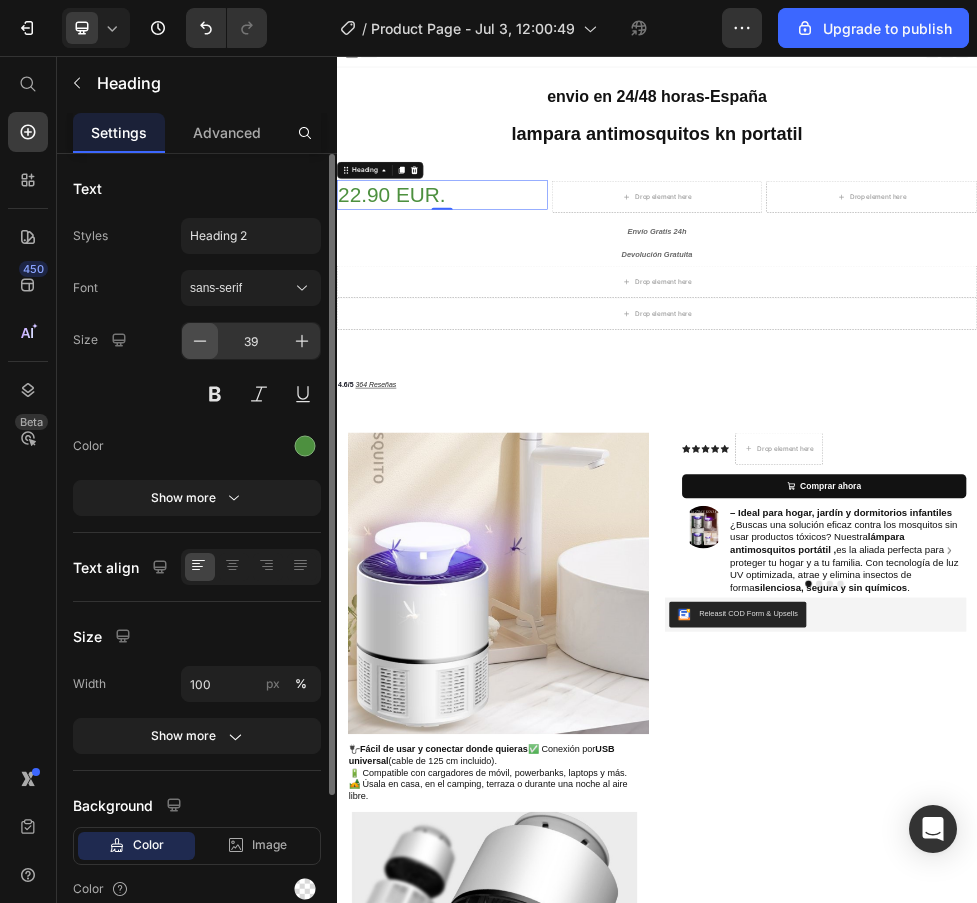 click 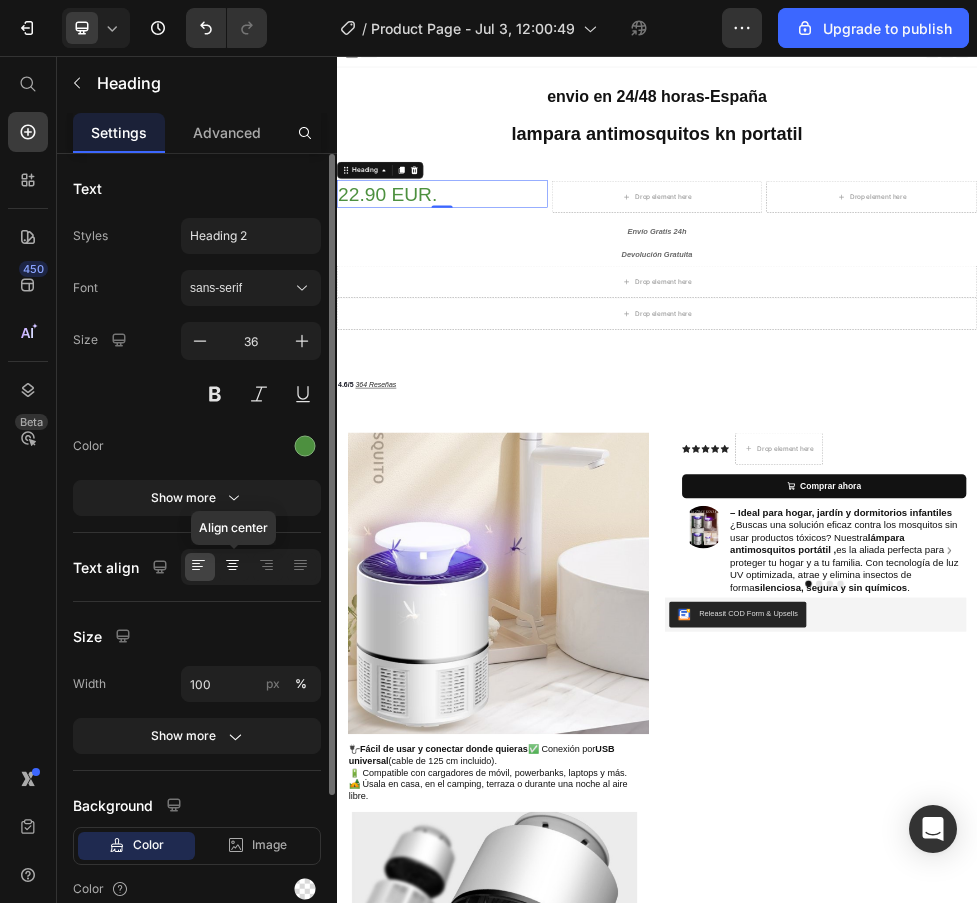 click 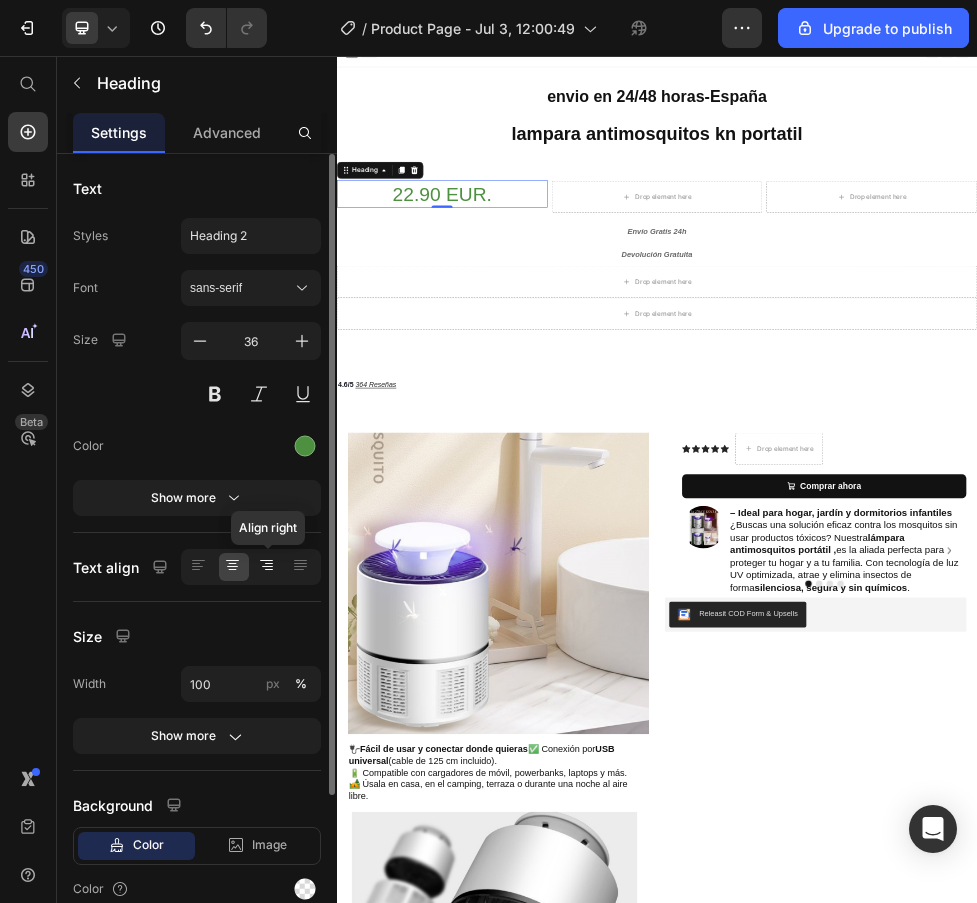 click 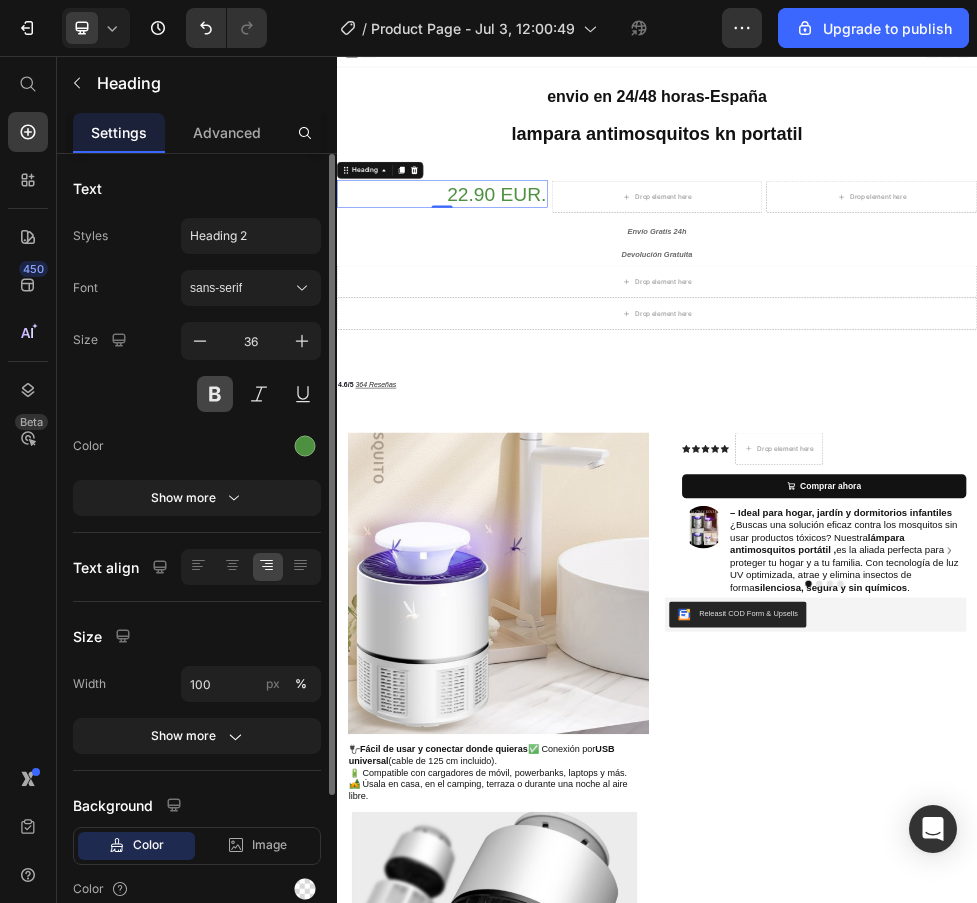 click at bounding box center [215, 394] 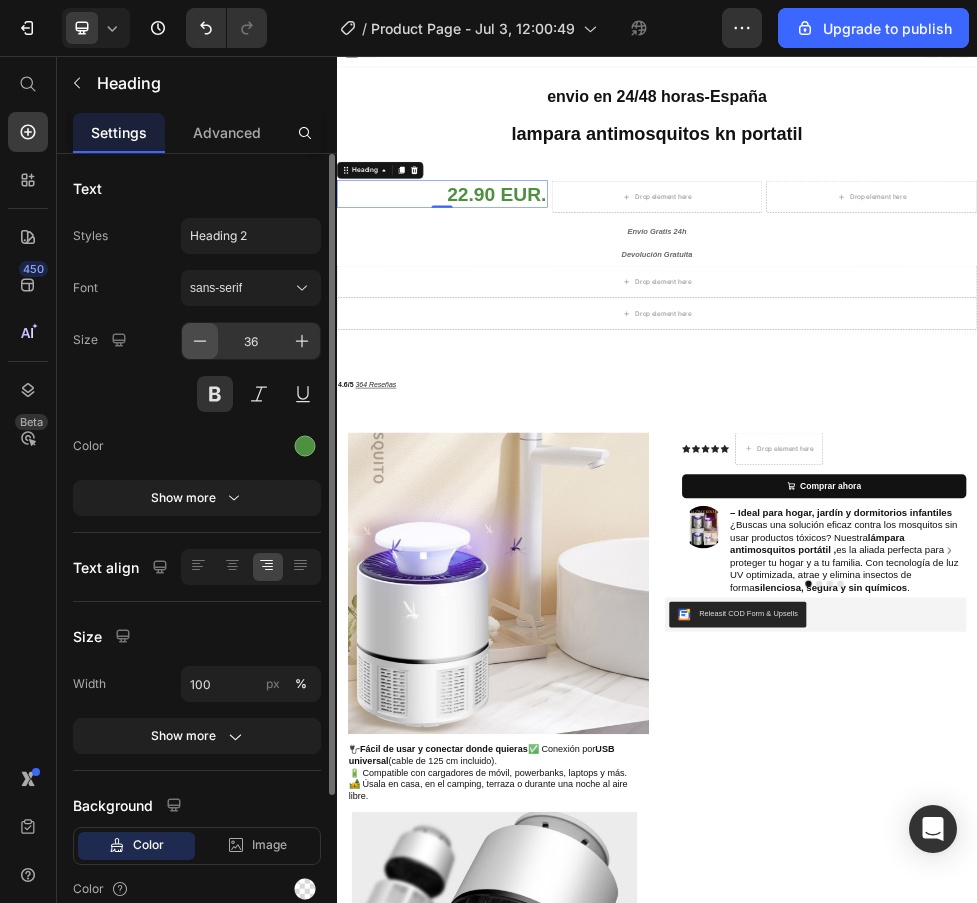 click 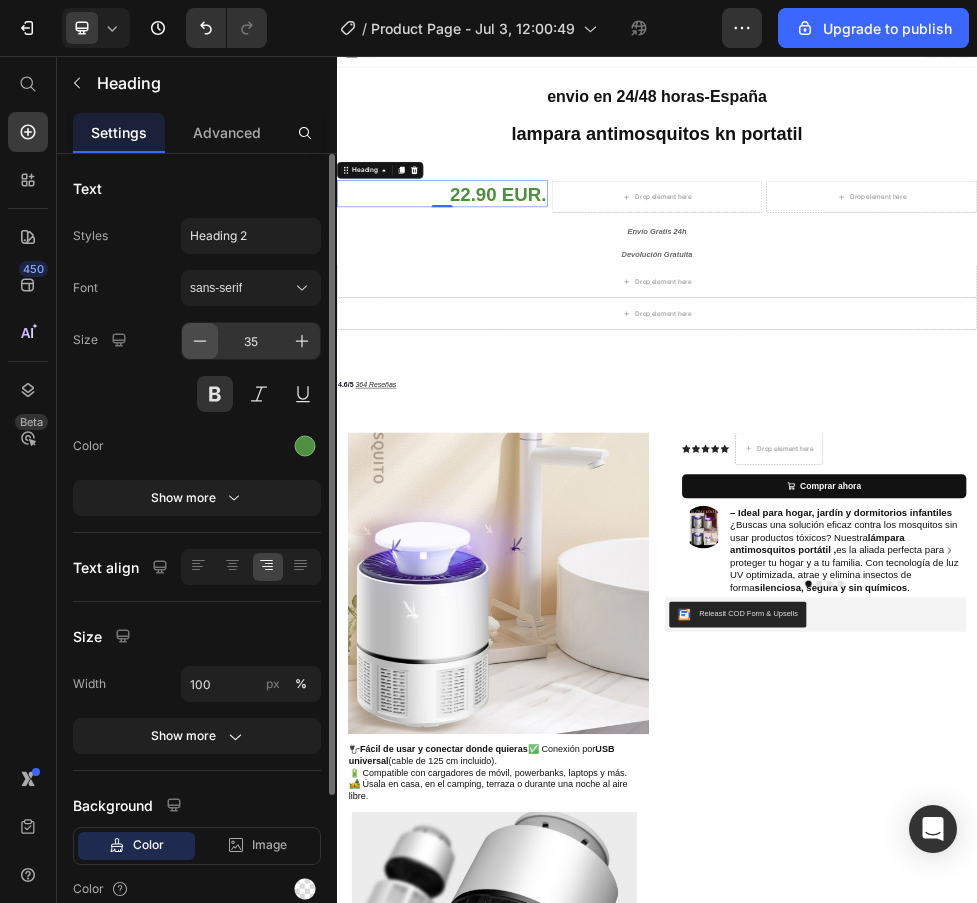 click 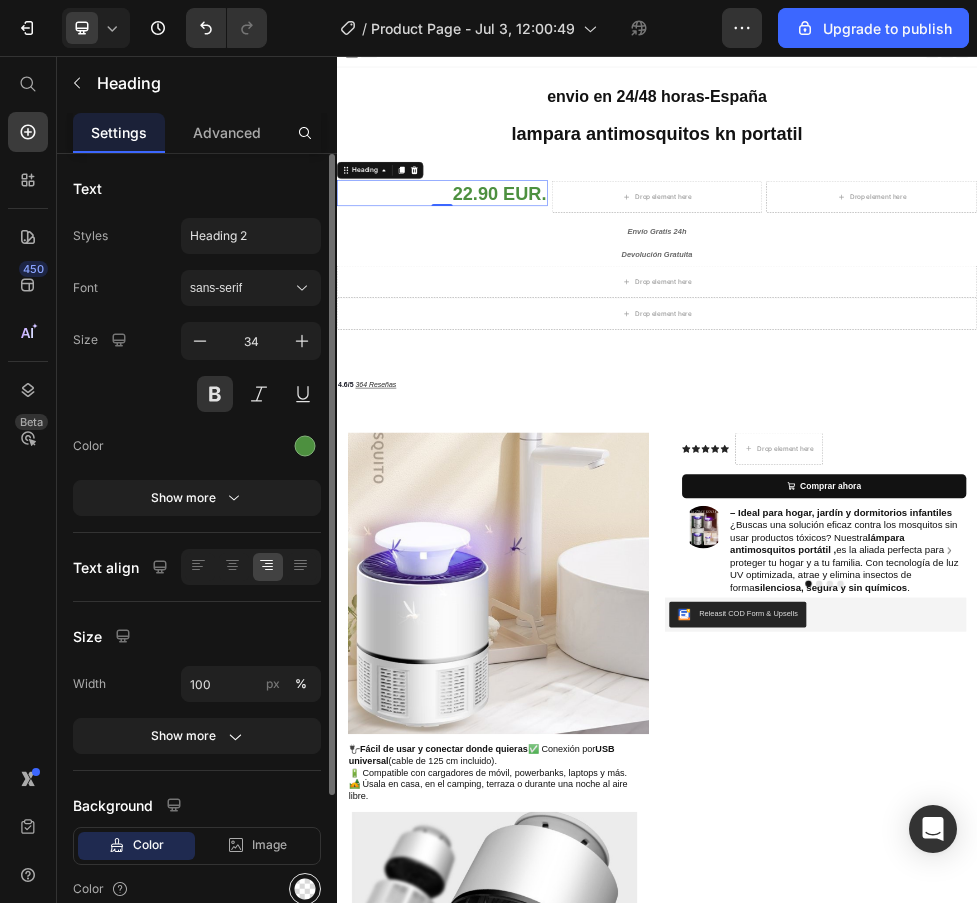 click at bounding box center [305, 889] 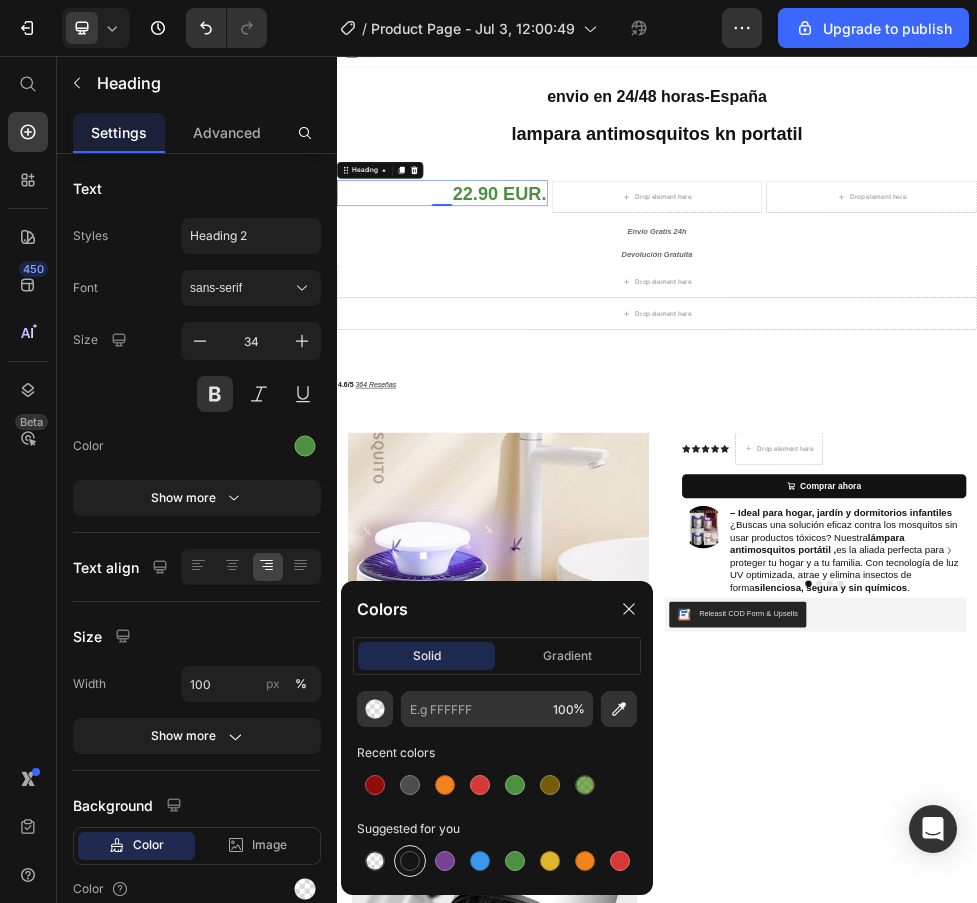 click at bounding box center [410, 861] 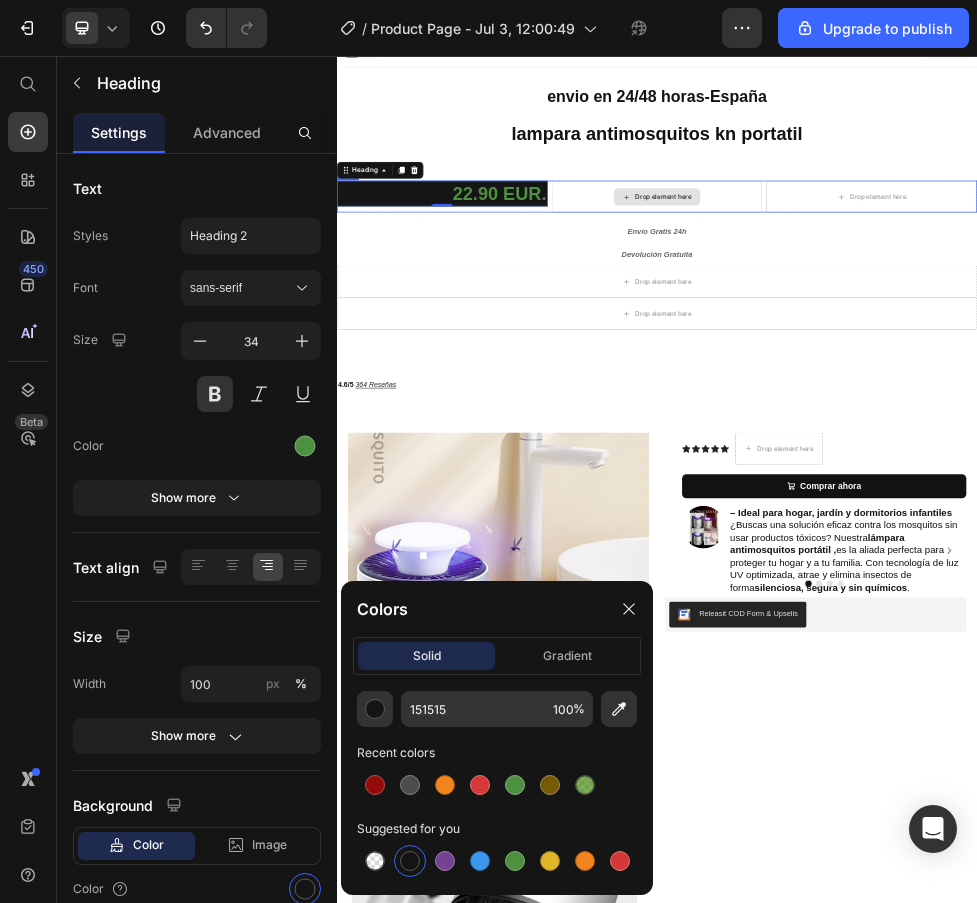 click on "Drop element here" at bounding box center [949, 321] 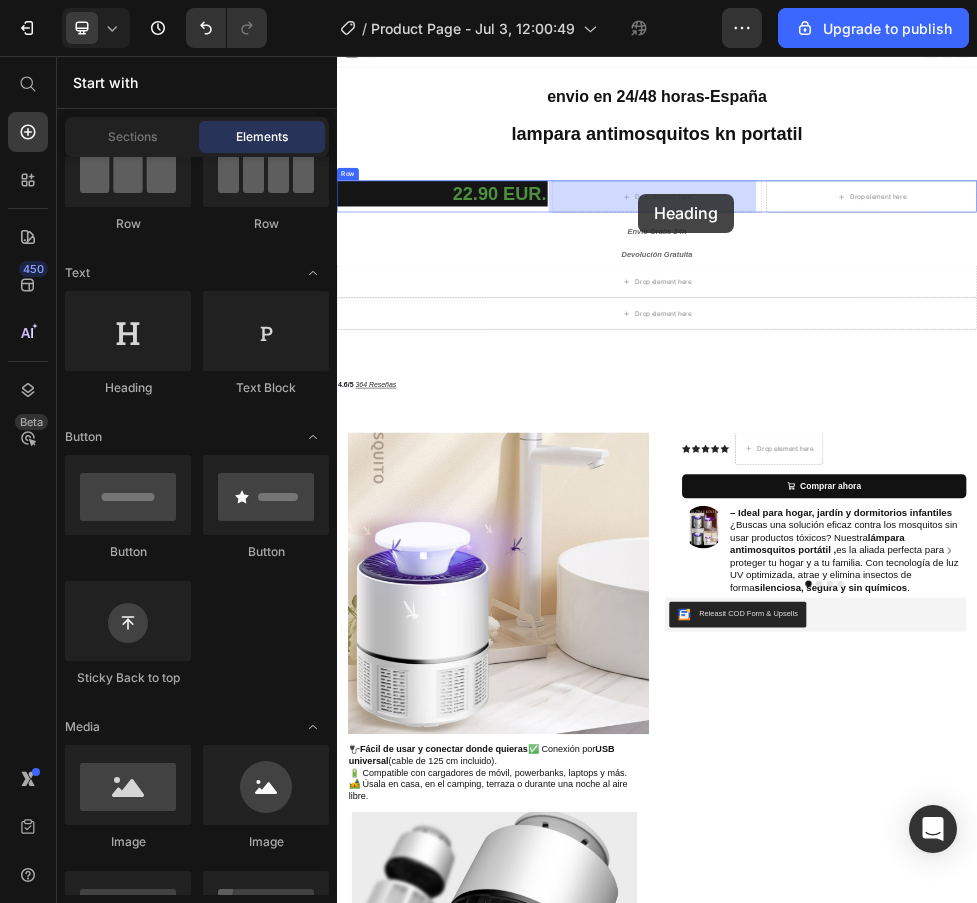 drag, startPoint x: 505, startPoint y: 500, endPoint x: 901, endPoint y: 314, distance: 437.50656 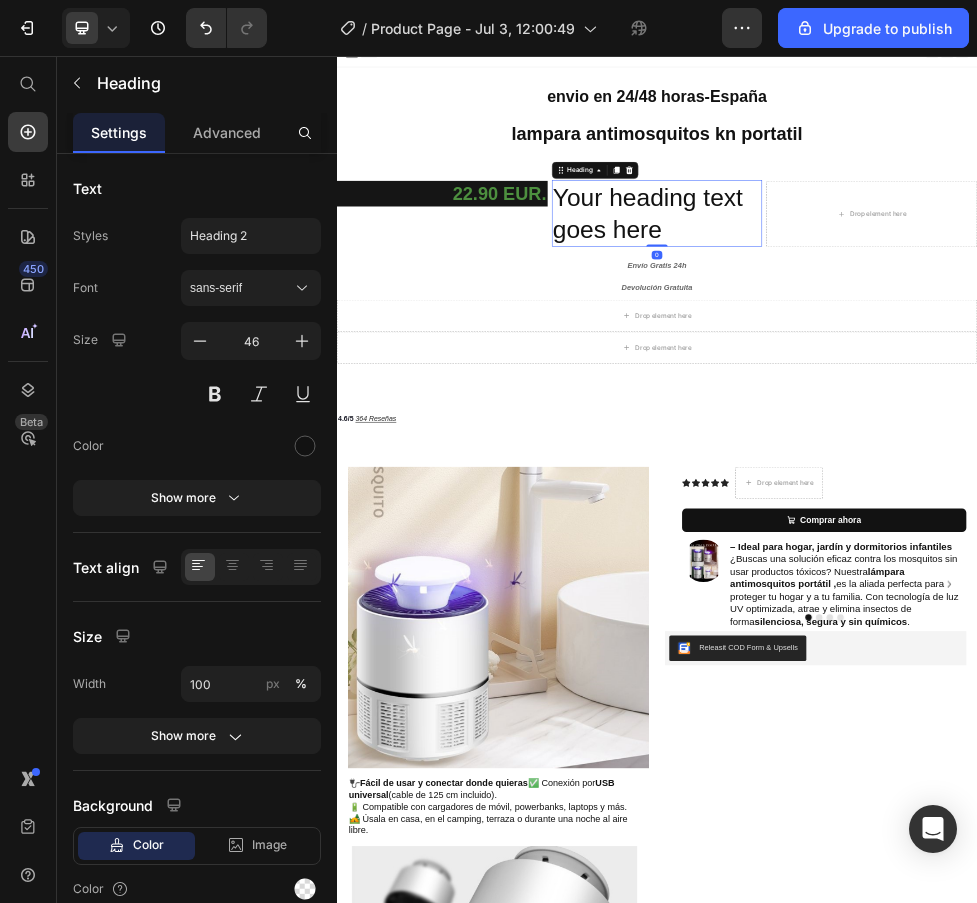click on "Your heading text goes here" at bounding box center (937, 353) 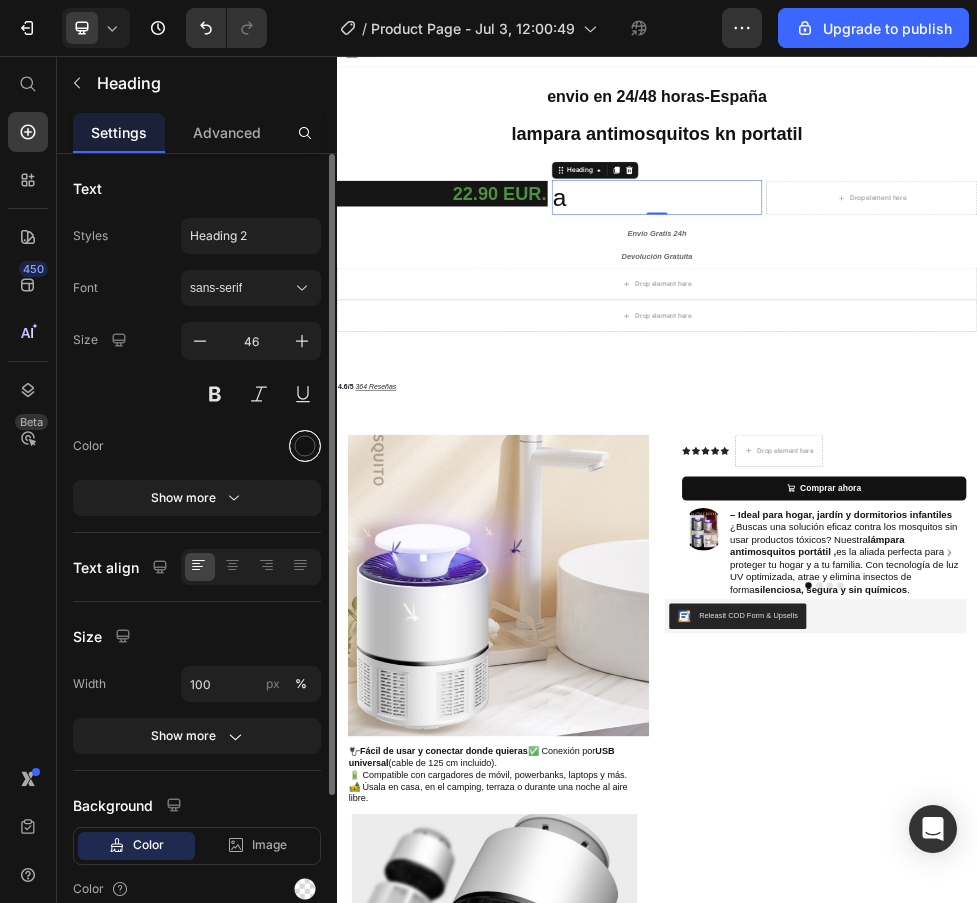 click at bounding box center [305, 446] 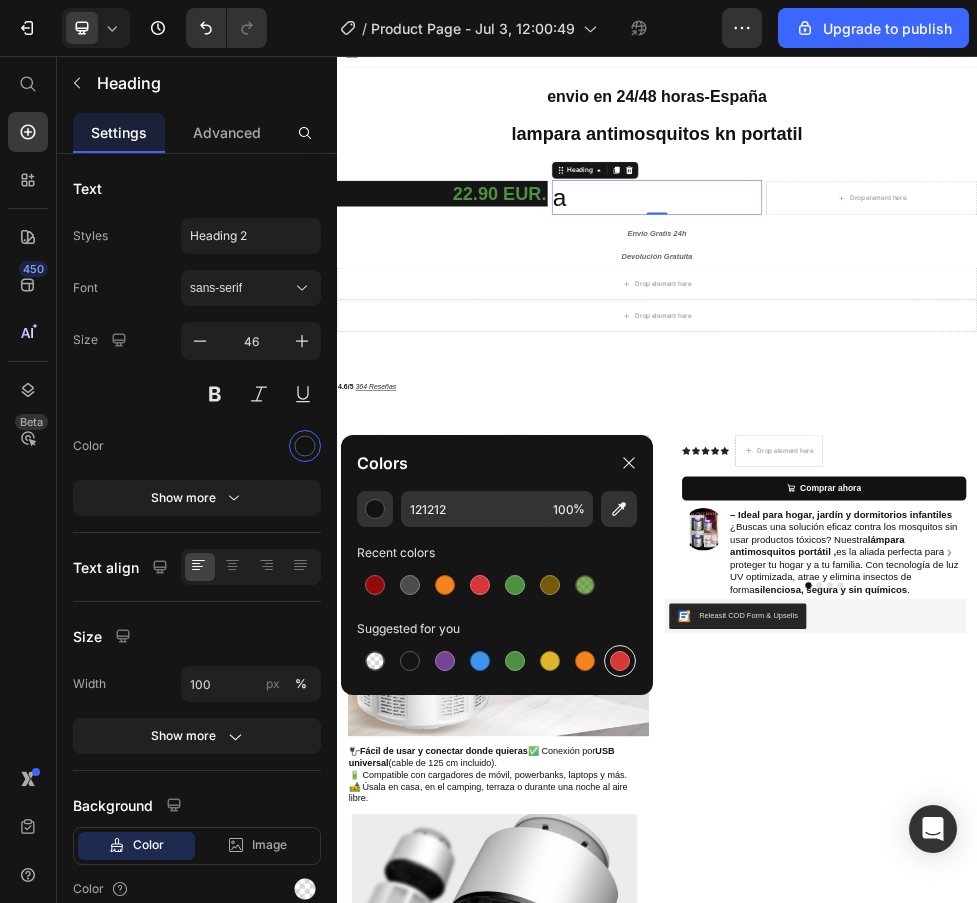 click at bounding box center [620, 661] 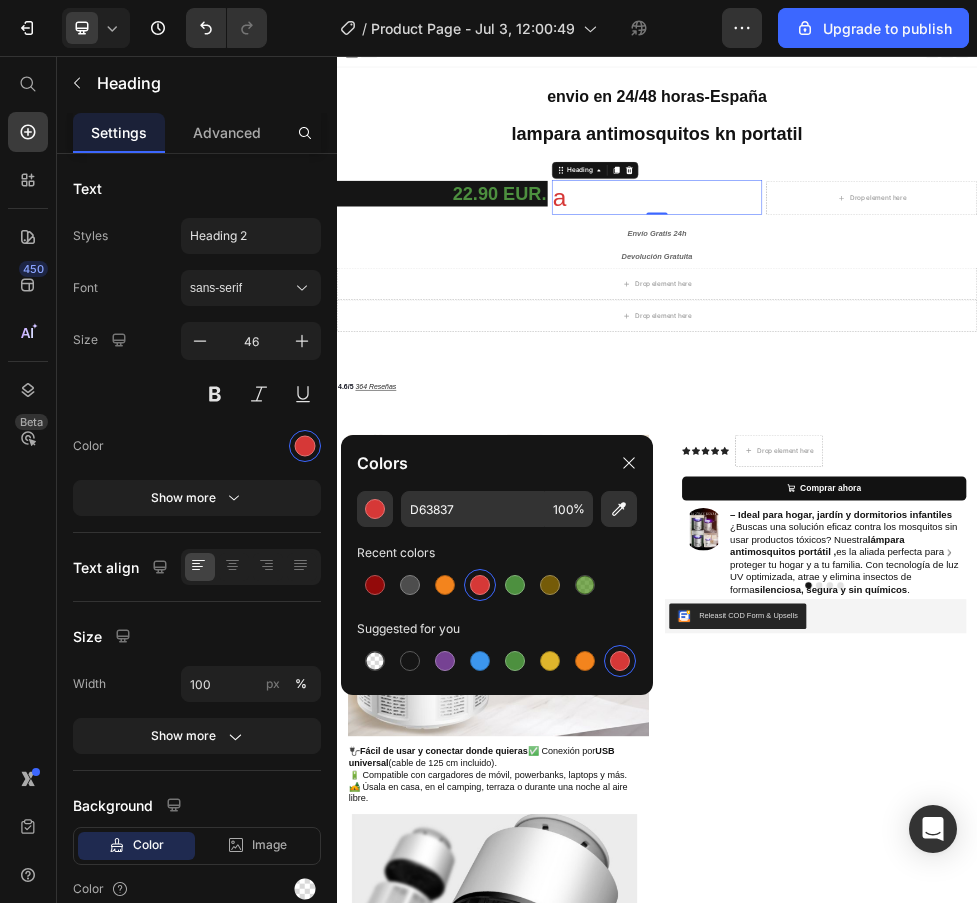 click on "a" at bounding box center (937, 323) 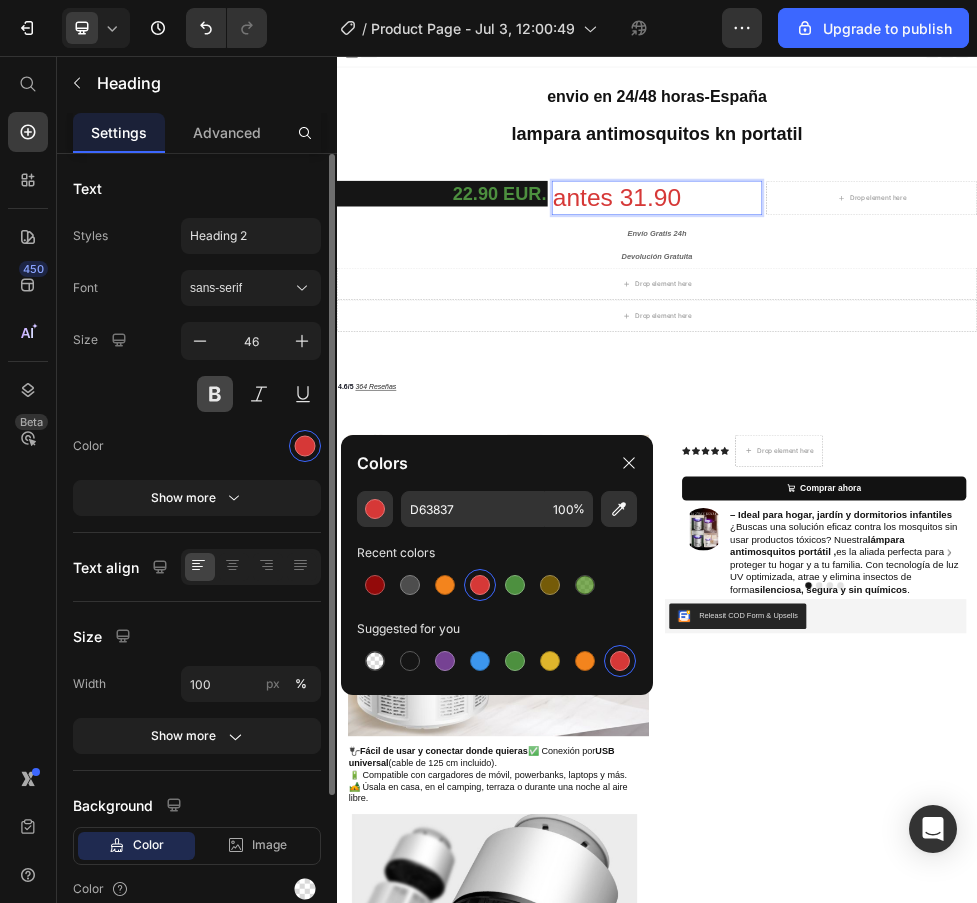 click at bounding box center [215, 394] 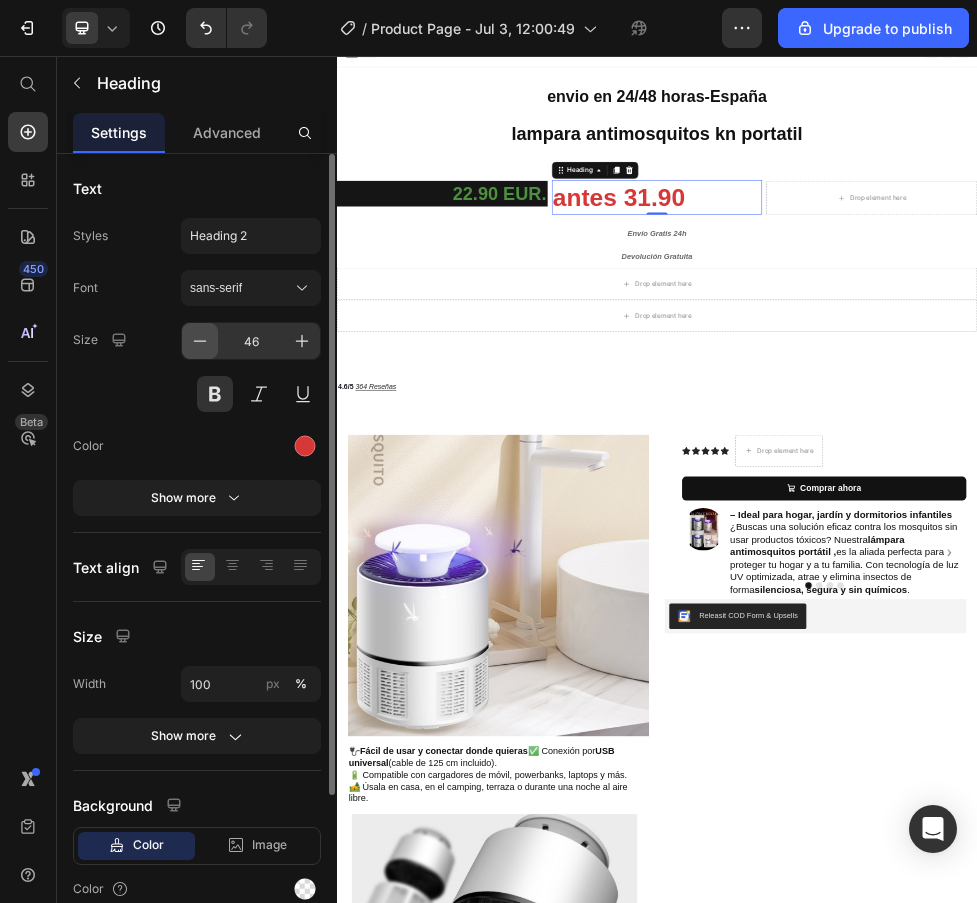 click 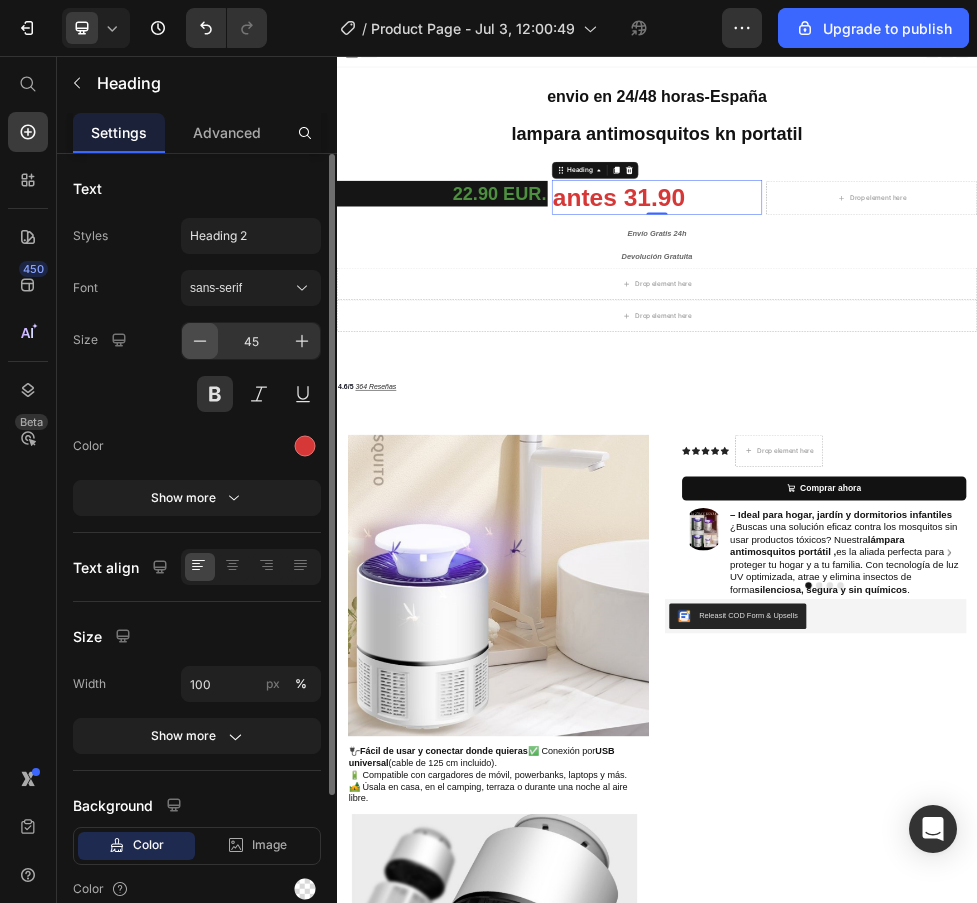 click 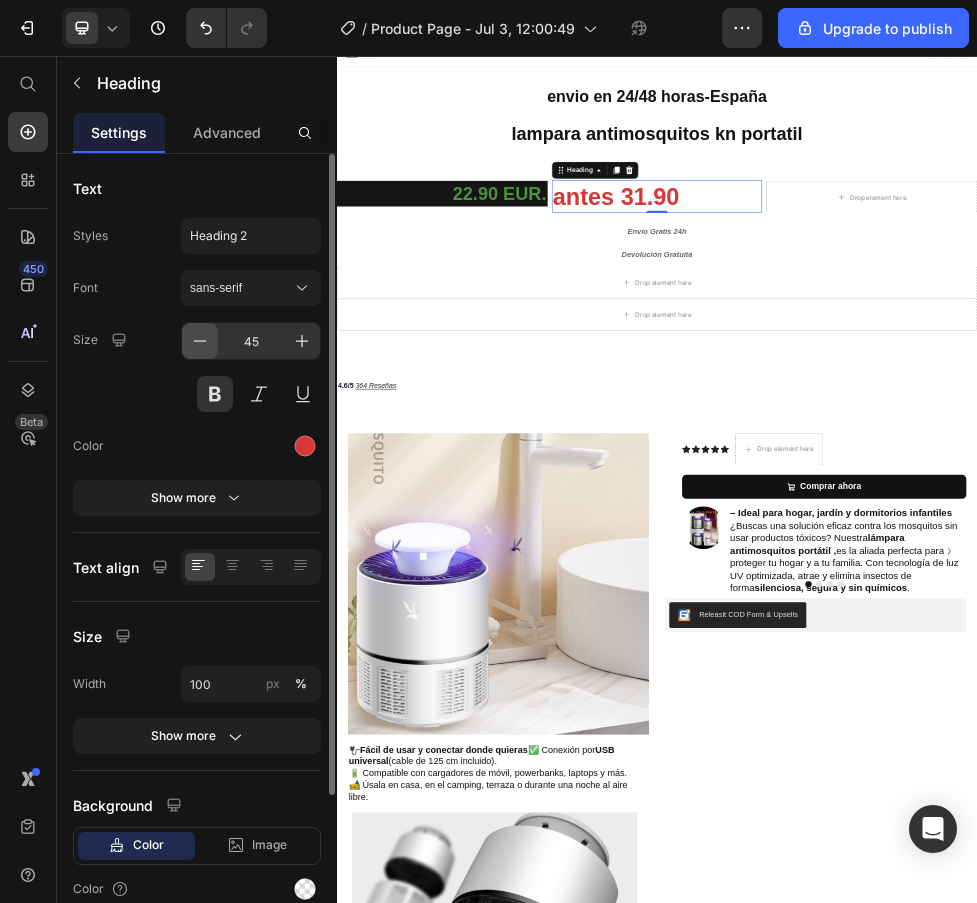 click 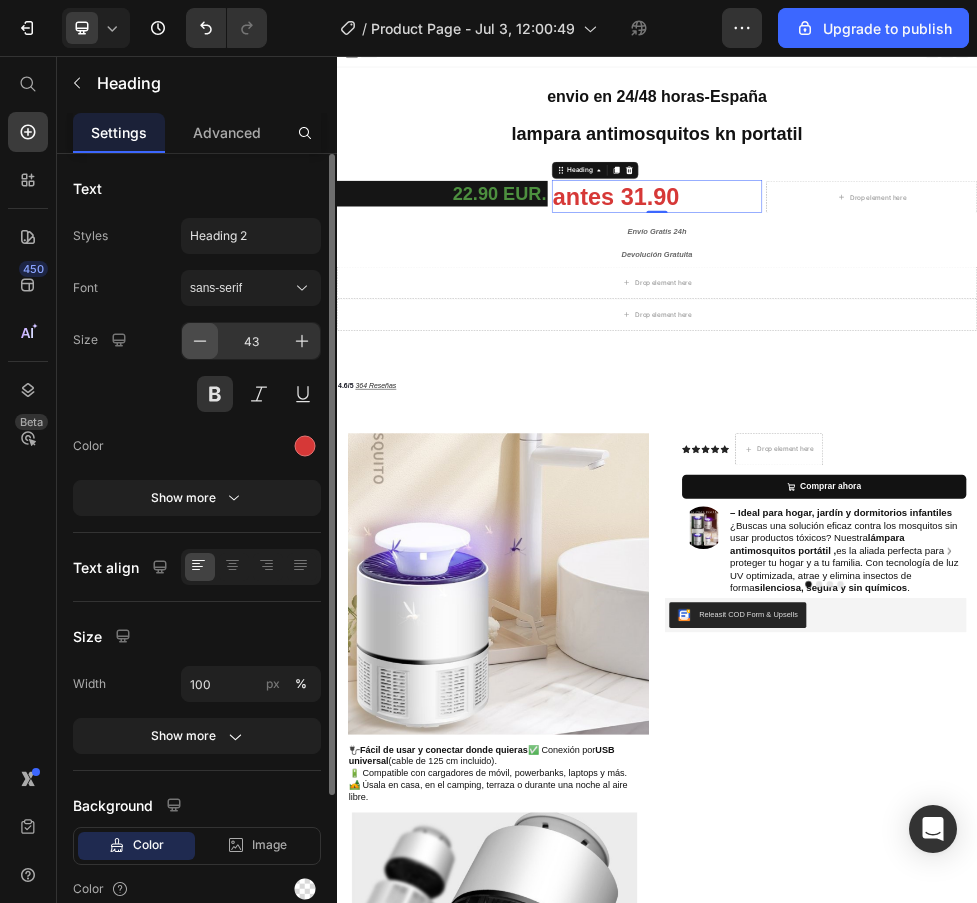 click 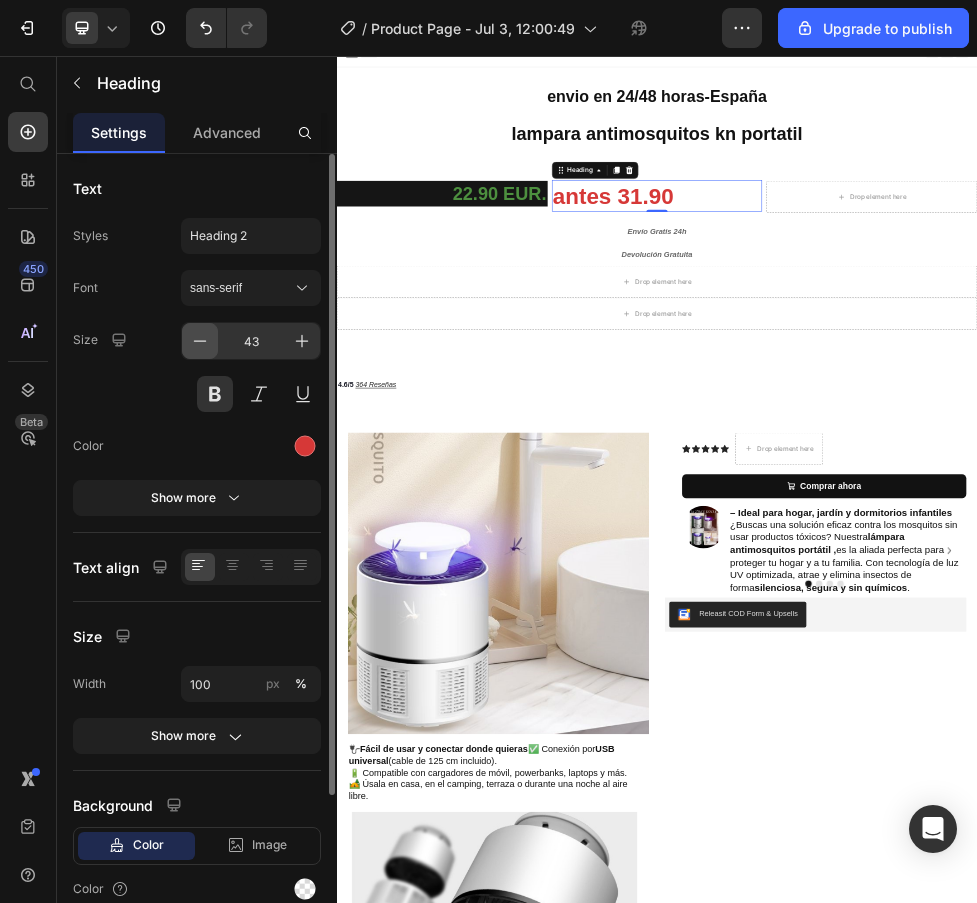 click 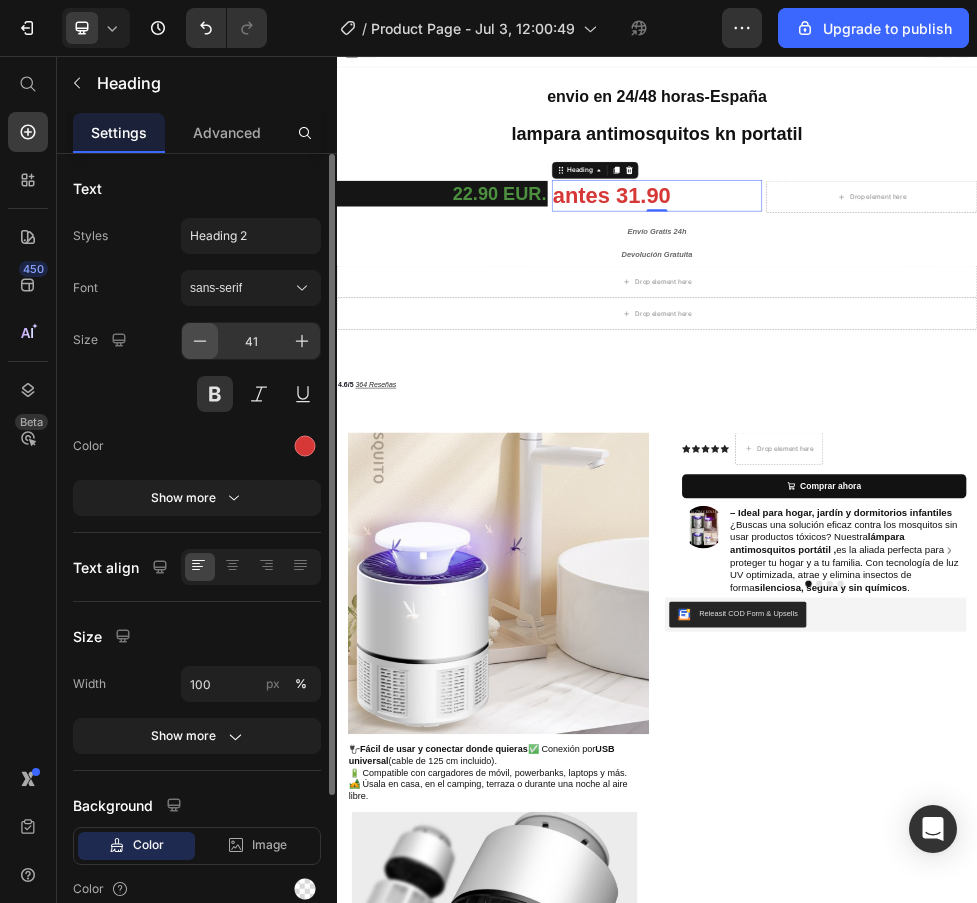 click 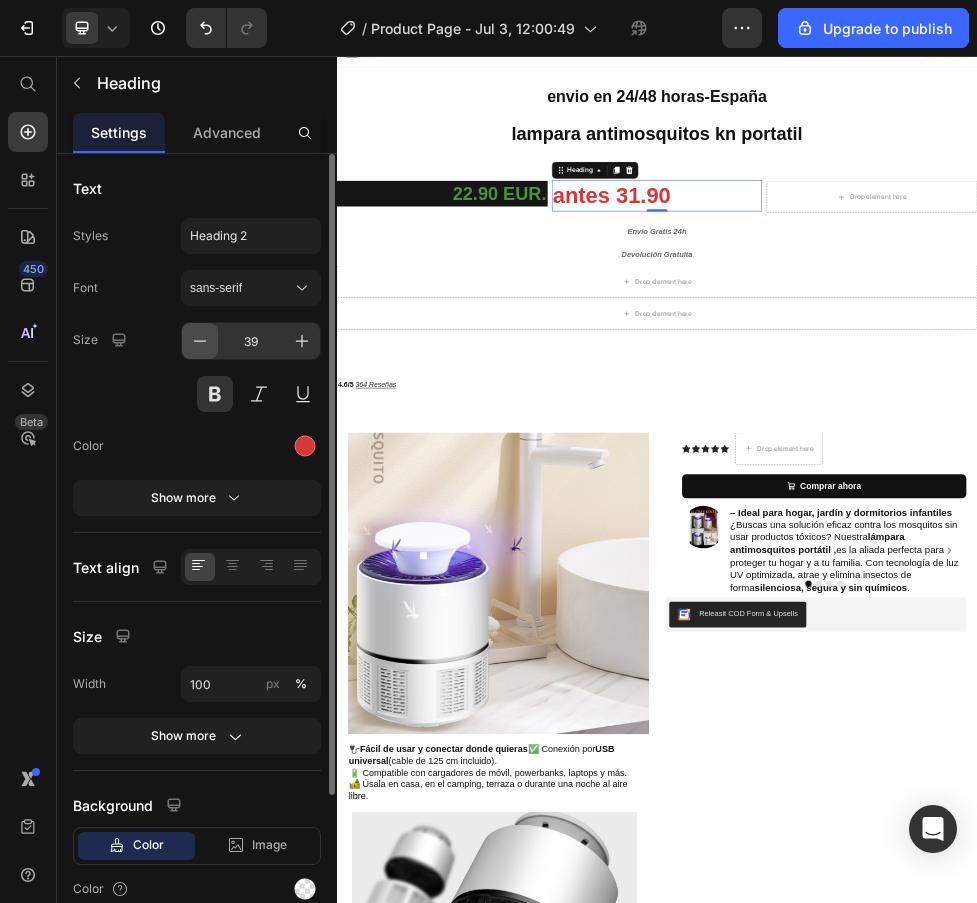 click 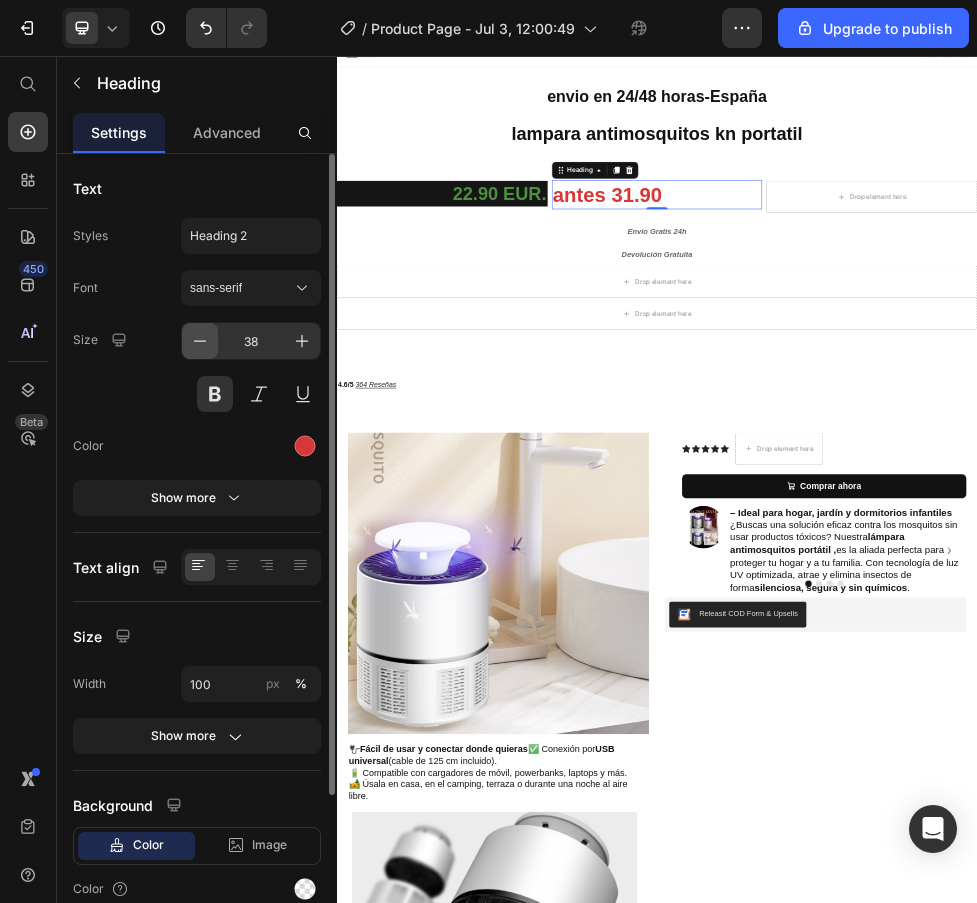 click 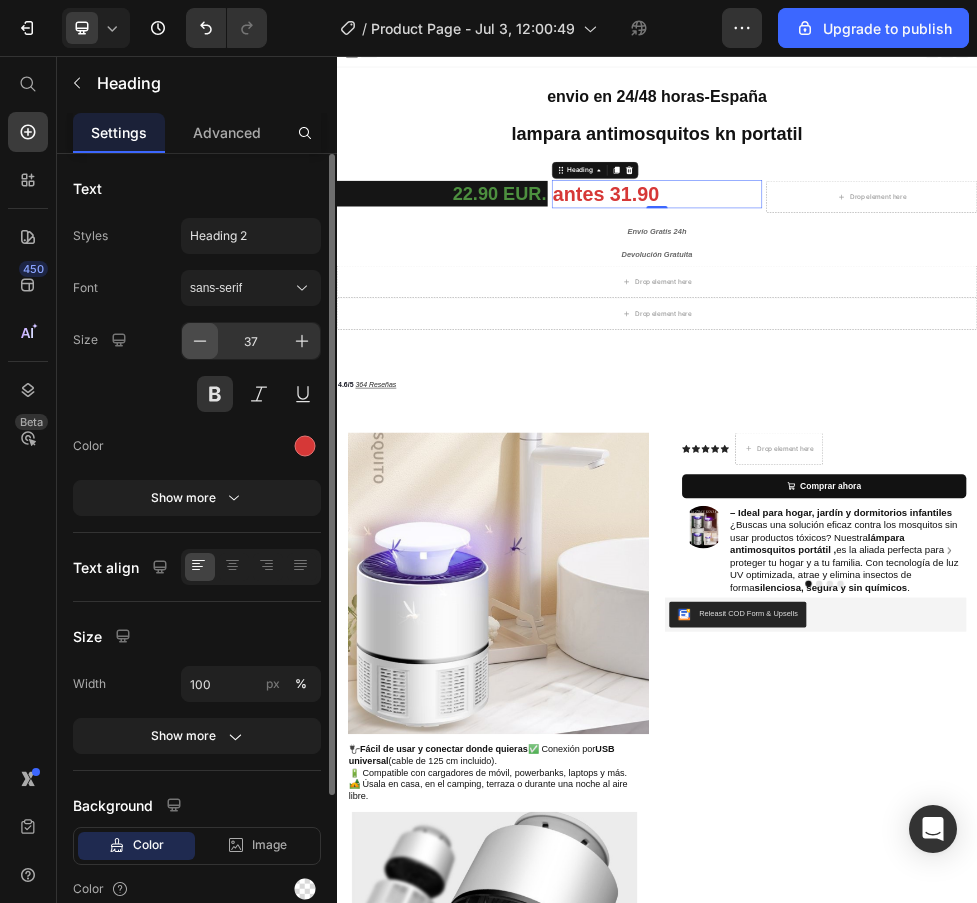 click 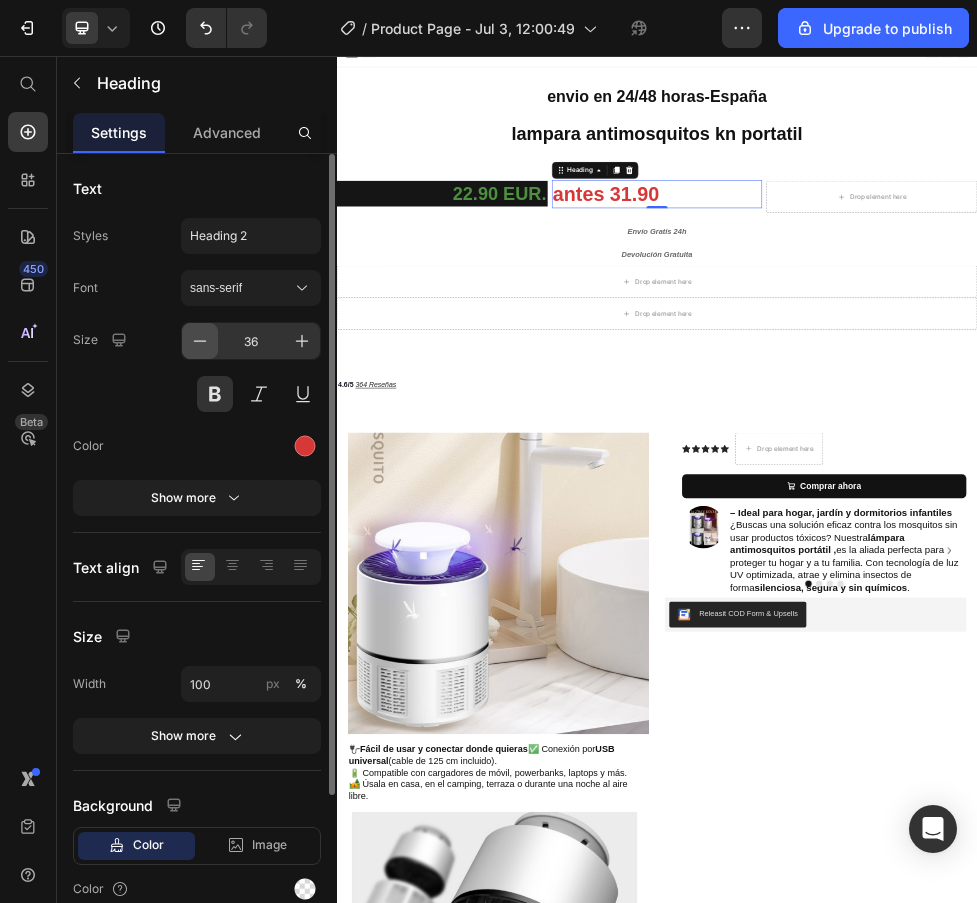 click 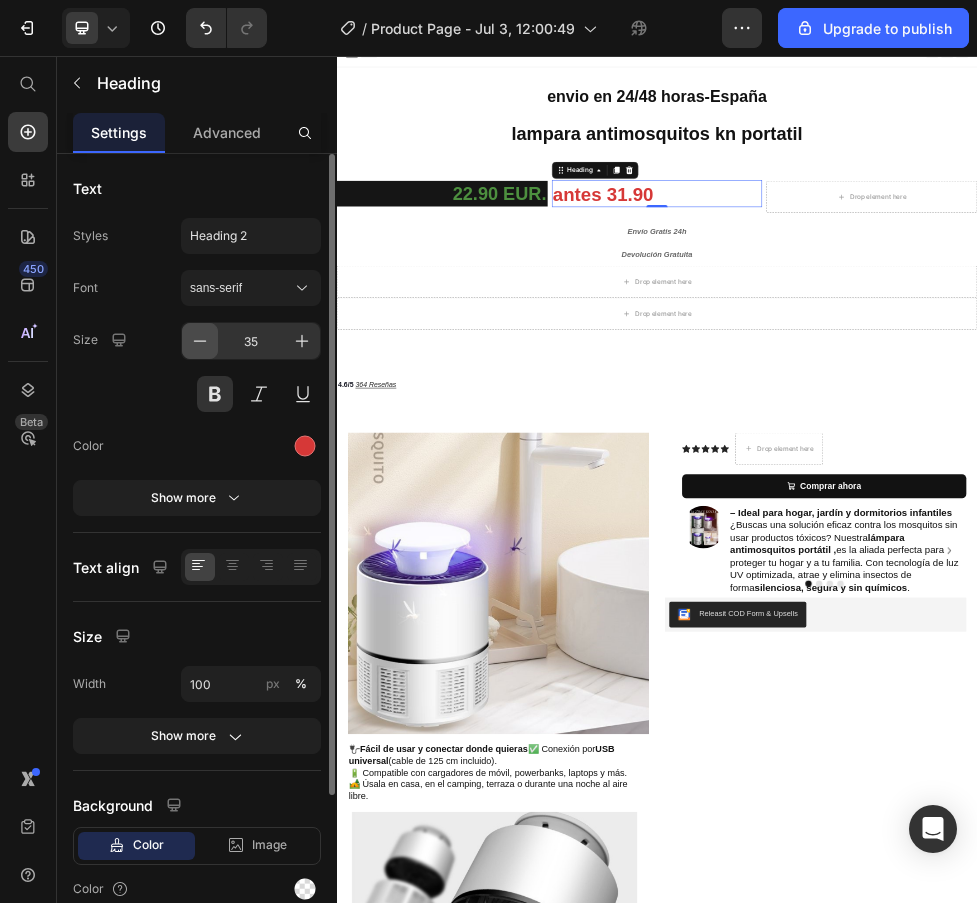 click 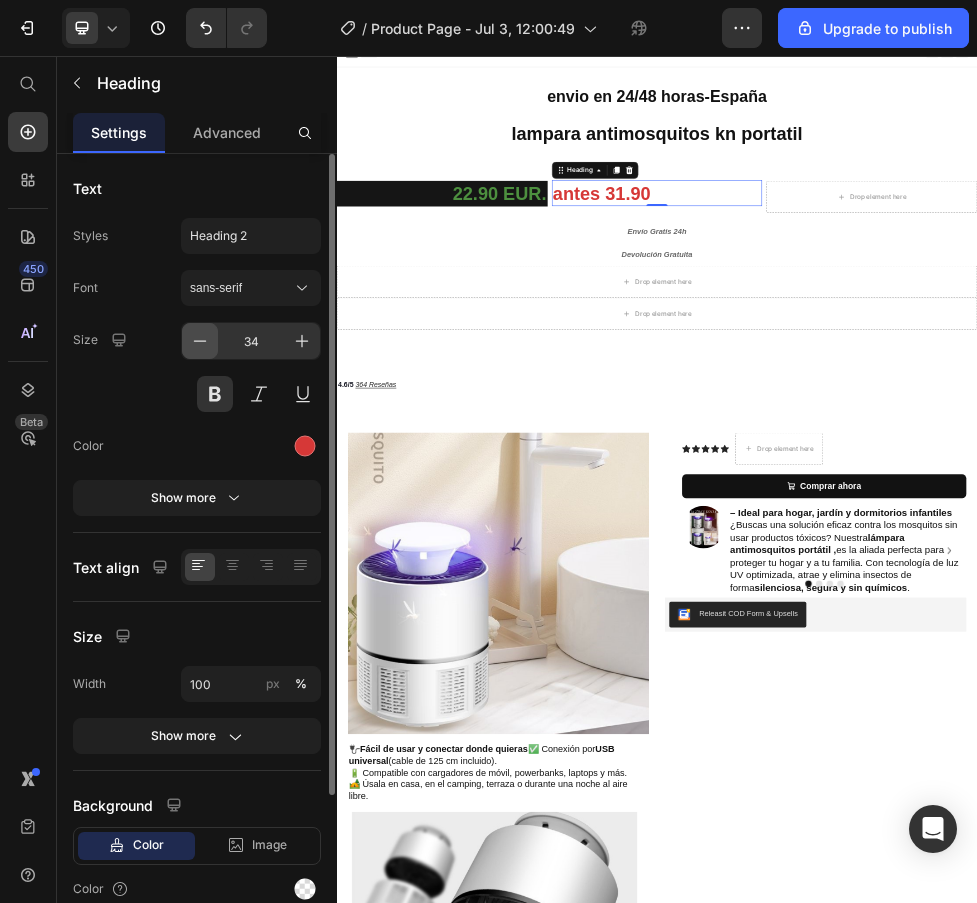 click 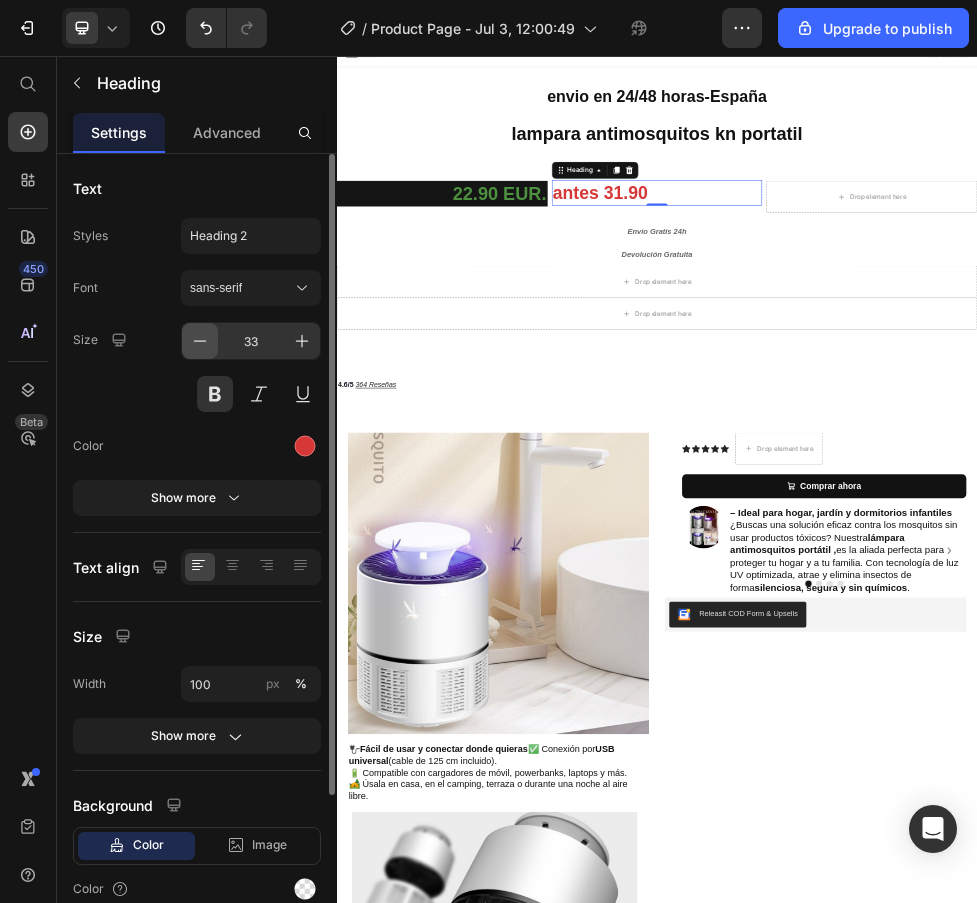 click 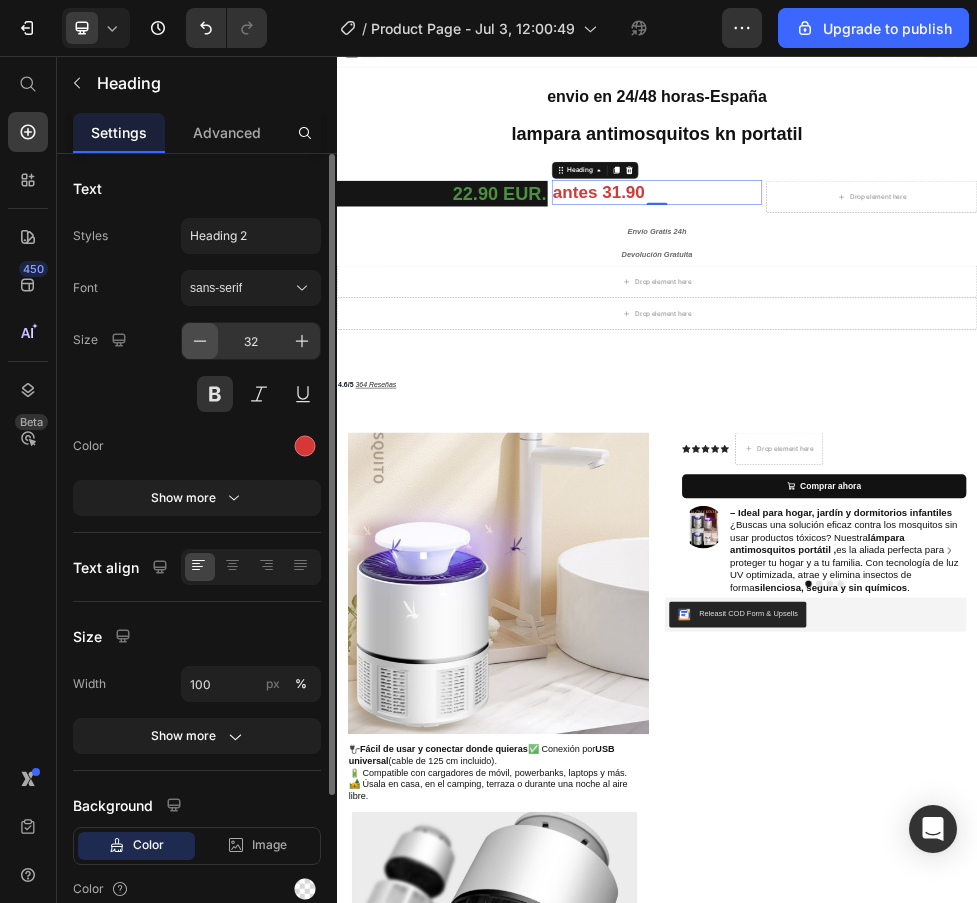 click 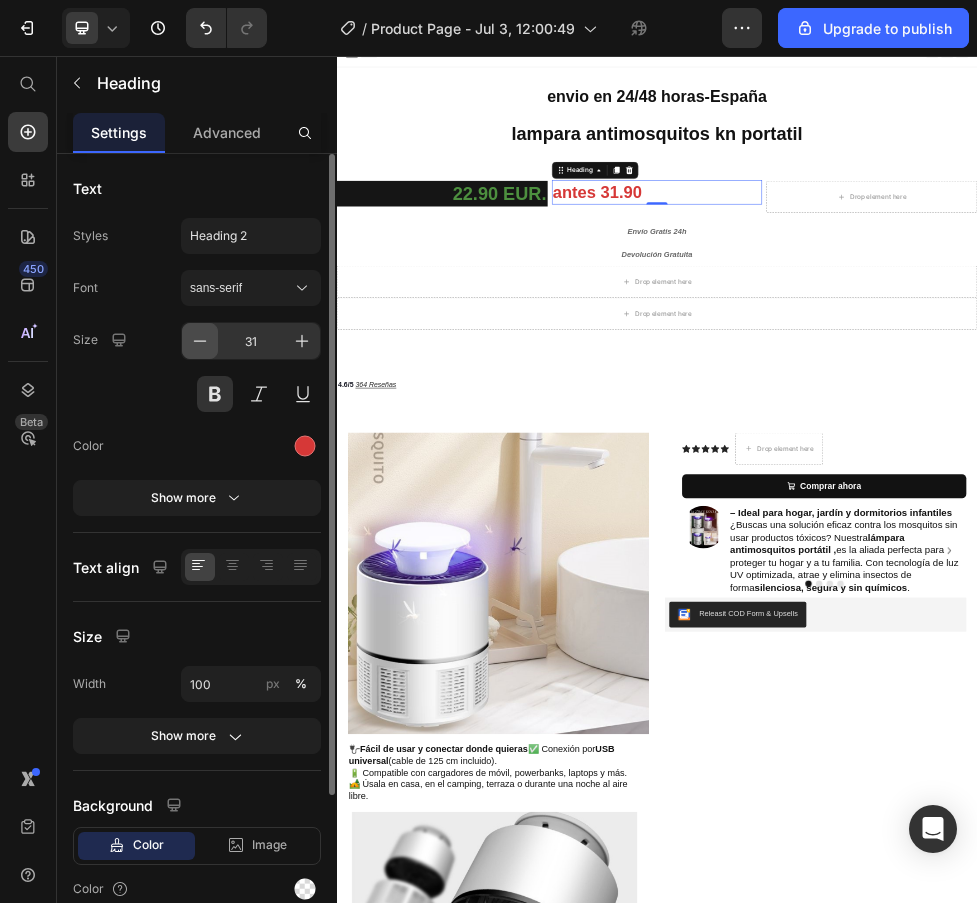 click 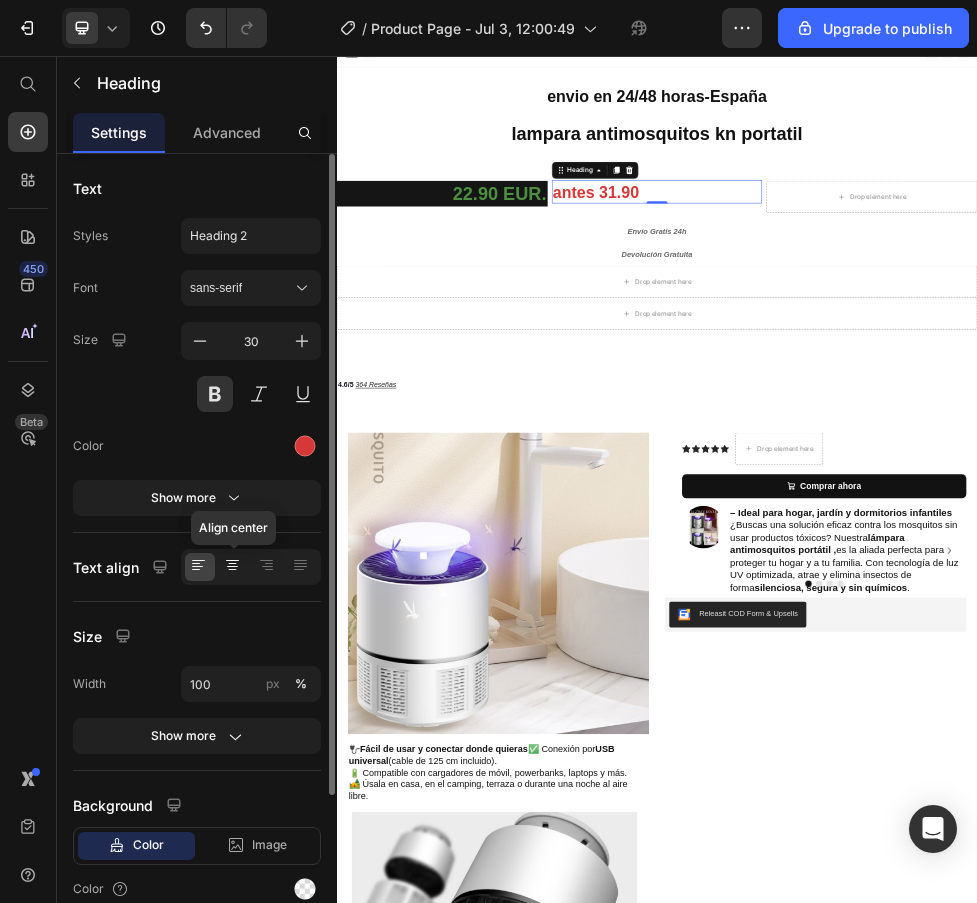 click 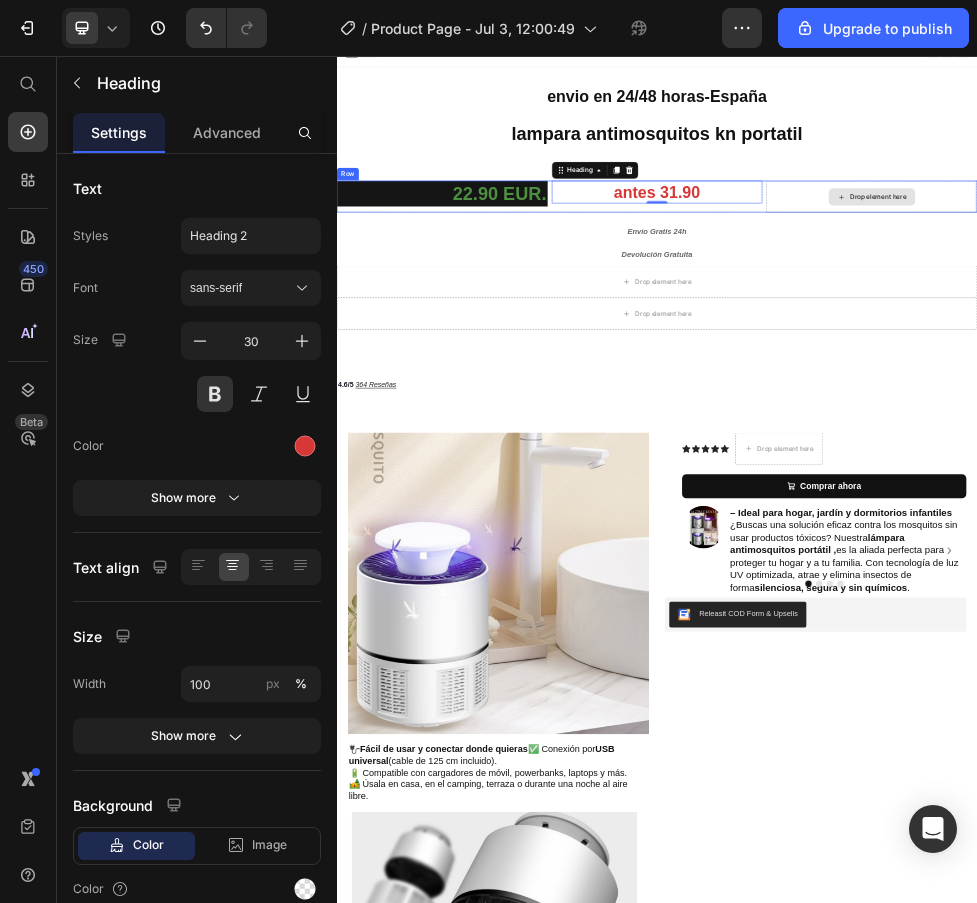 click on "Drop element here" at bounding box center [1340, 321] 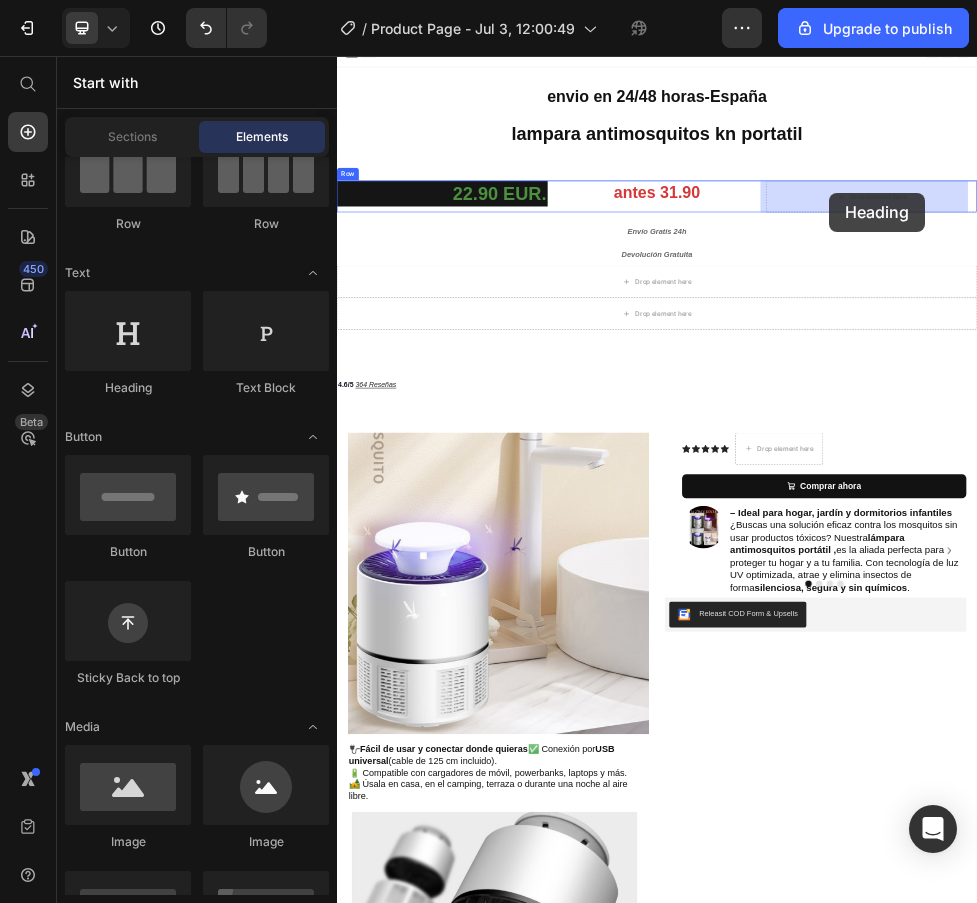 drag, startPoint x: 451, startPoint y: 400, endPoint x: 1259, endPoint y: 312, distance: 812.77795 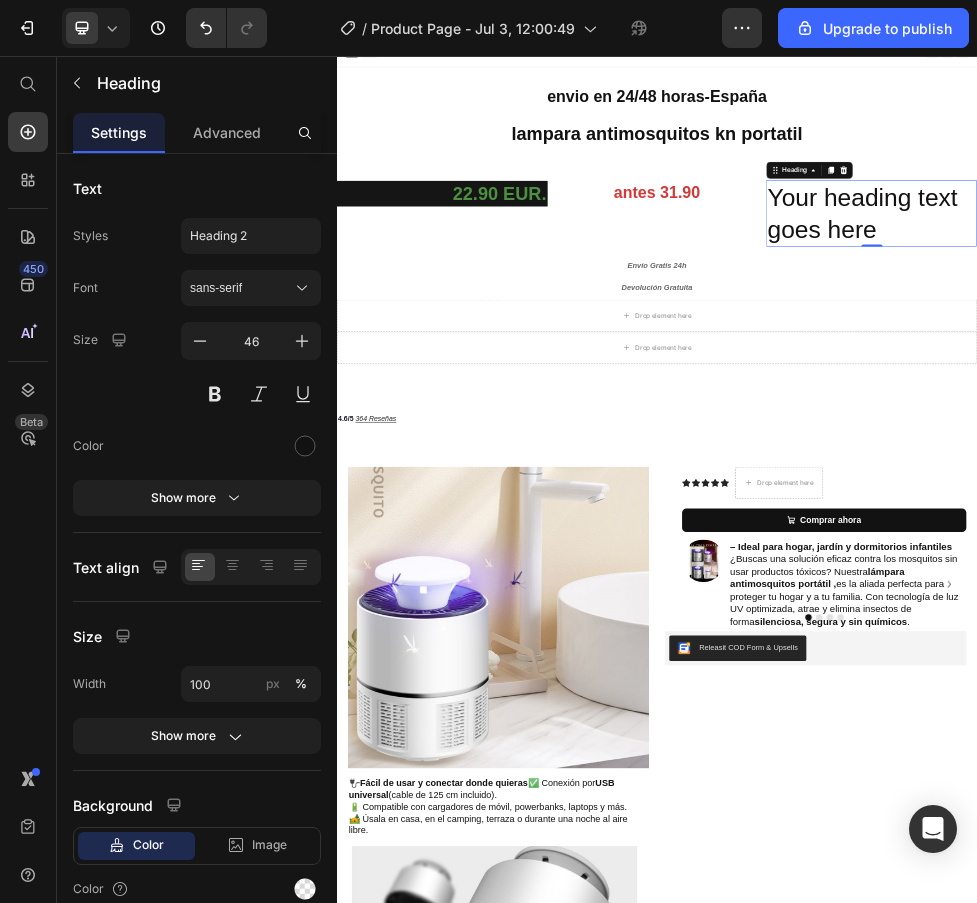 click on "Your heading text goes here" at bounding box center [1339, 353] 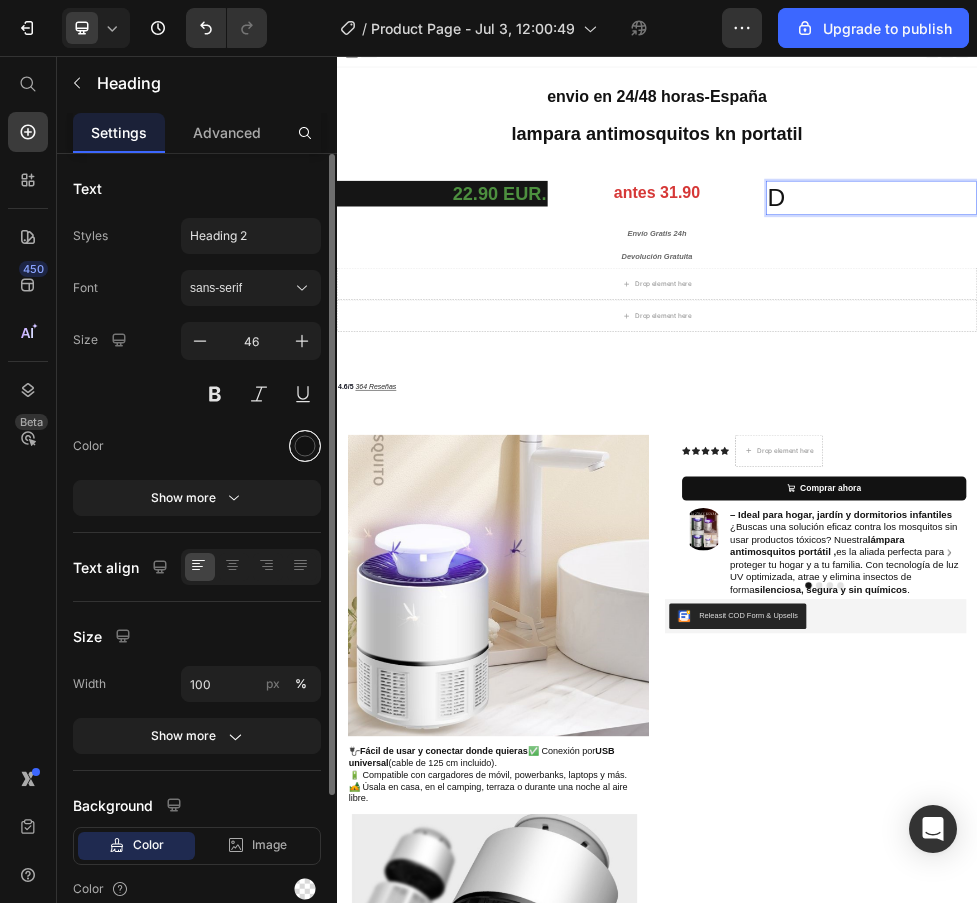 click at bounding box center [305, 446] 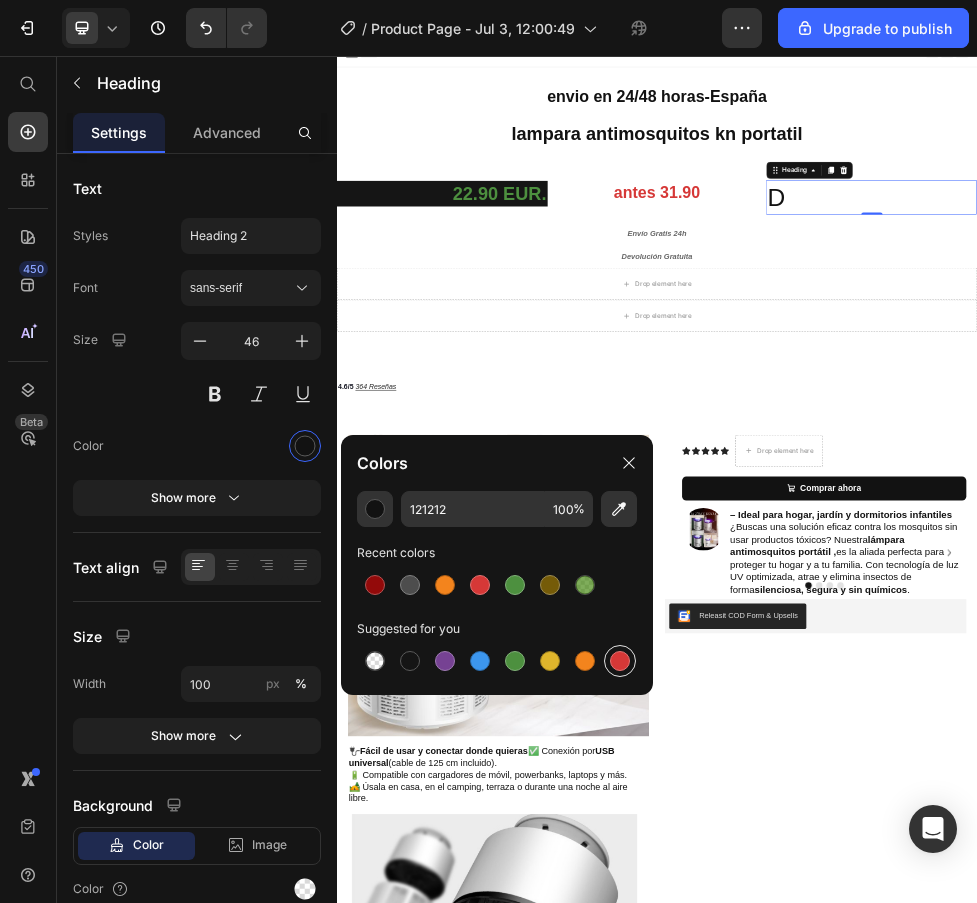 click at bounding box center (620, 661) 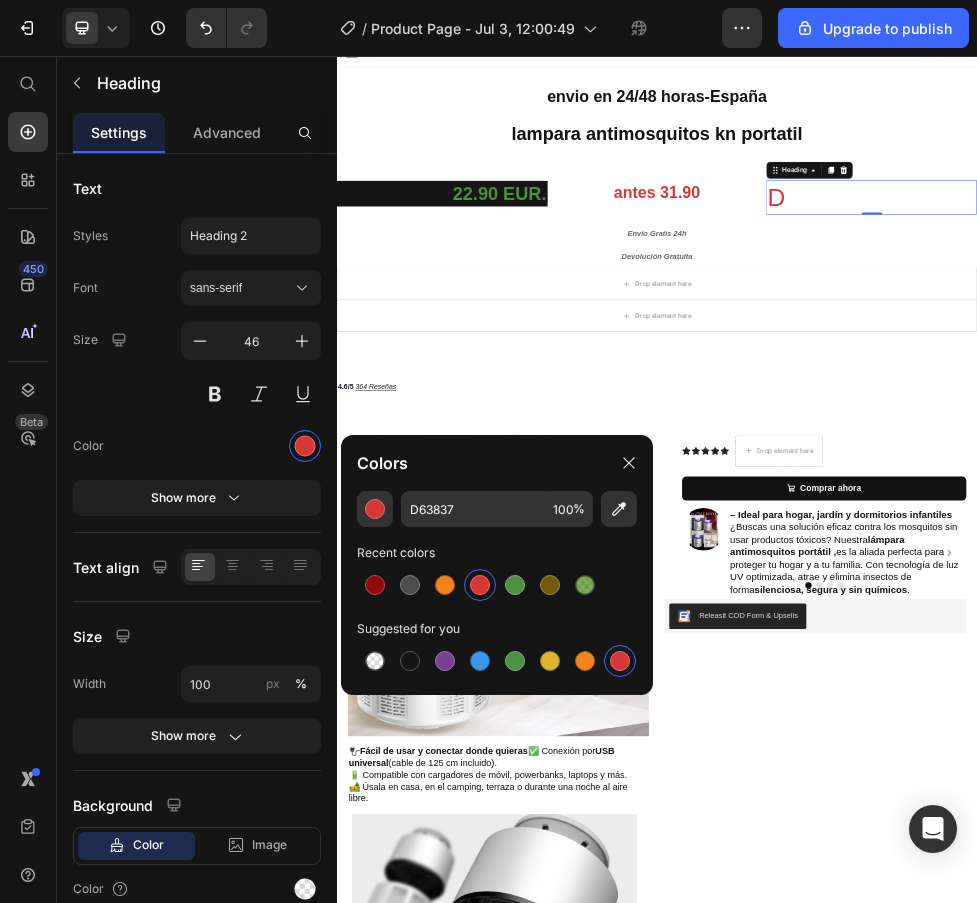 click on "D" at bounding box center (1339, 323) 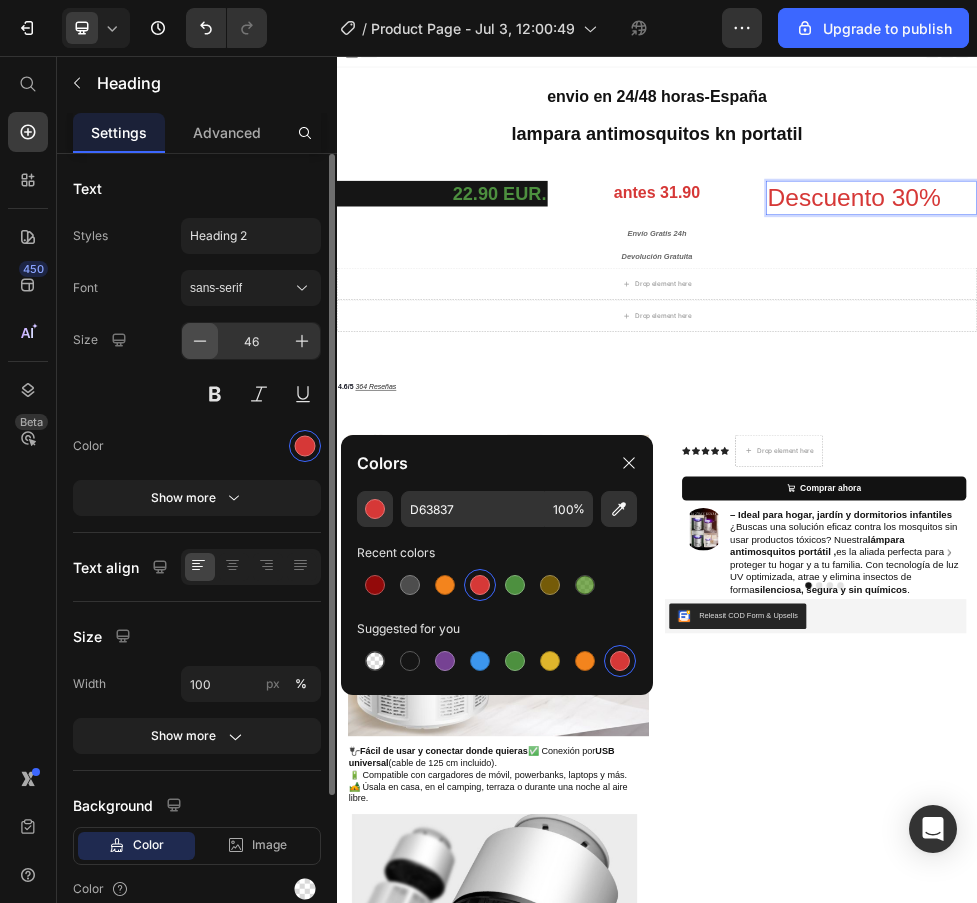 click 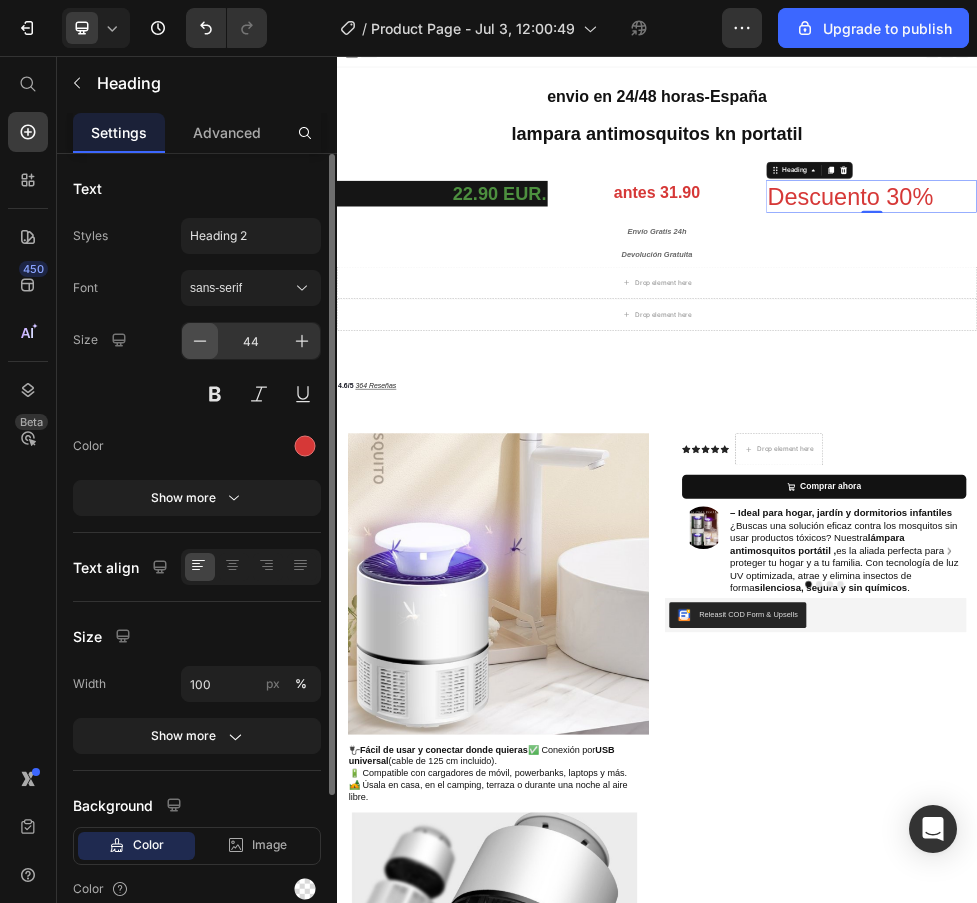 click 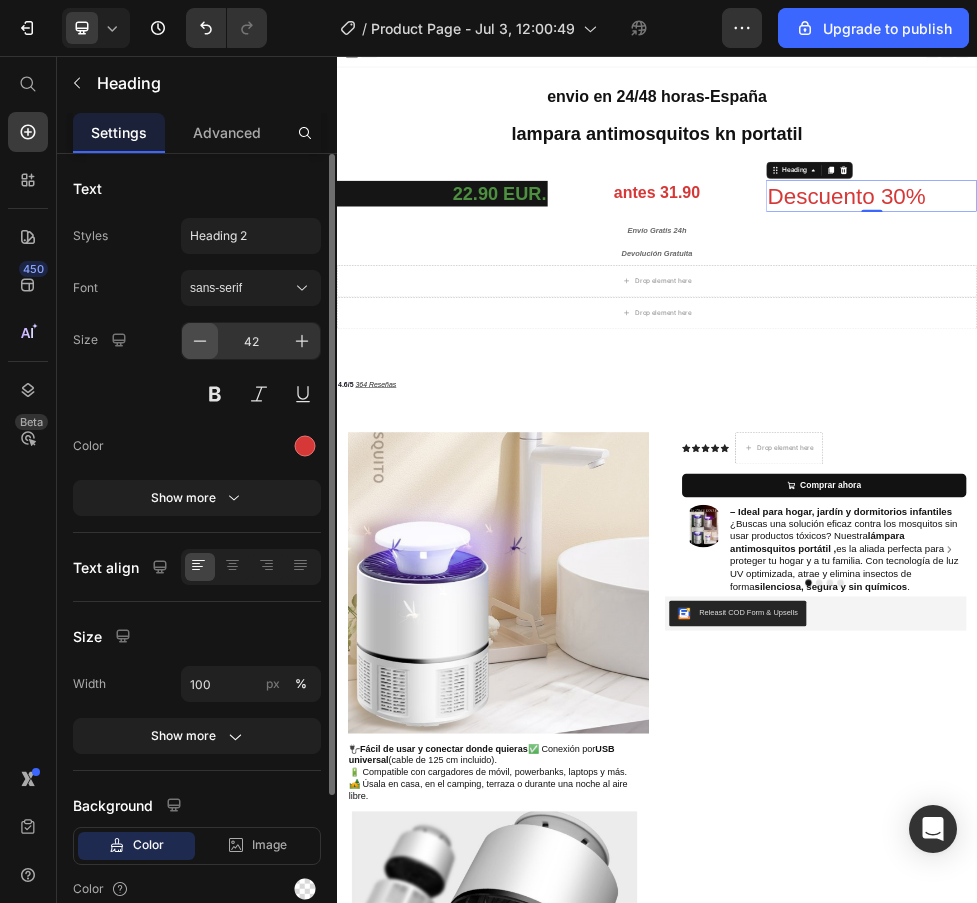 click 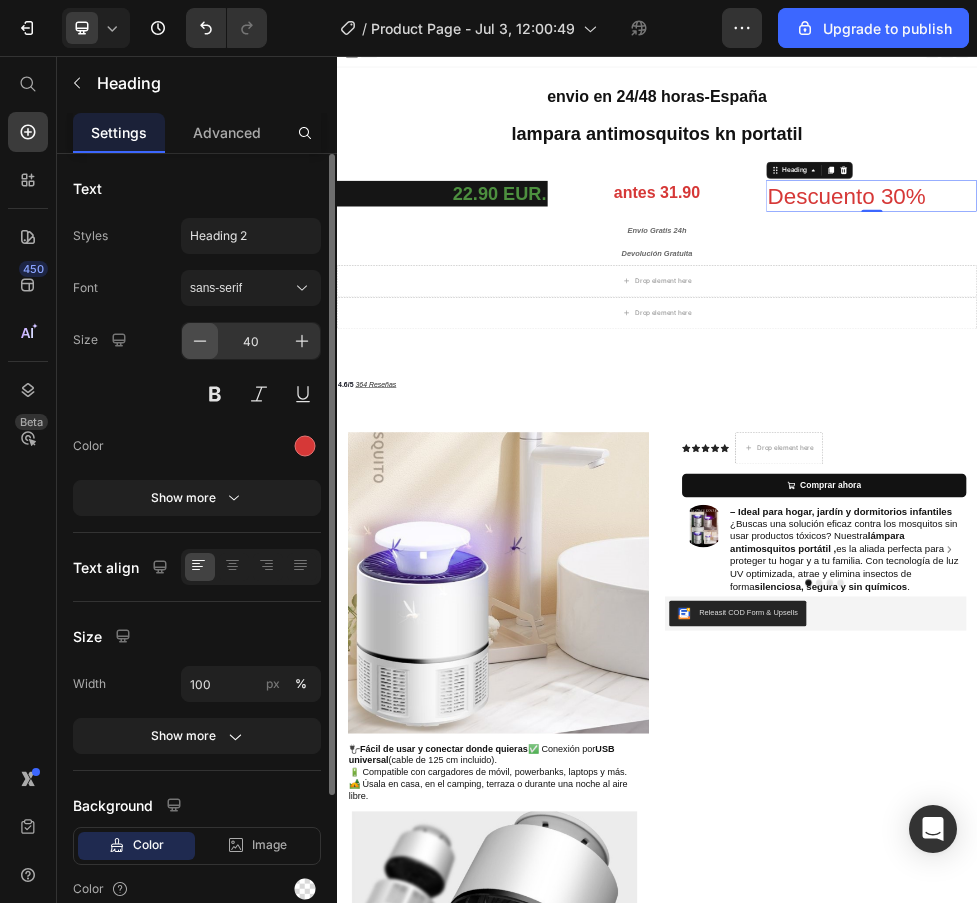click 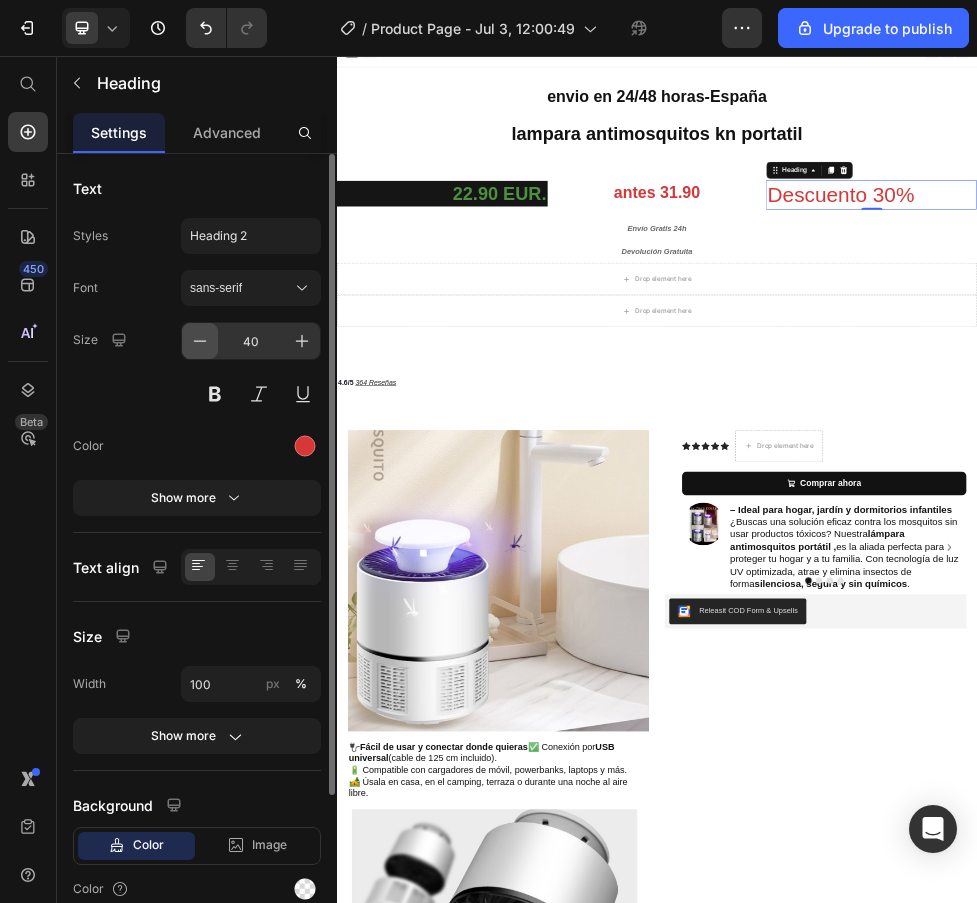 click 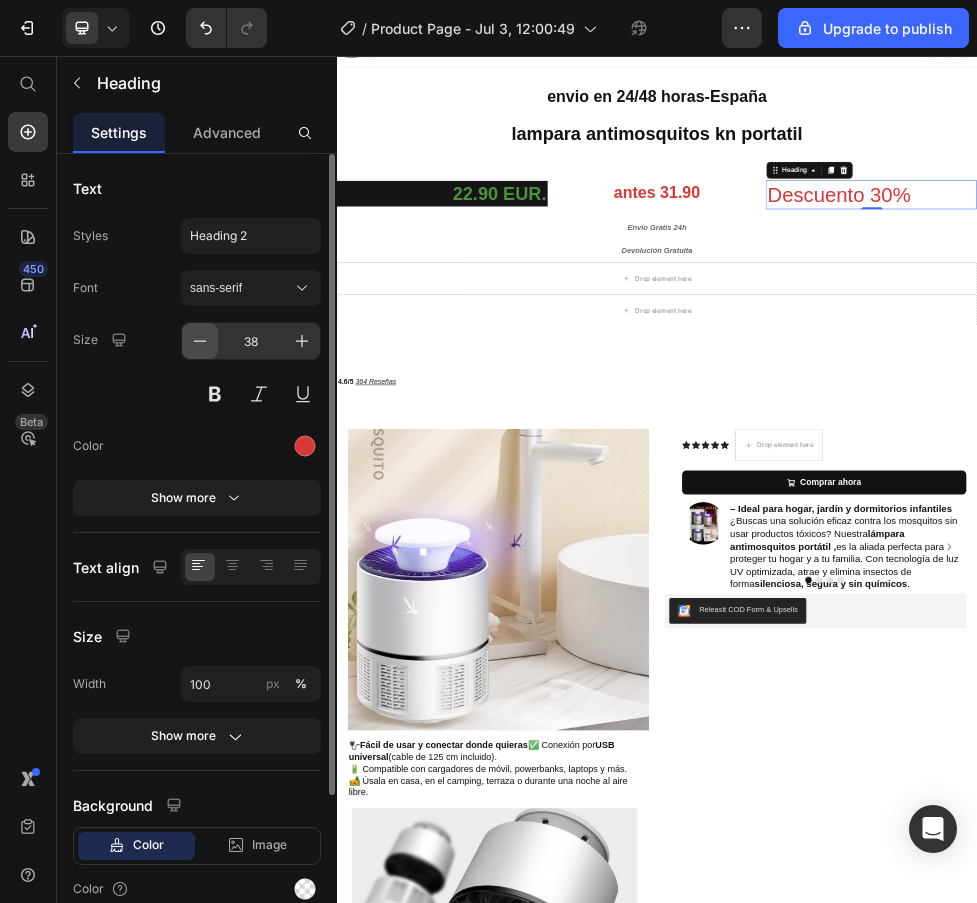 click 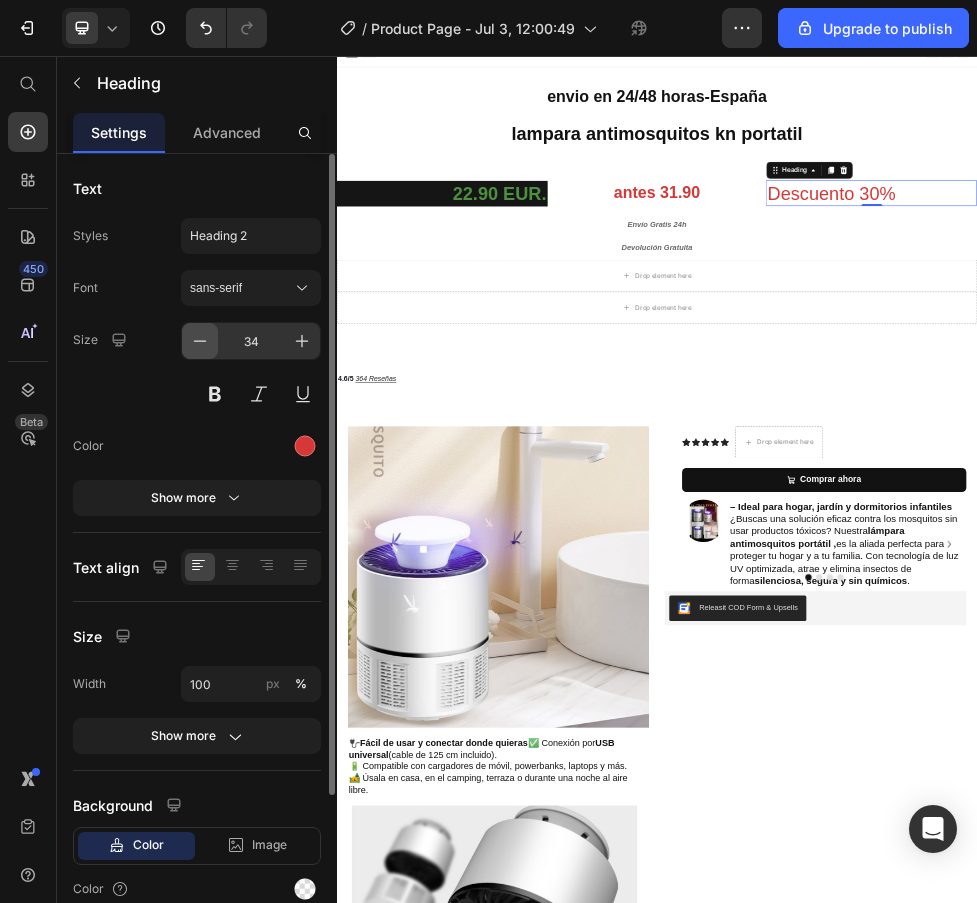 click 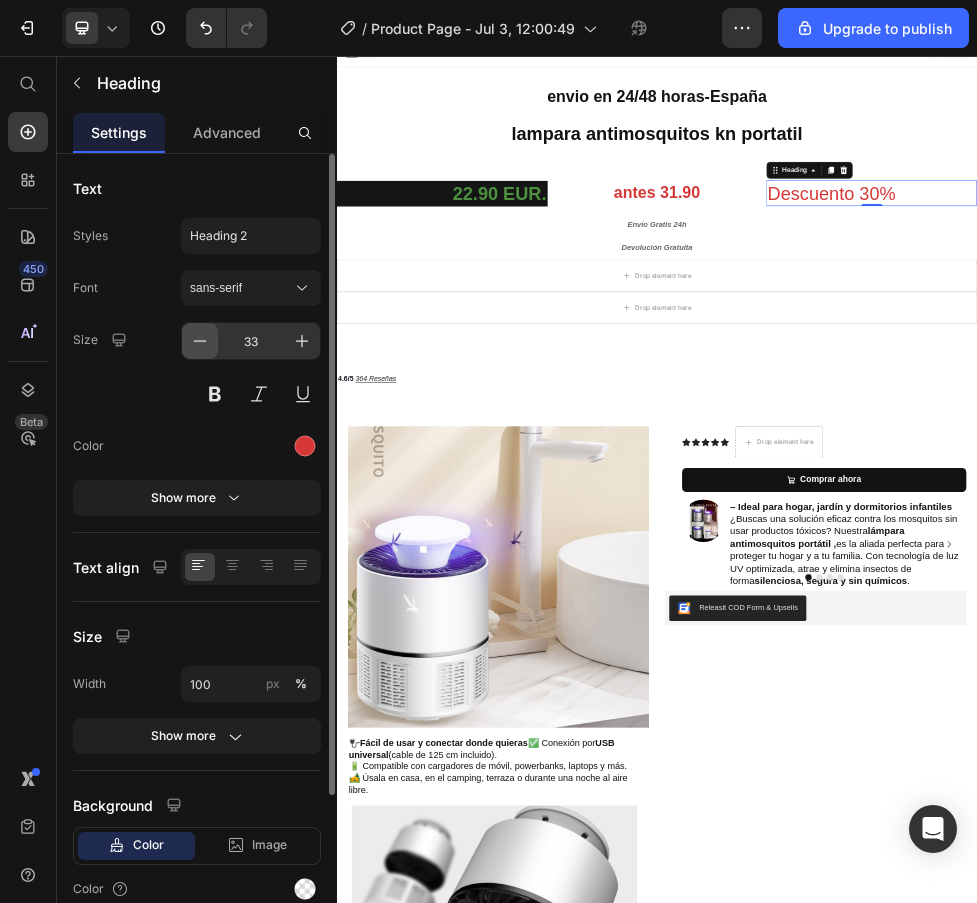 click 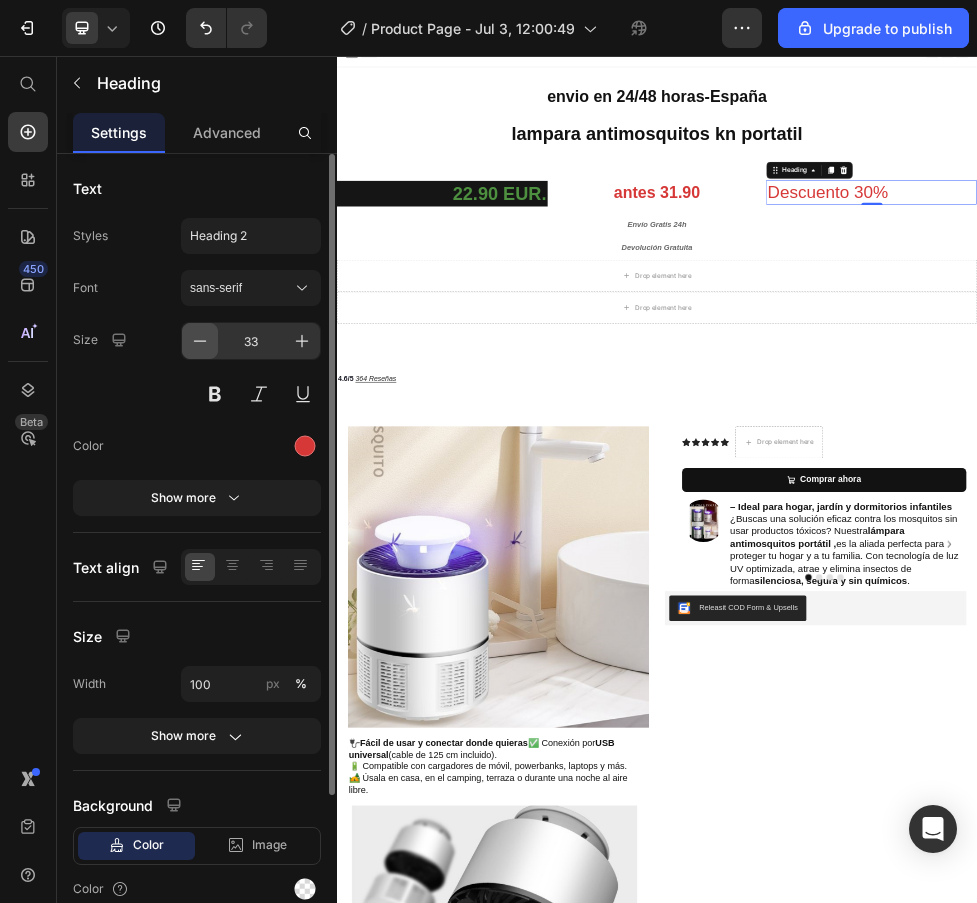 click 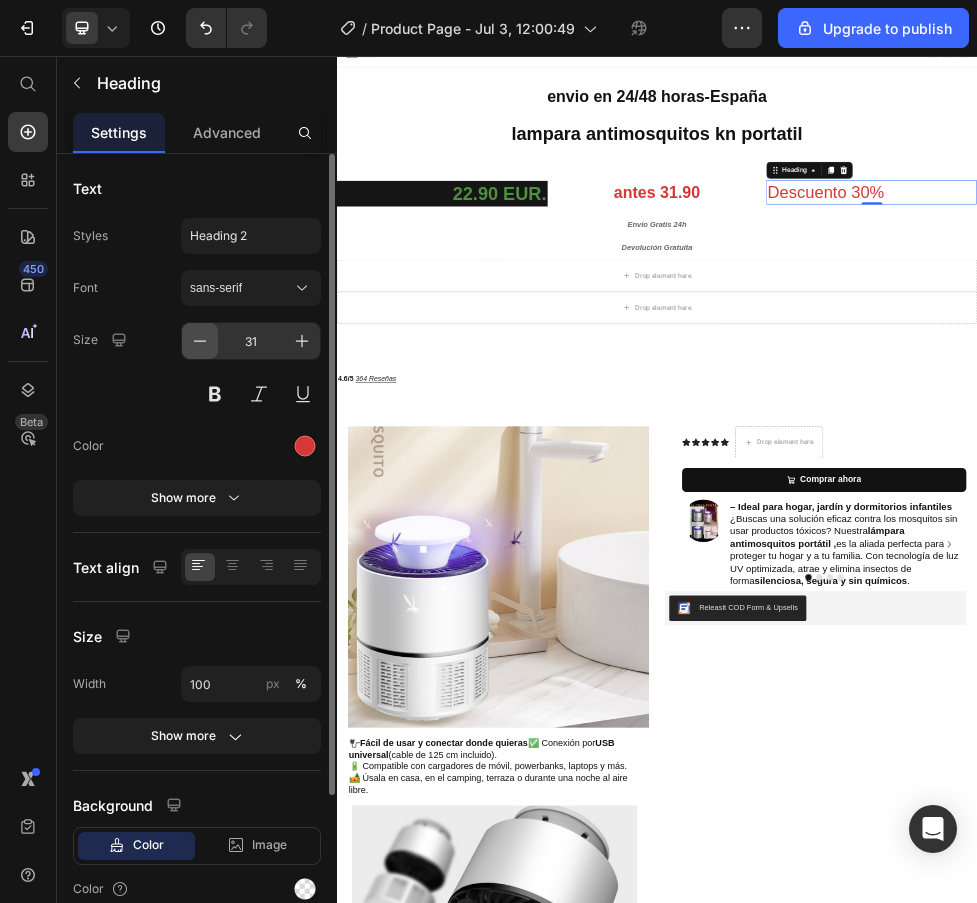 click 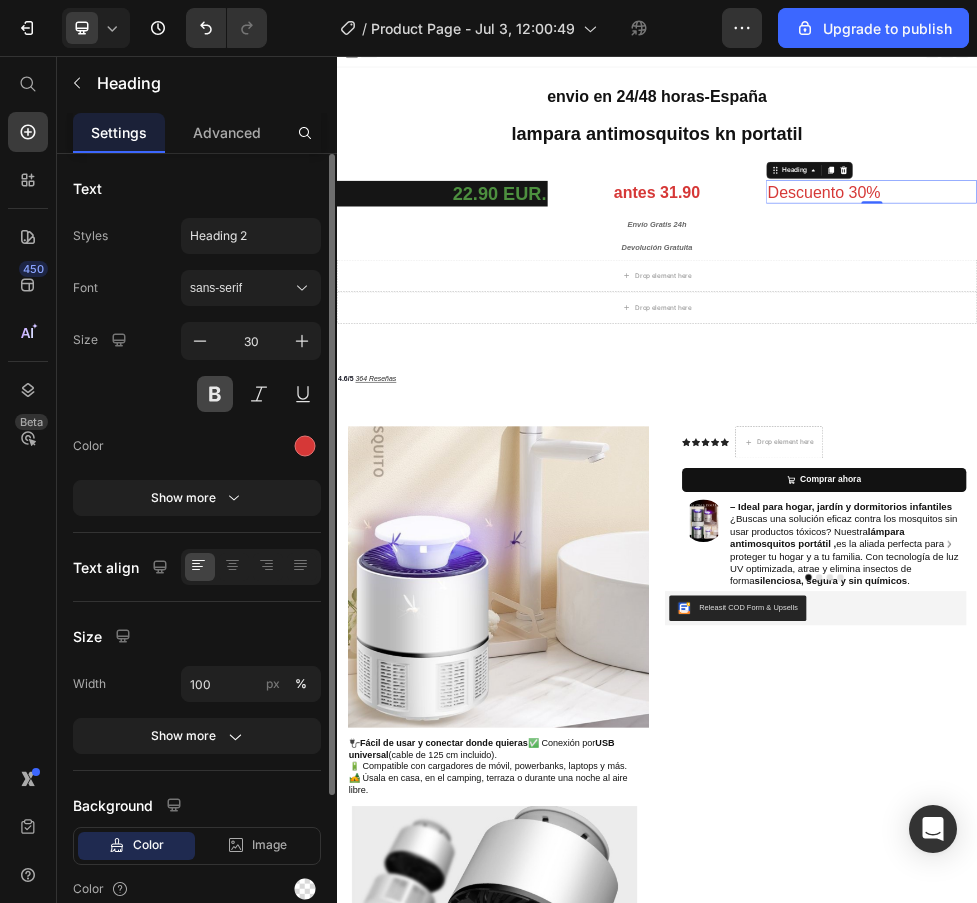 click at bounding box center [215, 394] 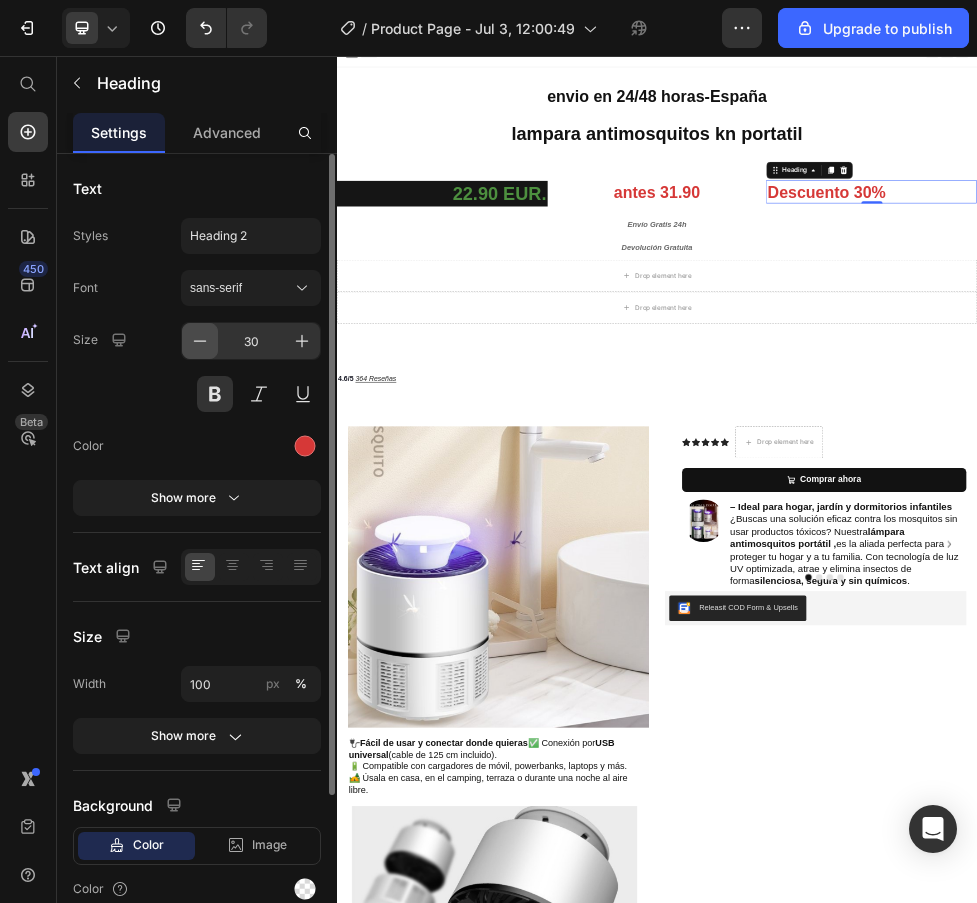 click 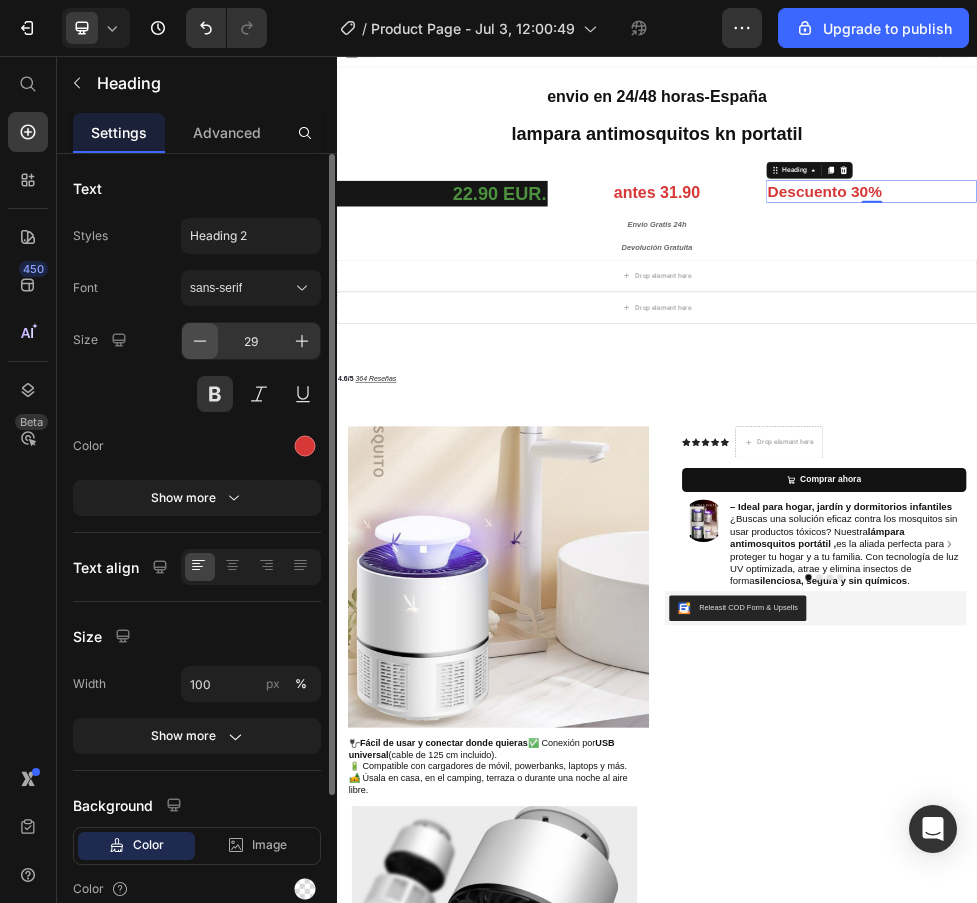 click 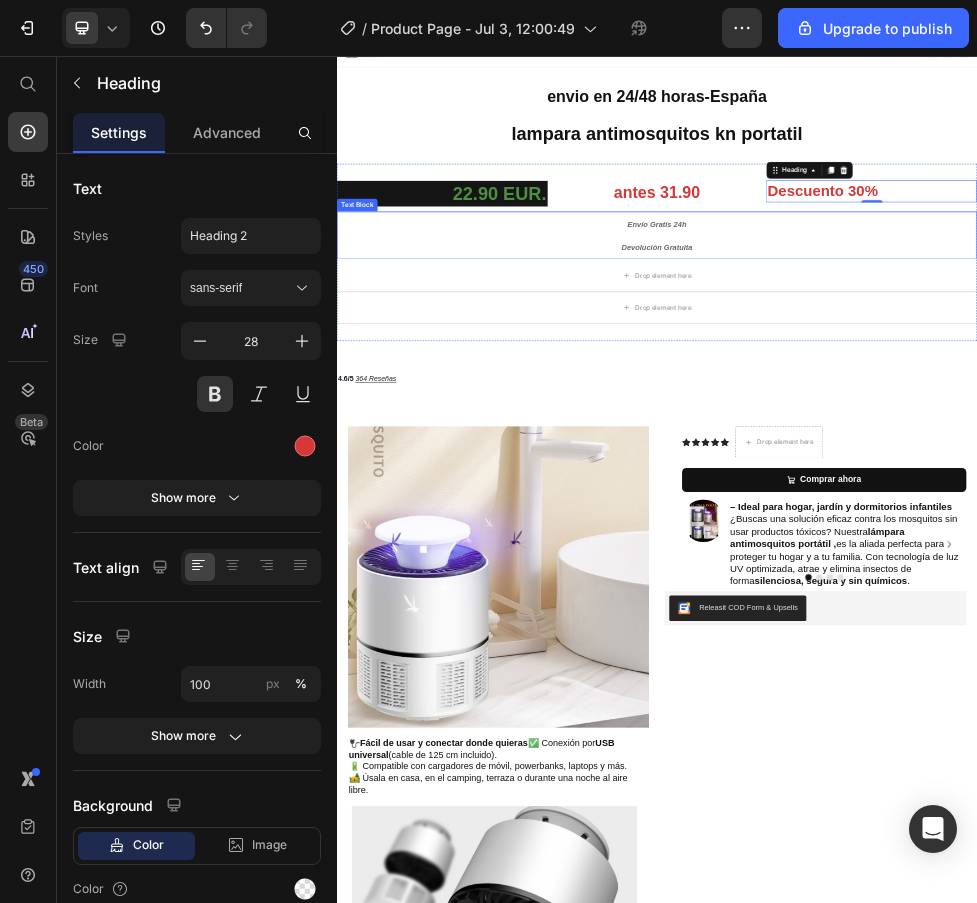 click on "Envío Gratis 24h" at bounding box center [937, 372] 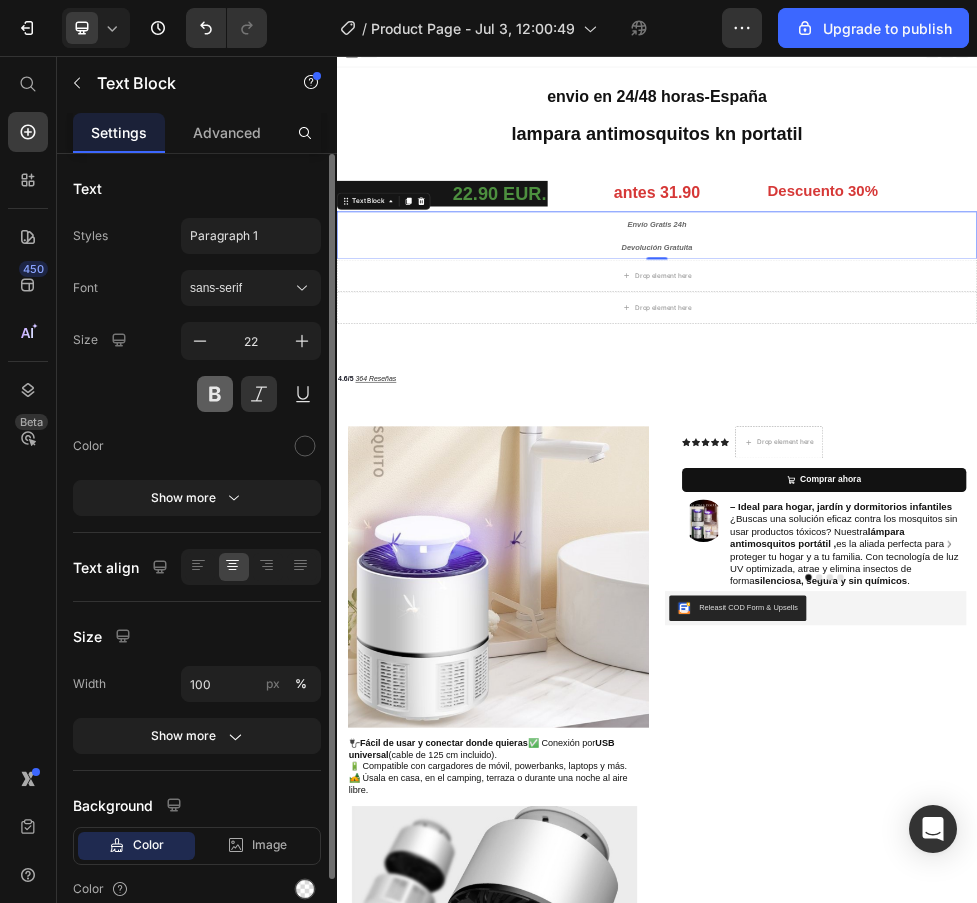 click at bounding box center [215, 394] 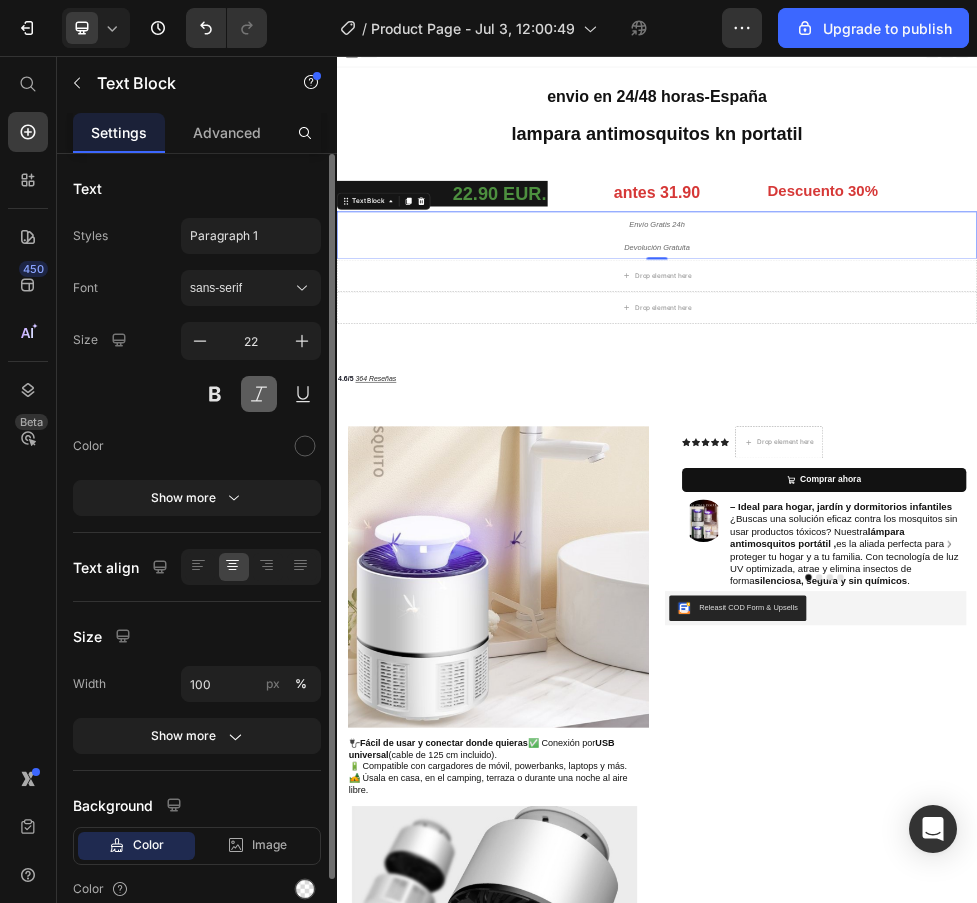 click at bounding box center (259, 394) 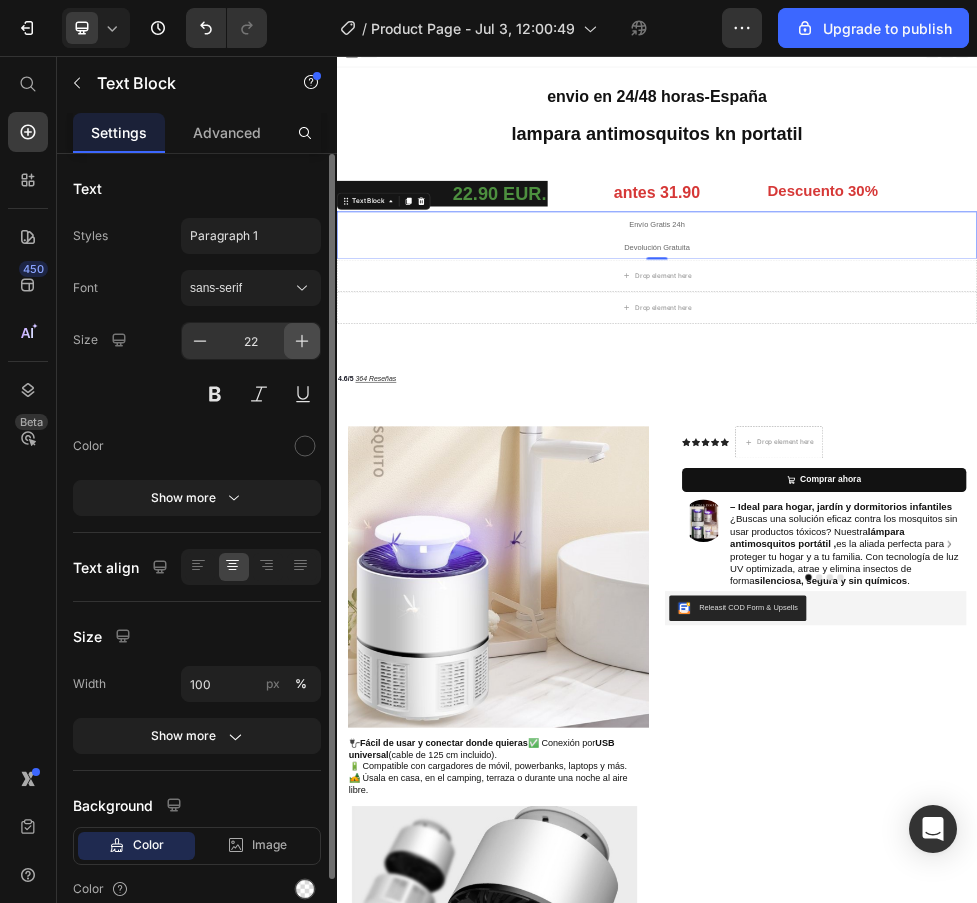 click 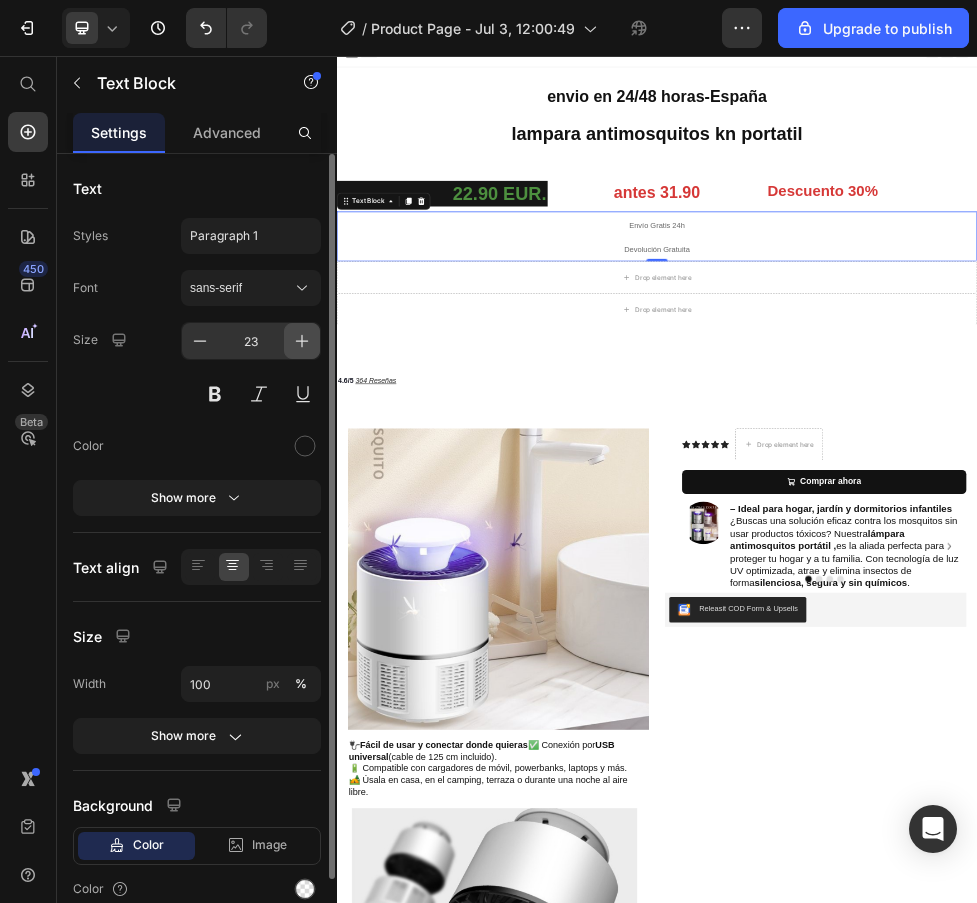 click 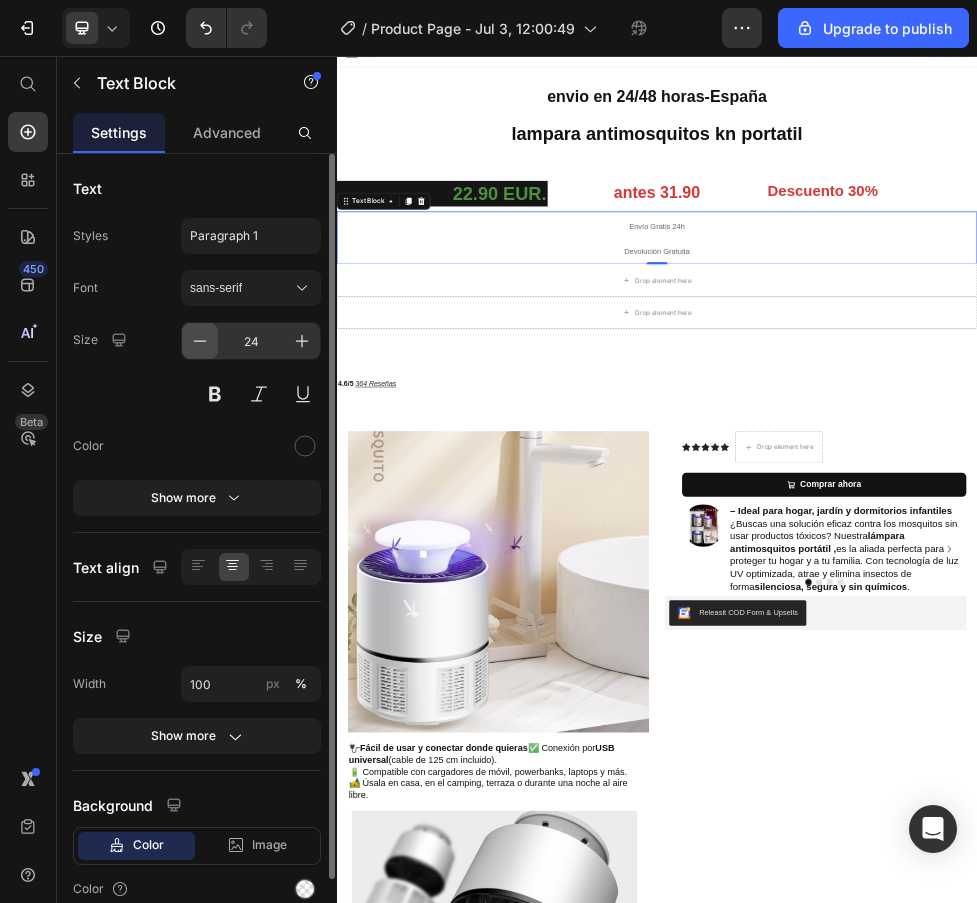 click 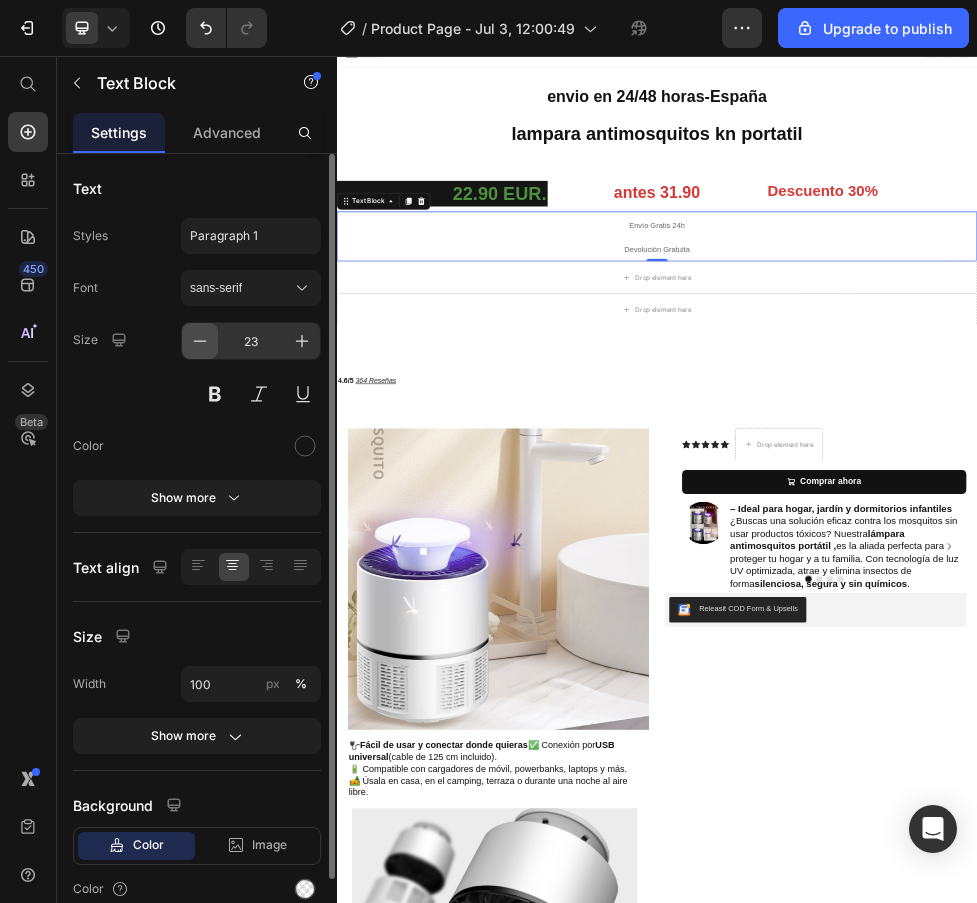 click 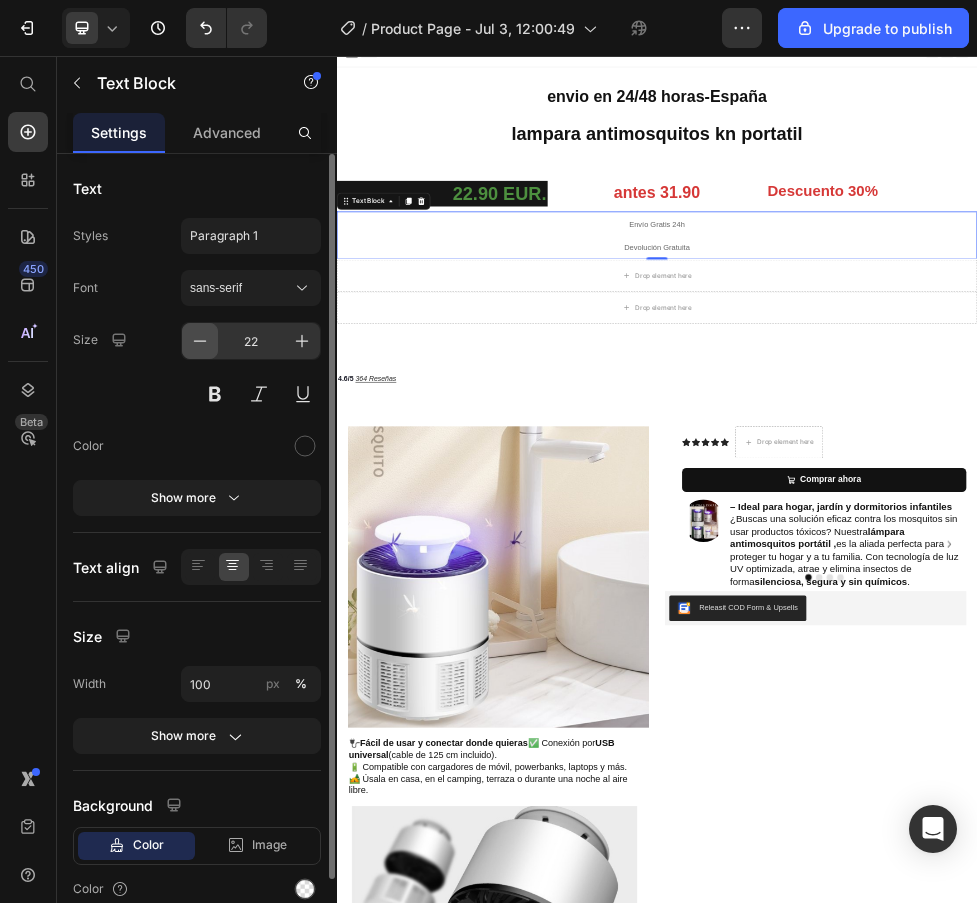 click 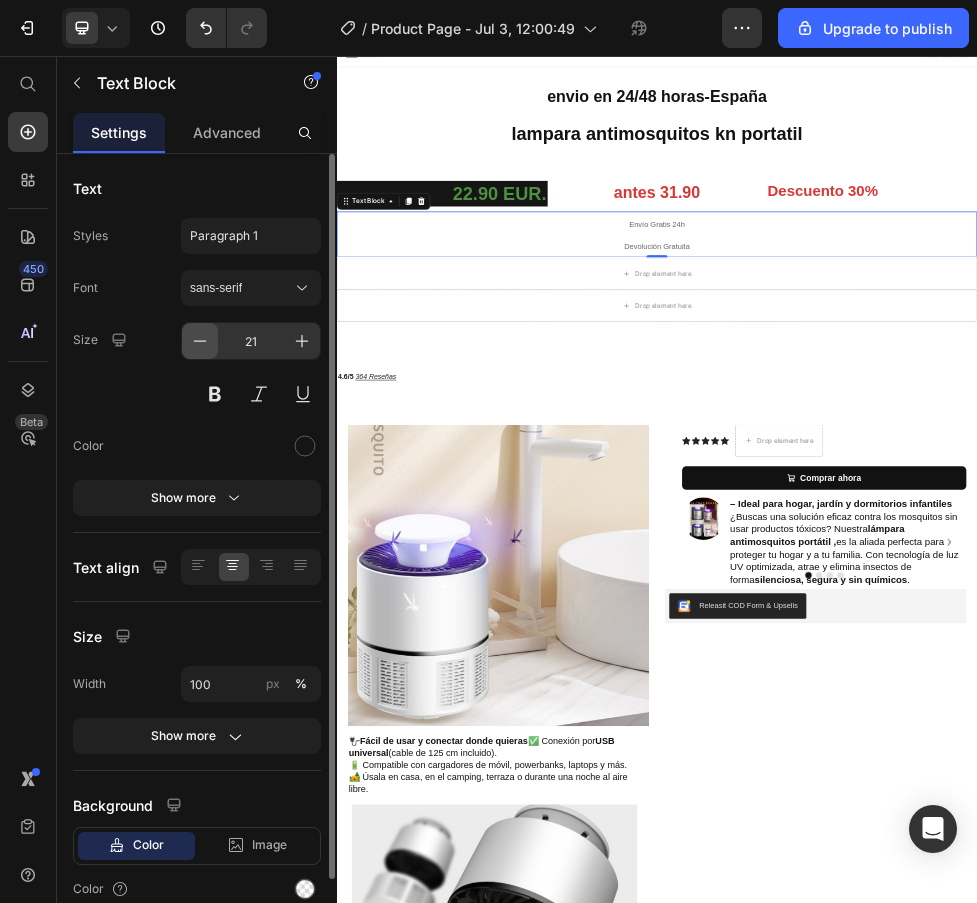 click 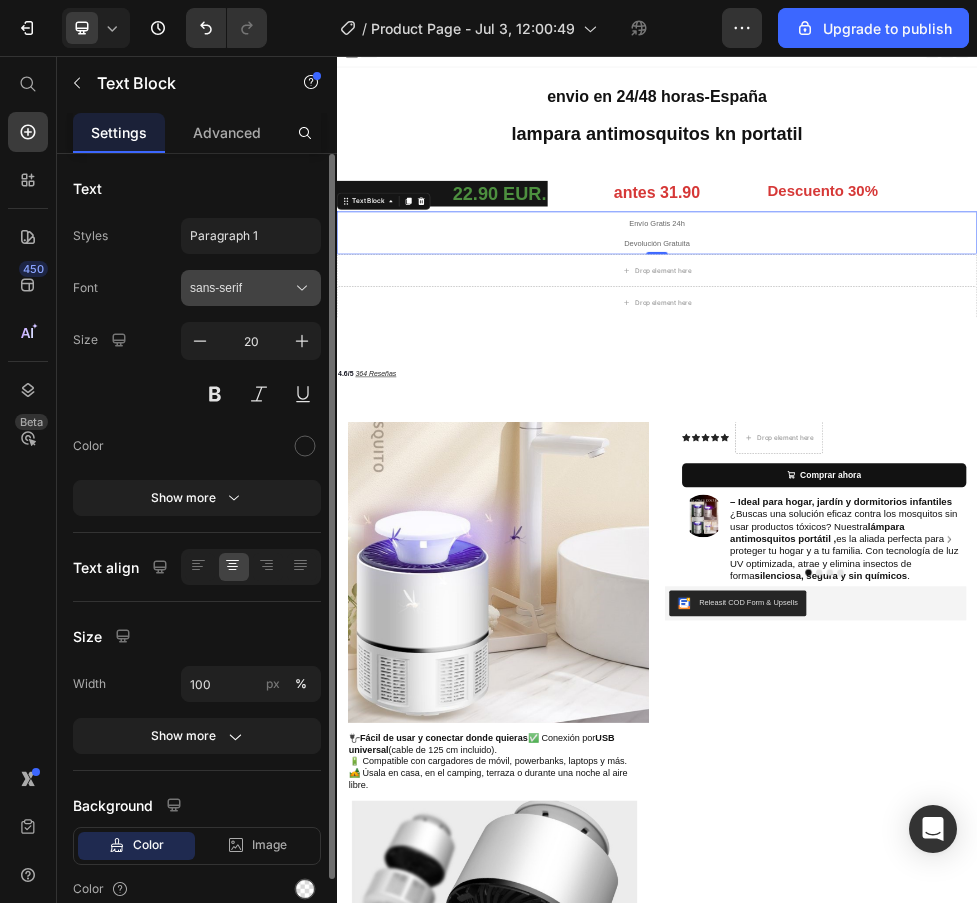 click 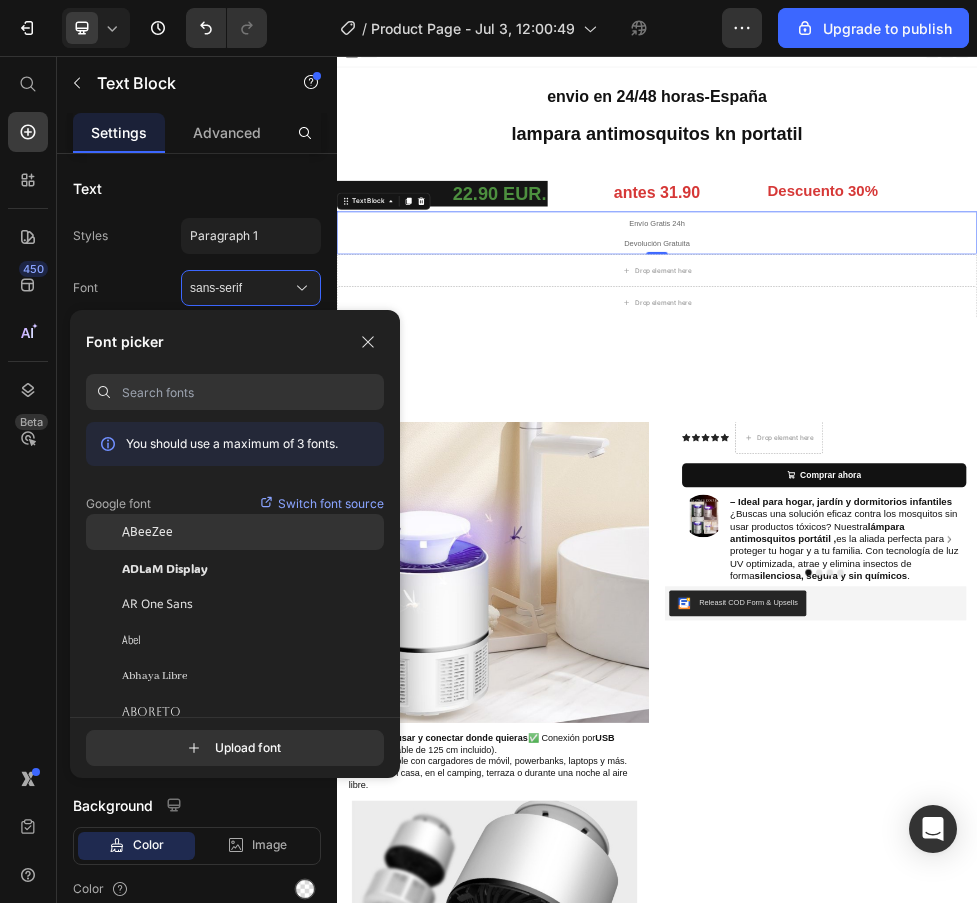 click on "ABeeZee" at bounding box center [147, 532] 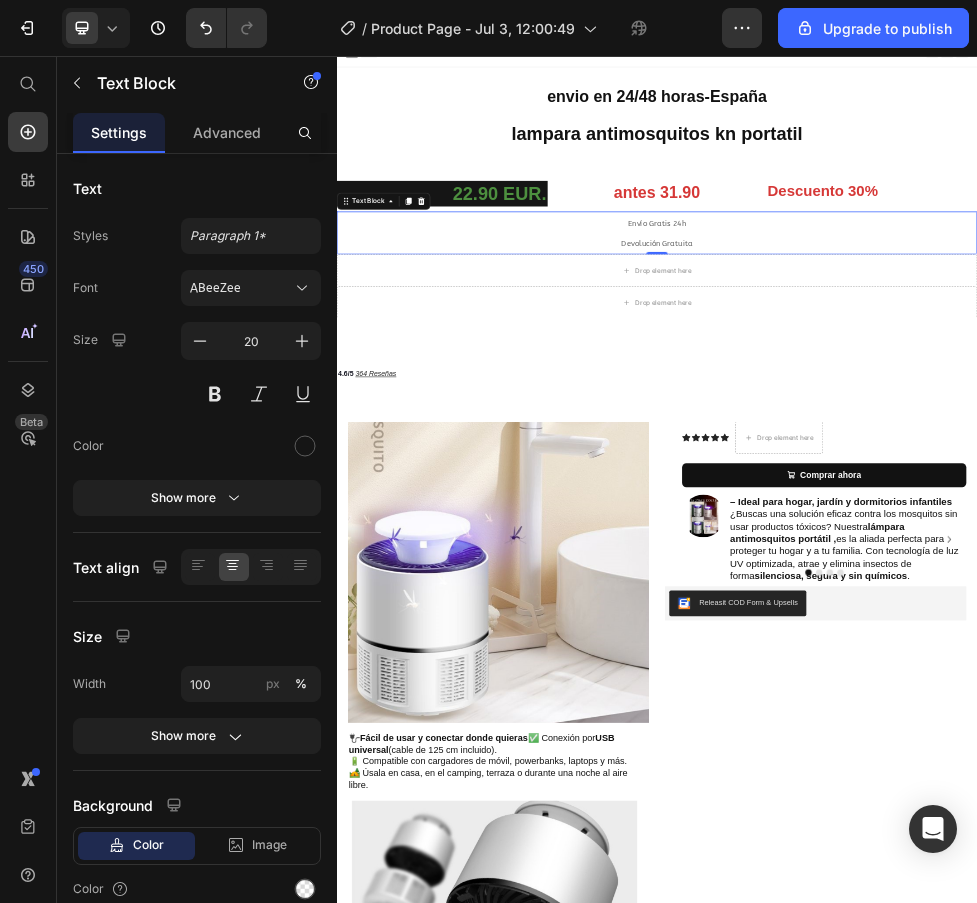 click on "Devolución Gratuita" at bounding box center (937, 408) 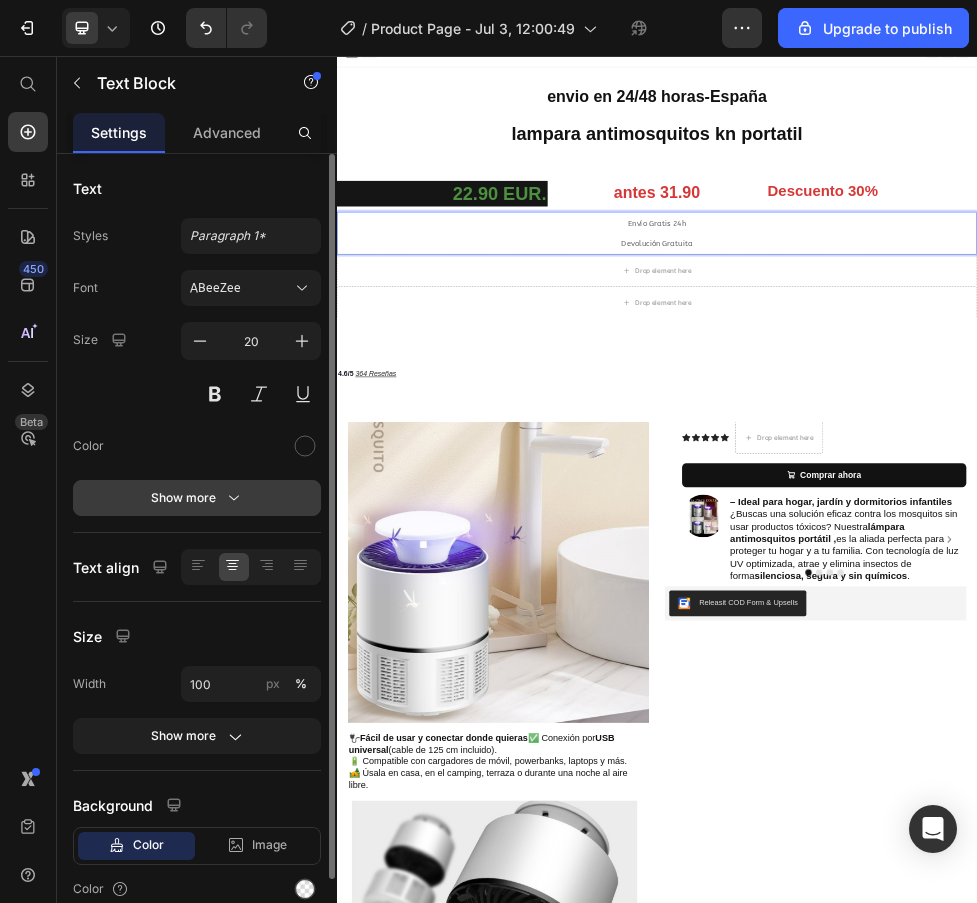 click 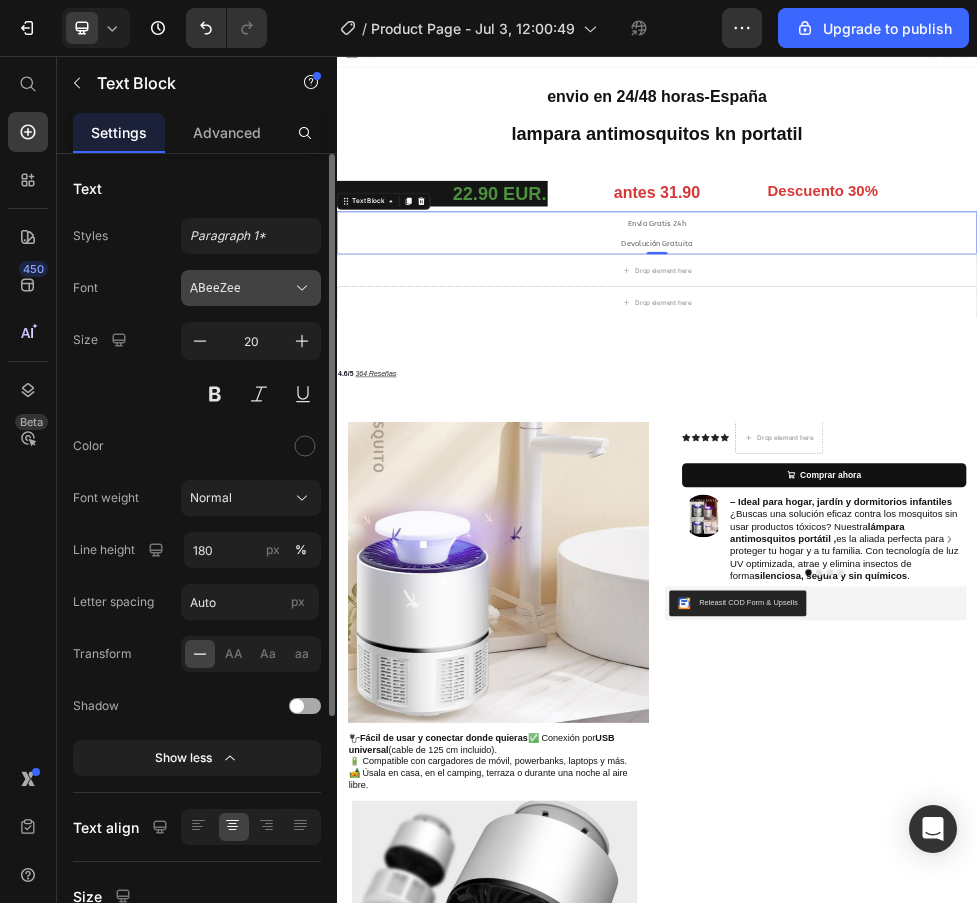 click 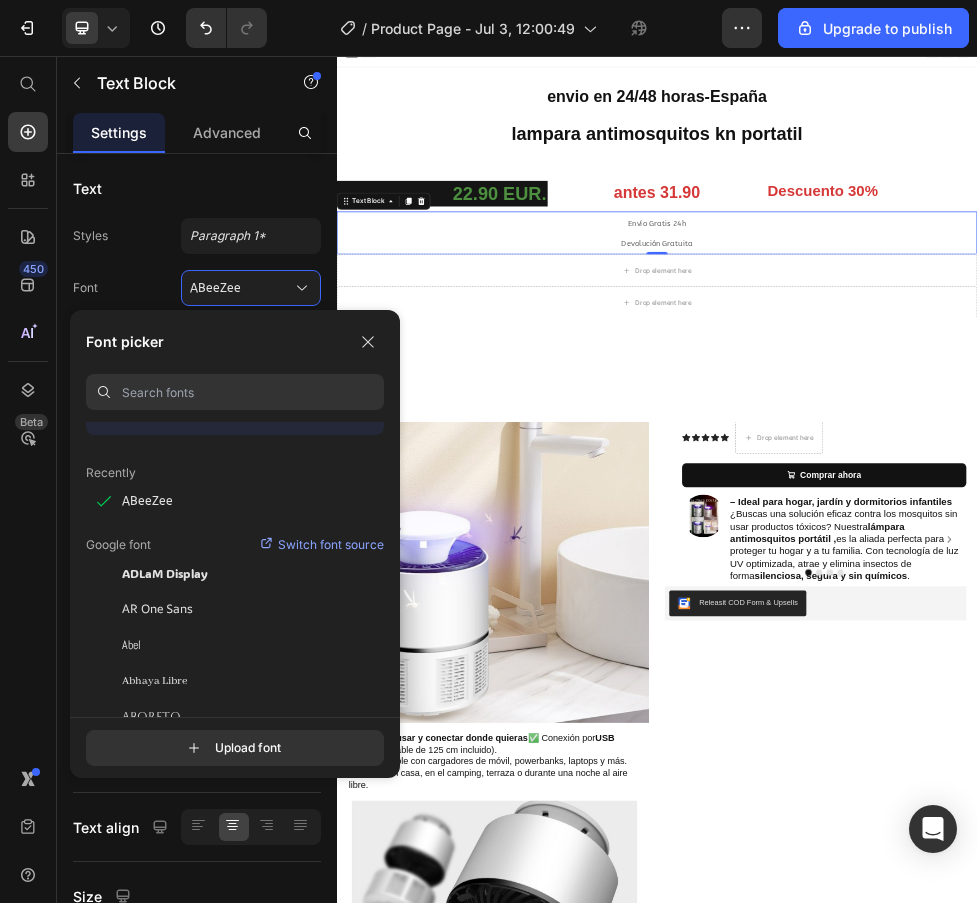 scroll, scrollTop: 0, scrollLeft: 0, axis: both 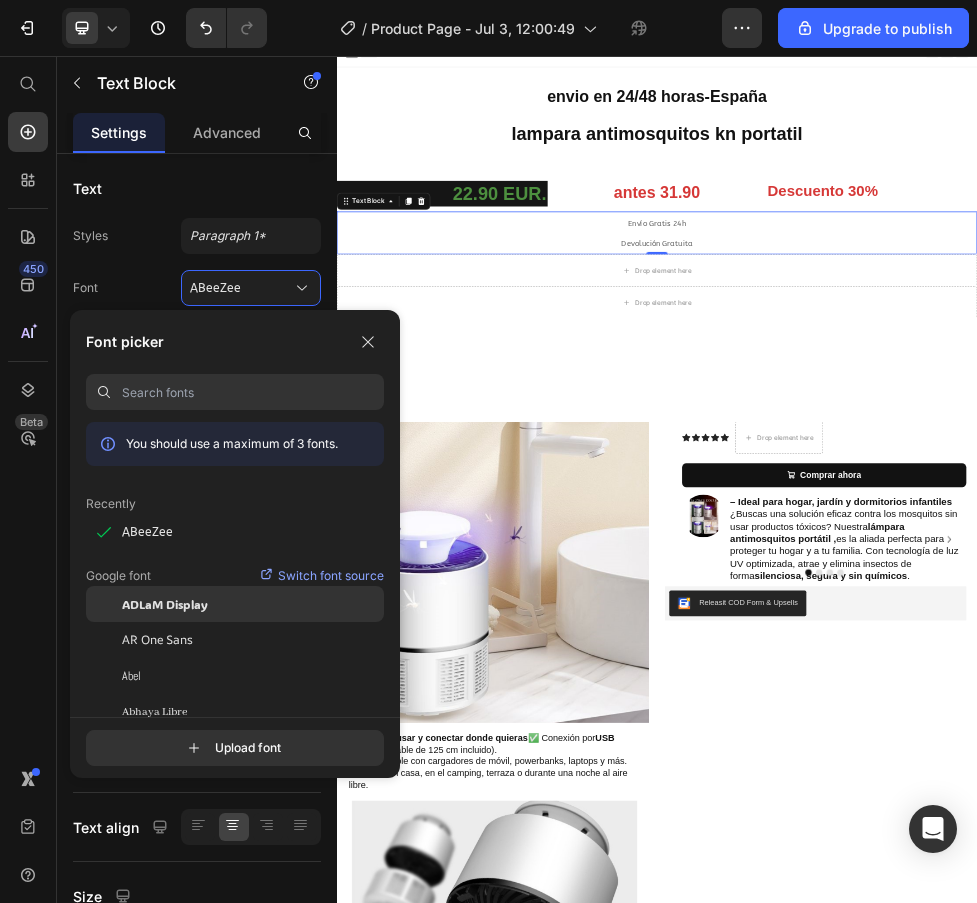click on "ADLaM Display" at bounding box center (165, 604) 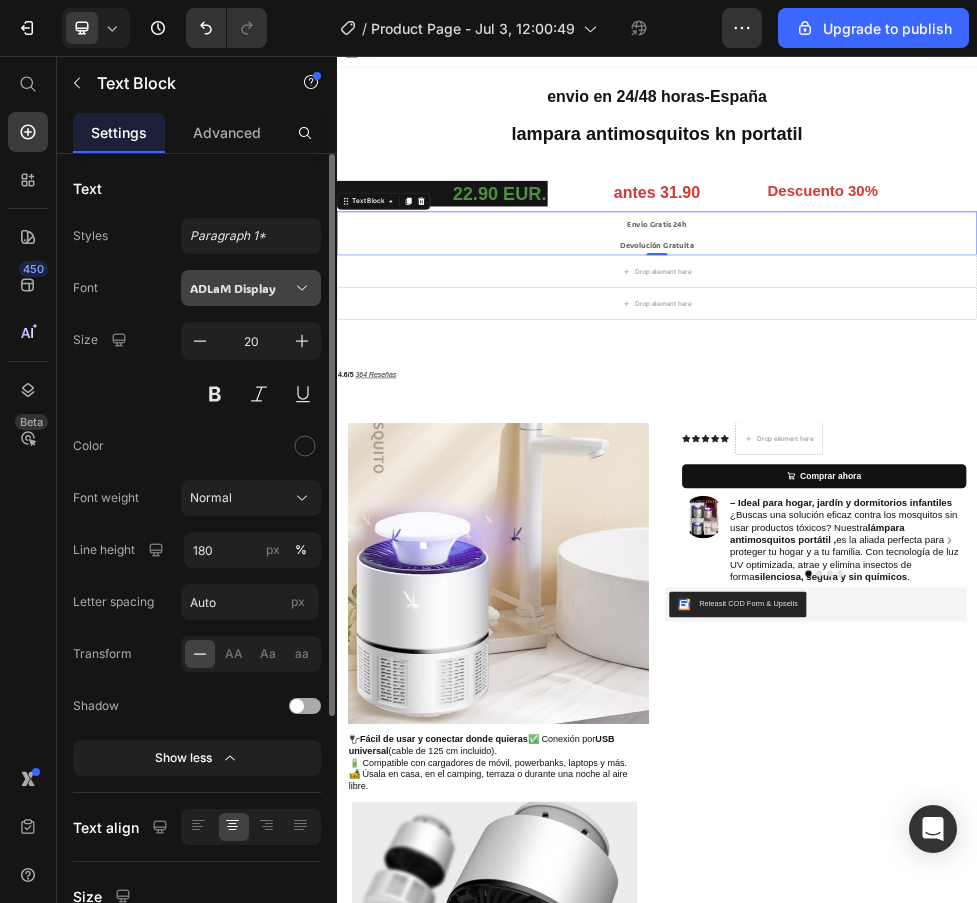 click 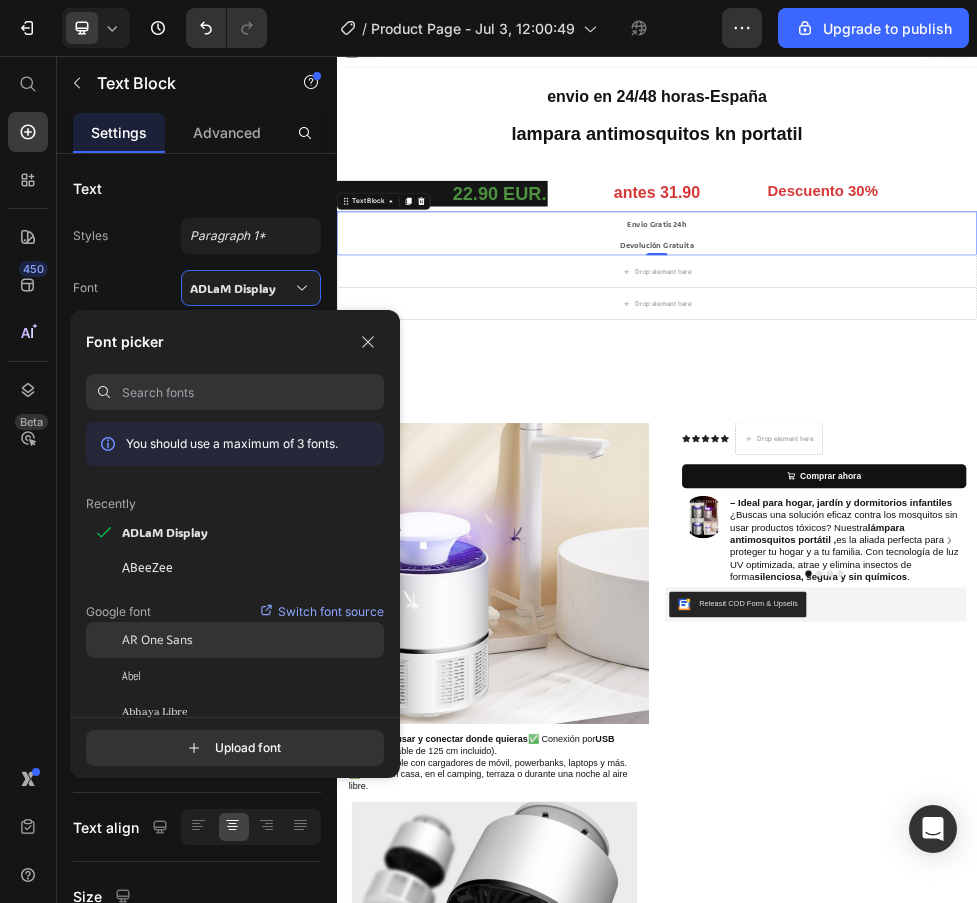 click on "AR One Sans" at bounding box center [157, 640] 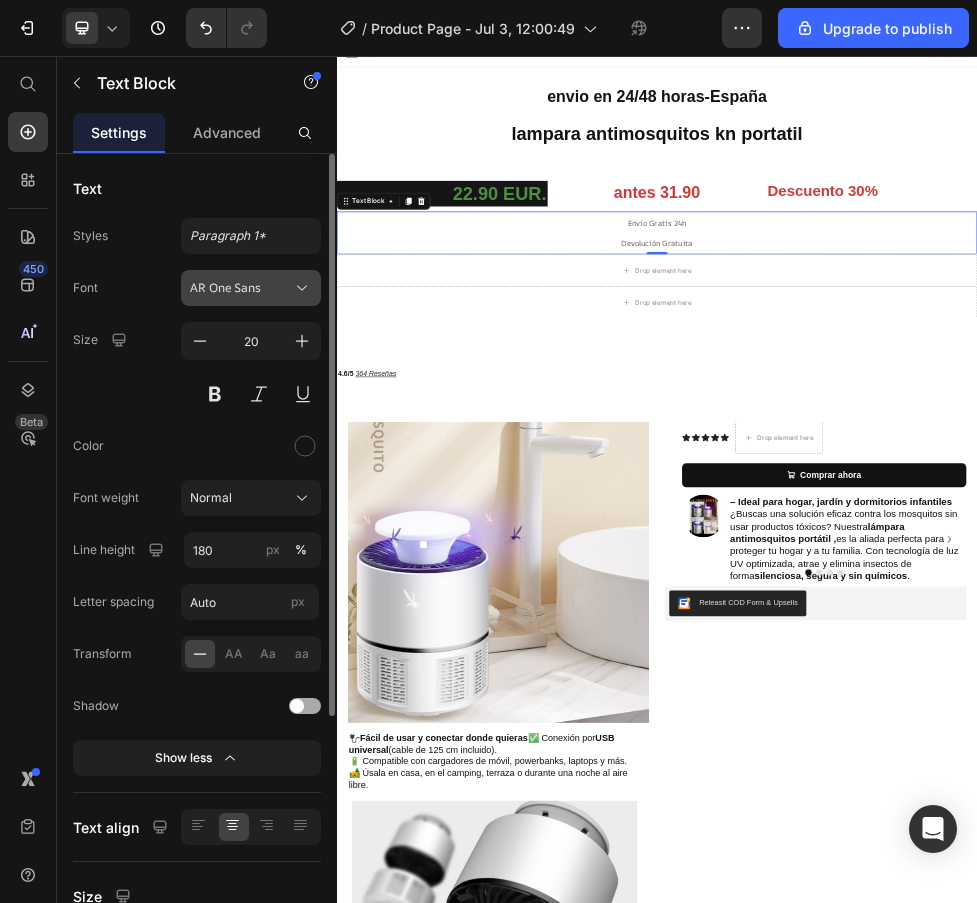 click on "AR One Sans" at bounding box center [251, 288] 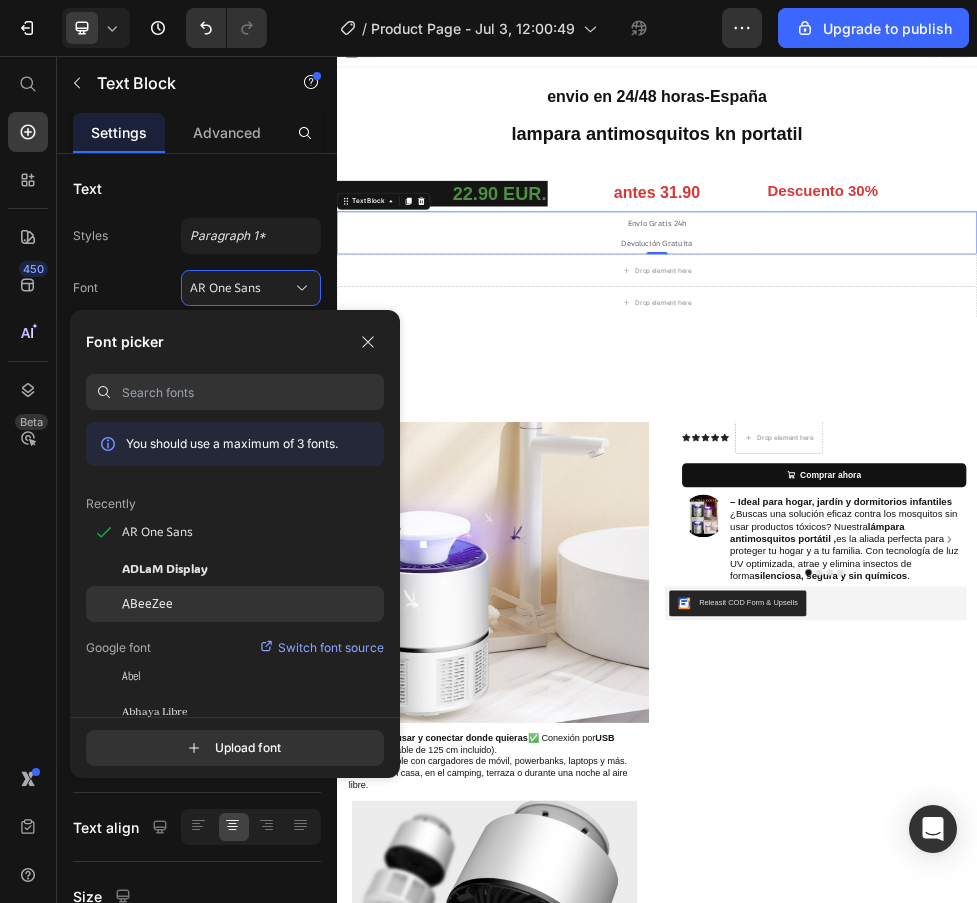 scroll, scrollTop: 100, scrollLeft: 0, axis: vertical 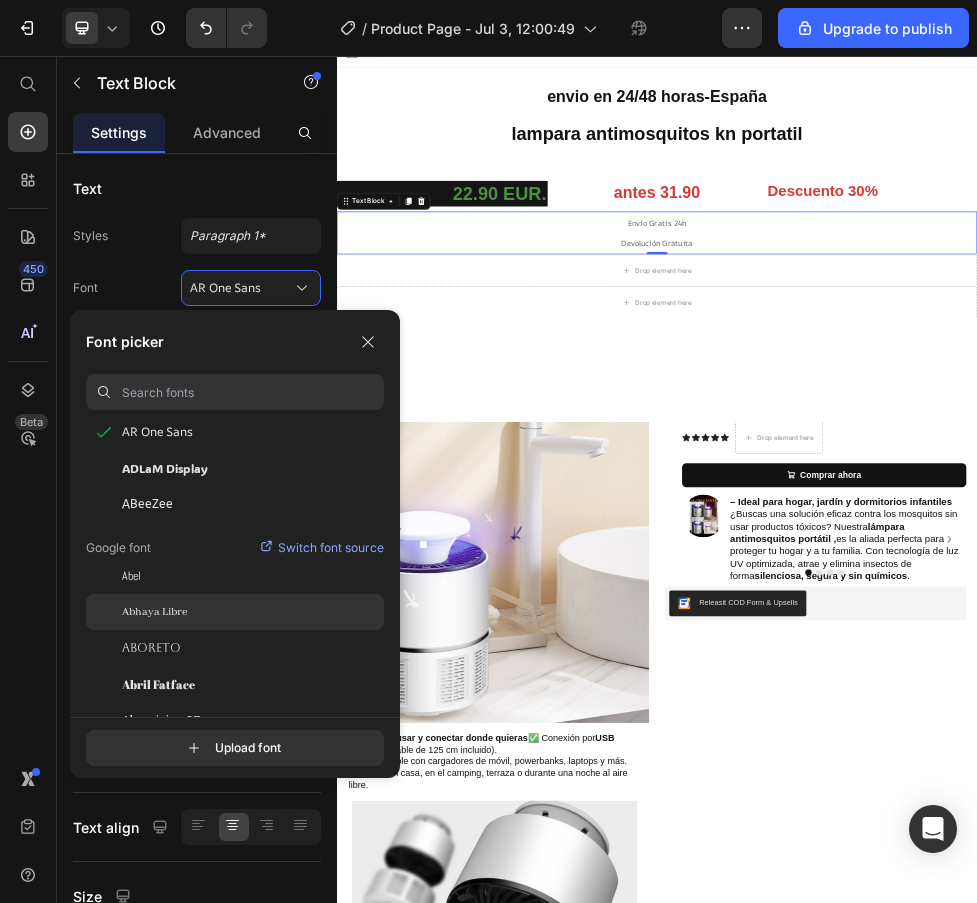 click on "Abhaya Libre" at bounding box center [154, 612] 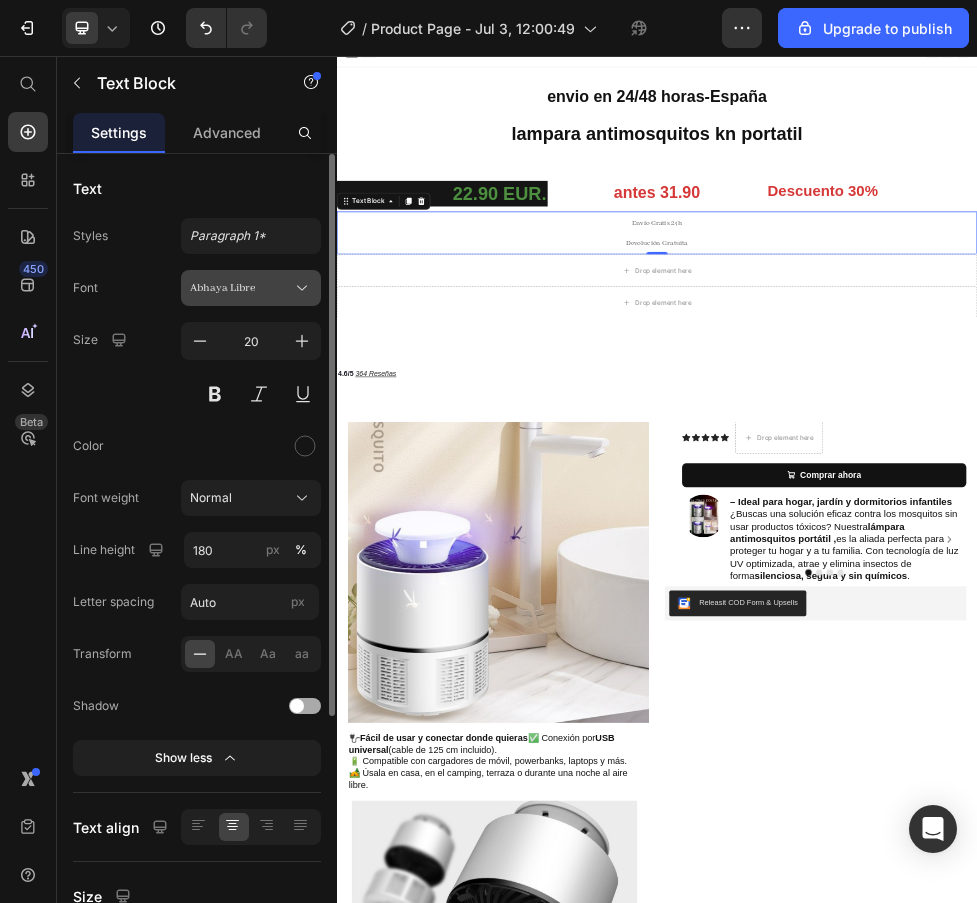 click 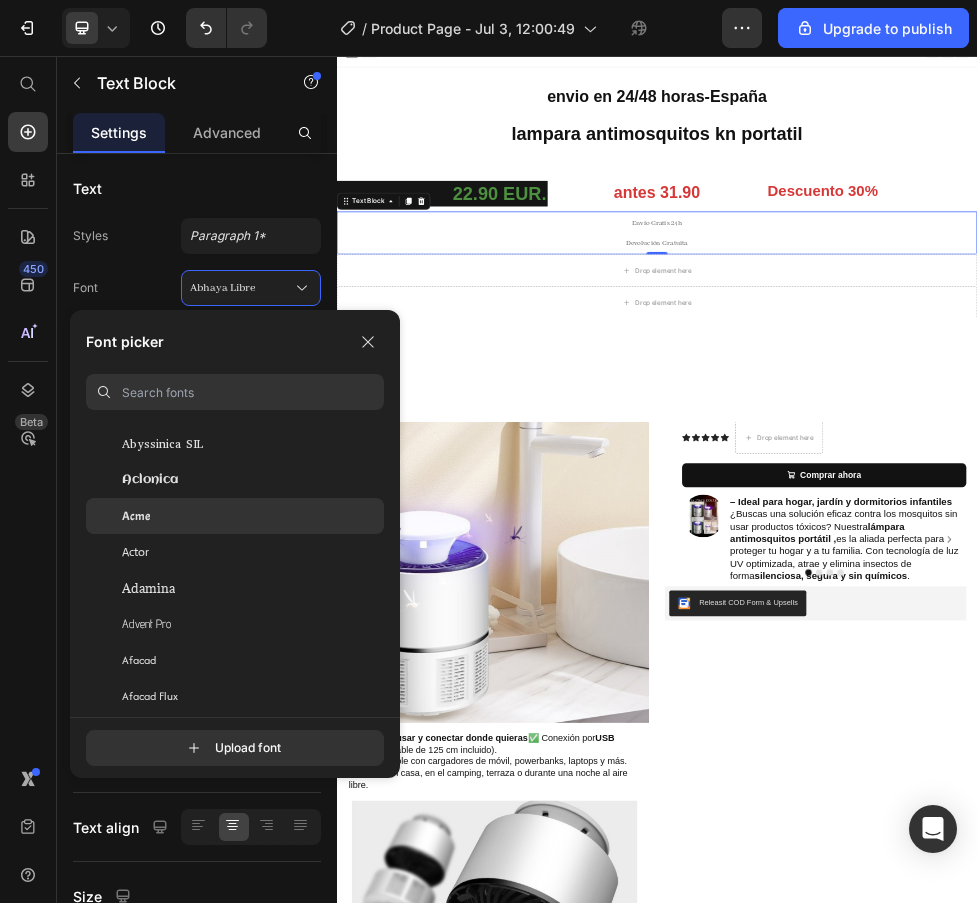 scroll, scrollTop: 400, scrollLeft: 0, axis: vertical 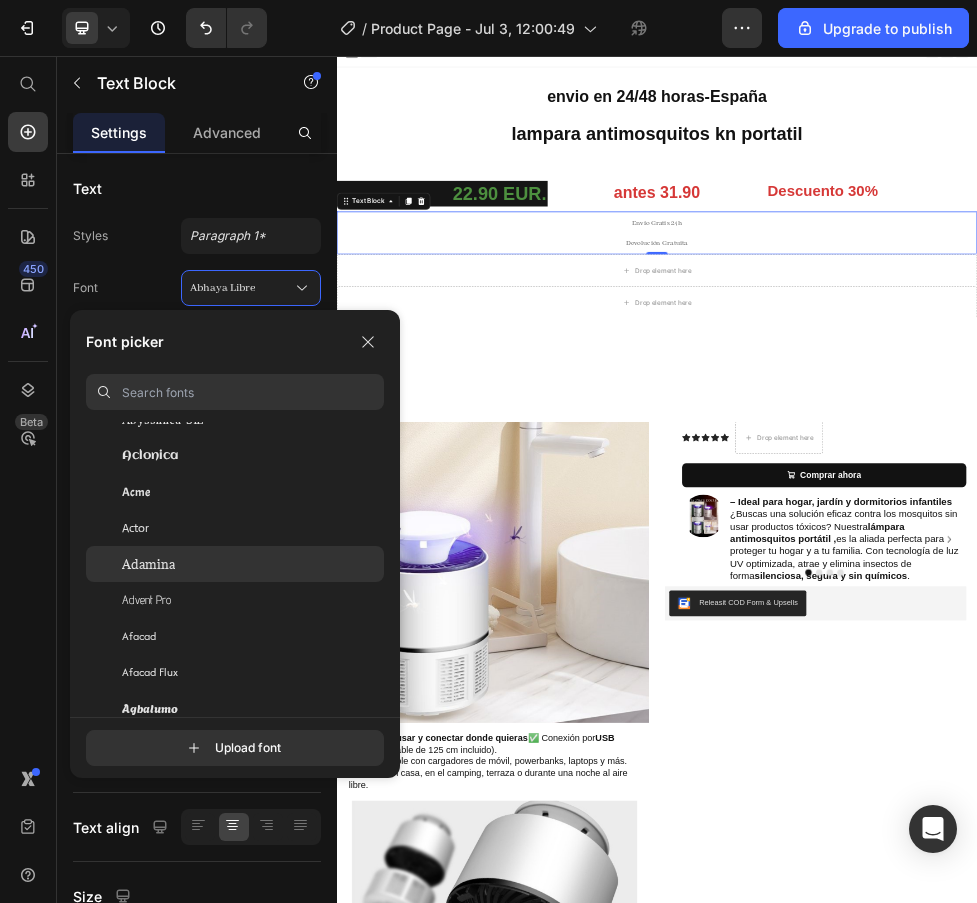click on "Adamina" at bounding box center (148, 564) 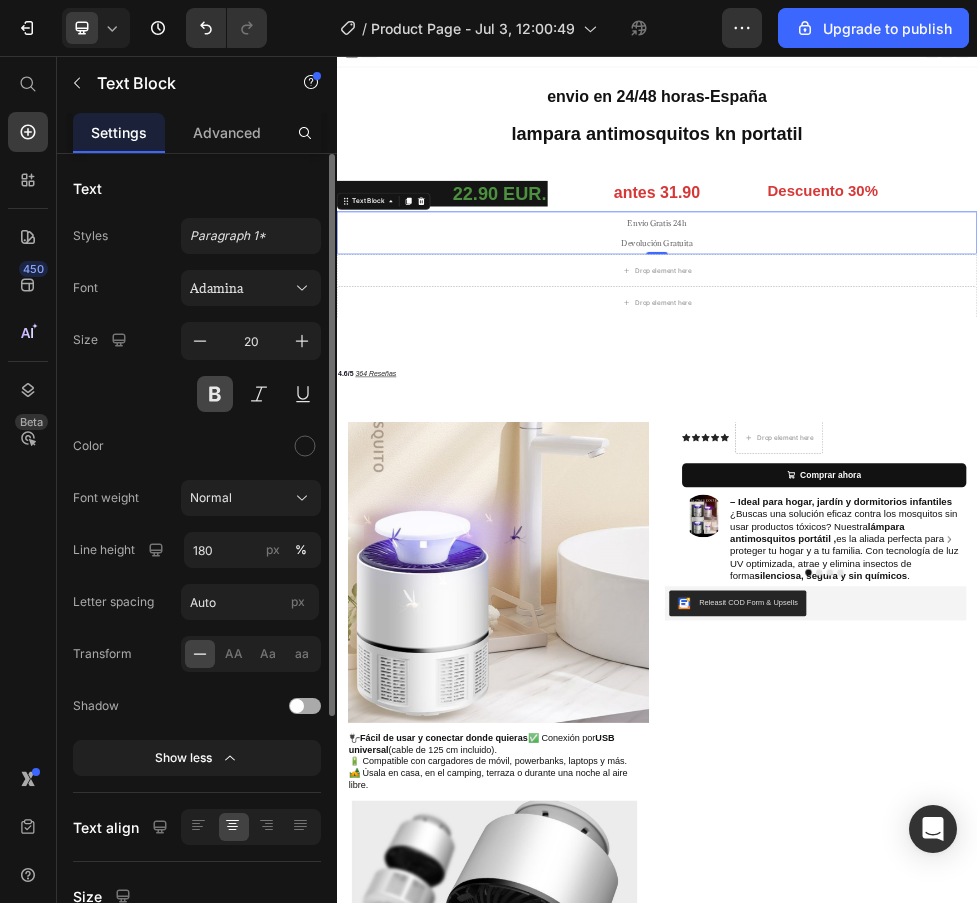 click at bounding box center [215, 394] 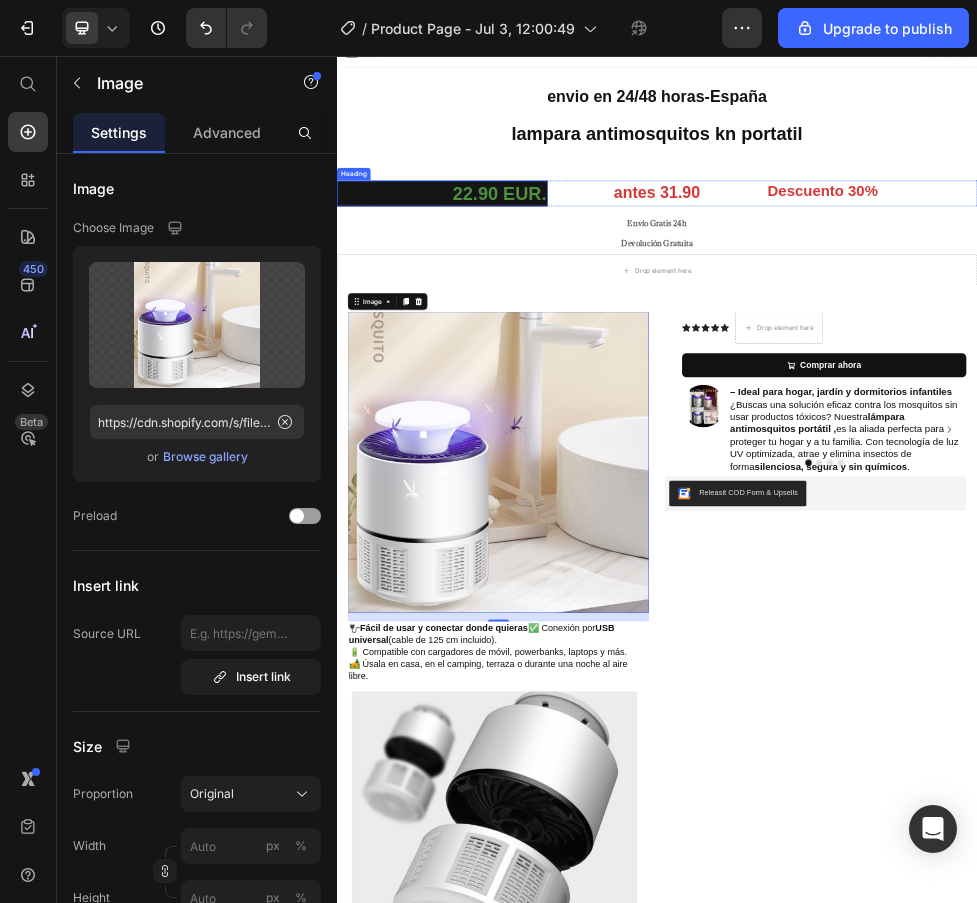 click on "22.90 EUR." at bounding box center (534, 315) 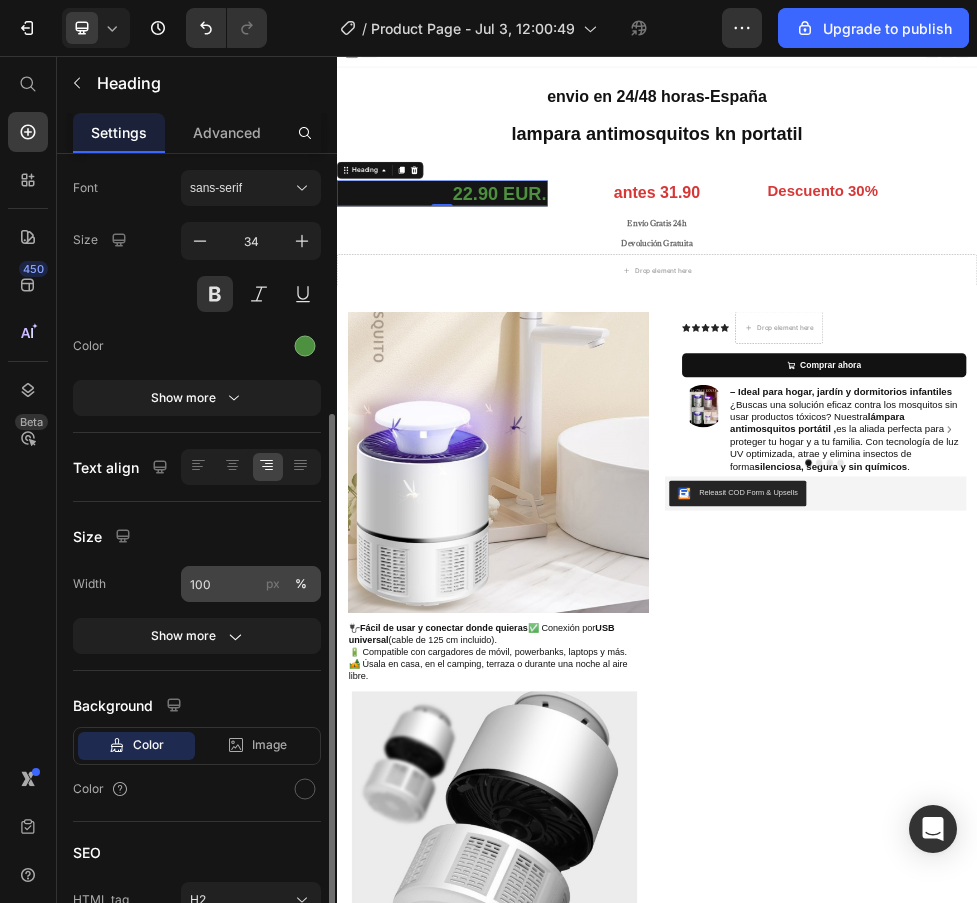 scroll, scrollTop: 206, scrollLeft: 0, axis: vertical 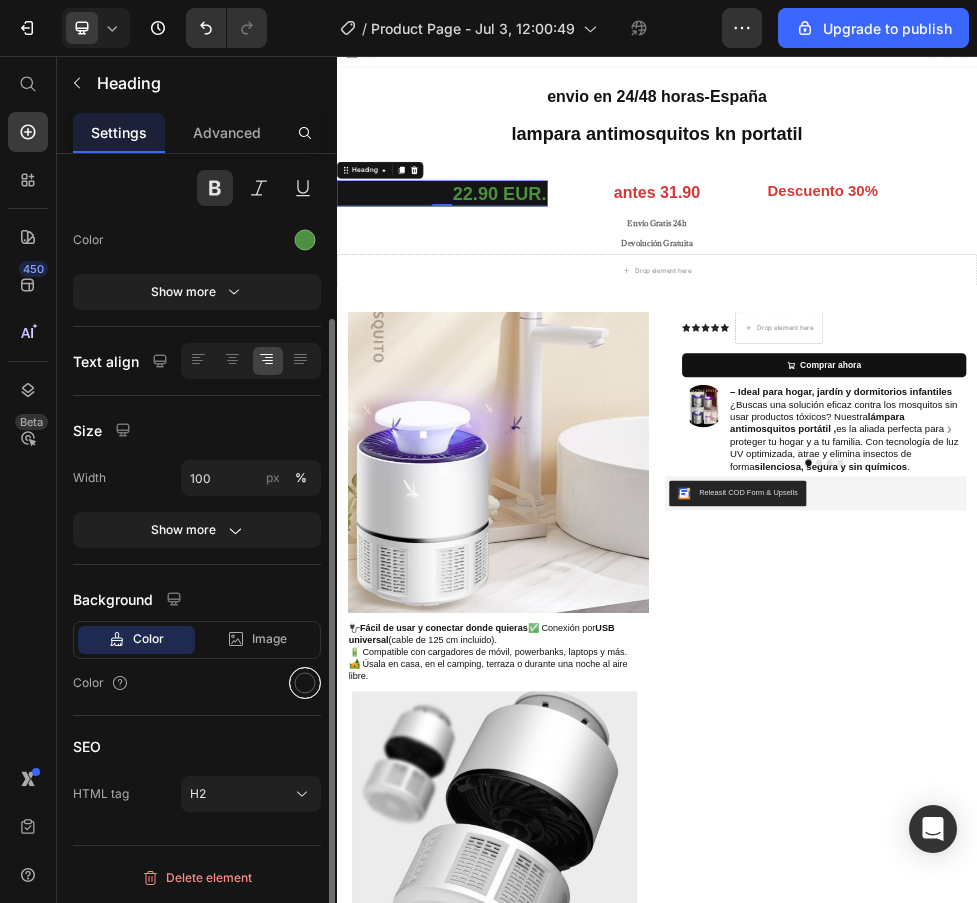 click at bounding box center [305, 683] 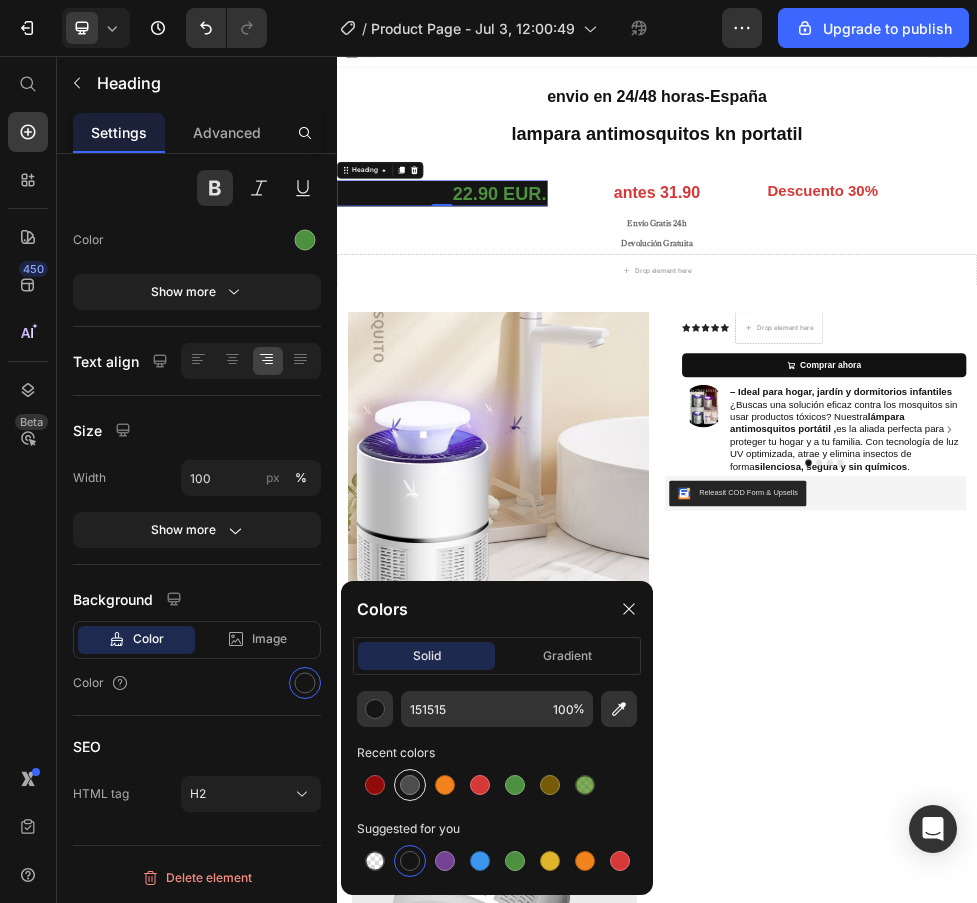 click at bounding box center [410, 785] 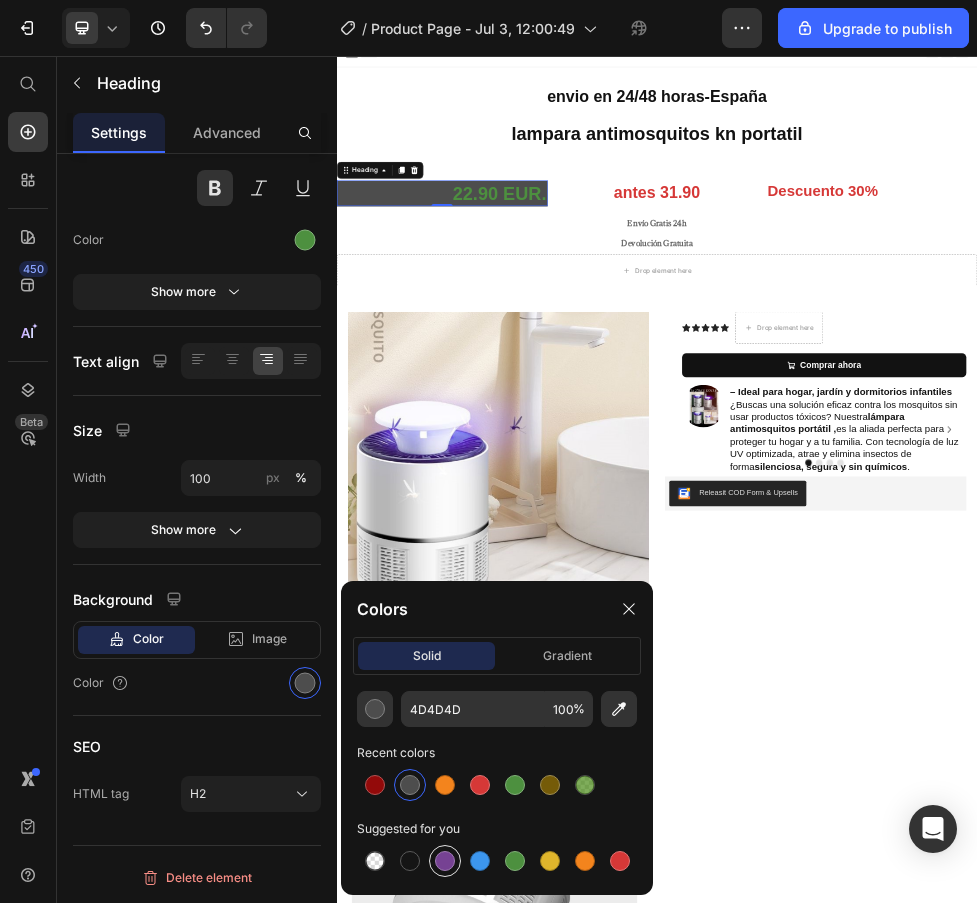 click at bounding box center (445, 861) 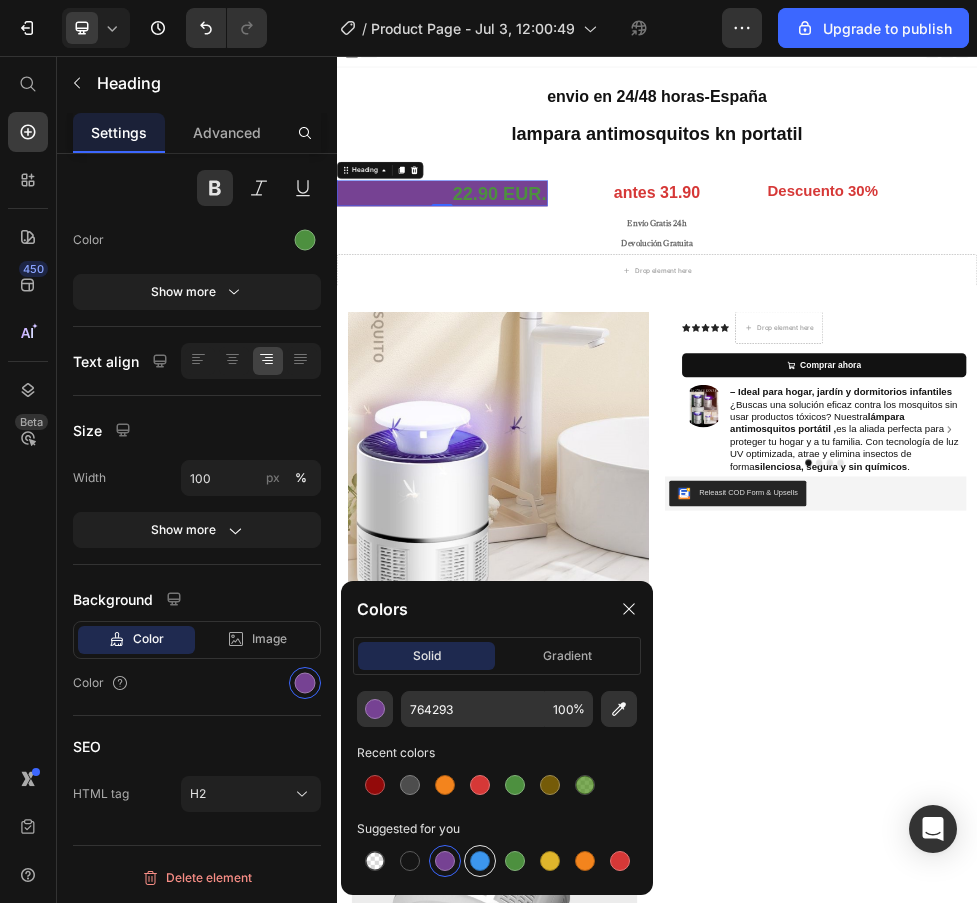 click at bounding box center [480, 861] 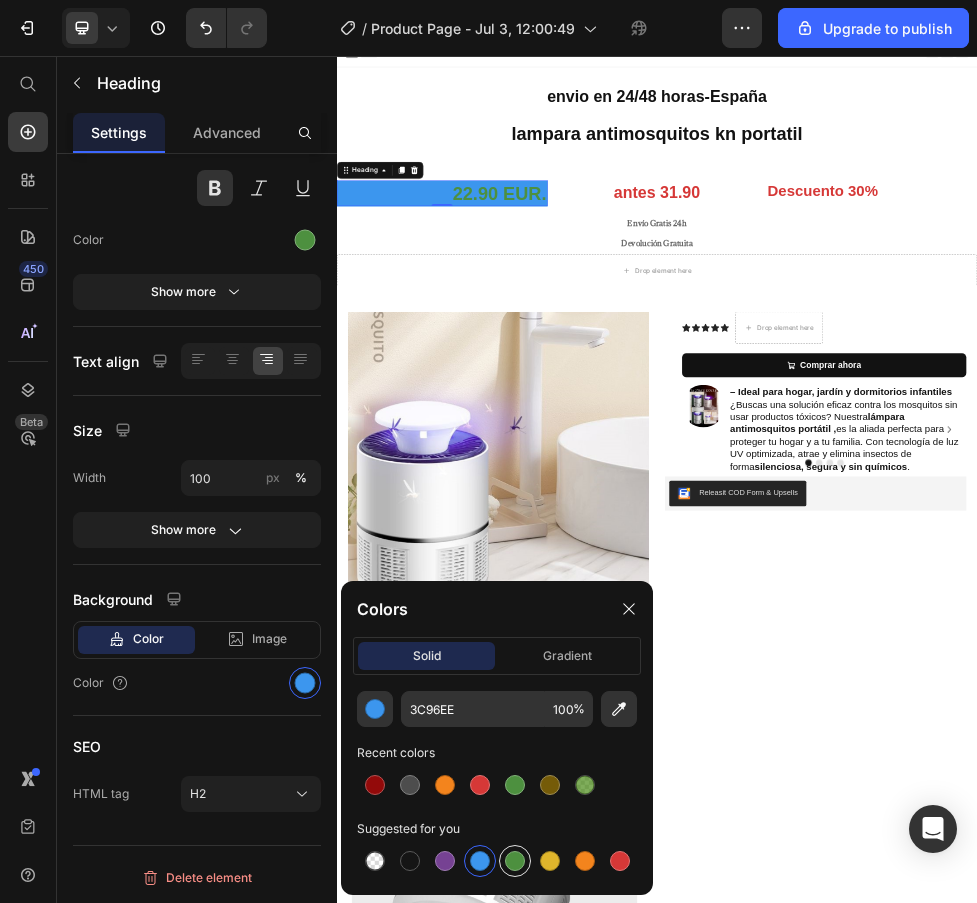 click at bounding box center (515, 861) 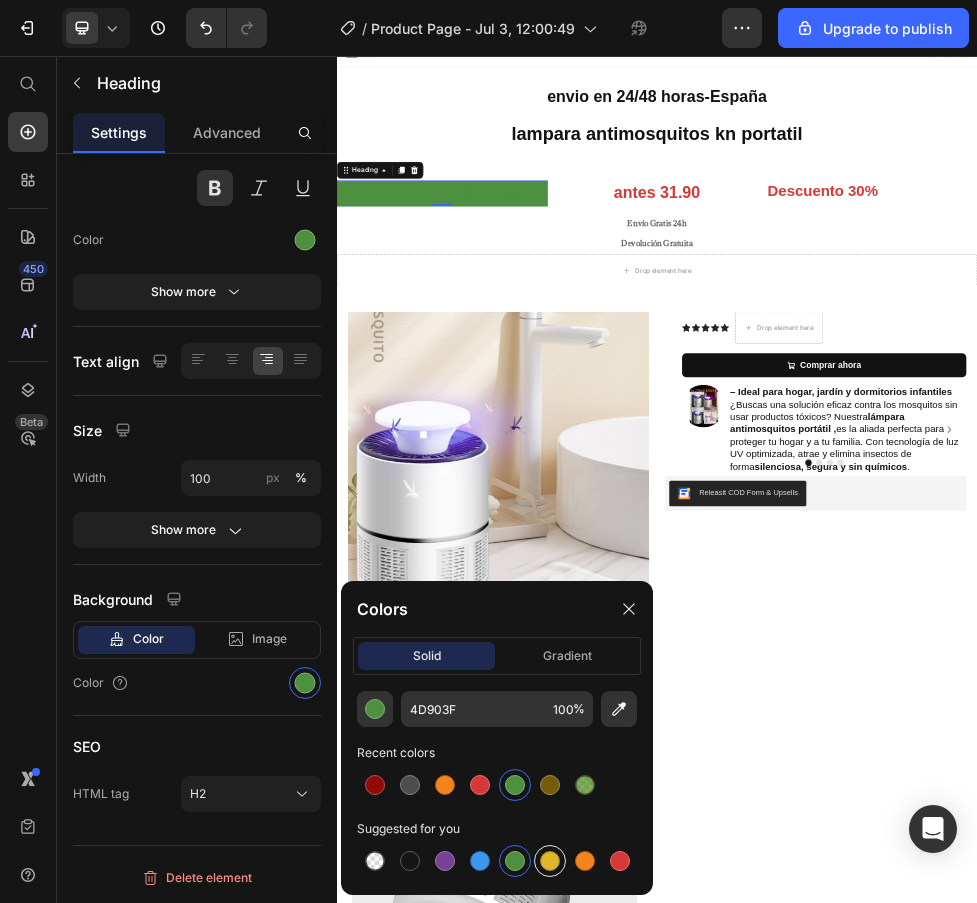 click at bounding box center [550, 861] 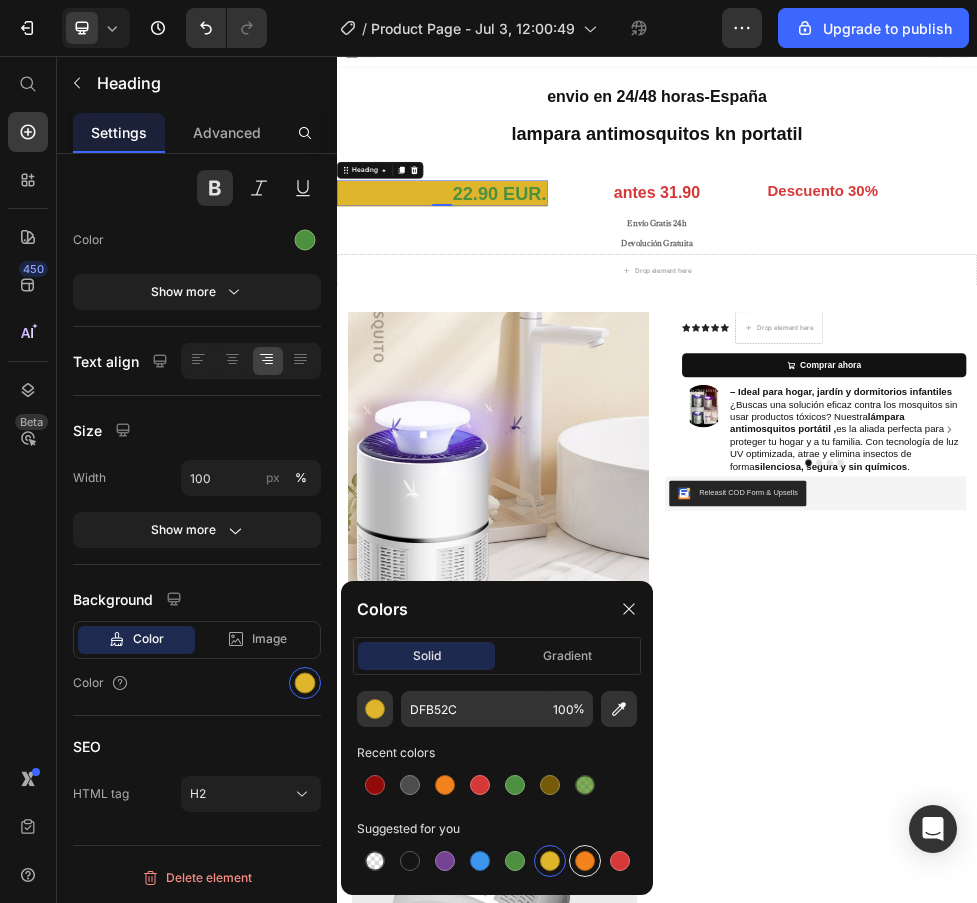 click at bounding box center [585, 861] 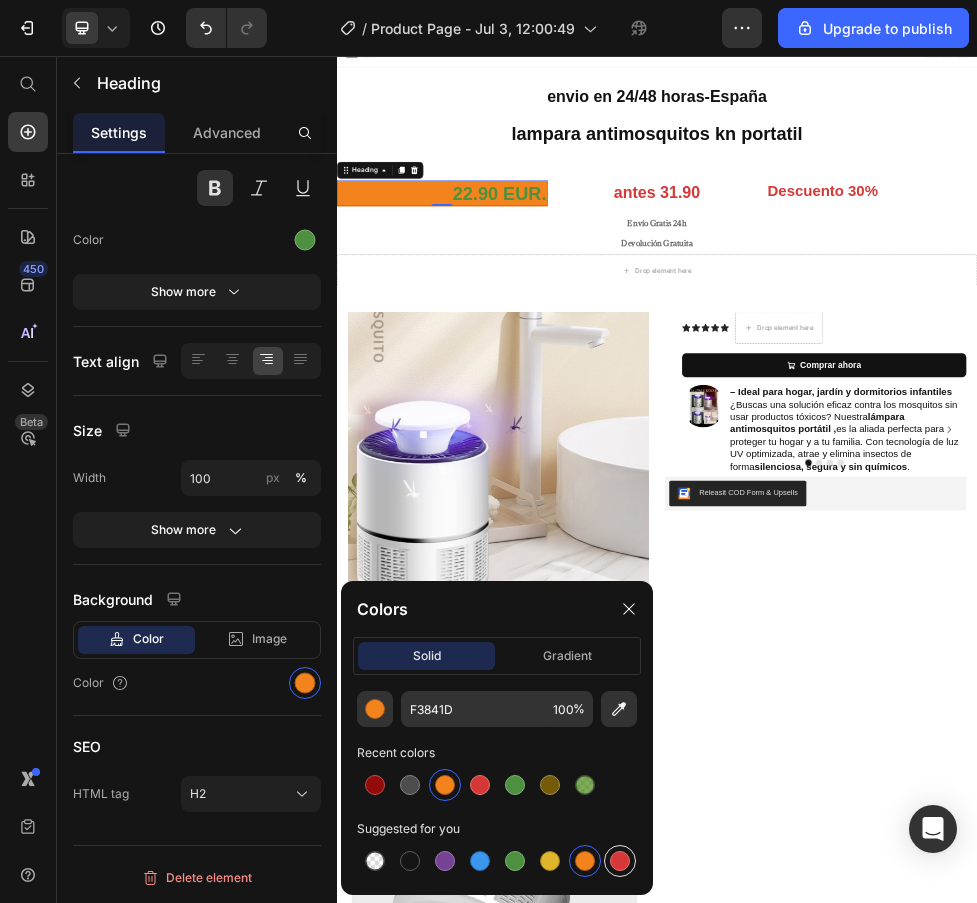 click at bounding box center (620, 861) 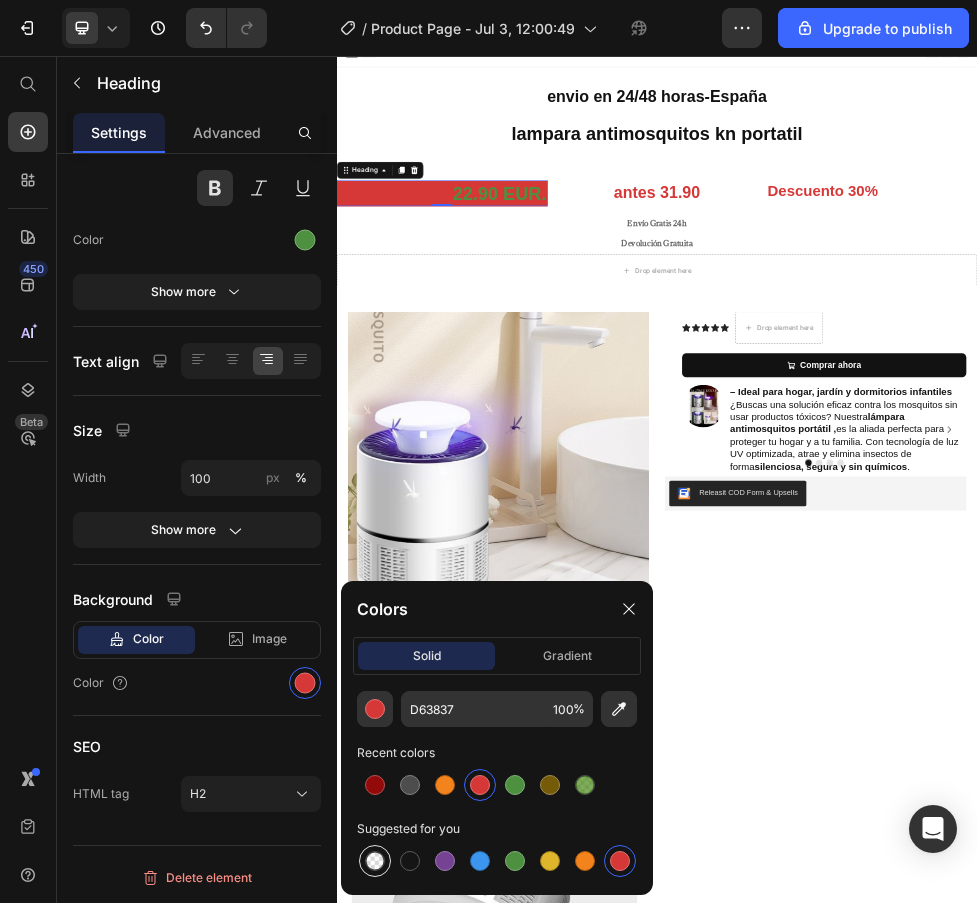 click at bounding box center (375, 861) 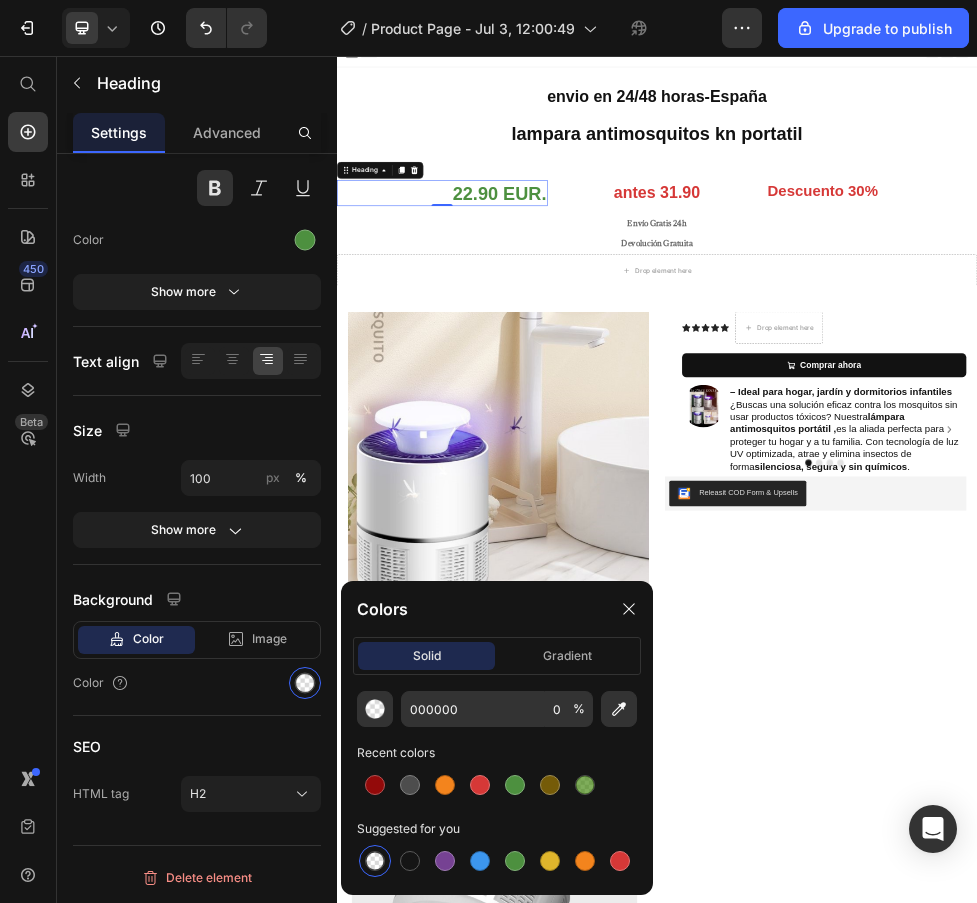 click 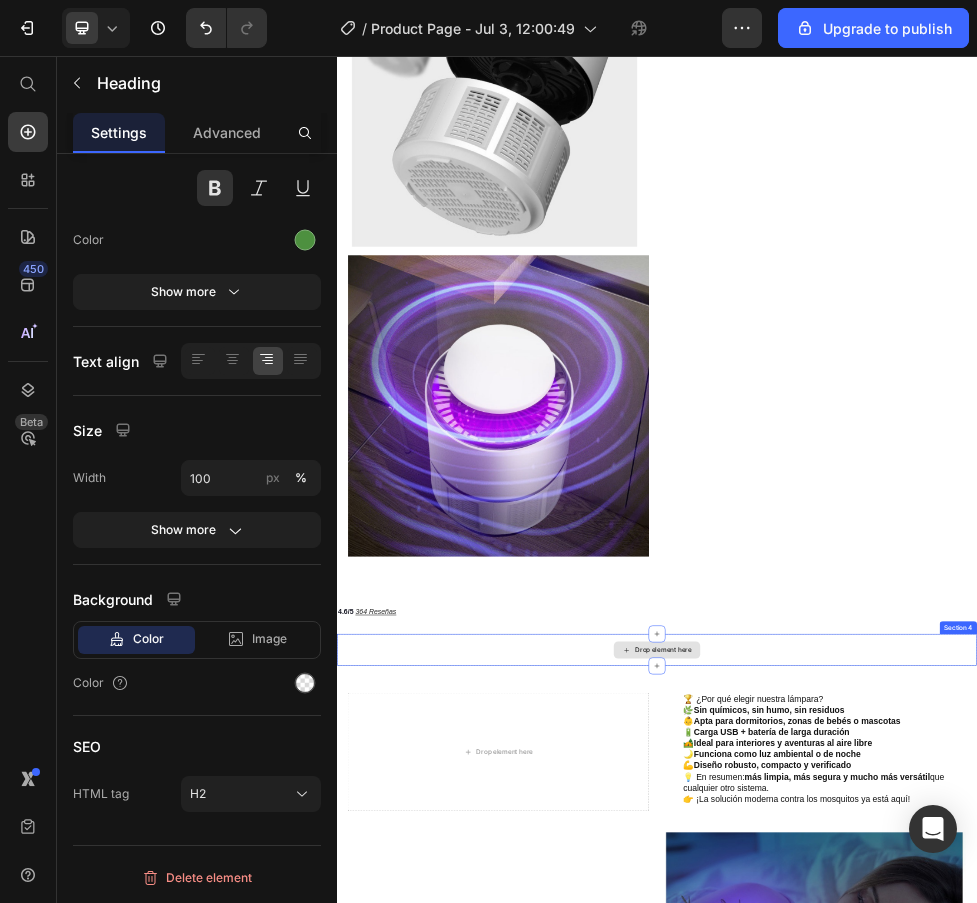 scroll, scrollTop: 1619, scrollLeft: 0, axis: vertical 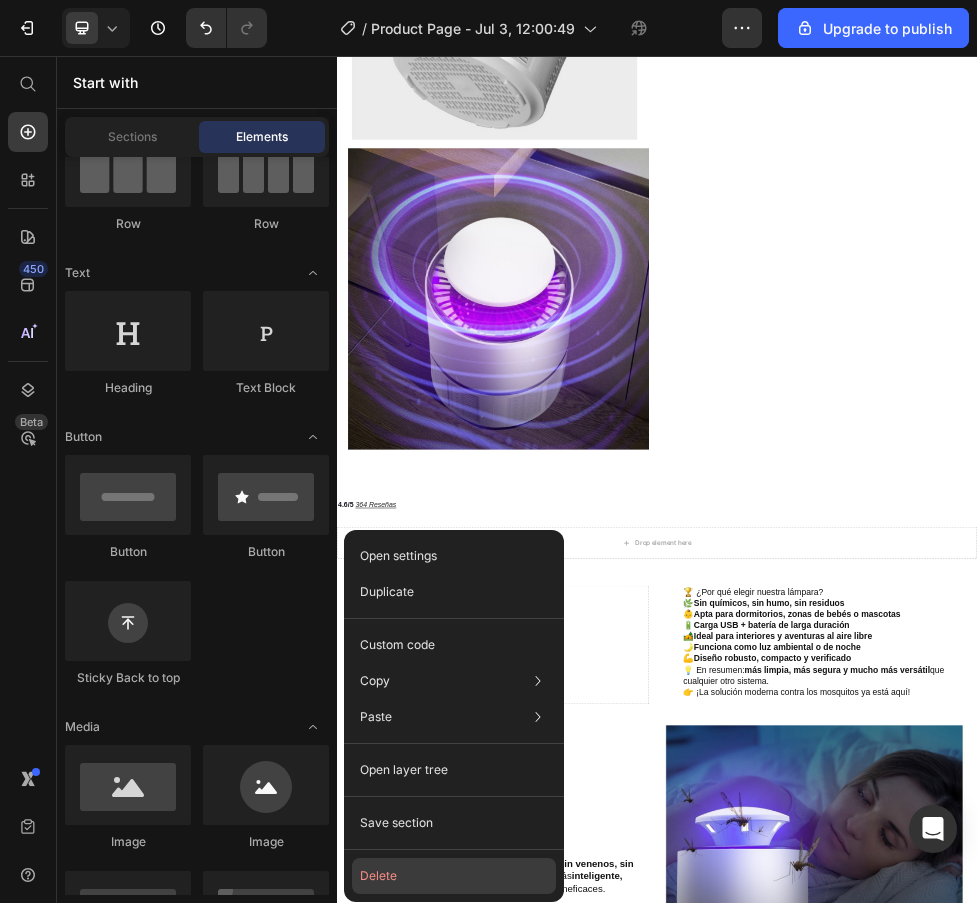 drag, startPoint x: 383, startPoint y: 880, endPoint x: 86, endPoint y: 1543, distance: 726.48334 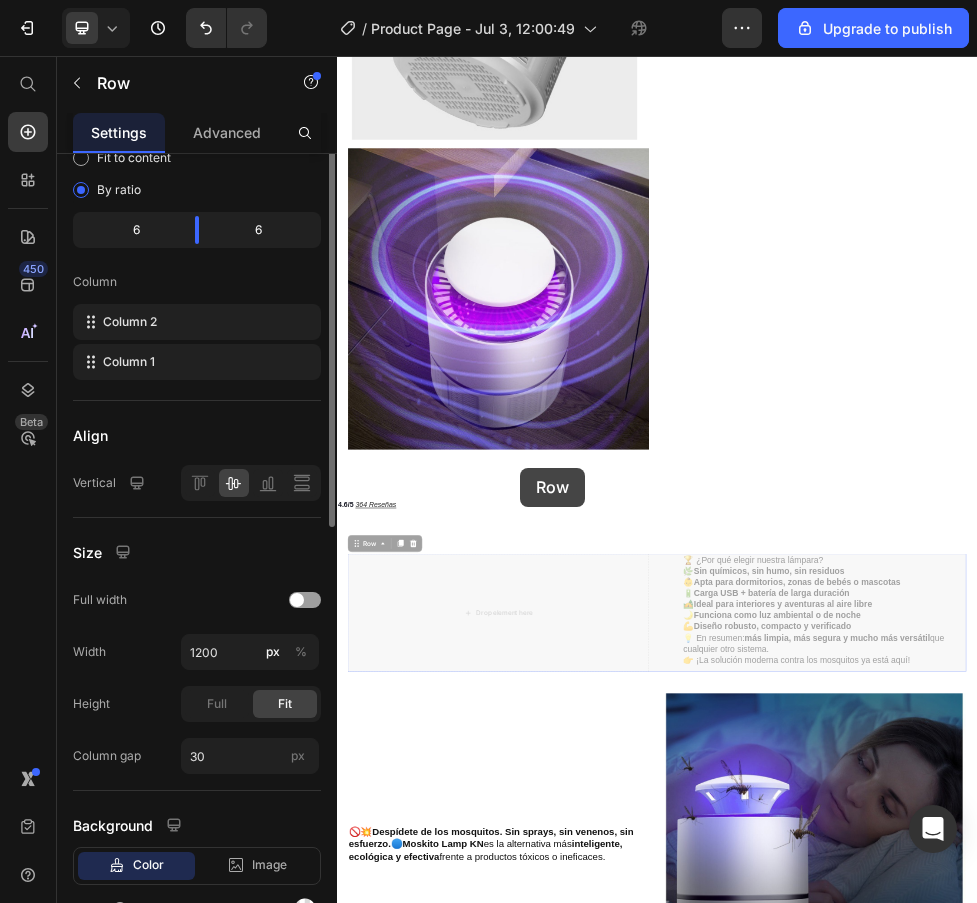 scroll, scrollTop: 0, scrollLeft: 0, axis: both 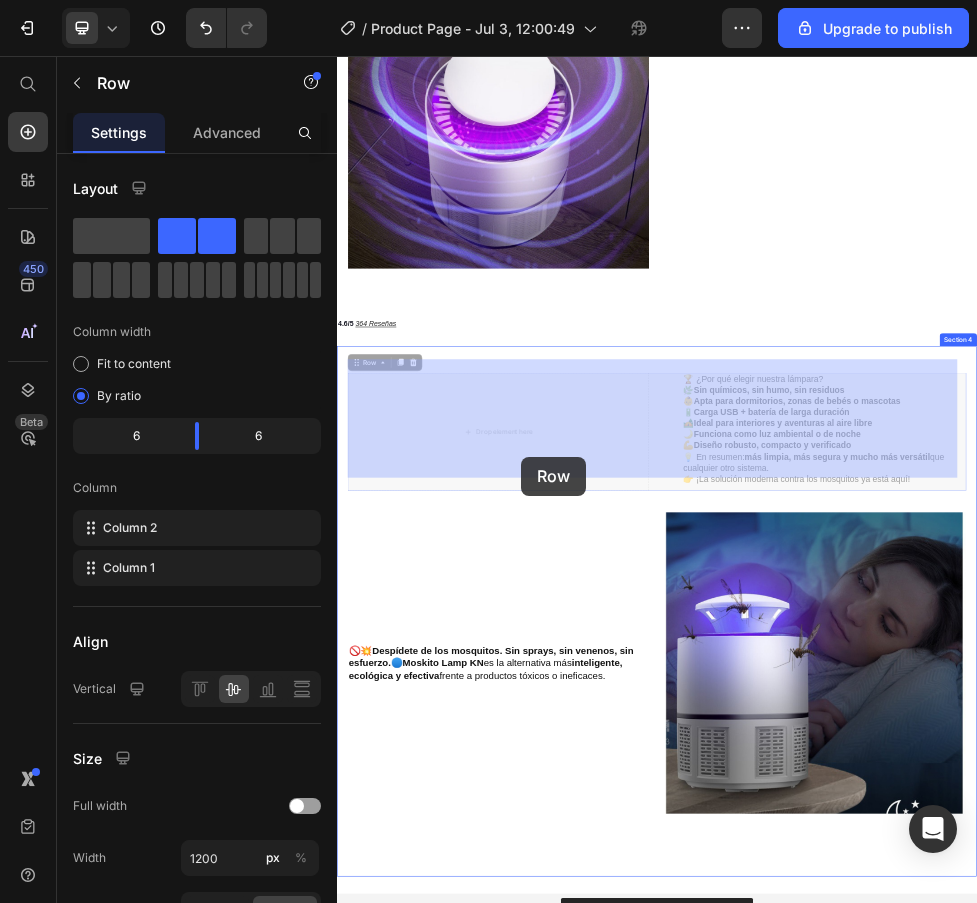 drag, startPoint x: 676, startPoint y: 965, endPoint x: 682, endPoint y: 807, distance: 158.11388 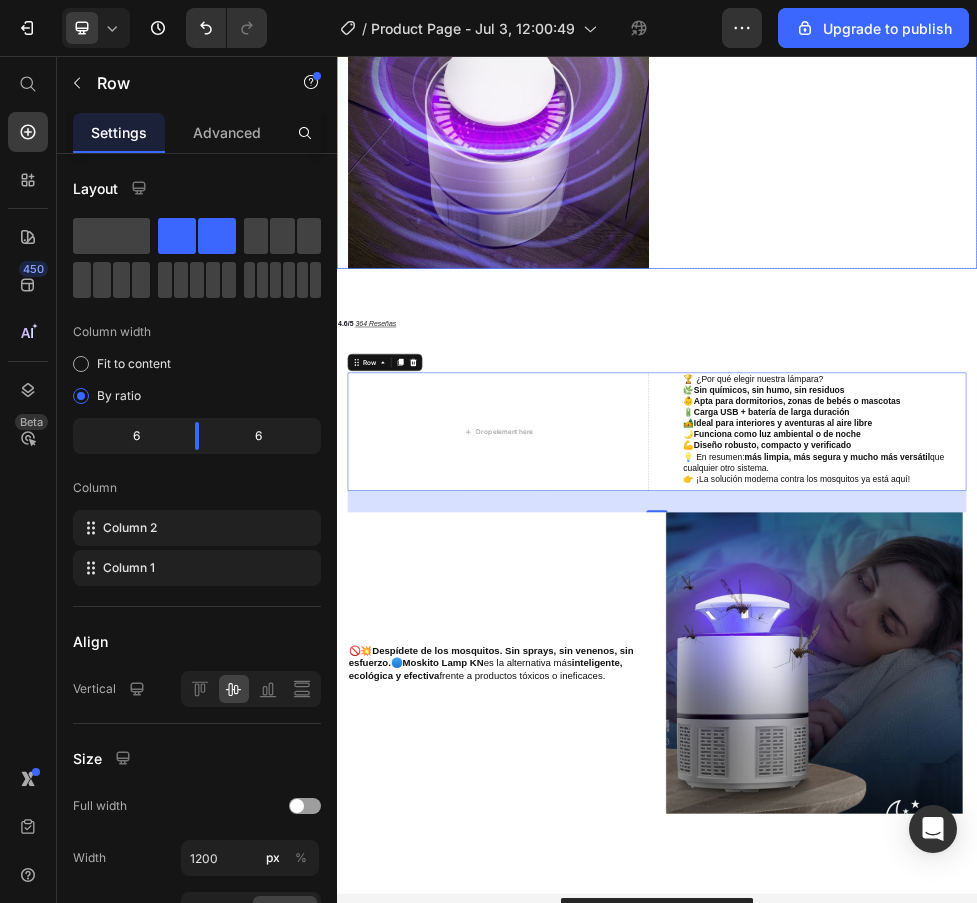 drag, startPoint x: 933, startPoint y: 569, endPoint x: 929, endPoint y: 429, distance: 140.05713 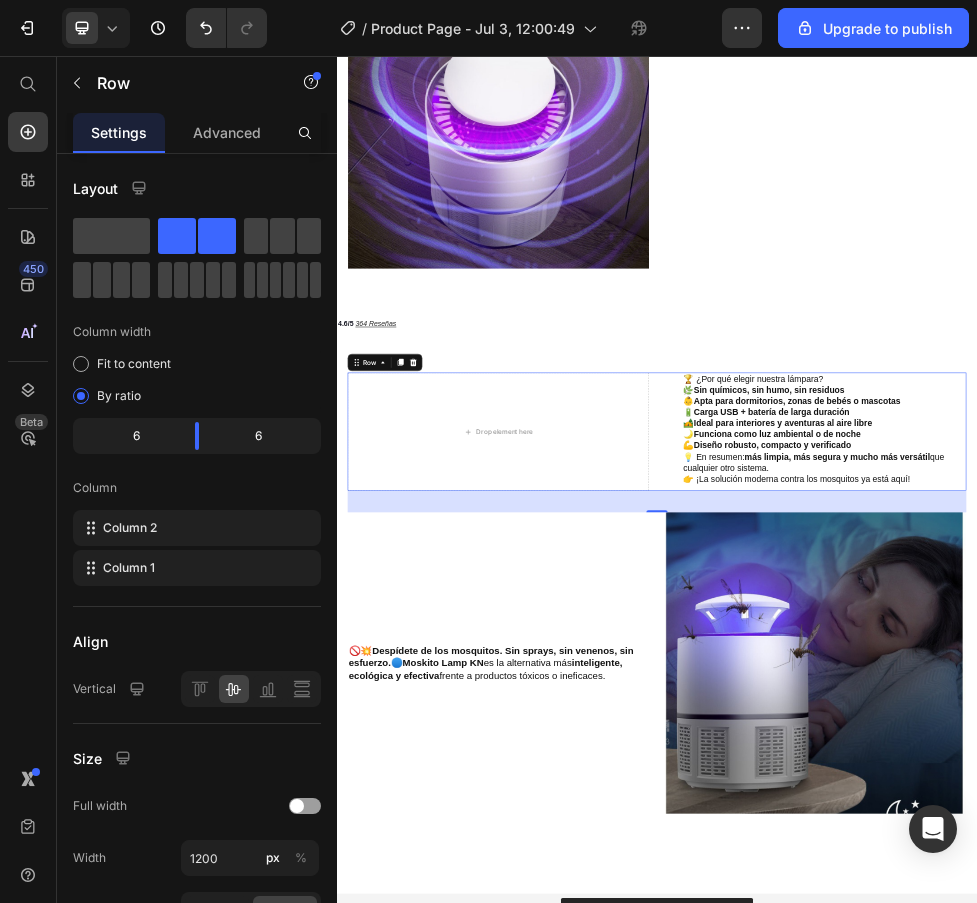 click on "🏆 ¿Por qué elegir nuestra lámpara? 🌿  Sin químicos, sin humo, sin residuos 👶  Apta para dormitorios, zonas de bebés o mascotas 🔋  Carga USB + batería de larga duración 🏕️  Ideal para interiores y aventuras al aire libre 🌙  Funciona como luz ambiental o de noche 💪  Diseño robusto, compacto y verificado 💡 En resumen:  más limpia, más segura y mucho más versátil  que cualquier otro sistema. 👉 ¡La solución moderna contra los mosquitos ya está aquí! Heading Row Row
Drop element here Row   0" at bounding box center (937, 761) 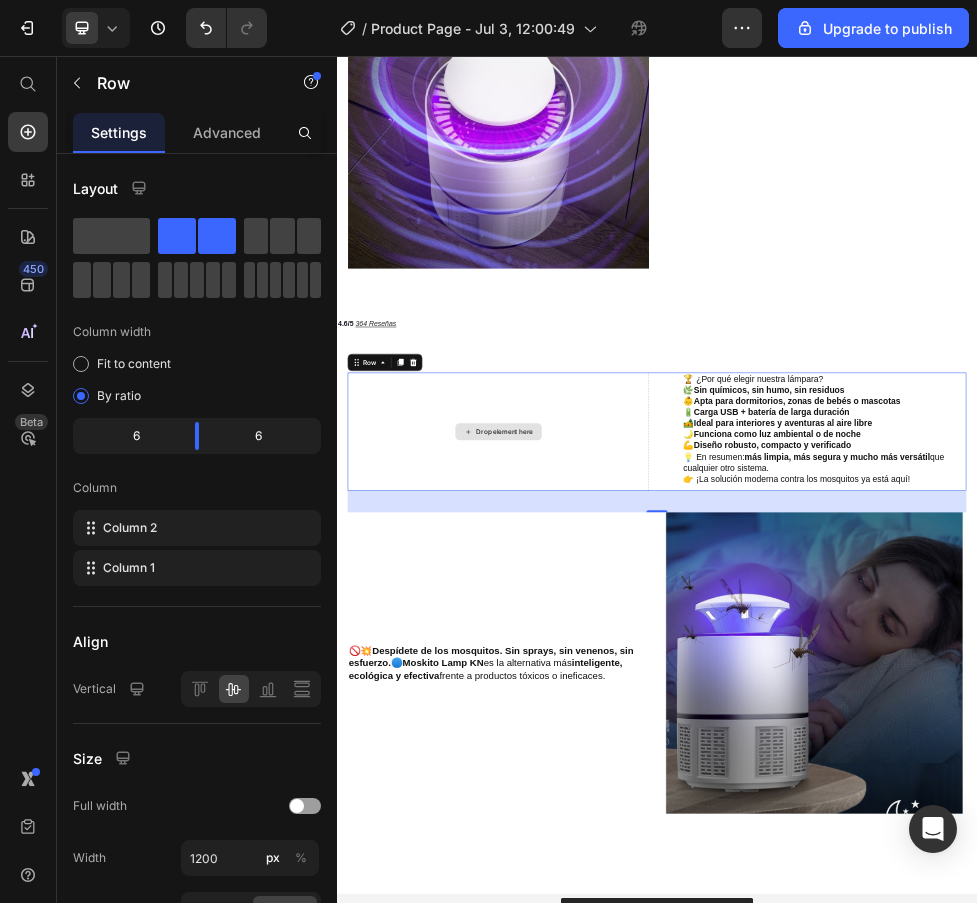 click on "Drop element here" at bounding box center [639, 761] 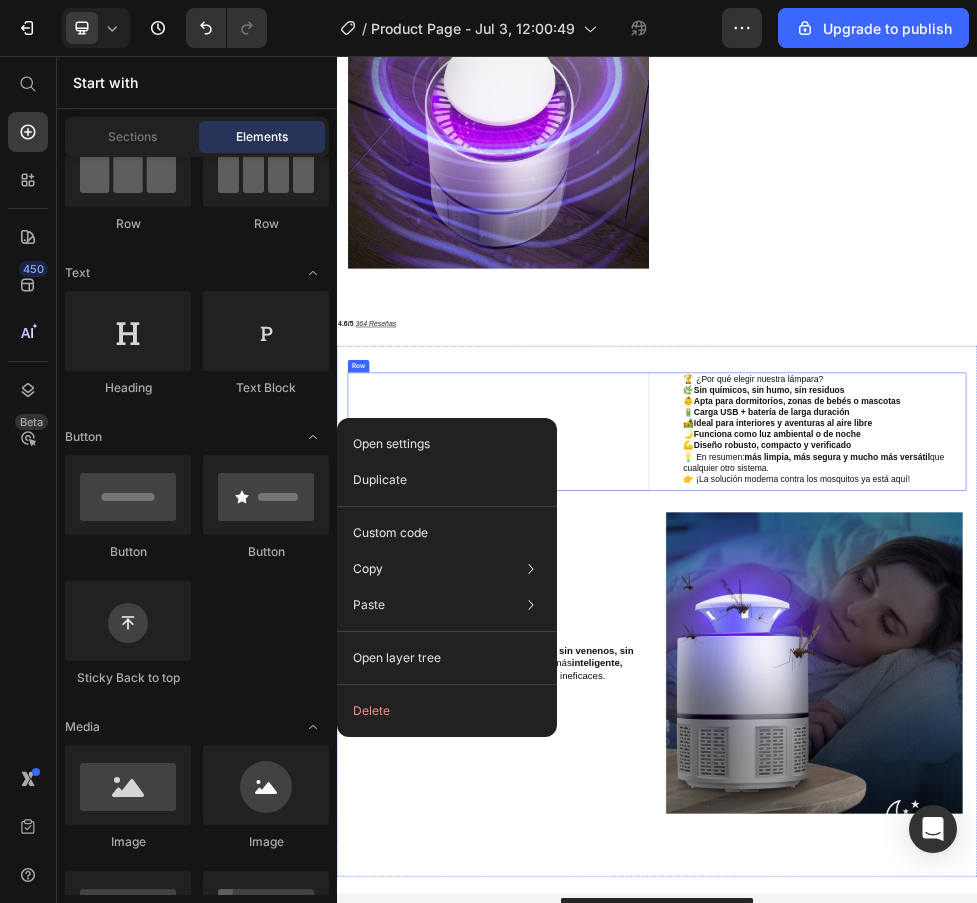 click on "Drop element here" at bounding box center (639, 761) 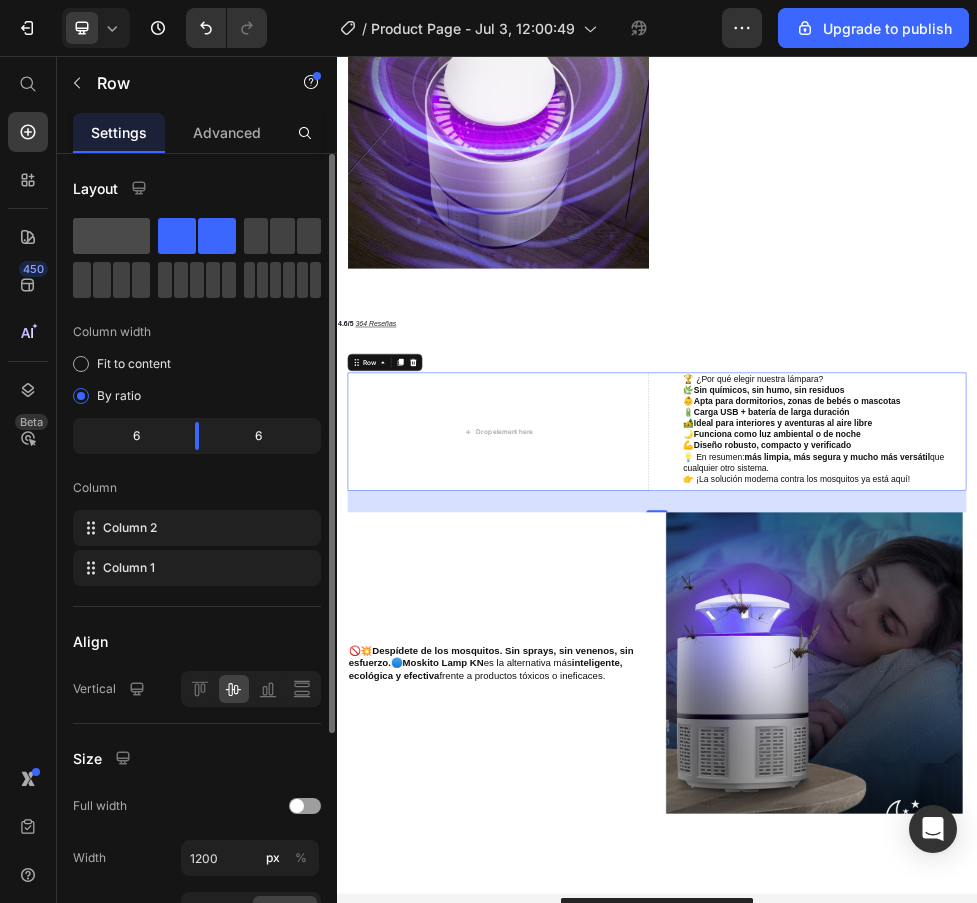 click 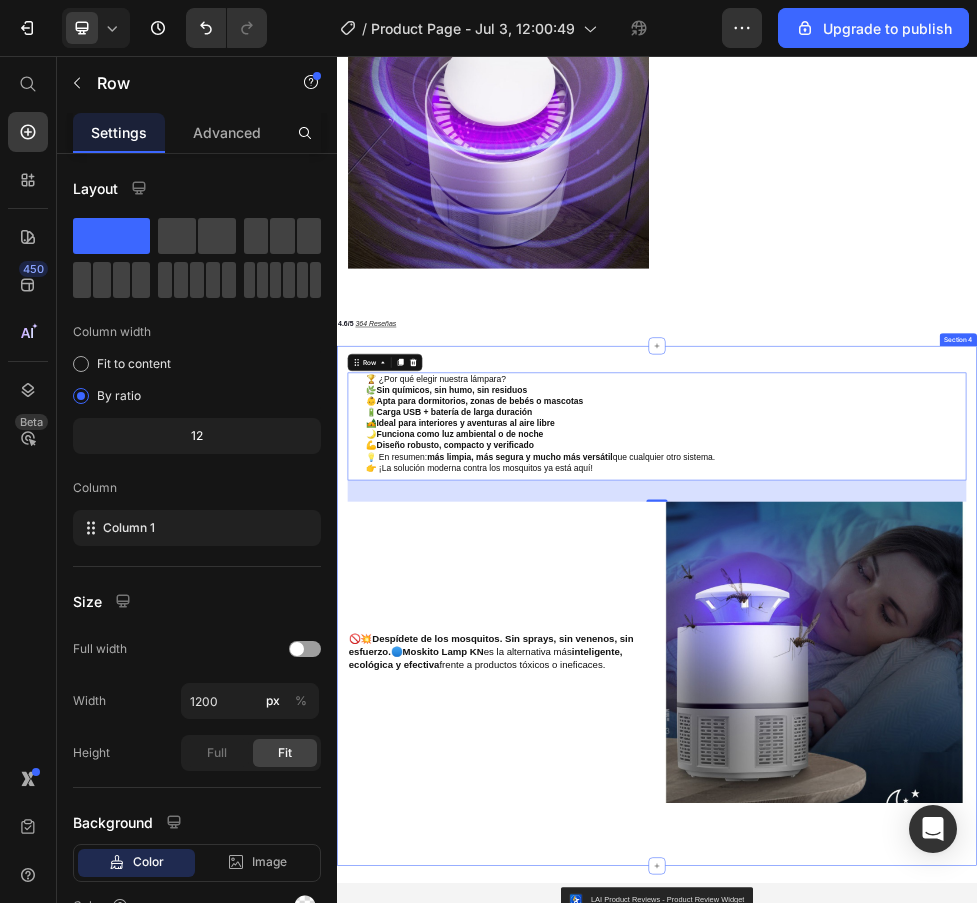 click on "🏆 ¿Por qué elegir nuestra lámpara? 🌿  Sin químicos, sin humo, sin residuos 👶  Apta para dormitorios, zonas de bebés o mascotas 🔋  Carga USB + batería de larga duración 🏕️  Ideal para interiores y aventuras al aire libre 🌙  Funciona como luz ambiental o de noche 💪  Diseño robusto, compacto y verificado 💡 En resumen:  más limpia, más segura y mucho más versátil  que cualquier otro sistema. 👉 ¡La solución moderna contra los mosquitos ya está aquí! Heading Row Row Row   40  🚫💥  Despídete de los mosquitos. Sin sprays, sin venenos, sin esfuerzo. 🔵  Moskito Lamp KN  es la alternativa más  inteligente, ecológica y efectiva  frente a productos tóxicos o ineficaces. Heading Row Image Row Section 4" at bounding box center (937, 1087) 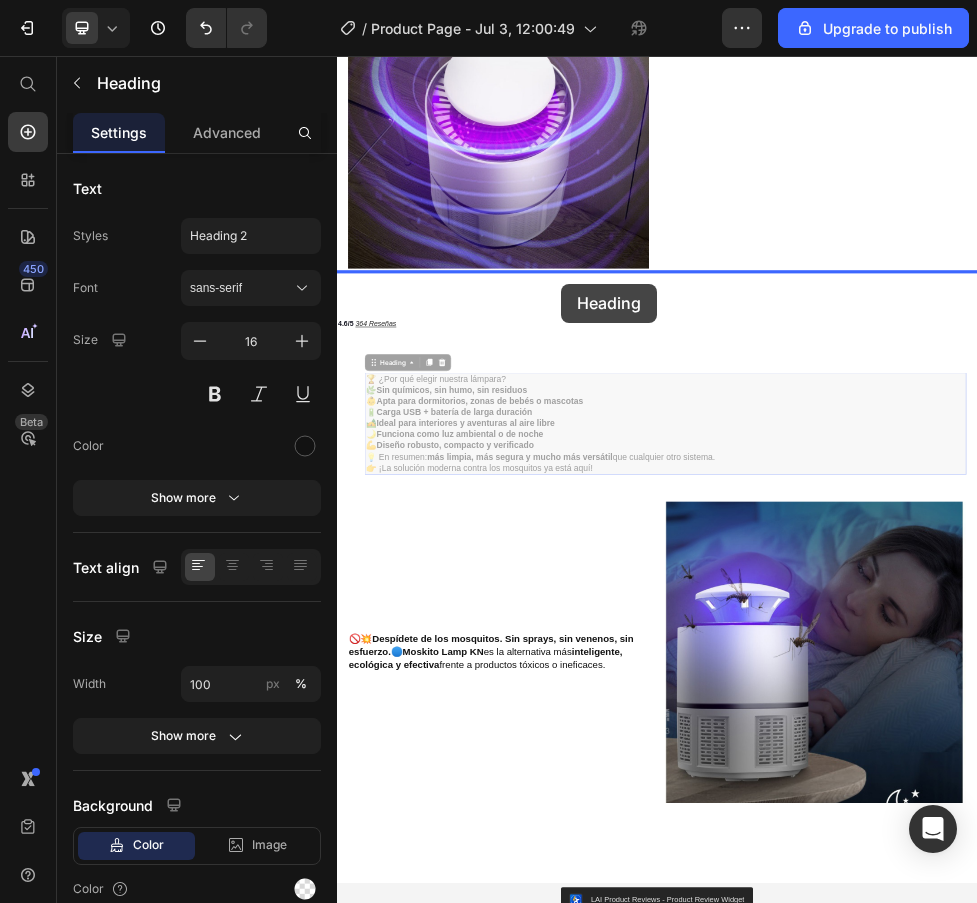 drag, startPoint x: 773, startPoint y: 624, endPoint x: 757, endPoint y: 483, distance: 141.90489 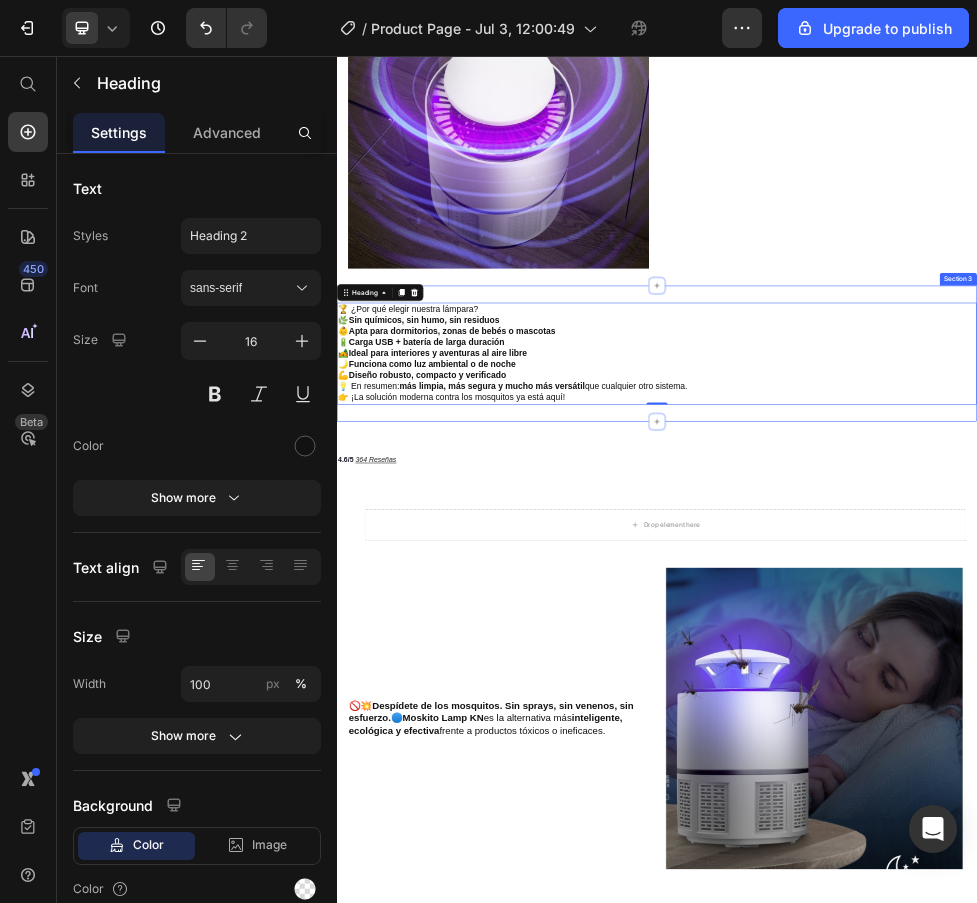 drag, startPoint x: 942, startPoint y: 822, endPoint x: 942, endPoint y: 695, distance: 127 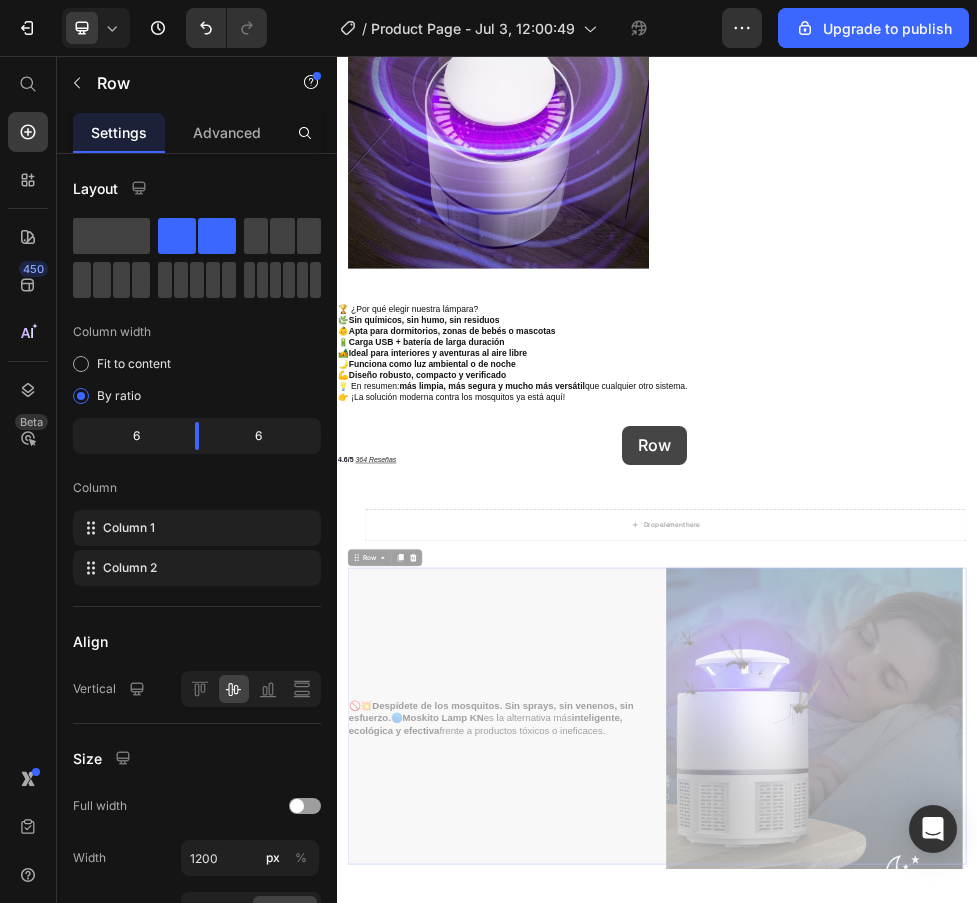 scroll, scrollTop: 2001, scrollLeft: 0, axis: vertical 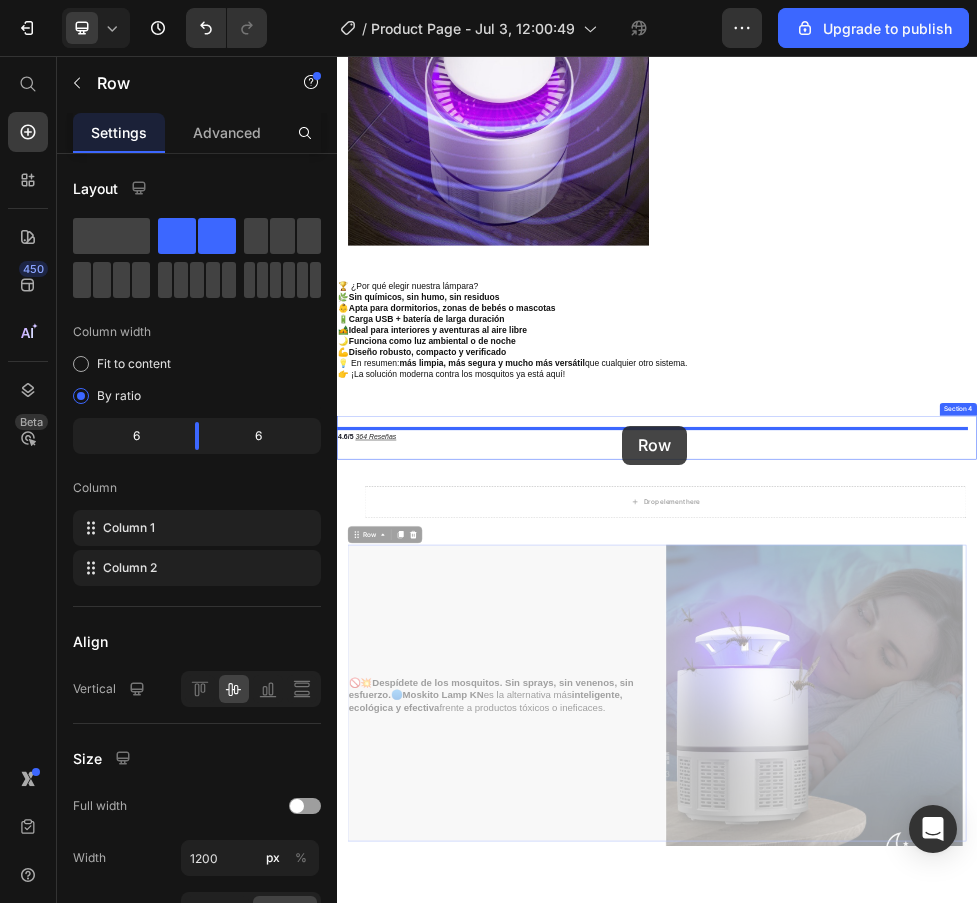 drag, startPoint x: 901, startPoint y: 1001, endPoint x: 871, endPoint y: 749, distance: 253.77943 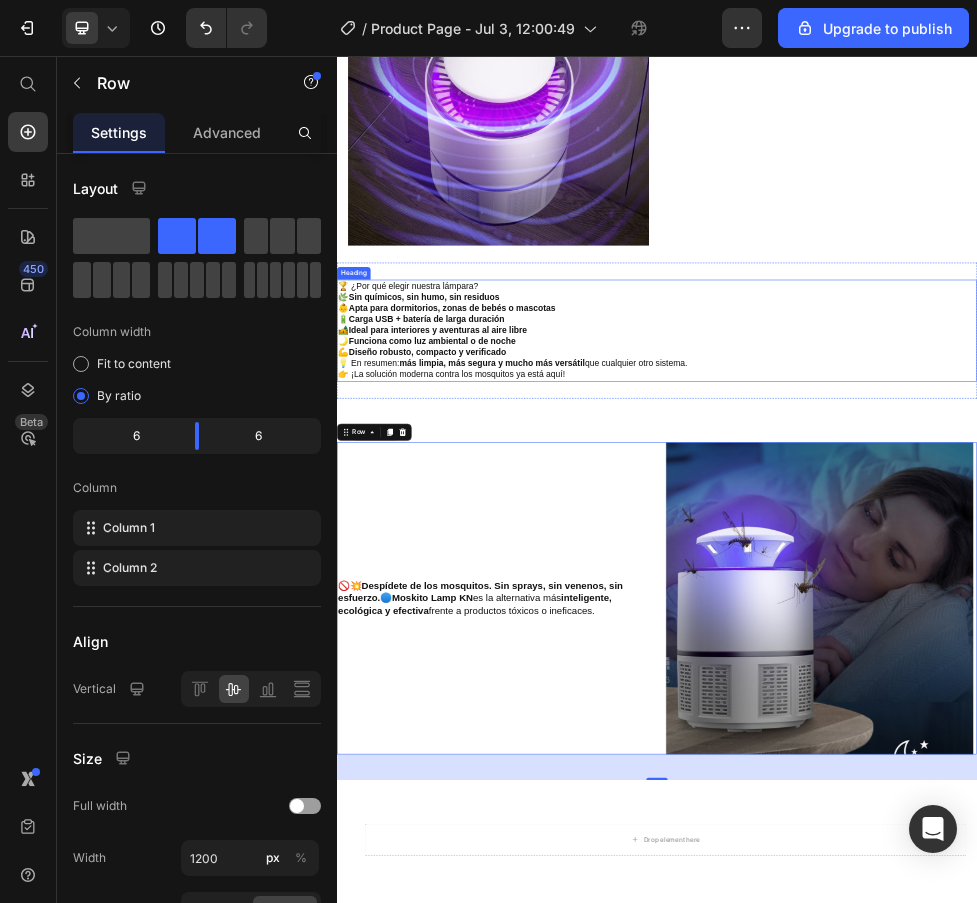 click on "🏆 ¿Por qué elegir nuestra lámpara? 🌿  Sin químicos, sin humo, sin residuos 👶  Apta para dormitorios, zonas de bebés o mascotas 🔋  Carga USB + batería de larga duración 🏕️  Ideal para interiores y aventuras al aire libre 🌙  Funciona como luz ambiental o de noche 💪  Diseño robusto, compacto y verificado 💡 En resumen:  más limpia, más segura y mucho más versátil  que cualquier otro sistema. 👉 ¡La solución moderna contra los mosquitos ya está aquí!" at bounding box center [937, 572] 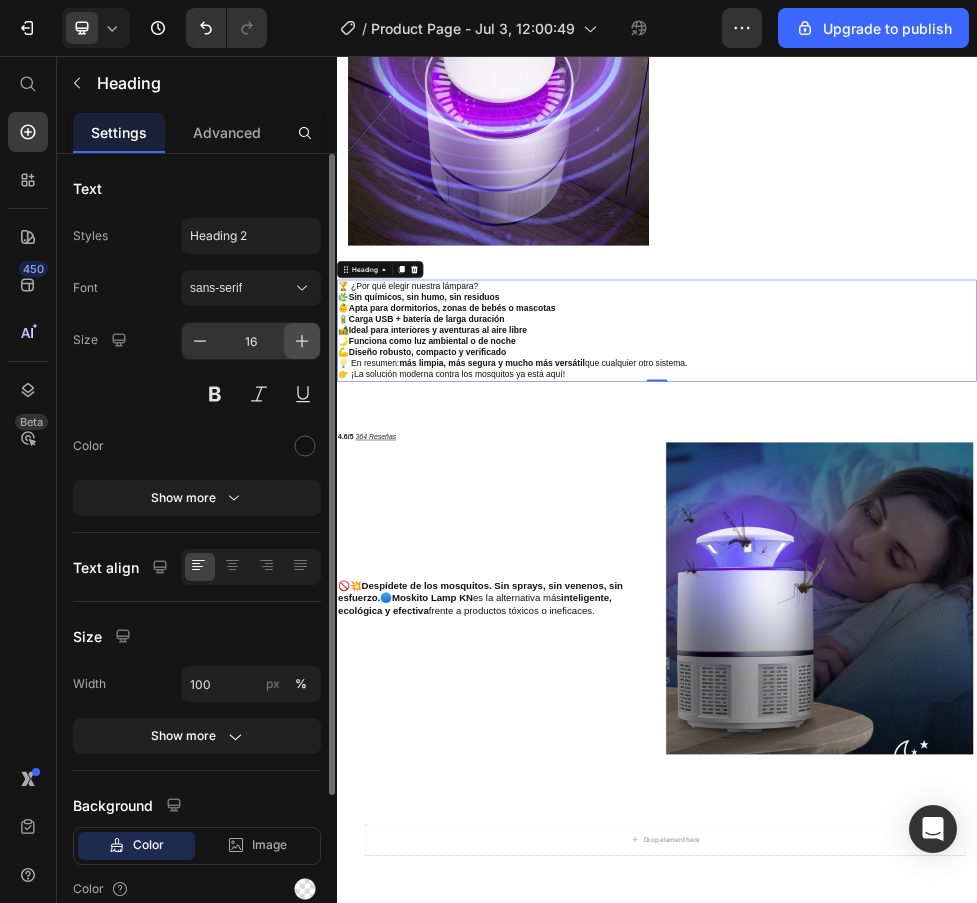 click 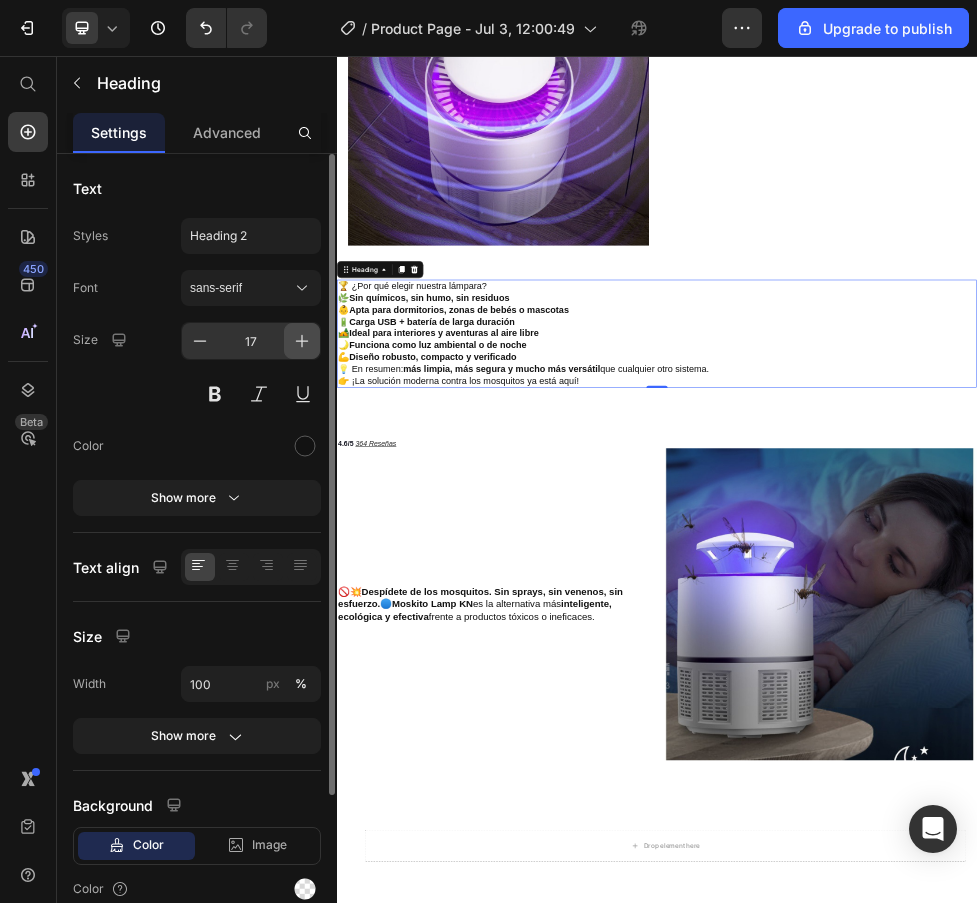 click 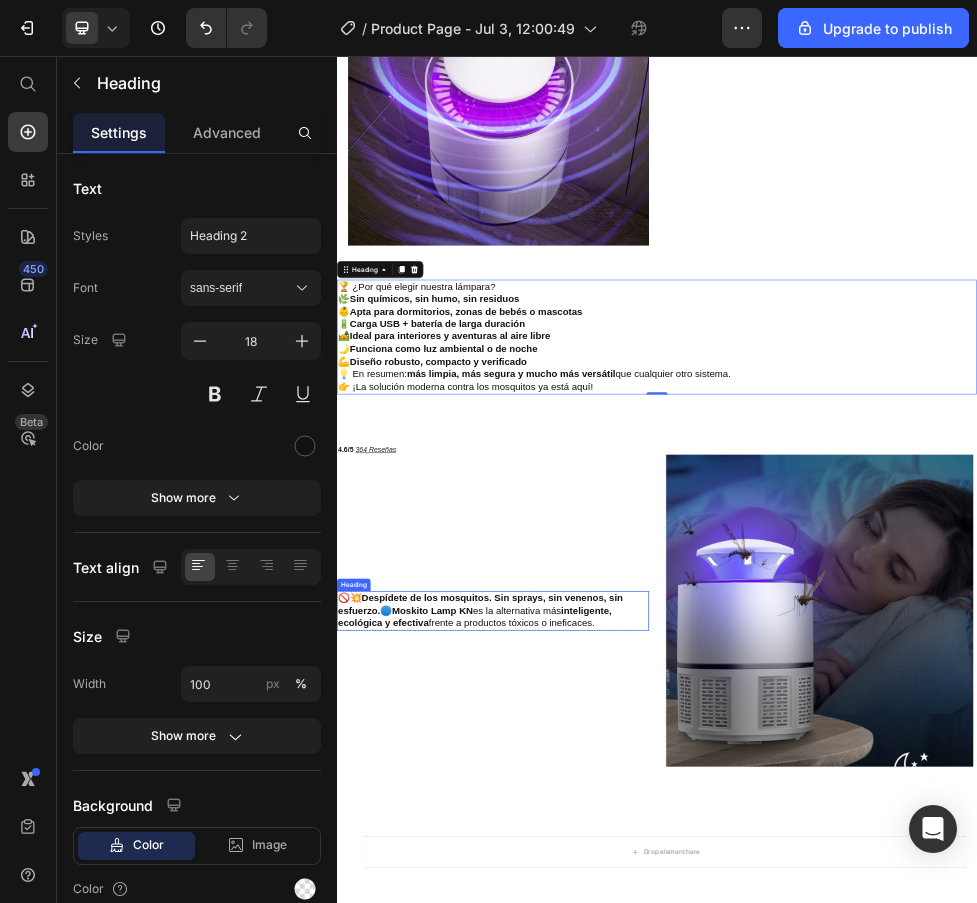click on "🚫💥  Despídete de los mosquitos. Sin sprays, sin venenos, sin esfuerzo. 🔵  Moskito Lamp KN  es la alternativa más  inteligente, ecológica y efectiva  frente a productos tóxicos o ineficaces." at bounding box center [629, 1098] 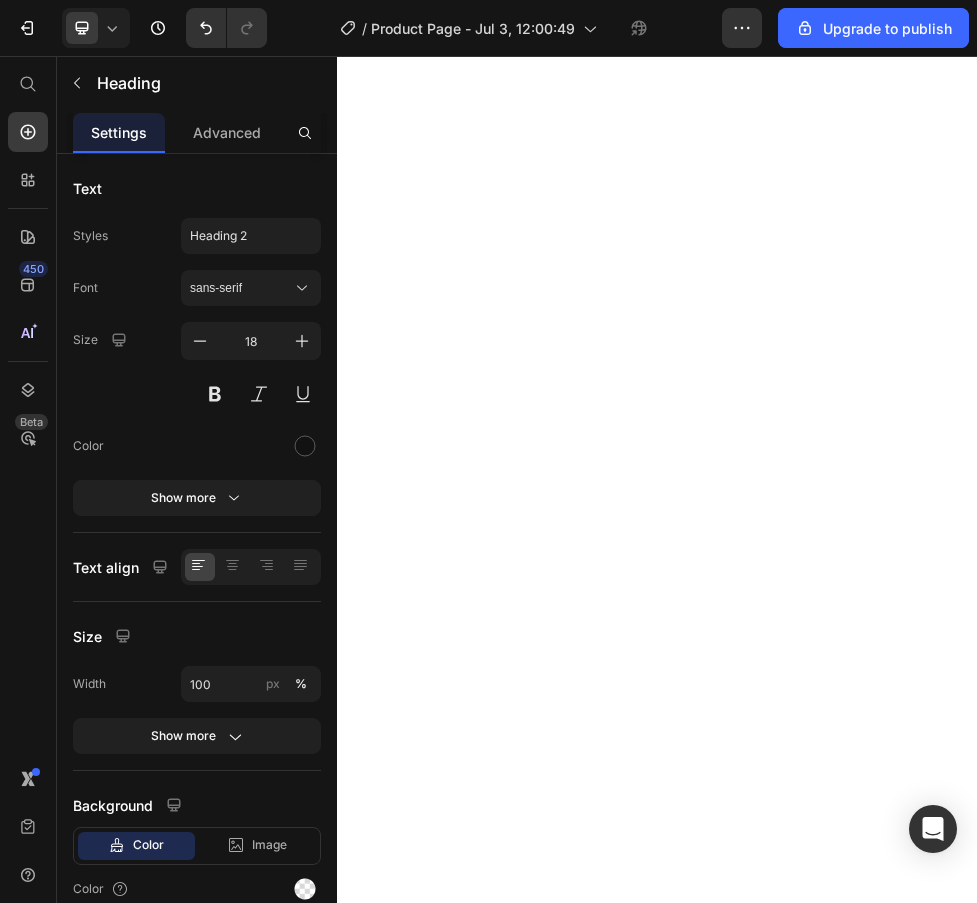 scroll, scrollTop: 0, scrollLeft: 0, axis: both 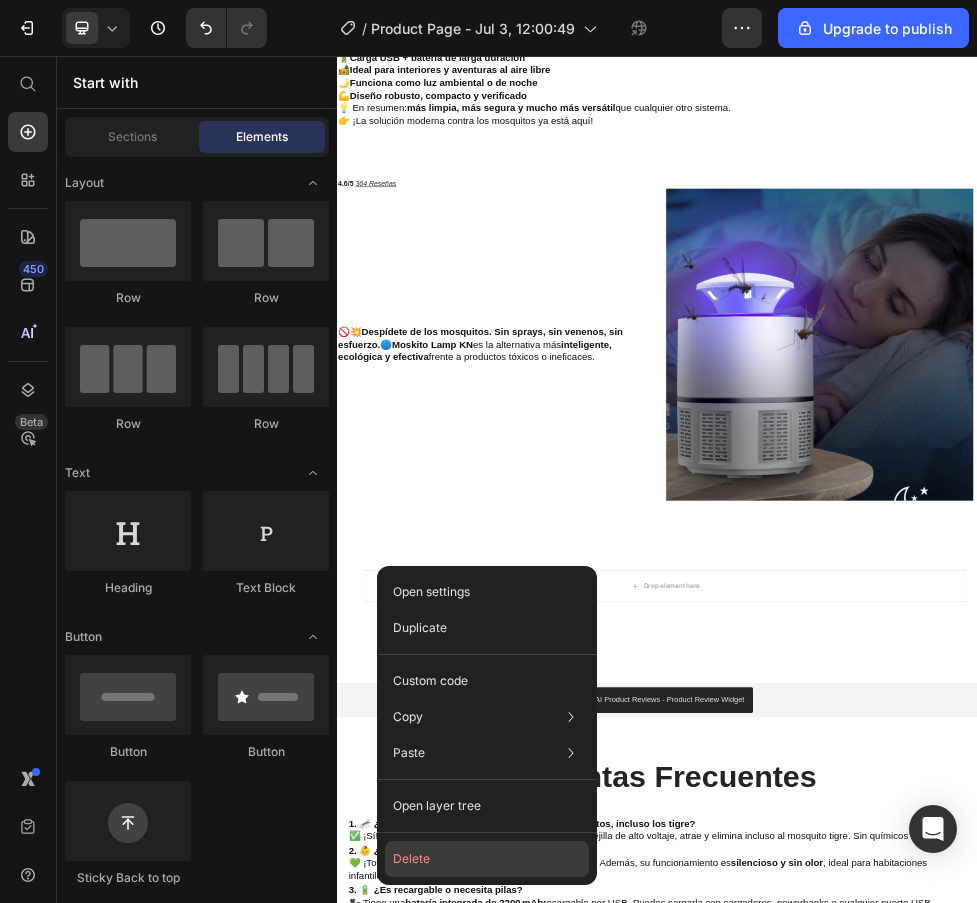 click on "Delete" 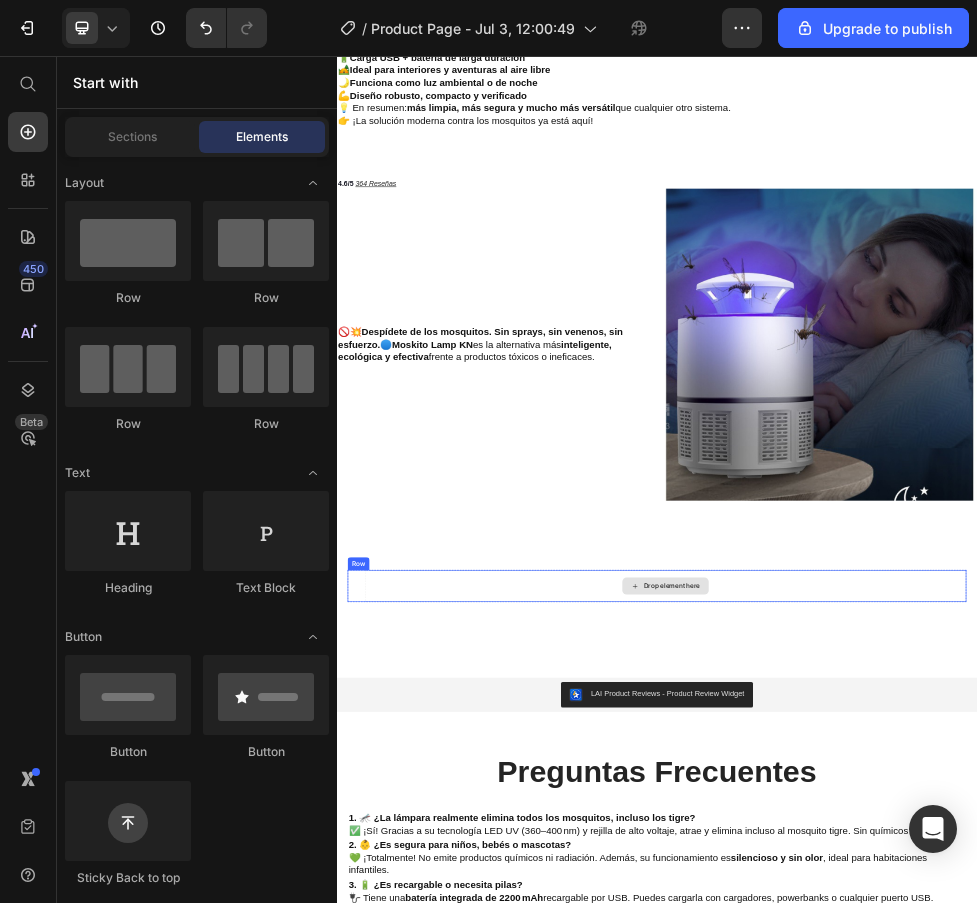 click on "Drop element here" at bounding box center [965, 1050] 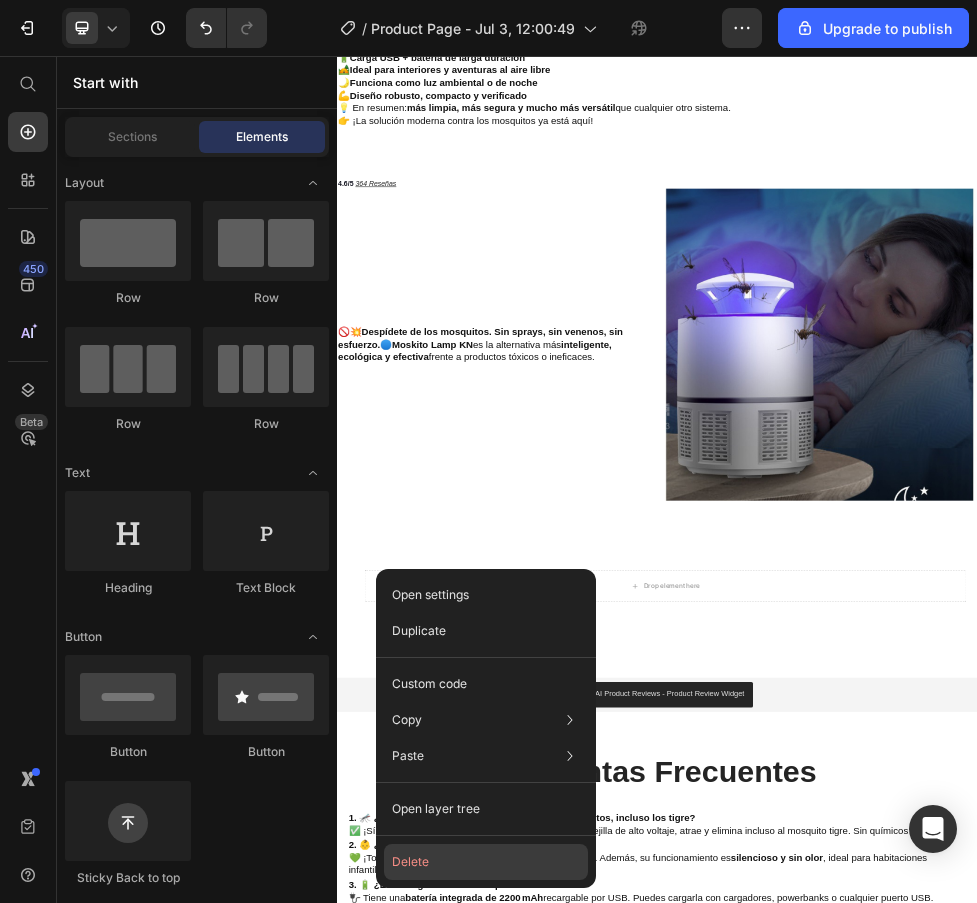 click on "Delete" 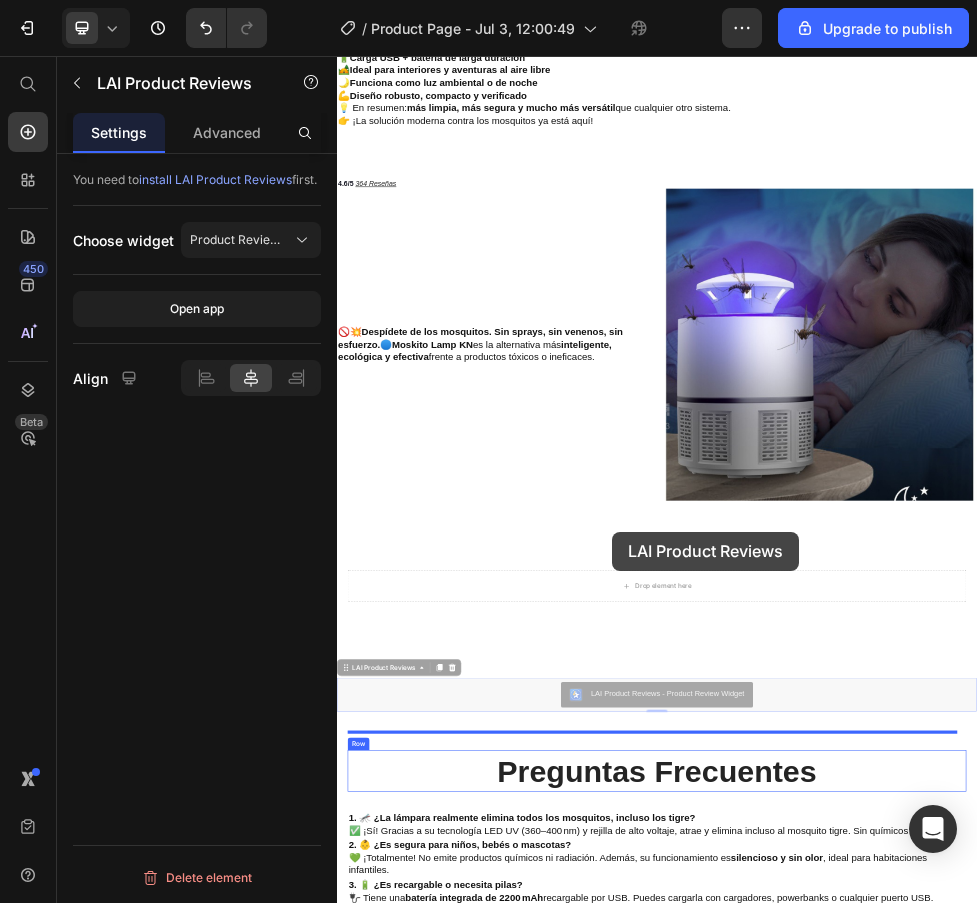 drag, startPoint x: 847, startPoint y: 1214, endPoint x: 852, endPoint y: 948, distance: 266.047 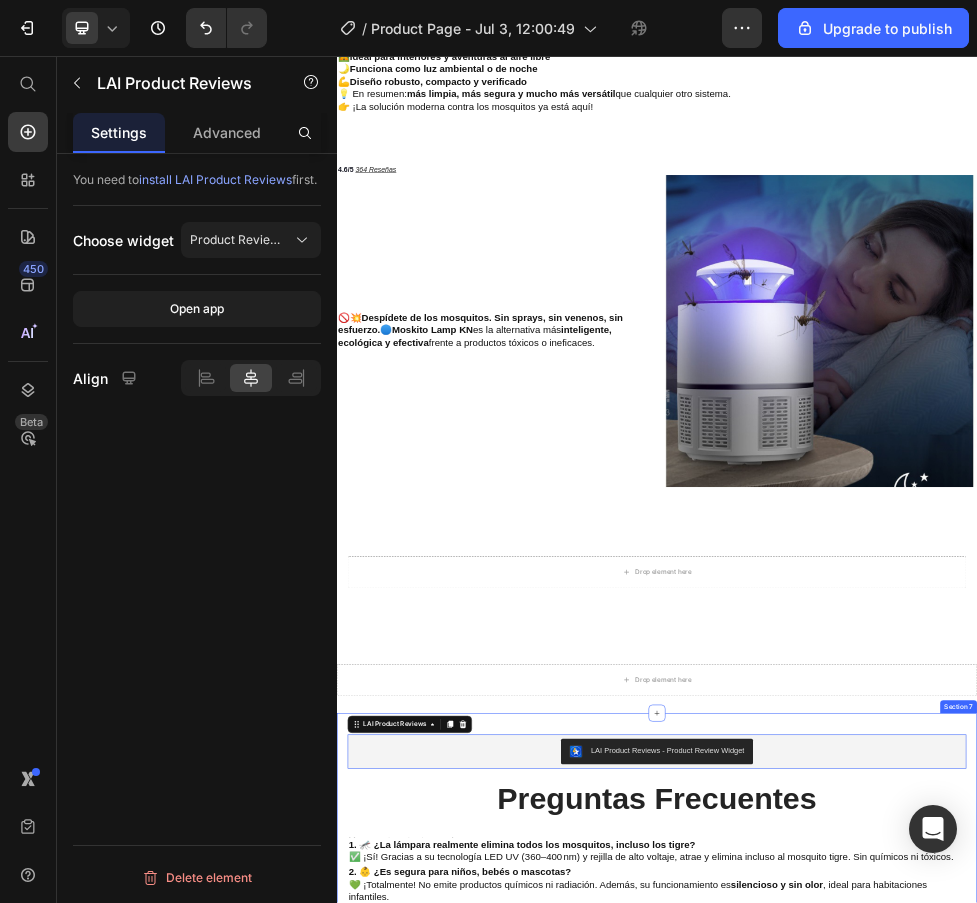 scroll, scrollTop: 2885, scrollLeft: 0, axis: vertical 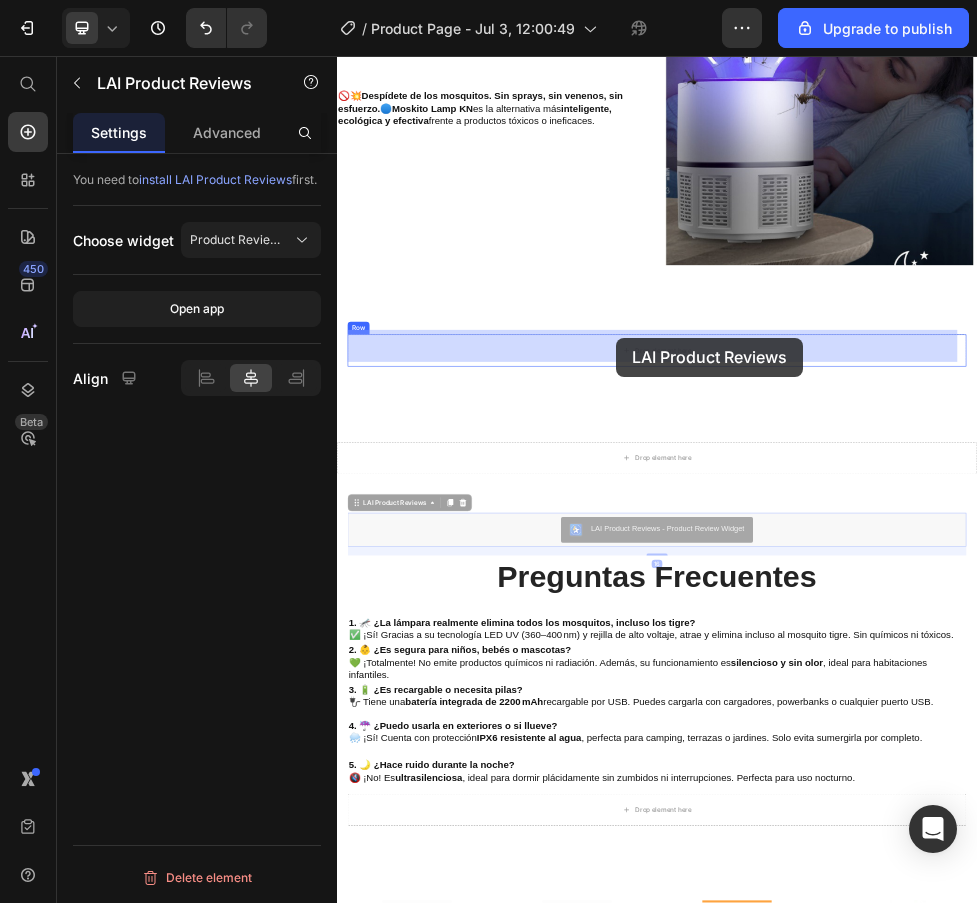 drag, startPoint x: 848, startPoint y: 954, endPoint x: 860, endPoint y: 584, distance: 370.19455 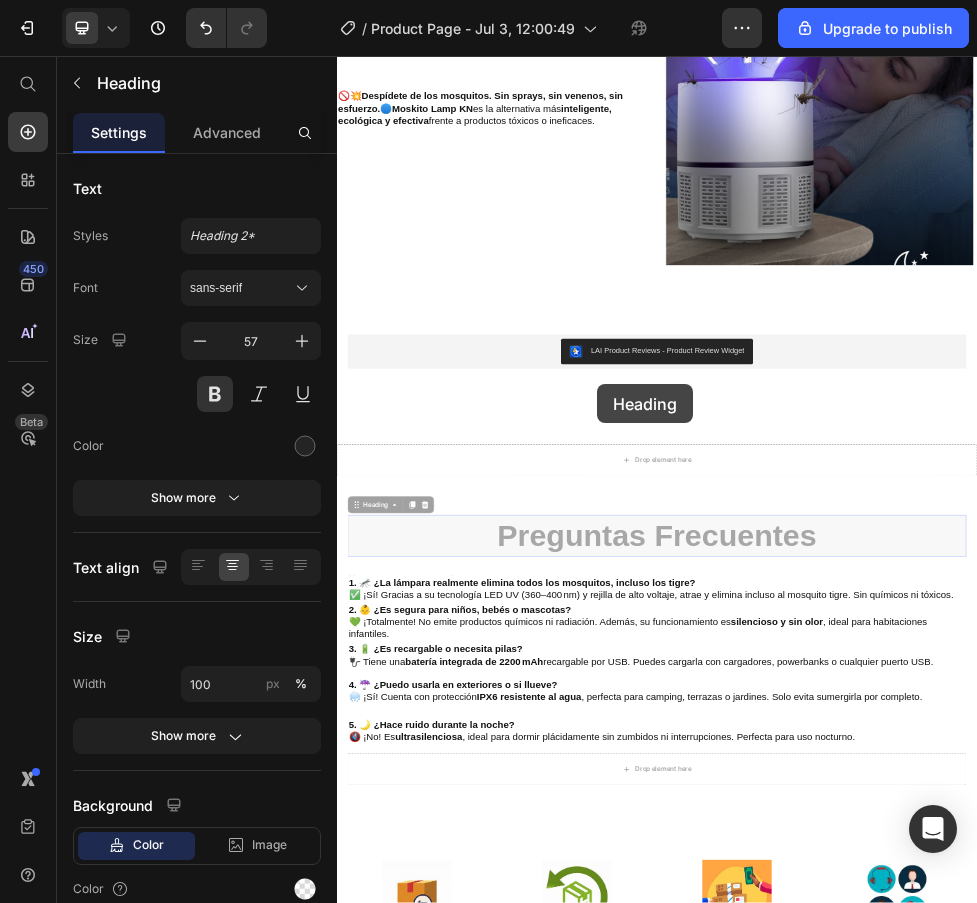 drag, startPoint x: 824, startPoint y: 860, endPoint x: 824, endPoint y: 671, distance: 189 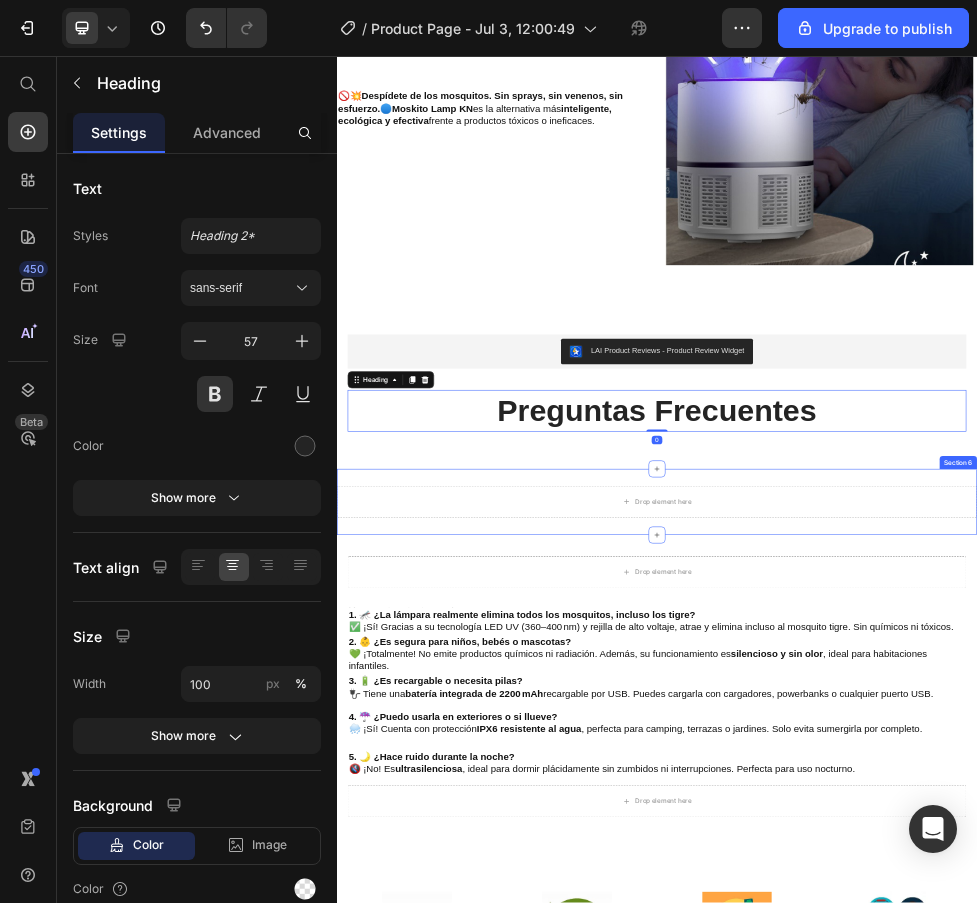 scroll, scrollTop: 2952, scrollLeft: 0, axis: vertical 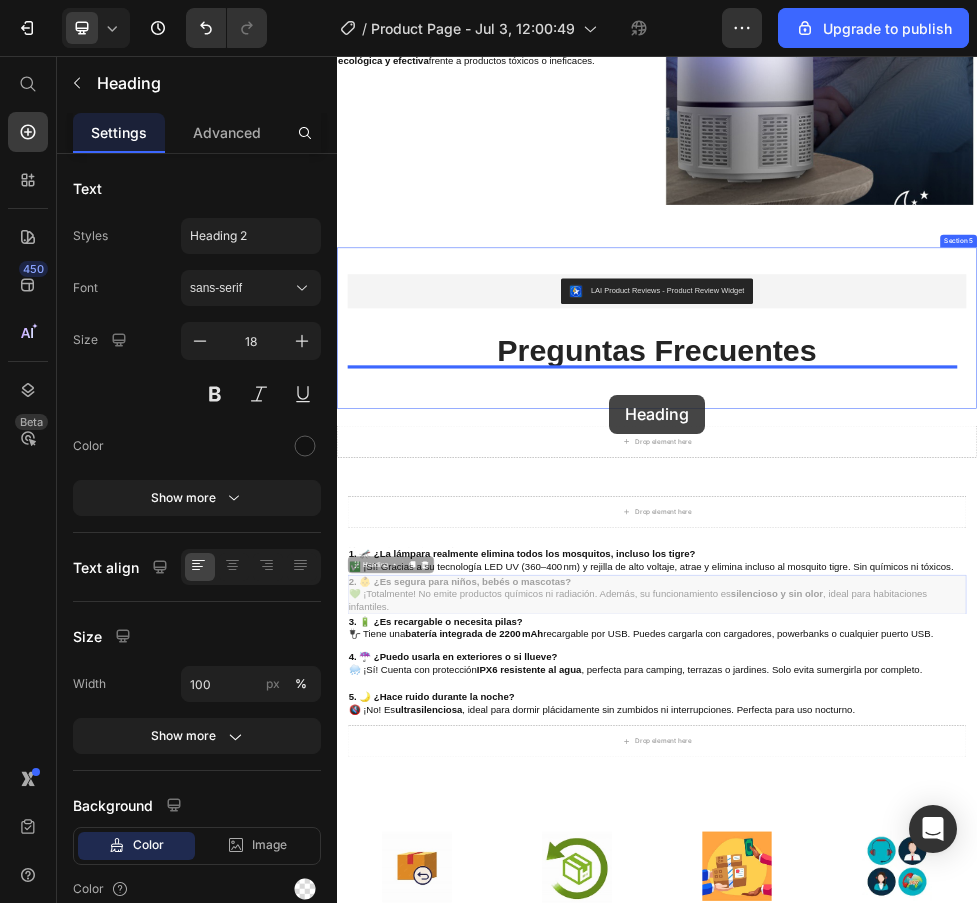 drag, startPoint x: 848, startPoint y: 1158, endPoint x: 847, endPoint y: 691, distance: 467.00107 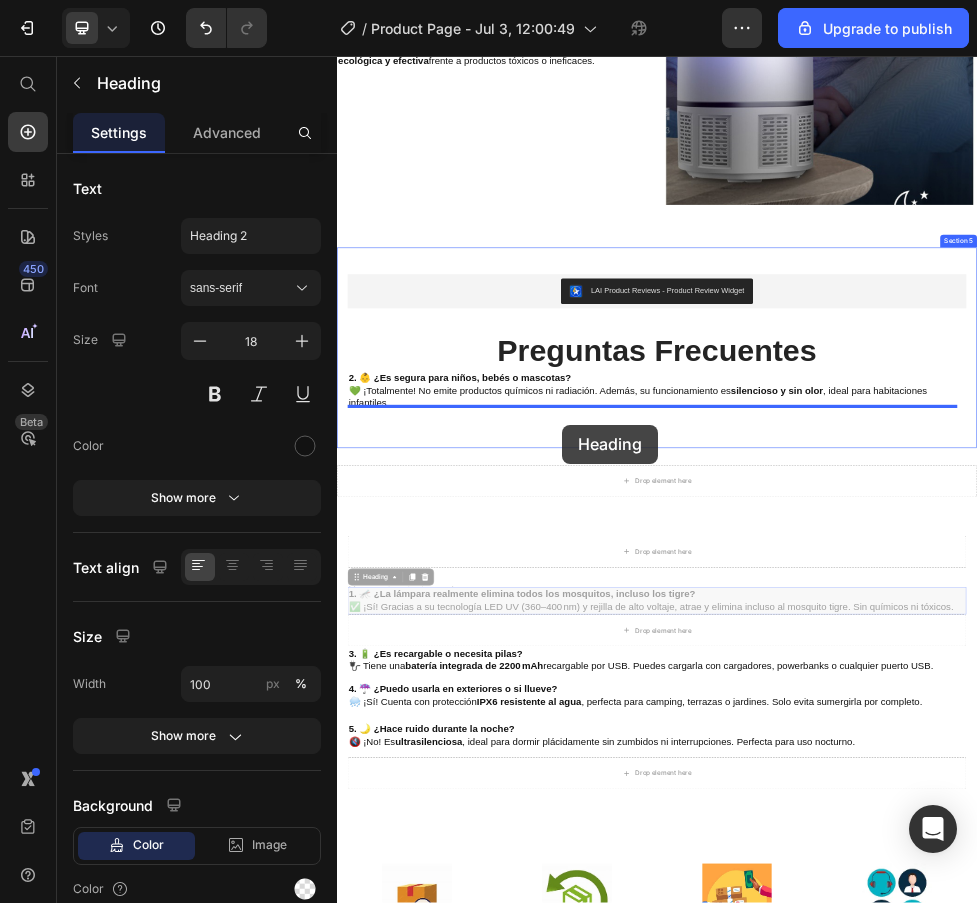 drag, startPoint x: 758, startPoint y: 892, endPoint x: 758, endPoint y: 747, distance: 145 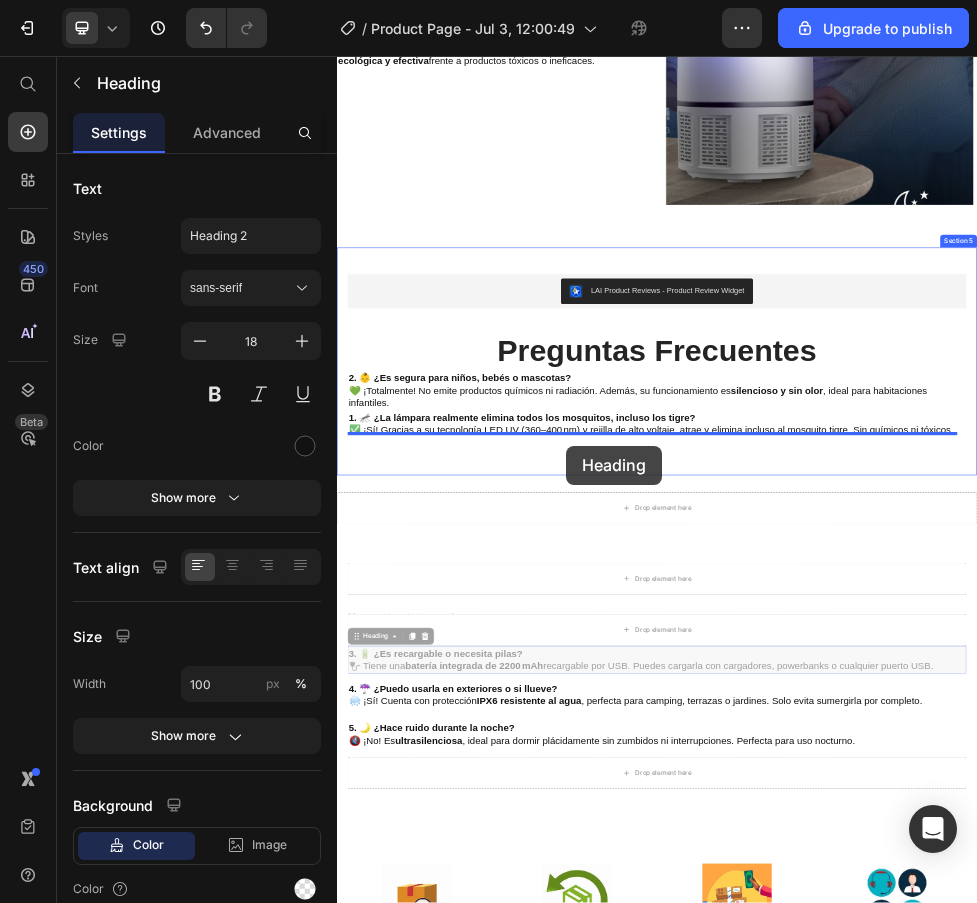drag, startPoint x: 740, startPoint y: 1175, endPoint x: 766, endPoint y: 787, distance: 388.87015 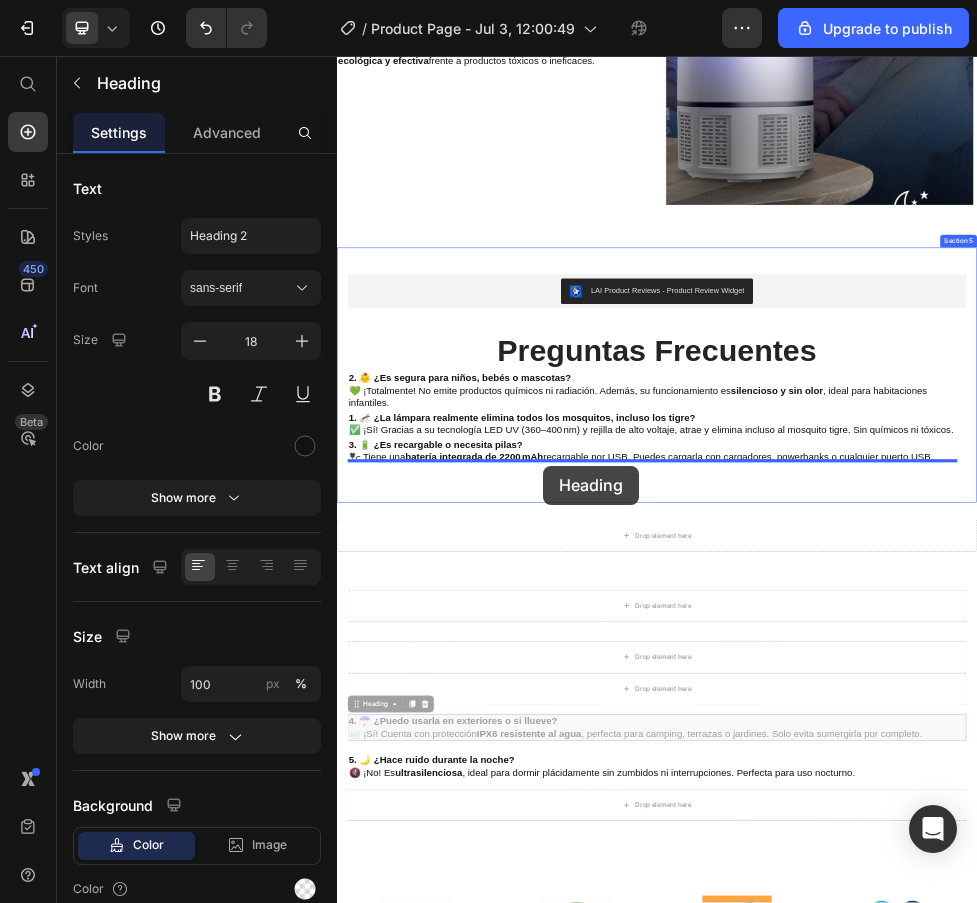 drag, startPoint x: 648, startPoint y: 1314, endPoint x: 723, endPoint y: 824, distance: 495.70657 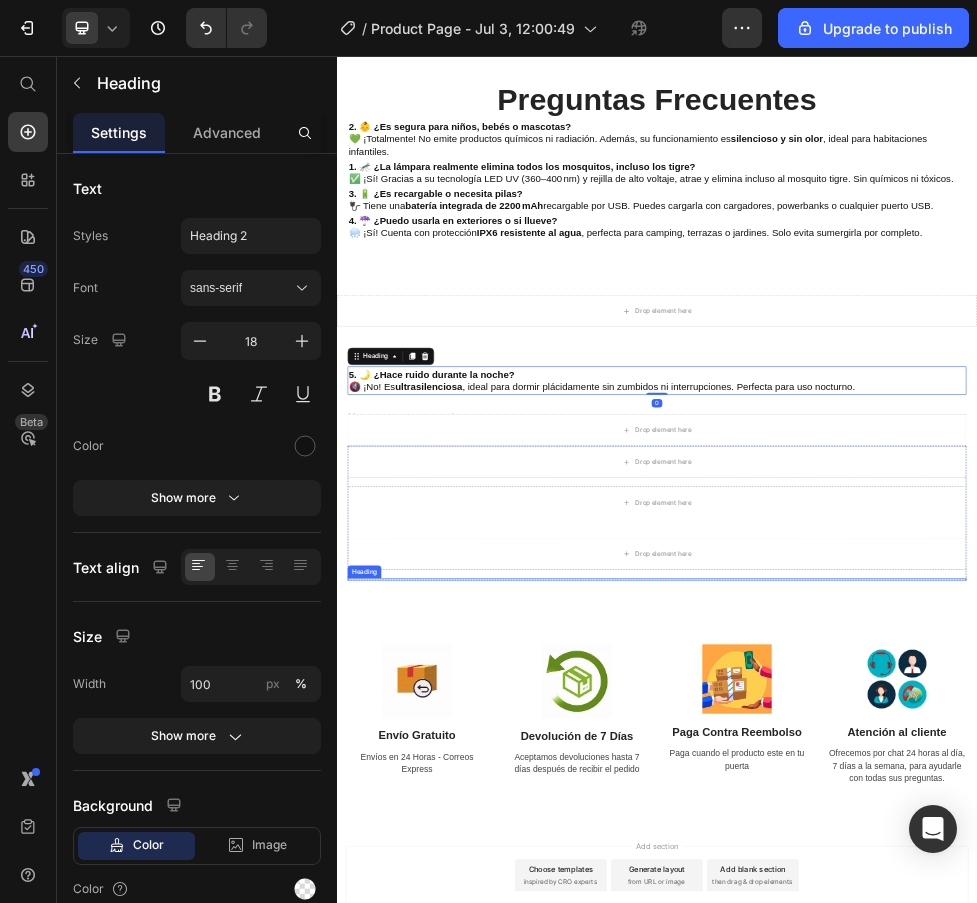scroll, scrollTop: 3301, scrollLeft: 0, axis: vertical 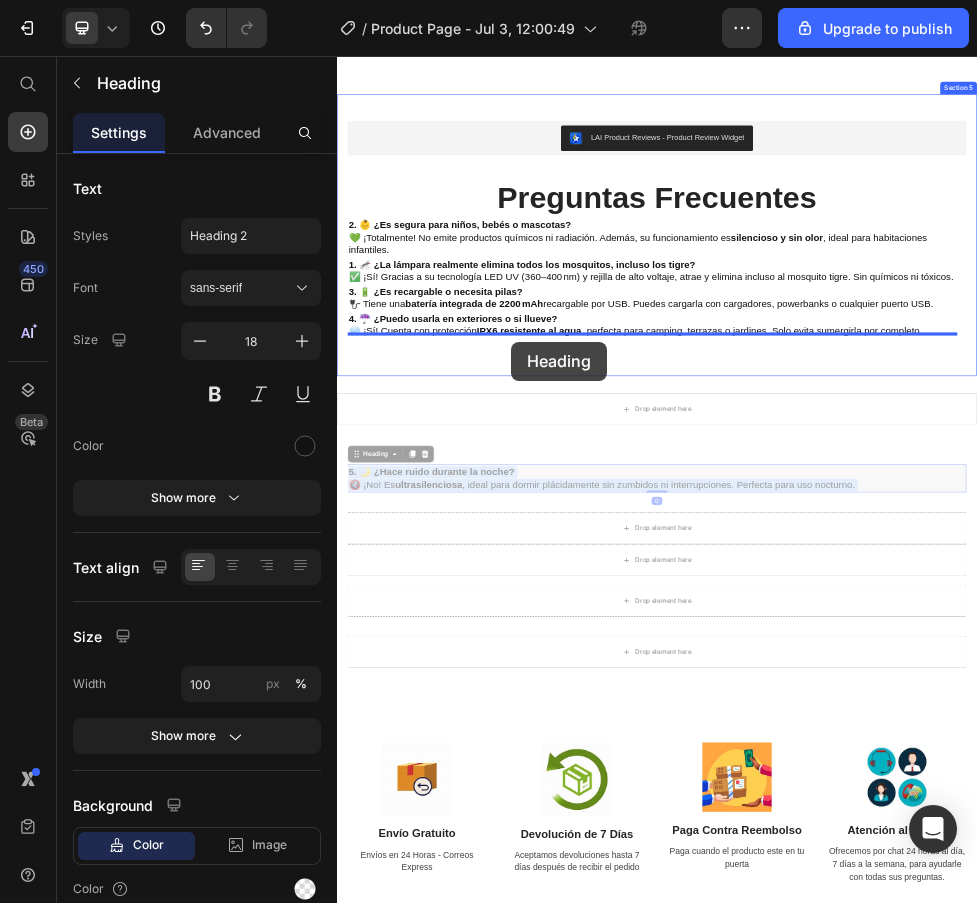drag, startPoint x: 674, startPoint y: 708, endPoint x: 663, endPoint y: 592, distance: 116.520386 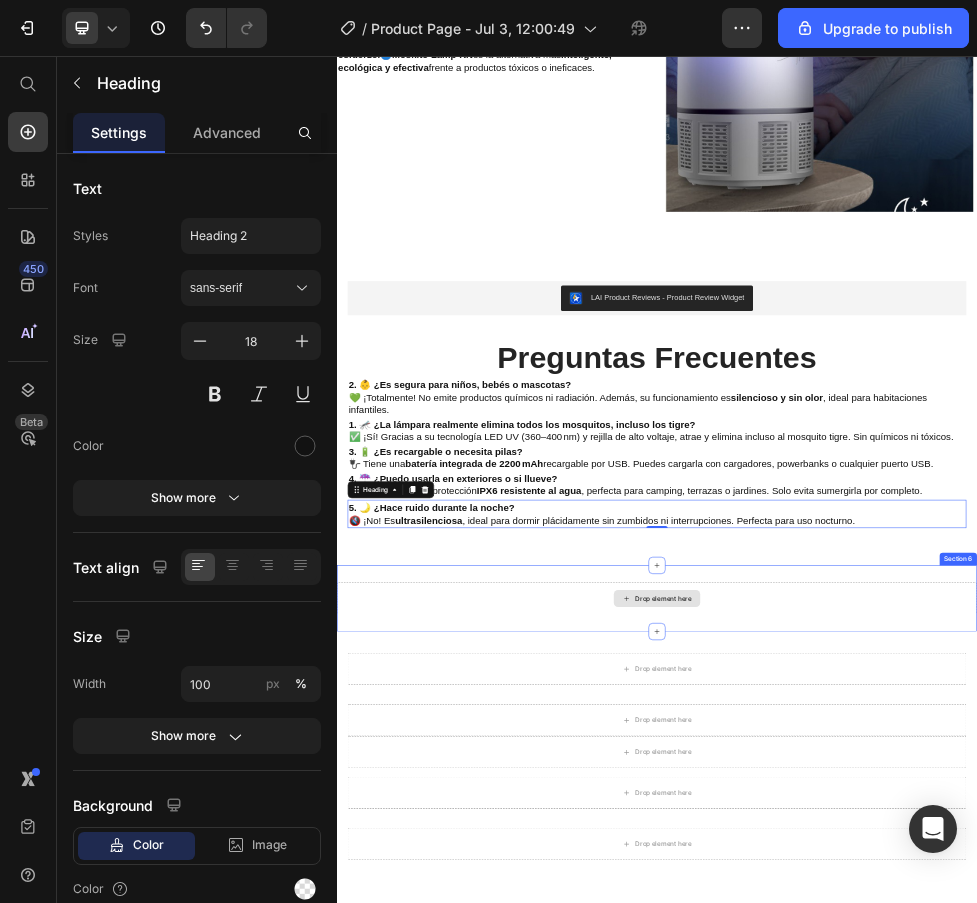 scroll, scrollTop: 2937, scrollLeft: 0, axis: vertical 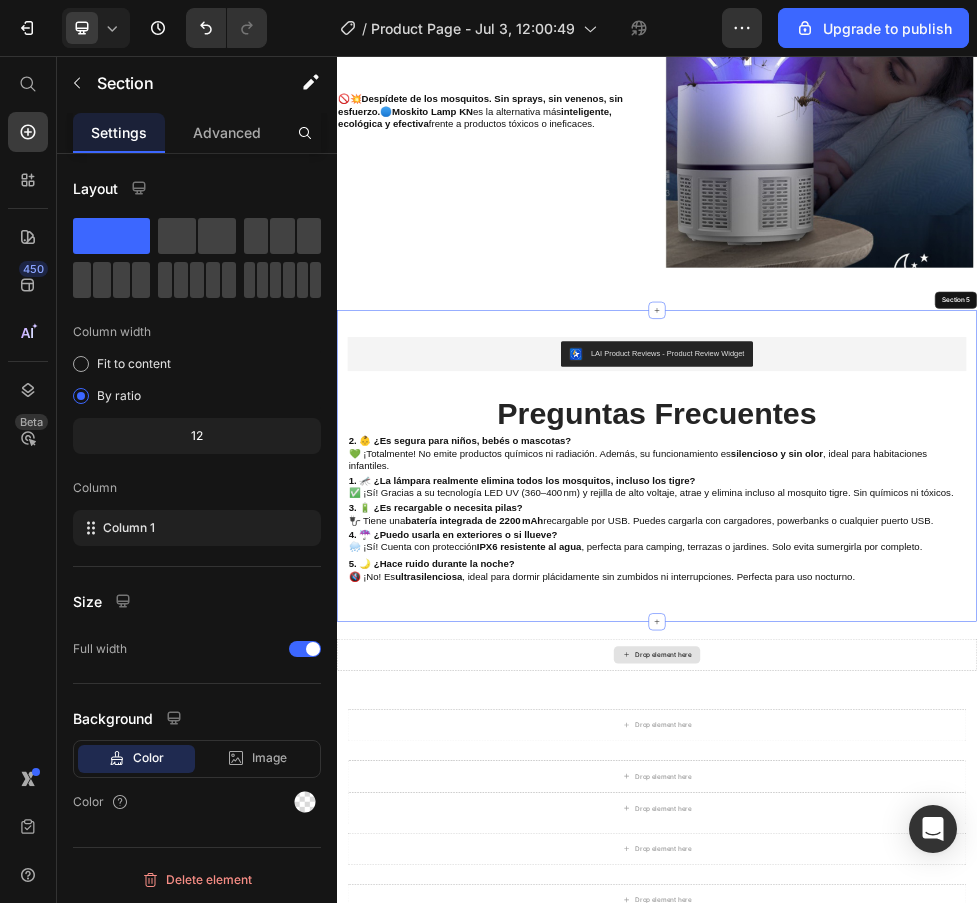 drag, startPoint x: 942, startPoint y: 627, endPoint x: 944, endPoint y: 590, distance: 37.054016 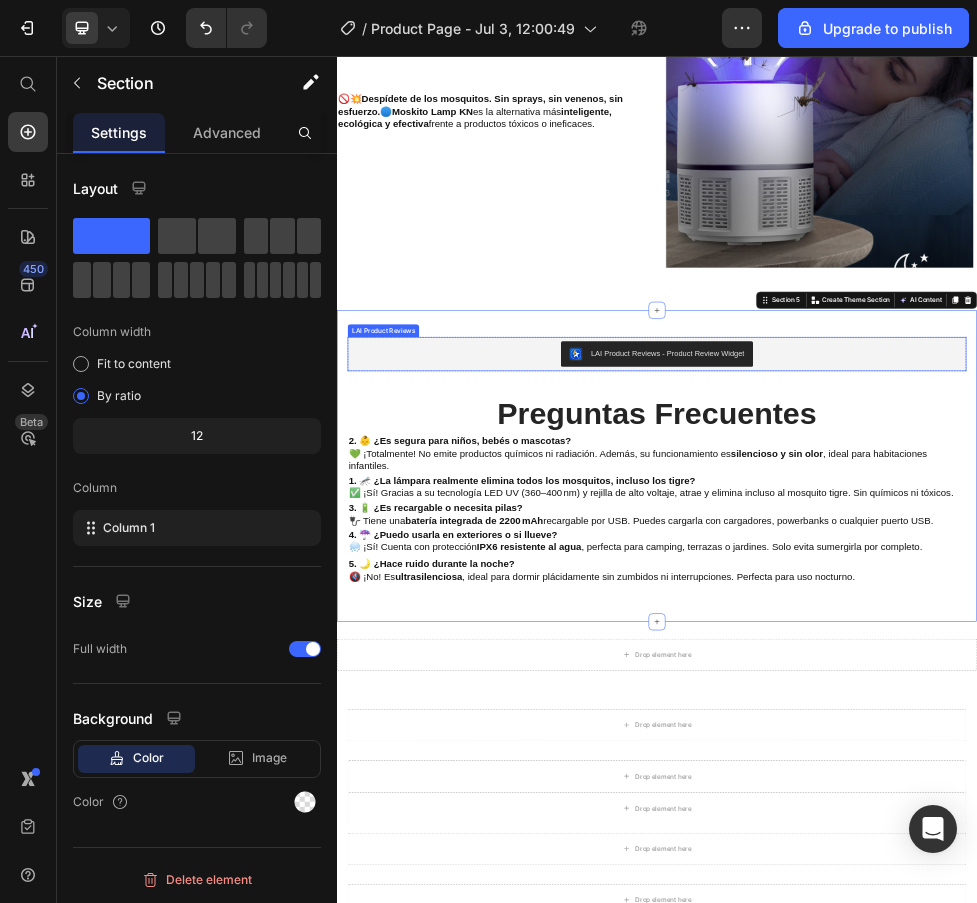 scroll, scrollTop: 2817, scrollLeft: 0, axis: vertical 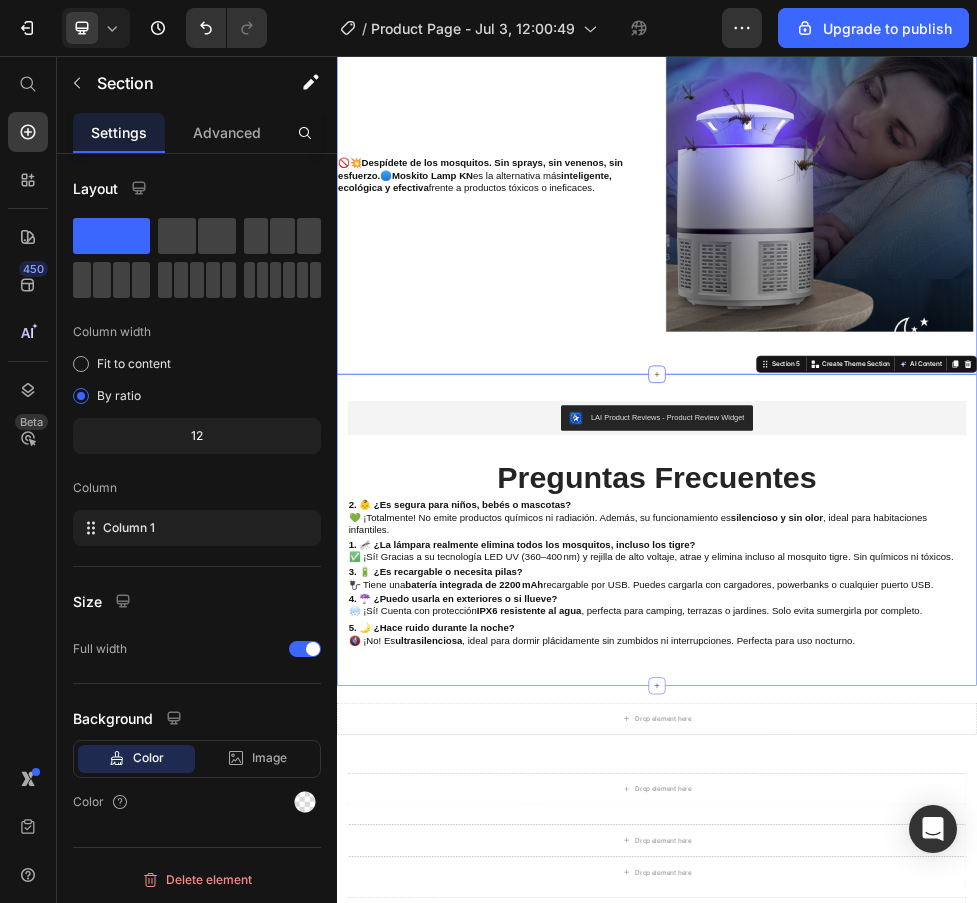drag, startPoint x: 929, startPoint y: 614, endPoint x: 938, endPoint y: 566, distance: 48.83646 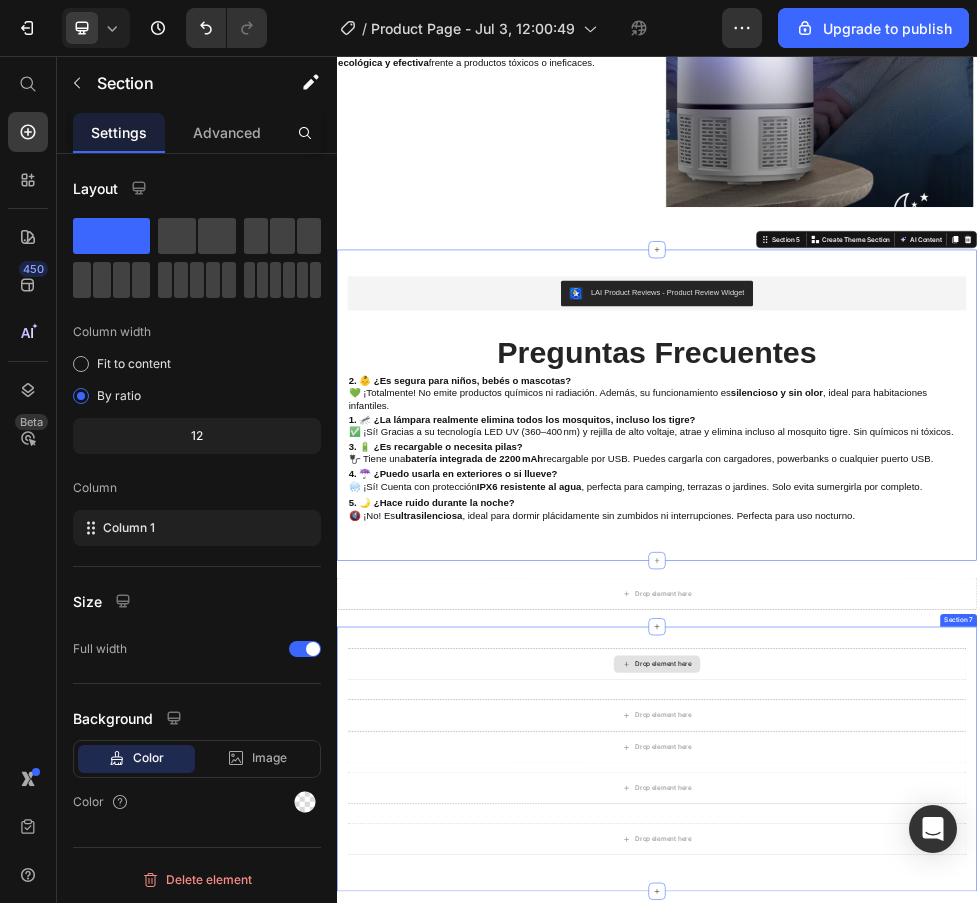 scroll, scrollTop: 3117, scrollLeft: 0, axis: vertical 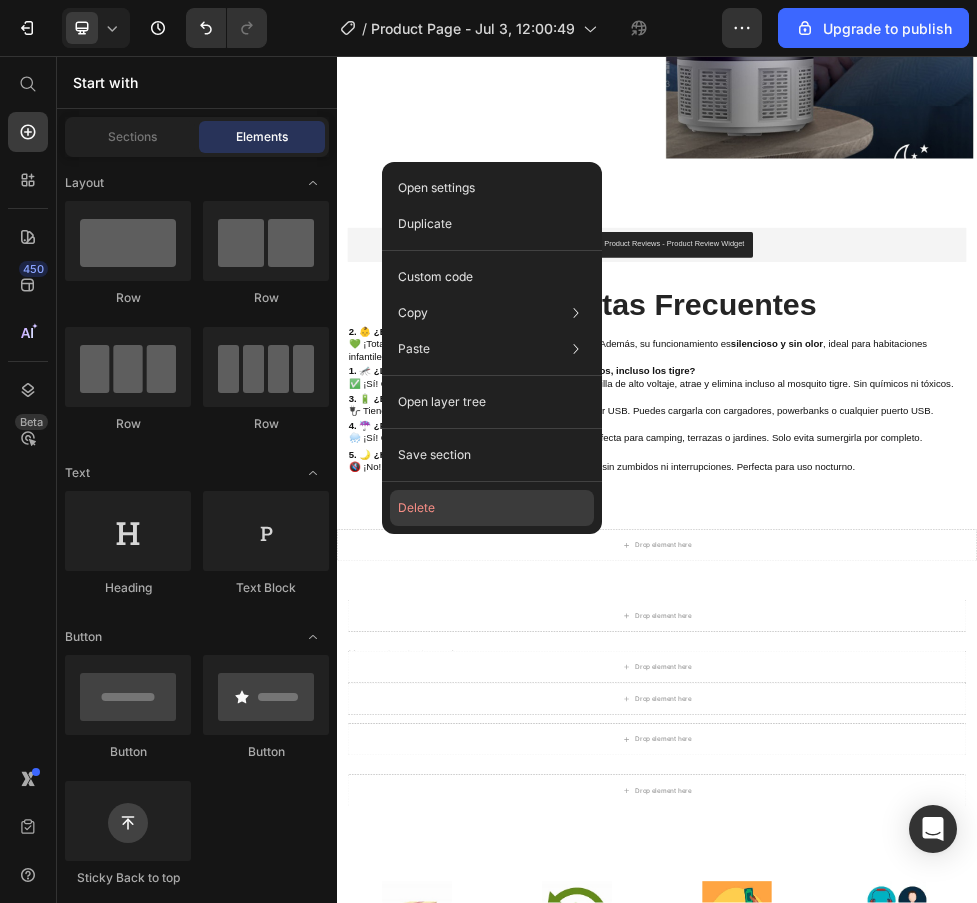 click on "Delete" 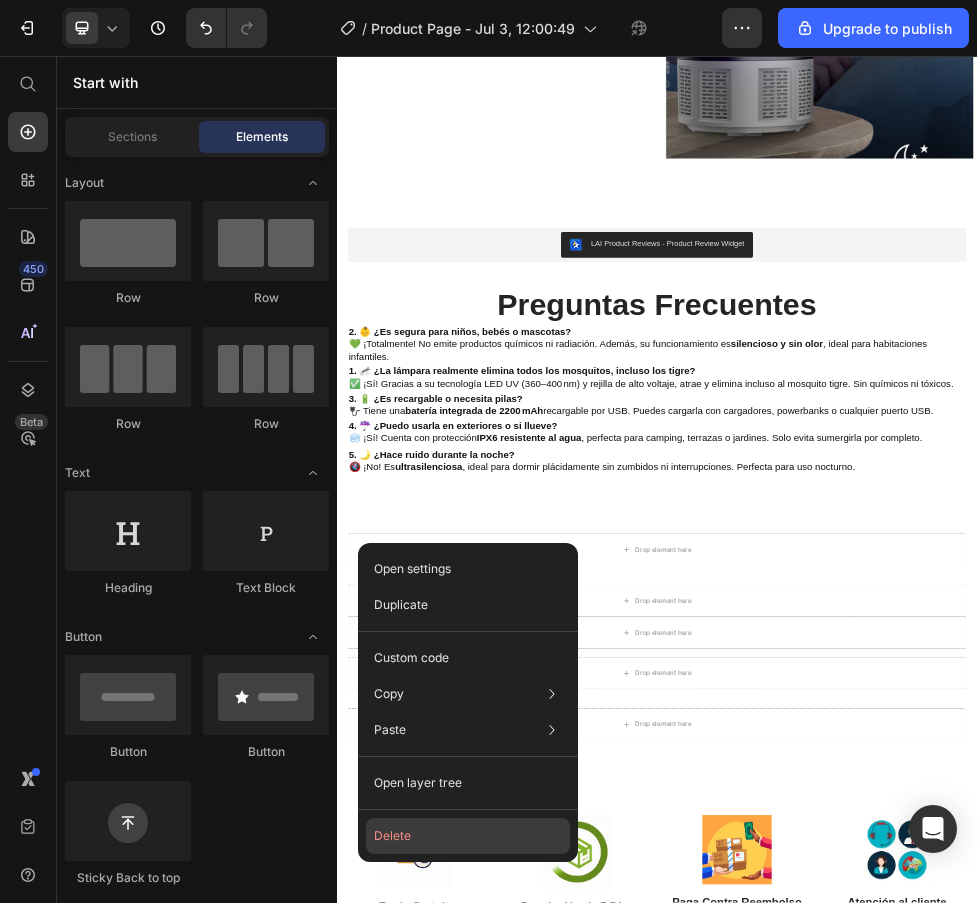 click on "Delete" 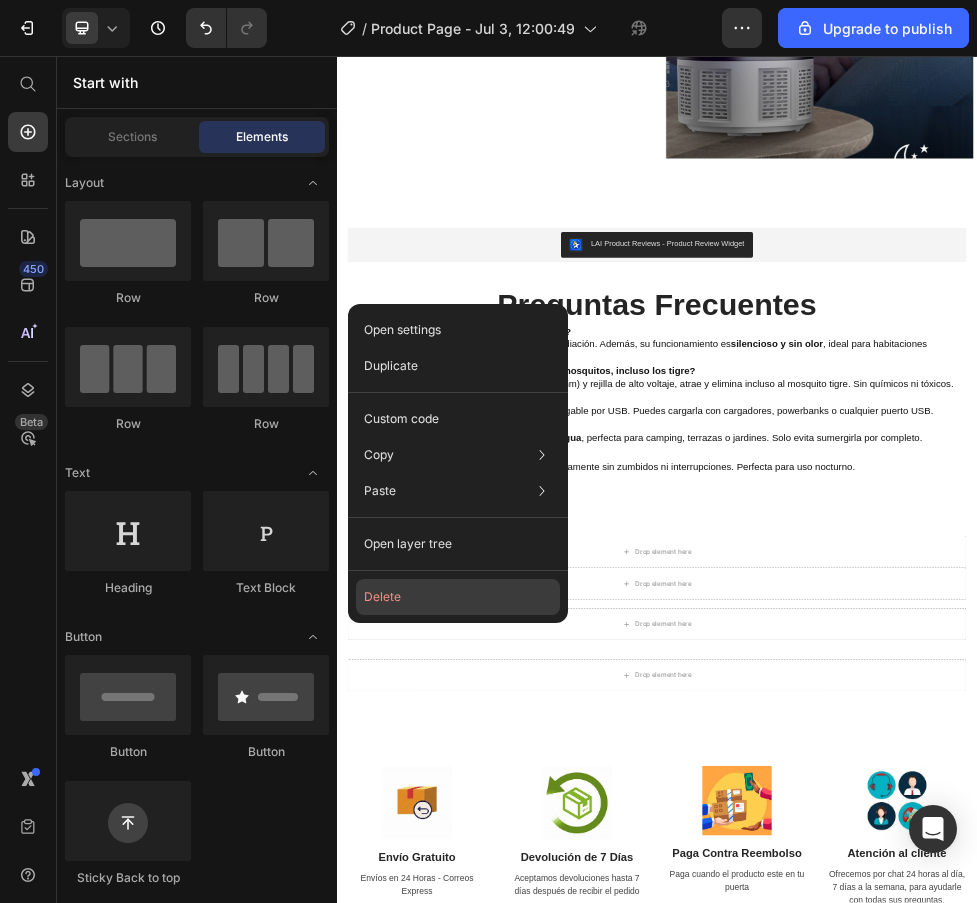 click on "Delete" 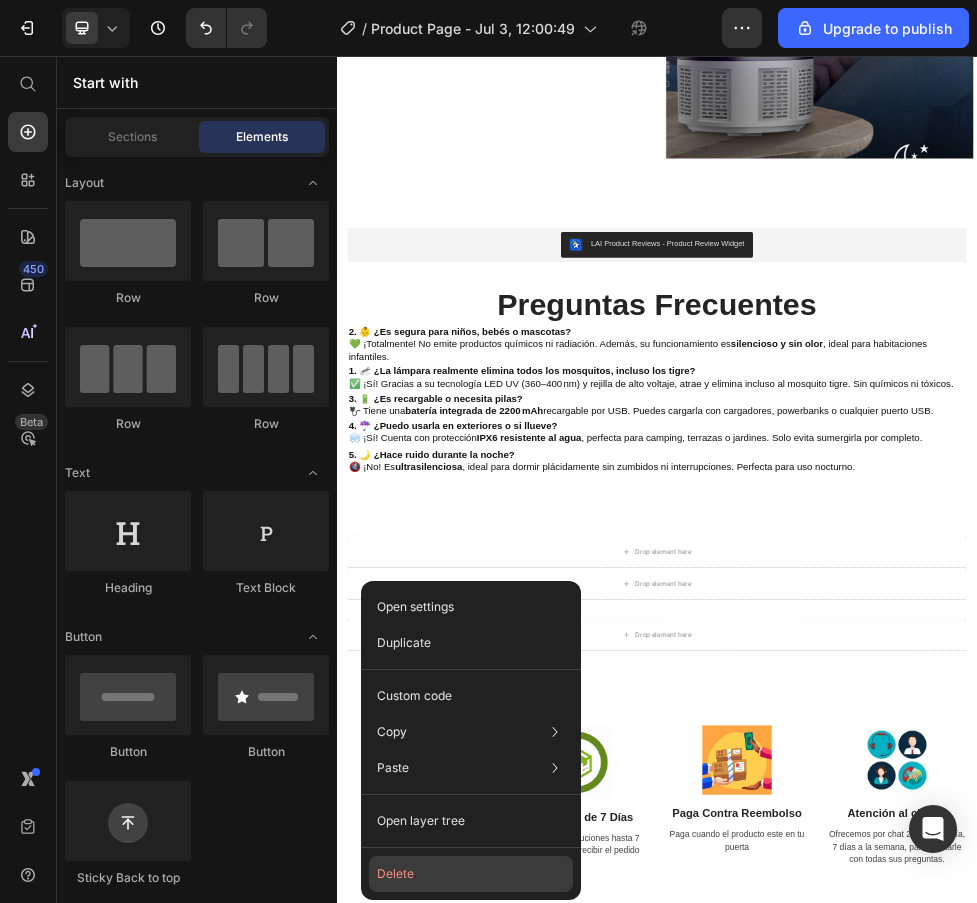 drag, startPoint x: 409, startPoint y: 867, endPoint x: 135, endPoint y: 1518, distance: 706.31226 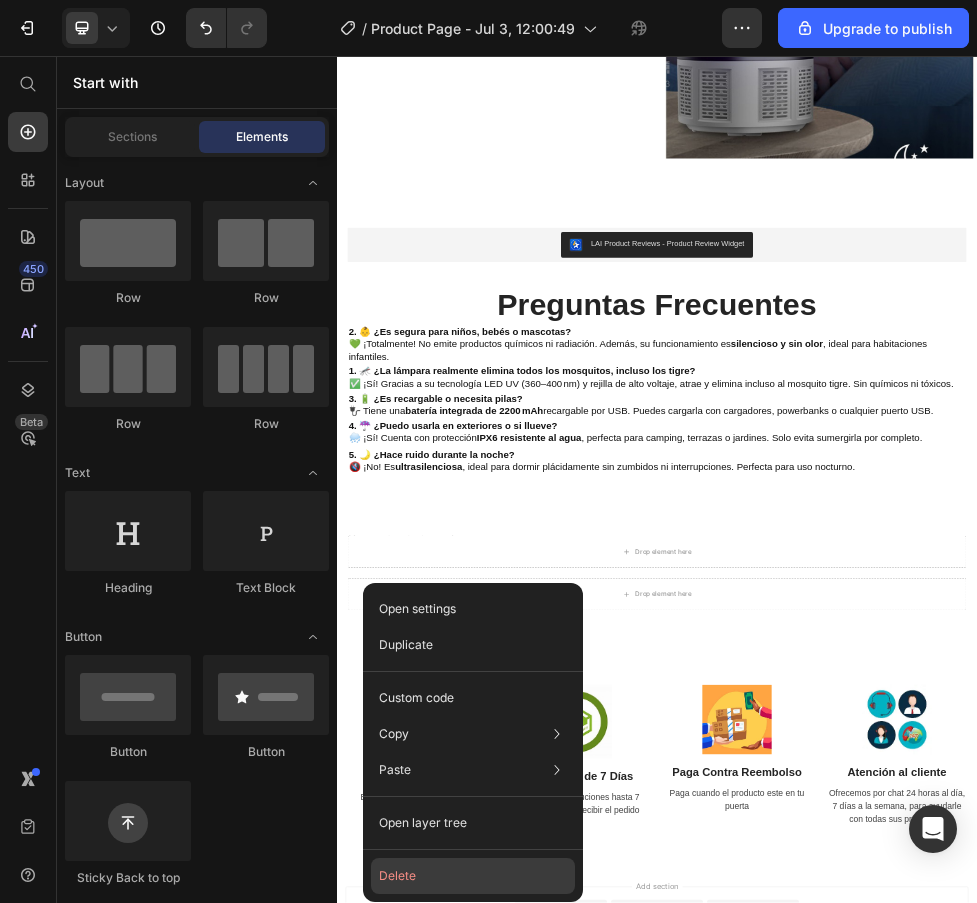 drag, startPoint x: 396, startPoint y: 876, endPoint x: 120, endPoint y: 1507, distance: 688.72125 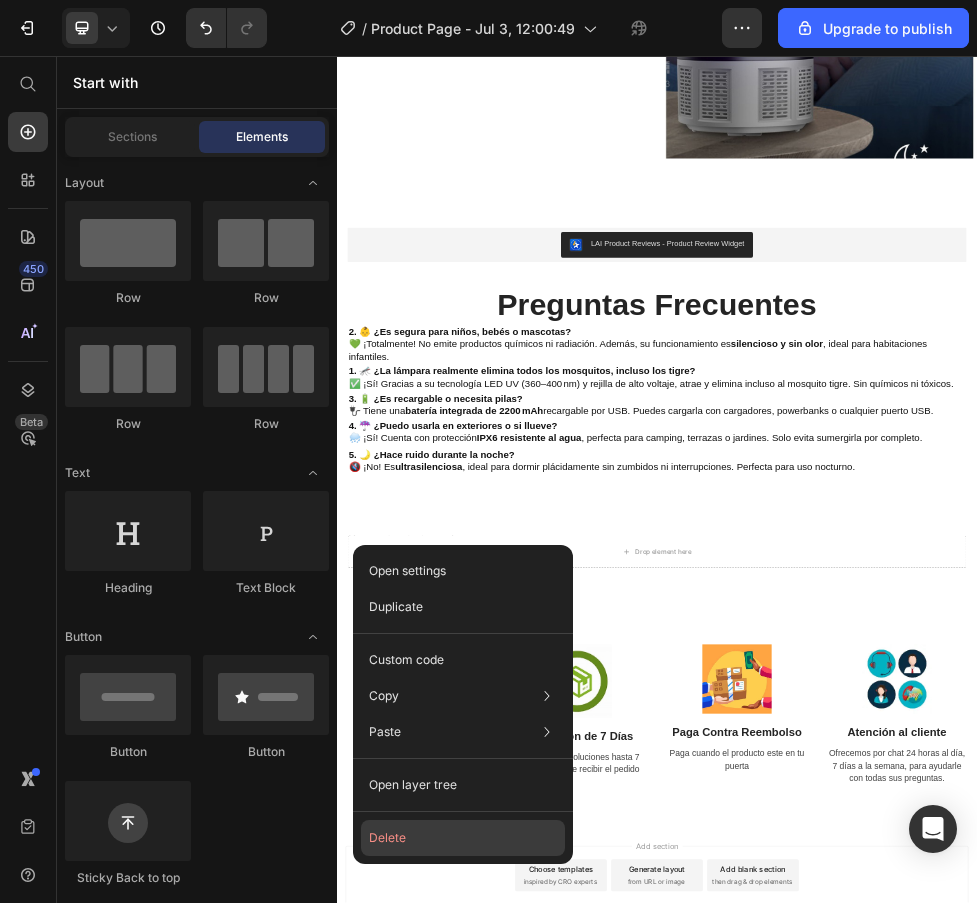 click on "Delete" 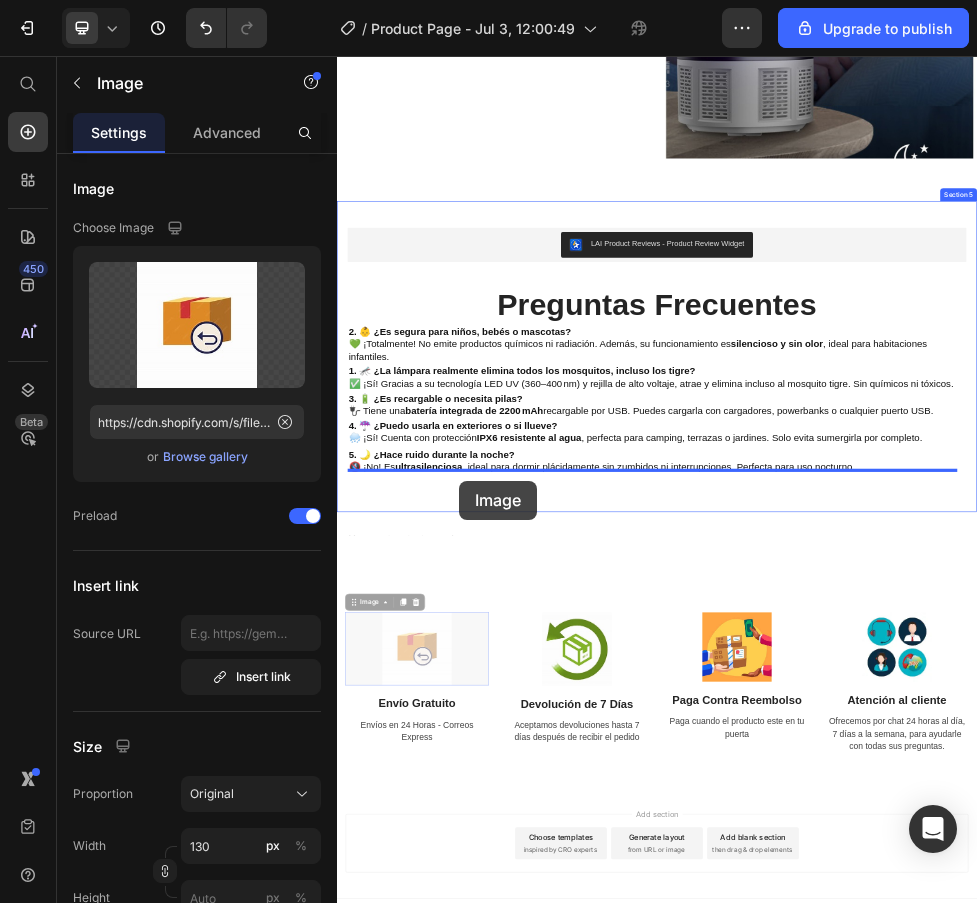 scroll, scrollTop: 3142, scrollLeft: 0, axis: vertical 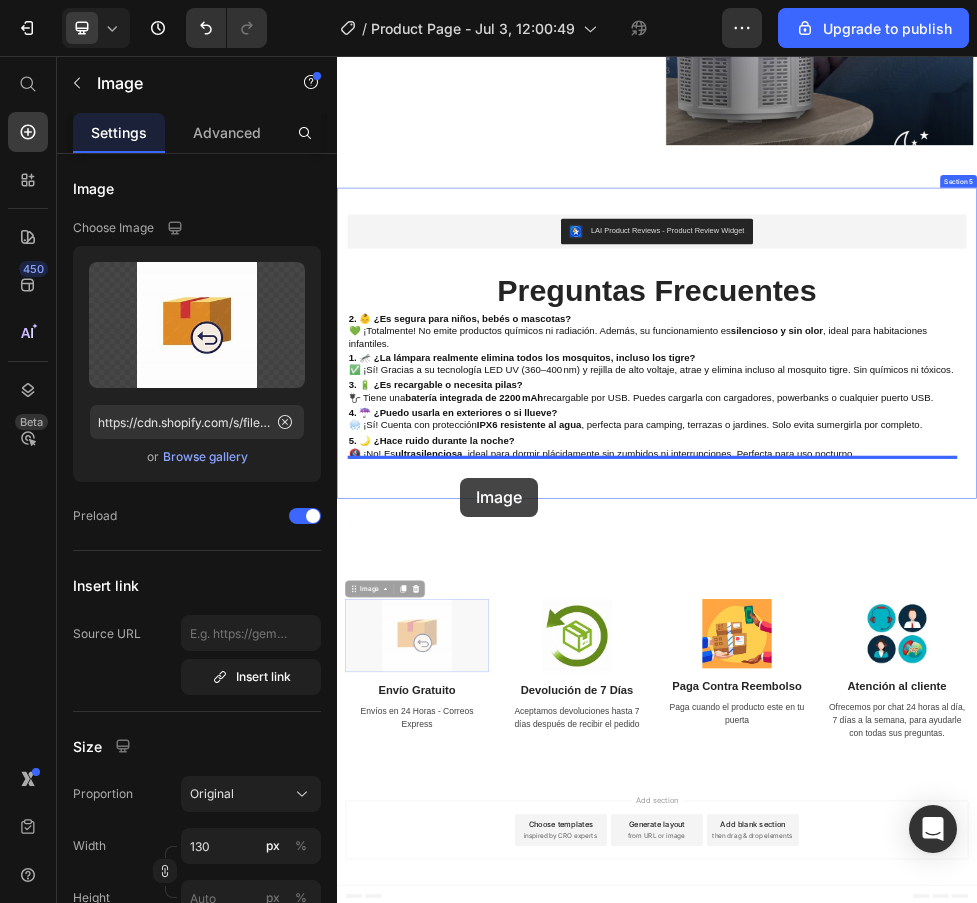 drag, startPoint x: 562, startPoint y: 1167, endPoint x: 567, endPoint y: 847, distance: 320.03906 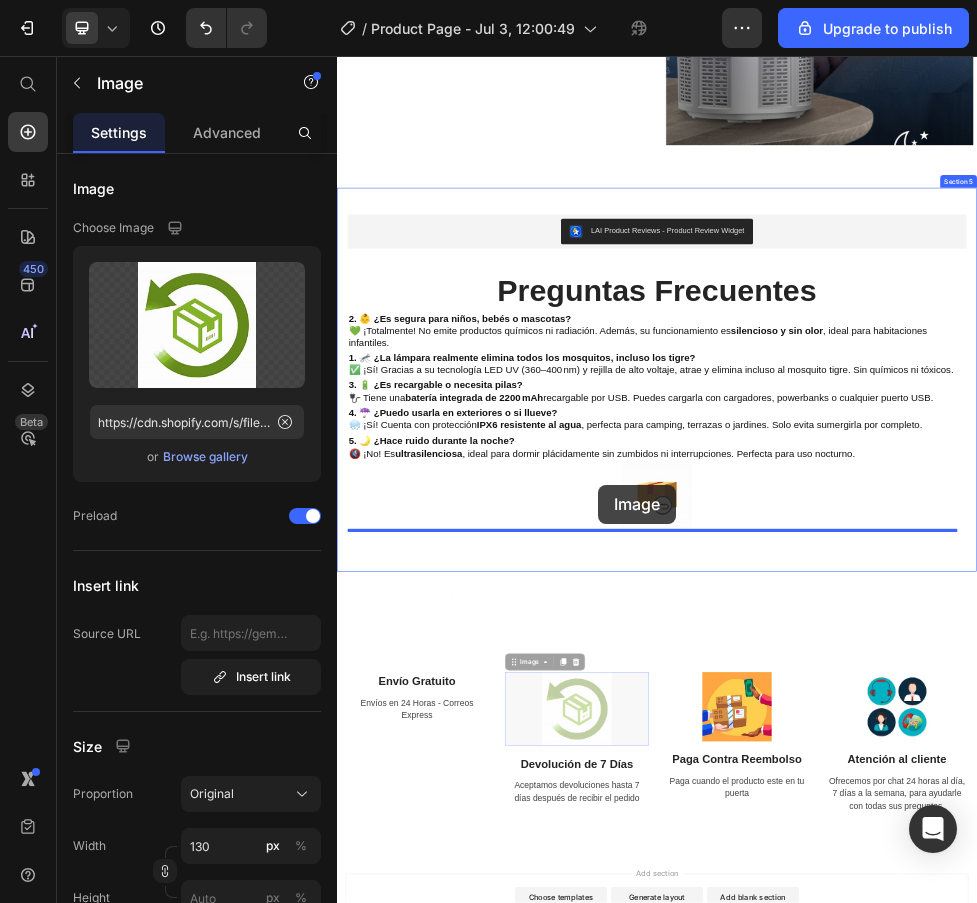 scroll, scrollTop: 3279, scrollLeft: 0, axis: vertical 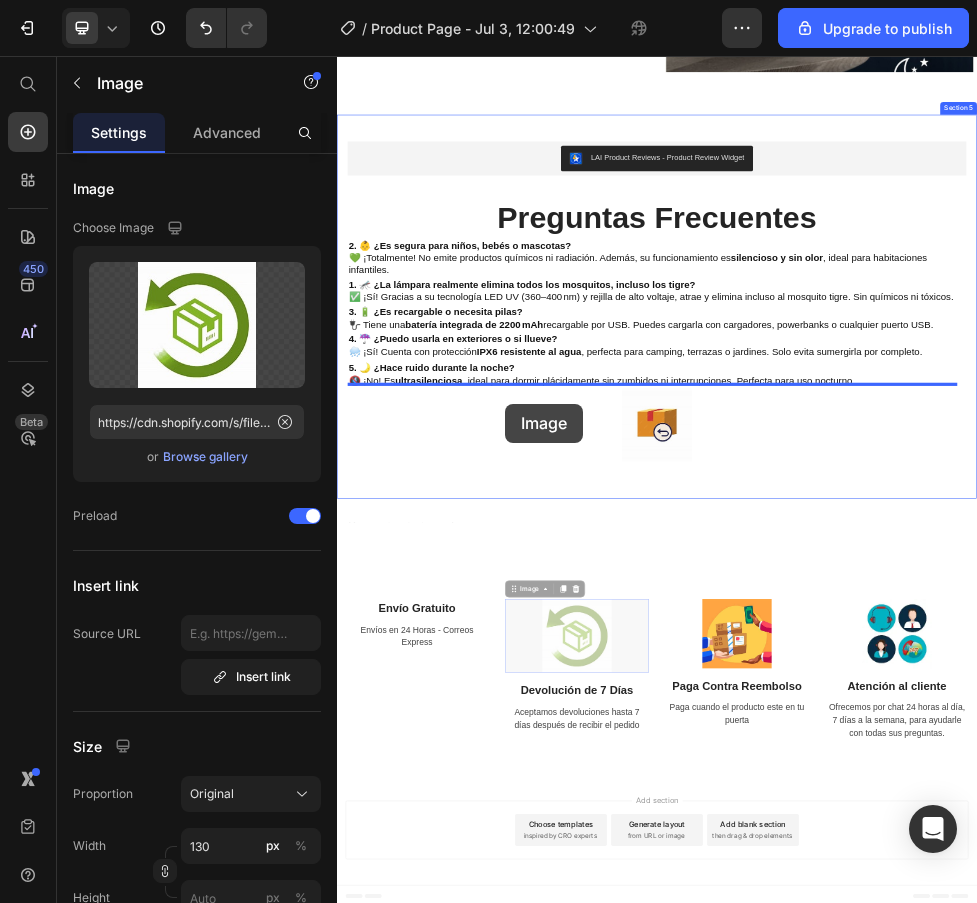 drag, startPoint x: 813, startPoint y: 1255, endPoint x: 652, endPoint y: 708, distance: 570.2017 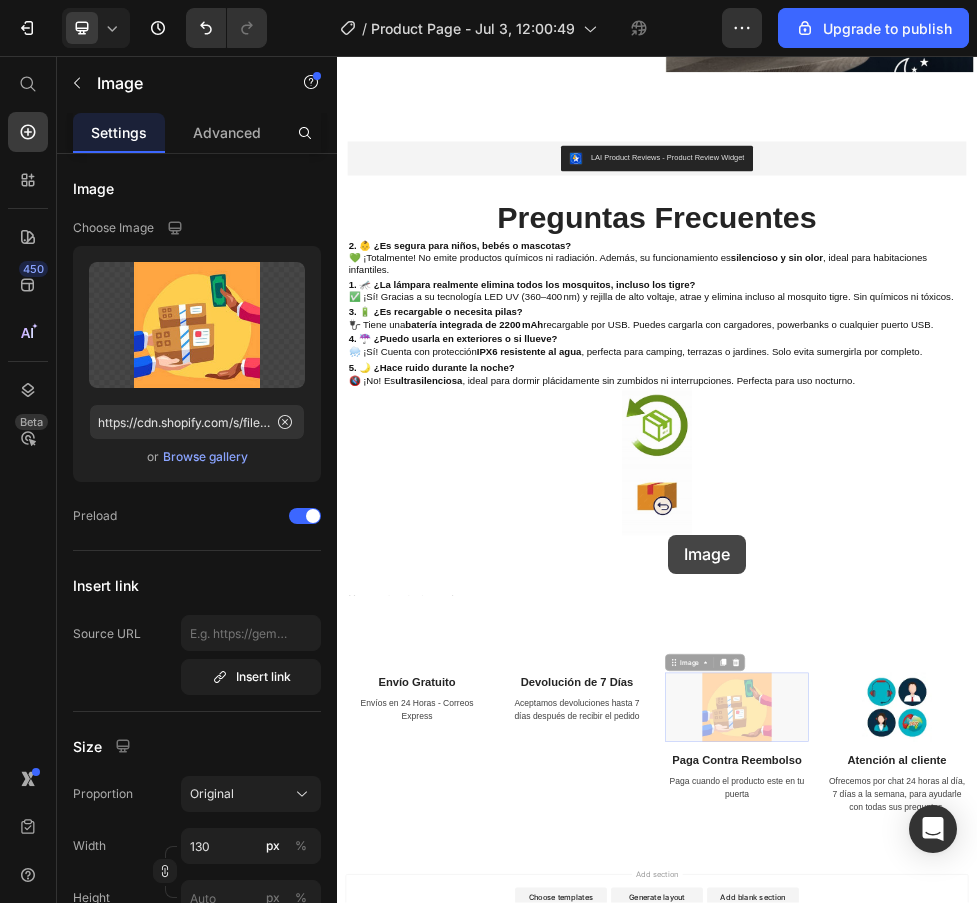 drag, startPoint x: 1096, startPoint y: 1261, endPoint x: 957, endPoint y: 954, distance: 337.0015 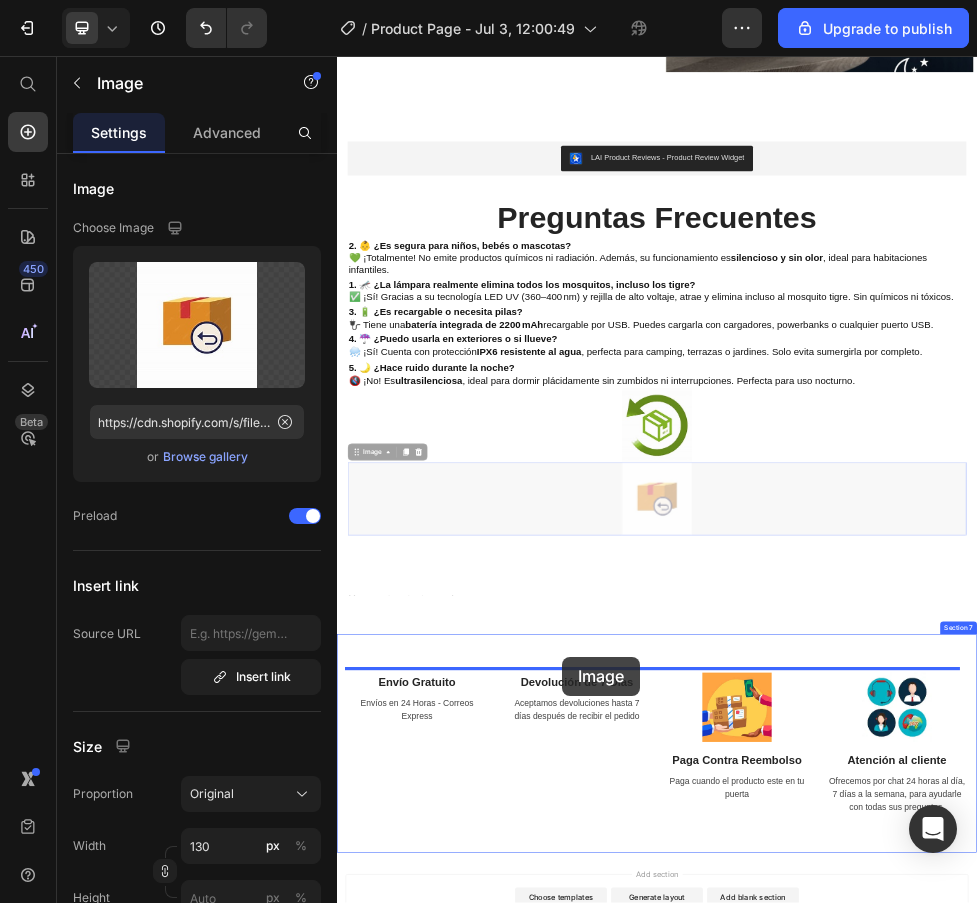 scroll, scrollTop: 3417, scrollLeft: 0, axis: vertical 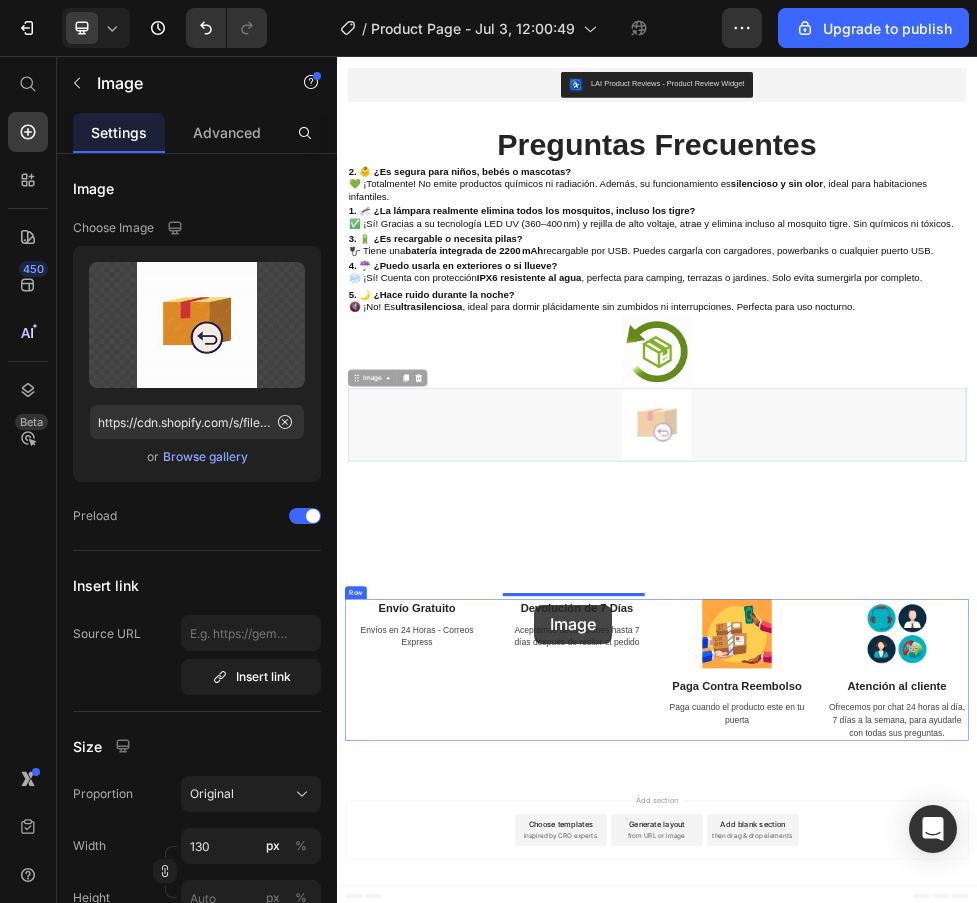 drag, startPoint x: 922, startPoint y: 864, endPoint x: 706, endPoint y: 1085, distance: 309.02588 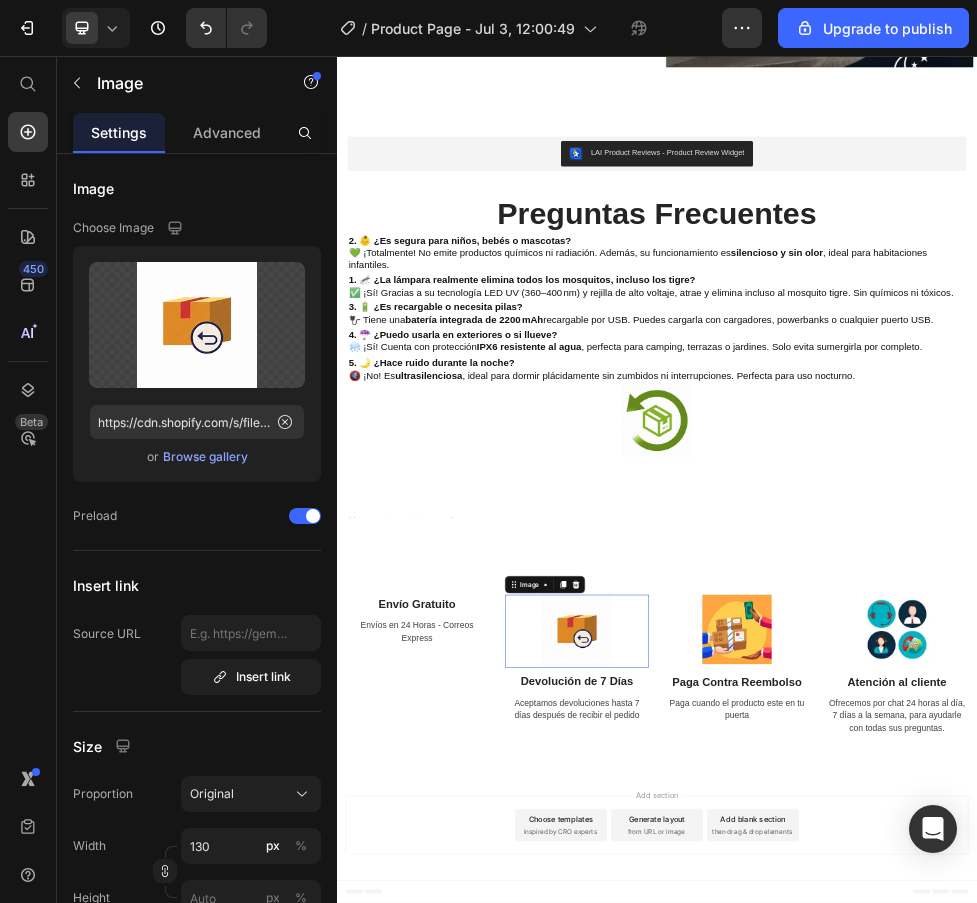 scroll, scrollTop: 3280, scrollLeft: 0, axis: vertical 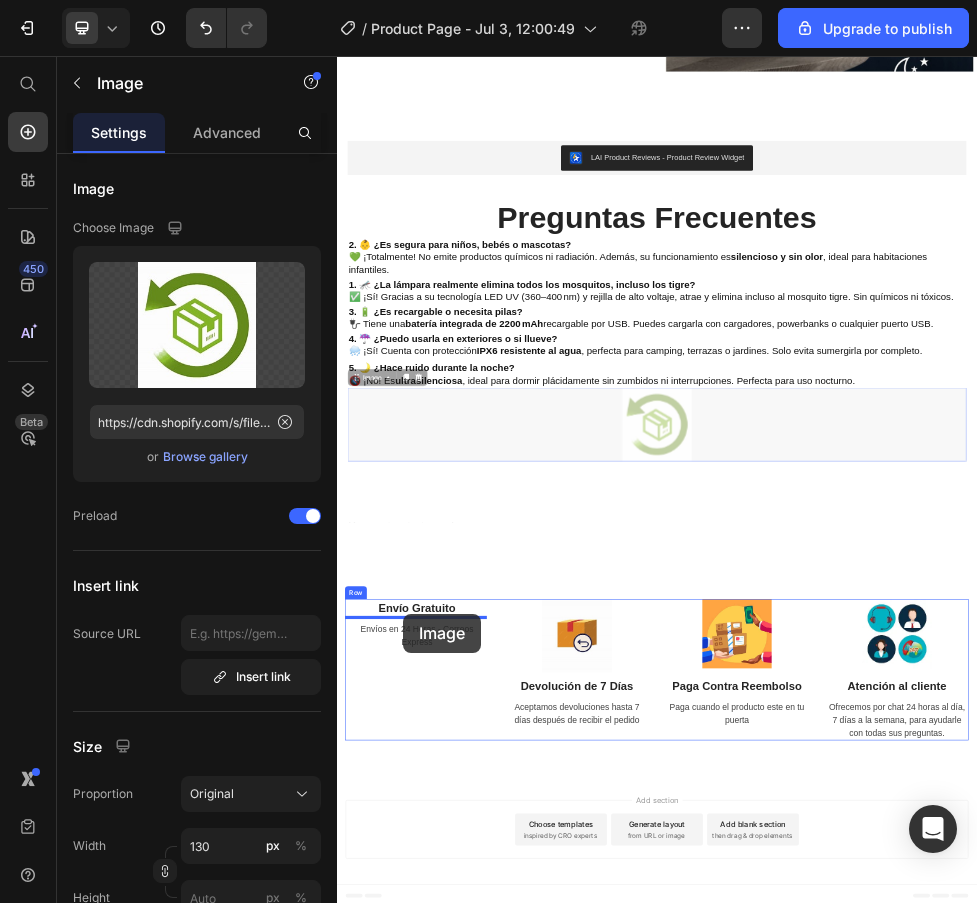 drag, startPoint x: 788, startPoint y: 832, endPoint x: 460, endPoint y: 1102, distance: 424.83408 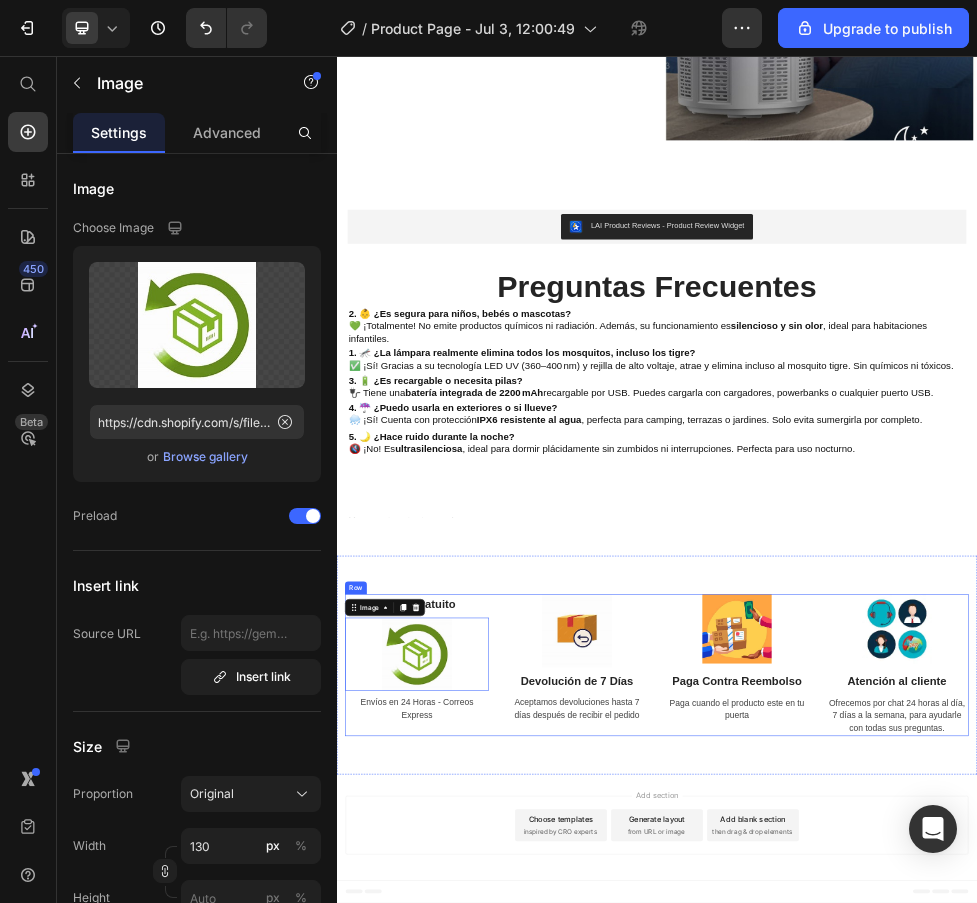 scroll, scrollTop: 3142, scrollLeft: 0, axis: vertical 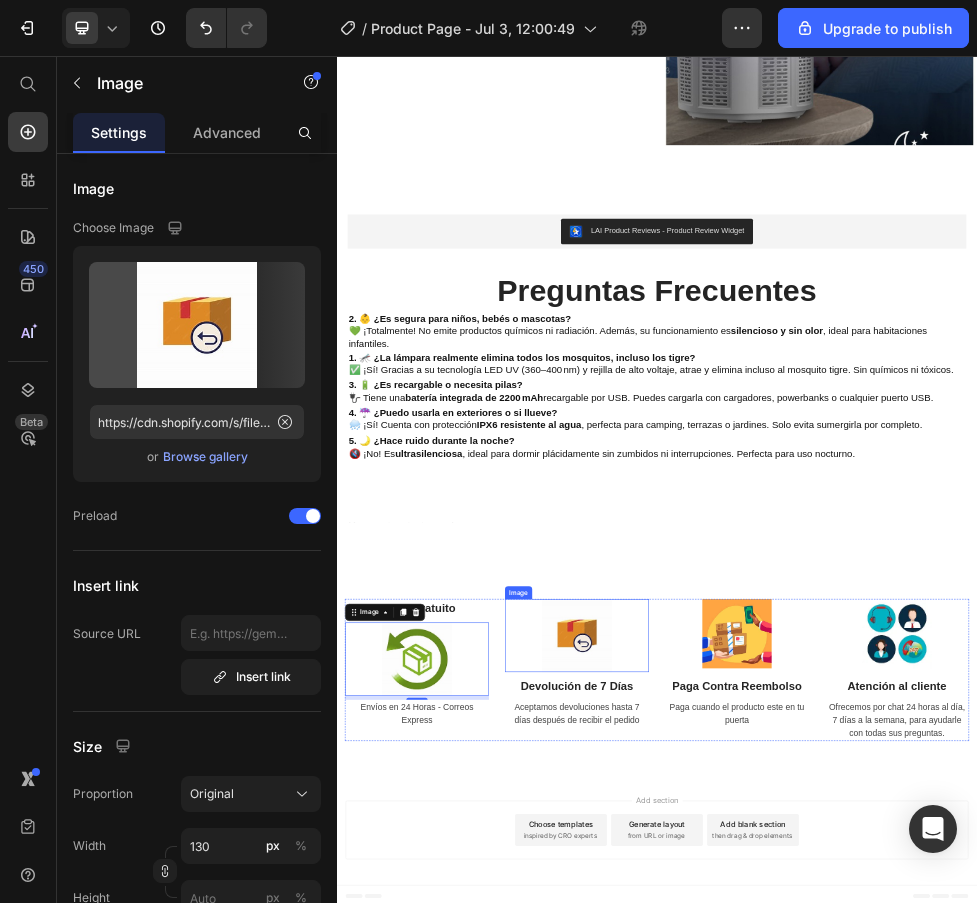 drag, startPoint x: 908, startPoint y: 1070, endPoint x: 920, endPoint y: 1077, distance: 13.892444 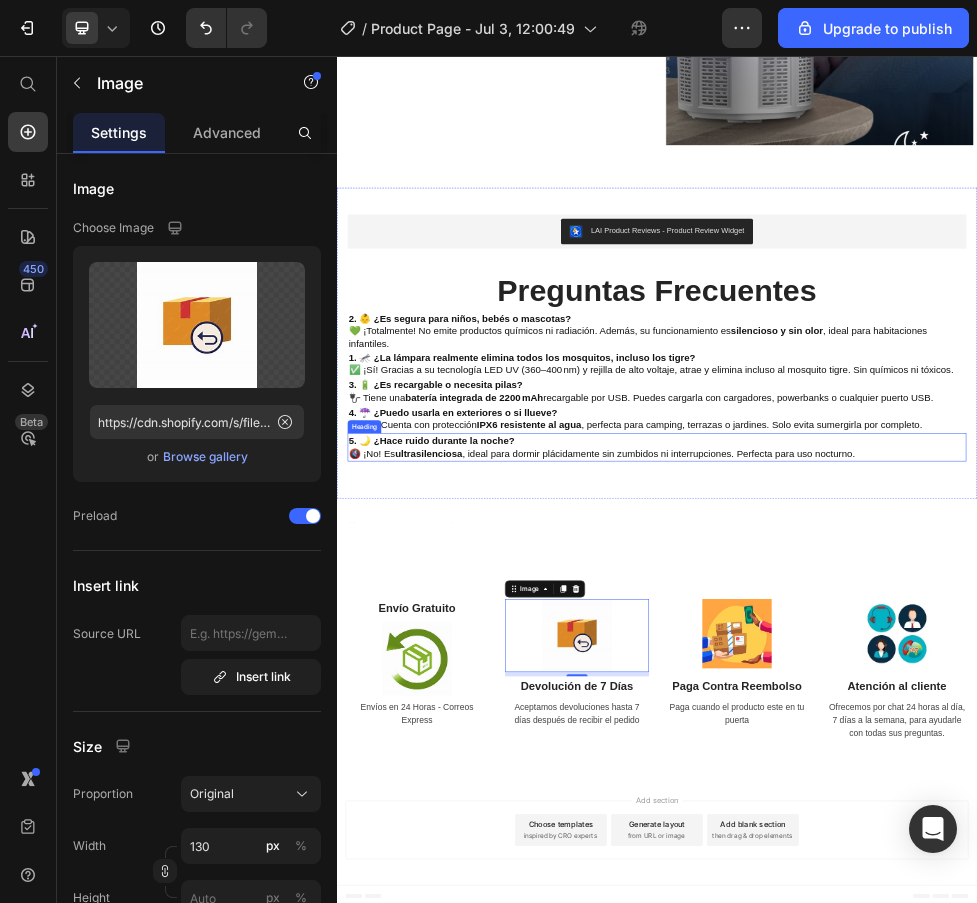 drag, startPoint x: 935, startPoint y: 993, endPoint x: 938, endPoint y: 802, distance: 191.02356 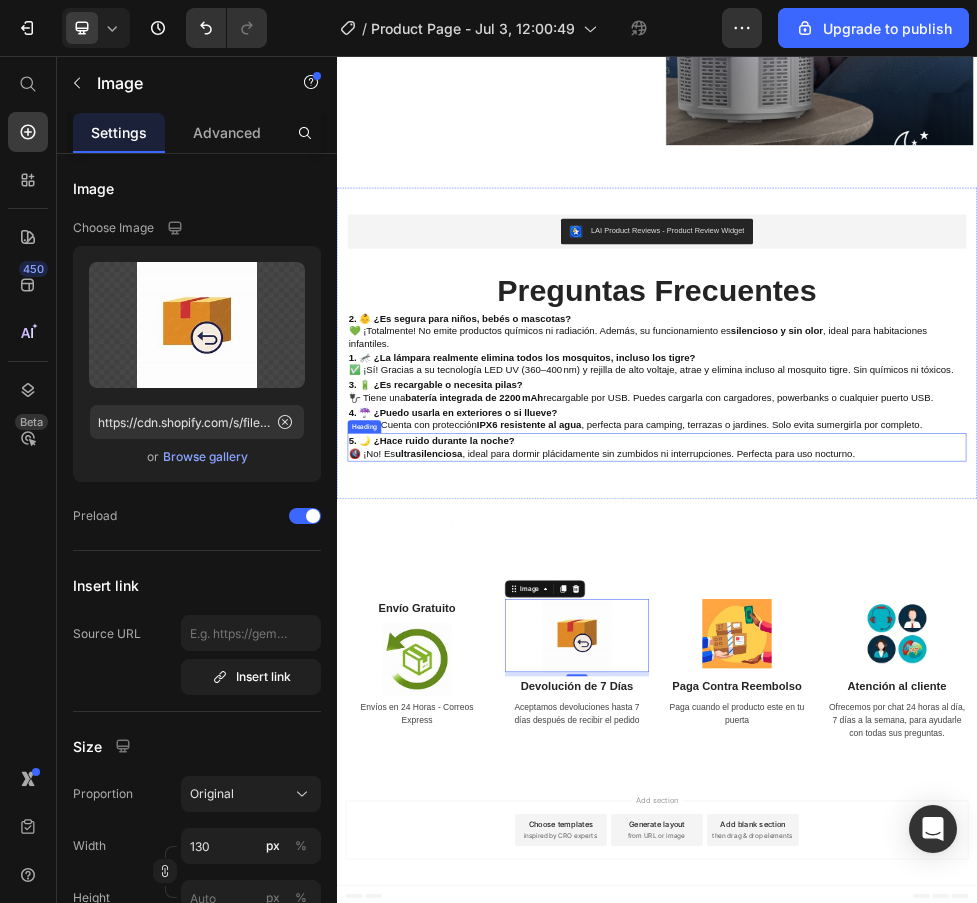 click on "🏆 ¿Por qué elegir nuestra lámpara? 🌿  Sin químicos, sin humo, sin residuos 👶  Apta para dormitorios, zonas de bebés o mascotas 🔋  Carga USB + batería de larga duración 🏕️  Ideal para interiores y aventuras al aire libre 🌙  Funciona como luz ambiental o de noche 💪  Diseño robusto, compacto y verificado 💡 En resumen:  más limpia, más segura y mucho más versátil  que cualquier otro sistema. 👉 ¡La solución moderna contra los mosquitos ya está aquí! Heading Section 3 4.6/5   364 Reseñas Text Block  🚫💥  Despídete de los mosquitos. Sin sprays, sin venenos, sin esfuerzo. 🔵  Moskito Lamp KN  es la alternativa más  inteligente, ecológica y efectiva  frente a productos tóxicos o ineficaces. Heading Row Image Row Section 4 LAI Product Reviews - Product Review Widget LAI Product Reviews Row Preguntas Frecuentes Heading 2. 👶 ¿Es segura para niños, bebés o mascotas? 💚 ¡Totalmente! No emite productos químicos ni radiación. Además, su funcionamiento es" at bounding box center (937, -816) 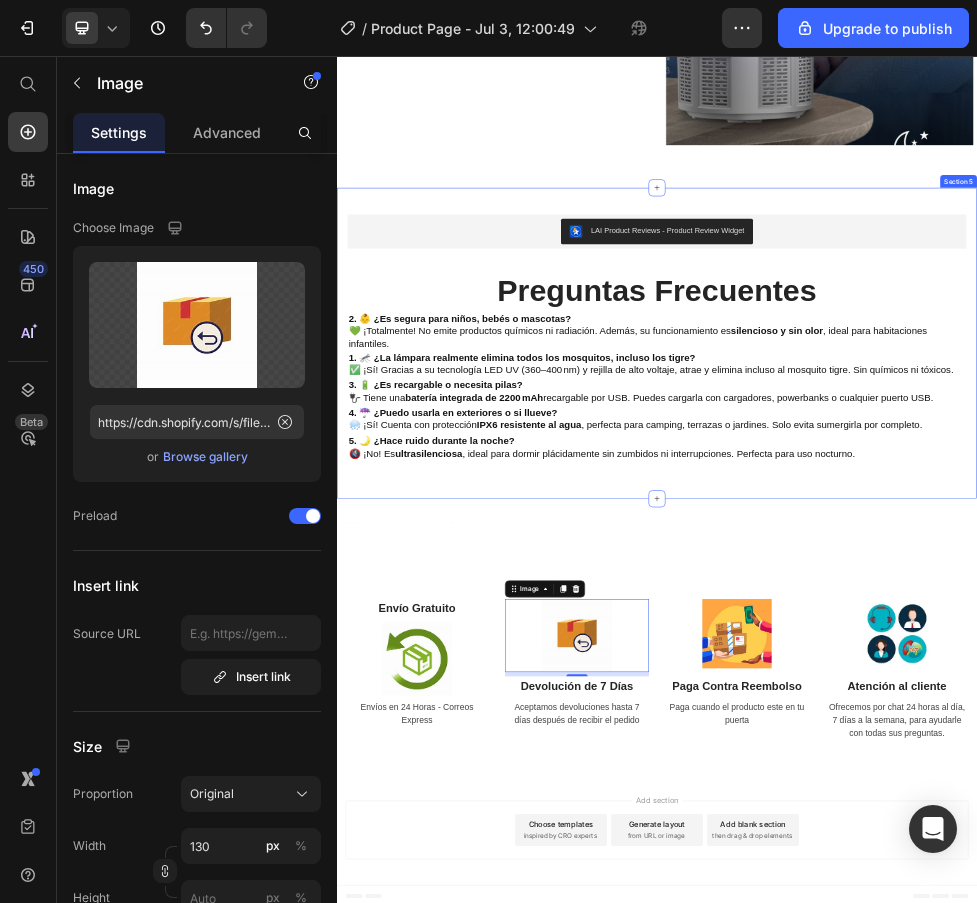 drag, startPoint x: 931, startPoint y: 1002, endPoint x: 931, endPoint y: 817, distance: 185 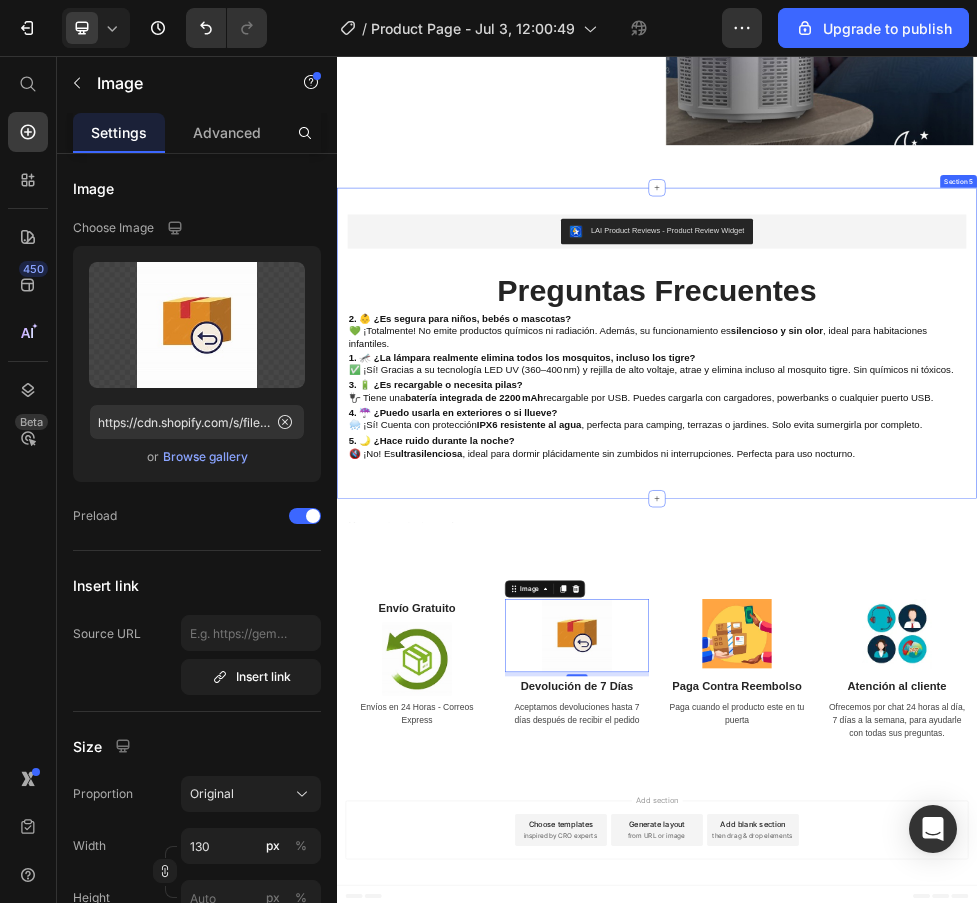 click on "🏆 ¿Por qué elegir nuestra lámpara? 🌿  Sin químicos, sin humo, sin residuos 👶  Apta para dormitorios, zonas de bebés o mascotas 🔋  Carga USB + batería de larga duración 🏕️  Ideal para interiores y aventuras al aire libre 🌙  Funciona como luz ambiental o de noche 💪  Diseño robusto, compacto y verificado 💡 En resumen:  más limpia, más segura y mucho más versátil  que cualquier otro sistema. 👉 ¡La solución moderna contra los mosquitos ya está aquí! Heading Section 3 4.6/5   364 Reseñas Text Block  🚫💥  Despídete de los mosquitos. Sin sprays, sin venenos, sin esfuerzo. 🔵  Moskito Lamp KN  es la alternativa más  inteligente, ecológica y efectiva  frente a productos tóxicos o ineficaces. Heading Row Image Row Section 4 LAI Product Reviews - Product Review Widget LAI Product Reviews Row Preguntas Frecuentes Heading 2. 👶 ¿Es segura para niños, bebés o mascotas? 💚 ¡Totalmente! No emite productos químicos ni radiación. Además, su funcionamiento es" at bounding box center [937, -816] 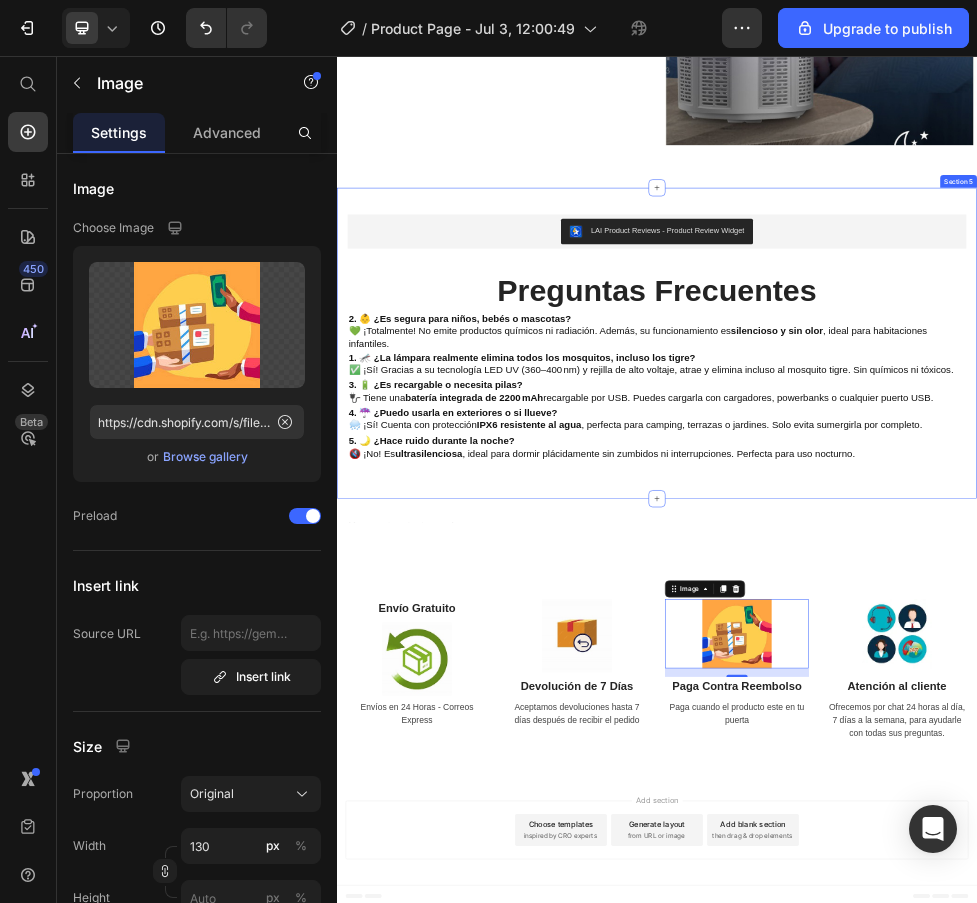 drag, startPoint x: 938, startPoint y: 993, endPoint x: 907, endPoint y: 817, distance: 178.70926 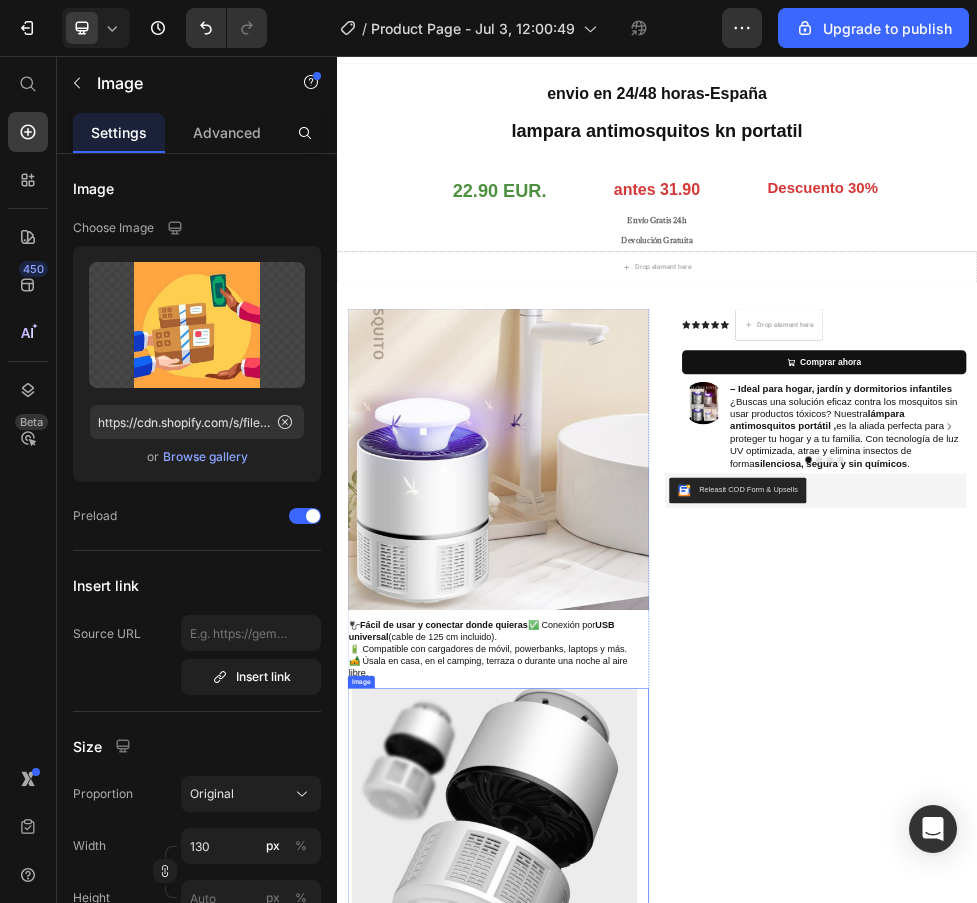 scroll, scrollTop: 0, scrollLeft: 0, axis: both 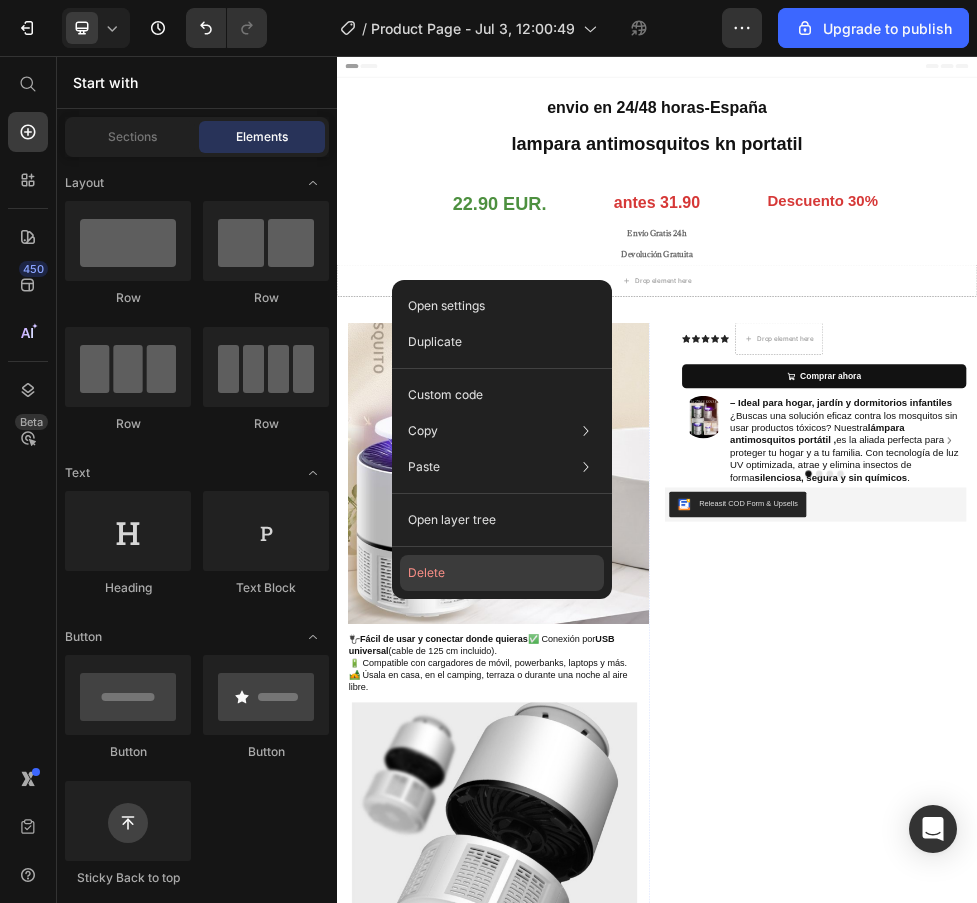 drag, startPoint x: 438, startPoint y: 570, endPoint x: 189, endPoint y: 961, distance: 463.55365 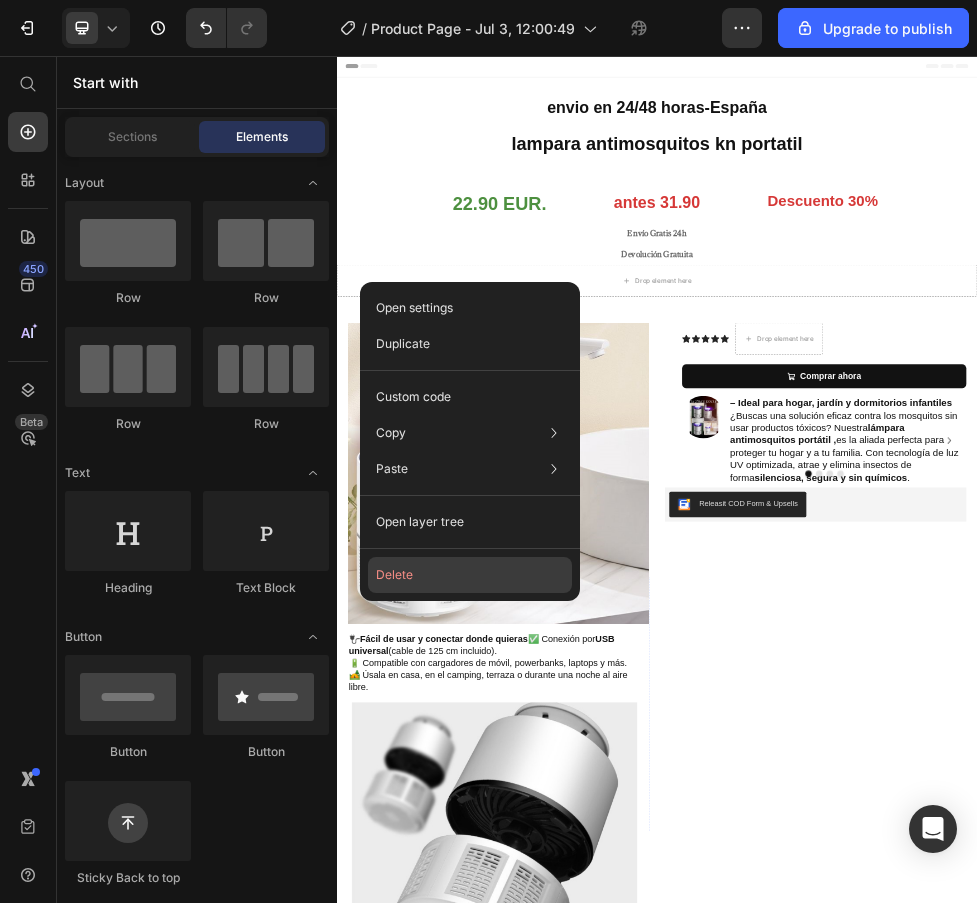 click on "Delete" 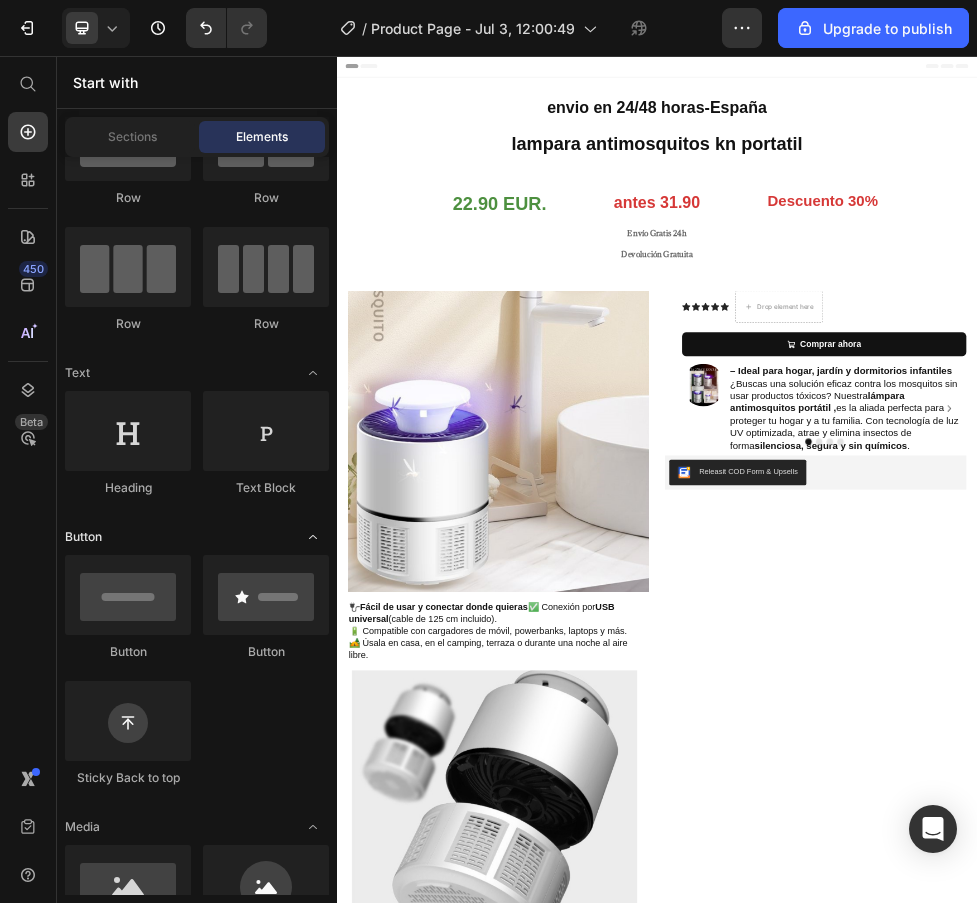 scroll, scrollTop: 0, scrollLeft: 0, axis: both 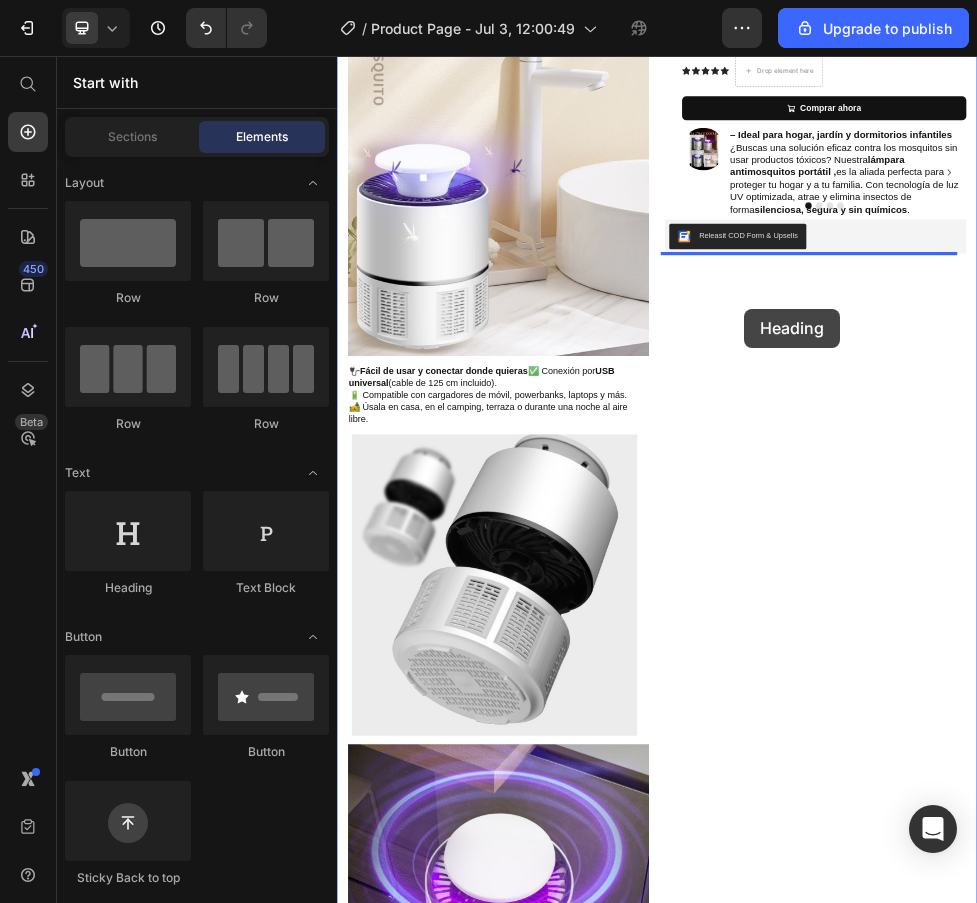 drag, startPoint x: 461, startPoint y: 602, endPoint x: 1062, endPoint y: 785, distance: 628.2436 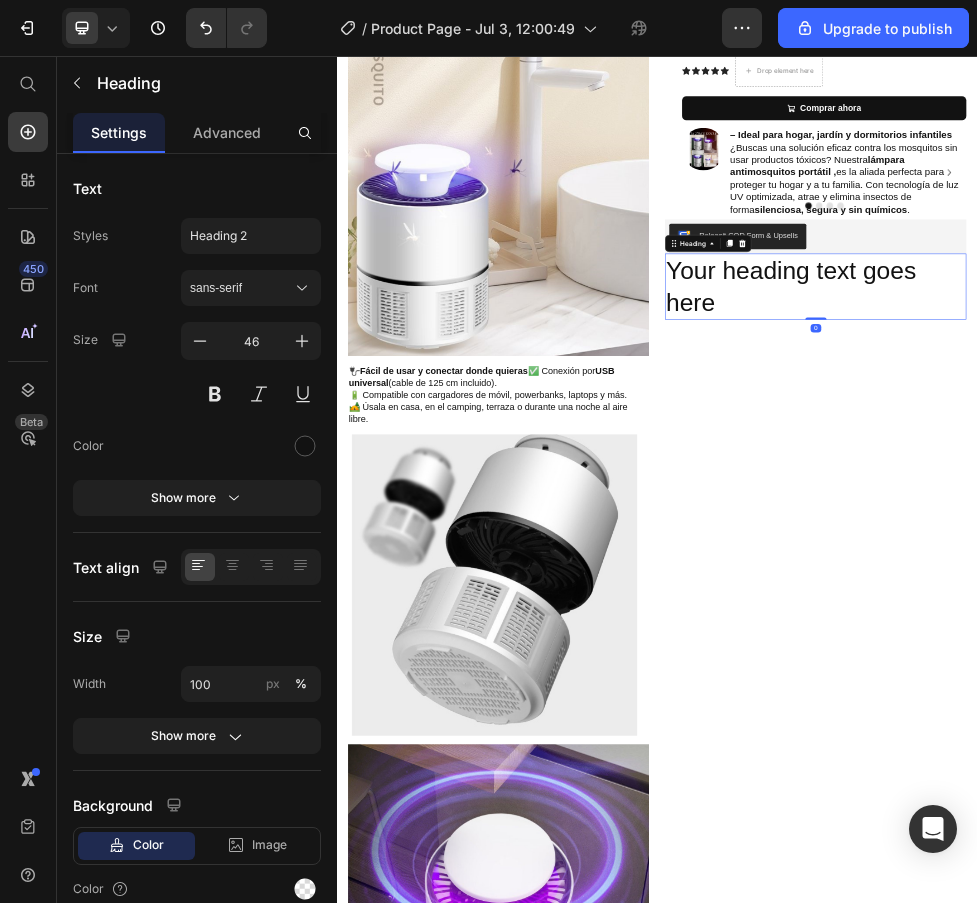 click on "Your heading text goes here" at bounding box center (1234, 489) 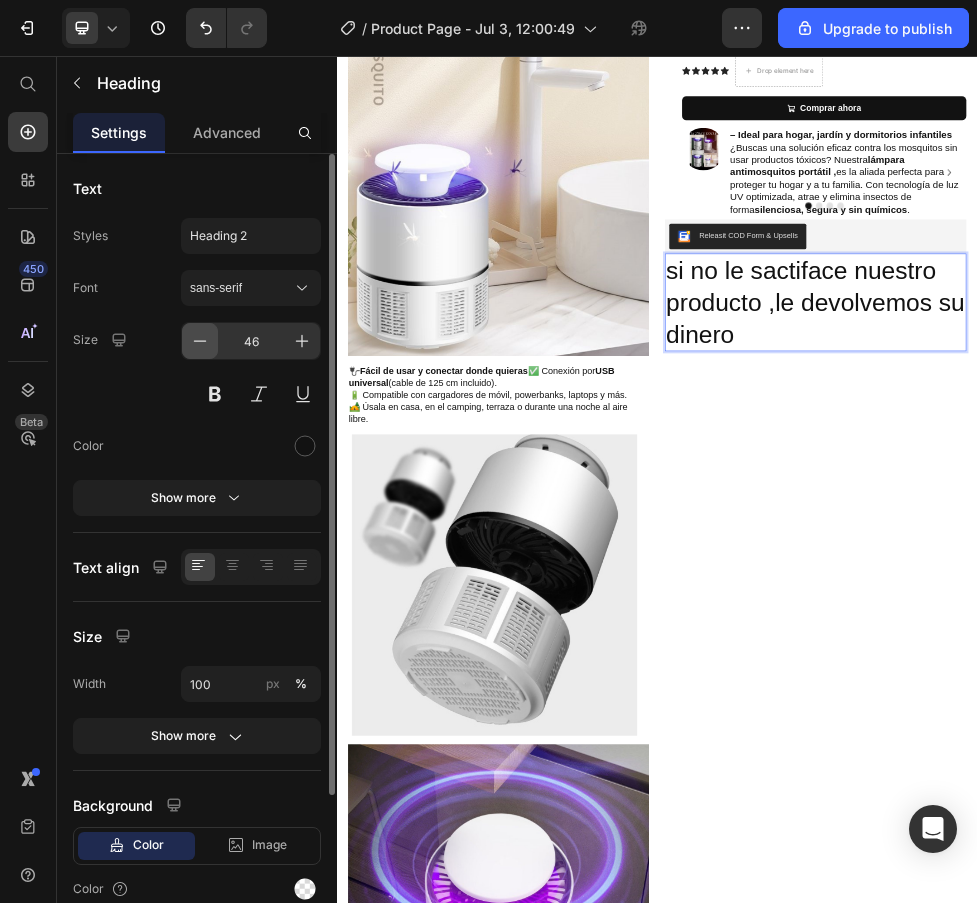 click at bounding box center (200, 341) 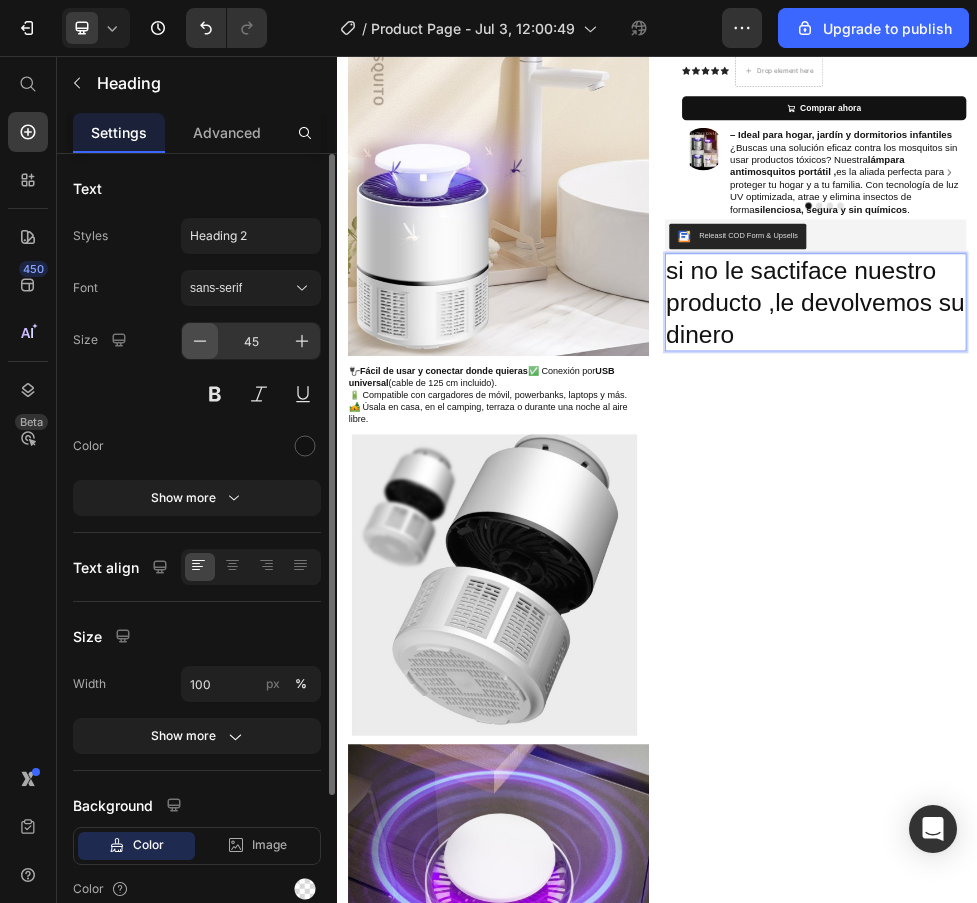 click at bounding box center [200, 341] 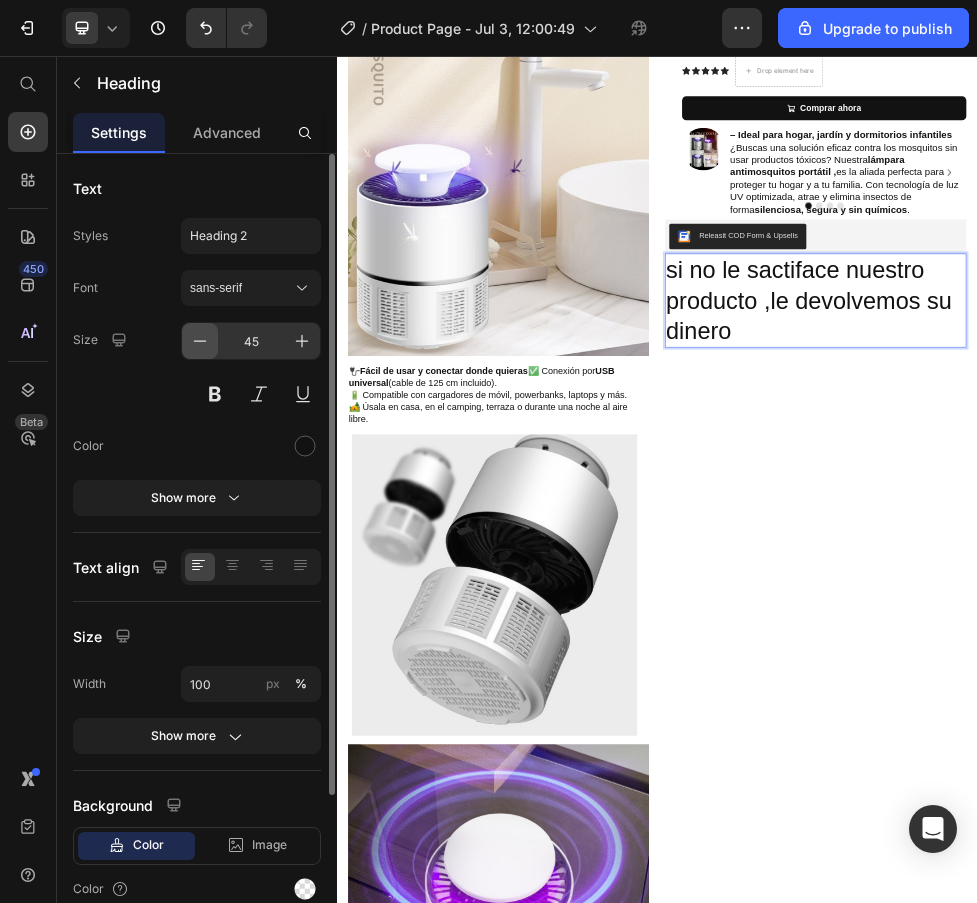click at bounding box center (200, 341) 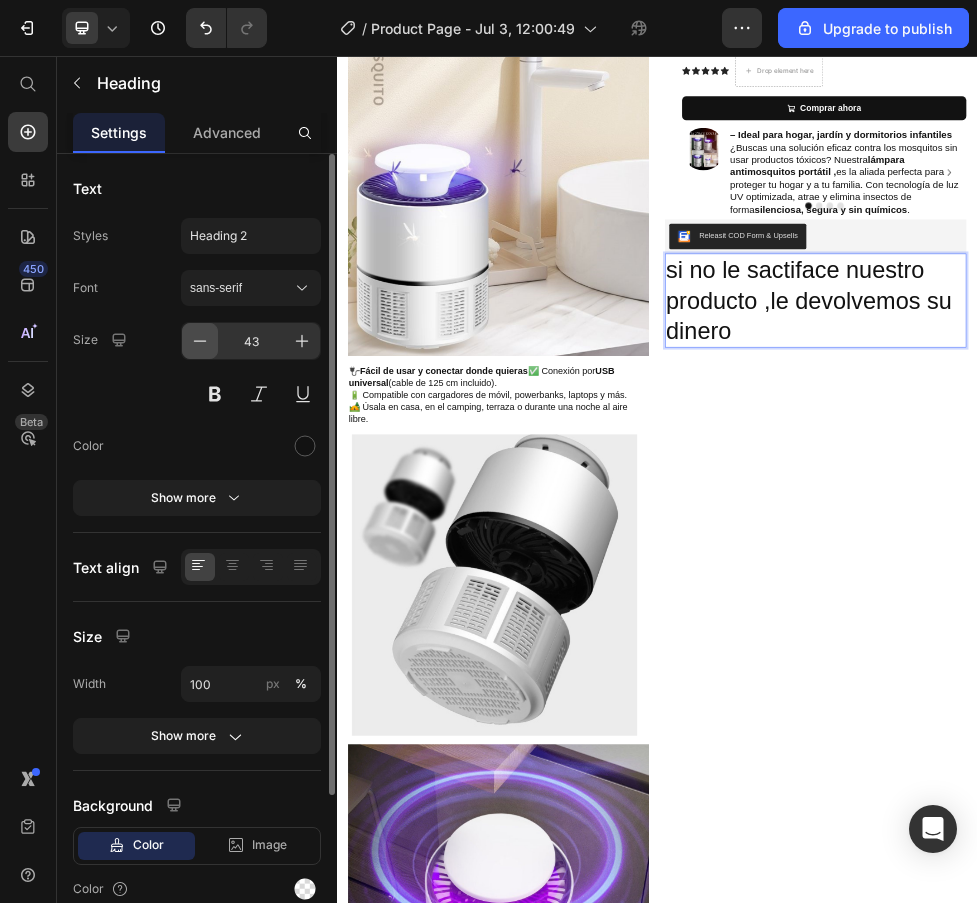 click at bounding box center [200, 341] 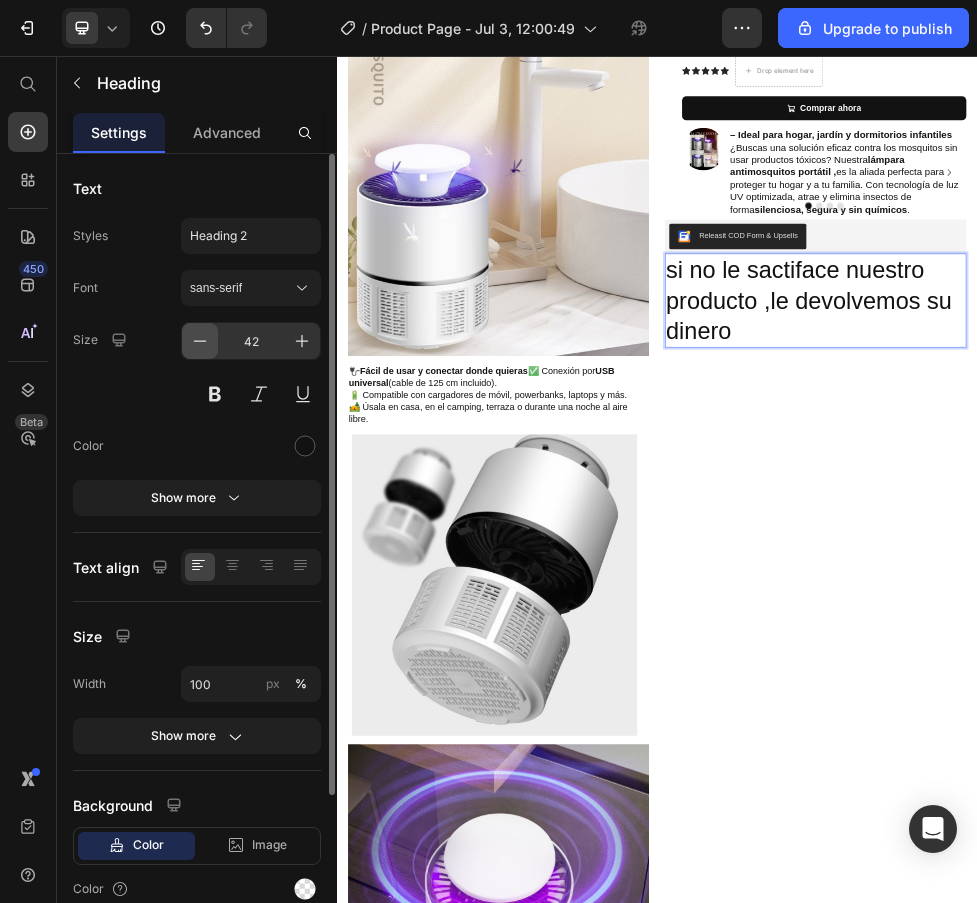 click 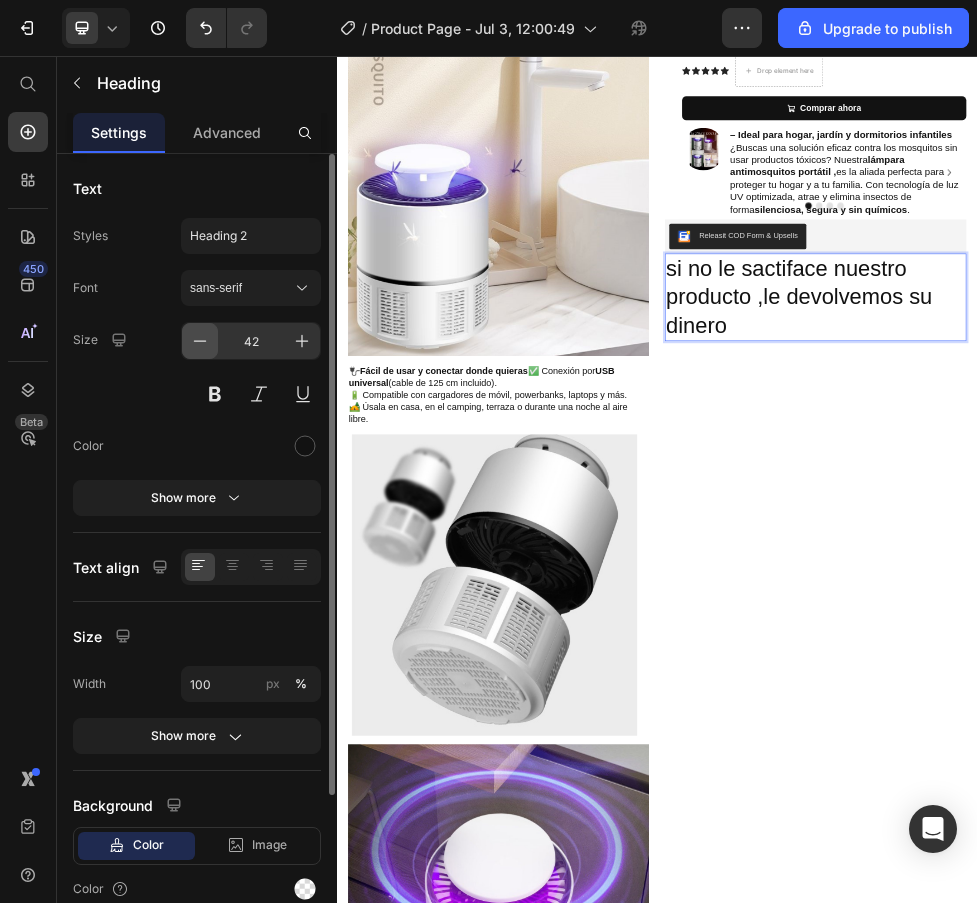 click 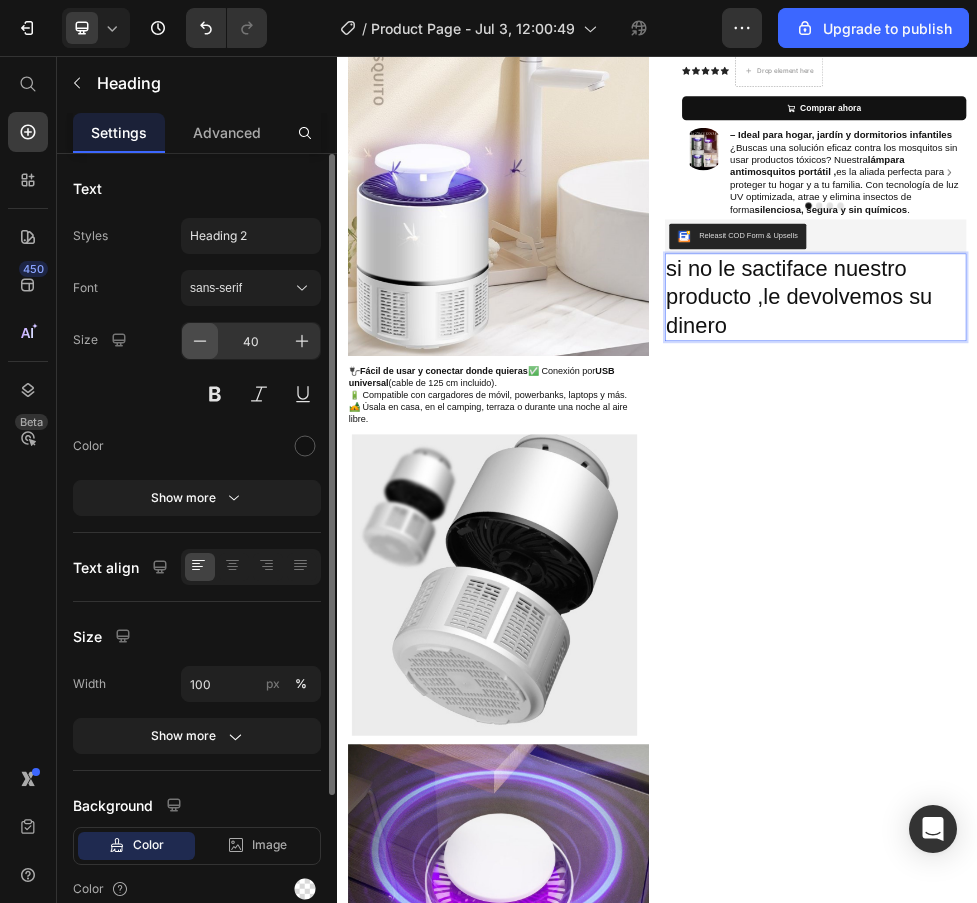click 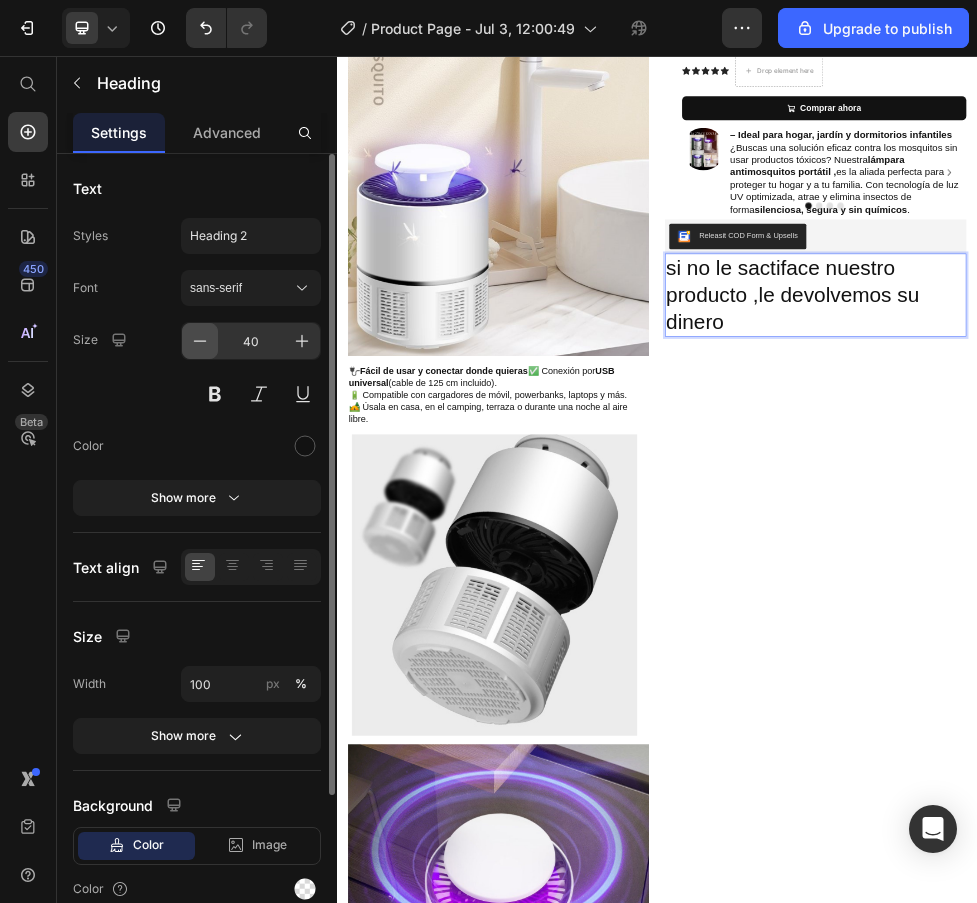 click 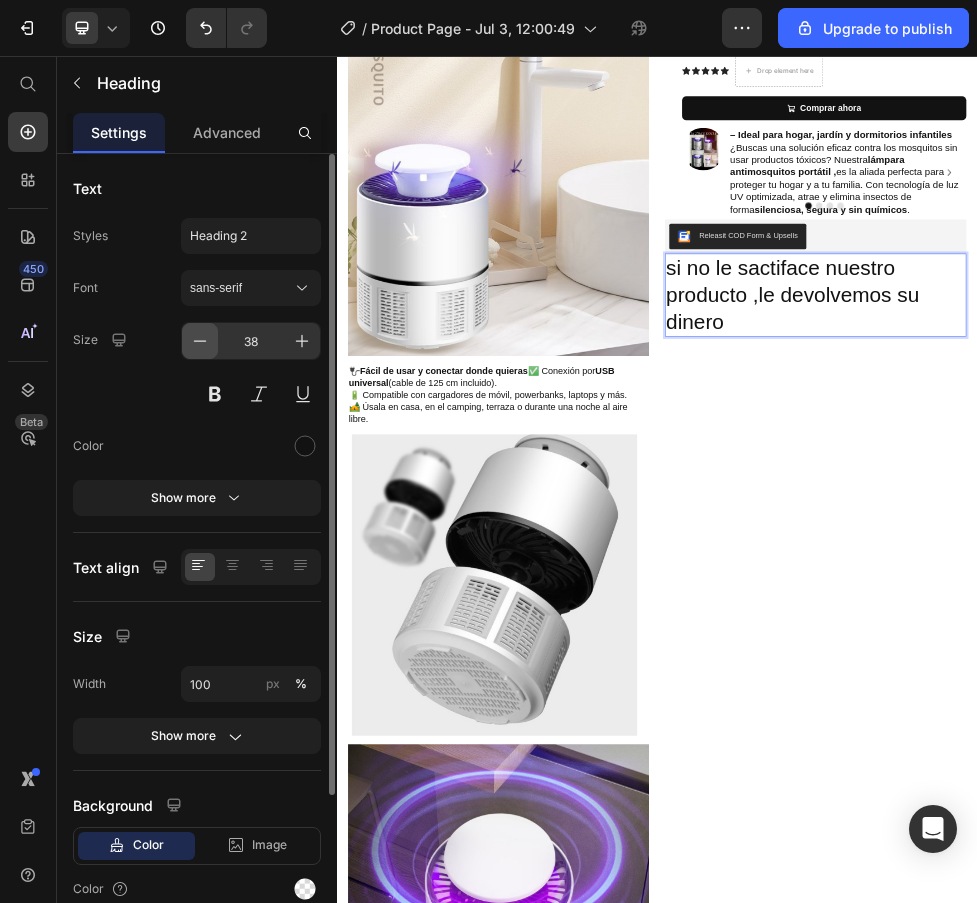click 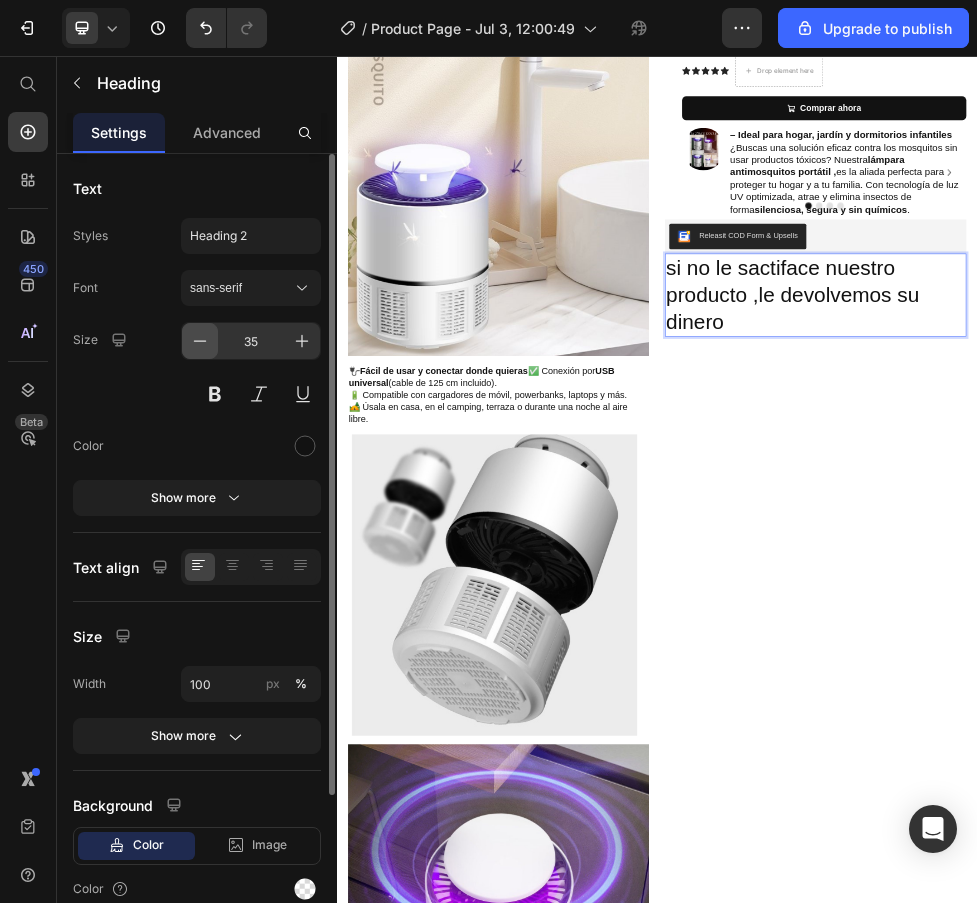 click 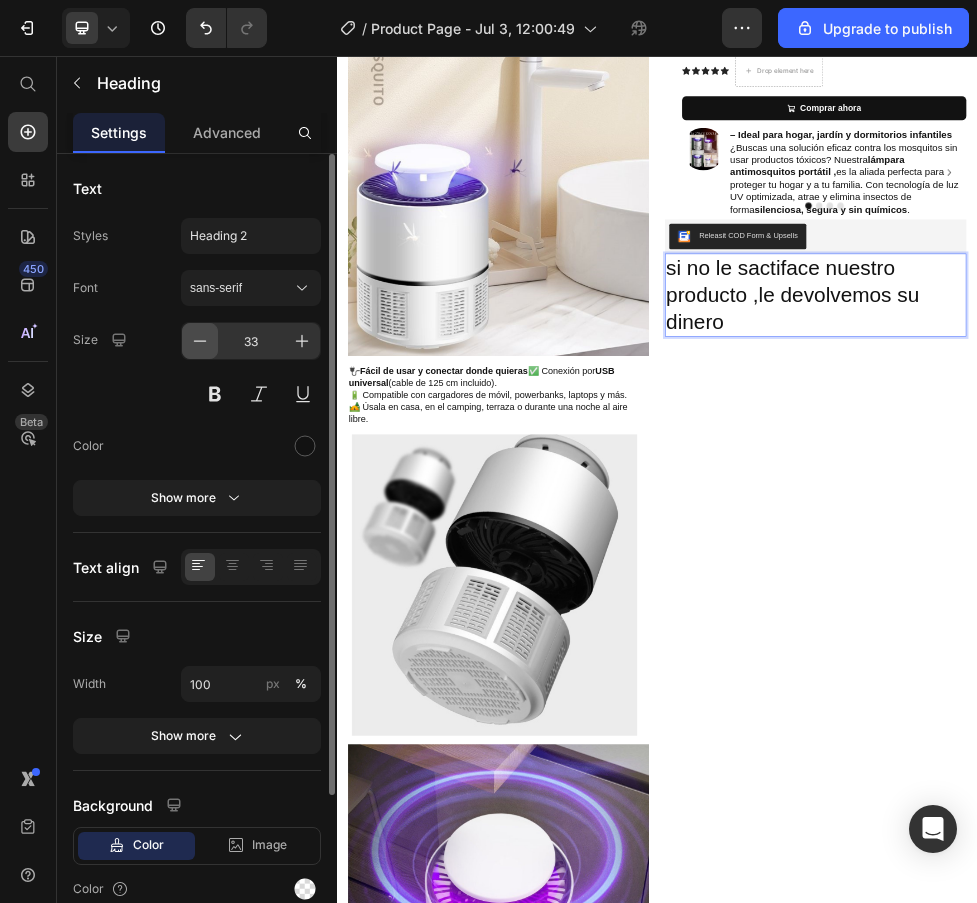 click 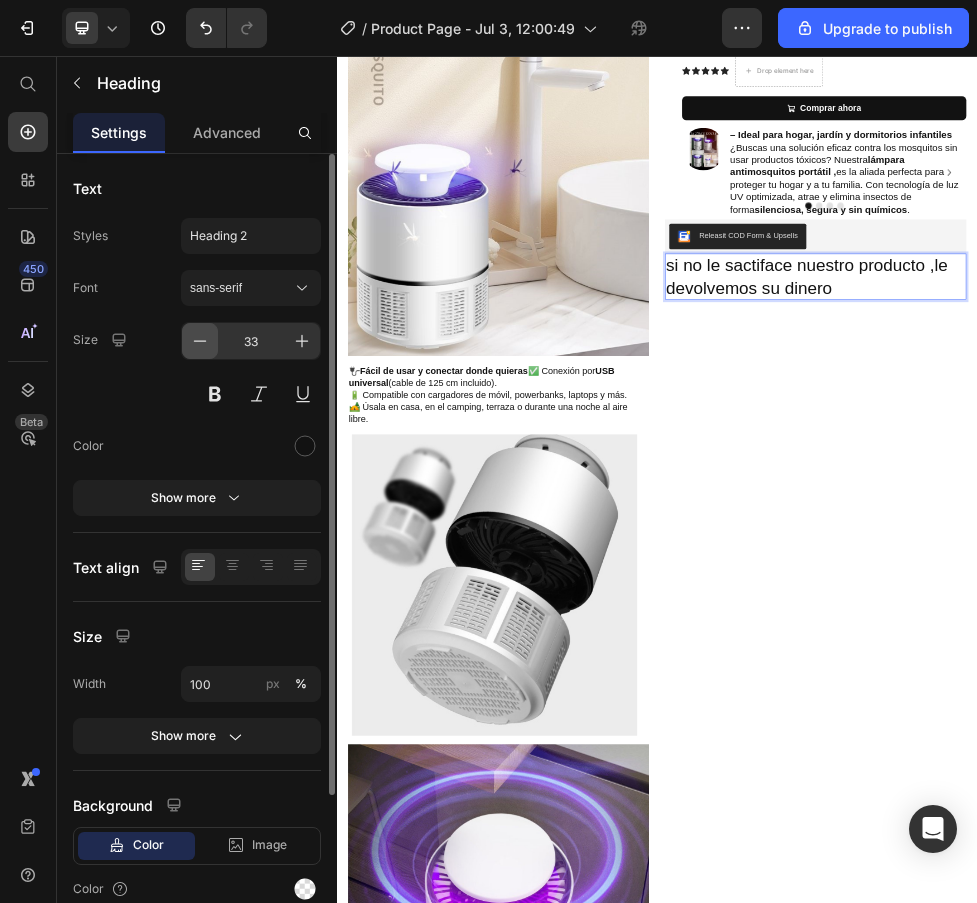 click 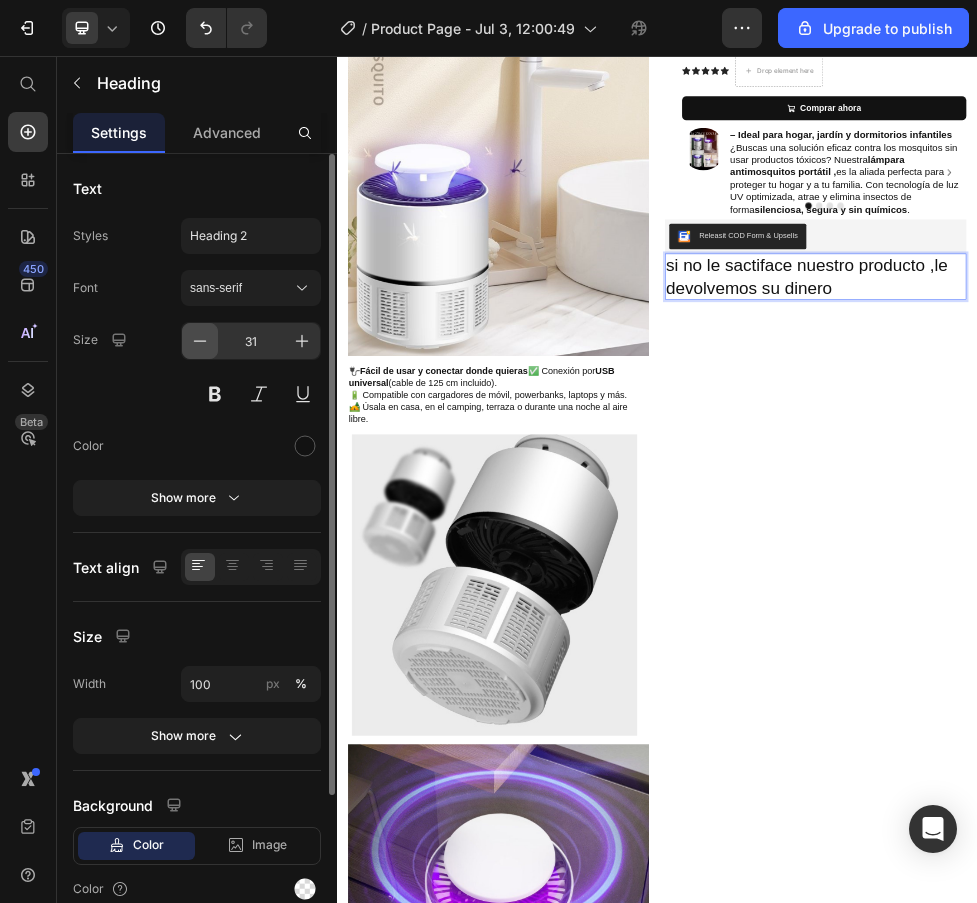 click 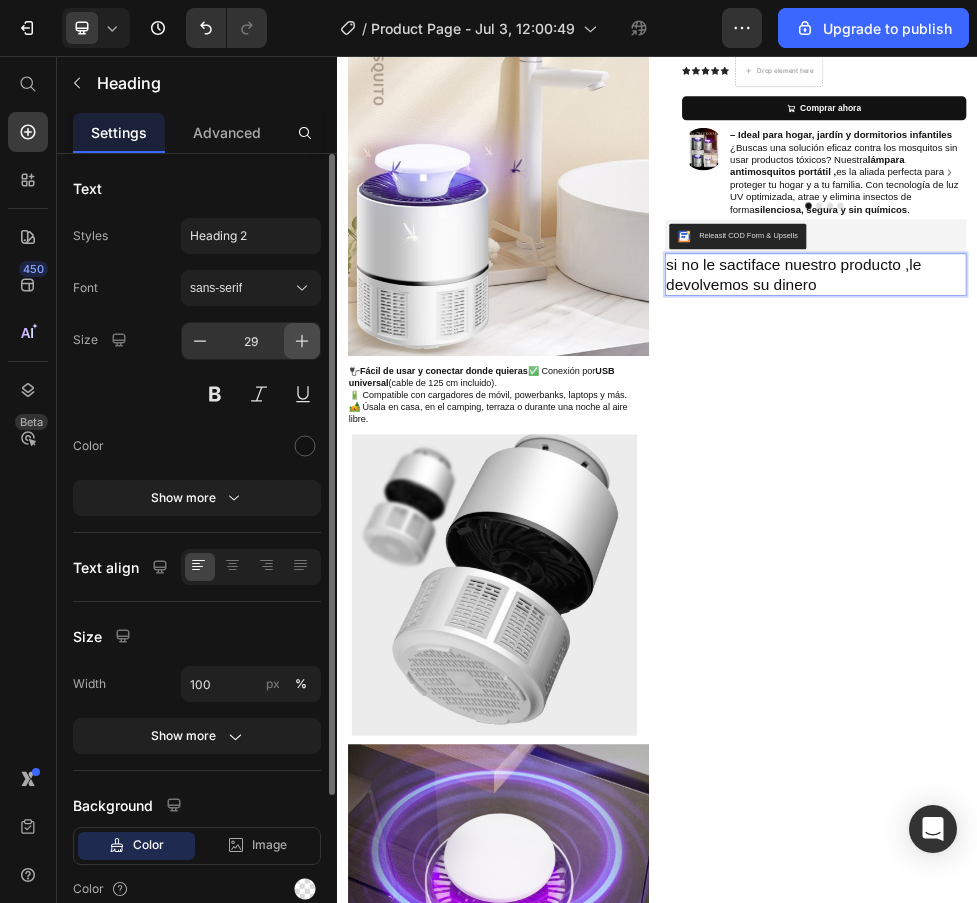 click 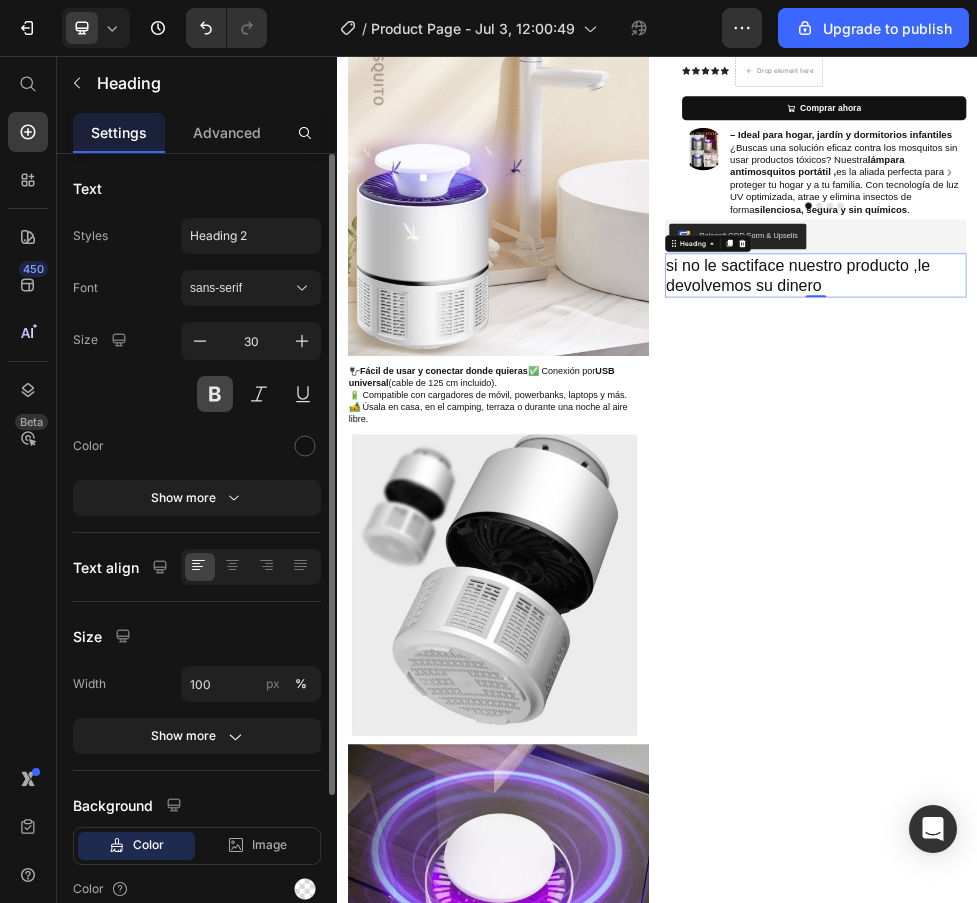 click at bounding box center (215, 394) 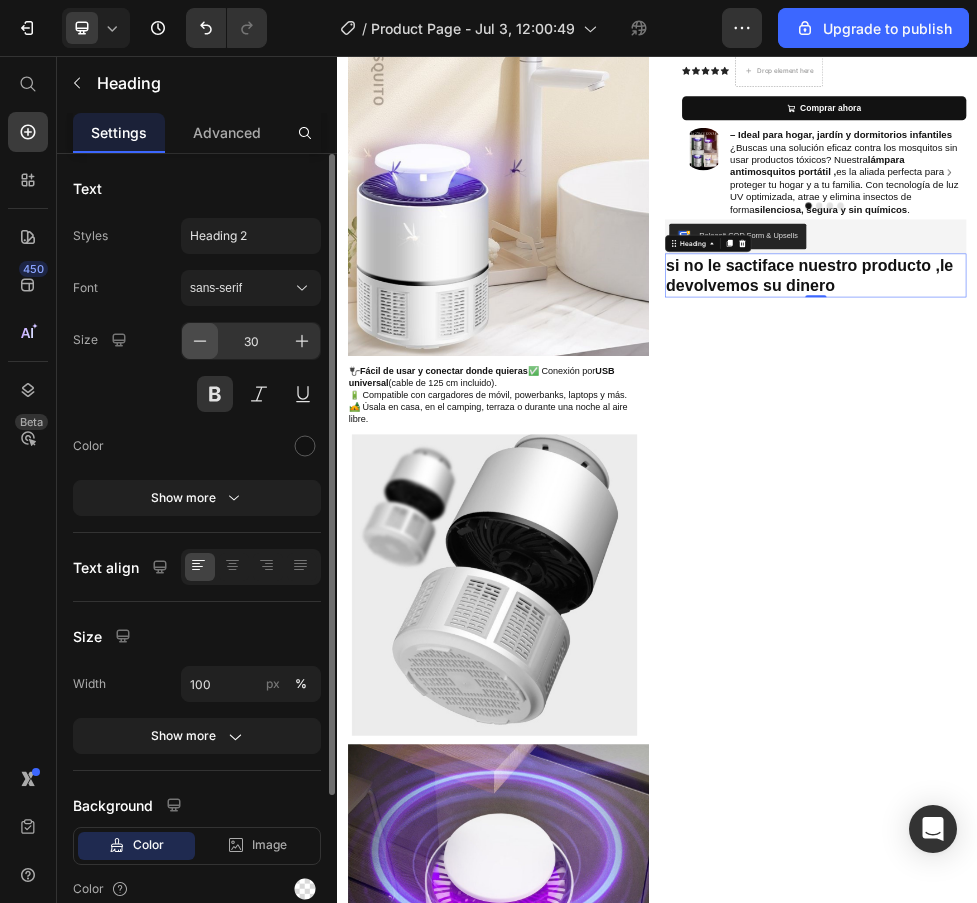 click 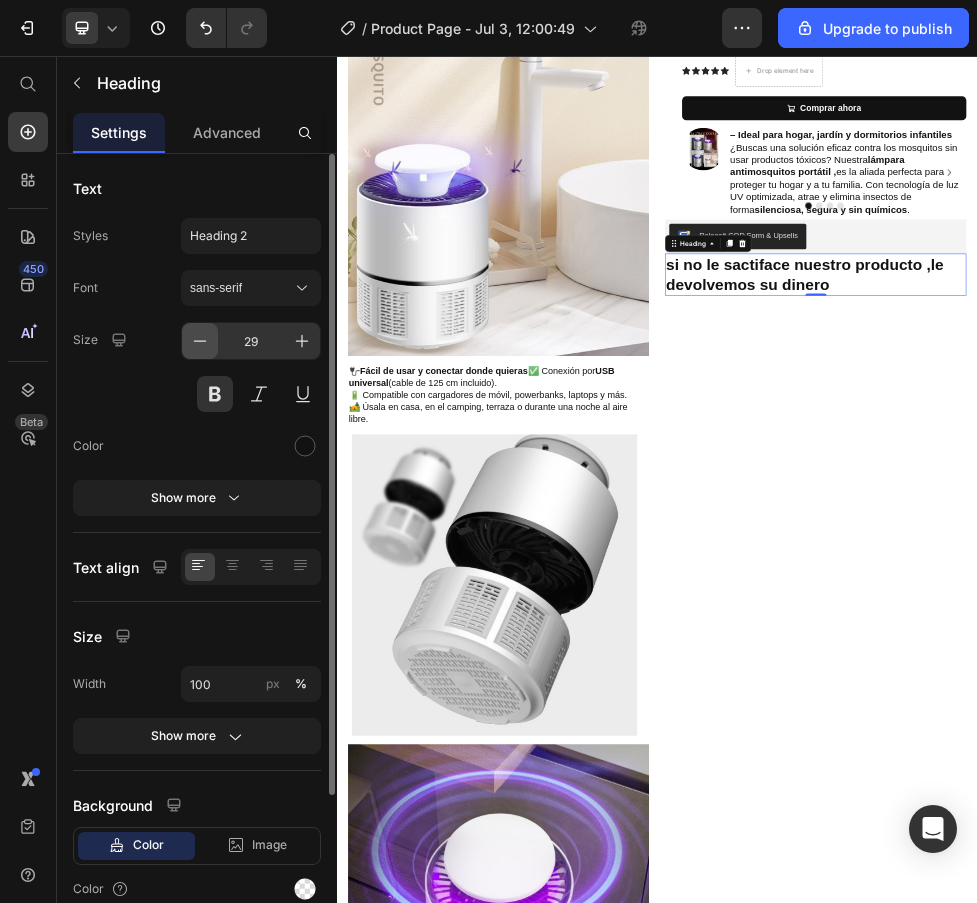 click 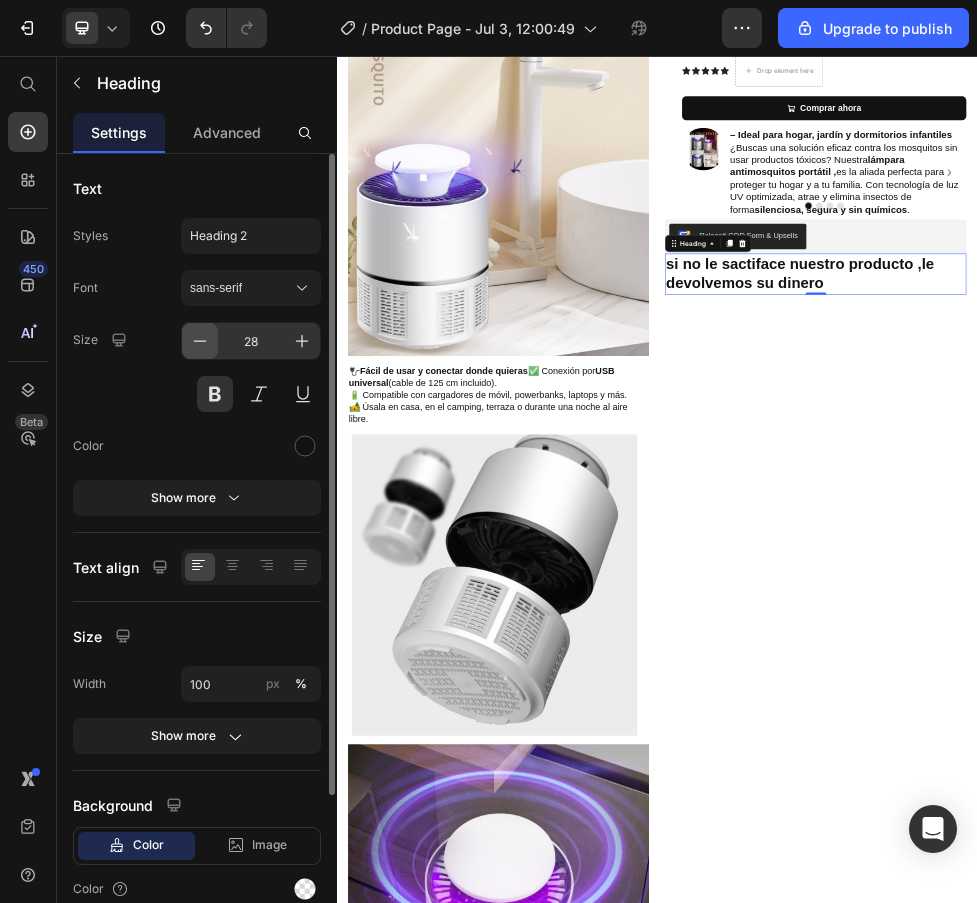click 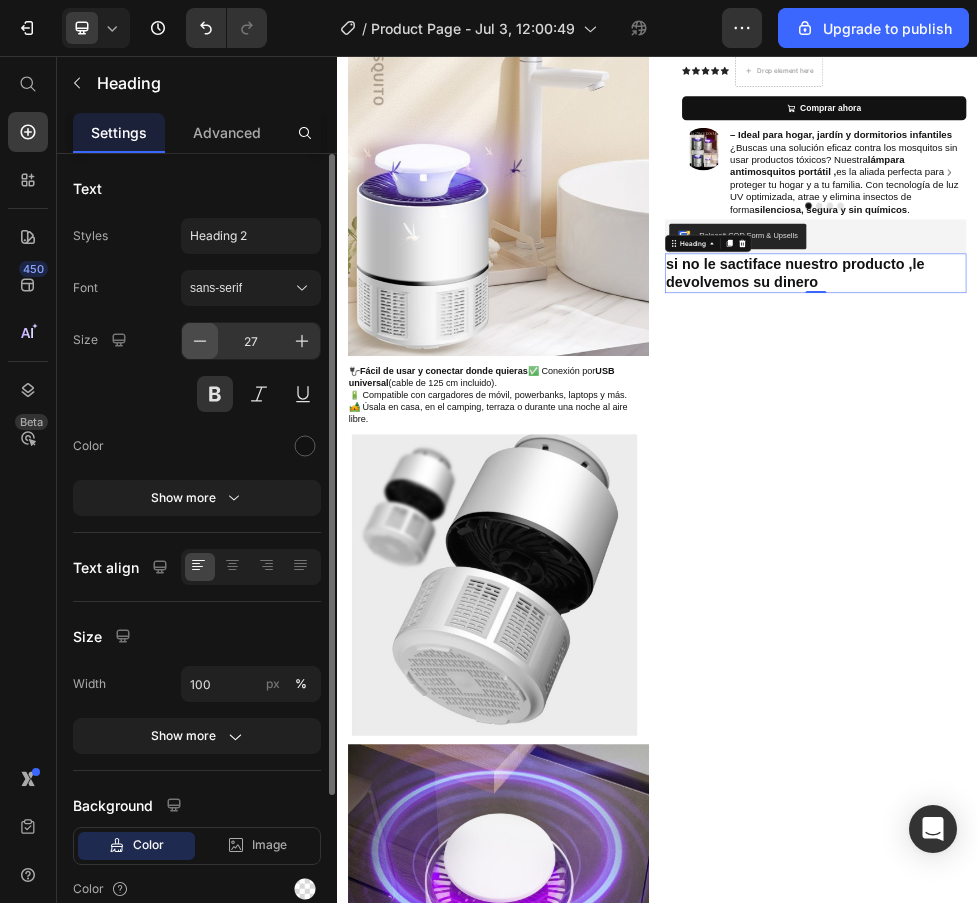 click 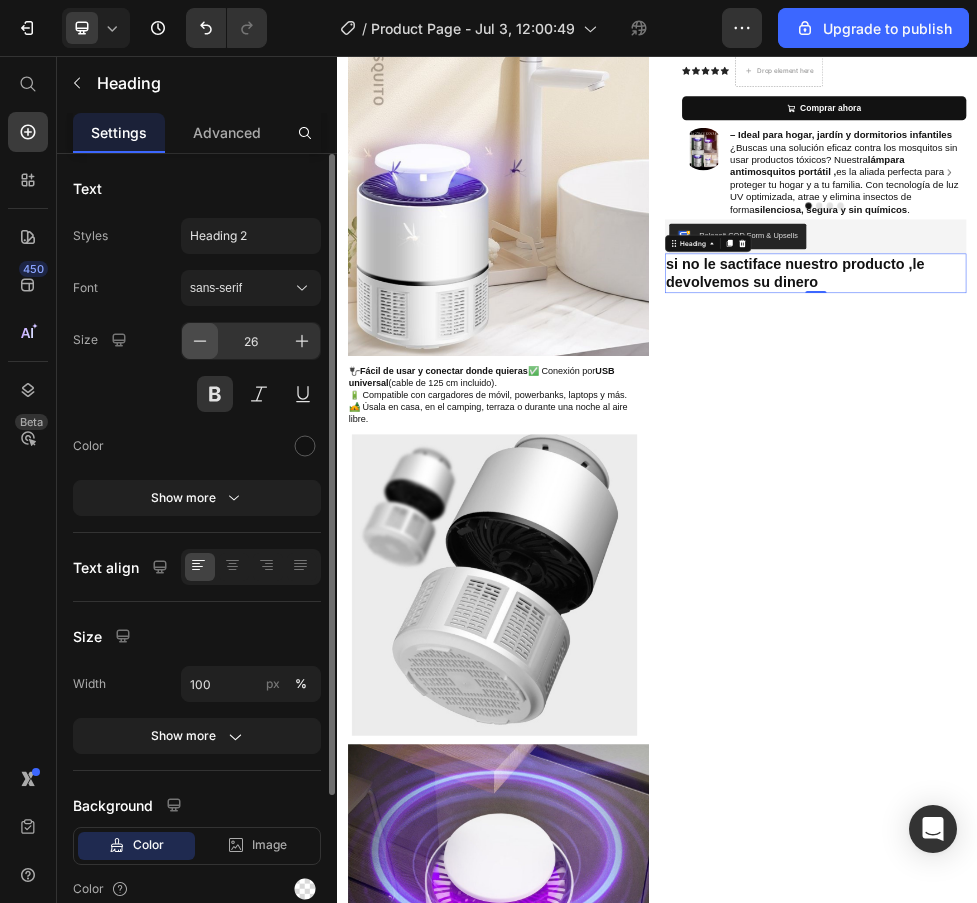 click 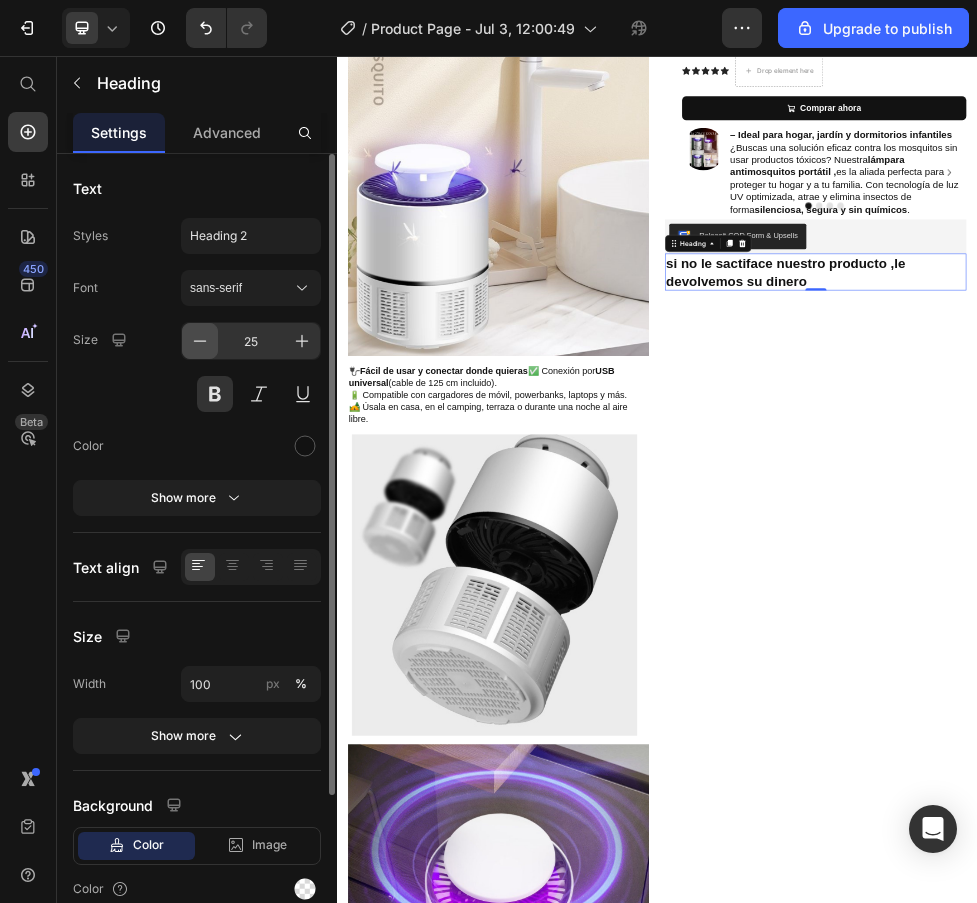 click 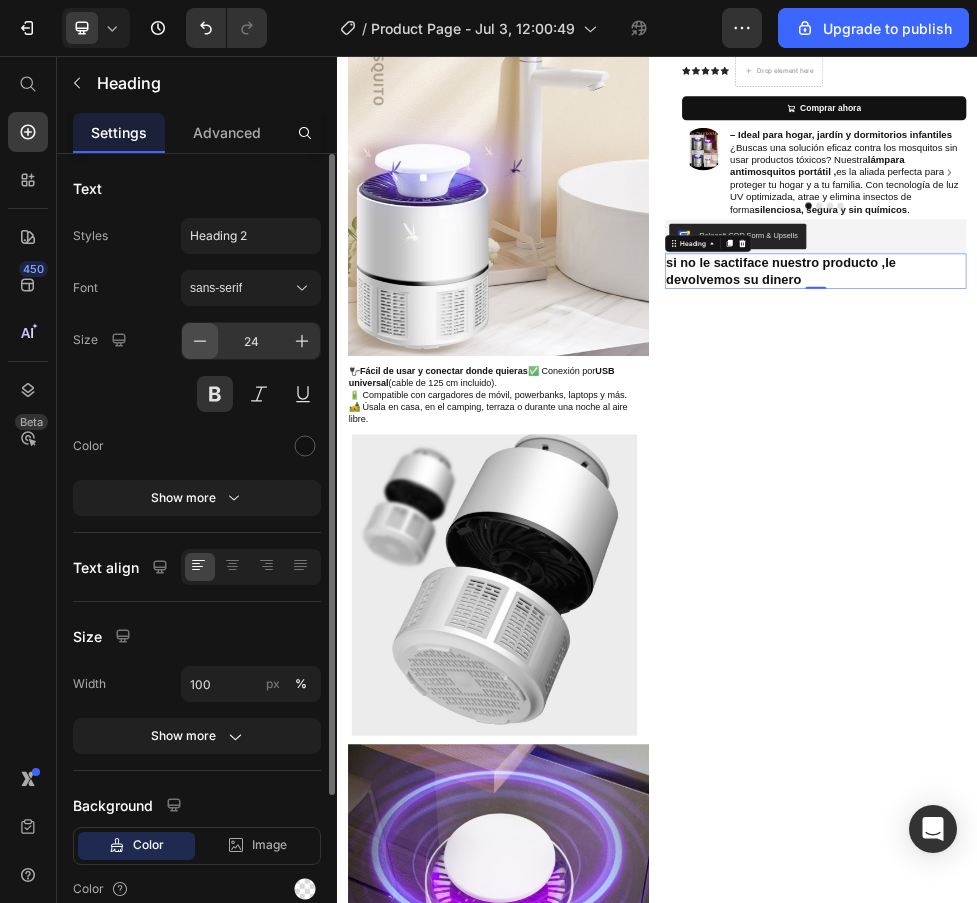 click 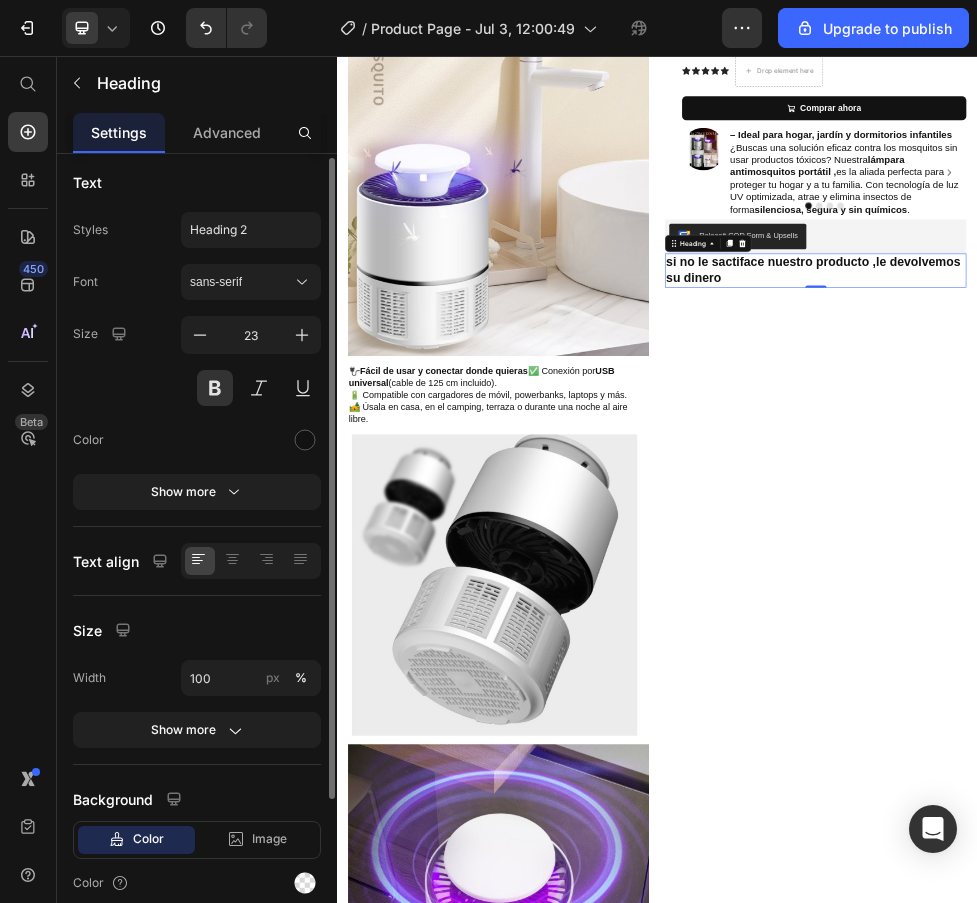 scroll, scrollTop: 0, scrollLeft: 0, axis: both 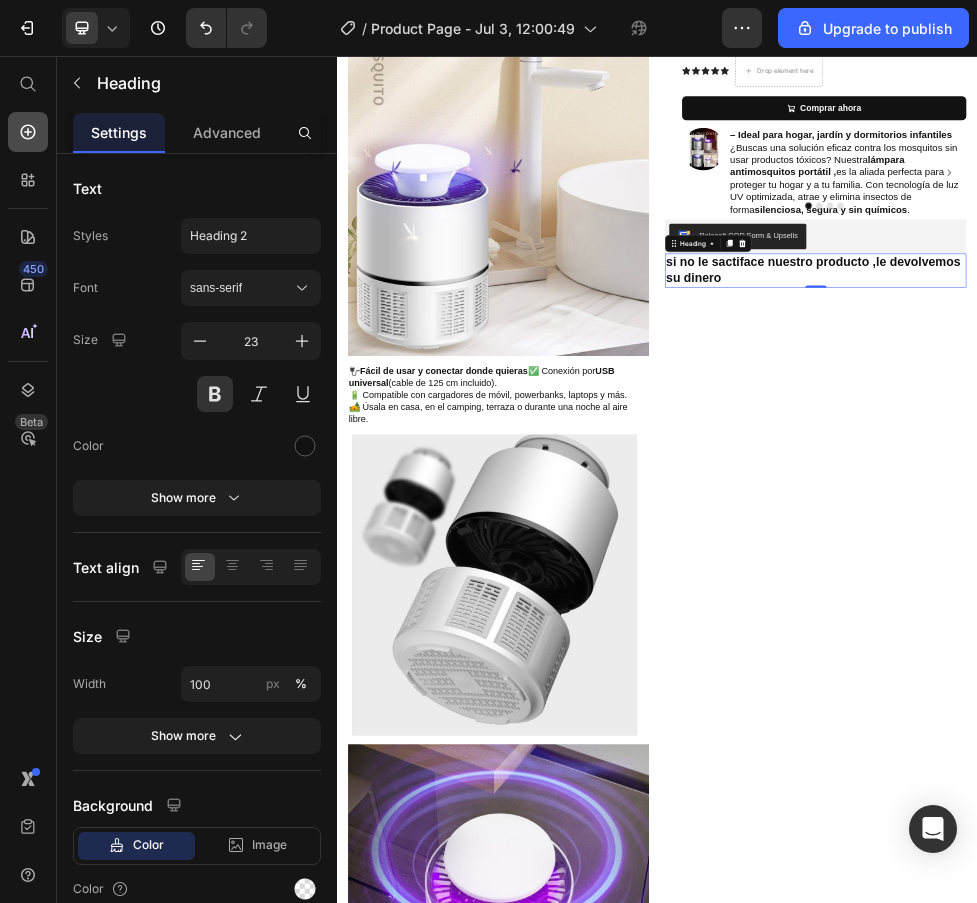 click 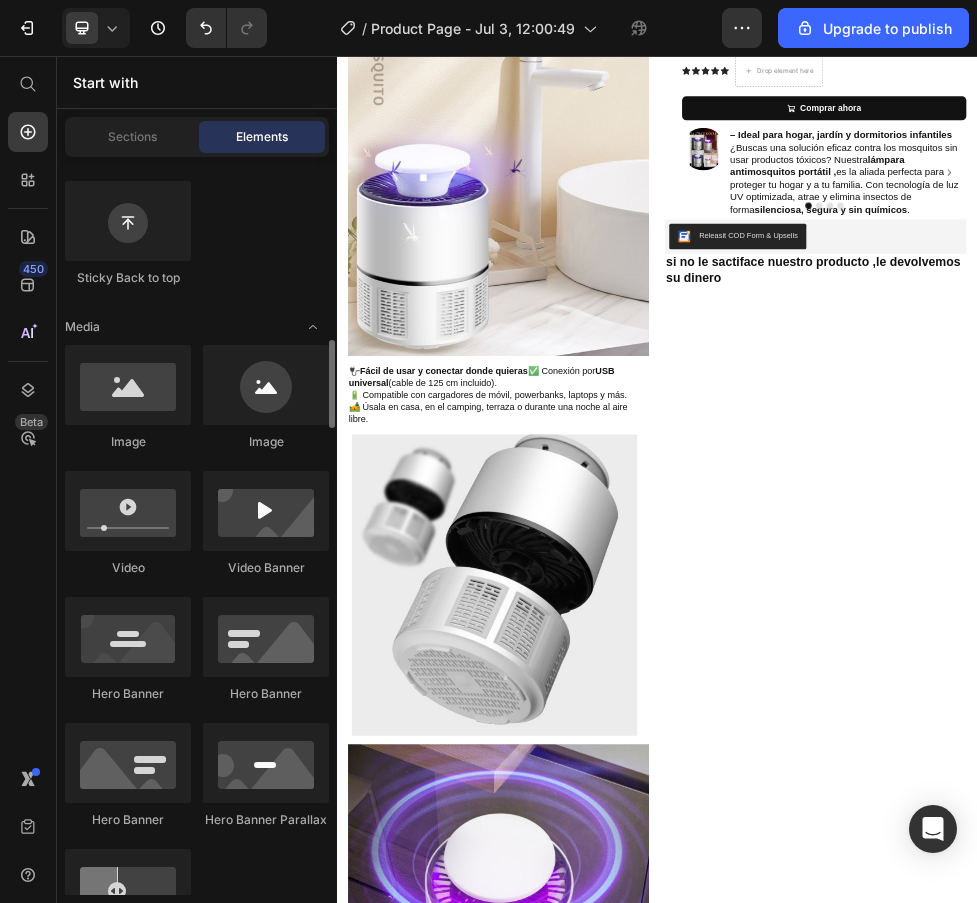 scroll, scrollTop: 800, scrollLeft: 0, axis: vertical 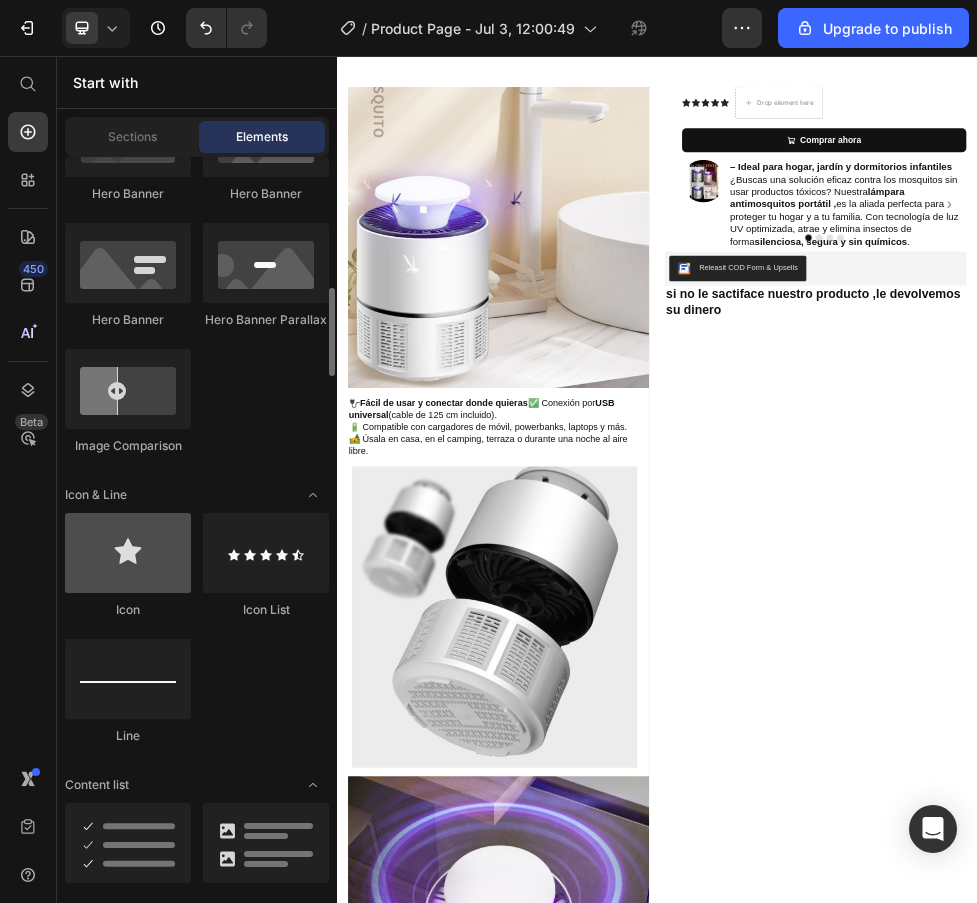click at bounding box center [128, 553] 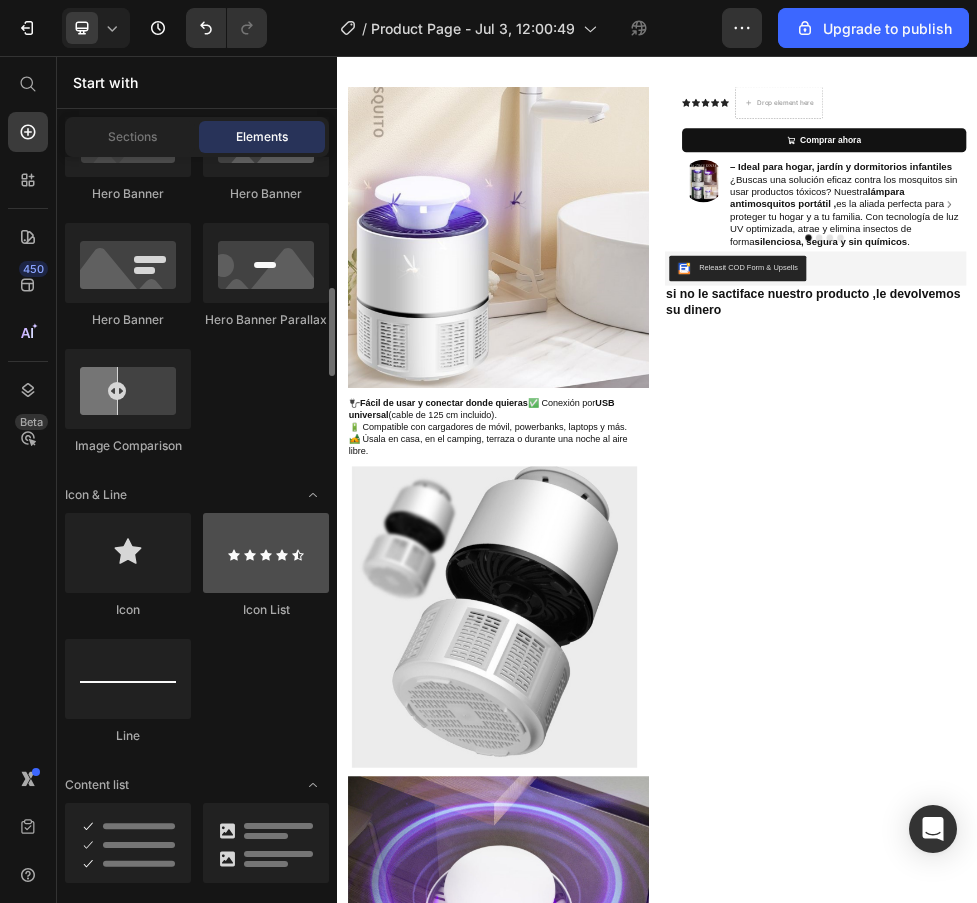 click at bounding box center (266, 553) 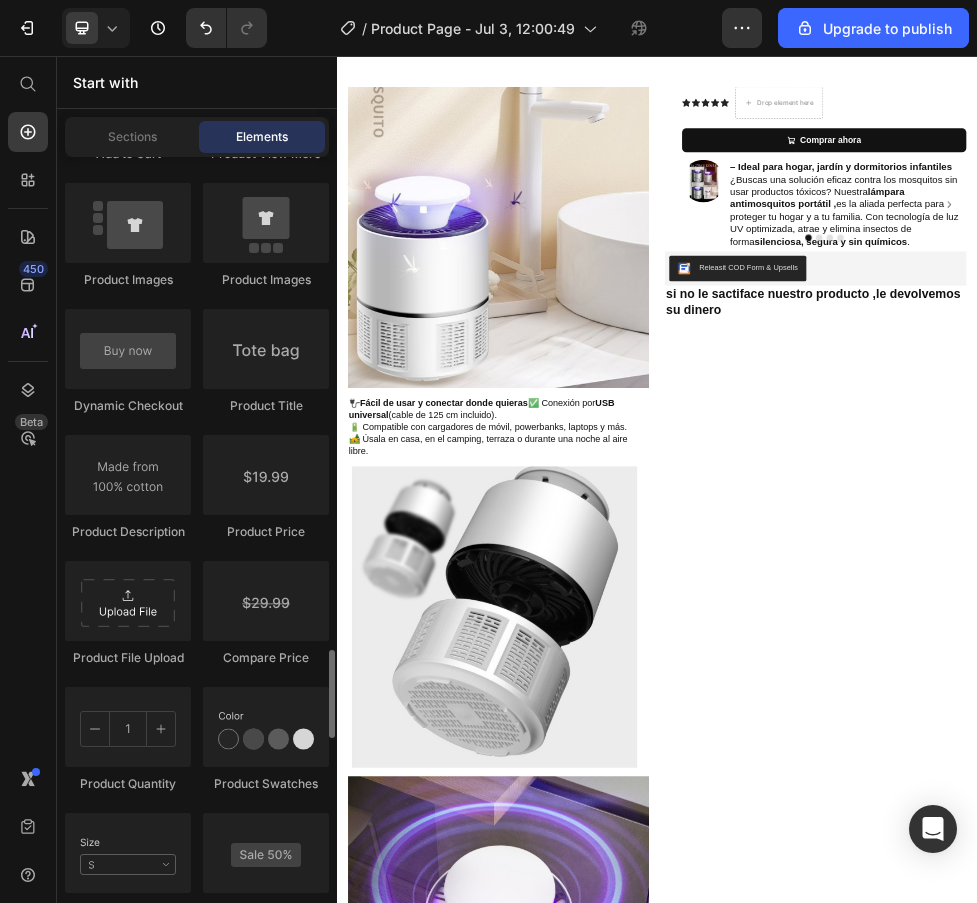 scroll, scrollTop: 3300, scrollLeft: 0, axis: vertical 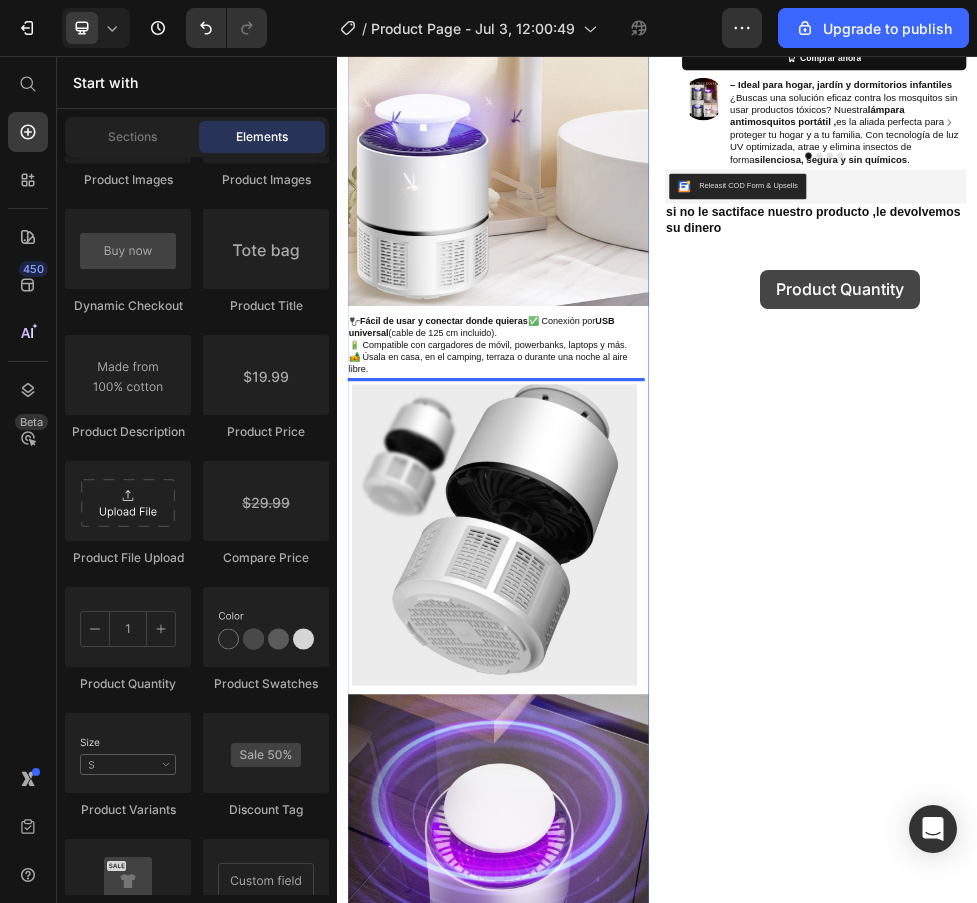 drag, startPoint x: 470, startPoint y: 681, endPoint x: 1068, endPoint y: 809, distance: 611.5456 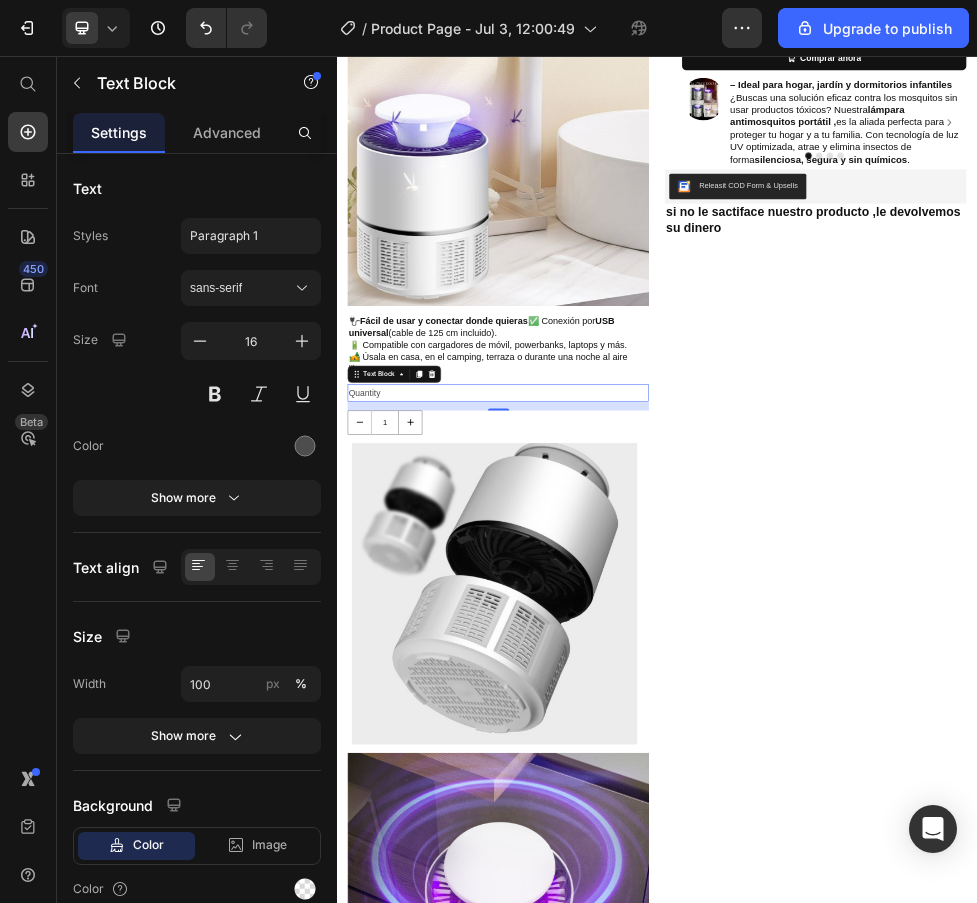 scroll, scrollTop: 336, scrollLeft: 0, axis: vertical 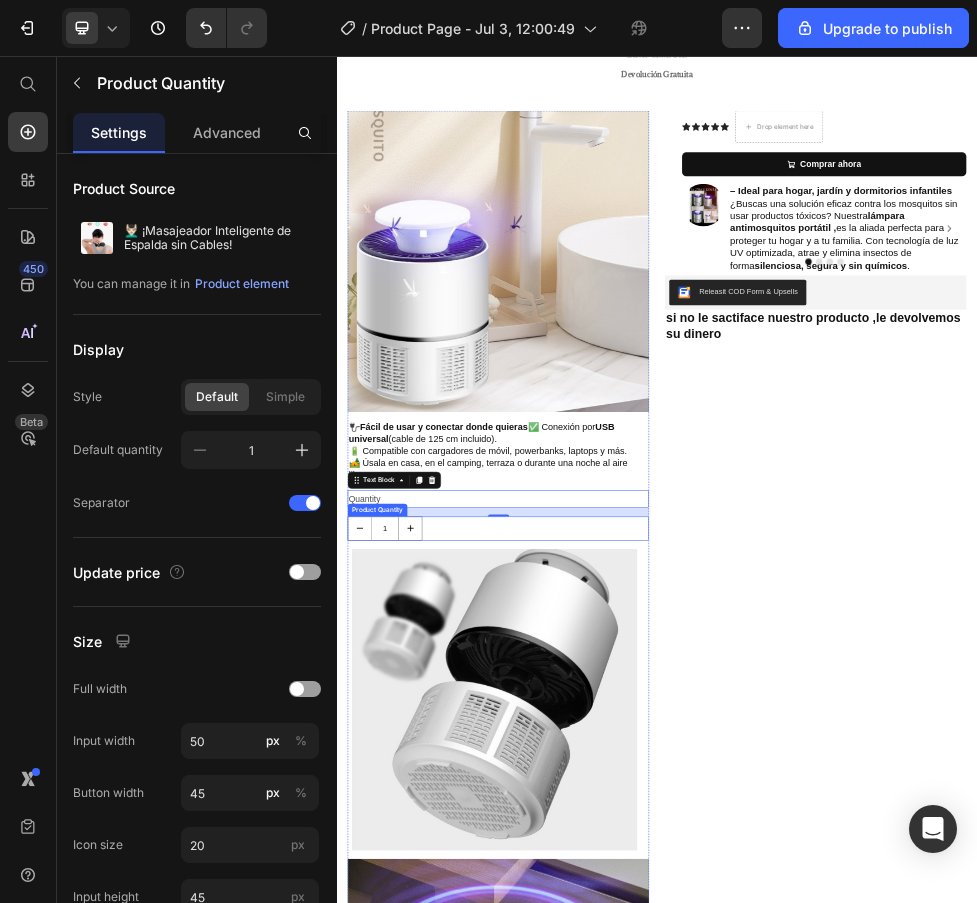 drag, startPoint x: 539, startPoint y: 933, endPoint x: 1141, endPoint y: 644, distance: 667.7762 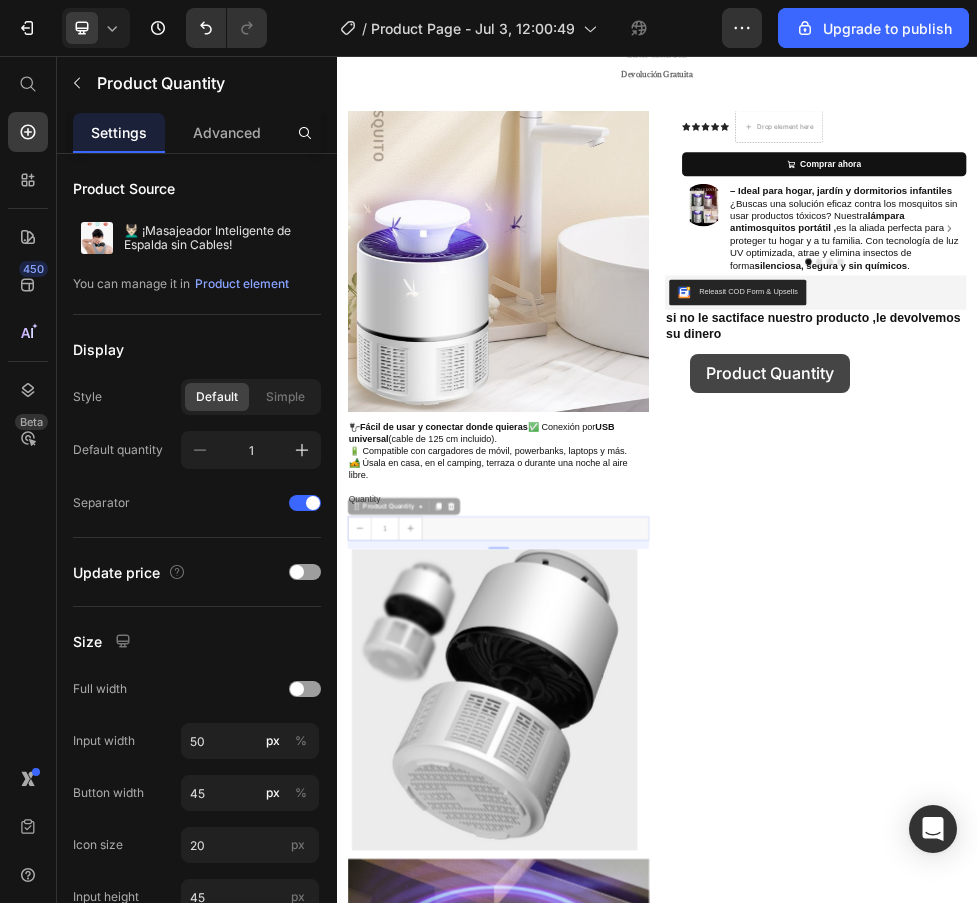 drag, startPoint x: 601, startPoint y: 929, endPoint x: 998, endPoint y: 614, distance: 506.78793 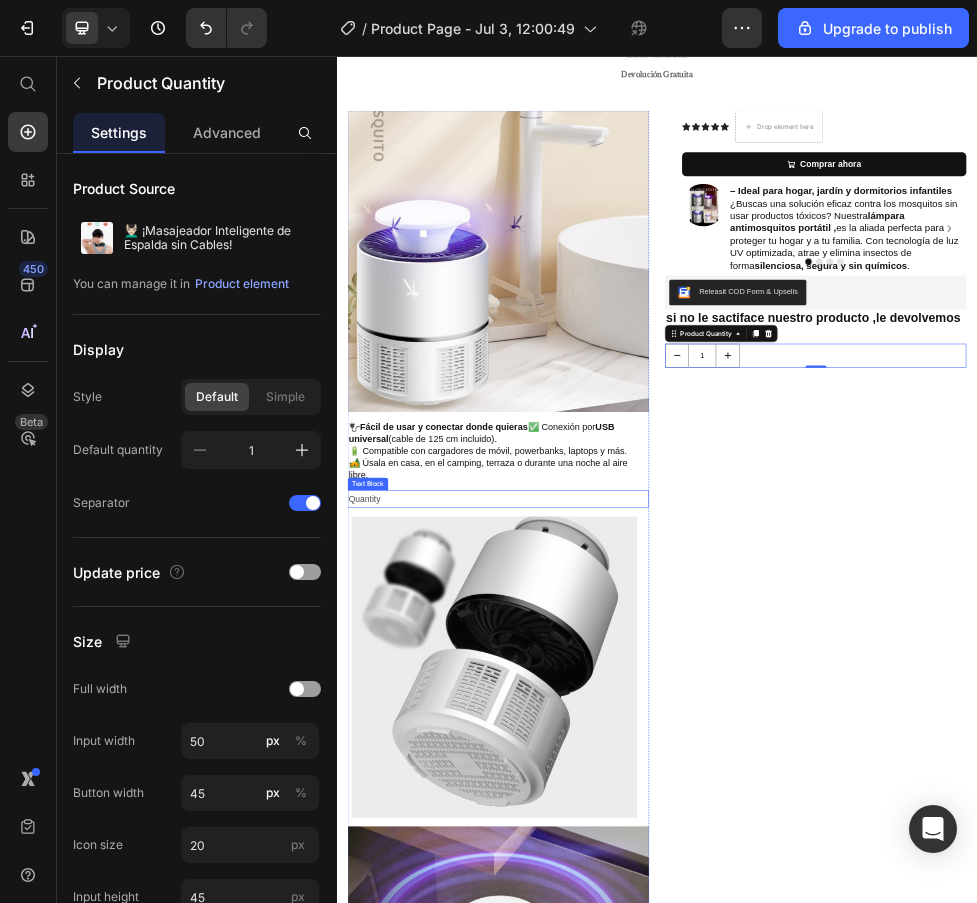 click on "Quantity" at bounding box center [639, 888] 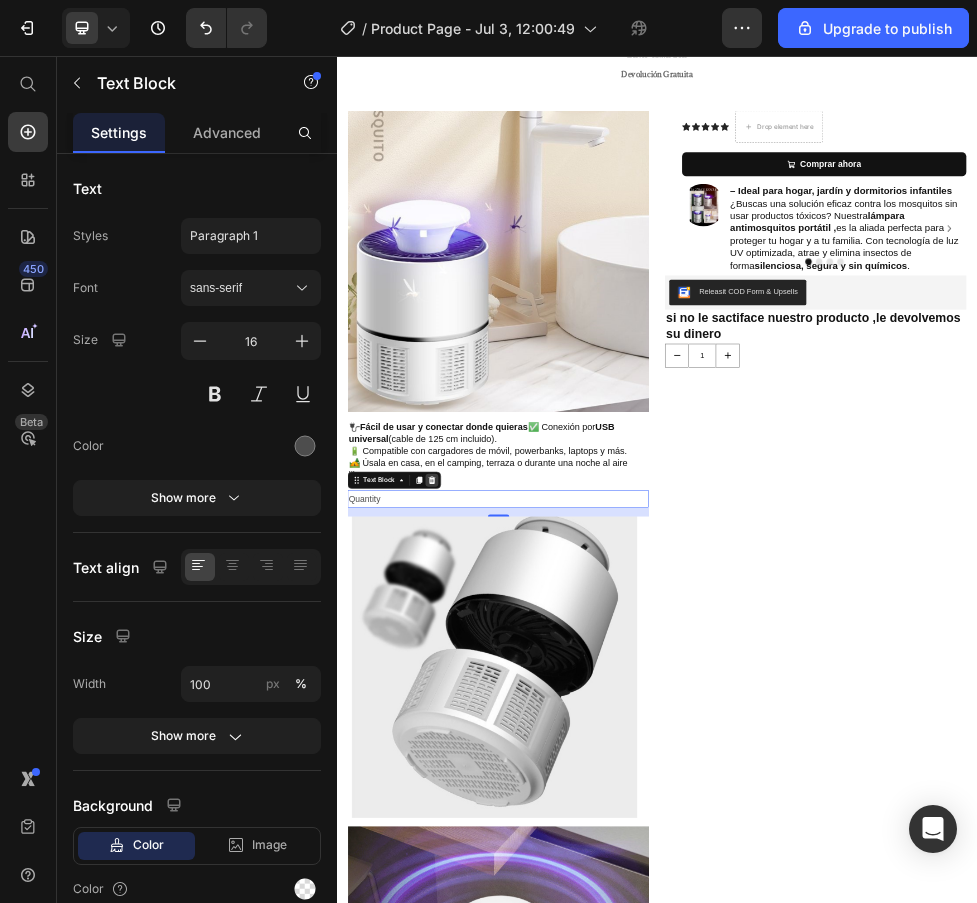 click 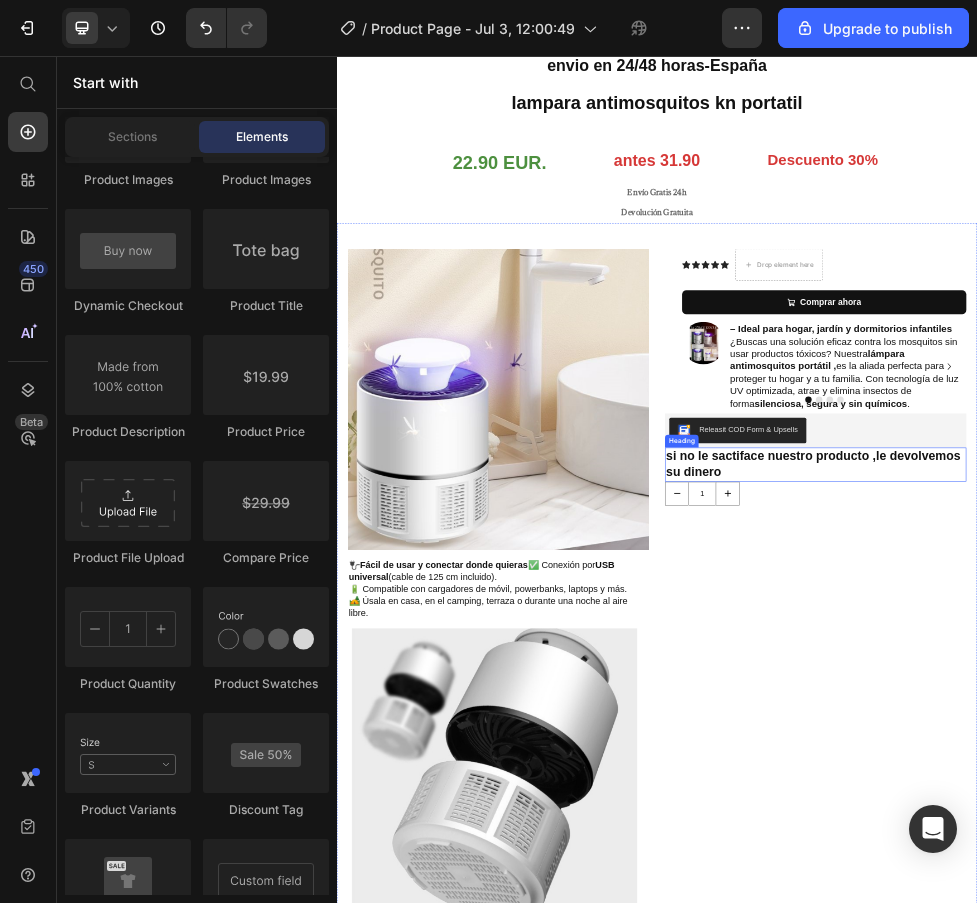 scroll, scrollTop: 100, scrollLeft: 0, axis: vertical 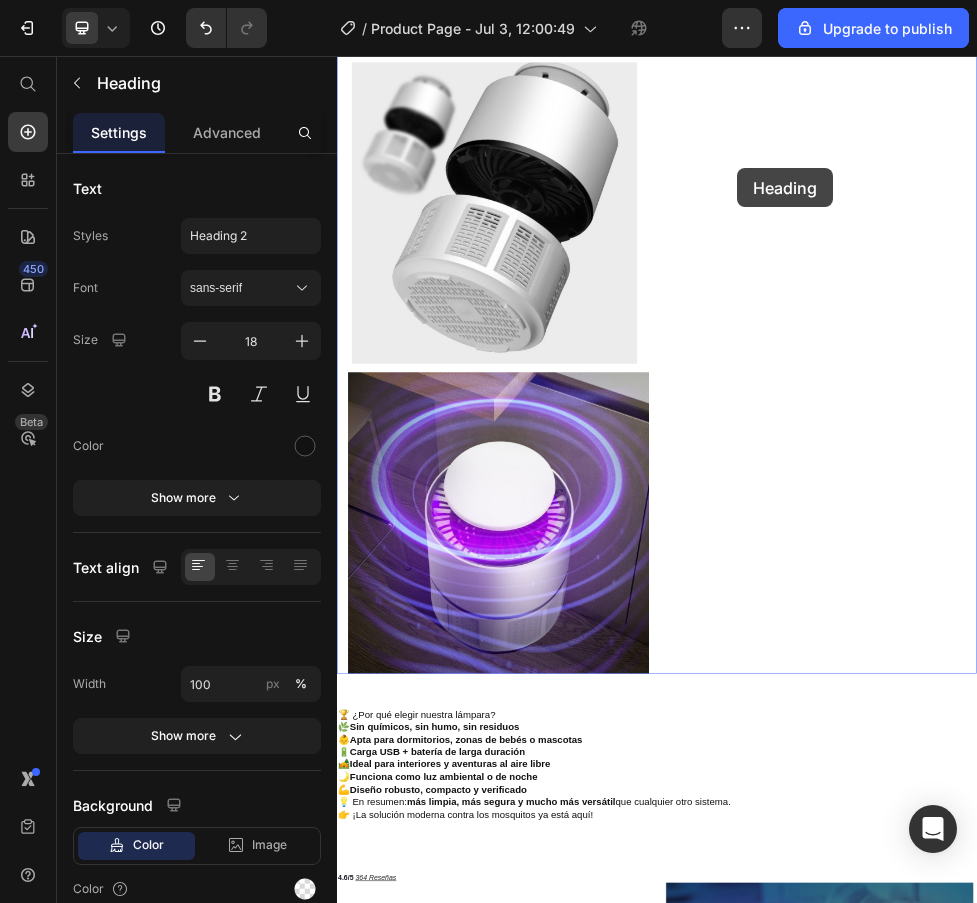 drag, startPoint x: 1210, startPoint y: 599, endPoint x: 1087, endPoint y: 266, distance: 354.99014 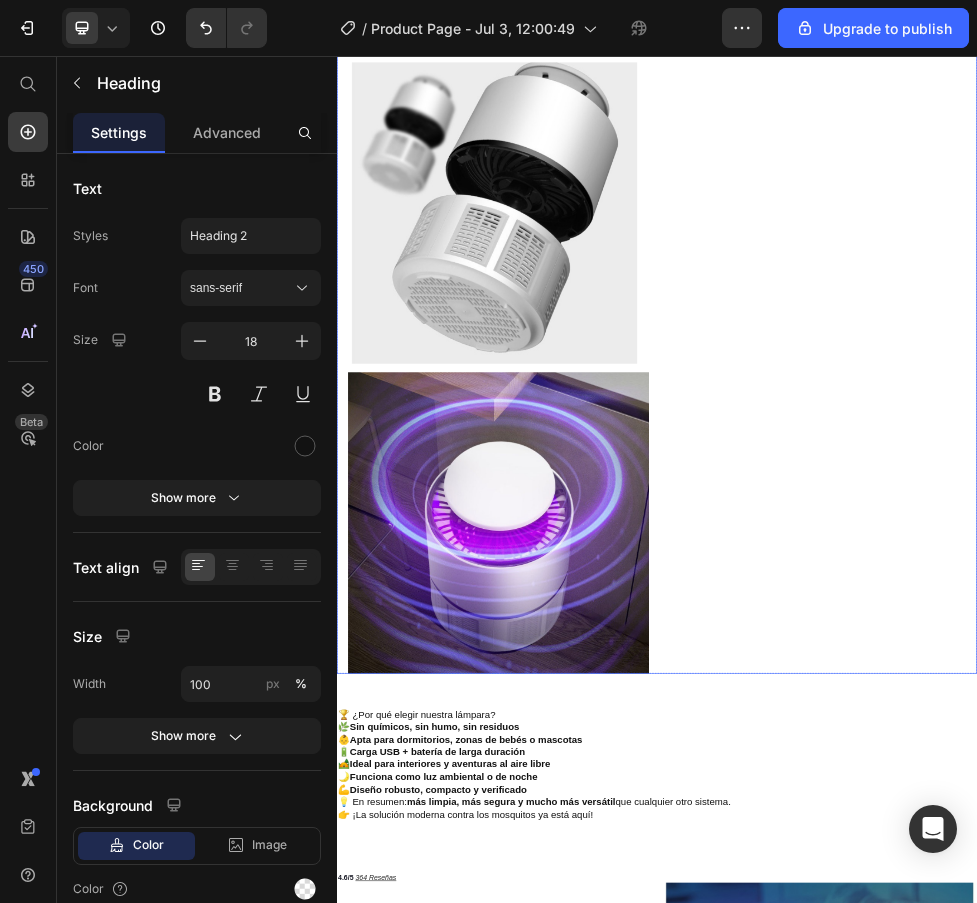 click on "Icon Icon Icon Icon Icon Icon List
Drop element here Row Heading Row
Comprar ahora Add to Cart Row
Image
Drop element here Row Image "Trae todo lo que se ve en la imagen y un cepillito para hacer limpieza, lo probé y cumple con lo que se promete, recomendable, llego muy rápido" Marta Ramirez - Compra Verificada Text Block Row Image "Trae todo lo que se ve en la imagen y un cepillito para hacer limpieza, lo probé y cumple con lo que se promete, recomendable, llego muy rápido" Marta Ramirez - Compra Verificada Text Block Row Image "Trae todo lo que se ve en la imagen y un cepillito para hacer limpieza, lo probé y cumple con lo que se promete, recomendable, llego muy rápido" Marta Ramirez - Compra Verificada Text Block Row
Carousel Row Row Releasit COD Form & Upsells Releasit COD Form & Upsells si no le sactiface nuestro producto ,le devolvemos su dinero  1 ." at bounding box center [1234, 284] 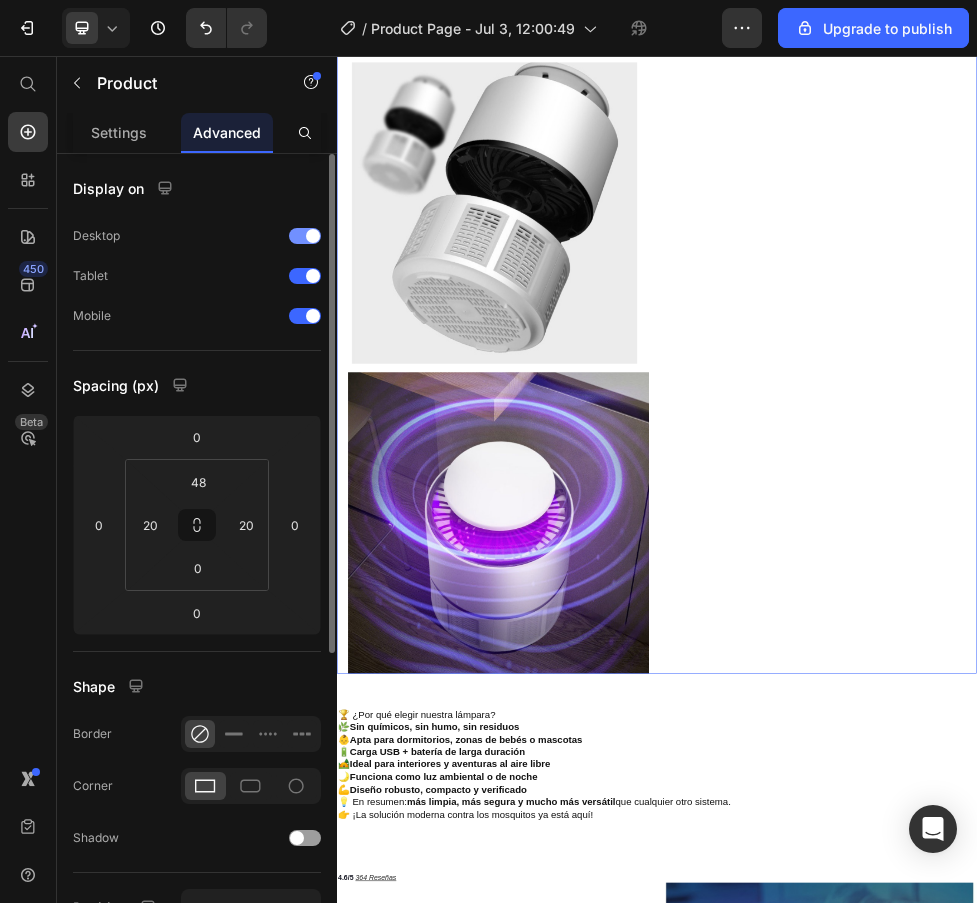 scroll, scrollTop: 1040, scrollLeft: 0, axis: vertical 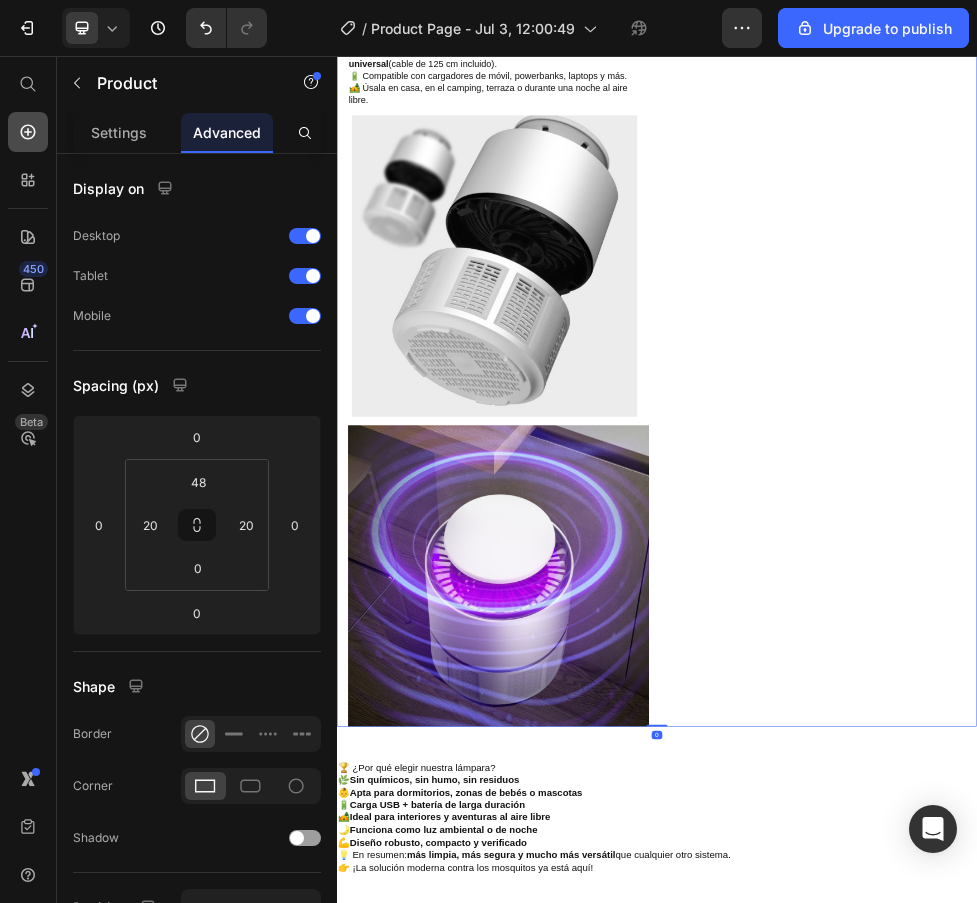 click 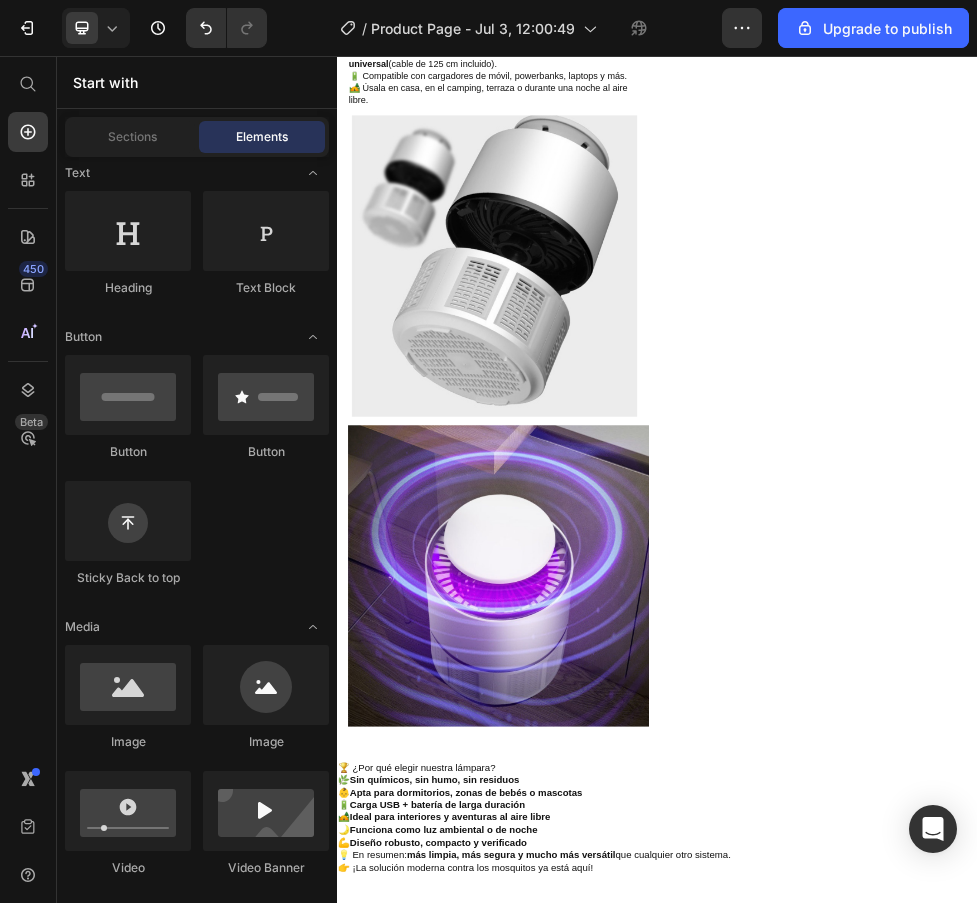 scroll, scrollTop: 0, scrollLeft: 0, axis: both 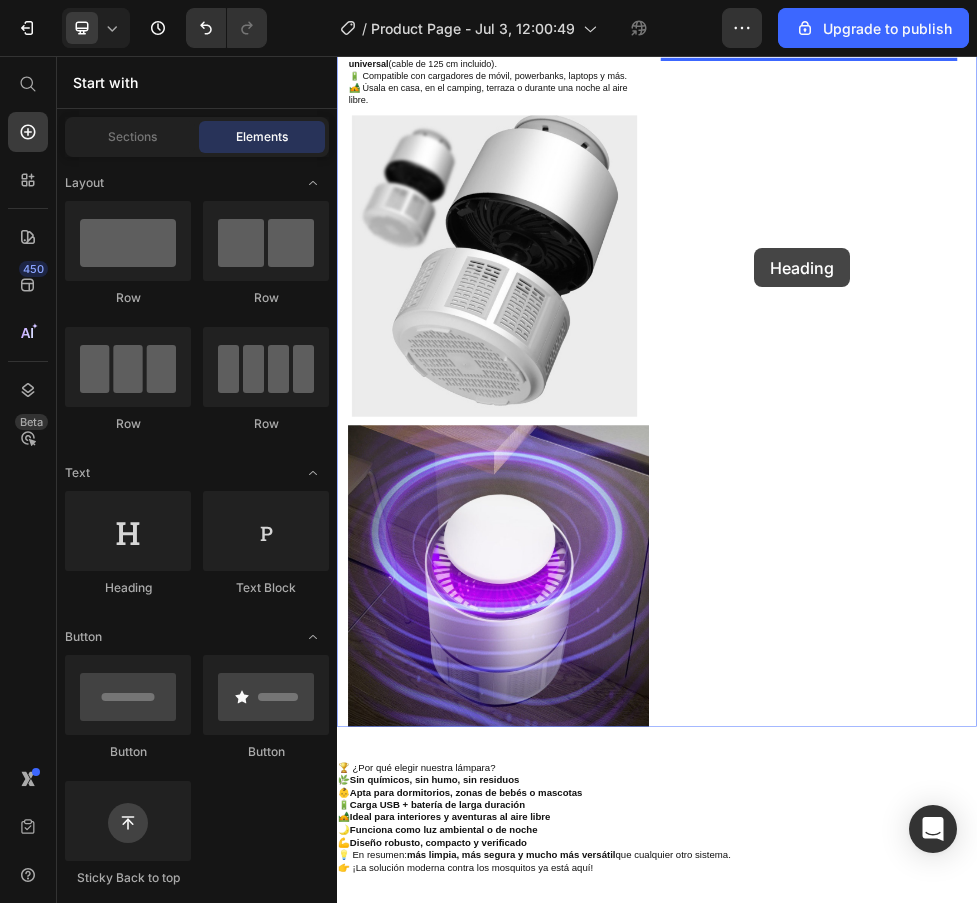 drag, startPoint x: 465, startPoint y: 591, endPoint x: 1118, endPoint y: 416, distance: 676.0429 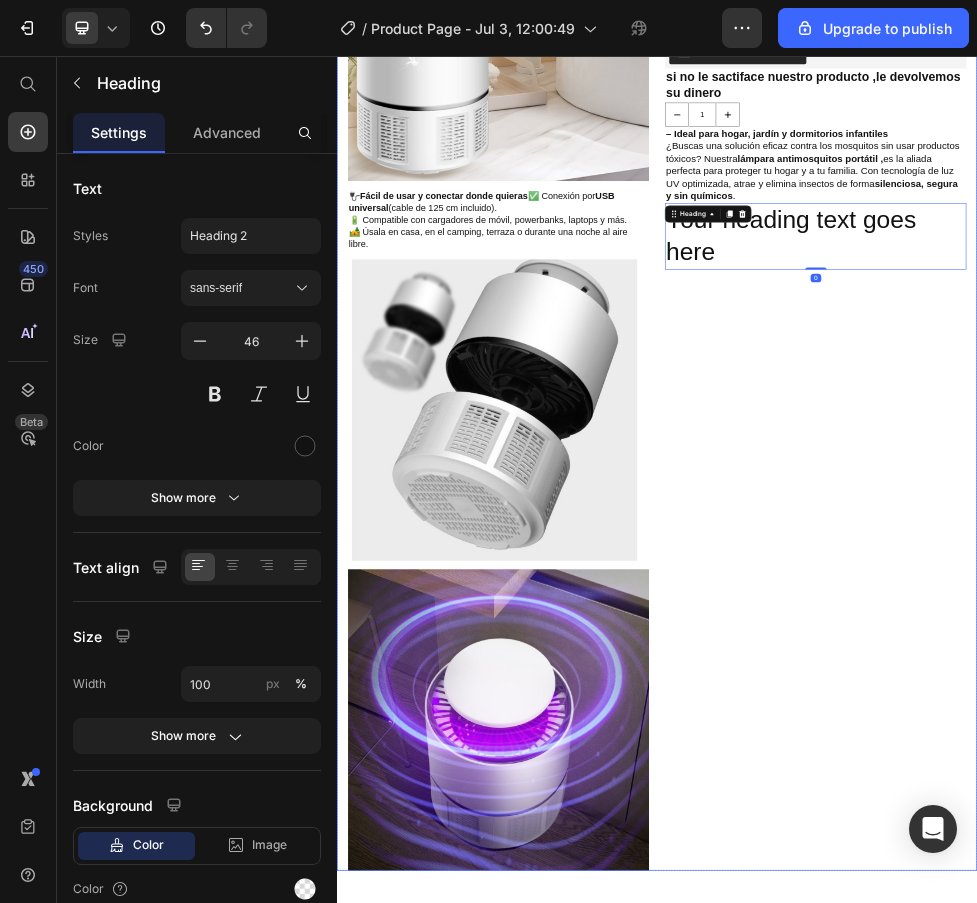 scroll, scrollTop: 640, scrollLeft: 0, axis: vertical 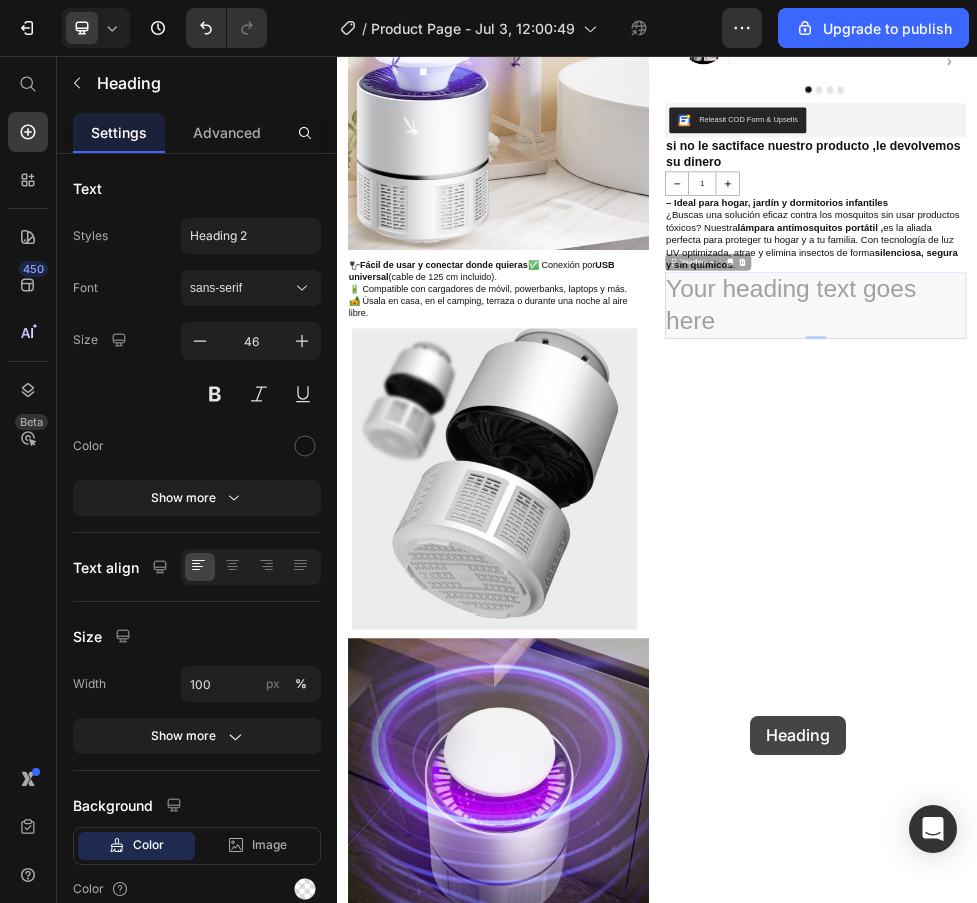 drag, startPoint x: 1130, startPoint y: 526, endPoint x: 1111, endPoint y: 1293, distance: 767.2353 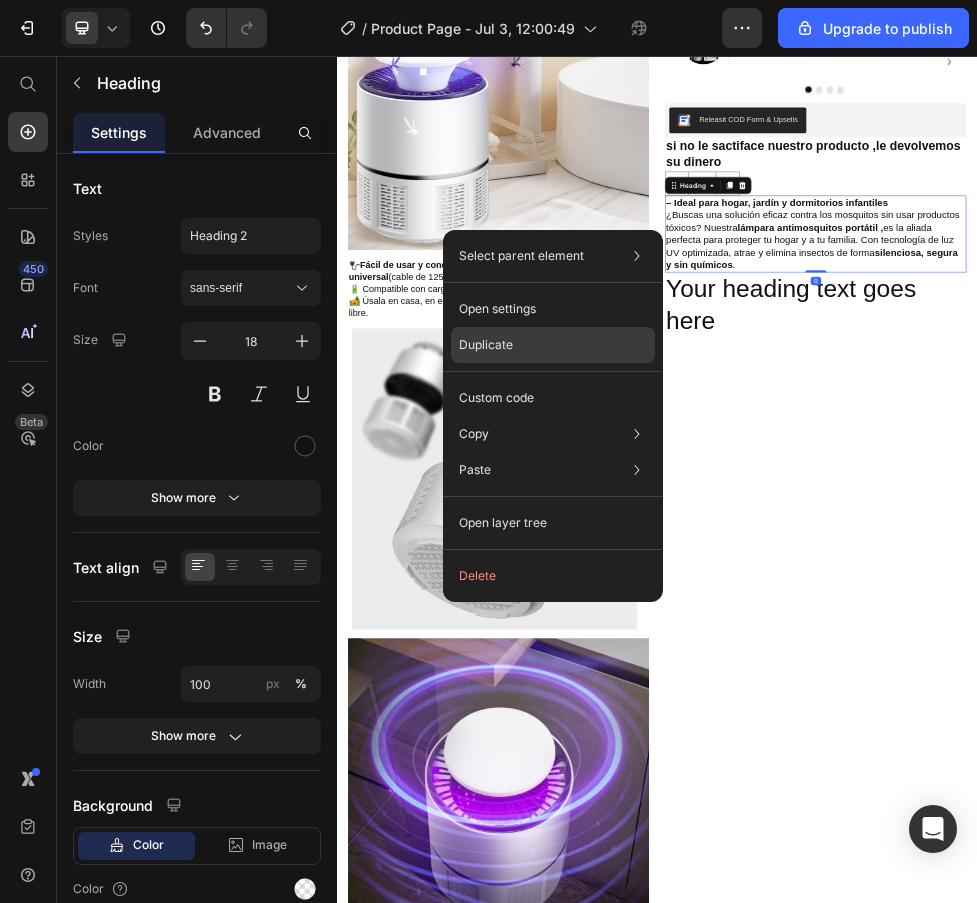 drag, startPoint x: 480, startPoint y: 340, endPoint x: 746, endPoint y: 444, distance: 285.60812 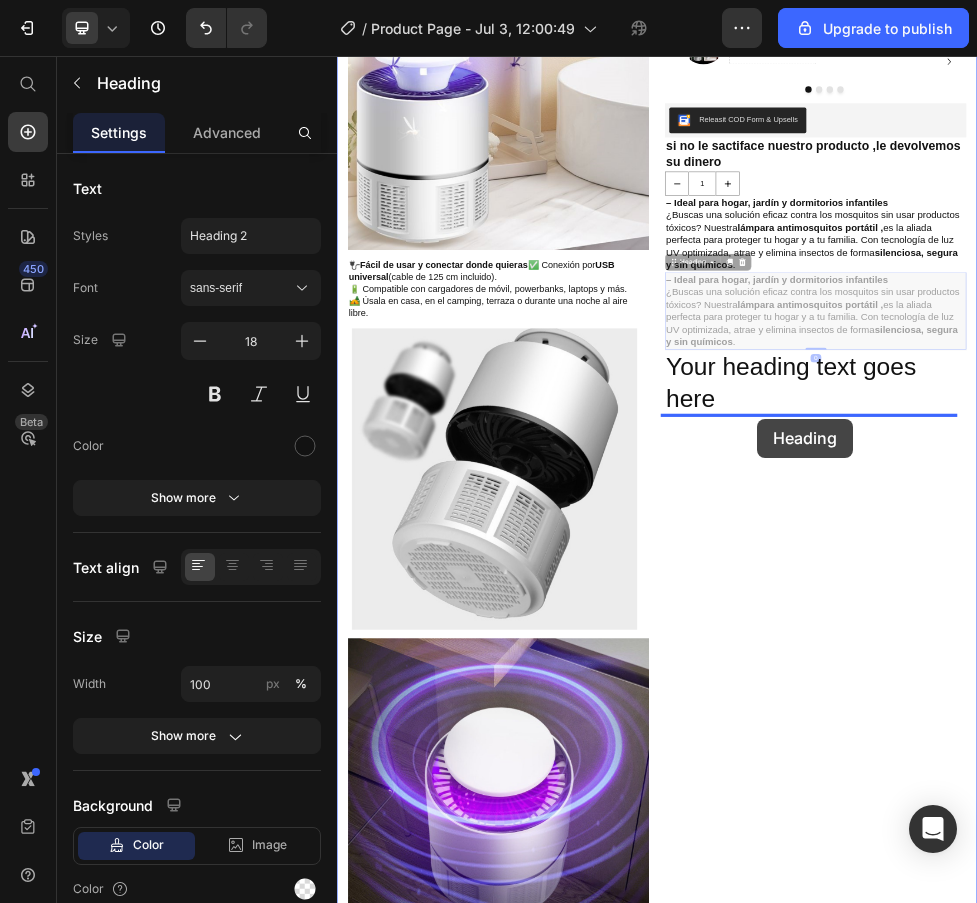 drag, startPoint x: 1124, startPoint y: 496, endPoint x: 1124, endPoint y: 714, distance: 218 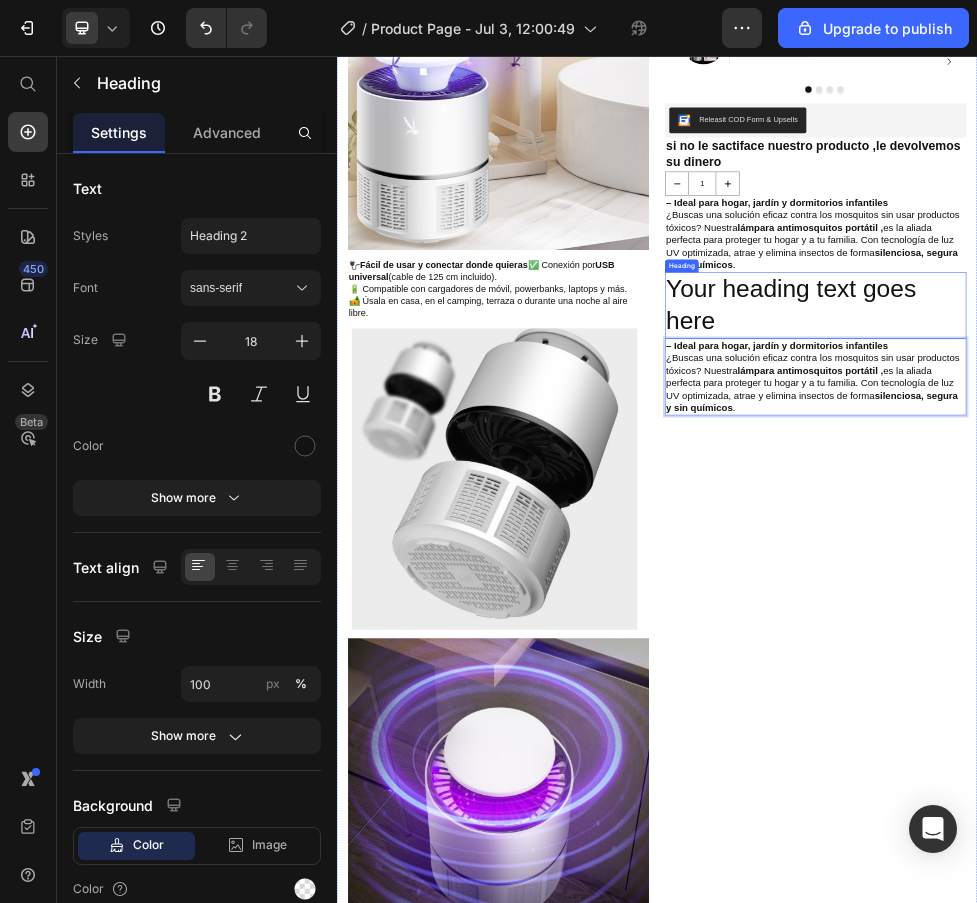 drag, startPoint x: 1407, startPoint y: 496, endPoint x: 1392, endPoint y: 515, distance: 24.207438 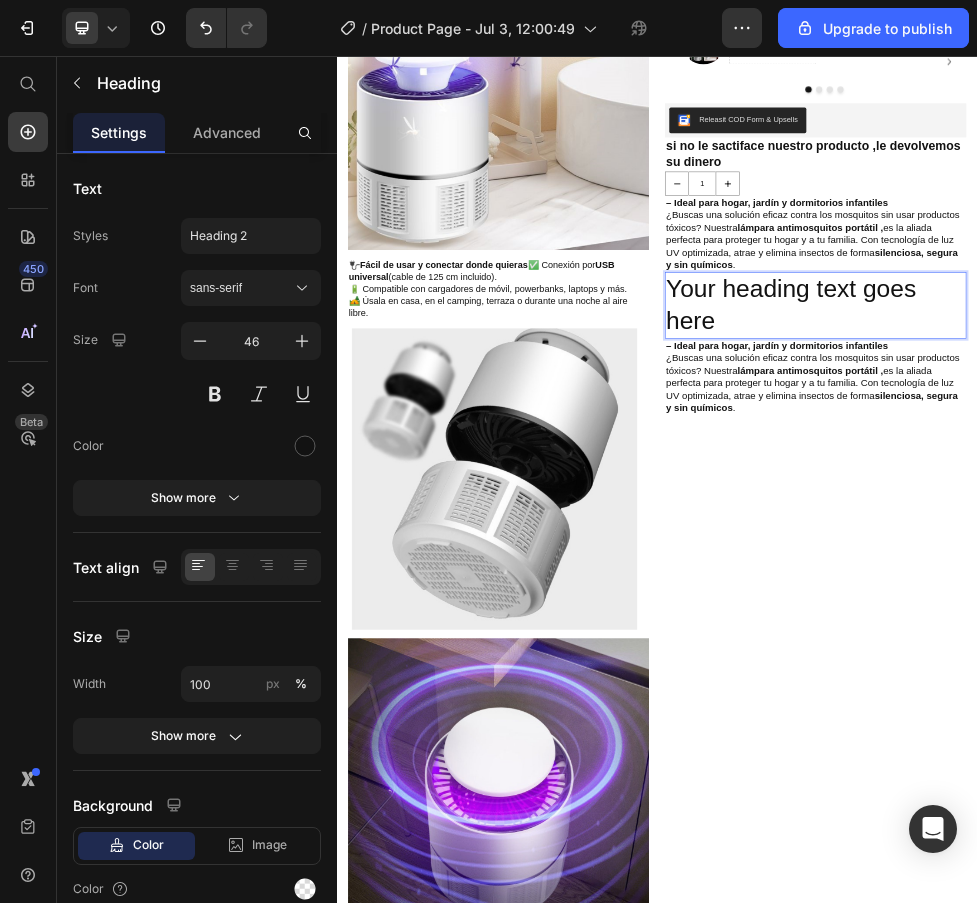 click on "Your heading text goes here" at bounding box center [1234, 525] 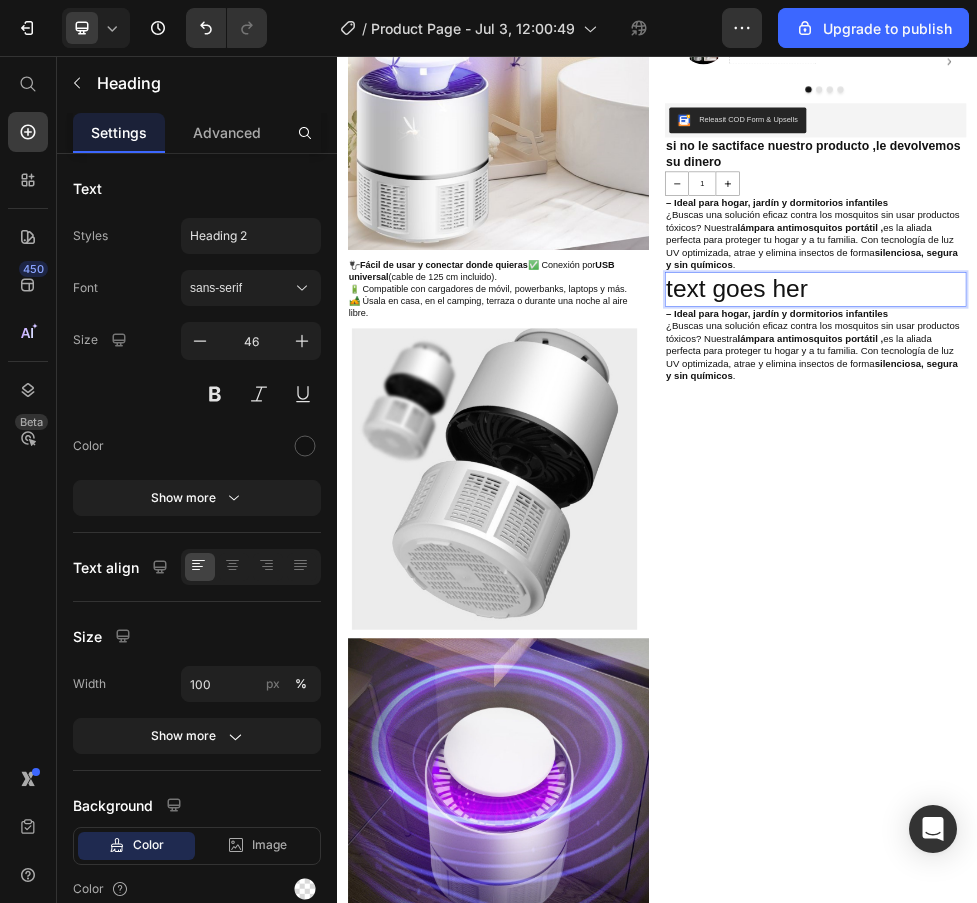 click on "text goes her" at bounding box center [1234, 495] 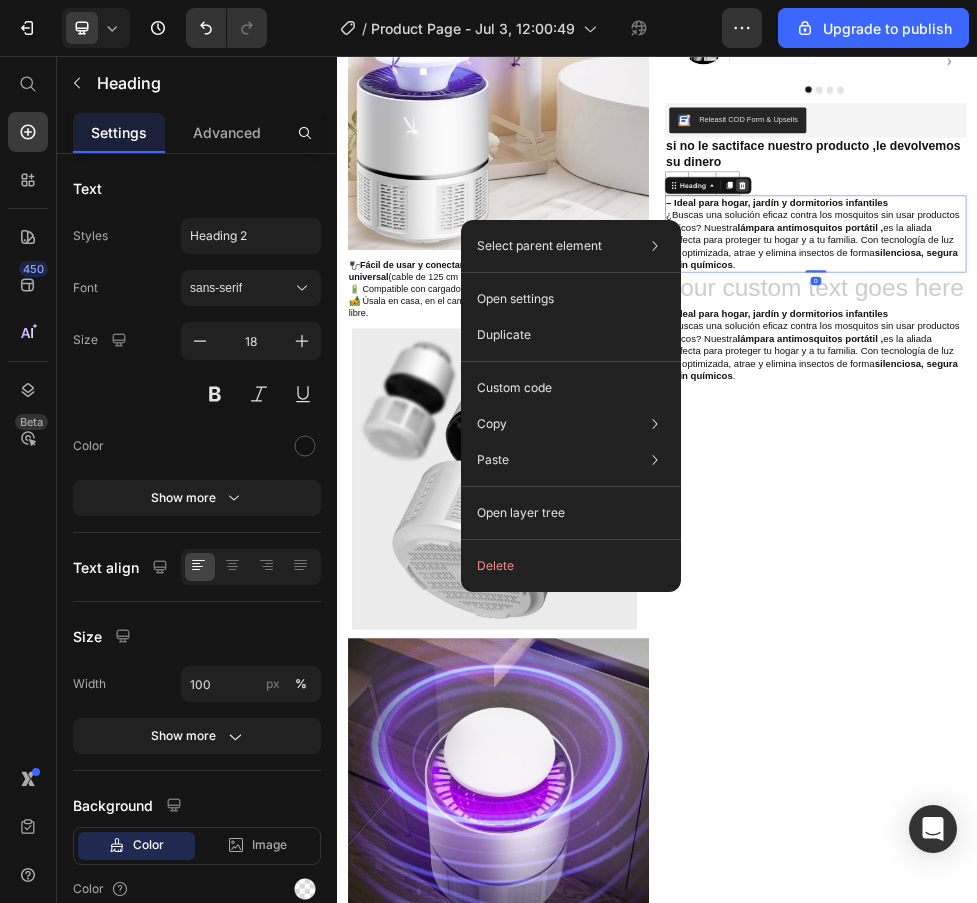 click 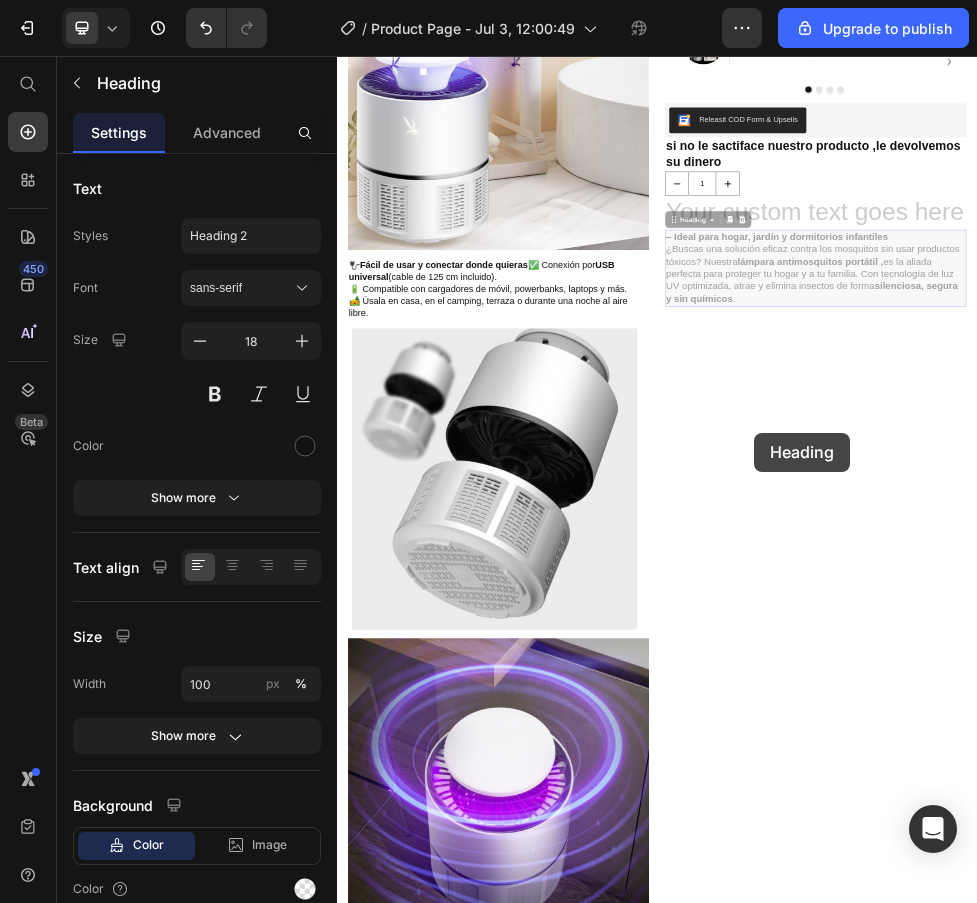 drag, startPoint x: 1126, startPoint y: 442, endPoint x: 1118, endPoint y: 762, distance: 320.09998 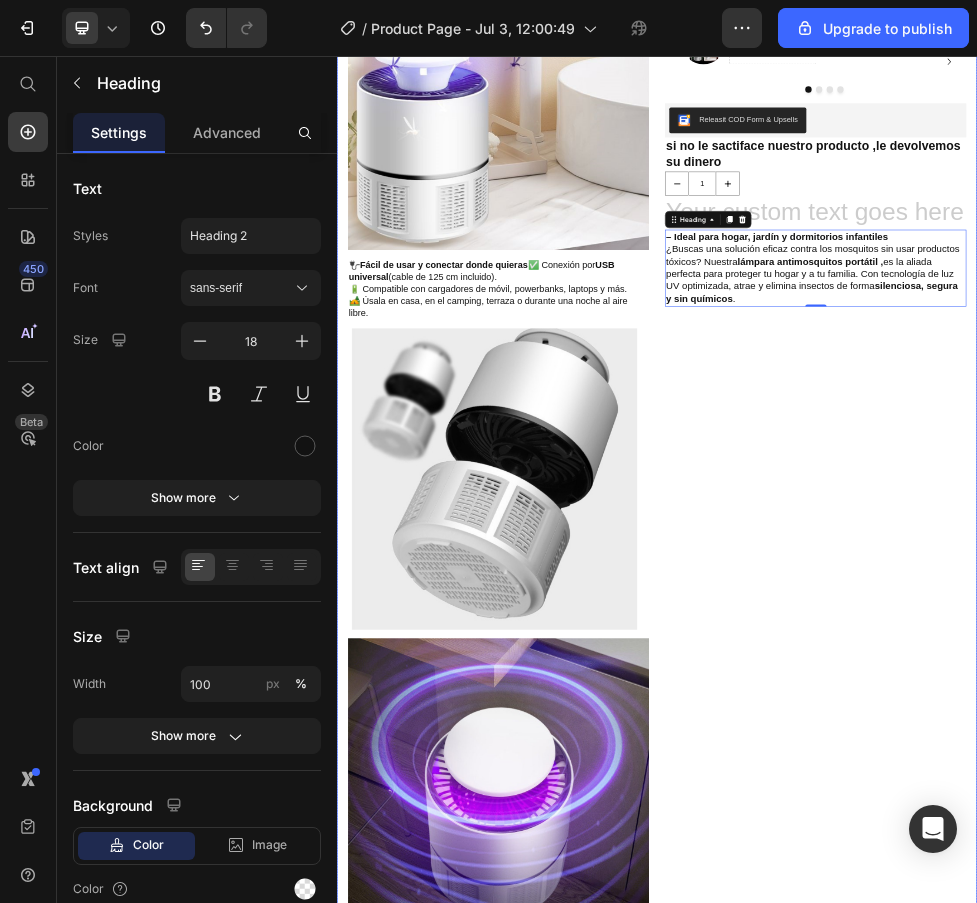 click on "Icon Icon Icon Icon Icon Icon List
Drop element here Row Heading Row
Comprar ahora Add to Cart Row
Image
Drop element here Row Image "Trae todo lo que se ve en la imagen y un cepillito para hacer limpieza, lo probé y cumple con lo que se promete, recomendable, llego muy rápido" Marta Ramirez - Compra Verificada Text Block Row Image "Trae todo lo que se ve en la imagen y un cepillito para hacer limpieza, lo probé y cumple con lo que se promete, recomendable, llego muy rápido" Marta Ramirez - Compra Verificada Text Block Row Image "Trae todo lo que se ve en la imagen y un cepillito para hacer limpieza, lo probé y cumple con lo que se promete, recomendable, llego muy rápido" Marta Ramirez - Compra Verificada Text Block Row
Carousel Row Row Releasit COD Form & Upsells Releasit COD Form & Upsells si no le sactiface nuestro producto ,le devolvemos su dinero  1 ." at bounding box center (1234, 784) 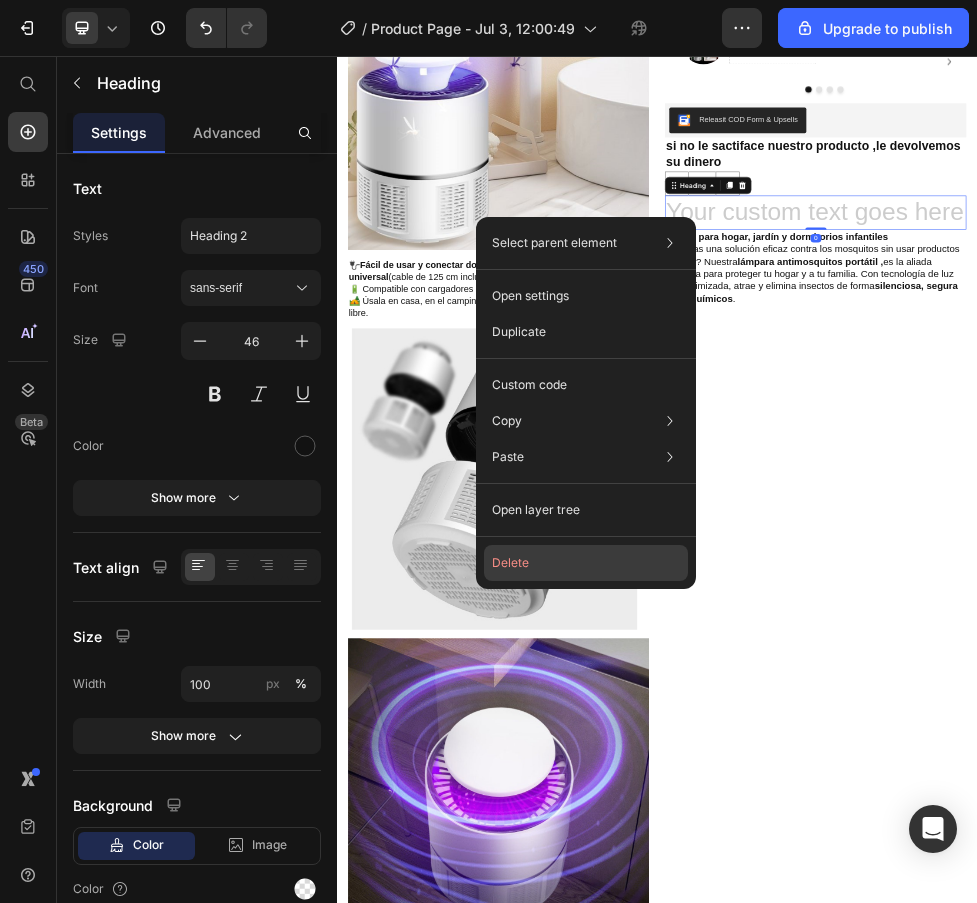 click on "Delete" 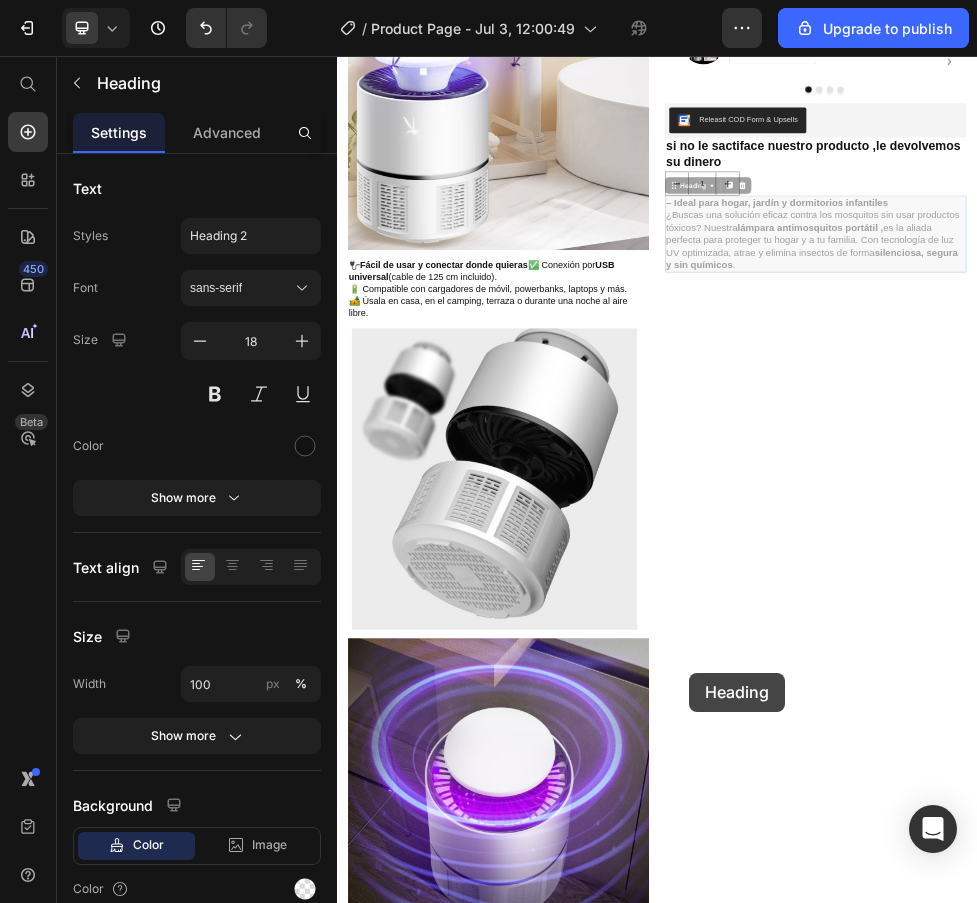 drag, startPoint x: 1072, startPoint y: 389, endPoint x: 997, endPoint y: 1212, distance: 826.41034 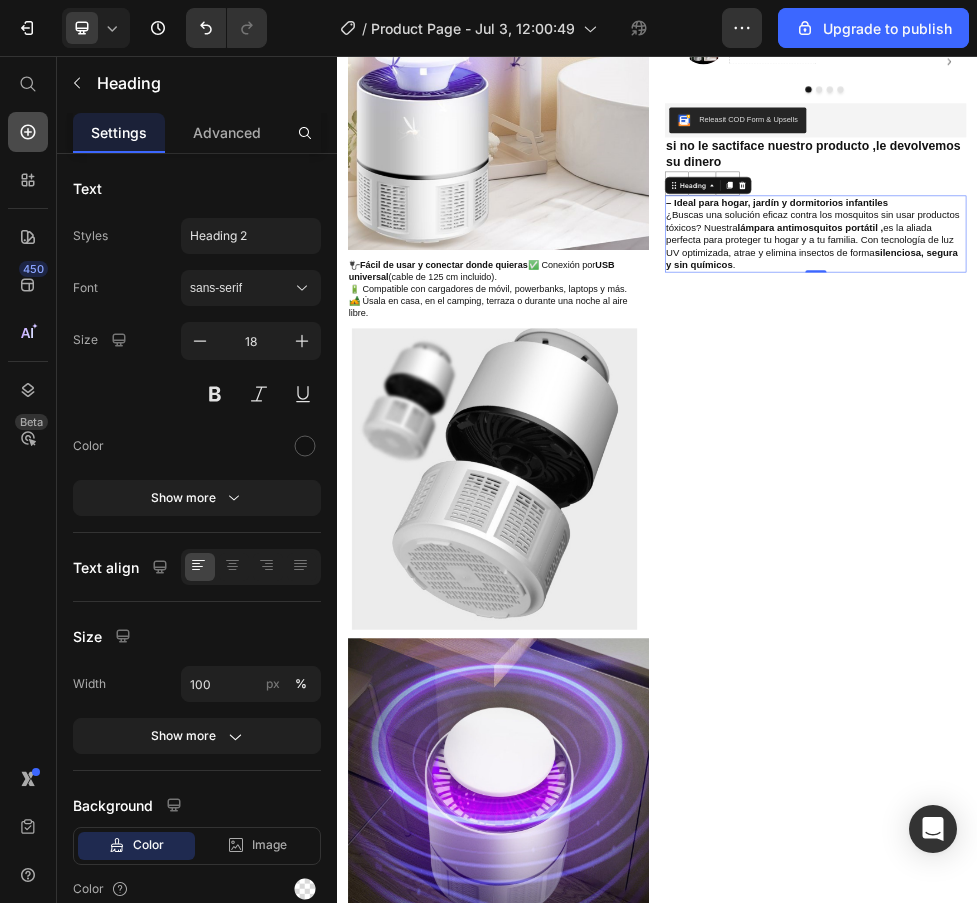 click 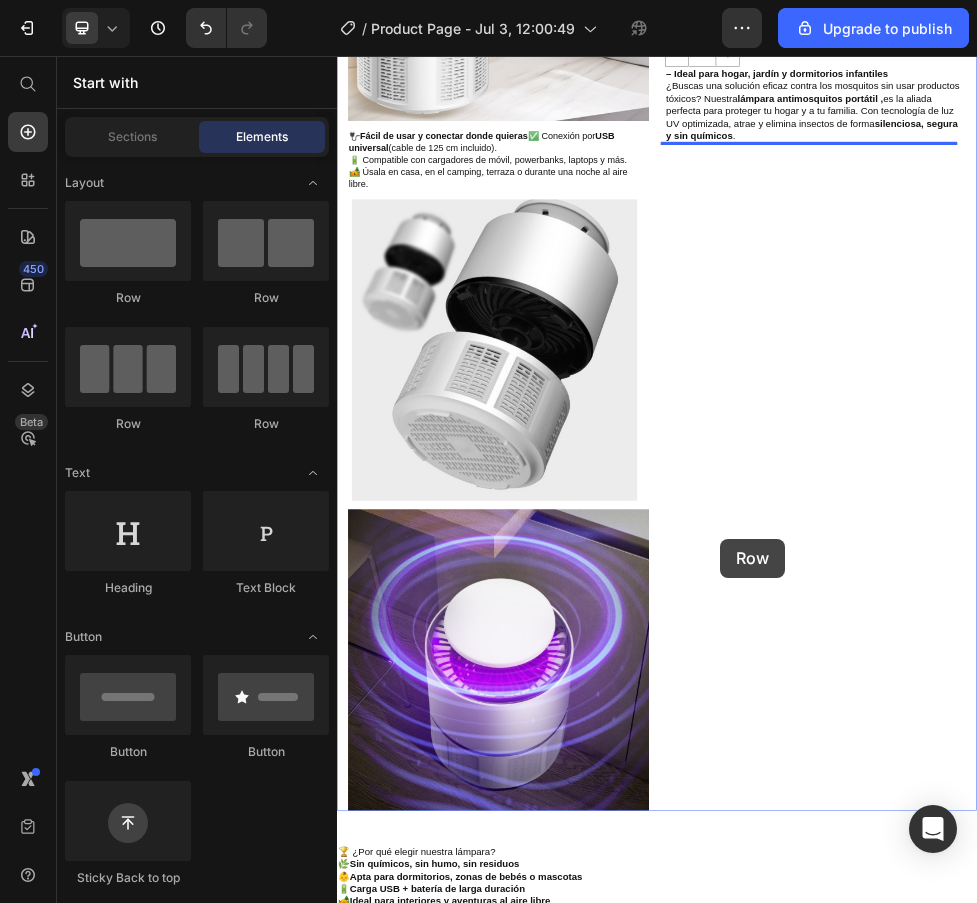 scroll, scrollTop: 1115, scrollLeft: 0, axis: vertical 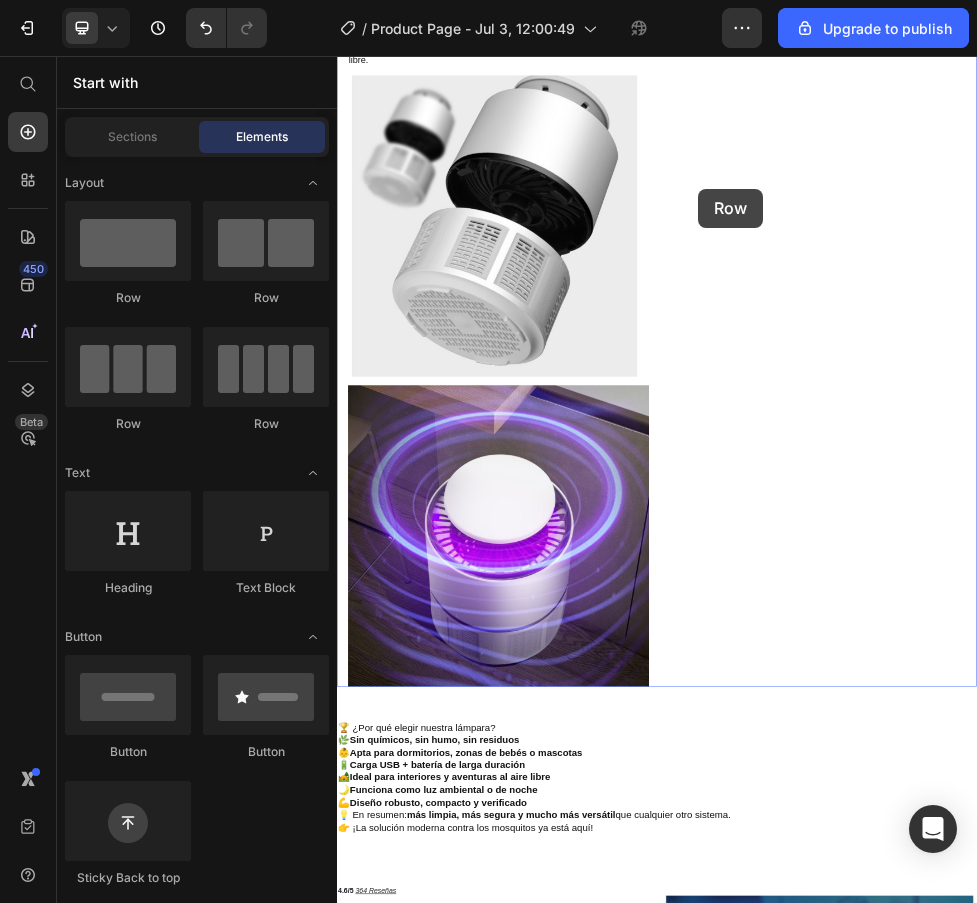 drag, startPoint x: 478, startPoint y: 303, endPoint x: 959, endPoint y: 311, distance: 481.06653 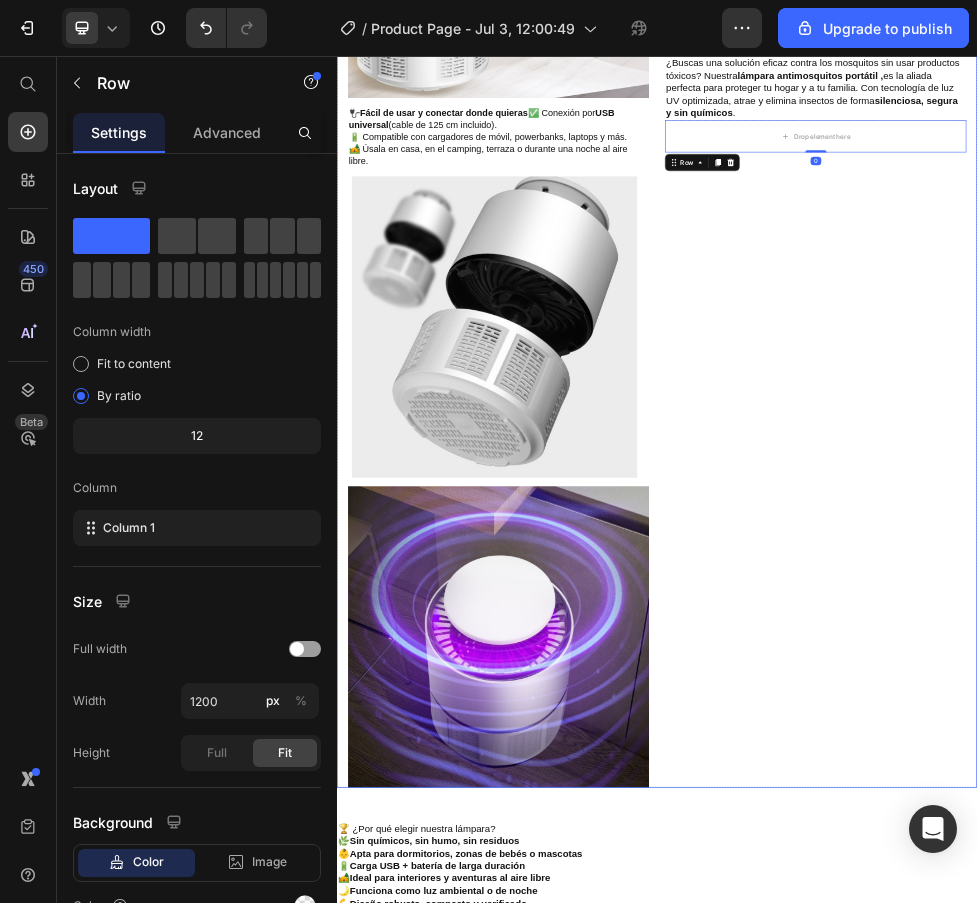scroll, scrollTop: 857, scrollLeft: 0, axis: vertical 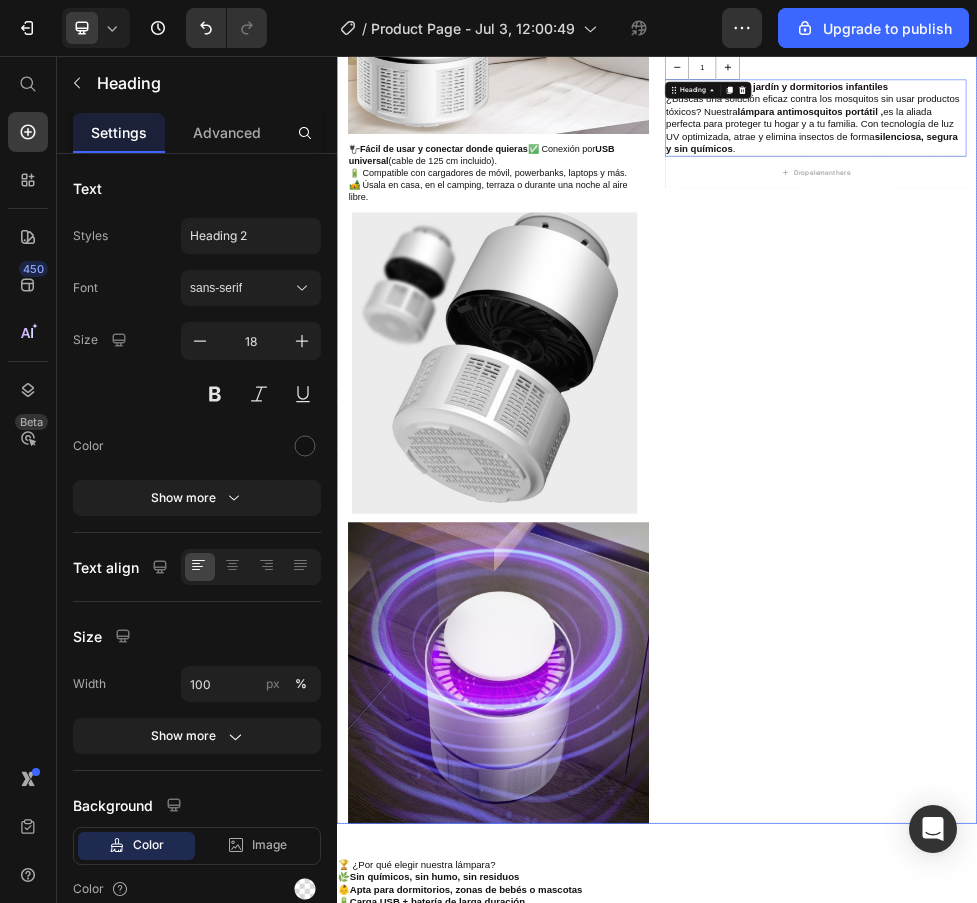 drag, startPoint x: 1220, startPoint y: 245, endPoint x: 1216, endPoint y: 402, distance: 157.05095 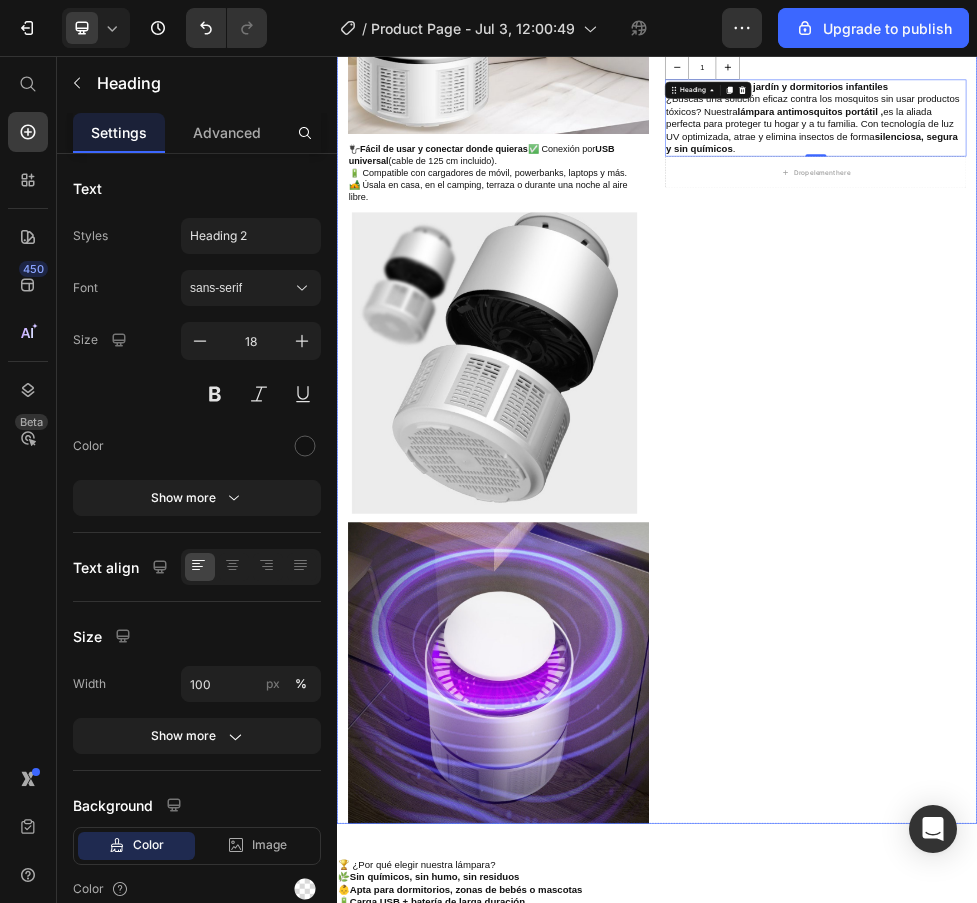 click on "Icon Icon Icon Icon Icon Icon List
Drop element here Row Heading Row
Comprar ahora Add to Cart Row
Image
Drop element here Row Image "Trae todo lo que se ve en la imagen y un cepillito para hacer limpieza, lo probé y cumple con lo que se promete, recomendable, llego muy rápido" Marta Ramirez - Compra Verificada Text Block Row Image "Trae todo lo que se ve en la imagen y un cepillito para hacer limpieza, lo probé y cumple con lo que se promete, recomendable, llego muy rápido" Marta Ramirez - Compra Verificada Text Block Row Image "Trae todo lo que se ve en la imagen y un cepillito para hacer limpieza, lo probé y cumple con lo que se promete, recomendable, llego muy rápido" Marta Ramirez - Compra Verificada Text Block Row
Carousel Row Row Releasit COD Form & Upsells Releasit COD Form & Upsells si no le sactiface nuestro producto ,le devolvemos su dinero  1 ." at bounding box center (1234, 567) 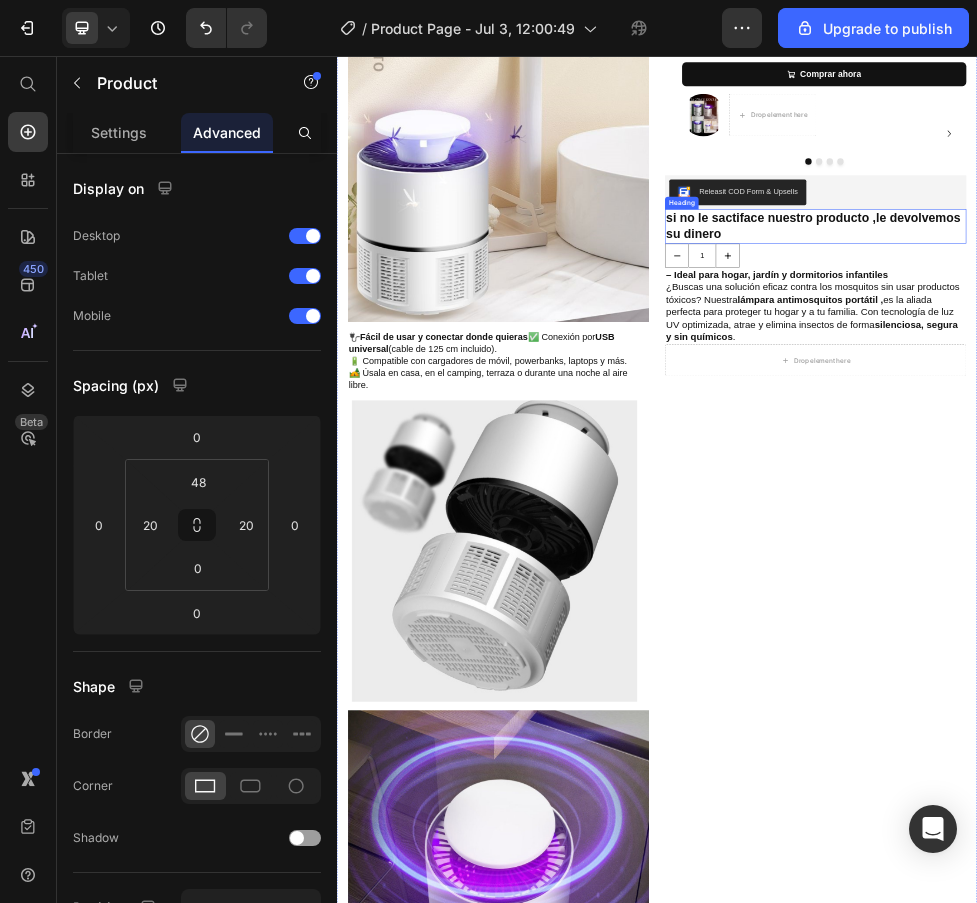 scroll, scrollTop: 457, scrollLeft: 0, axis: vertical 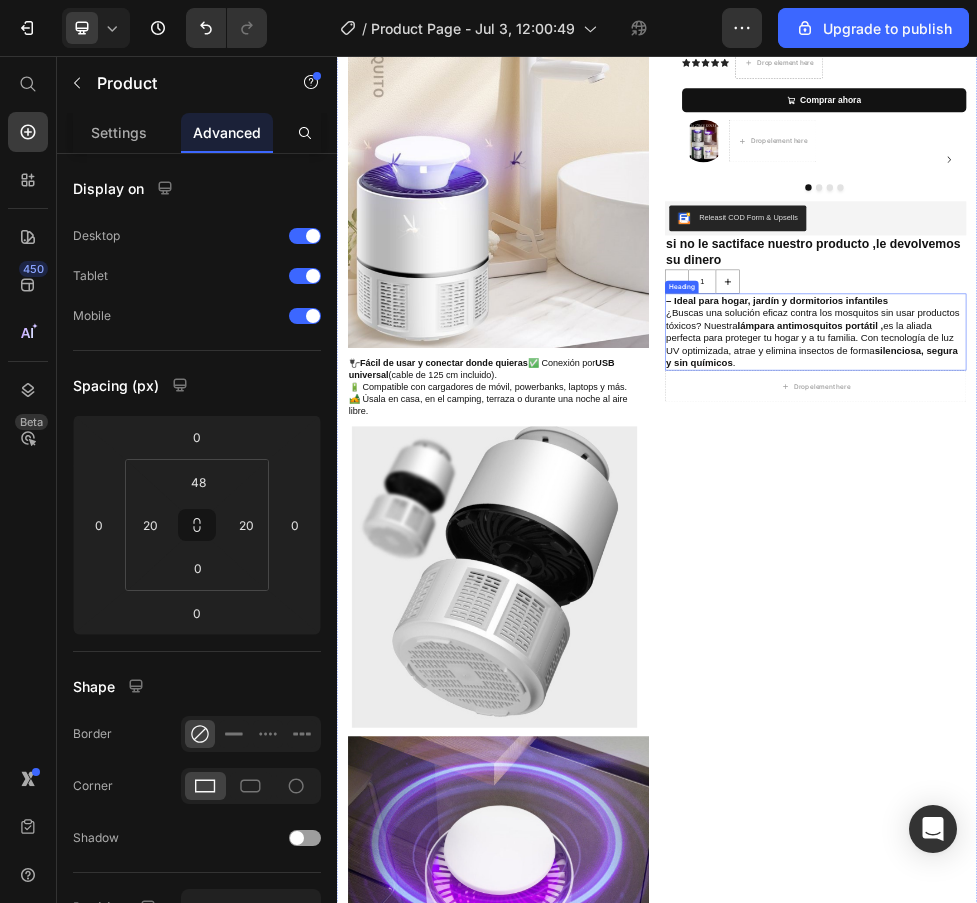 click on "– Ideal para hogar, jardín y dormitorios infantiles" at bounding box center (1162, 515) 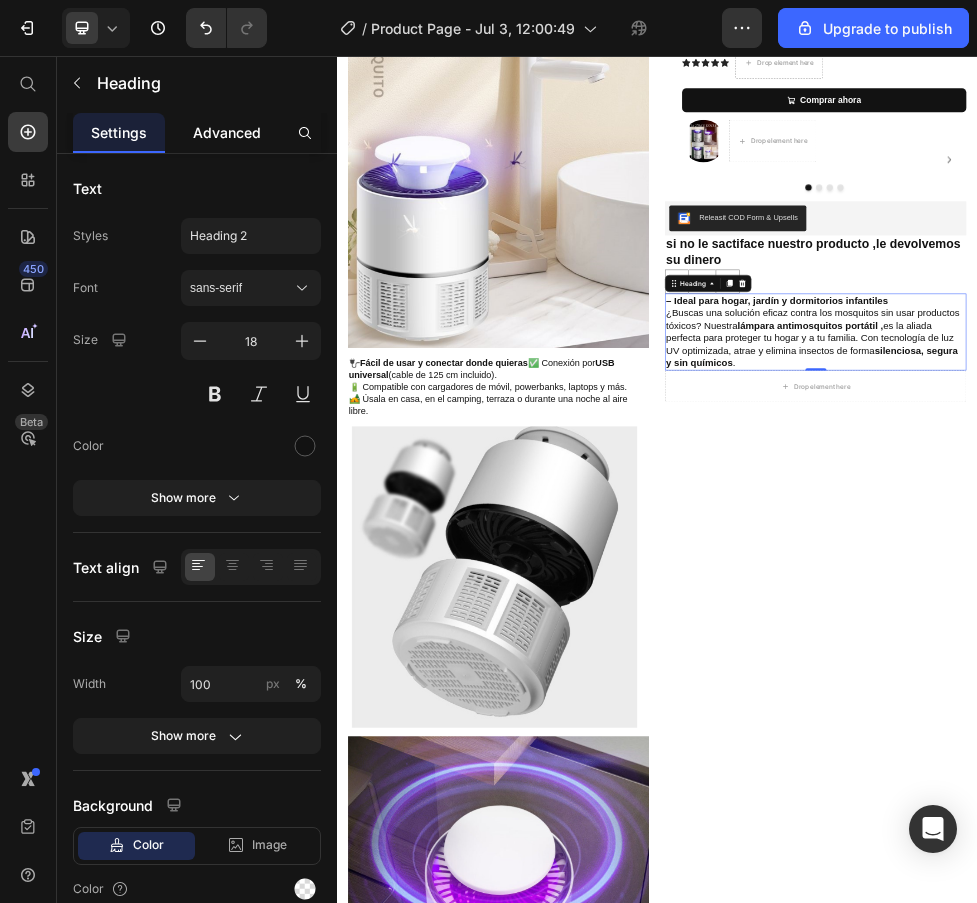 click on "Advanced" at bounding box center (227, 132) 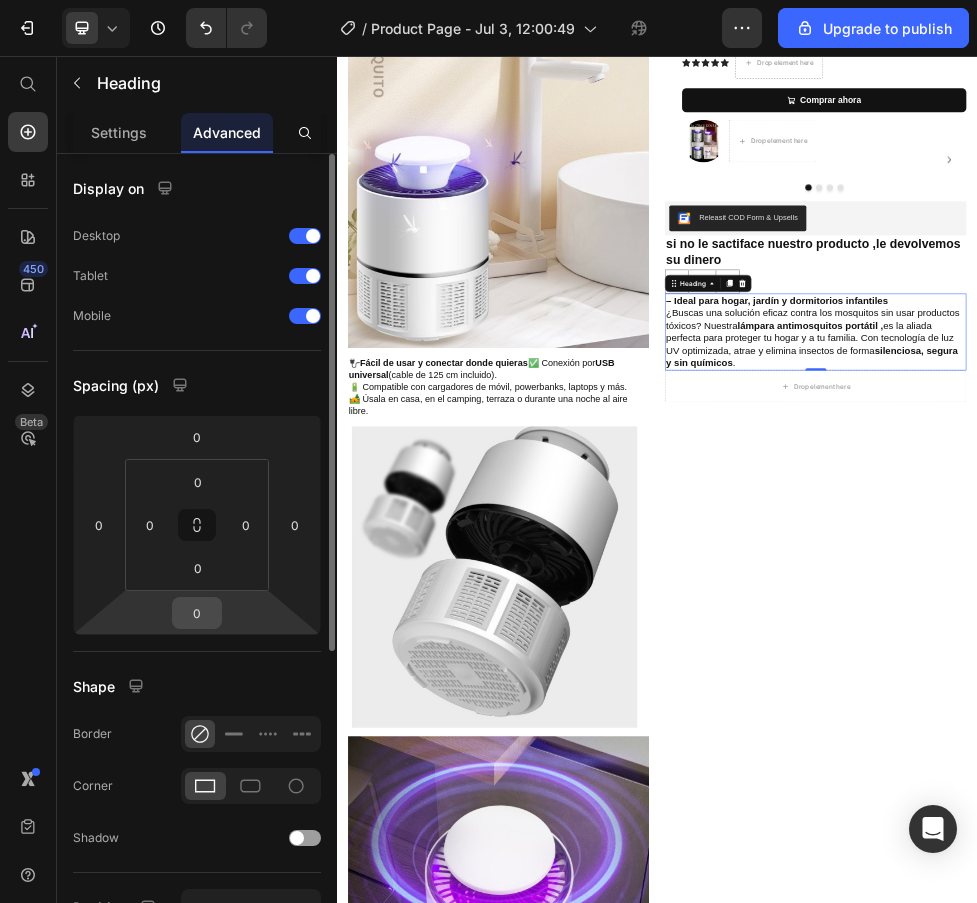 click on "0" at bounding box center (197, 613) 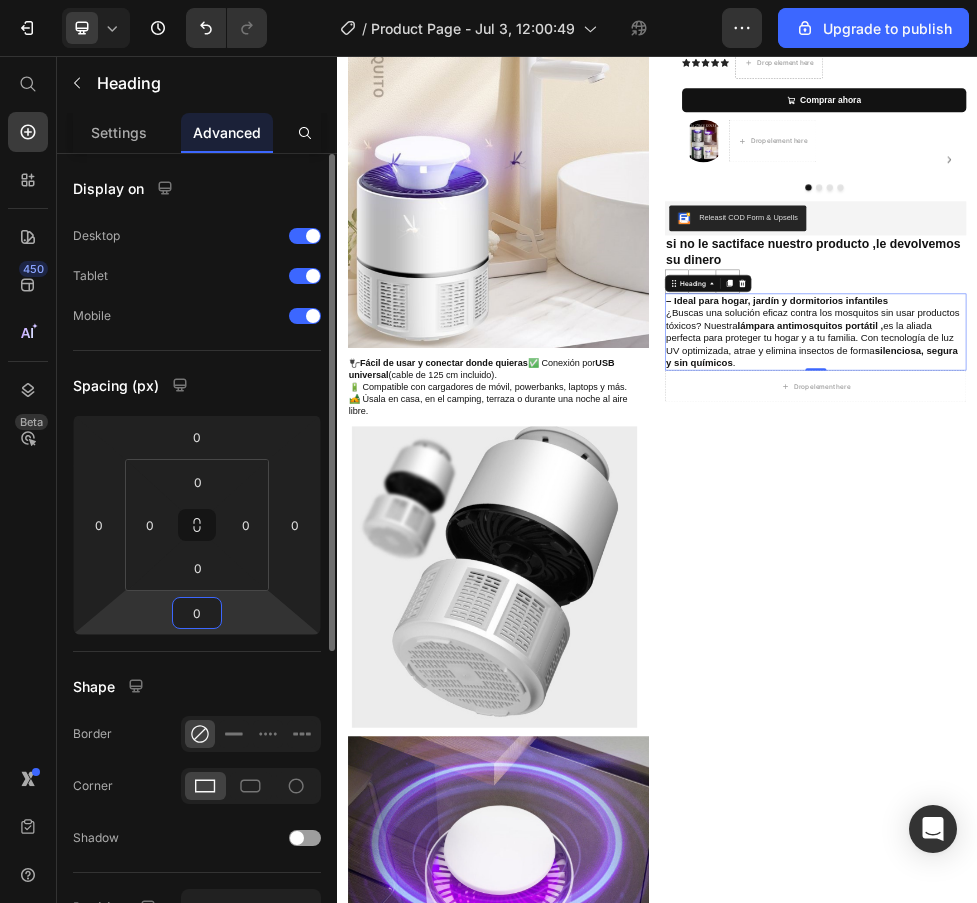 click on "0" at bounding box center (197, 613) 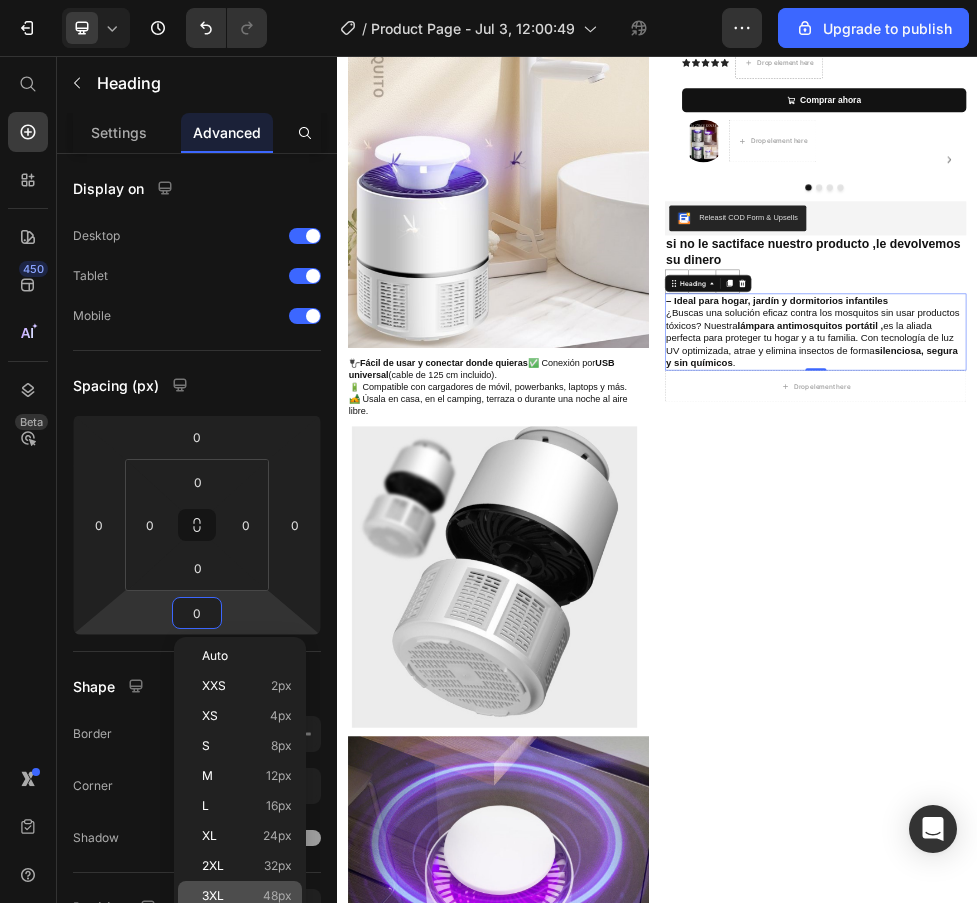 click on "48px" at bounding box center [277, 896] 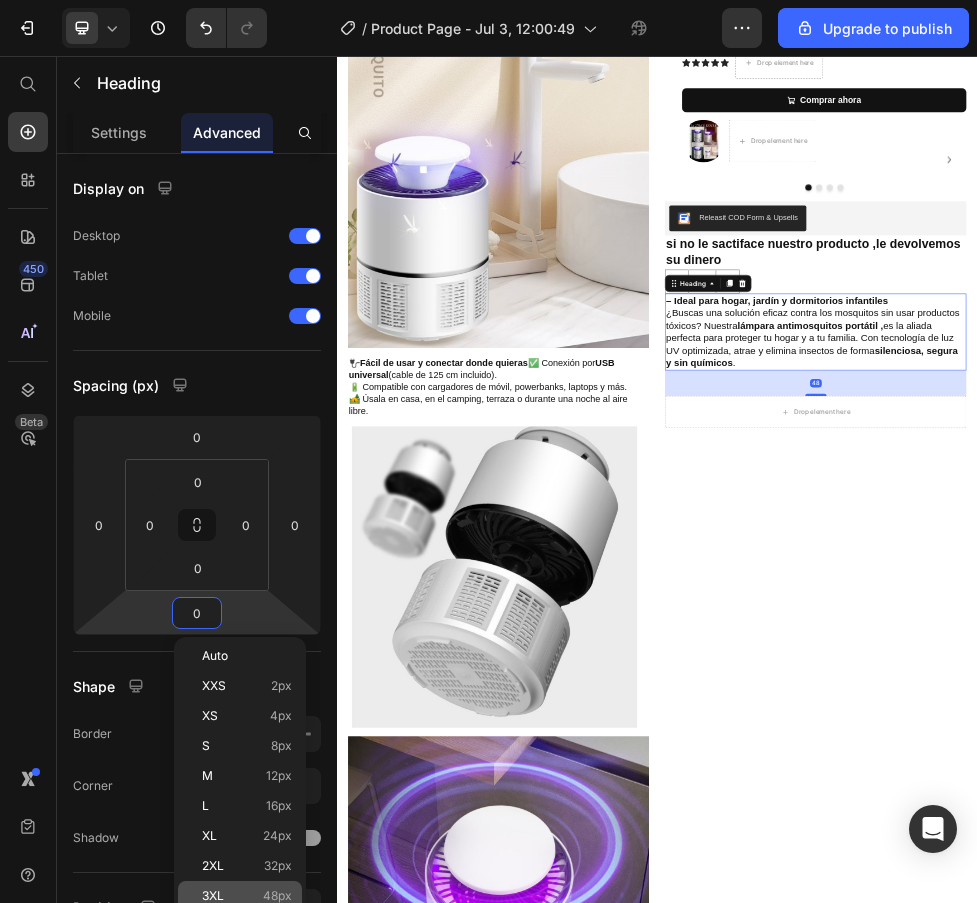 type on "48" 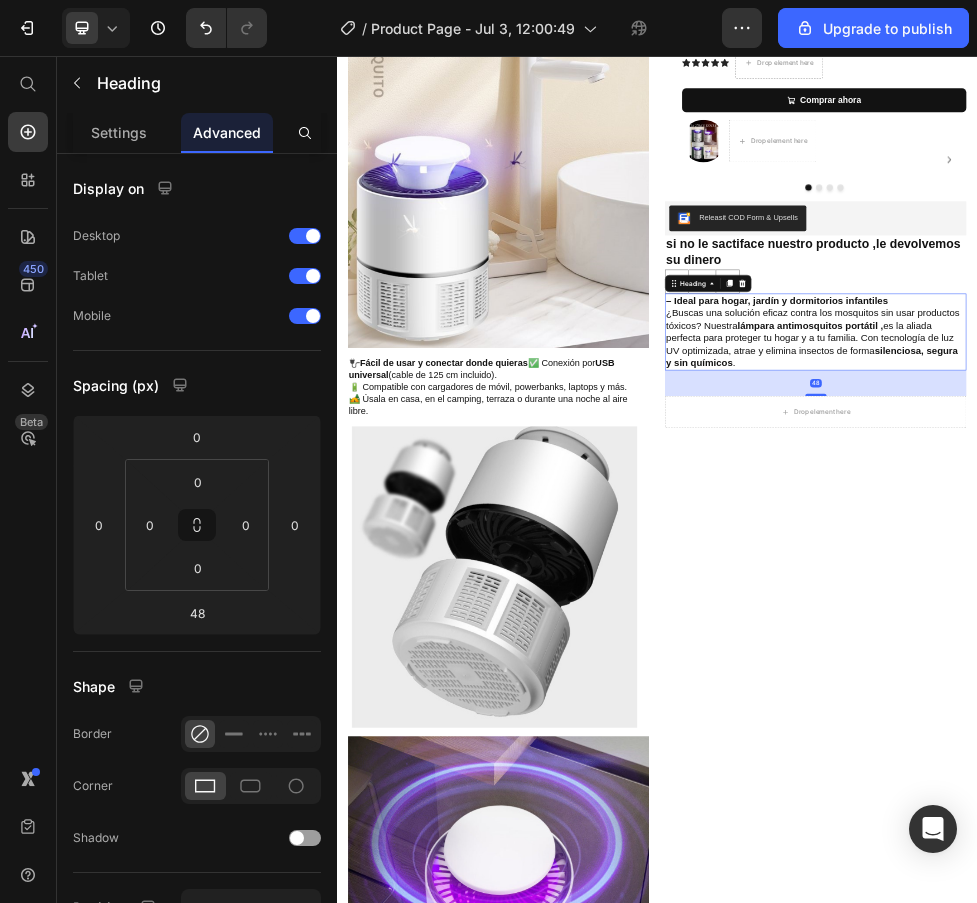click at bounding box center [251, 907] 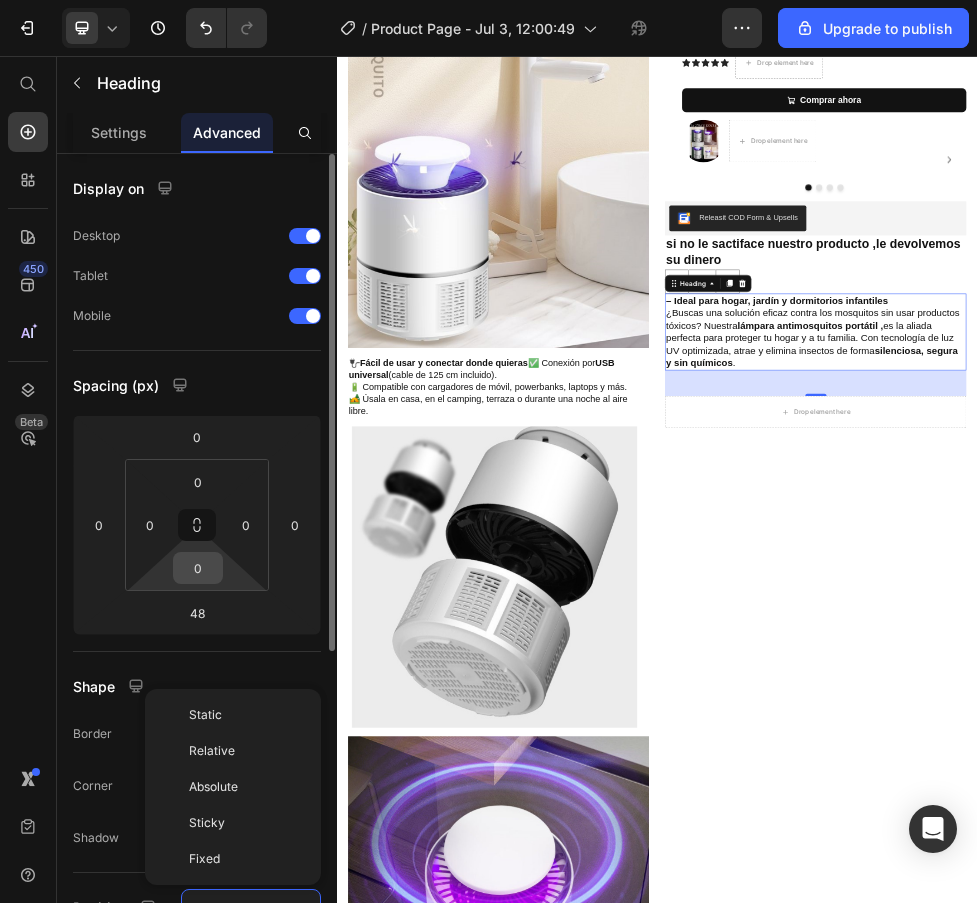 click on "0" at bounding box center [198, 568] 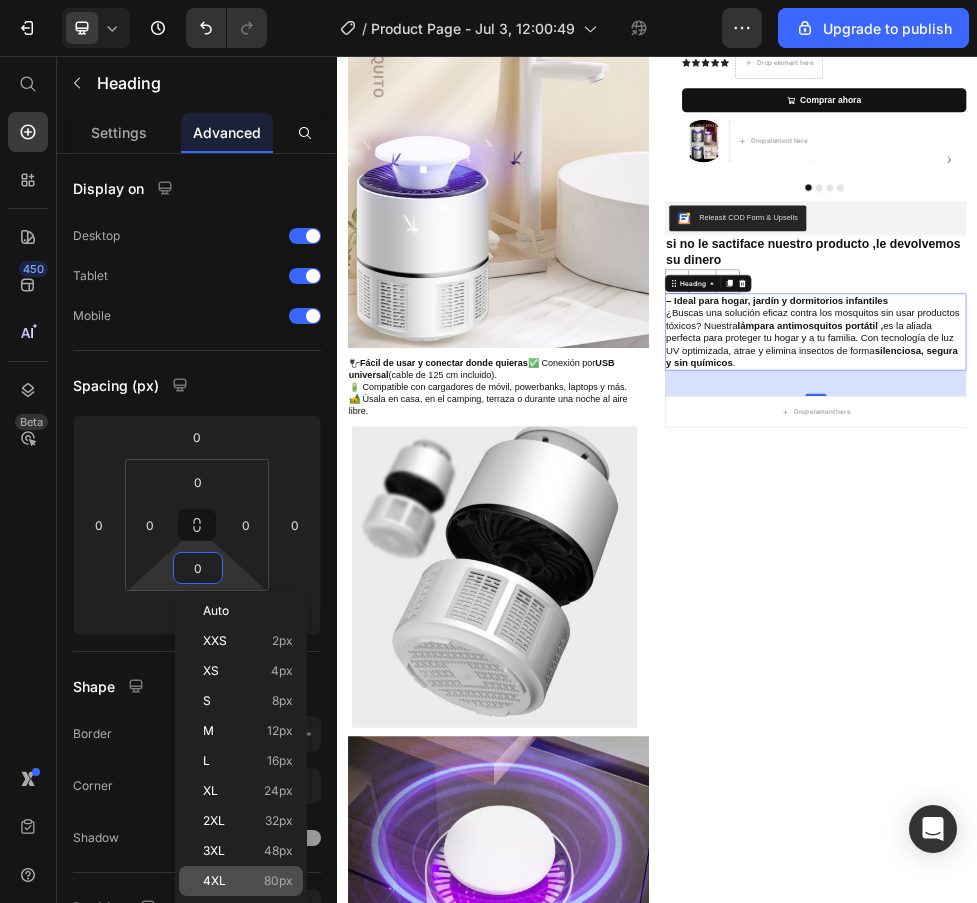 click on "4XL 80px" 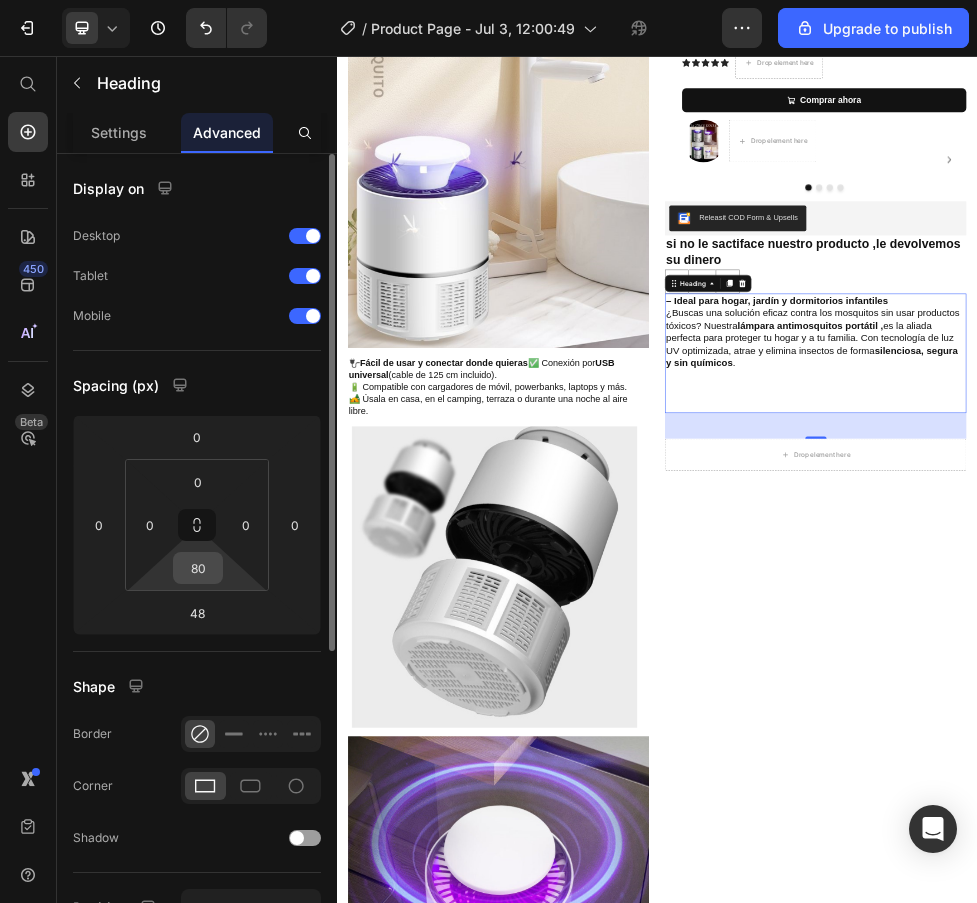click on "80" at bounding box center (198, 568) 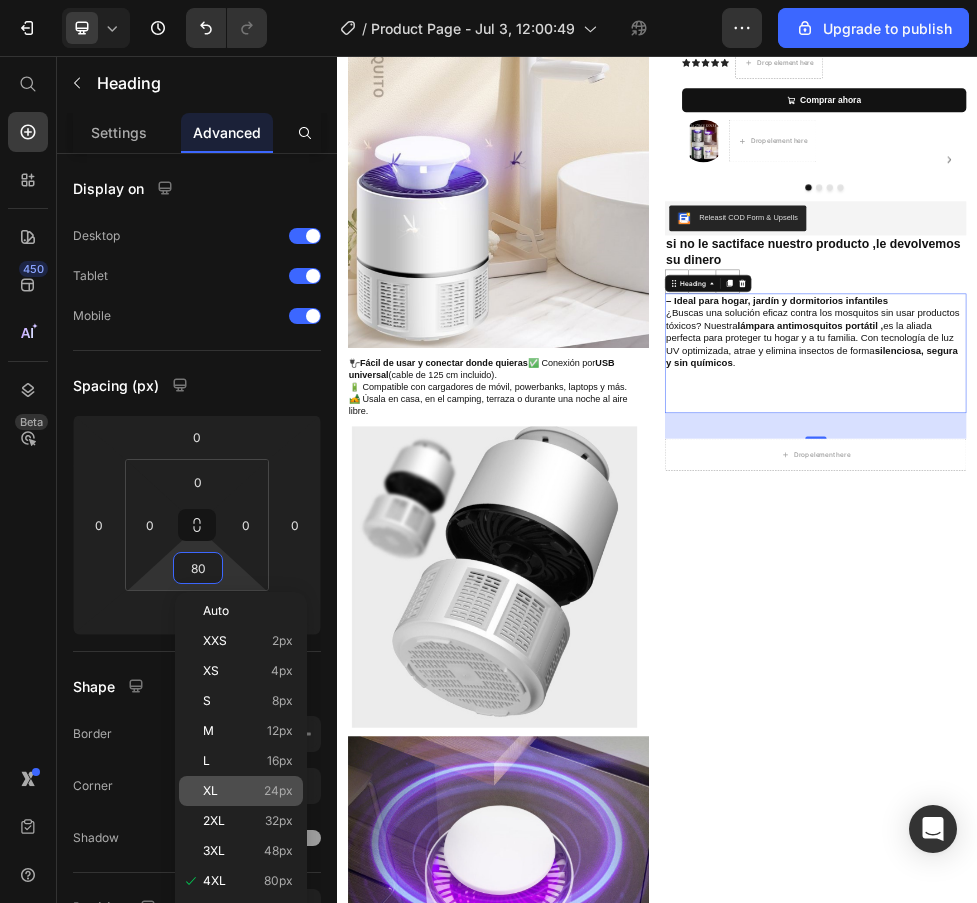 click on "24px" at bounding box center (278, 791) 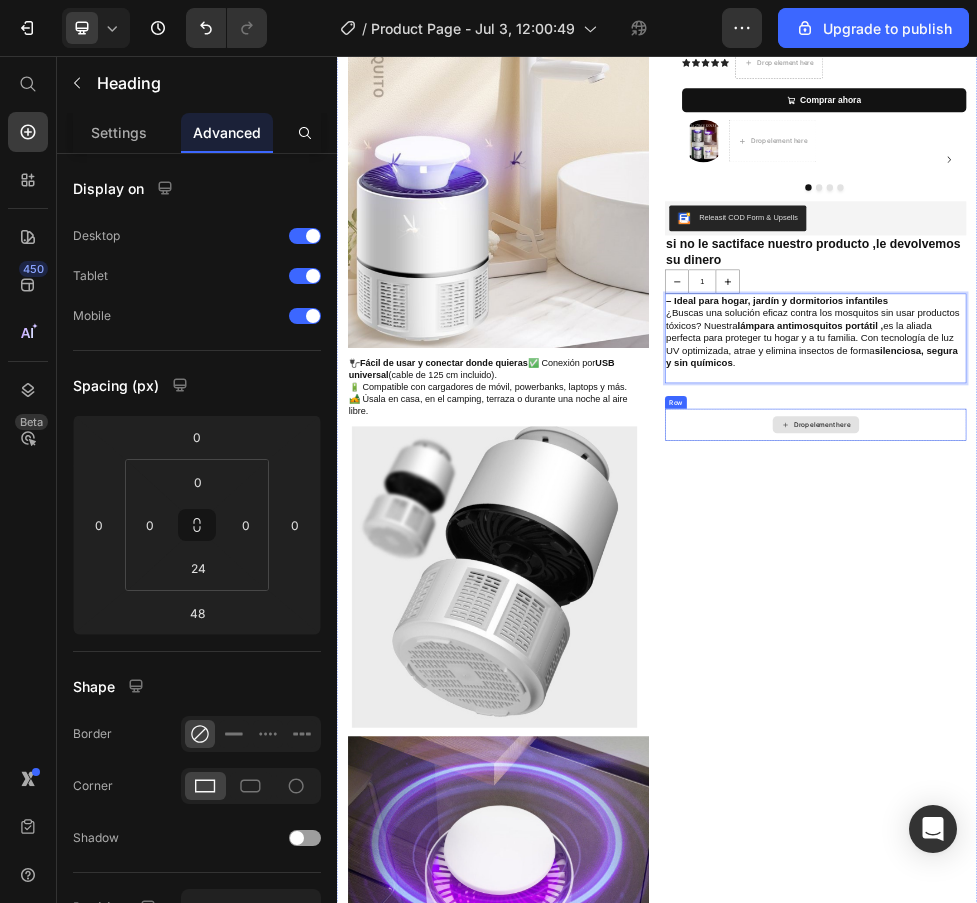drag, startPoint x: 1214, startPoint y: 547, endPoint x: 1242, endPoint y: 744, distance: 198.9799 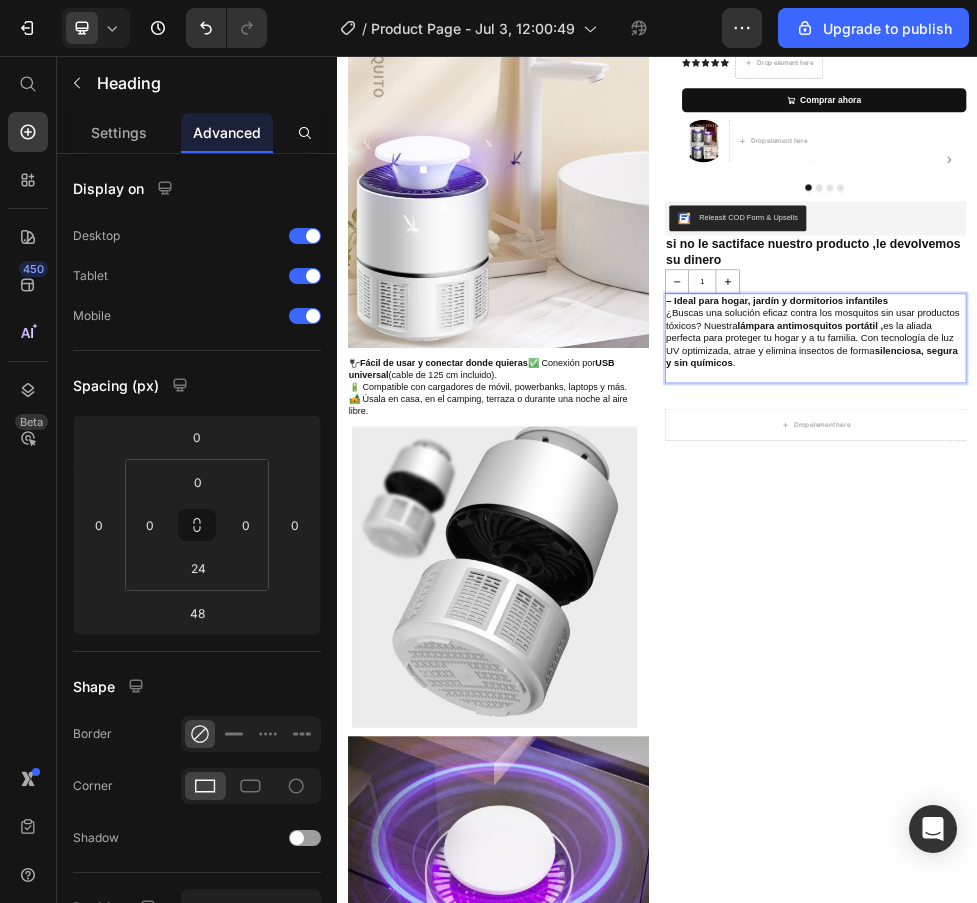 drag, startPoint x: 1184, startPoint y: 545, endPoint x: 1132, endPoint y: 747, distance: 208.58571 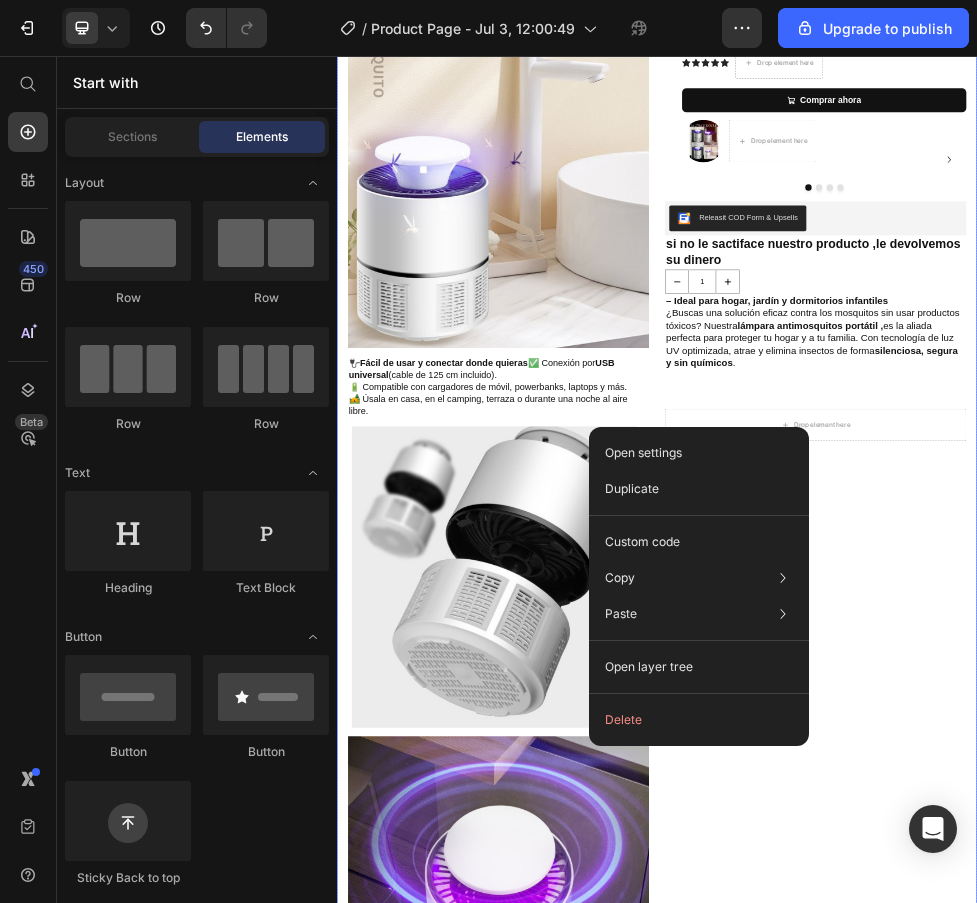 click on "Icon Icon Icon Icon Icon Icon List
Drop element here Row Heading Row
Comprar ahora Add to Cart Row
Image
Drop element here Row Image "Trae todo lo que se ve en la imagen y un cepillito para hacer limpieza, lo probé y cumple con lo que se promete, recomendable, llego muy rápido" Marta Ramirez - Compra Verificada Text Block Row Image "Trae todo lo que se ve en la imagen y un cepillito para hacer limpieza, lo probé y cumple con lo que se promete, recomendable, llego muy rápido" Marta Ramirez - Compra Verificada Text Block Row Image "Trae todo lo que se ve en la imagen y un cepillito para hacer limpieza, lo probé y cumple con lo que se promete, recomendable, llego muy rápido" Marta Ramirez - Compra Verificada Text Block Row
Carousel Row Row Releasit COD Form & Upsells Releasit COD Form & Upsells si no le sactiface nuestro producto ,le devolvemos su dinero  1 ." at bounding box center (1234, 967) 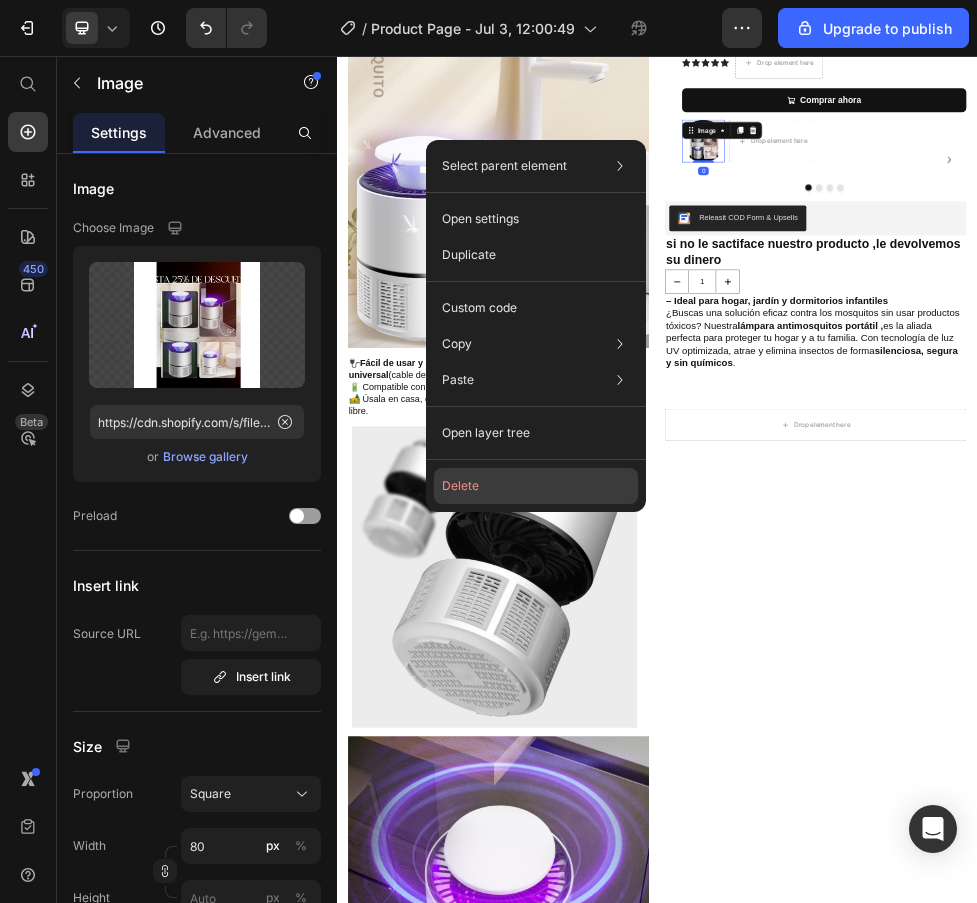 click on "Delete" 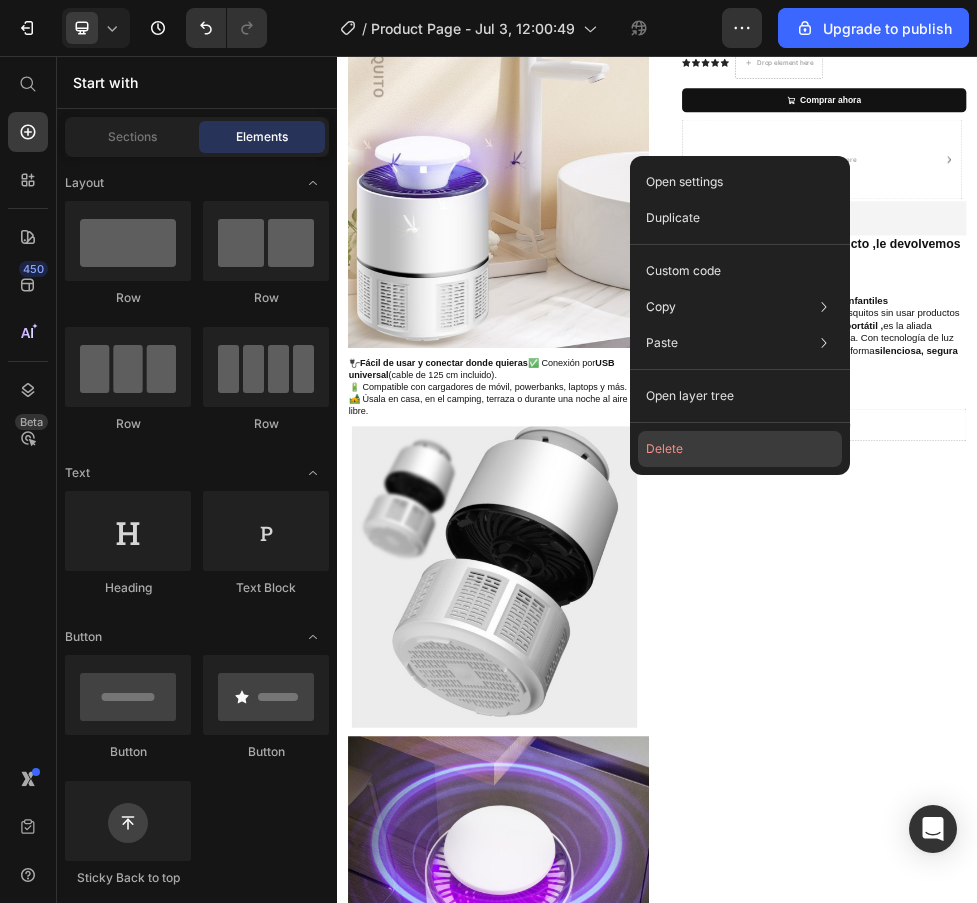 click on "Delete" 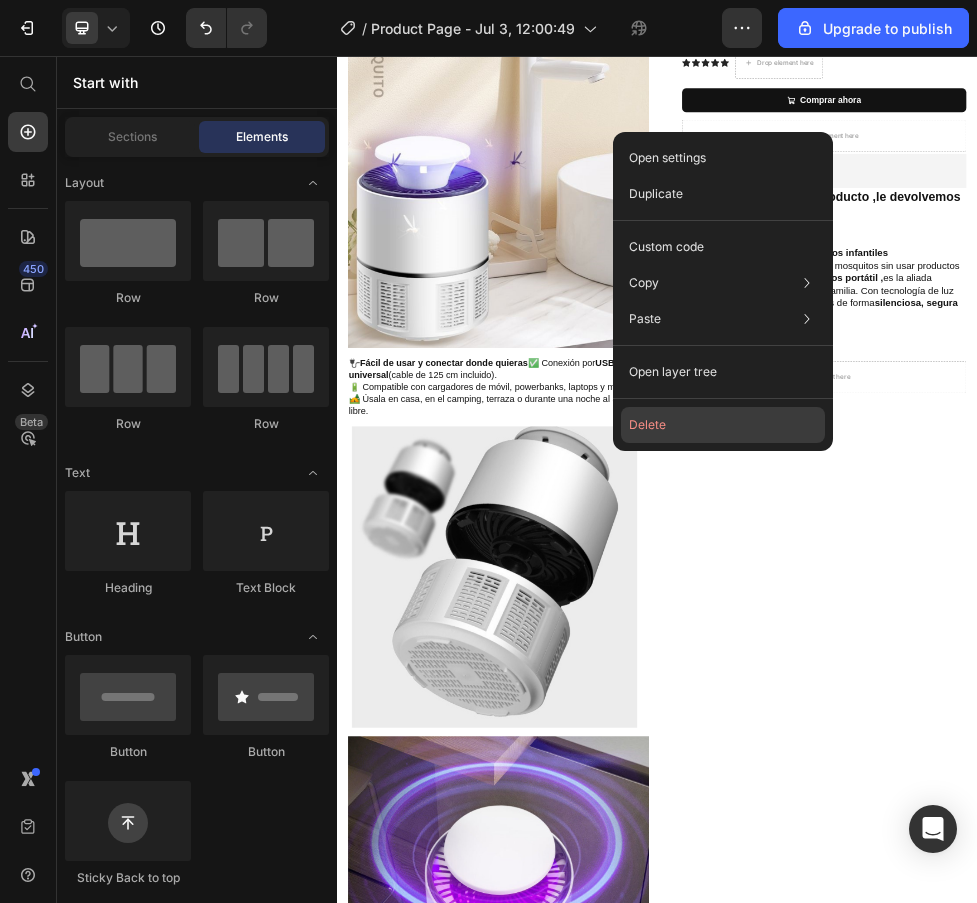 drag, startPoint x: 653, startPoint y: 419, endPoint x: 596, endPoint y: 688, distance: 274.97272 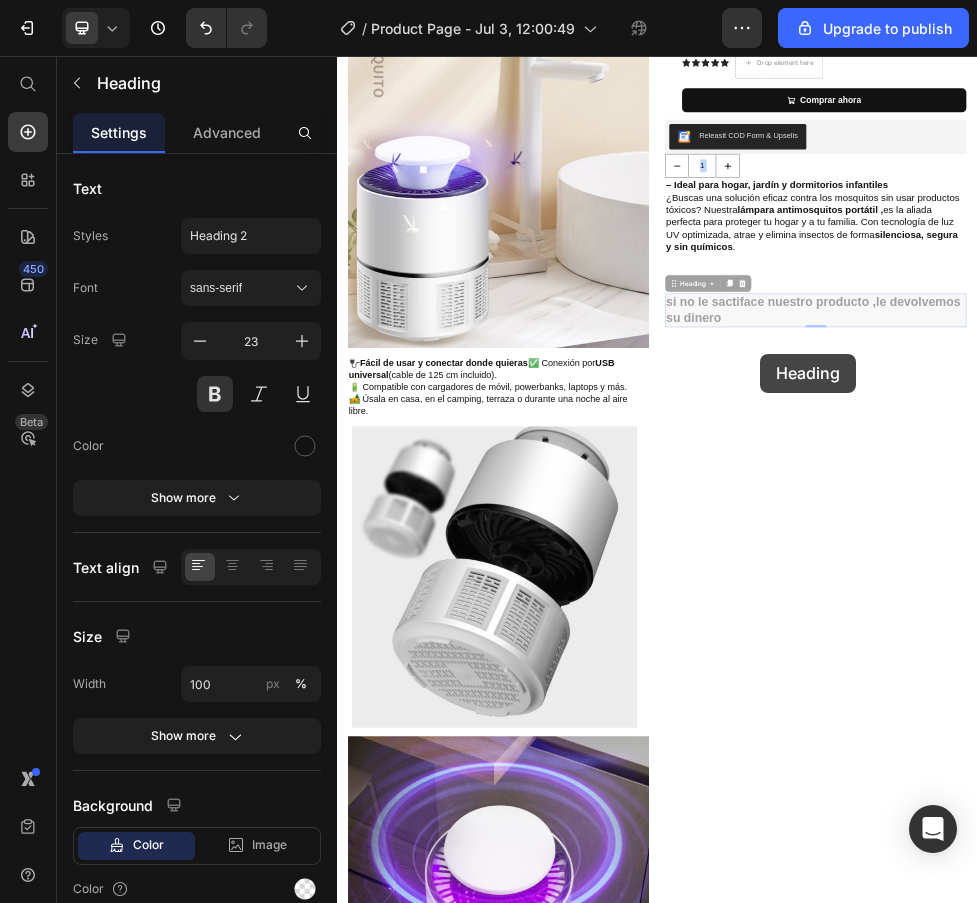 drag, startPoint x: 1130, startPoint y: 537, endPoint x: 1130, endPoint y: 618, distance: 81 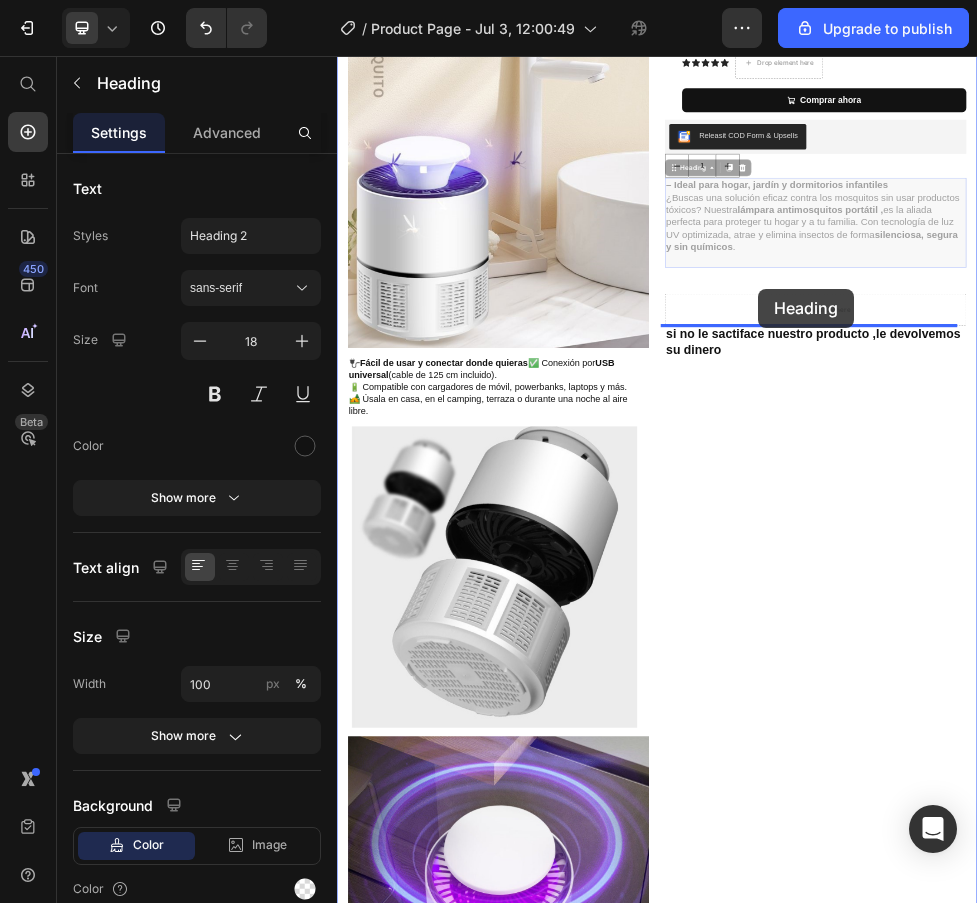 drag, startPoint x: 1120, startPoint y: 341, endPoint x: 1126, endPoint y: 483, distance: 142.12671 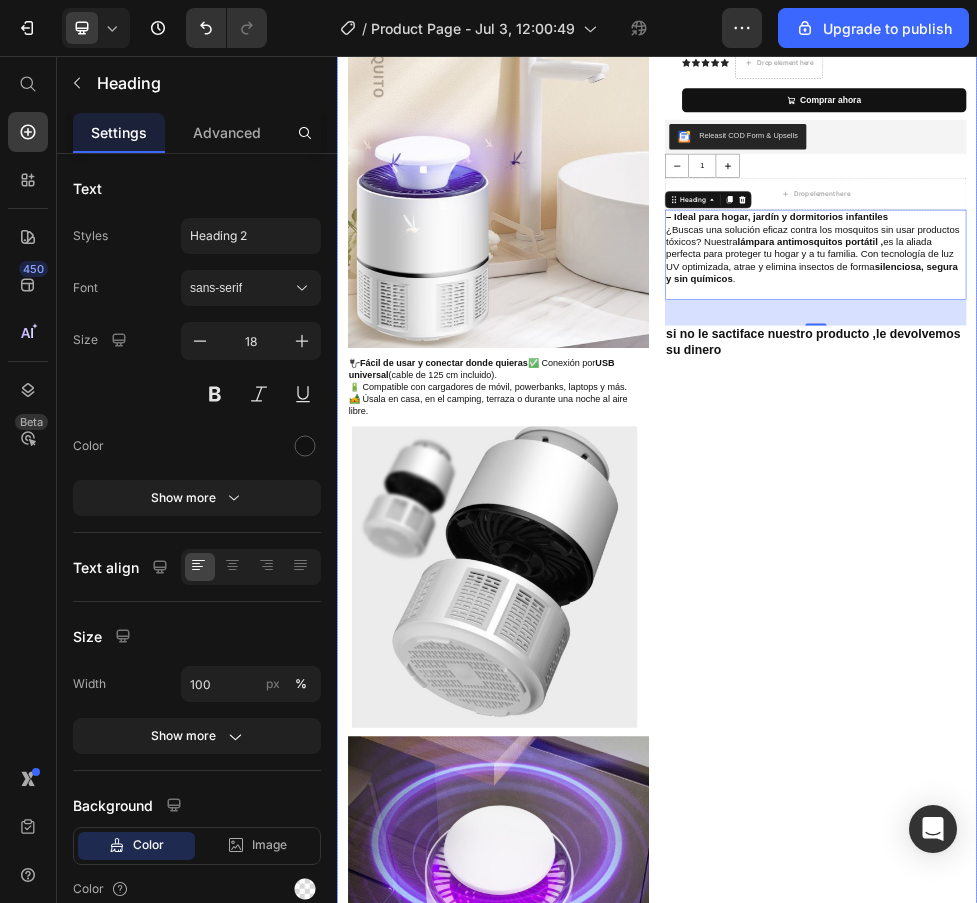 click on "Icon Icon Icon Icon Icon Icon List
Drop element here Row Heading Row
Comprar ahora Add to Cart Row Row Releasit COD Form & Upsells Releasit COD Form & Upsells 1 Product Quantity
Drop element here Row ⁠⁠⁠⁠⁠⁠⁠ – Ideal para hogar, jardín y dormitorios infantiles ¿Buscas una solución eficaz contra los mosquitos sin usar productos tóxicos? Nuestra  lámpara antimosquitos portátil ,  es la aliada perfecta para proteger tu hogar y a tu familia. Con tecnología de luz UV optimizada, atrae y elimina insectos de forma  silenciosa, segura y sin químicos . Heading   0 si no le sactiface nuestro producto ,le devolvemos su dinero  Heading" at bounding box center (1234, 967) 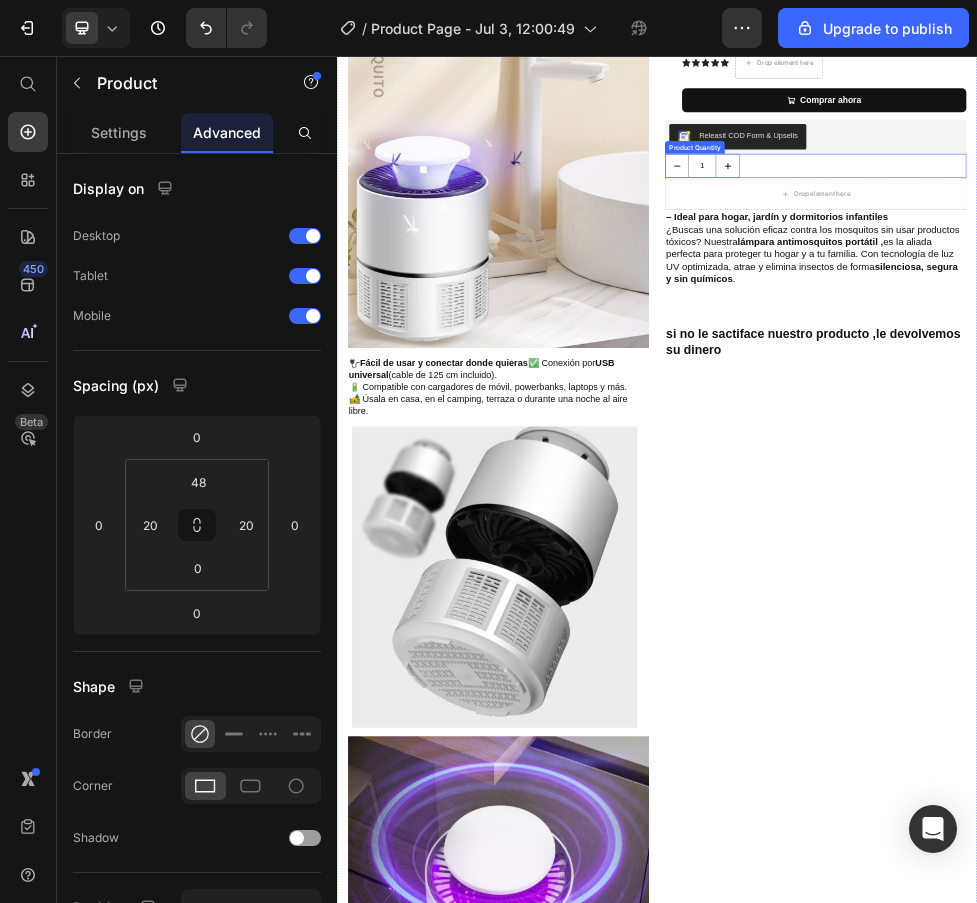 drag, startPoint x: 1066, startPoint y: 256, endPoint x: 1070, endPoint y: 307, distance: 51.156624 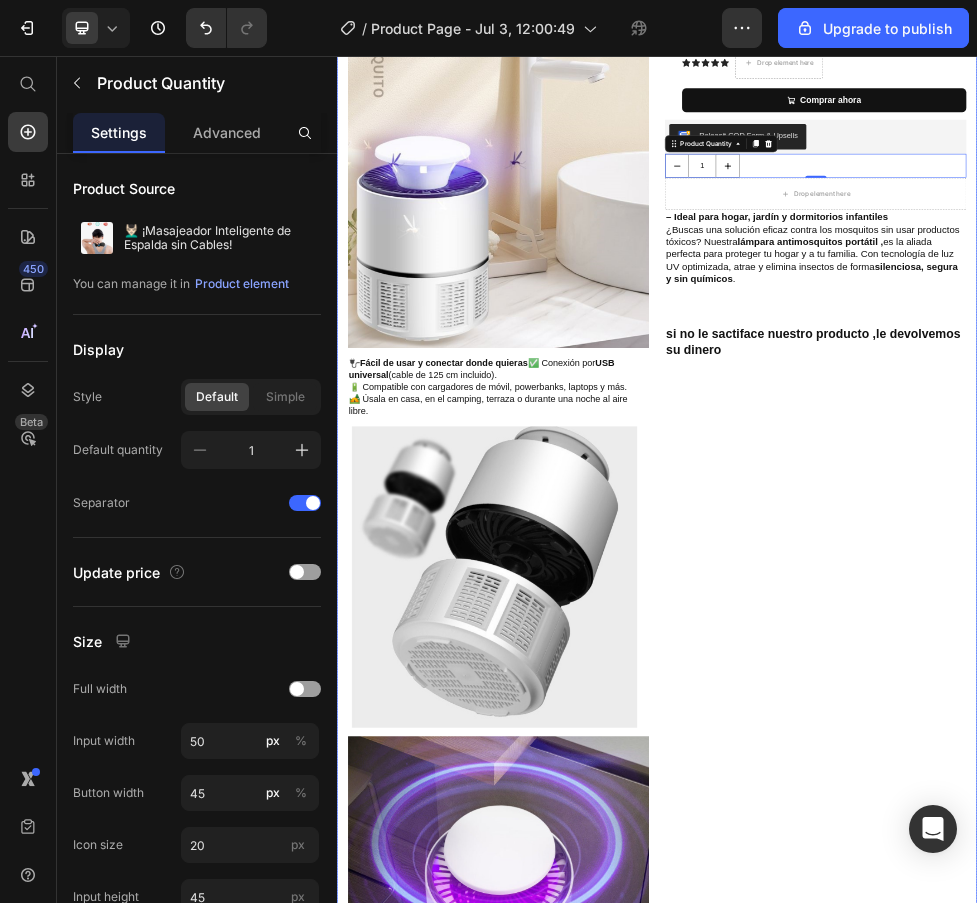click on "Icon Icon Icon Icon Icon Icon List
Drop element here Row Heading Row
Comprar ahora Add to Cart Row Row Releasit COD Form & Upsells Releasit COD Form & Upsells 1 Product Quantity   0
Drop element here Row ⁠⁠⁠⁠⁠⁠⁠ – Ideal para hogar, jardín y dormitorios infantiles ¿Buscas una solución eficaz contra los mosquitos sin usar productos tóxicos? Nuestra  lámpara antimosquitos portátil ,  es la aliada perfecta para proteger tu hogar y a tu familia. Con tecnología de luz UV optimizada, atrae y elimina insectos de forma  silenciosa, segura y sin químicos . Heading si no le sactiface nuestro producto ,le devolvemos su dinero  Heading" at bounding box center (1234, 967) 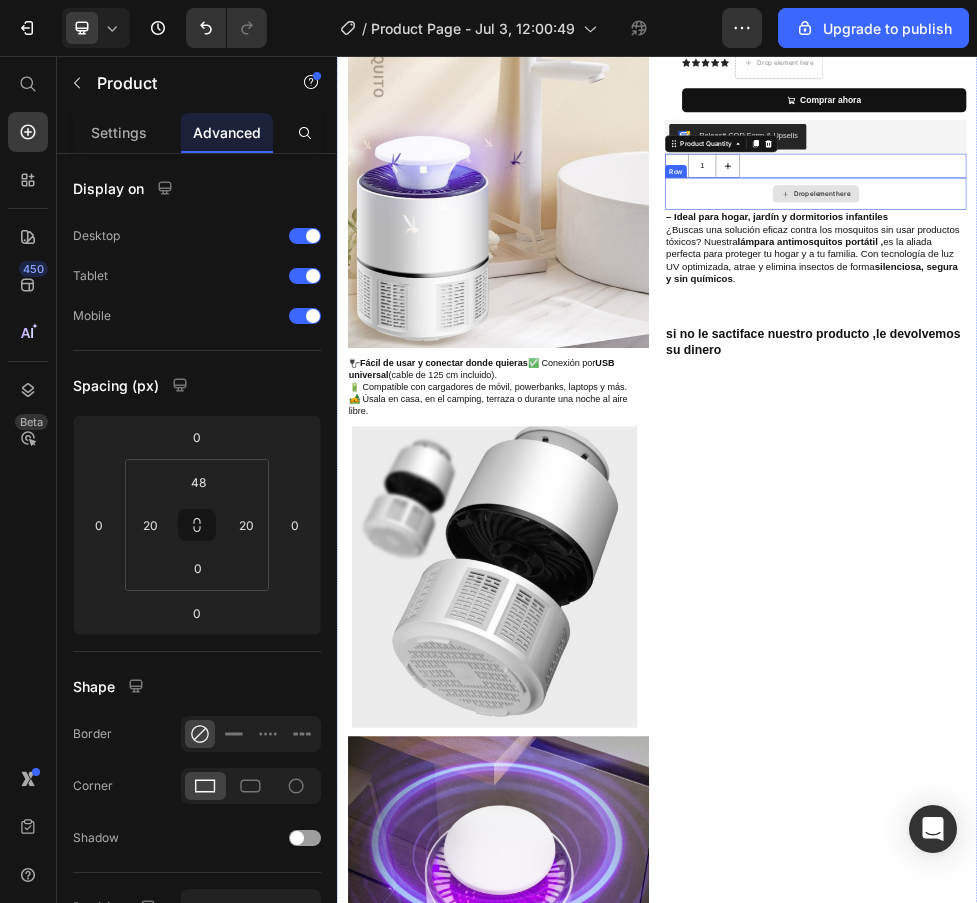 drag, startPoint x: 1118, startPoint y: 260, endPoint x: 1133, endPoint y: 309, distance: 51.24451 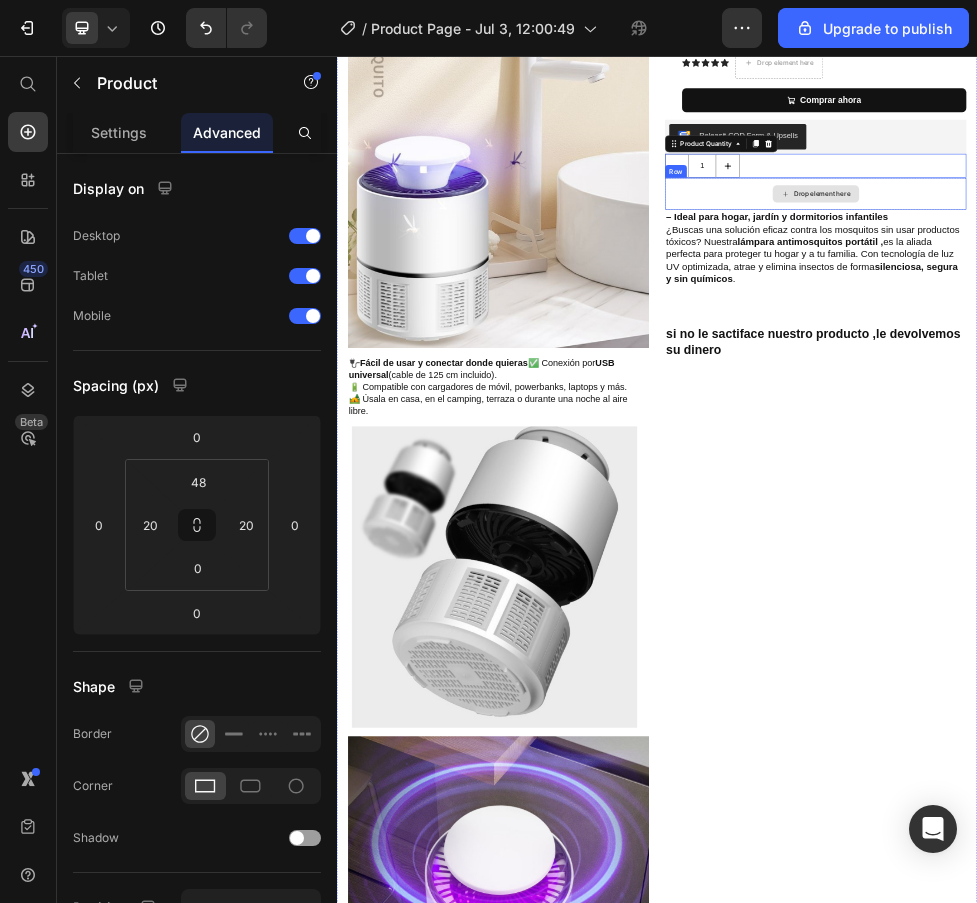 click on "Icon Icon Icon Icon Icon Icon List
Drop element here Row Heading Row
Comprar ahora Add to Cart Row Row Releasit COD Form & Upsells Releasit COD Form & Upsells 1 Product Quantity   0
Drop element here Row ⁠⁠⁠⁠⁠⁠⁠ – Ideal para hogar, jardín y dormitorios infantiles ¿Buscas una solución eficaz contra los mosquitos sin usar productos tóxicos? Nuestra  lámpara antimosquitos portátil ,  es la aliada perfecta para proteger tu hogar y a tu familia. Con tecnología de luz UV optimizada, atrae y elimina insectos de forma  silenciosa, segura y sin químicos . Heading si no le sactiface nuestro producto ,le devolvemos su dinero  Heading" at bounding box center [1234, 967] 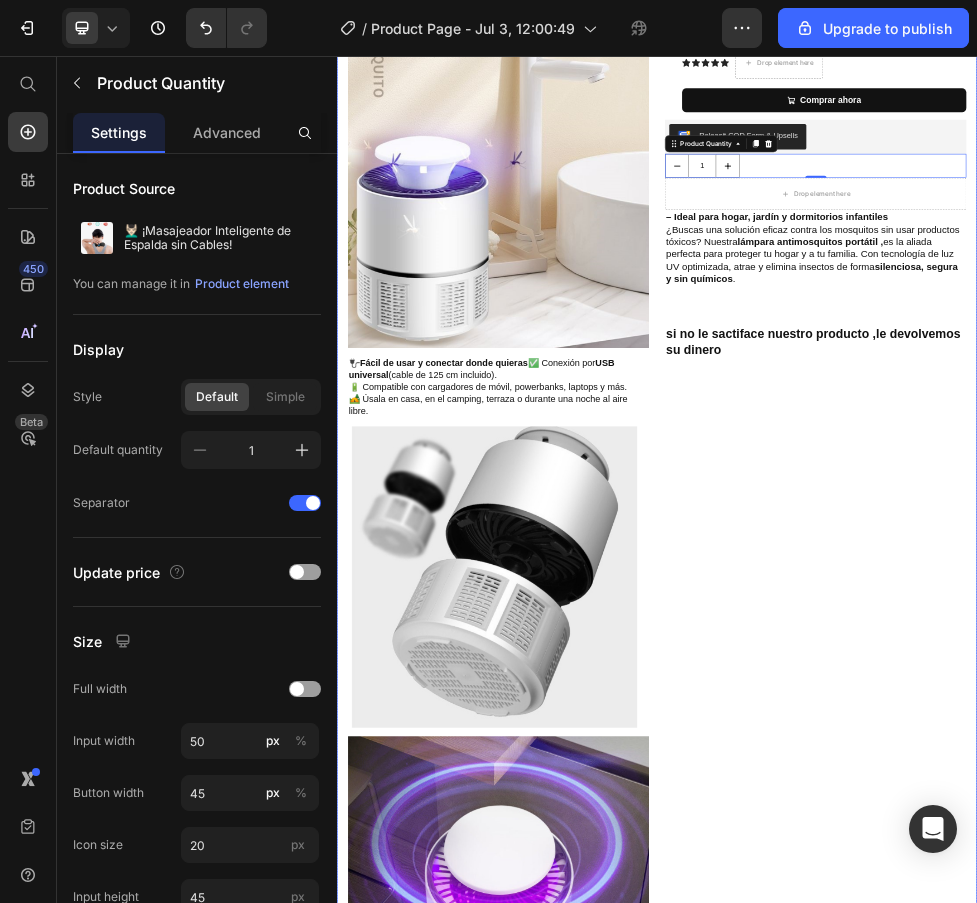 click on "Icon Icon Icon Icon Icon Icon List
Drop element here Row Heading Row
Comprar ahora Add to Cart Row Row Releasit COD Form & Upsells Releasit COD Form & Upsells 1 Product Quantity   0
Drop element here Row ⁠⁠⁠⁠⁠⁠⁠ – Ideal para hogar, jardín y dormitorios infantiles ¿Buscas una solución eficaz contra los mosquitos sin usar productos tóxicos? Nuestra  lámpara antimosquitos portátil ,  es la aliada perfecta para proteger tu hogar y a tu familia. Con tecnología de luz UV optimizada, atrae y elimina insectos de forma  silenciosa, segura y sin químicos . Heading si no le sactiface nuestro producto ,le devolvemos su dinero  Heading" at bounding box center [1234, 967] 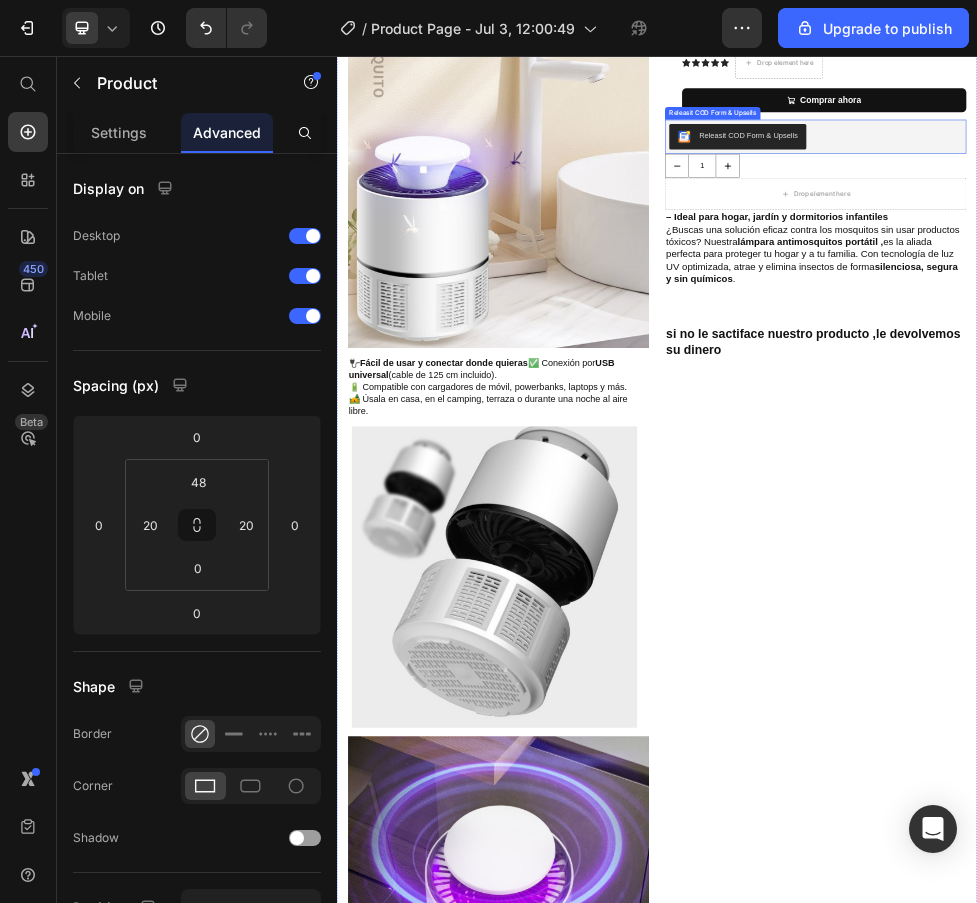 click on "Releasit COD Form & Upsells" at bounding box center (1234, 208) 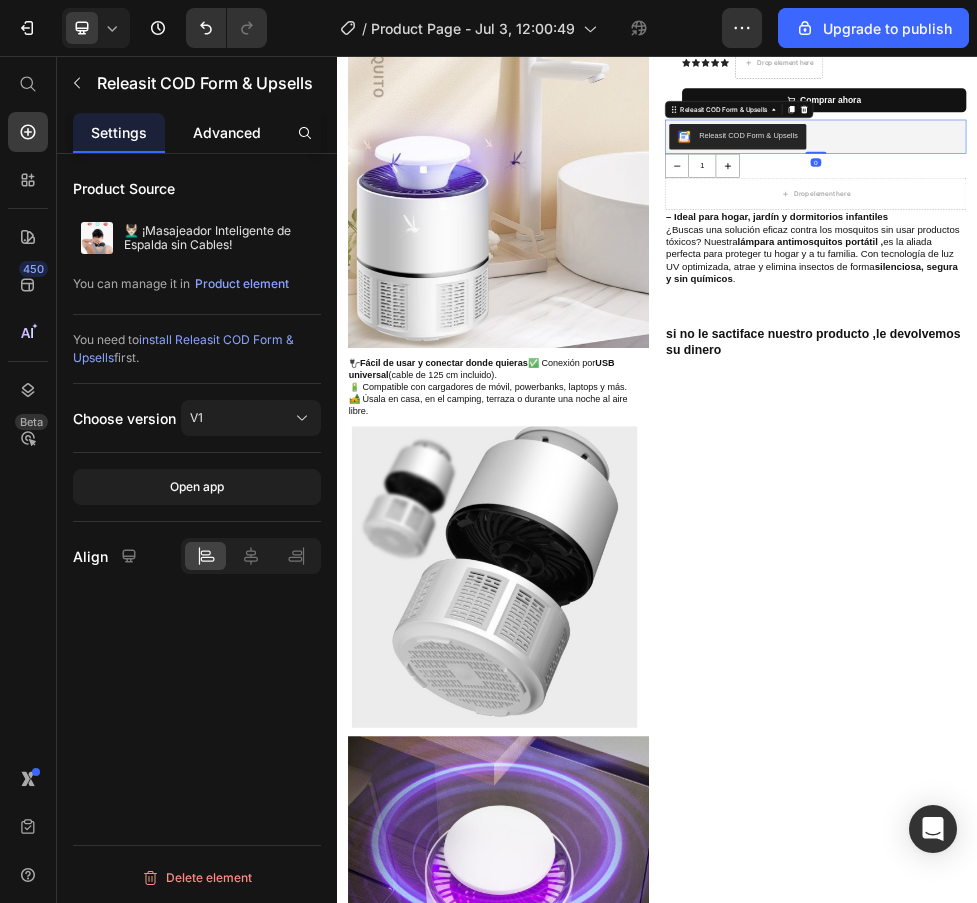 click on "Advanced" at bounding box center [227, 132] 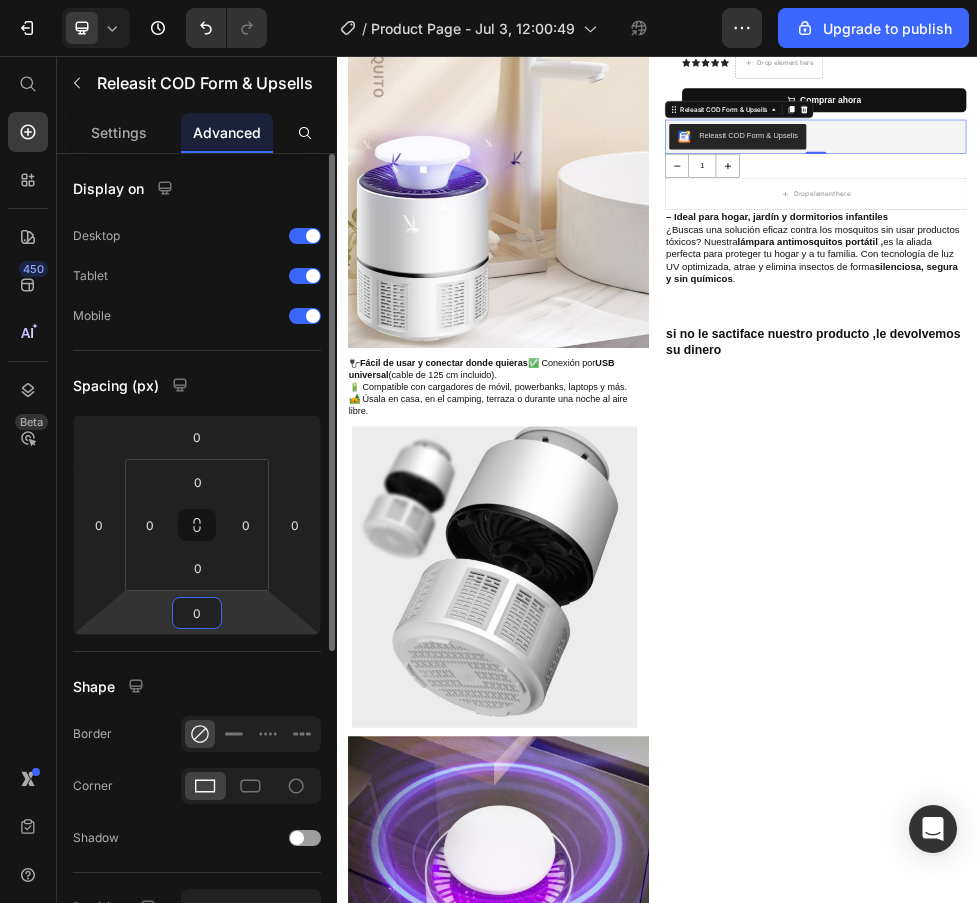 click on "0" at bounding box center (197, 613) 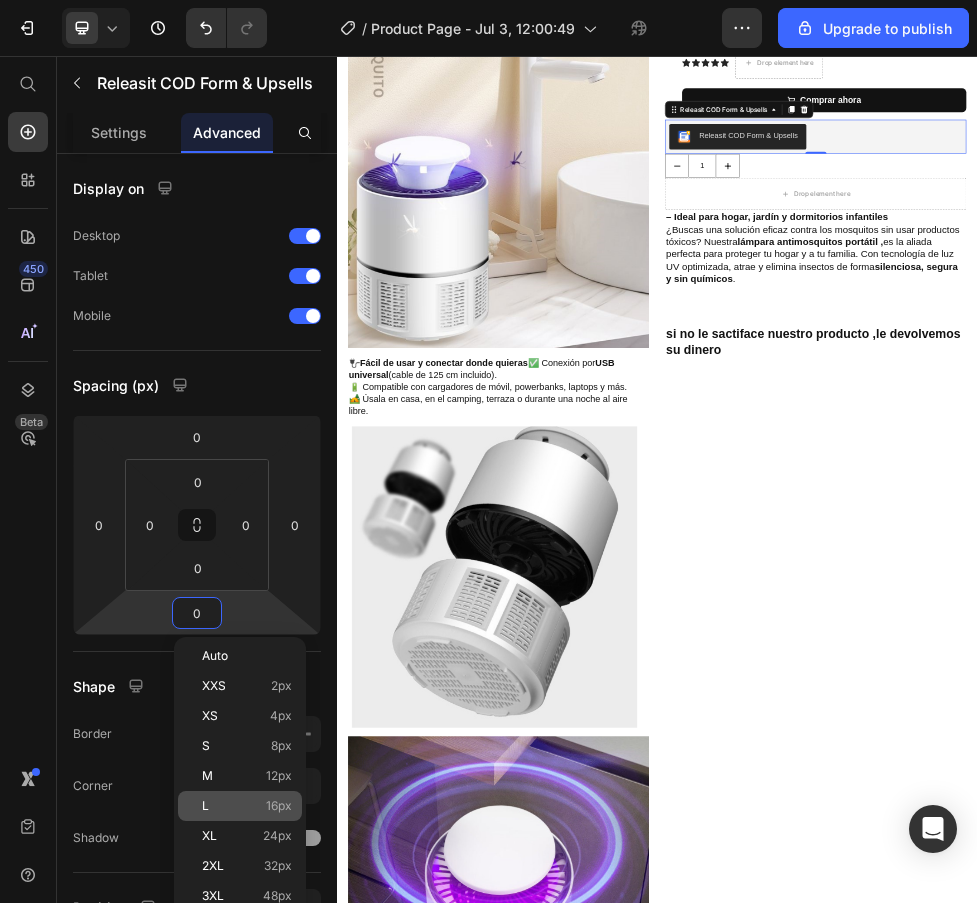 click on "16px" at bounding box center [279, 806] 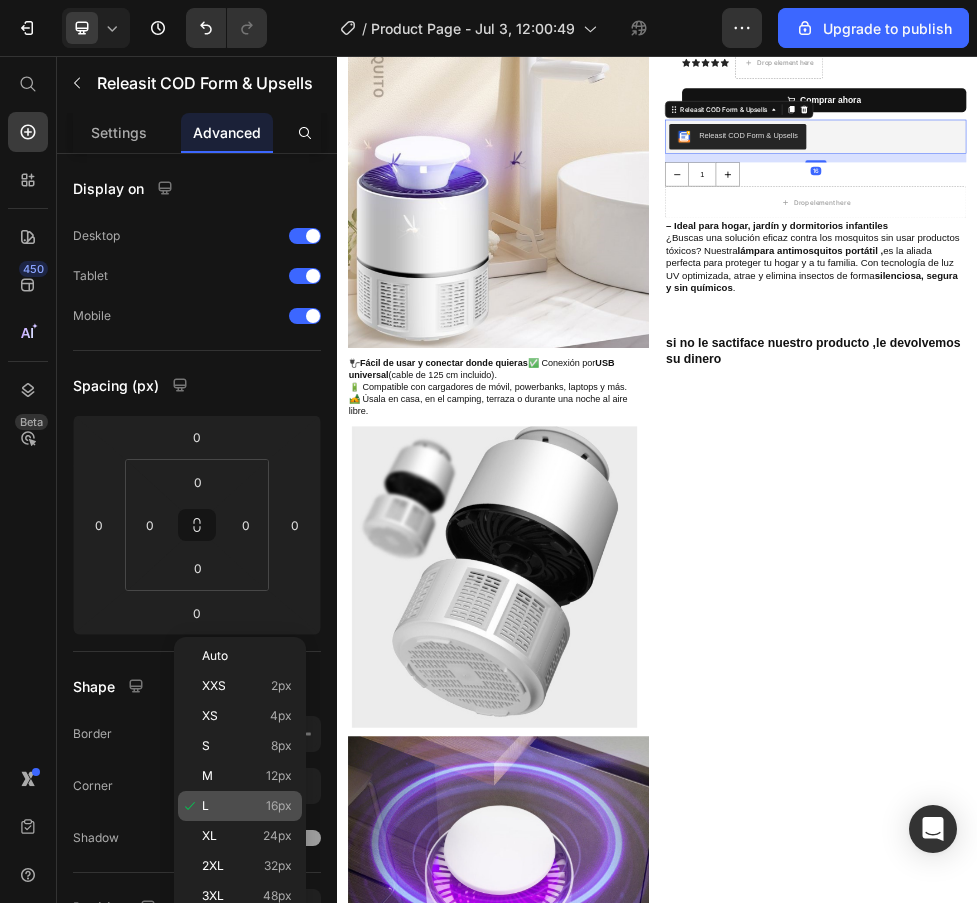 type on "16" 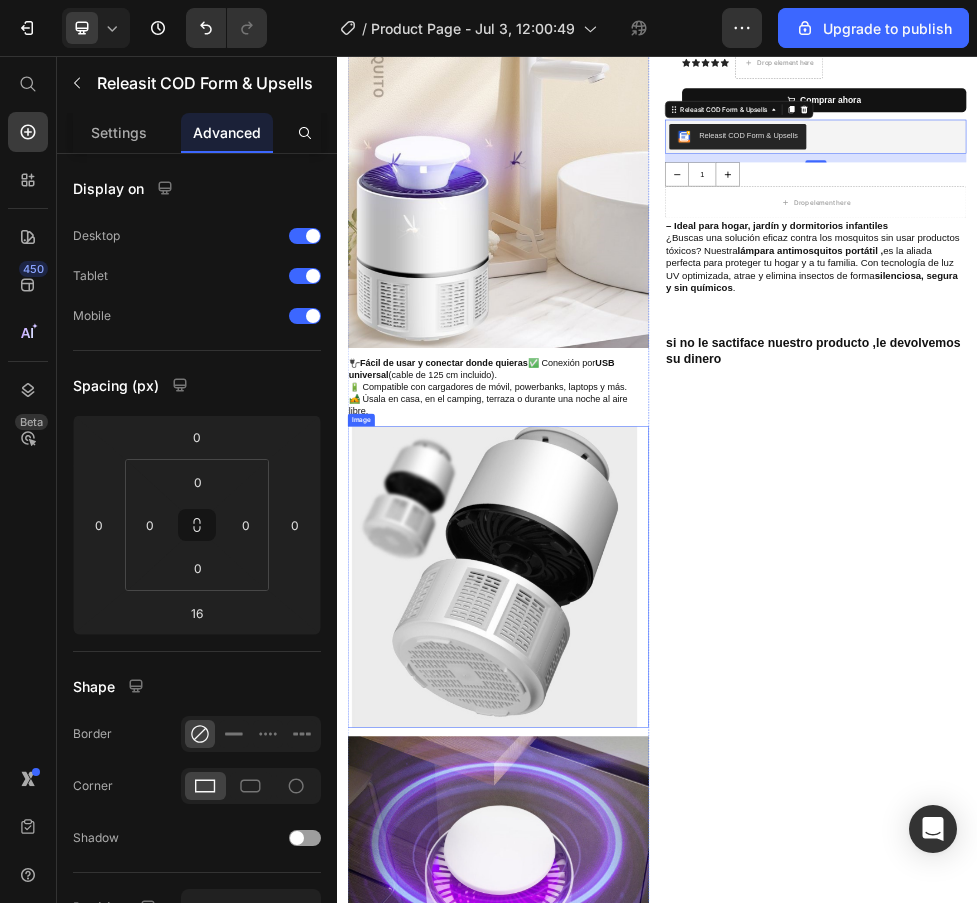 click on "Icon Icon Icon Icon Icon Icon List
Drop element here Row Heading Row
Comprar ahora Add to Cart Row Row Releasit COD Form & Upsells Releasit COD Form & Upsells   16 1 Product Quantity
Drop element here Row ⁠⁠⁠⁠⁠⁠⁠ – Ideal para hogar, jardín y dormitorios infantiles ¿Buscas una solución eficaz contra los mosquitos sin usar productos tóxicos? Nuestra  lámpara antimosquitos portátil ,  es la aliada perfecta para proteger tu hogar y a tu familia. Con tecnología de luz UV optimizada, atrae y elimina insectos de forma  silenciosa, segura y sin químicos . Heading si no le sactiface nuestro producto ,le devolvemos su dinero  Heading" at bounding box center [1234, 967] 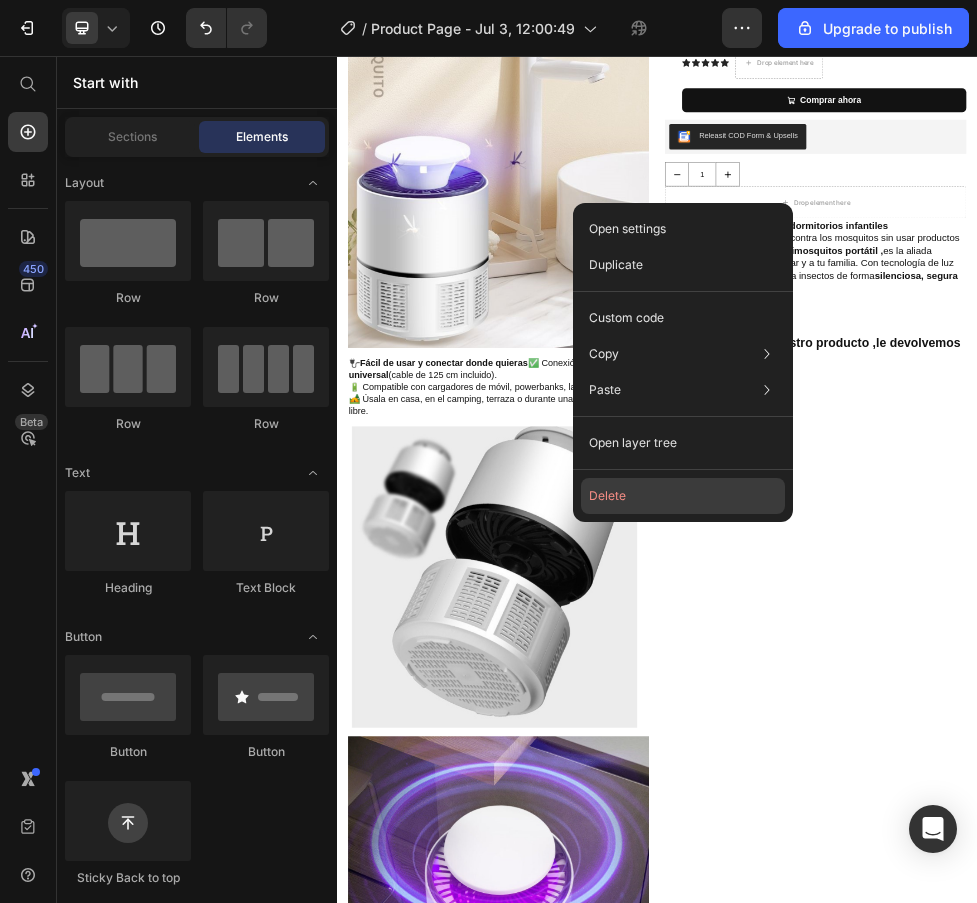 click on "Delete" 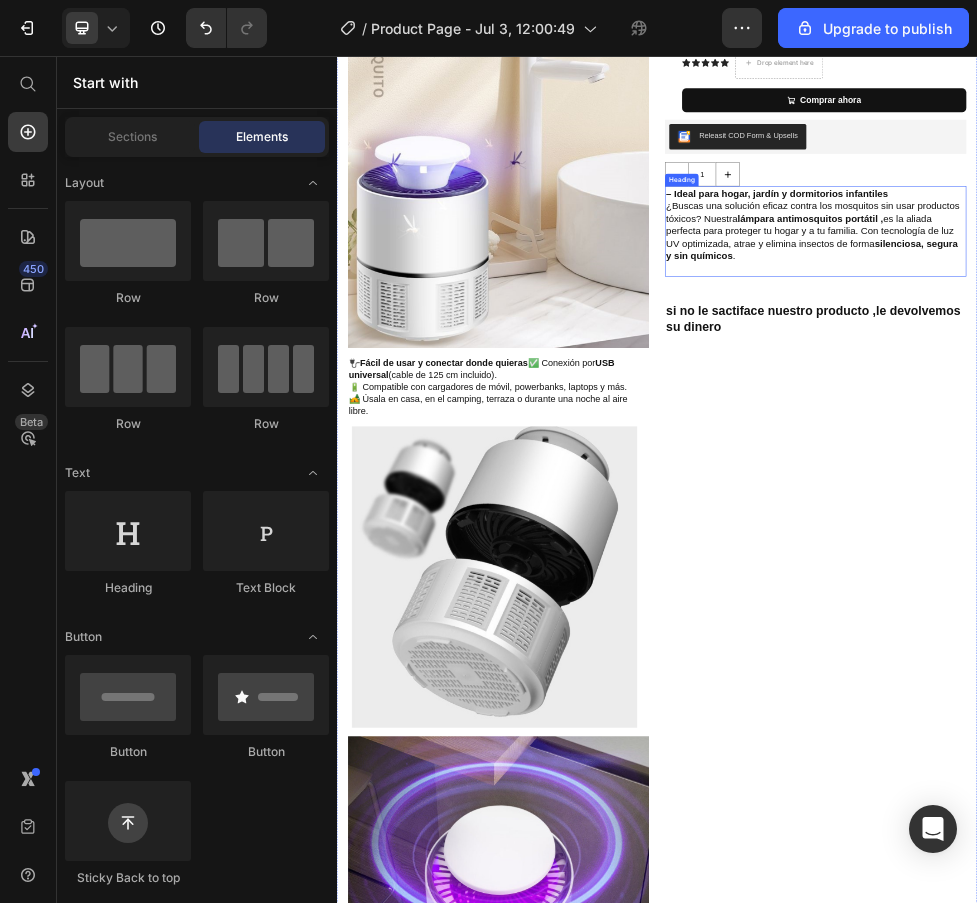 click on "⁠⁠⁠⁠⁠⁠⁠ – Ideal para hogar, jardín y dormitorios infantiles ¿Buscas una solución eficaz contra los mosquitos sin usar productos tóxicos? Nuestra  lámpara antimosquitos portátil ,  es la aliada perfecta para proteger tu hogar y a tu familia. Con tecnología de luz UV optimizada, atrae y elimina insectos de forma  silenciosa, segura y sin químicos ." at bounding box center [1234, 373] 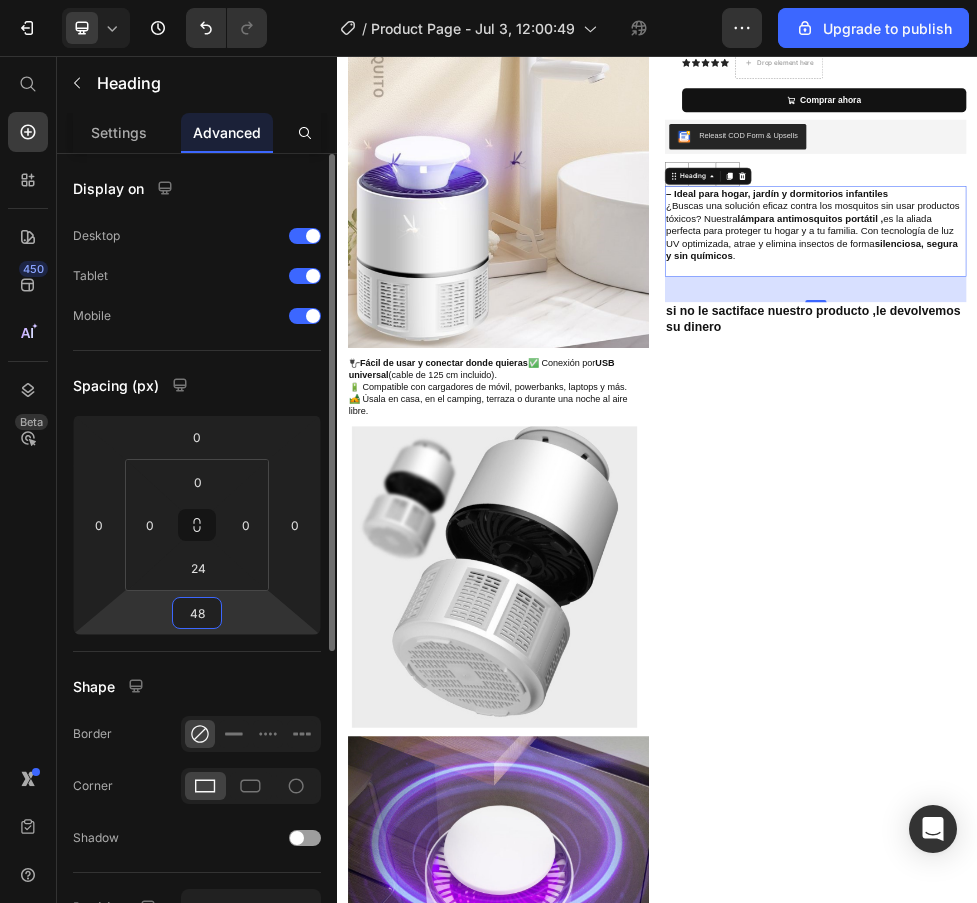 click on "48" at bounding box center [197, 613] 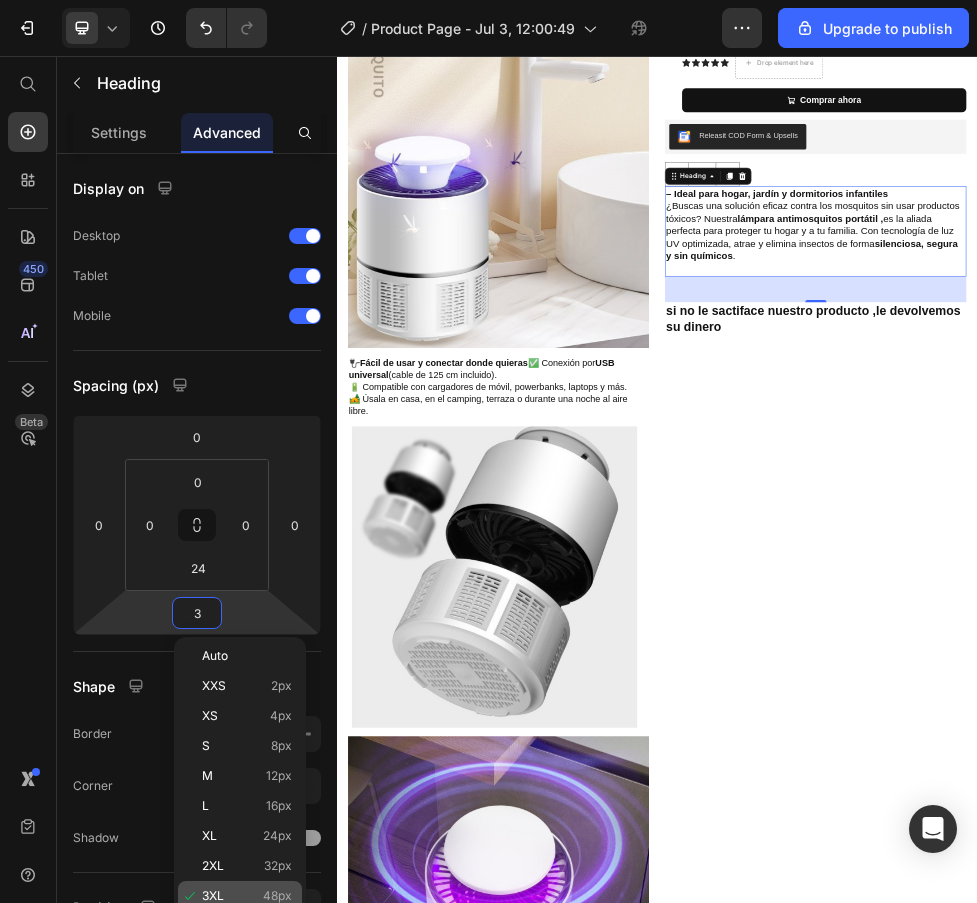click on "48px" at bounding box center (277, 896) 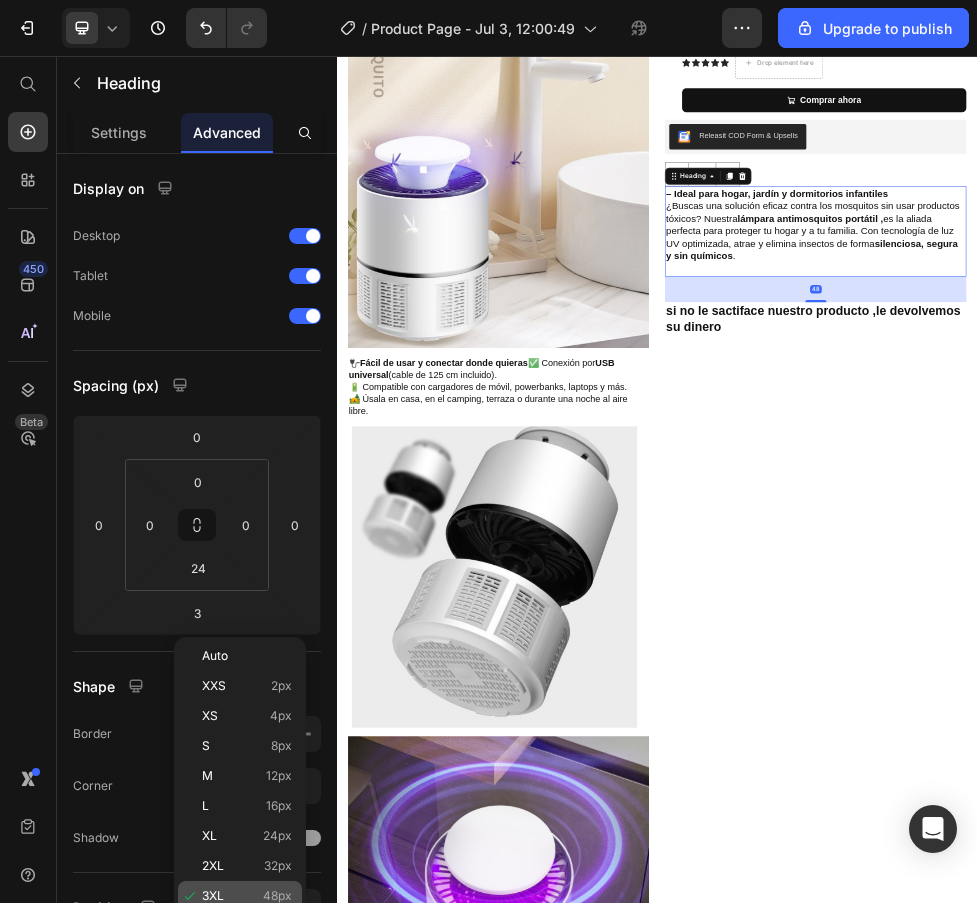 type on "48" 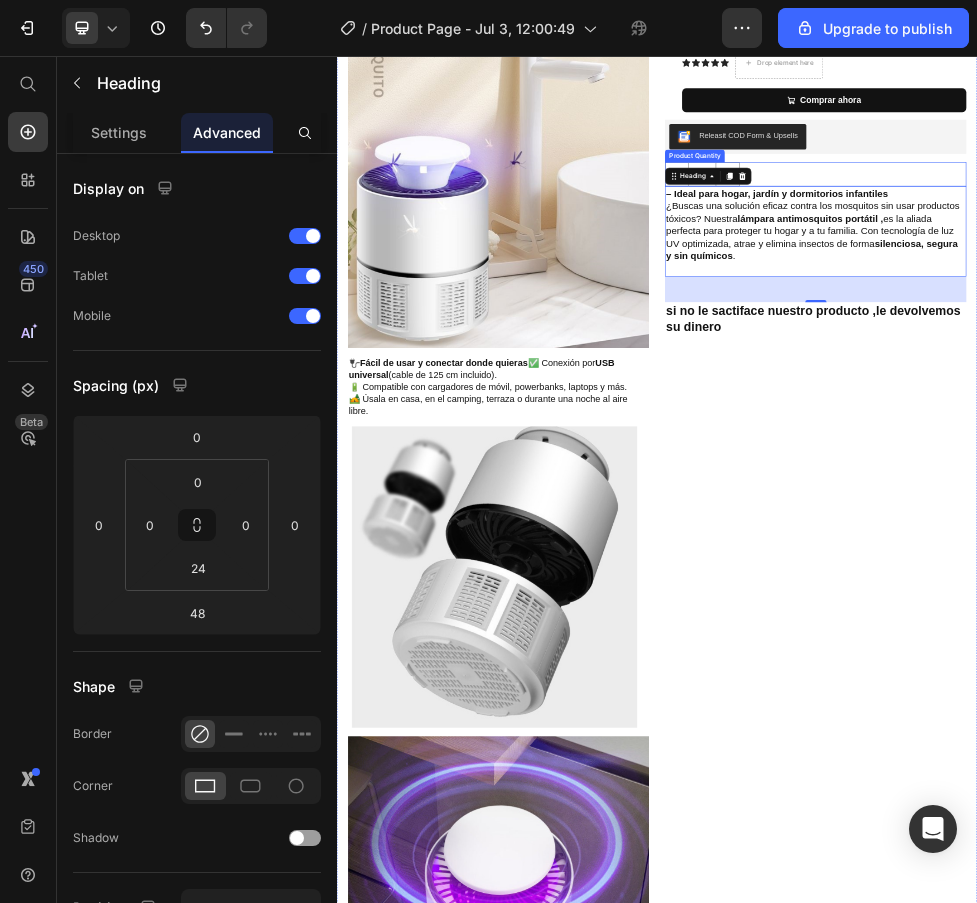 click on "1" at bounding box center (1234, 278) 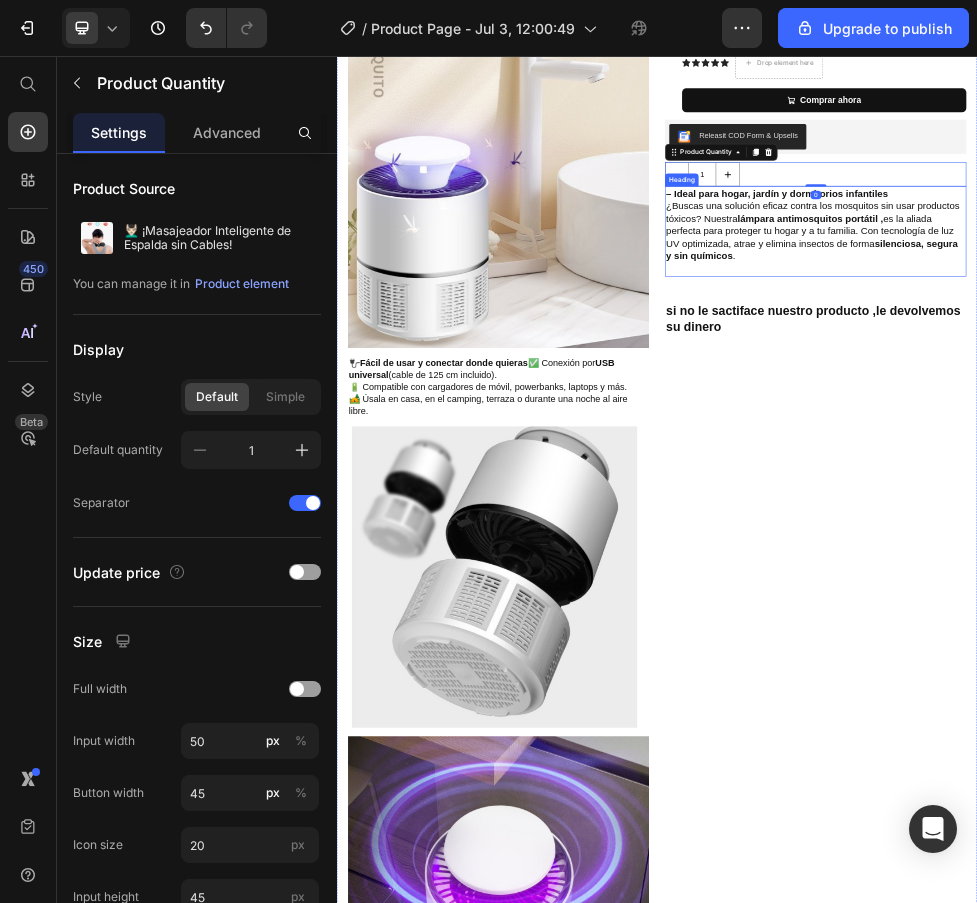 click on "– Ideal para hogar, jardín y dormitorios infantiles" at bounding box center [1162, 314] 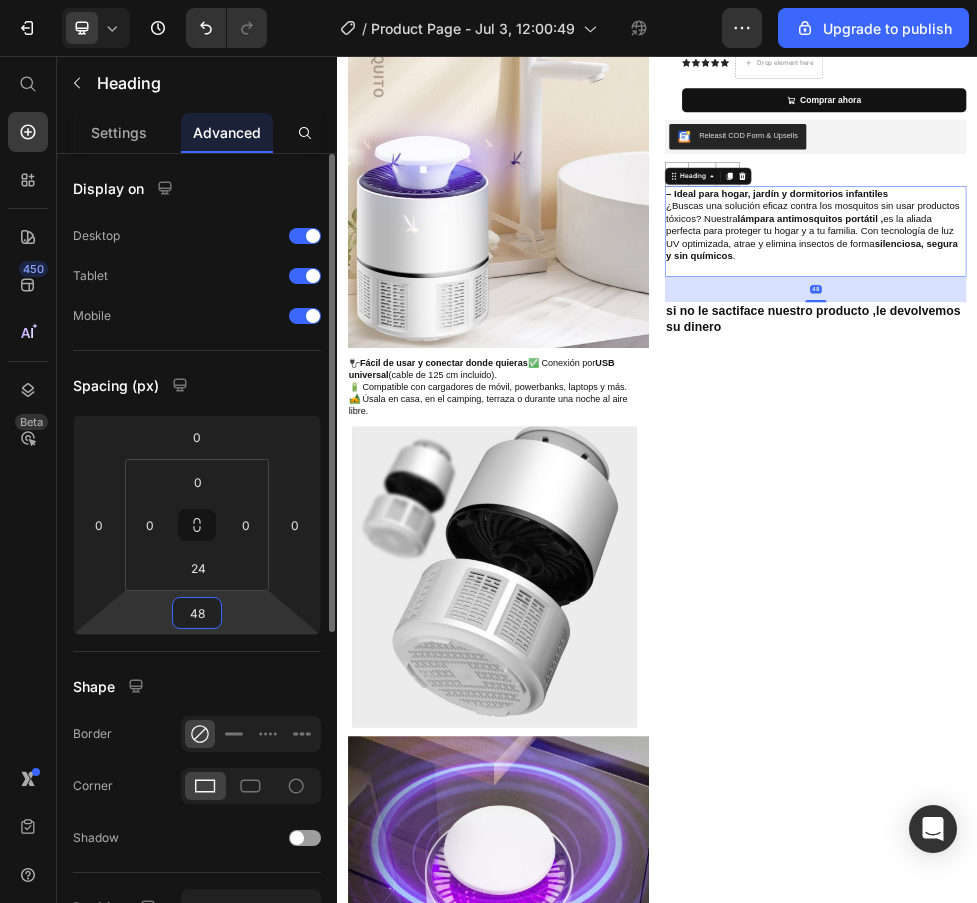click on "48" at bounding box center [197, 613] 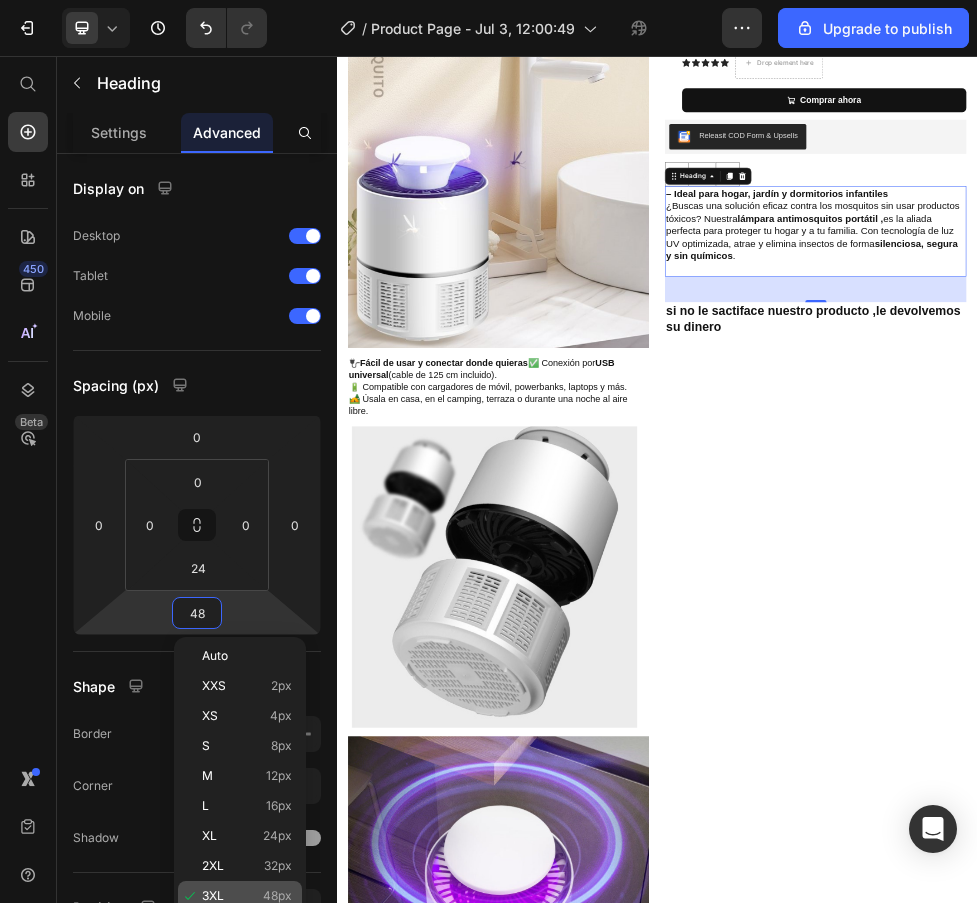 click on "3XL 48px" 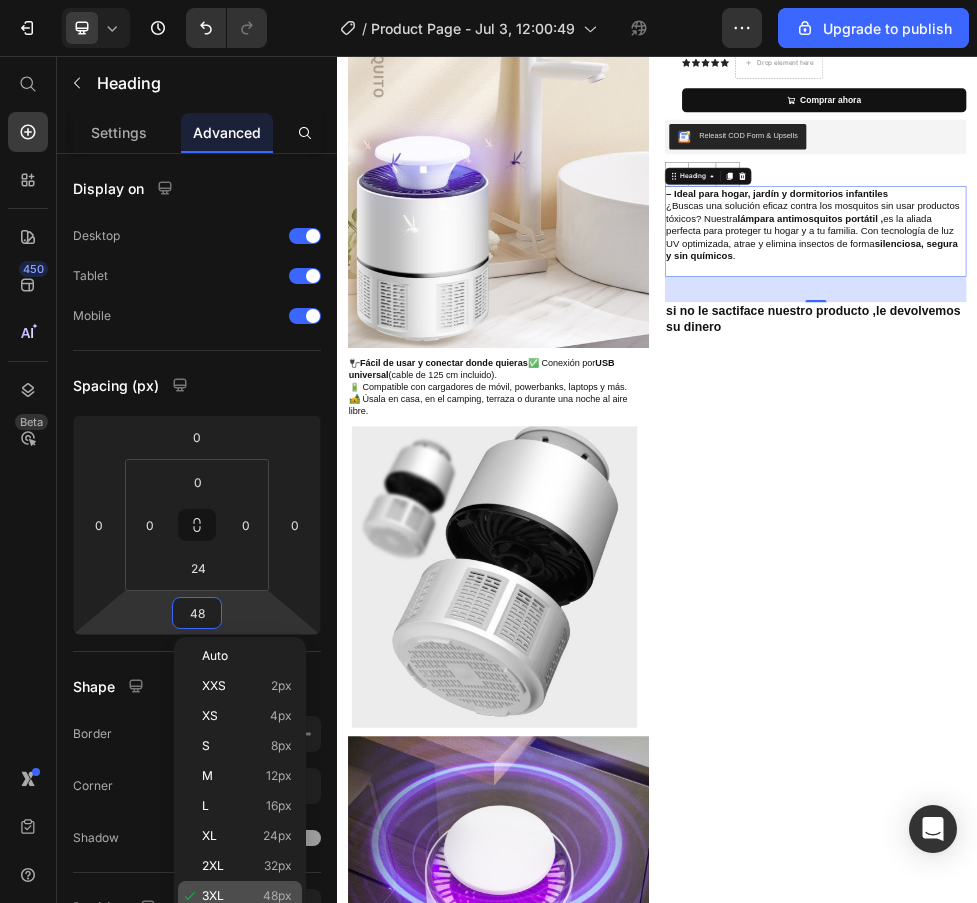 type on "48" 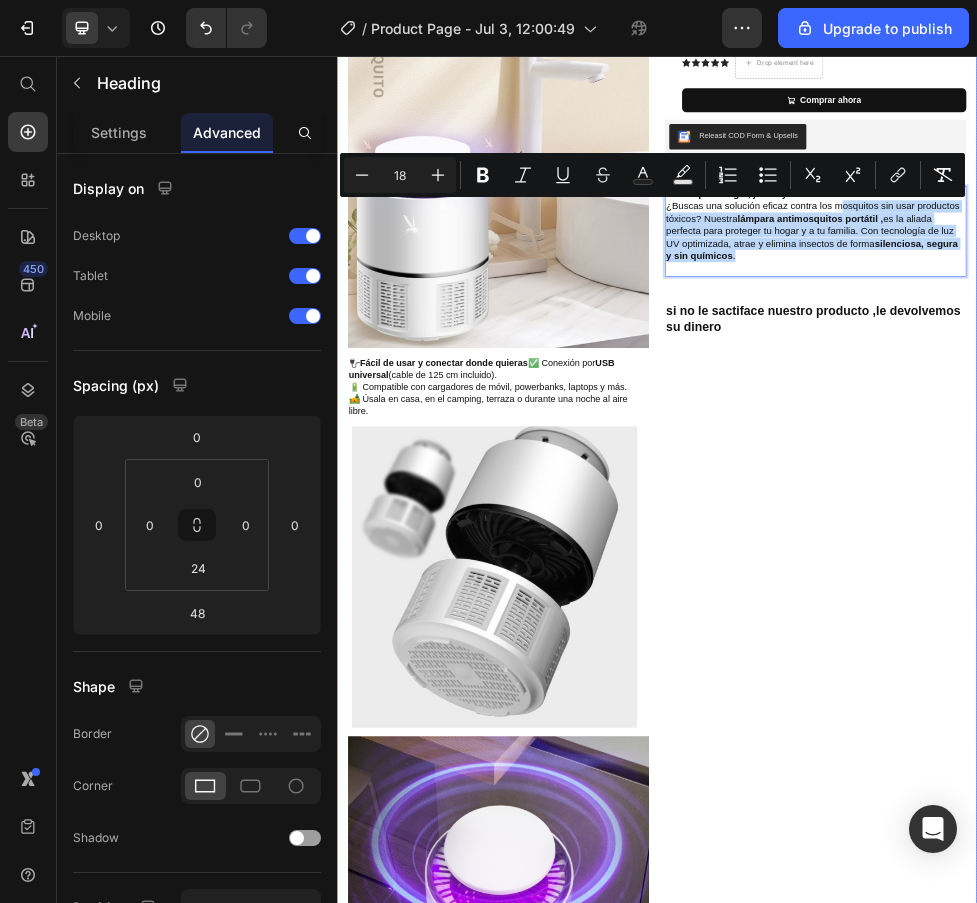 drag, startPoint x: 1272, startPoint y: 329, endPoint x: 1261, endPoint y: 498, distance: 169.3576 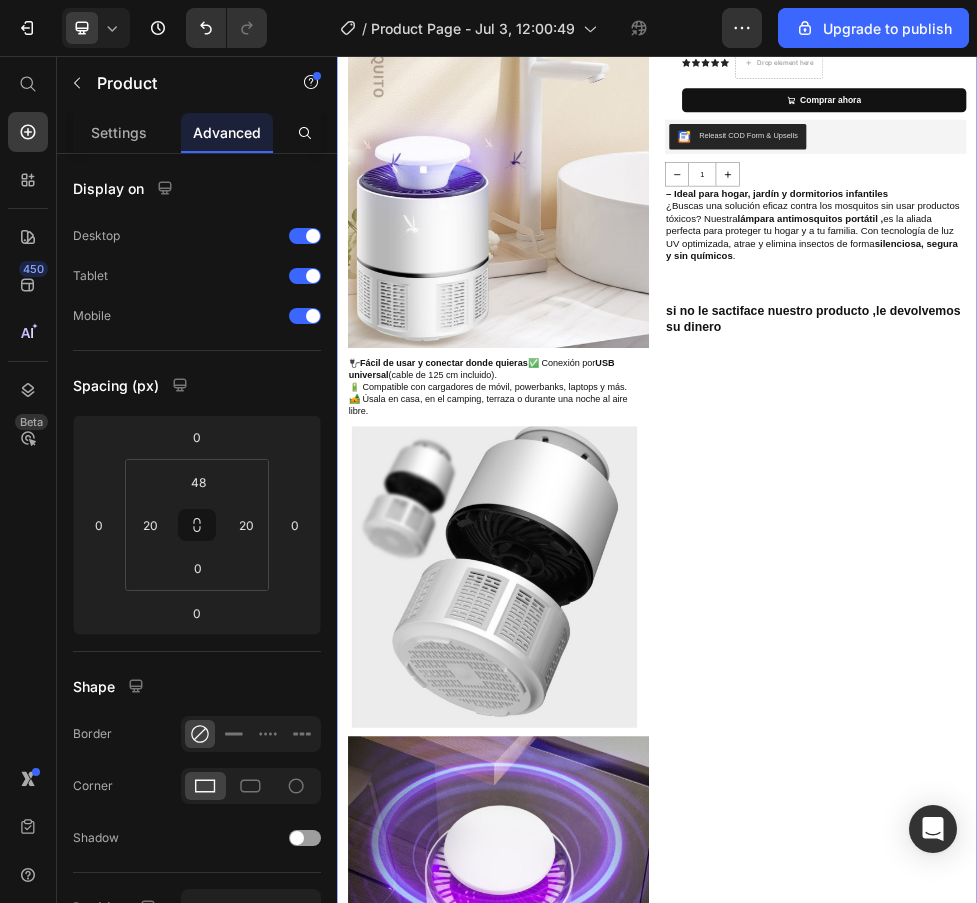click on "Icon Icon Icon Icon Icon Icon List
Drop element here Row Heading Row
Comprar ahora Add to Cart Row Row Releasit COD Form & Upsells Releasit COD Form & Upsells 1 Product Quantity ⁠⁠⁠⁠⁠⁠⁠ – Ideal para hogar, jardín y dormitorios infantiles ¿Buscas una solución eficaz contra los mosquitos sin usar productos tóxicos? Nuestra  lámpara antimosquitos portátil ,  es la aliada perfecta para proteger tu hogar y a tu familia. Con tecnología de luz UV optimizada, atrae y elimina insectos de forma  silenciosa, segura y sin químicos . Heading   48 si no le sactiface nuestro producto ,le devolvemos su dinero  Heading" at bounding box center (1234, 967) 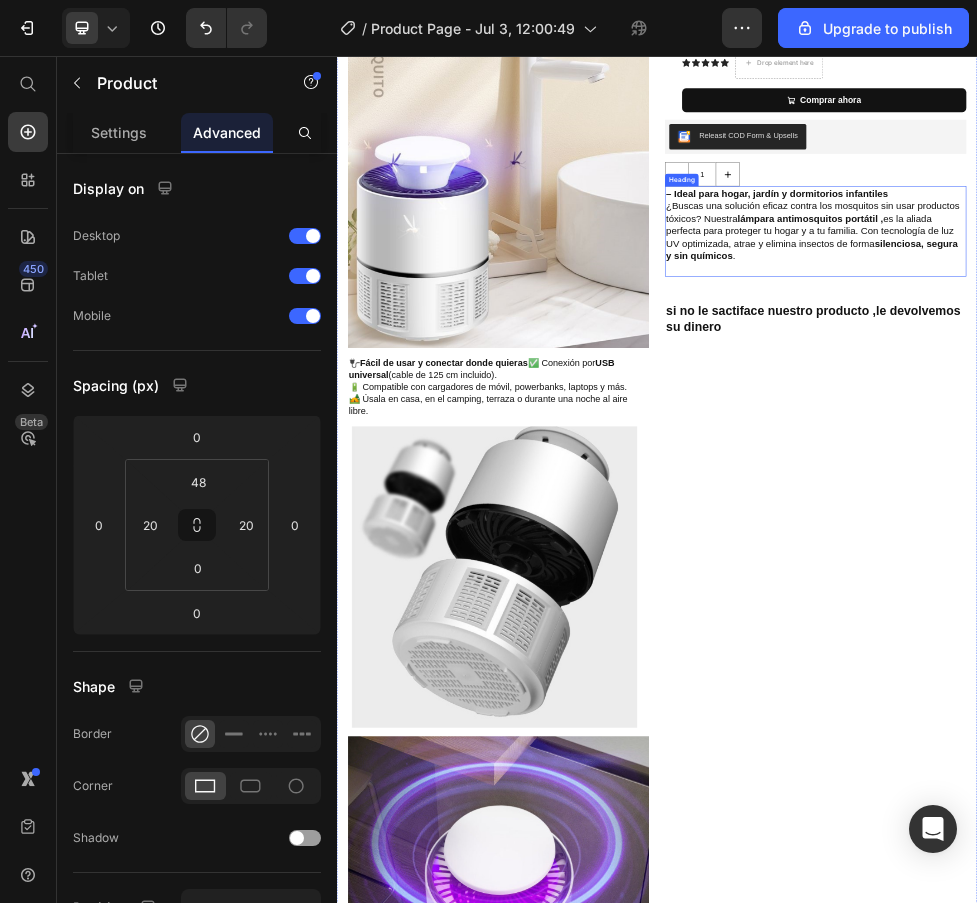 click on "– Ideal para hogar, jardín y dormitorios infantiles" at bounding box center [1162, 314] 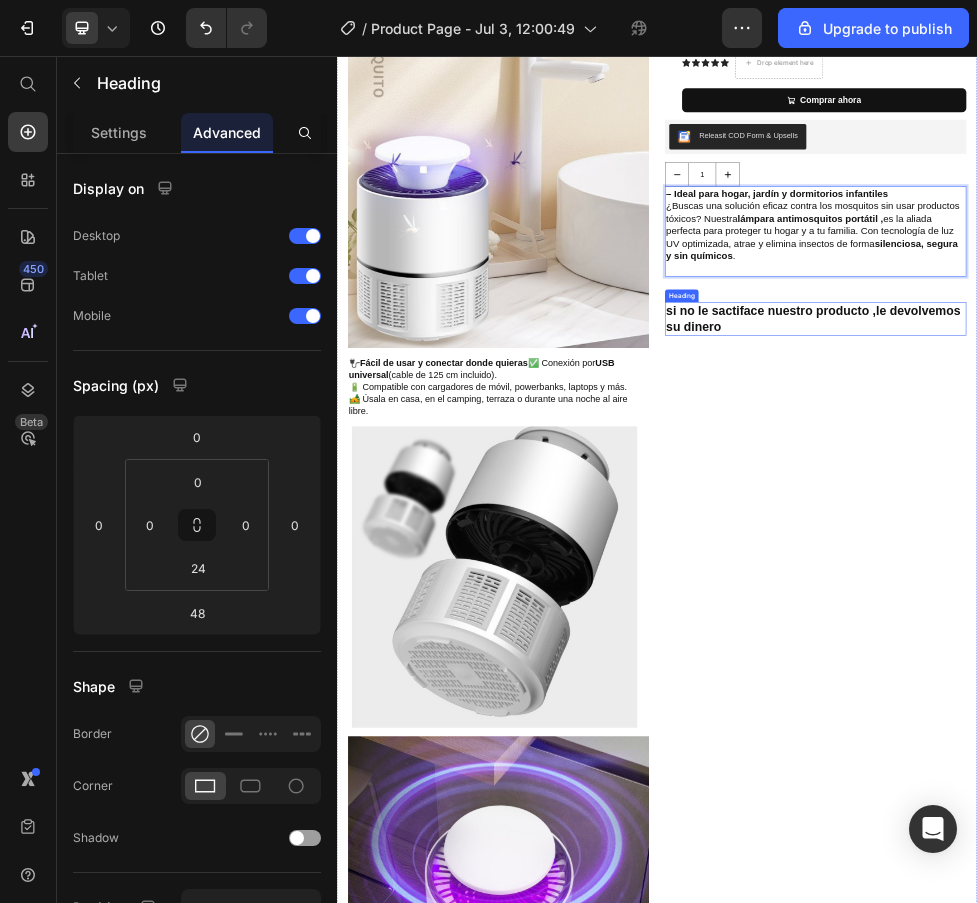 drag, startPoint x: 1173, startPoint y: 367, endPoint x: 1171, endPoint y: 521, distance: 154.01299 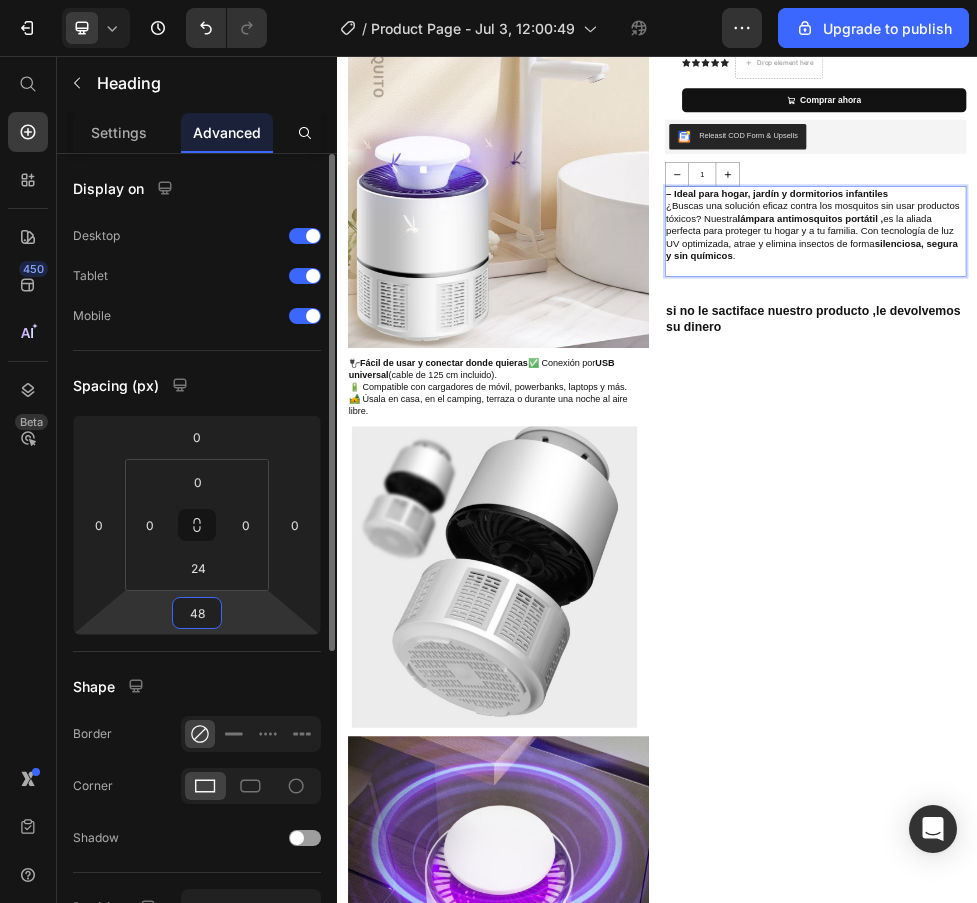 click on "48" at bounding box center (197, 613) 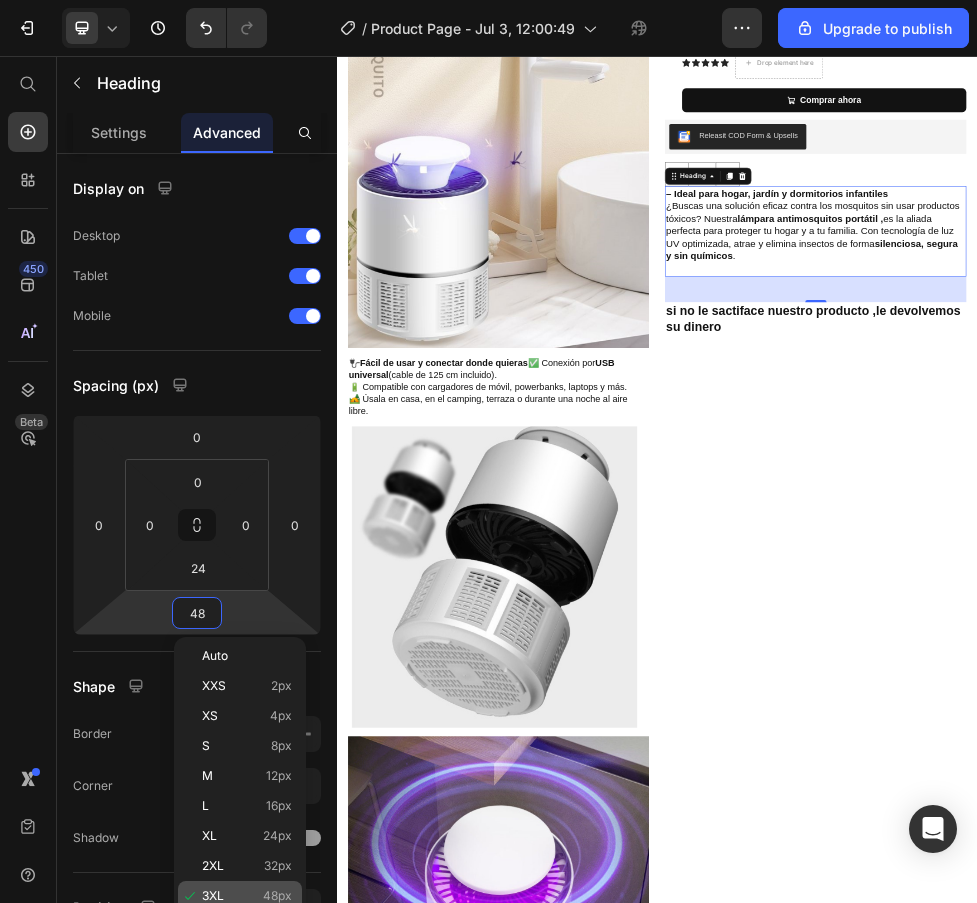 click on "48px" at bounding box center [277, 896] 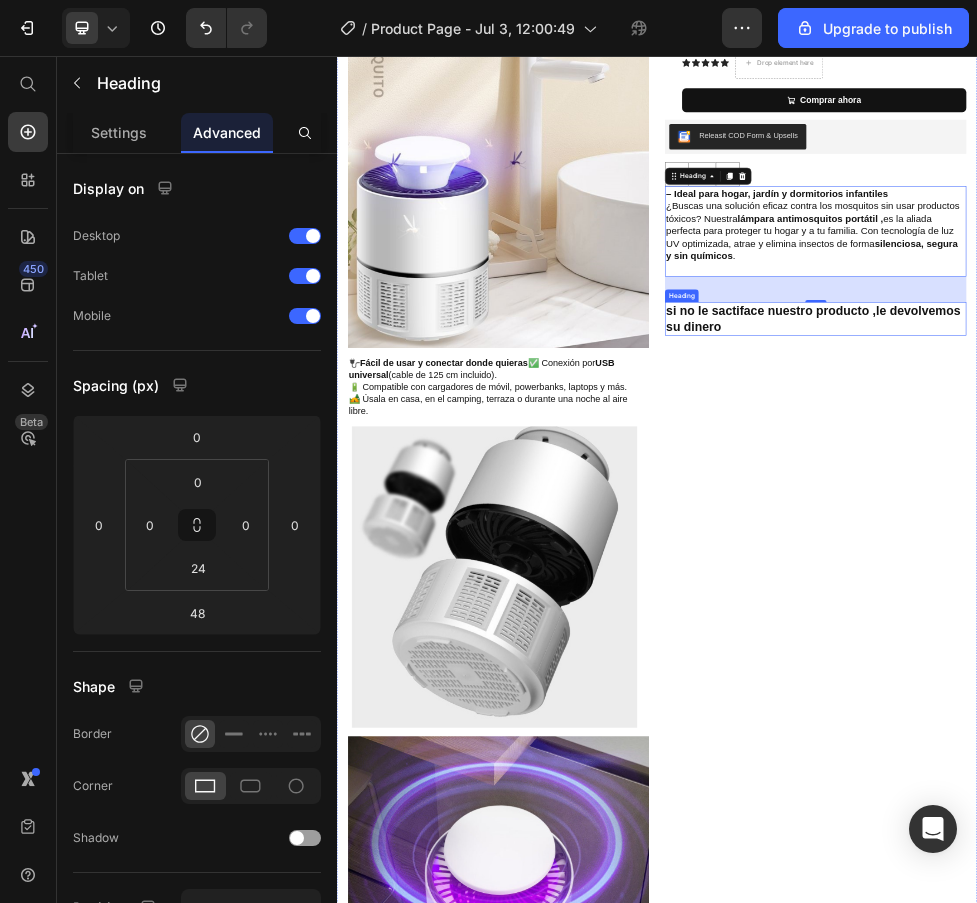 click on "si no le sactiface nuestro producto ,le devolvemos su dinero" at bounding box center [1234, 550] 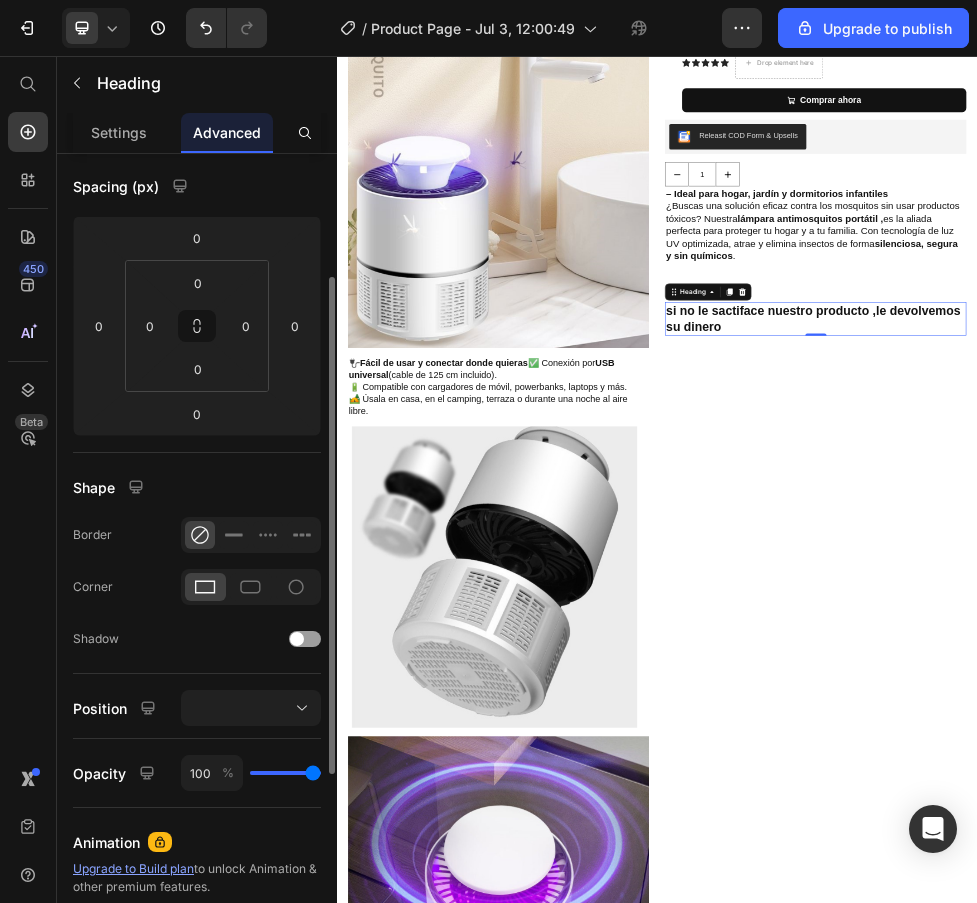 scroll, scrollTop: 99, scrollLeft: 0, axis: vertical 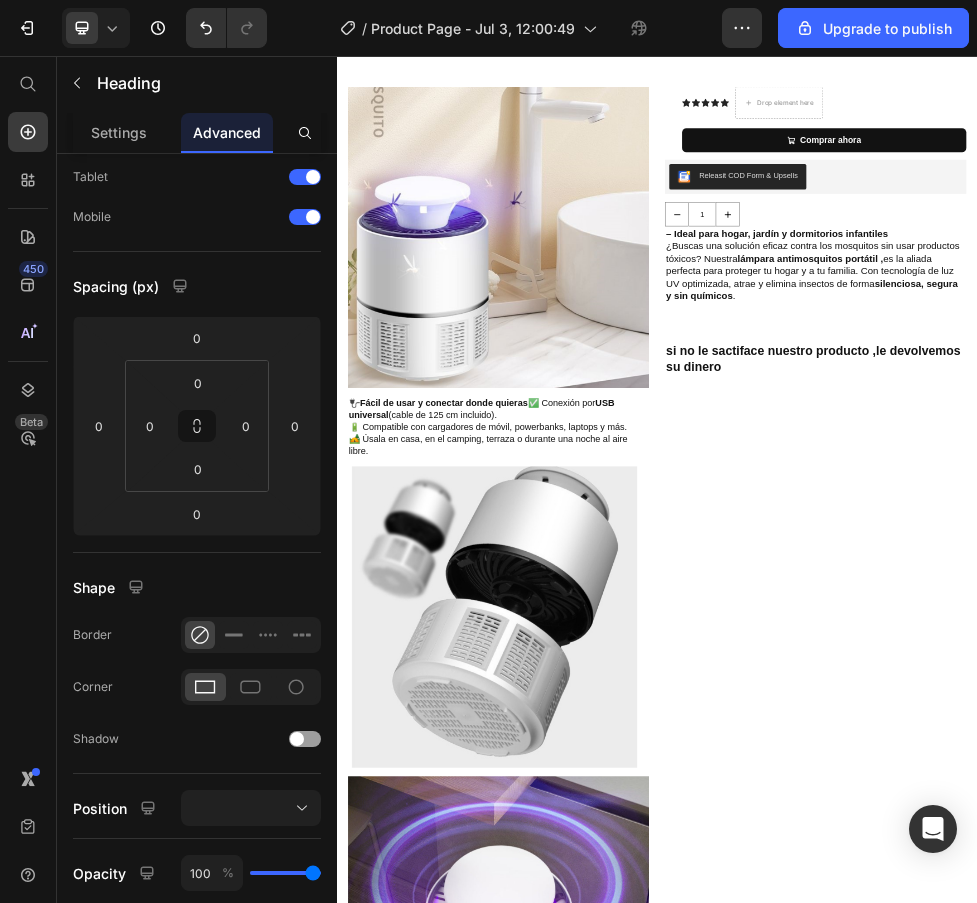 click on "si no le sactiface nuestro producto ,le devolvemos su dinero" at bounding box center (1234, 625) 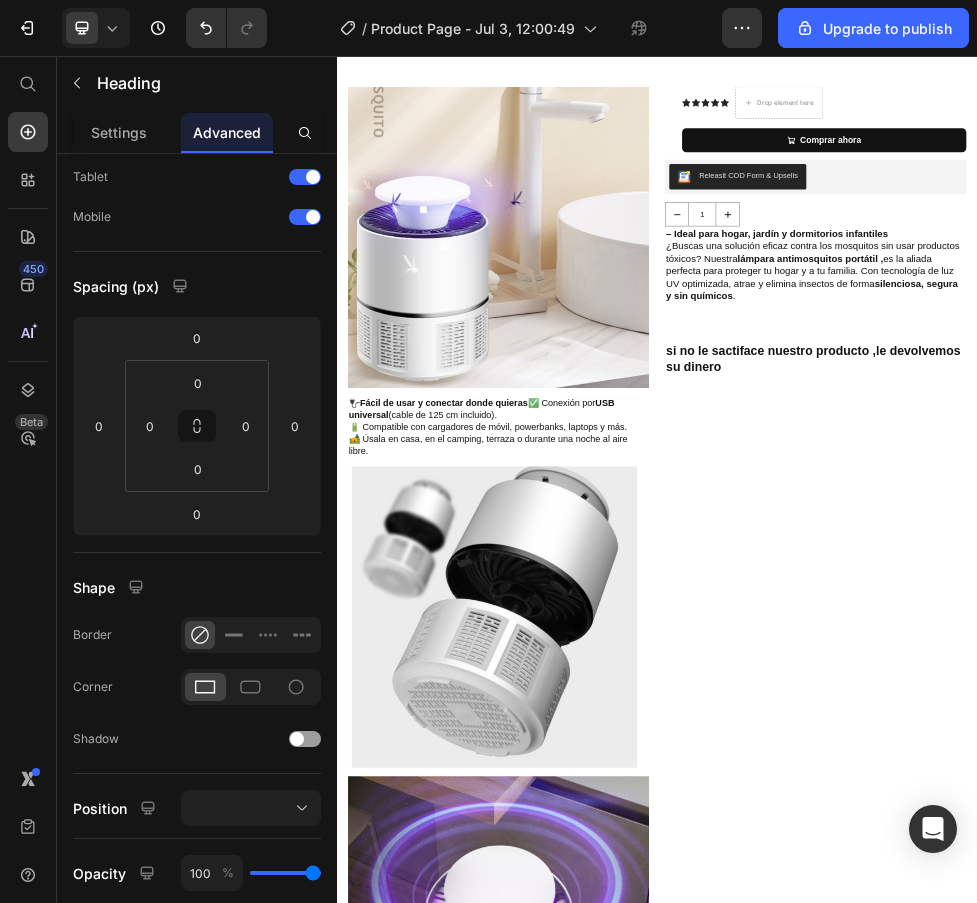 click on "si no le sactiface nuestro producto ,le devolvemos su dinero" at bounding box center (1234, 625) 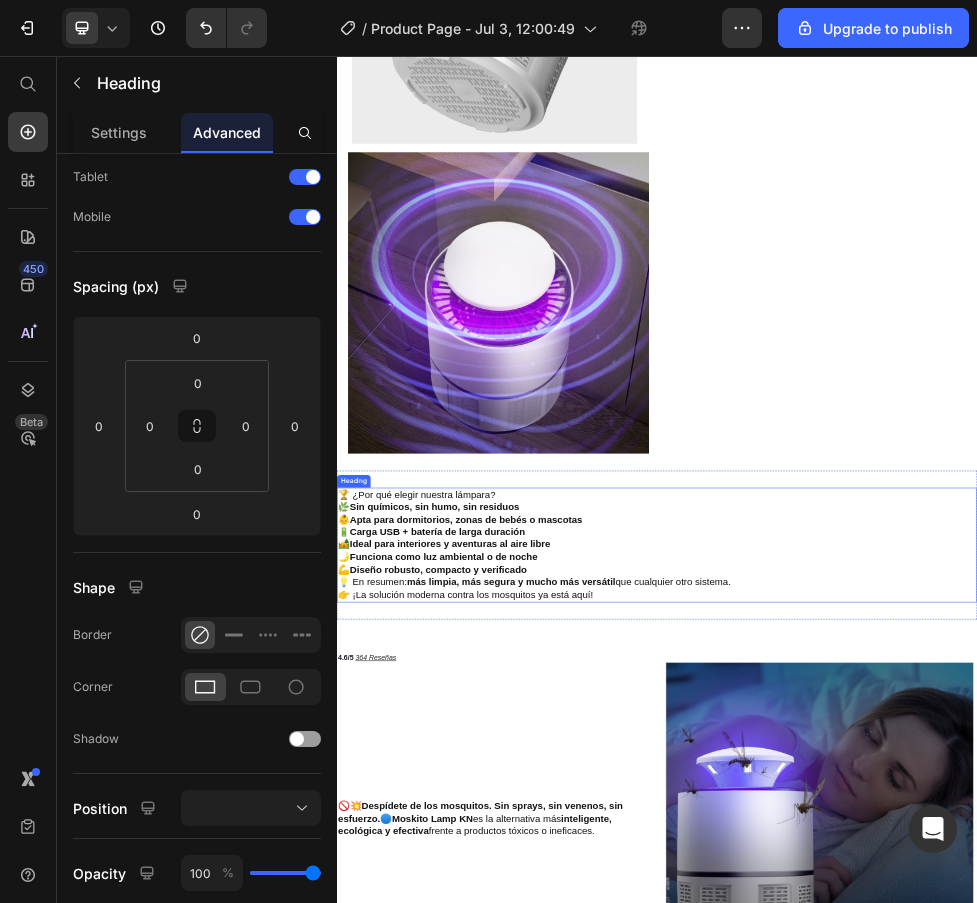 scroll, scrollTop: 1582, scrollLeft: 0, axis: vertical 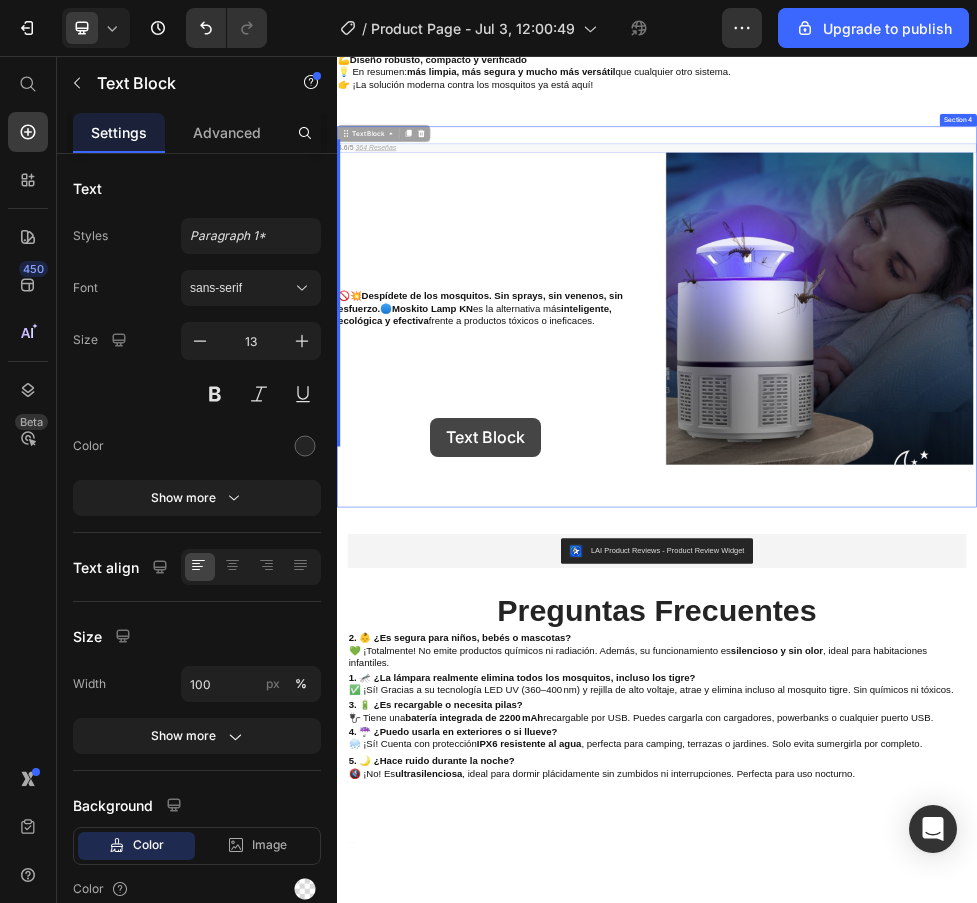 drag, startPoint x: 421, startPoint y: 1124, endPoint x: 511, endPoint y: 734, distance: 400.2499 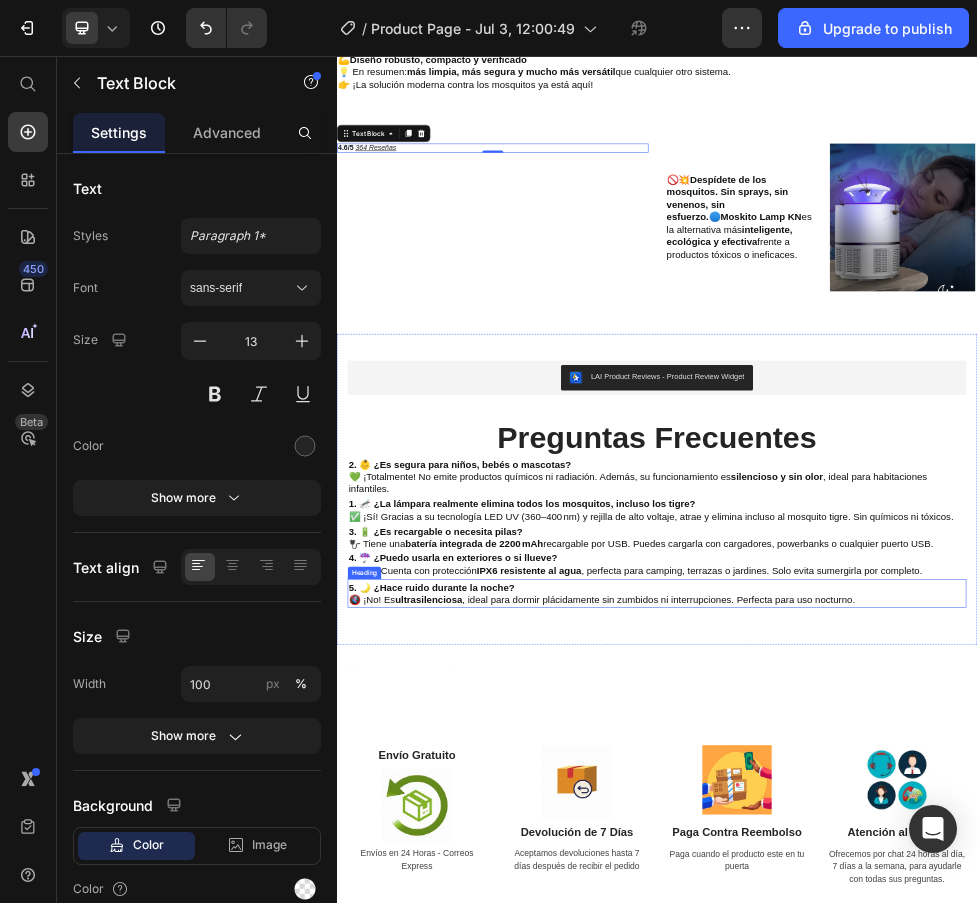 scroll, scrollTop: 2307, scrollLeft: 0, axis: vertical 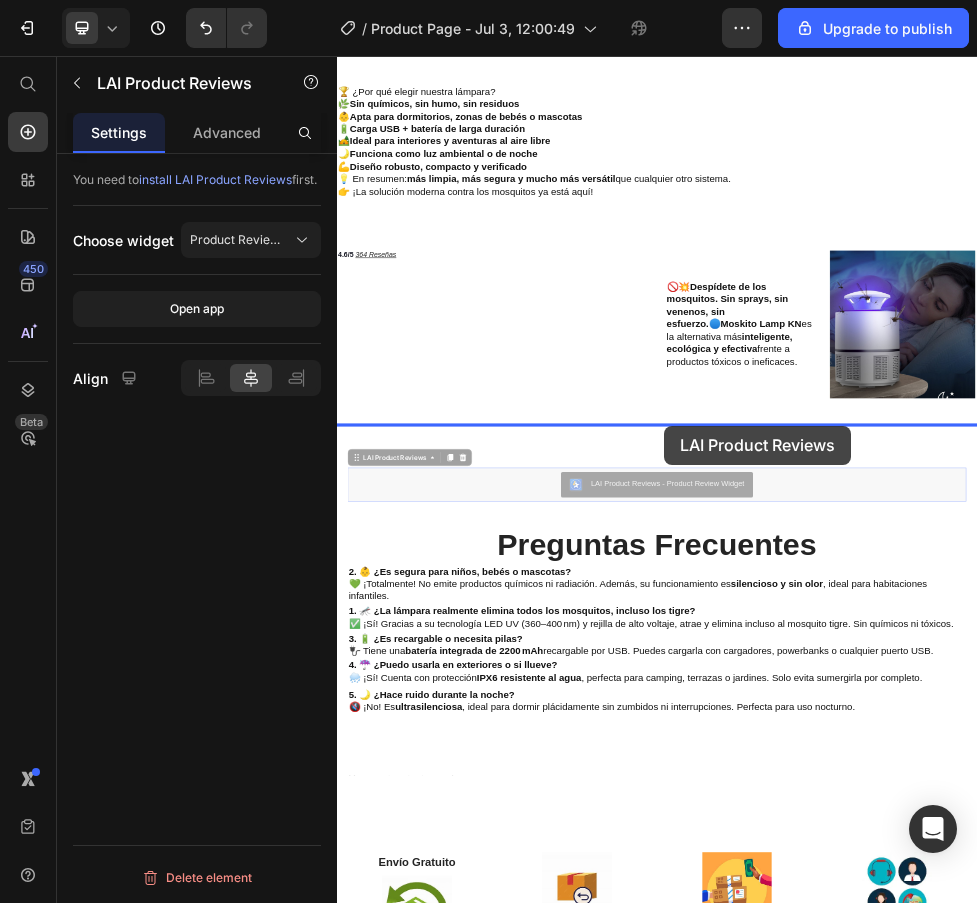 drag, startPoint x: 955, startPoint y: 811, endPoint x: 950, endPoint y: 749, distance: 62.201286 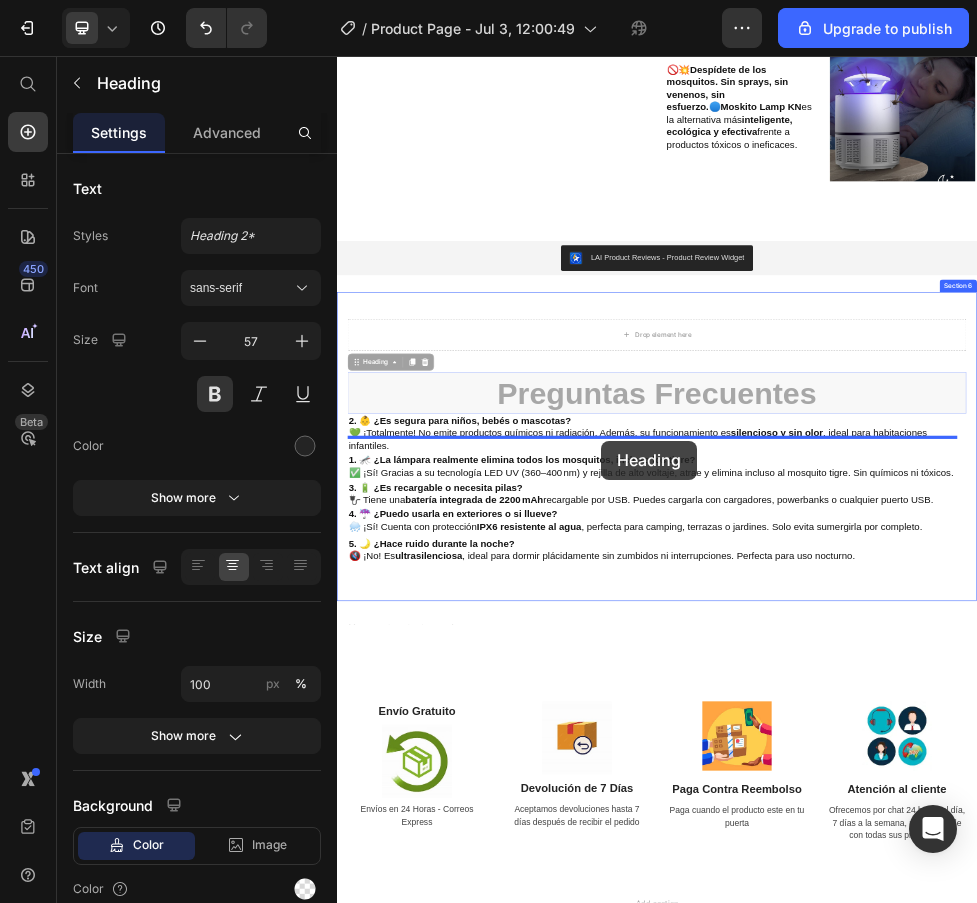 scroll, scrollTop: 2766, scrollLeft: 0, axis: vertical 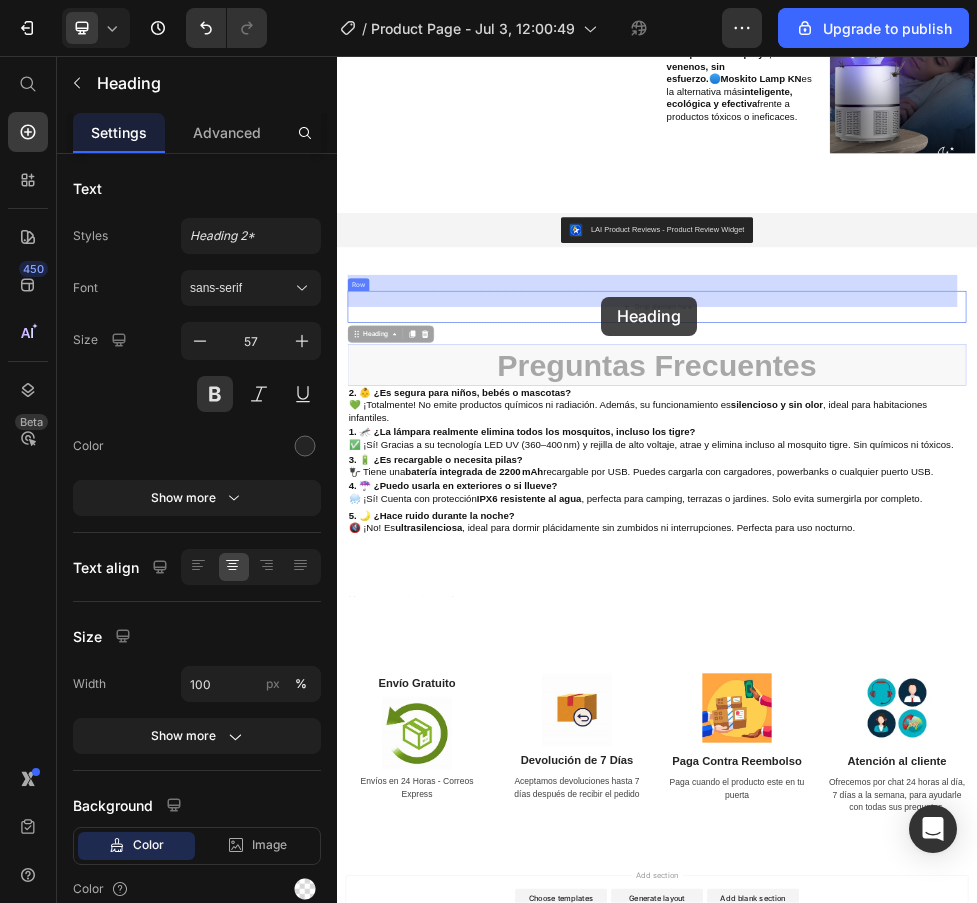 drag, startPoint x: 841, startPoint y: 1074, endPoint x: 832, endPoint y: 507, distance: 567.0714 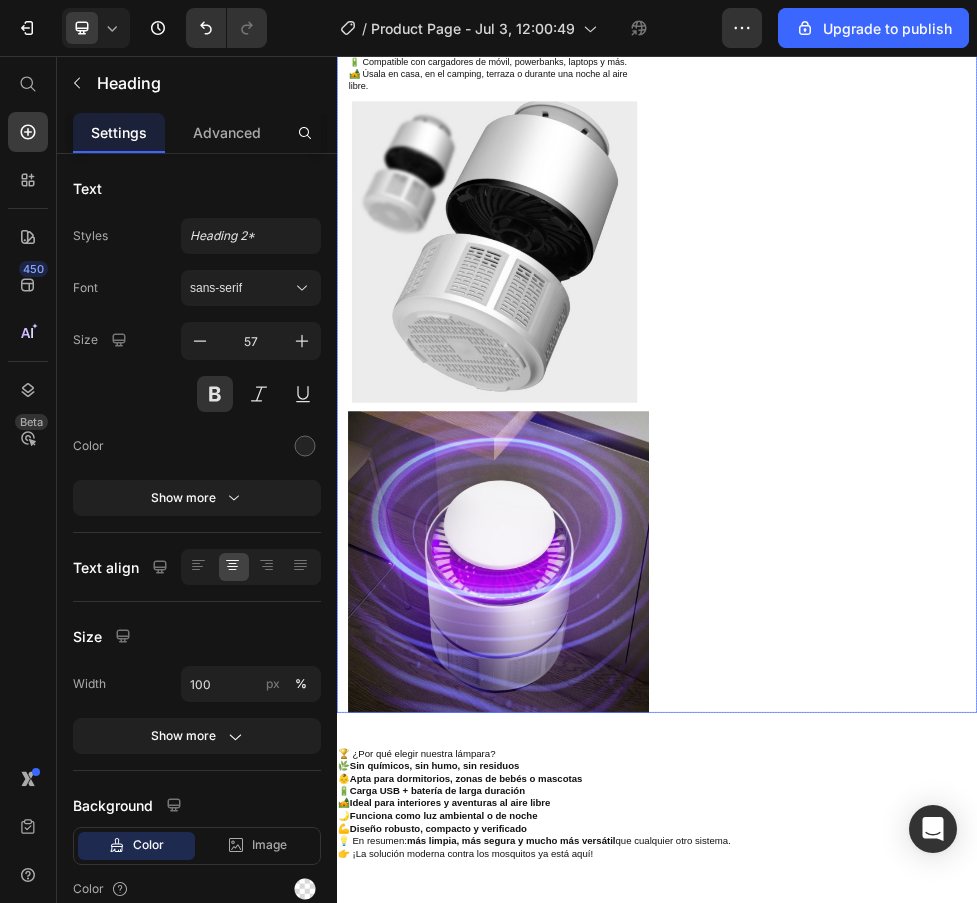 scroll, scrollTop: 766, scrollLeft: 0, axis: vertical 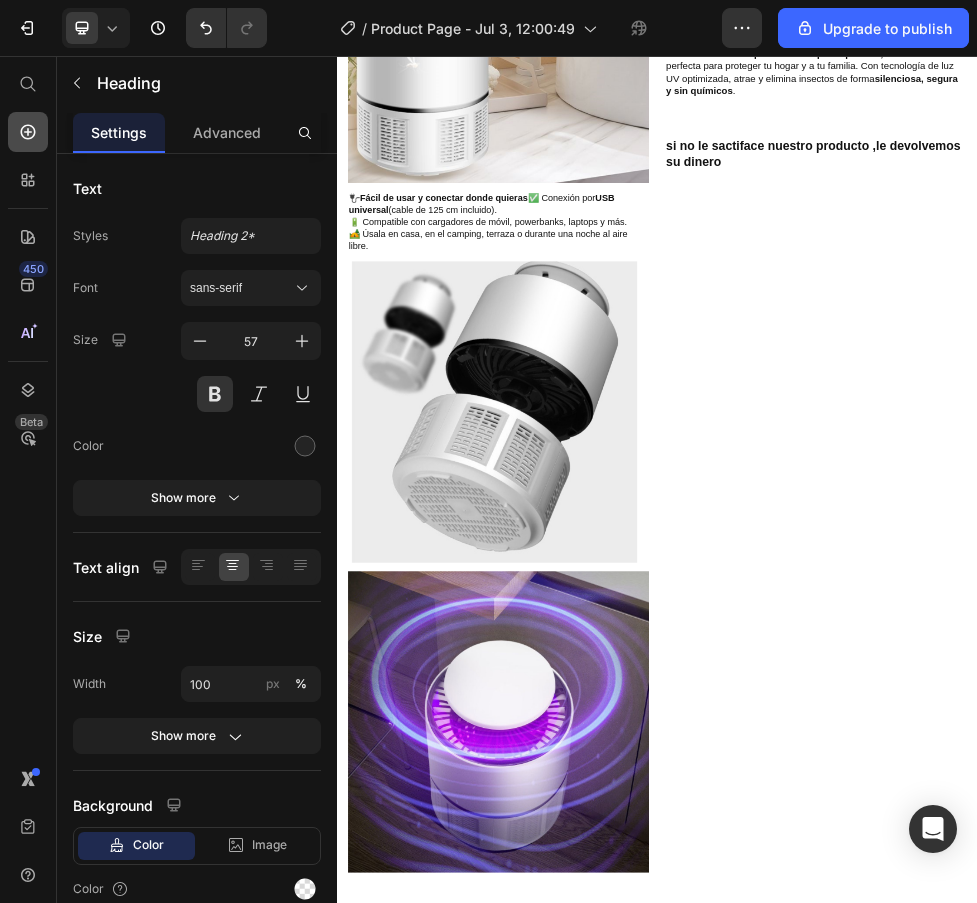 click 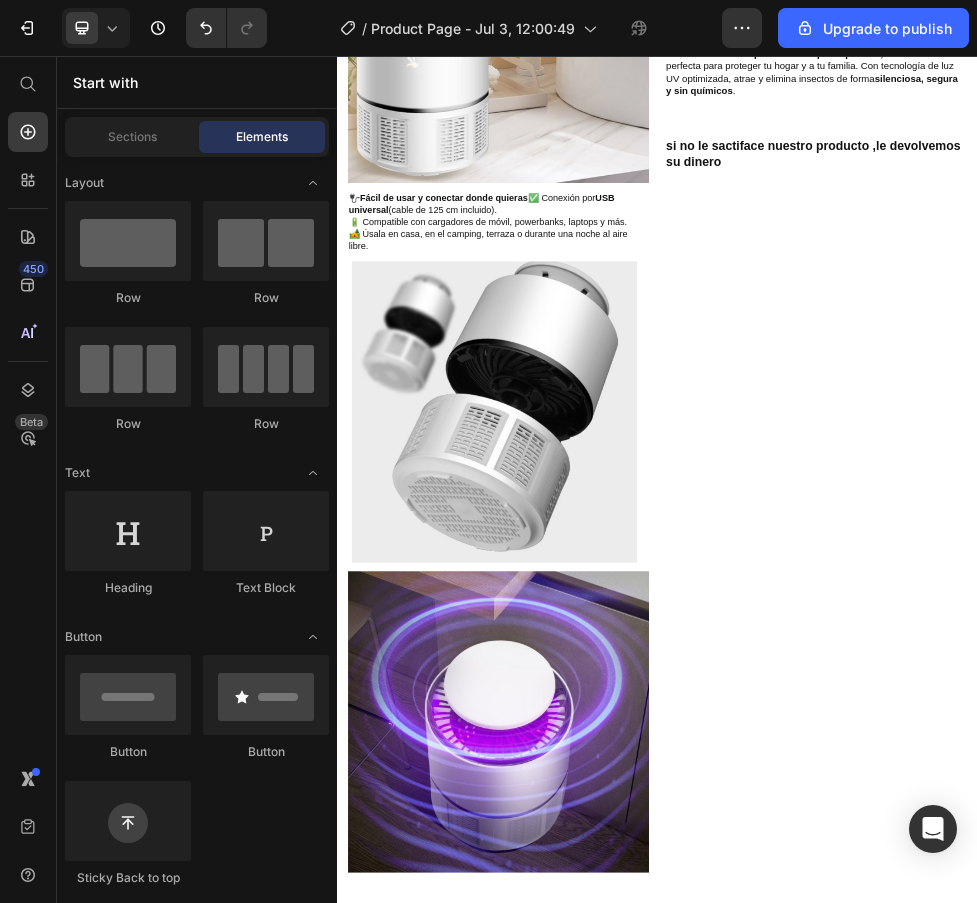 drag, startPoint x: 1028, startPoint y: 689, endPoint x: 1038, endPoint y: 710, distance: 23.259407 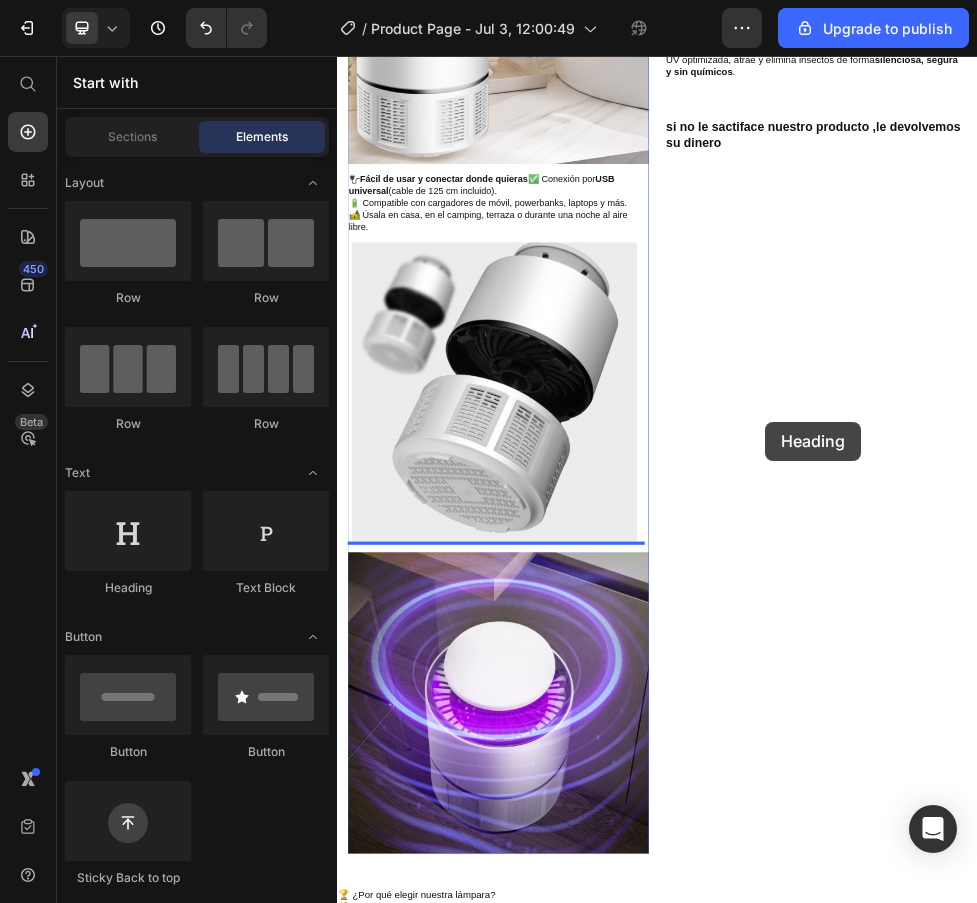 scroll, scrollTop: 815, scrollLeft: 0, axis: vertical 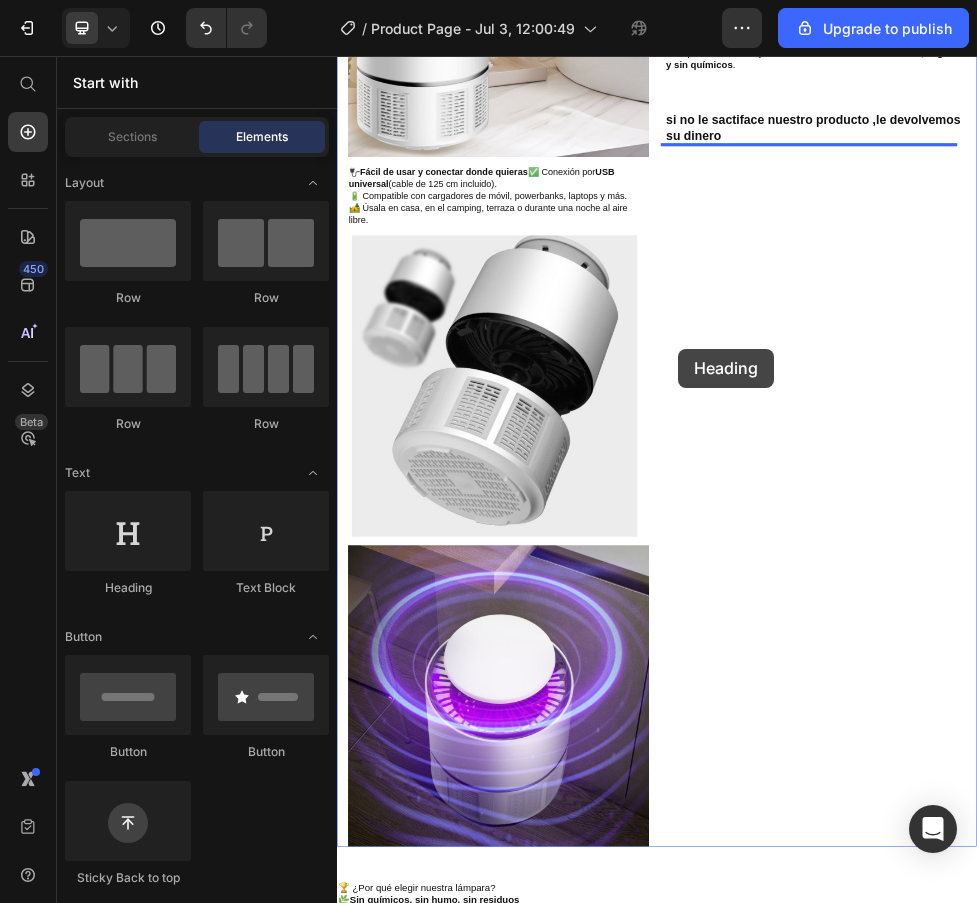 drag, startPoint x: 474, startPoint y: 612, endPoint x: 976, endPoint y: 605, distance: 502.0488 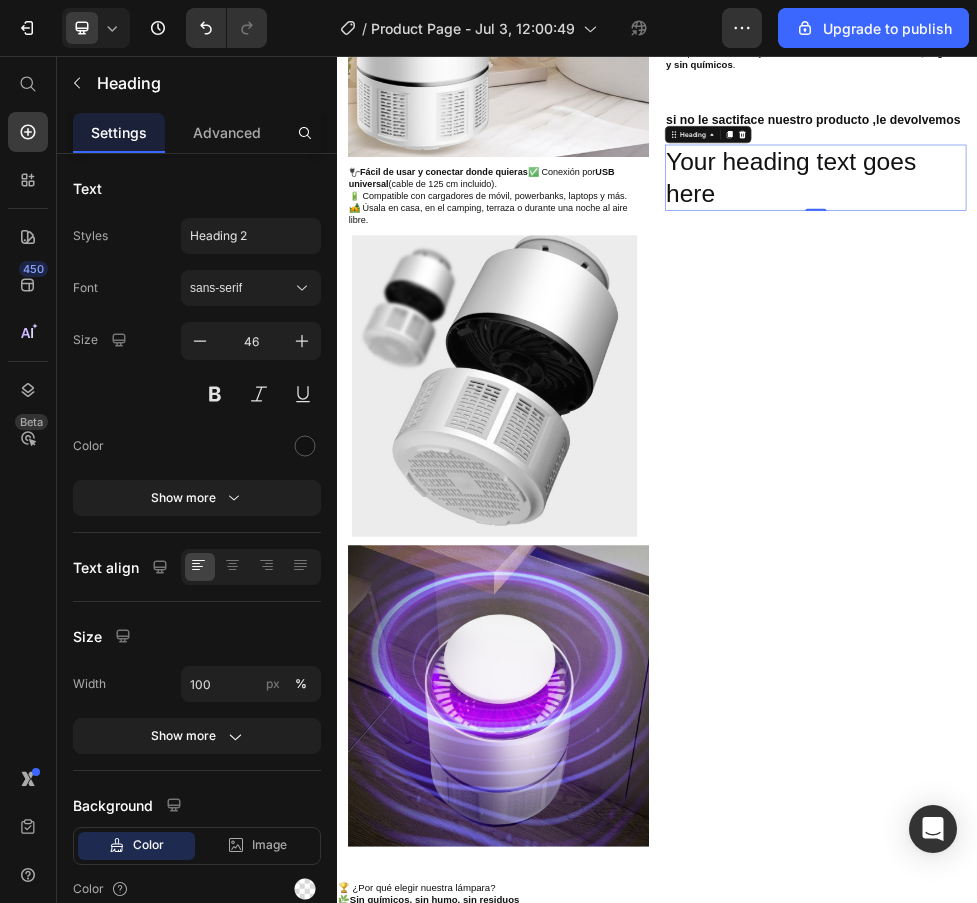 click on "Your heading text goes here" at bounding box center [1234, 285] 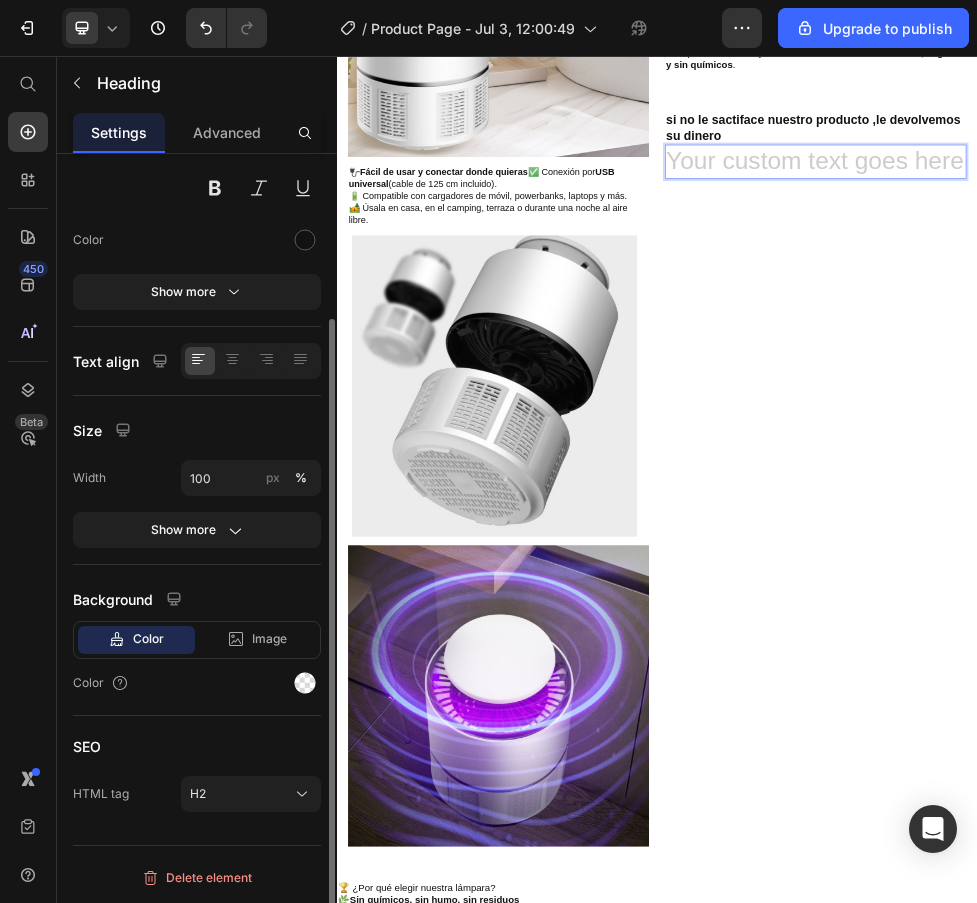 scroll, scrollTop: 0, scrollLeft: 0, axis: both 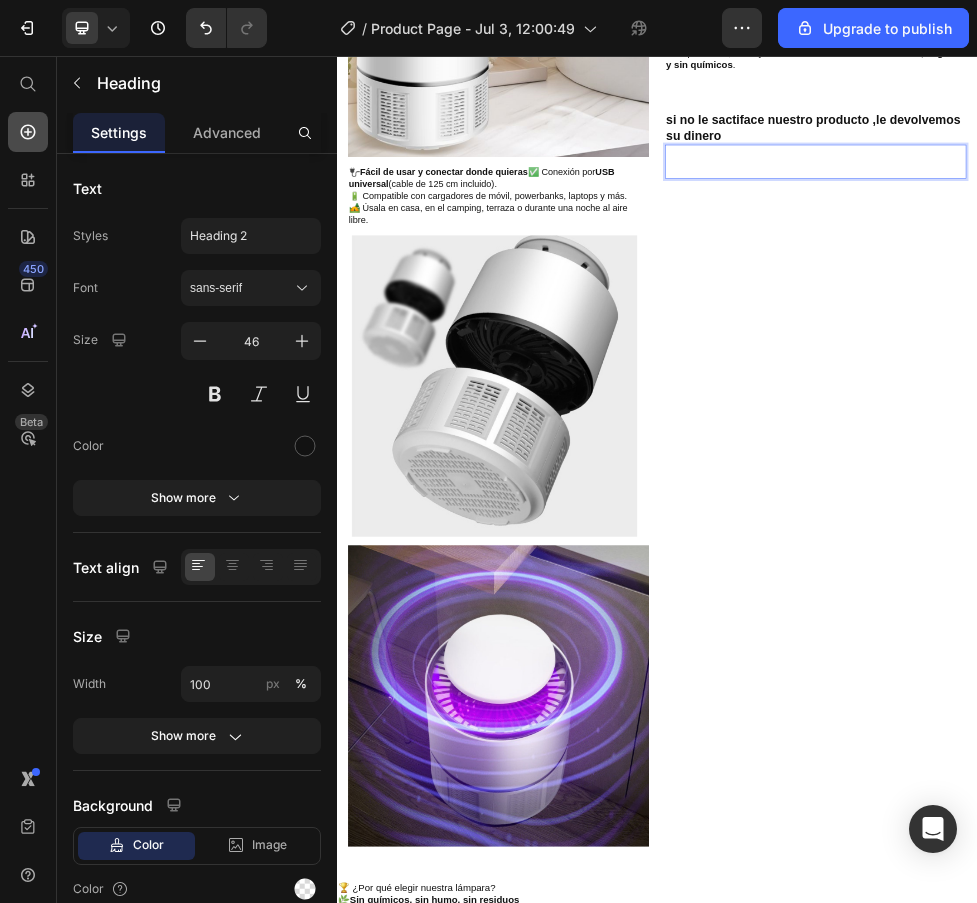 click 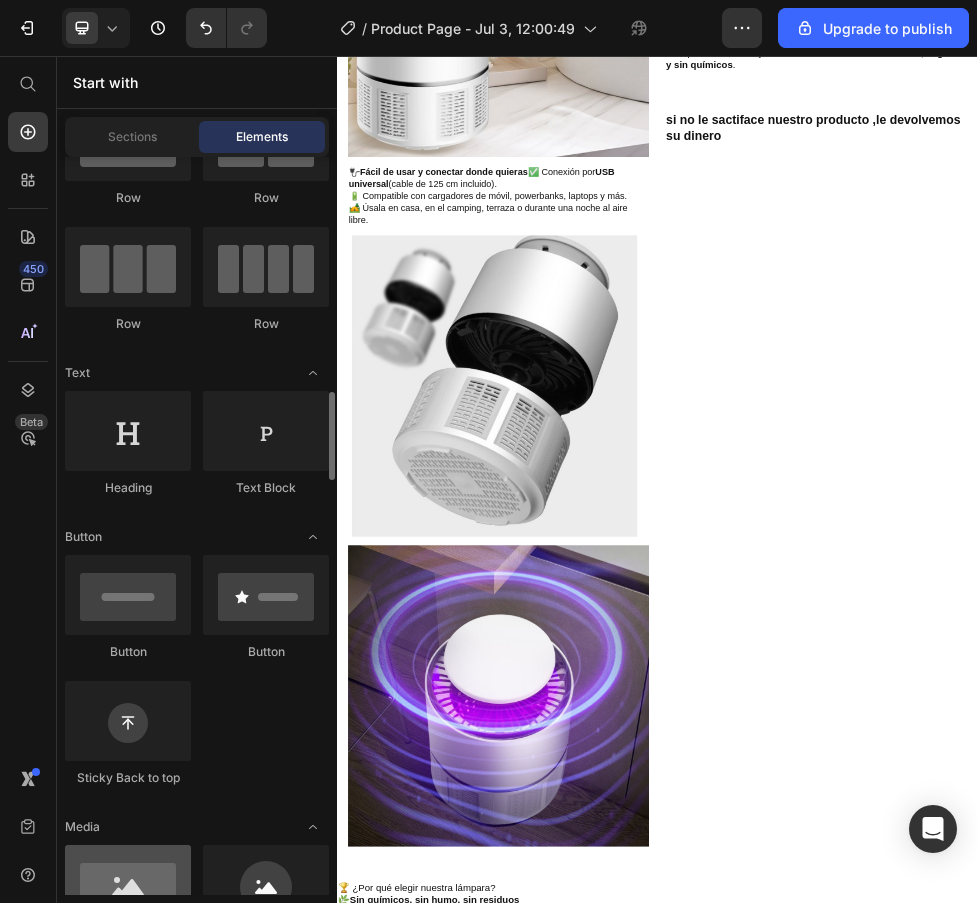 scroll, scrollTop: 300, scrollLeft: 0, axis: vertical 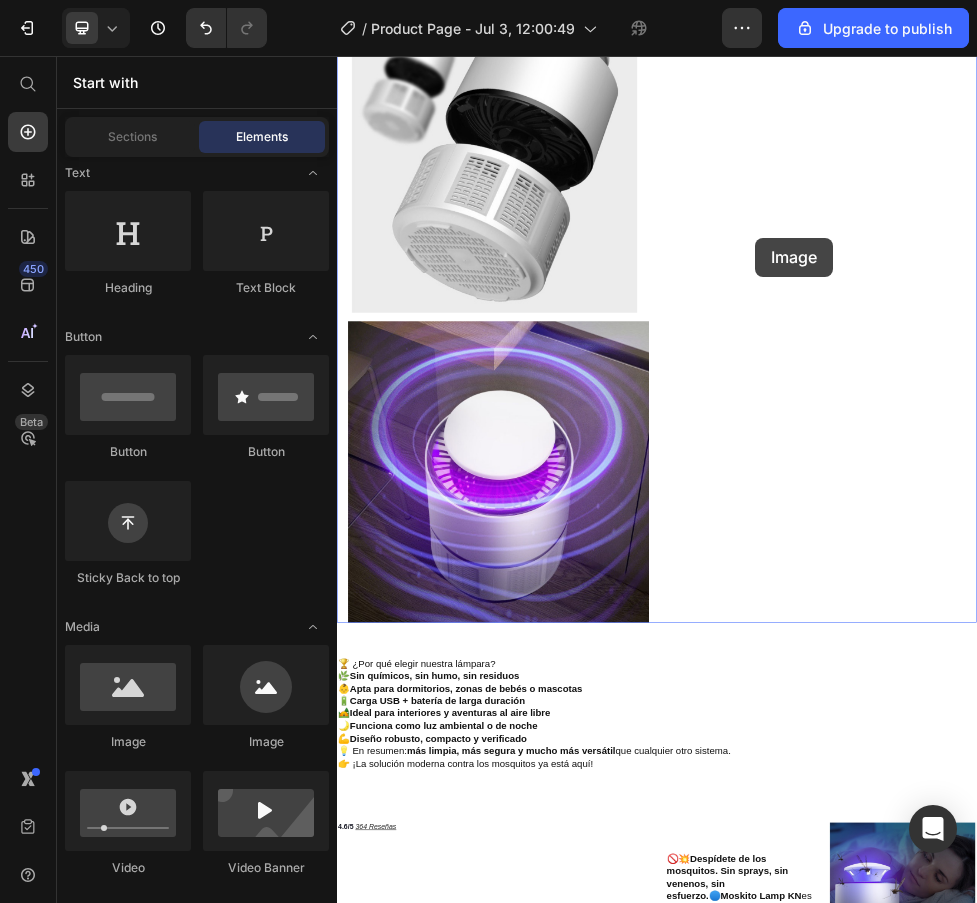drag, startPoint x: 477, startPoint y: 755, endPoint x: 828, endPoint y: 856, distance: 365.24237 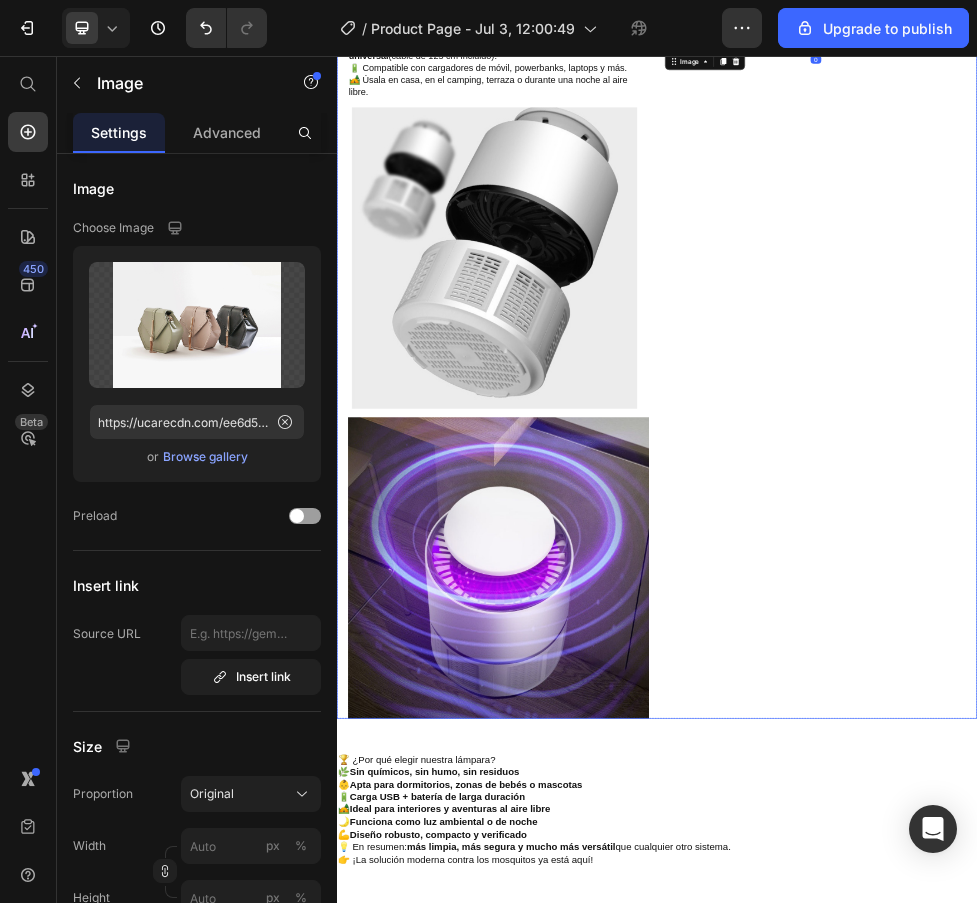 scroll, scrollTop: 1035, scrollLeft: 0, axis: vertical 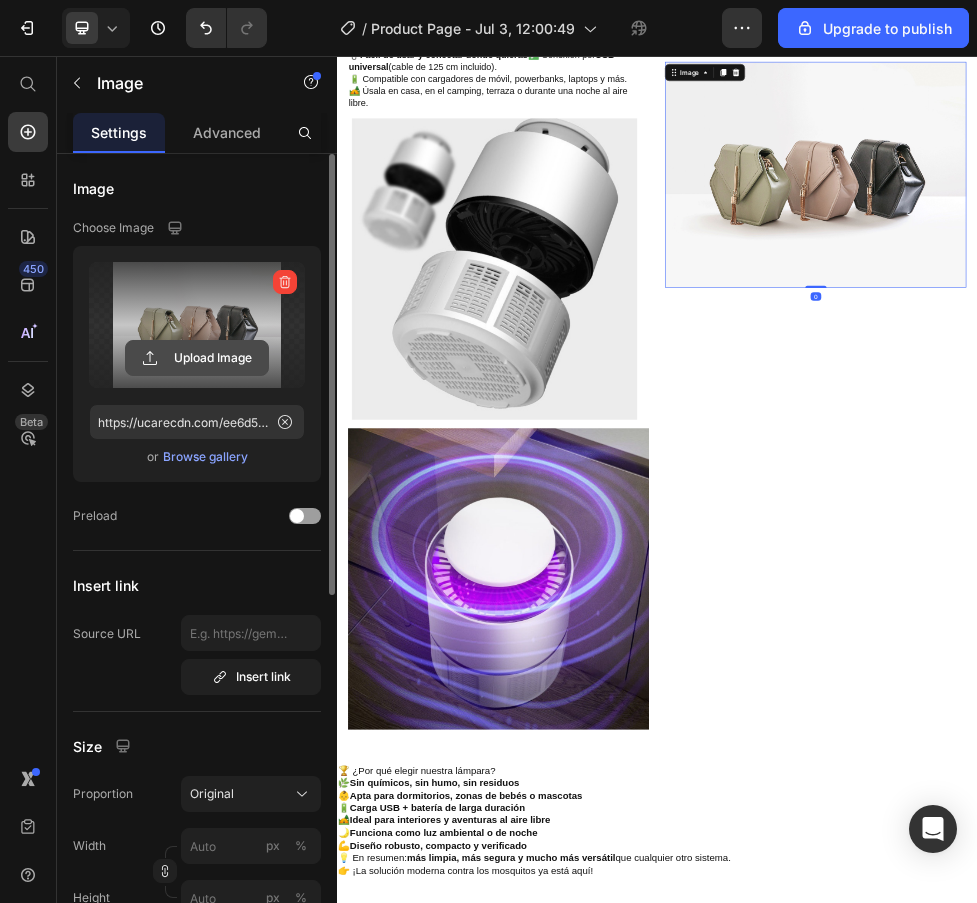 click 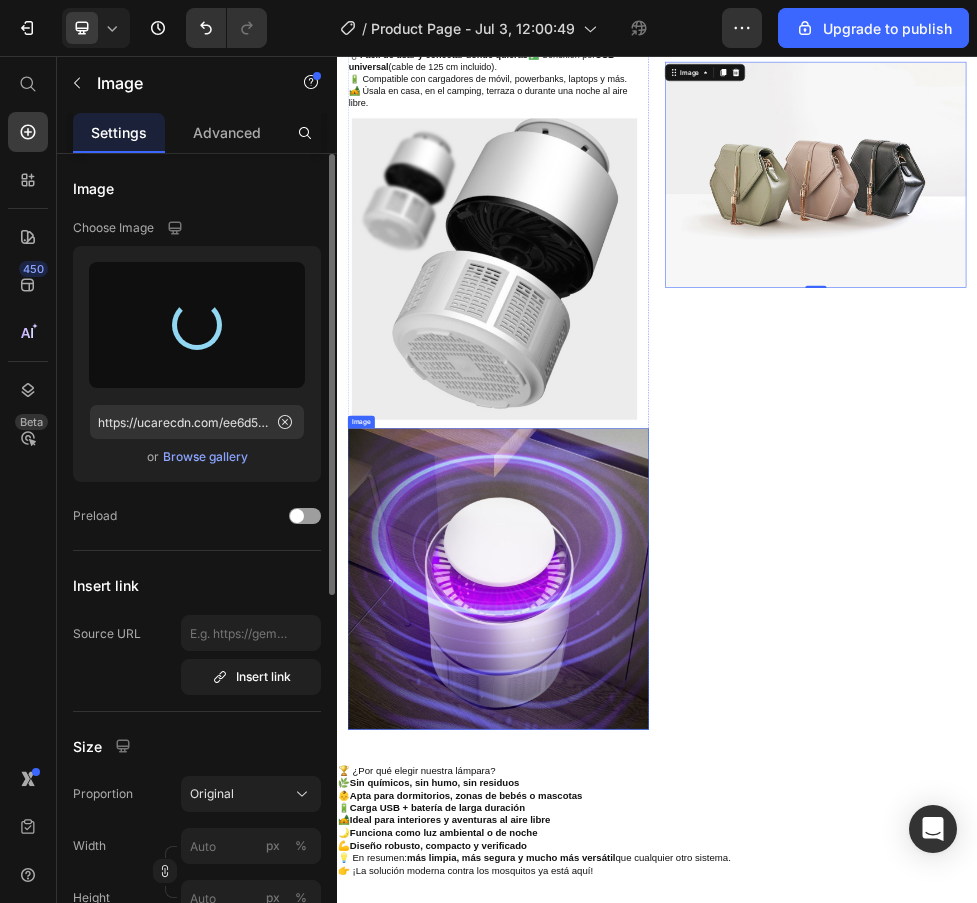 type on "https://cdn.shopify.com/s/files/1/0911/1112/9467/files/gempages_566395840294290447-4b1cb9be-3a4f-4a42-9bae-3d55379dde5a.png" 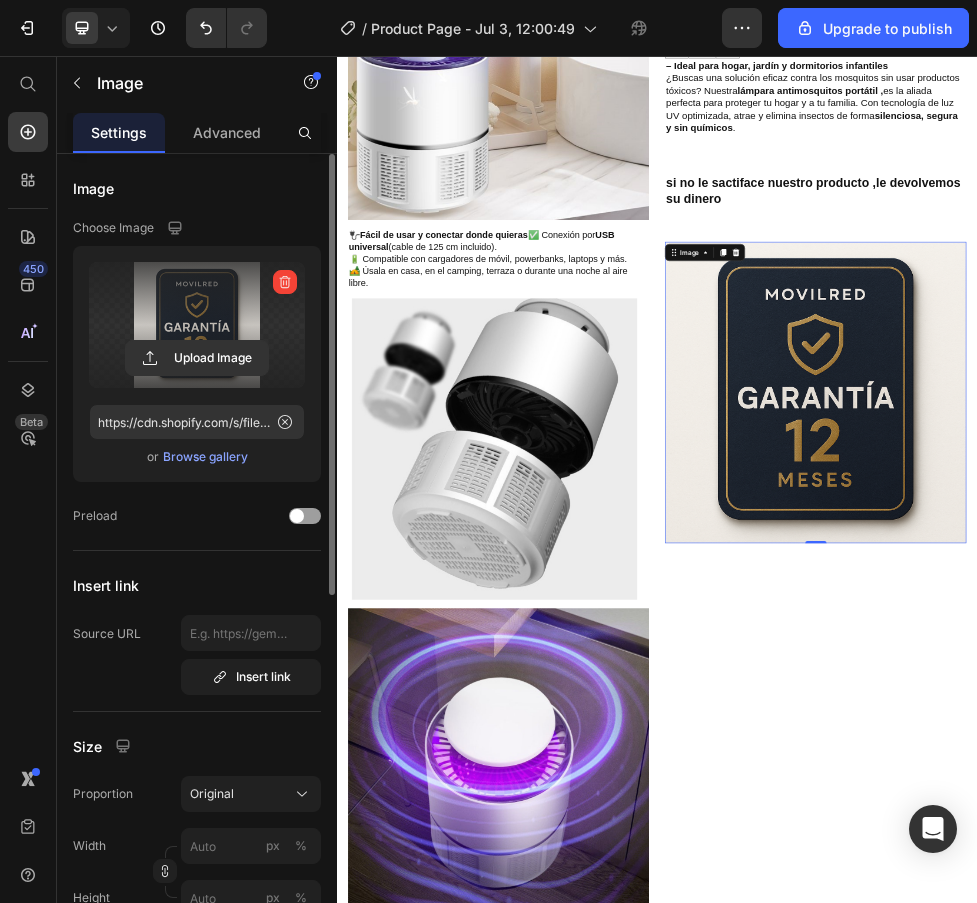 scroll, scrollTop: 535, scrollLeft: 0, axis: vertical 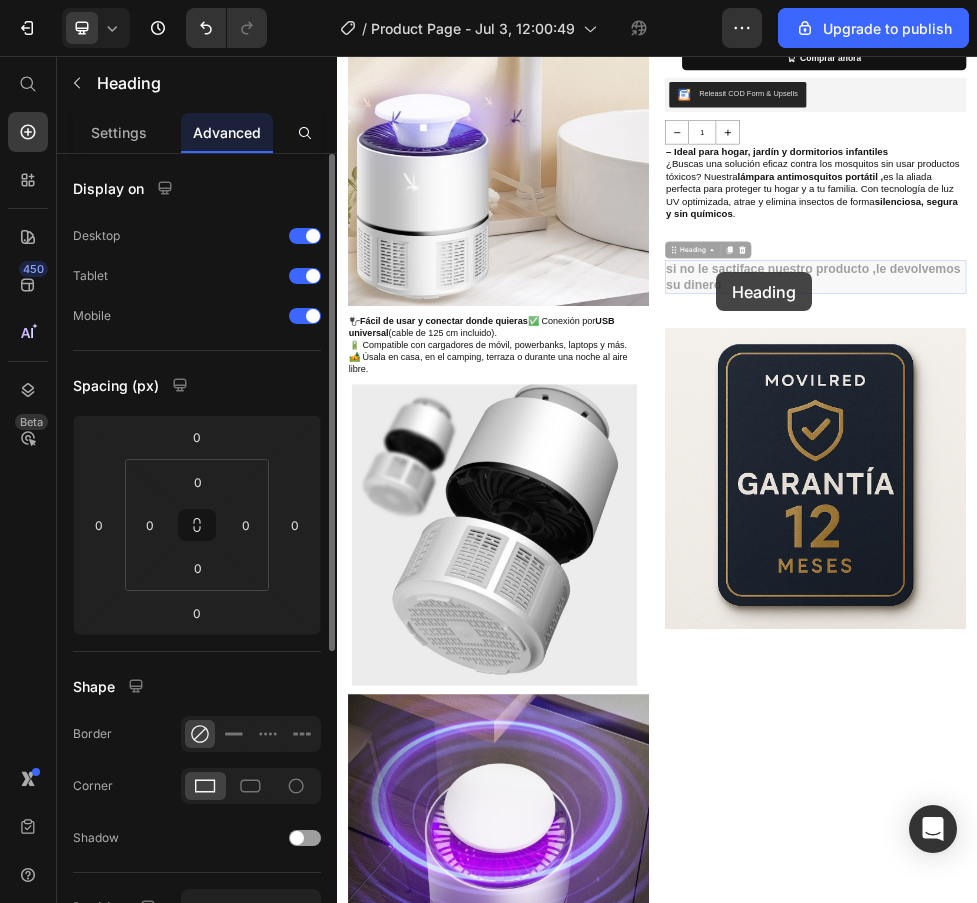 drag, startPoint x: 1047, startPoint y: 461, endPoint x: 1122, endPoint y: 1267, distance: 809.48193 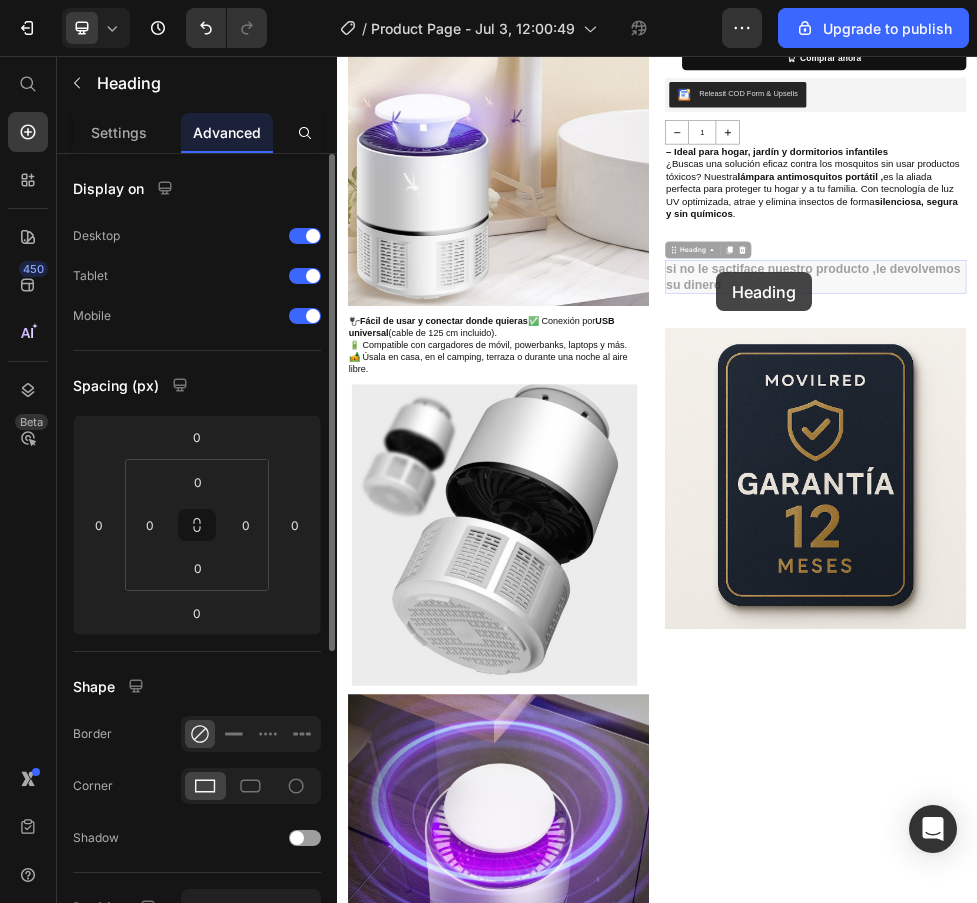 click on "Icon Icon Icon Icon Icon Icon List
Drop element here Row Heading Row
Comprar ahora Add to Cart Row Row Releasit COD Form & Upsells Releasit COD Form & Upsells 1 Product Quantity – Ideal para hogar, jardín y dormitorios infantiles ¿Buscas una solución eficaz contra los mosquitos sin usar productos tóxicos? Nuestra  lámpara antimosquitos portátil ,  es la aliada perfecta para proteger tu hogar y a tu familia. Con tecnología de luz UV optimizada, atrae y elimina insectos de forma  silenciosa, segura y sin químicos . Heading si no le sactiface nuestro producto ,le devolvemos su dinero  Heading   0 si no le sactiface nuestro producto ,le devolvemos su dinero  Heading   0 Heading Image" at bounding box center (1234, 889) 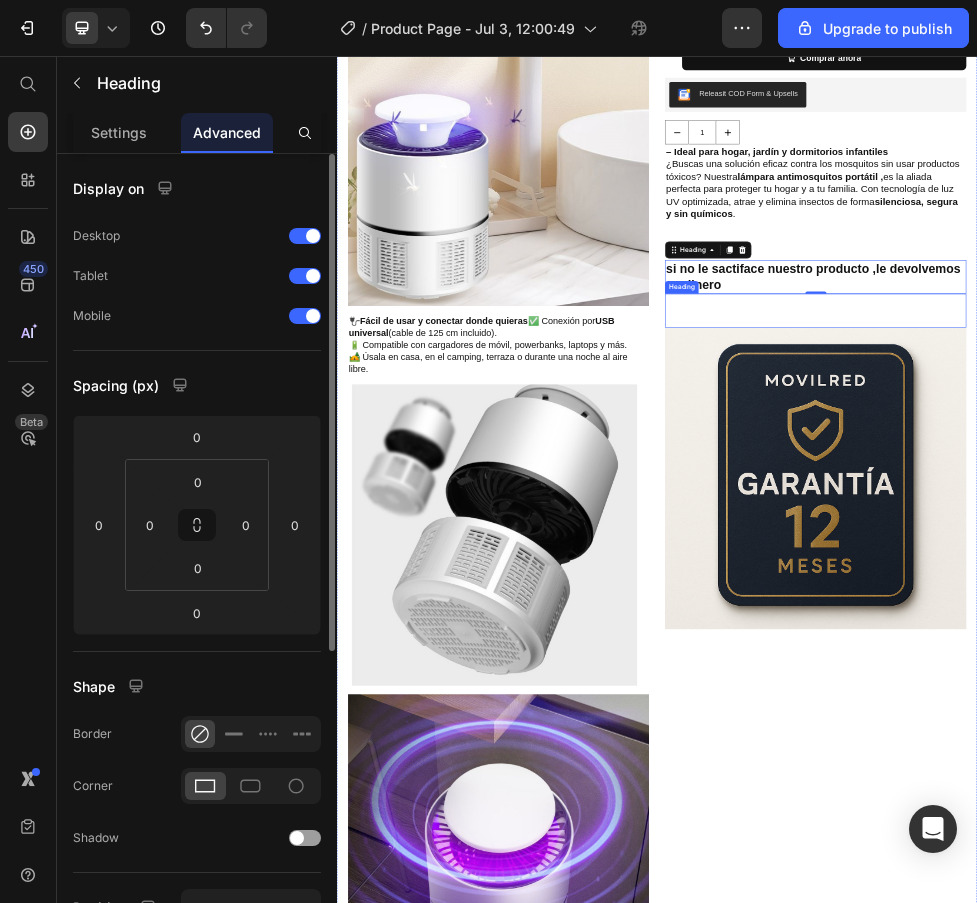 click at bounding box center (1234, 535) 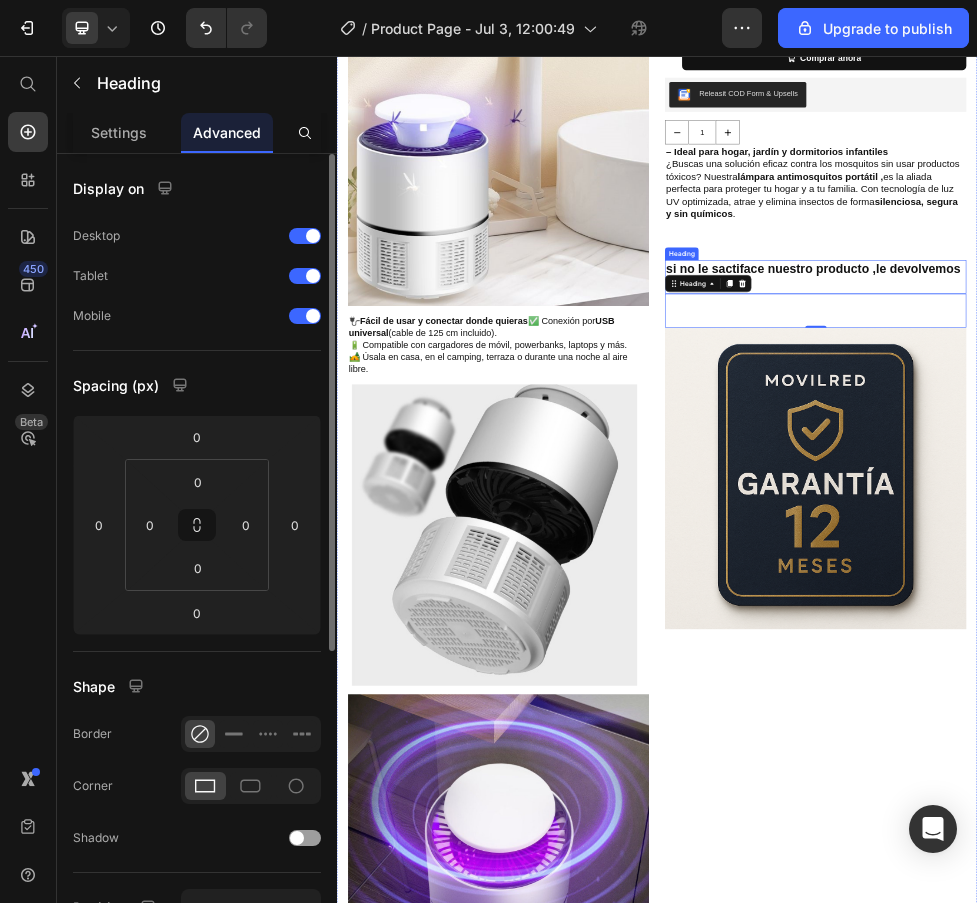 drag, startPoint x: 1212, startPoint y: 451, endPoint x: 1210, endPoint y: 539, distance: 88.02273 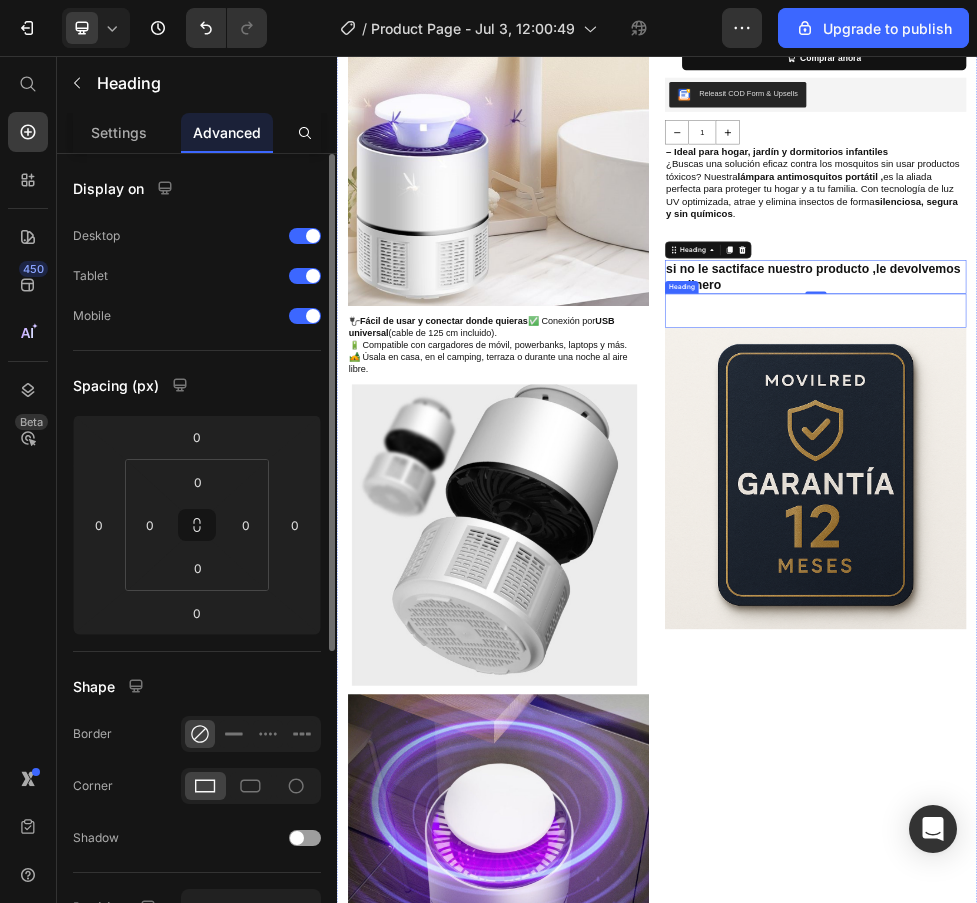 drag, startPoint x: 1137, startPoint y: 444, endPoint x: 1135, endPoint y: 521, distance: 77.02597 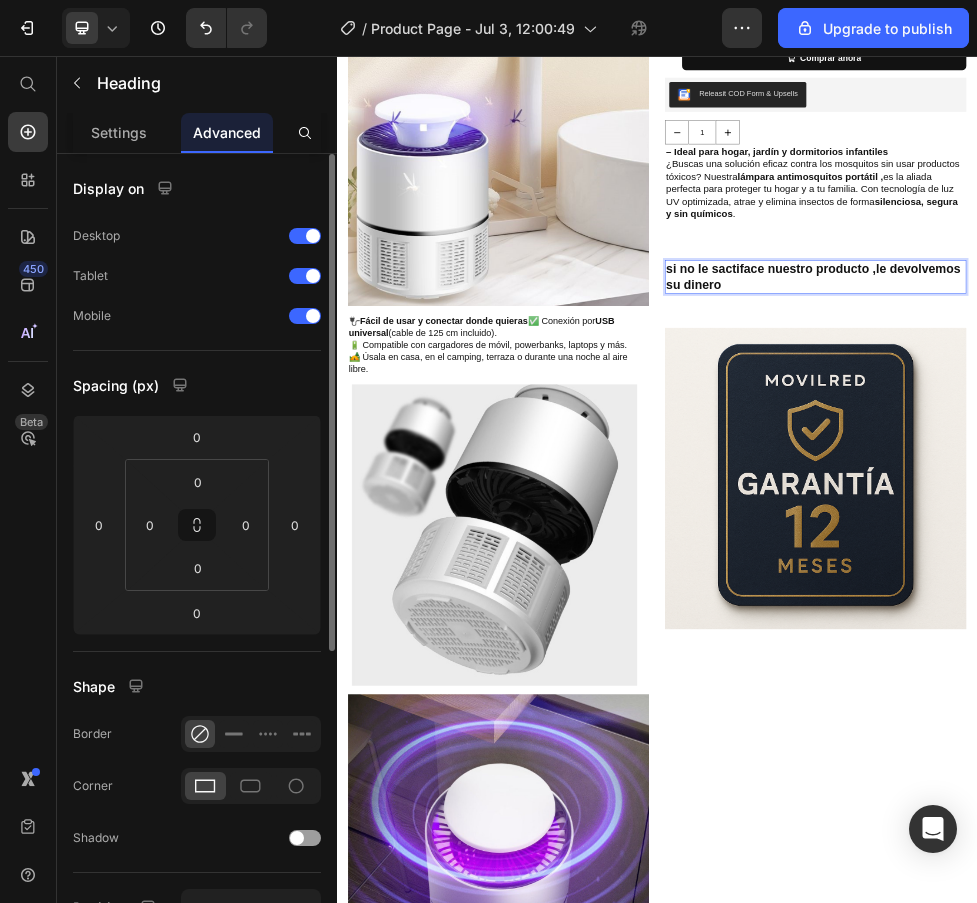 drag, startPoint x: 1162, startPoint y: 455, endPoint x: 1193, endPoint y: 656, distance: 203.3765 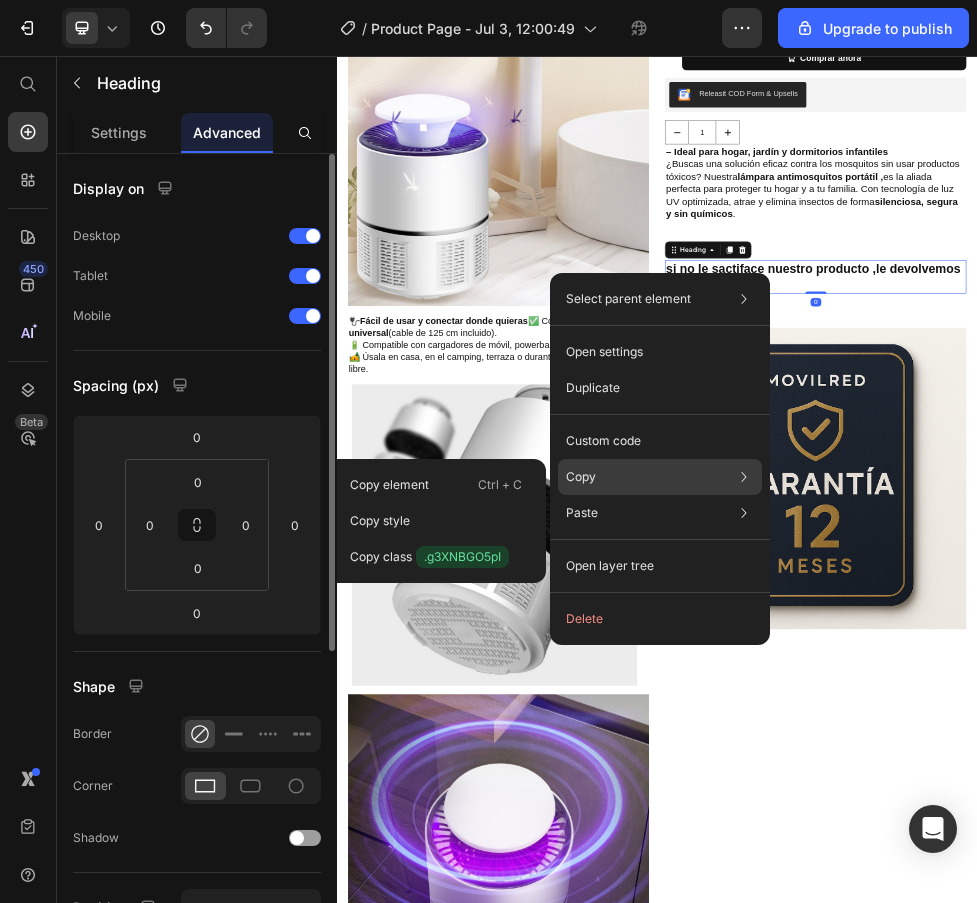 click on "Copy" at bounding box center (581, 477) 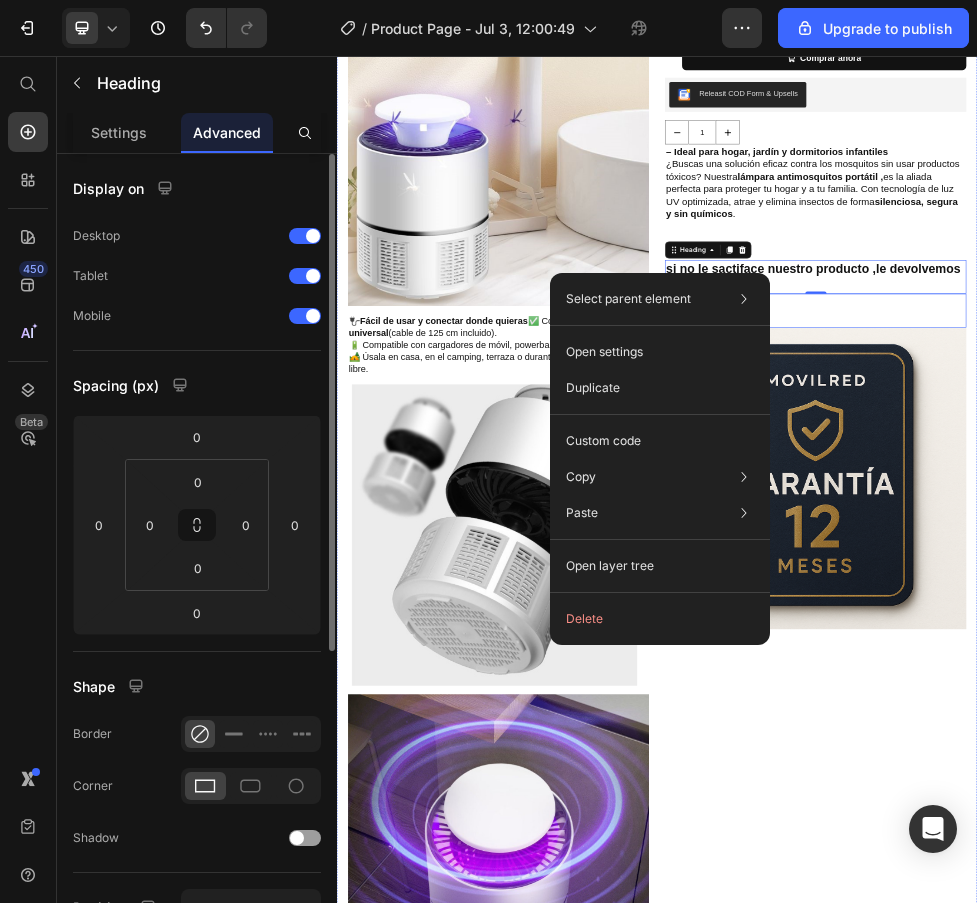 drag, startPoint x: 1163, startPoint y: 368, endPoint x: 1257, endPoint y: 536, distance: 192.50974 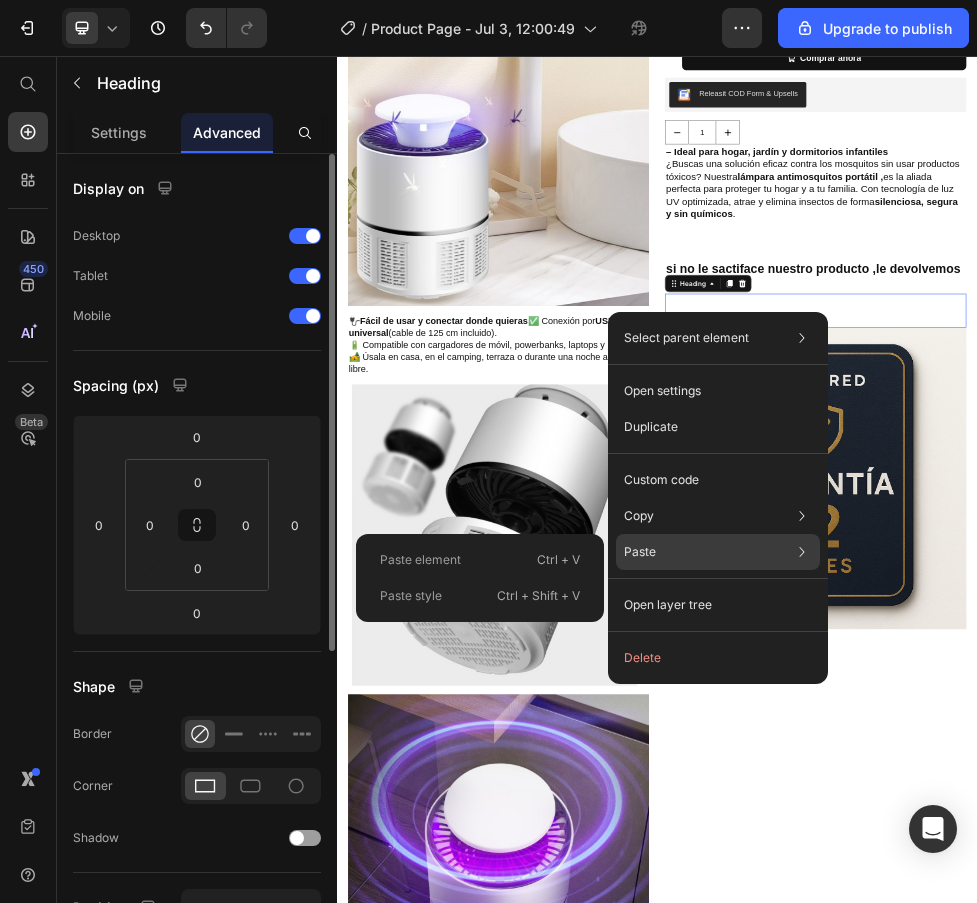 click on "Paste" at bounding box center [640, 552] 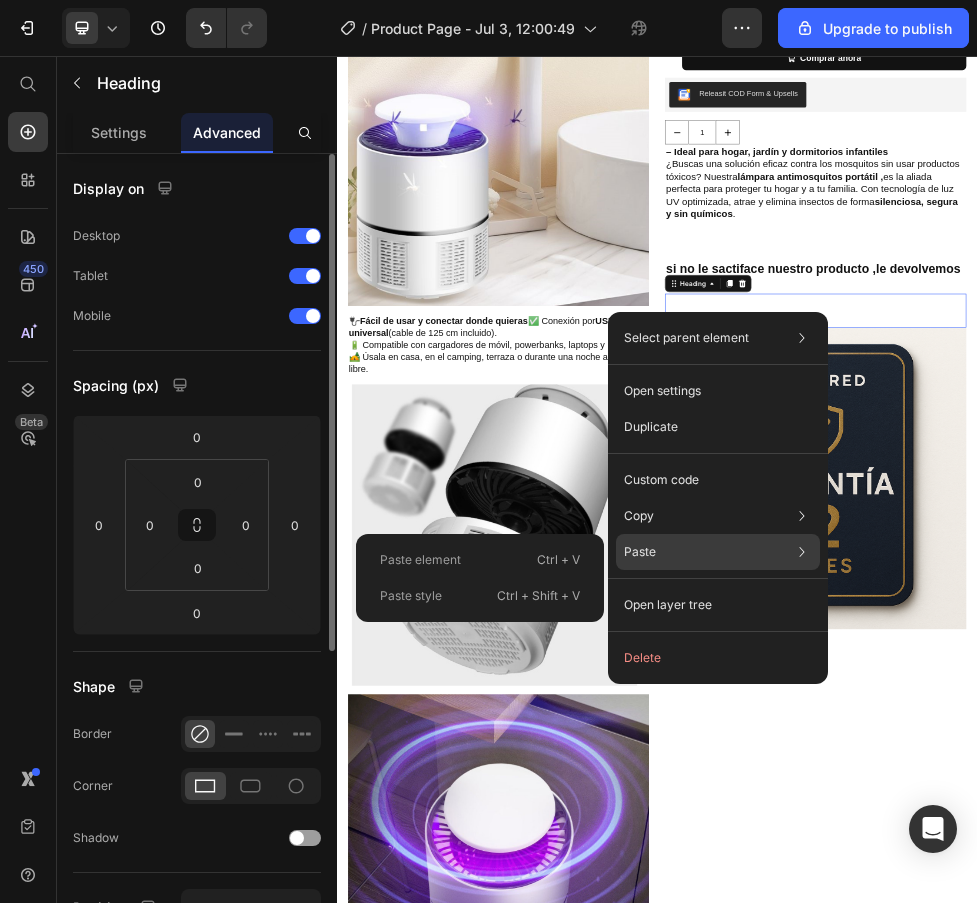 click on "Paste Paste element  Ctrl + V Paste style  Ctrl + Shift + V" 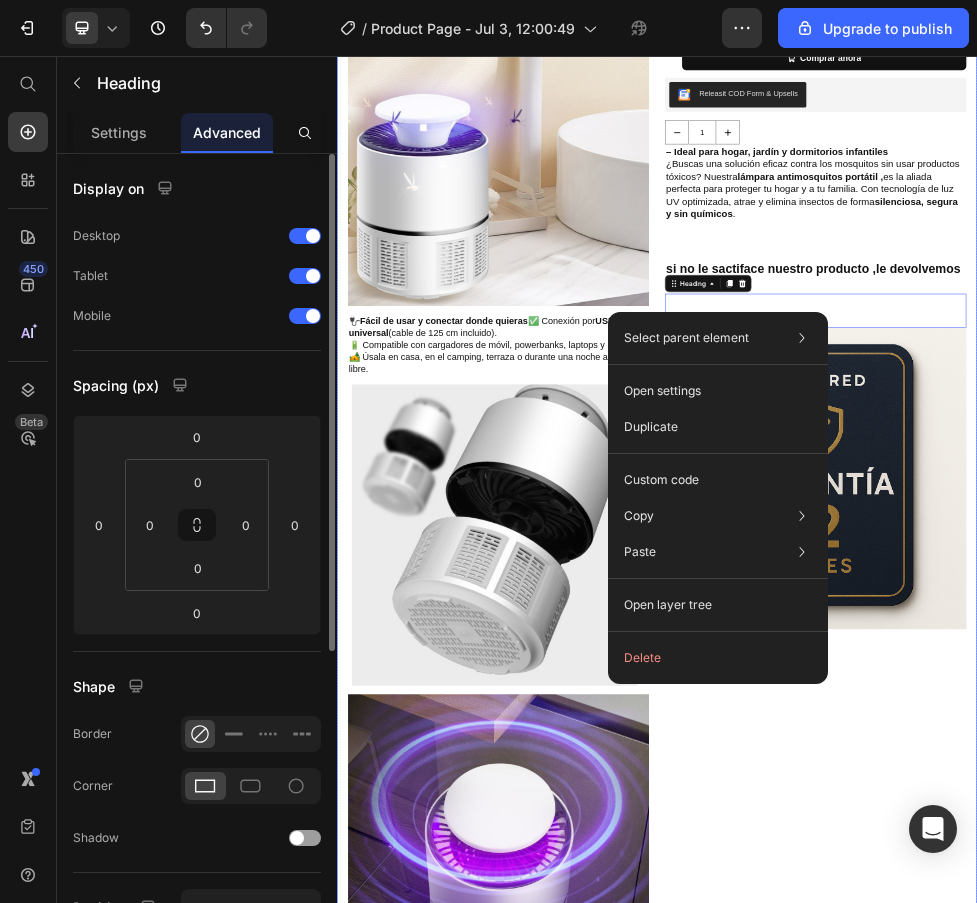 click on "Icon Icon Icon Icon Icon Icon List
Drop element here Row Heading Row
Comprar ahora Add to Cart Row Row Releasit COD Form & Upsells Releasit COD Form & Upsells 1 Product Quantity – Ideal para hogar, jardín y dormitorios infantiles ¿Buscas una solución eficaz contra los mosquitos sin usar productos tóxicos? Nuestra  lámpara antimosquitos portátil ,  es la aliada perfecta para proteger tu hogar y a tu familia. Con tecnología de luz UV optimizada, atrae y elimina insectos de forma  silenciosa, segura y sin químicos . Heading si no le sactiface nuestro producto ,le devolvemos su dinero  Heading Heading   0 Image" at bounding box center (1234, 889) 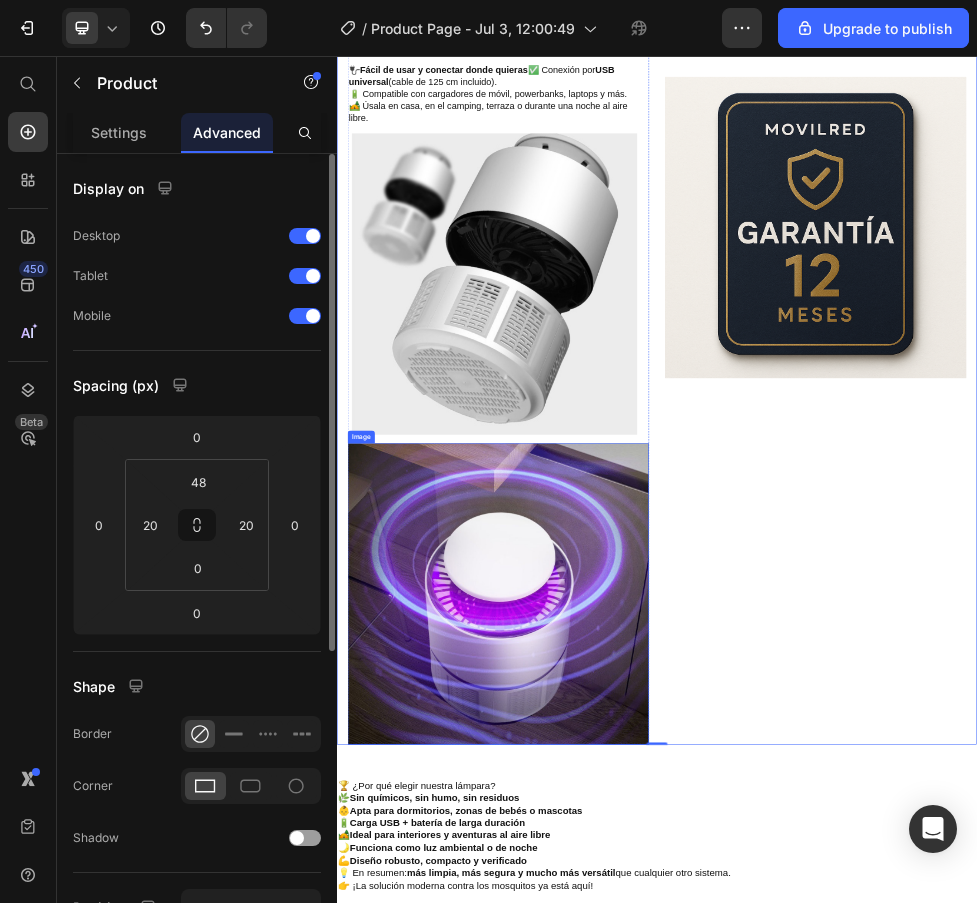 scroll, scrollTop: 1300, scrollLeft: 0, axis: vertical 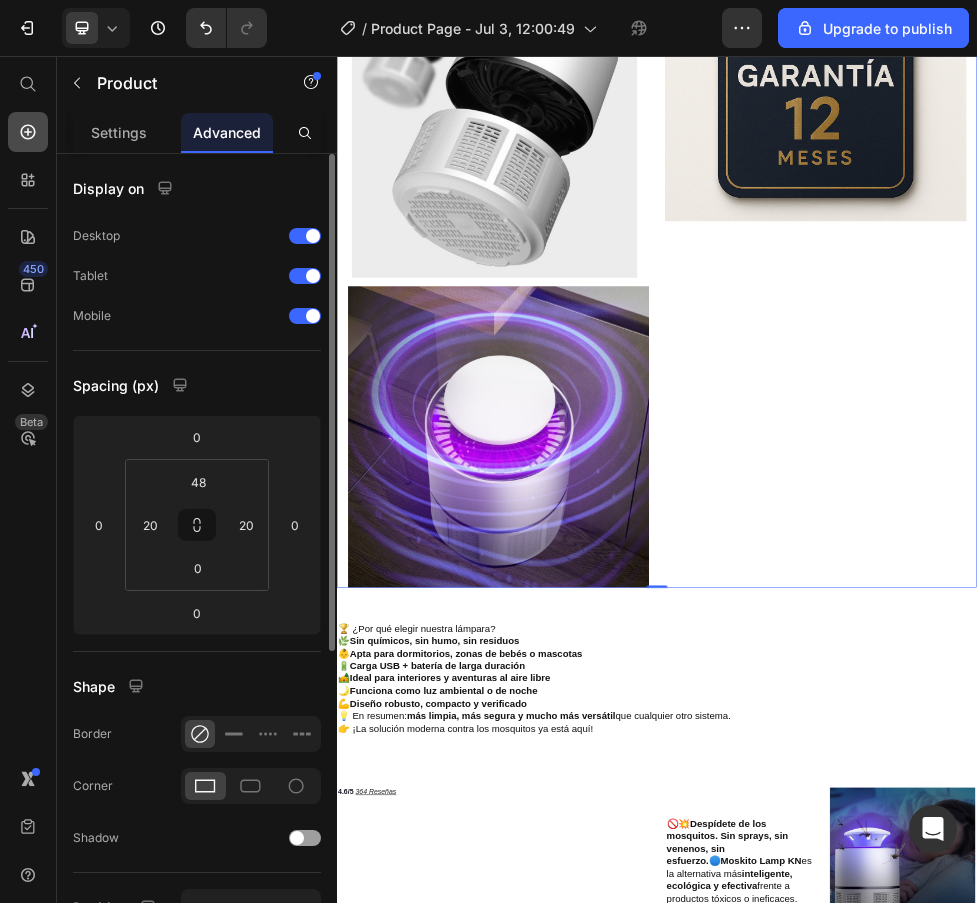 click 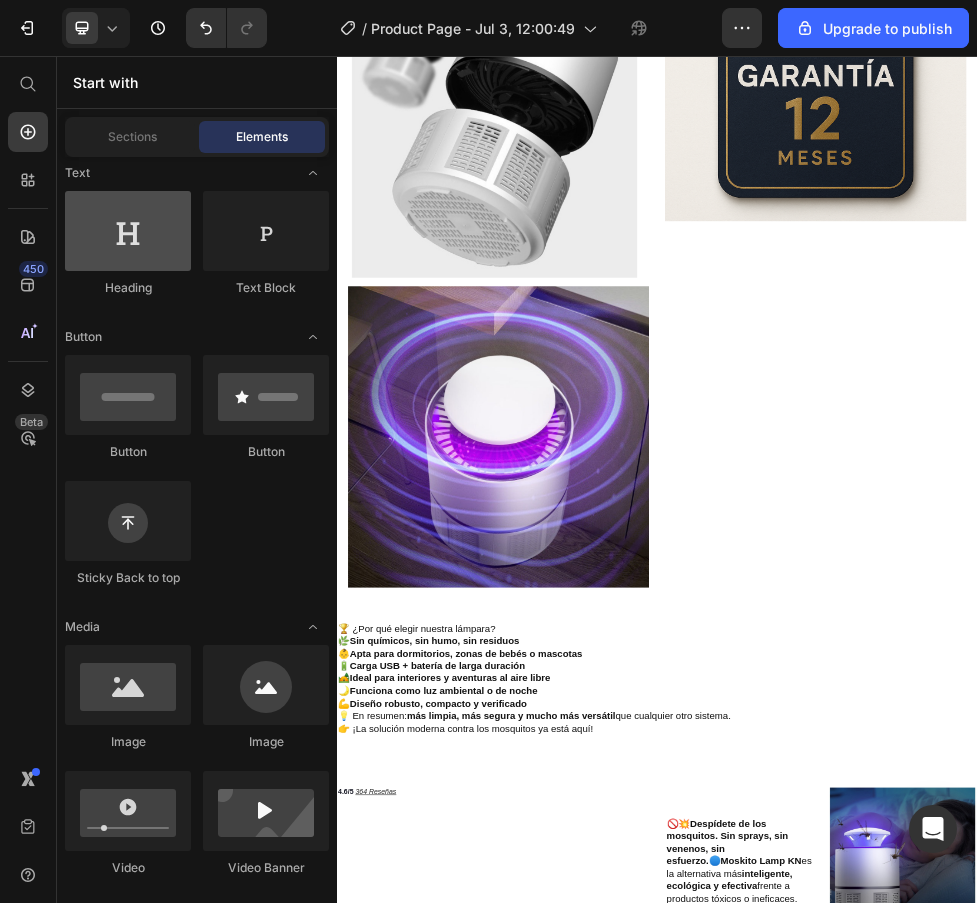 scroll, scrollTop: 0, scrollLeft: 0, axis: both 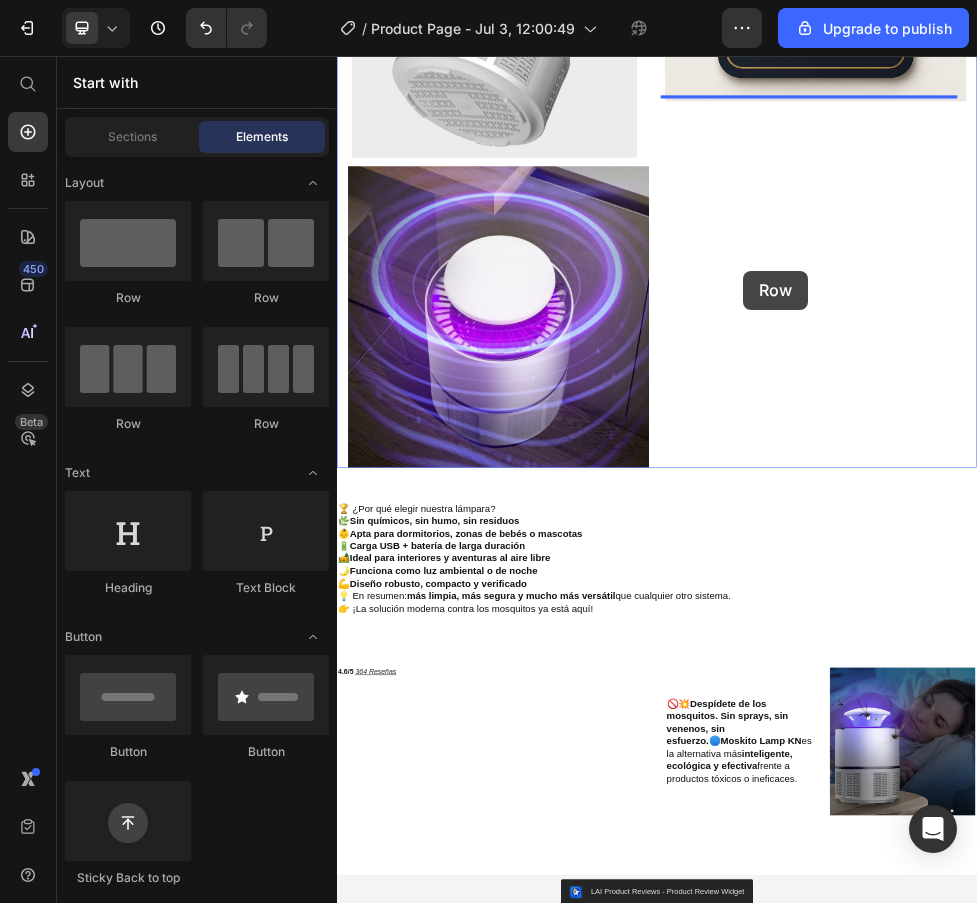 drag, startPoint x: 443, startPoint y: 305, endPoint x: 1098, endPoint y: 459, distance: 672.8603 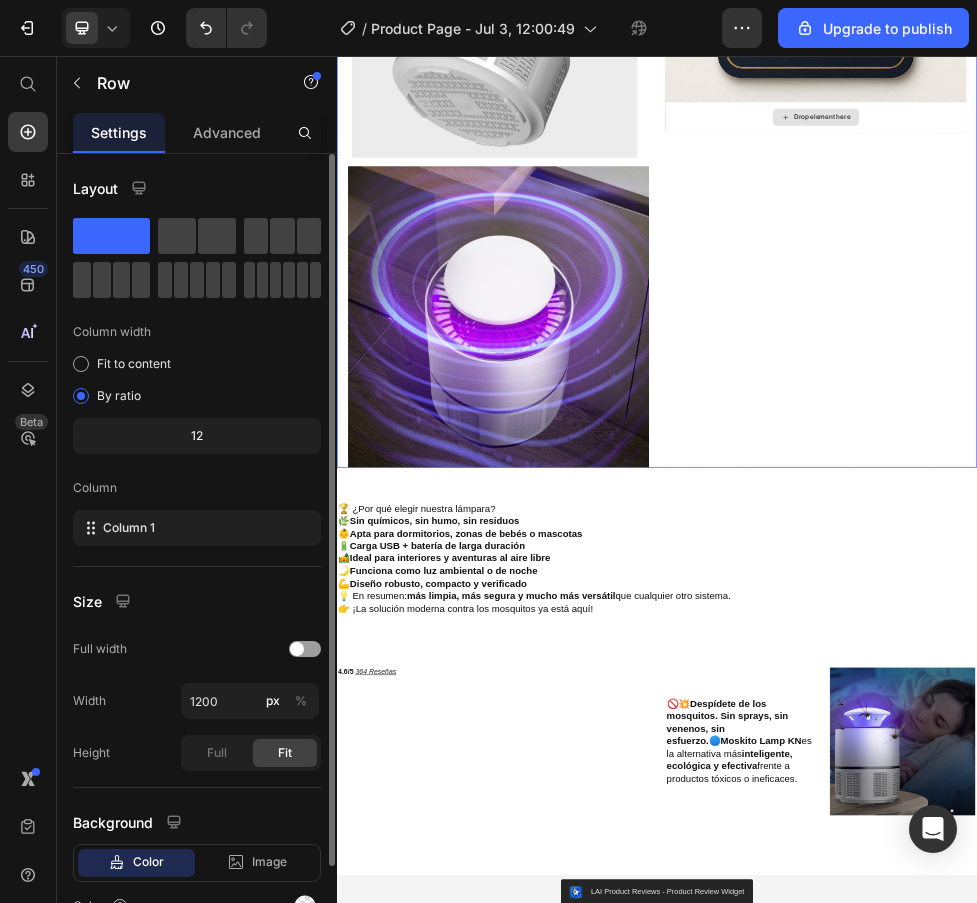 scroll, scrollTop: 1585, scrollLeft: 0, axis: vertical 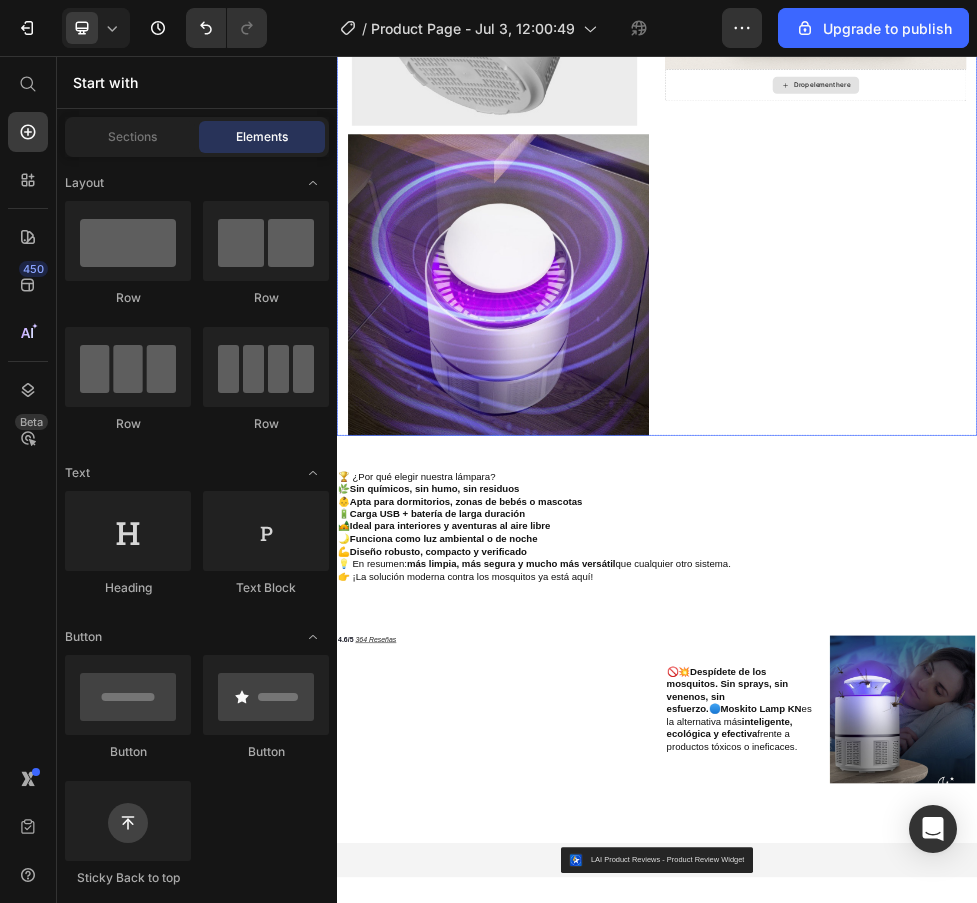 drag, startPoint x: 1141, startPoint y: 176, endPoint x: 1141, endPoint y: 239, distance: 63 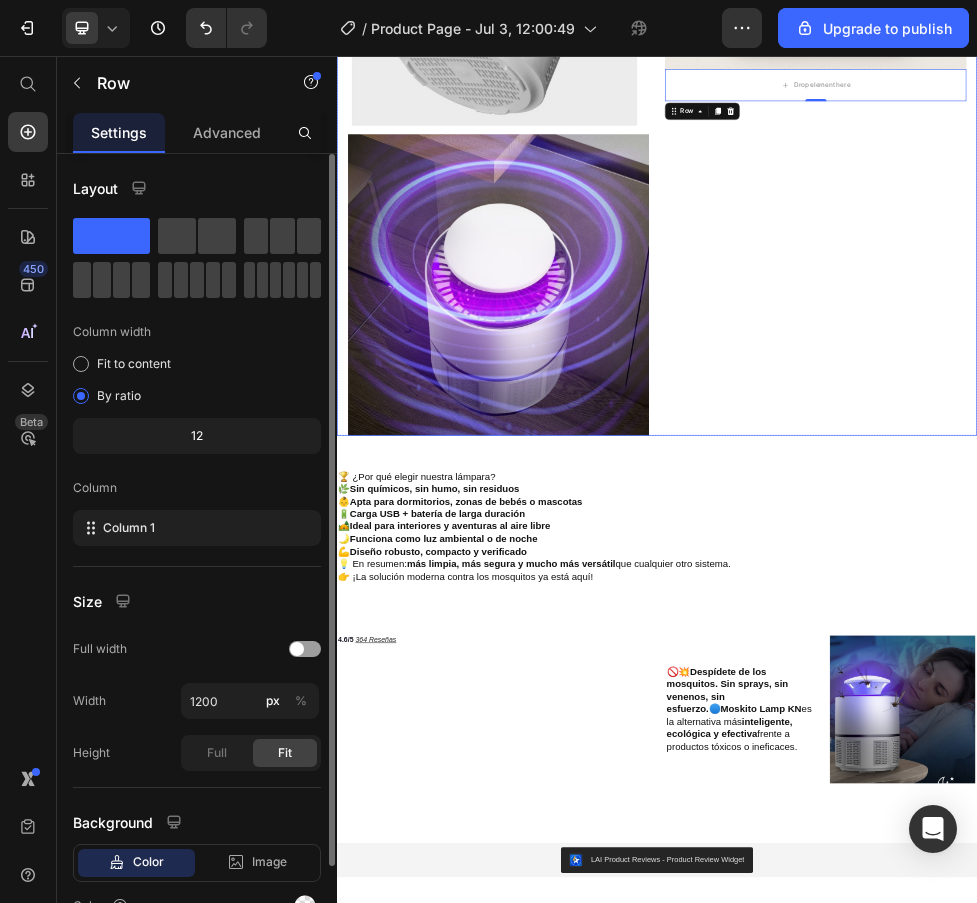 click on "Icon Icon Icon Icon Icon Icon List
Drop element here Row Heading Row
Comprar ahora Add to Cart Row Row Releasit COD Form & Upsells Releasit COD Form & Upsells 1 Product Quantity – Ideal para hogar, jardín y dormitorios infantiles ¿Buscas una solución eficaz contra los mosquitos sin usar productos tóxicos? Nuestra  lámpara antimosquitos portátil ,  es la aliada perfecta para proteger tu hogar y a tu familia. Con tecnología de luz UV optimizada, atrae y elimina insectos de forma  silenciosa, segura y sin químicos . Heading si no le sactiface nuestro producto ,le devolvemos su dinero  Heading Heading Image
Drop element here Row   0" at bounding box center (1234, -161) 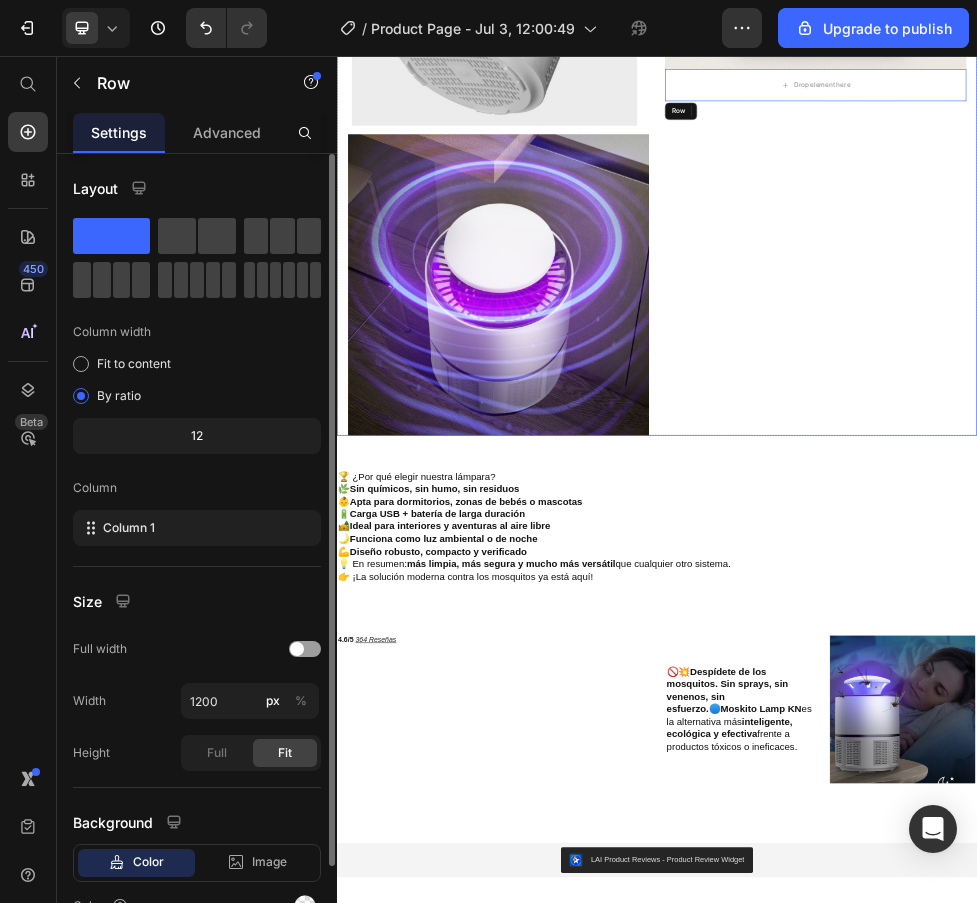 drag, startPoint x: 1197, startPoint y: 275, endPoint x: 1197, endPoint y: 337, distance: 62 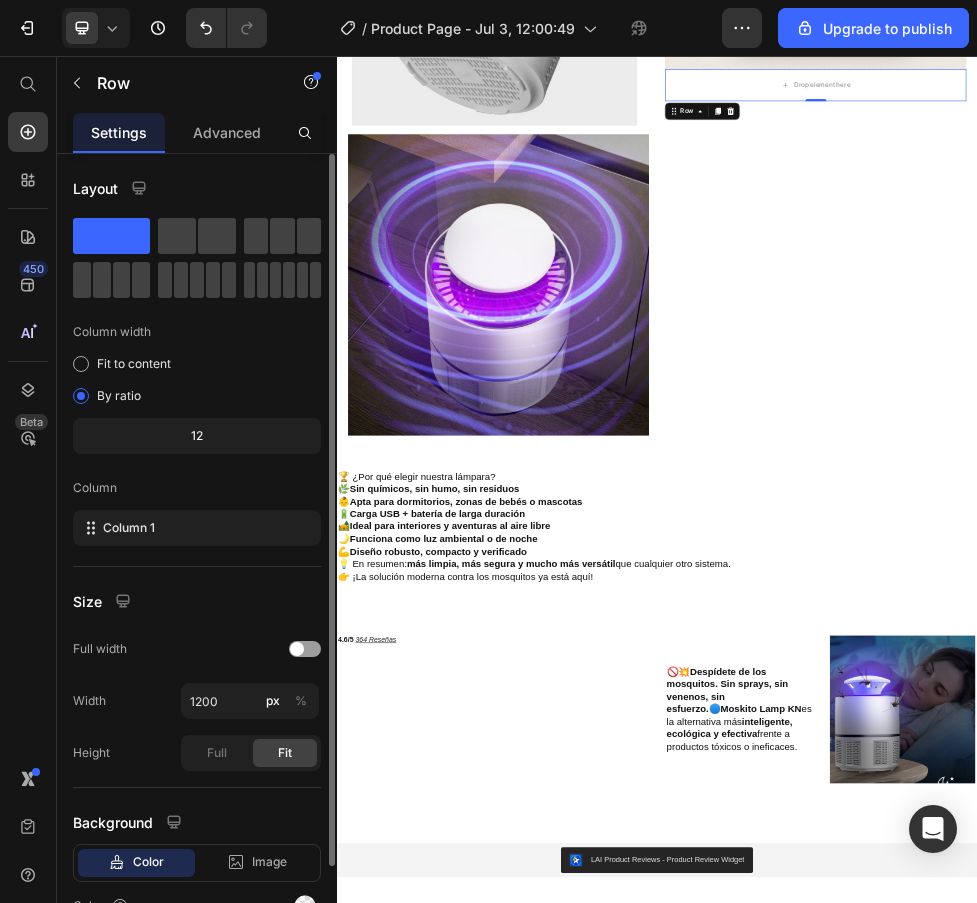 scroll, scrollTop: 106, scrollLeft: 0, axis: vertical 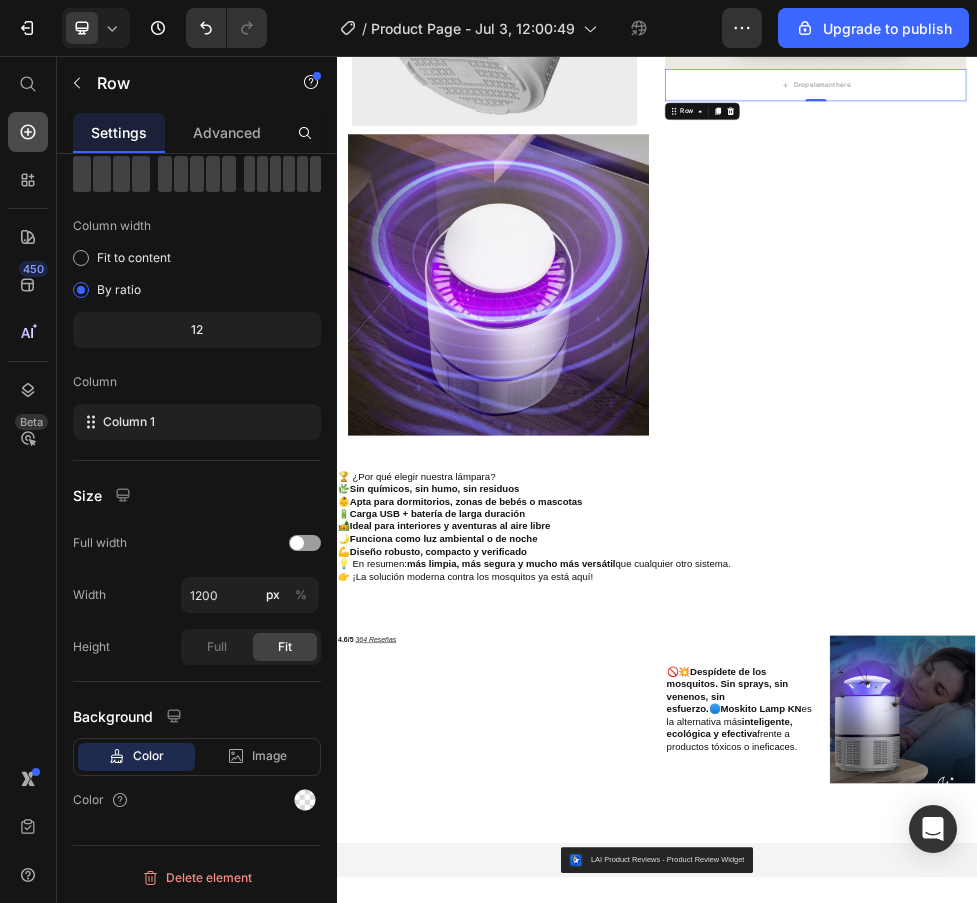 click 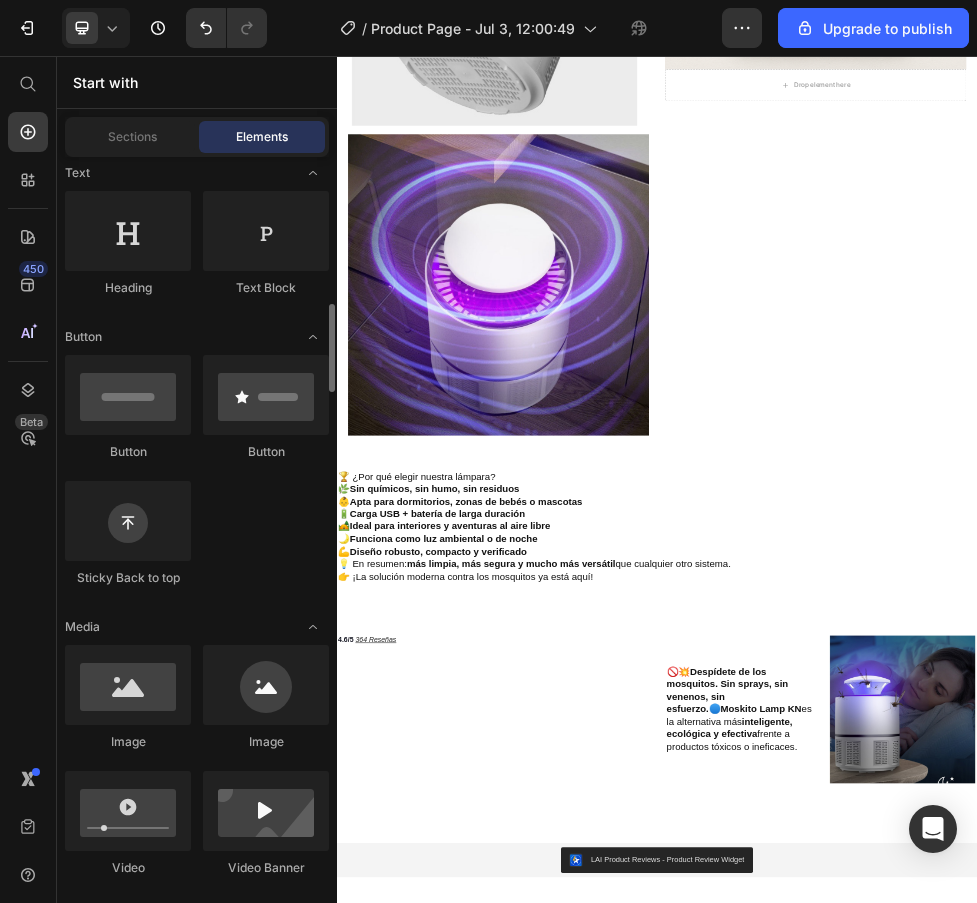 scroll, scrollTop: 400, scrollLeft: 0, axis: vertical 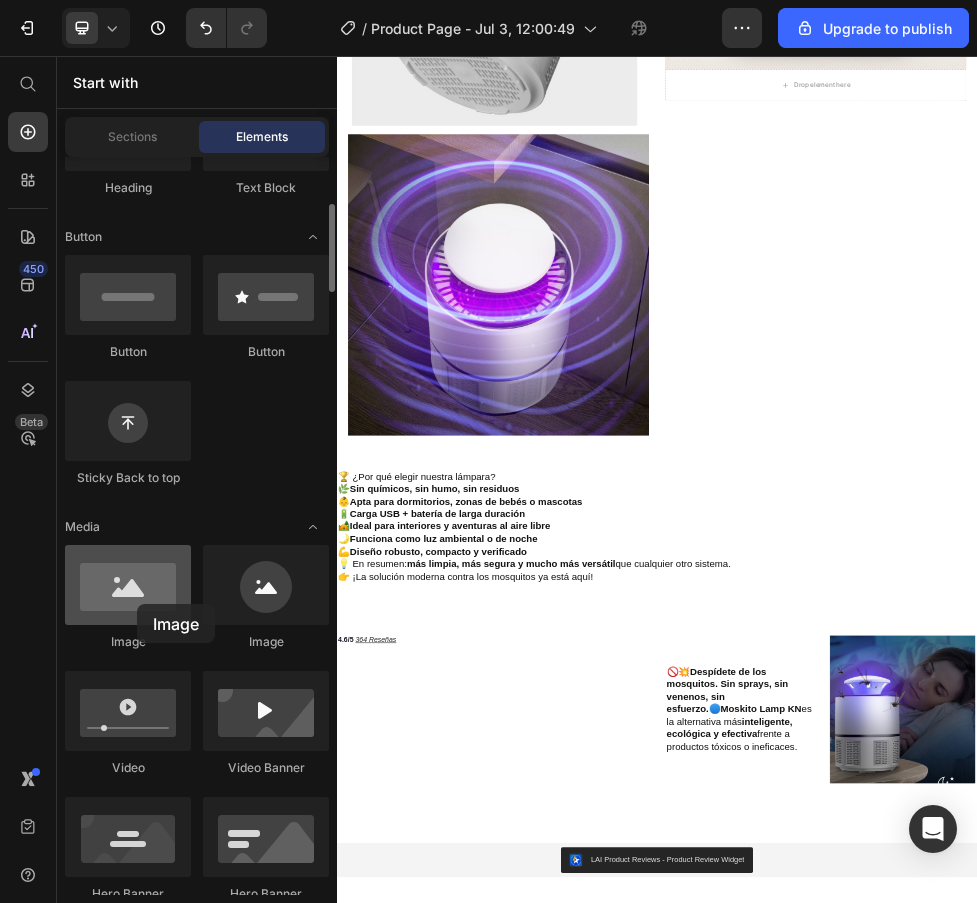 click at bounding box center (128, 585) 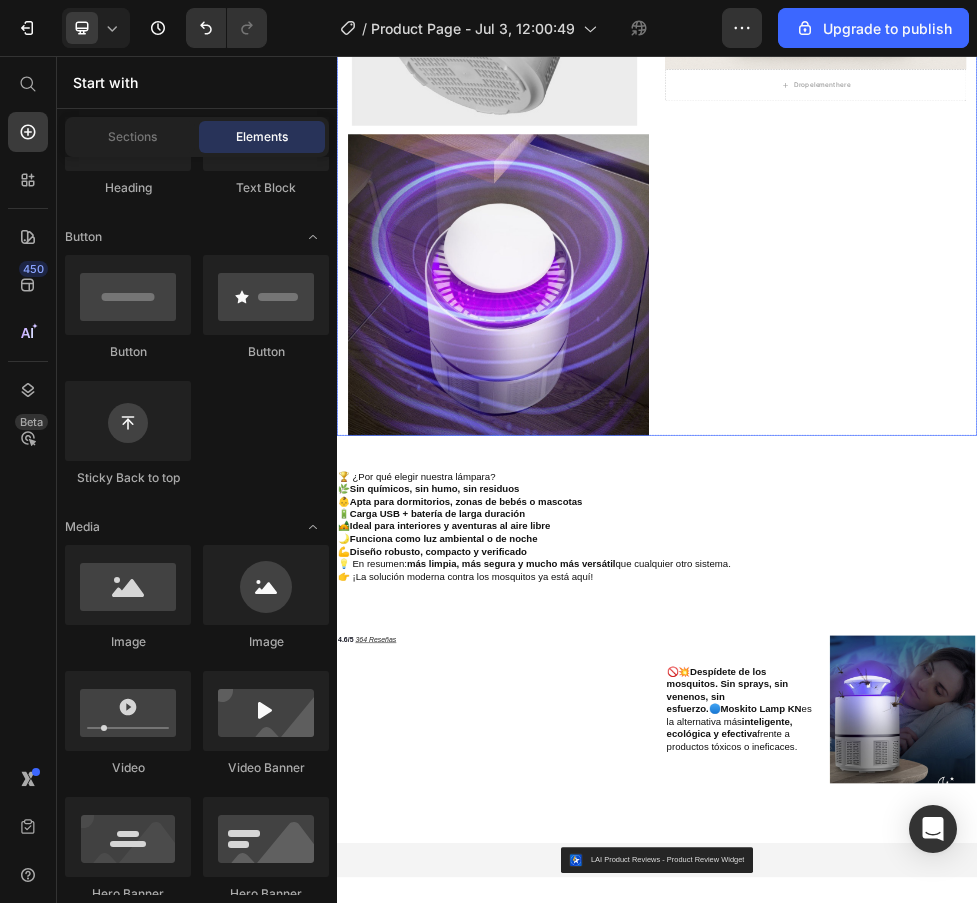 scroll, scrollTop: 1385, scrollLeft: 0, axis: vertical 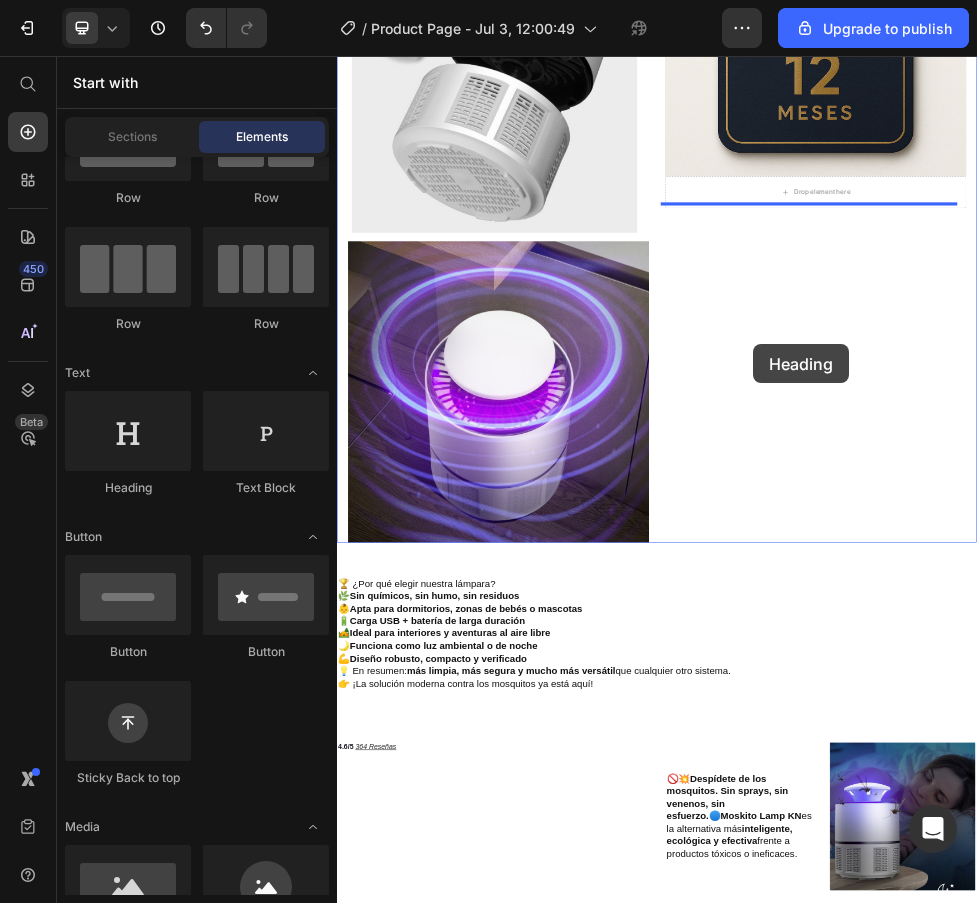 drag, startPoint x: 477, startPoint y: 503, endPoint x: 1117, endPoint y: 596, distance: 646.72174 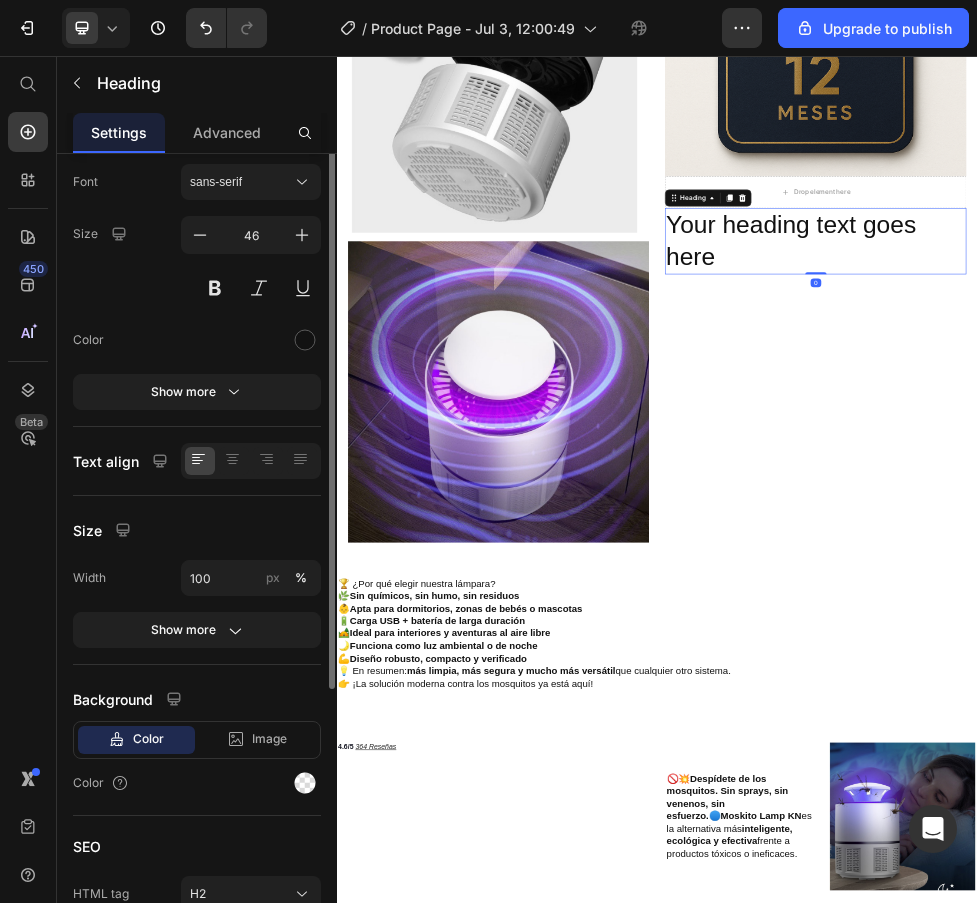 scroll, scrollTop: 0, scrollLeft: 0, axis: both 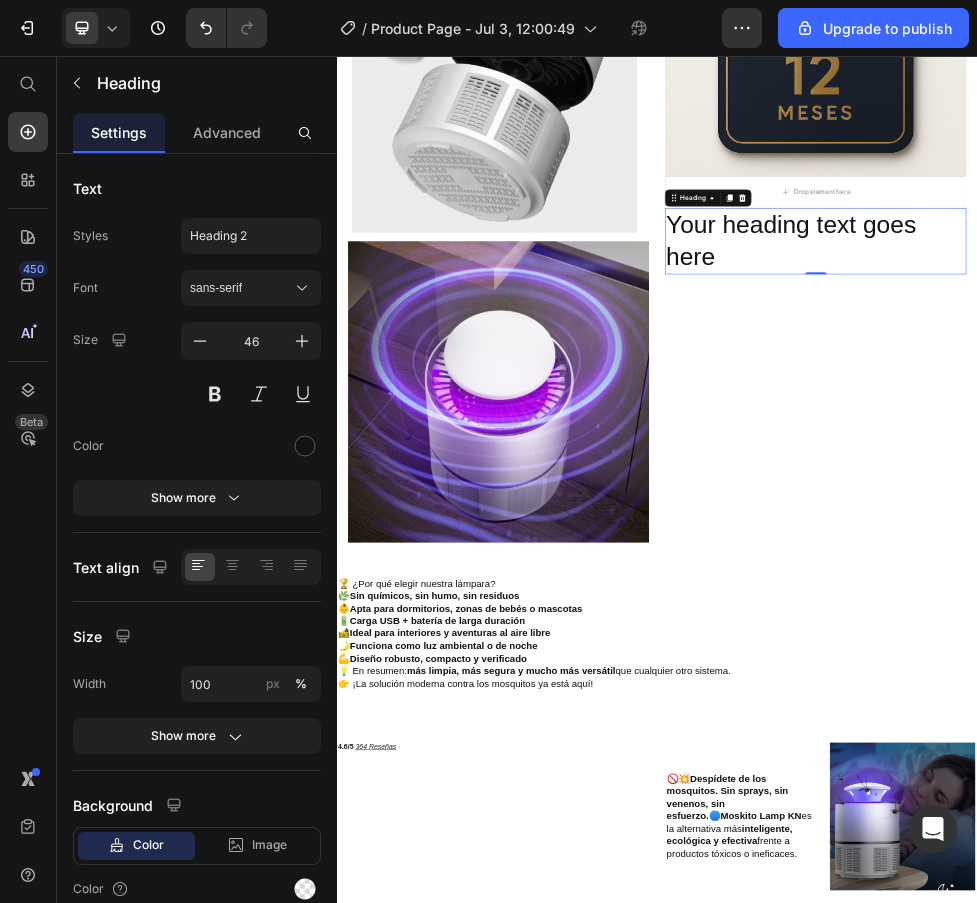 drag, startPoint x: 1175, startPoint y: 406, endPoint x: 1212, endPoint y: 322, distance: 91.787796 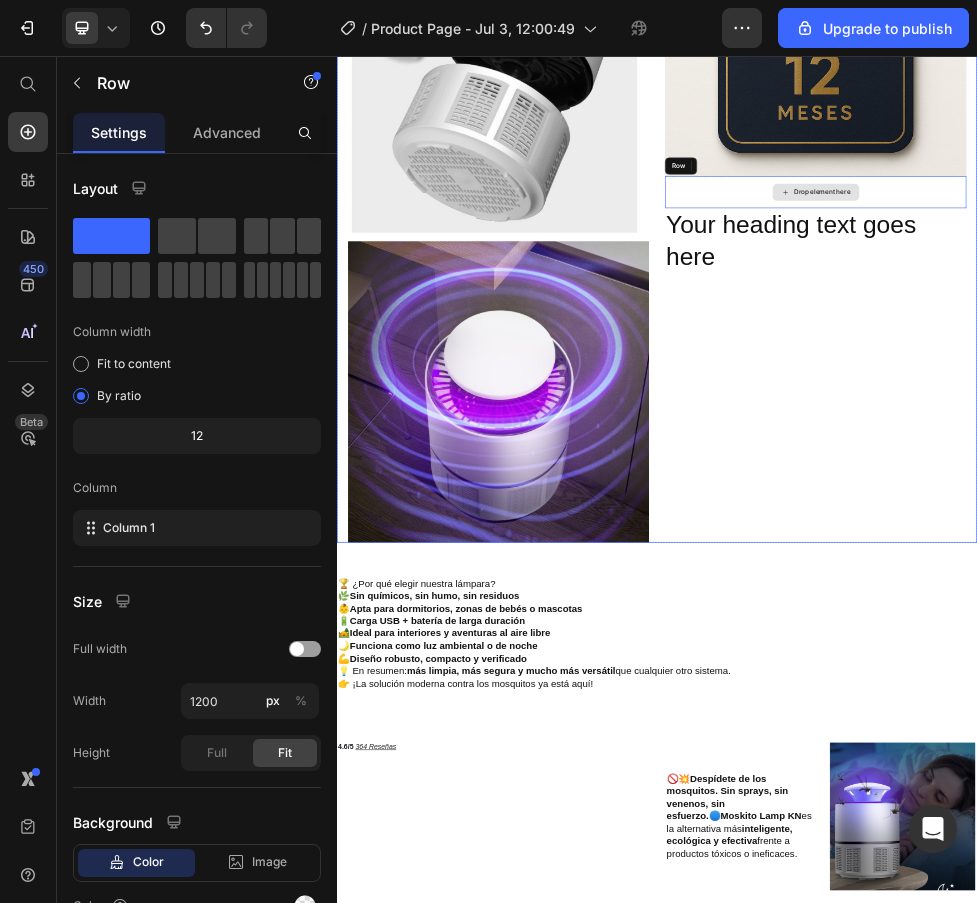 drag, startPoint x: 1214, startPoint y: 327, endPoint x: 1197, endPoint y: 597, distance: 270.53467 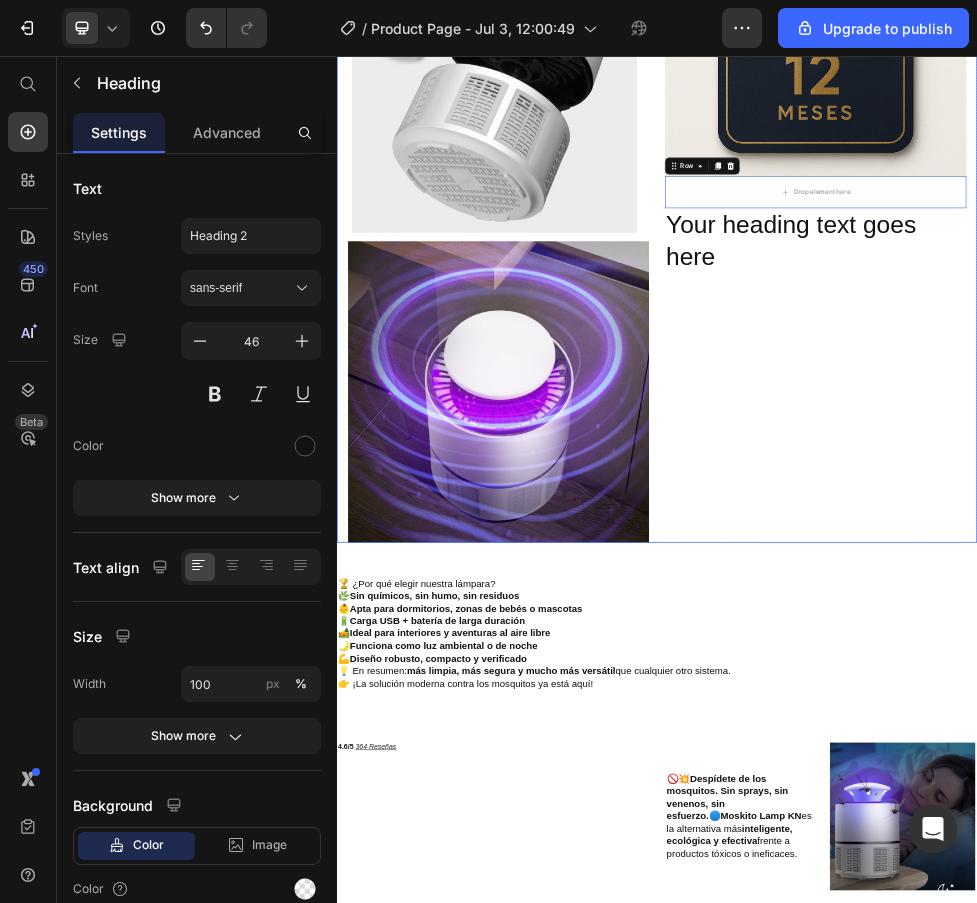click on "Your heading text goes here" at bounding box center (1234, 404) 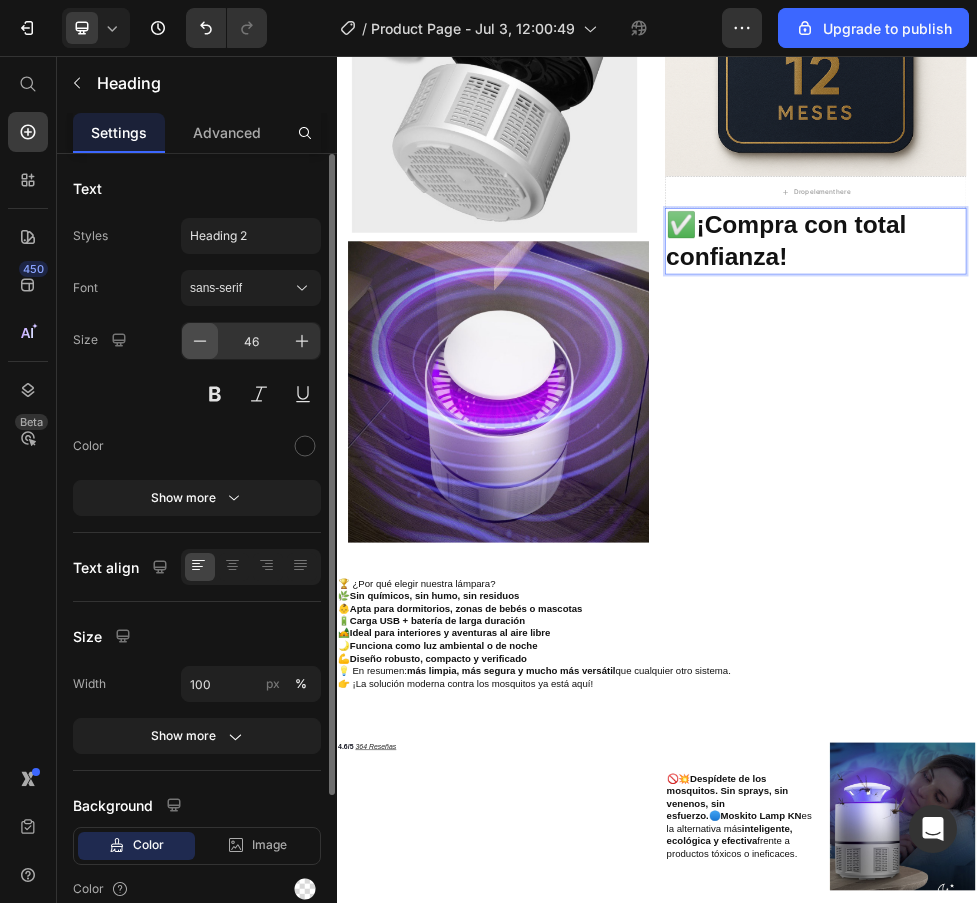 click 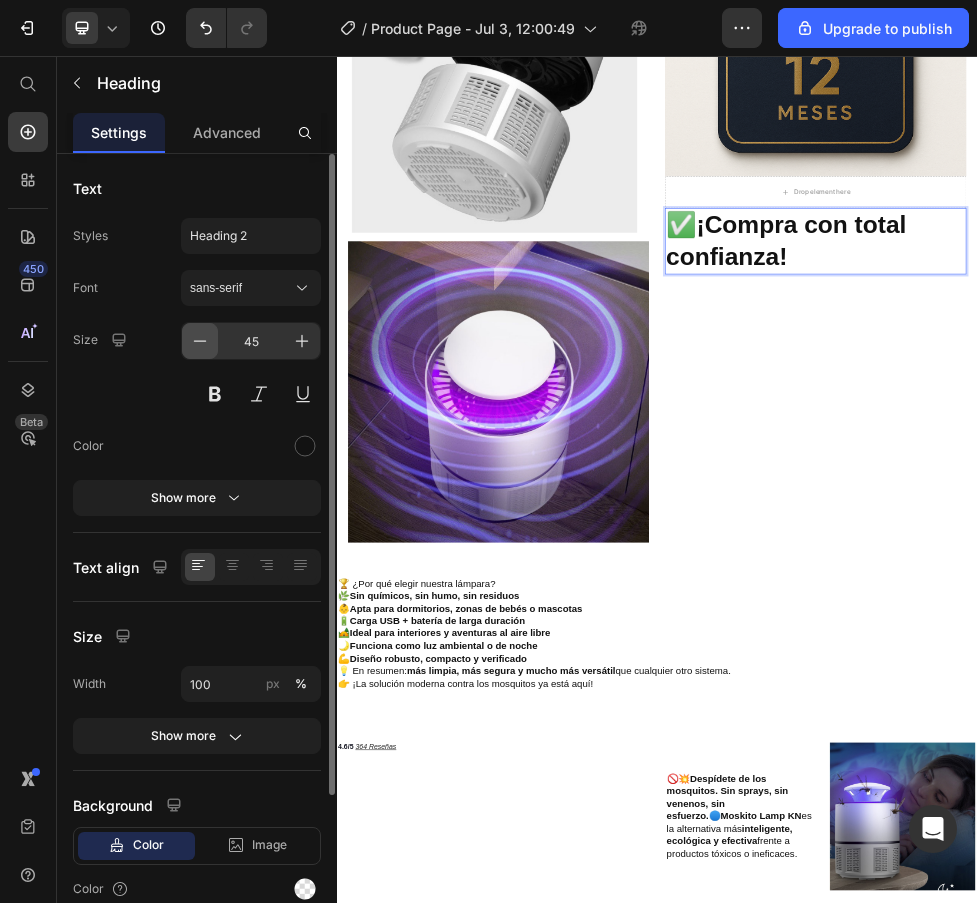 click 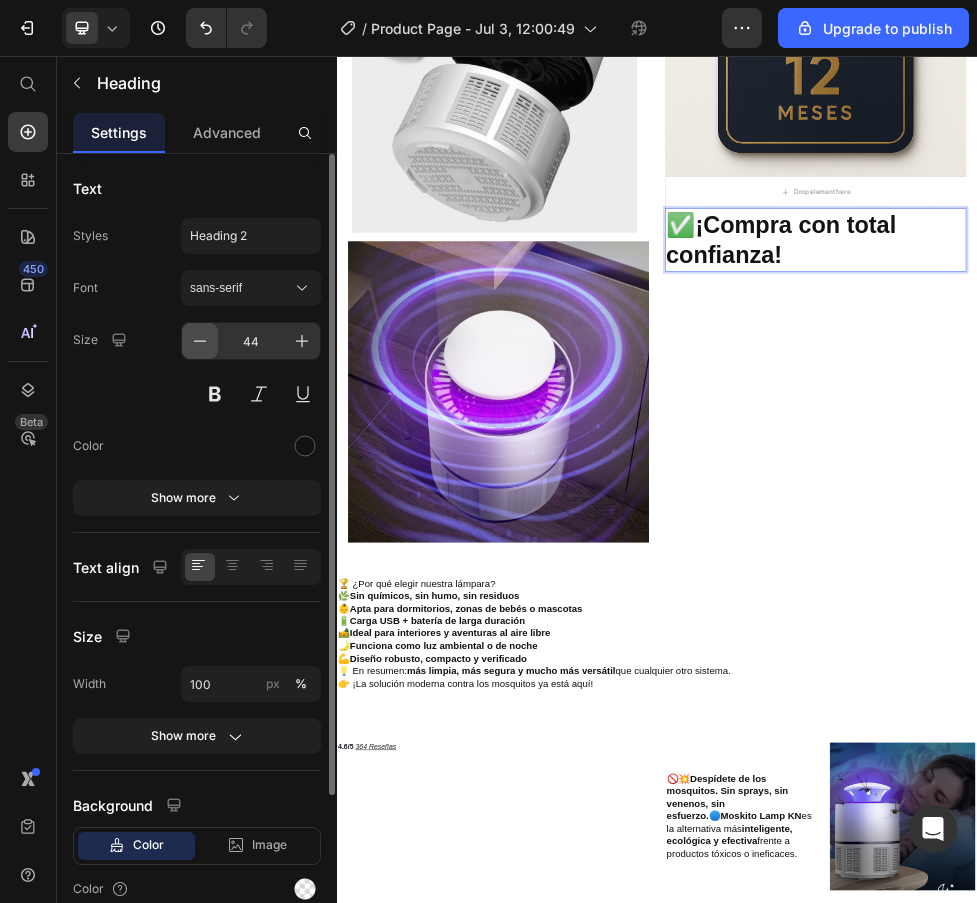 click 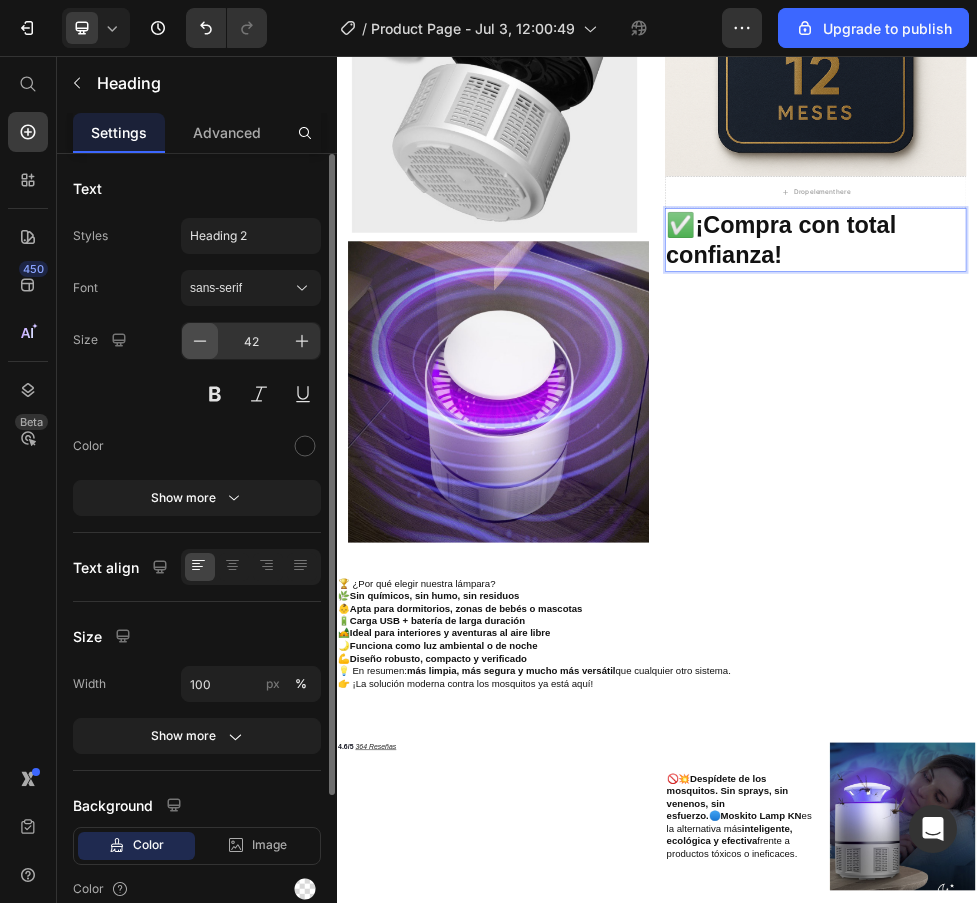 click 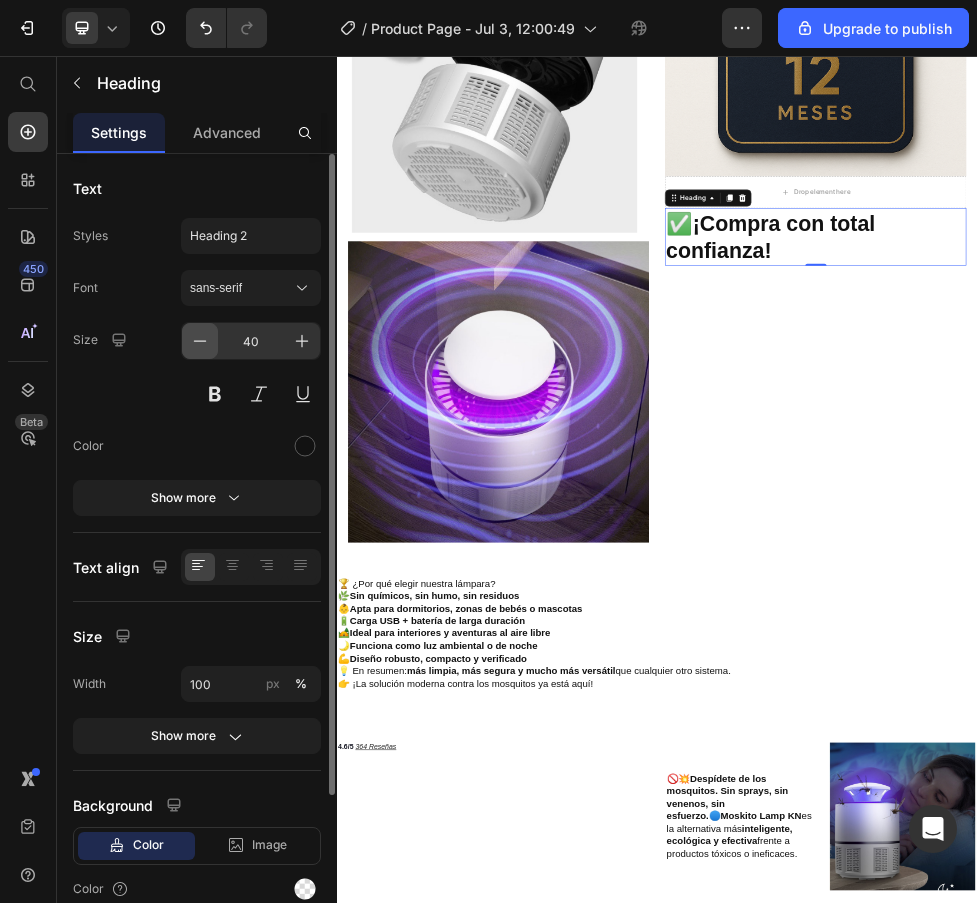 click 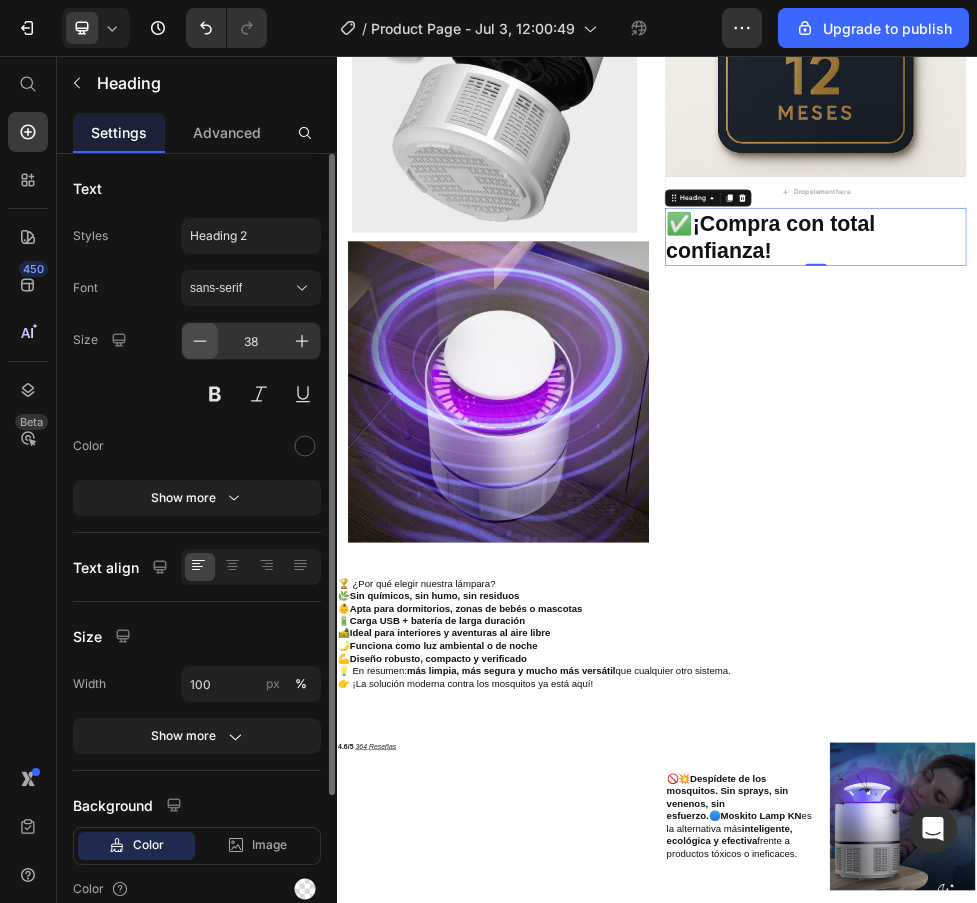 click 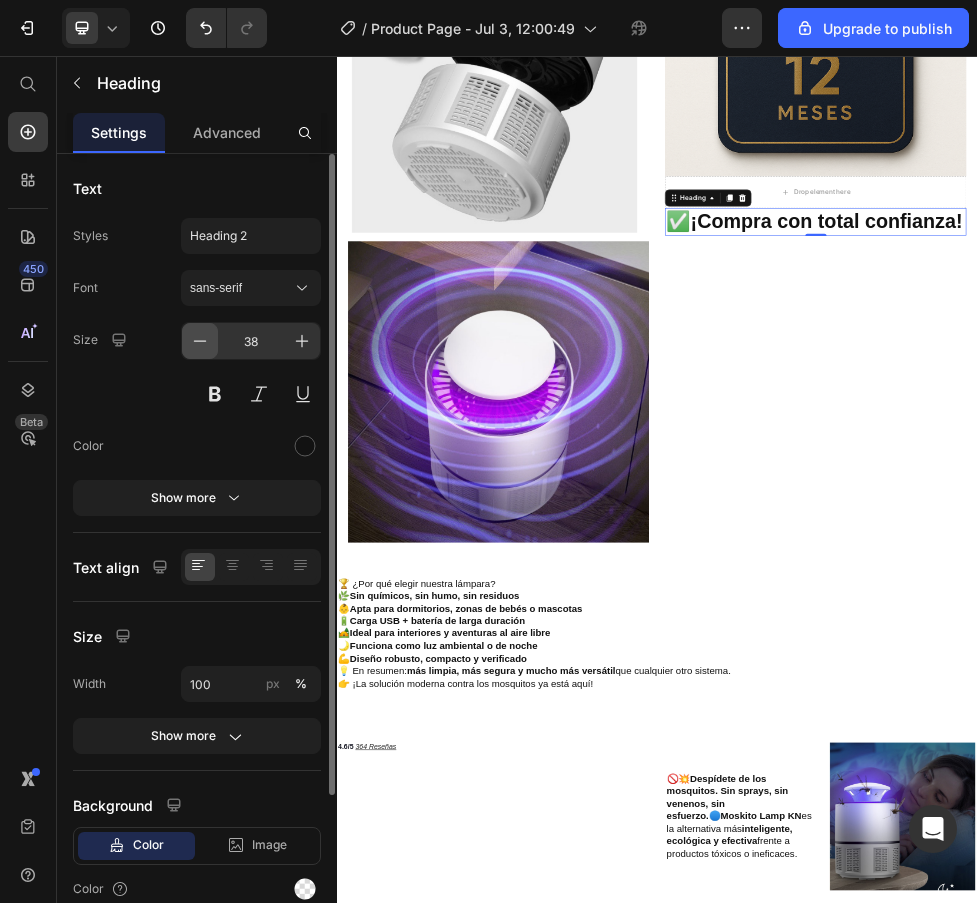 click 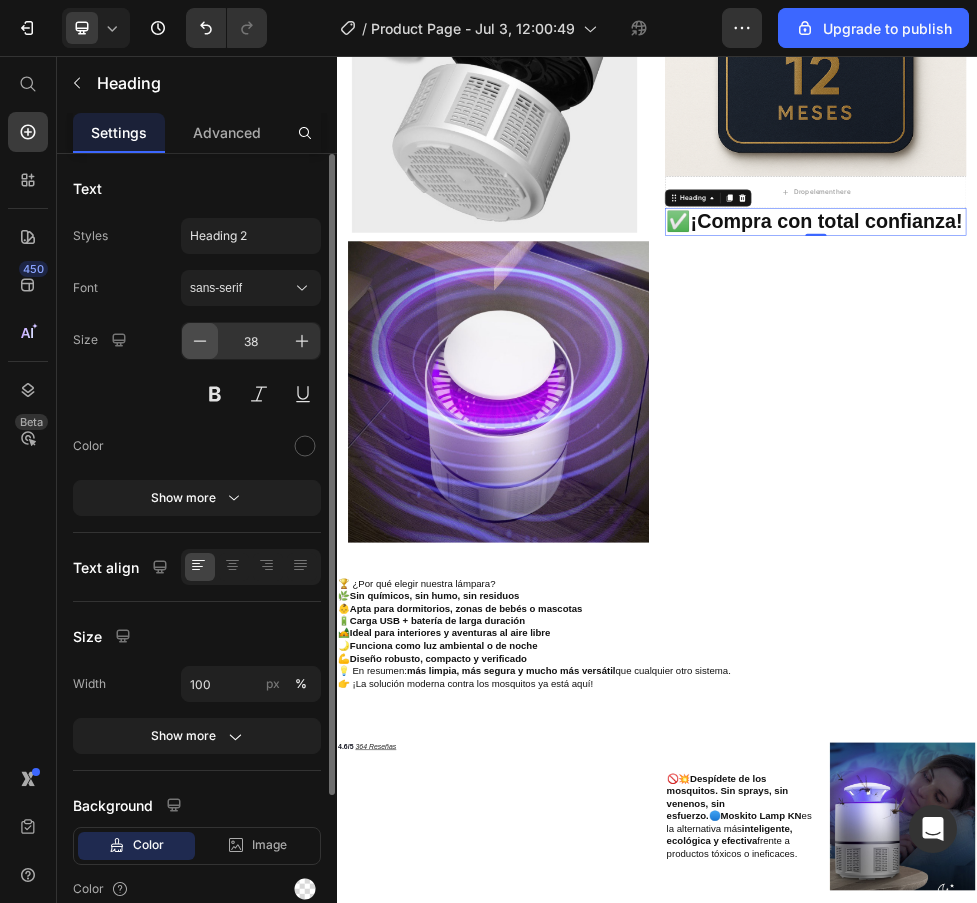 click 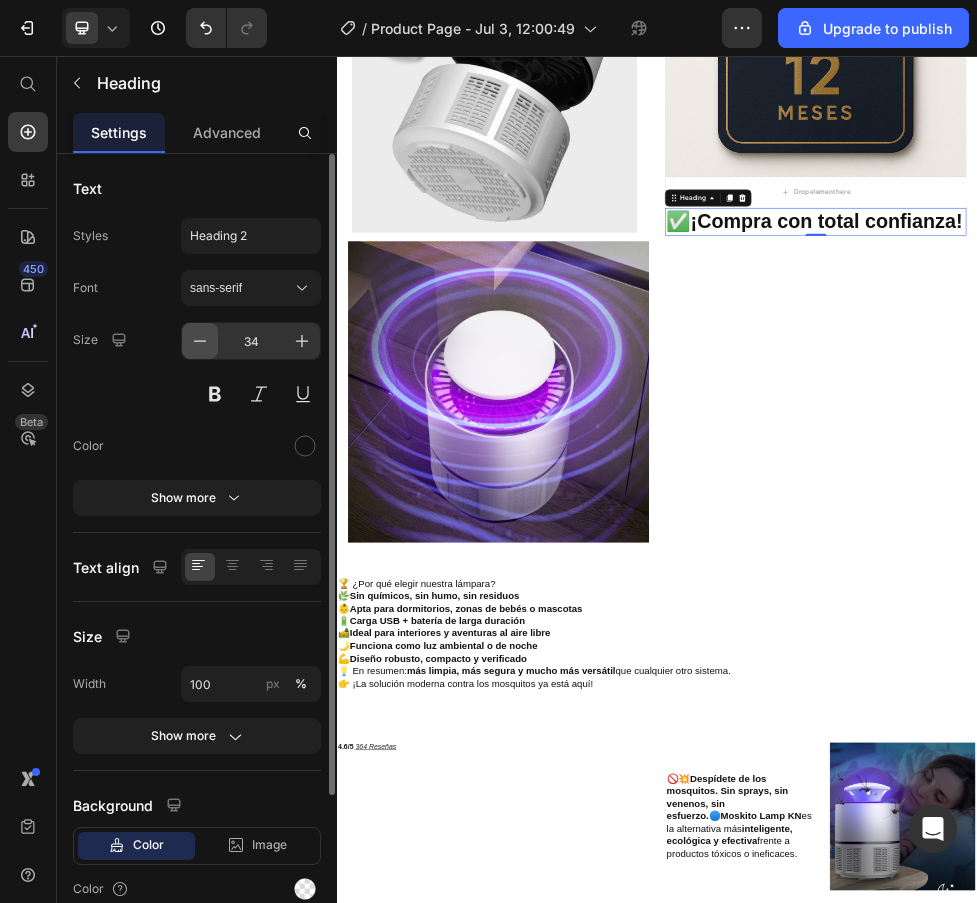 click 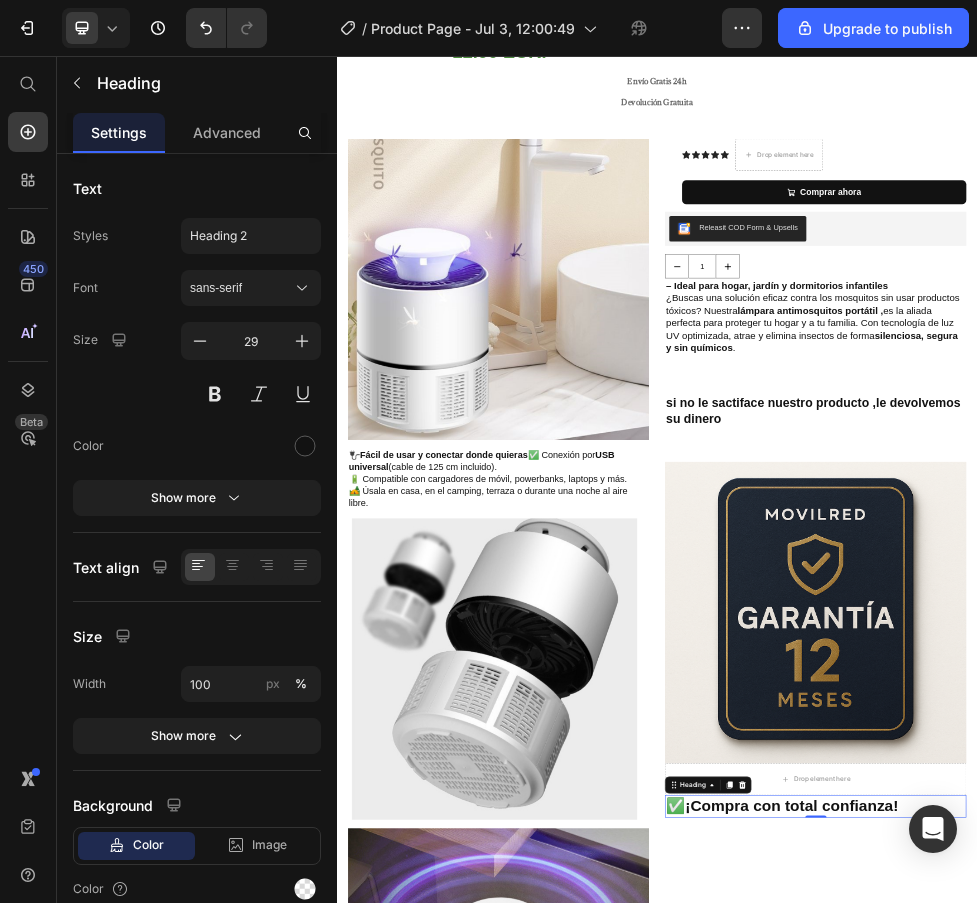 scroll, scrollTop: 0, scrollLeft: 0, axis: both 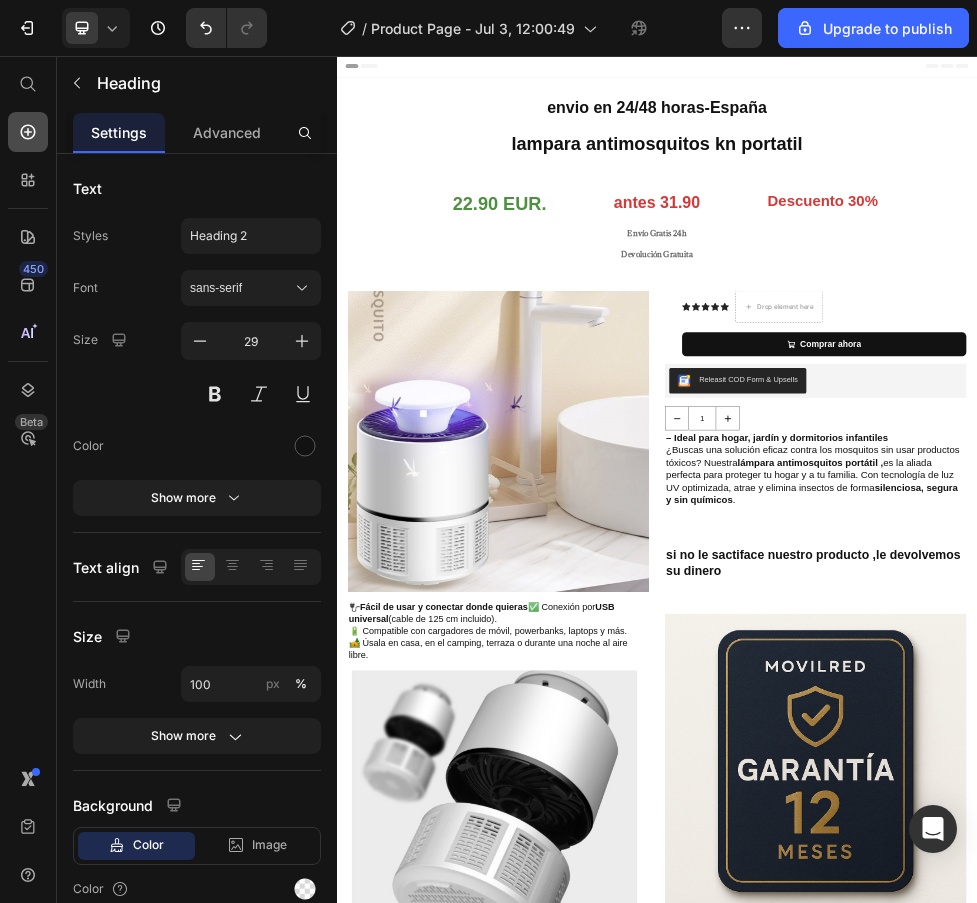 click 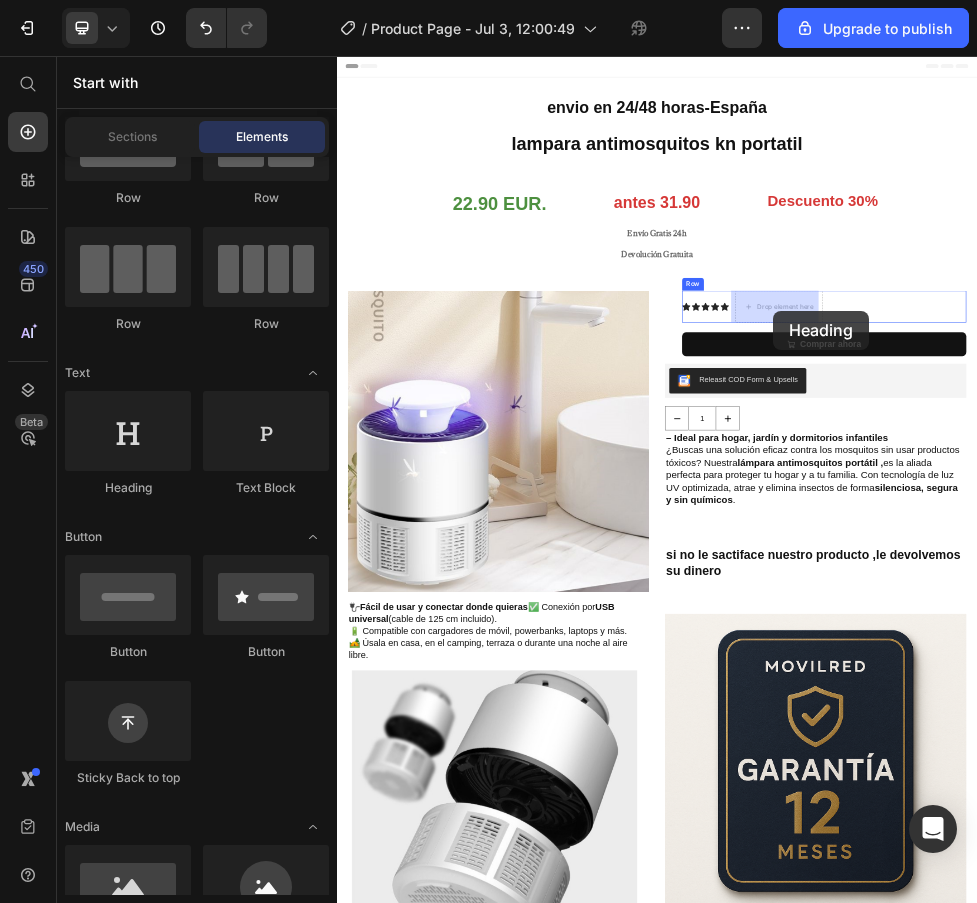 drag, startPoint x: 469, startPoint y: 494, endPoint x: 1154, endPoint y: 534, distance: 686.1669 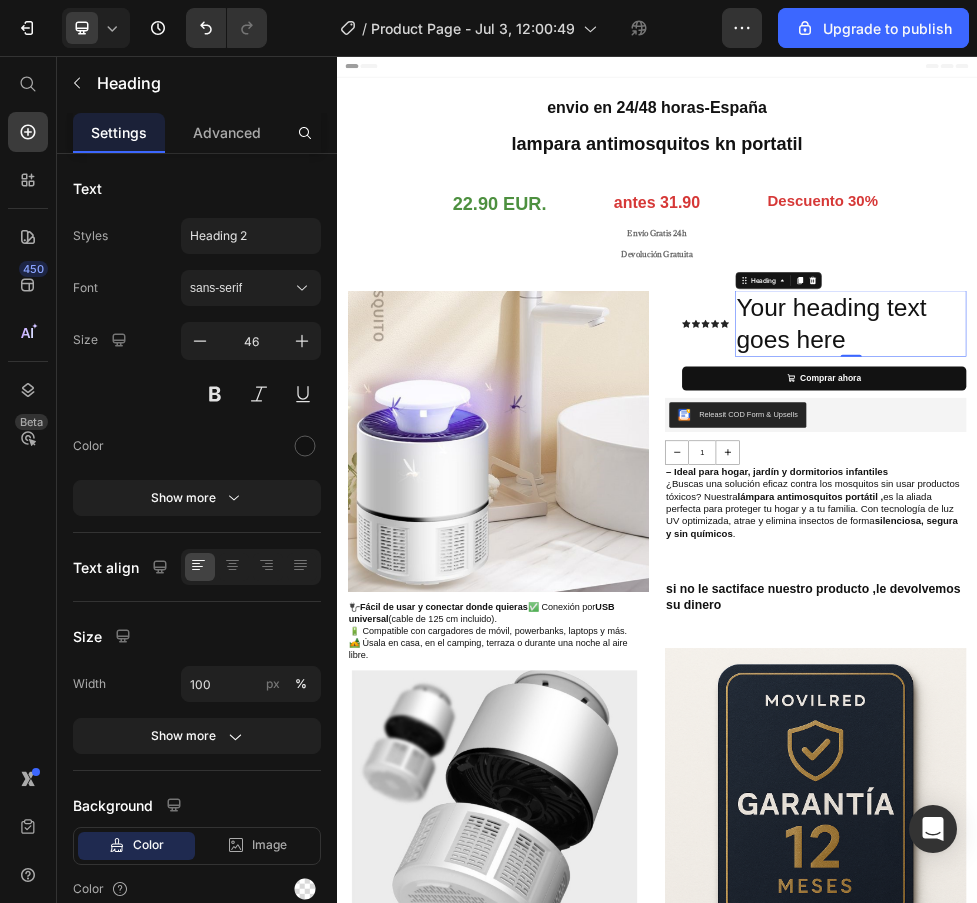 click on "Your heading text goes here" at bounding box center (1300, 558) 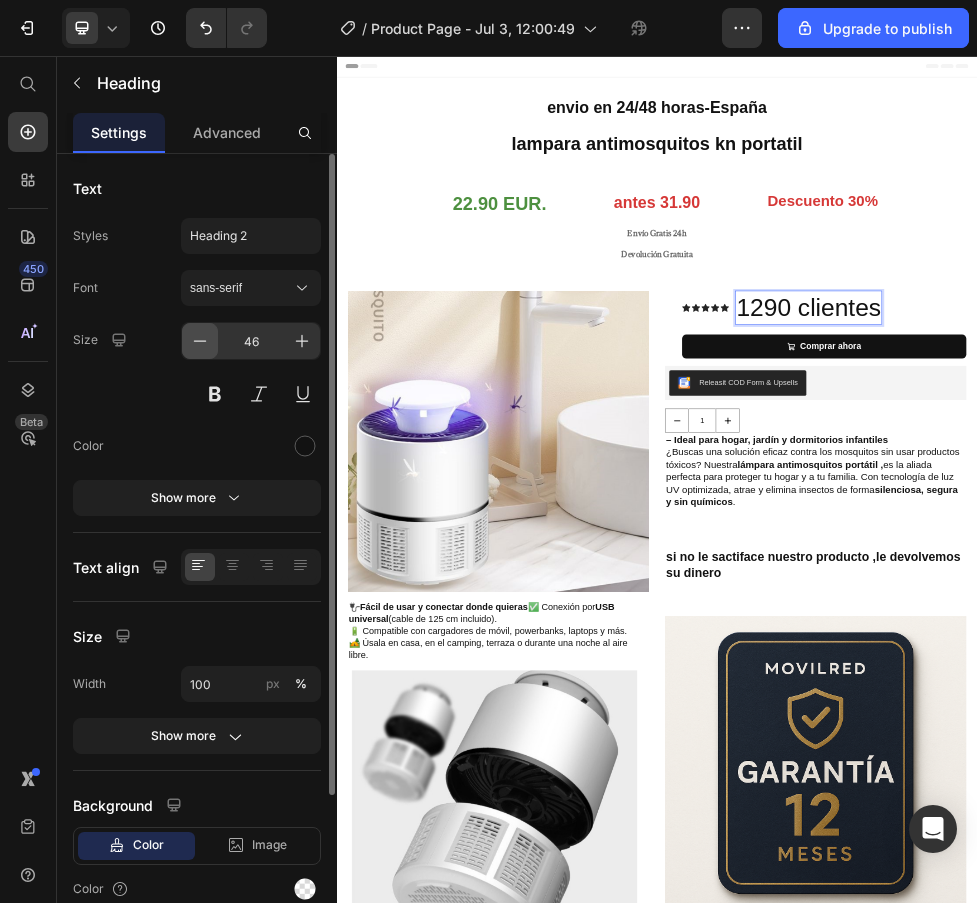 click 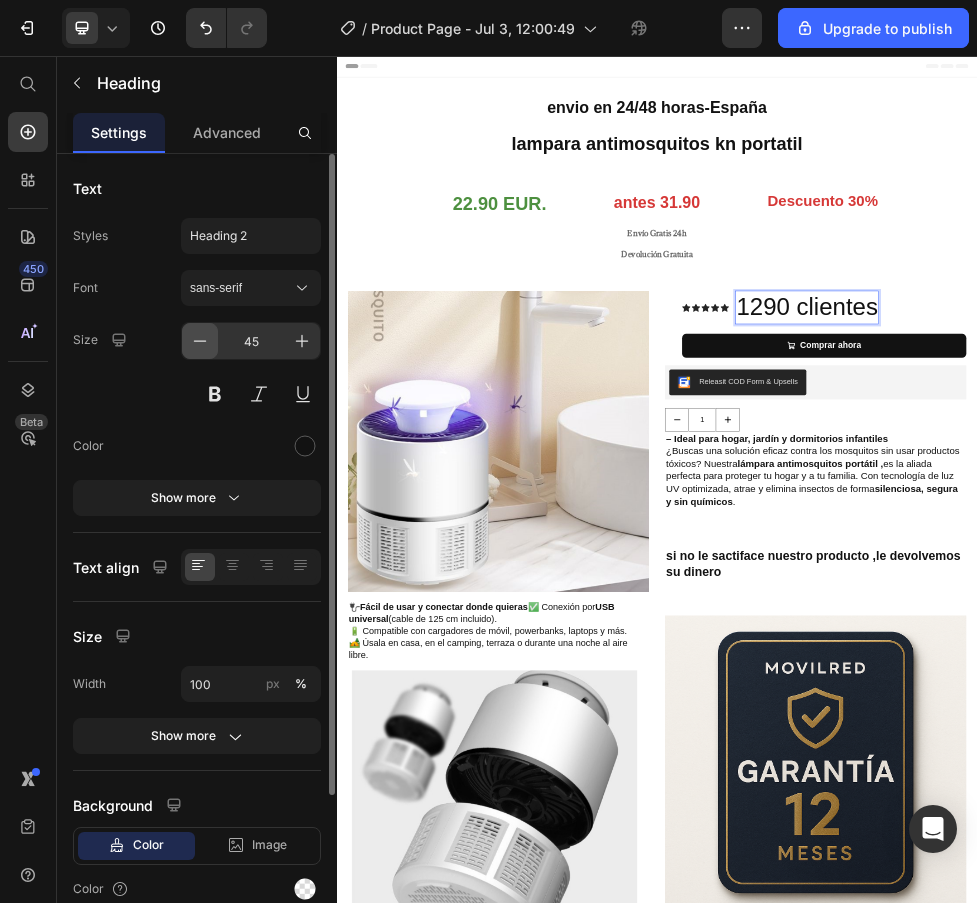 click 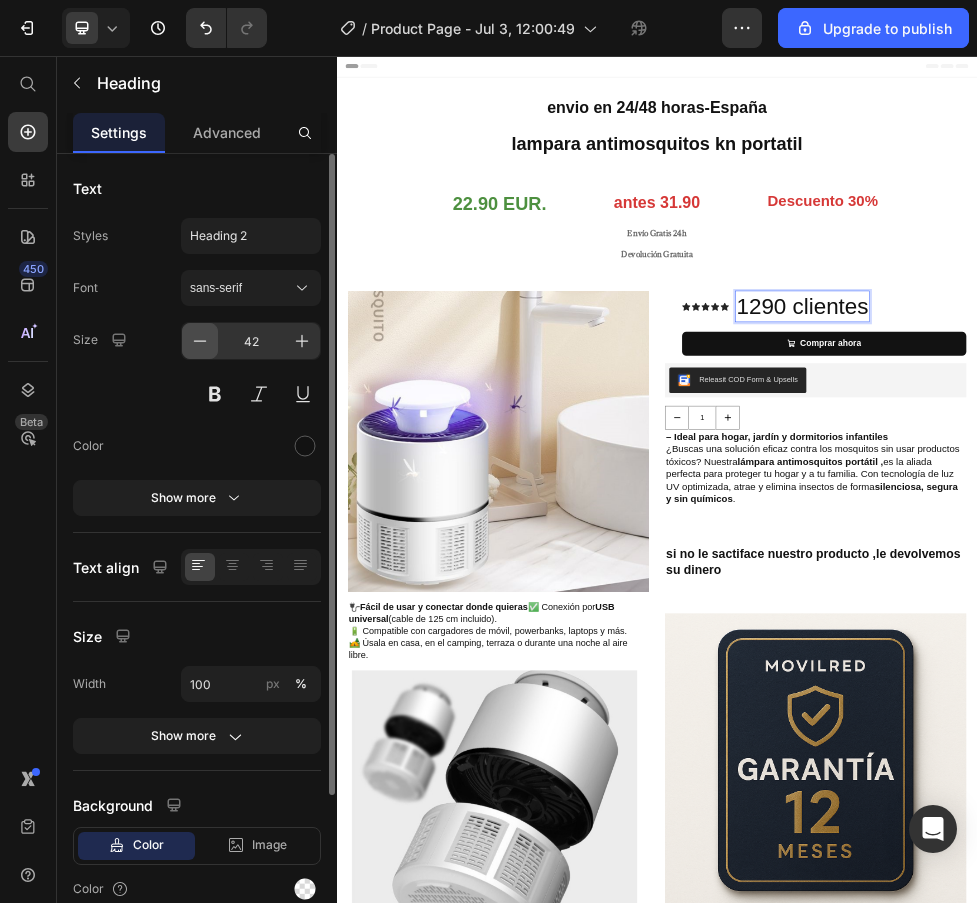 click 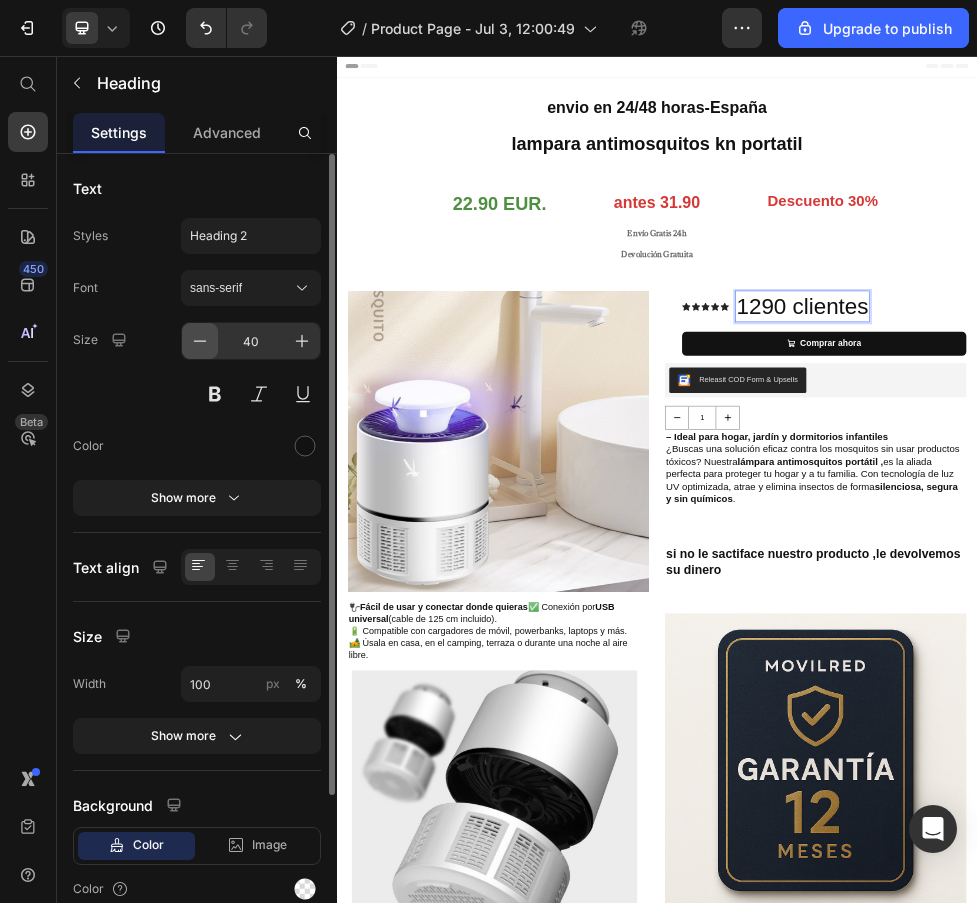 click 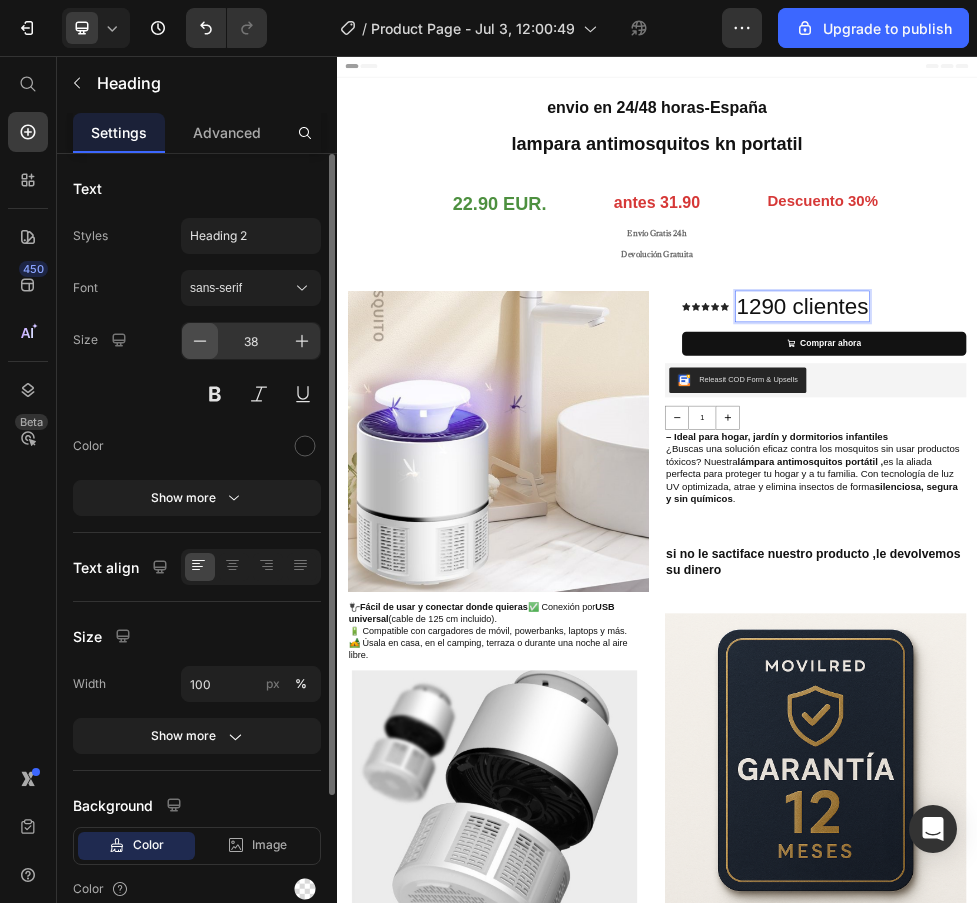 click 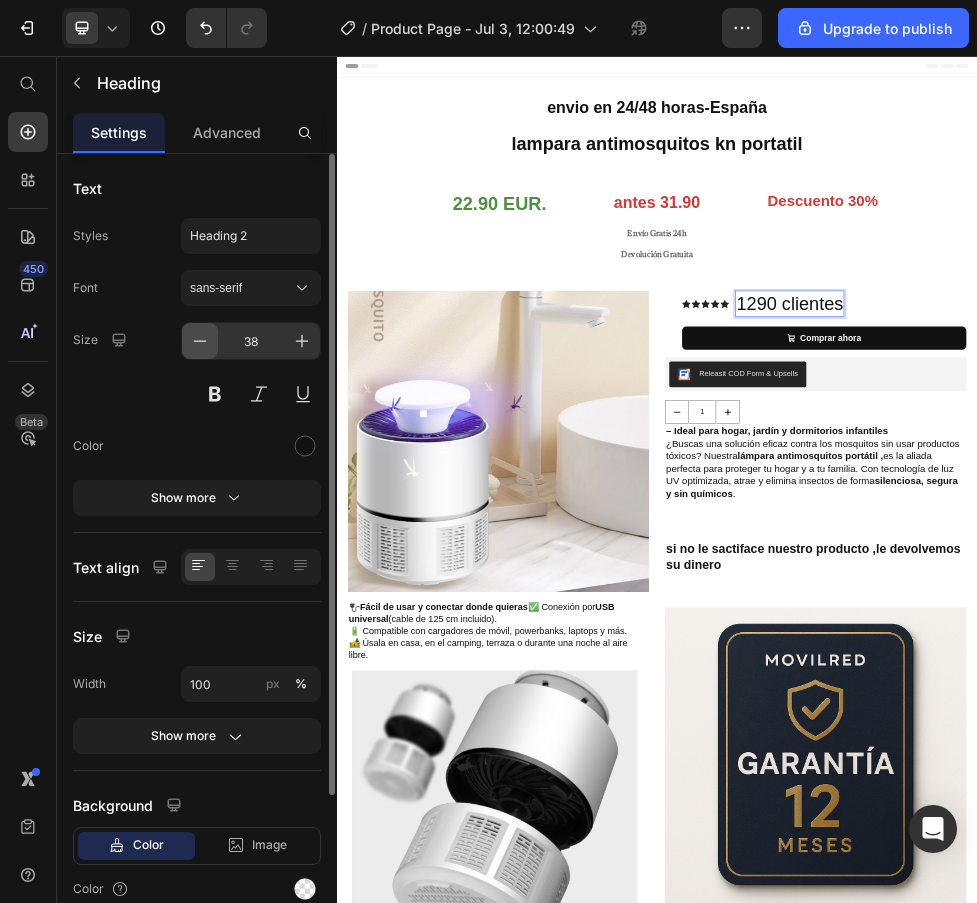 type on "34" 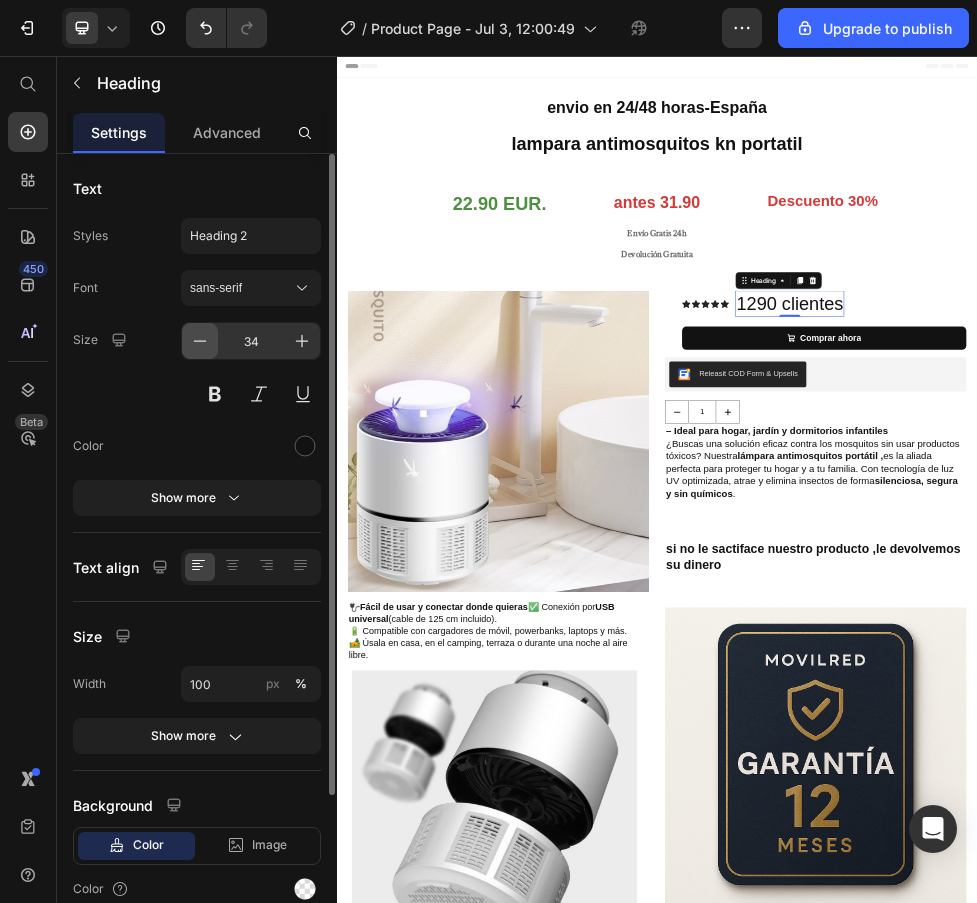type 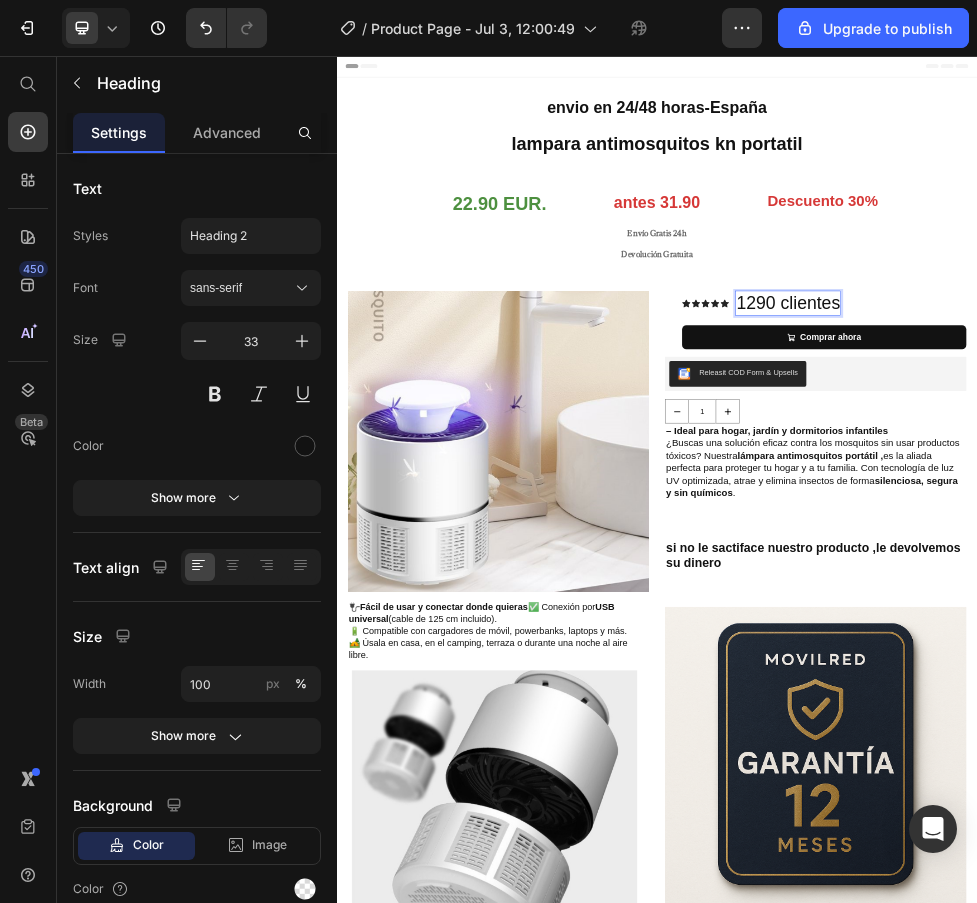 click on "1290 clientes" at bounding box center [1183, 519] 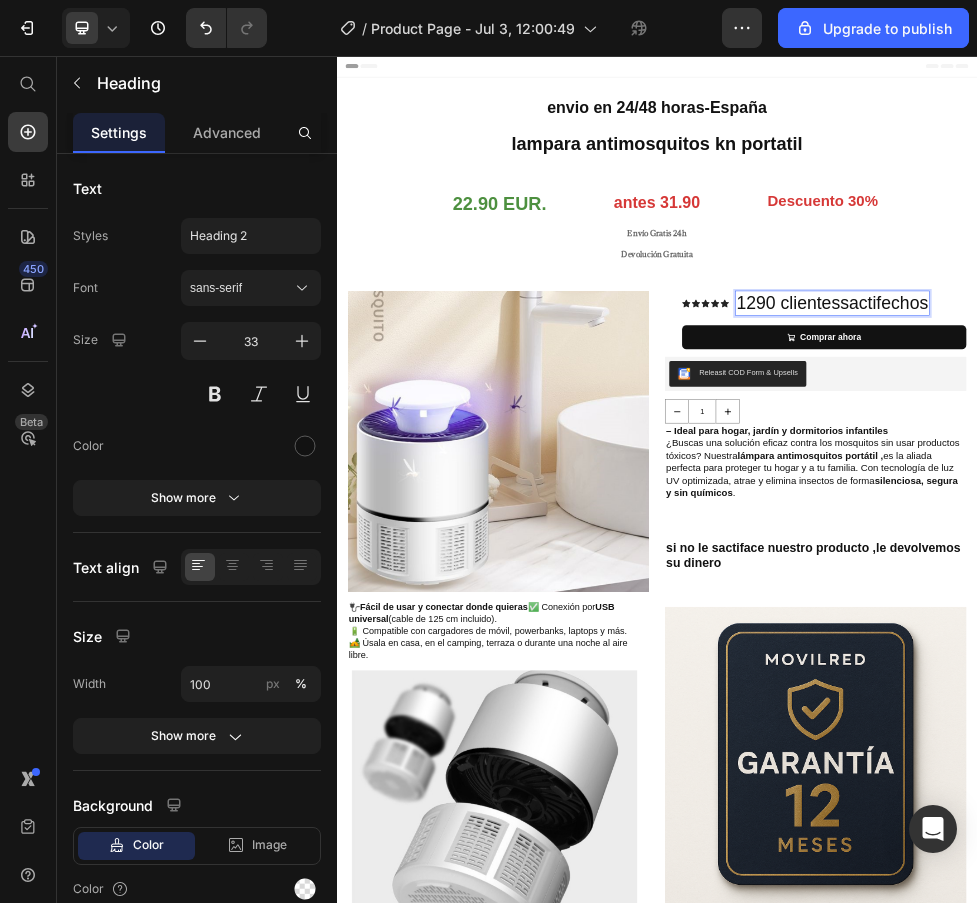 click on "1290 clientessactifechos" at bounding box center [1266, 519] 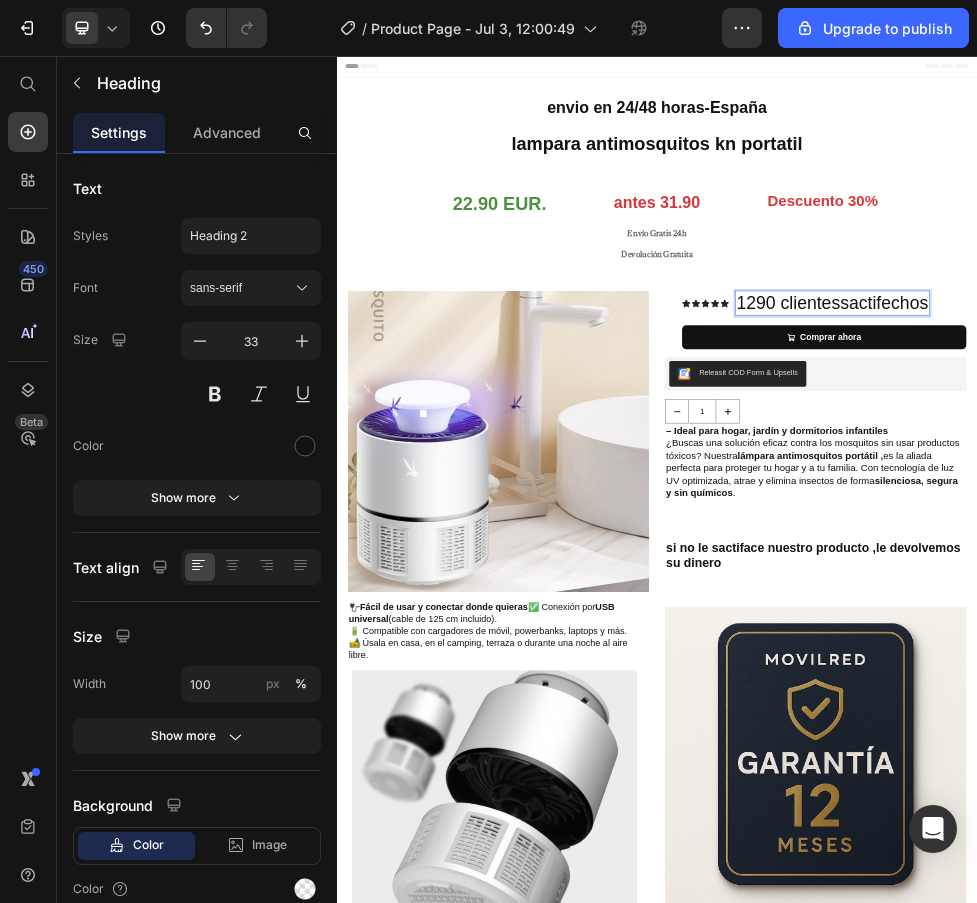 click on "1290 clientessactifechos" at bounding box center [1266, 519] 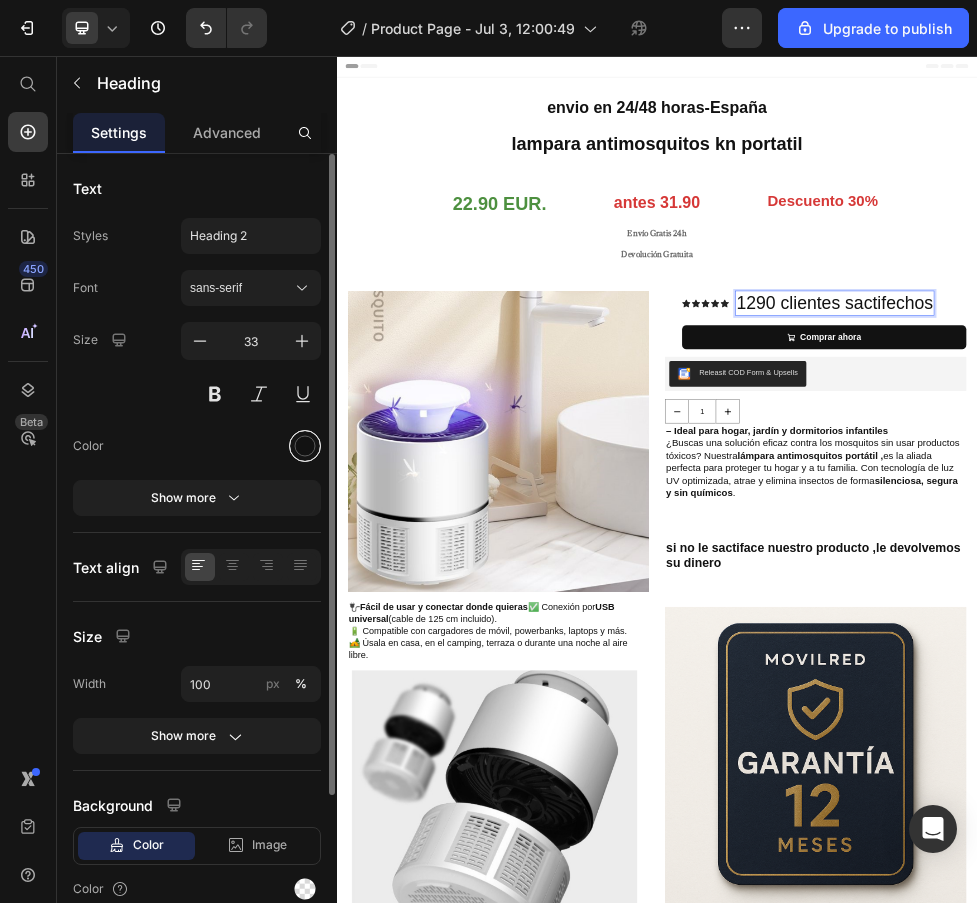 click at bounding box center [305, 446] 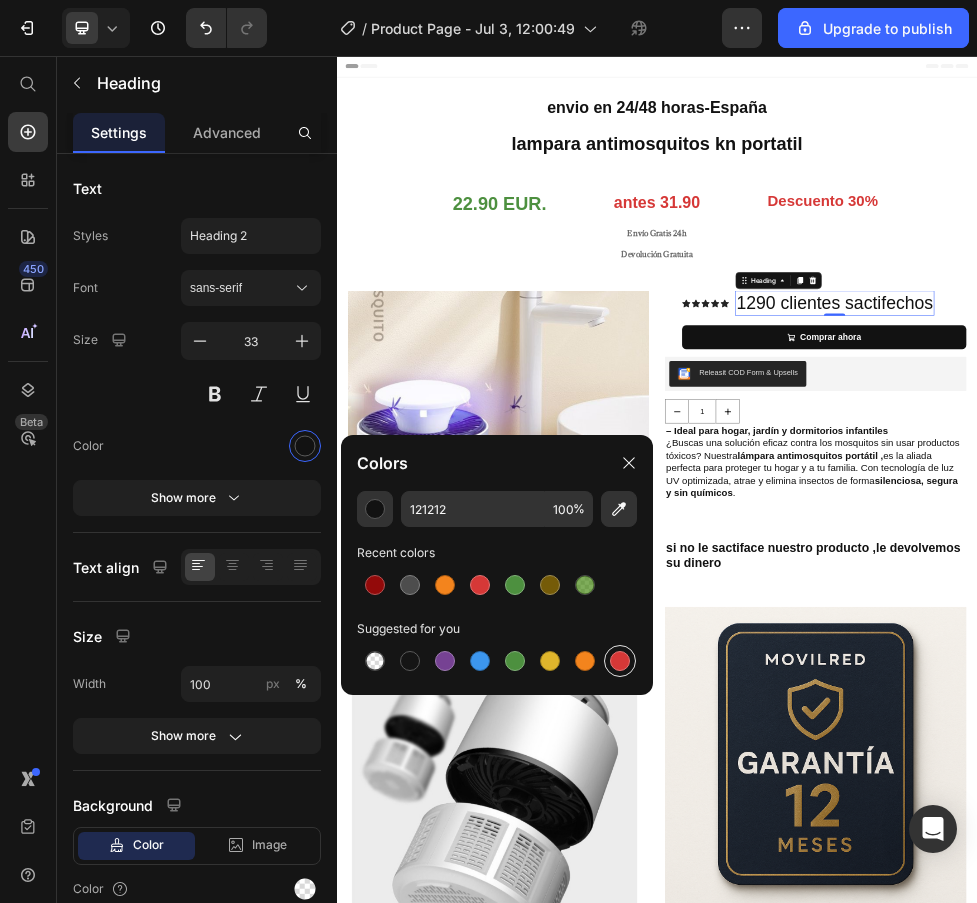 click at bounding box center (620, 661) 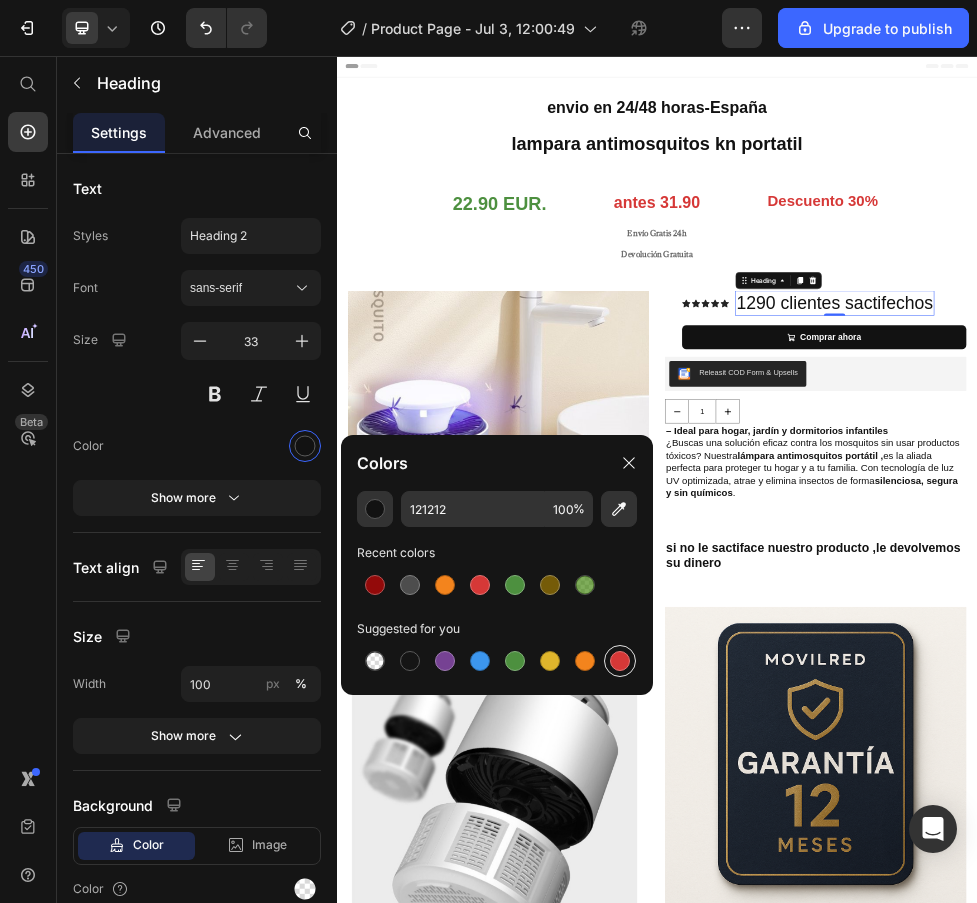 type on "D63837" 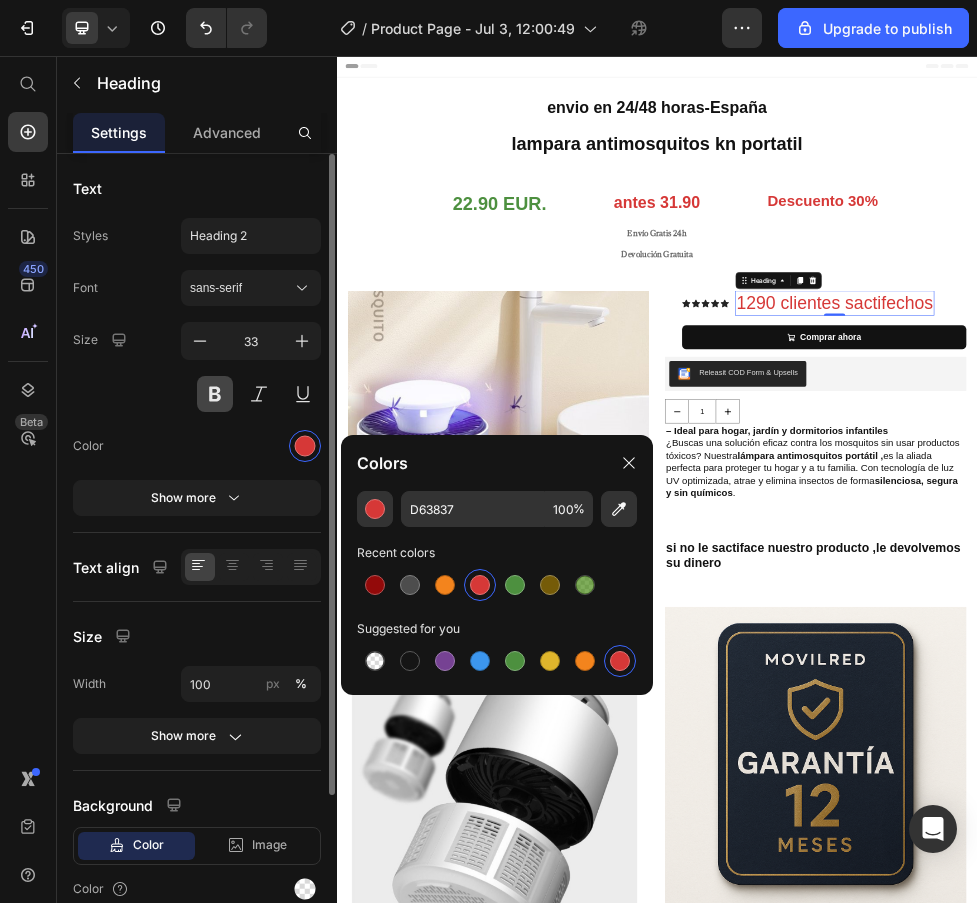 click at bounding box center (215, 394) 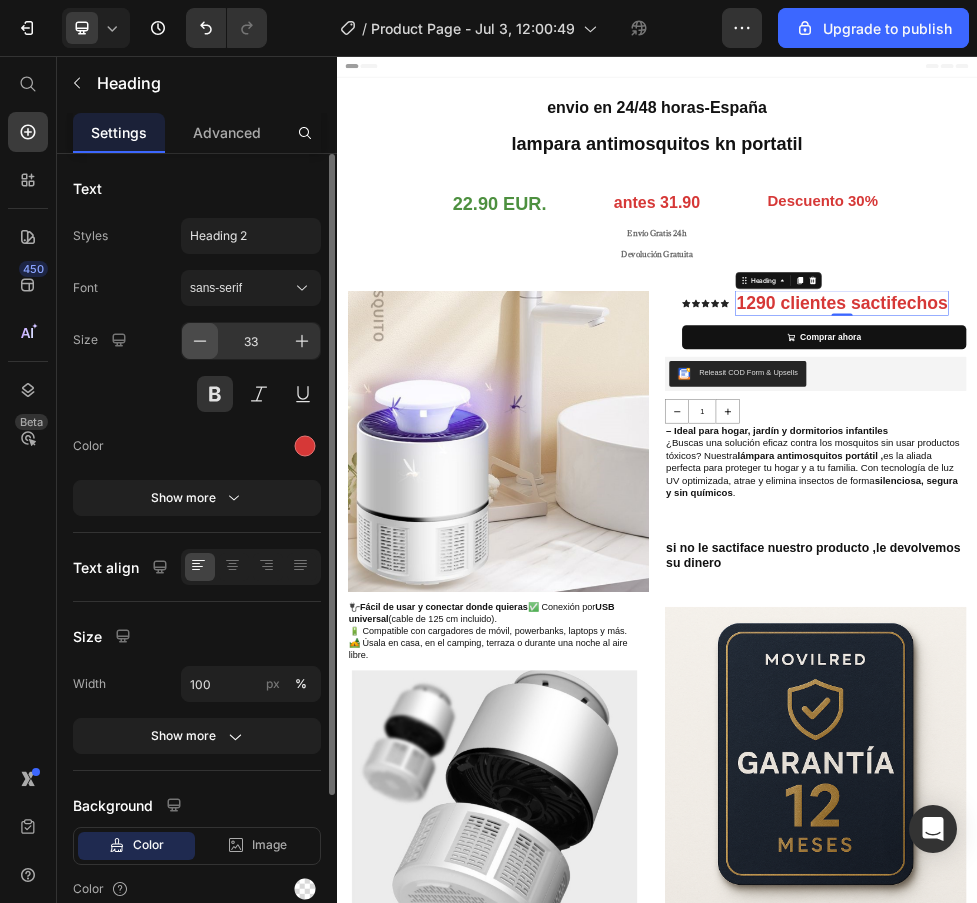 click 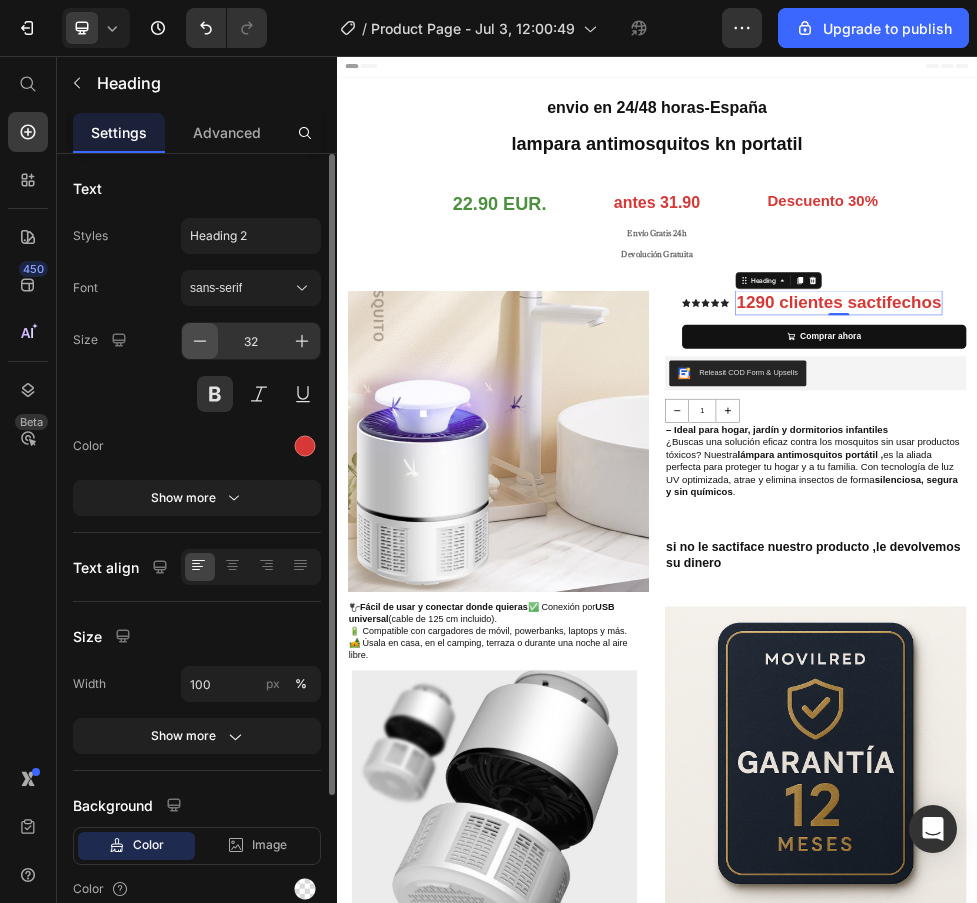 click 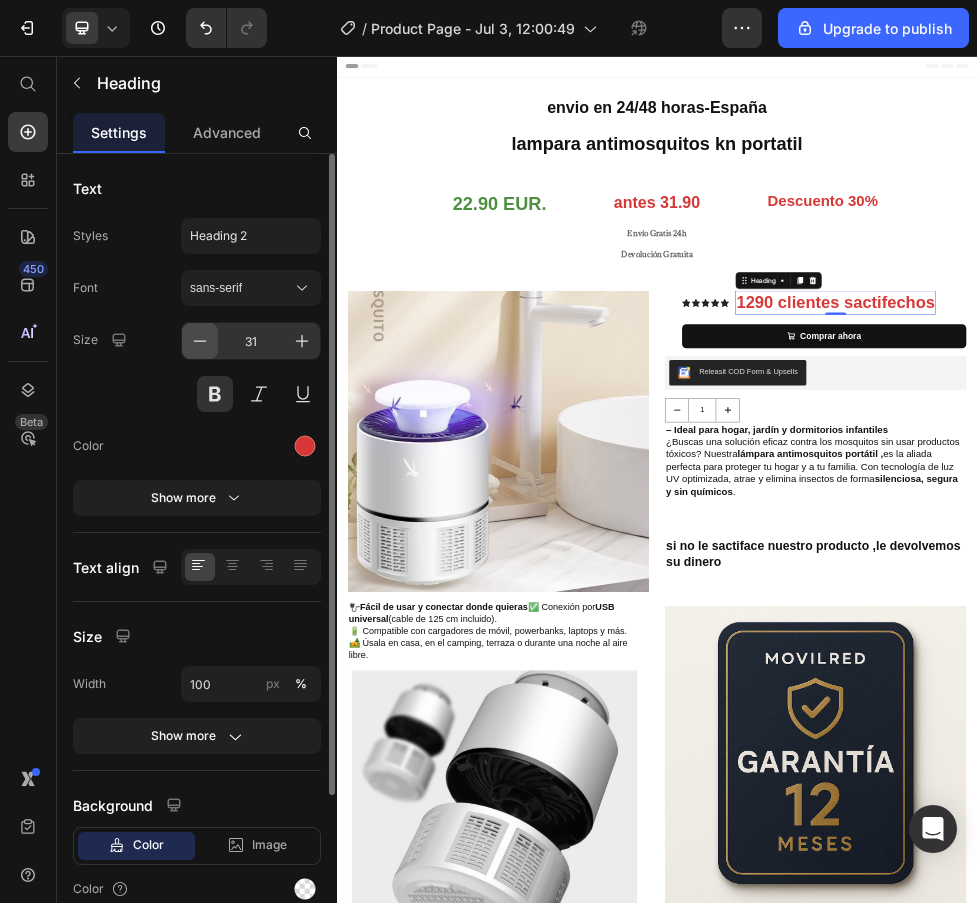 click 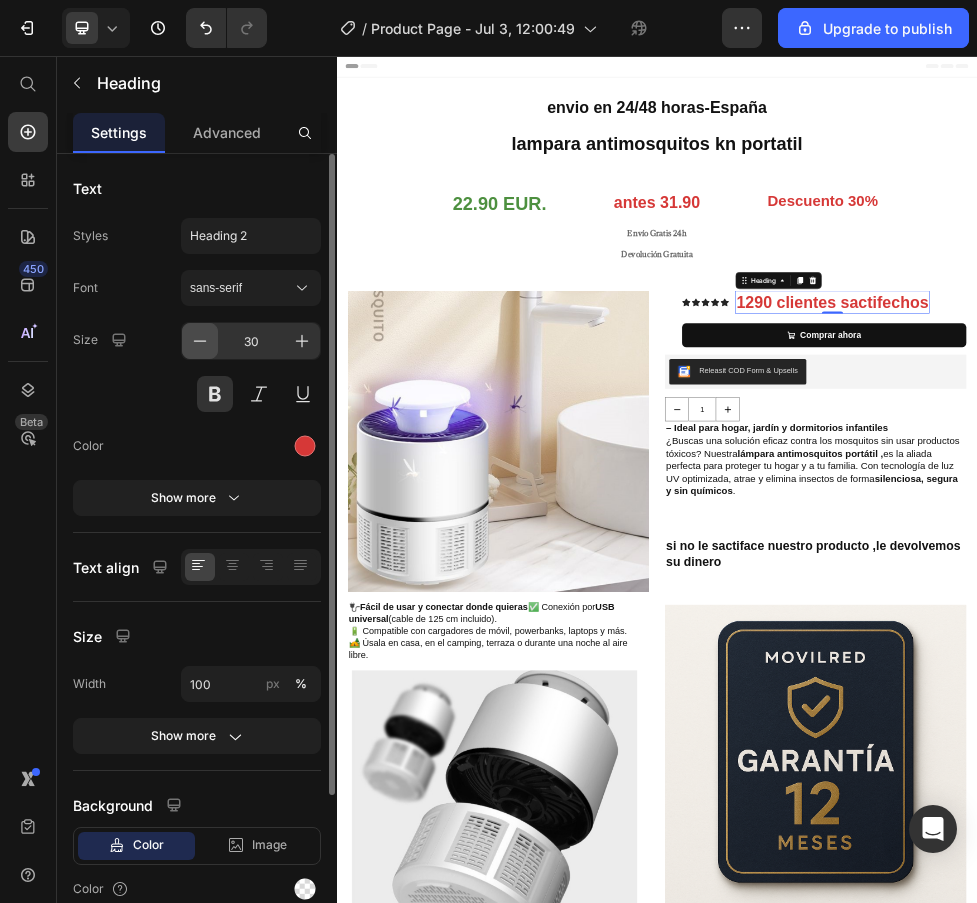 click 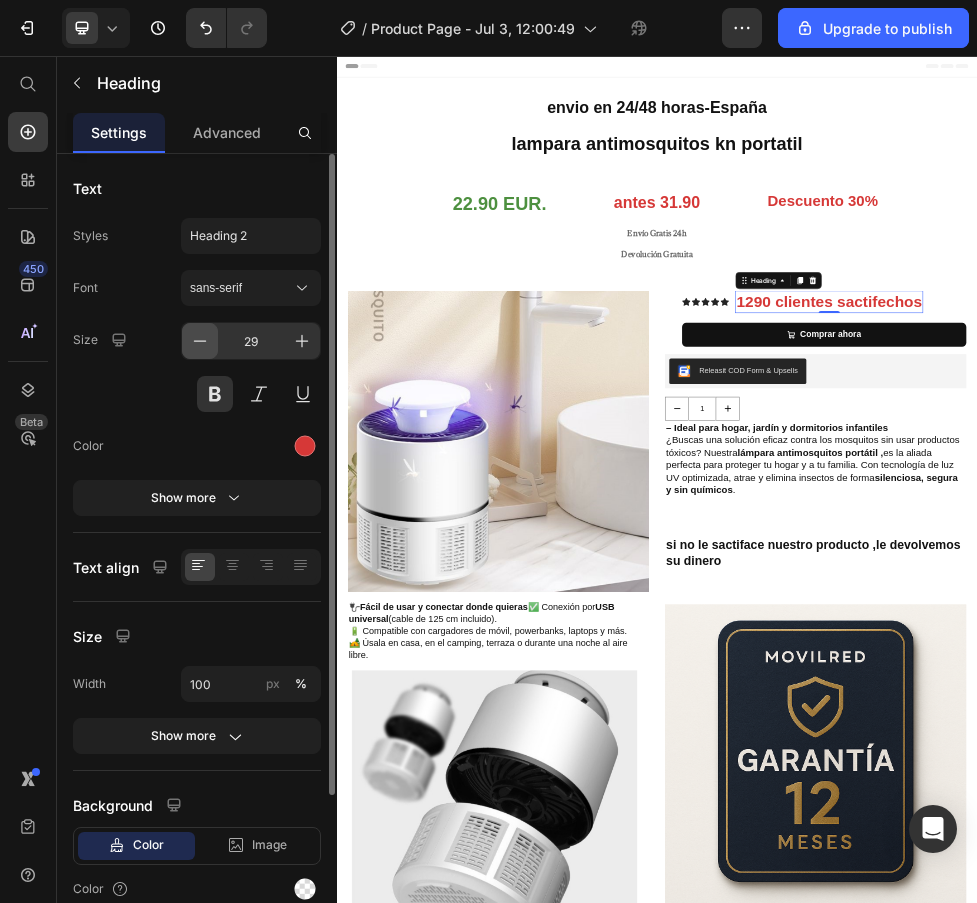 click 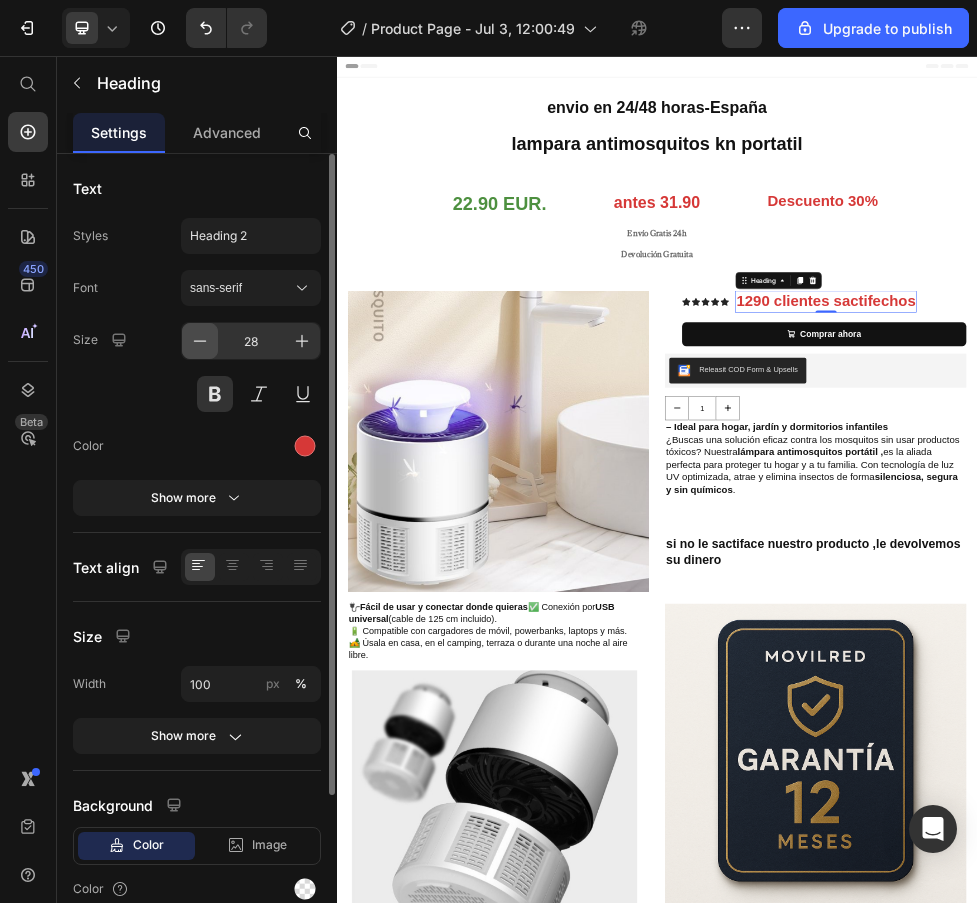 click 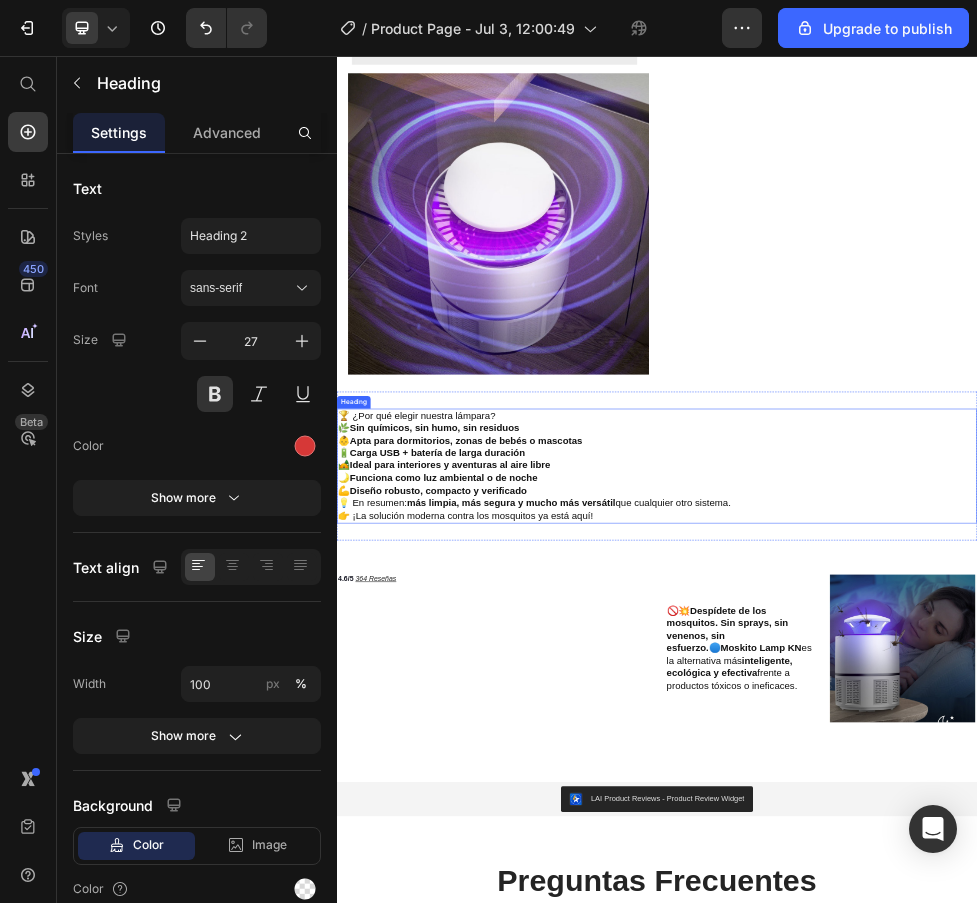 scroll, scrollTop: 1900, scrollLeft: 0, axis: vertical 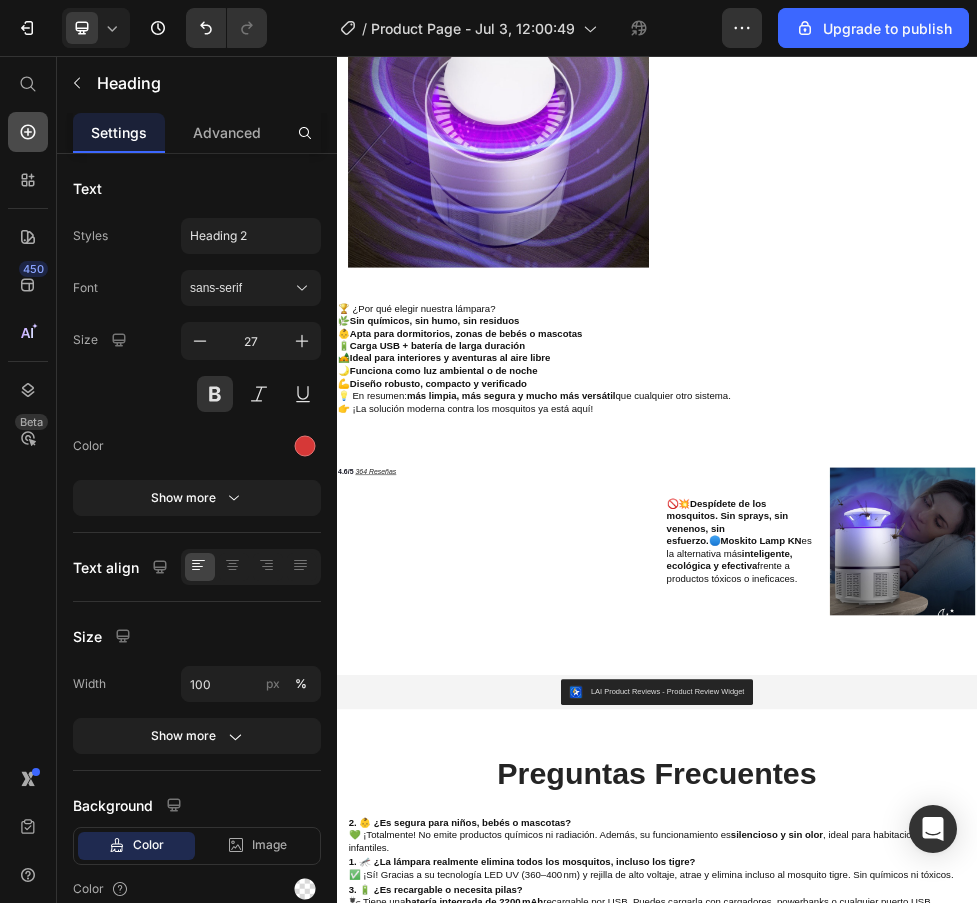 click 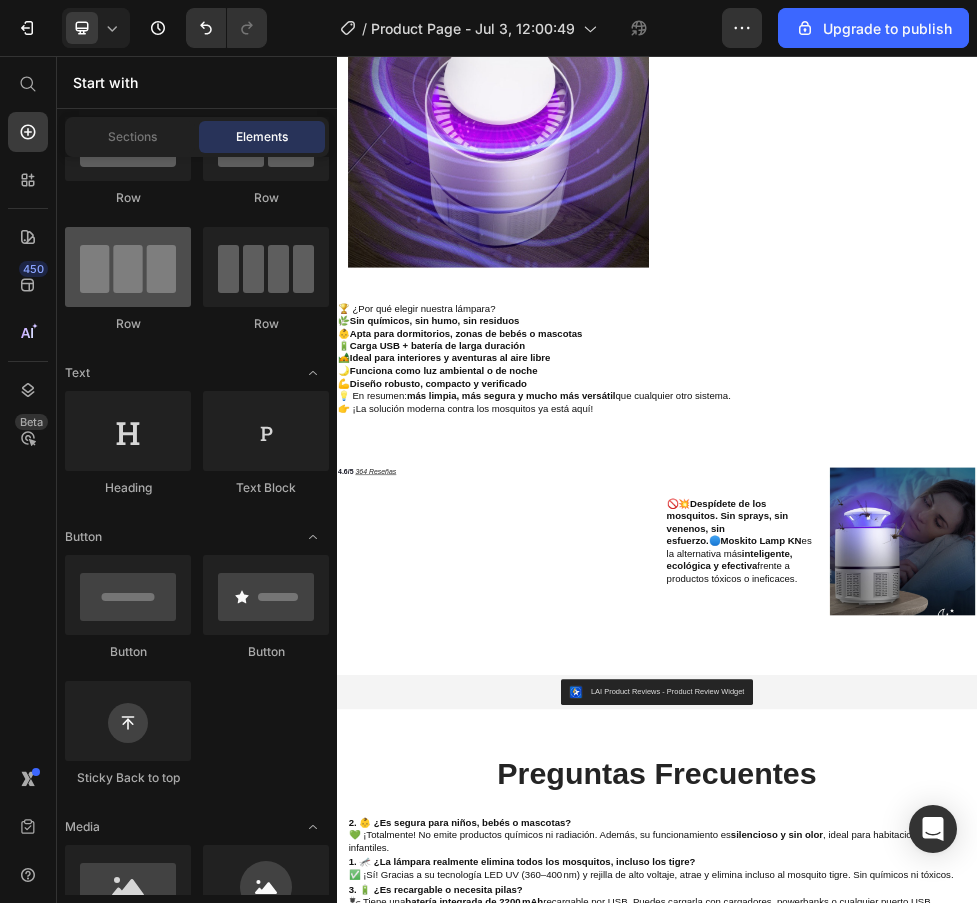 scroll, scrollTop: 0, scrollLeft: 0, axis: both 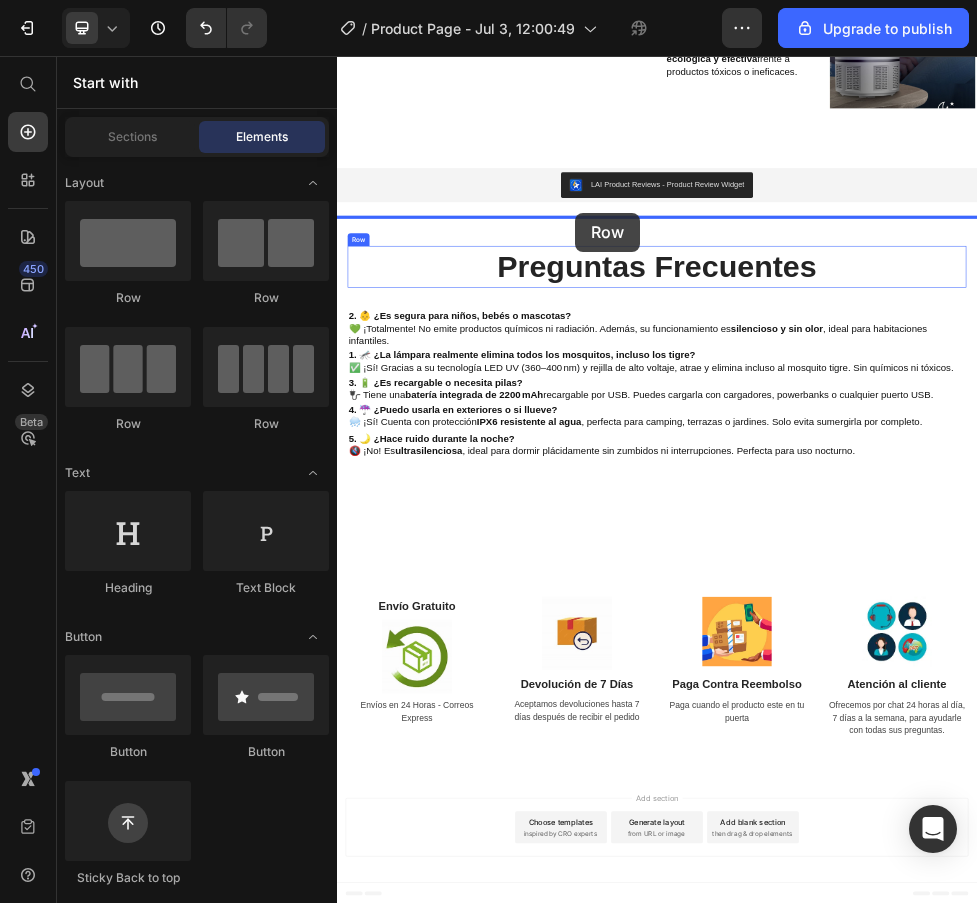 drag, startPoint x: 612, startPoint y: 318, endPoint x: 783, endPoint y: 350, distance: 173.96838 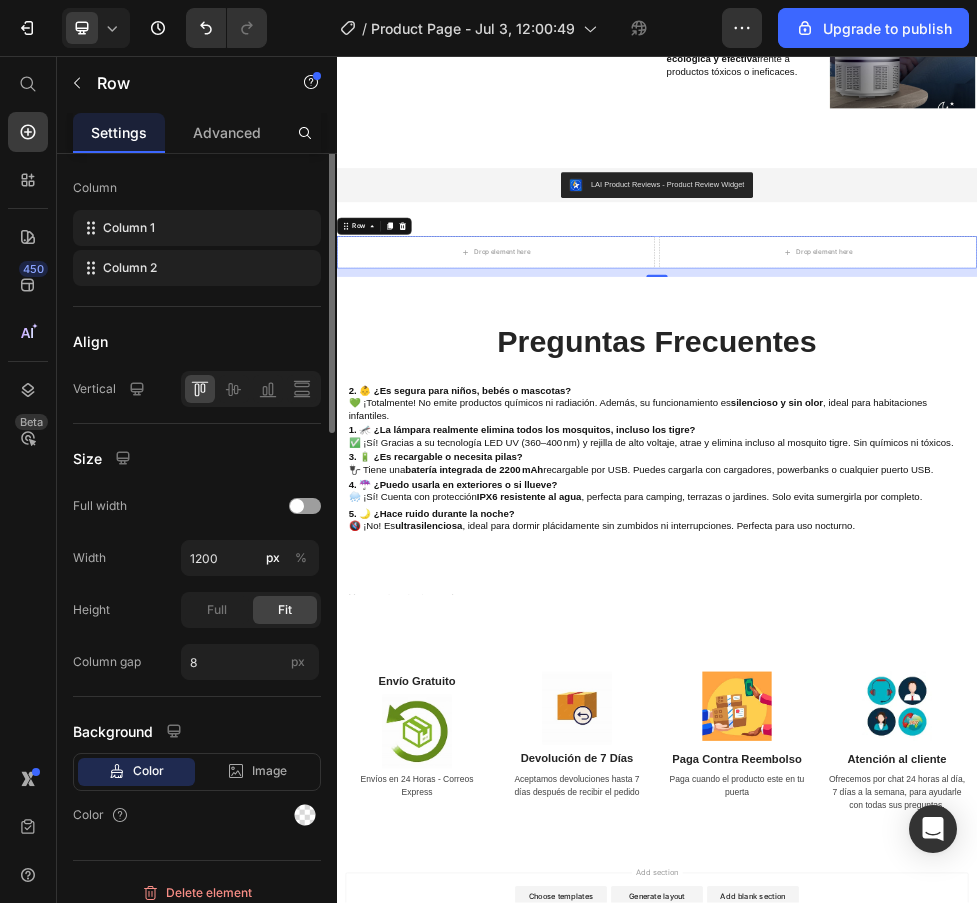 scroll, scrollTop: 0, scrollLeft: 0, axis: both 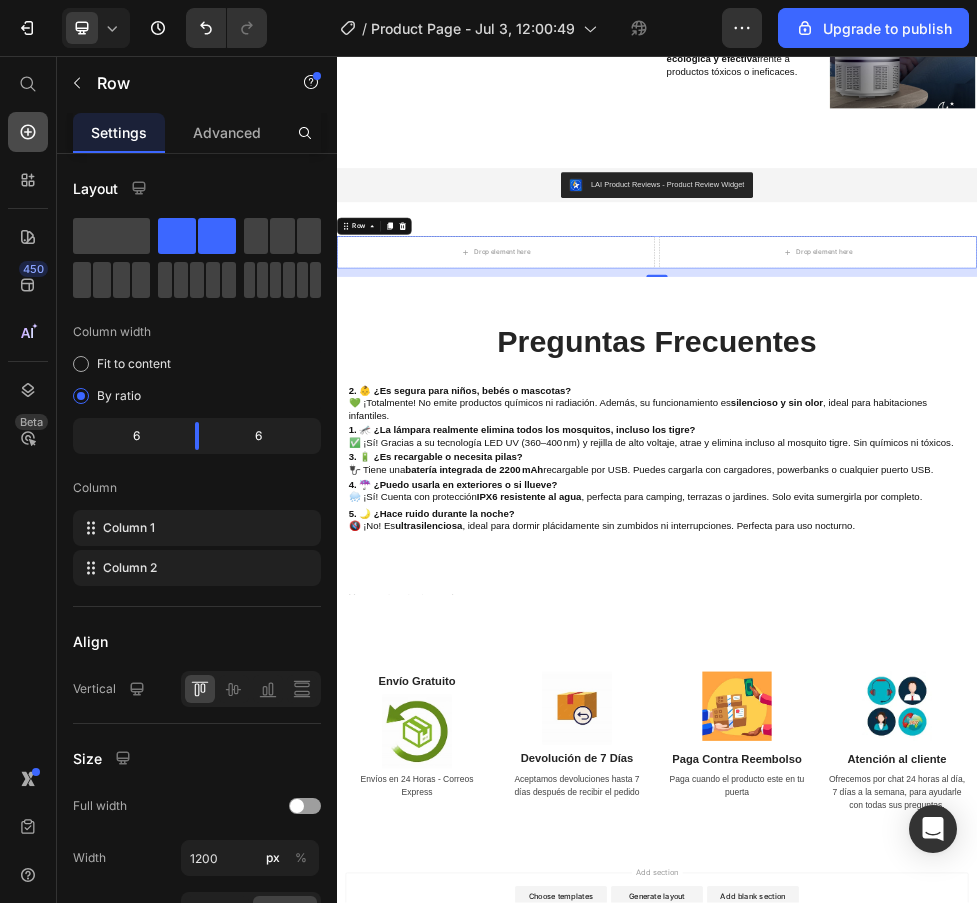 click 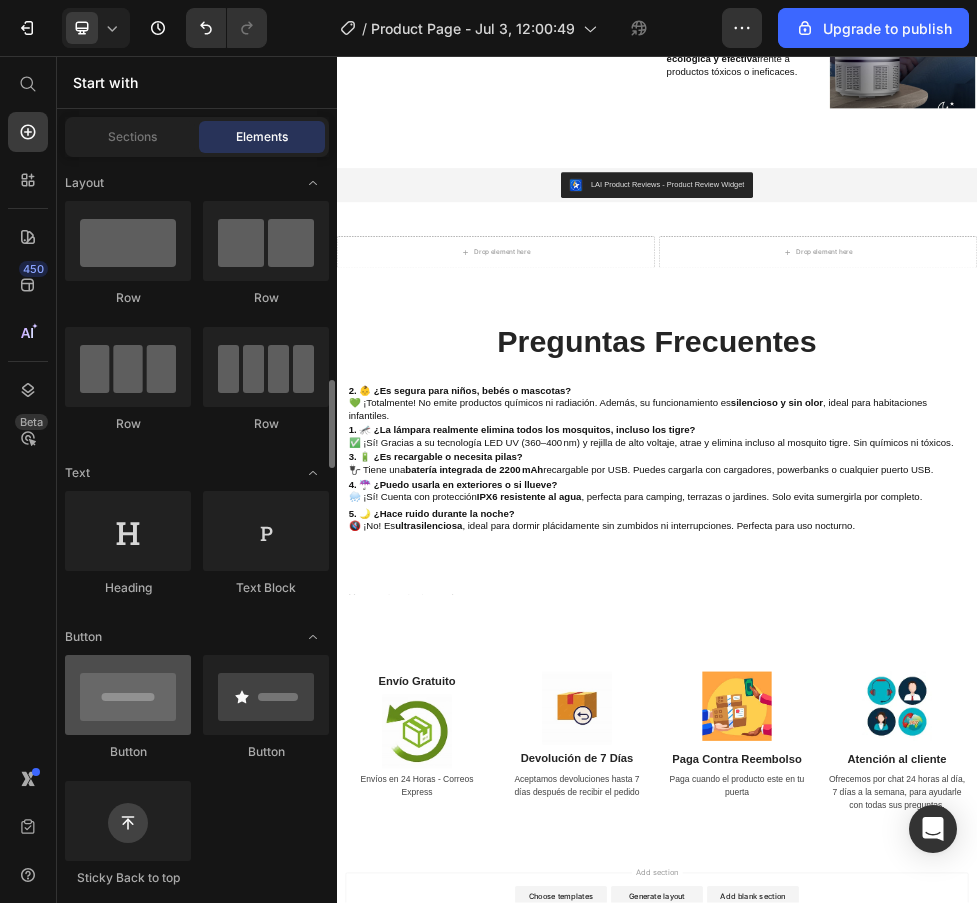 scroll, scrollTop: 200, scrollLeft: 0, axis: vertical 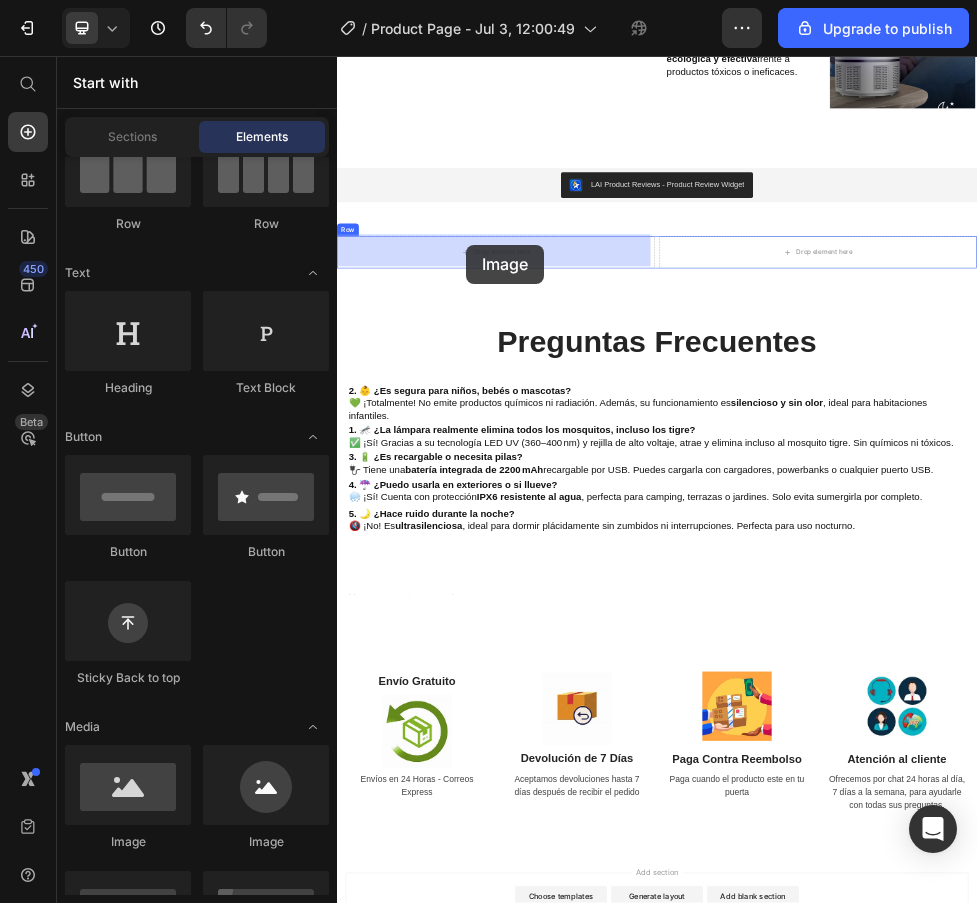drag, startPoint x: 467, startPoint y: 855, endPoint x: 578, endPoint y: 410, distance: 458.63492 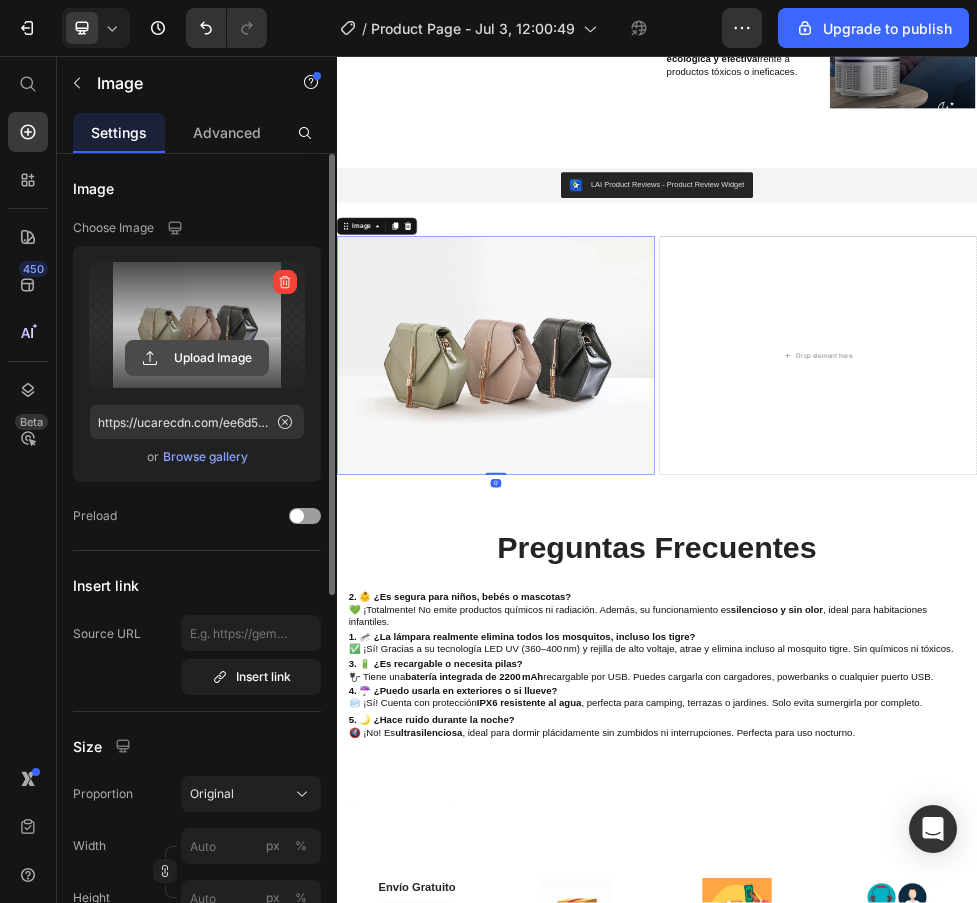 click 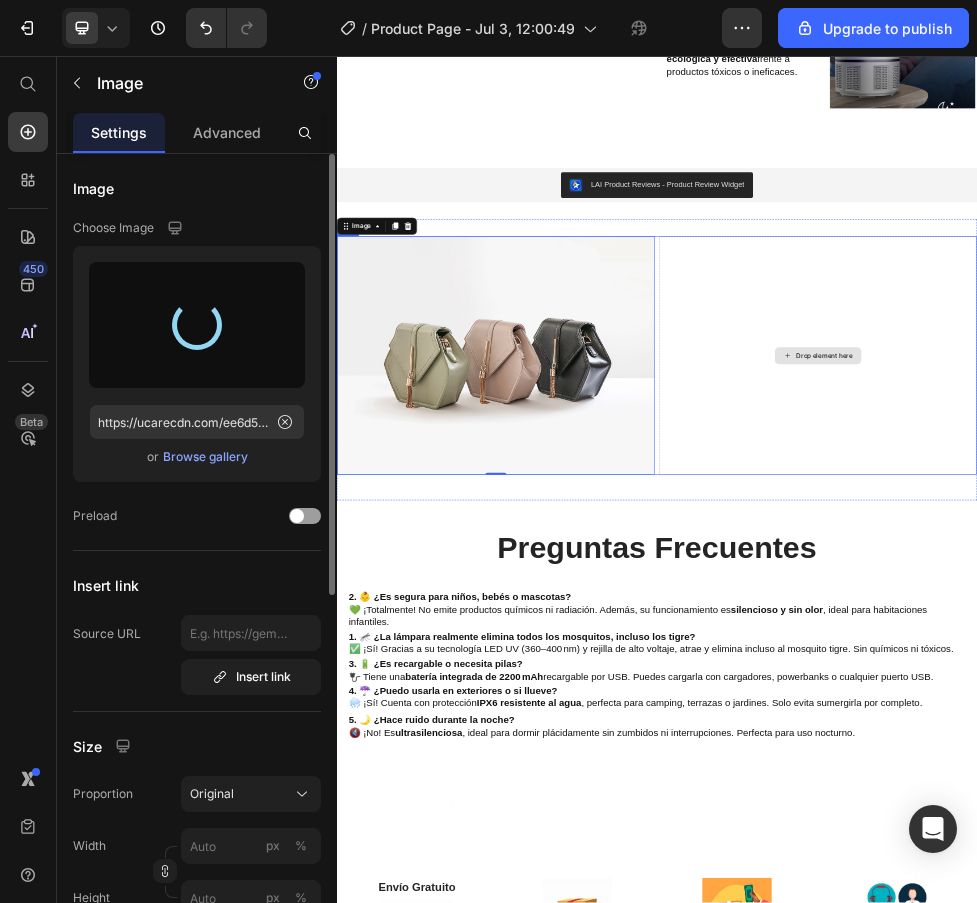 type on "https://cdn.shopify.com/s/files/1/0911/1112/9467/files/gempages_566395840294290447-5901be71-9b03-4448-ace3-7fb1342a217b.png" 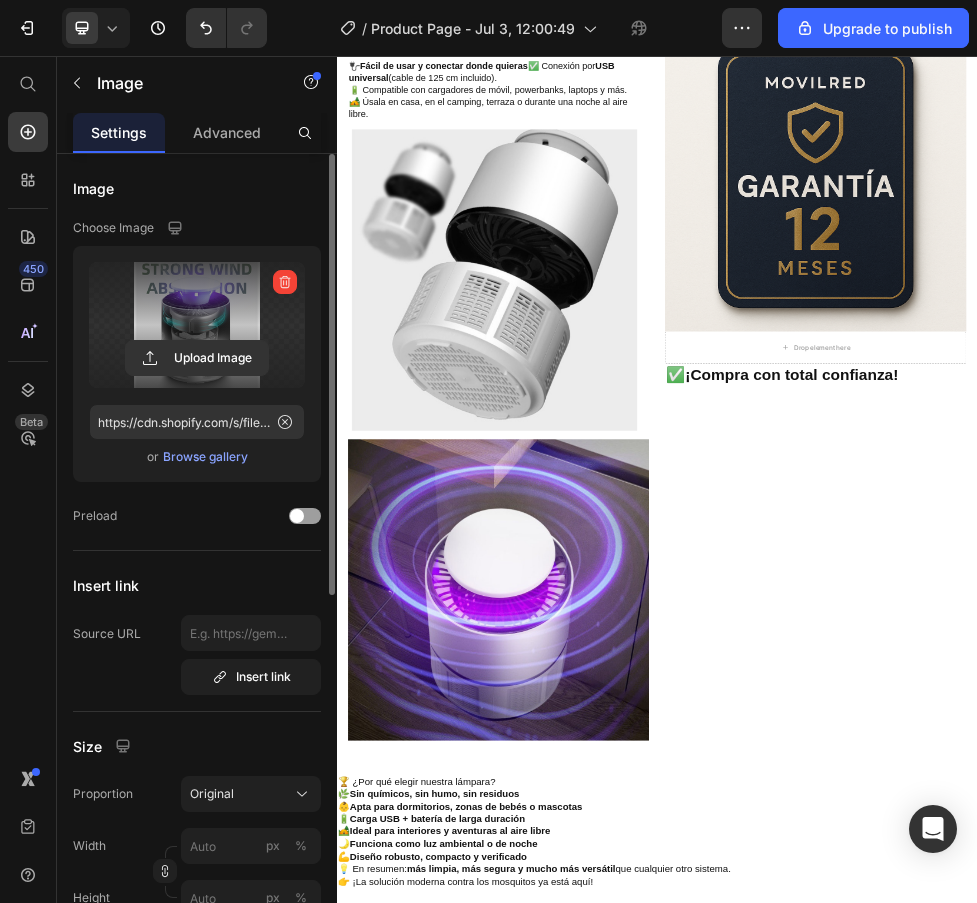 scroll, scrollTop: 3025, scrollLeft: 0, axis: vertical 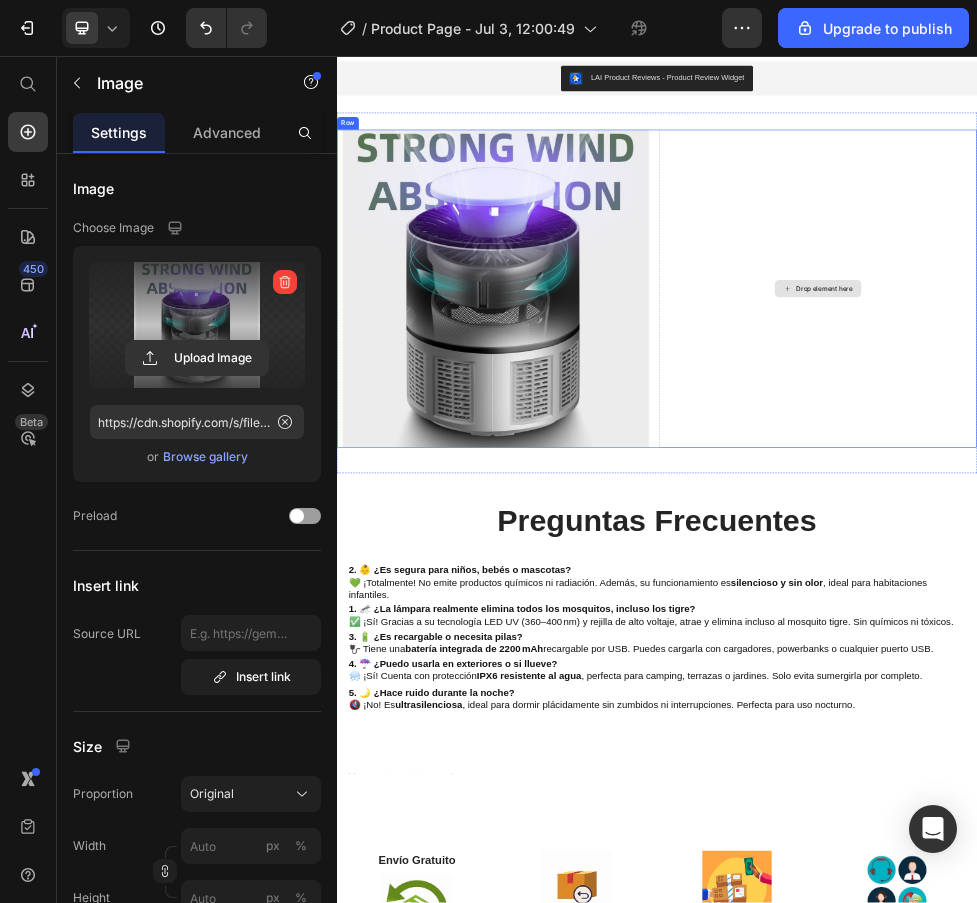 click on "Drop element here" at bounding box center [1251, 493] 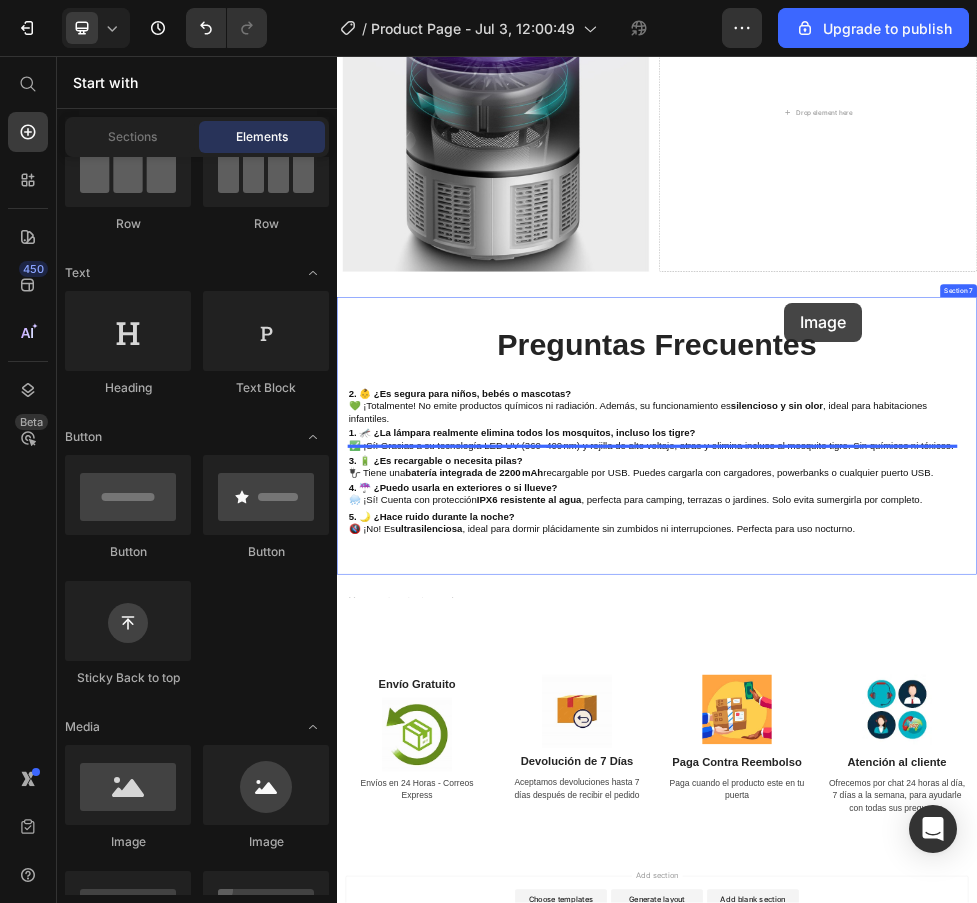 scroll, scrollTop: 3492, scrollLeft: 0, axis: vertical 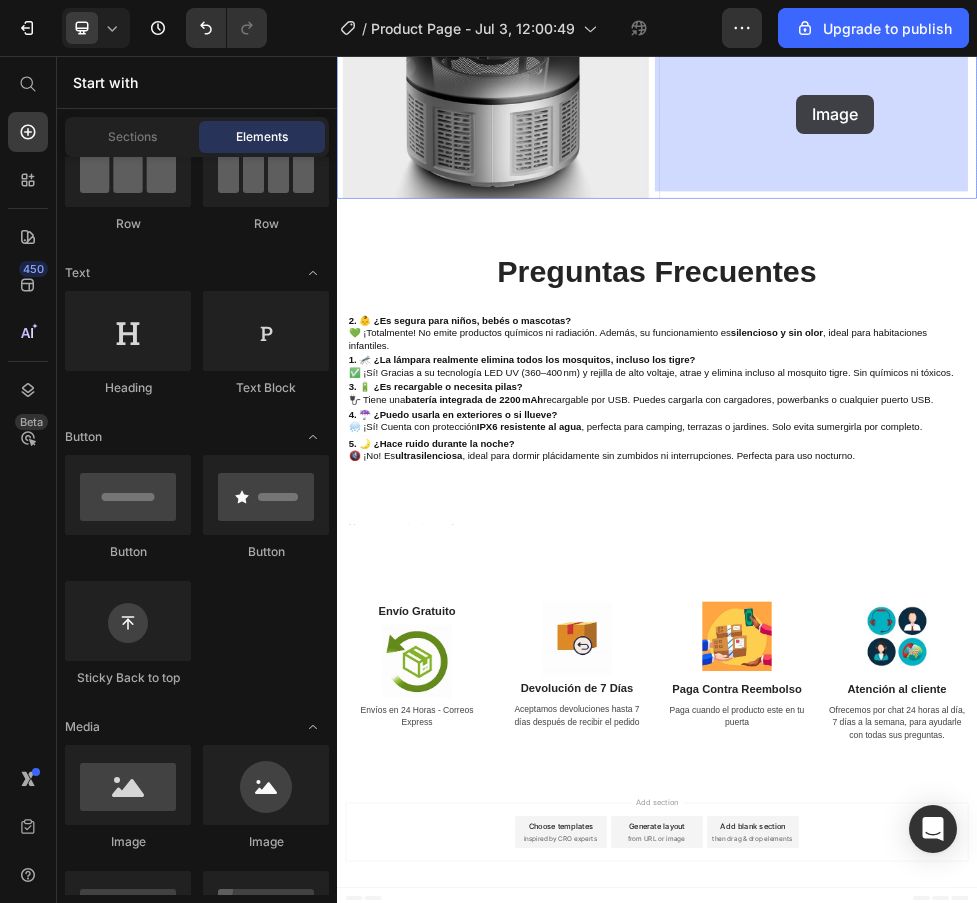 drag, startPoint x: 466, startPoint y: 841, endPoint x: 1197, endPoint y: 129, distance: 1020.44354 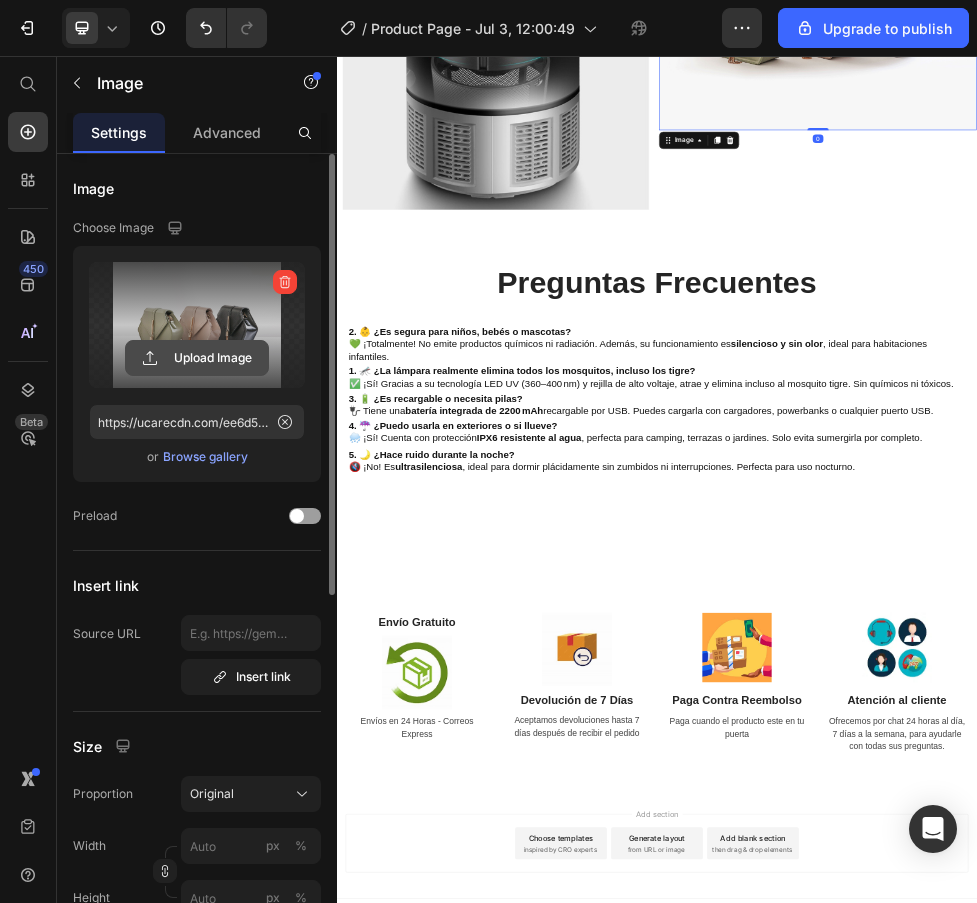 click 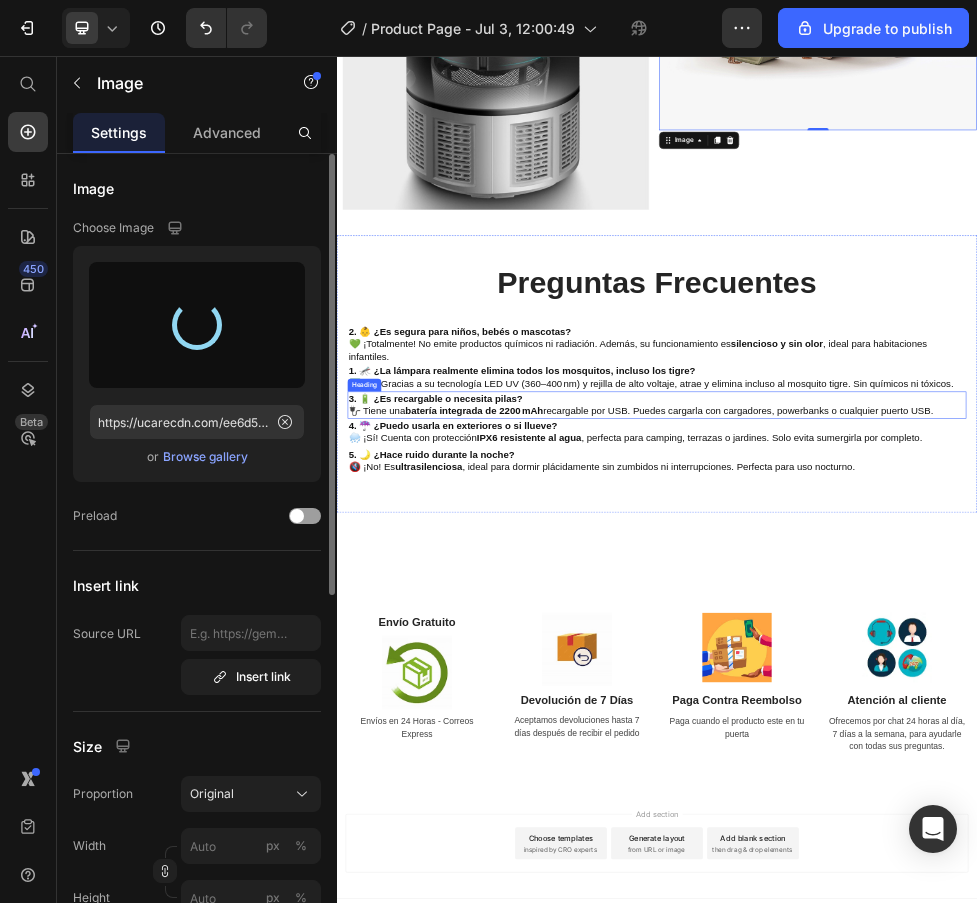 type on "https://cdn.shopify.com/s/files/1/0911/1112/9467/files/gempages_566395840294290447-e7ffa01d-4e53-415f-a891-c8e9dd1d35a0.png" 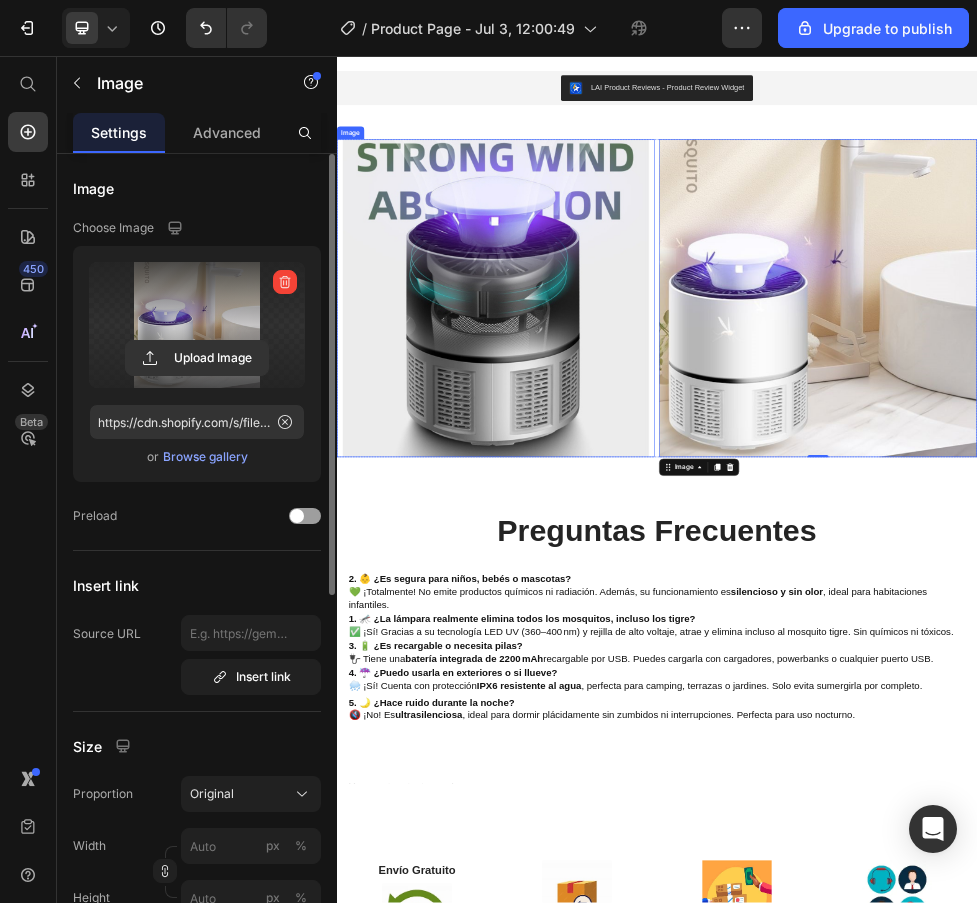 scroll, scrollTop: 2871, scrollLeft: 0, axis: vertical 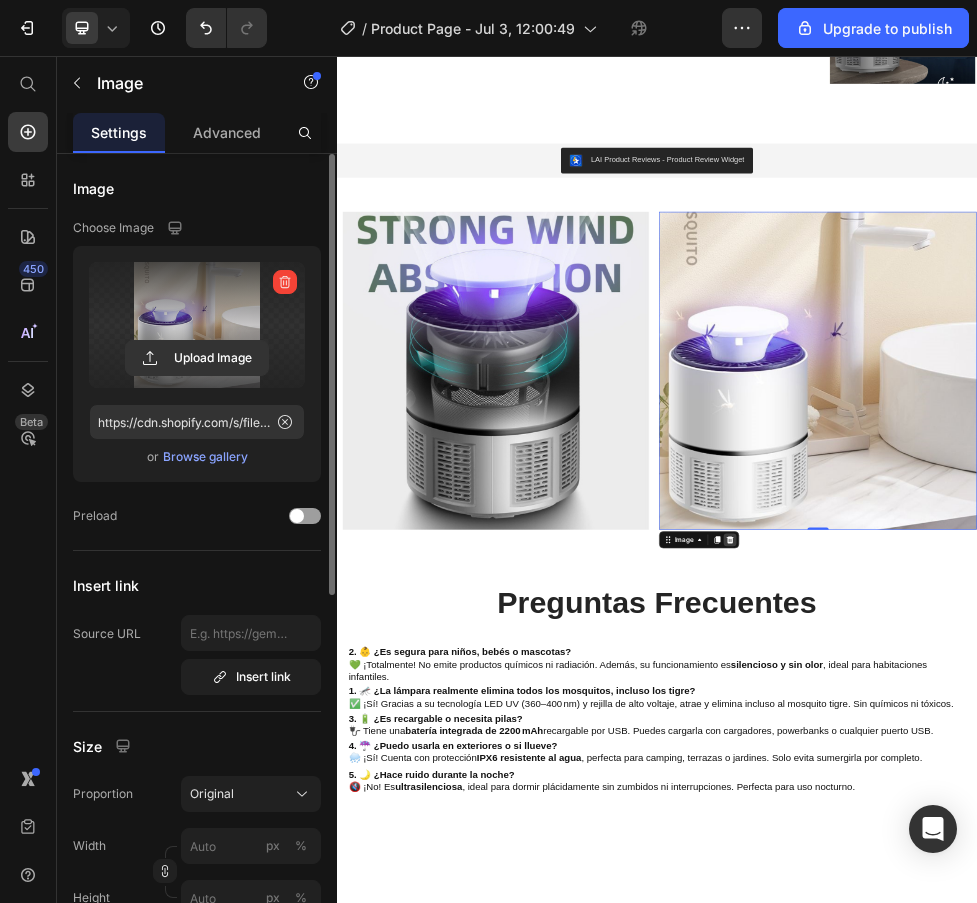 click 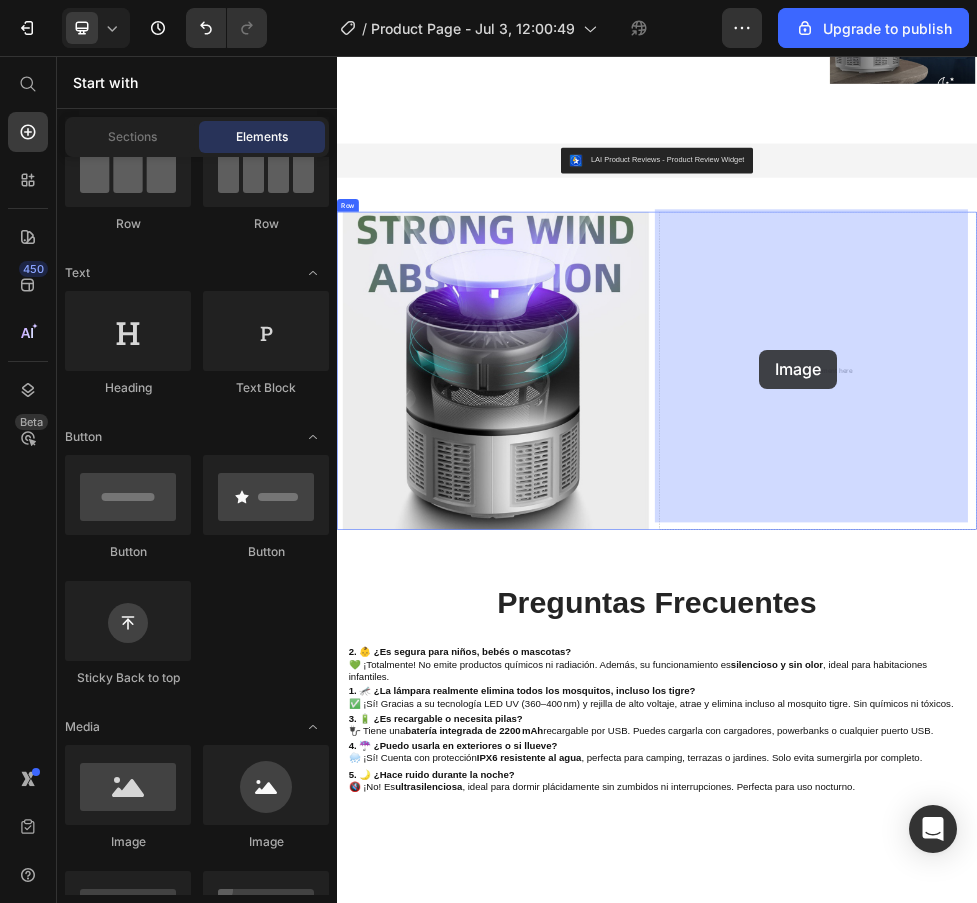 drag, startPoint x: 460, startPoint y: 850, endPoint x: 349, endPoint y: 496, distance: 370.9946 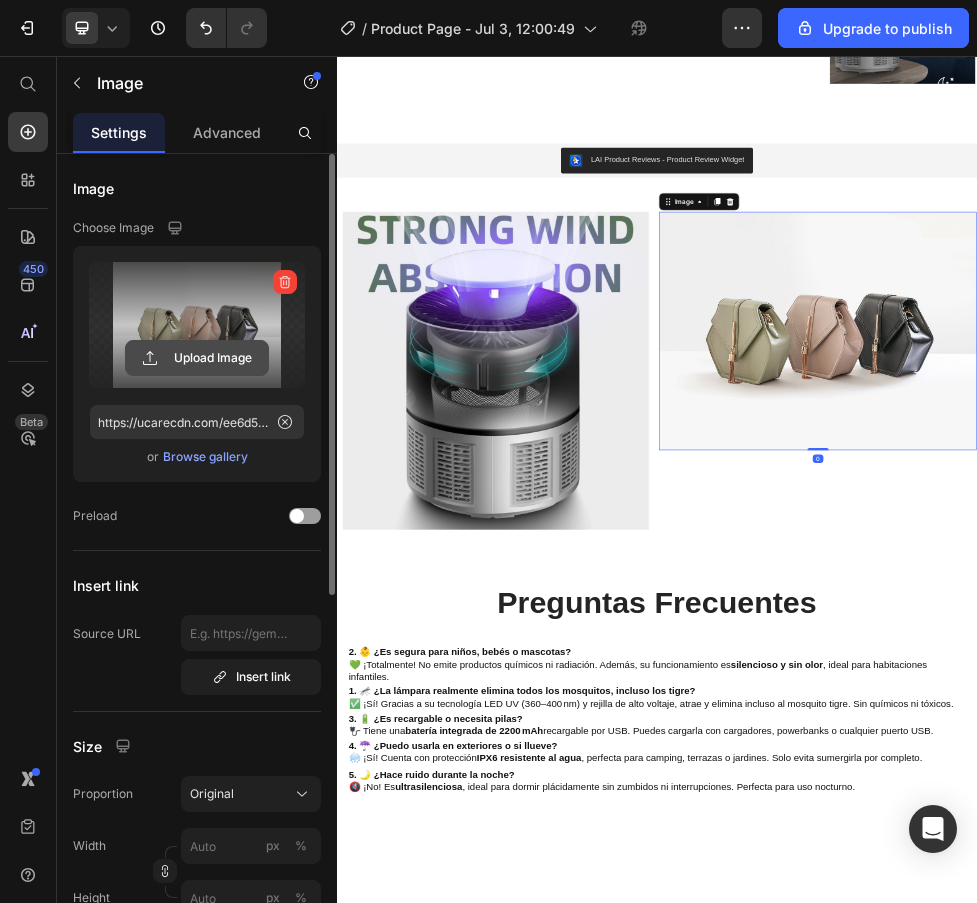 click 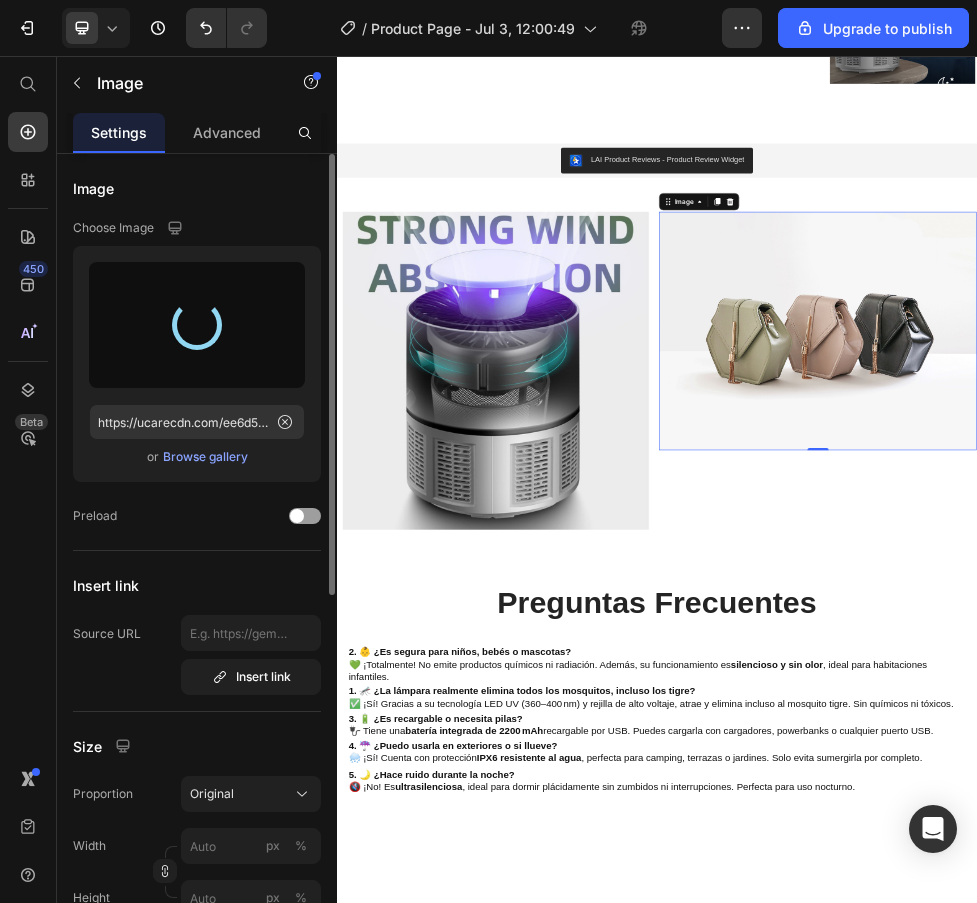 type on "https://cdn.shopify.com/s/files/1/0911/1112/9467/files/gempages_566395840294290447-c0f82097-991f-4034-a881-e6904f9595c2.png" 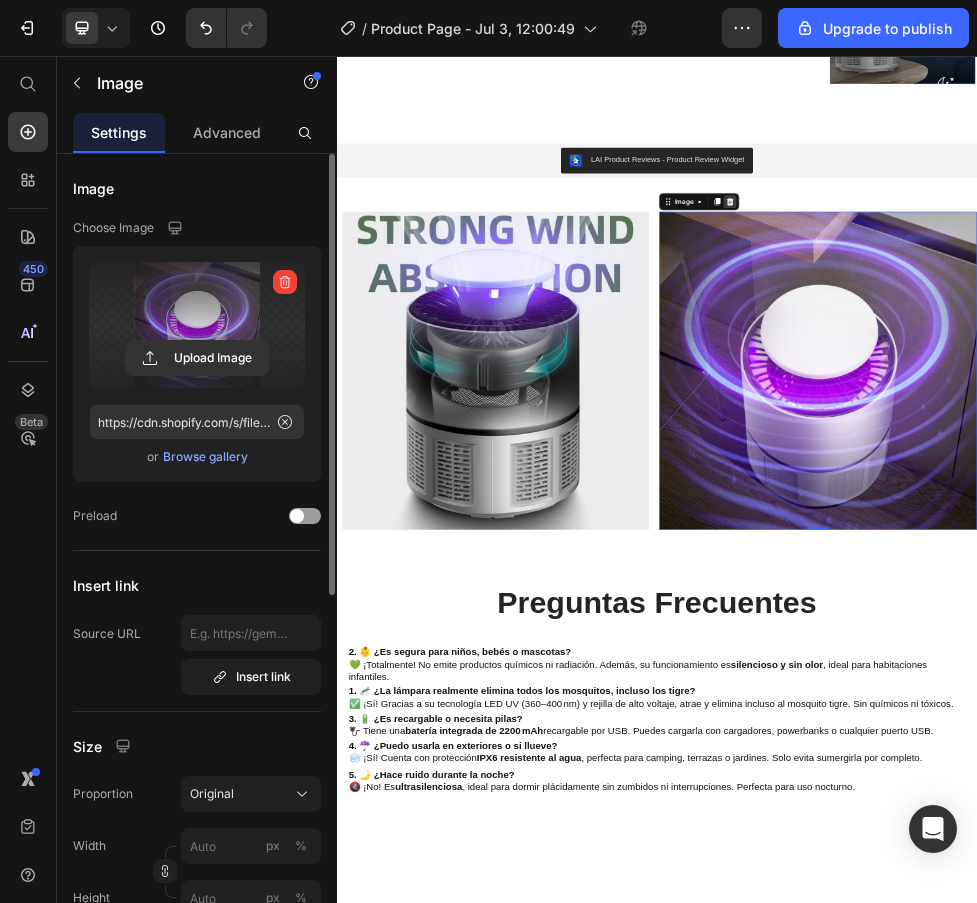 click 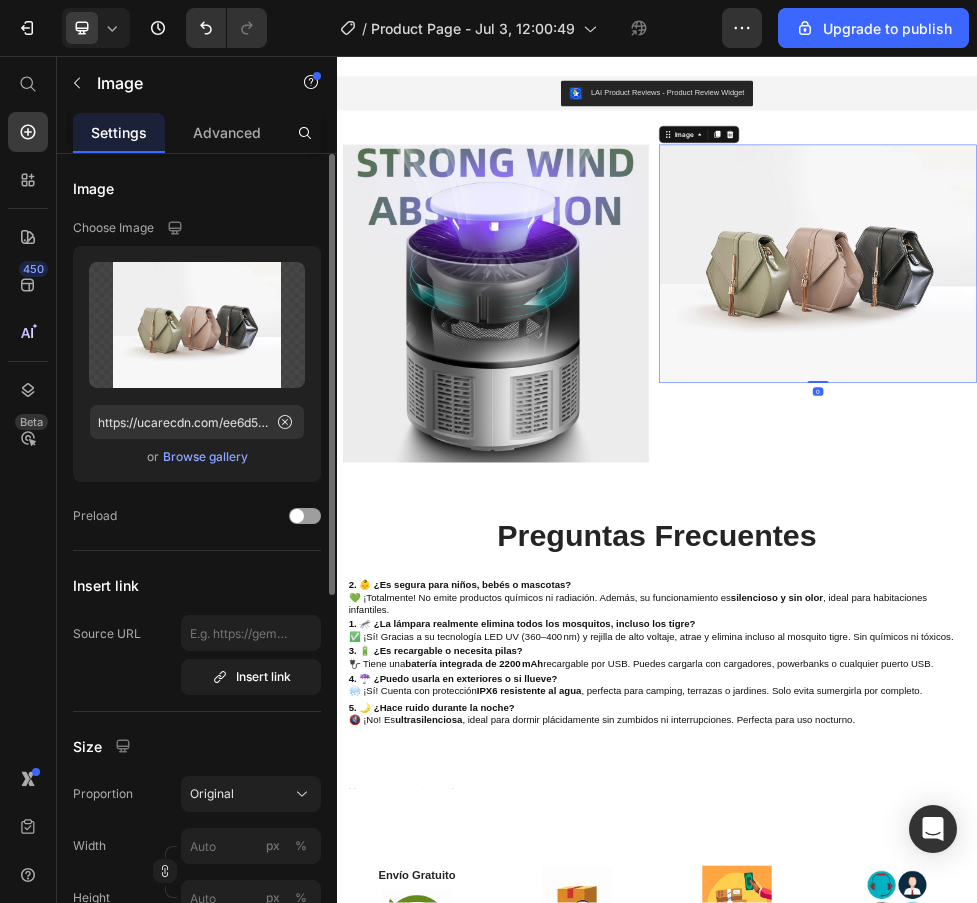 scroll, scrollTop: 3004, scrollLeft: 0, axis: vertical 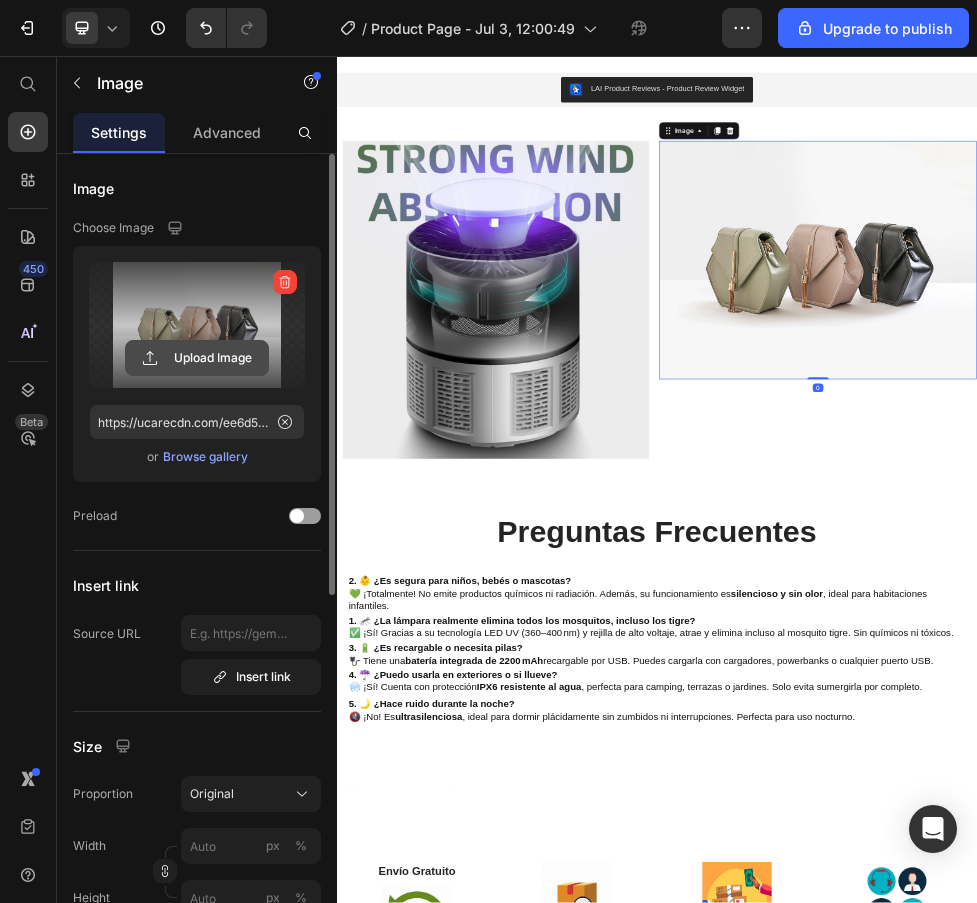 click 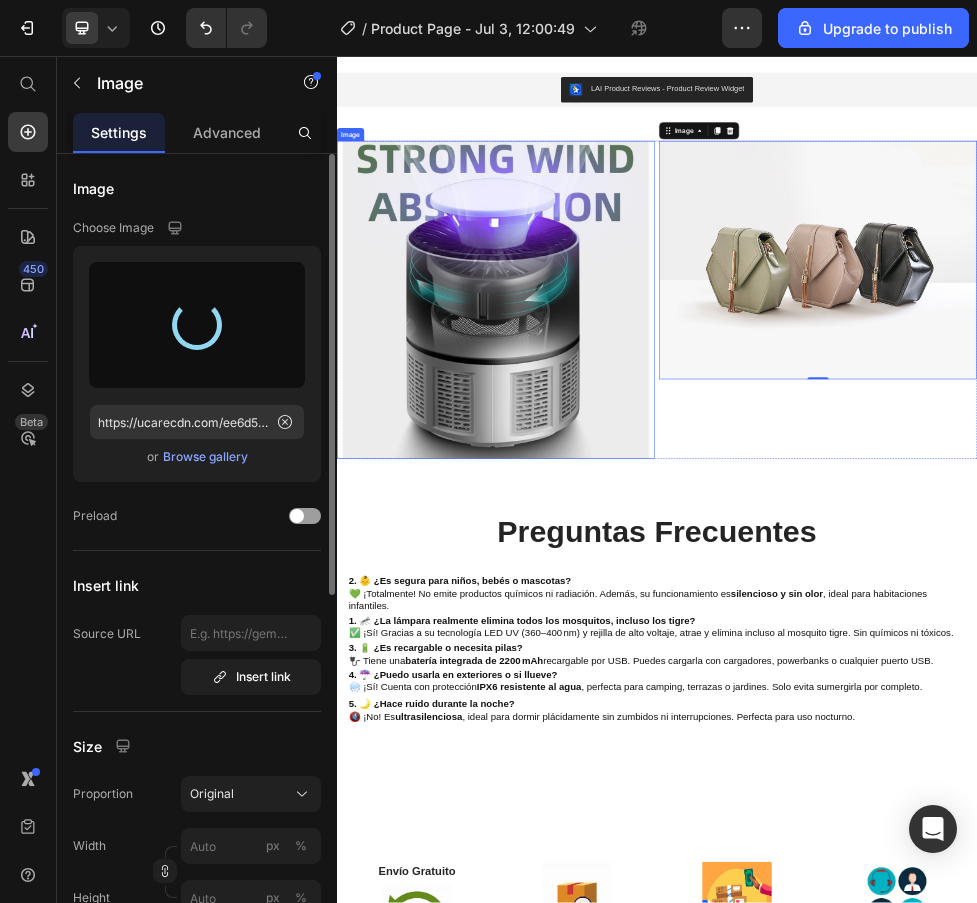 type on "https://cdn.shopify.com/s/files/1/0911/1112/9467/files/gempages_566395840294290447-ae29b290-1de0-46cc-8cf5-1e4880b3ea86.png" 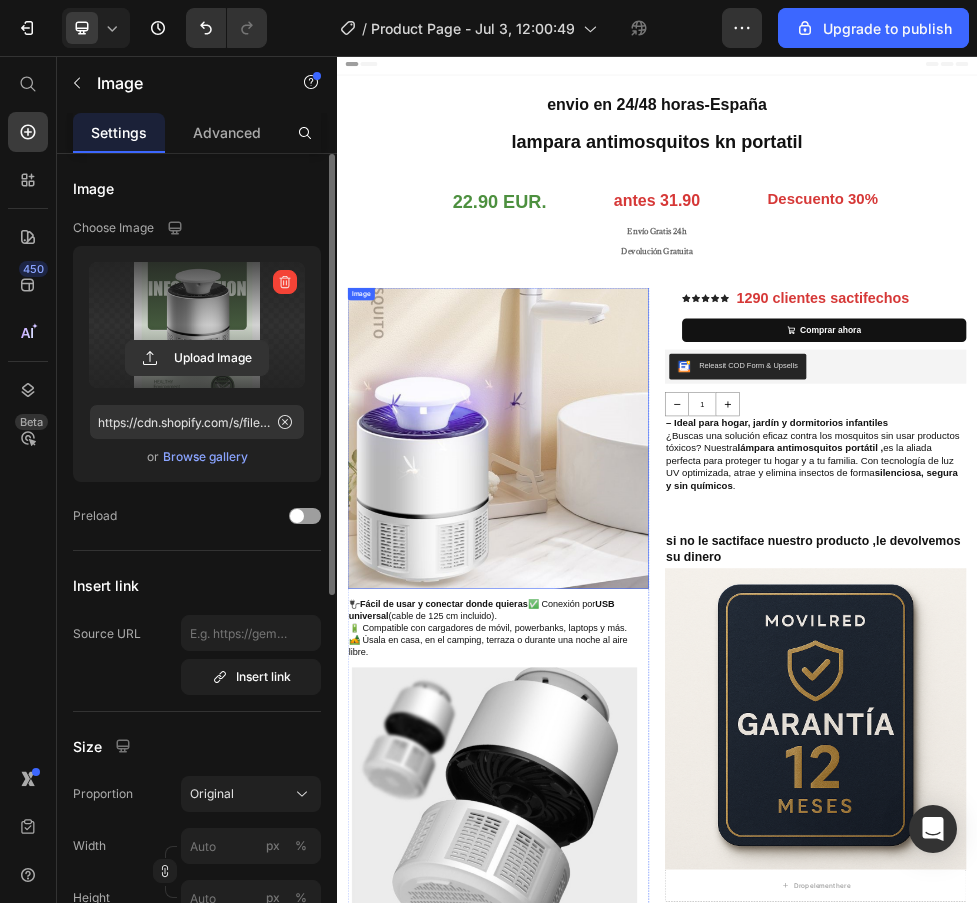 scroll, scrollTop: 0, scrollLeft: 0, axis: both 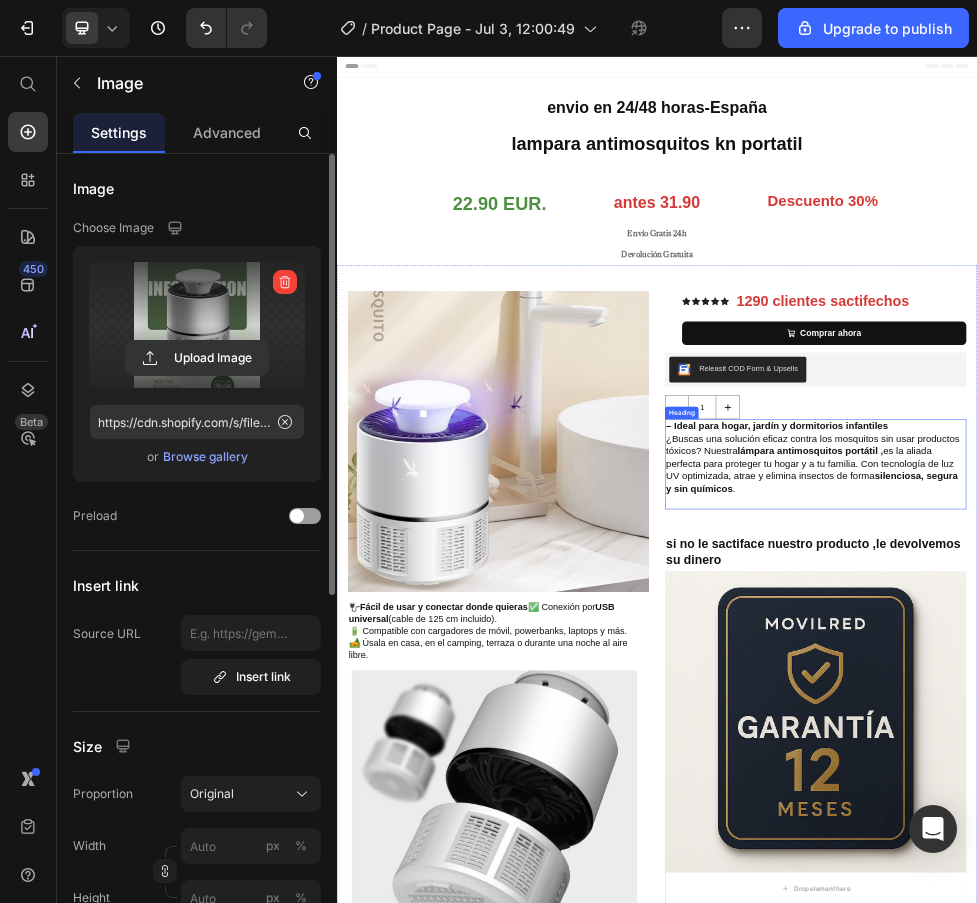 click on "lámpara antimosquitos portátil ," at bounding box center [1224, 797] 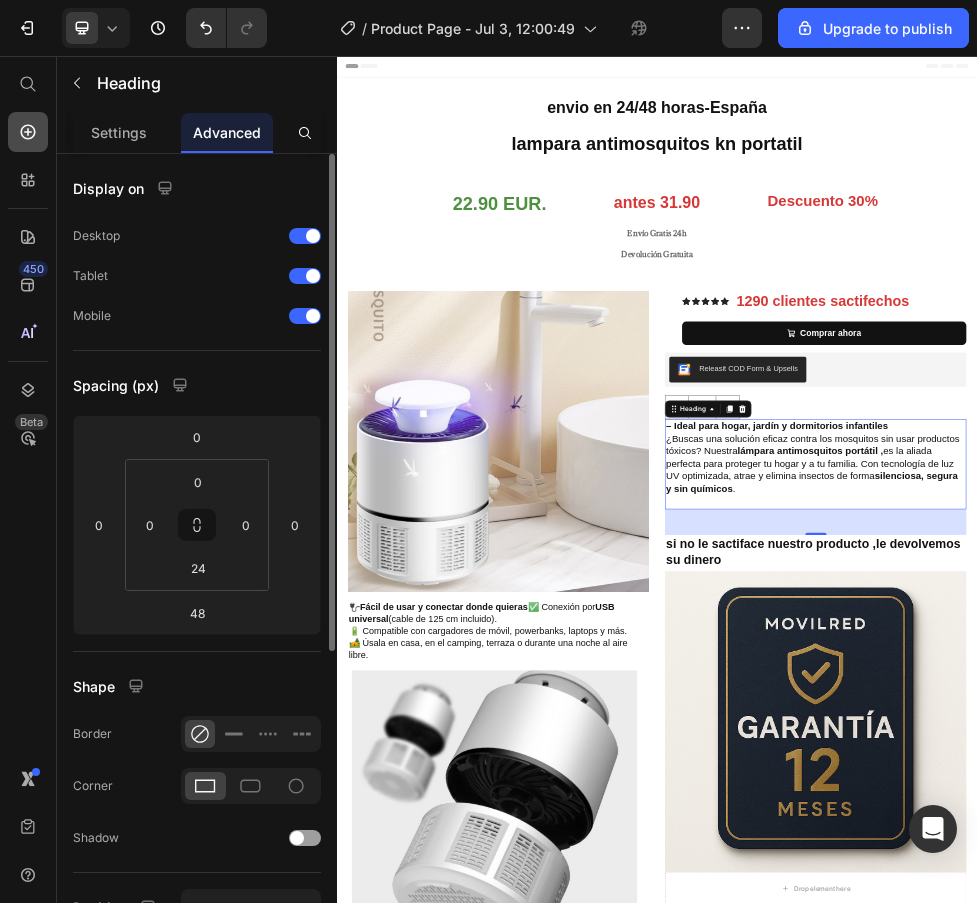 click 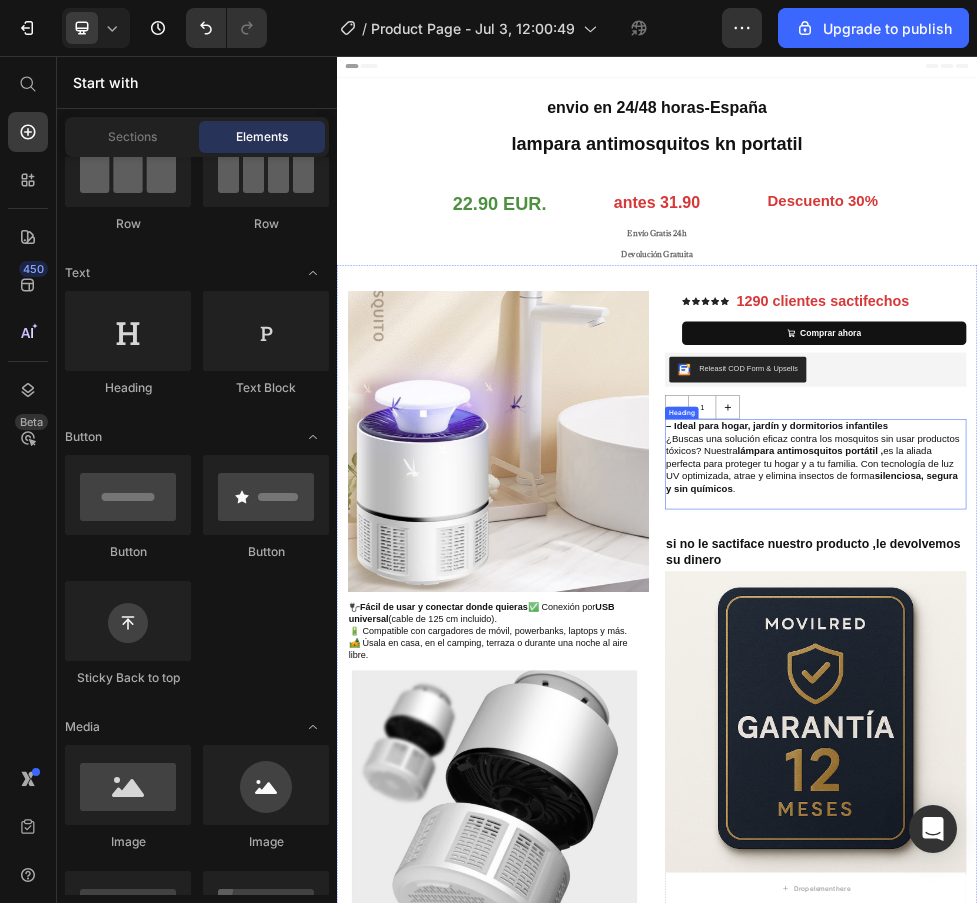 click on "lámpara antimosquitos portátil ," at bounding box center (1224, 797) 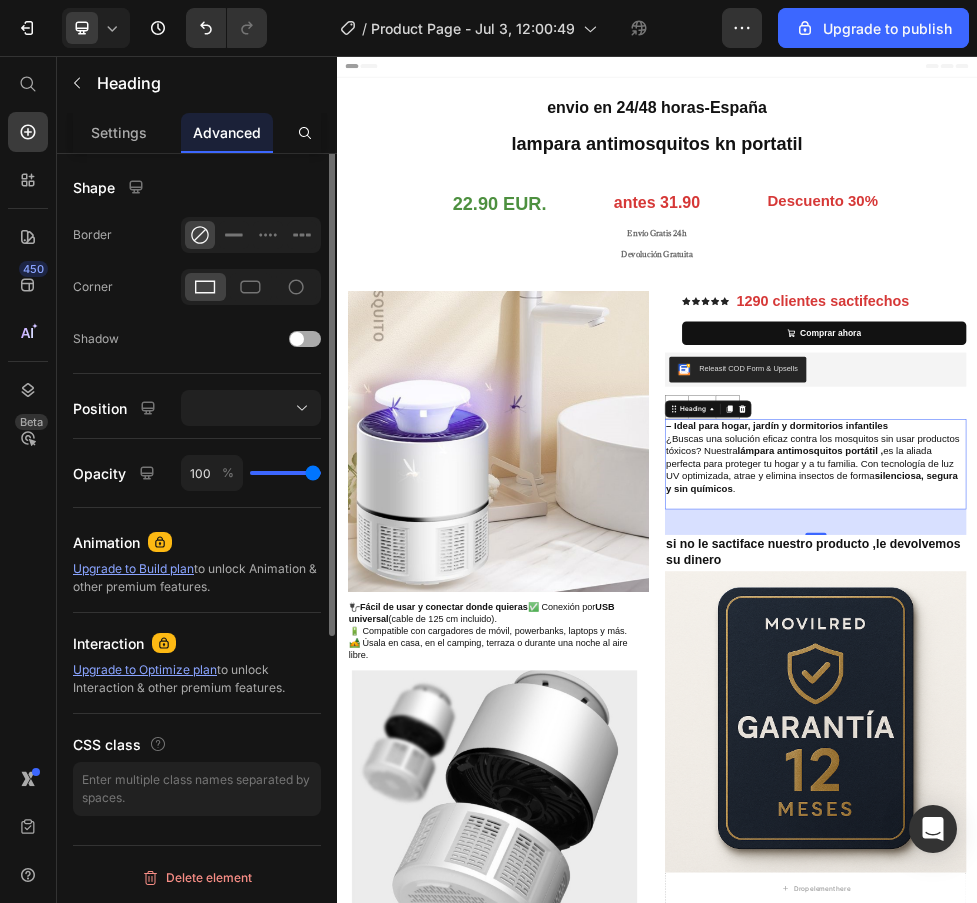 scroll, scrollTop: 299, scrollLeft: 0, axis: vertical 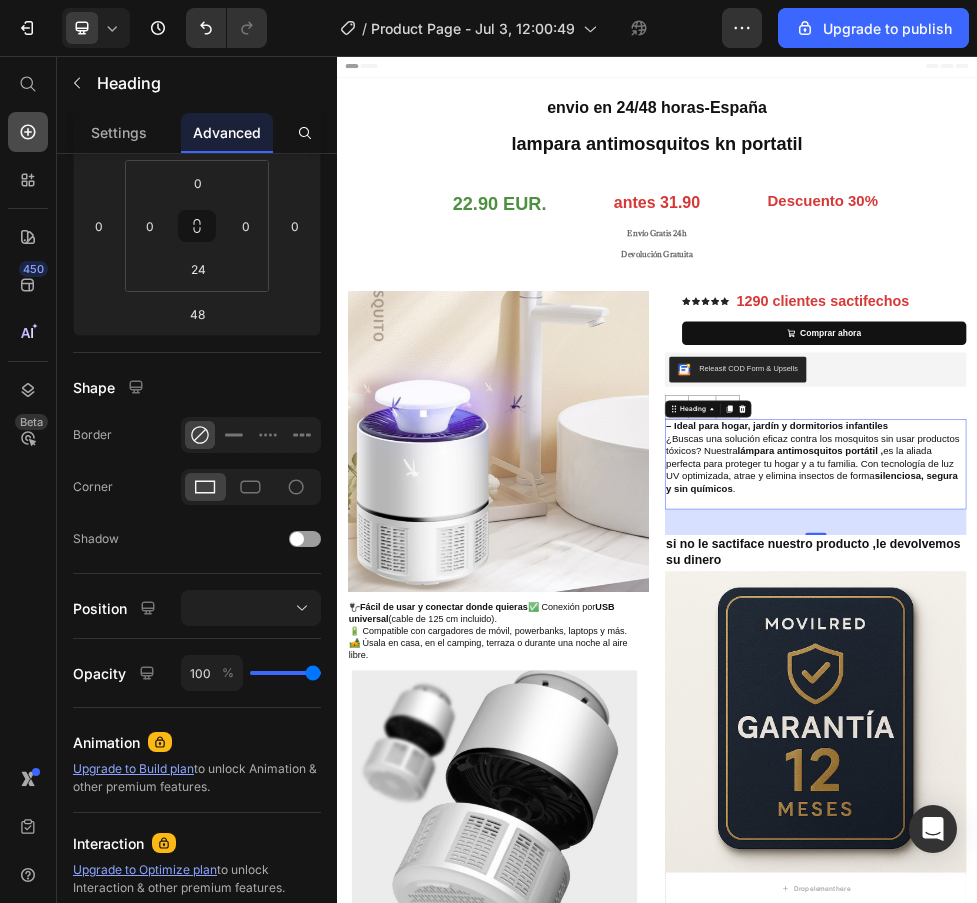 click 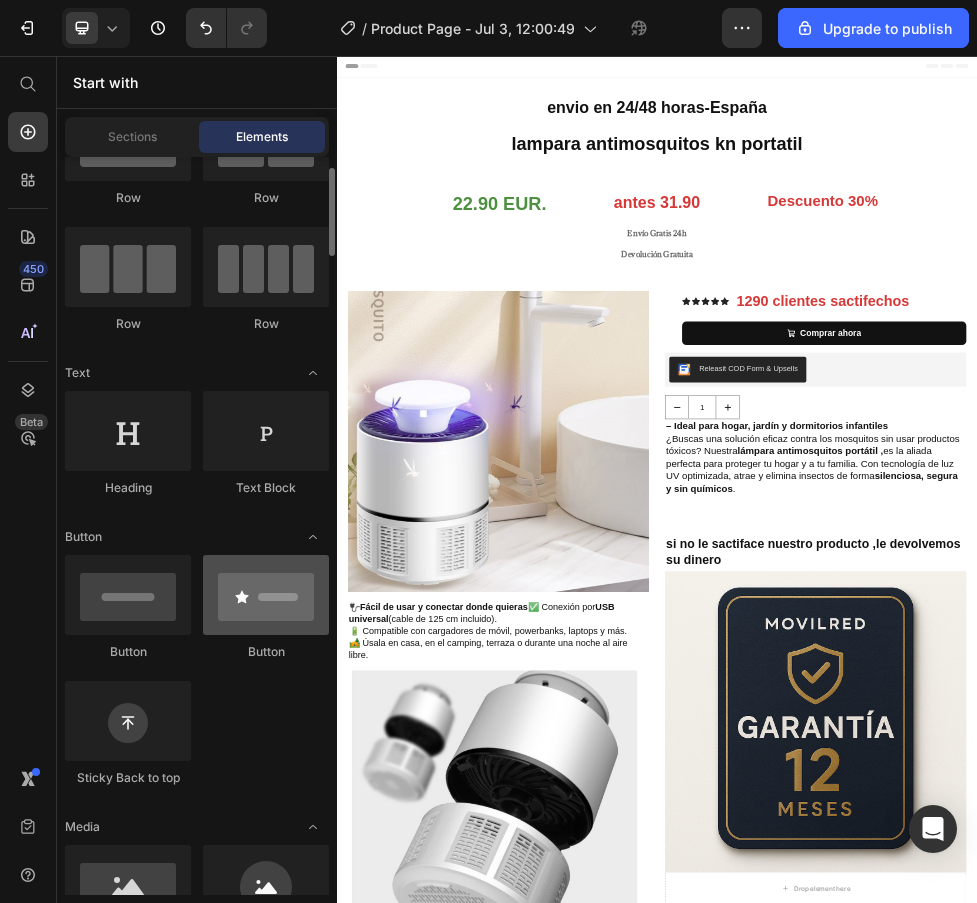scroll, scrollTop: 0, scrollLeft: 0, axis: both 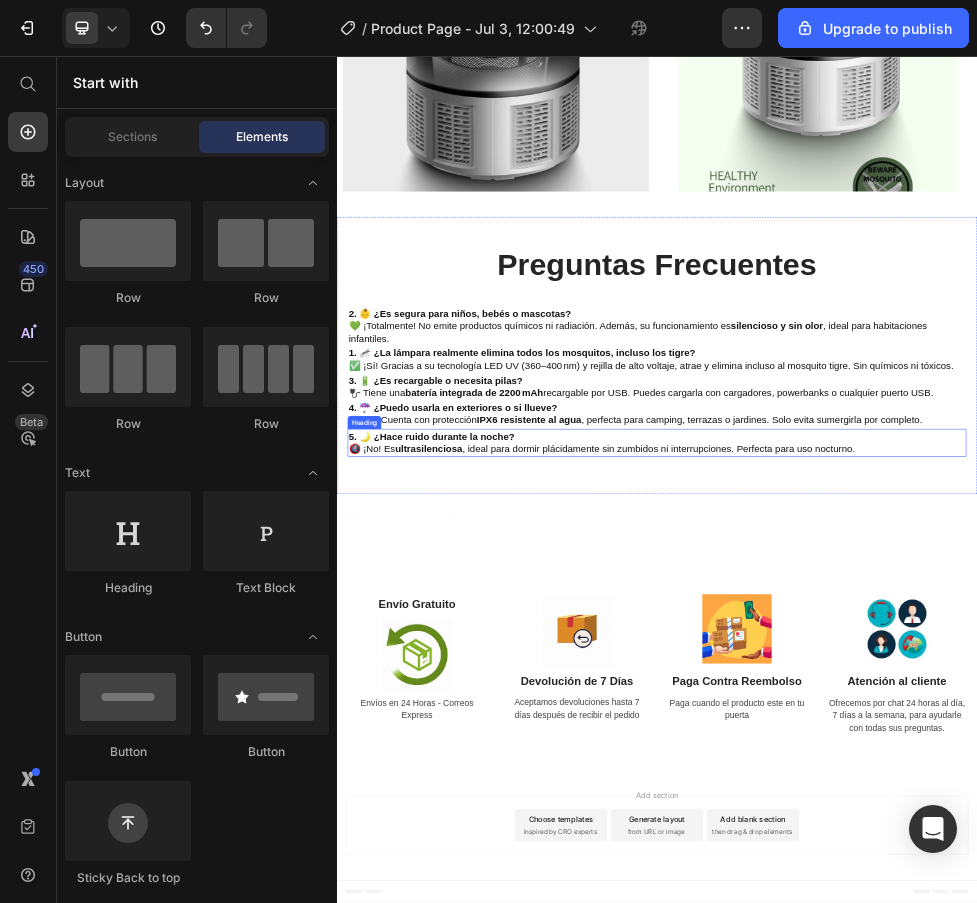 drag, startPoint x: 933, startPoint y: 1001, endPoint x: 929, endPoint y: 804, distance: 197.0406 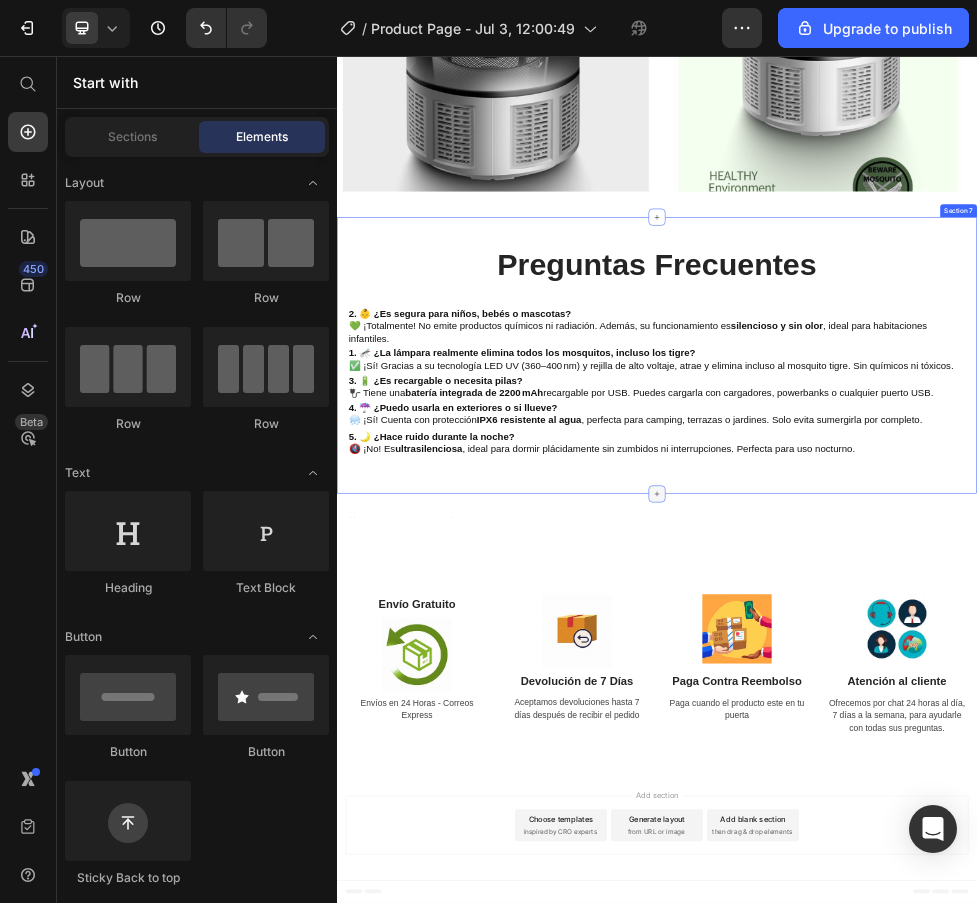 drag, startPoint x: 940, startPoint y: 997, endPoint x: 927, endPoint y: 879, distance: 118.71394 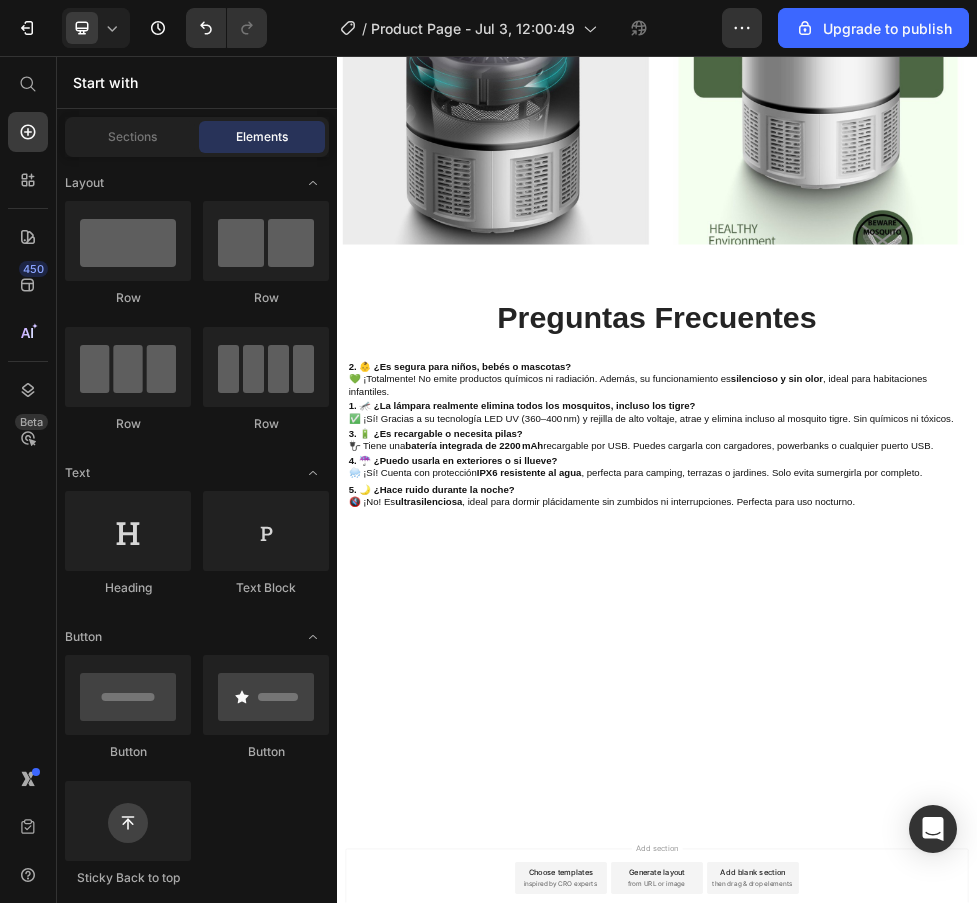 scroll, scrollTop: 2303, scrollLeft: 0, axis: vertical 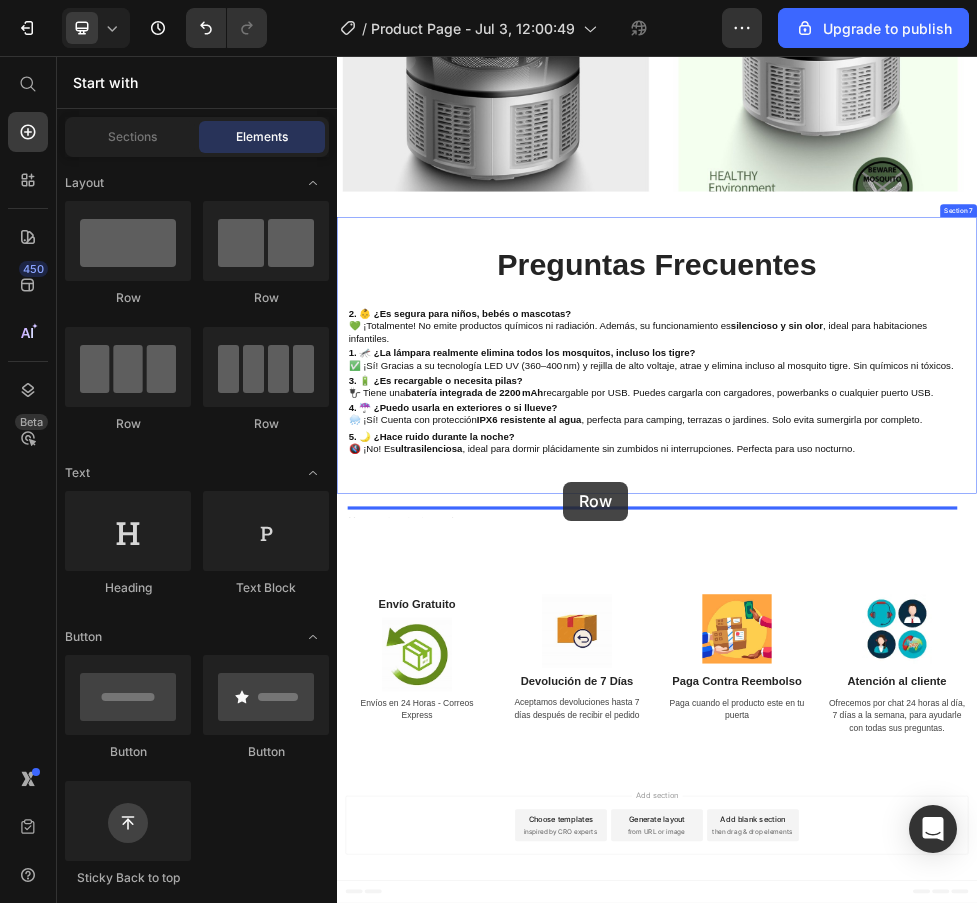 drag, startPoint x: 710, startPoint y: 1117, endPoint x: 760, endPoint y: 854, distance: 267.71066 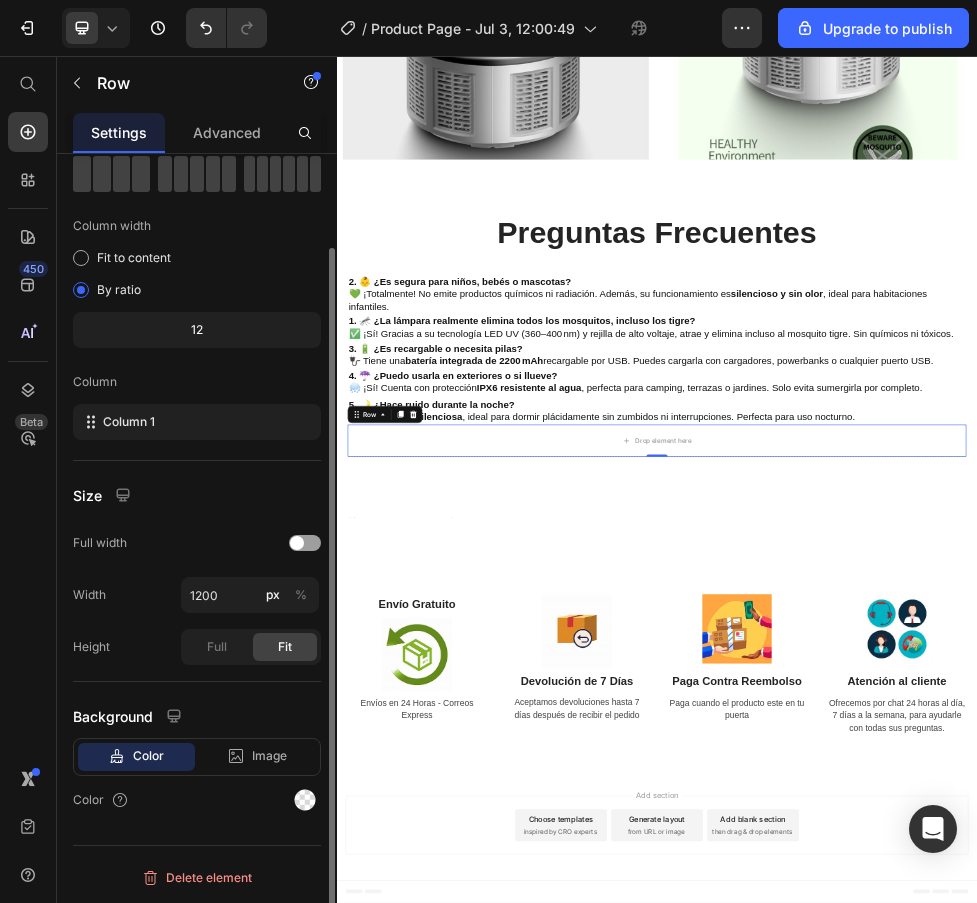 scroll, scrollTop: 0, scrollLeft: 0, axis: both 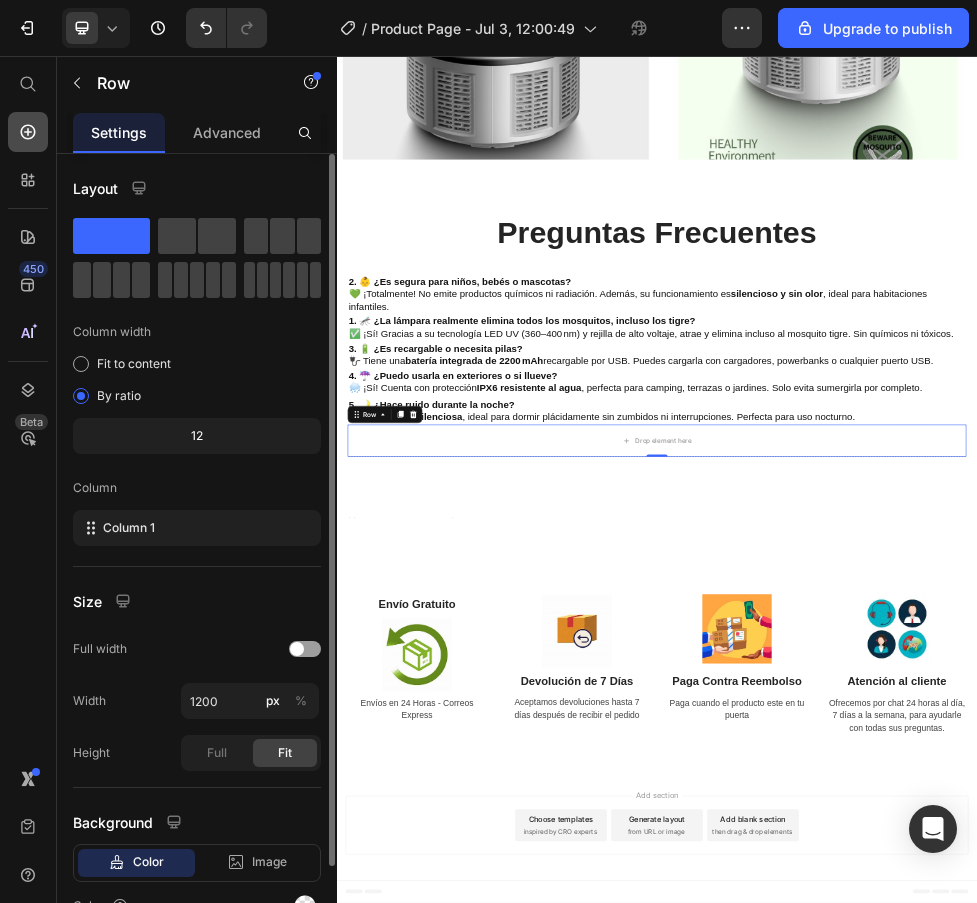 click 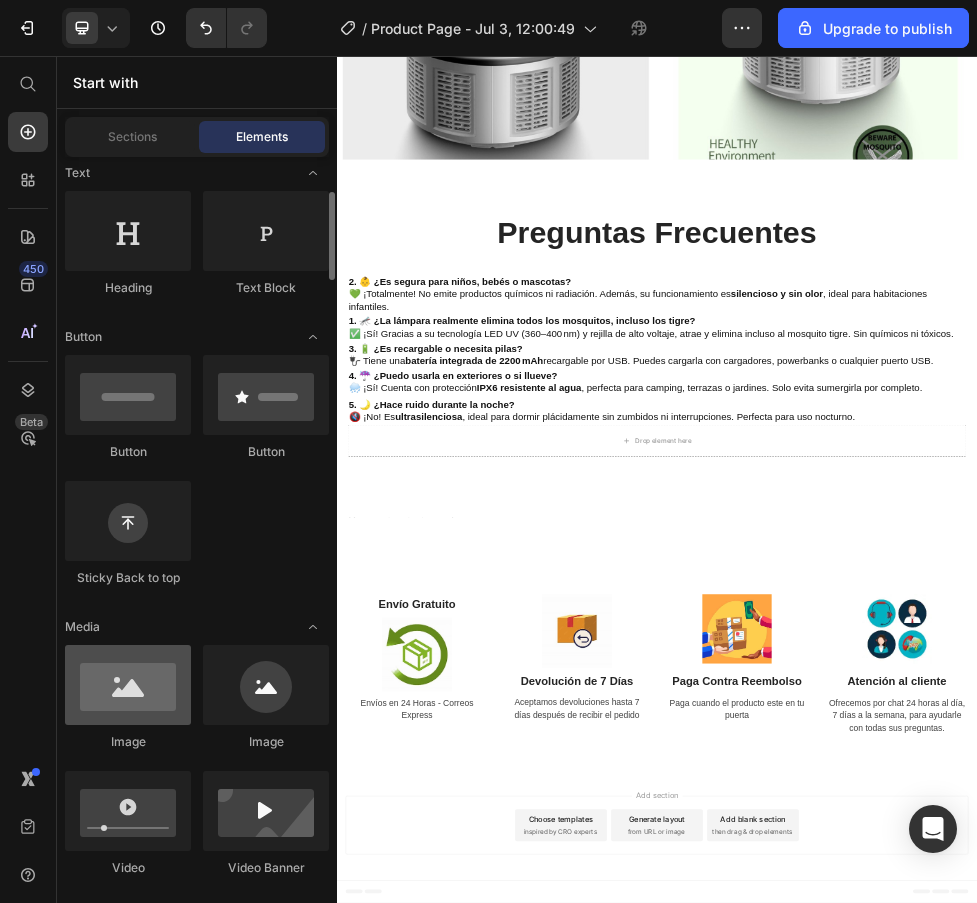 scroll, scrollTop: 500, scrollLeft: 0, axis: vertical 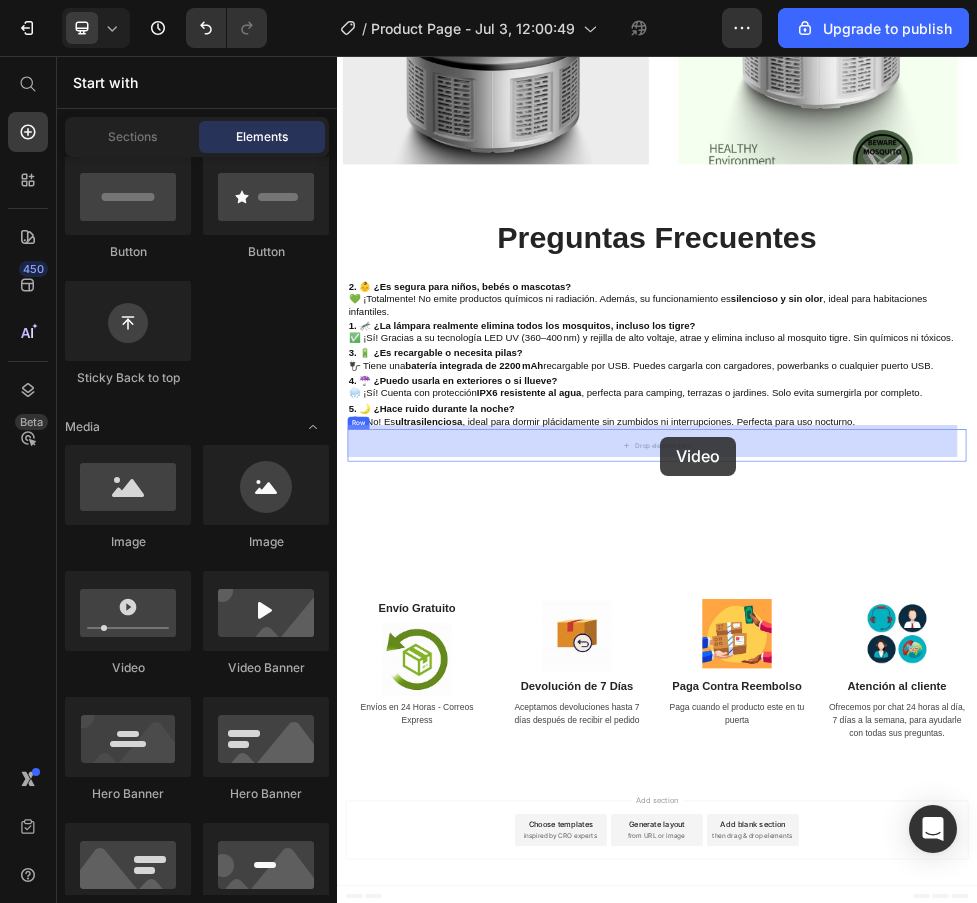 drag, startPoint x: 468, startPoint y: 677, endPoint x: 942, endPoint y: 770, distance: 483.03726 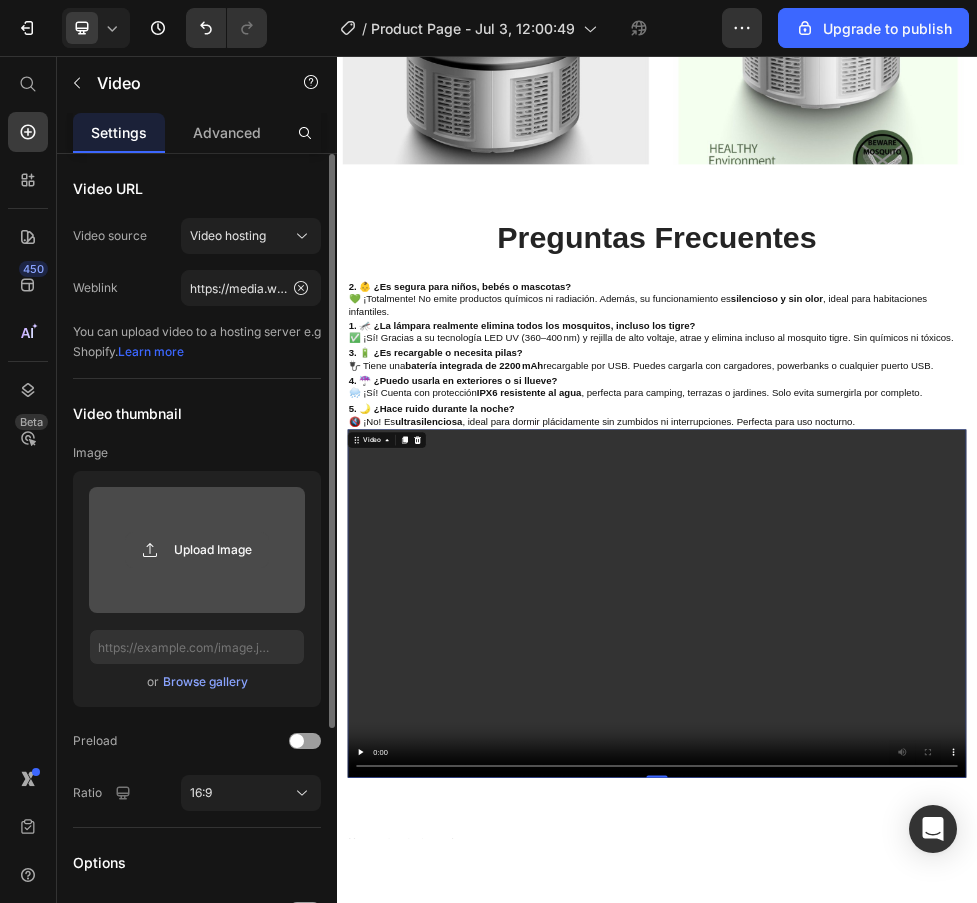 click 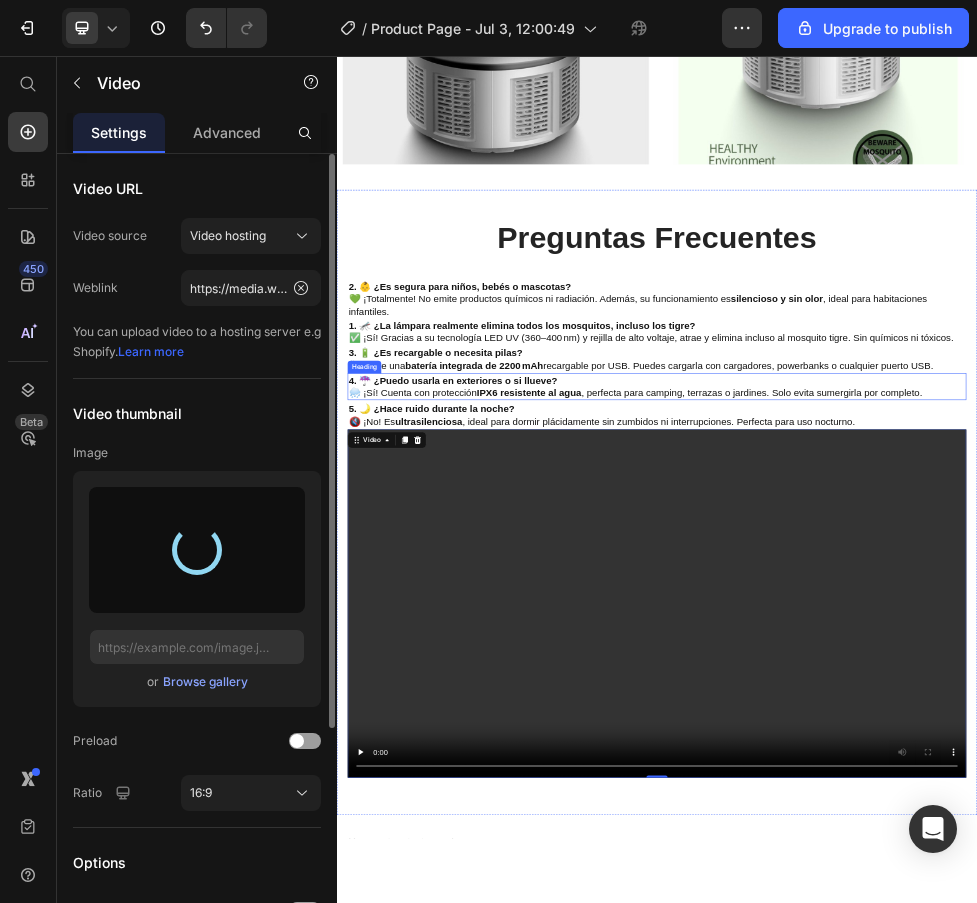 type on "https://cdn.shopify.com/s/files/1/0911/1112/9467/files/gempages_566395840294290447-aaf68cae-7b02-4978-989b-a33417081859.svg" 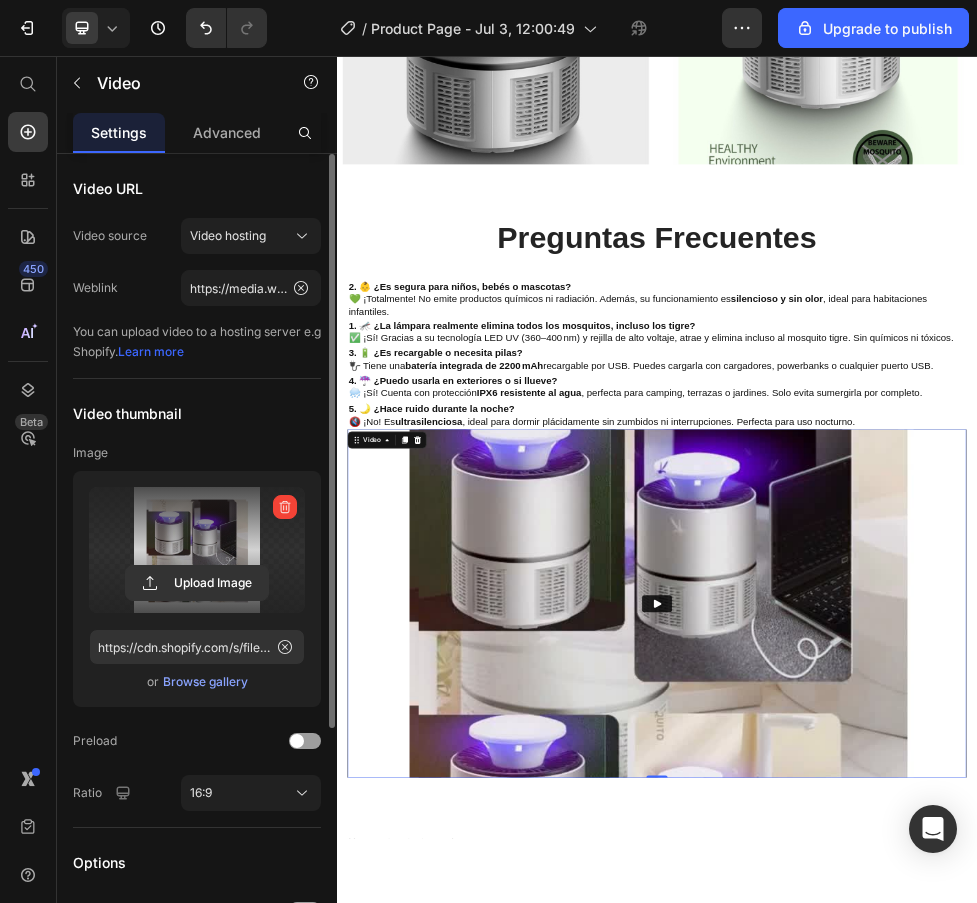 click 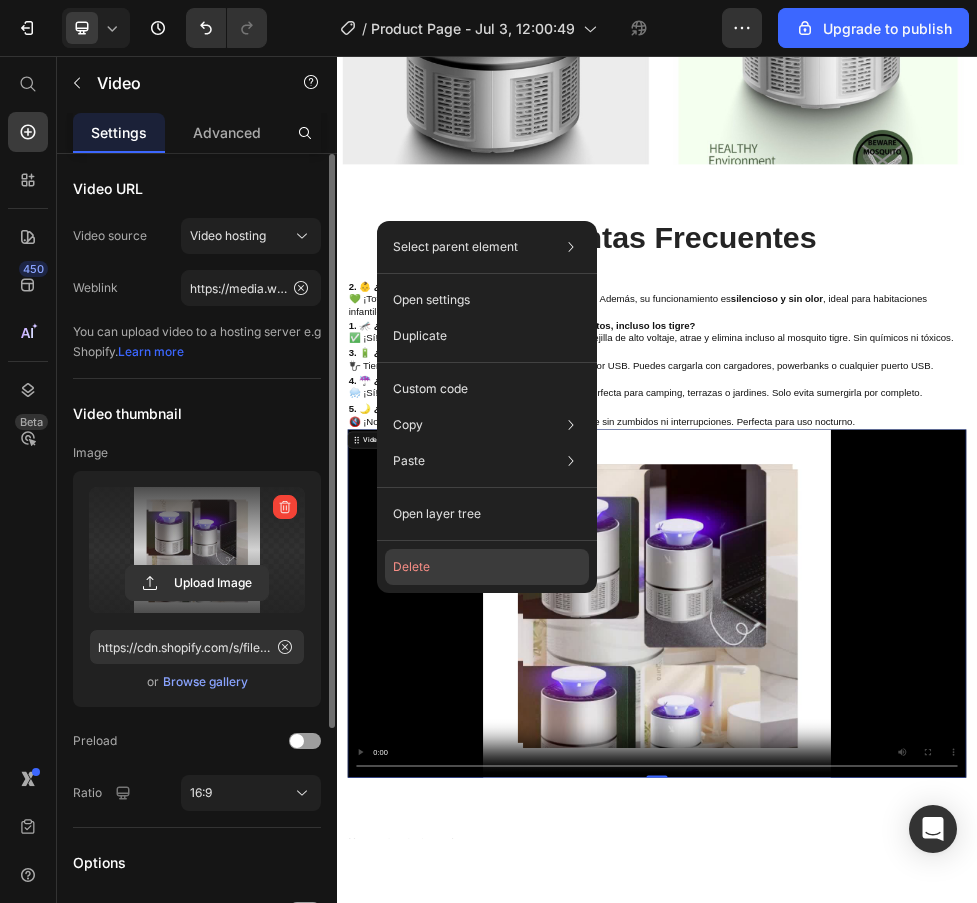 click on "Delete" 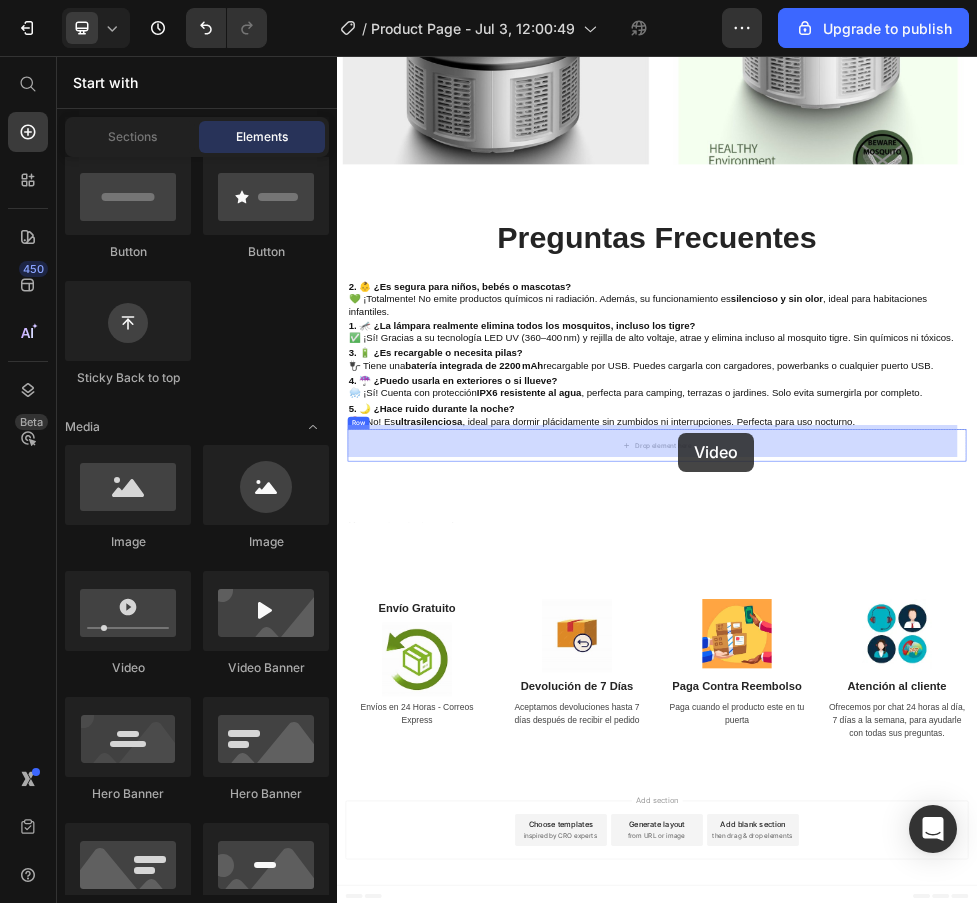 drag, startPoint x: 474, startPoint y: 674, endPoint x: 976, endPoint y: 762, distance: 509.6548 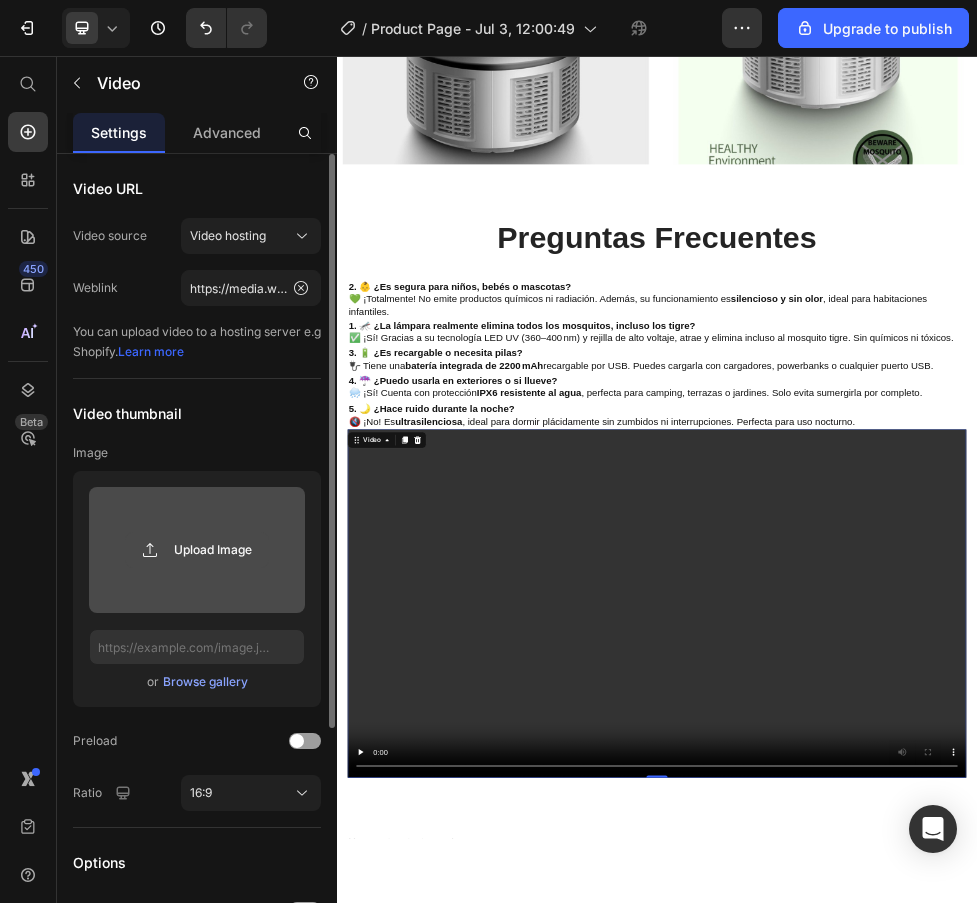 click 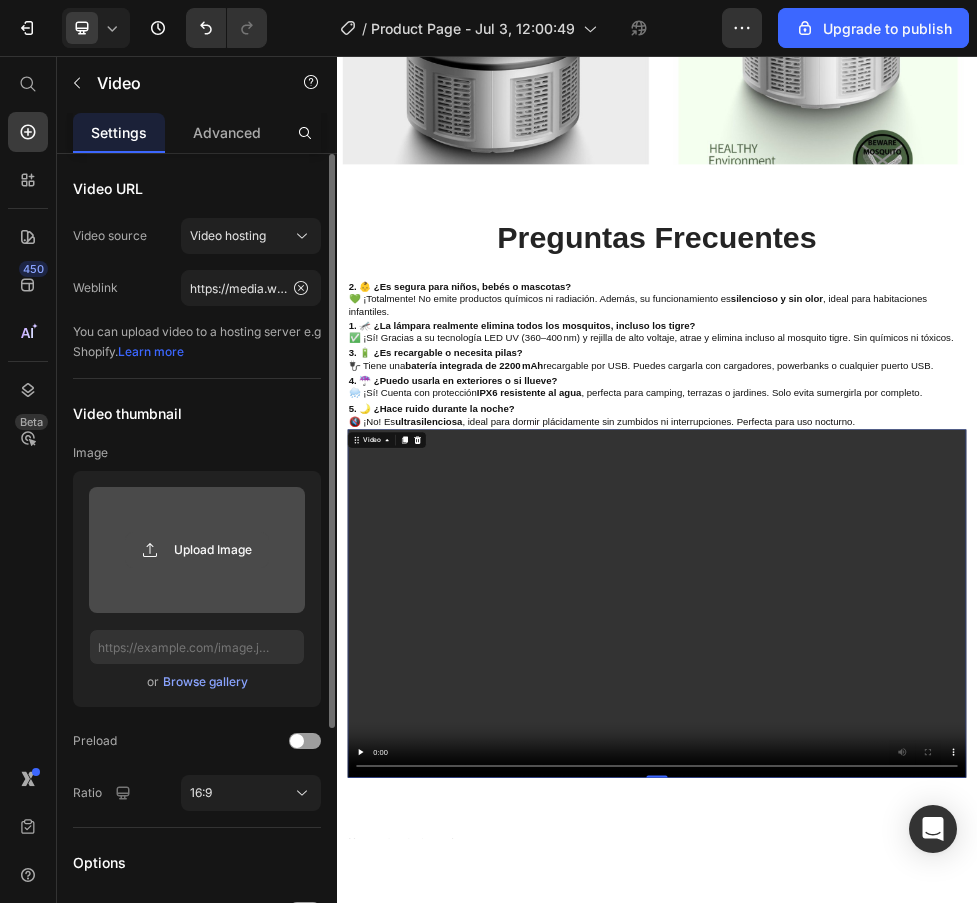 type on "C:\fakepath\trailer.mp4" 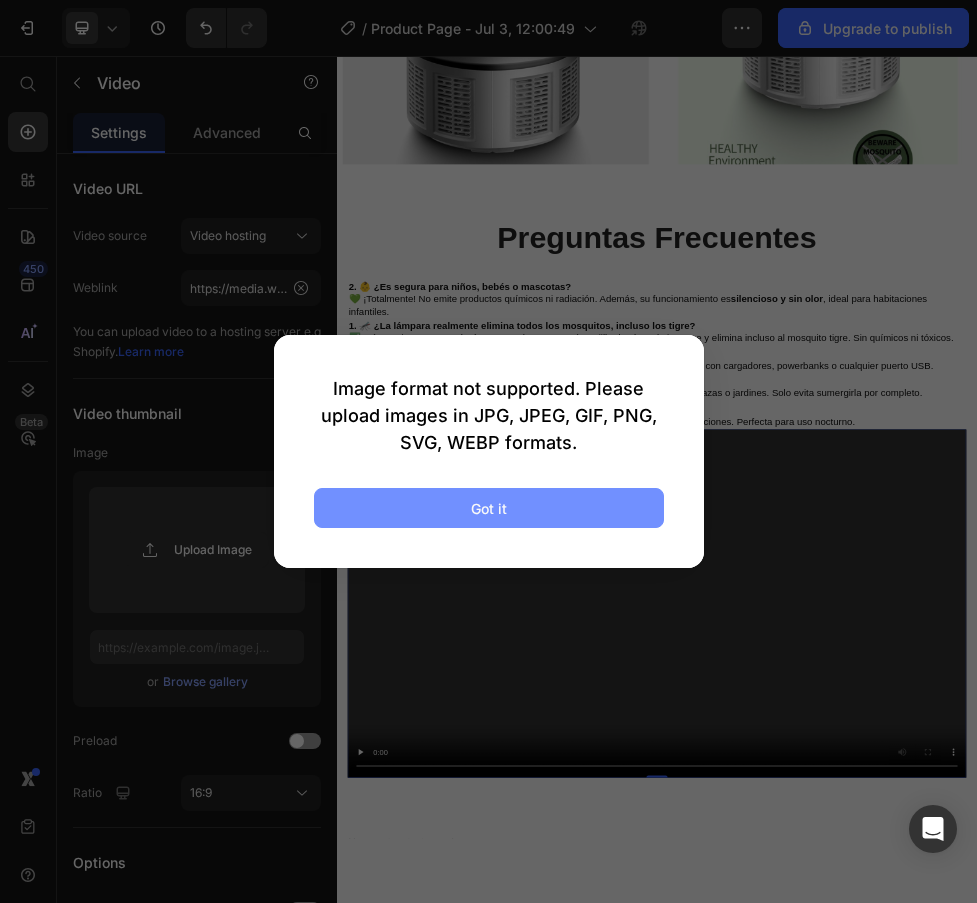 click on "Got it" at bounding box center [489, 508] 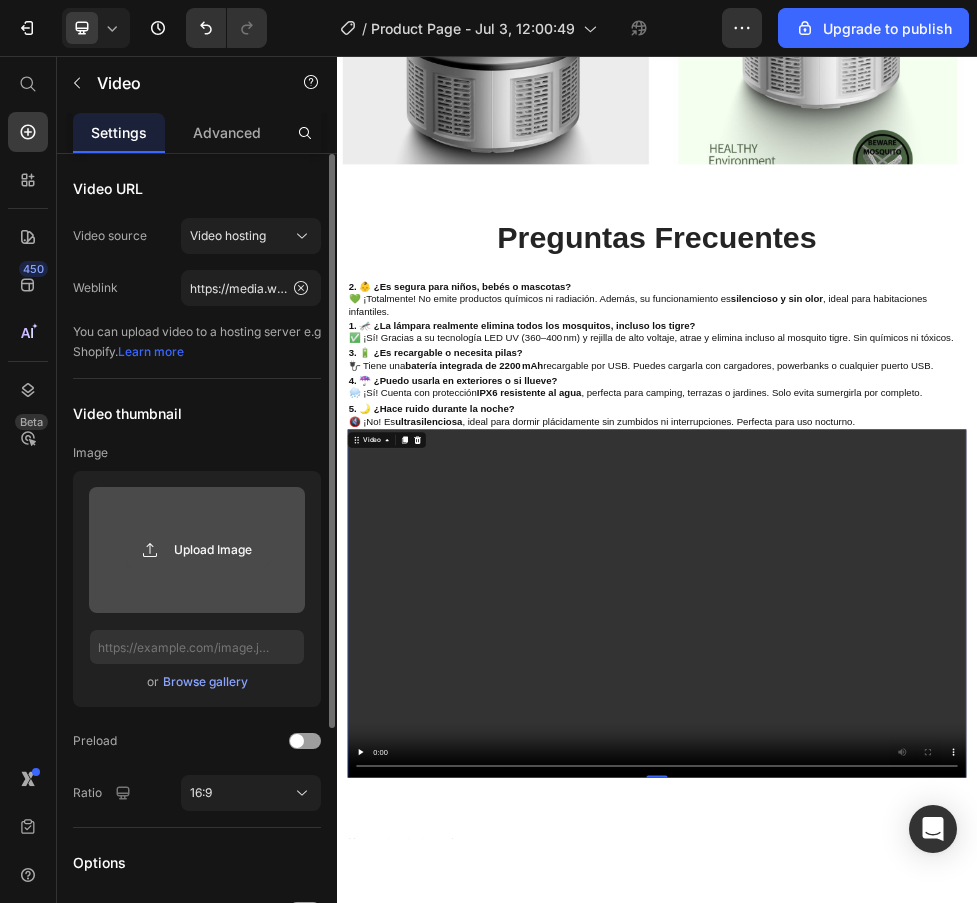 click 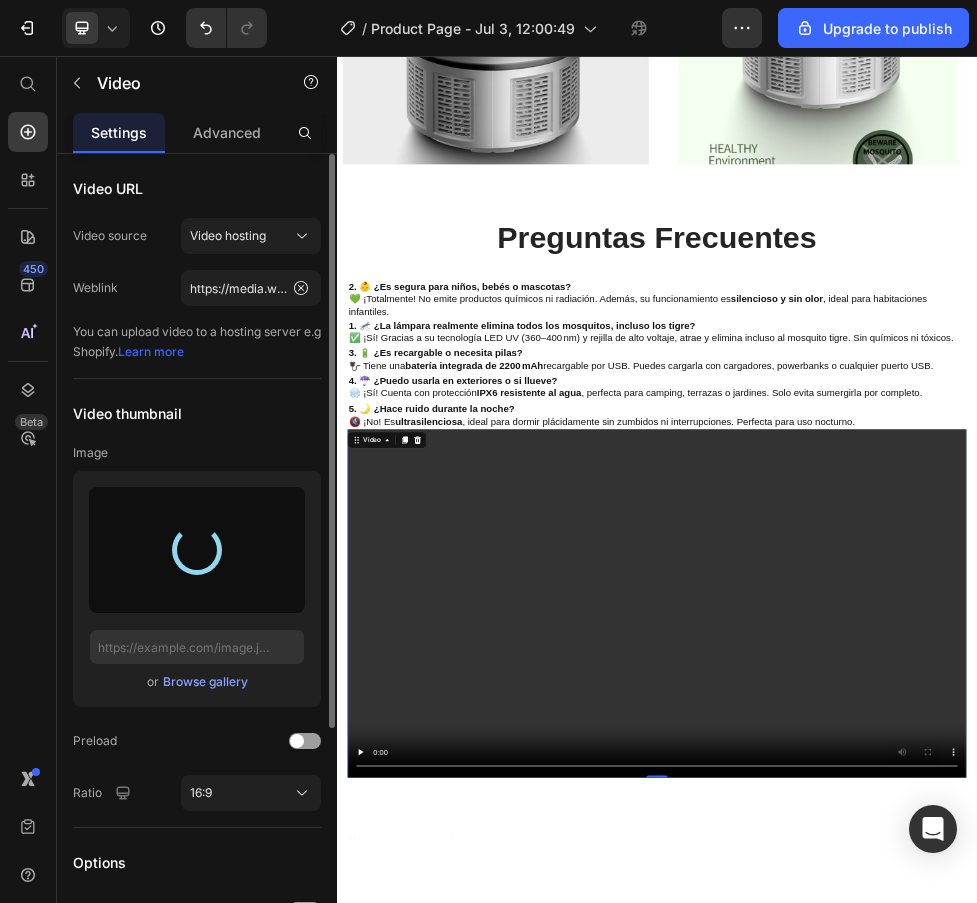 type on "https://cdn.shopify.com/s/files/1/0911/1112/9467/files/gempages_566395840294290447-aaf68cae-7b02-4978-989b-a33417081859.svg" 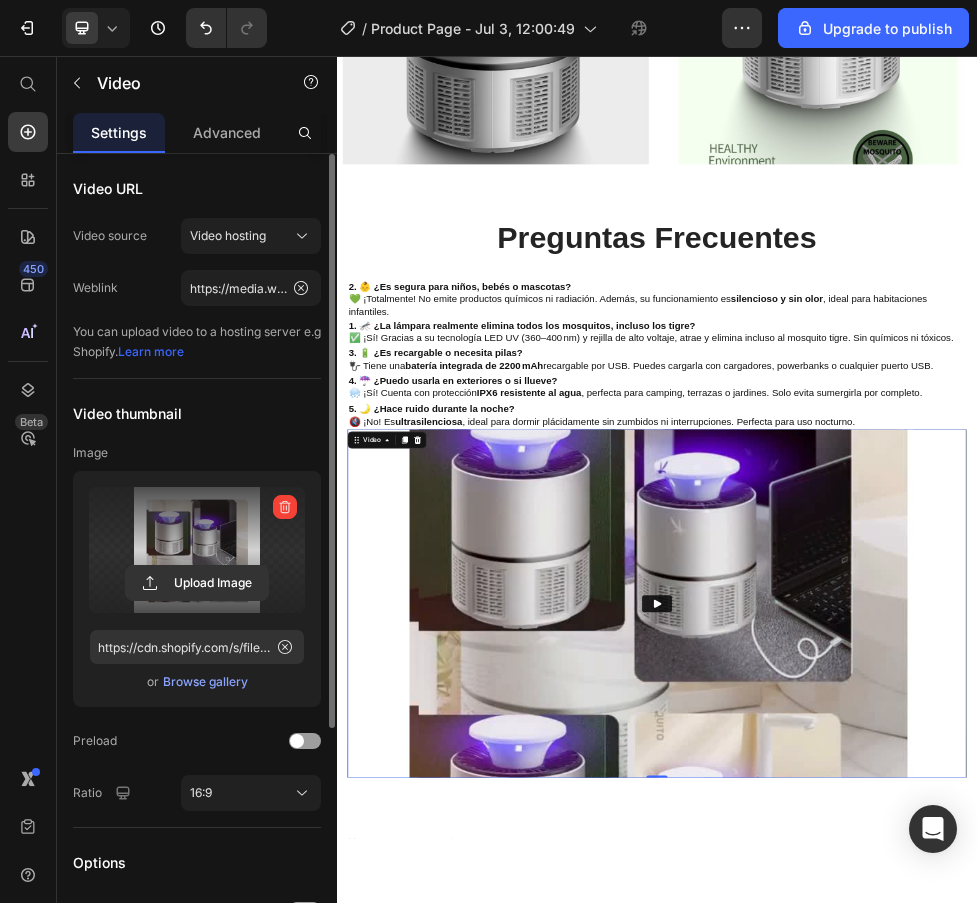 click on "Browse gallery" at bounding box center (205, 682) 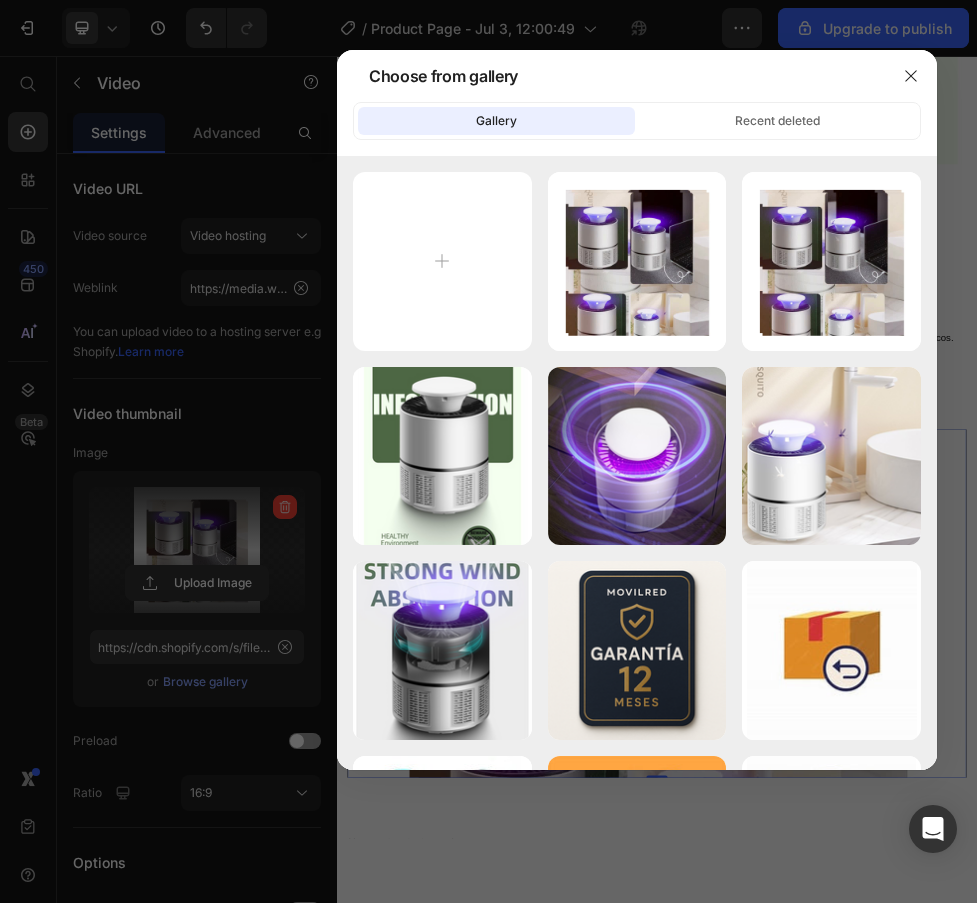 click at bounding box center (488, 451) 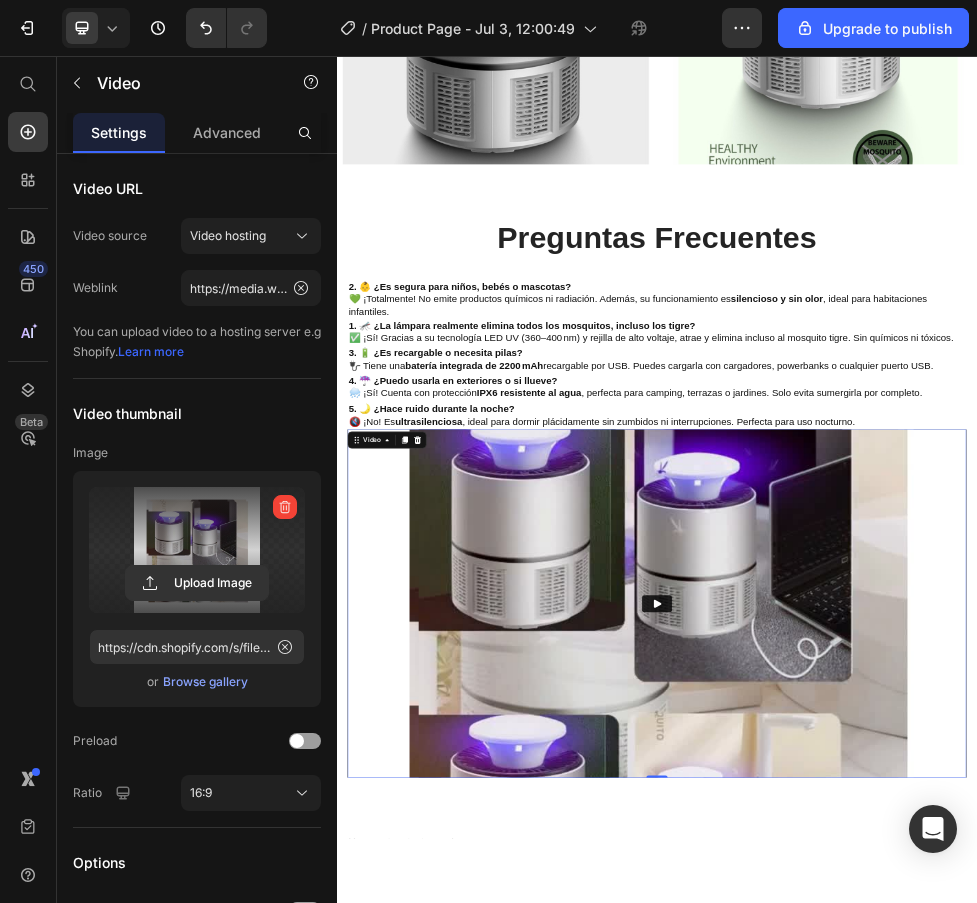 click at bounding box center [937, 1084] 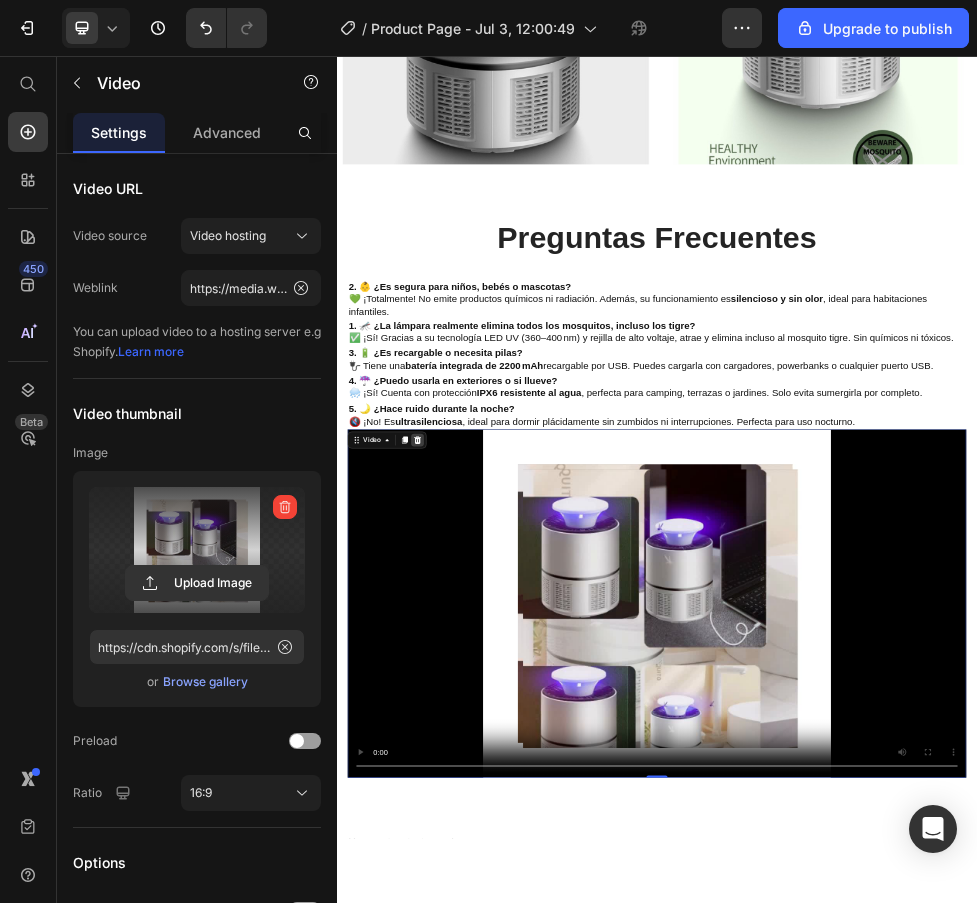 click 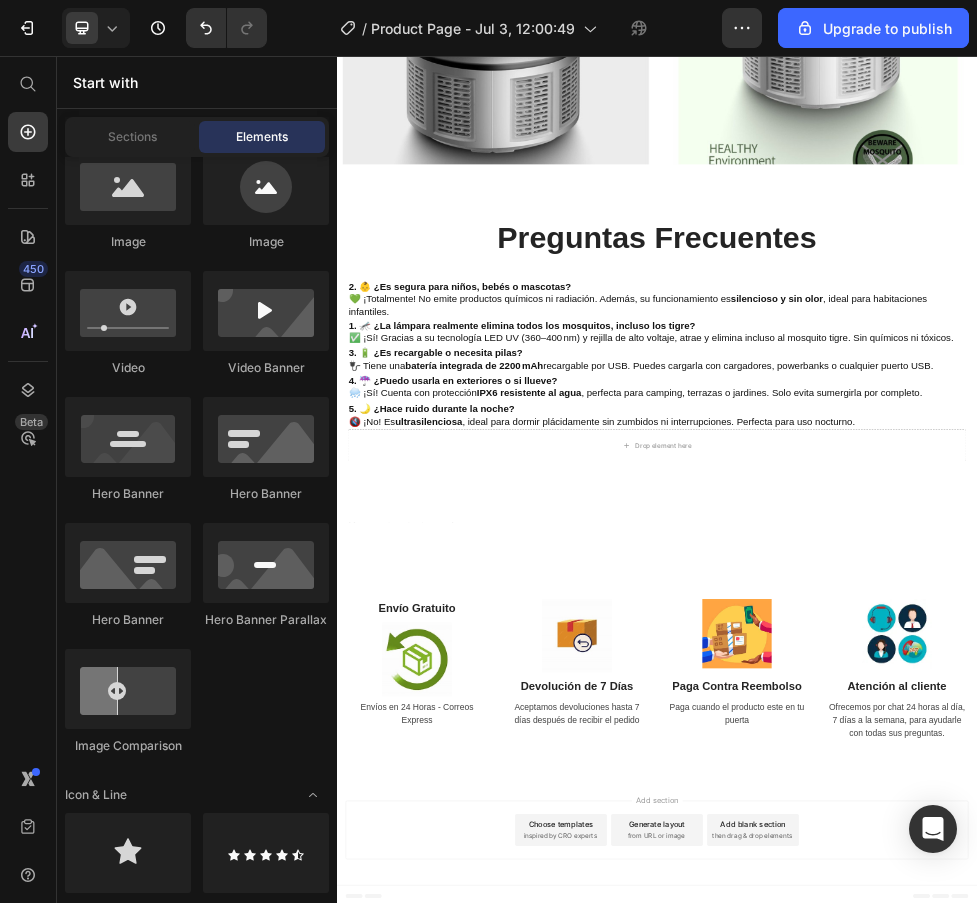 scroll, scrollTop: 500, scrollLeft: 0, axis: vertical 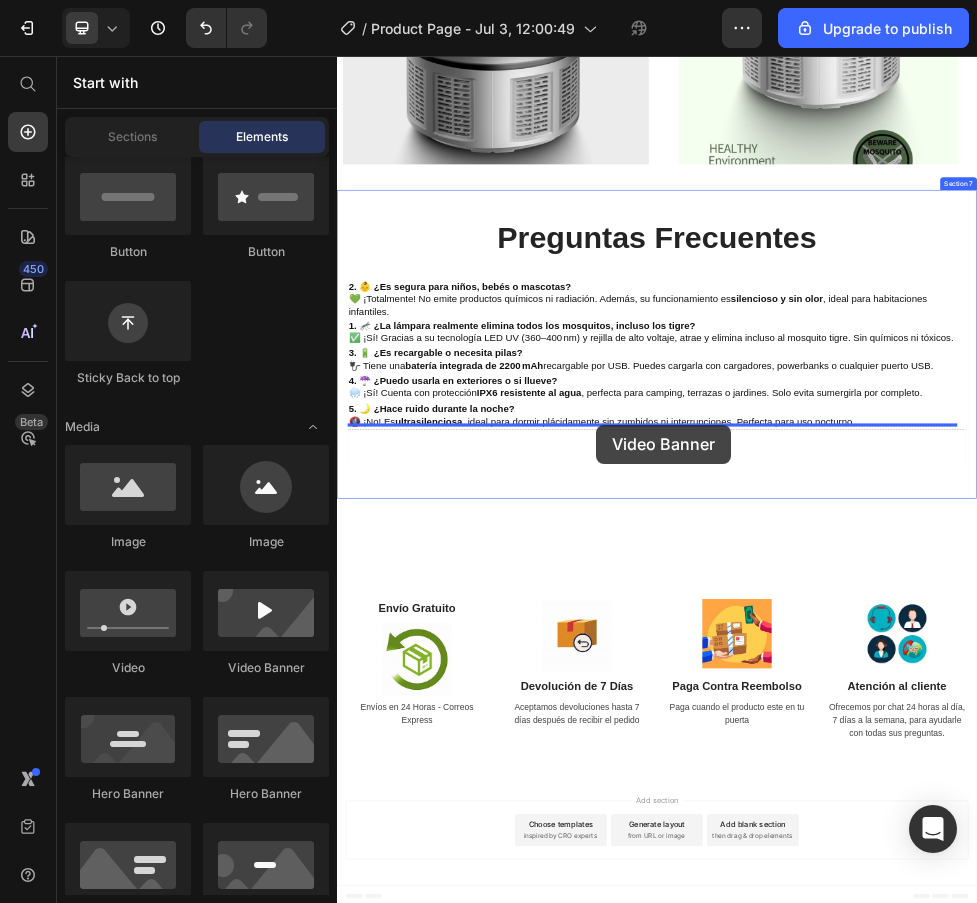 drag, startPoint x: 607, startPoint y: 678, endPoint x: 822, endPoint y: 747, distance: 225.8008 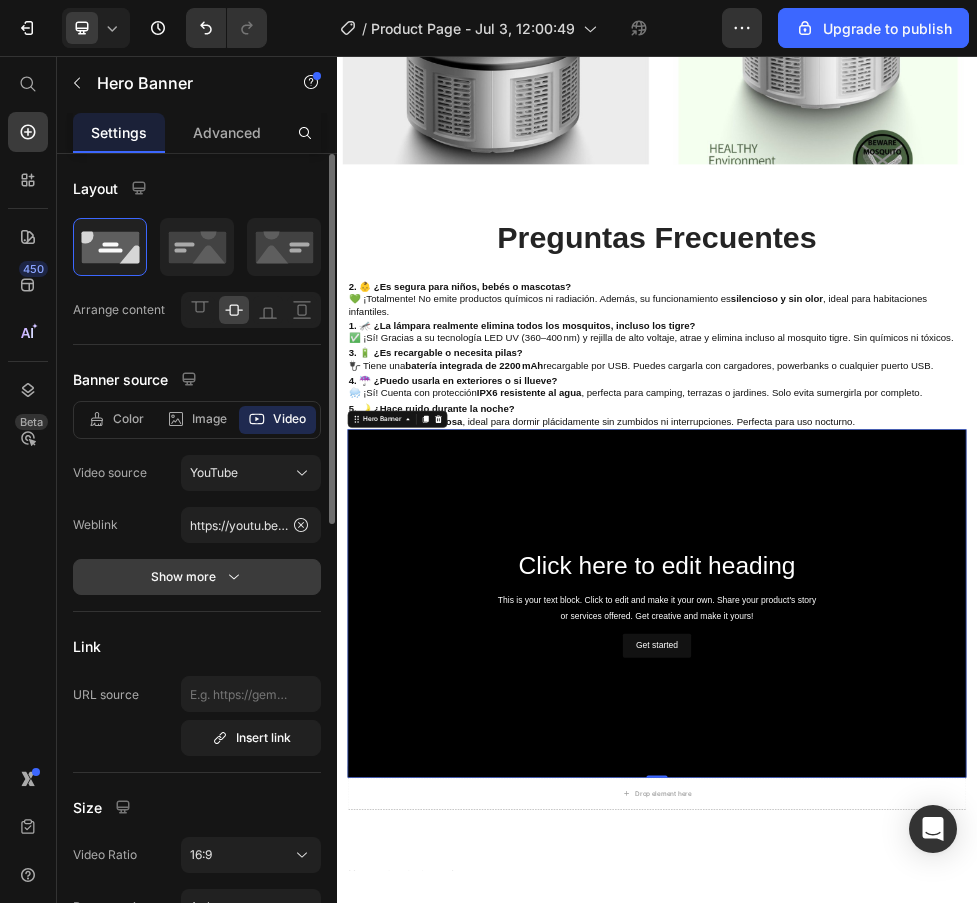 click 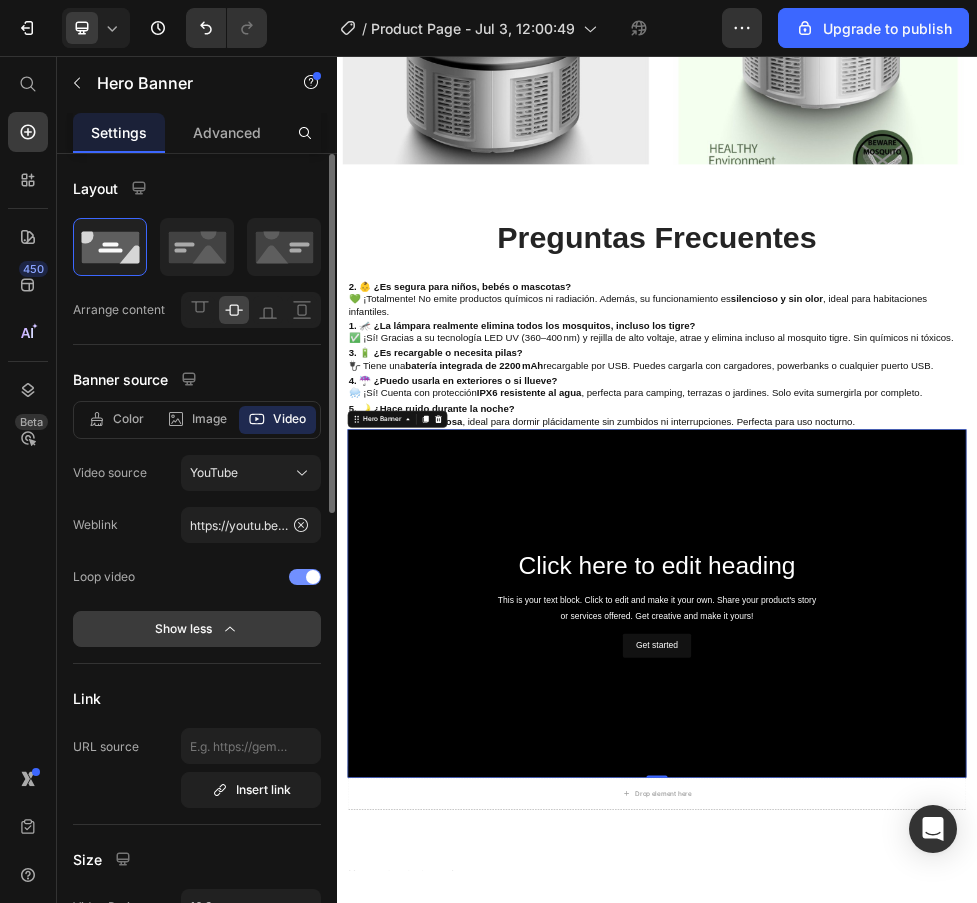 click 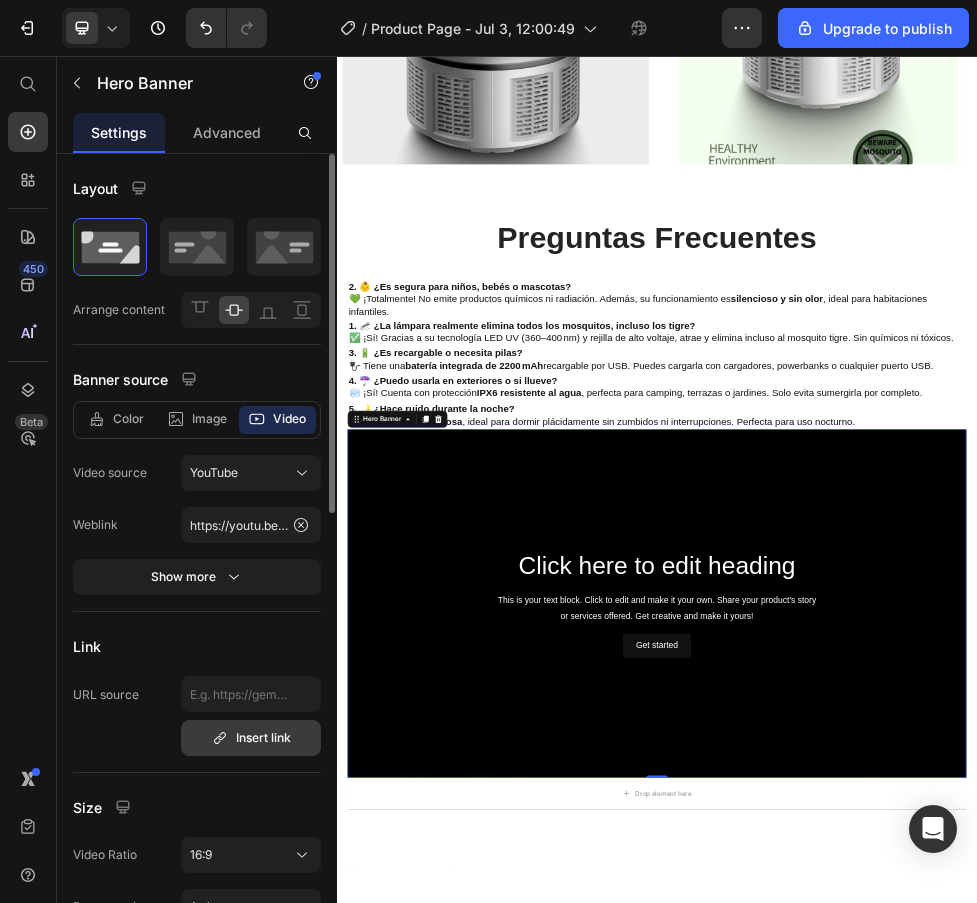 click on "Insert link" at bounding box center [251, 738] 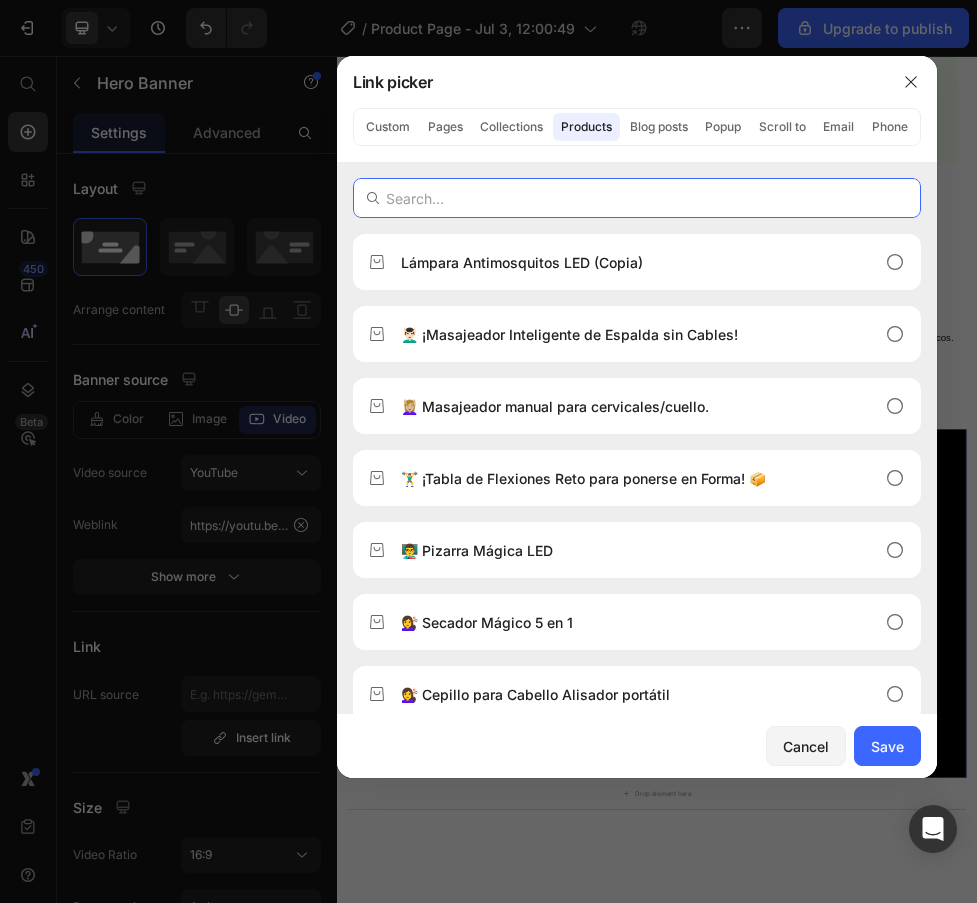paste on "https://www.canva.com/design/DAGqhqqrIDY/a92NIYoE5_zjTNqR0kqXDQ/edit" 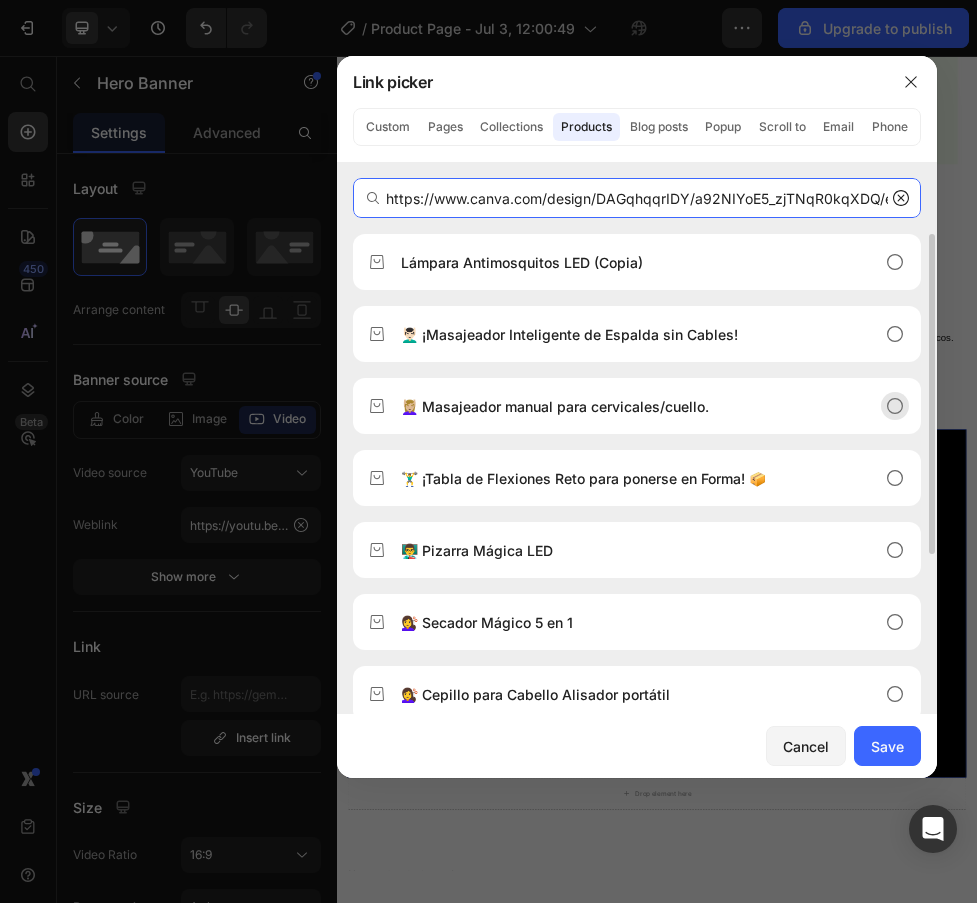 scroll, scrollTop: 0, scrollLeft: 18, axis: horizontal 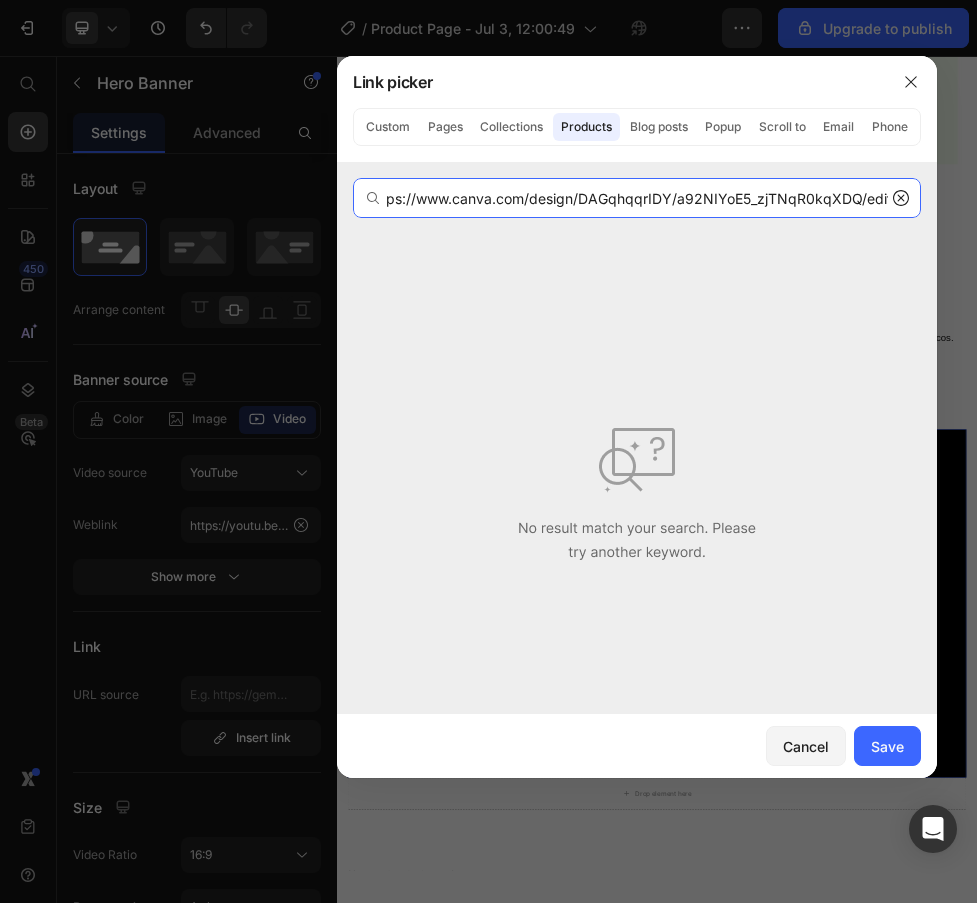 type on "https://www.canva.com/design/DAGqhqqrIDY/a92NIYoE5_zjTNqR0kqXDQ/edit" 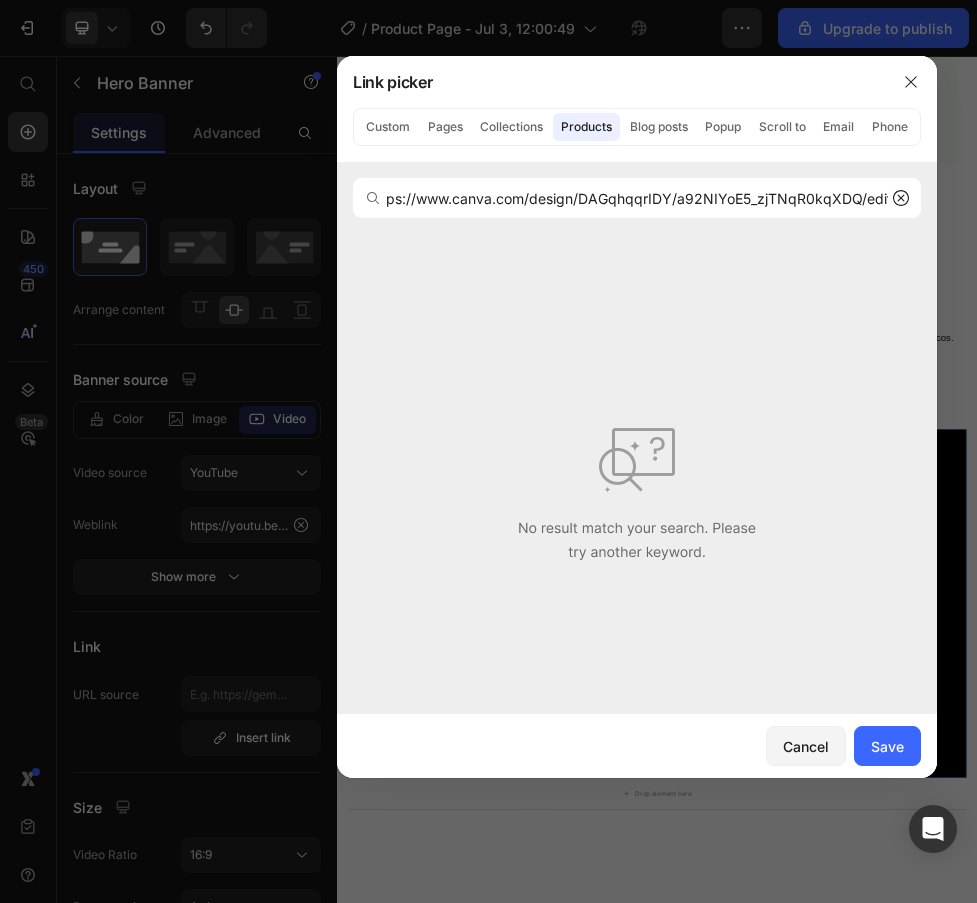 scroll, scrollTop: 0, scrollLeft: 0, axis: both 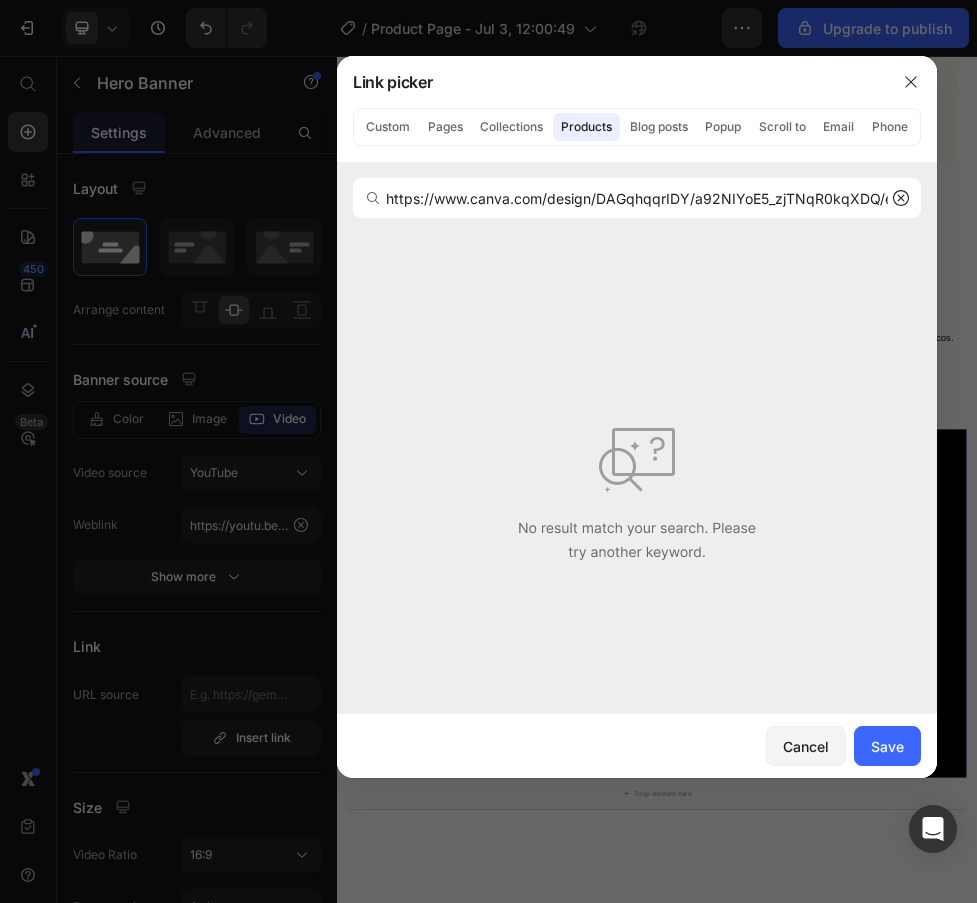 click 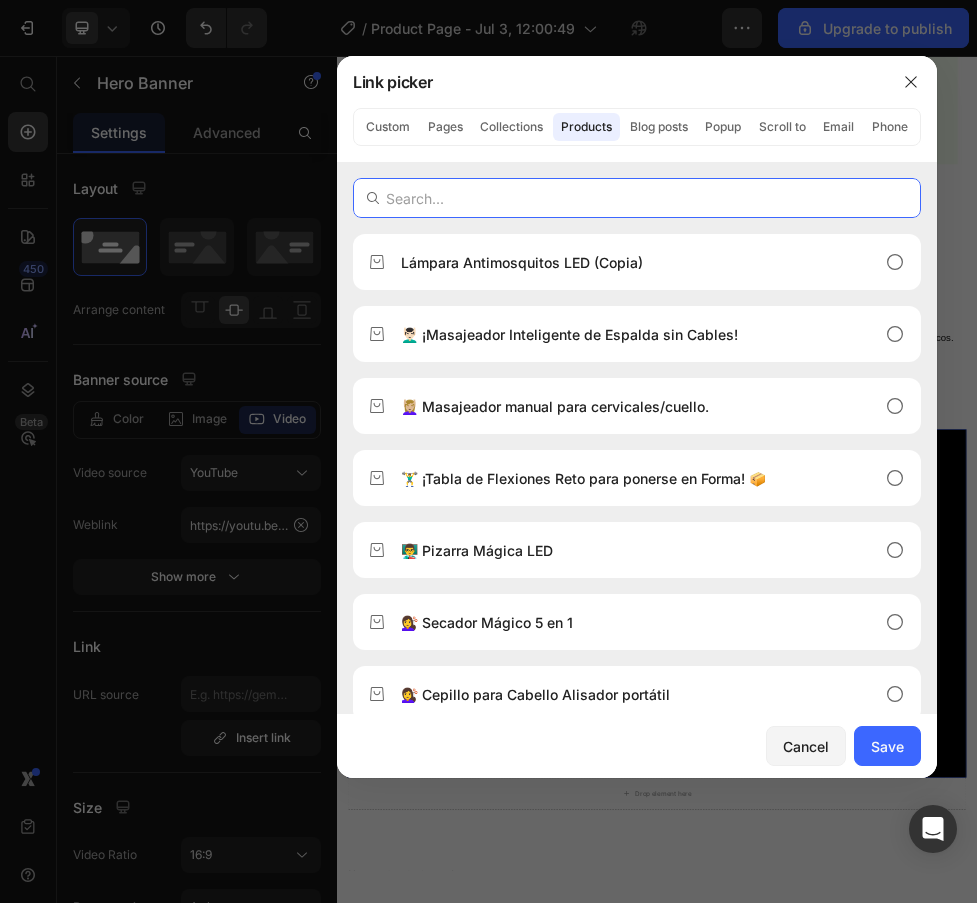 paste on "https://www.canva.com/design/DAGqtzD3cZc/xyHN5itDc5c_ZCwSQaZA3w/edit?utm_content=DAGqtzD3cZc&utm_campaign=designshare&utm_medium=link2&utm_source=sharebutton" 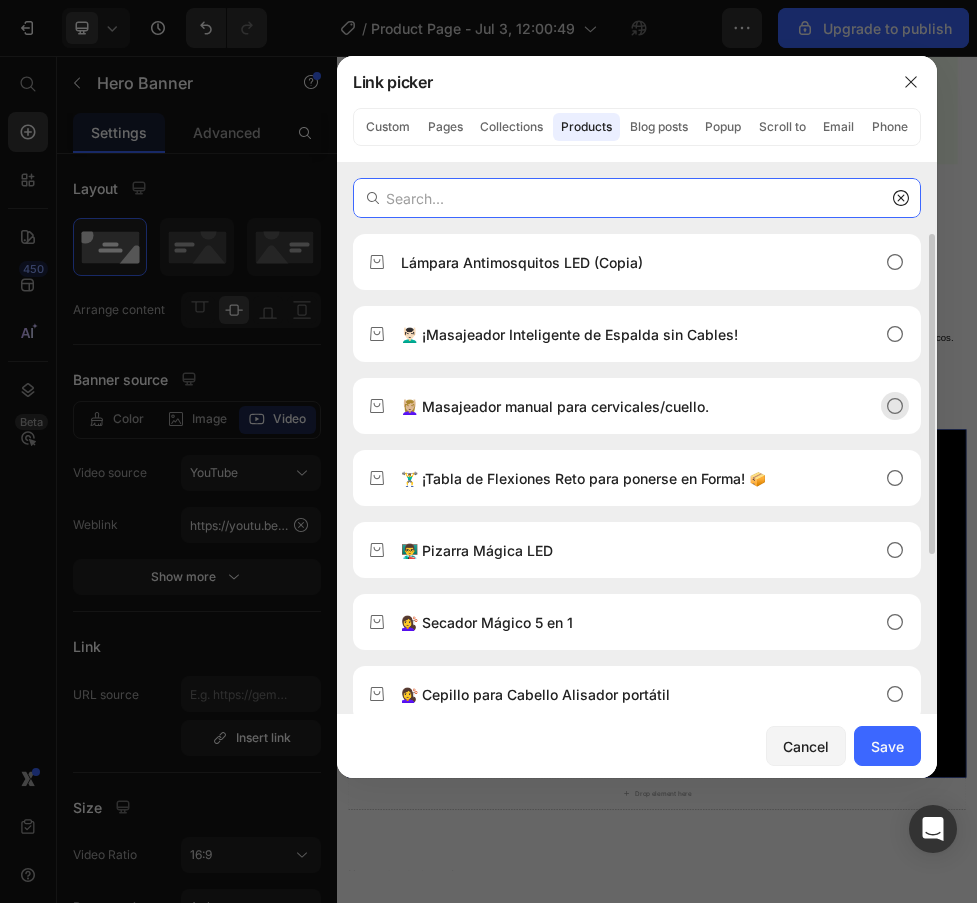 type on "https://www.canva.com/design/DAGqtzD3cZc/xyHN5itDc5c_ZCwSQaZA3w/edit?utm_content=DAGqtzD3cZc&utm_campaign=designshare&utm_medium=link2&utm_source=sharebutton" 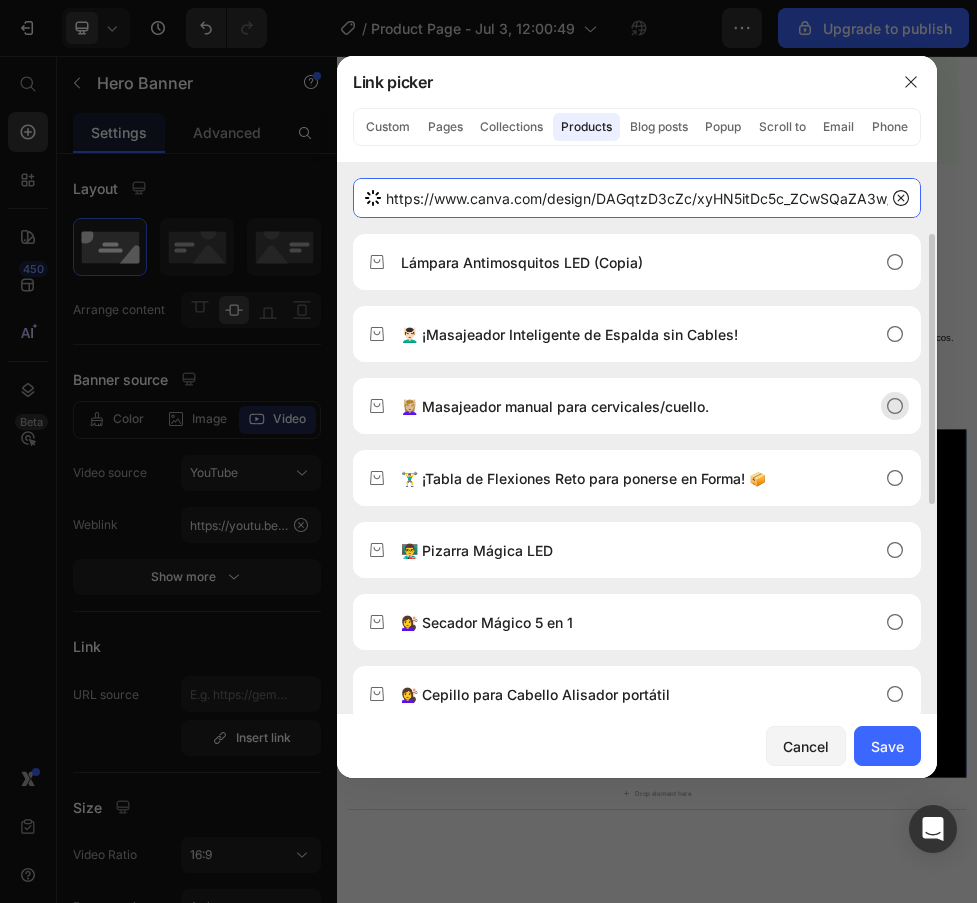 scroll, scrollTop: 0, scrollLeft: 724, axis: horizontal 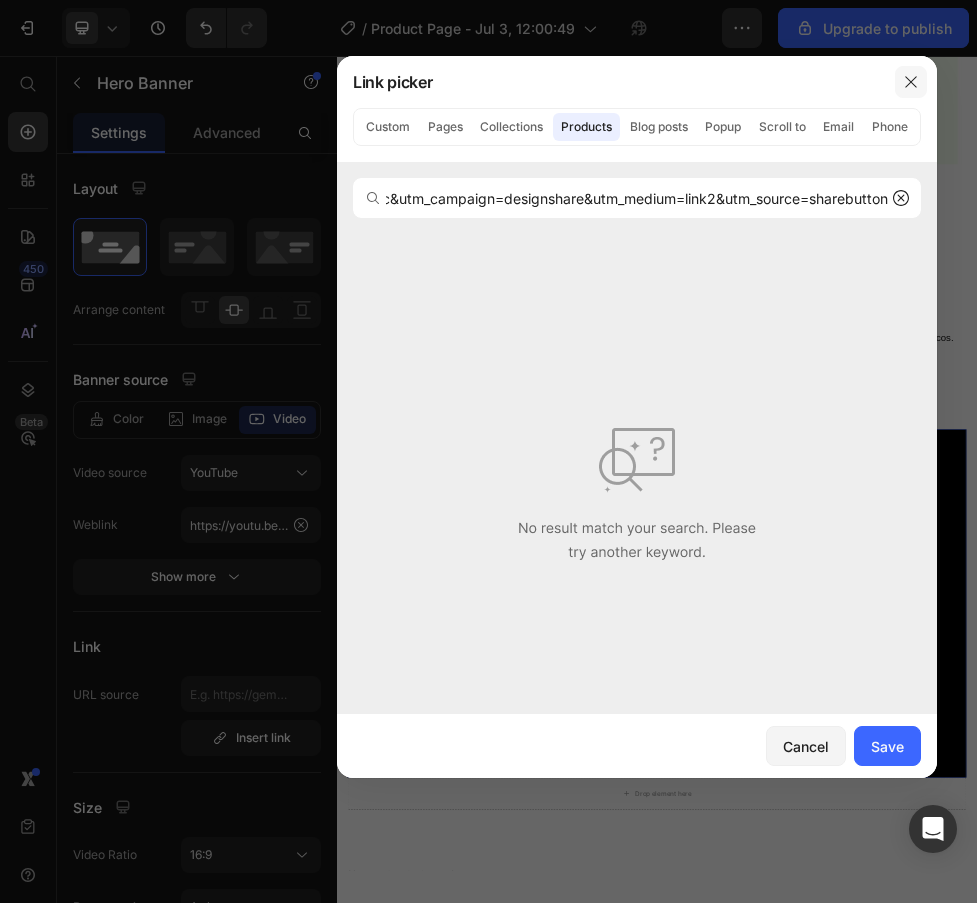 drag, startPoint x: 909, startPoint y: 83, endPoint x: 765, endPoint y: 273, distance: 238.40302 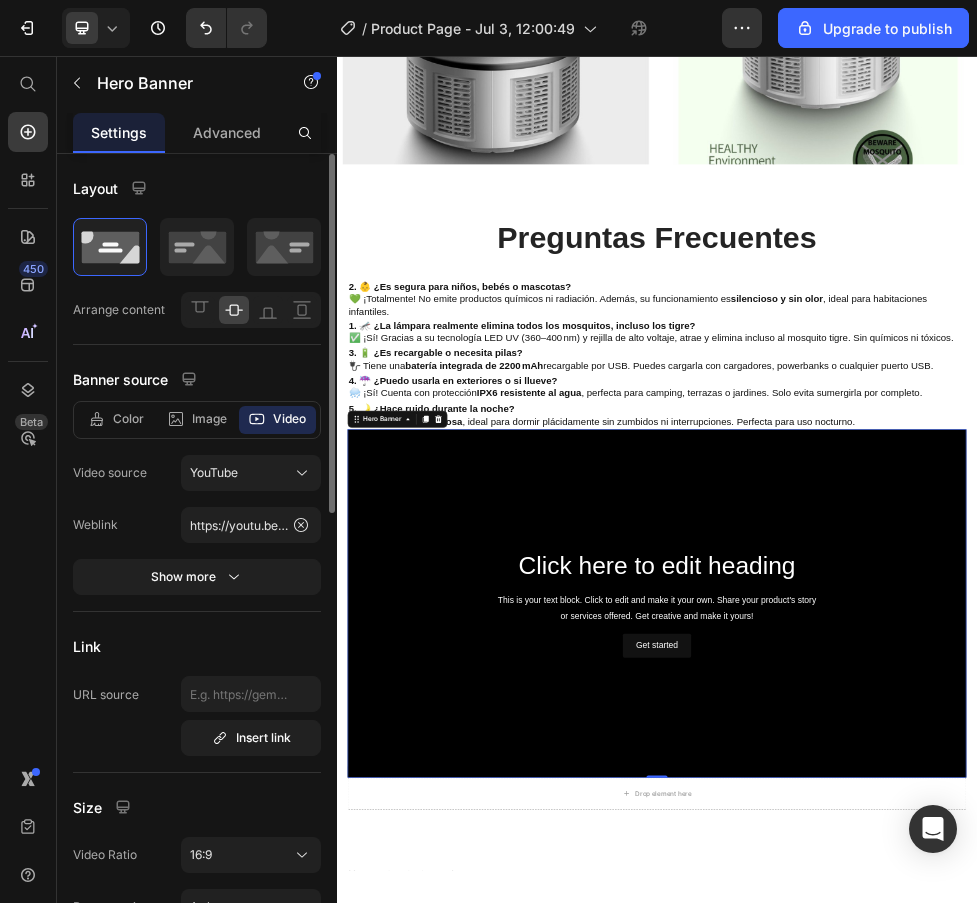 click on "Video source" at bounding box center [110, 473] 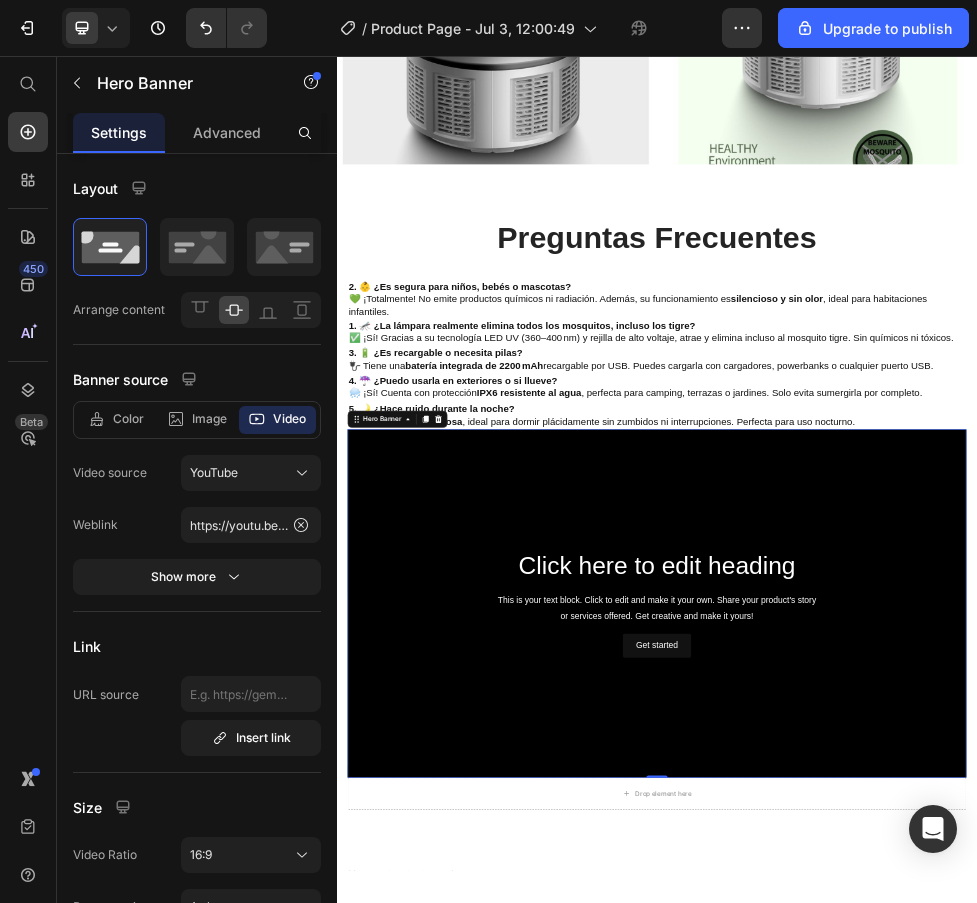 drag, startPoint x: 564, startPoint y: 527, endPoint x: 700, endPoint y: 927, distance: 422.48788 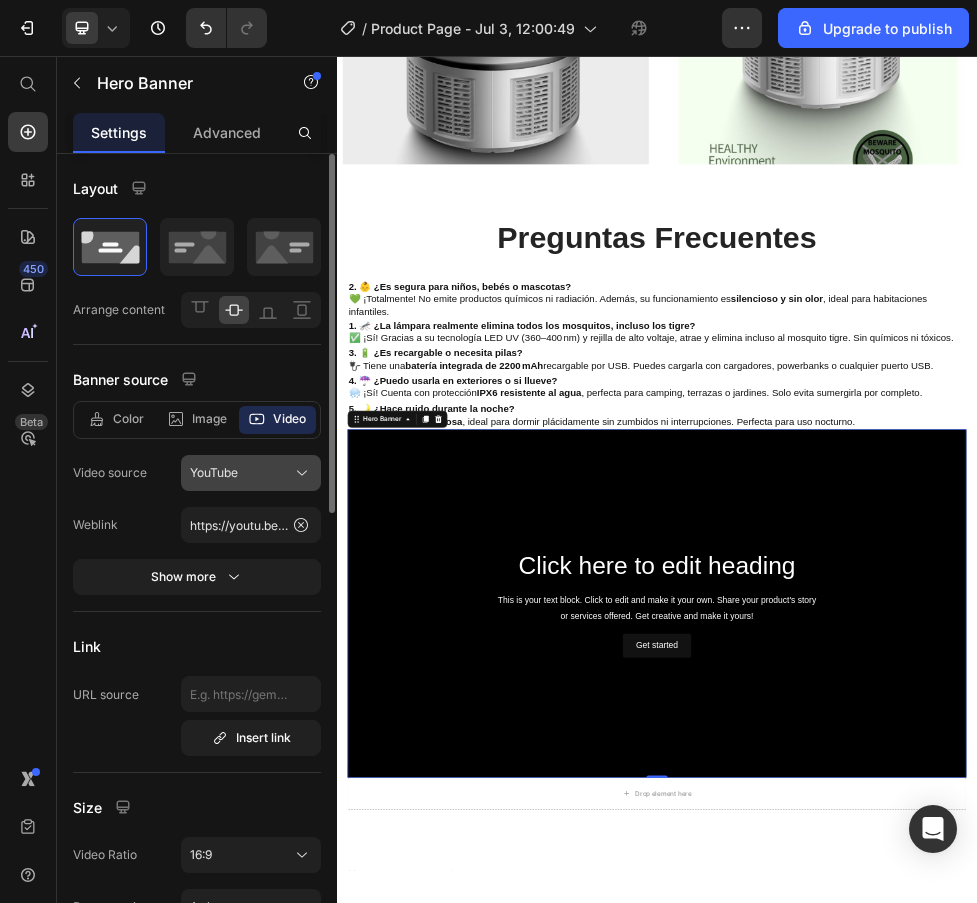 click 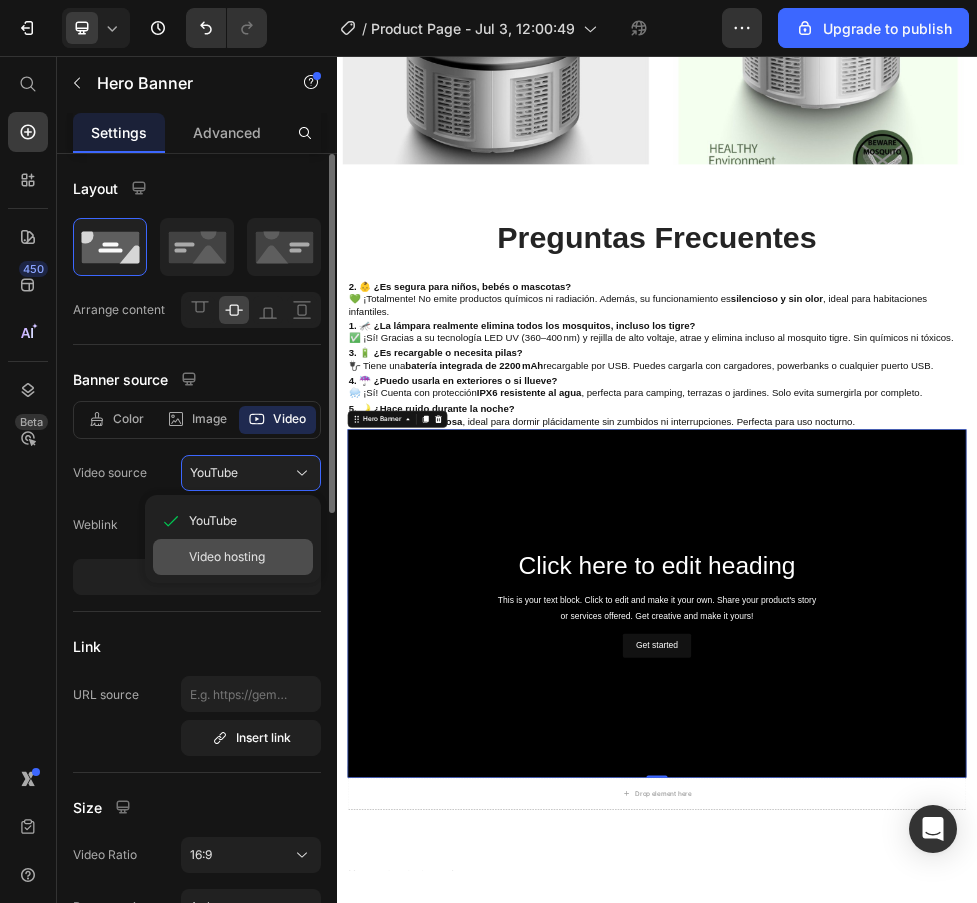 click on "Video hosting" at bounding box center (227, 557) 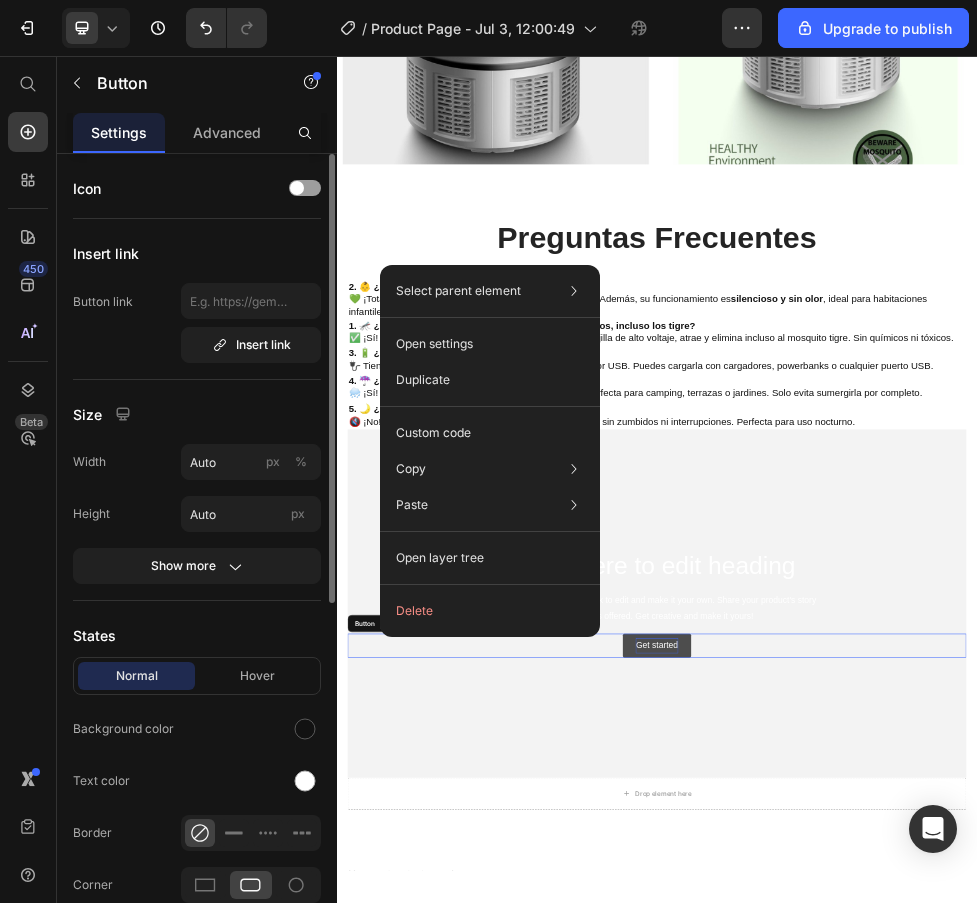 click on "Get started" at bounding box center [936, 1162] 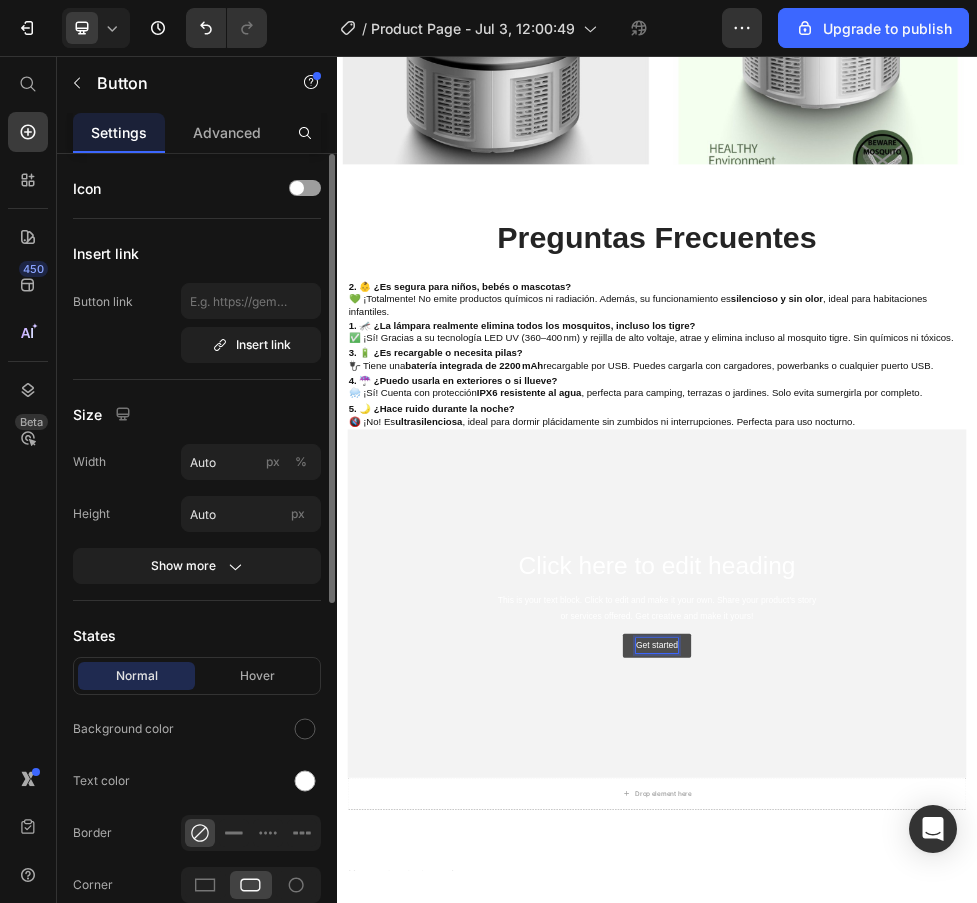 click on "Get started" at bounding box center (936, 1162) 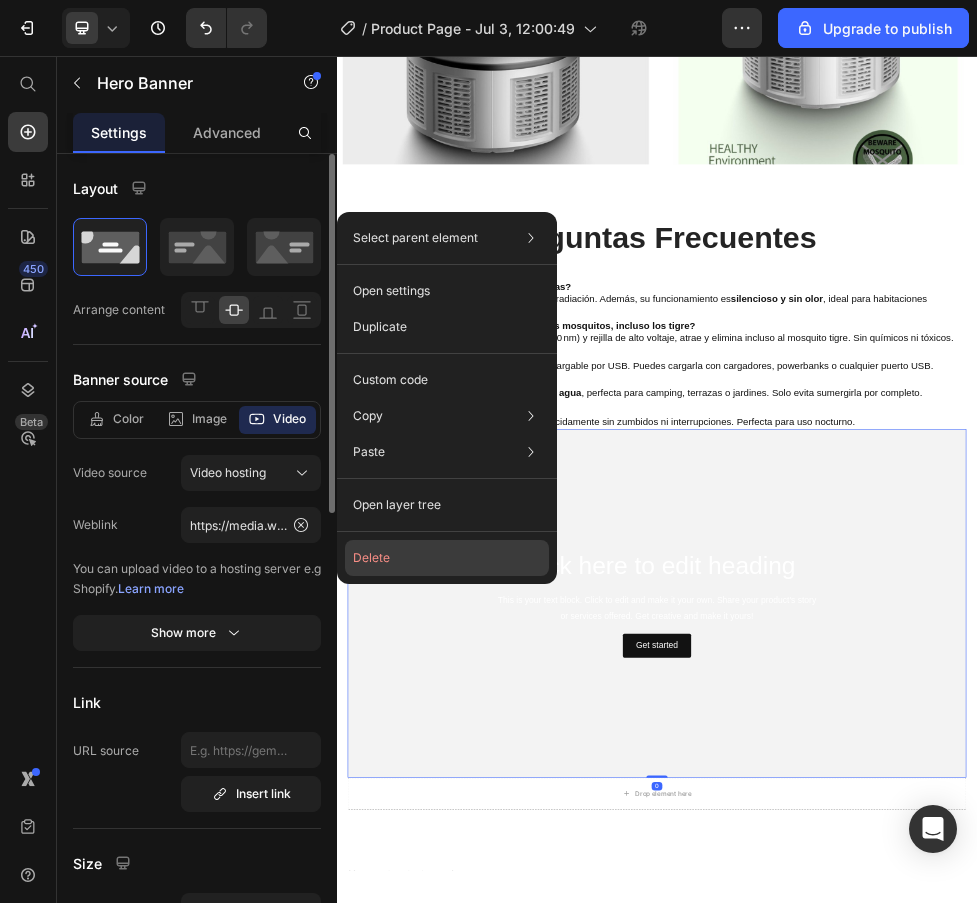 click on "Delete" 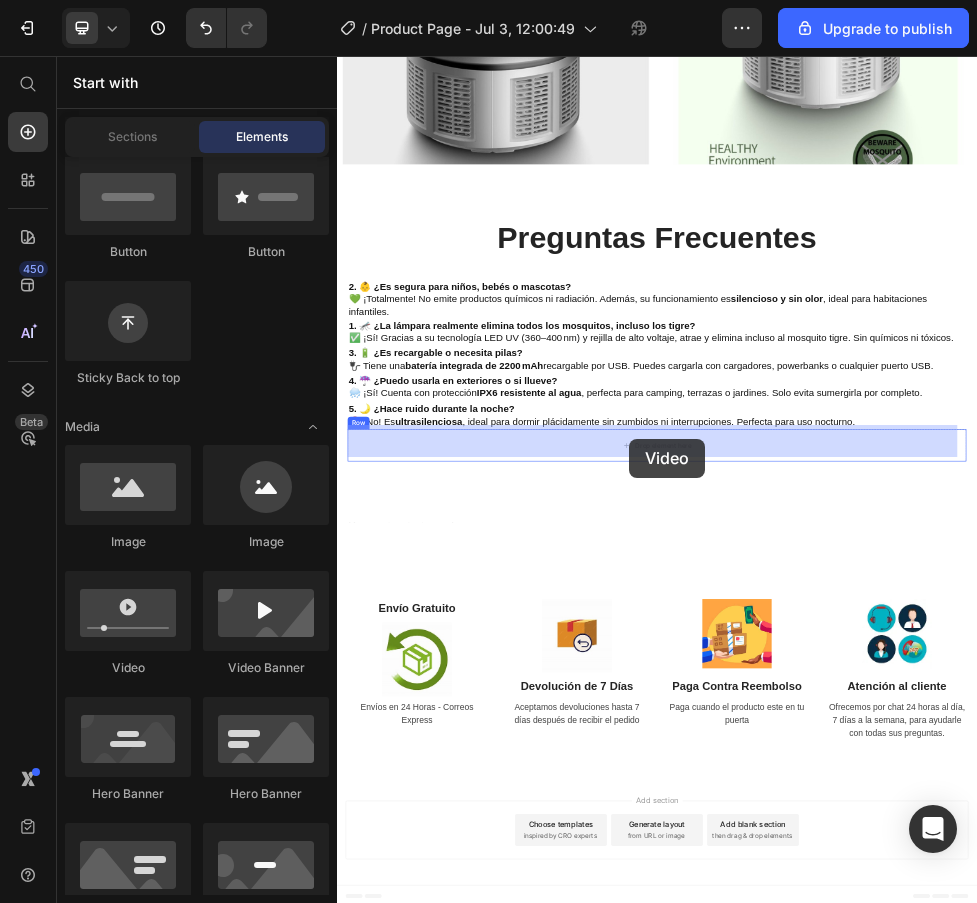 drag, startPoint x: 468, startPoint y: 668, endPoint x: 884, endPoint y: 774, distance: 429.29245 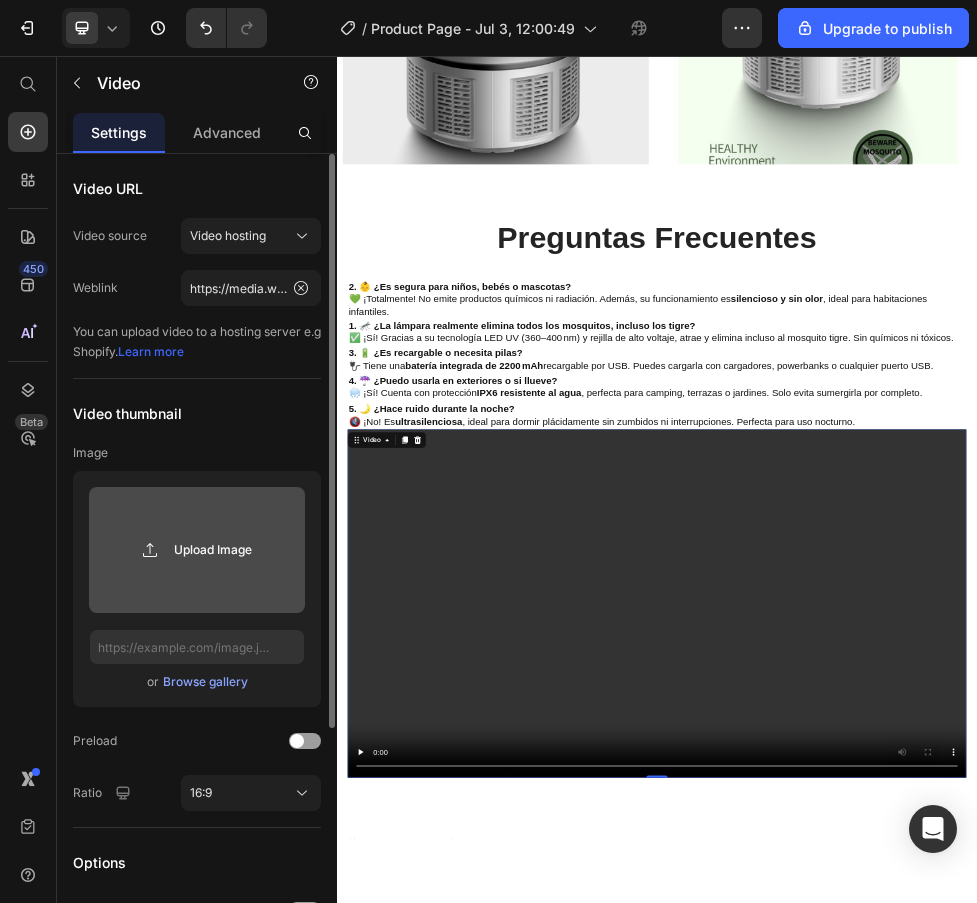 click 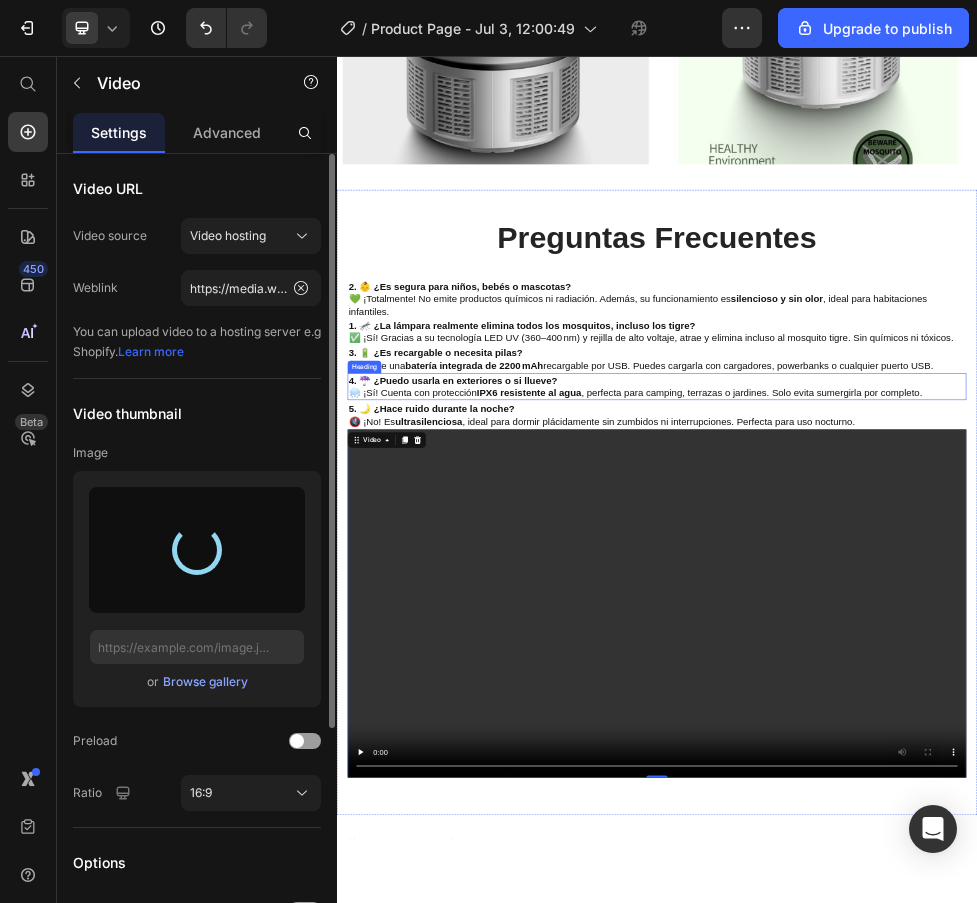 type on "https://cdn.shopify.com/s/files/1/0911/1112/9467/files/gempages_566395840294290447-4a00fbd1-850f-45f8-9cee-64003ba1eacc.gif" 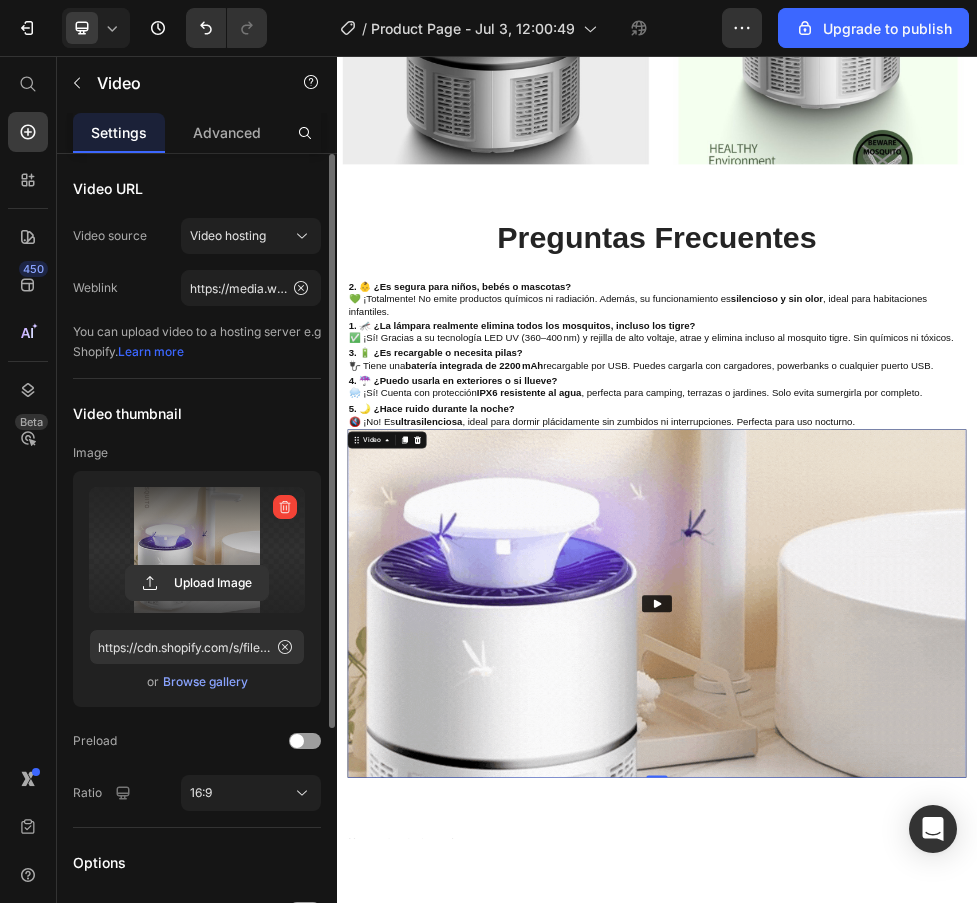 click at bounding box center (937, 1084) 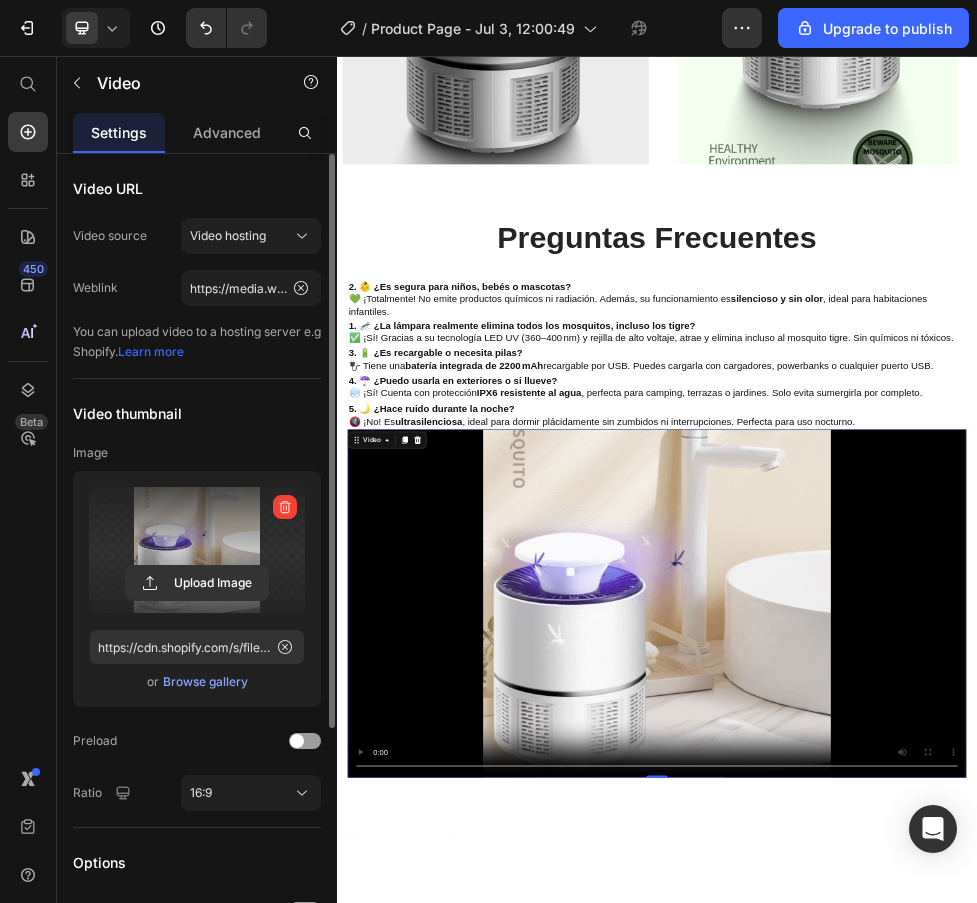 click at bounding box center [937, 1083] 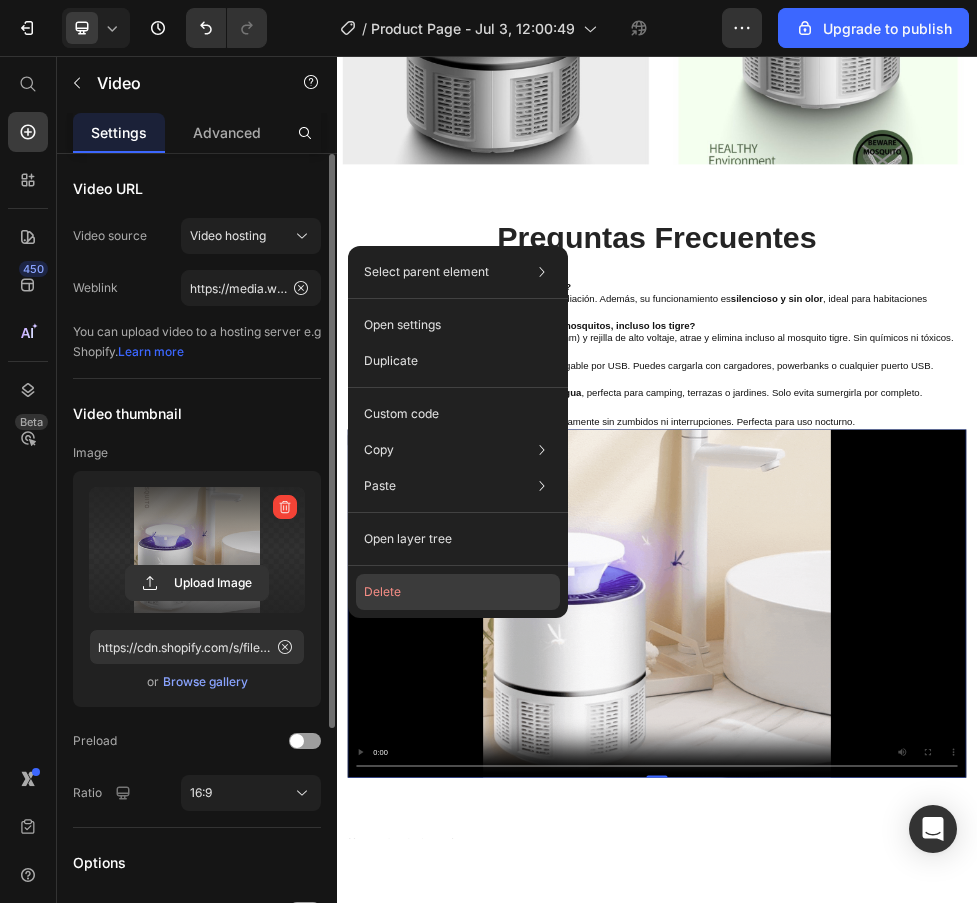 click on "Delete" 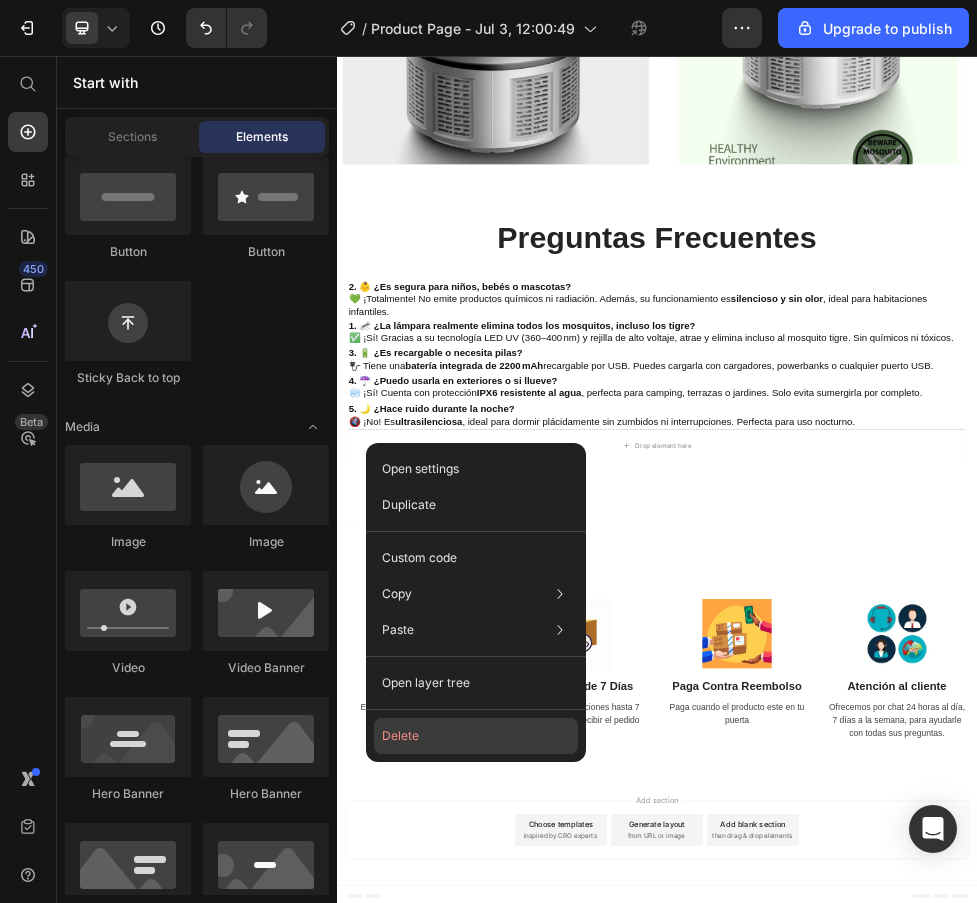 click on "Delete" 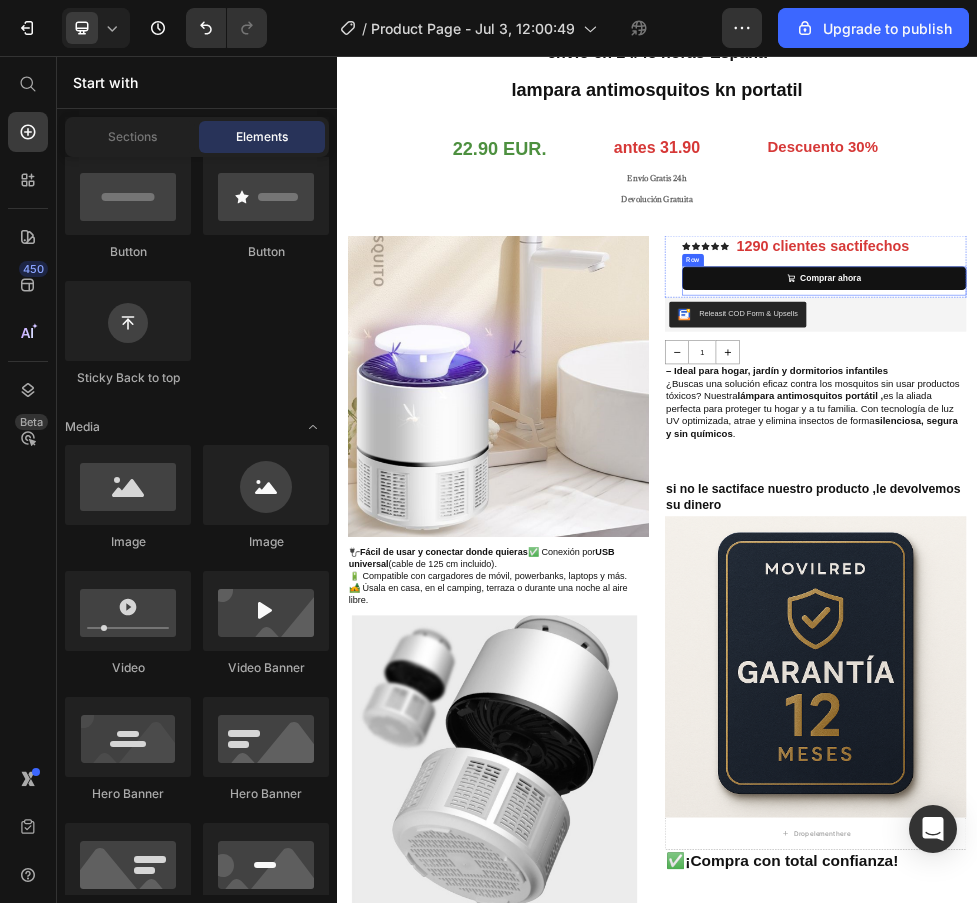 scroll, scrollTop: 0, scrollLeft: 0, axis: both 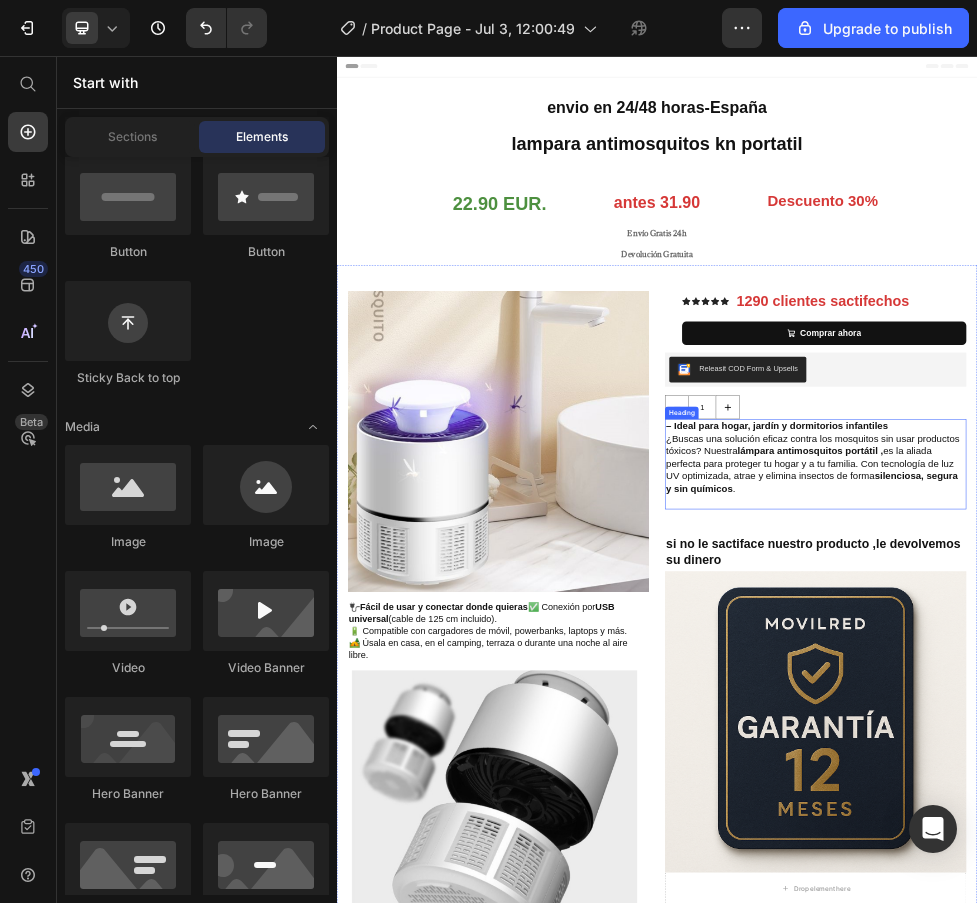 click on "– Ideal para hogar, jardín y dormitorios infantiles" at bounding box center [1162, 750] 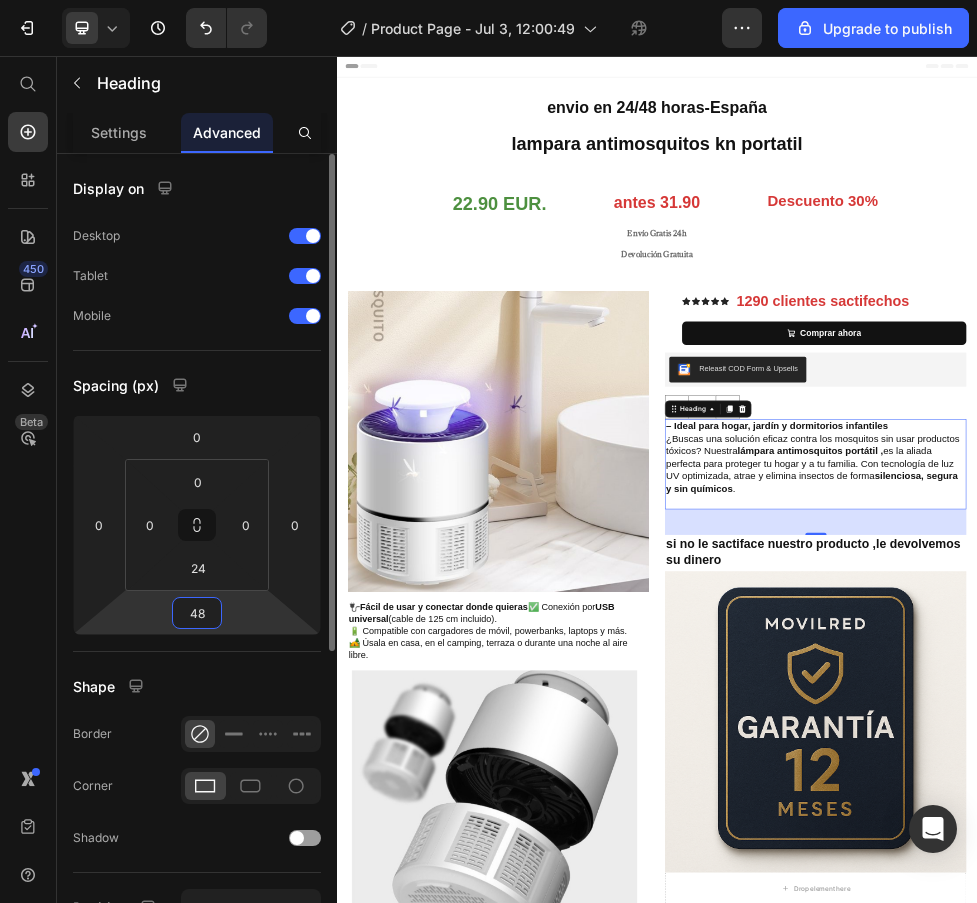 click on "48" at bounding box center [197, 613] 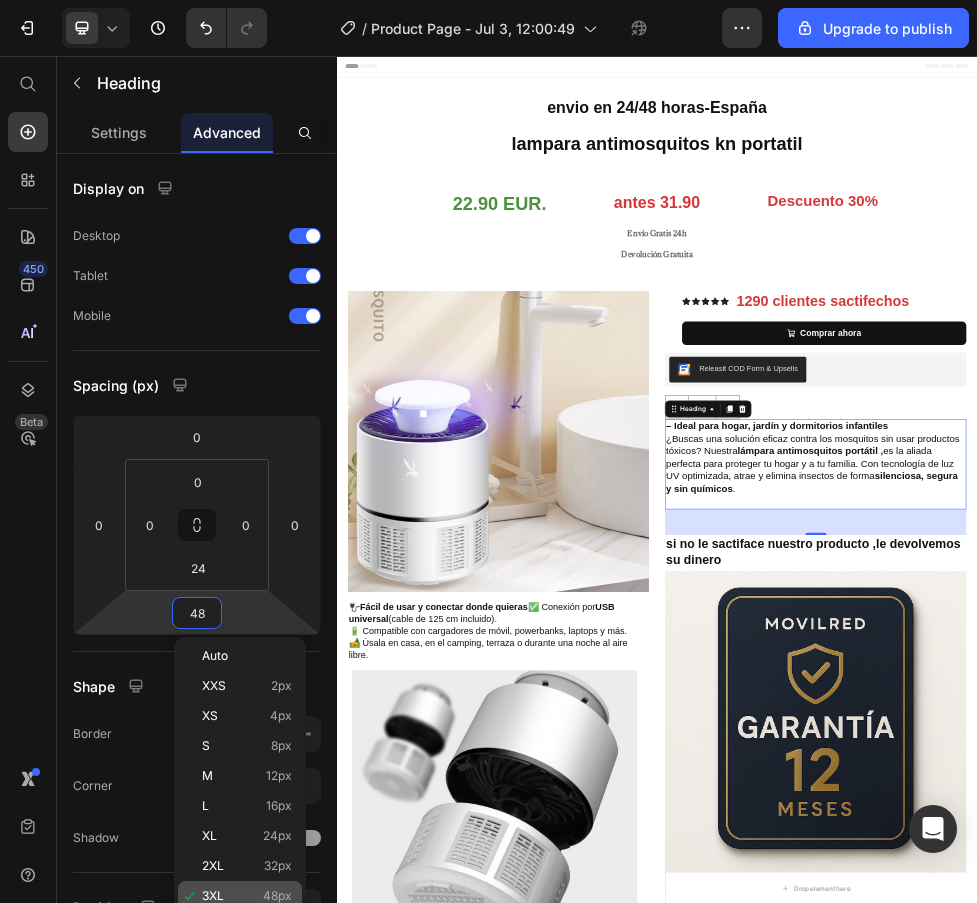 click on "48px" at bounding box center (277, 896) 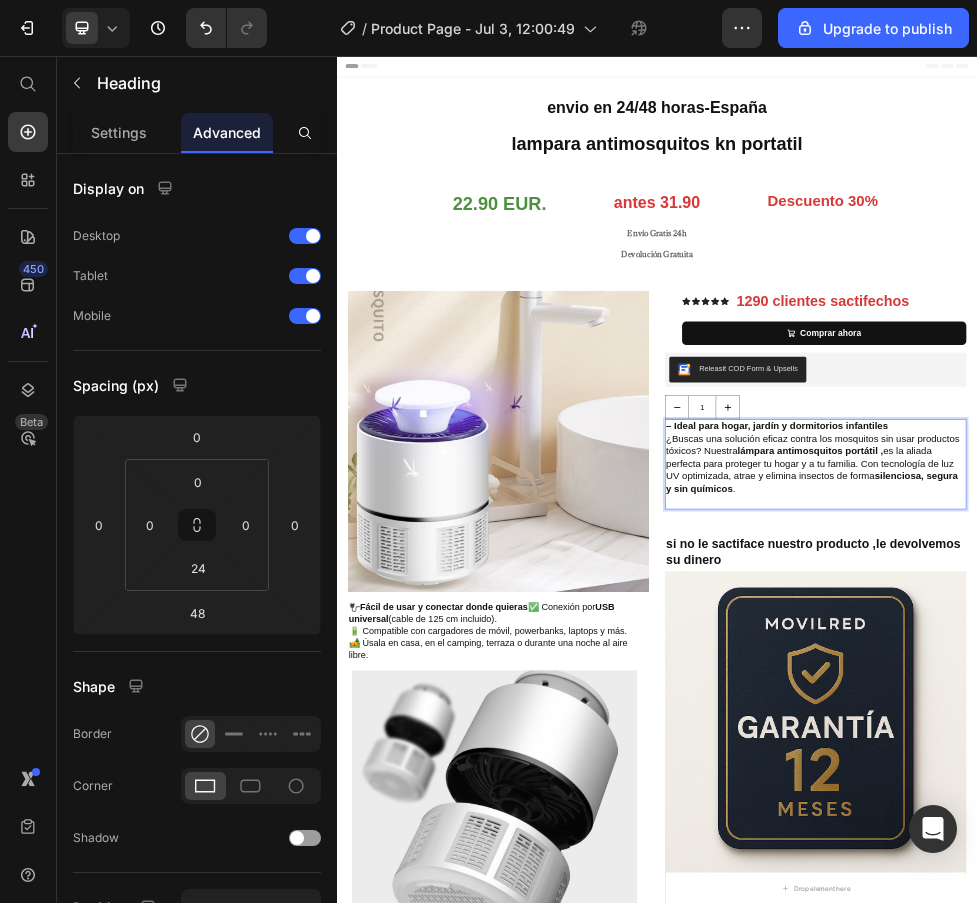 click on "– Ideal para hogar, jardín y dormitorios infantiles ¿Buscas una solución eficaz contra los mosquitos sin usar productos tóxicos? Nuestra  lámpara antimosquitos portátil ,  es la aliada perfecta para proteger tu hogar y a tu familia. Con tecnología de luz UV optimizada, atrae y elimina insectos de forma  silenciosa, segura y sin químicos ." at bounding box center (1234, 809) 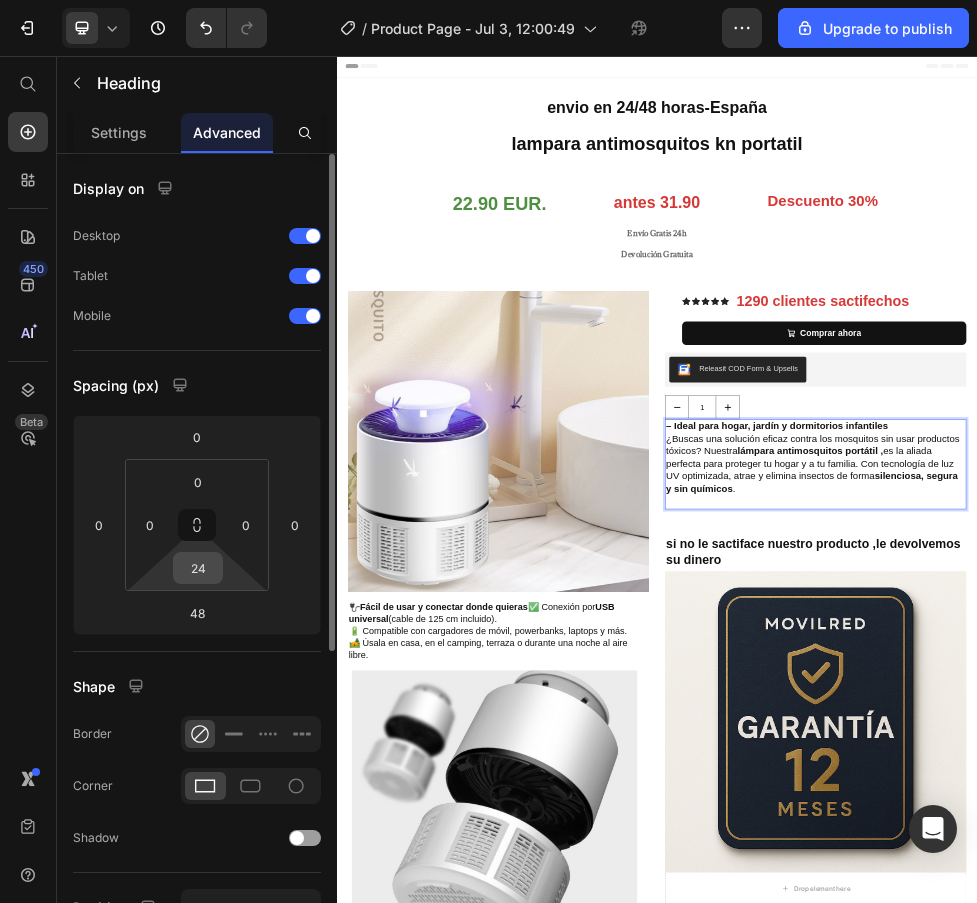 click on "24" at bounding box center [198, 568] 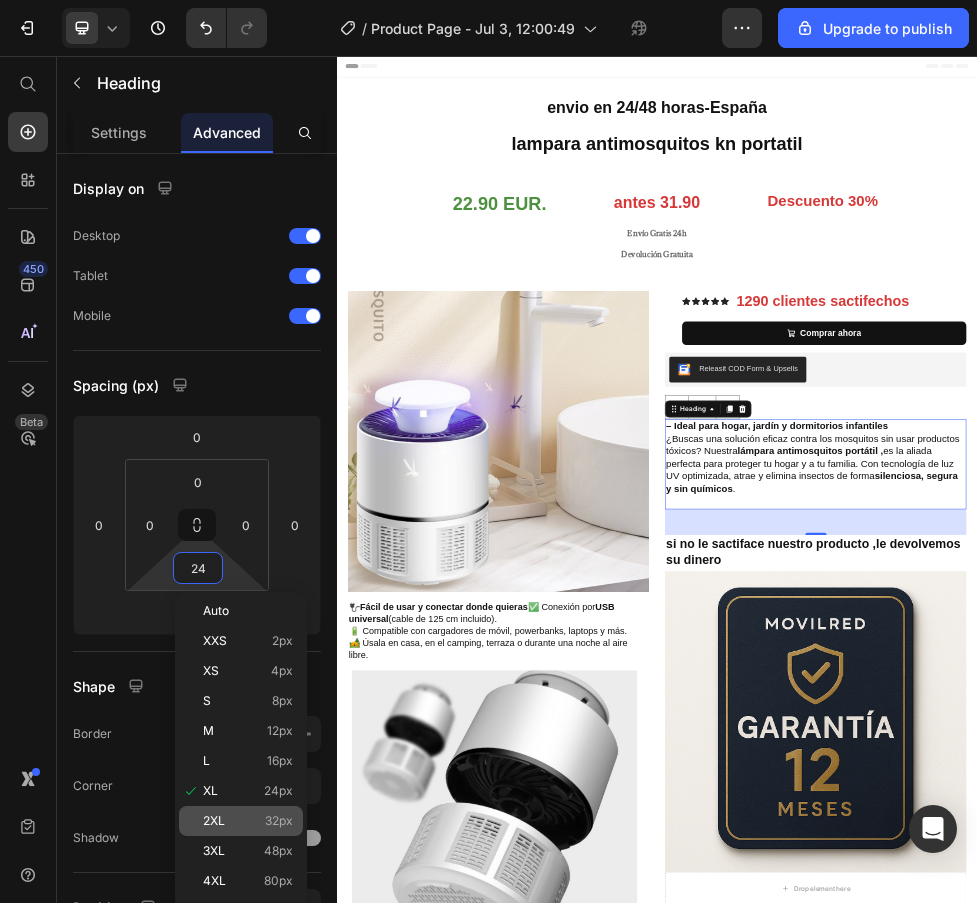click on "32px" at bounding box center [279, 821] 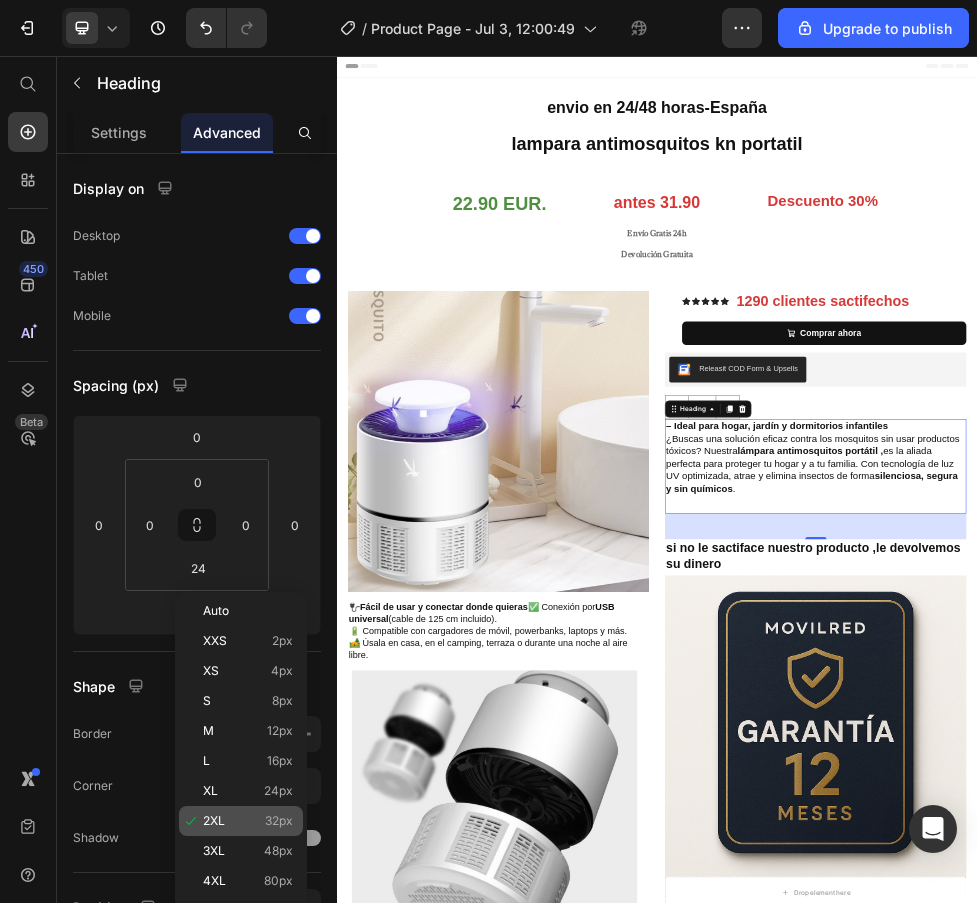 type on "32" 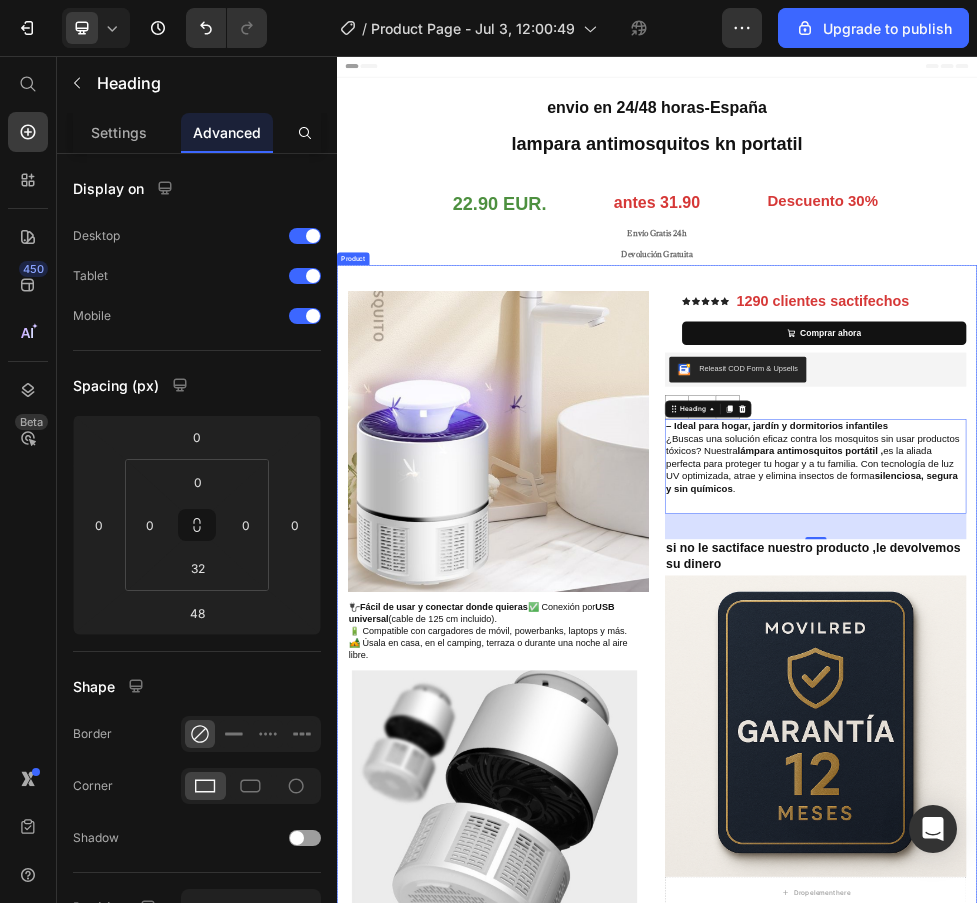click on "Image 🔌  Fácil de usar y conectar donde quieras ✅ Conexión por  USB universal  (cable de 125 cm incluido). 🔋 Compatible con cargadores de móvil, powerbanks, laptops y más. 🏕️ Úsala en casa, en el camping, terraza o durante una noche al aire libre. Heading Row Row Image Image Row Icon Icon Icon Icon Icon Icon List 1290 clientes sactifechos Heading Row Heading Row
Comprar ahora Add to Cart Row Row Releasit COD Form & Upsells Releasit COD Form & Upsells 1 Product Quantity ⁠⁠⁠⁠⁠⁠⁠ – Ideal para hogar, jardín y dormitorios infantiles ¿Buscas una solución eficaz contra los mosquitos sin usar productos tóxicos? Nuestra  lámpara antimosquitos portátil ,  es la aliada perfecta para proteger tu hogar y a tu familia. Con tecnología de luz UV optimizada, atrae y elimina insectos de forma  silenciosa, segura y sin químicos . Heading   48 si no le sactiface nuestro producto ,le devolvemos su dinero  Heading Heading Image
Drop element here Row ✅" at bounding box center [937, 1400] 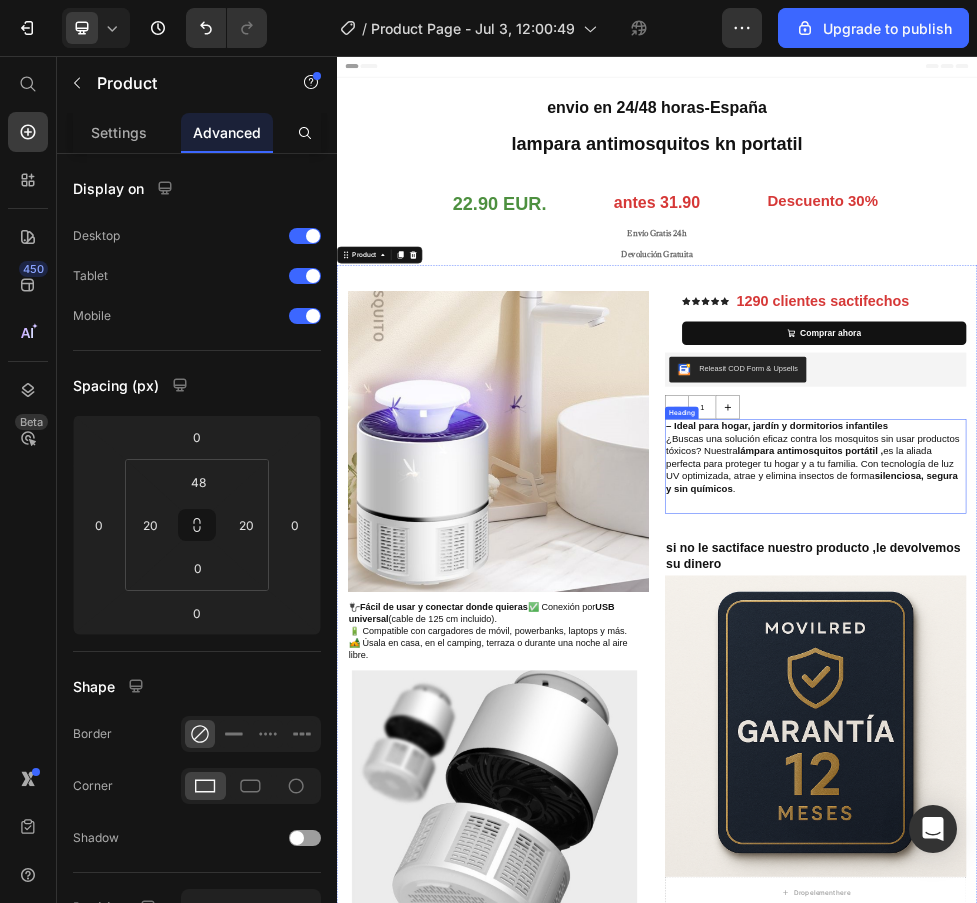 click on "⁠⁠⁠⁠⁠⁠⁠ – Ideal para hogar, jardín y dormitorios infantiles ¿Buscas una solución eficaz contra los mosquitos sin usar productos tóxicos? Nuestra  lámpara antimosquitos portátil ,  es la aliada perfecta para proteger tu hogar y a tu familia. Con tecnología de luz UV optimizada, atrae y elimina insectos de forma  silenciosa, segura y sin químicos ." at bounding box center (1234, 809) 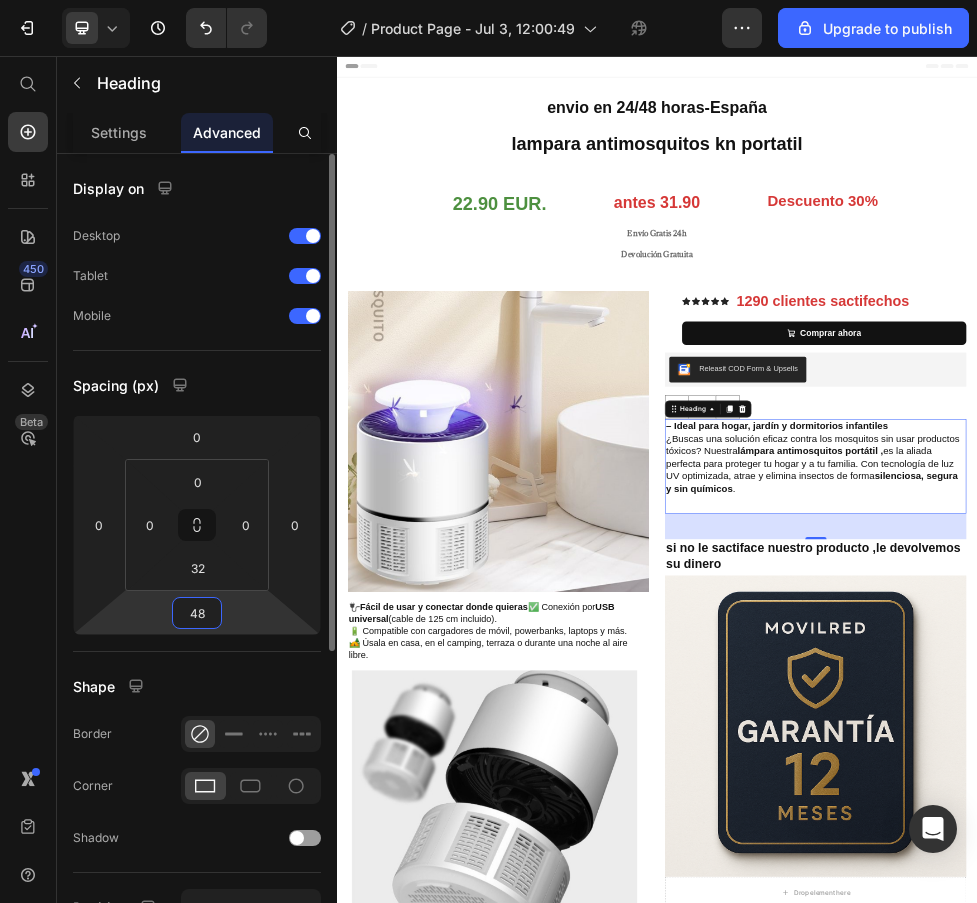 click on "48" at bounding box center (197, 613) 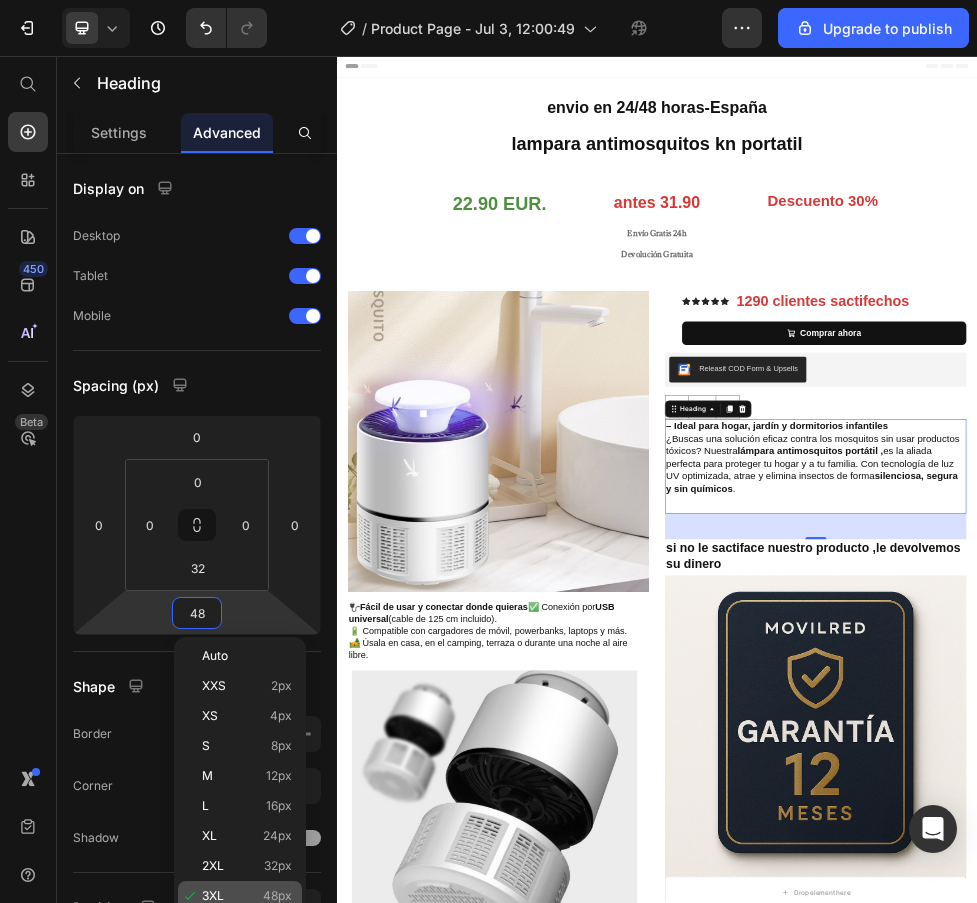 click on "48px" at bounding box center (277, 896) 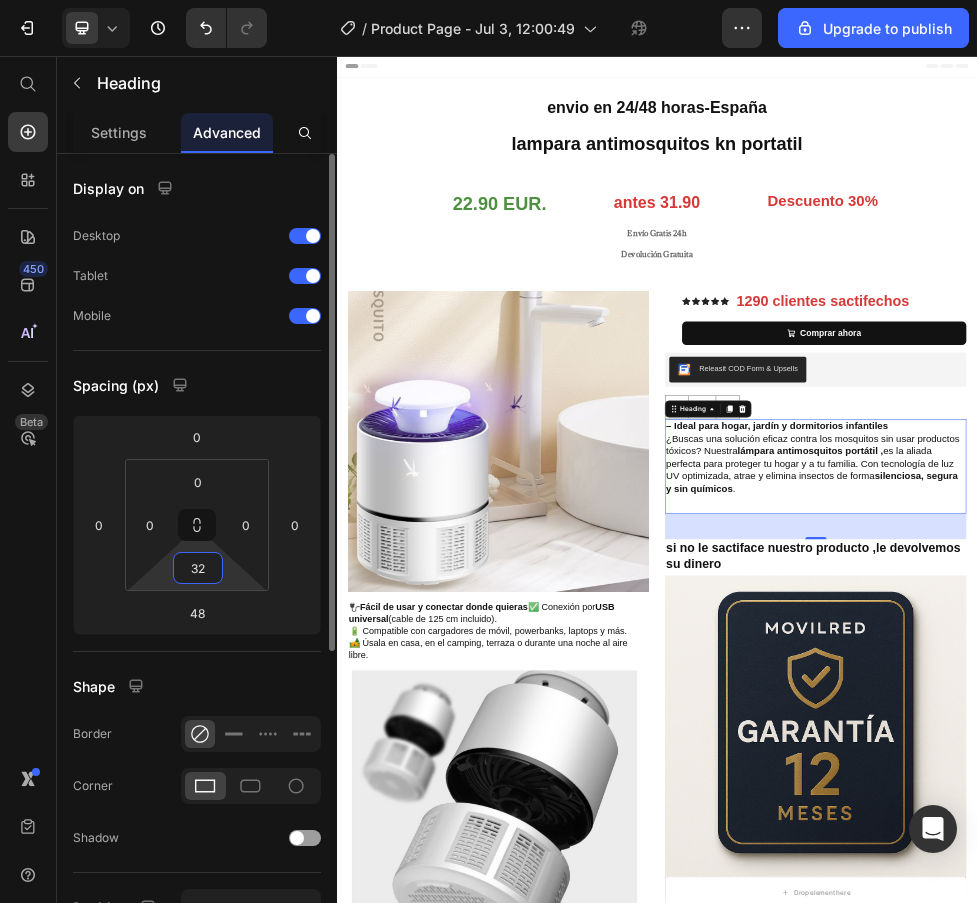 click on "32" at bounding box center (198, 568) 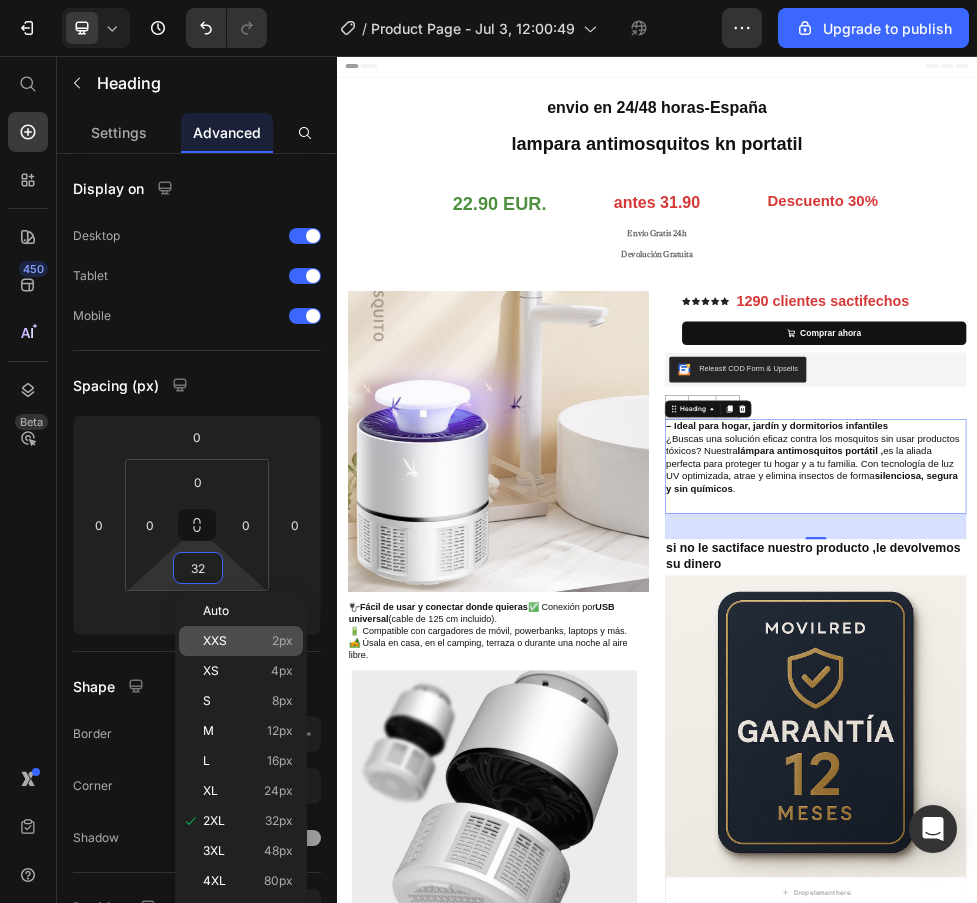 click on "2px" at bounding box center [282, 641] 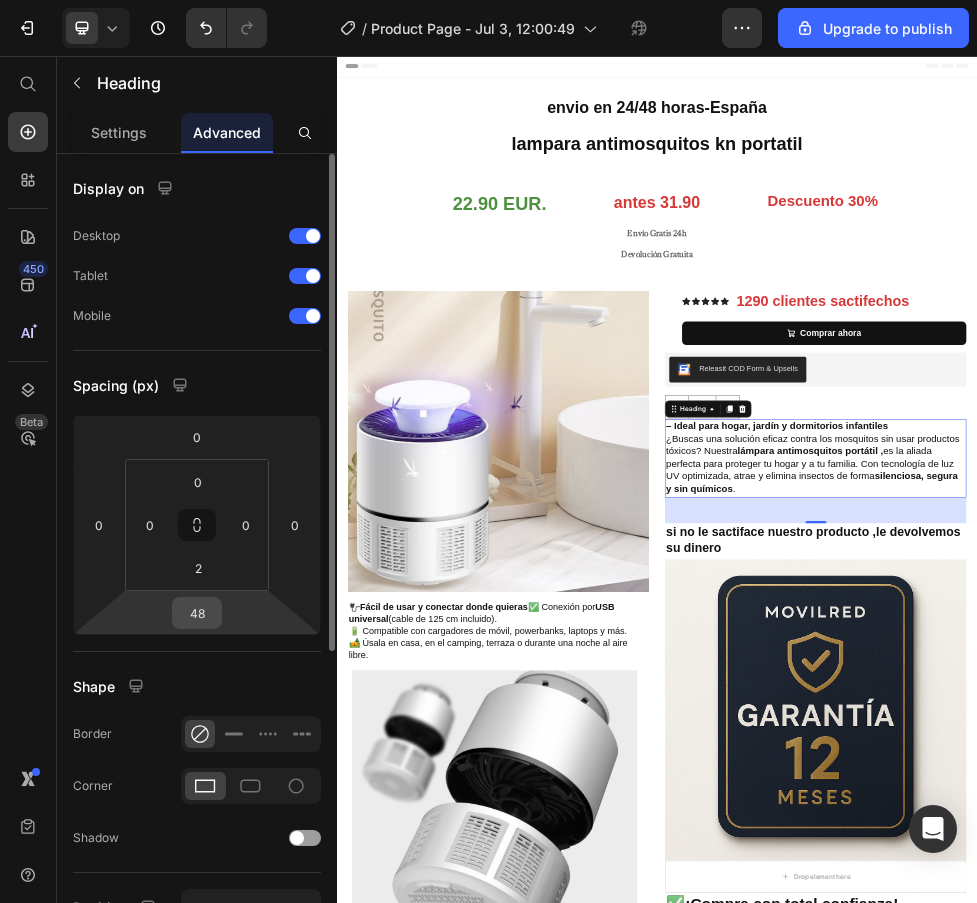click on "48" at bounding box center [197, 613] 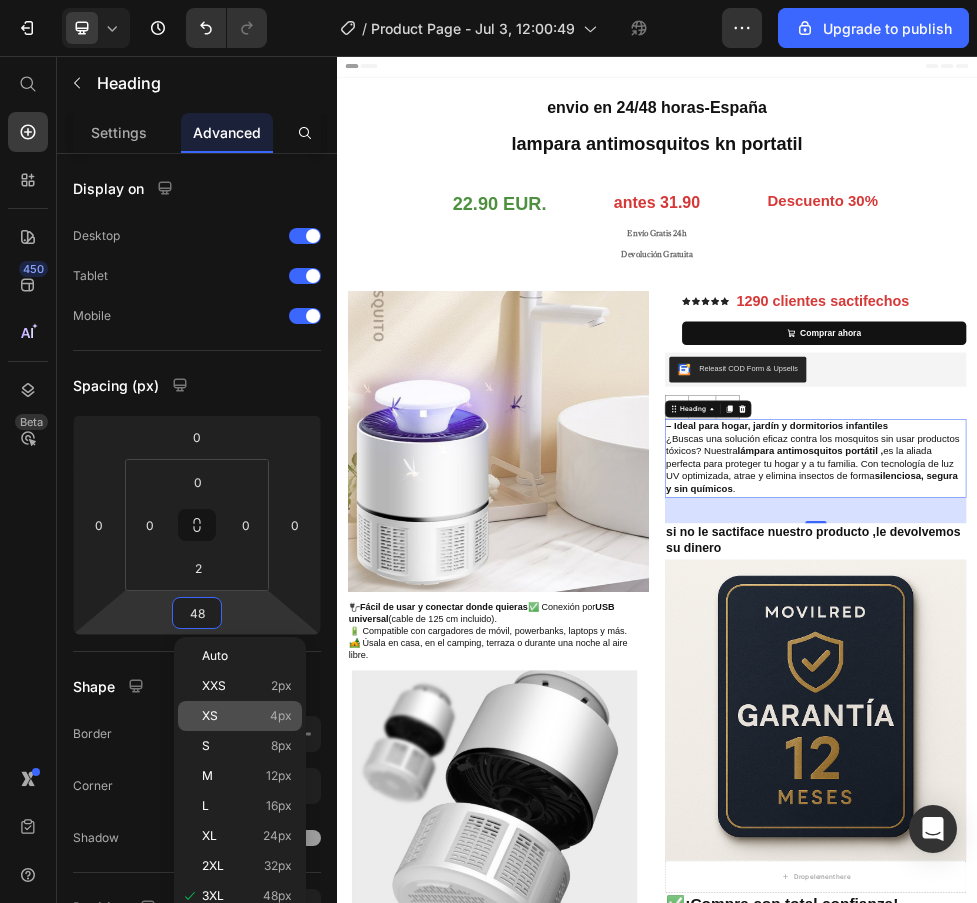 click on "4px" at bounding box center [281, 716] 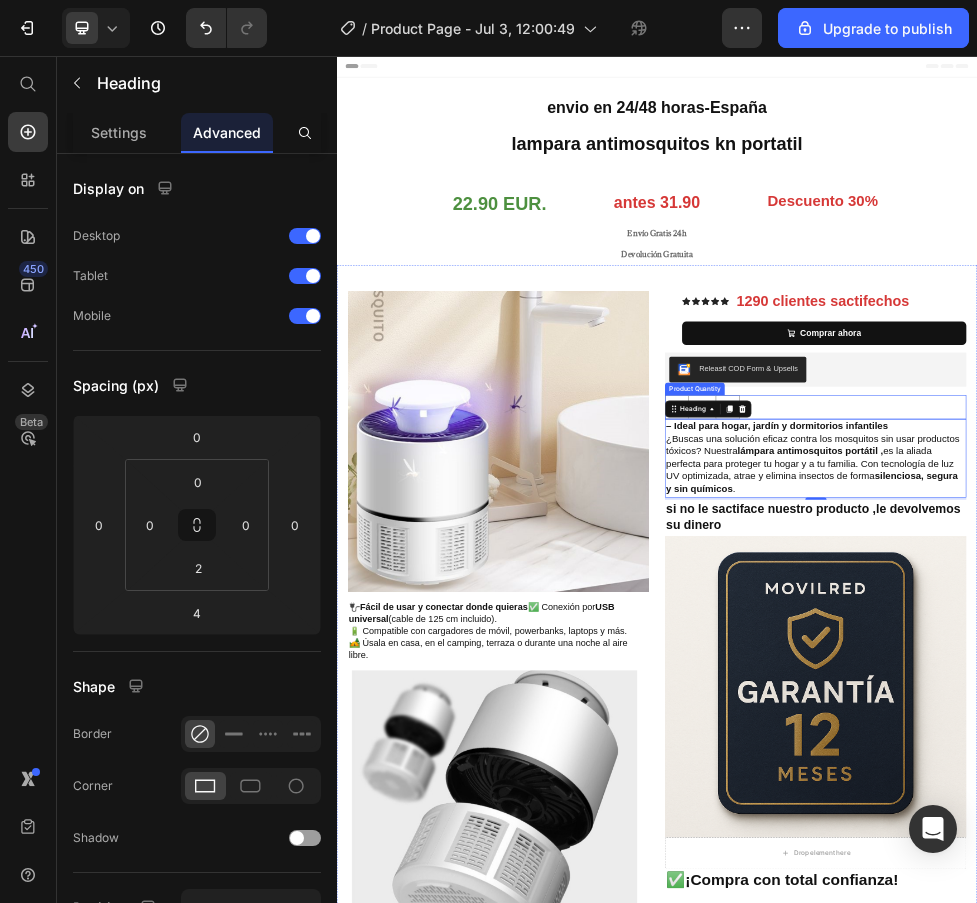 click on "1" at bounding box center (1234, 714) 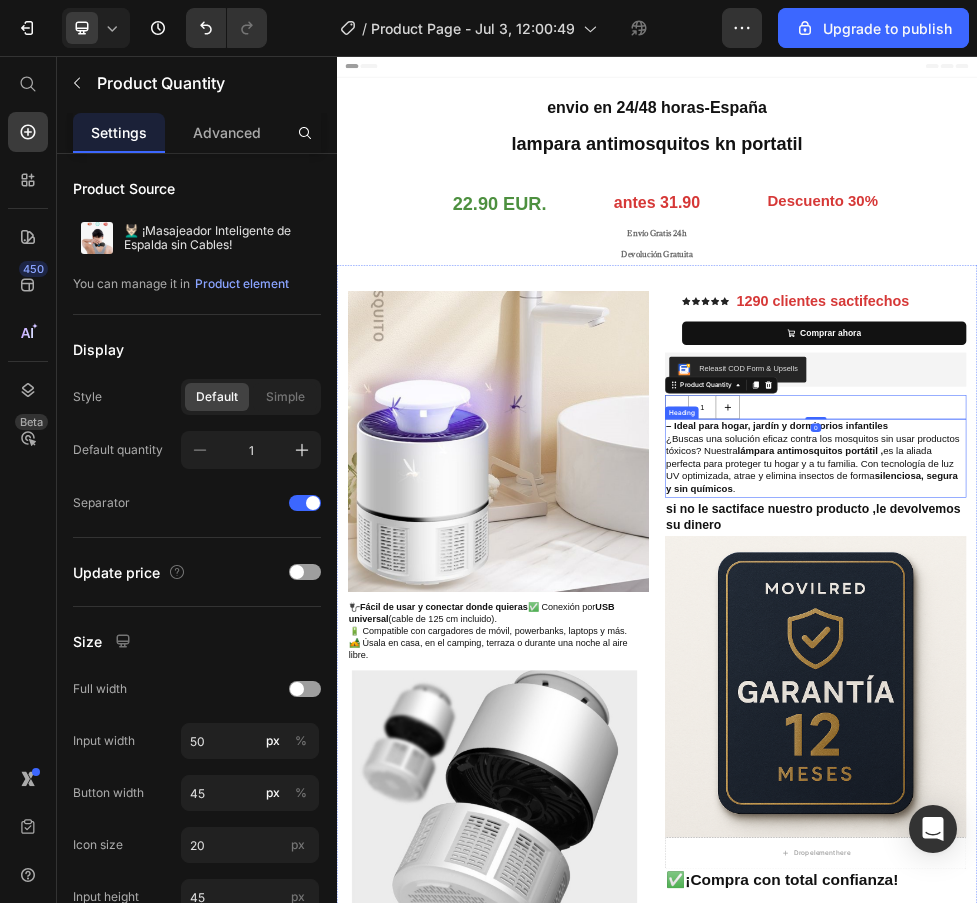 click on "– Ideal para hogar, jardín y dormitorios infantiles" at bounding box center (1162, 750) 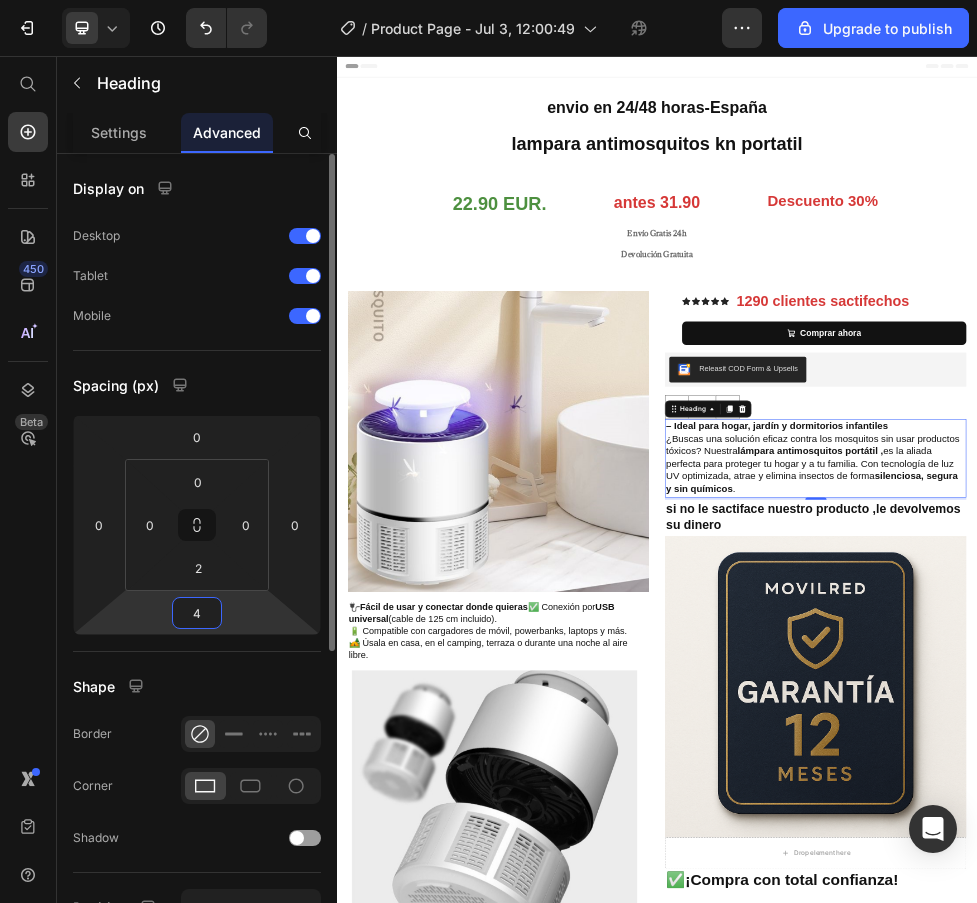 click on "4" at bounding box center (197, 613) 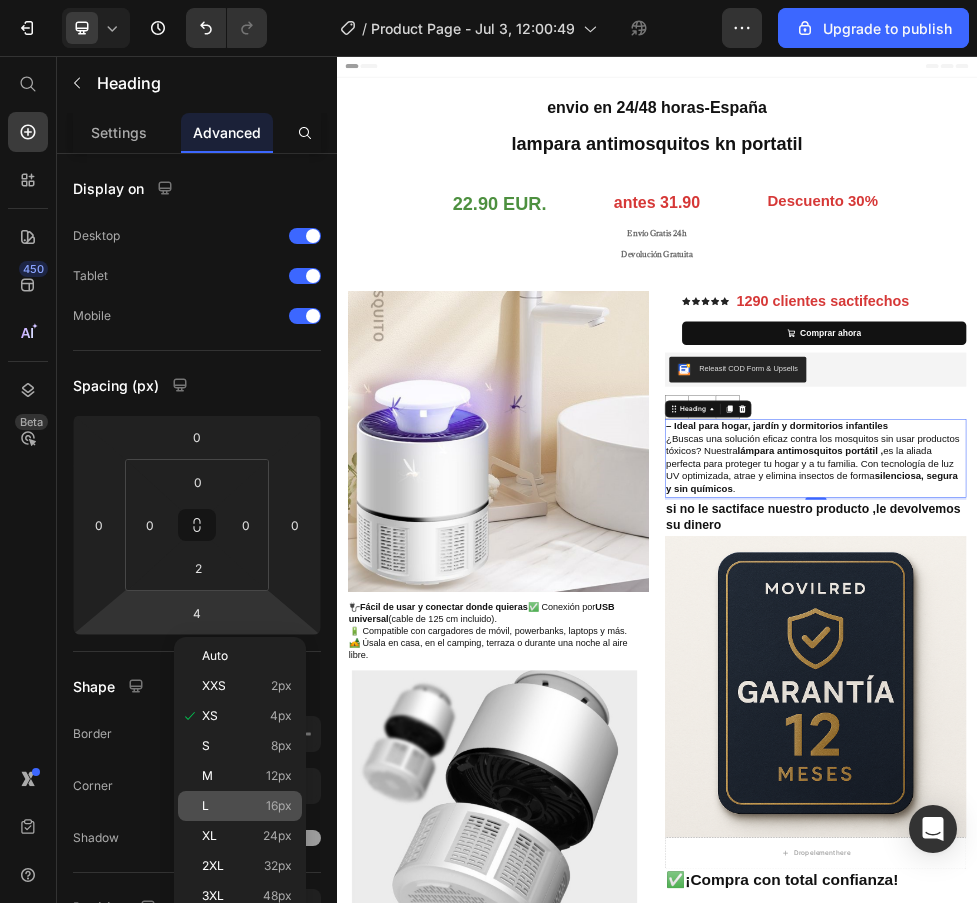 click on "16px" at bounding box center [279, 806] 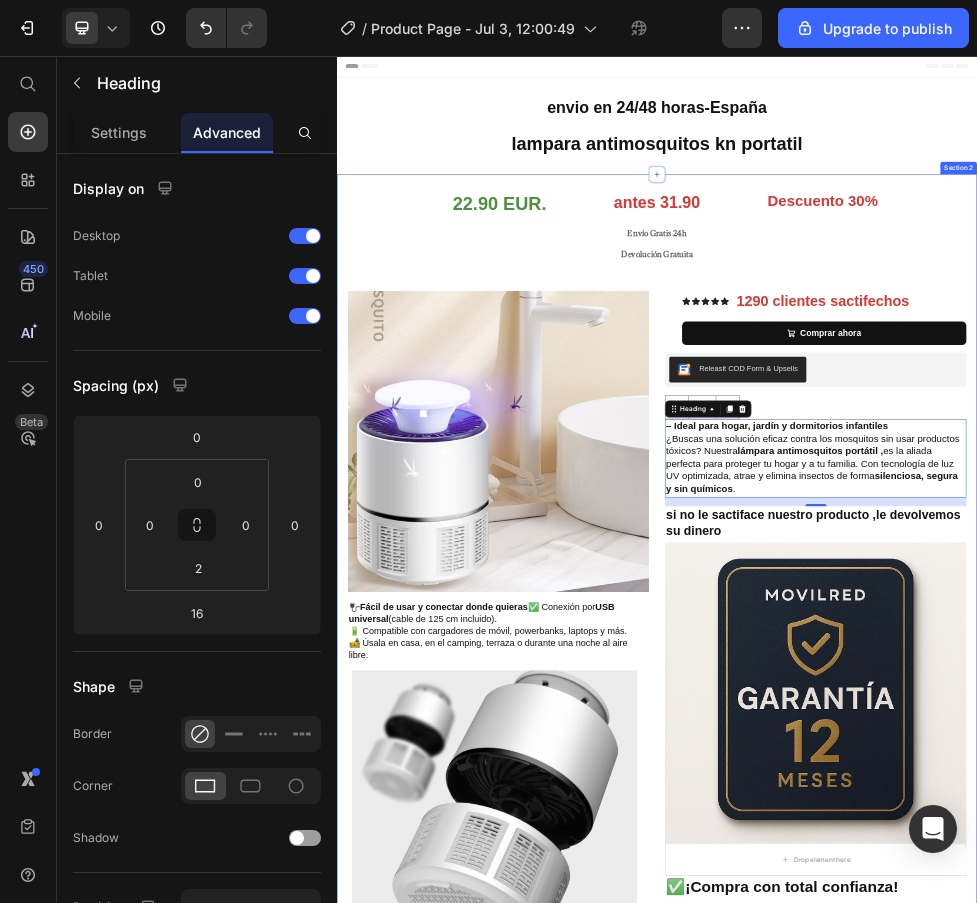 click on "22.90 EUR. Heading antes 31.90 Heading Descuento 30% Heading Row Row Row Envío Gratis 24h Devolución Gratuita Text Block Image 🔌  Fácil de usar y conectar donde quieras ✅ Conexión por  USB universal  (cable de 125 cm incluido). 🔋 Compatible con cargadores de móvil, powerbanks, laptops y más. 🏕️ Úsala en casa, en el camping, terraza o durante una noche al aire libre. Heading Row Row Image Image Row Icon Icon Icon Icon Icon Icon List 1290 clientes sactifechos Heading Row Heading Row
Comprar ahora Add to Cart Row Row Releasit COD Form & Upsells Releasit COD Form & Upsells 1 Product Quantity ⁠⁠⁠⁠⁠⁠⁠ – Ideal para hogar, jardín y dormitorios infantiles ¿Buscas una solución eficaz contra los mosquitos sin usar productos tóxicos? Nuestra  lámpara antimosquitos portátil ,  es la aliada perfecta para proteger tu hogar y a tu familia. Con tecnología de luz UV optimizada, atrae y elimina insectos de forma  silenciosa, segura y sin químicos . Heading   16 Heading" at bounding box center (937, 1332) 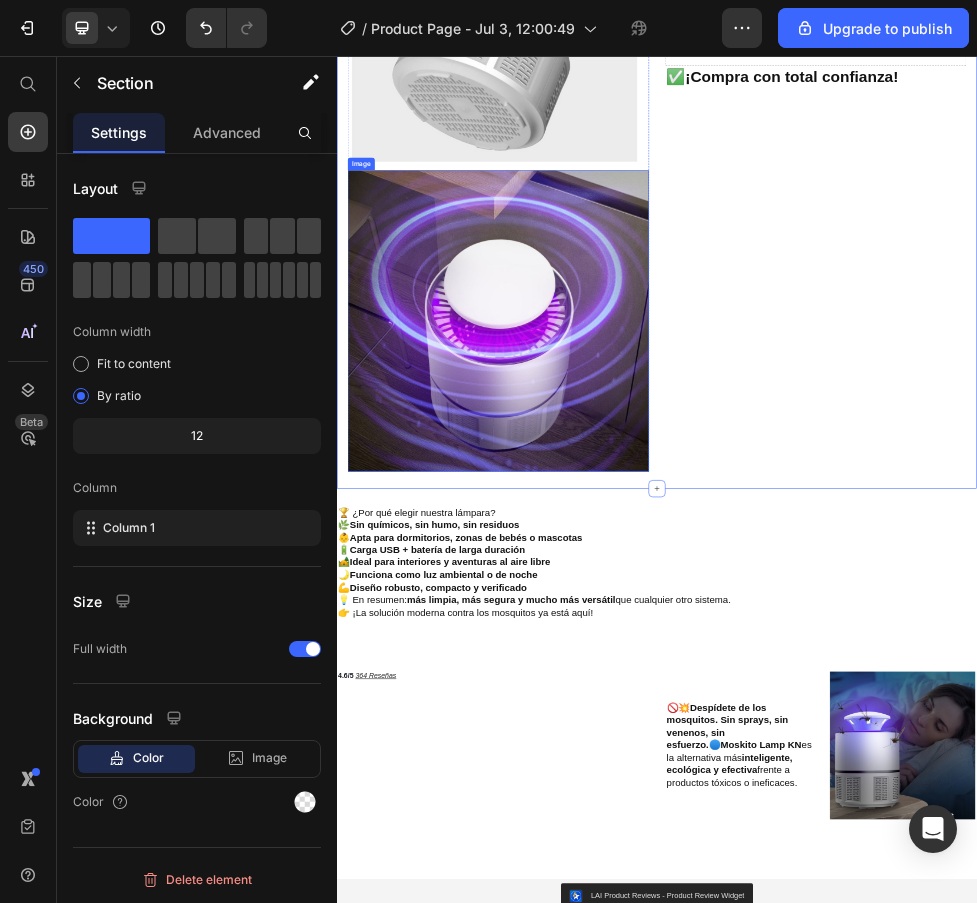scroll, scrollTop: 1500, scrollLeft: 0, axis: vertical 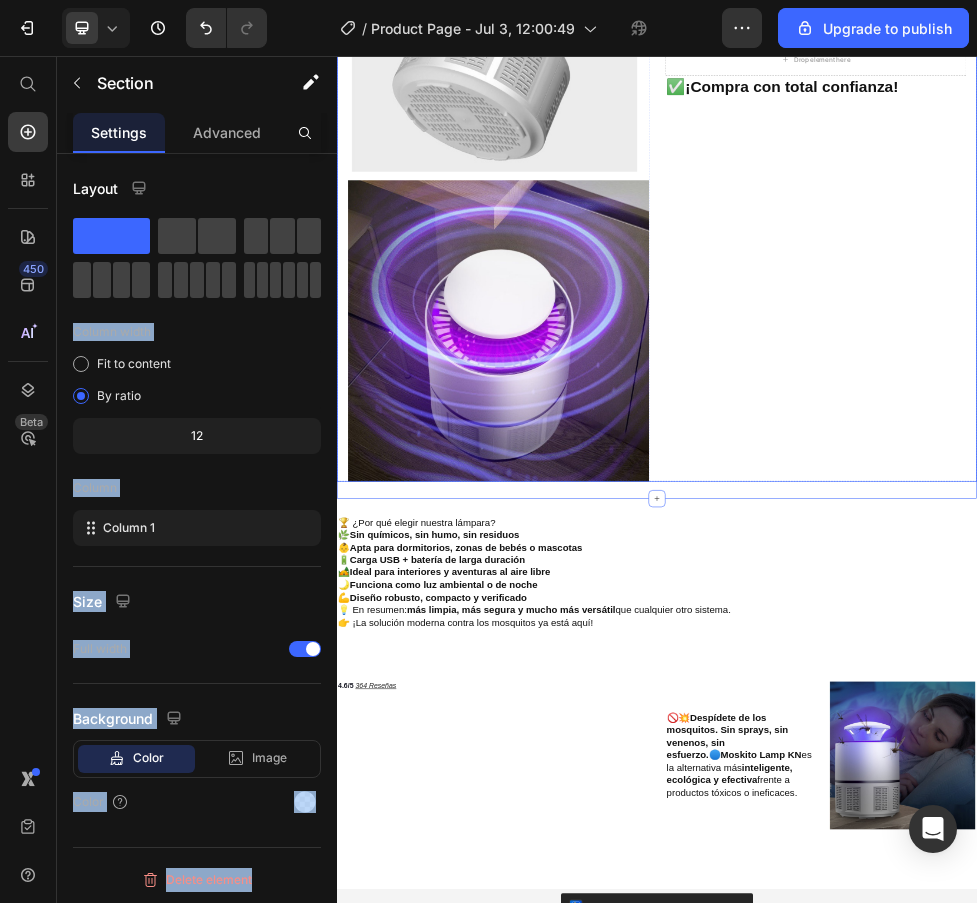drag, startPoint x: 436, startPoint y: 292, endPoint x: 1147, endPoint y: 637, distance: 790.2822 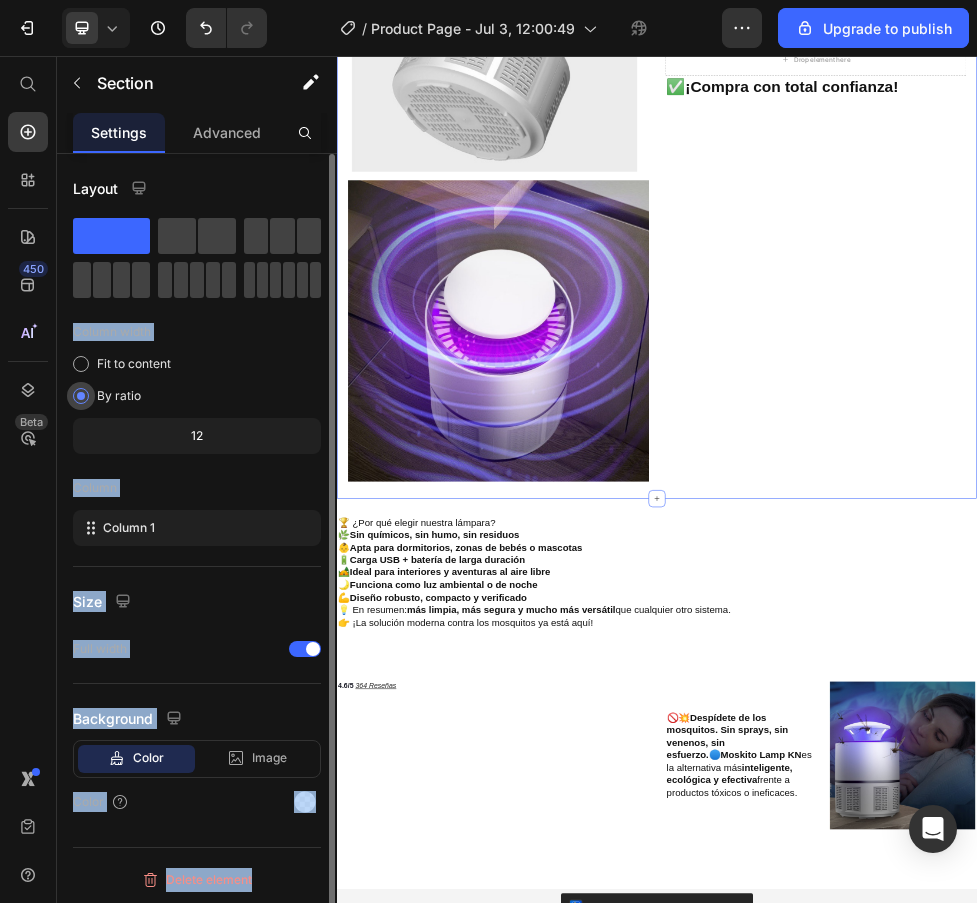 click on "By ratio" at bounding box center (119, 396) 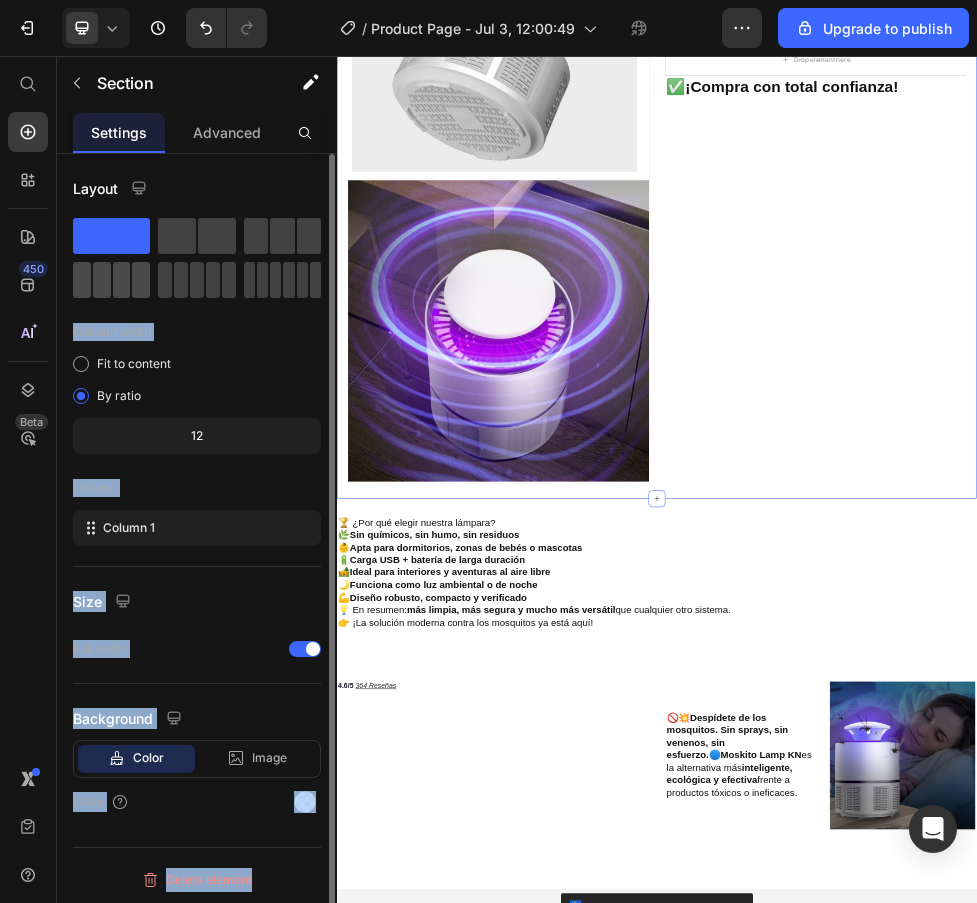 click 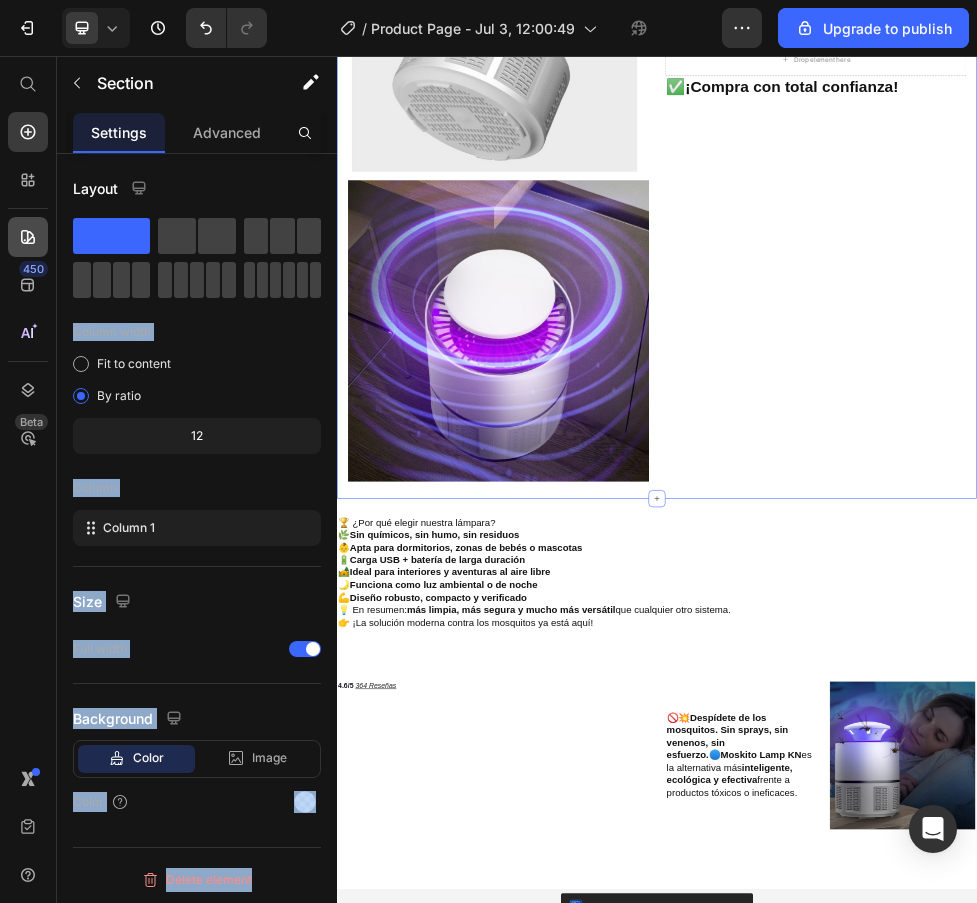 click 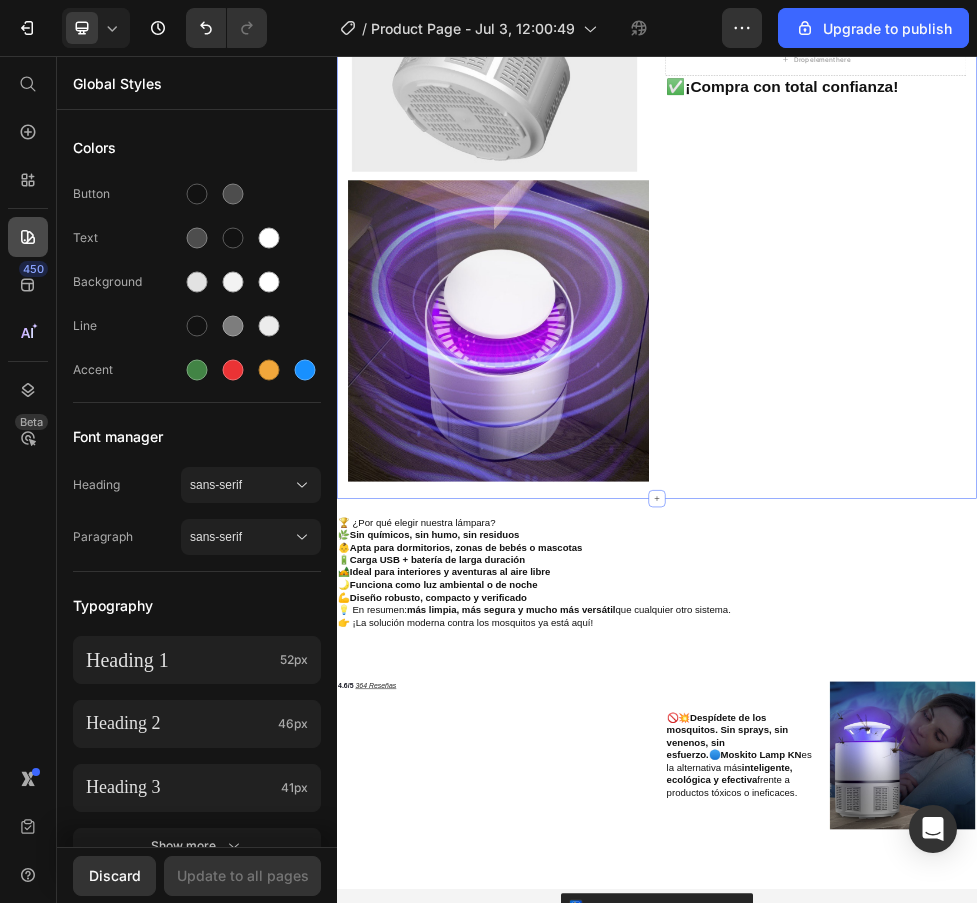 click on "Button" at bounding box center (127, 194) 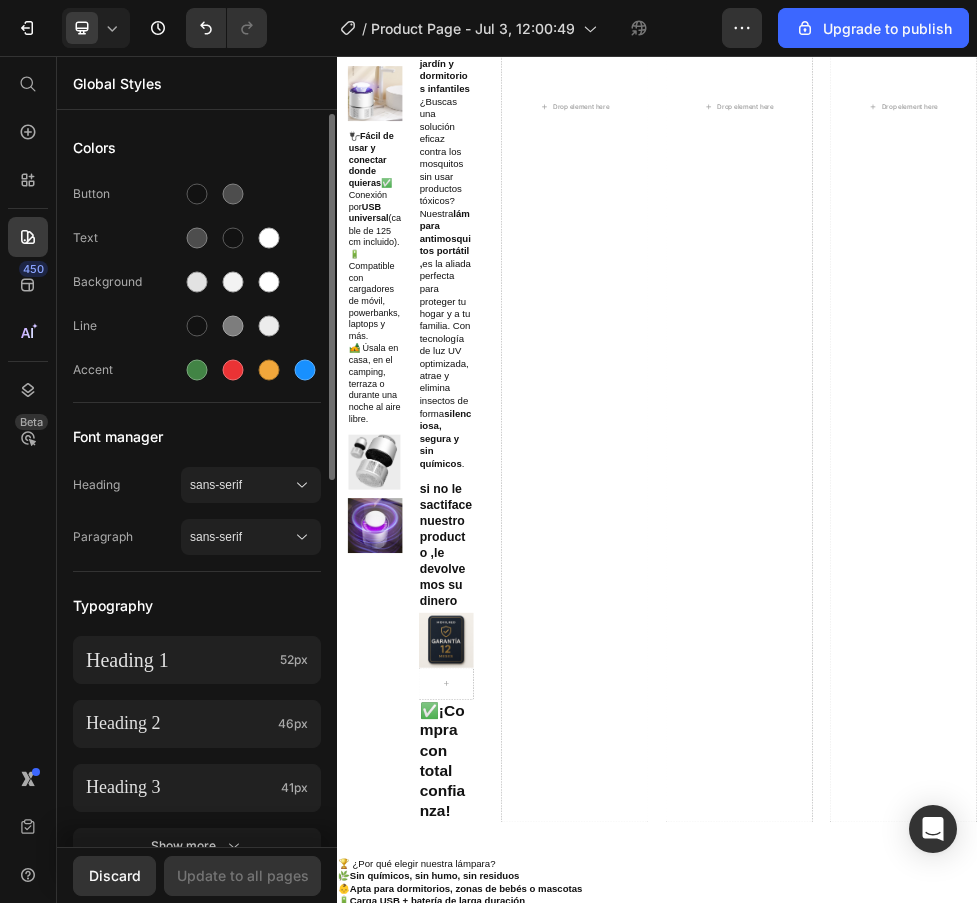 scroll, scrollTop: 1589, scrollLeft: 0, axis: vertical 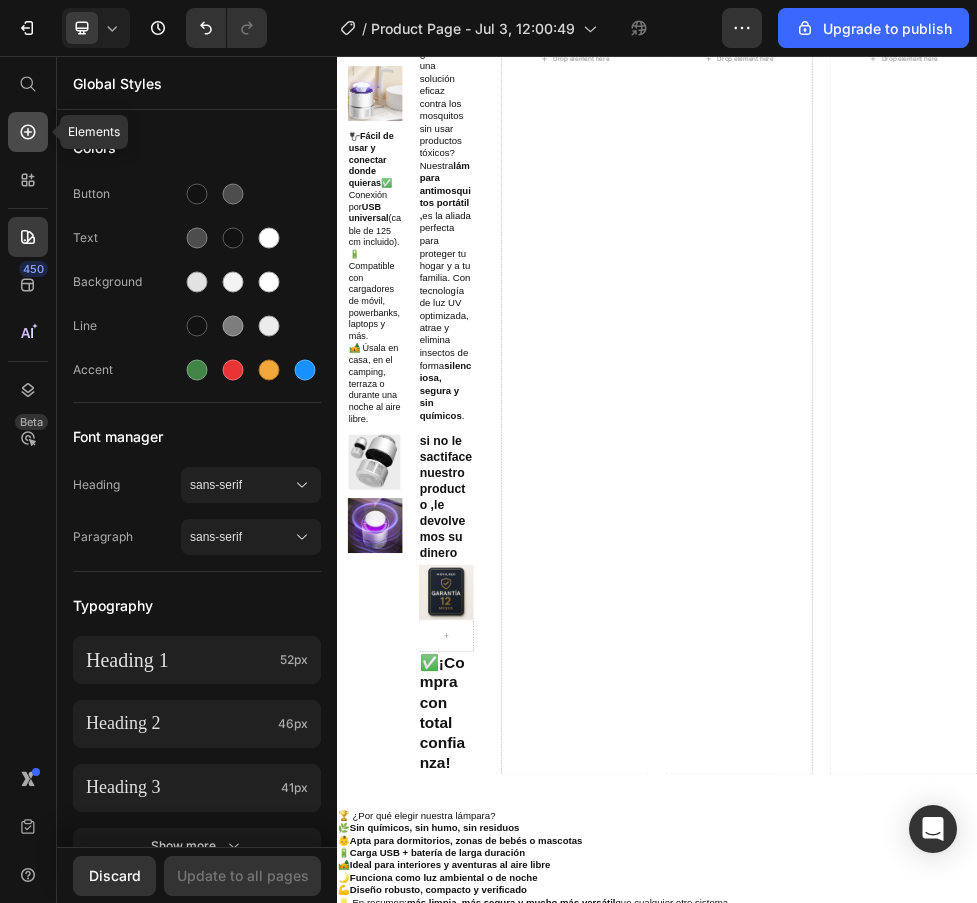 click 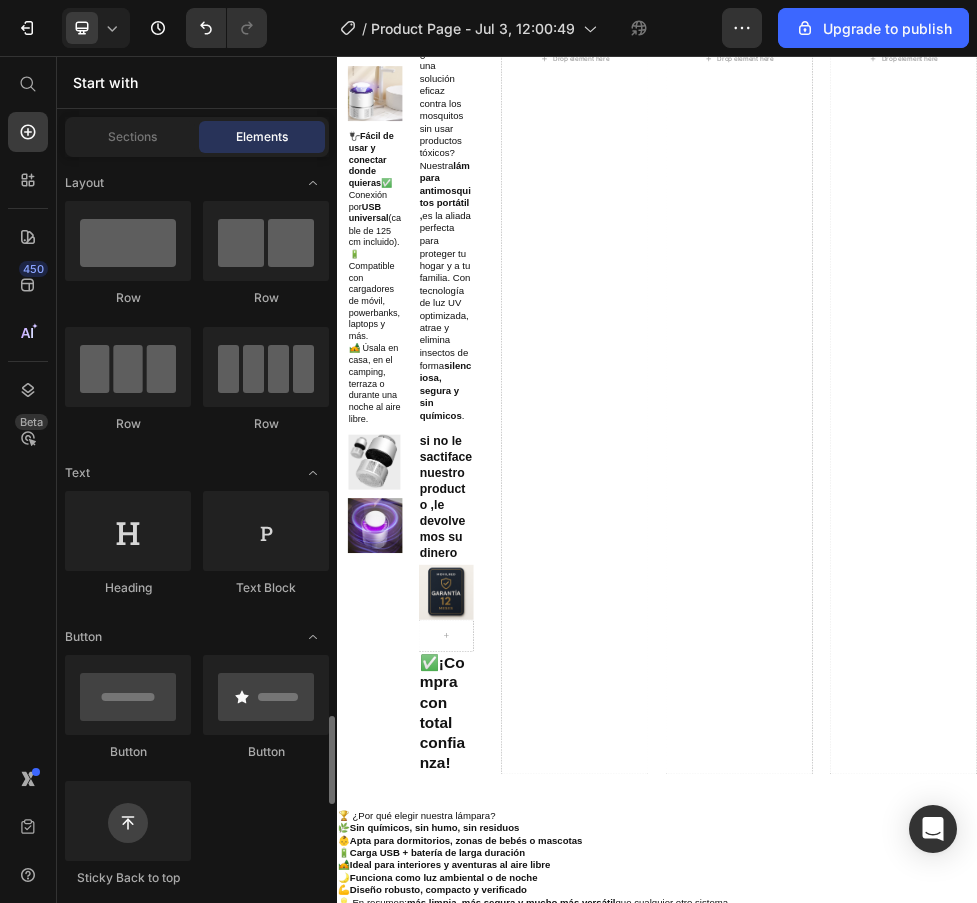 scroll, scrollTop: 500, scrollLeft: 0, axis: vertical 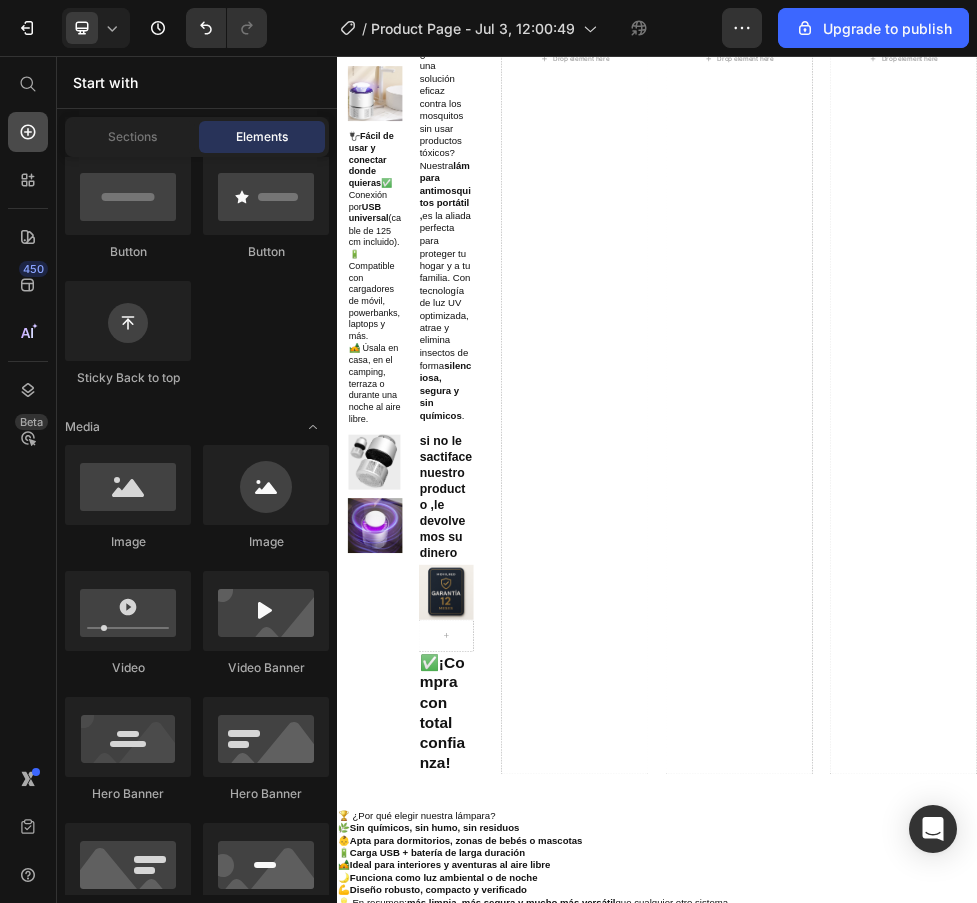 click 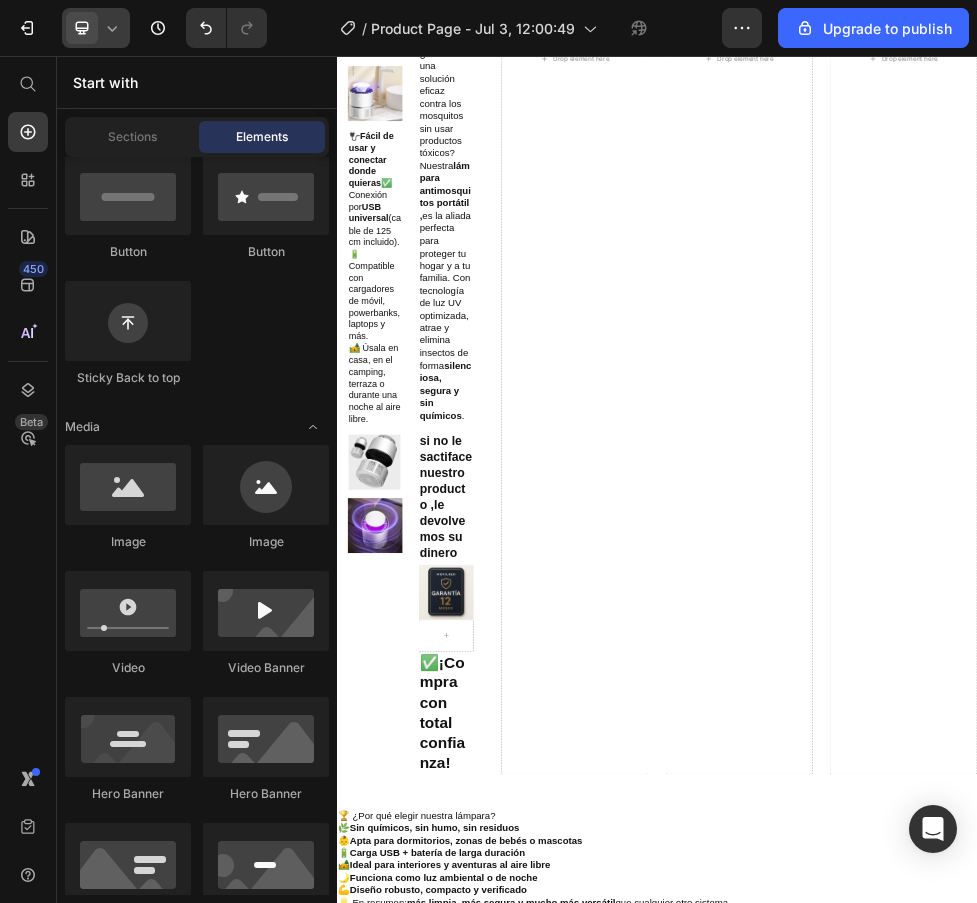 click 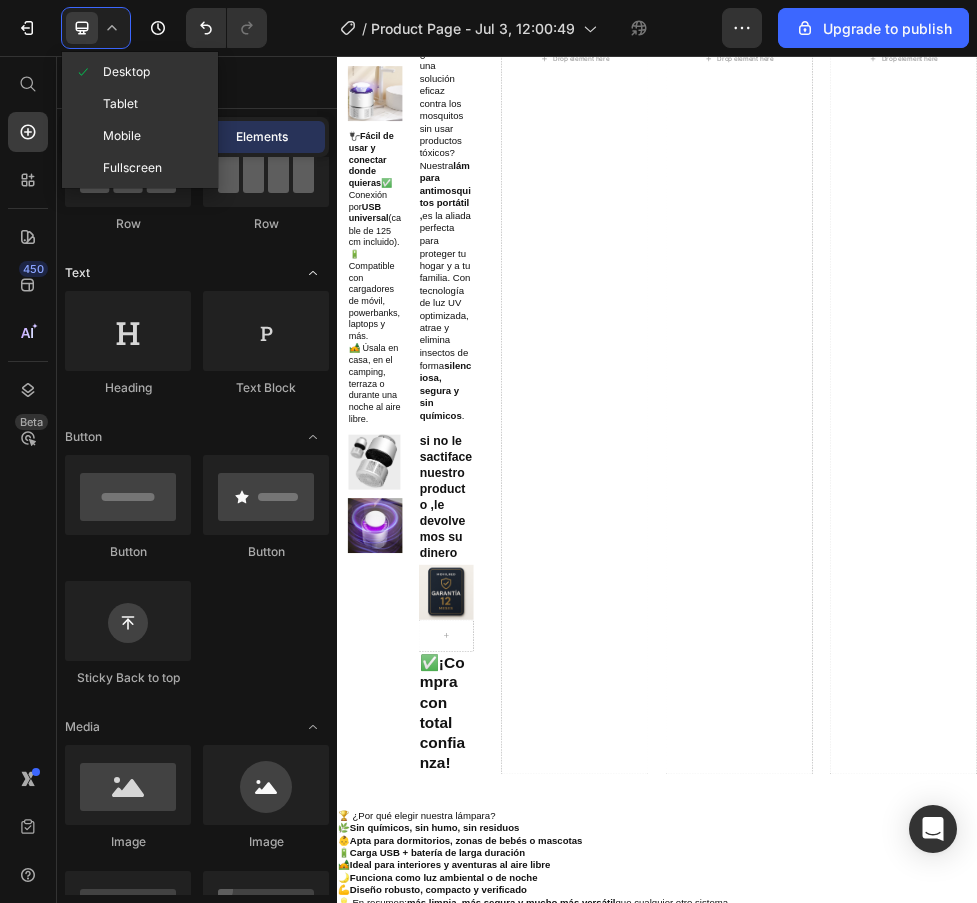 scroll, scrollTop: 0, scrollLeft: 0, axis: both 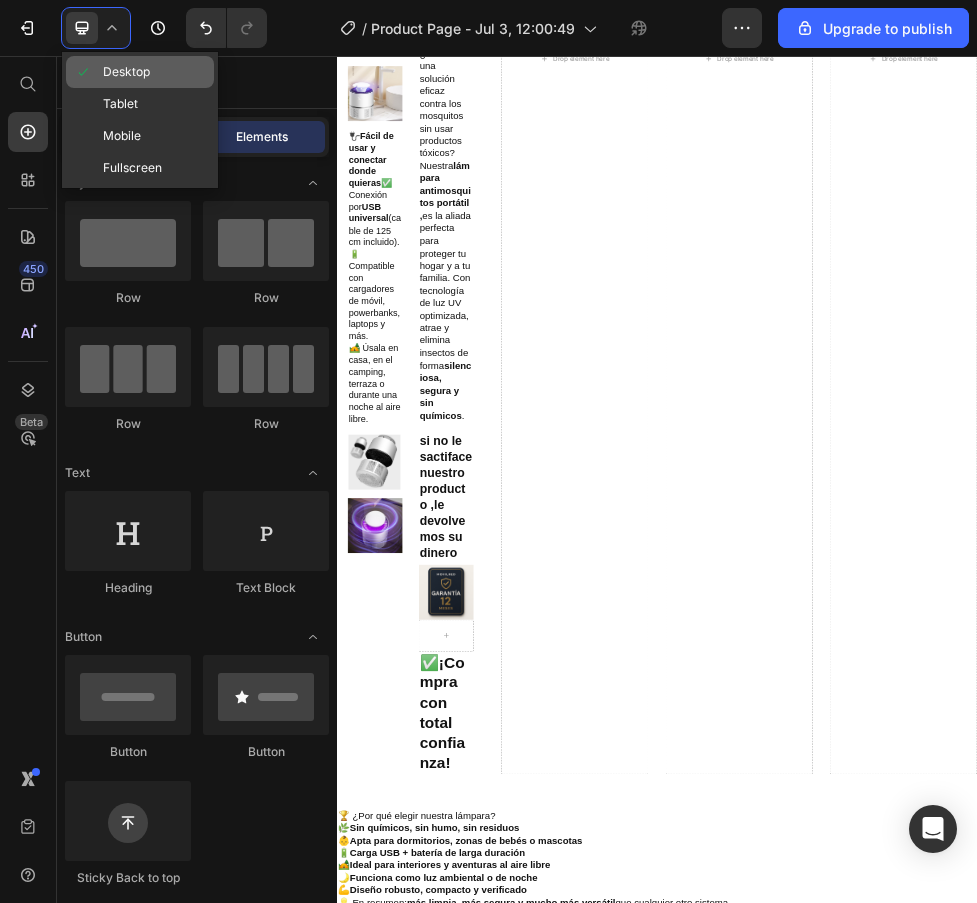 click on "Desktop" at bounding box center (126, 72) 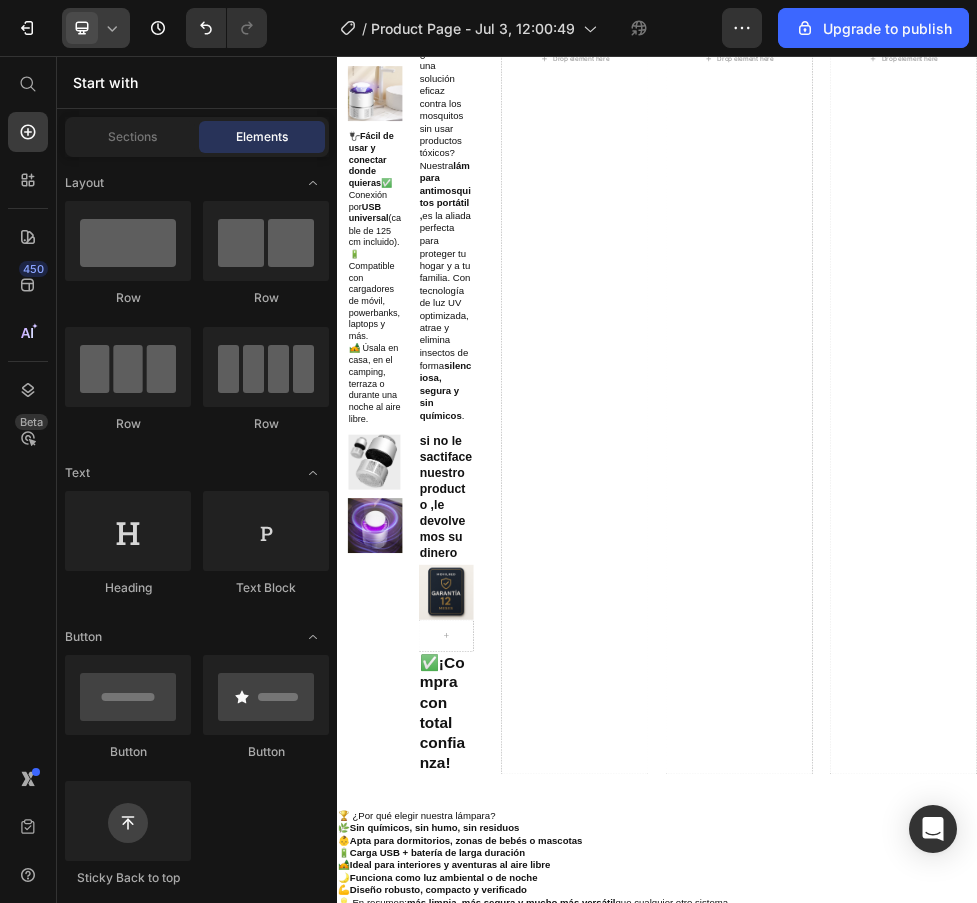 click 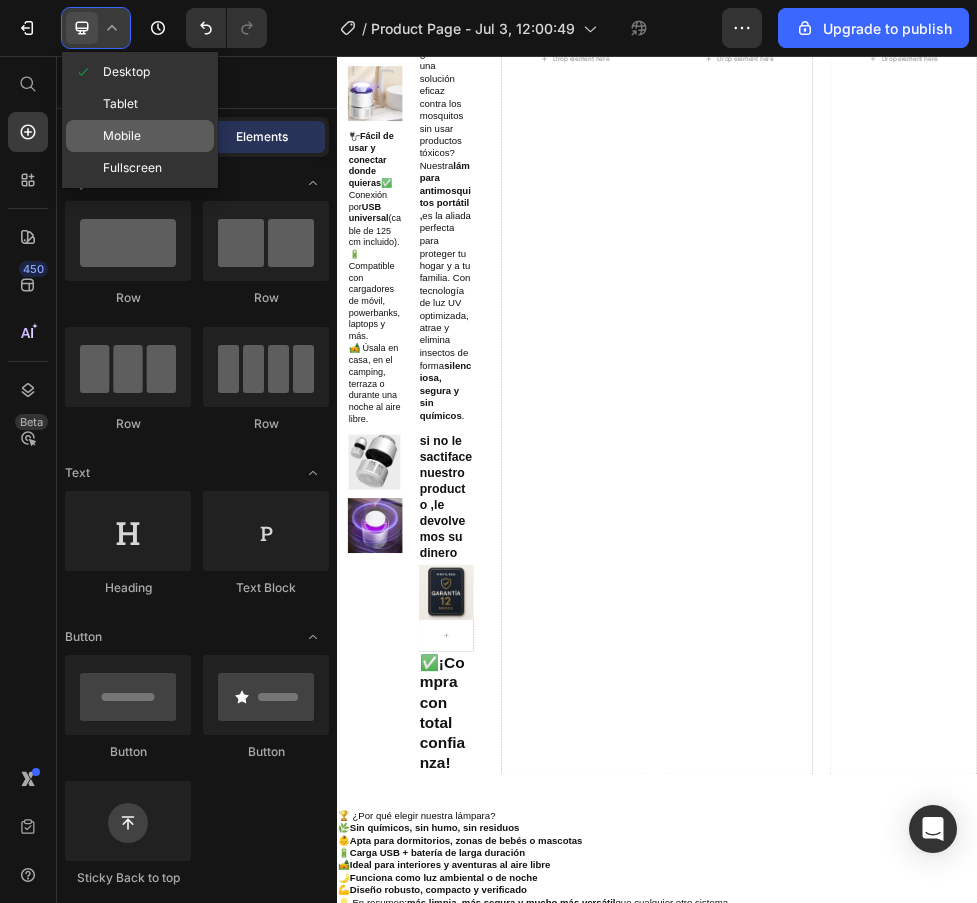 click on "Mobile" at bounding box center (122, 136) 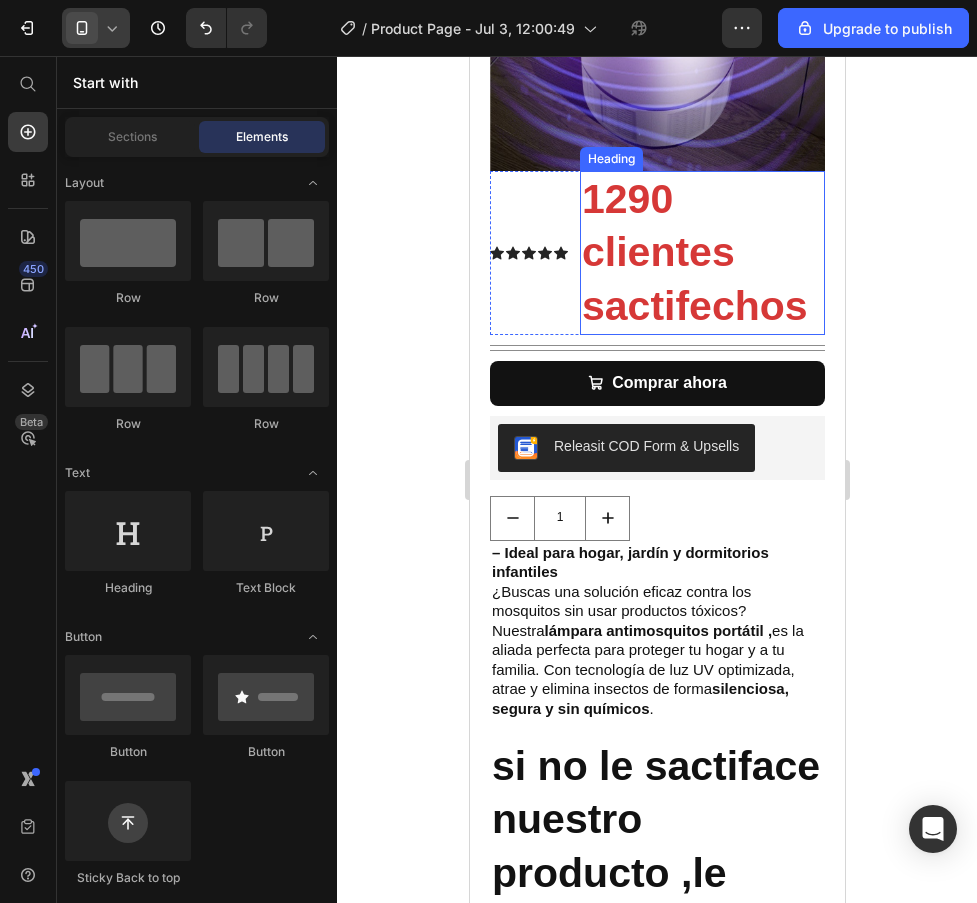 click on "1290 clientes sactifechos" at bounding box center (701, 253) 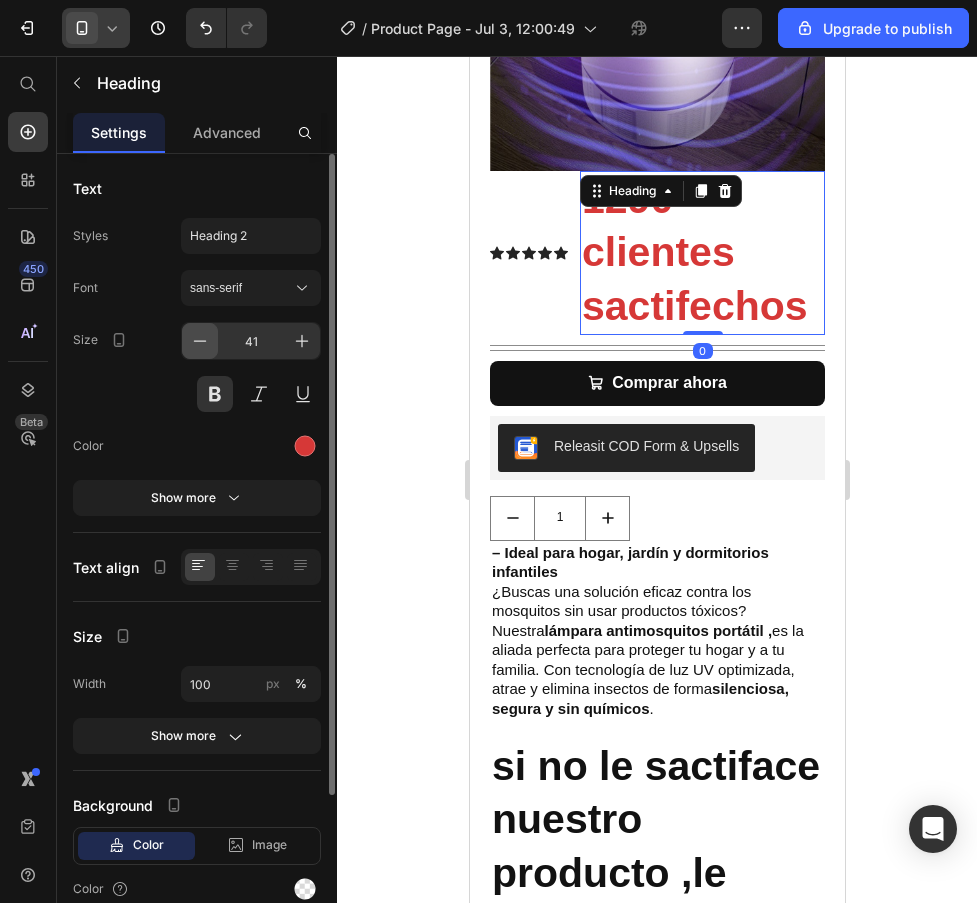 click 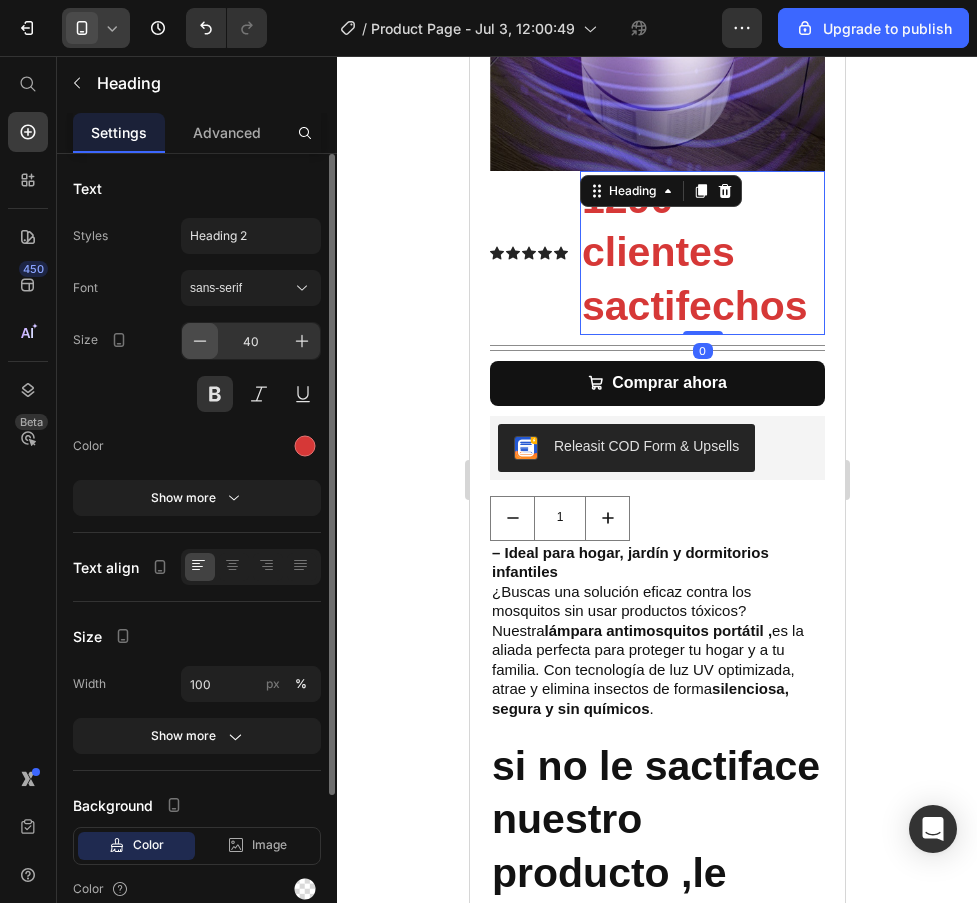 click 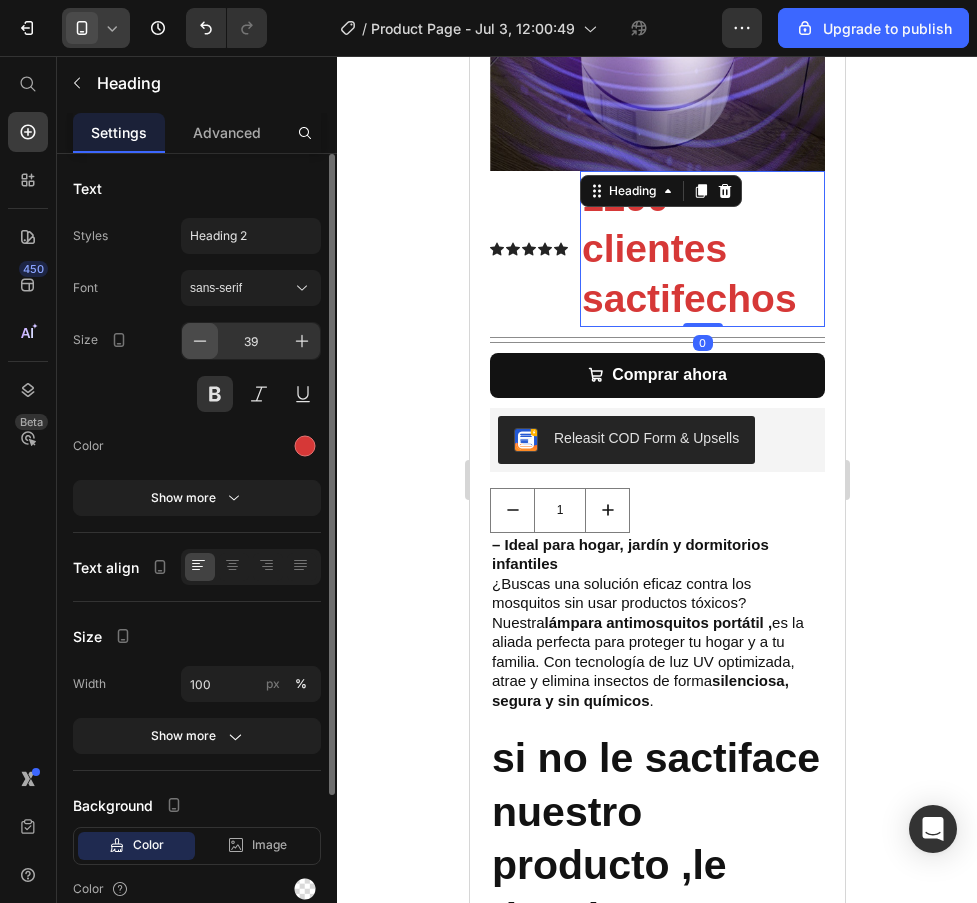 click 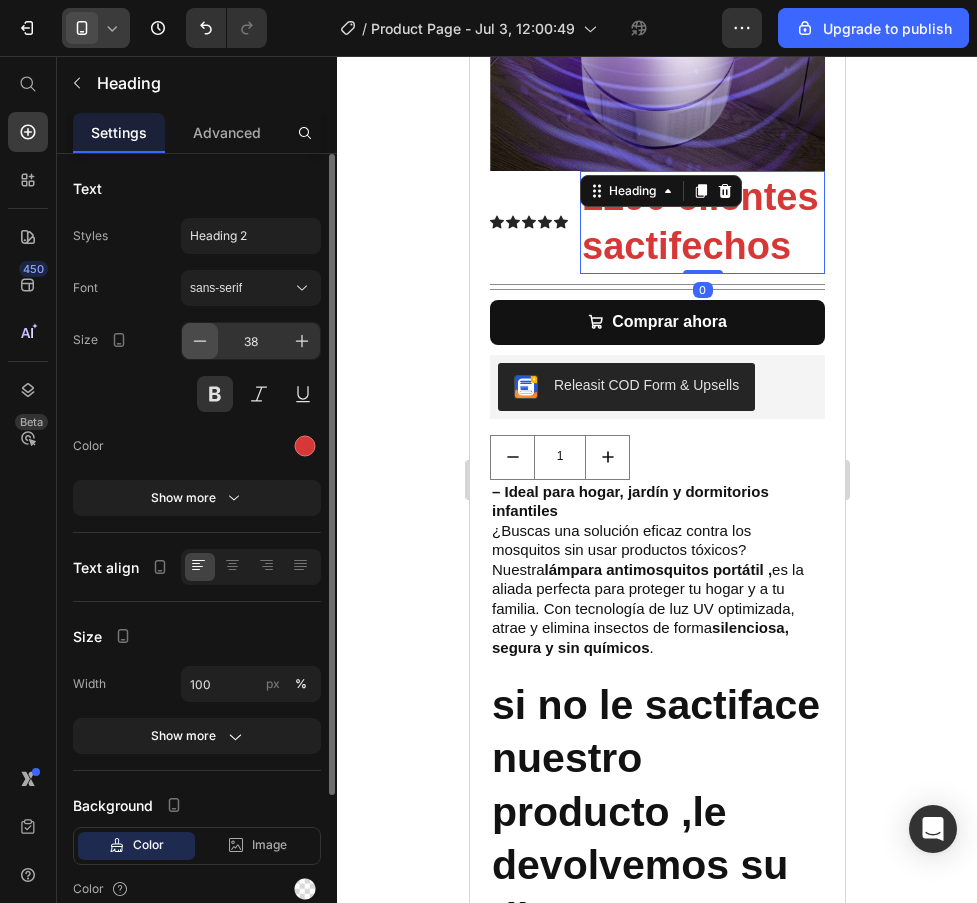 click 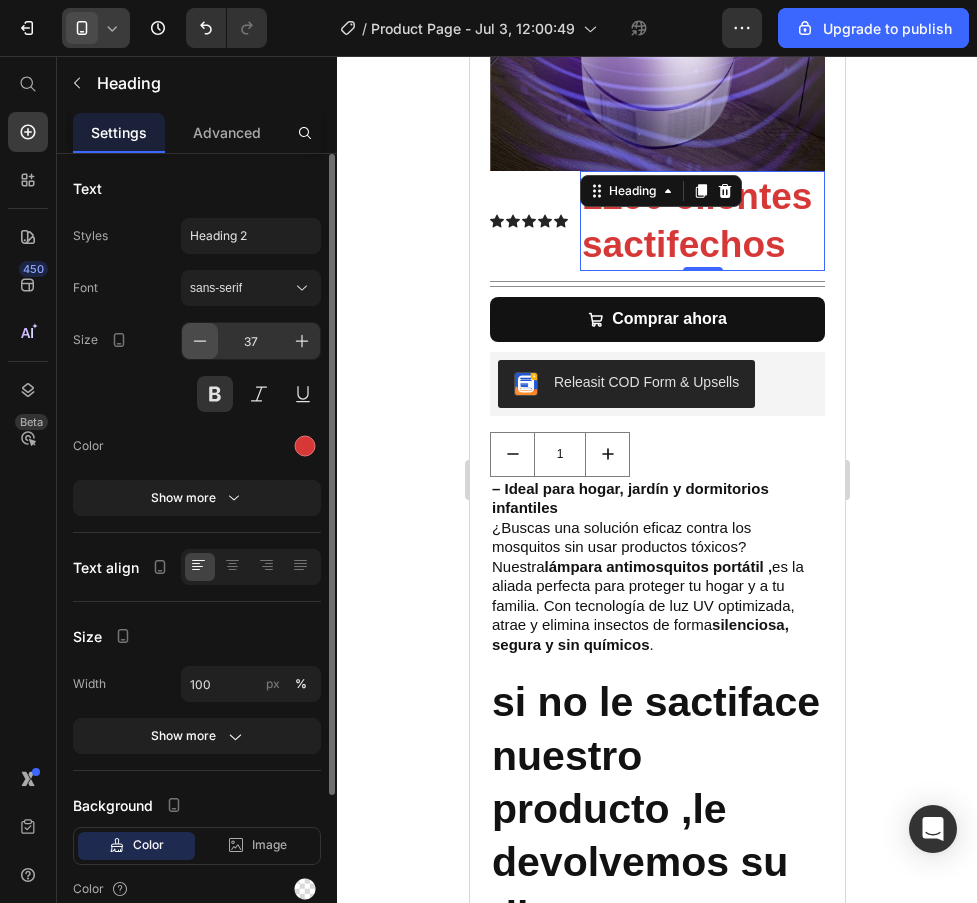 click 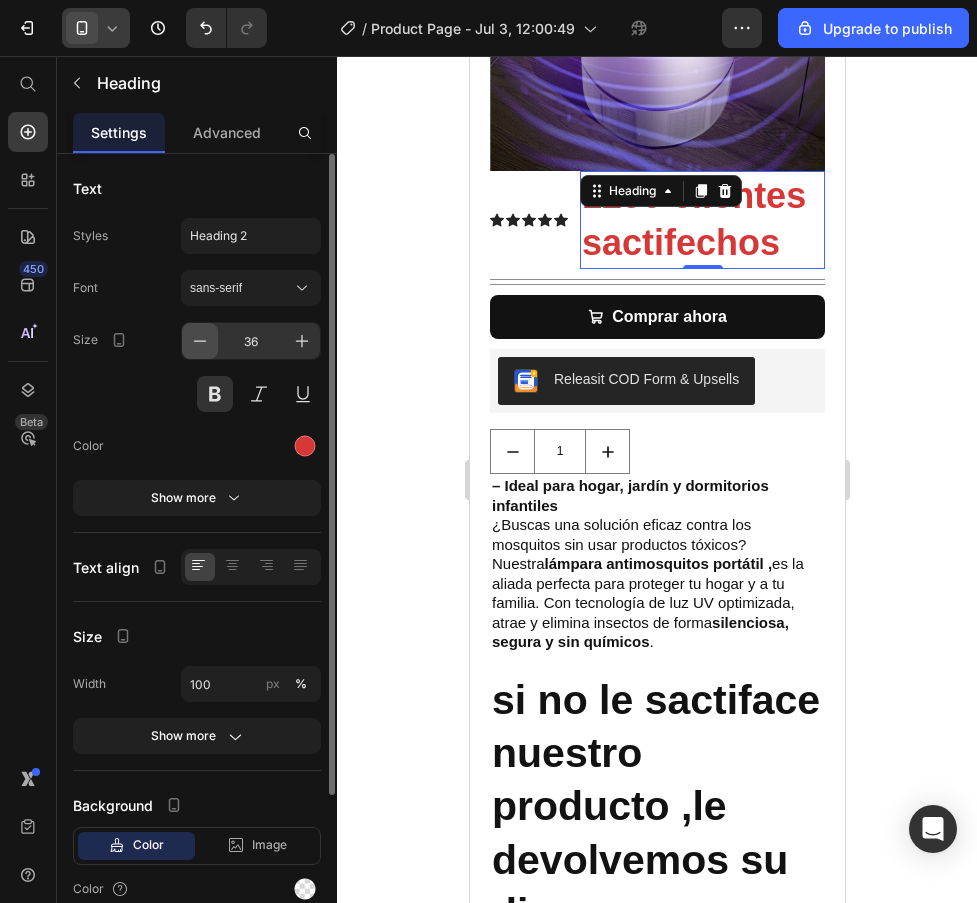 click 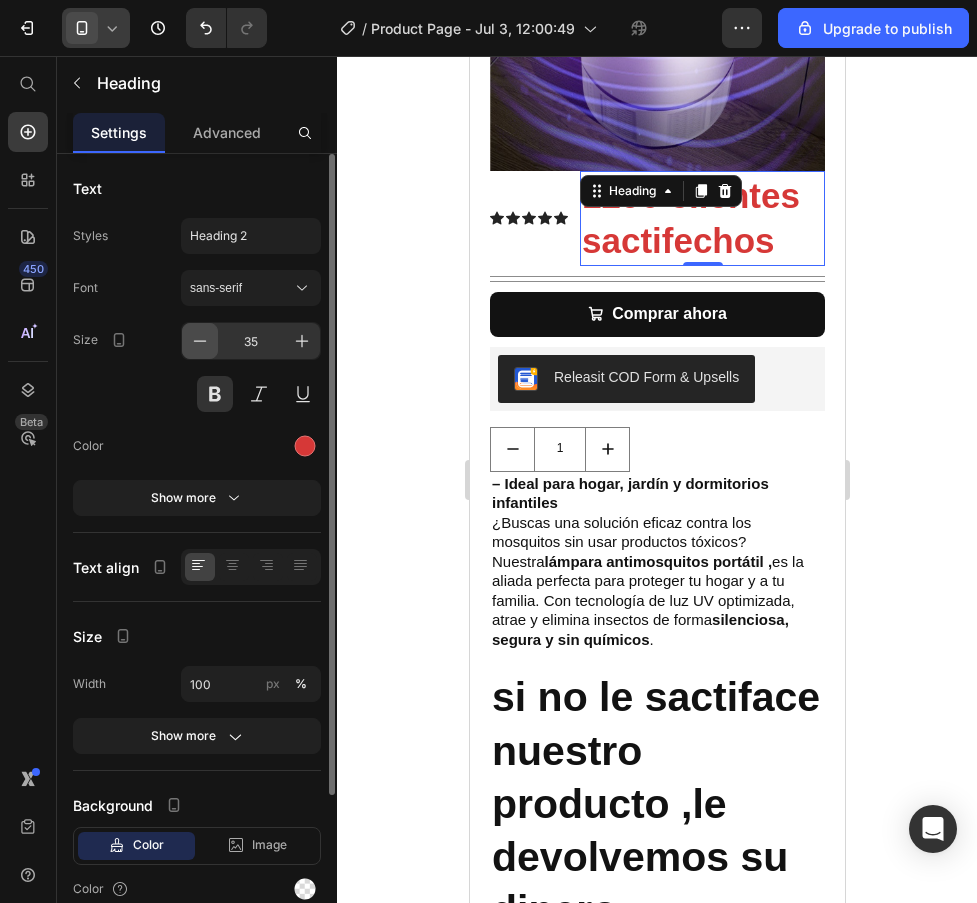 click 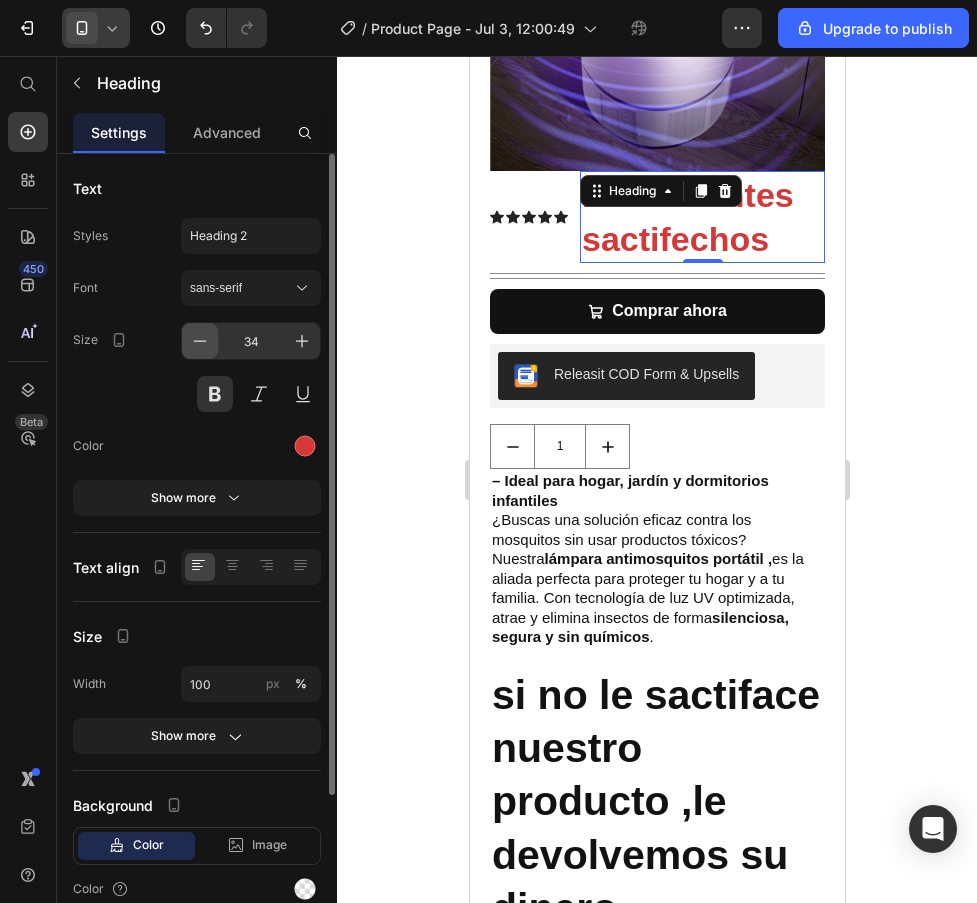 click 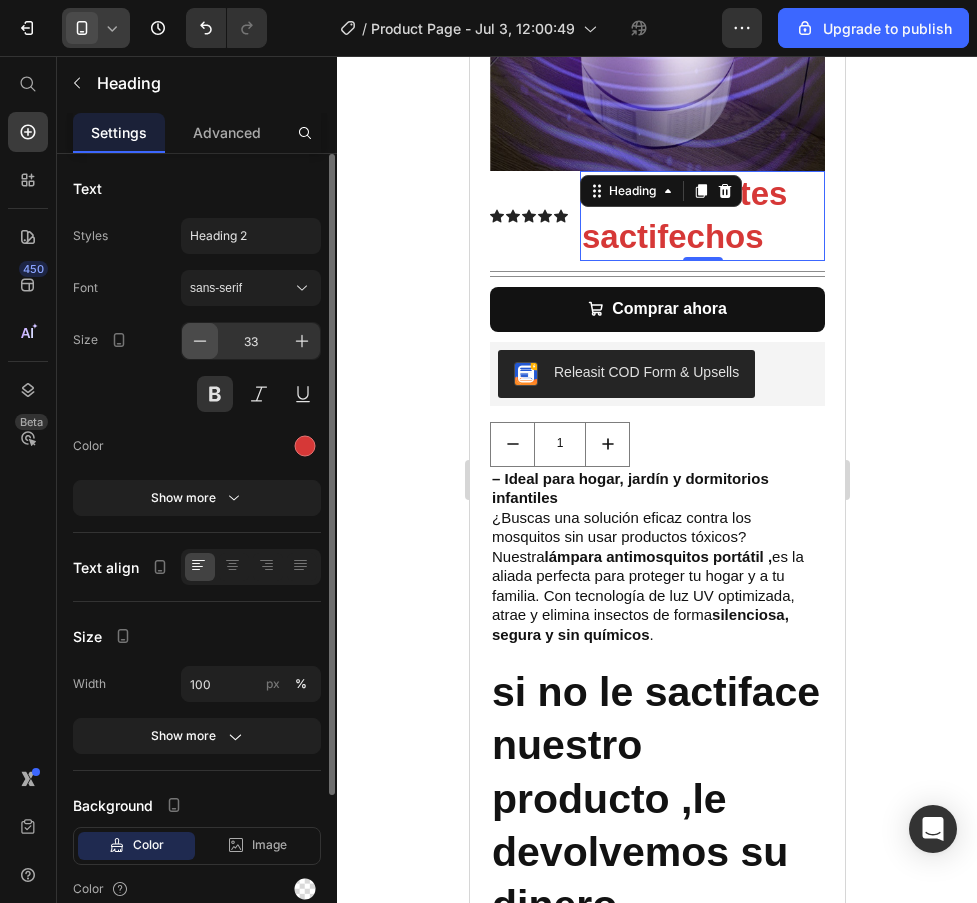 click 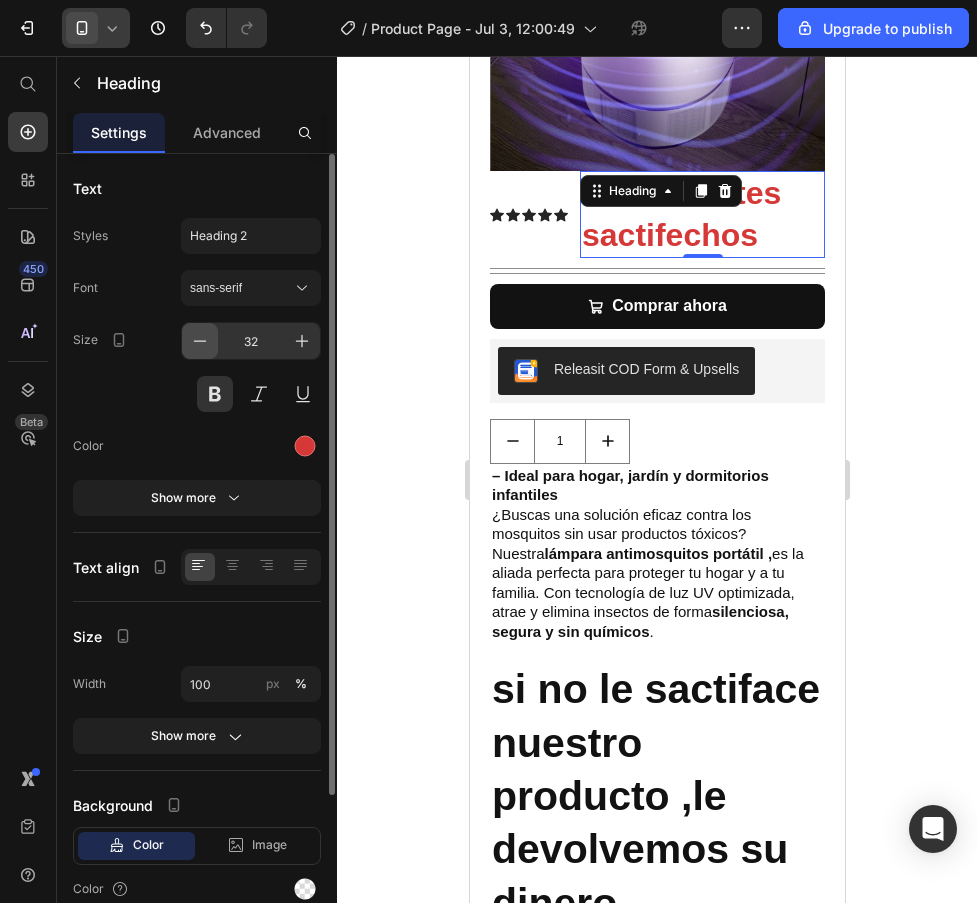 click 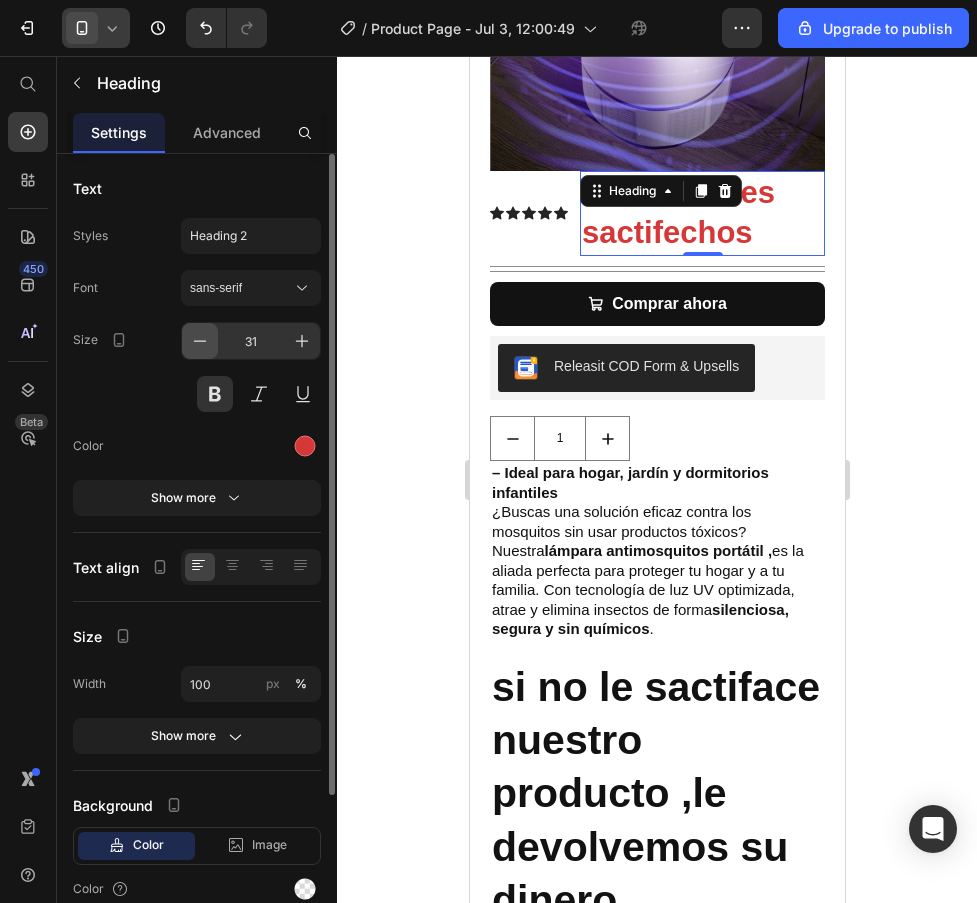 click 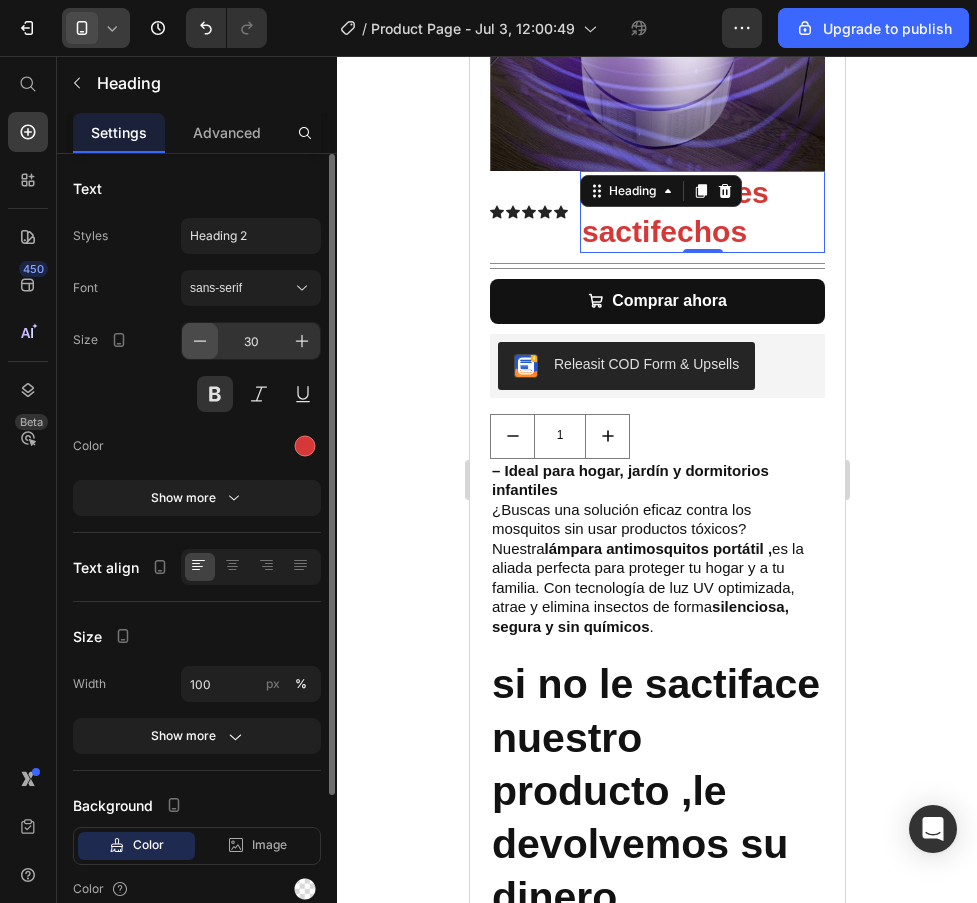 click 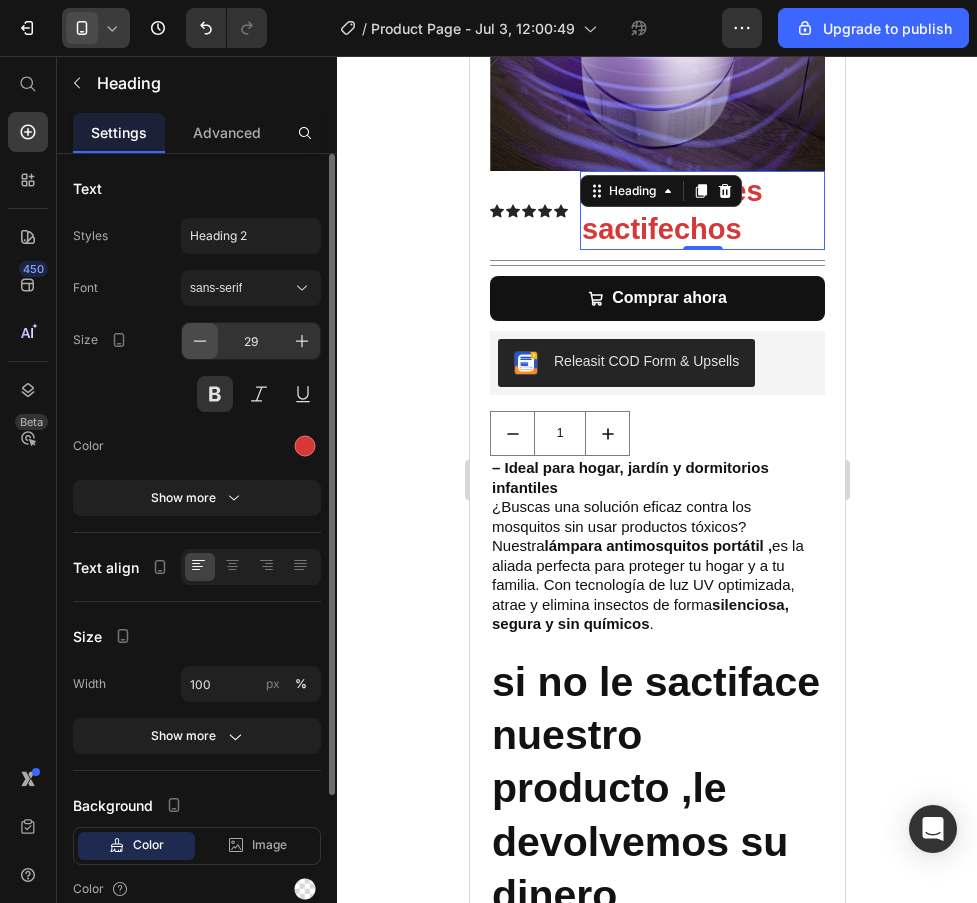 click 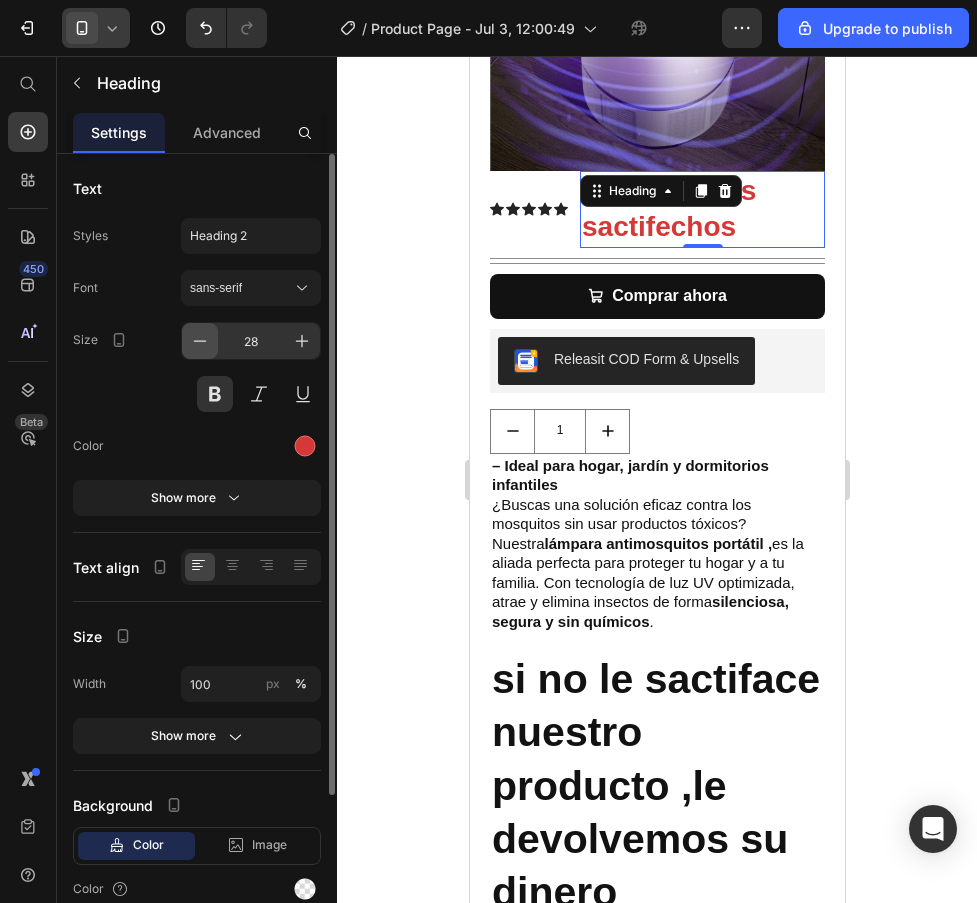 click 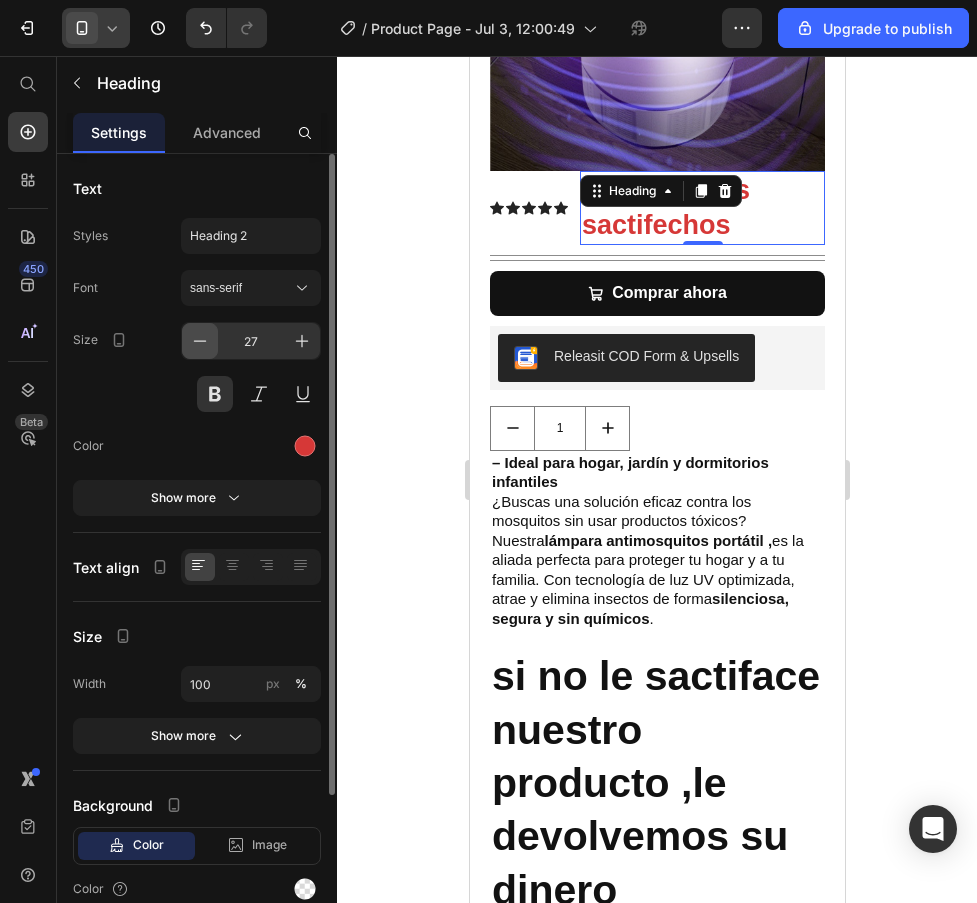 click 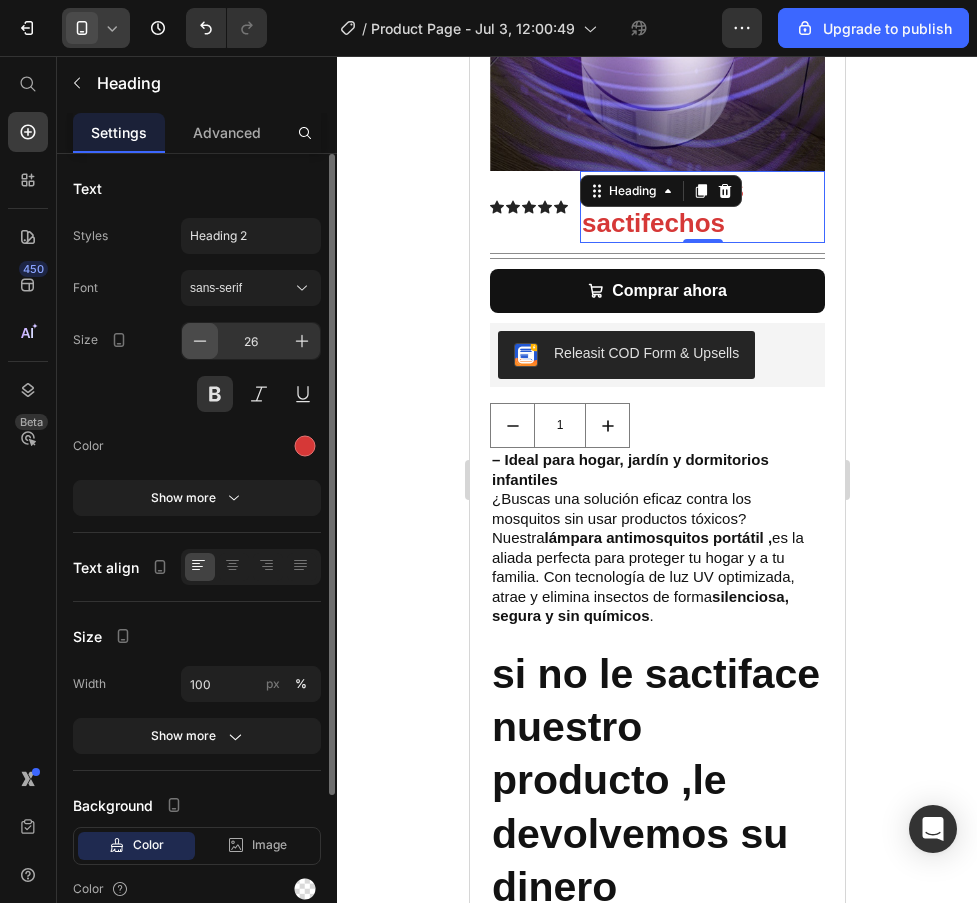 click 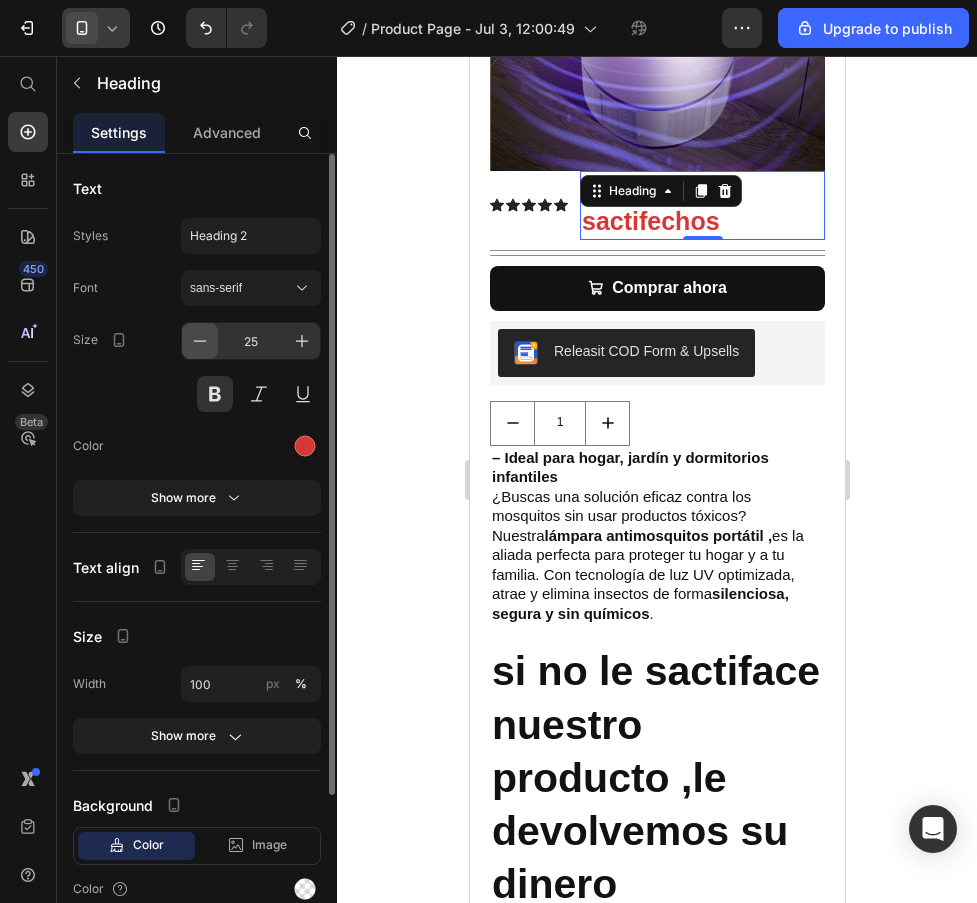 click 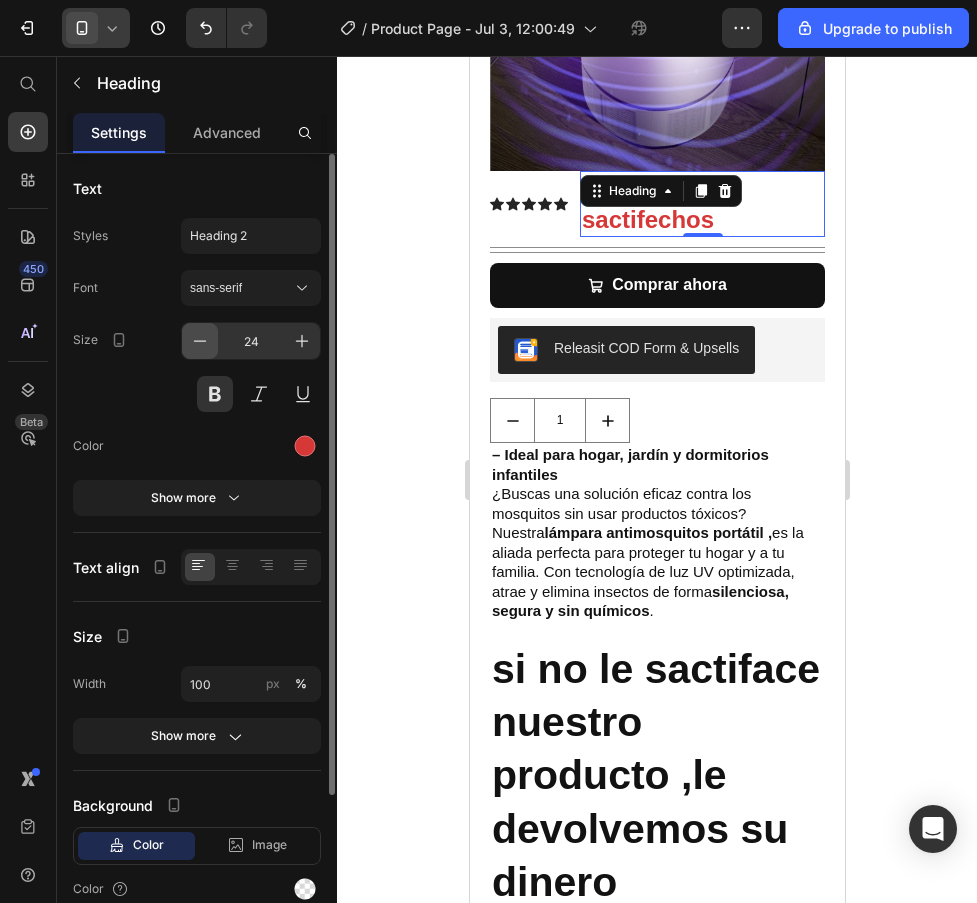 click 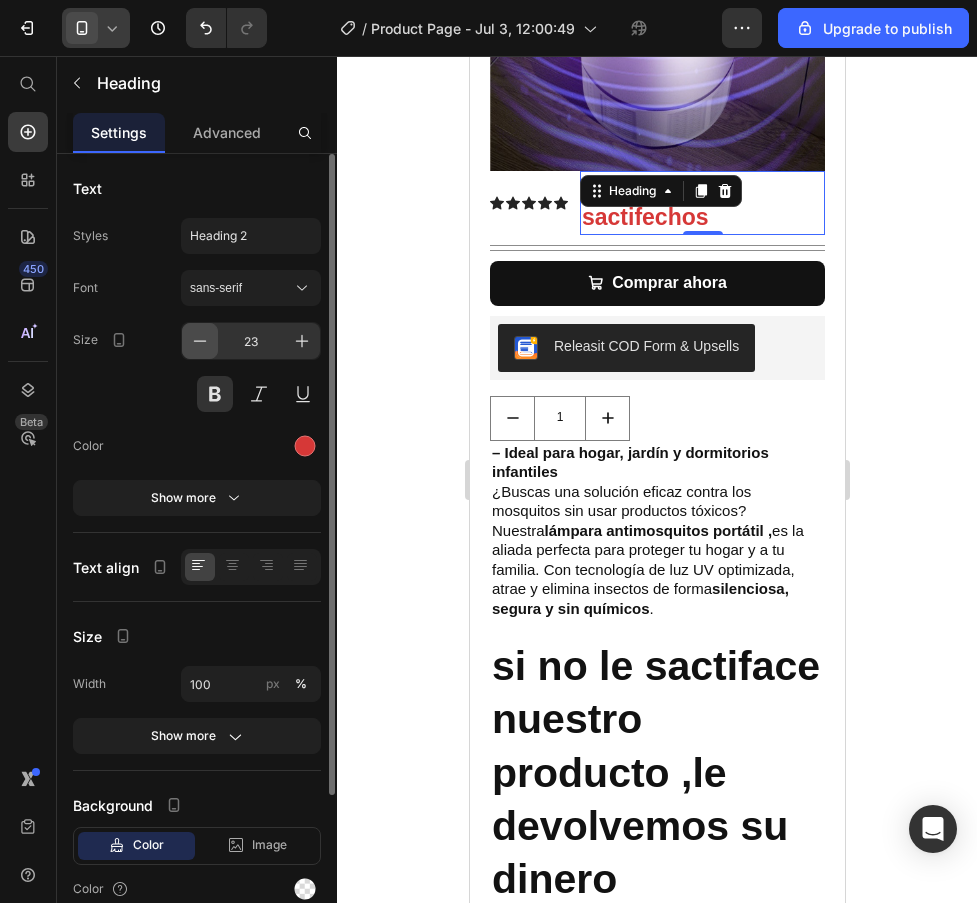 click 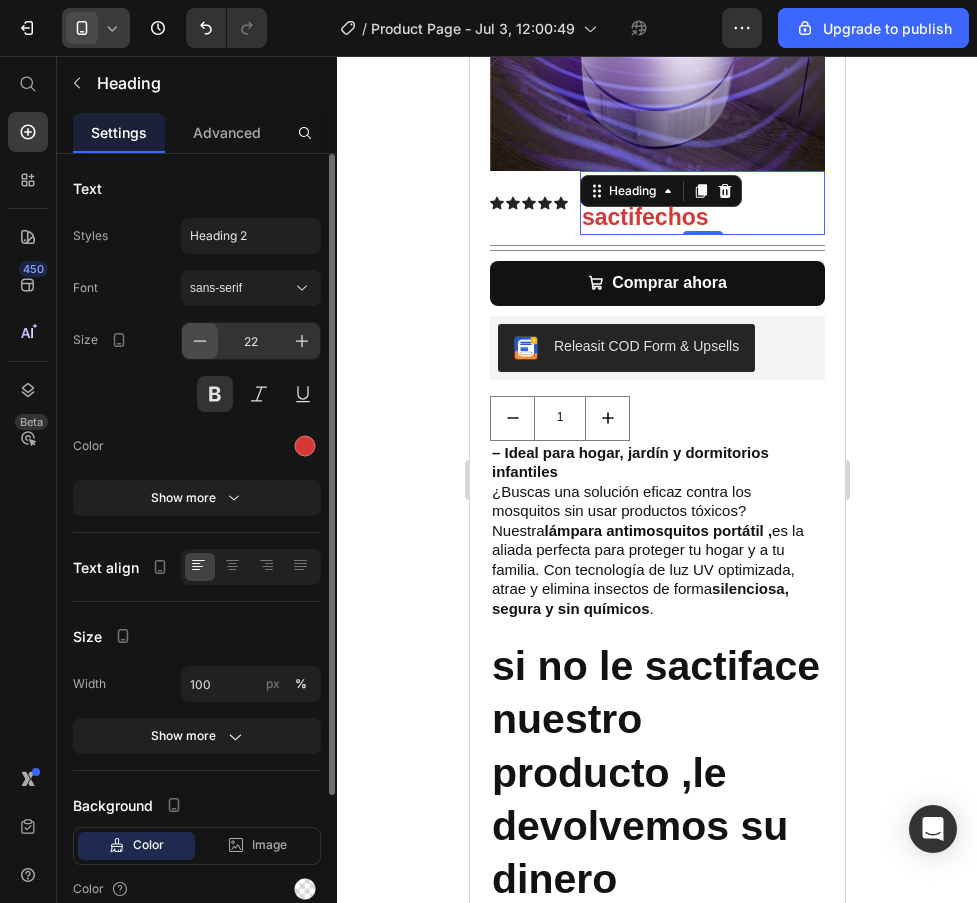 click 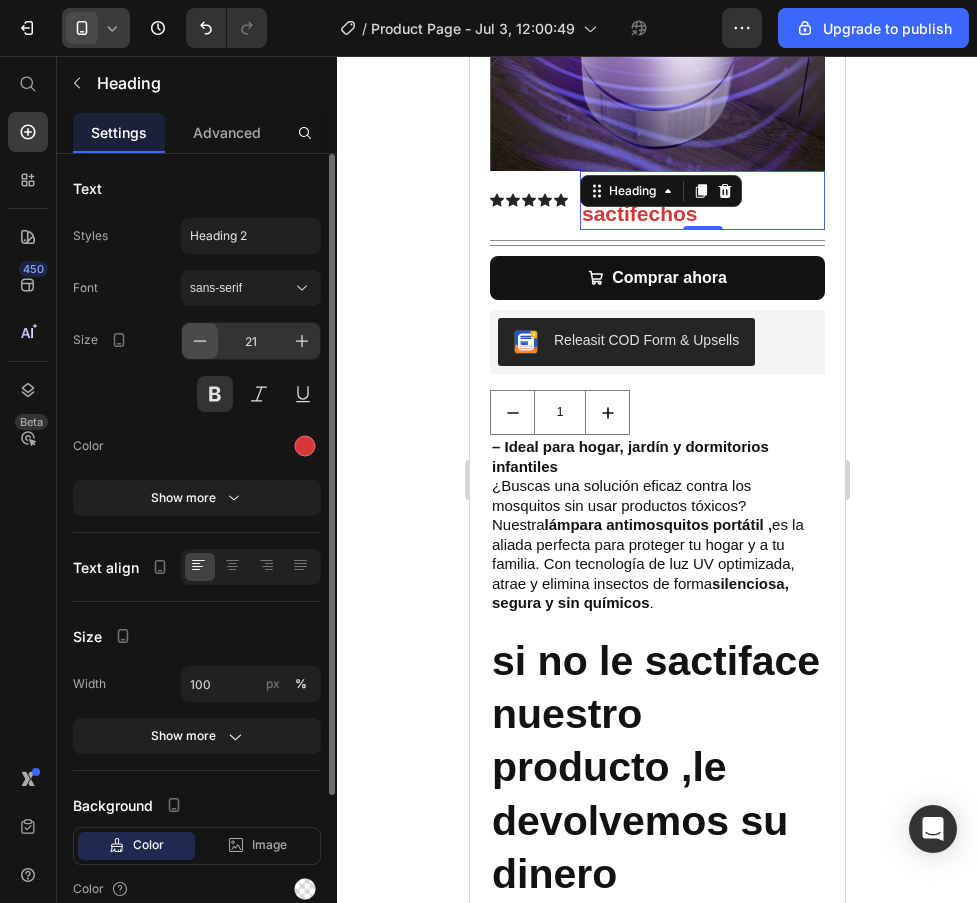 click 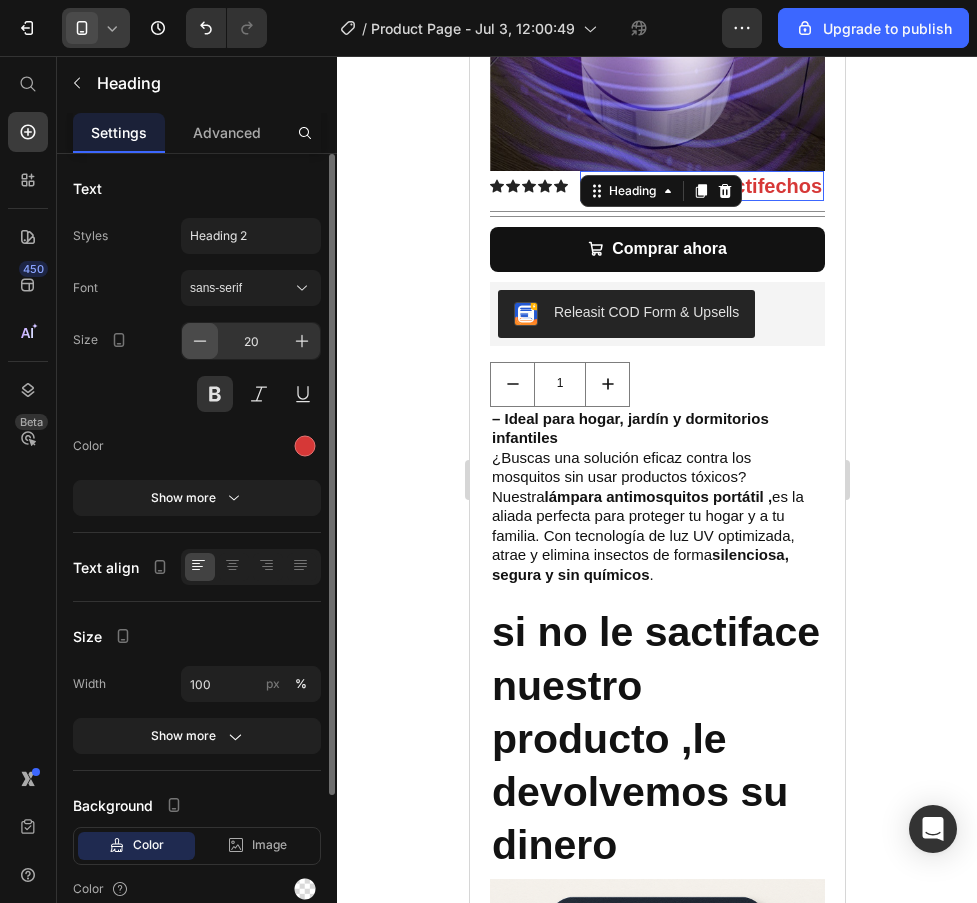 click 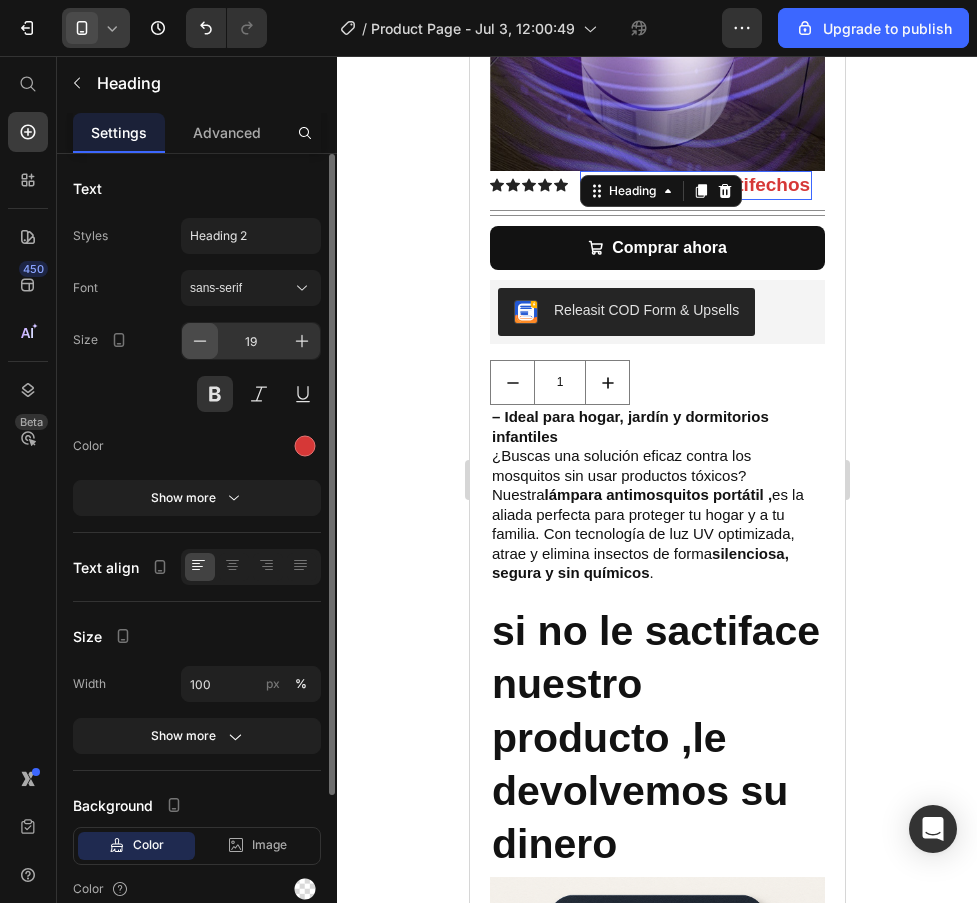 click 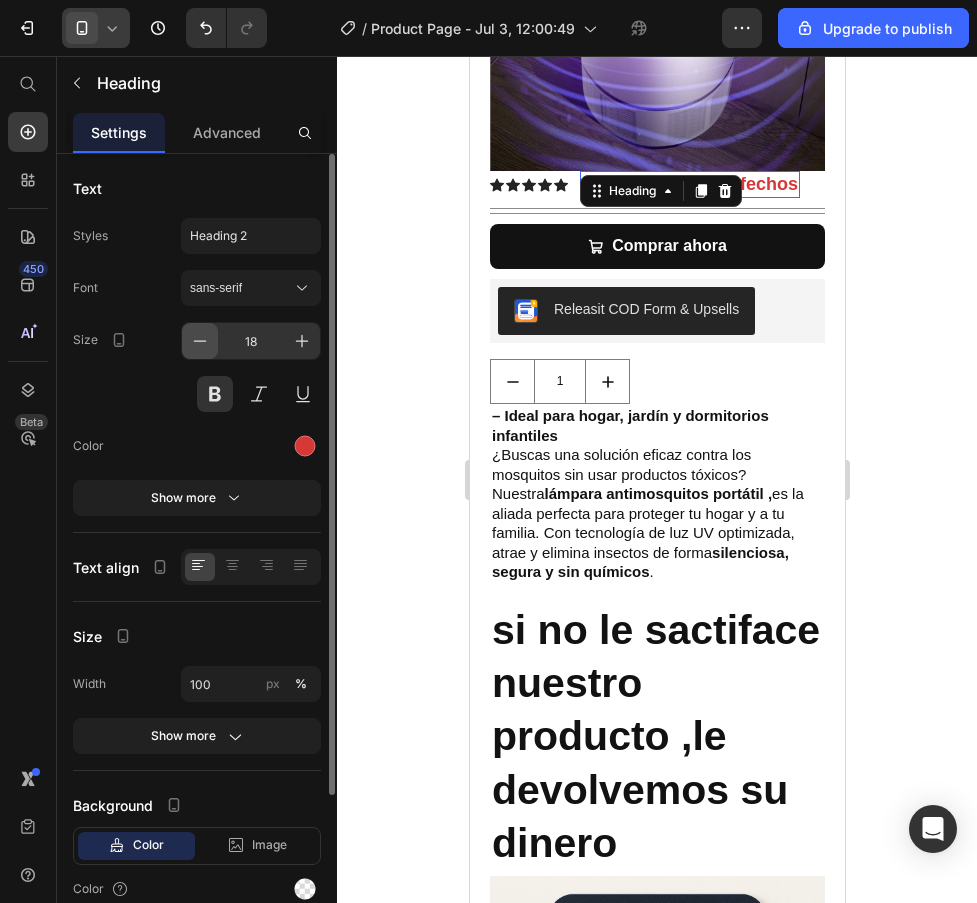 click 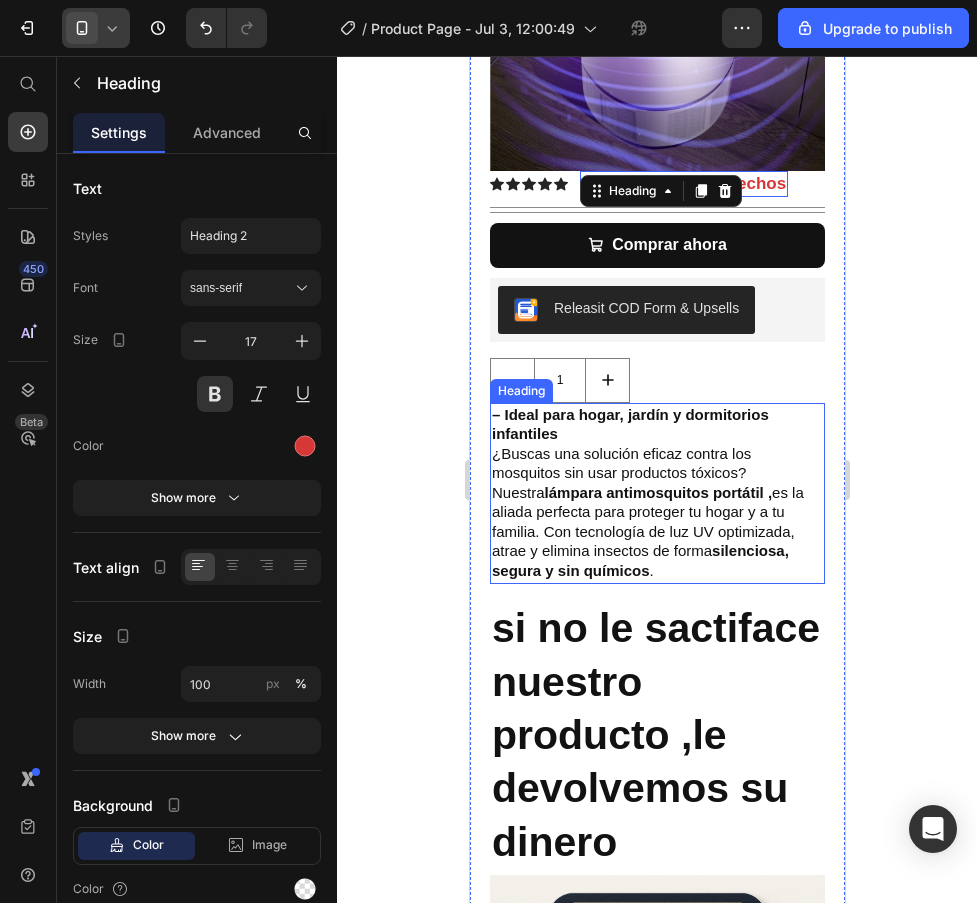 click on "⁠⁠⁠⁠⁠⁠⁠ – Ideal para hogar, jardín y dormitorios infantiles ¿Buscas una solución eficaz contra los mosquitos sin usar productos tóxicos? Nuestra  lámpara antimosquitos portátil ,  es la aliada perfecta para proteger tu hogar y a tu familia. Con tecnología de luz UV optimizada, atrae y elimina insectos de forma  silenciosa, segura y sin químicos ." at bounding box center [656, 493] 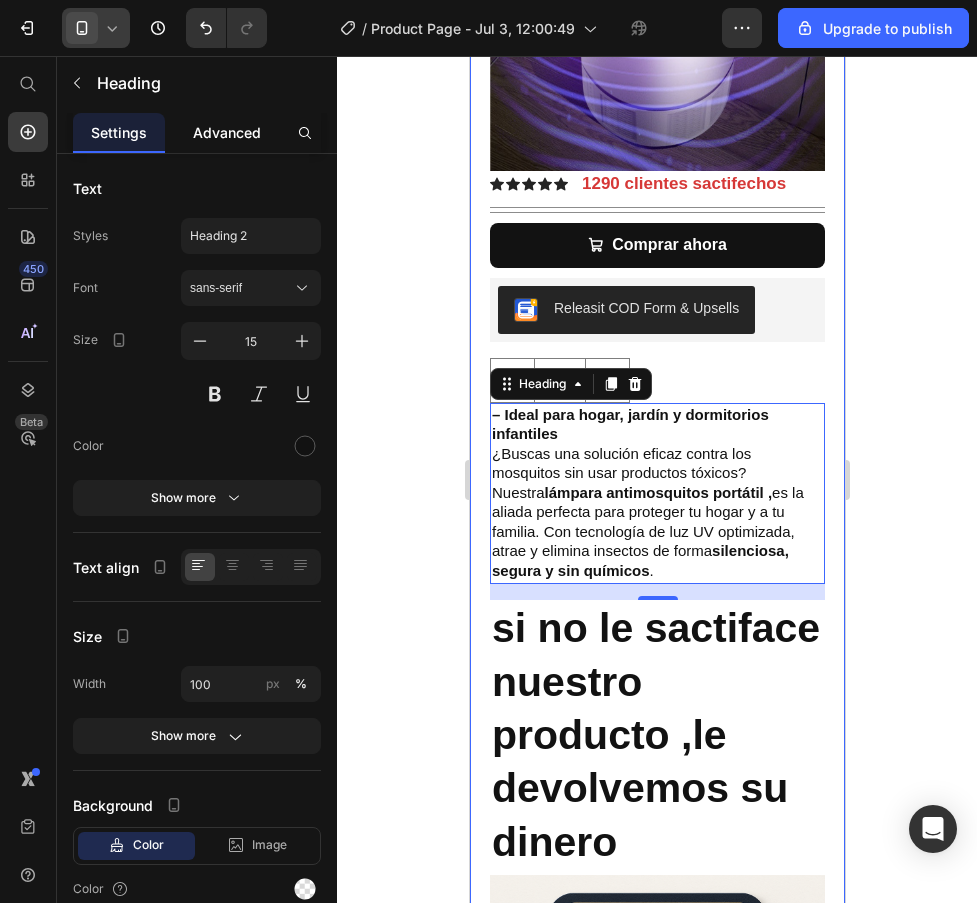 click on "Advanced" at bounding box center [227, 132] 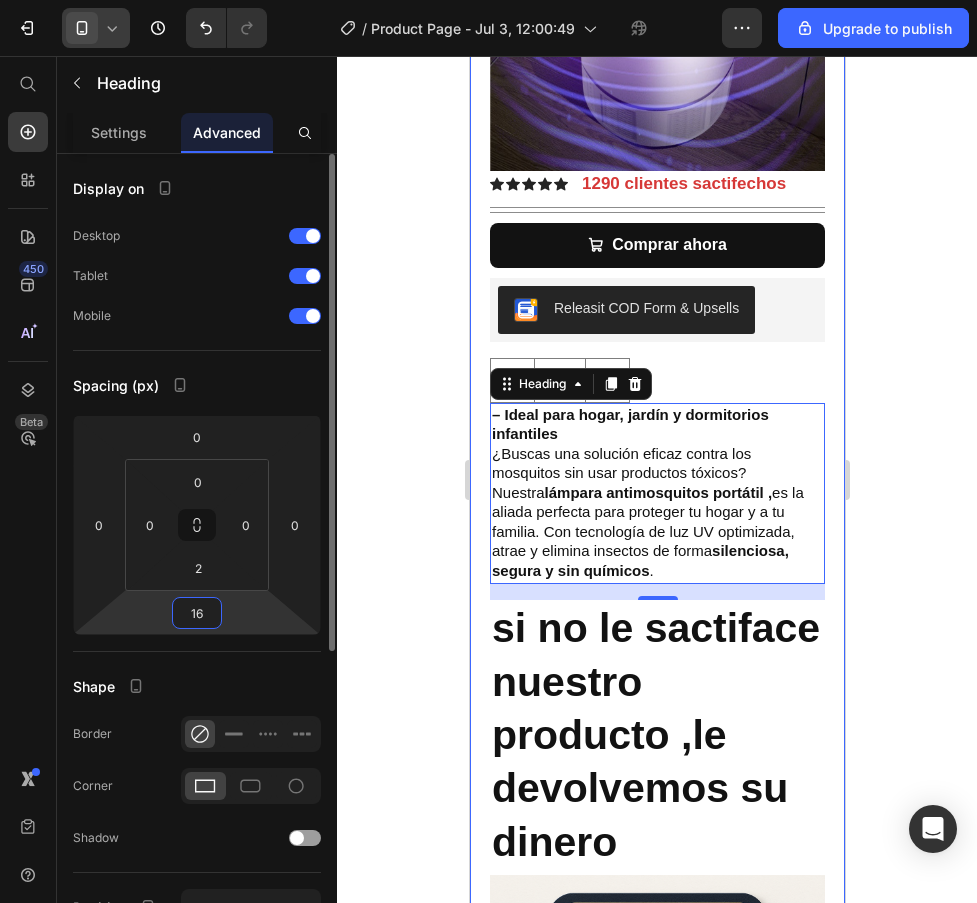 click on "16" at bounding box center (197, 613) 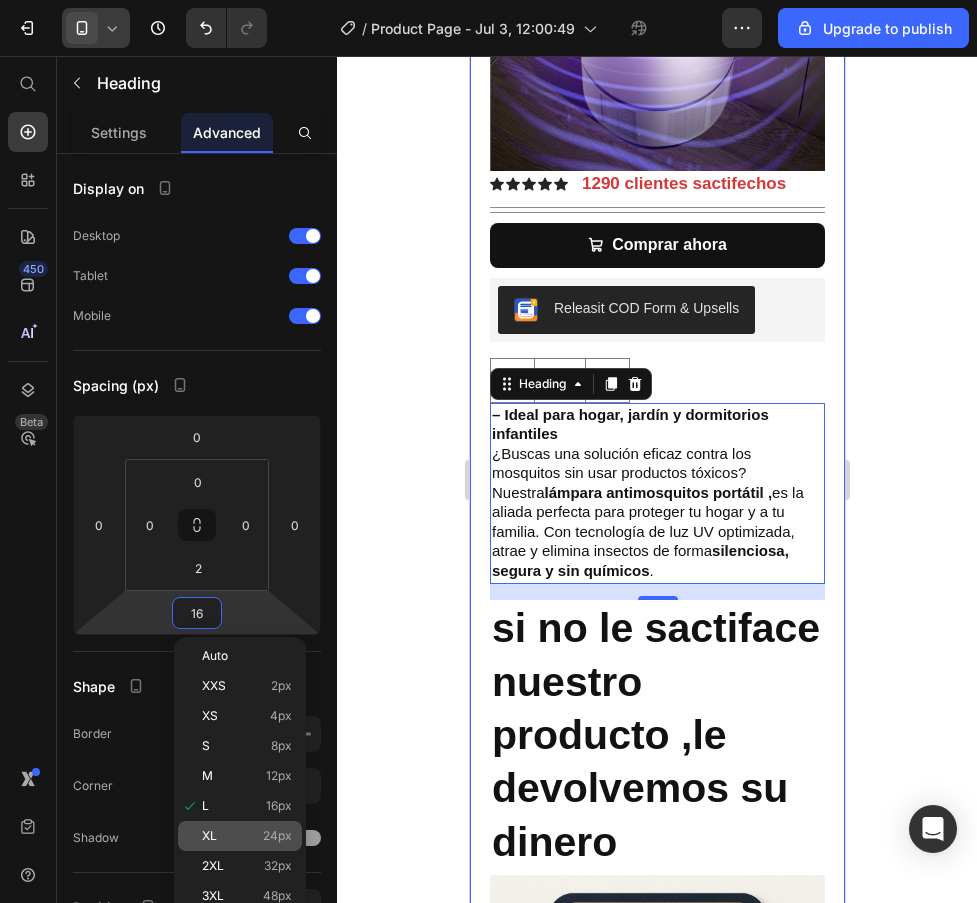 click on "24px" at bounding box center (277, 836) 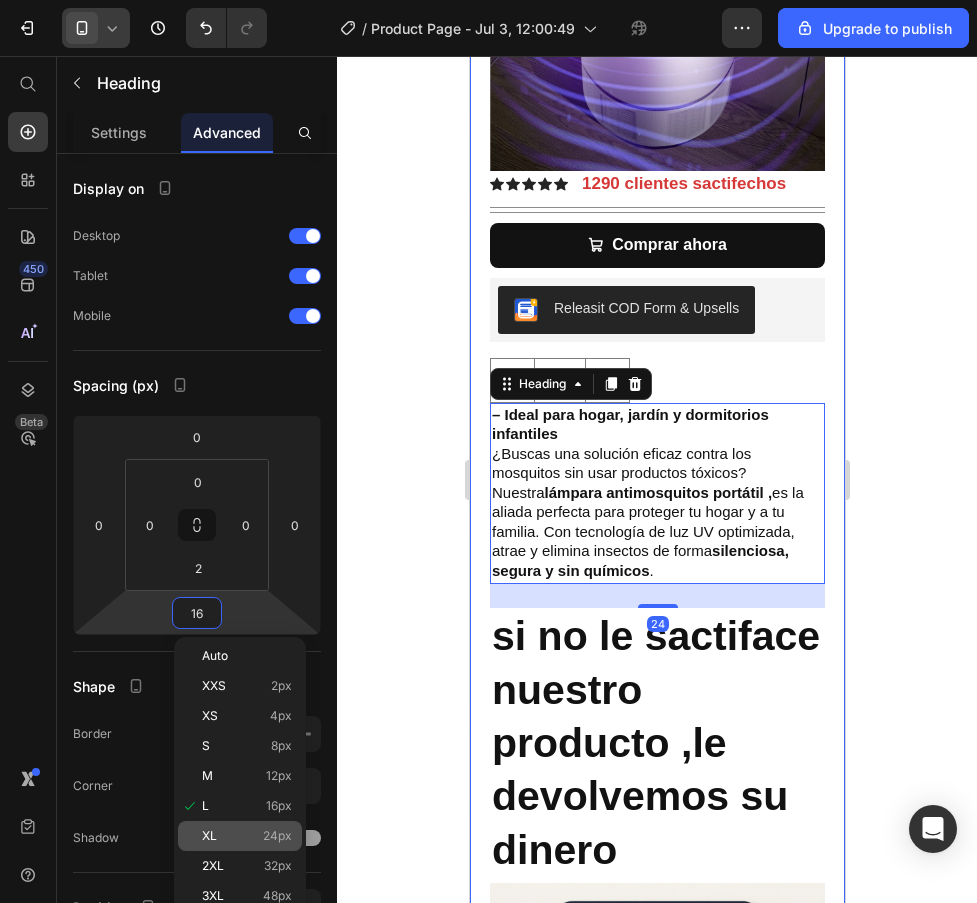 type on "24" 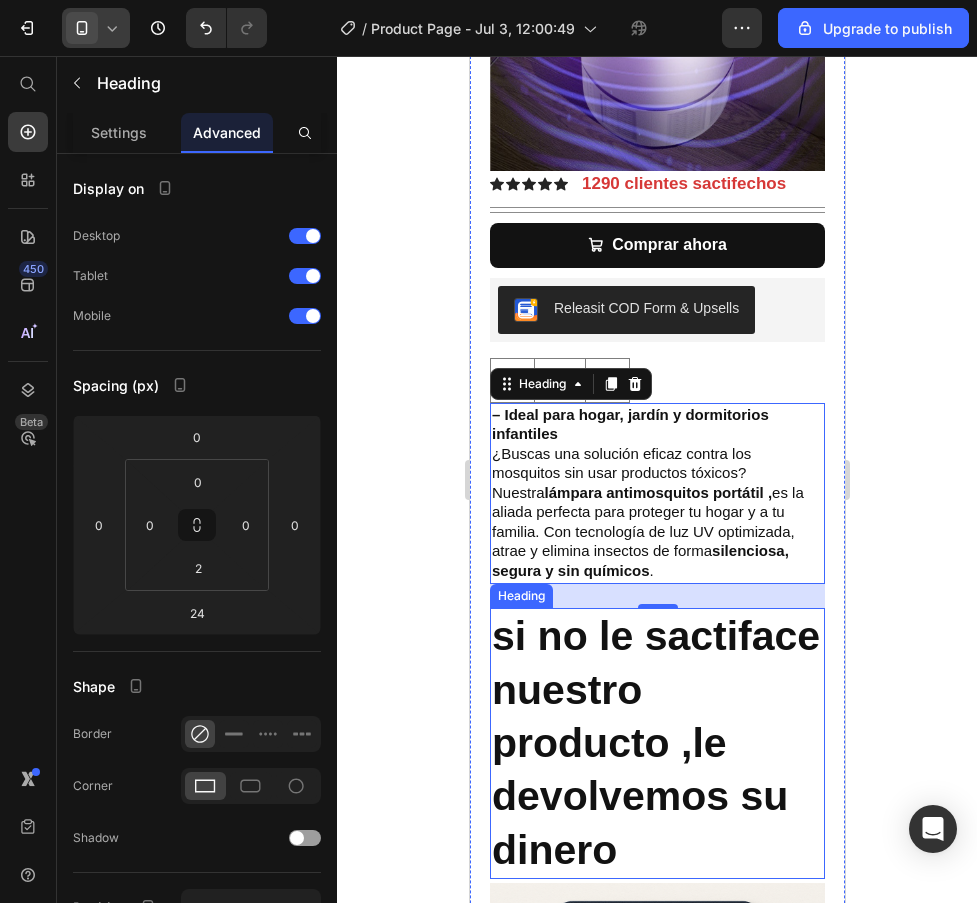 click on "si no le sactiface nuestro producto ,le devolvemos su dinero" at bounding box center [656, 743] 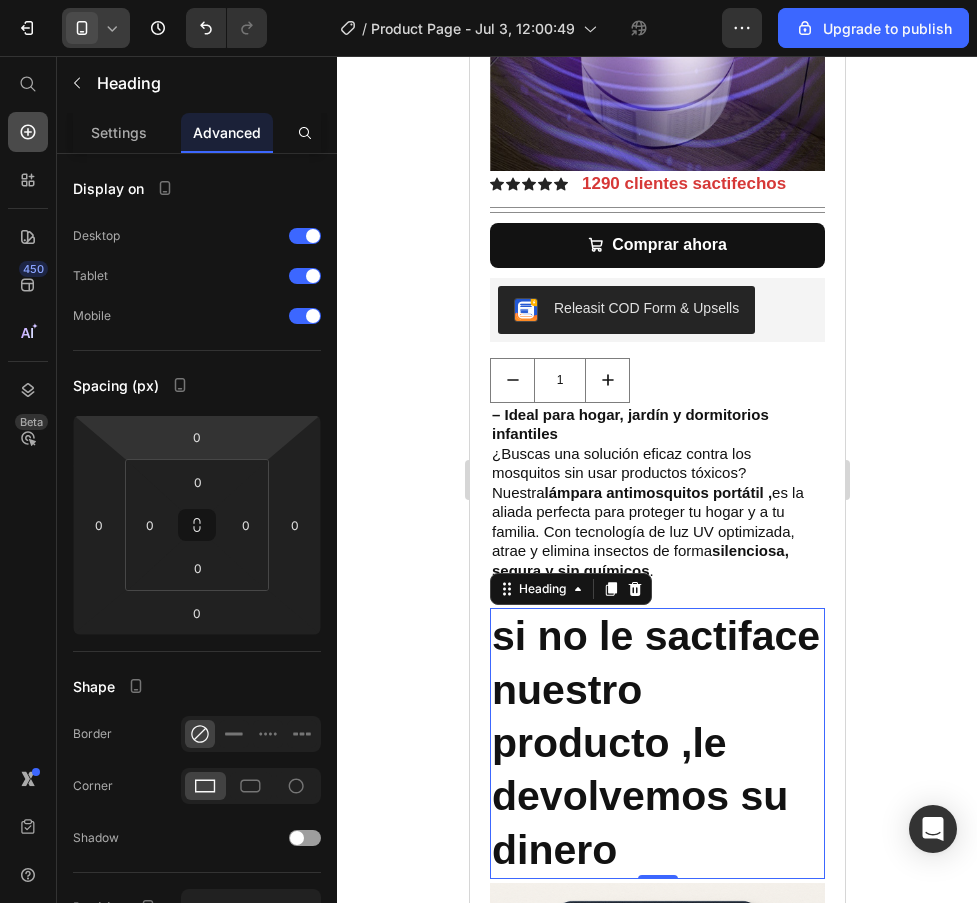 click 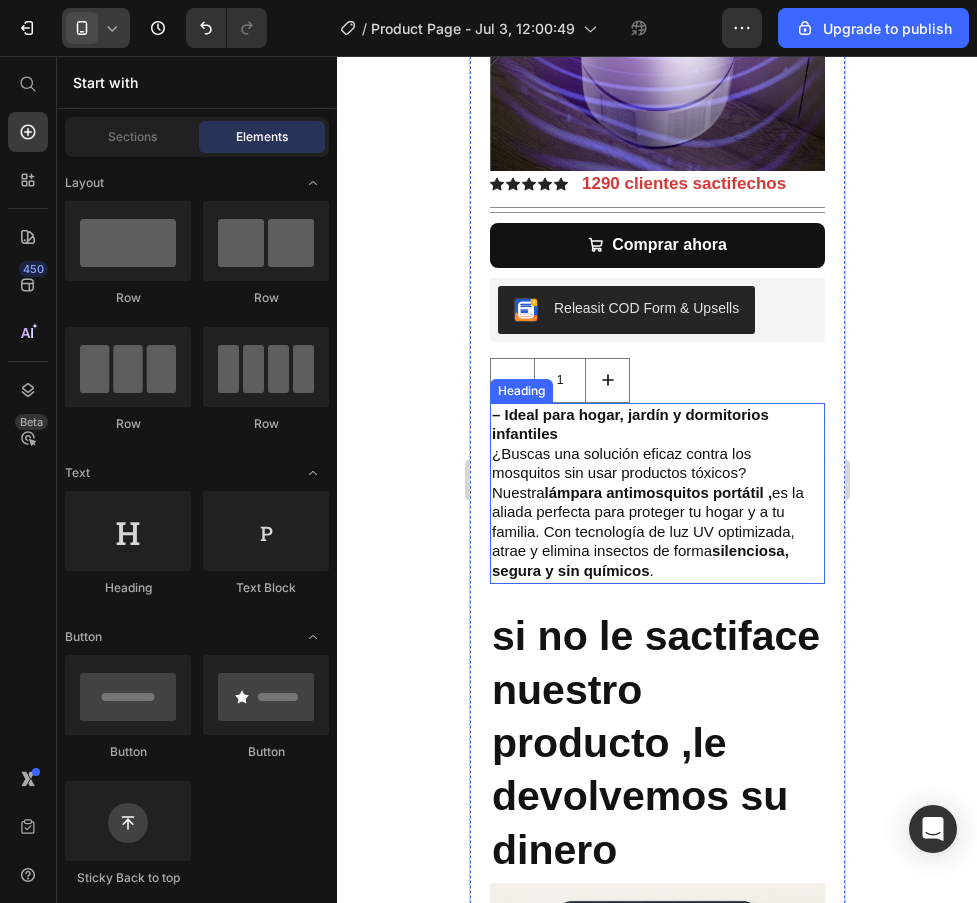 click on "⁠⁠⁠⁠⁠⁠⁠ – Ideal para hogar, jardín y dormitorios infantiles ¿Buscas una solución eficaz contra los mosquitos sin usar productos tóxicos? Nuestra  lámpara antimosquitos portátil ,  es la aliada perfecta para proteger tu hogar y a tu familia. Con tecnología de luz UV optimizada, atrae y elimina insectos de forma  silenciosa, segura y sin químicos ." at bounding box center [656, 493] 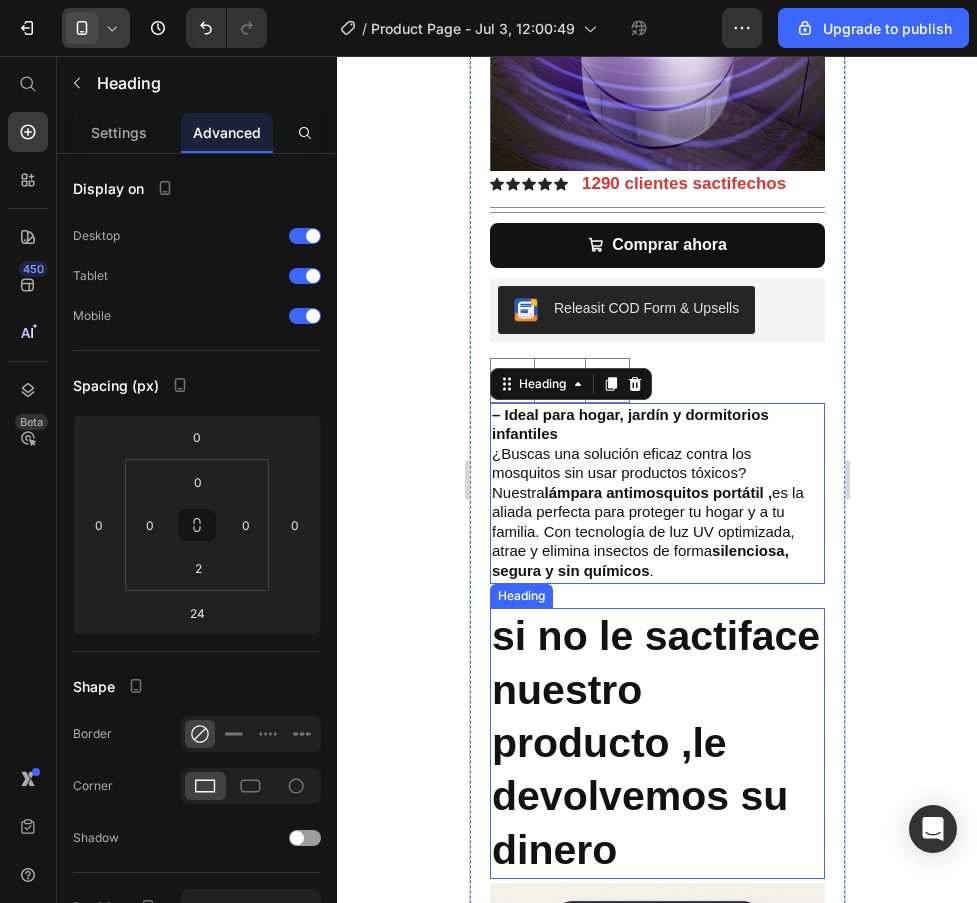 click on "si no le sactiface nuestro producto ,le devolvemos su dinero" at bounding box center (656, 743) 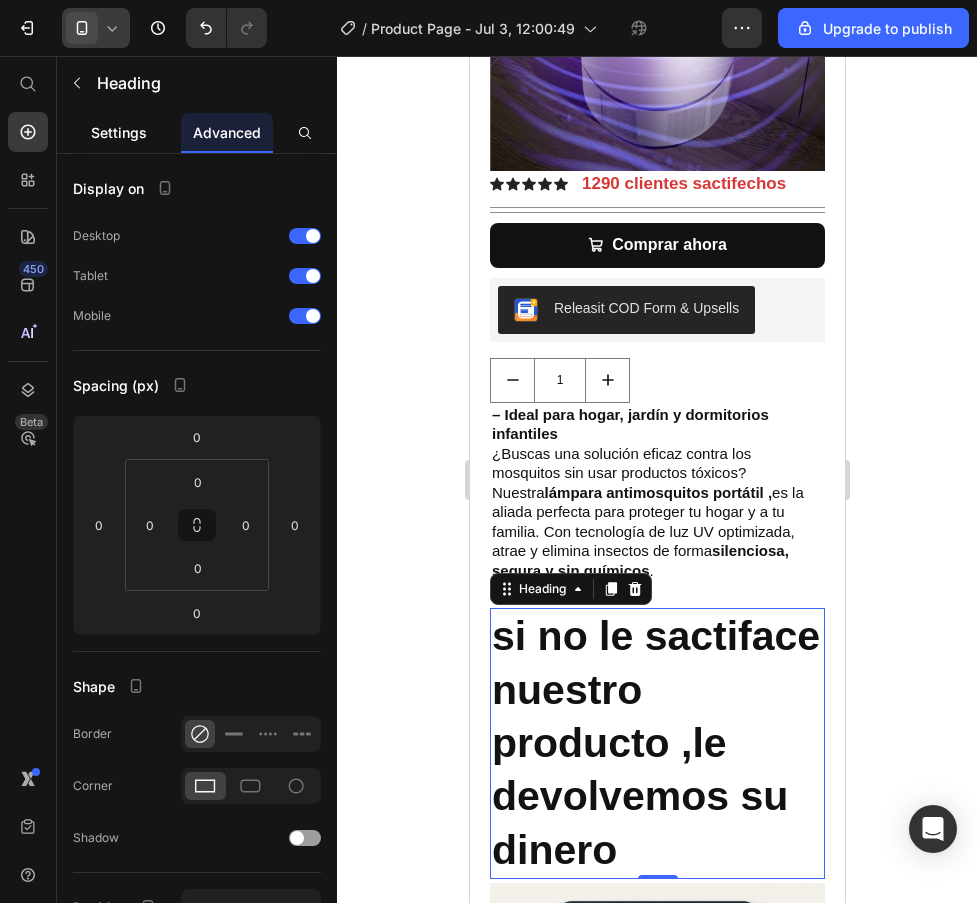 click on "Settings" at bounding box center (119, 132) 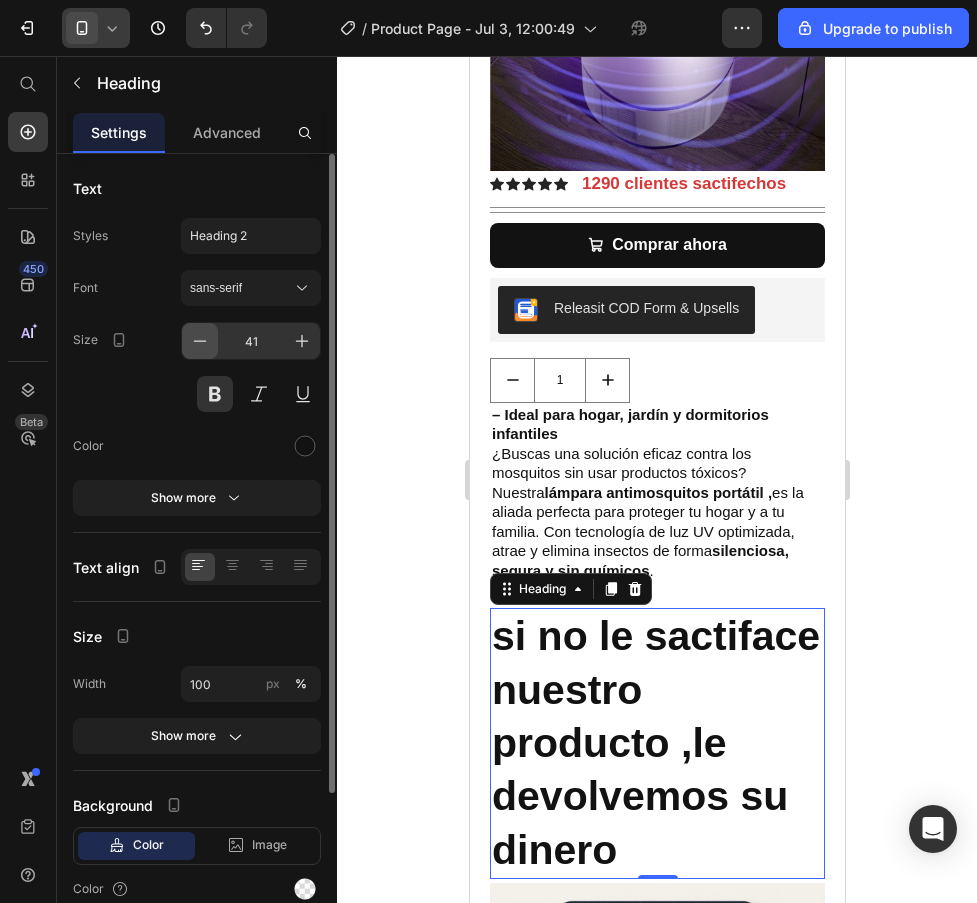 click 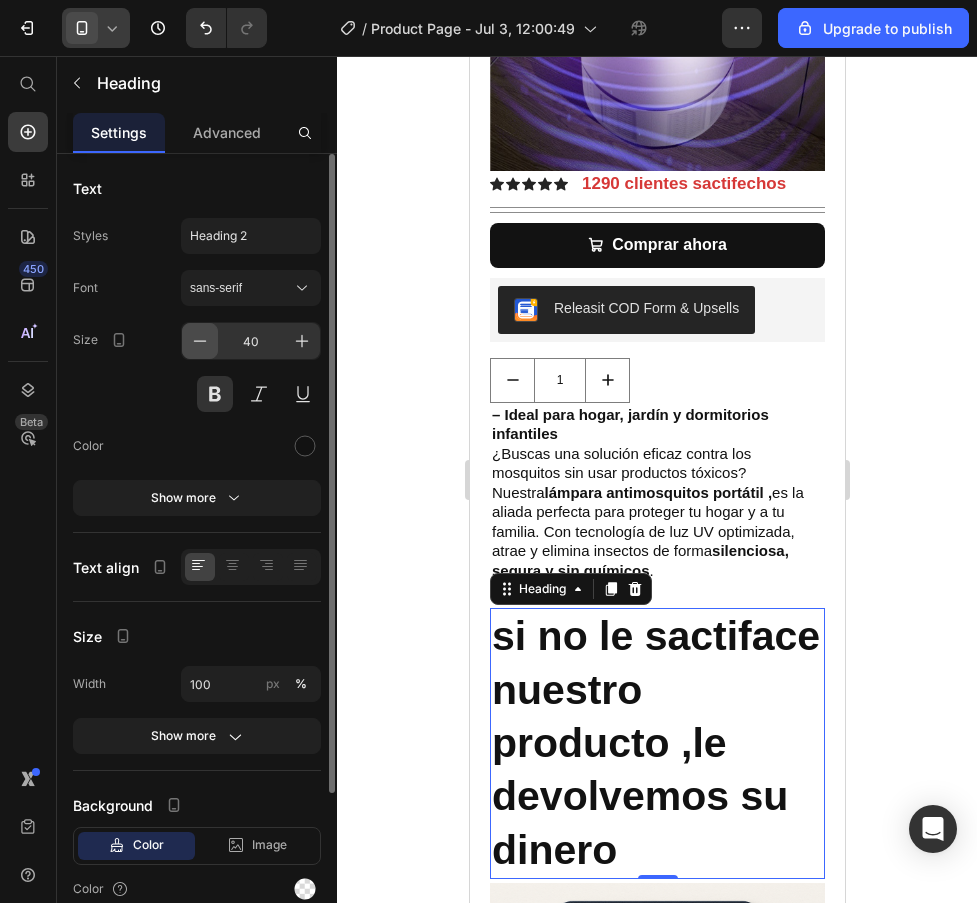 click 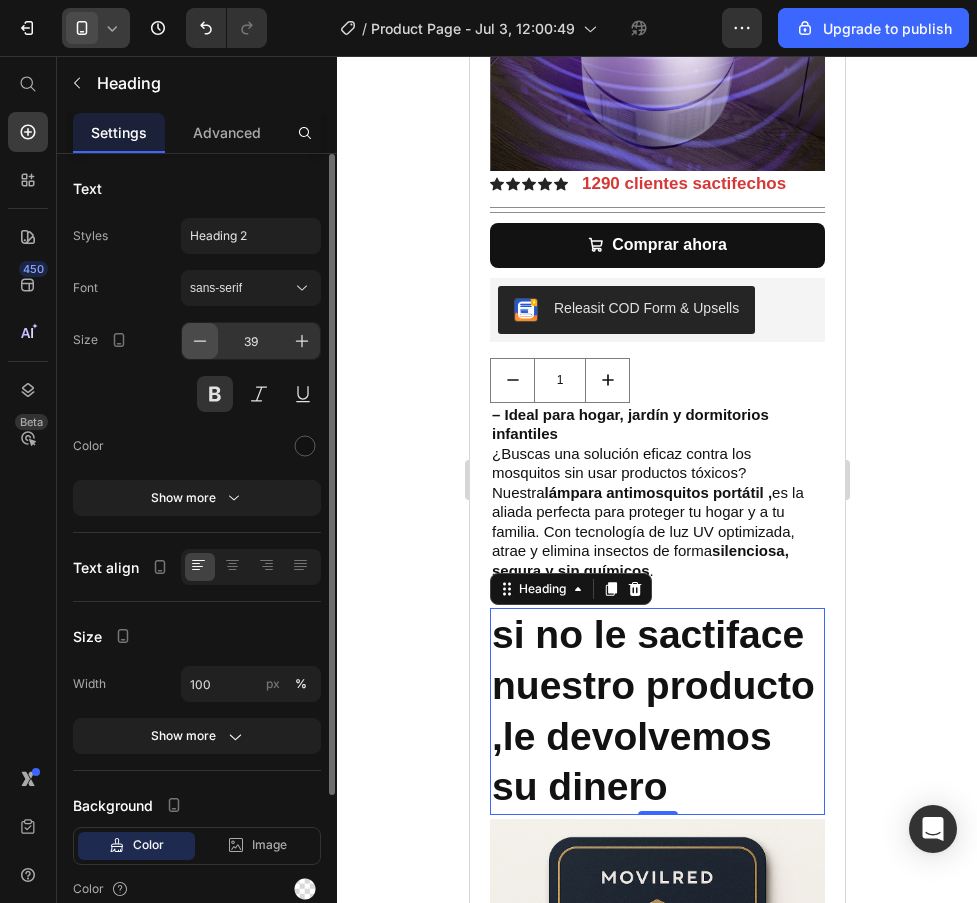 click 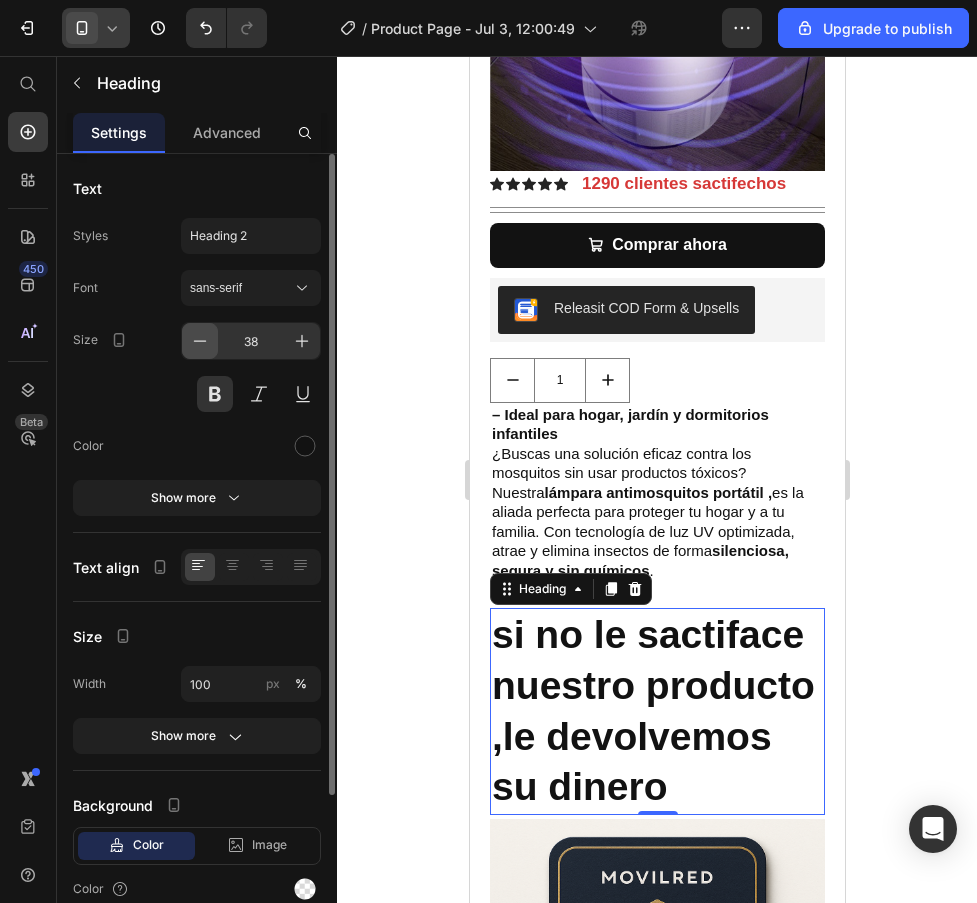 click 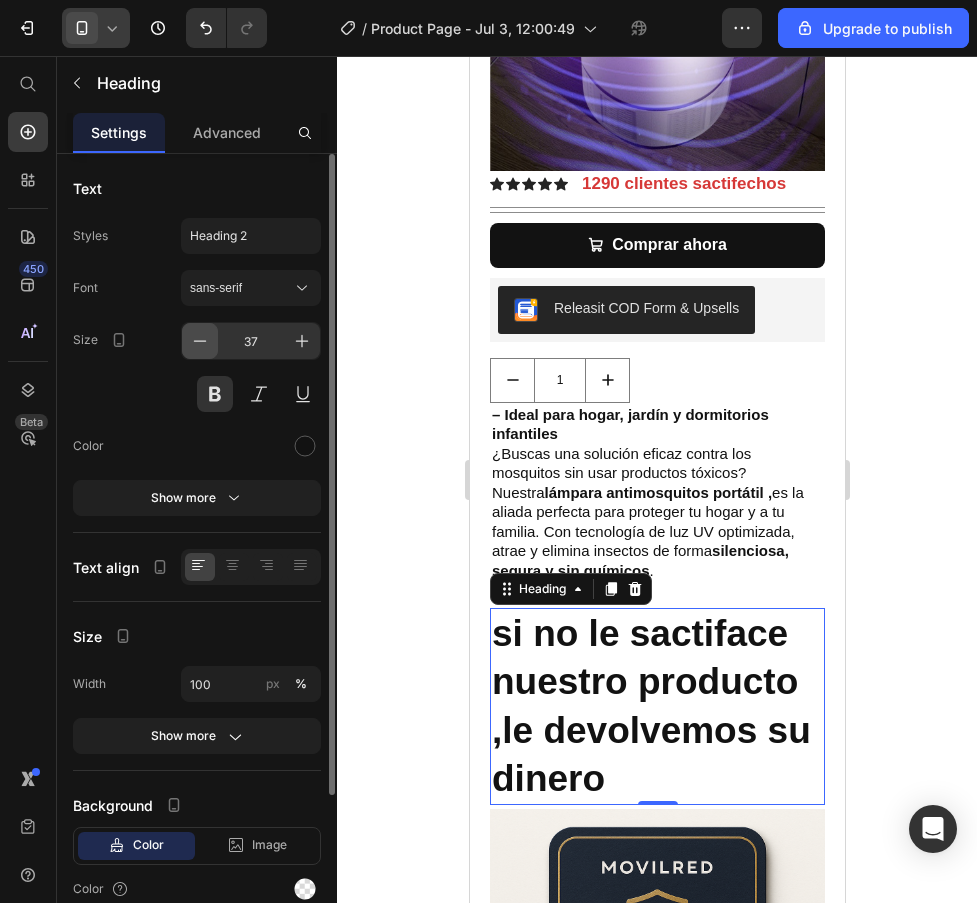 click 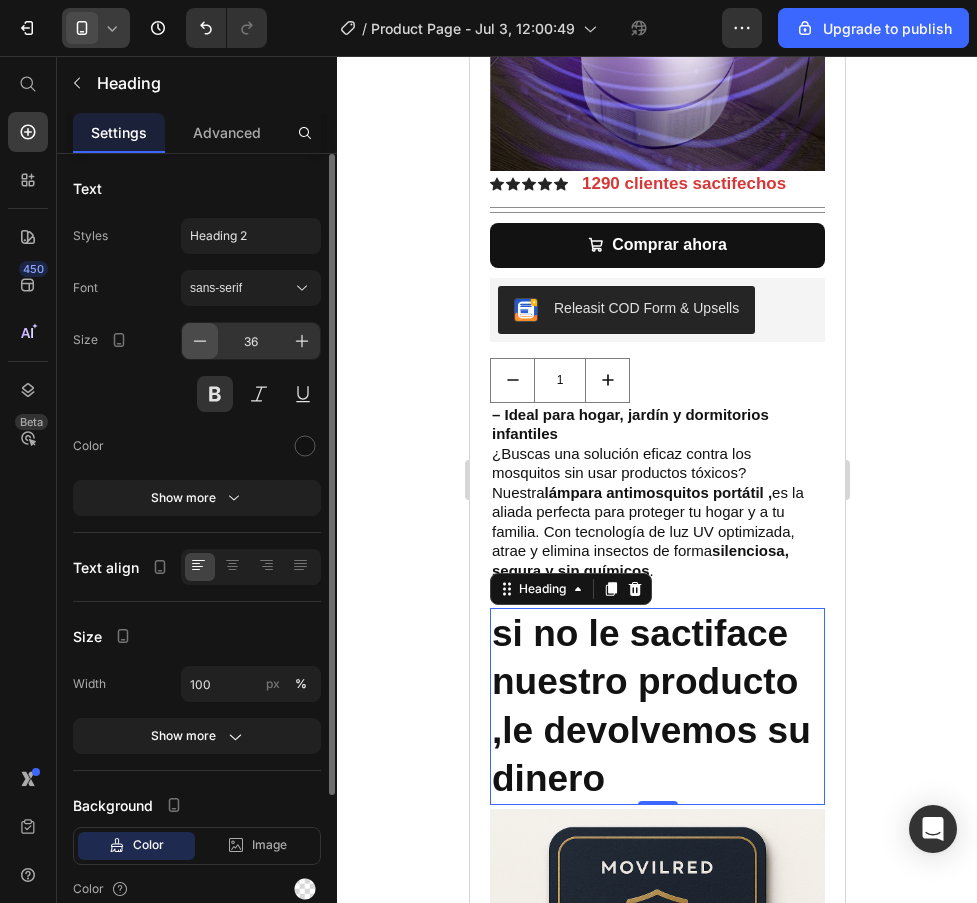 click 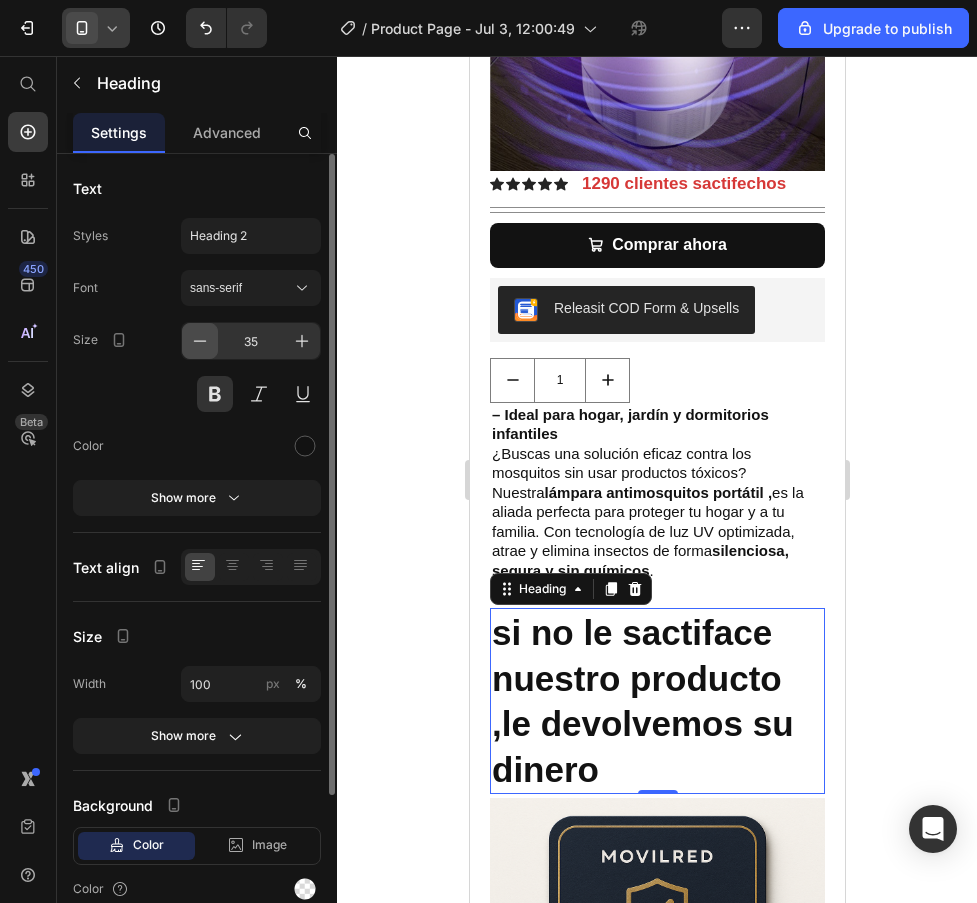 click 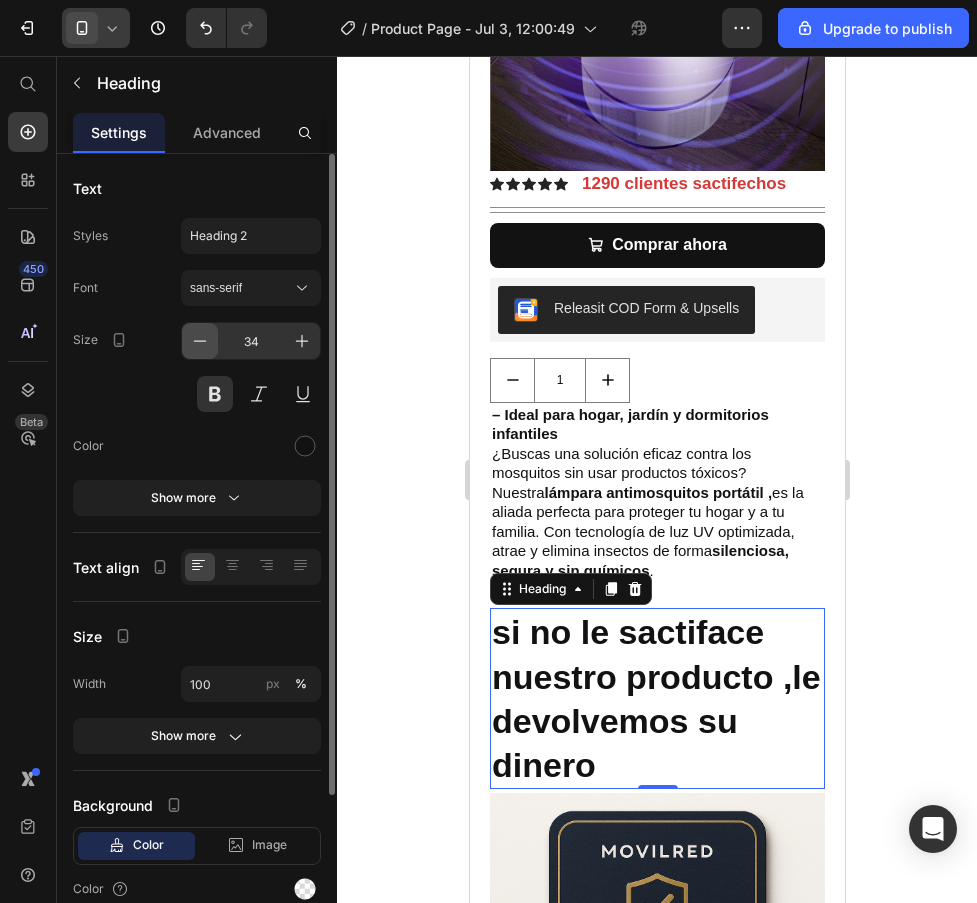 click 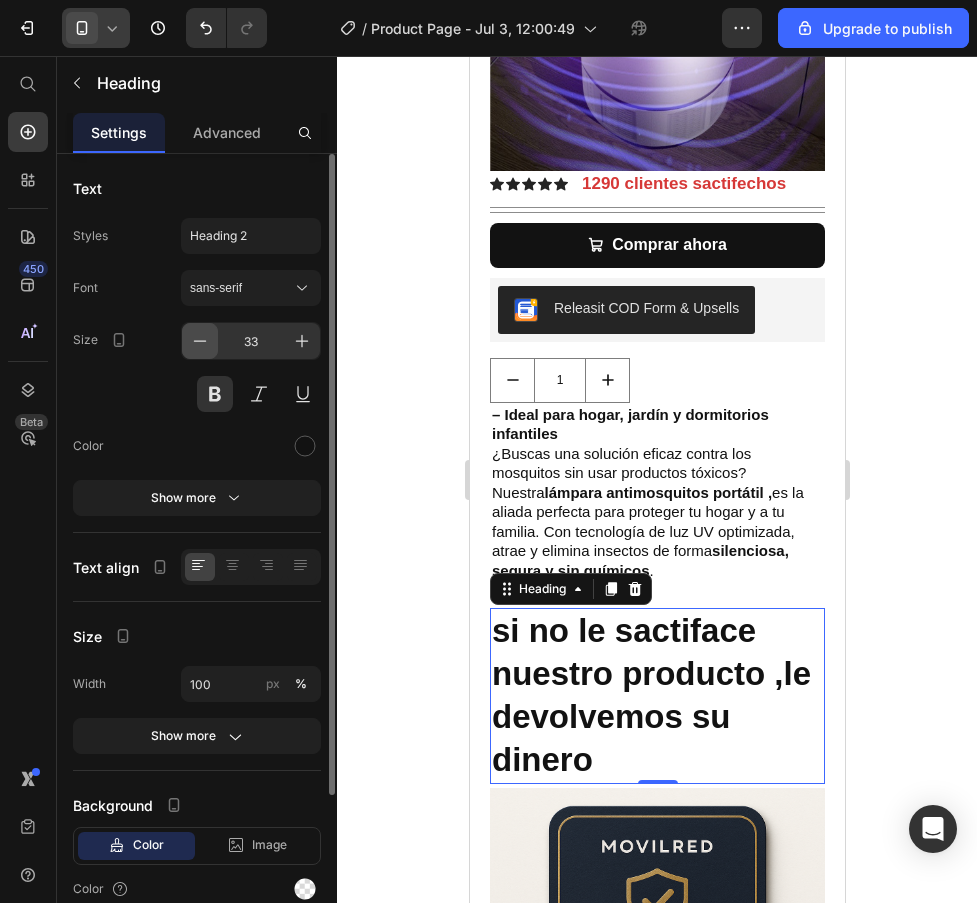 click 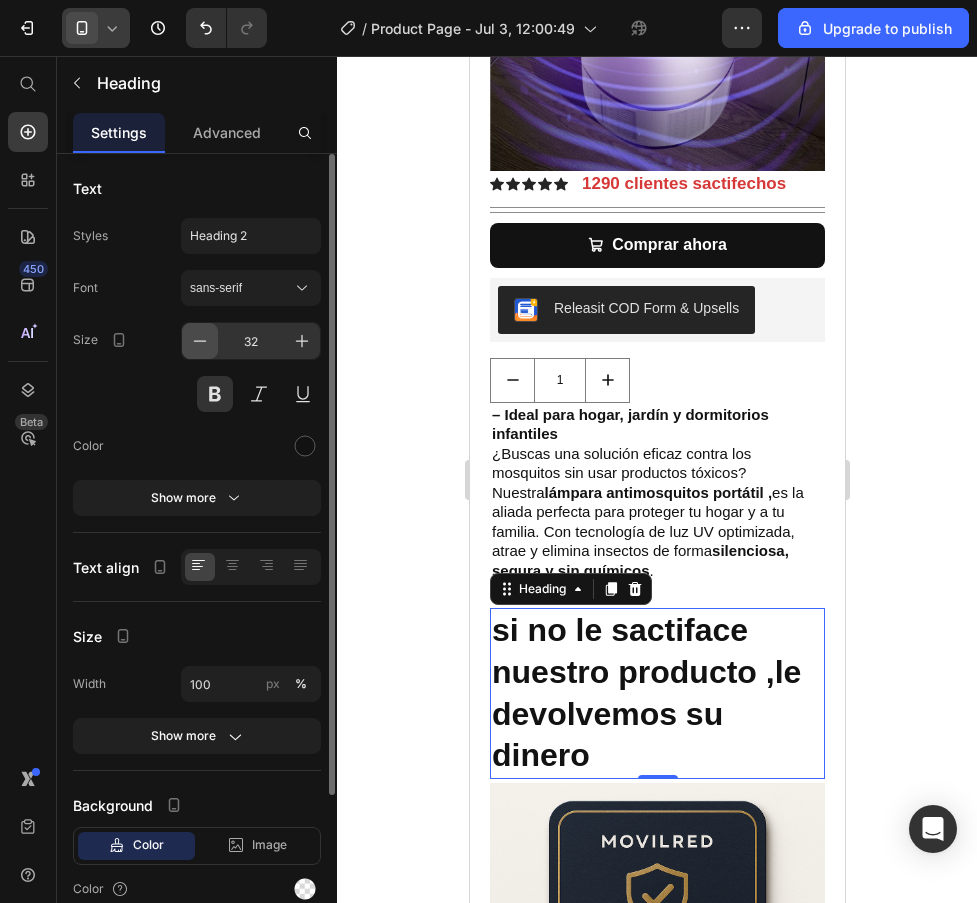 click 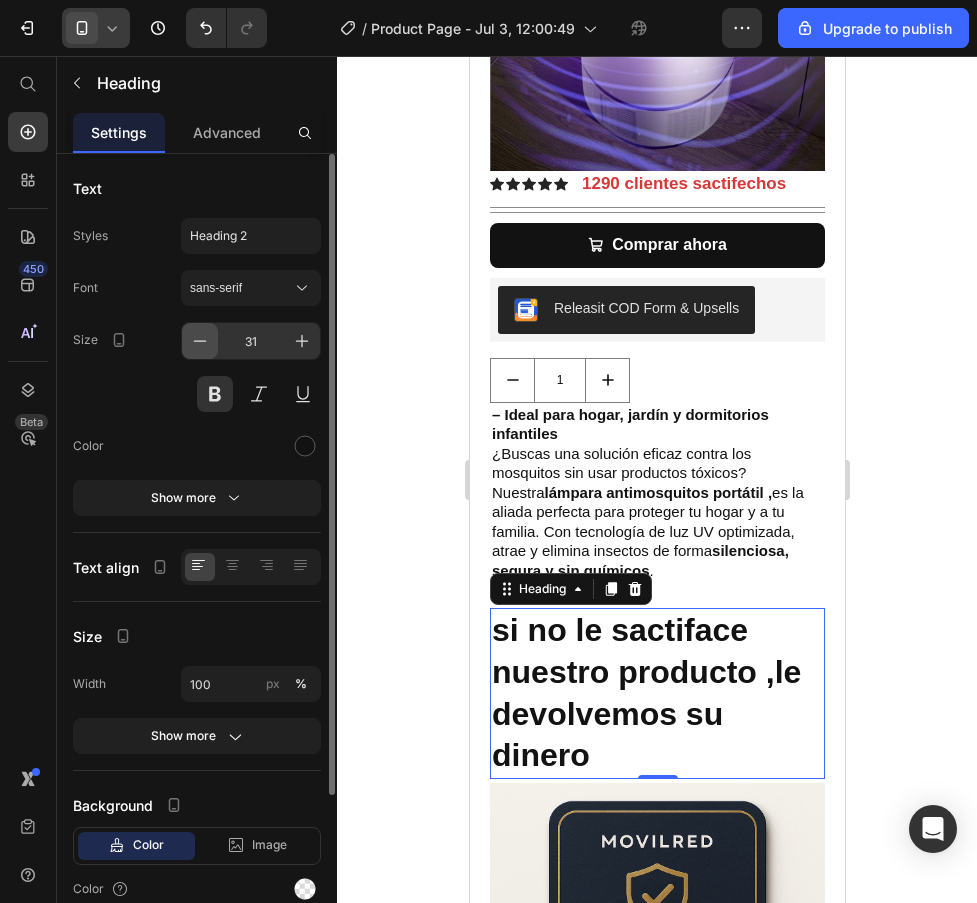 click 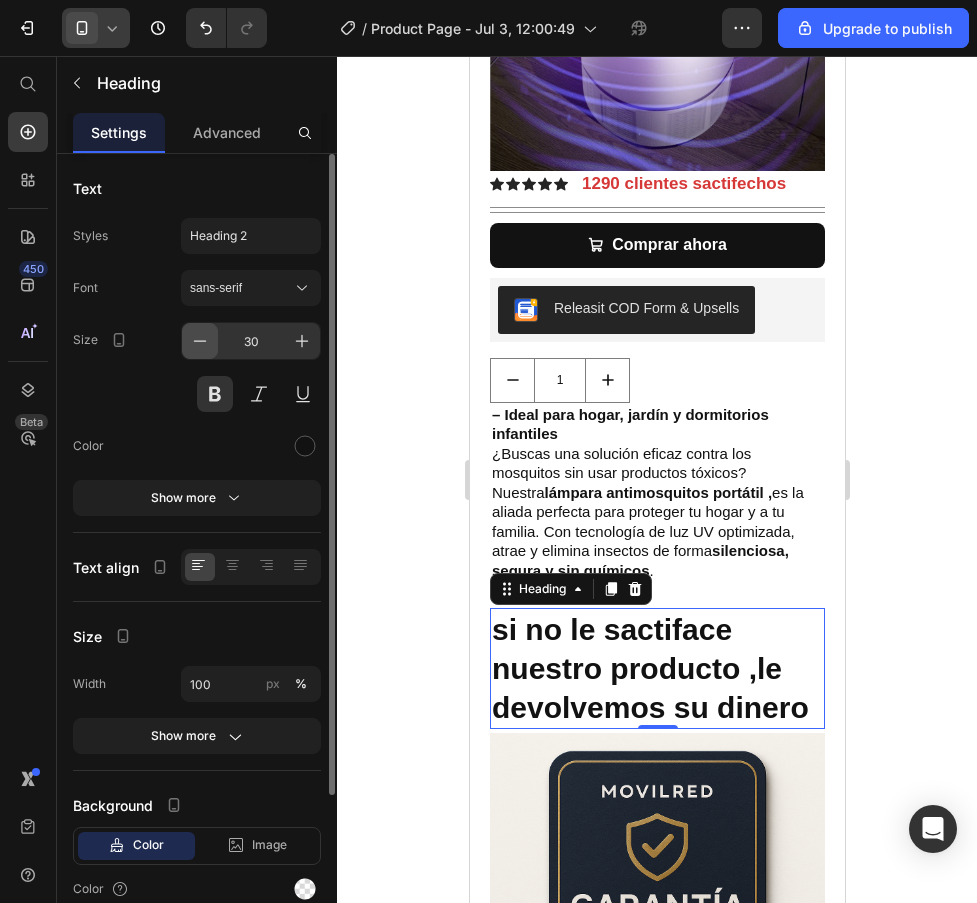 click 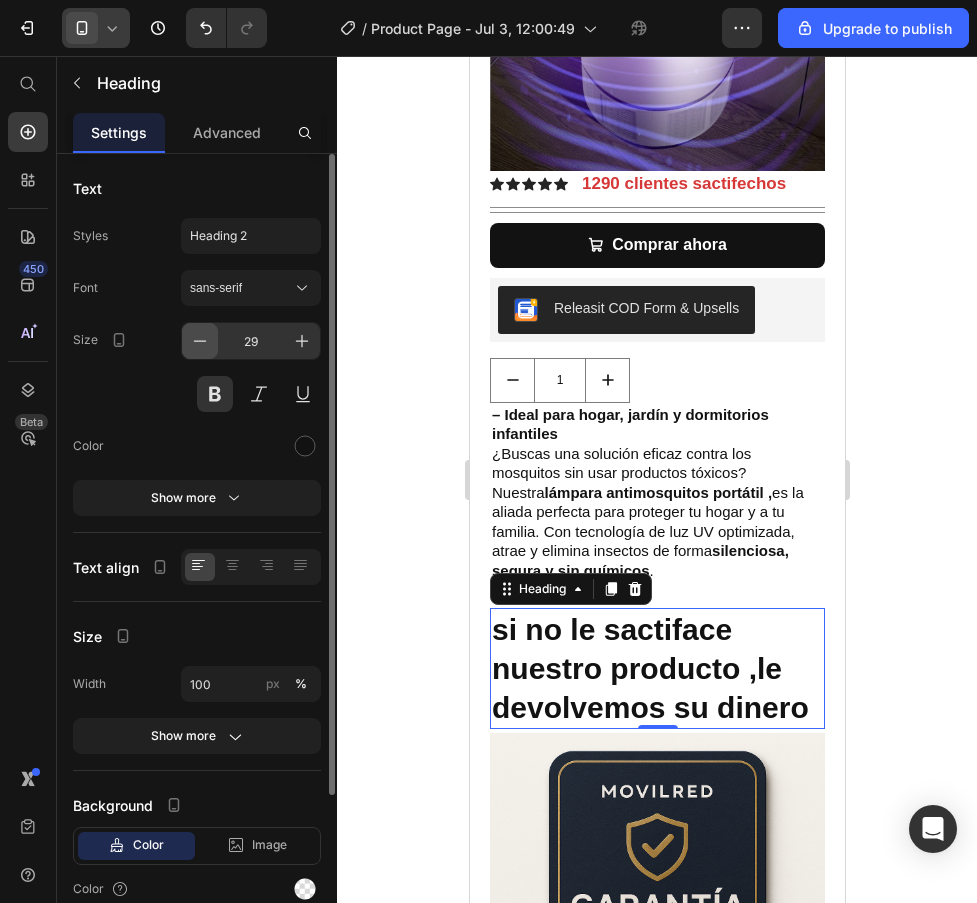 click 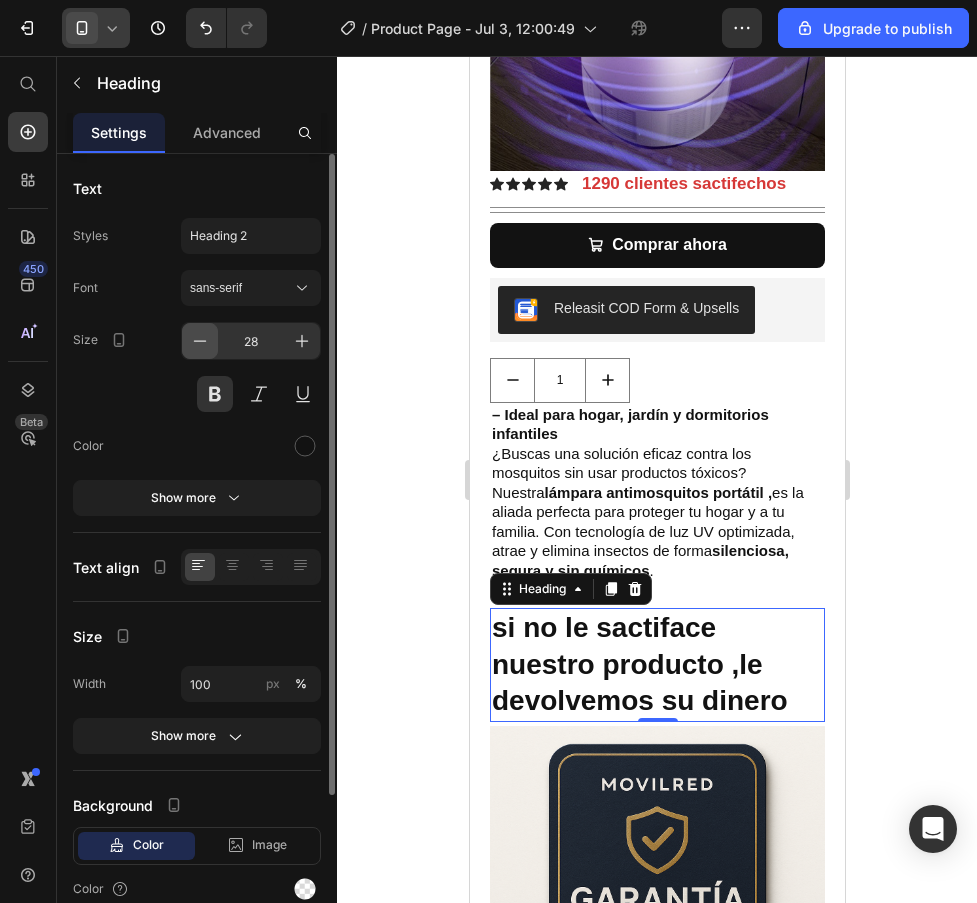 click 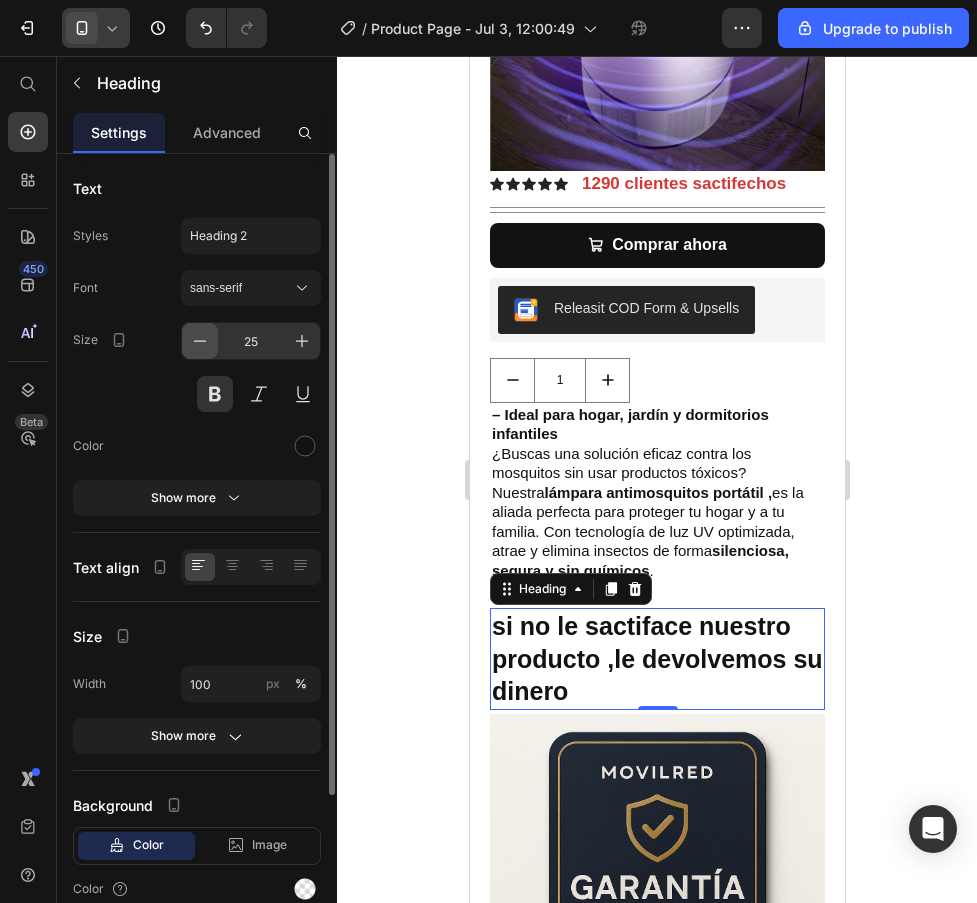 click 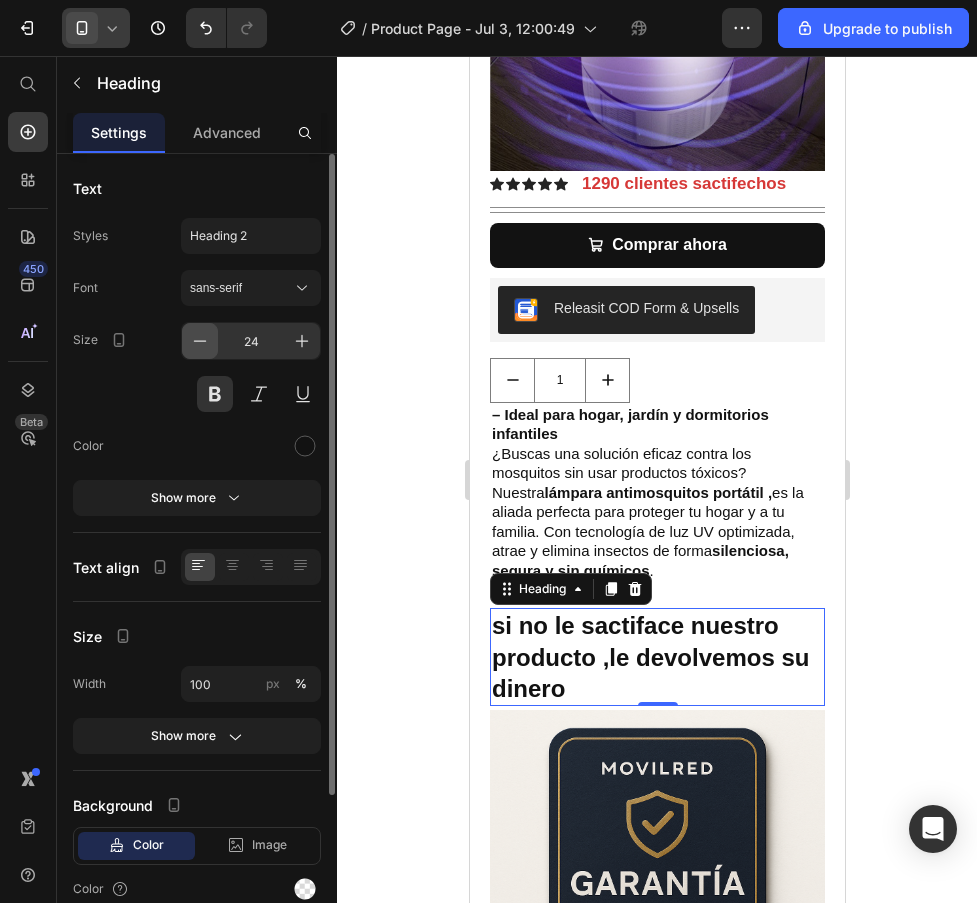 click 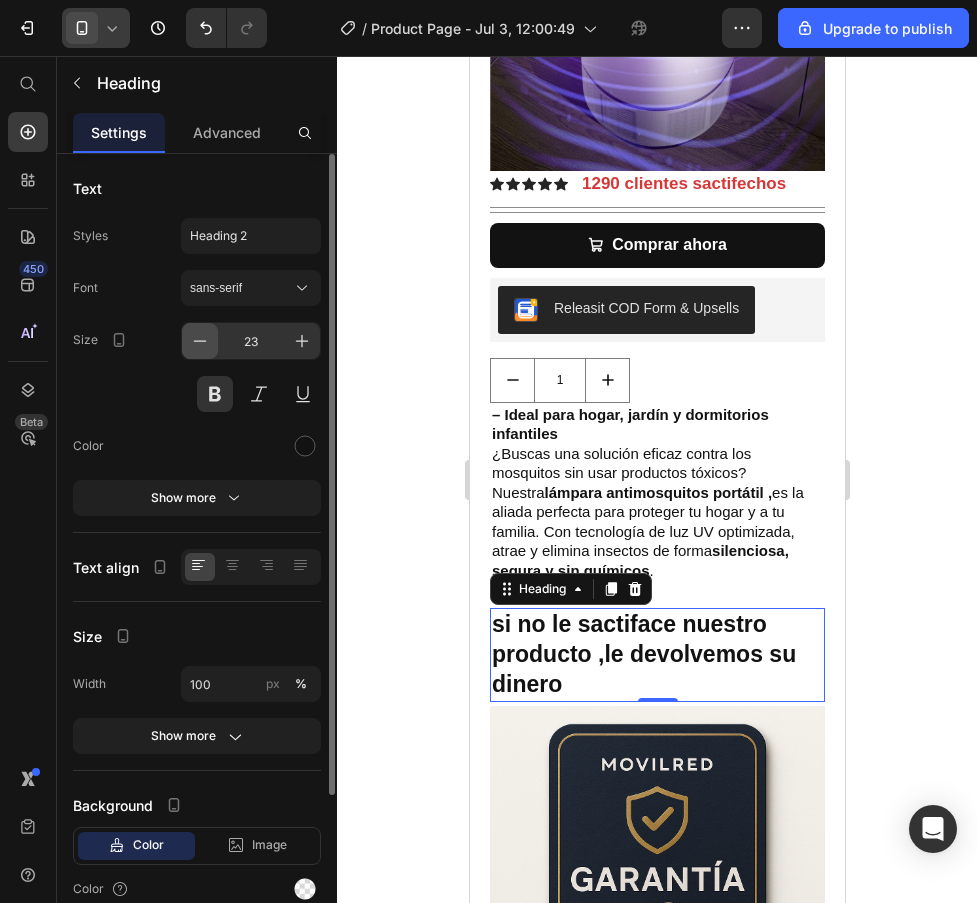 click 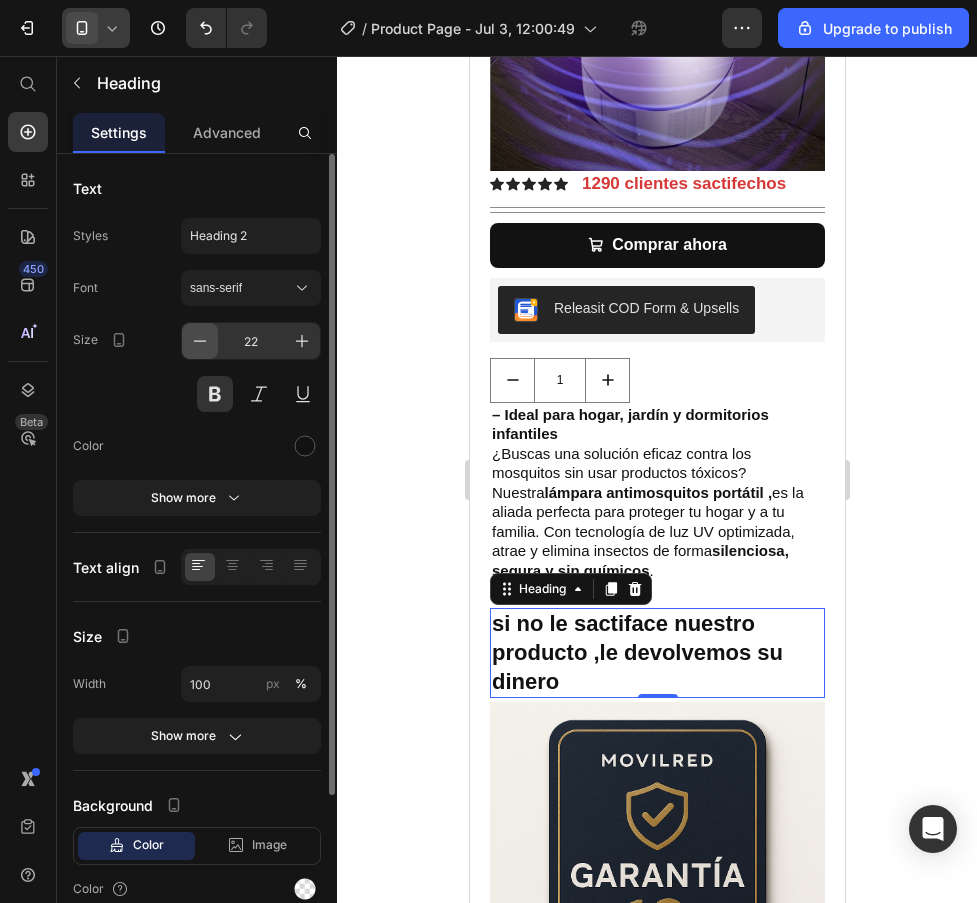 click 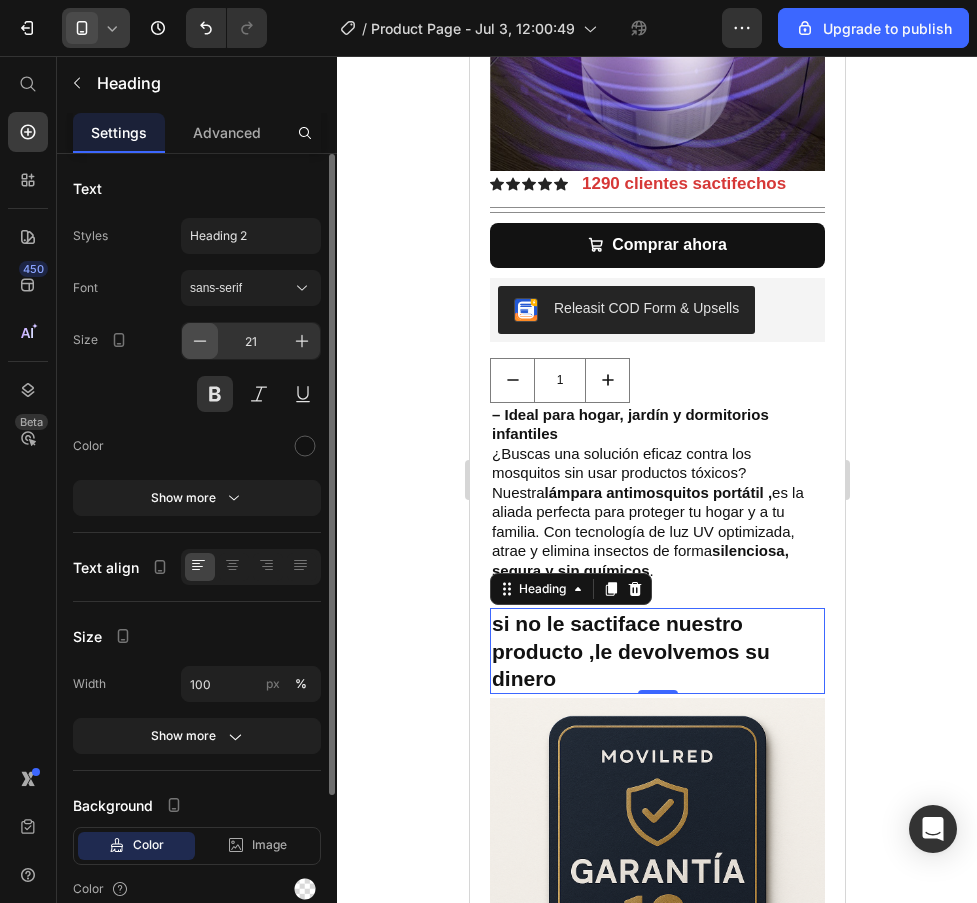 click 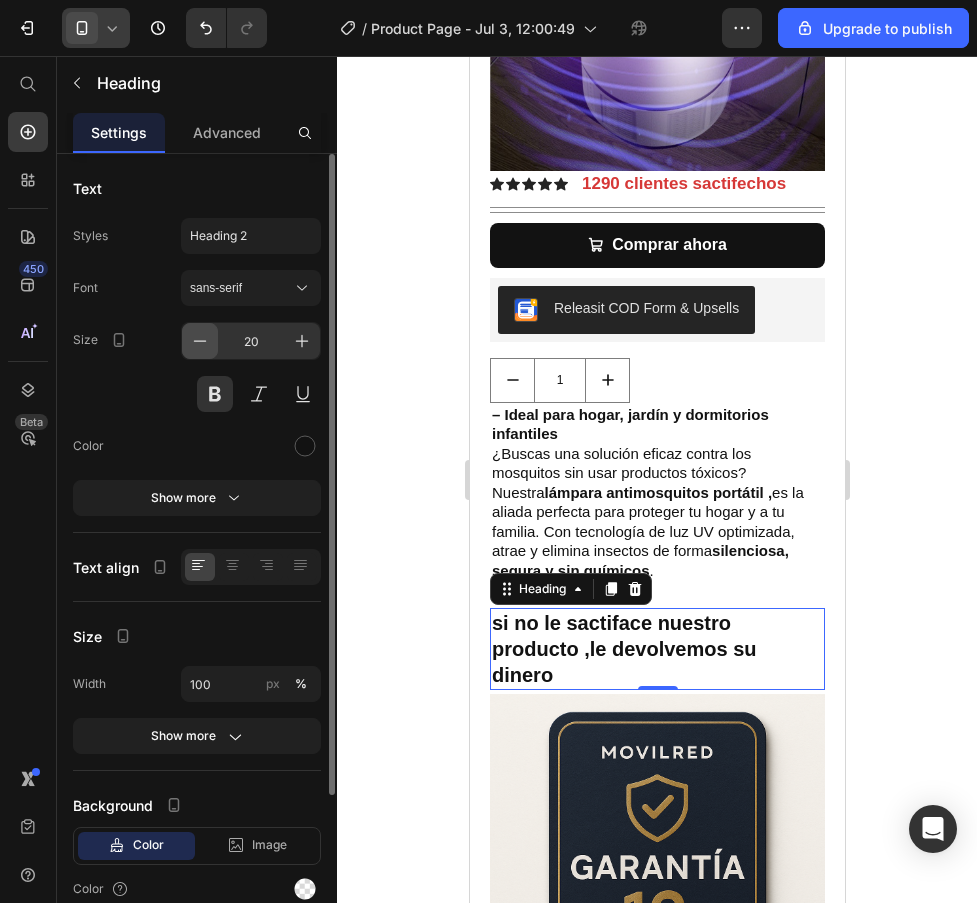 click 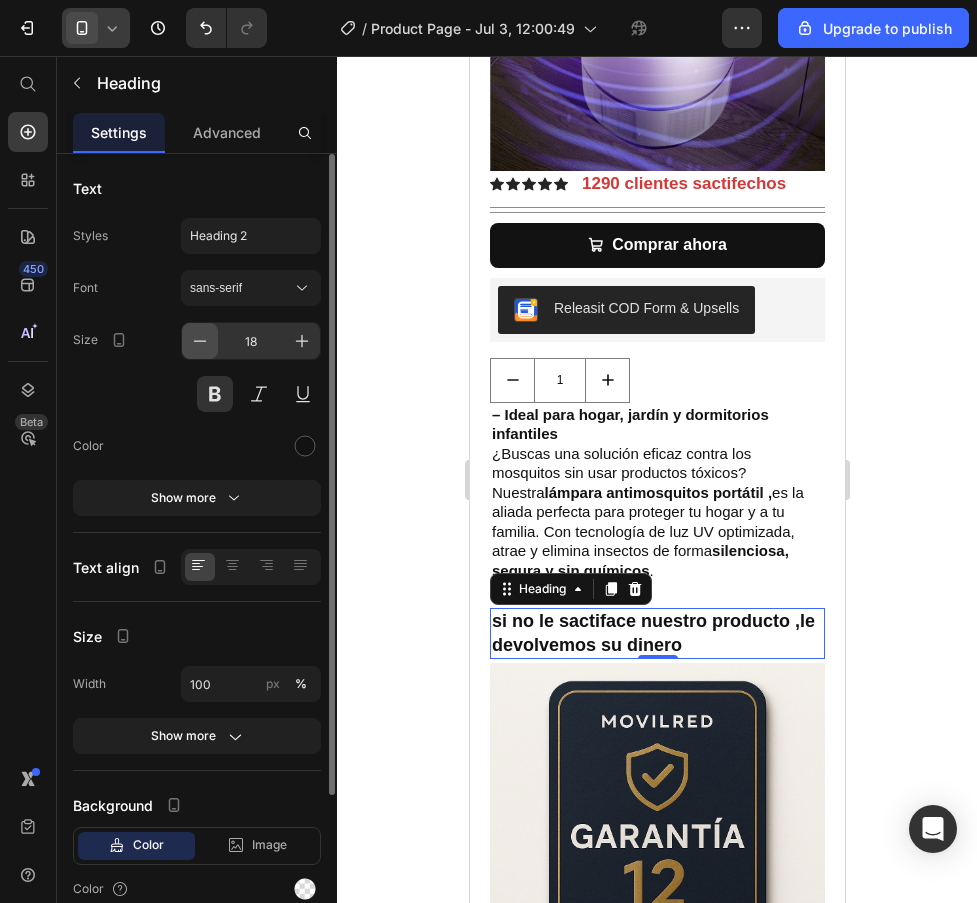 click 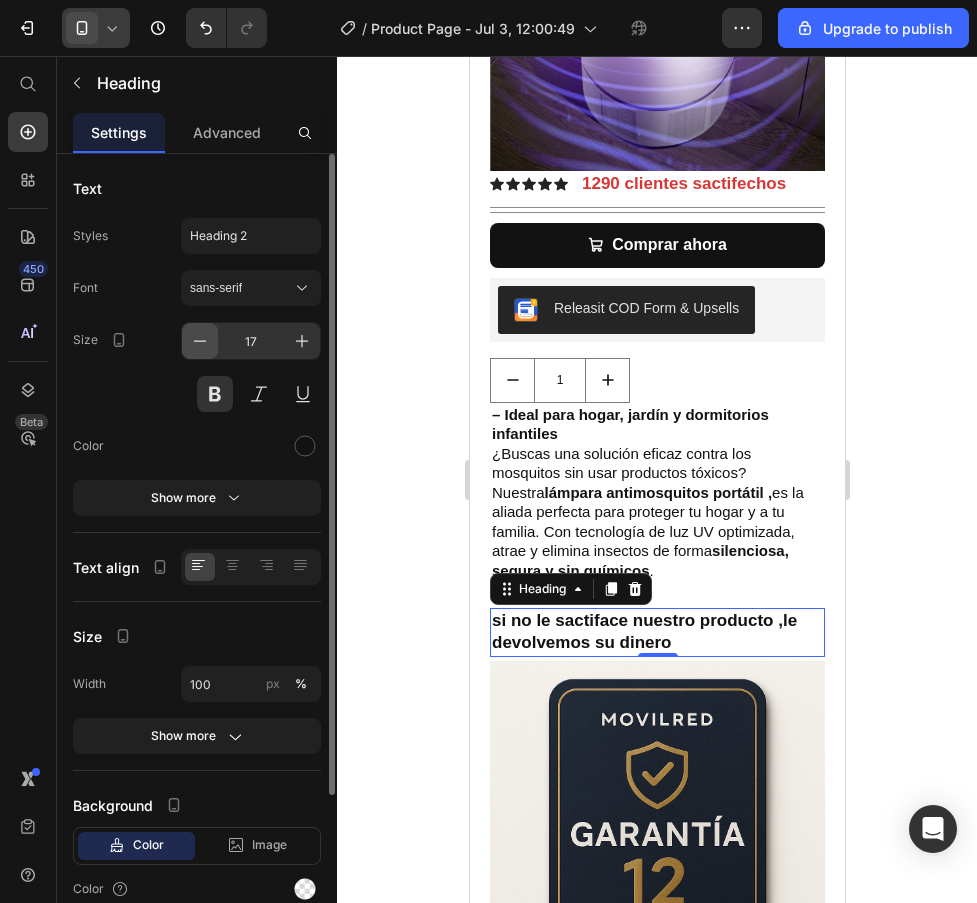 click 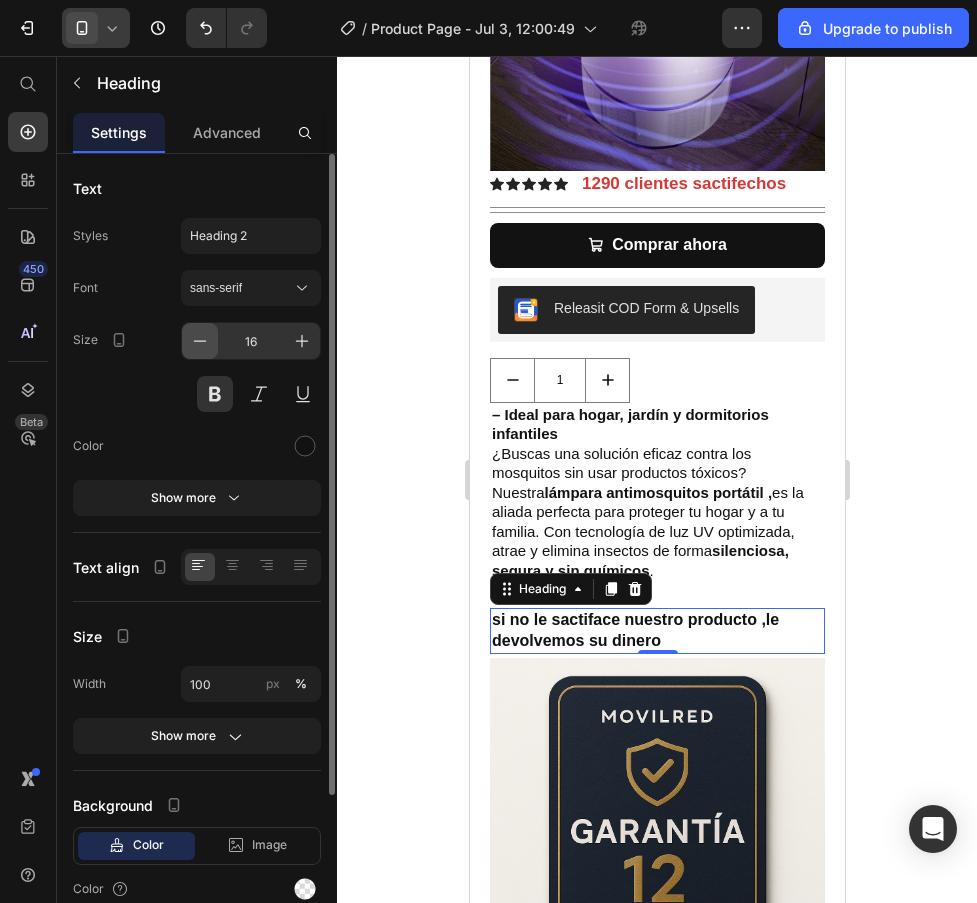 click 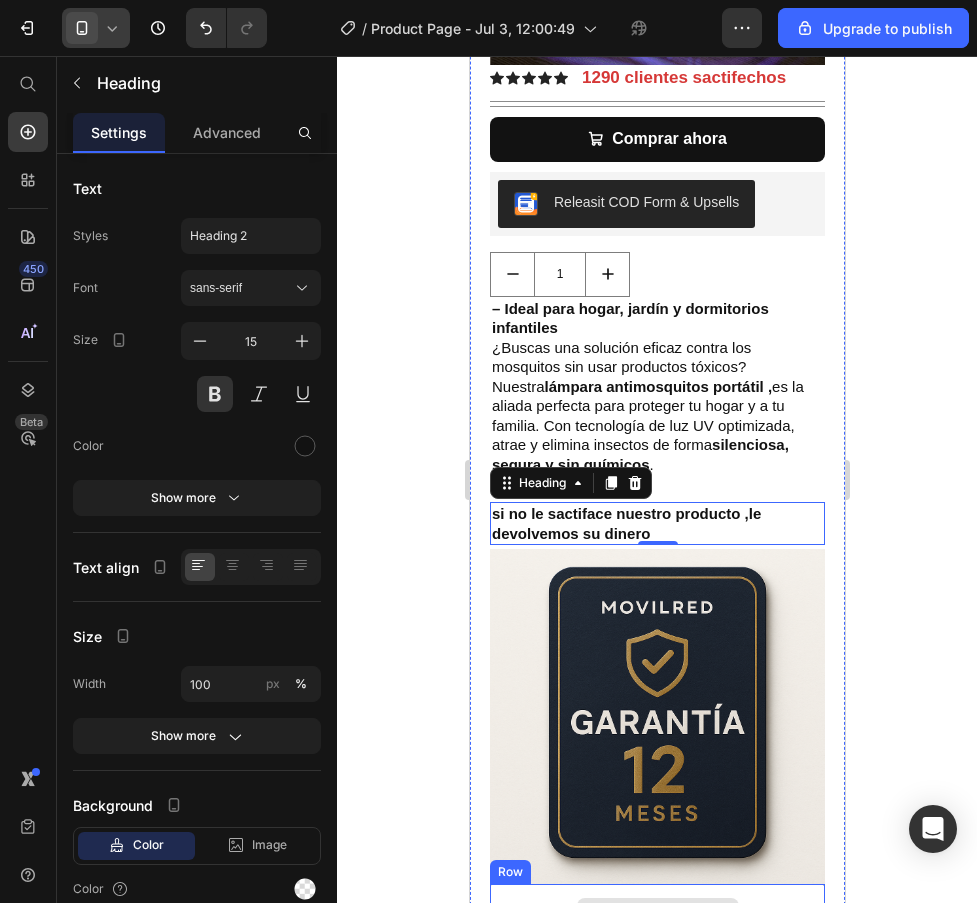 scroll, scrollTop: 2189, scrollLeft: 0, axis: vertical 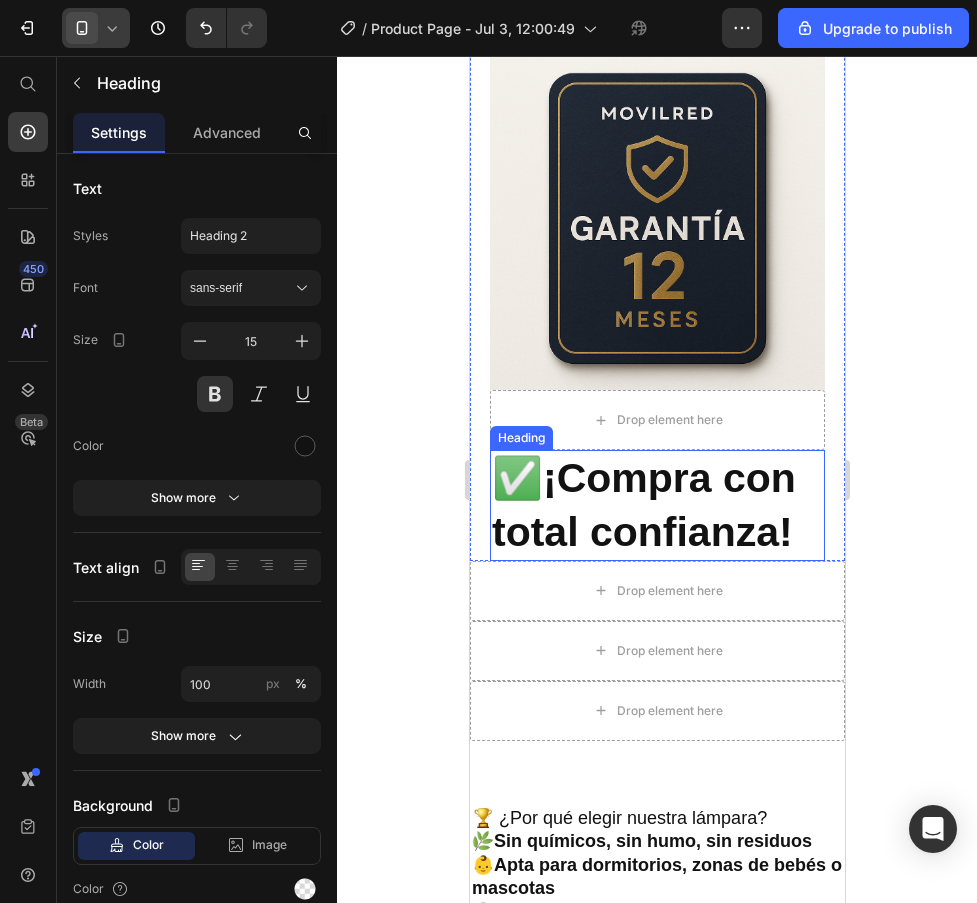 click on "¡Compra con total confianza!" at bounding box center [643, 504] 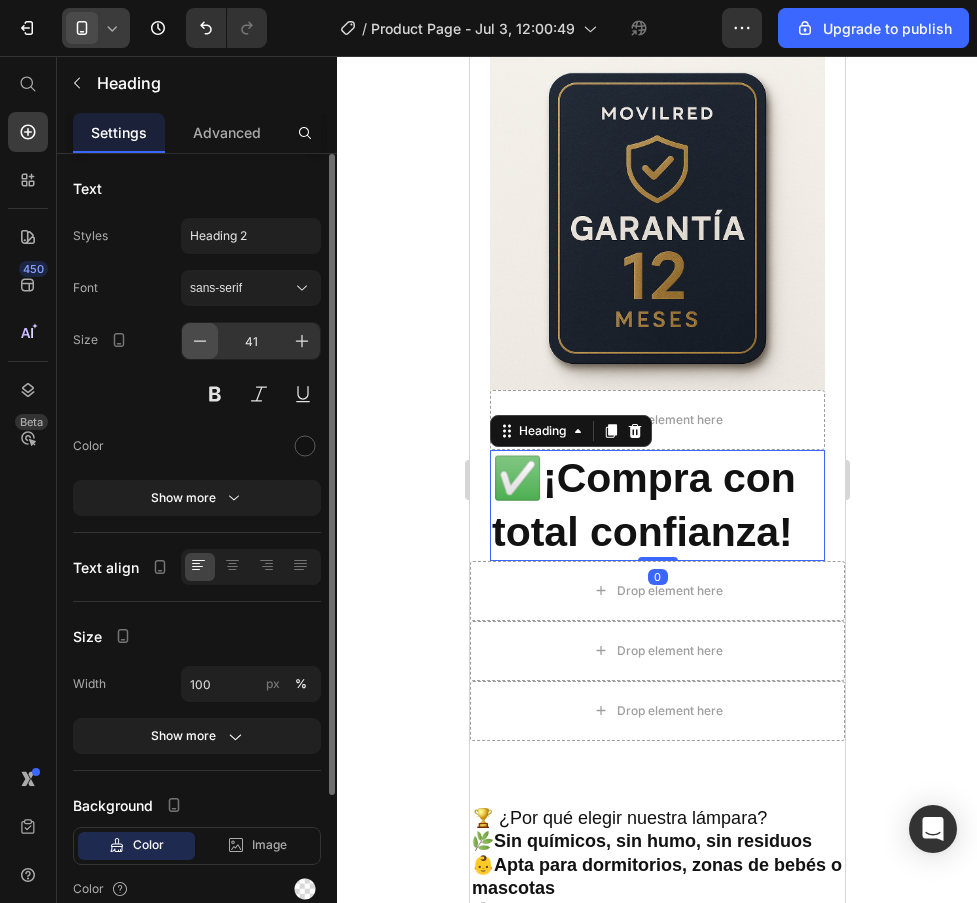 click 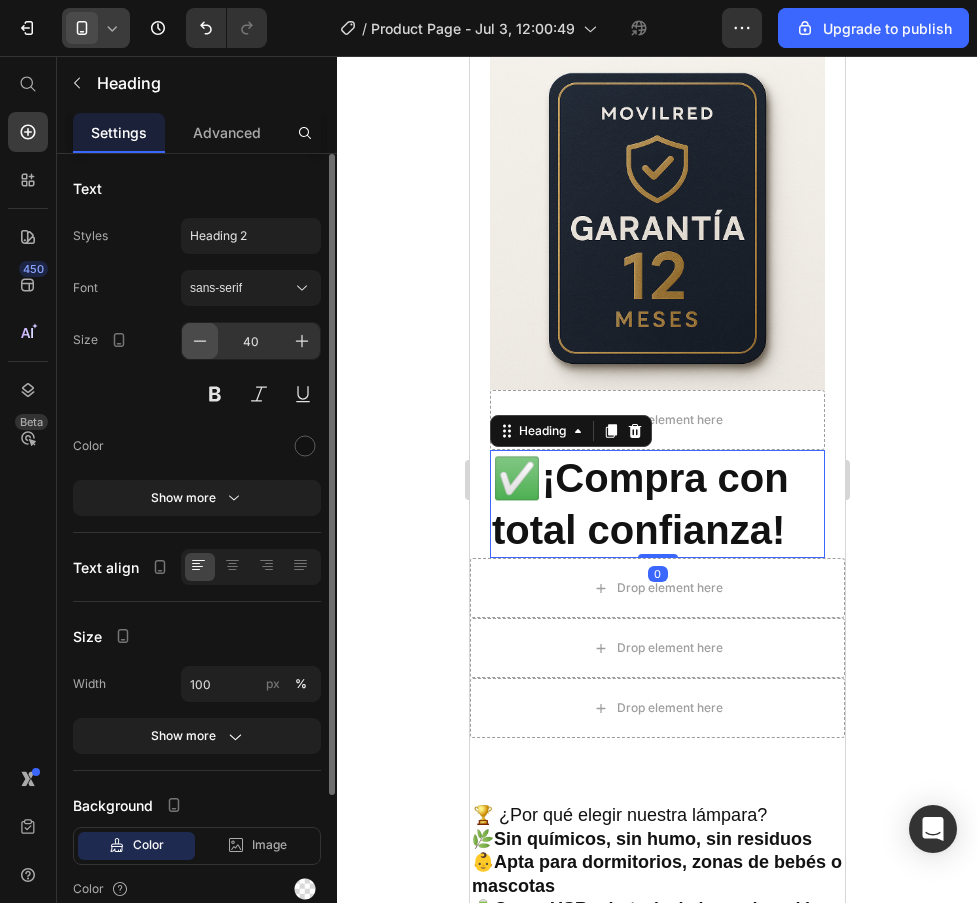 click 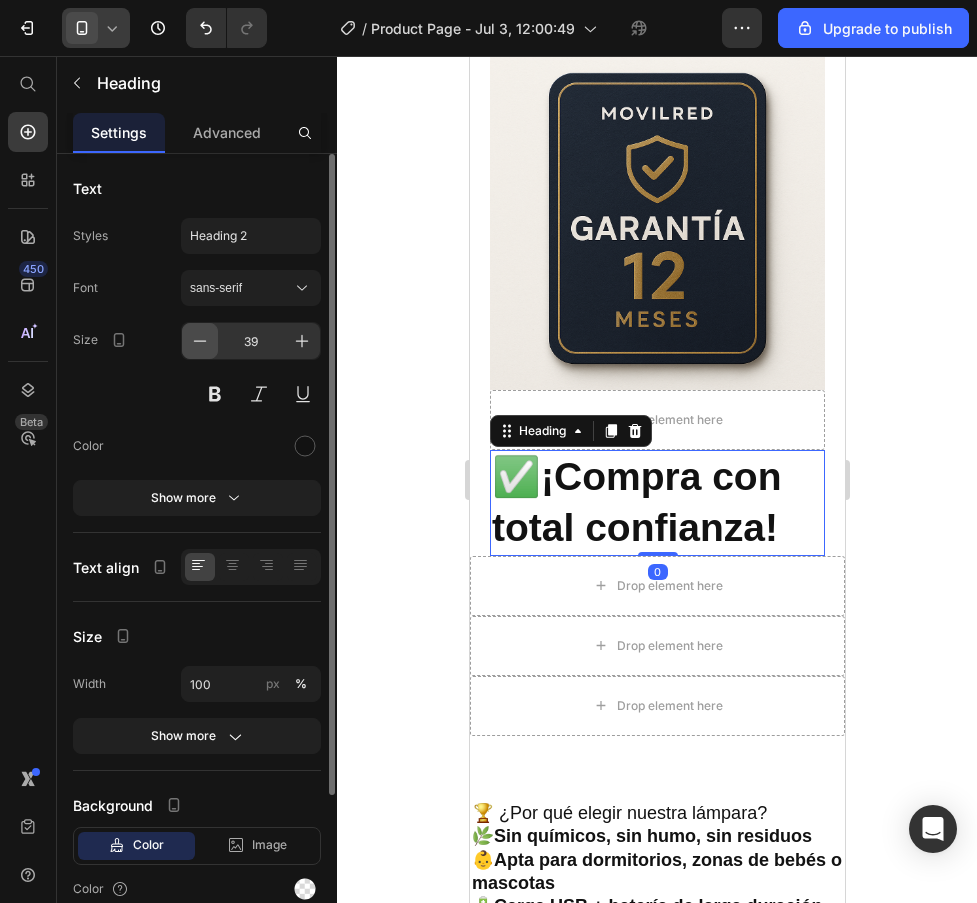 click 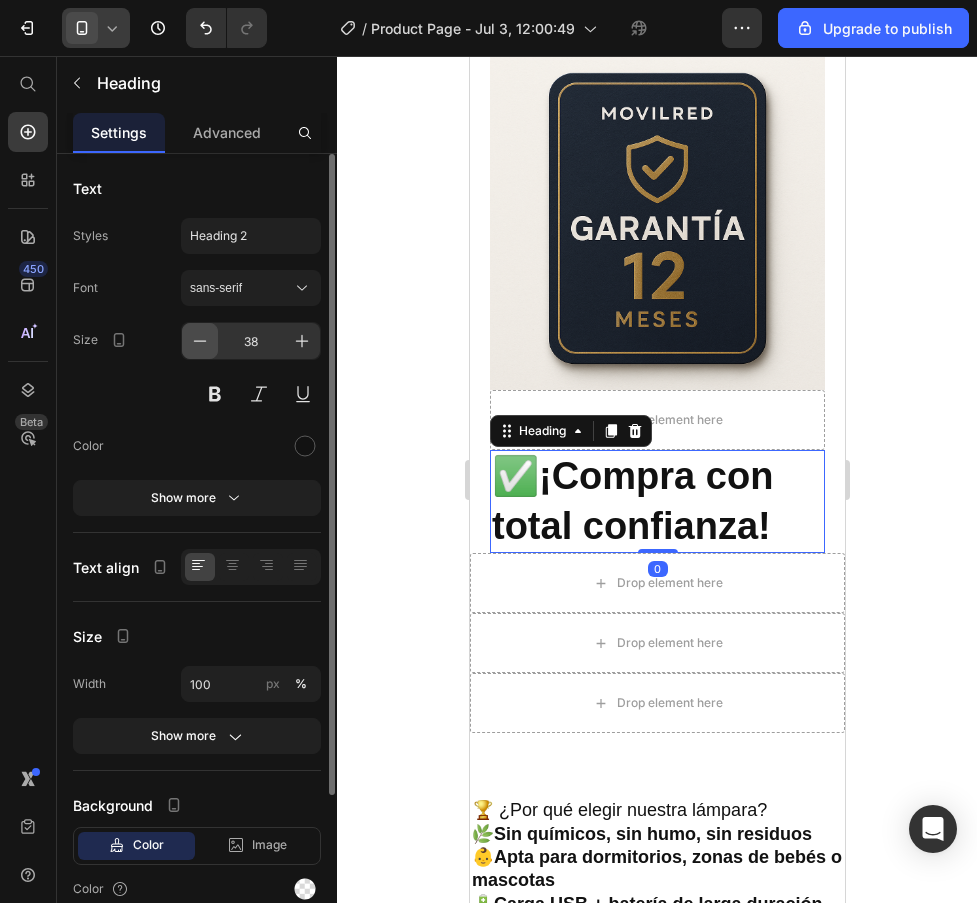 click 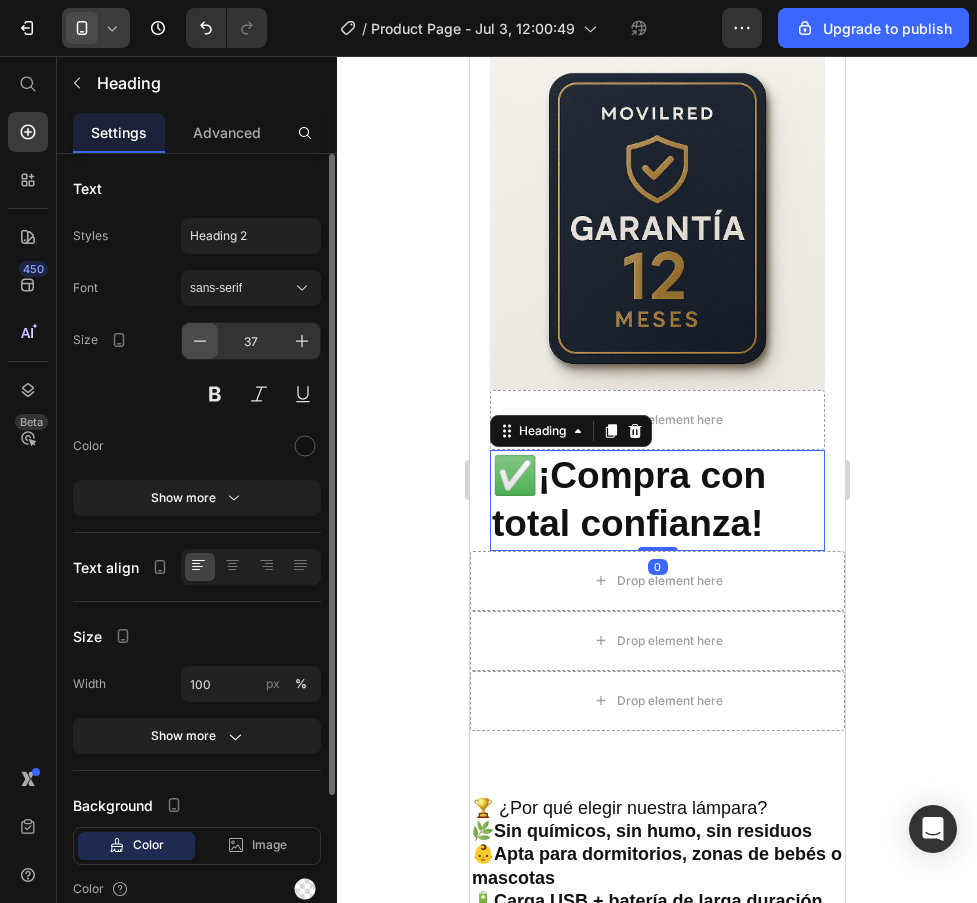 click 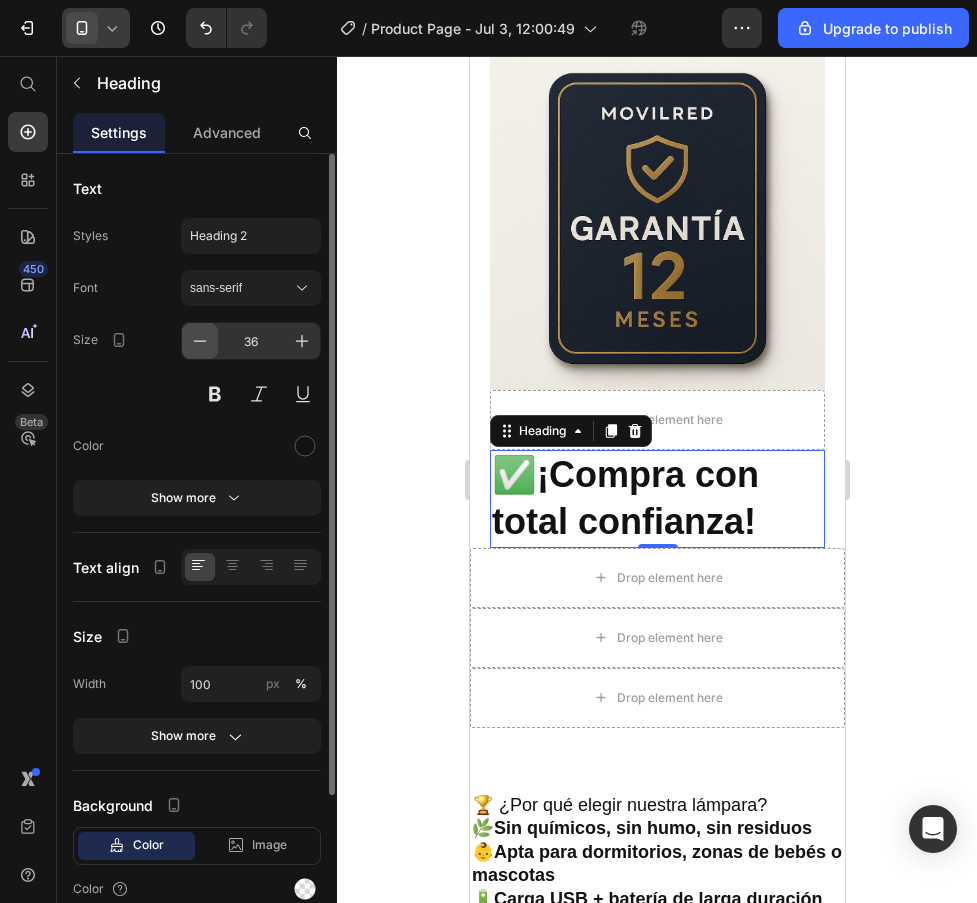 click 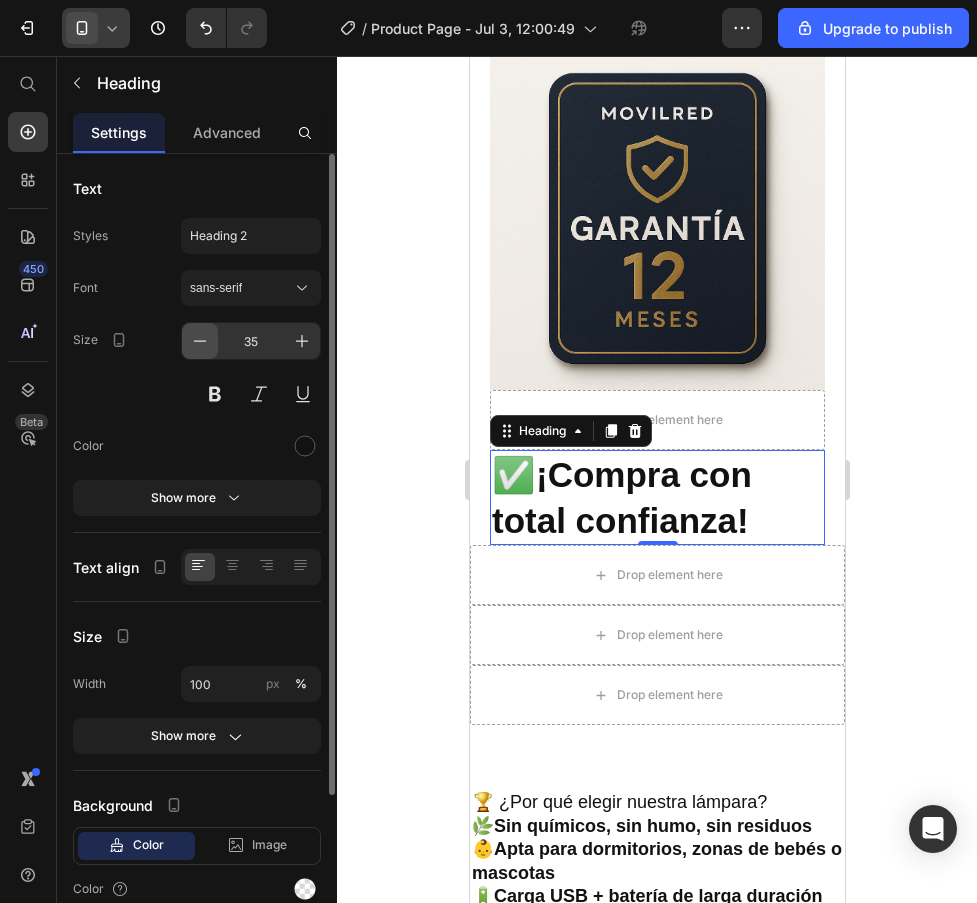 click 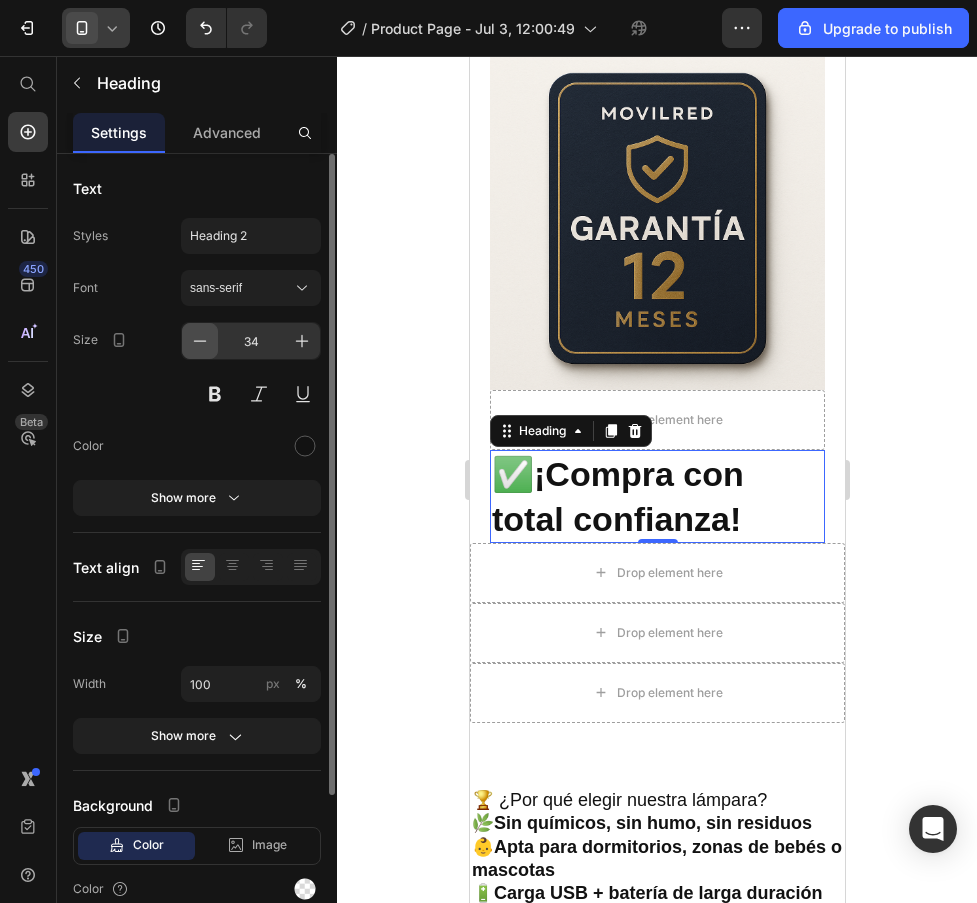 click 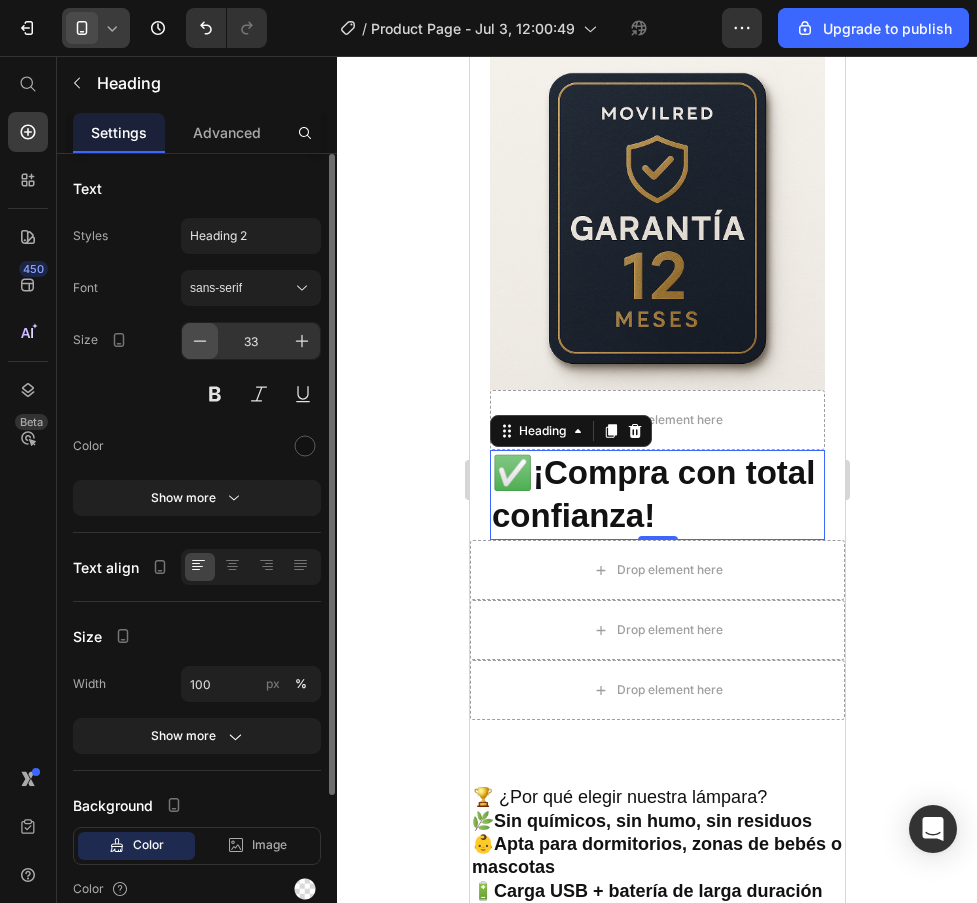 click 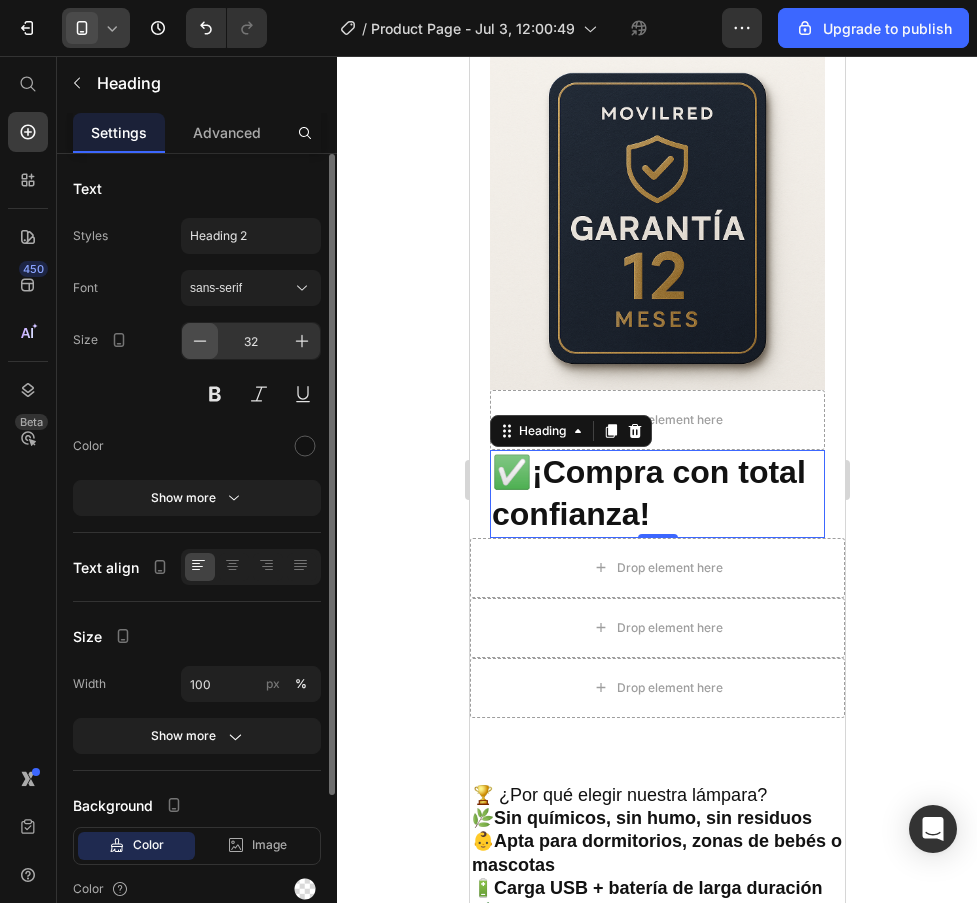 click 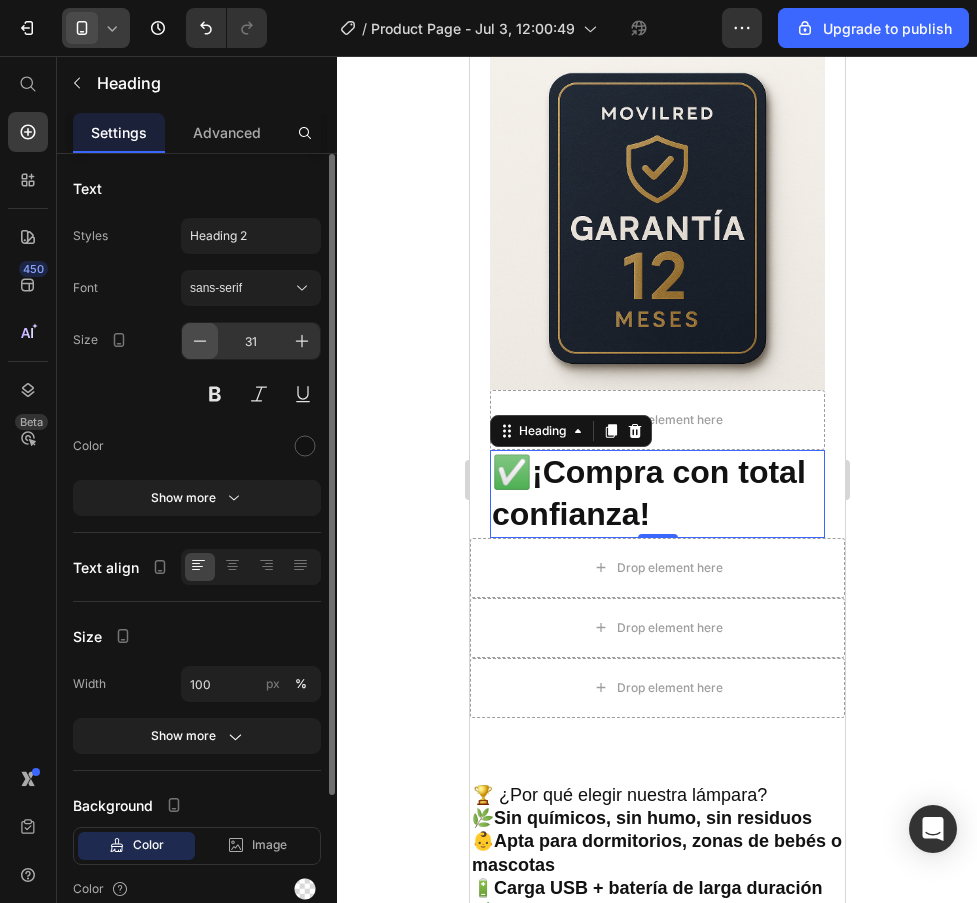 click 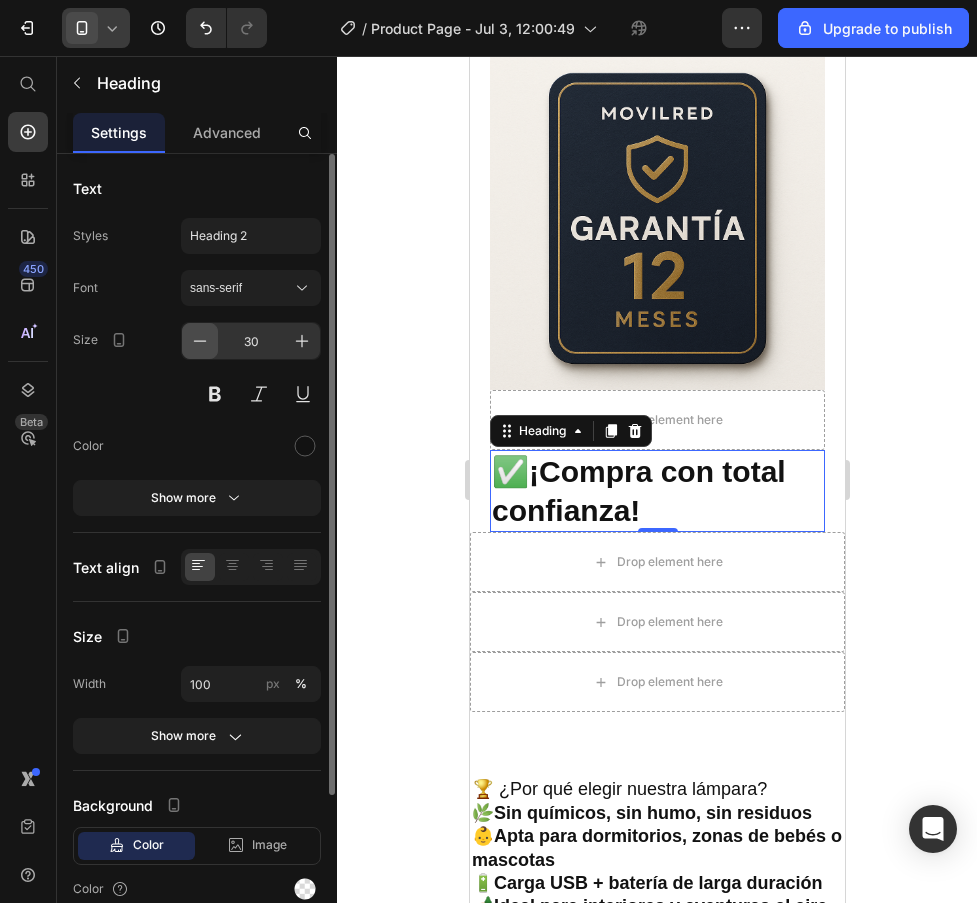 click 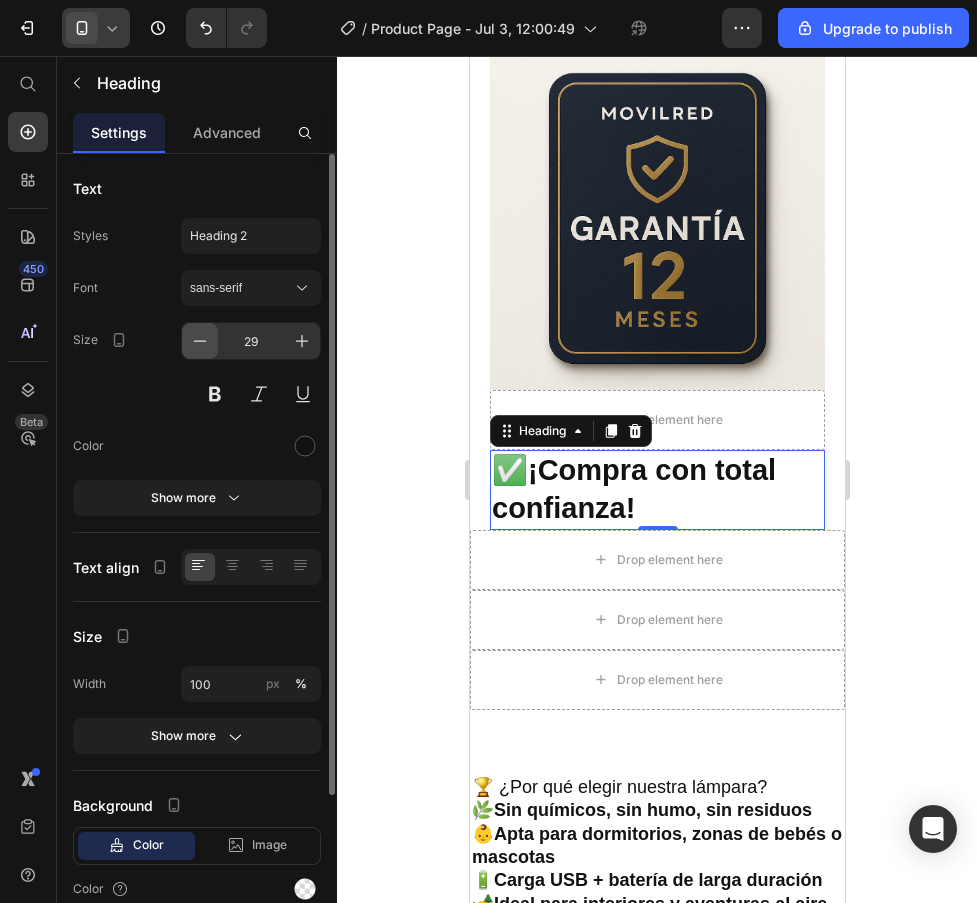 click 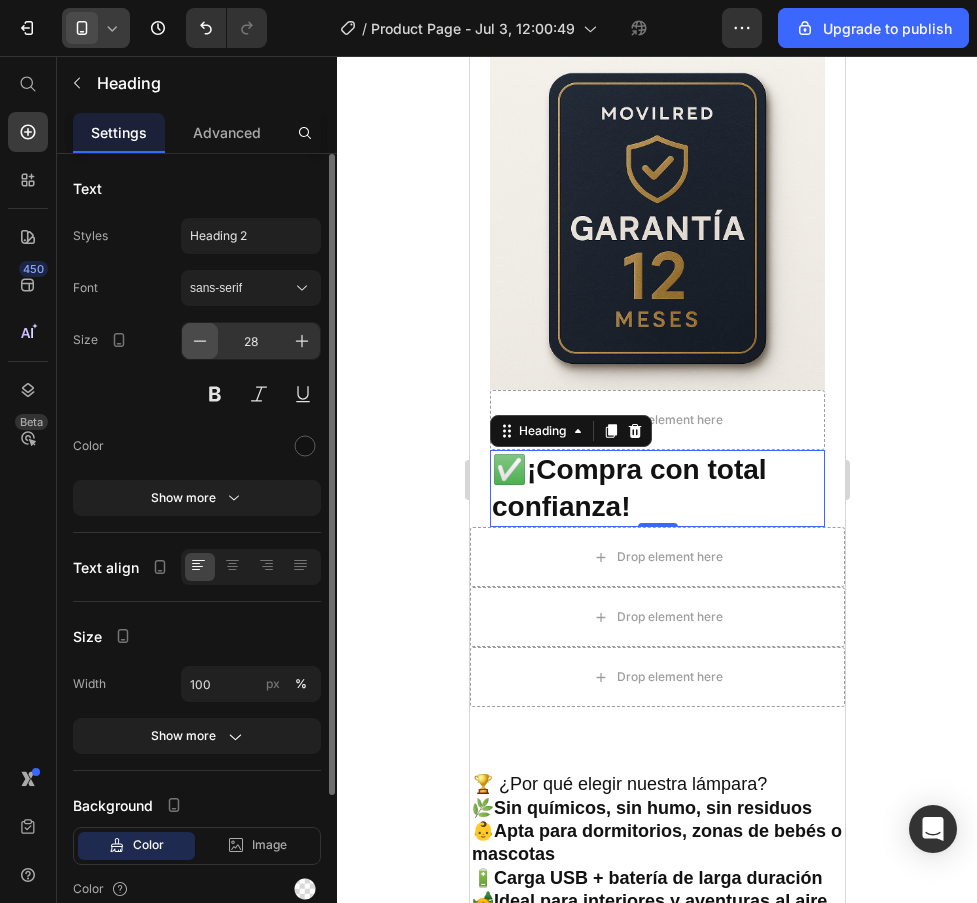 click 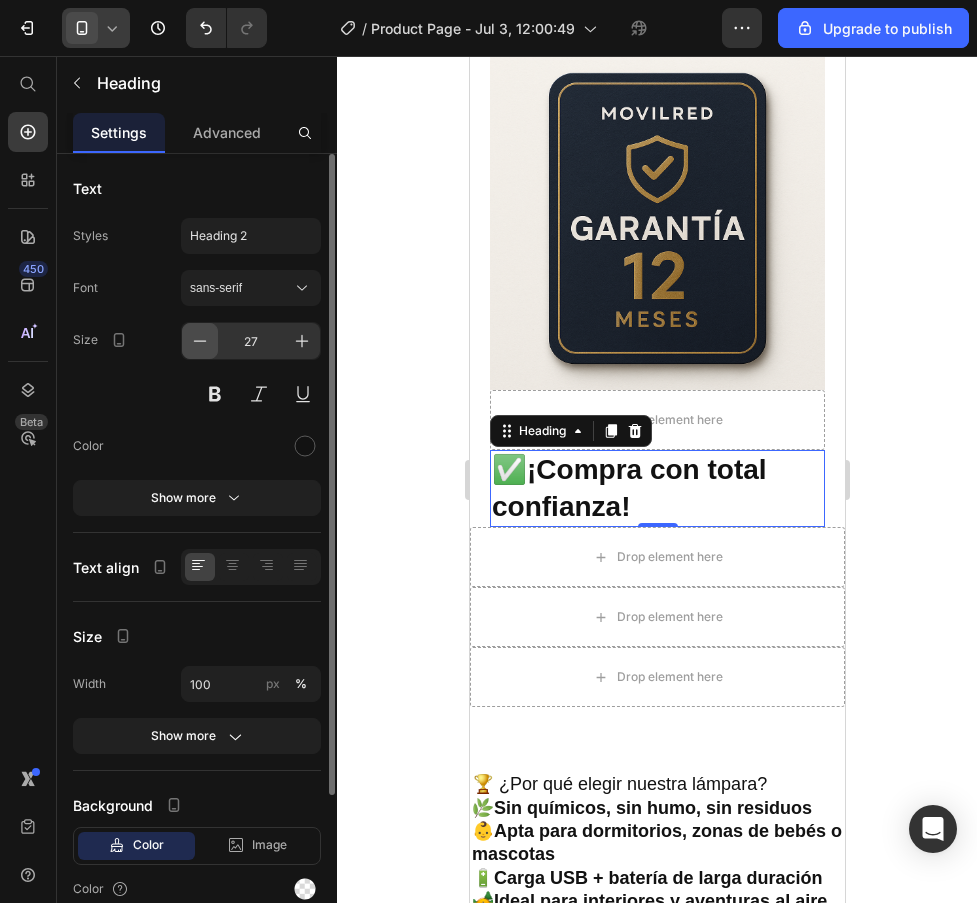 click 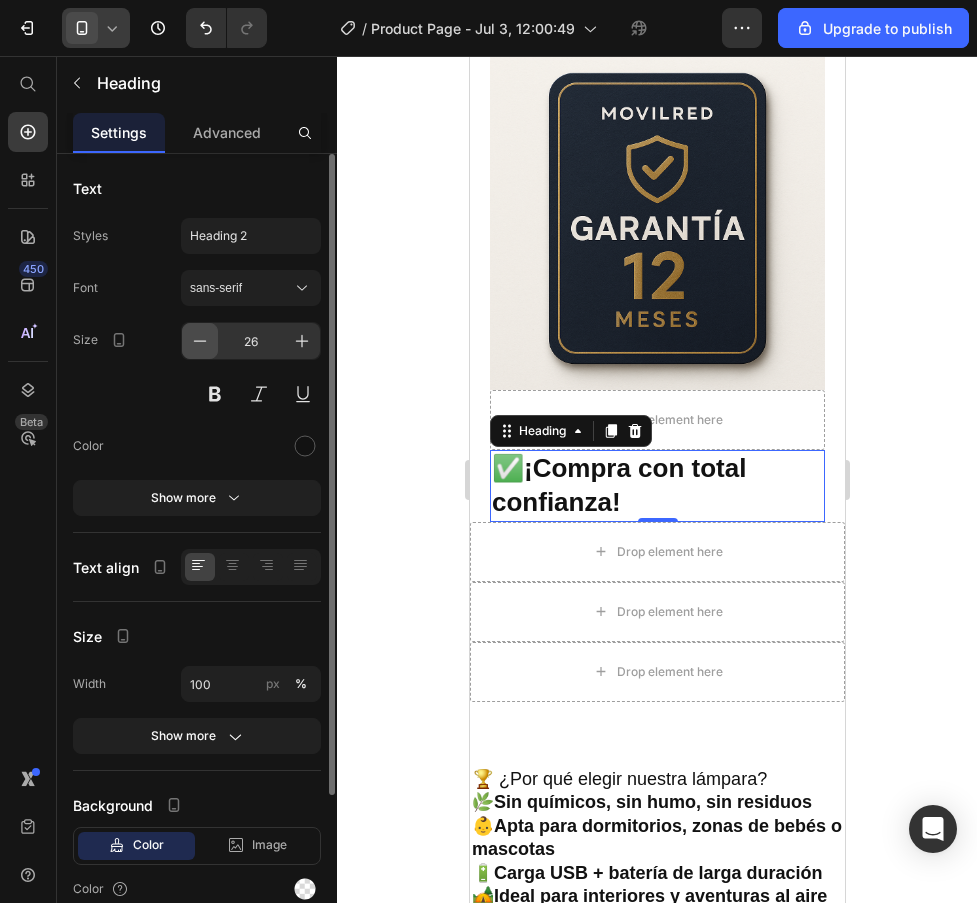 click 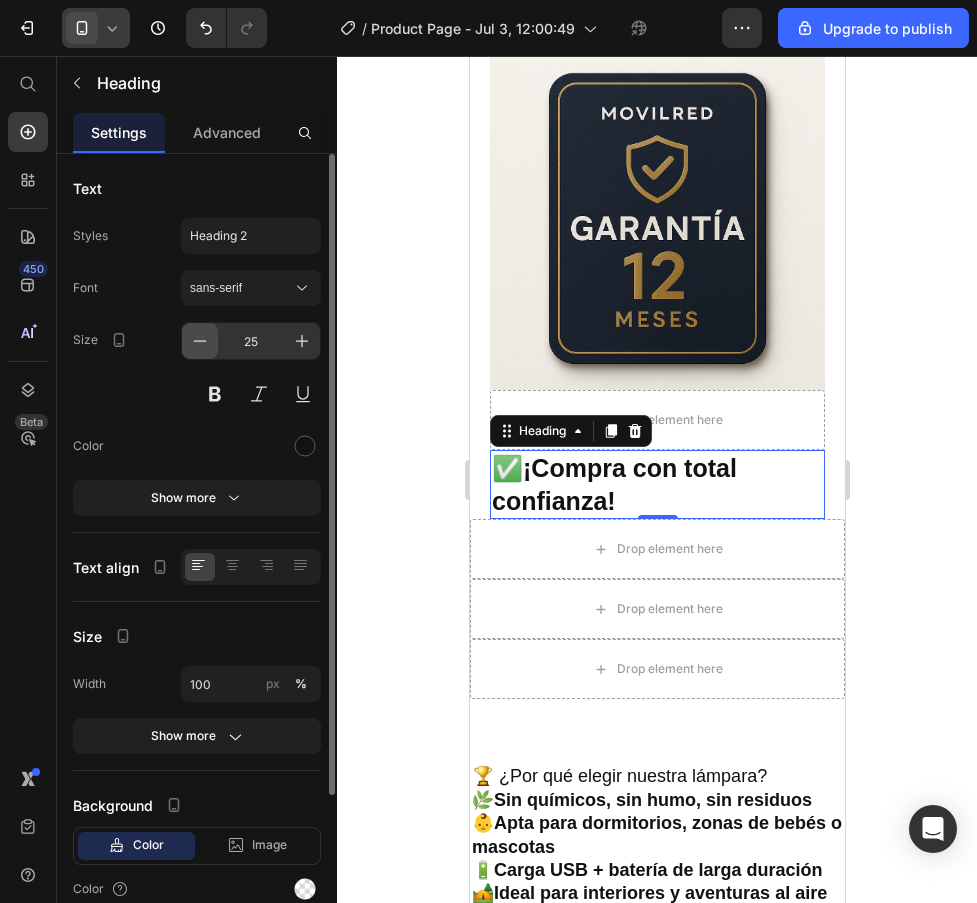 click 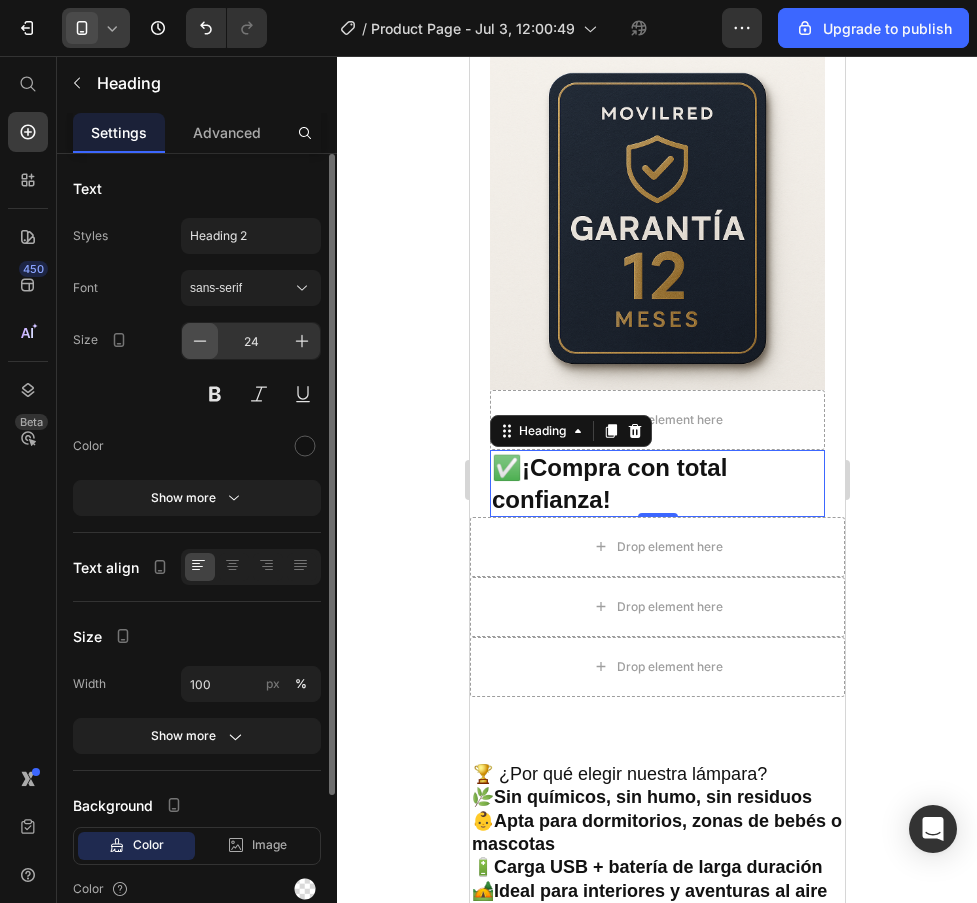 click 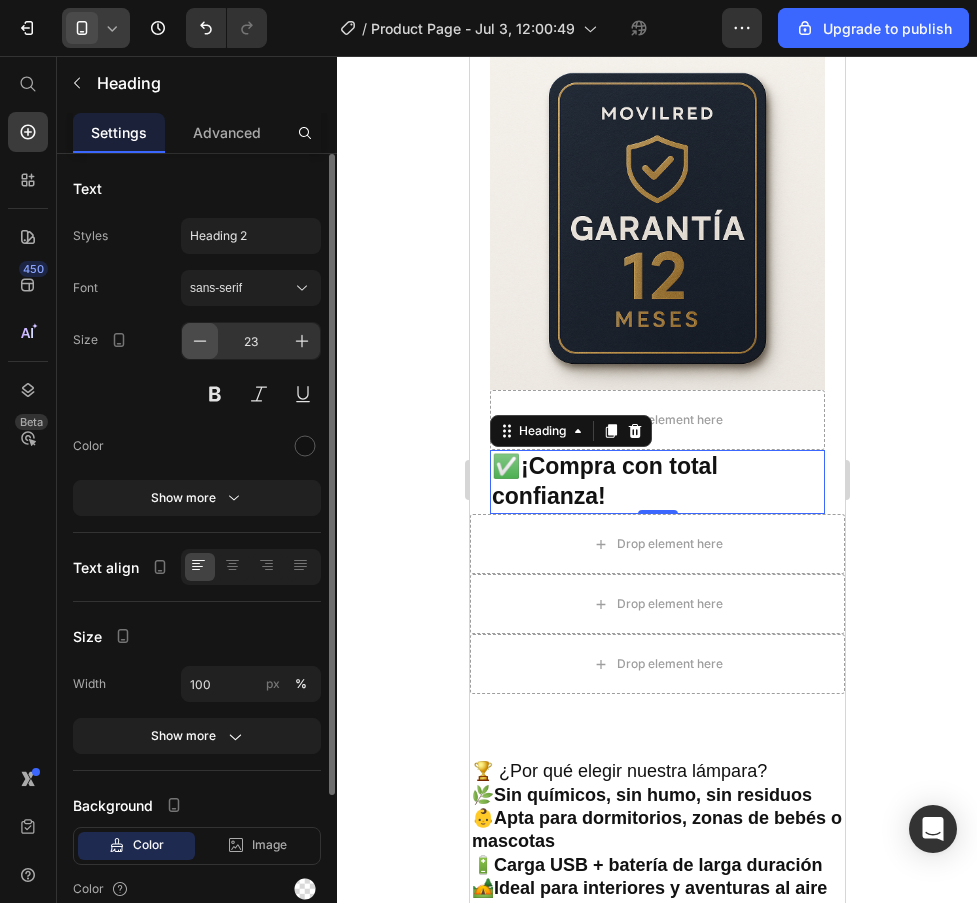 click 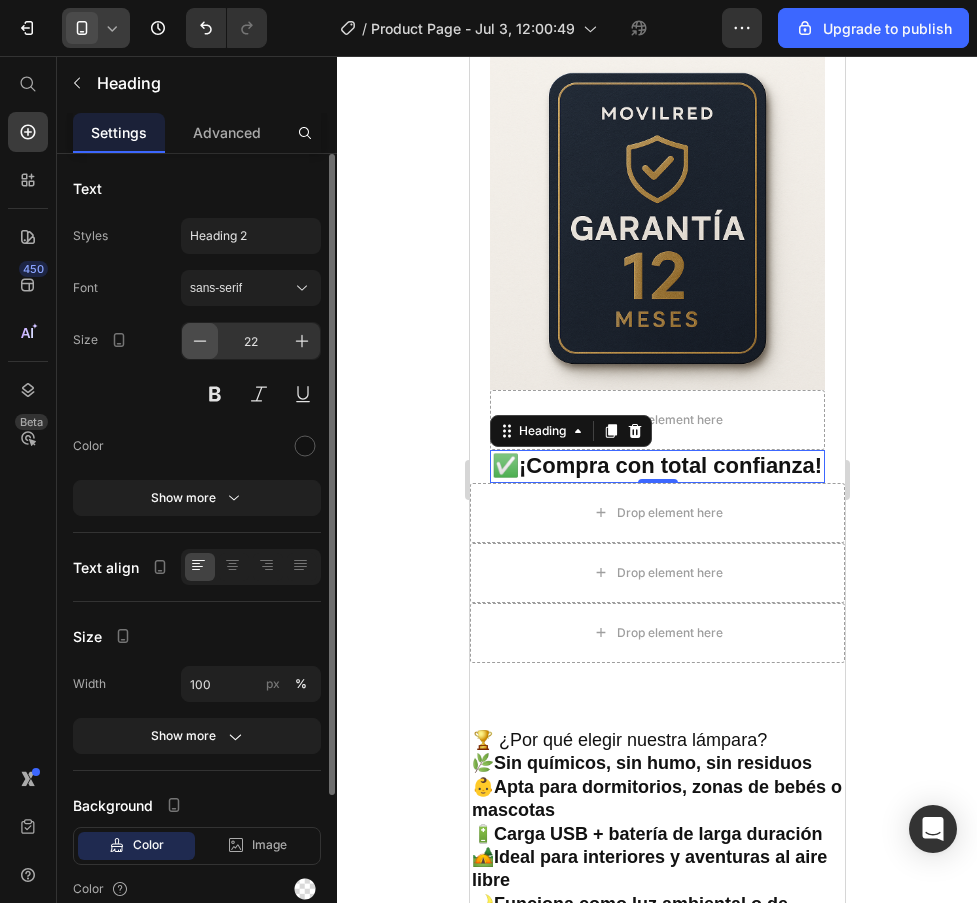 click 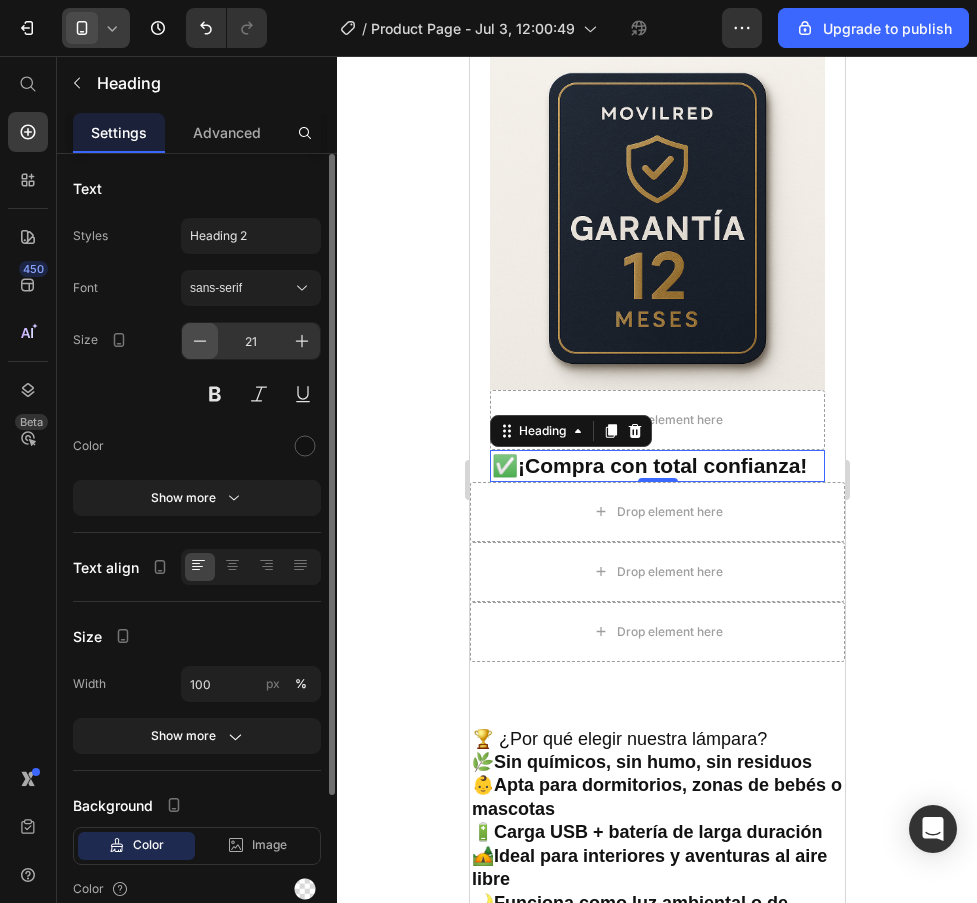 click 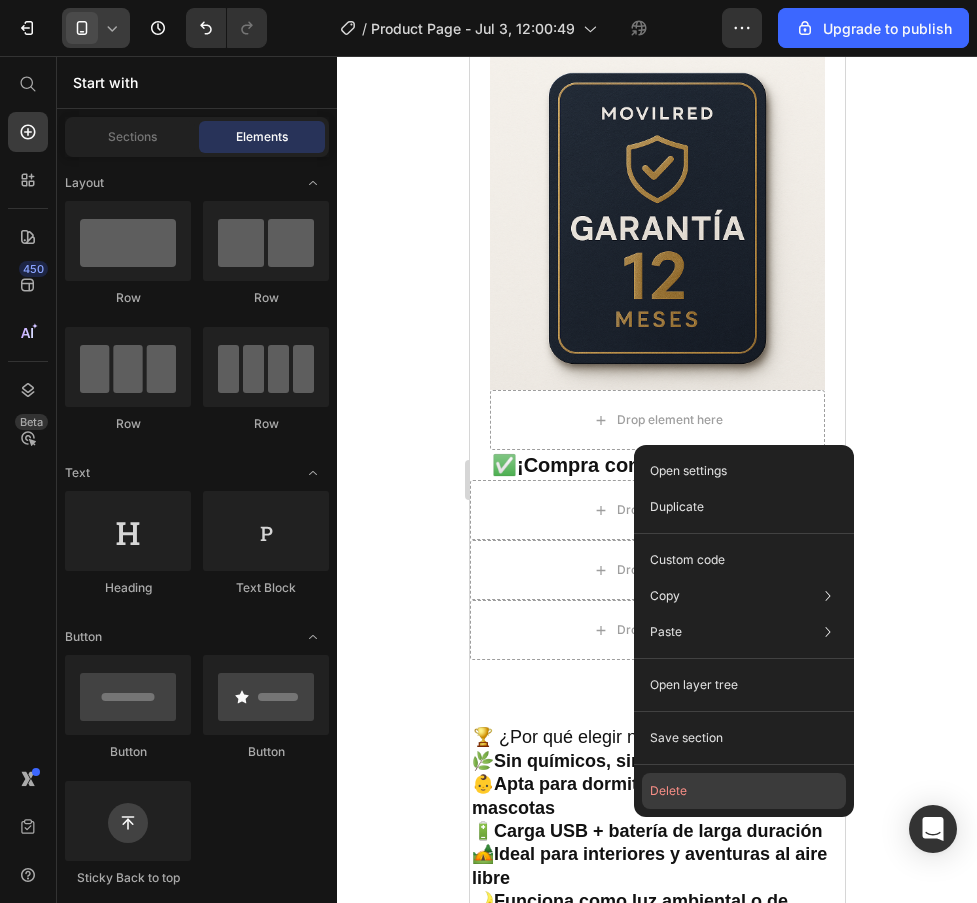 click on "Delete" 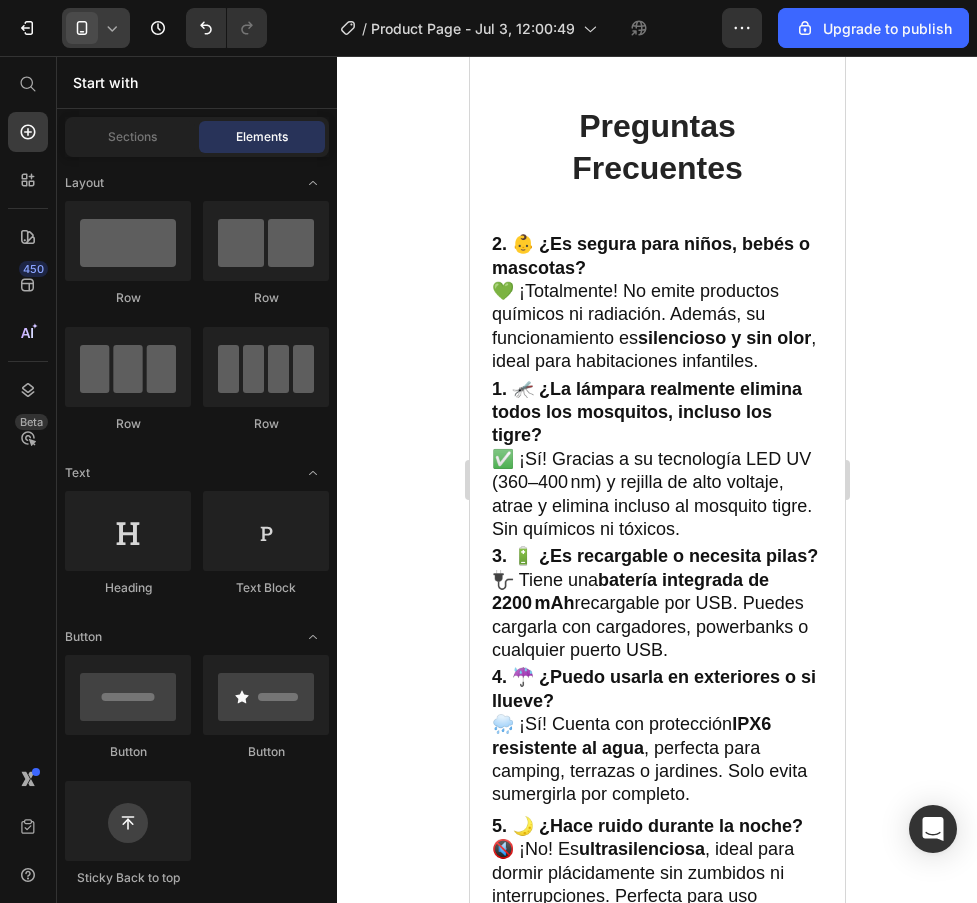 scroll, scrollTop: 2300, scrollLeft: 0, axis: vertical 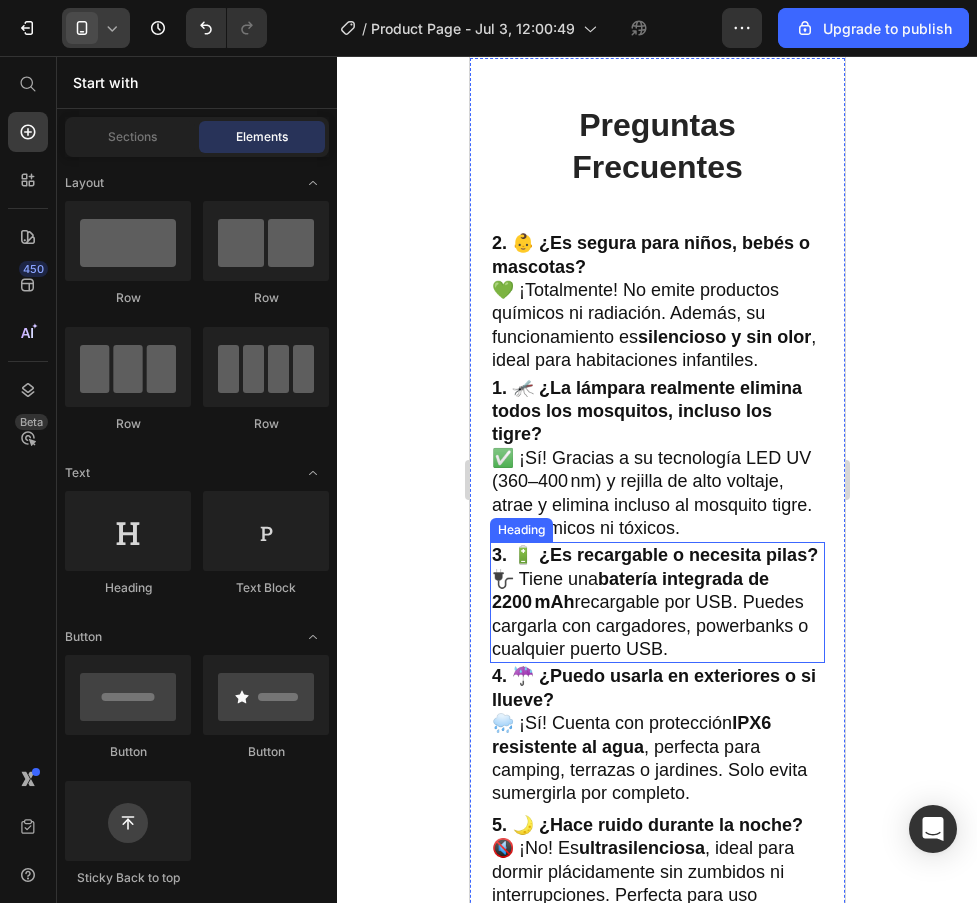 click on "3. 🔋 ¿Es recargable o necesita pilas? 🔌 Tiene una  batería integrada de 2200 mAh  recargable por USB. Puedes cargarla con cargadores, powerbanks o cualquier puerto USB." at bounding box center (656, 602) 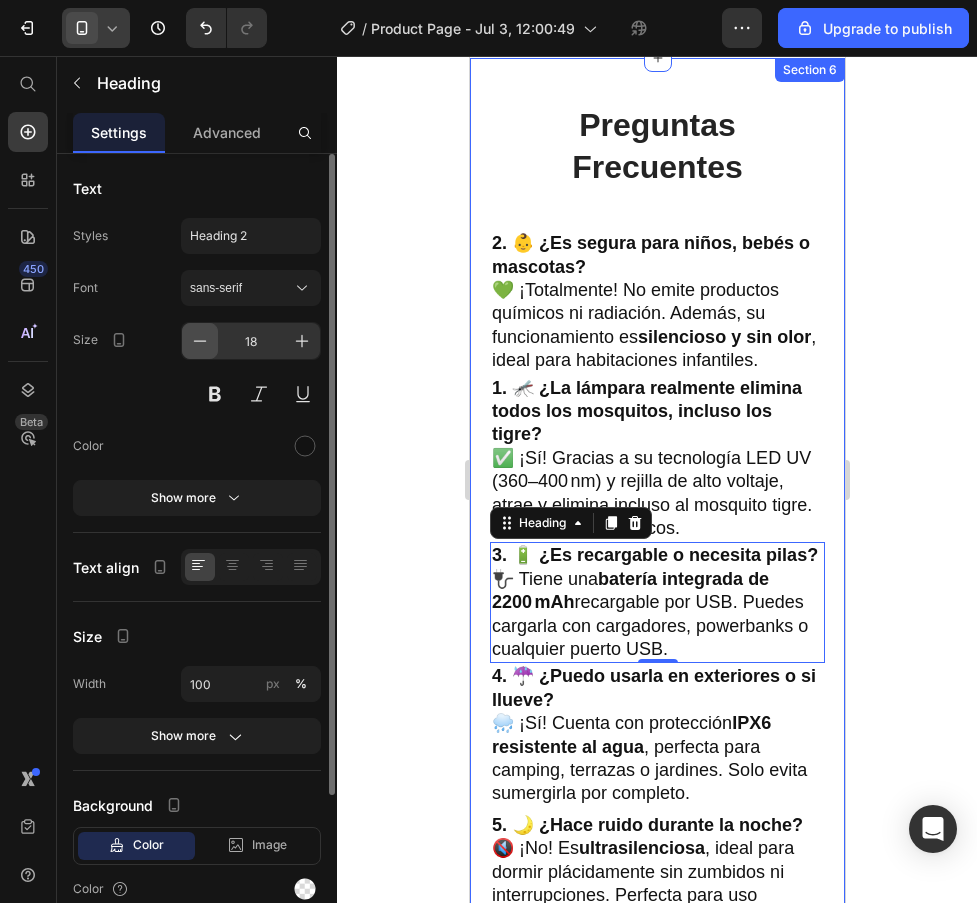 click 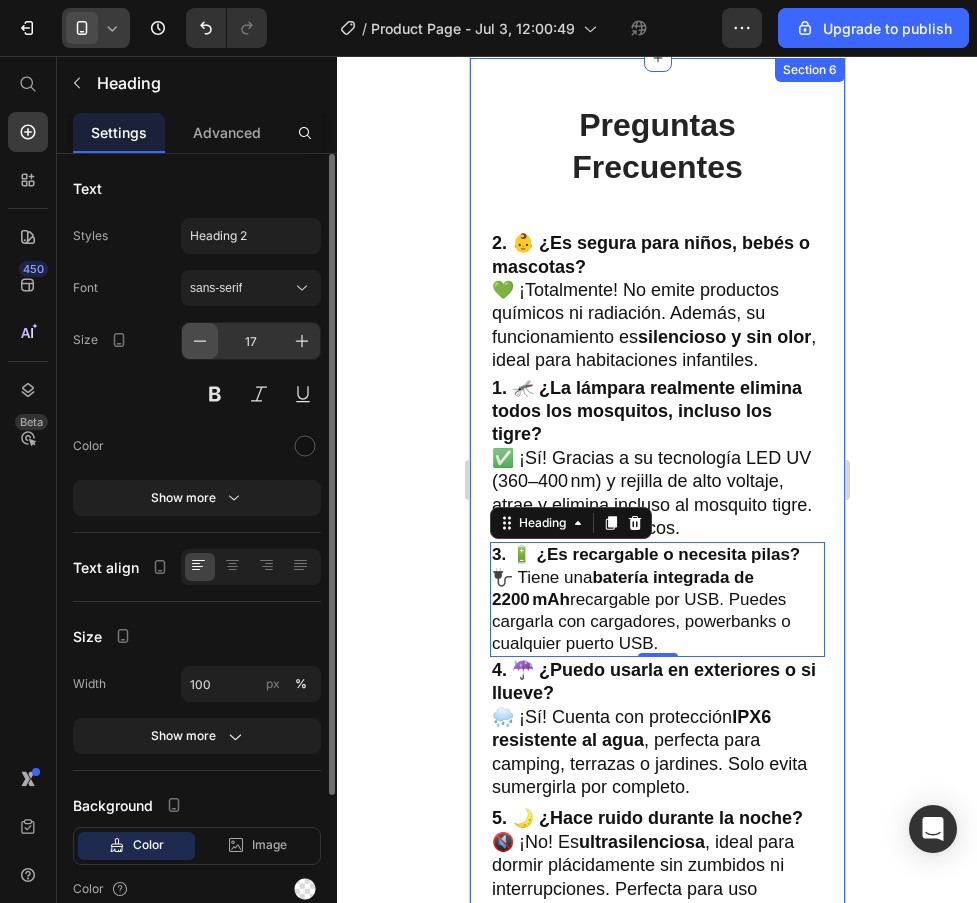 click 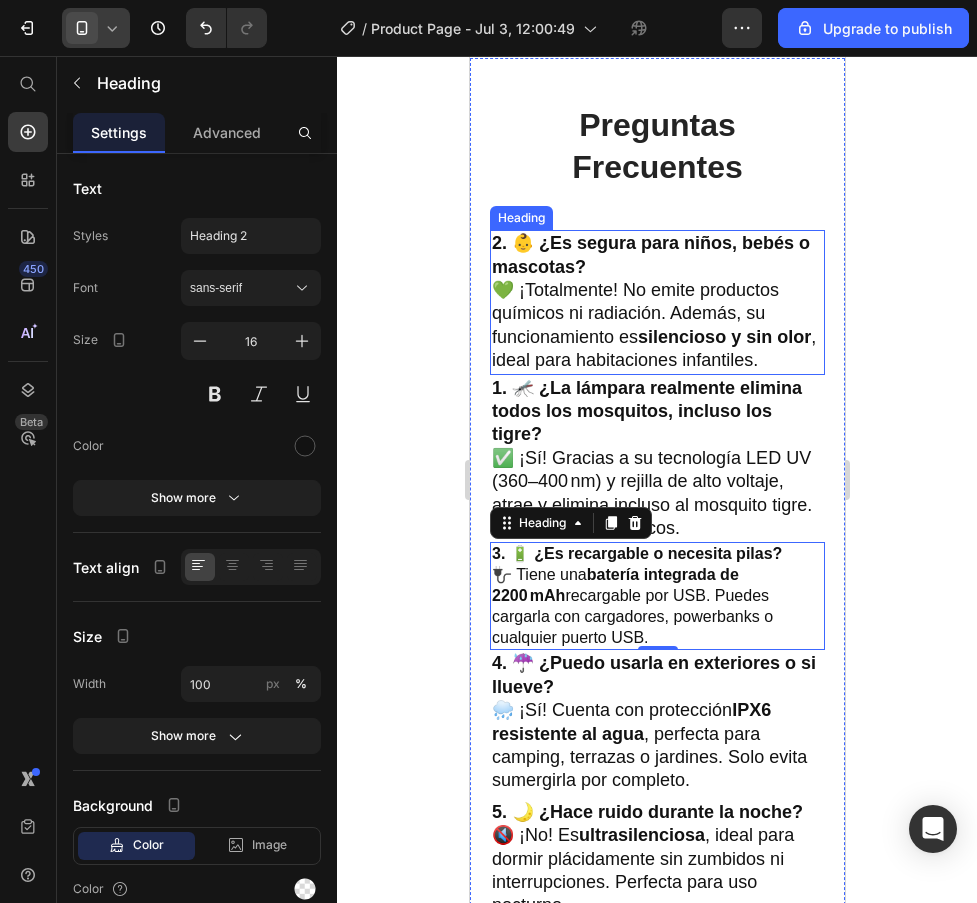 click on "2. 👶 ¿Es segura para niños, bebés o mascotas? 💚 ¡Totalmente! No emite productos químicos ni radiación. Además, su funcionamiento es  silencioso y sin olor , ideal para habitaciones infantiles." at bounding box center (656, 302) 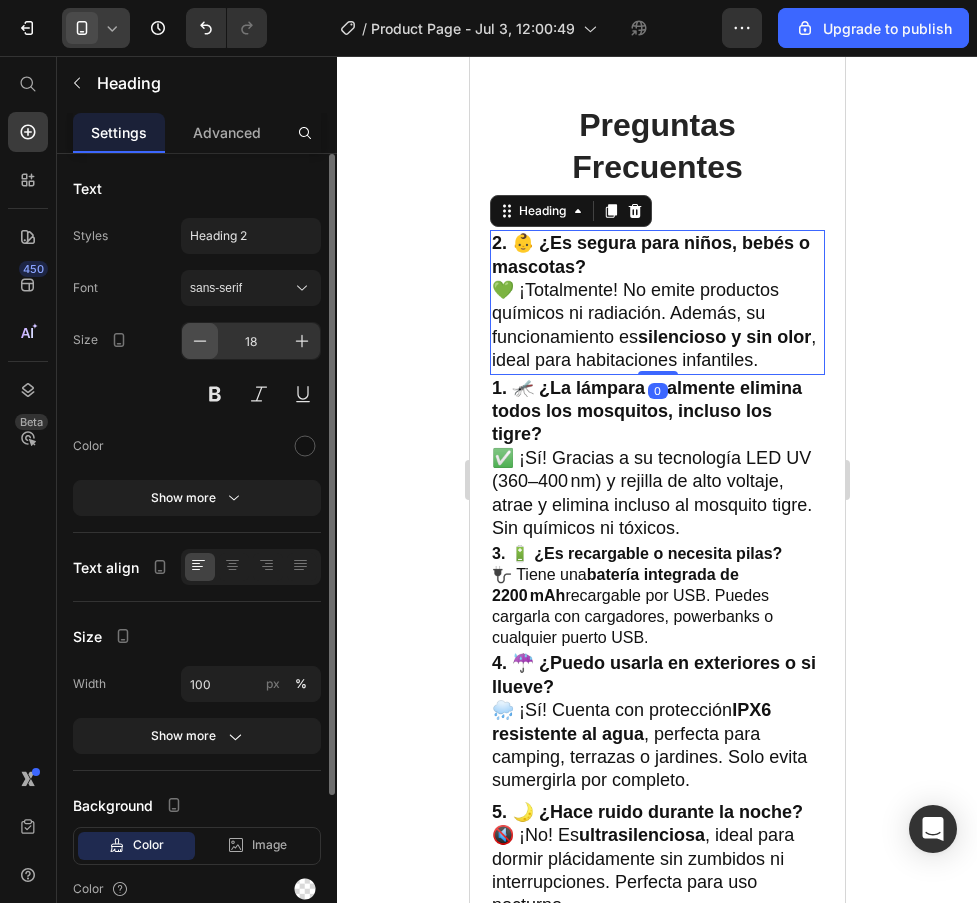 click 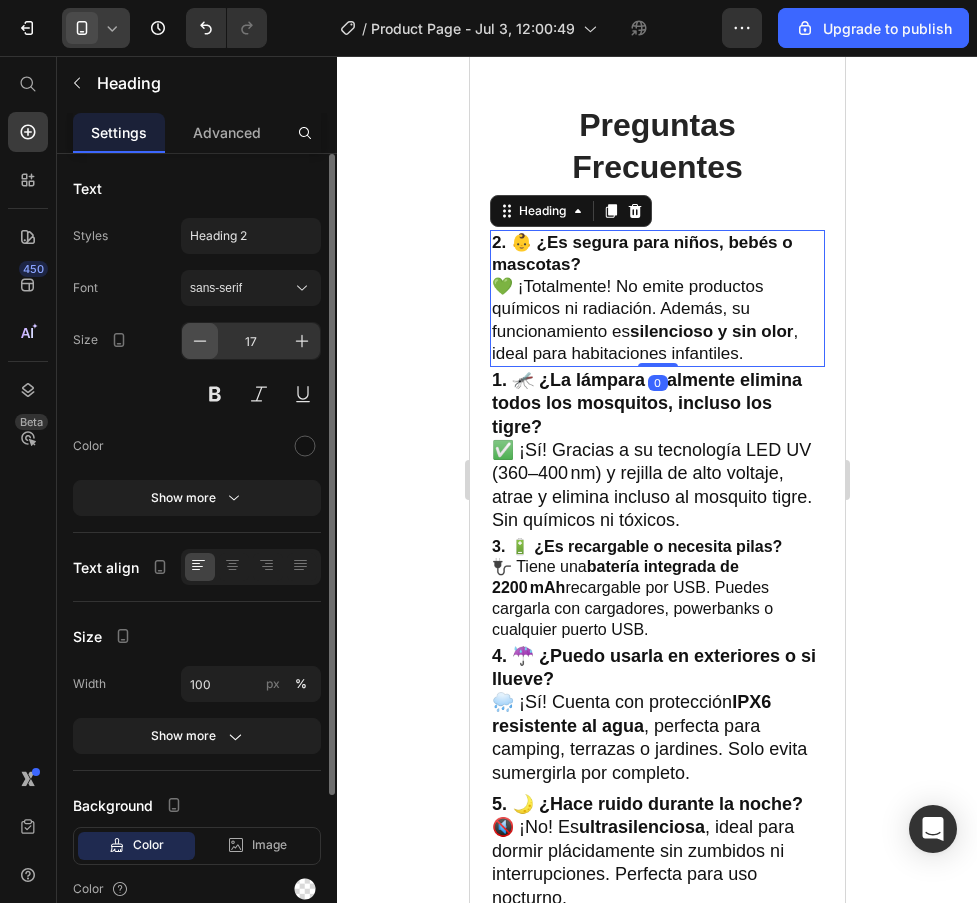 click 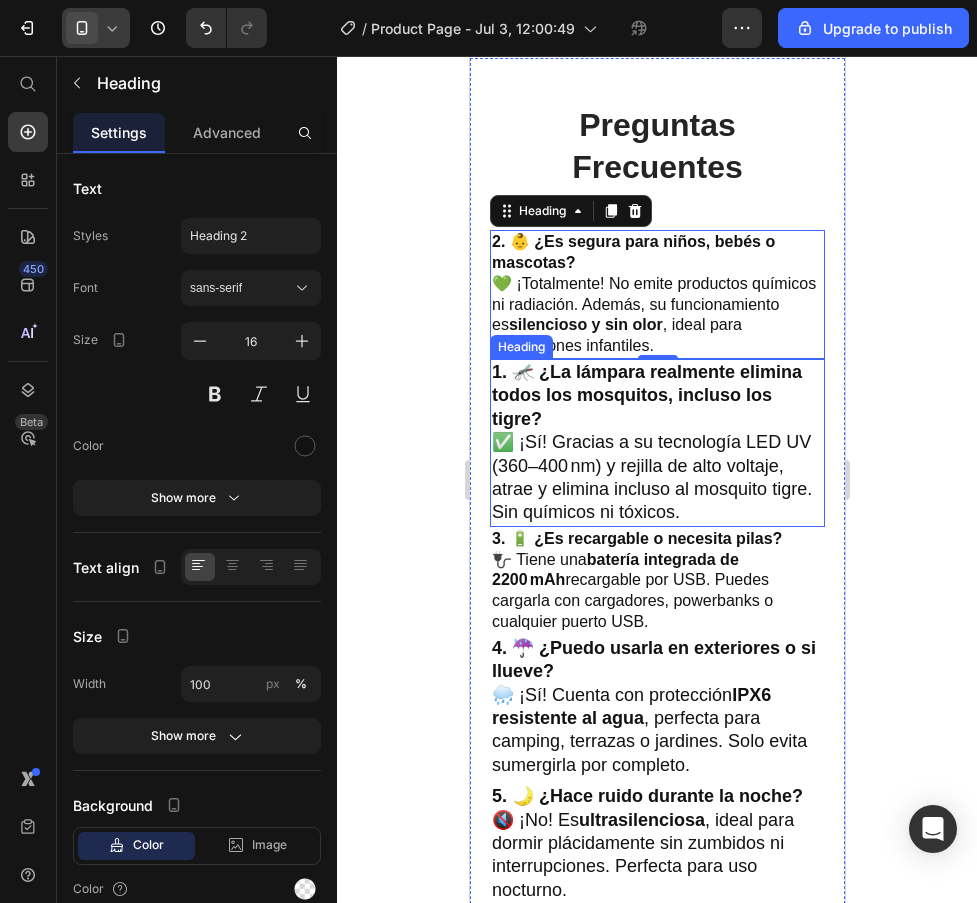 click on "1. 🦟 ¿La lámpara realmente elimina todos los mosquitos, incluso los tigre?" at bounding box center (646, 395) 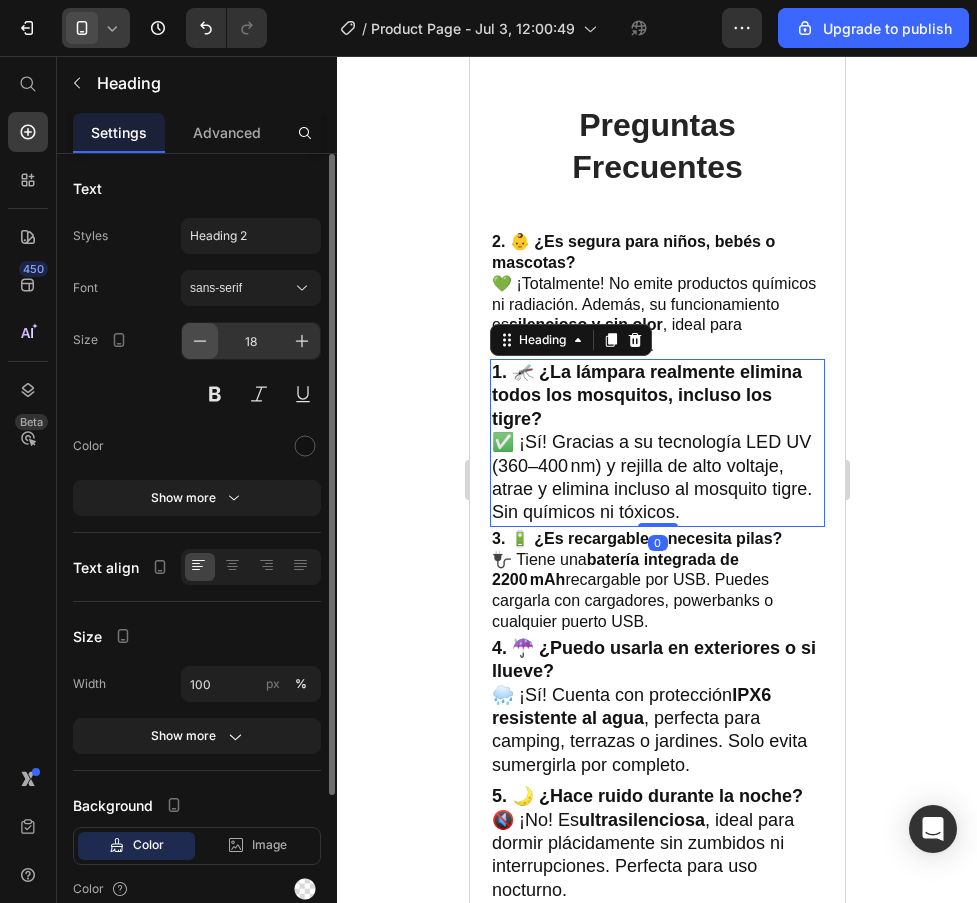 click 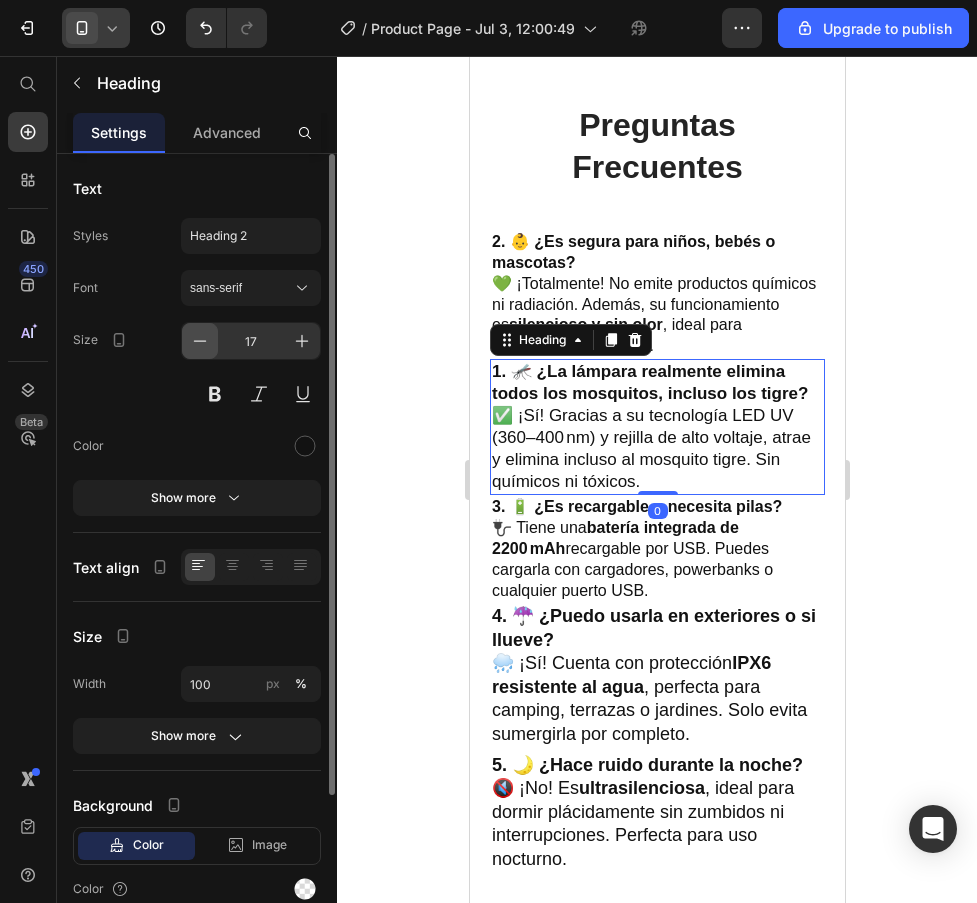 click 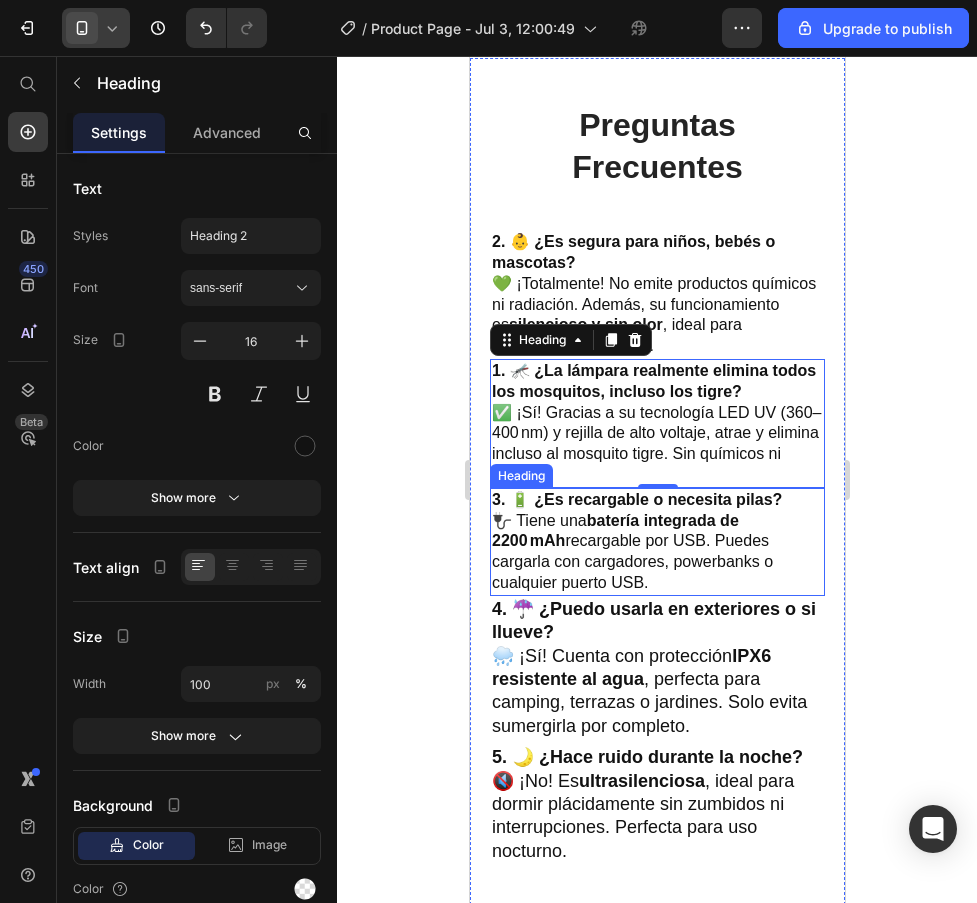 click on "3. 🔋 ¿Es recargable o necesita pilas? 🔌 Tiene una  batería integrada de 2200 mAh  recargable por USB. Puedes cargarla con cargadores, powerbanks o cualquier puerto USB." at bounding box center [656, 542] 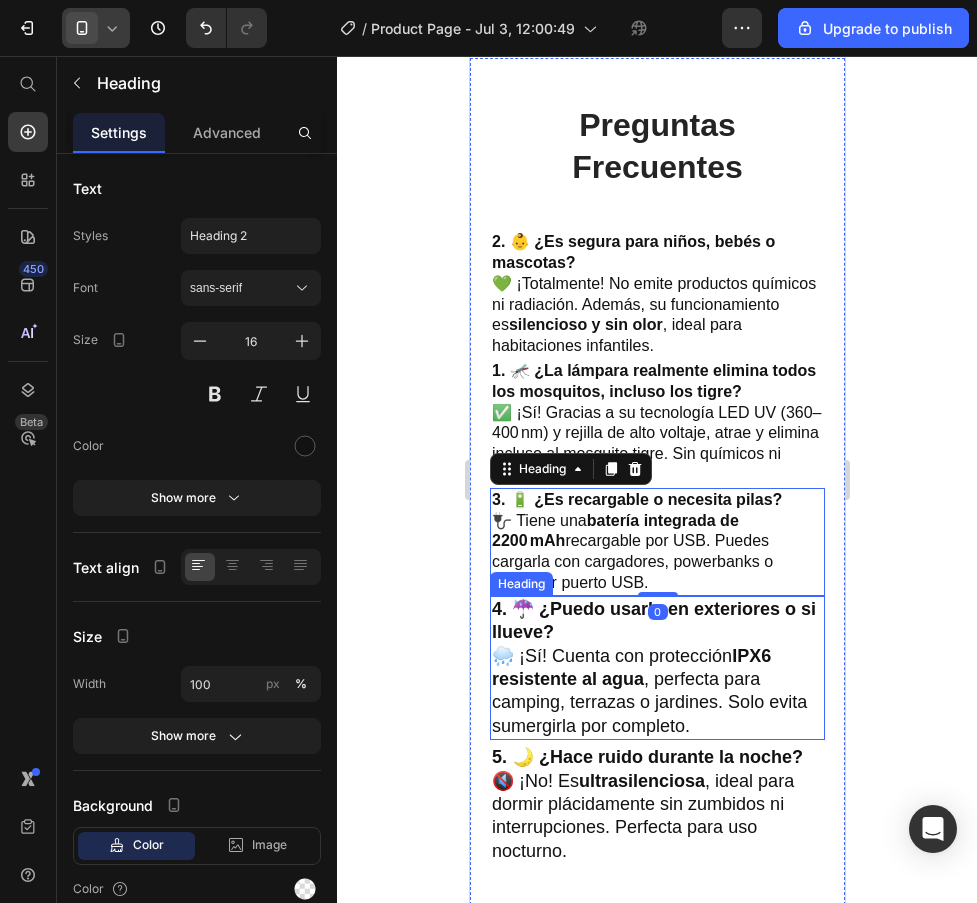 click on "4. ☔ ¿Puedo usarla en exteriores o si llueve? 🌧️ ¡Sí! Cuenta con protección  IPX6 resistente al agua , perfecta para camping, terrazas o jardines. Solo evita sumergirla por completo." at bounding box center (656, 668) 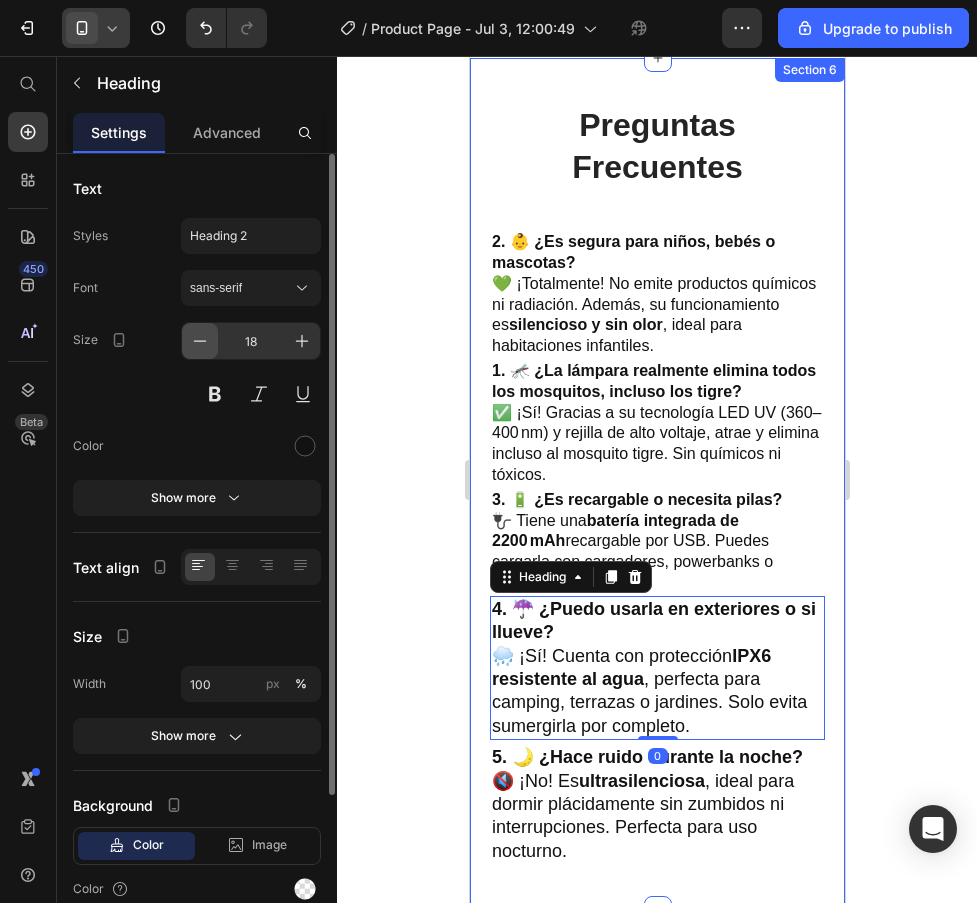 click 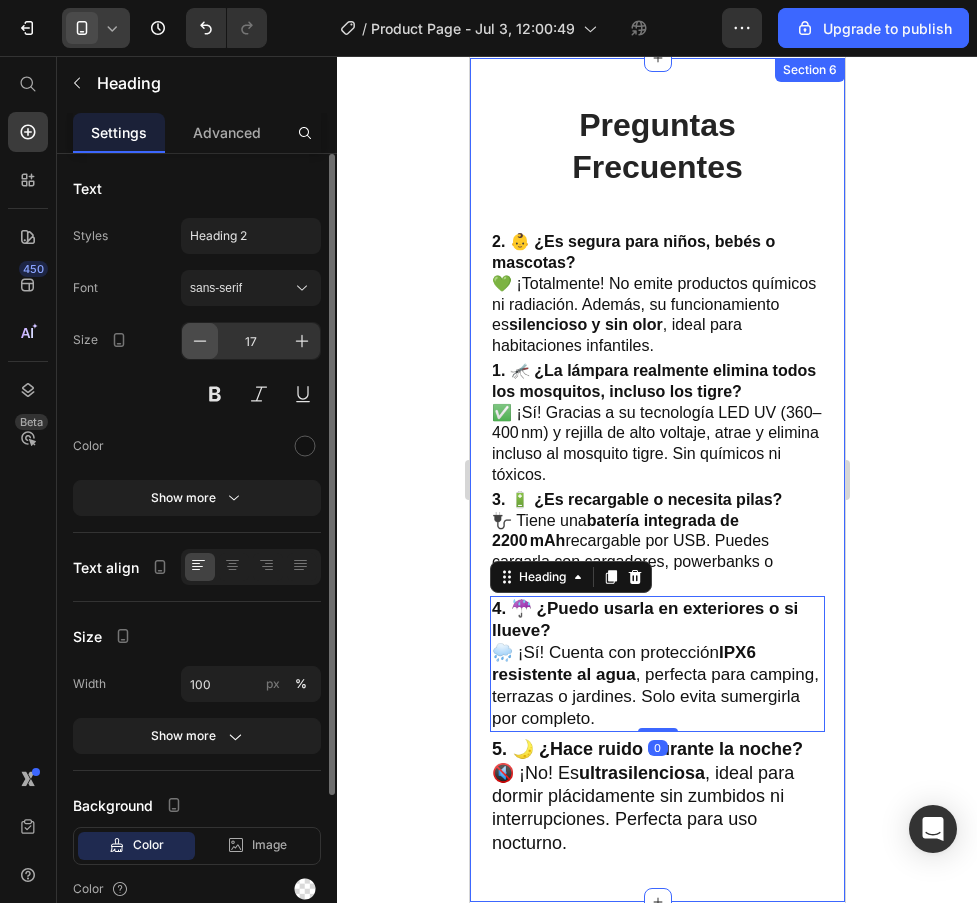 click 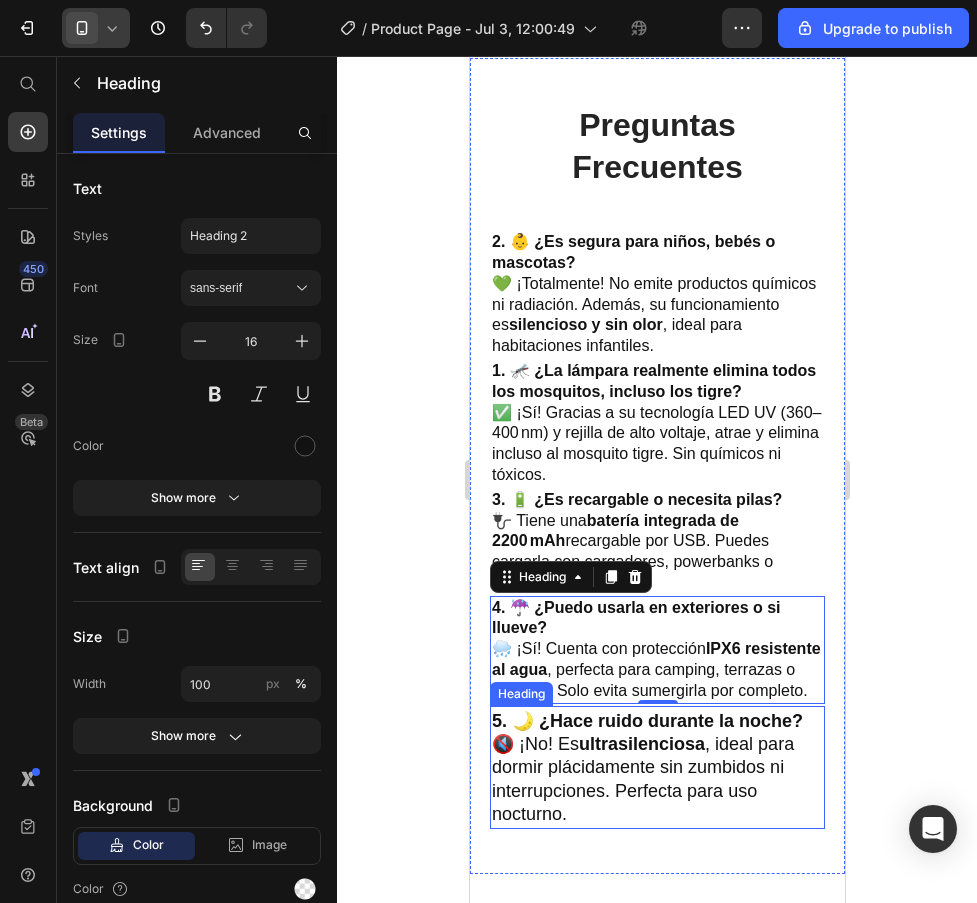 click on "ultrasilenciosa" at bounding box center [641, 744] 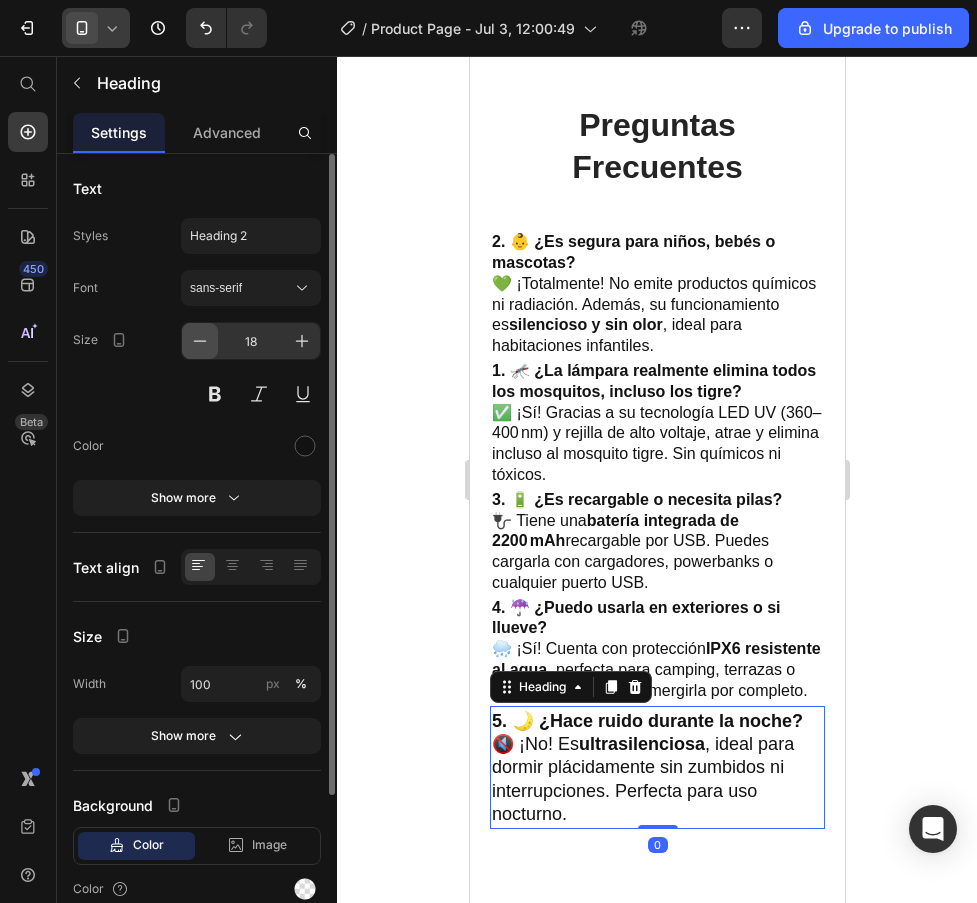 click at bounding box center (200, 341) 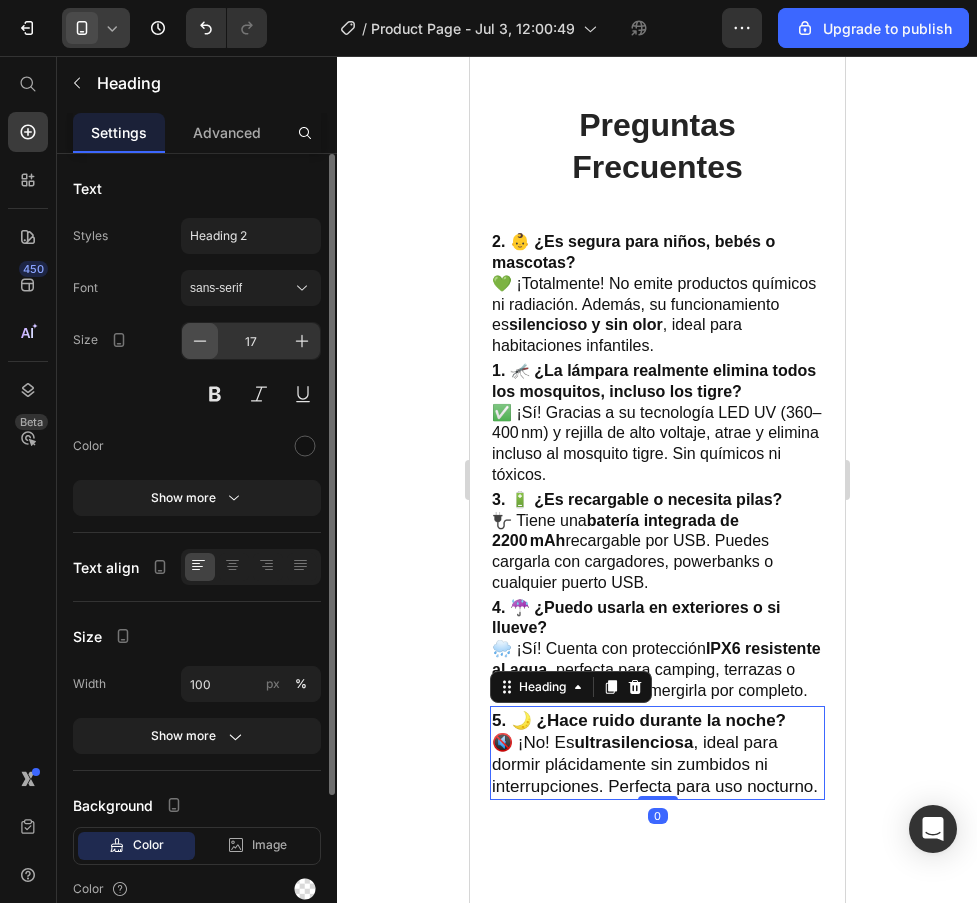 click at bounding box center [200, 341] 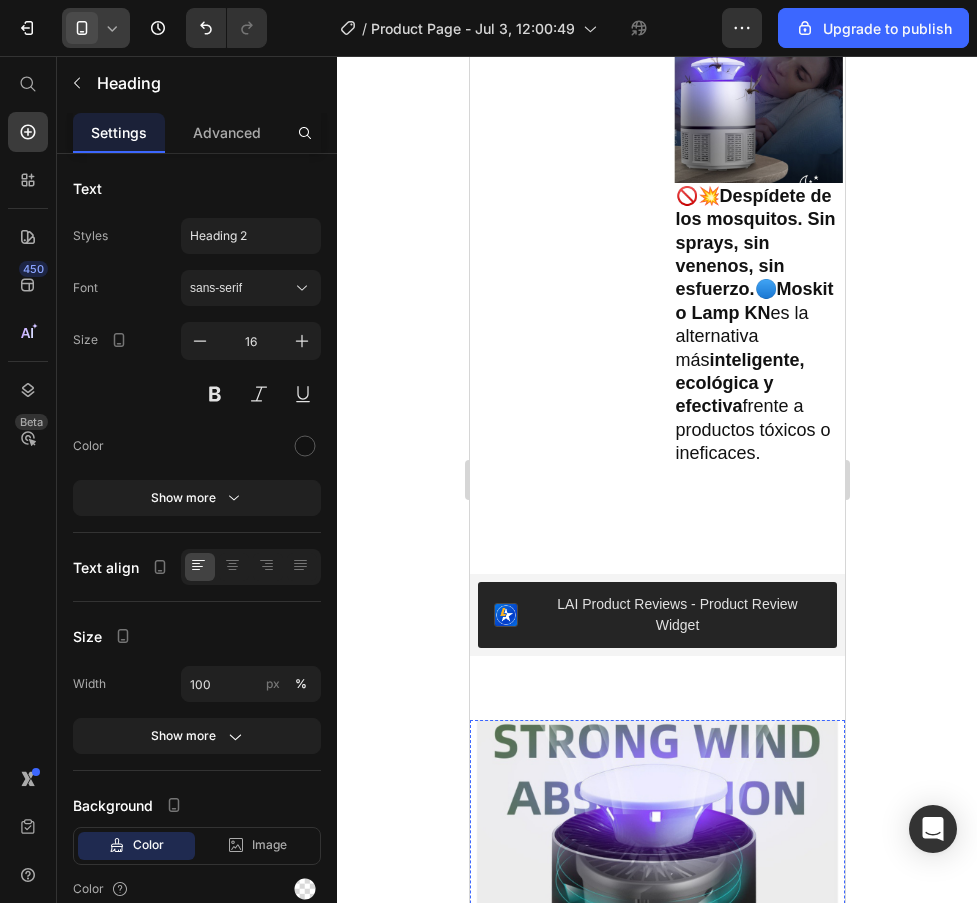 scroll, scrollTop: 799, scrollLeft: 0, axis: vertical 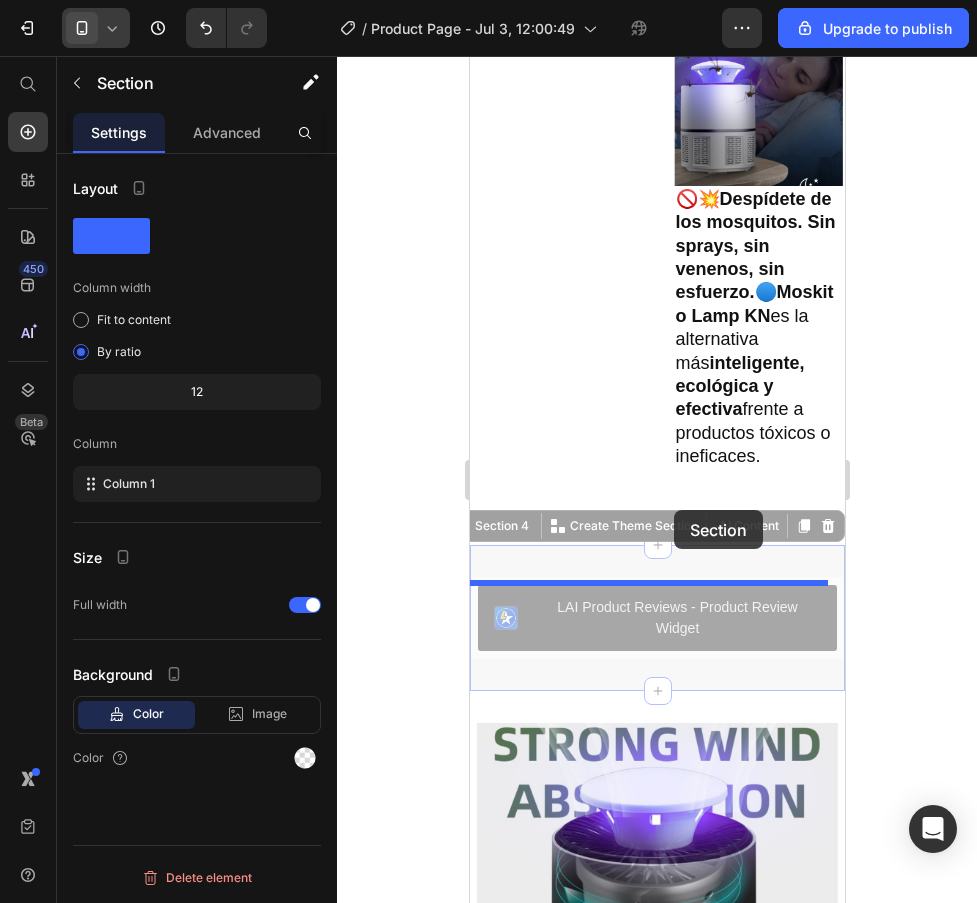 drag, startPoint x: 673, startPoint y: 584, endPoint x: 673, endPoint y: 510, distance: 74 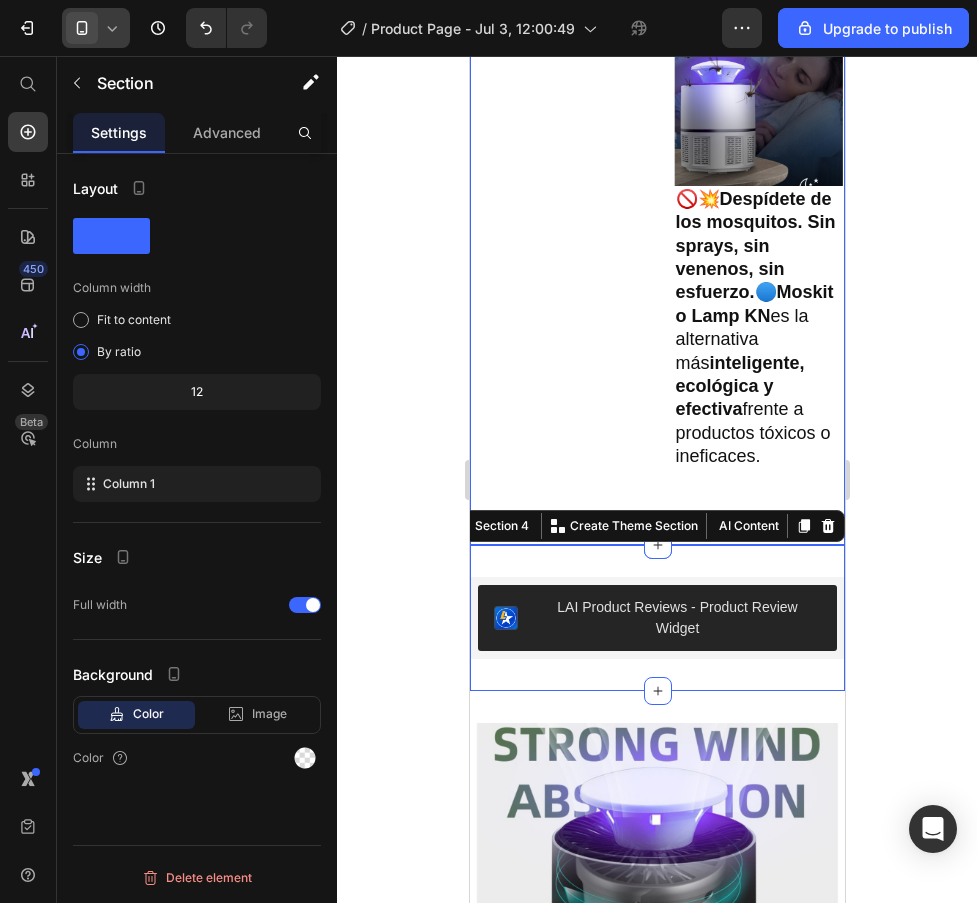 click on "4.6/5   364 Reseñas Text Block" at bounding box center [555, 263] 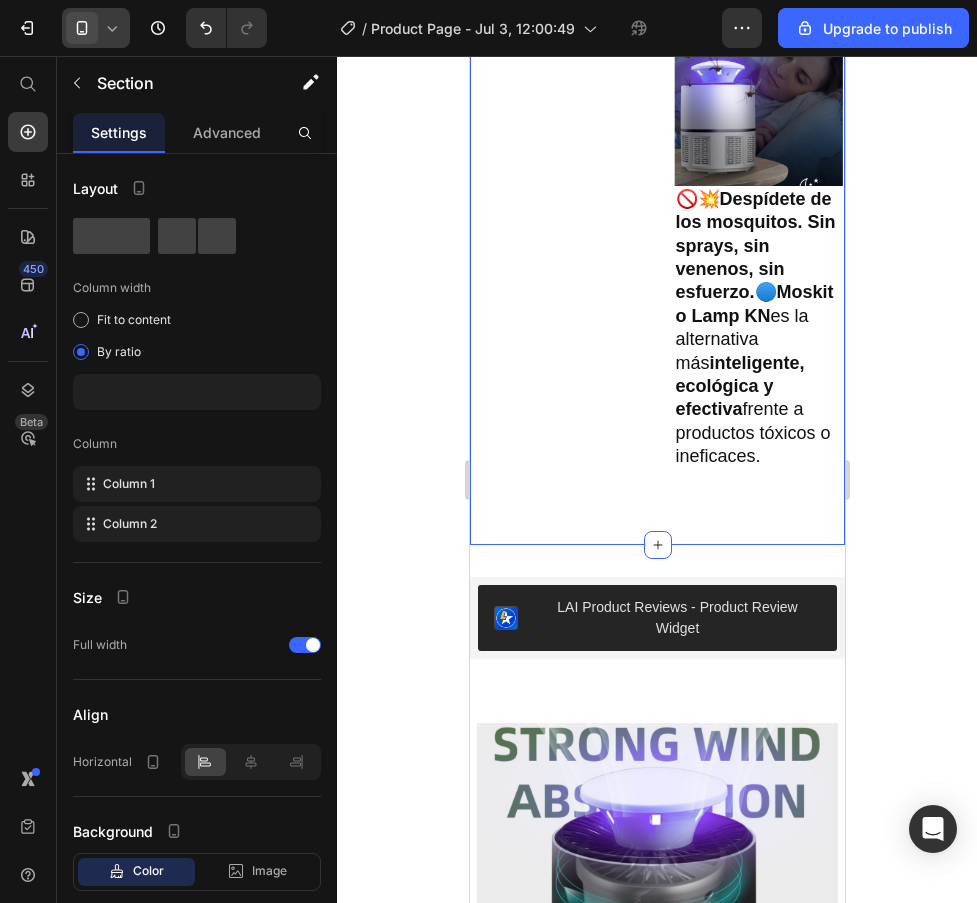 drag, startPoint x: 655, startPoint y: 580, endPoint x: 654, endPoint y: 525, distance: 55.00909 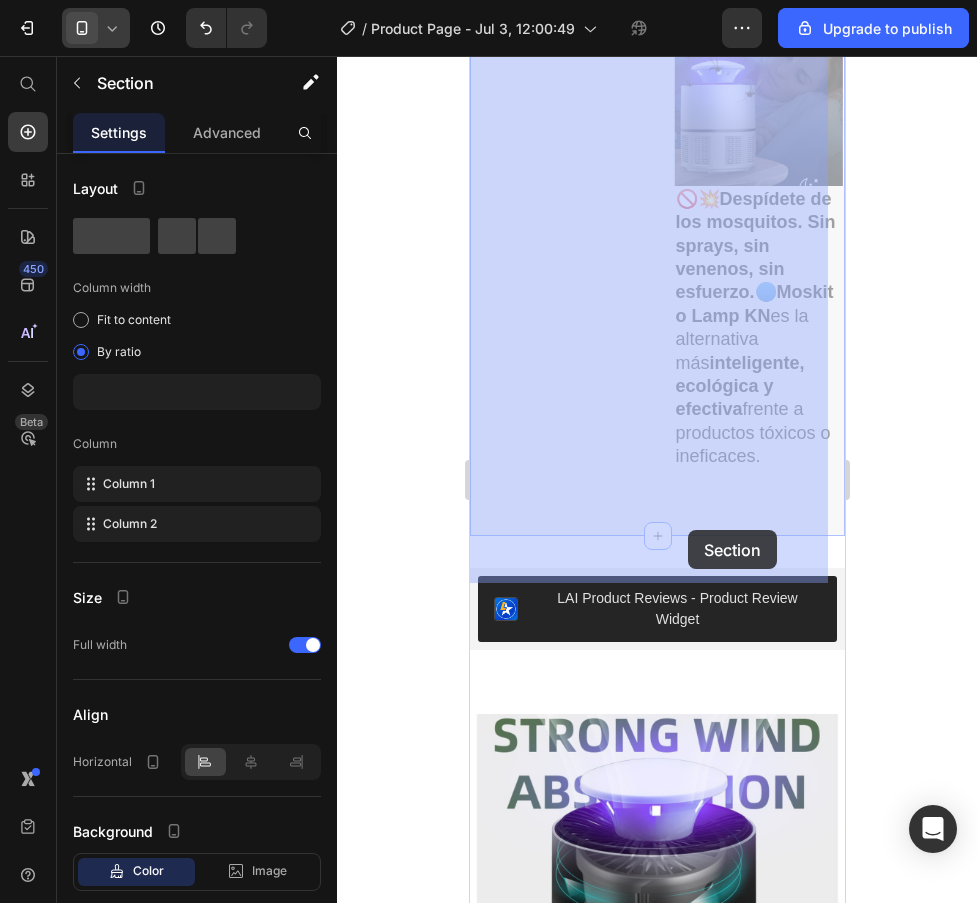 drag, startPoint x: 687, startPoint y: 580, endPoint x: 687, endPoint y: 532, distance: 48 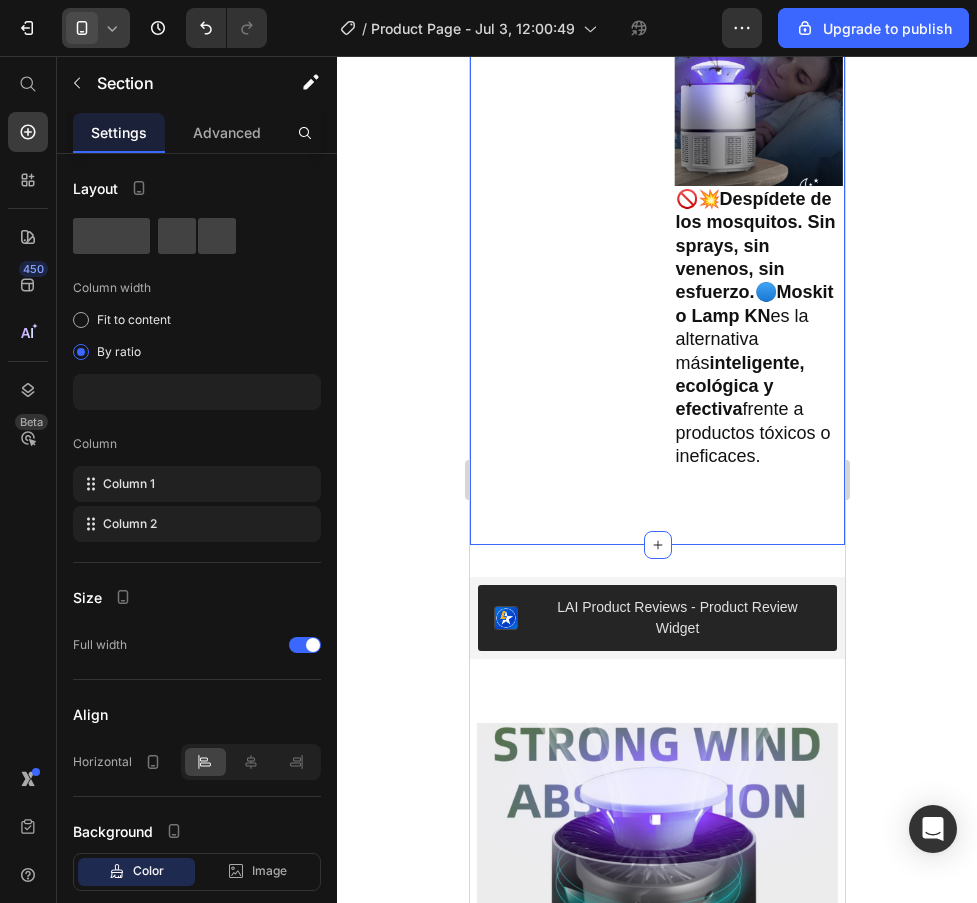 click on "4.6/5   364 Reseñas Text Block" at bounding box center (555, 263) 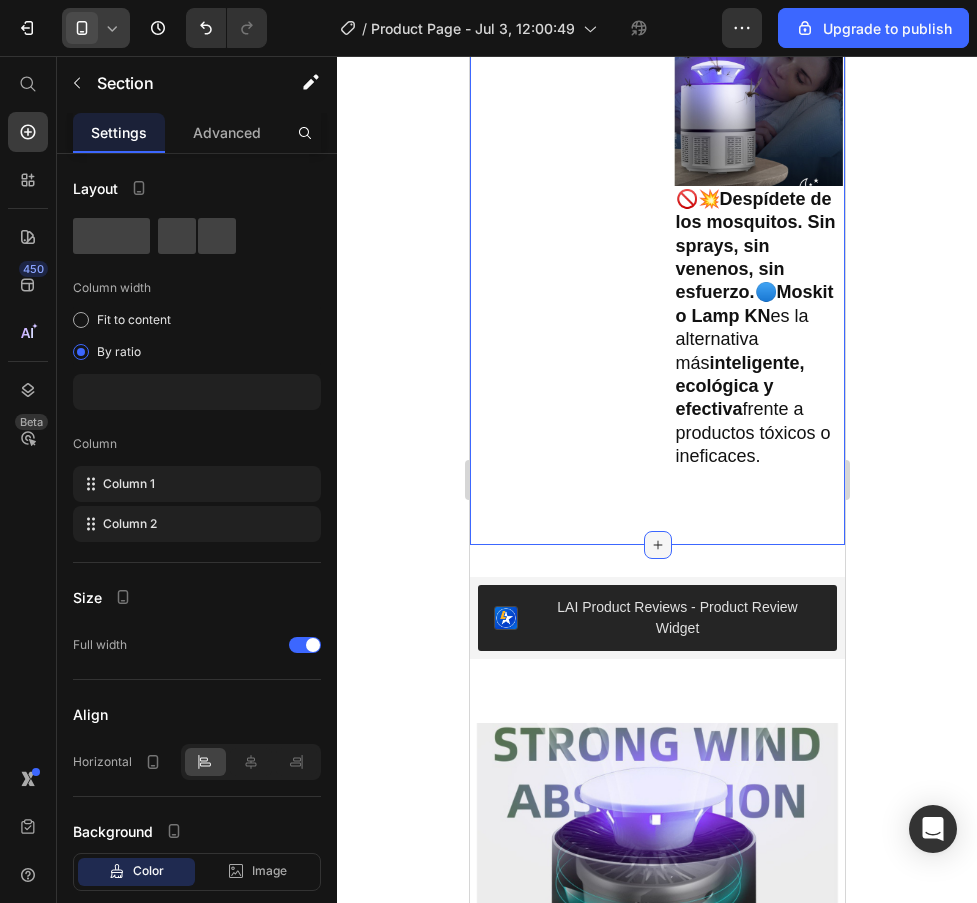 click 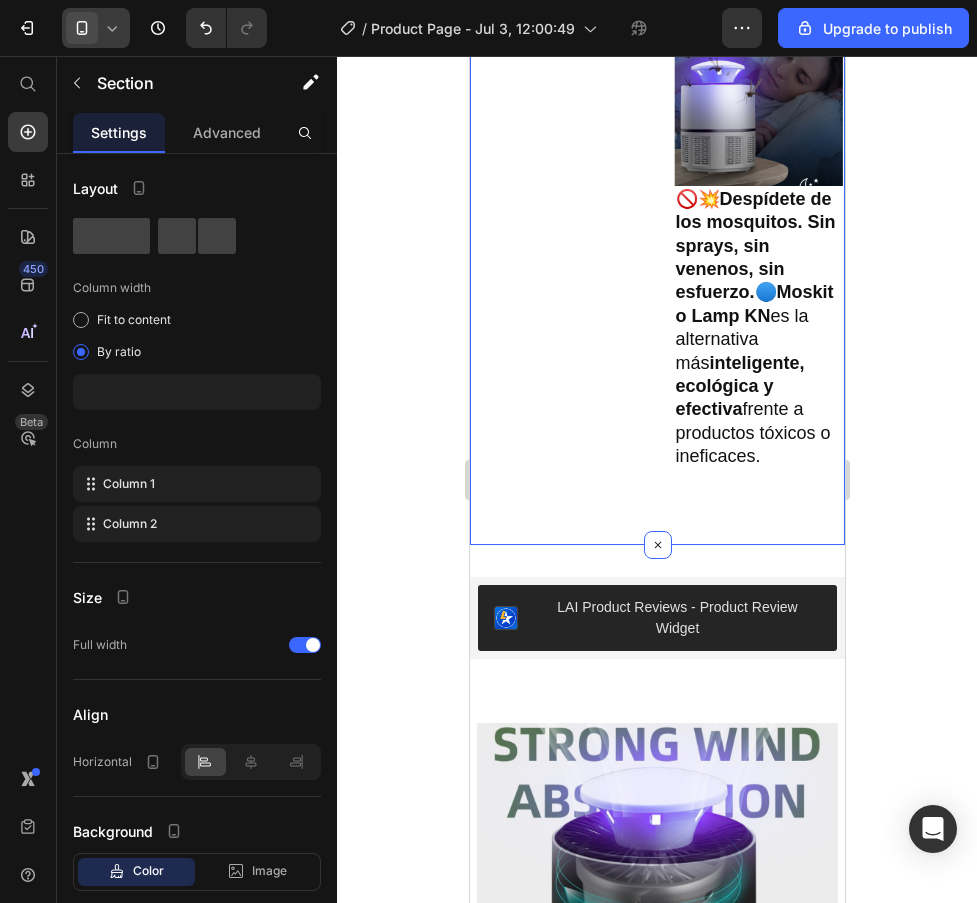 click on "4.6/5   364 Reseñas Text Block" at bounding box center (555, 263) 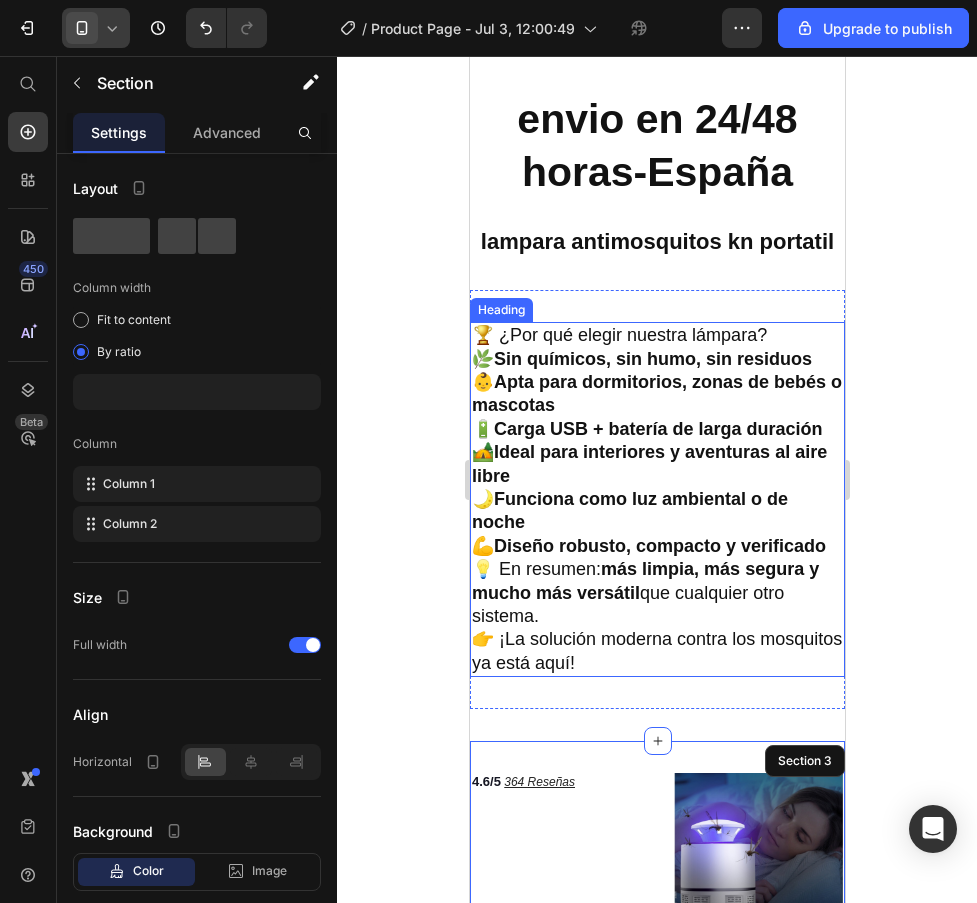 scroll, scrollTop: 0, scrollLeft: 0, axis: both 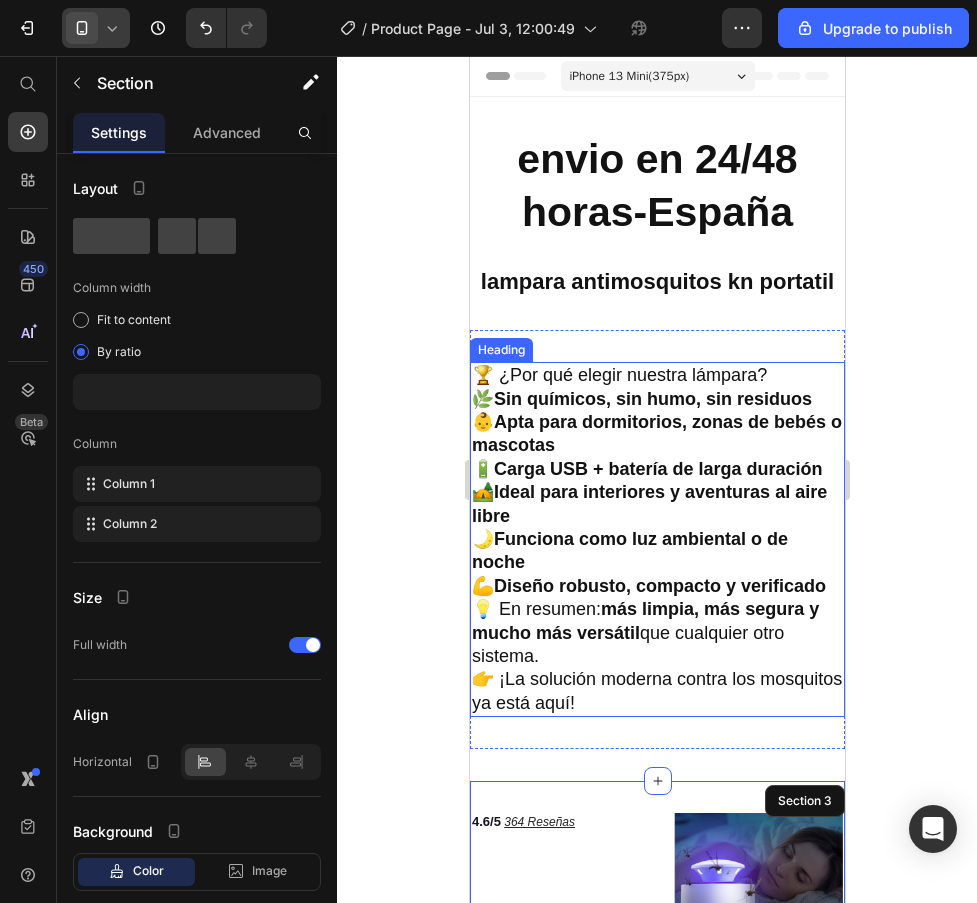 click on "🏆 ¿Por qué elegir nuestra lámpara? 🌿  Sin químicos, sin humo, sin residuos 👶  Apta para dormitorios, zonas de bebés o mascotas 🔋  Carga USB + batería de larga duración 🏕️  Ideal para interiores y aventuras al aire libre 🌙  Funciona como luz ambiental o de noche 💪  Diseño robusto, compacto y verificado 💡 En resumen:  más limpia, más segura y mucho más versátil  que cualquier otro sistema. 👉 ¡La solución moderna contra los mosquitos ya está aquí!" at bounding box center [656, 539] 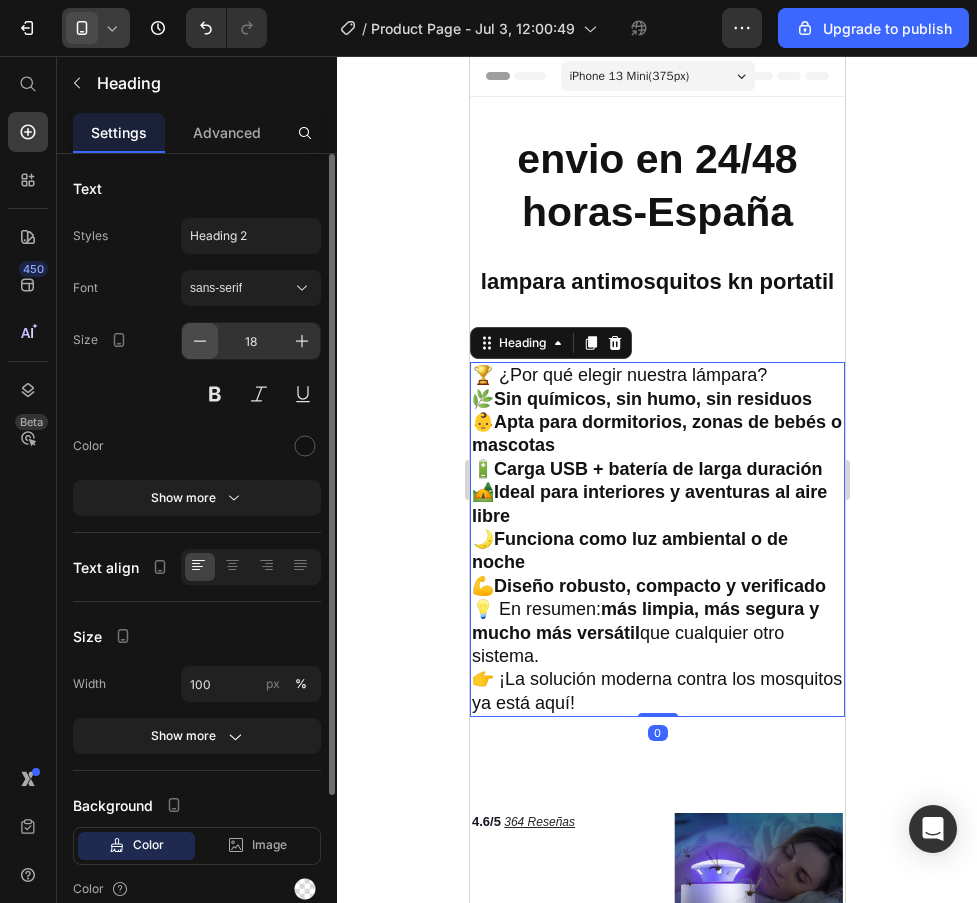 click 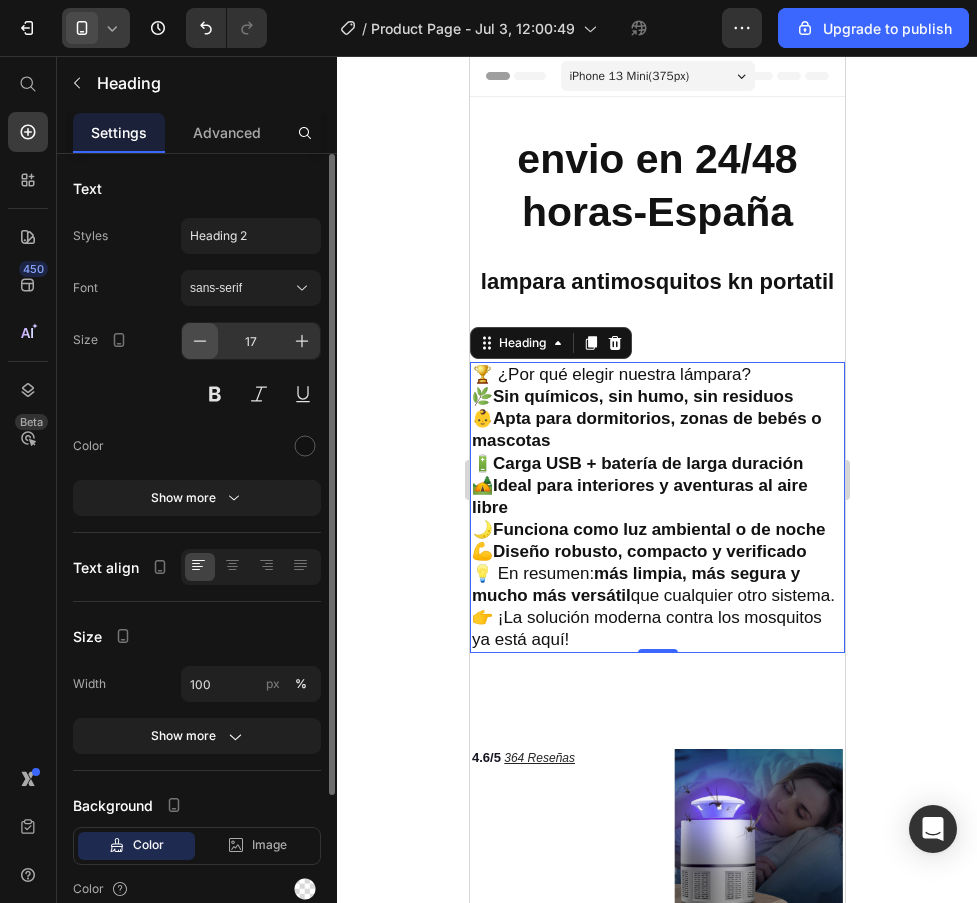 click 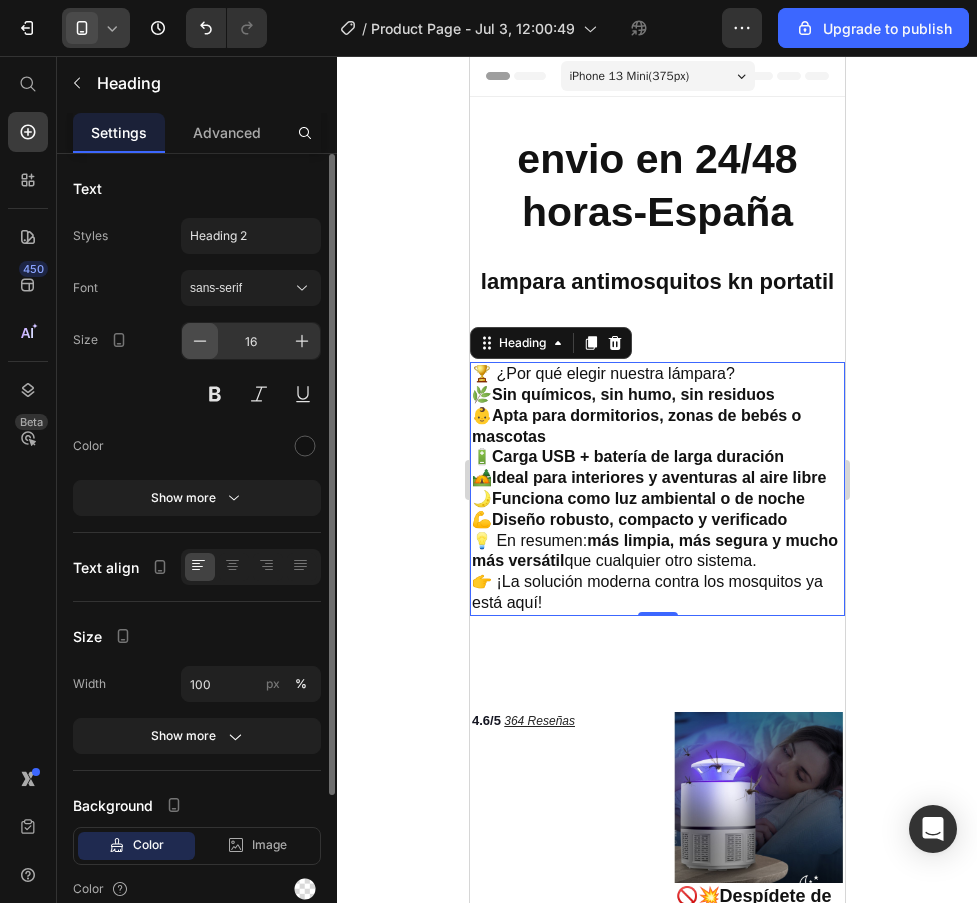 click 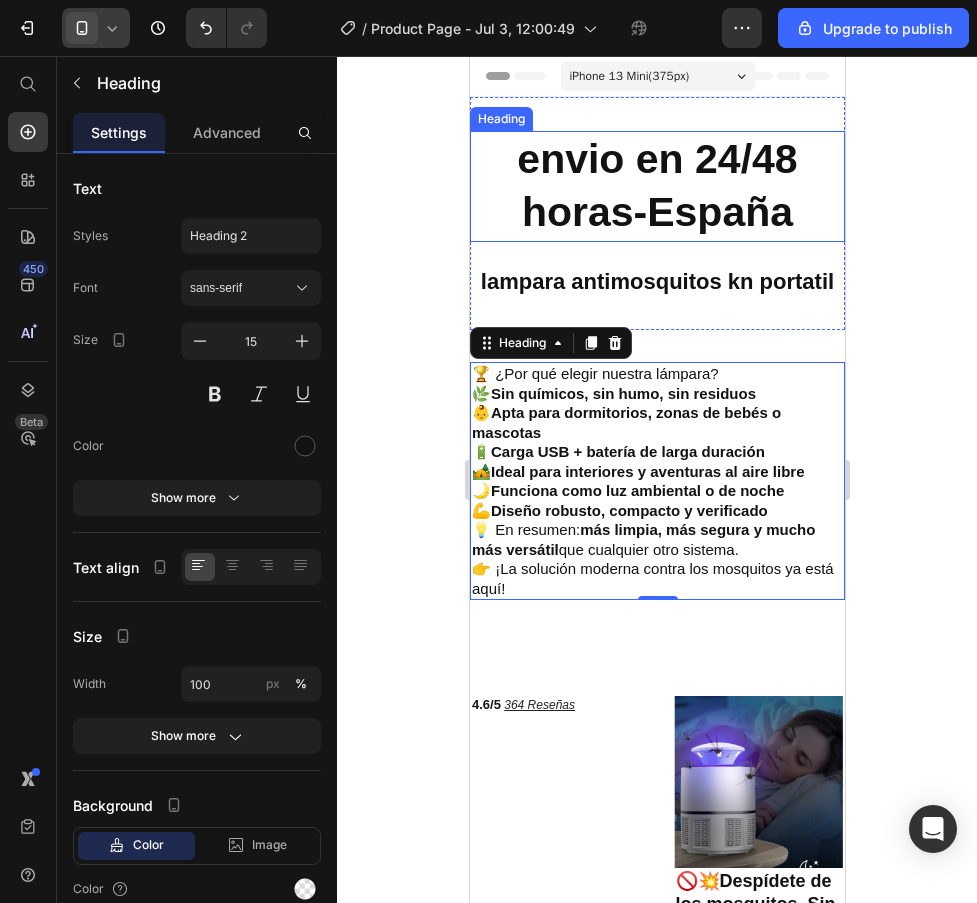 click on "envio en 24/48 horas-España" at bounding box center [656, 186] 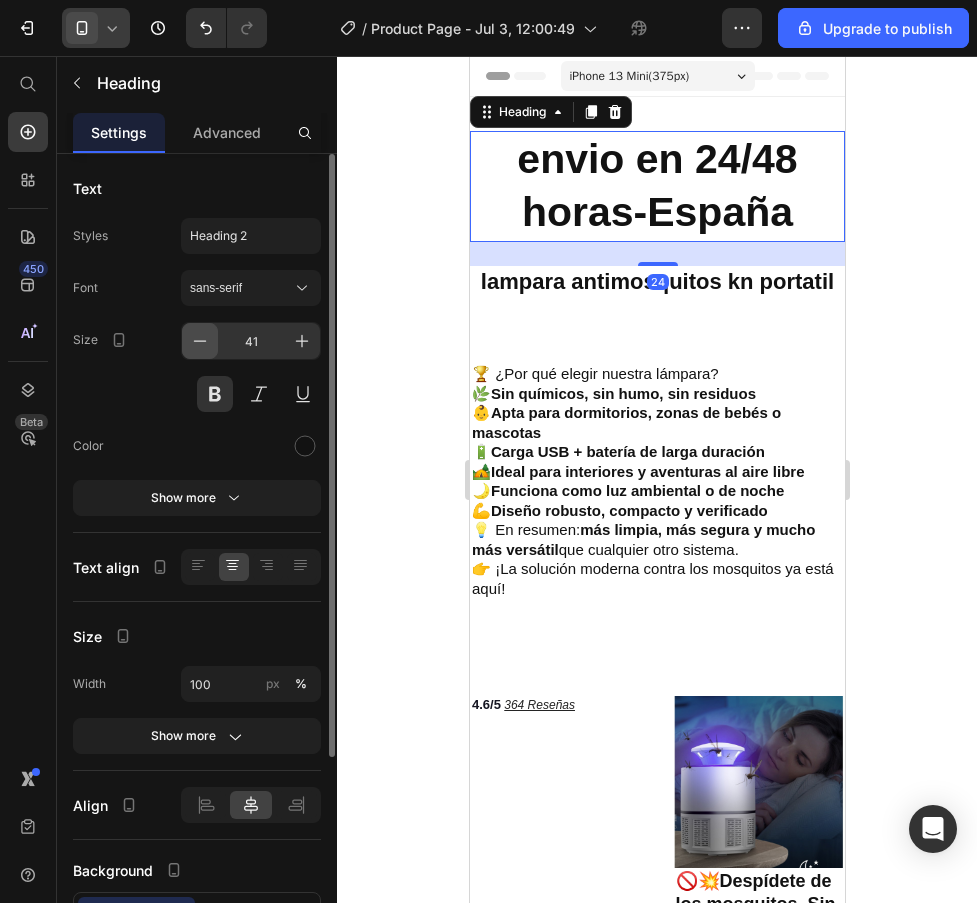 click at bounding box center [200, 341] 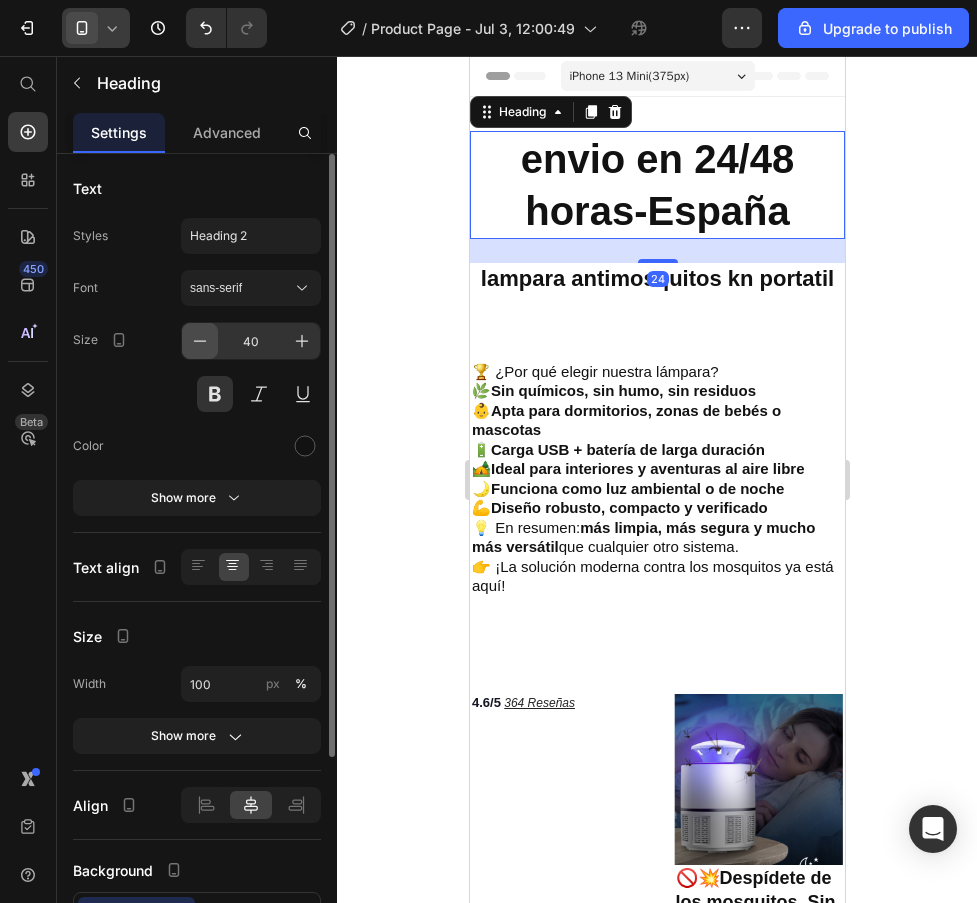 click at bounding box center [200, 341] 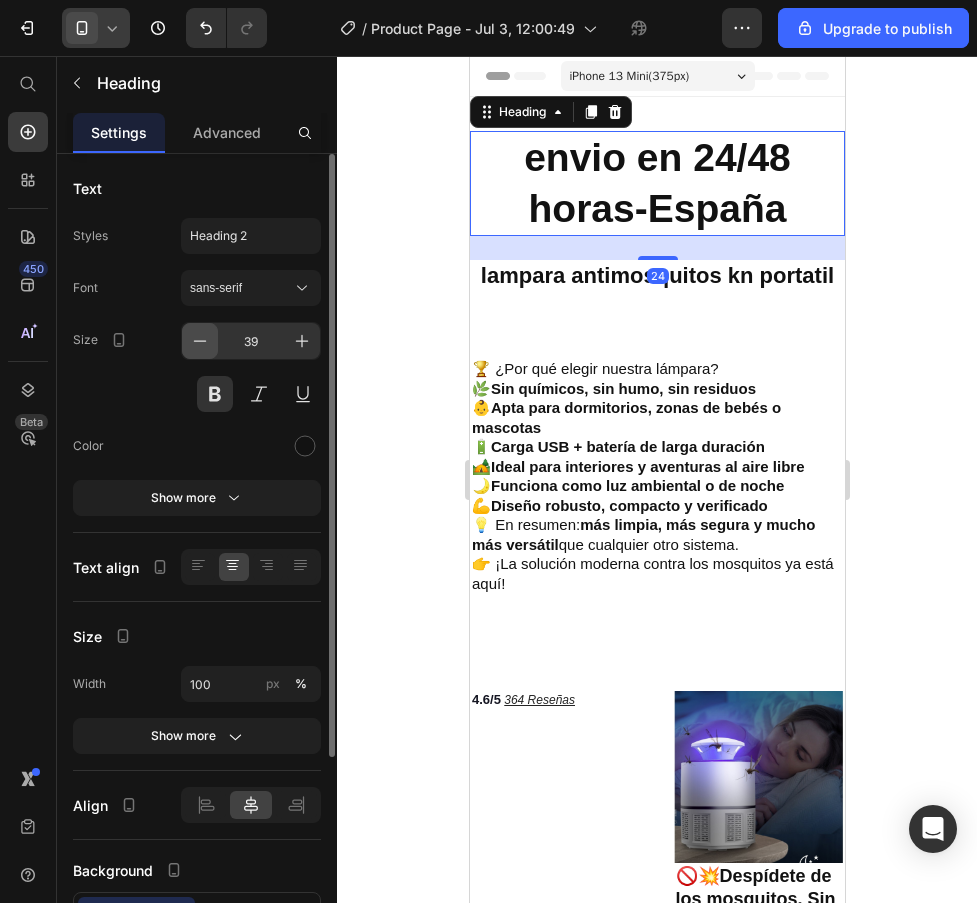 click at bounding box center (200, 341) 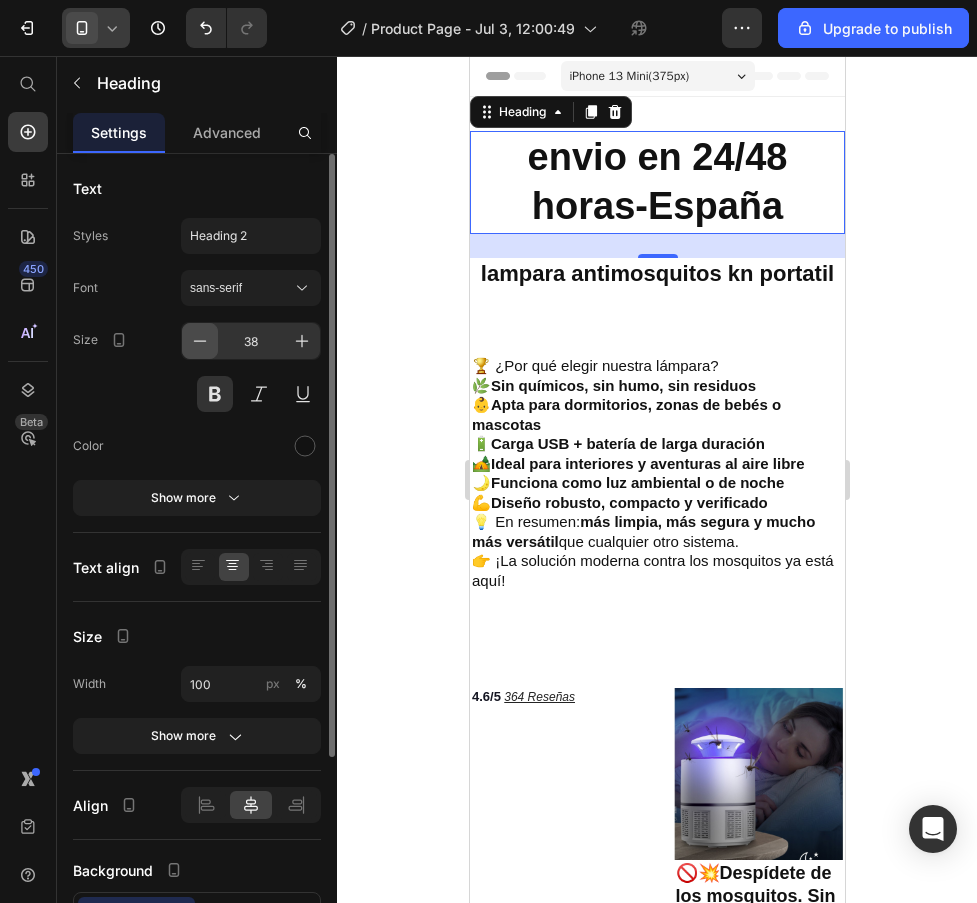 click at bounding box center (200, 341) 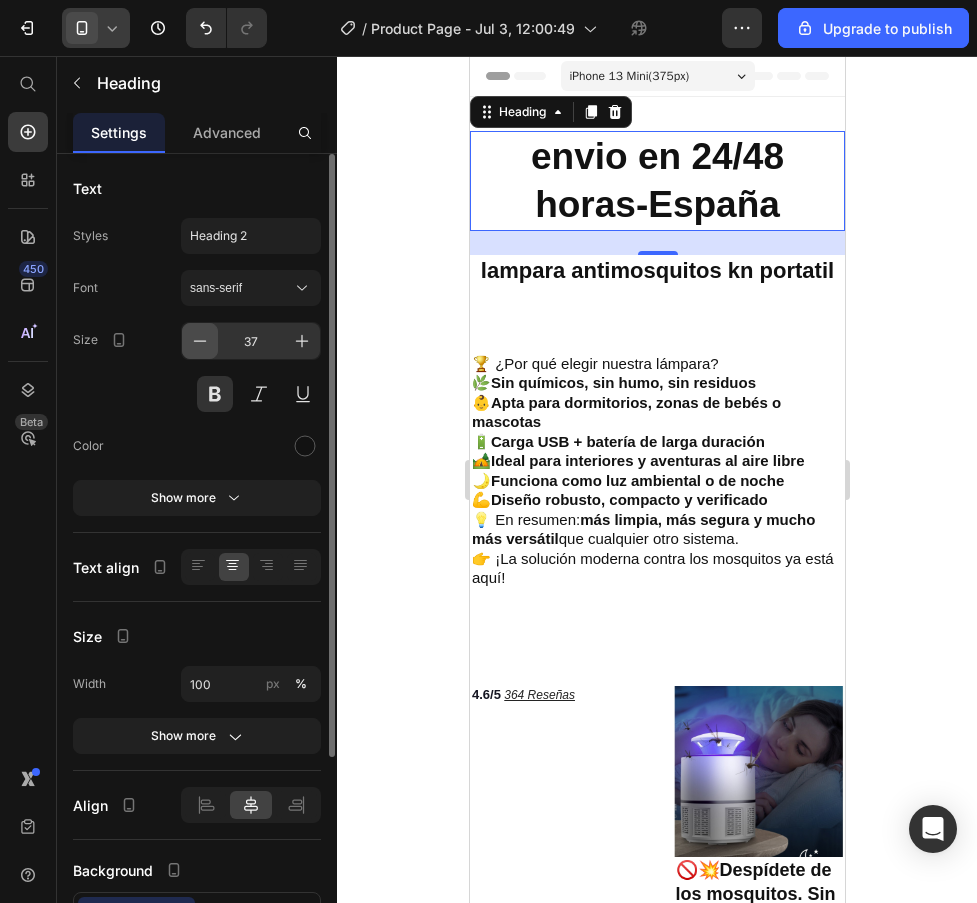 click at bounding box center [200, 341] 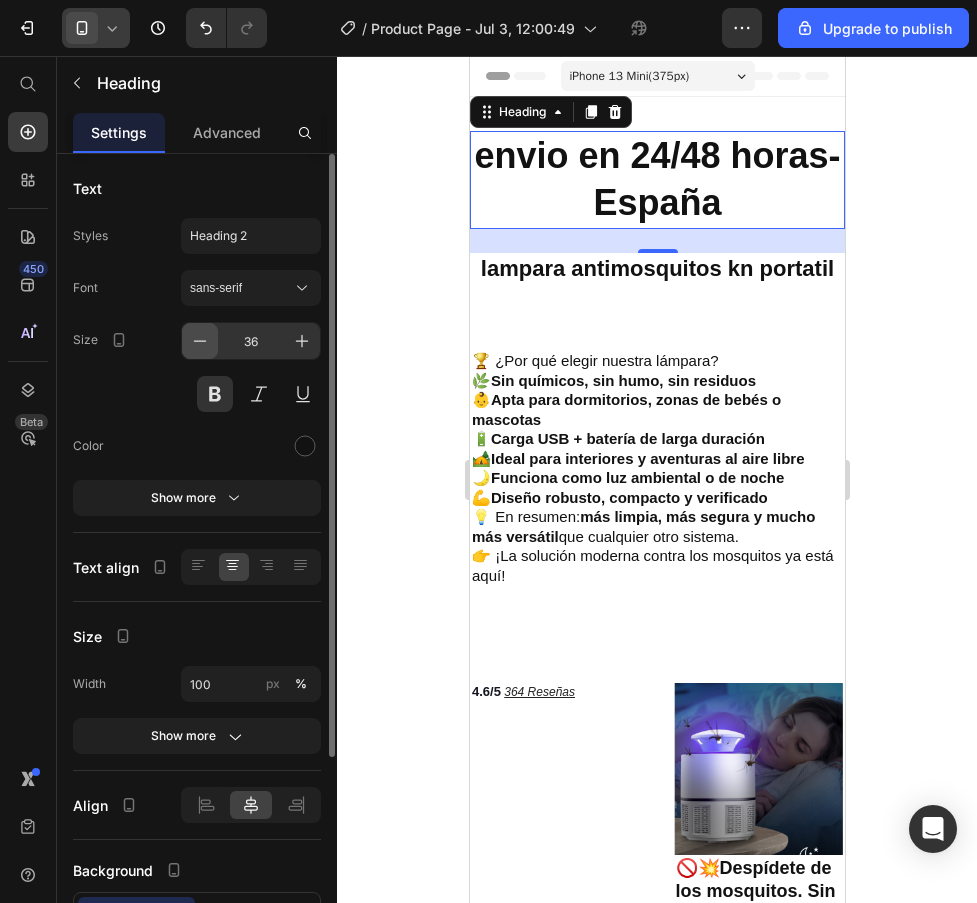 click at bounding box center (200, 341) 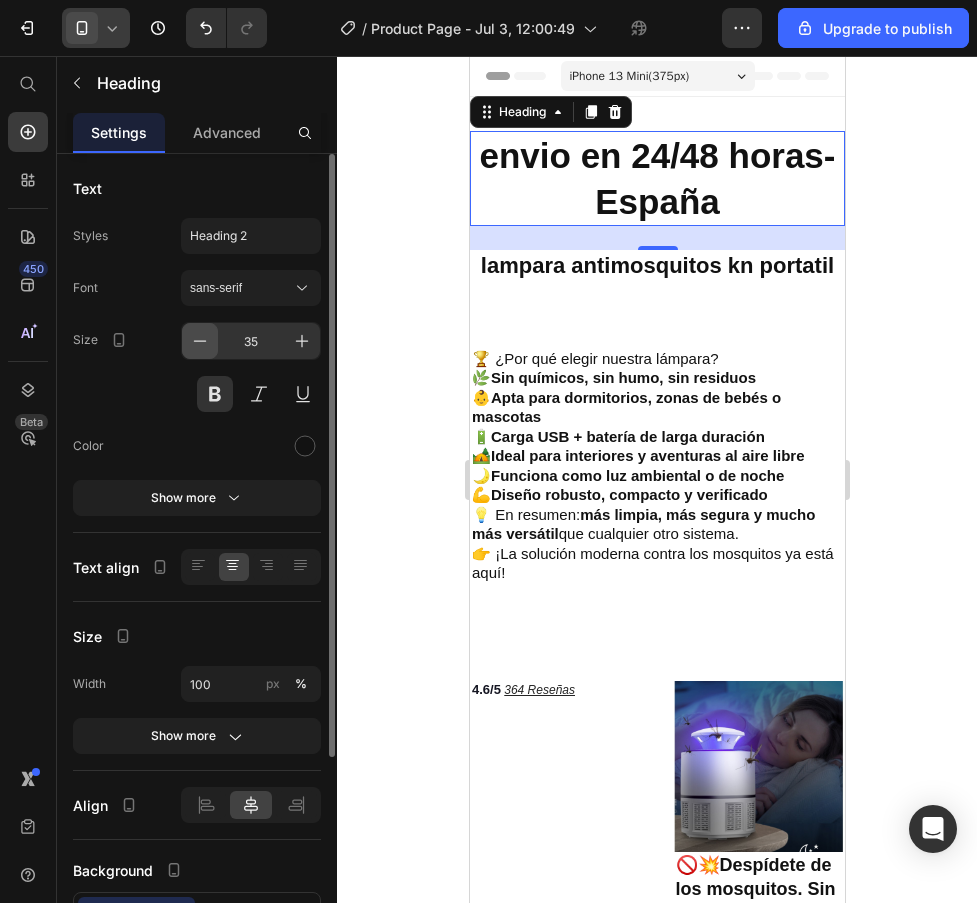 click at bounding box center [200, 341] 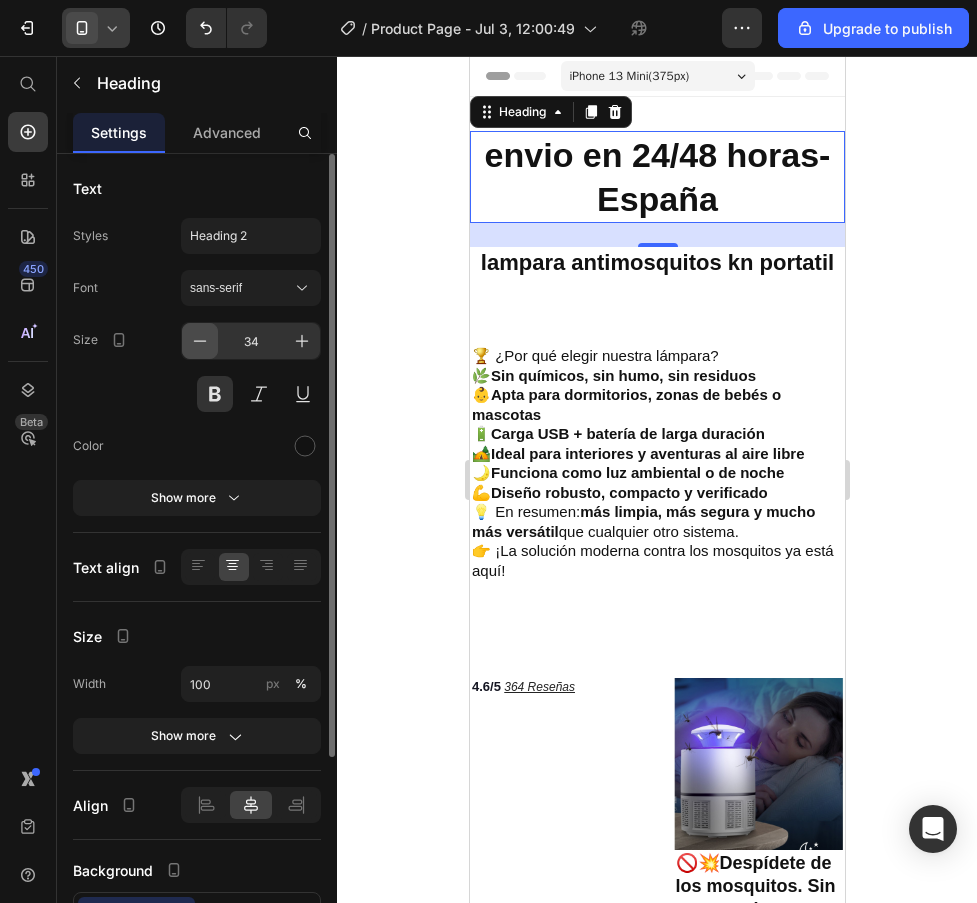 click at bounding box center [200, 341] 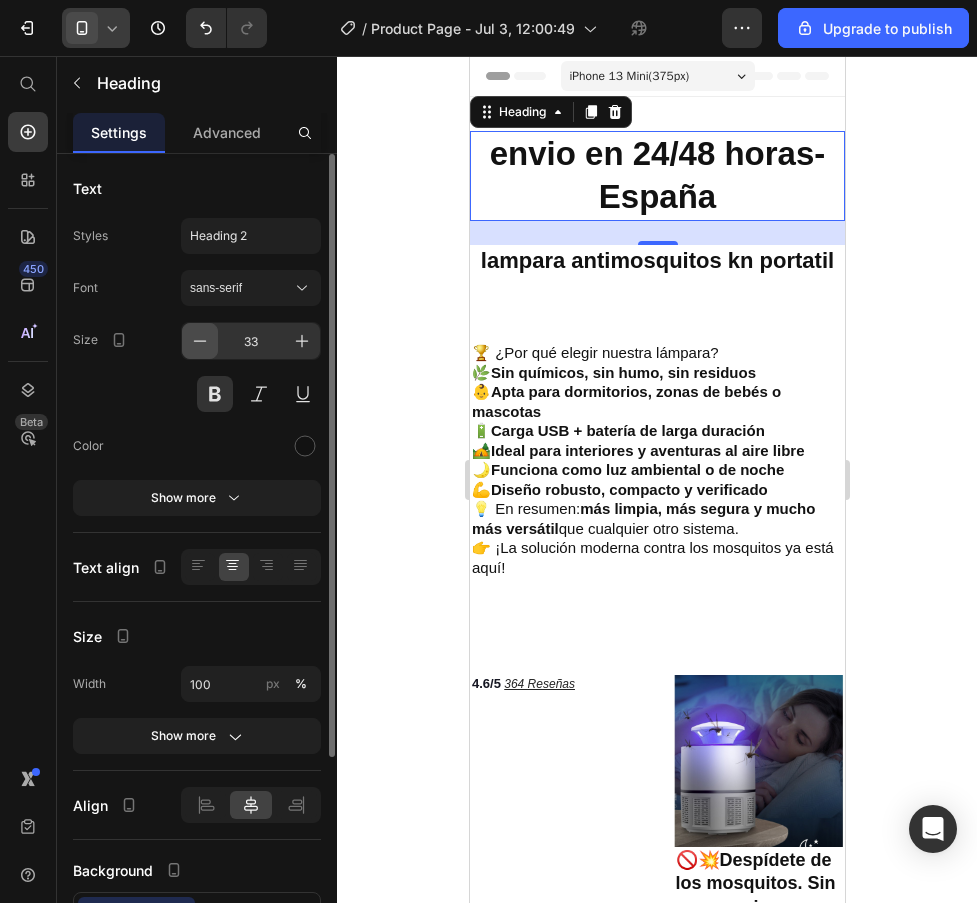 click at bounding box center (200, 341) 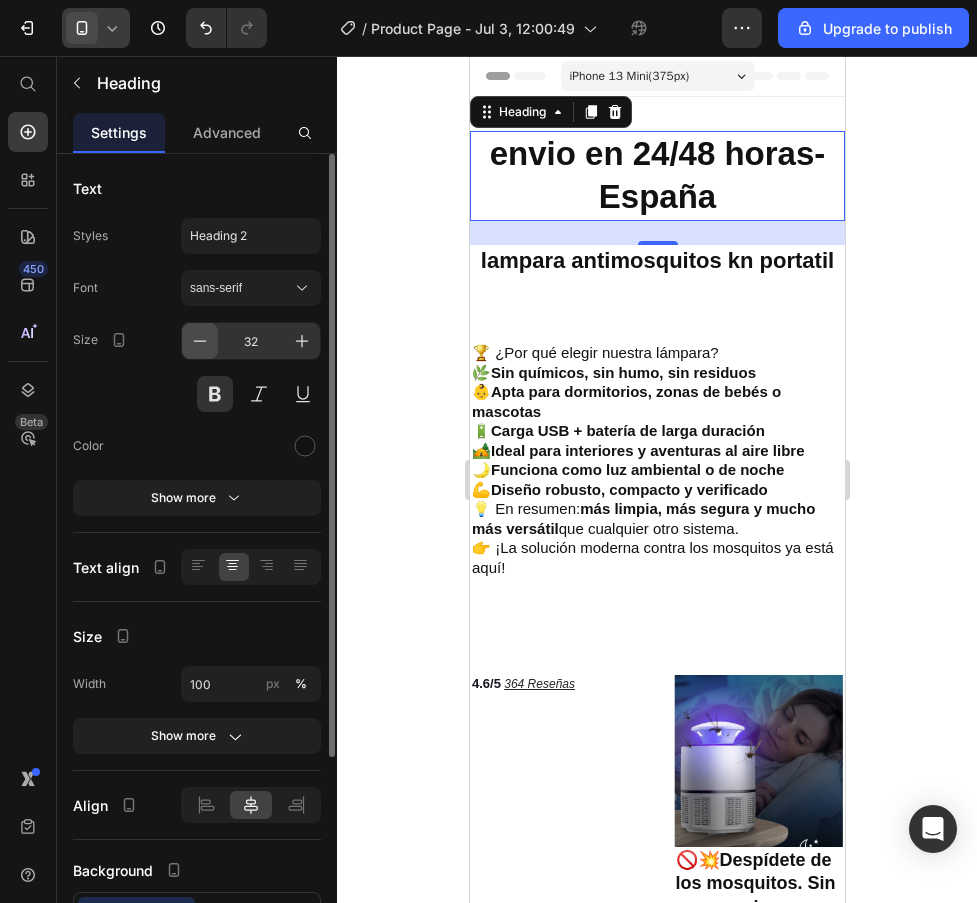 click at bounding box center [200, 341] 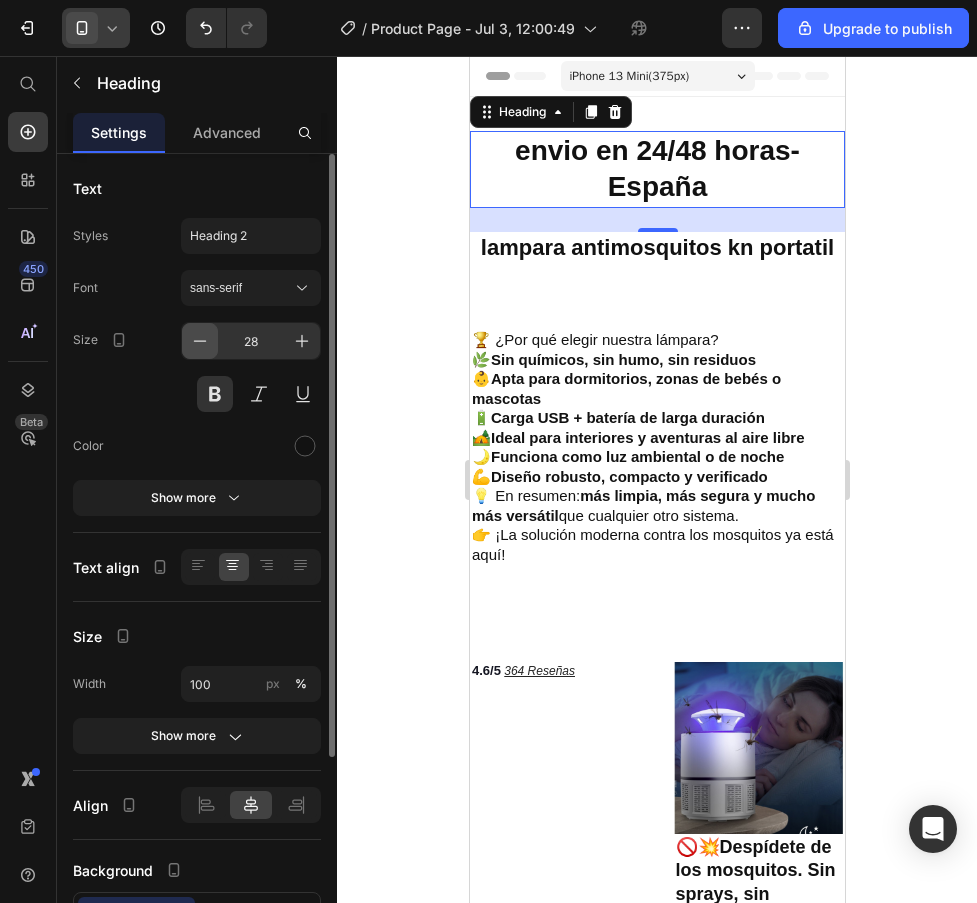 click 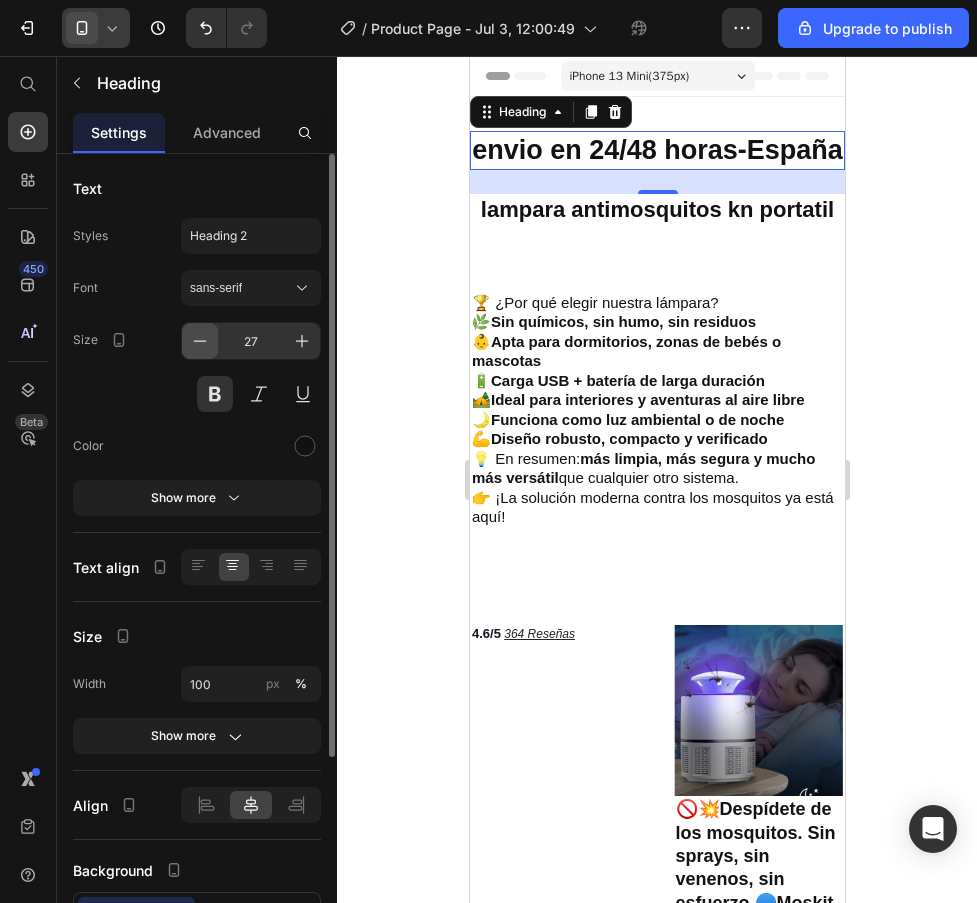 click 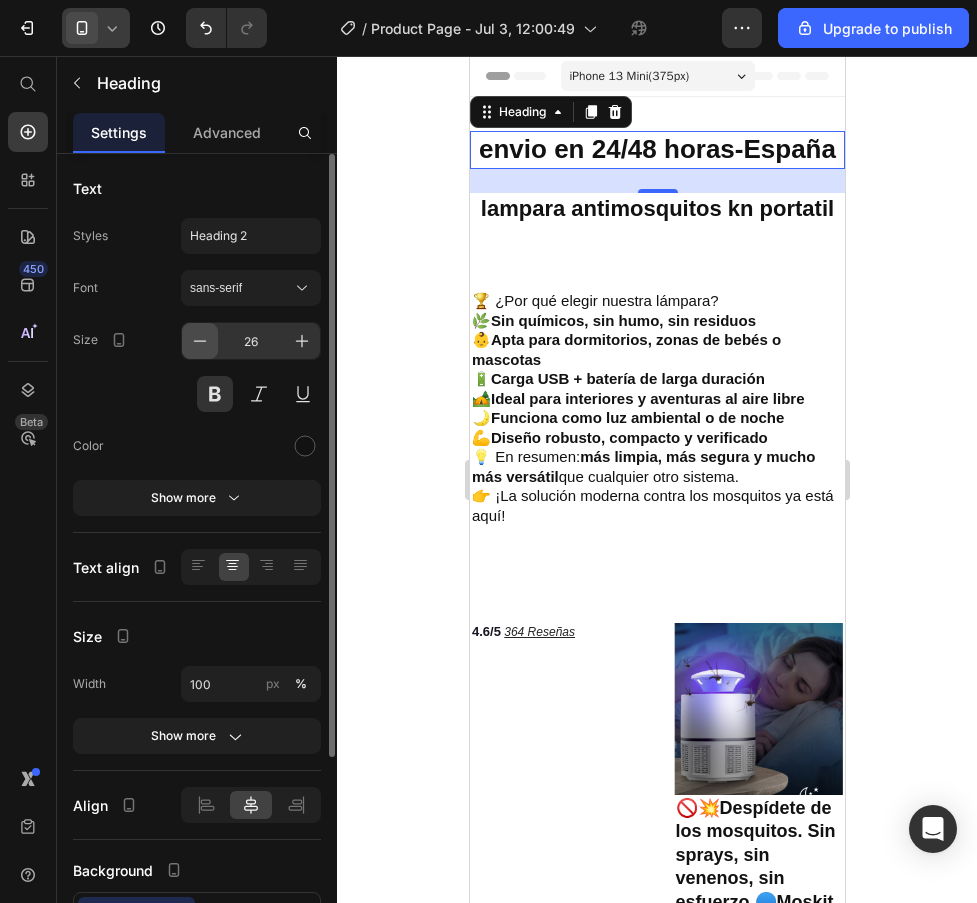 click 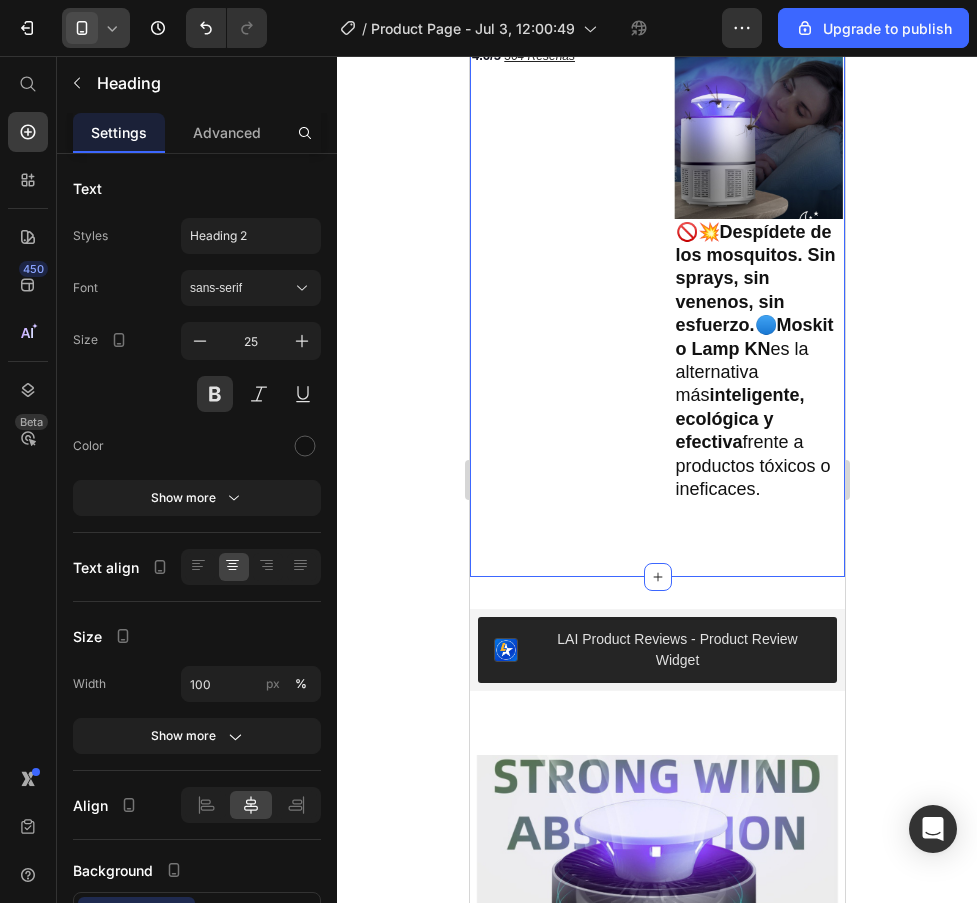 scroll, scrollTop: 700, scrollLeft: 0, axis: vertical 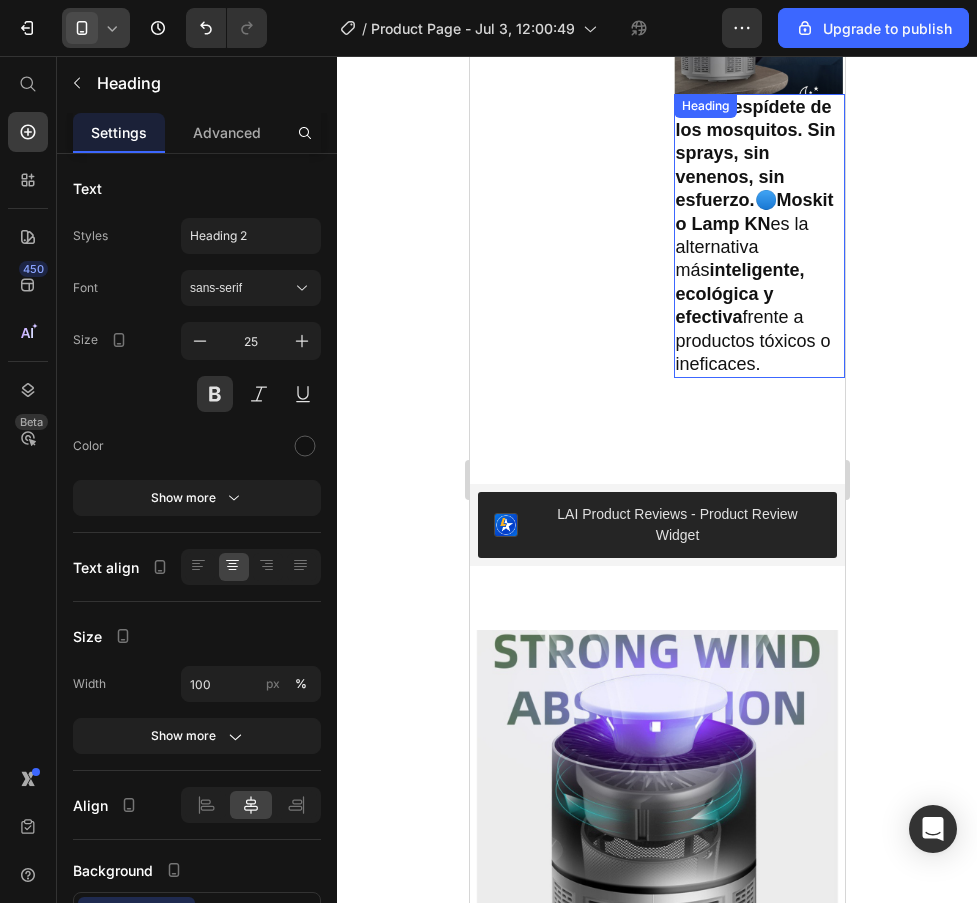 click on "inteligente, ecológica y efectiva" at bounding box center (739, 293) 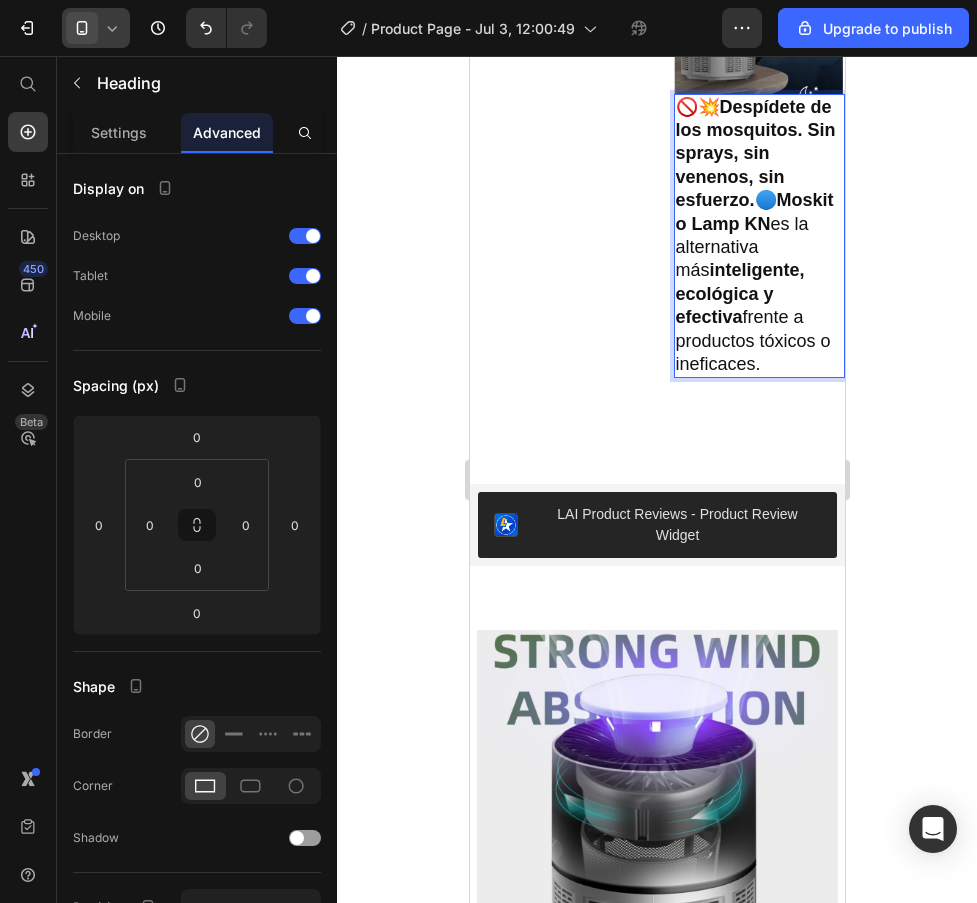 click on "inteligente, ecológica y efectiva" at bounding box center (739, 293) 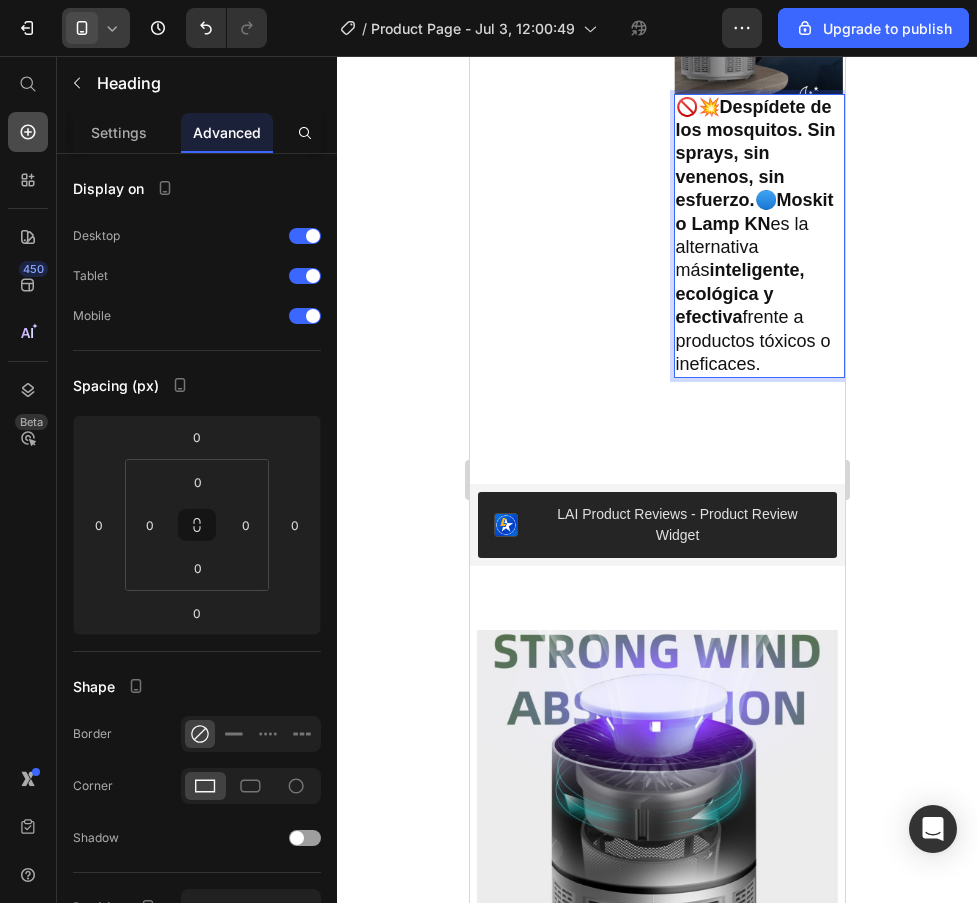 click 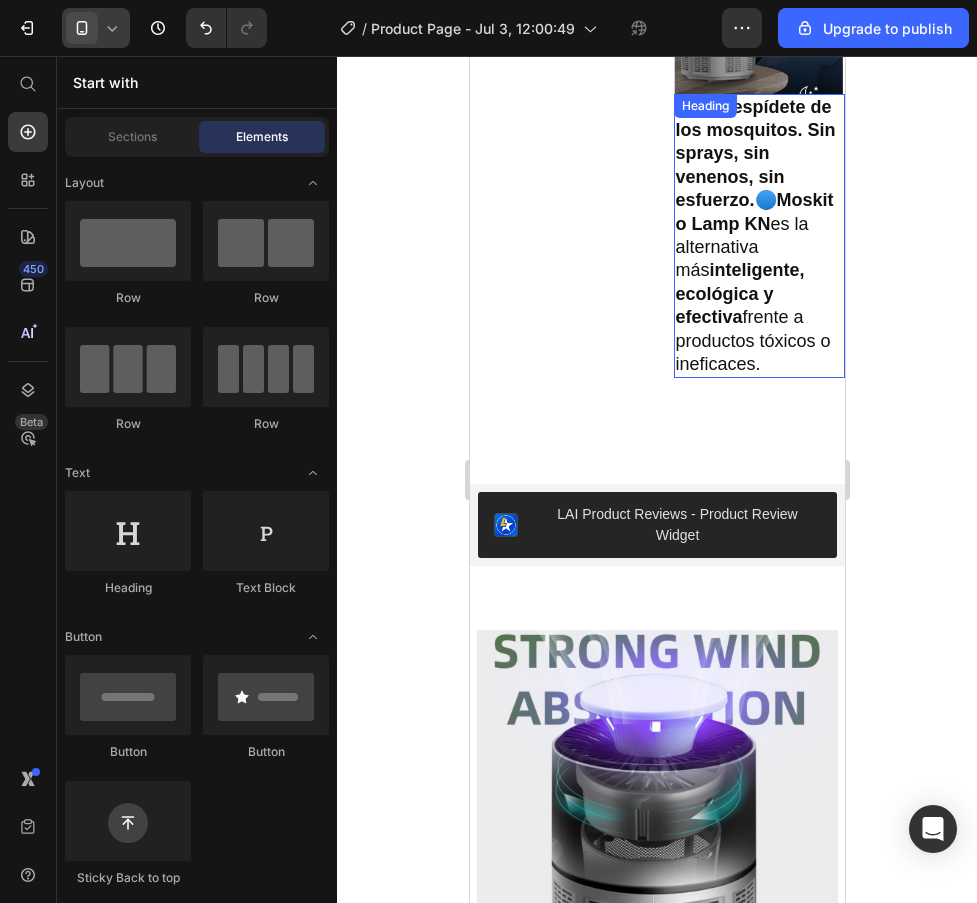 drag, startPoint x: 718, startPoint y: 314, endPoint x: 661, endPoint y: 340, distance: 62.649822 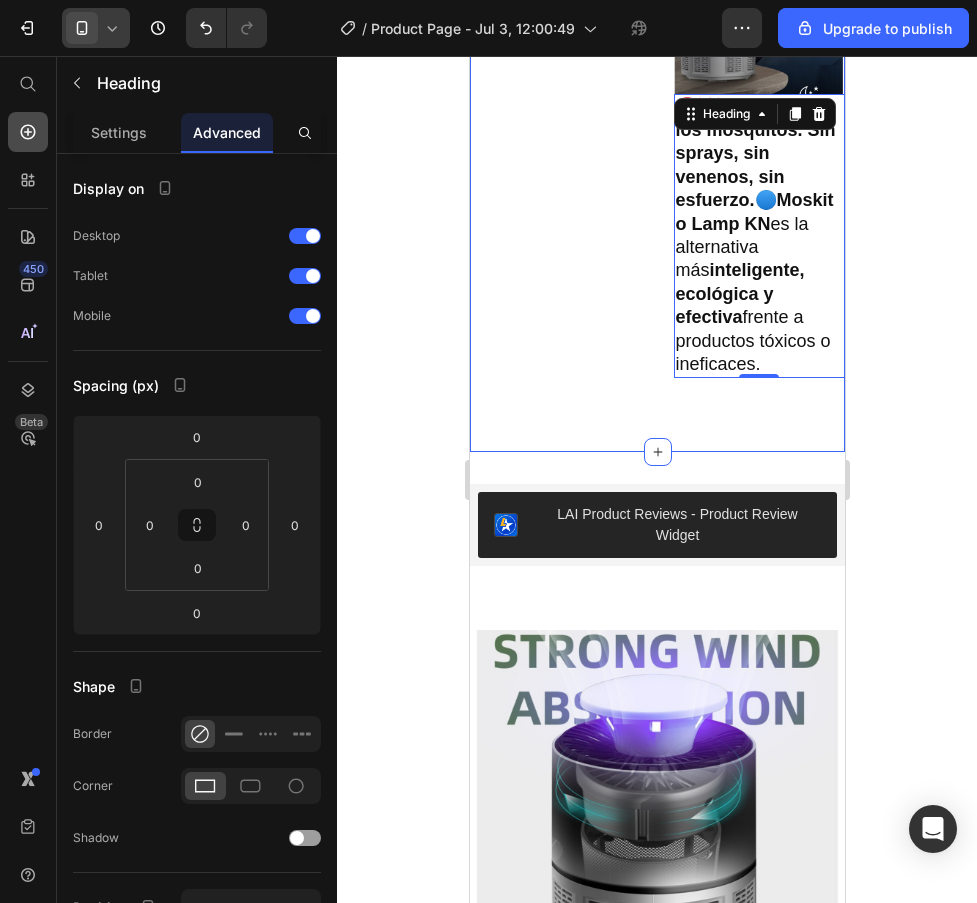click 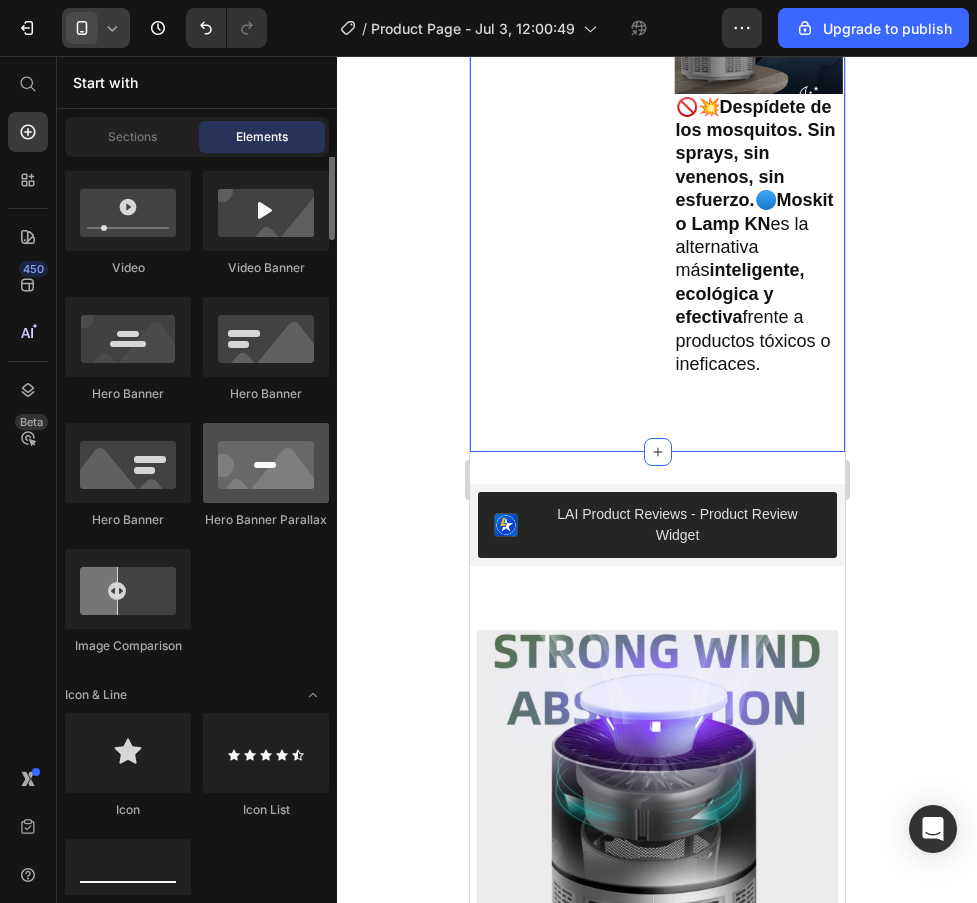 scroll, scrollTop: 700, scrollLeft: 0, axis: vertical 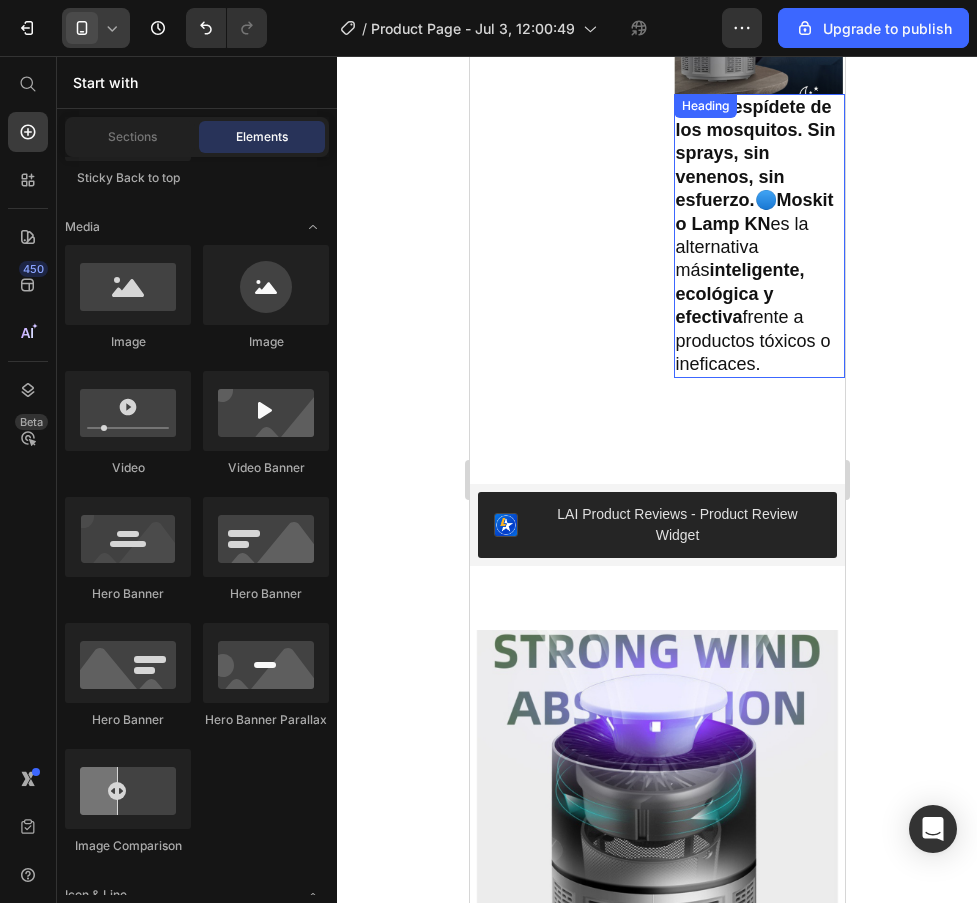 click on "inteligente, ecológica y efectiva" at bounding box center (739, 293) 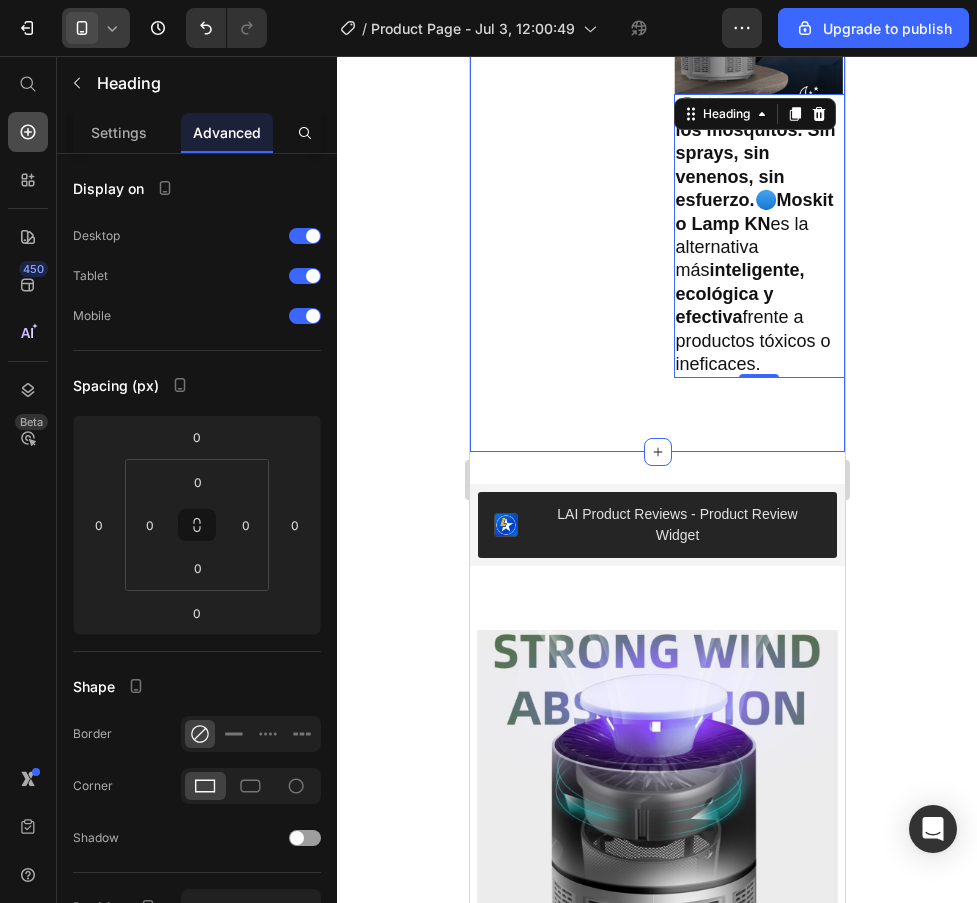 click 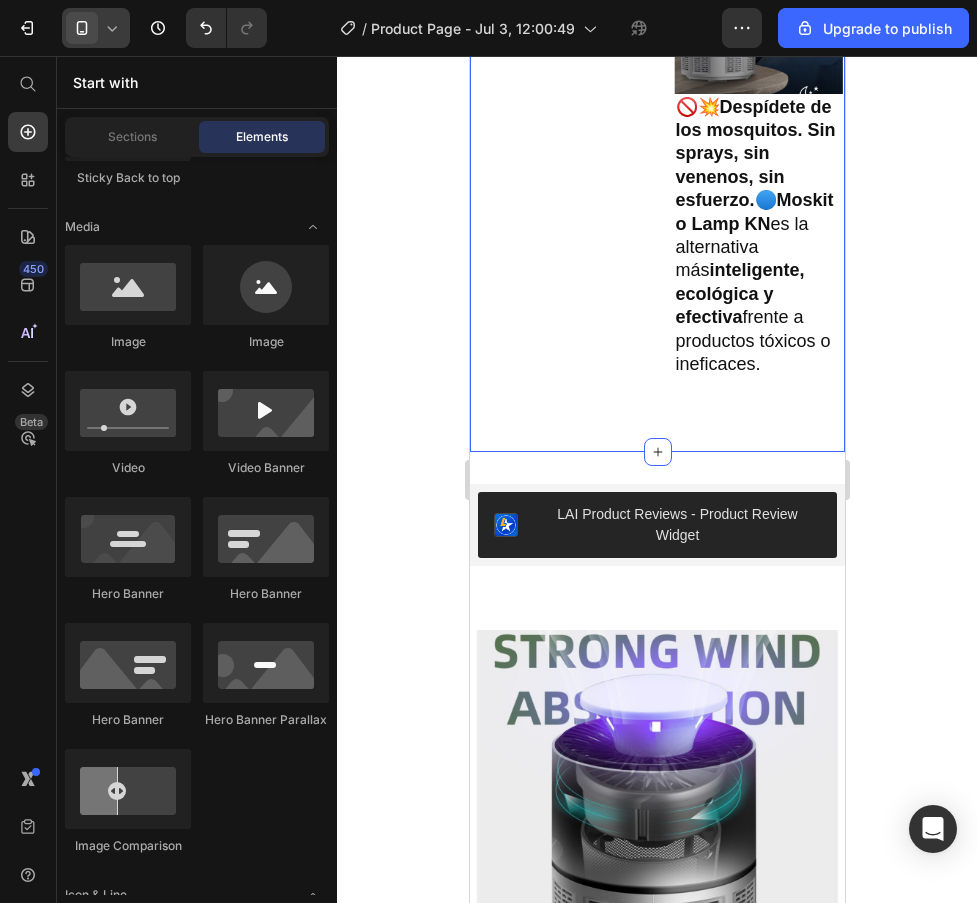 click on "Elements" at bounding box center (262, 137) 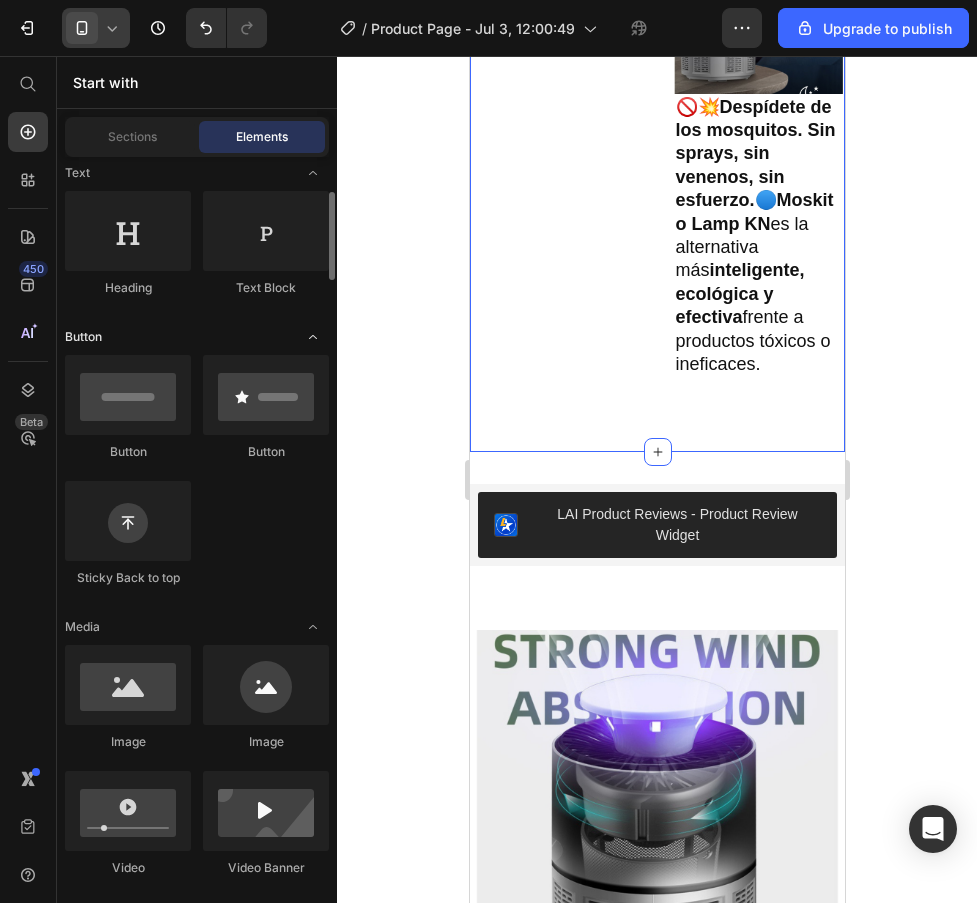 scroll, scrollTop: 0, scrollLeft: 0, axis: both 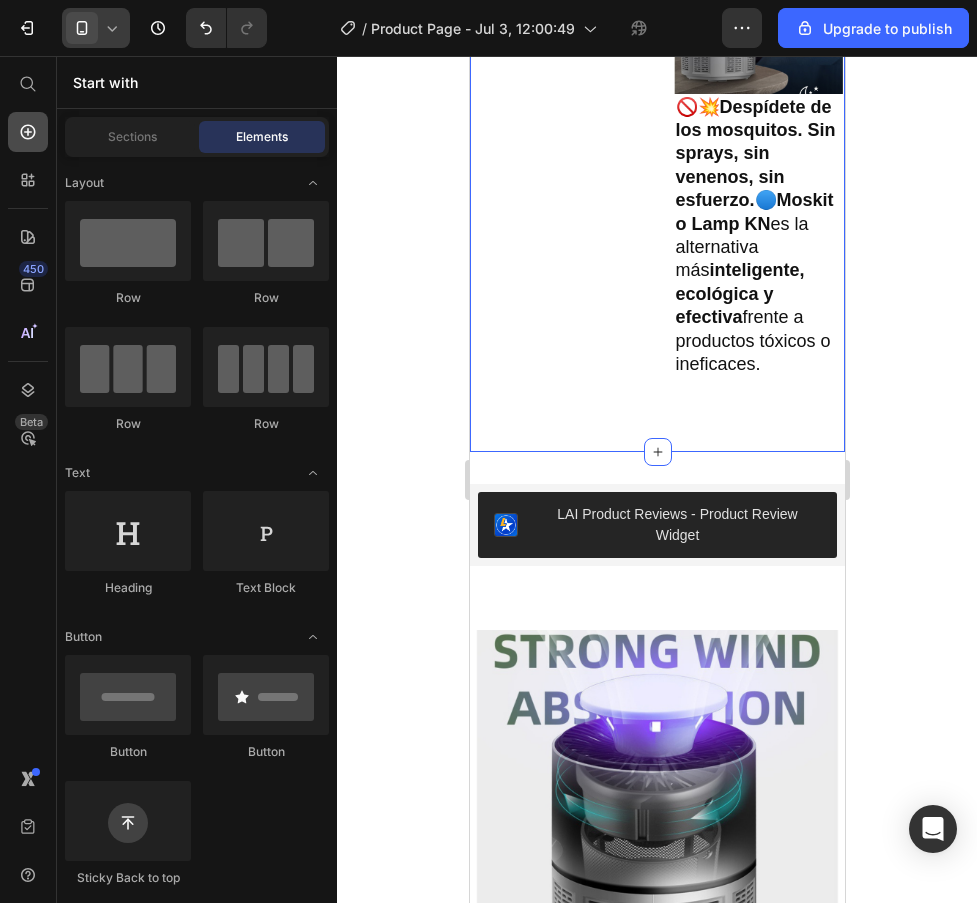 click 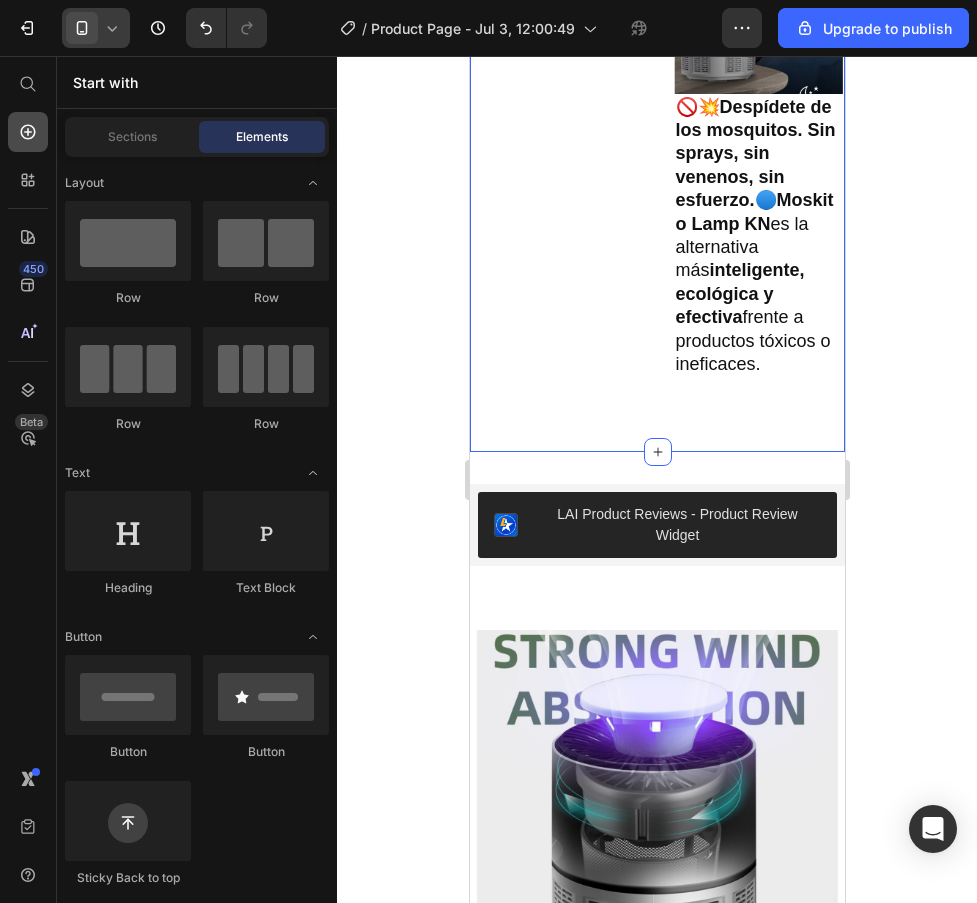 click 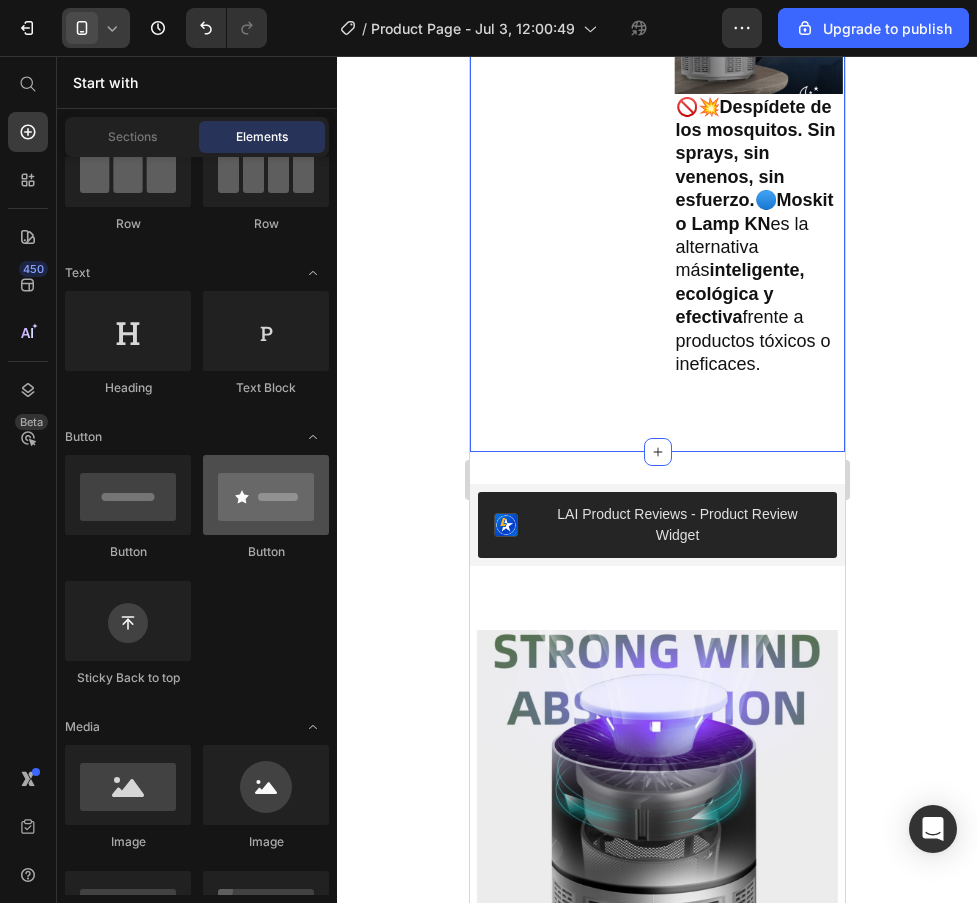 scroll, scrollTop: 0, scrollLeft: 0, axis: both 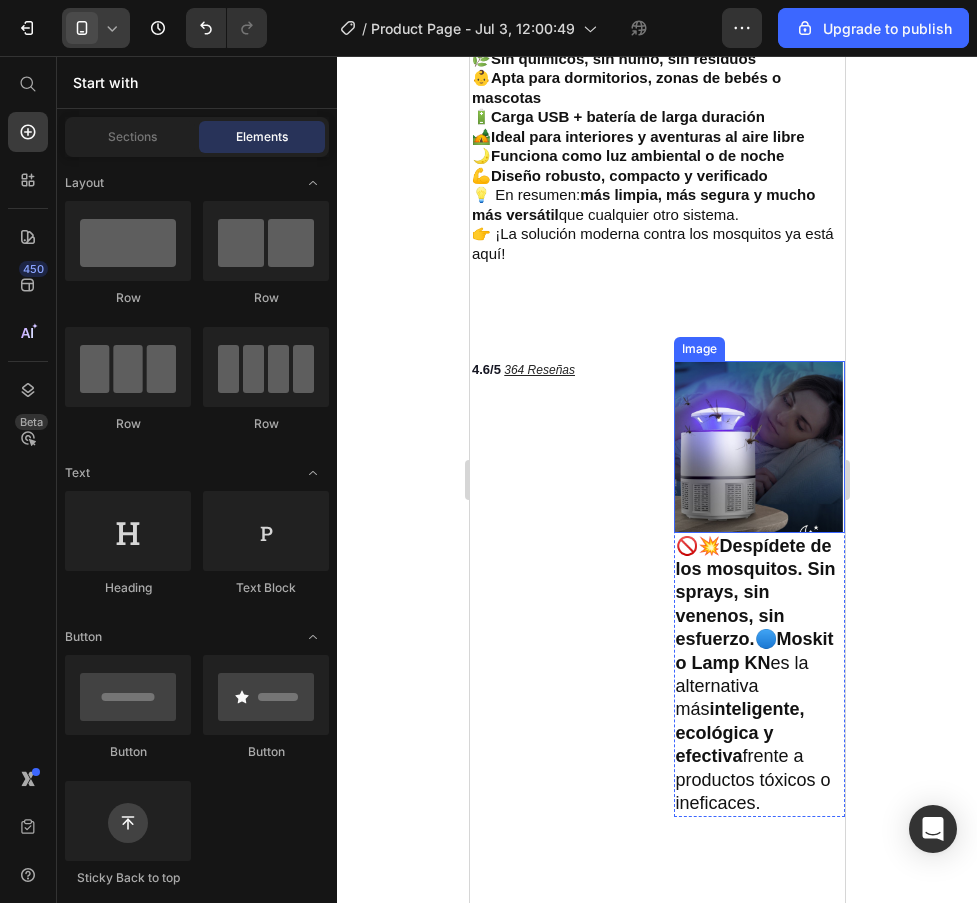 click at bounding box center (759, 447) 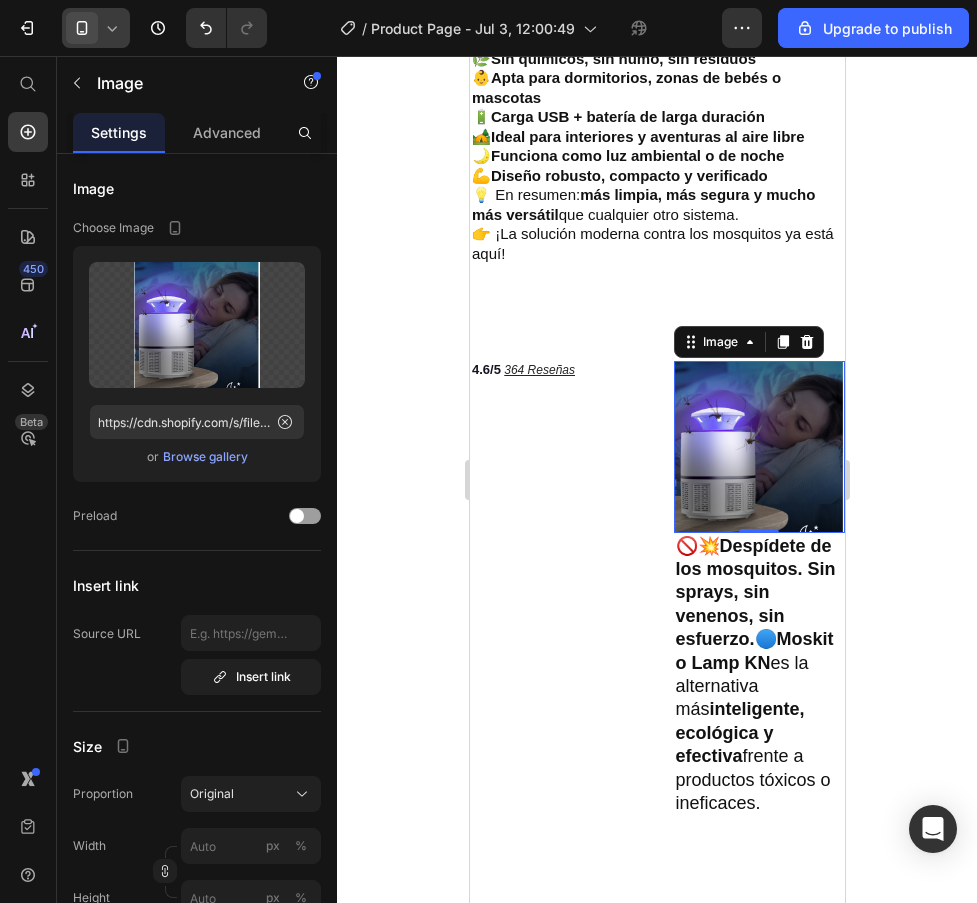 click at bounding box center [759, 447] 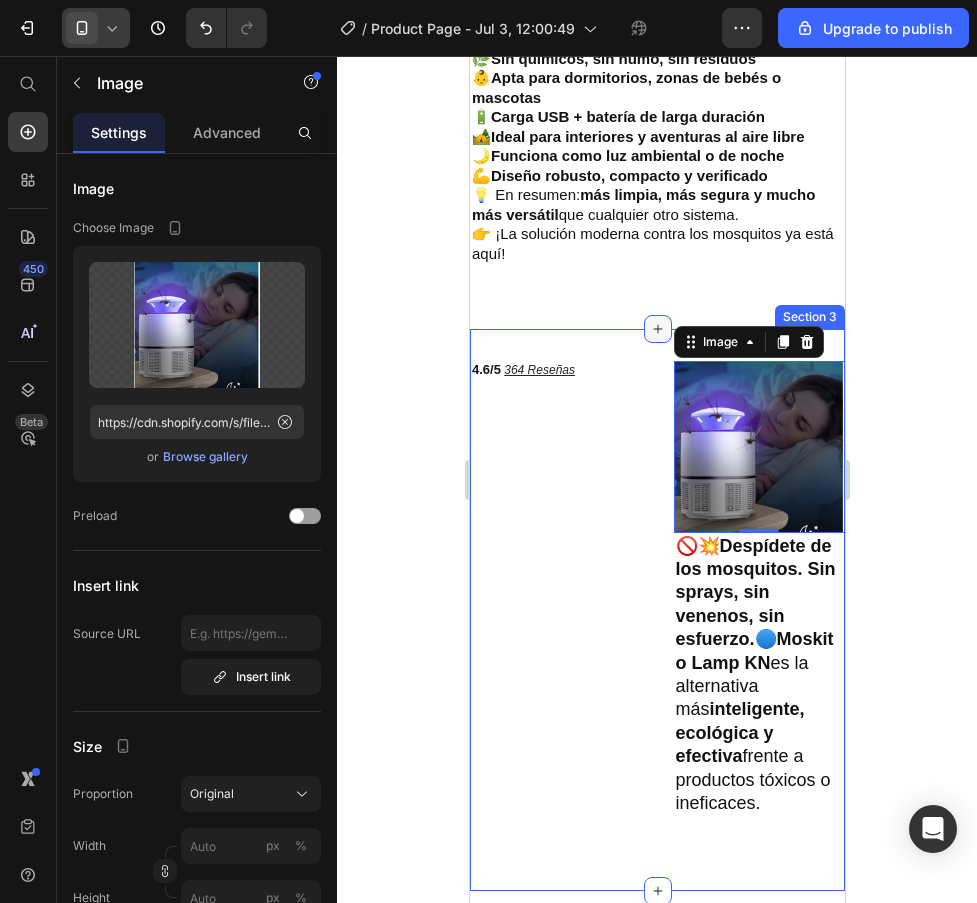 click 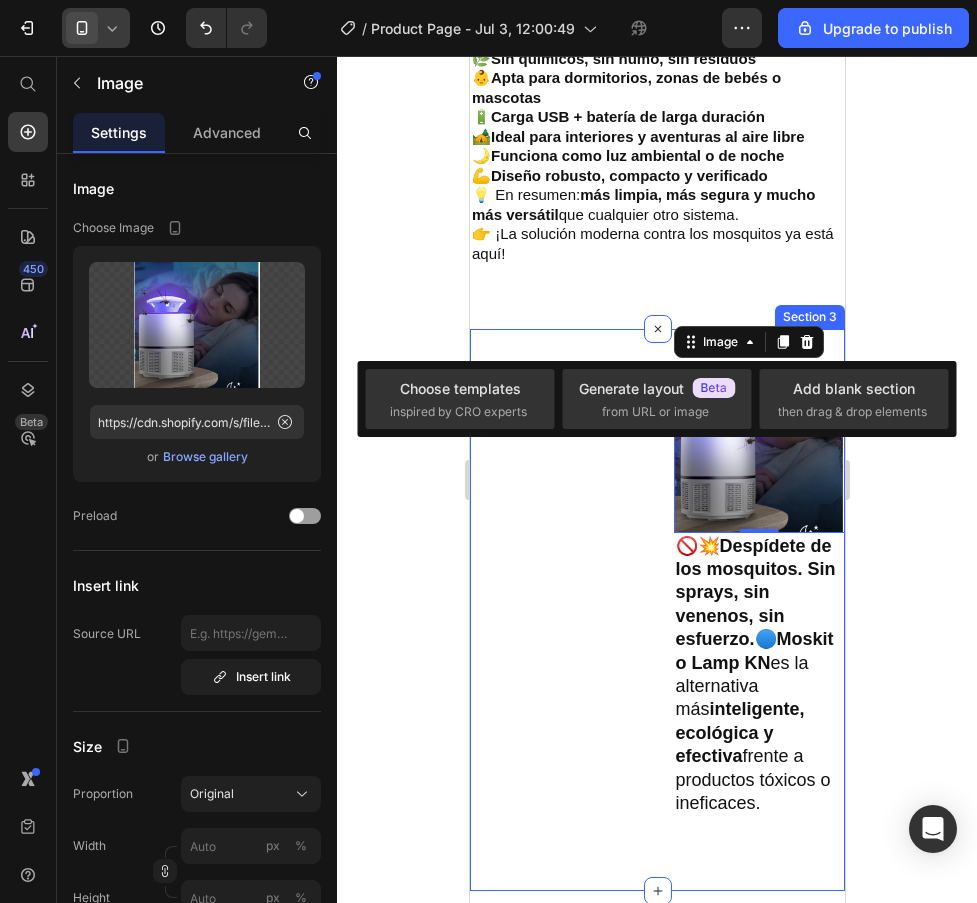 click on "4.6/5   364 Reseñas Text Block" at bounding box center (555, 610) 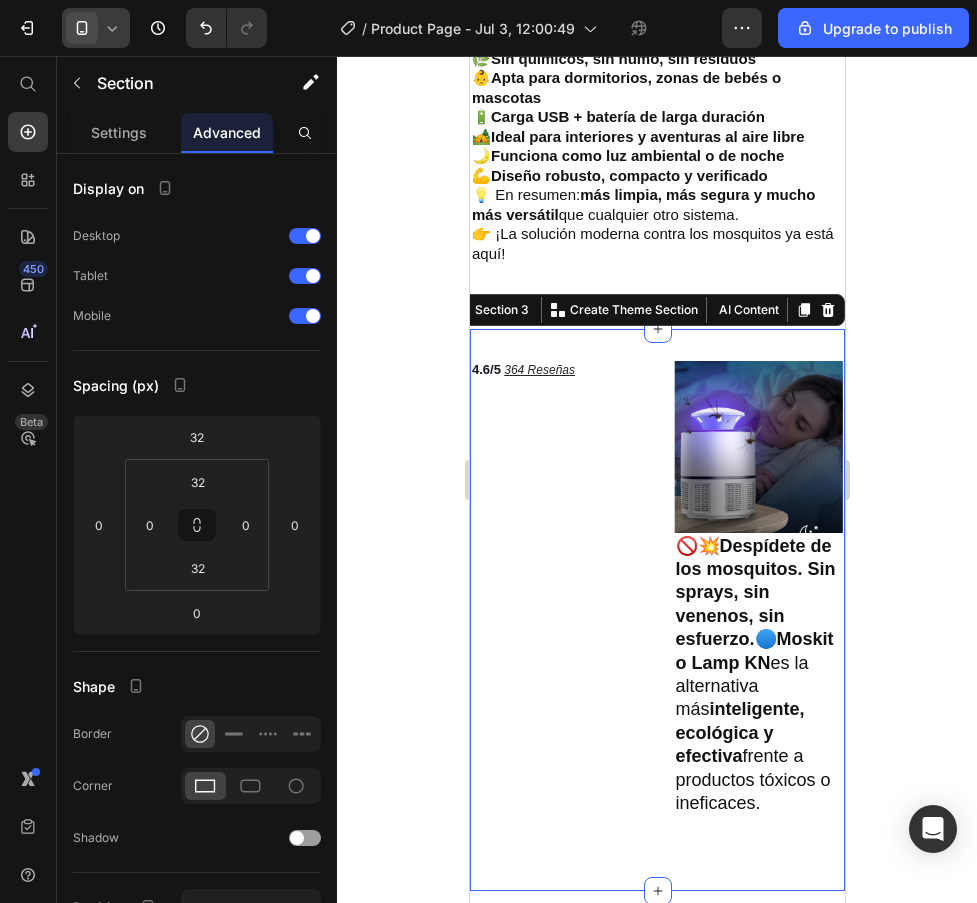 click on "4.6/5   364 Reseñas Text Block" at bounding box center (555, 610) 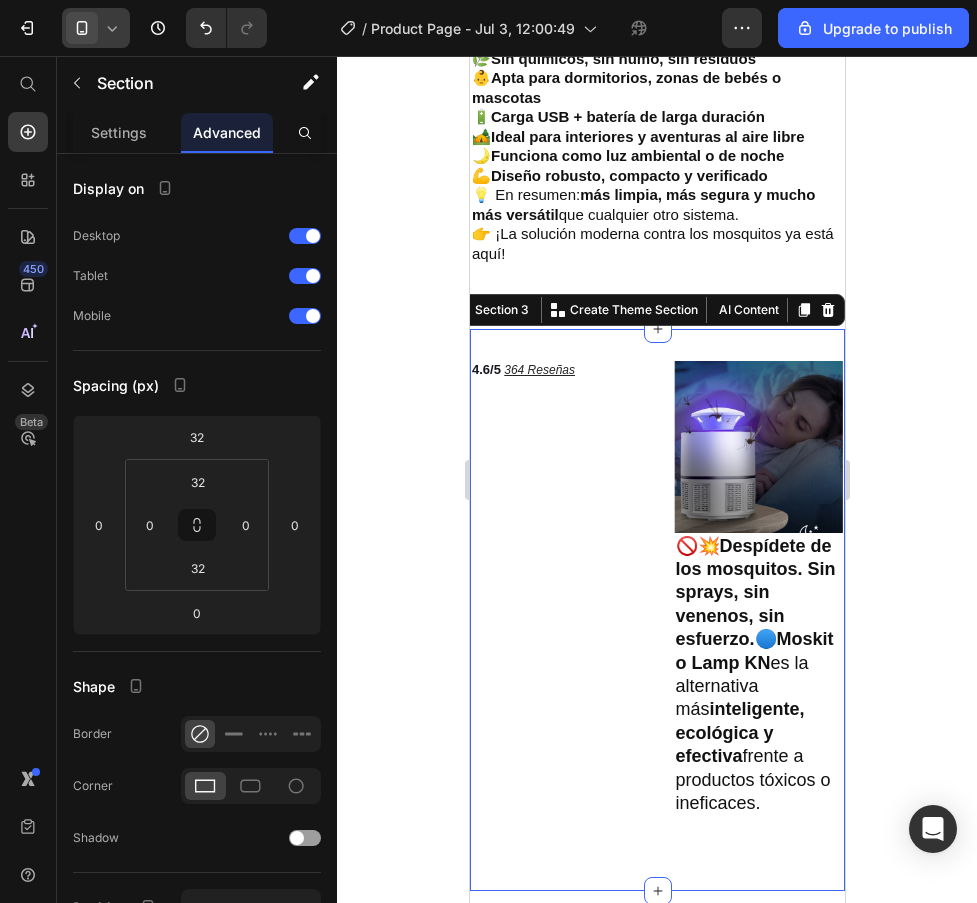 click 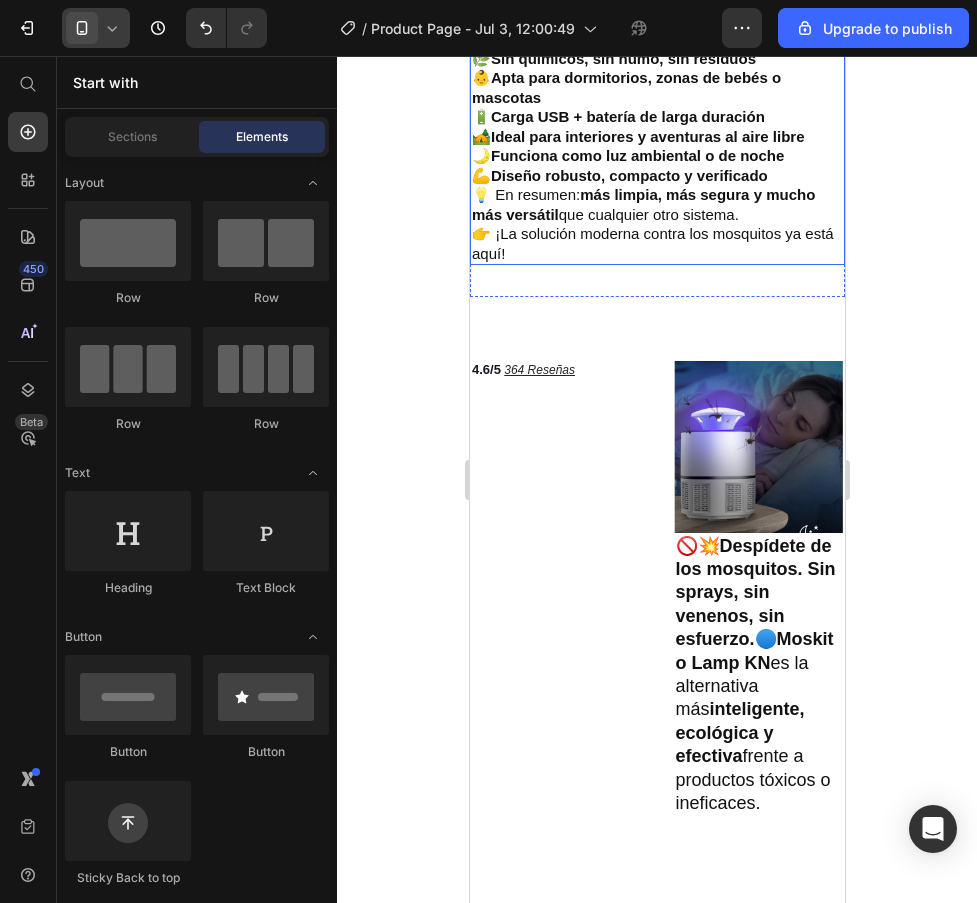 drag, startPoint x: 653, startPoint y: 331, endPoint x: 651, endPoint y: 261, distance: 70.028564 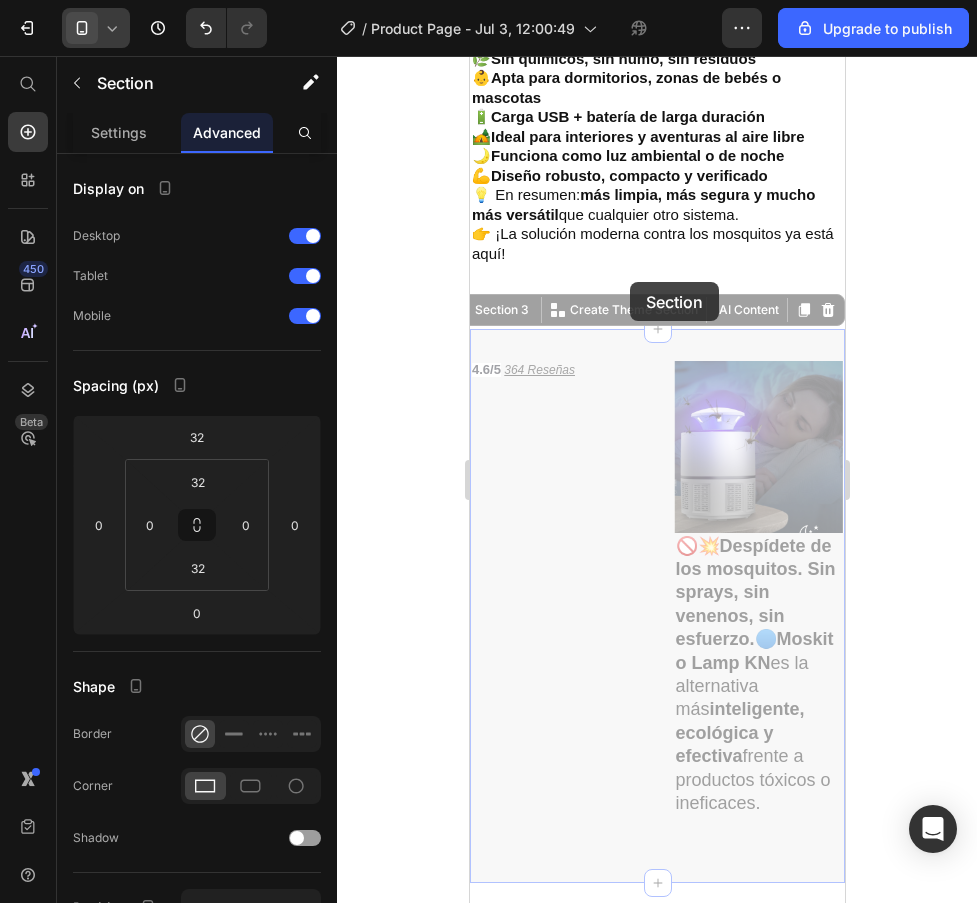 drag, startPoint x: 625, startPoint y: 349, endPoint x: 629, endPoint y: 282, distance: 67.11929 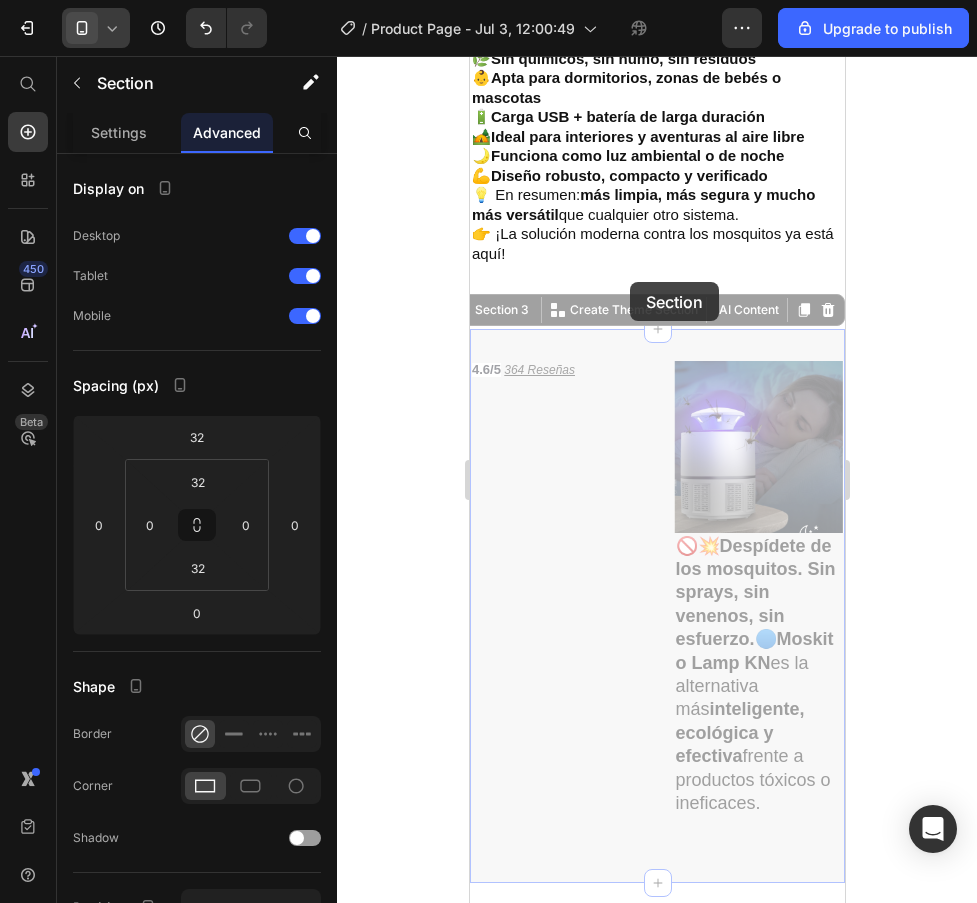 click on "iPhone 13 Mini  ( 375 px) iPhone 13 Mini iPhone 13 Pro iPhone 11 Pro Max iPhone 15 Pro Max Pixel 7 Galaxy S8+ Galaxy S20 Ultra iPad Mini iPad Air iPad Pro Header envio en 24/48 horas-España Heading lampara antimosquitos kn portatil Heading Section 1 🏆 ¿Por qué elegir nuestra lámpara? 🌿  Sin químicos, sin humo, sin residuos 👶  Apta para dormitorios, zonas de bebés o mascotas 🔋  Carga USB + batería de larga duración 🏕️  Ideal para interiores y aventuras al aire libre 🌙  Funciona como luz ambiental o de noche 💪  Diseño robusto, compacto y verificado 💡 En resumen:  más limpia, más segura y mucho más versátil  que cualquier otro sistema. 👉 ¡La solución moderna contra los mosquitos ya está aquí! Heading Section 2 4.6/5   364 Reseñas Text Block  🚫💥  Despídete de los mosquitos. Sin sprays, sin venenos, sin esfuerzo. 🔵  Moskito Lamp KN  es la alternativa más  inteligente, ecológica y efectiva  frente a productos tóxicos o ineficaces. Heading Row Image Row" at bounding box center (656, 2016) 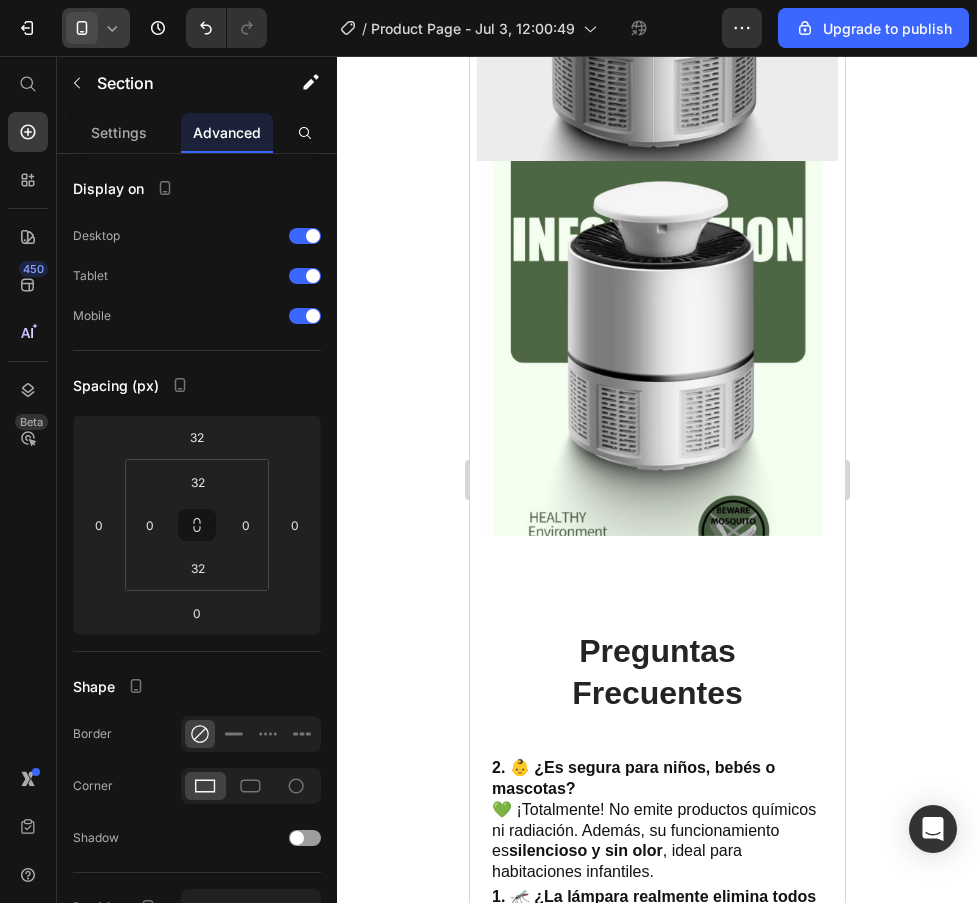 scroll, scrollTop: 1800, scrollLeft: 0, axis: vertical 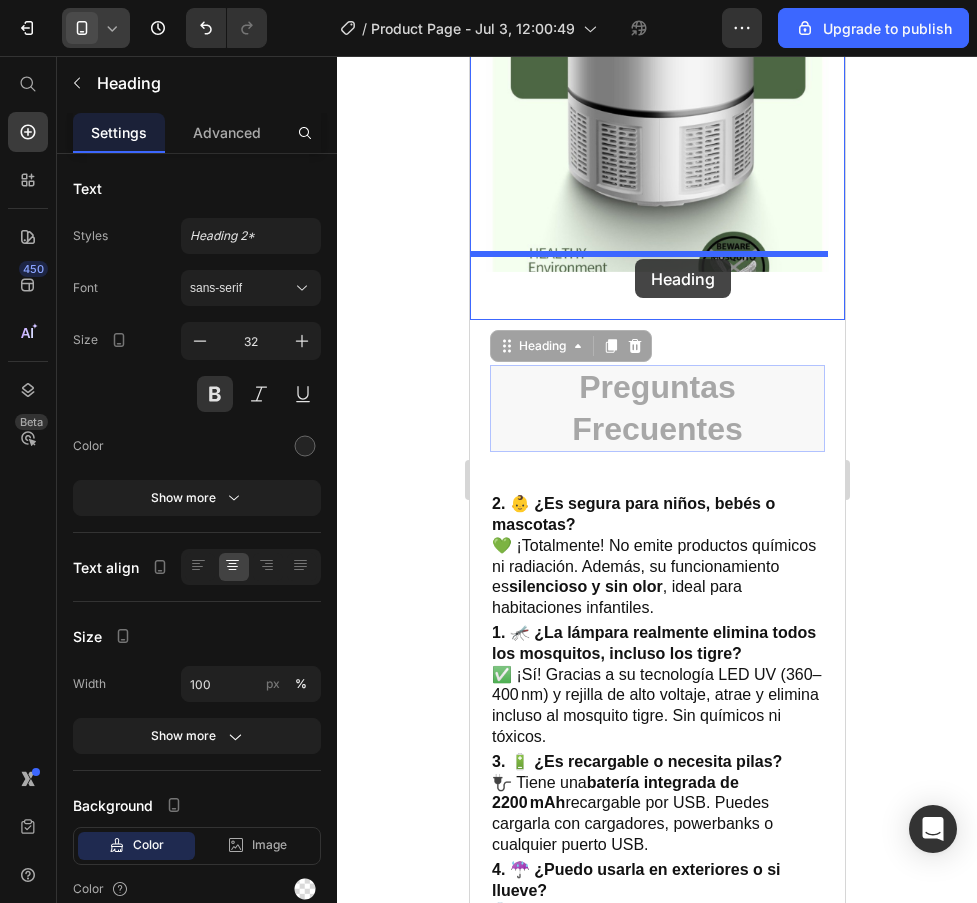 drag, startPoint x: 655, startPoint y: 381, endPoint x: 634, endPoint y: 259, distance: 123.79418 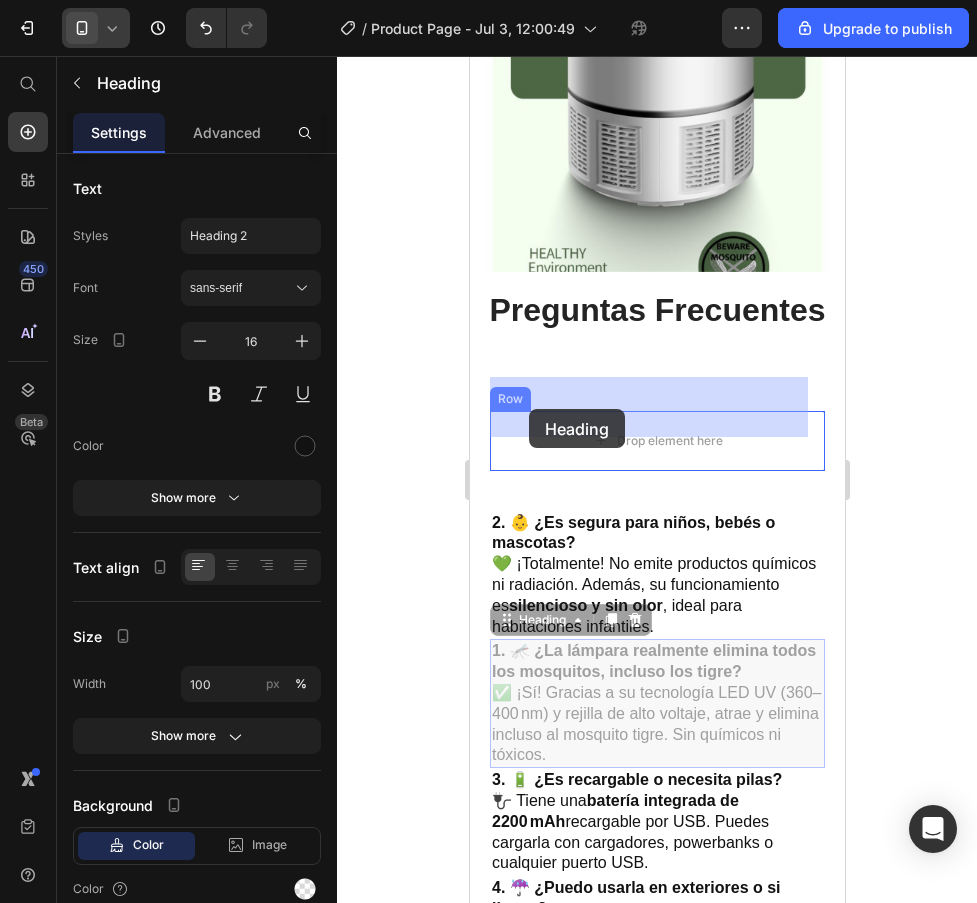 drag, startPoint x: 528, startPoint y: 642, endPoint x: 528, endPoint y: 413, distance: 229 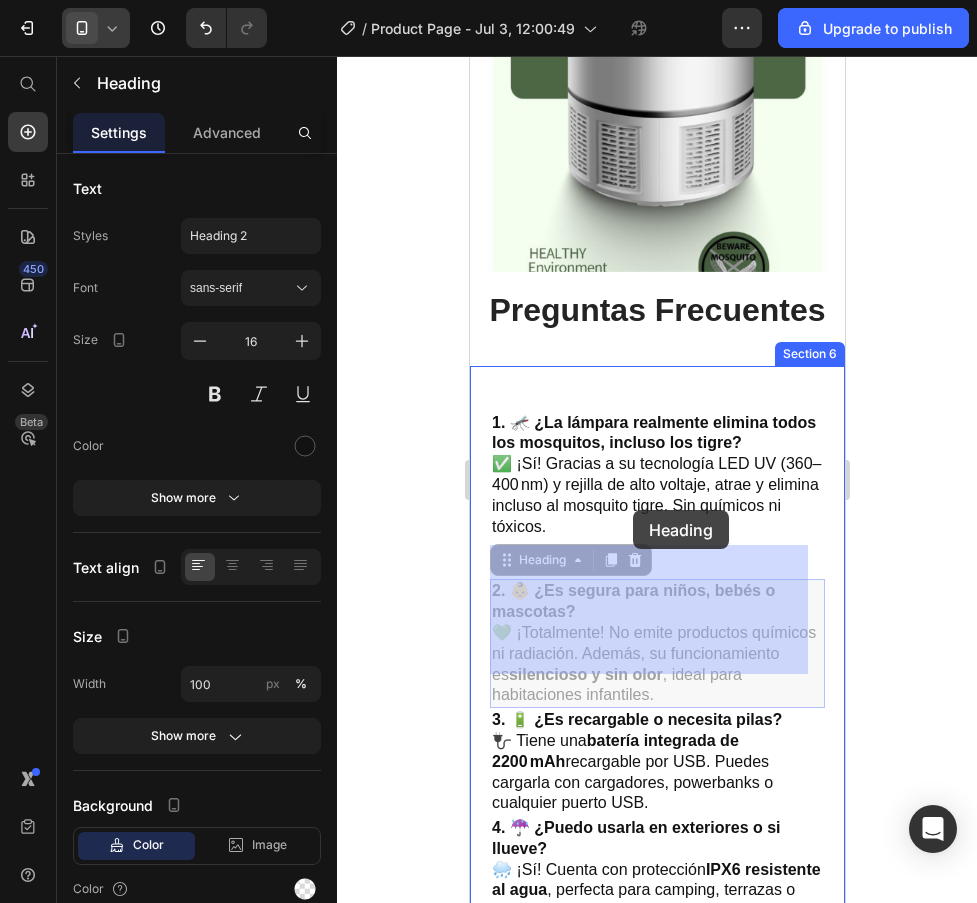 drag, startPoint x: 632, startPoint y: 545, endPoint x: 632, endPoint y: 510, distance: 35 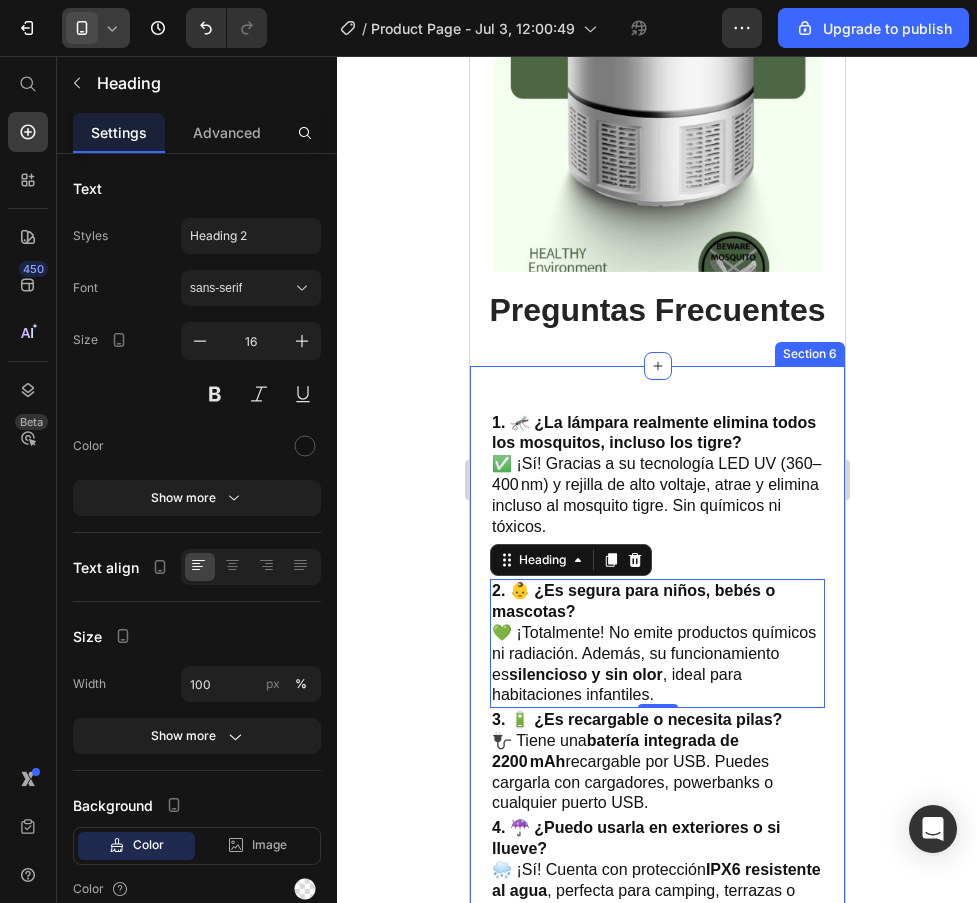 click on "1. 🦟 ¿La lámpara realmente elimina todos los mosquitos, incluso los tigre? ✅ ¡Sí! Gracias a su tecnología LED UV (360–400 nm) y rejilla de alto voltaje, atrae y elimina incluso al mosquito tigre. Sin químicos ni tóxicos. Heading Row 2. 👶 ¿Es segura para niños, bebés o mascotas? 💚 ¡Totalmente! No emite productos químicos ni radiación. Además, su funcionamiento es  silencioso y sin olor , ideal para habitaciones infantiles. Heading   0 3. 🔋 ¿Es recargable o necesita pilas? 🔌 Tiene una  batería integrada de 2200 mAh  recargable por USB. Puedes cargarla con cargadores, powerbanks o cualquier puerto USB. Heading 4. ☔ ¿Puedo usarla en exteriores o si llueve? 🌧️ ¡Sí! Cuenta con protección  IPX6 resistente al agua , perfecta para camping, terrazas o jardines. Solo evita sumergirla por completo. Heading 5. 🌙 ¿Hace ruido durante la noche? 🔇 ¡No! Es  ultrasilenciosa , ideal para dormir plácidamente sin zumbidos ni interrupciones. Perfecta para uso nocturno." at bounding box center (656, 713) 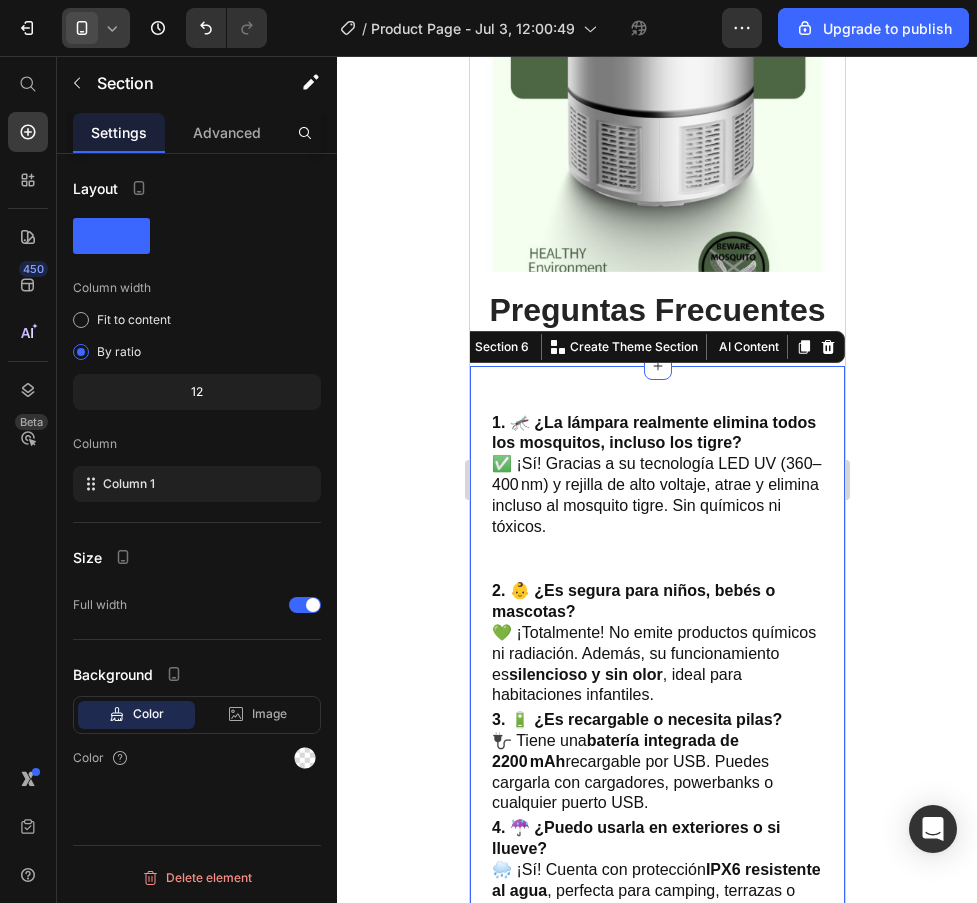 click on "1. 🦟 ¿La lámpara realmente elimina todos los mosquitos, incluso los tigre? ✅ ¡Sí! Gracias a su tecnología LED UV (360–400 nm) y rejilla de alto voltaje, atrae y elimina incluso al mosquito tigre. Sin químicos ni tóxicos. Heading Row 2. 👶 ¿Es segura para niños, bebés o mascotas? 💚 ¡Totalmente! No emite productos químicos ni radiación. Además, su funcionamiento es  silencioso y sin olor , ideal para habitaciones infantiles. Heading 3. 🔋 ¿Es recargable o necesita pilas? 🔌 Tiene una  batería integrada de 2200 mAh  recargable por USB. Puedes cargarla con cargadores, powerbanks o cualquier puerto USB. Heading 4. ☔ ¿Puedo usarla en exteriores o si llueve? 🌧️ ¡Sí! Cuenta con protección  IPX6 resistente al agua , perfecta para camping, terrazas o jardines. Solo evita sumergirla por completo. Heading 5. 🌙 ¿Hace ruido durante la noche? 🔇 ¡No! Es  ultrasilenciosa , ideal para dormir plácidamente sin zumbidos ni interrupciones. Perfecta para uso nocturno. Heading" at bounding box center [656, 713] 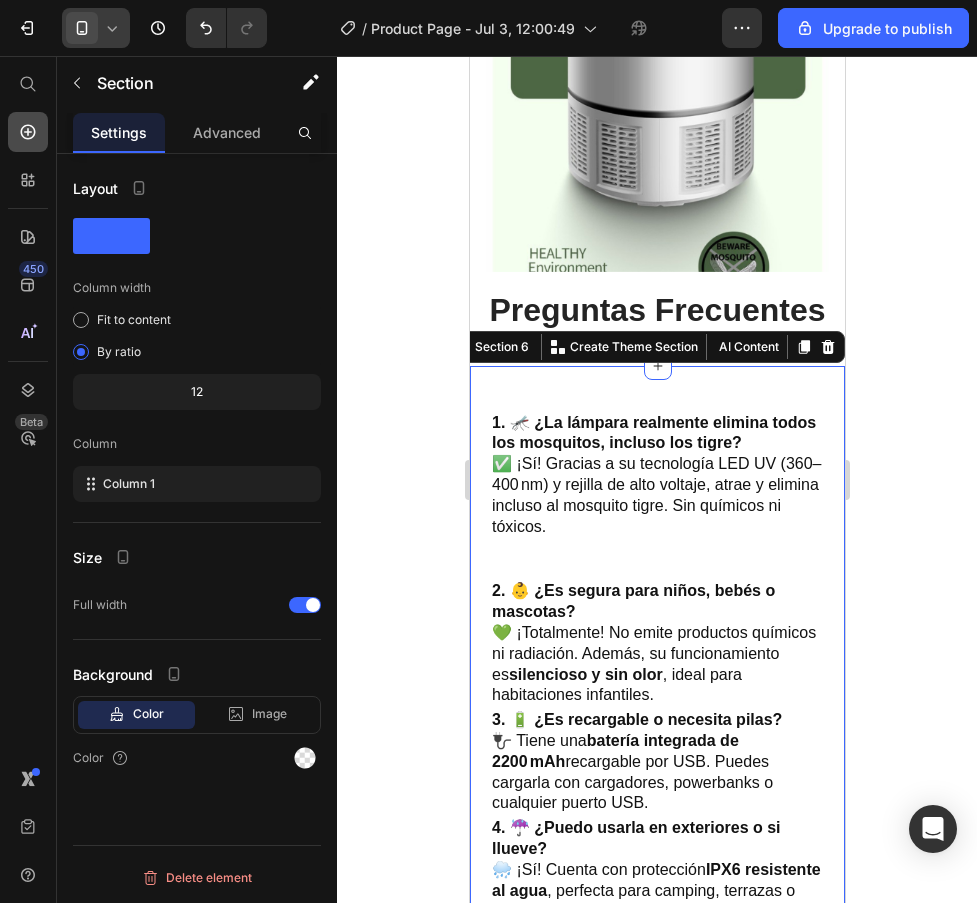 click 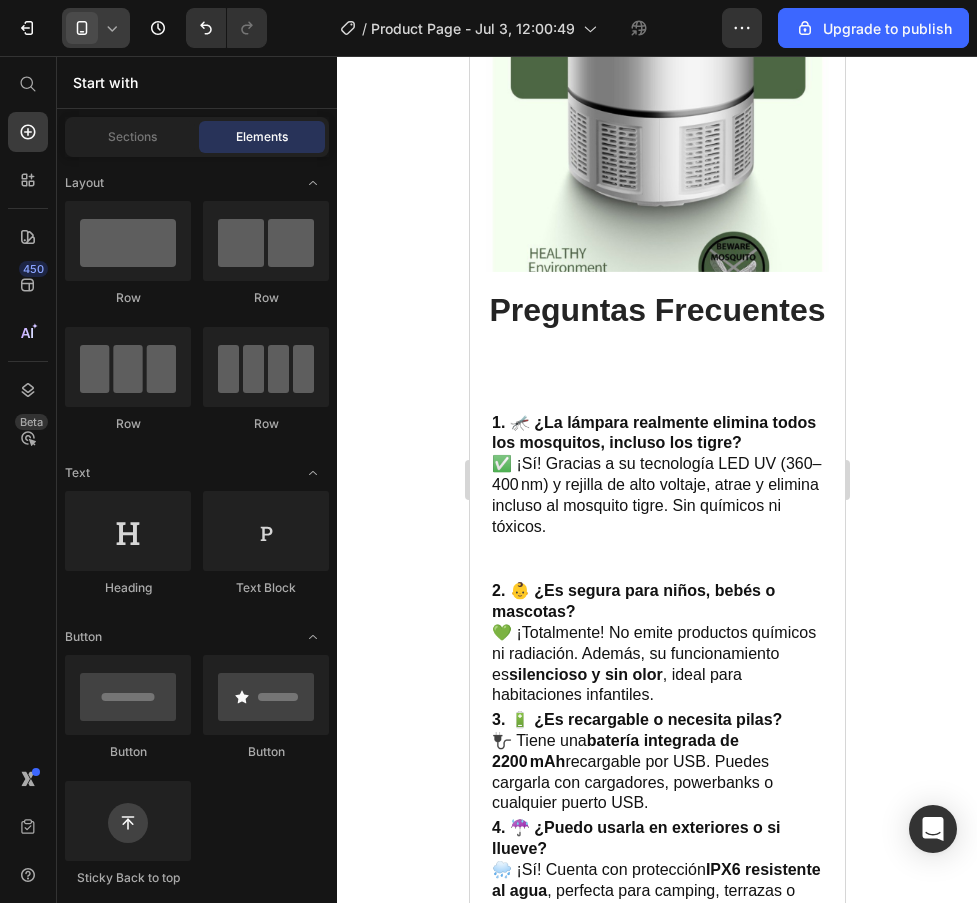 click on "Elements" at bounding box center (262, 137) 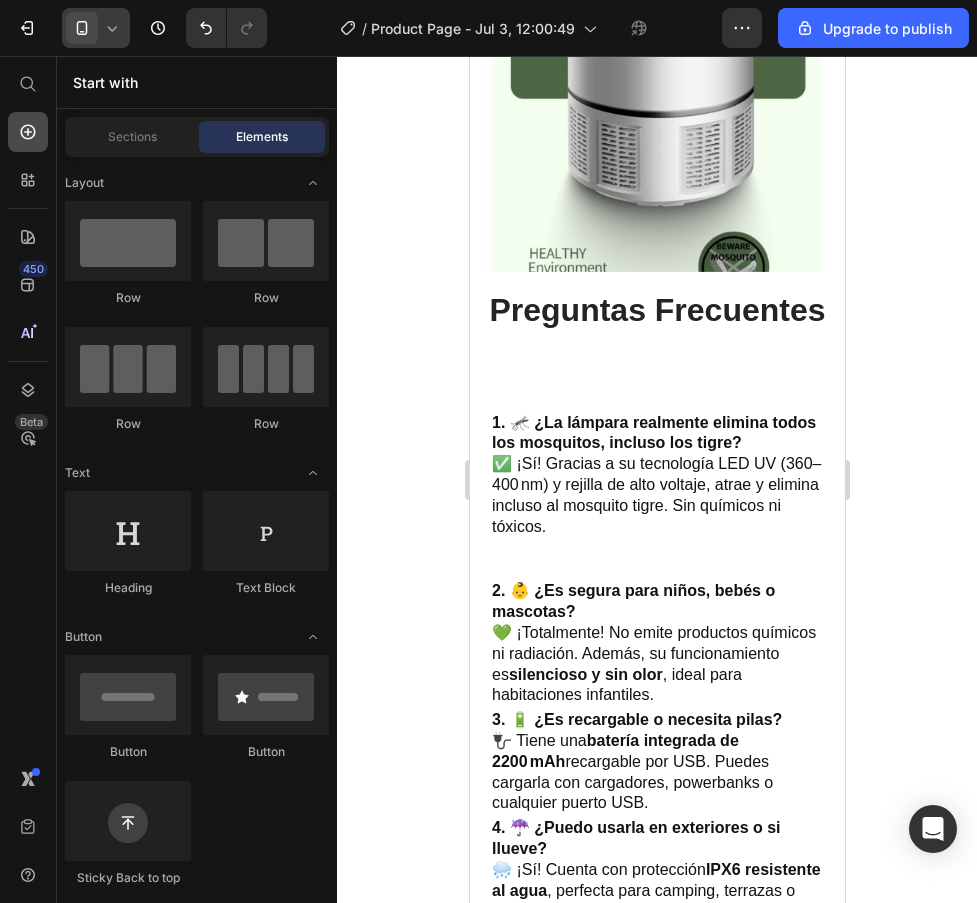 click 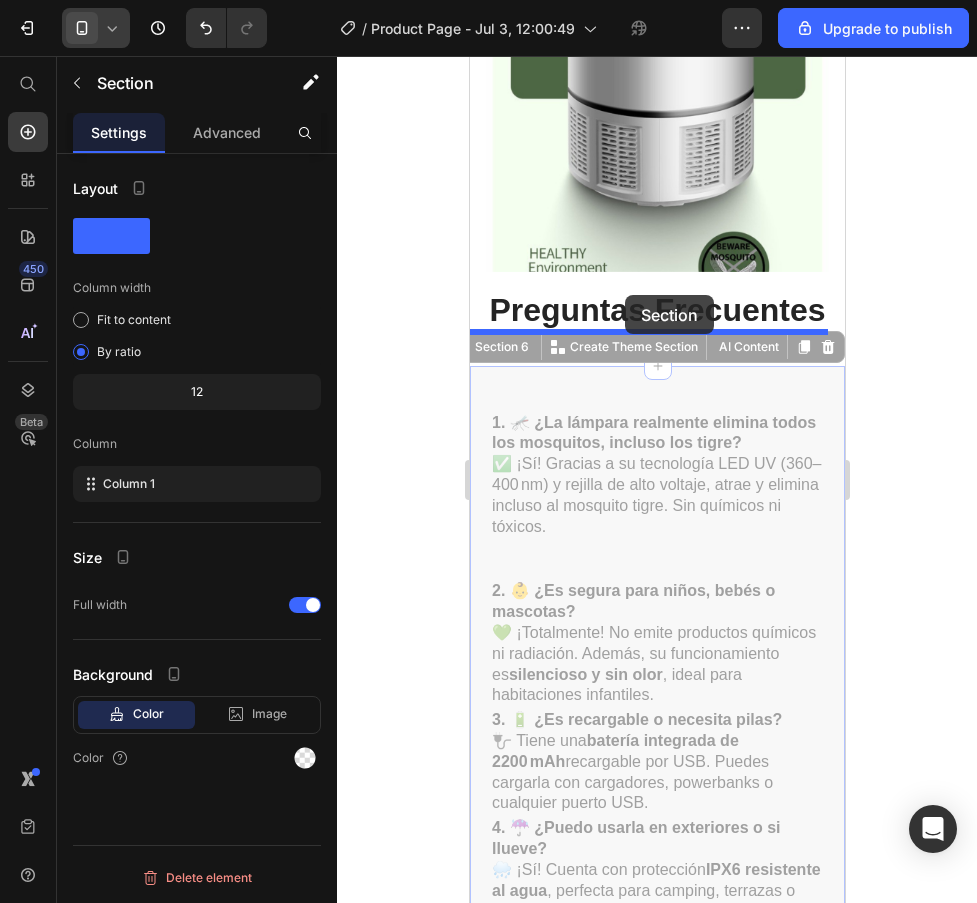drag, startPoint x: 624, startPoint y: 332, endPoint x: 624, endPoint y: 295, distance: 37 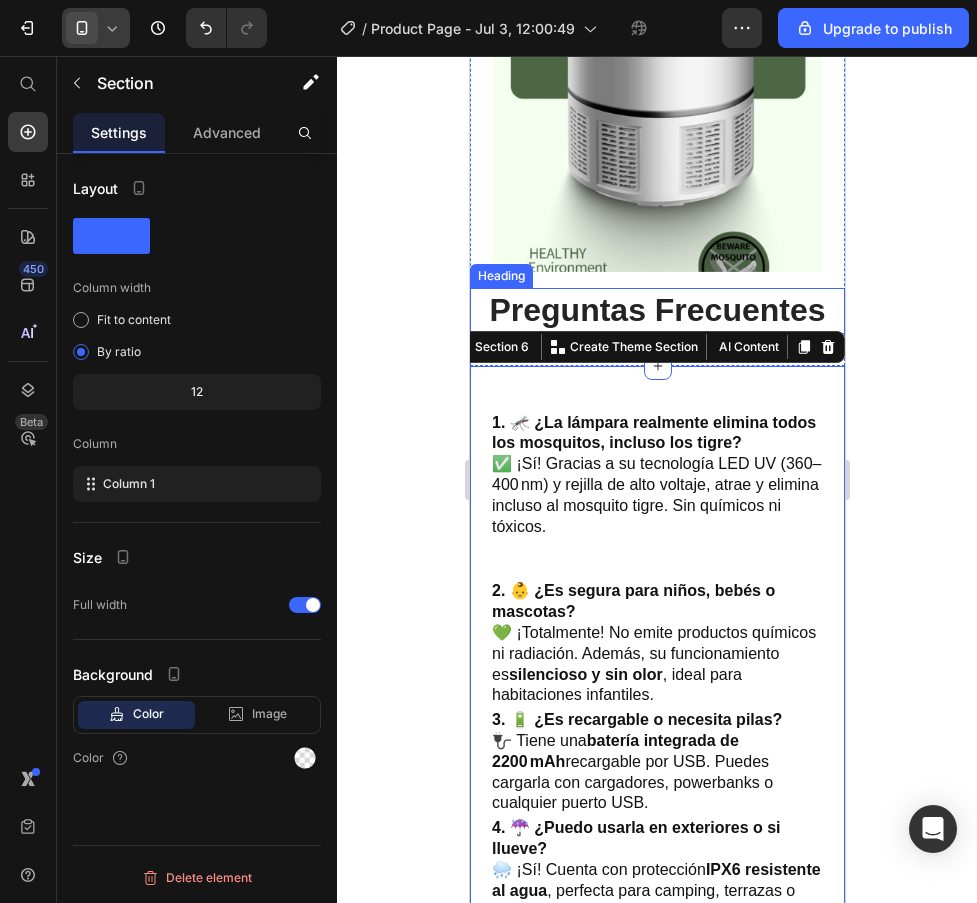 drag, startPoint x: 649, startPoint y: 334, endPoint x: 649, endPoint y: 293, distance: 41 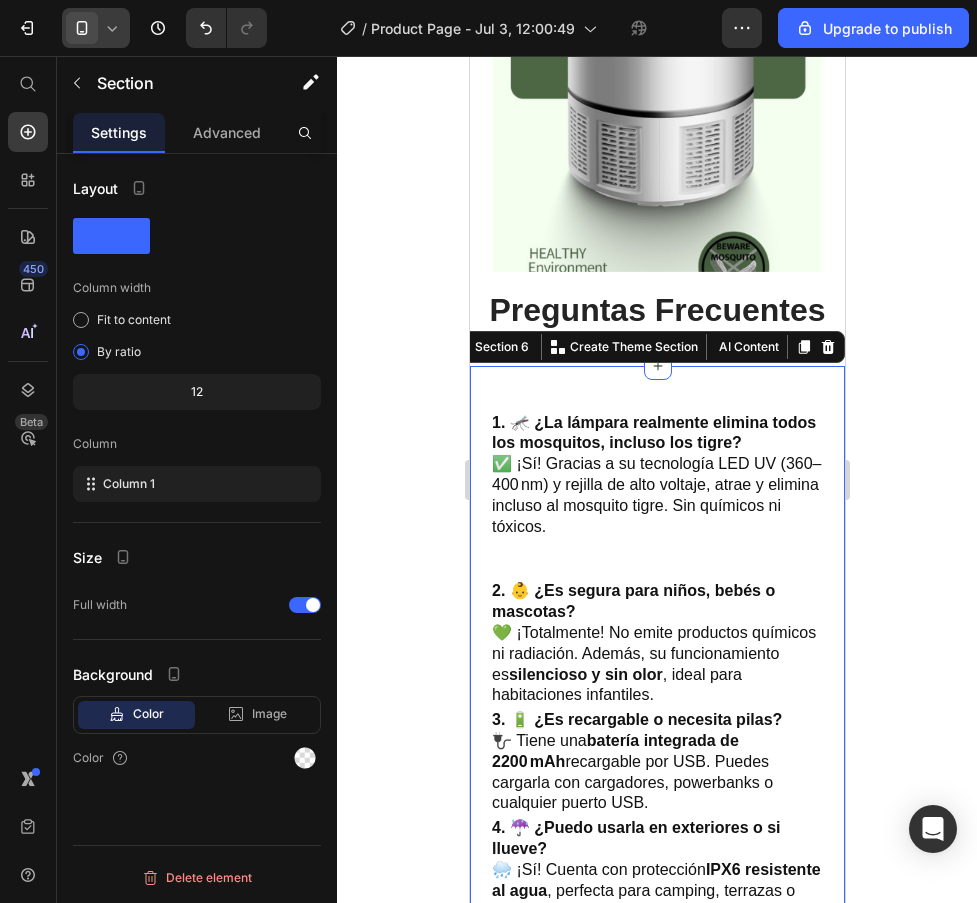 click on "1. 🦟 ¿La lámpara realmente elimina todos los mosquitos, incluso los tigre? ✅ ¡Sí! Gracias a su tecnología LED UV (360–400 nm) y rejilla de alto voltaje, atrae y elimina incluso al mosquito tigre. Sin químicos ni tóxicos. Heading Row 2. 👶 ¿Es segura para niños, bebés o mascotas? 💚 ¡Totalmente! No emite productos químicos ni radiación. Además, su funcionamiento es  silencioso y sin olor , ideal para habitaciones infantiles. Heading 3. 🔋 ¿Es recargable o necesita pilas? 🔌 Tiene una  batería integrada de 2200 mAh  recargable por USB. Puedes cargarla con cargadores, powerbanks o cualquier puerto USB. Heading 4. ☔ ¿Puedo usarla en exteriores o si llueve? 🌧️ ¡Sí! Cuenta con protección  IPX6 resistente al agua , perfecta para camping, terrazas o jardines. Solo evita sumergirla por completo. Heading 5. 🌙 ¿Hace ruido durante la noche? 🔇 ¡No! Es  ultrasilenciosa , ideal para dormir plácidamente sin zumbidos ni interrupciones. Perfecta para uso nocturno. Heading" at bounding box center [656, 713] 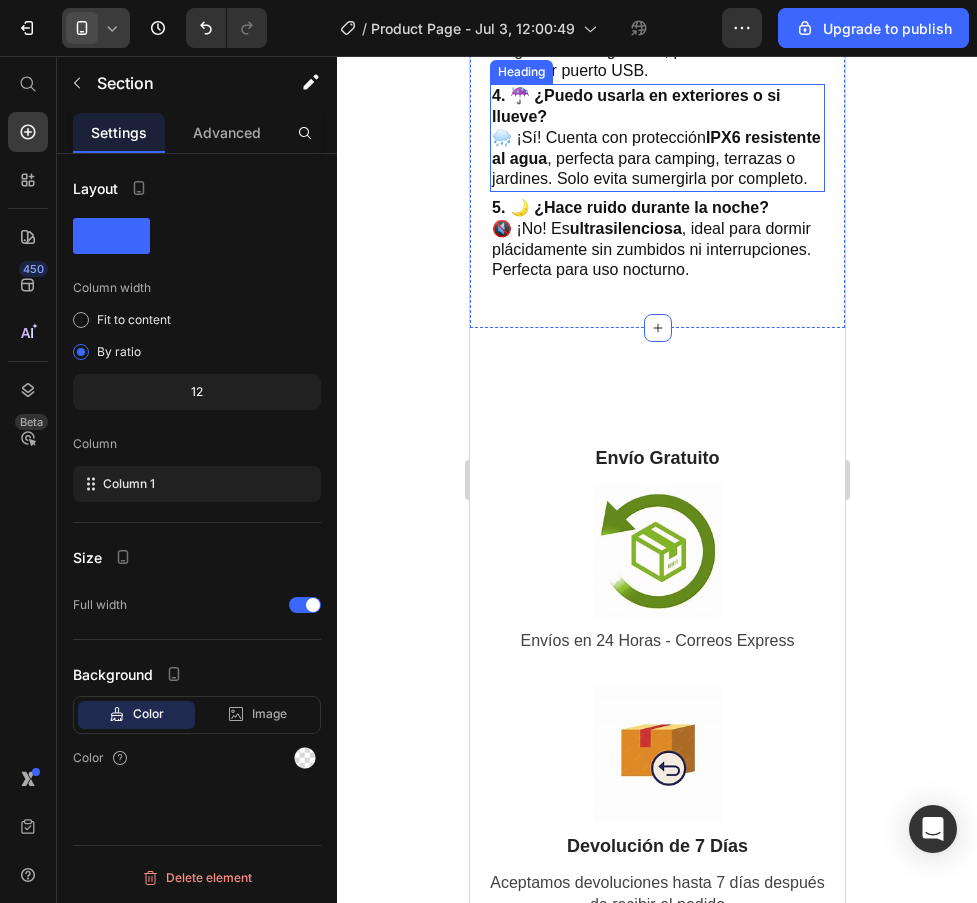 scroll, scrollTop: 2600, scrollLeft: 0, axis: vertical 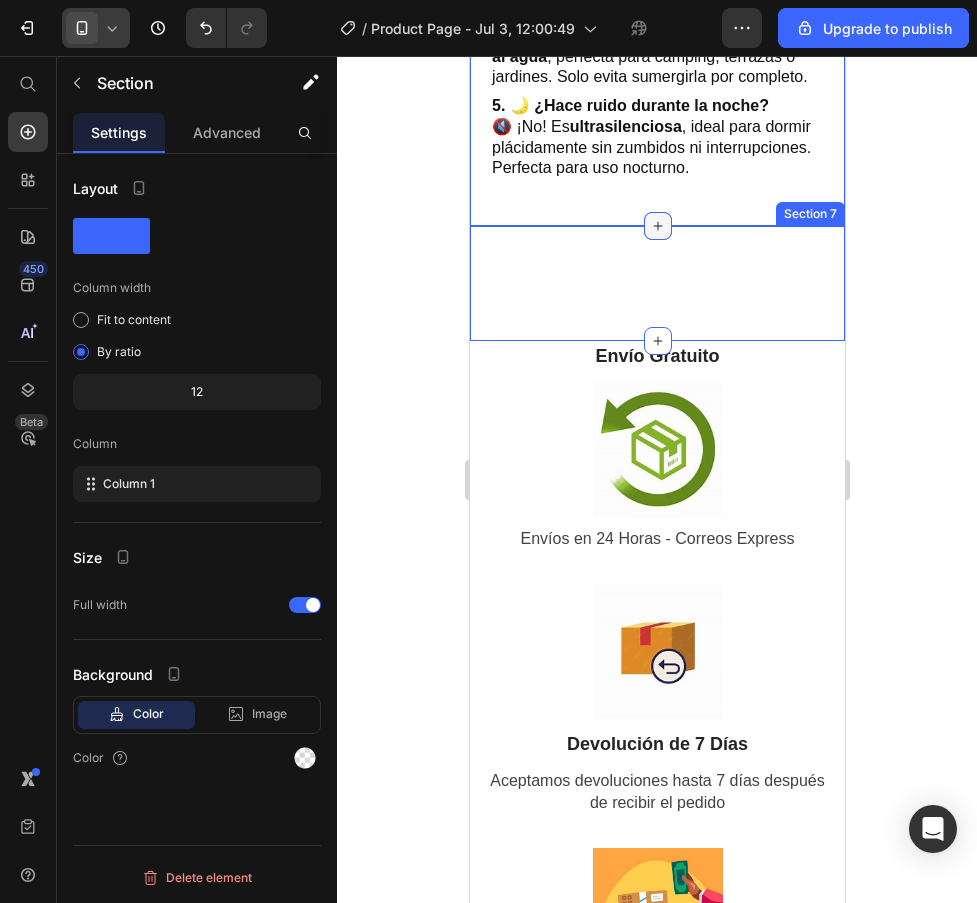 drag, startPoint x: 646, startPoint y: 361, endPoint x: 642, endPoint y: 244, distance: 117.06836 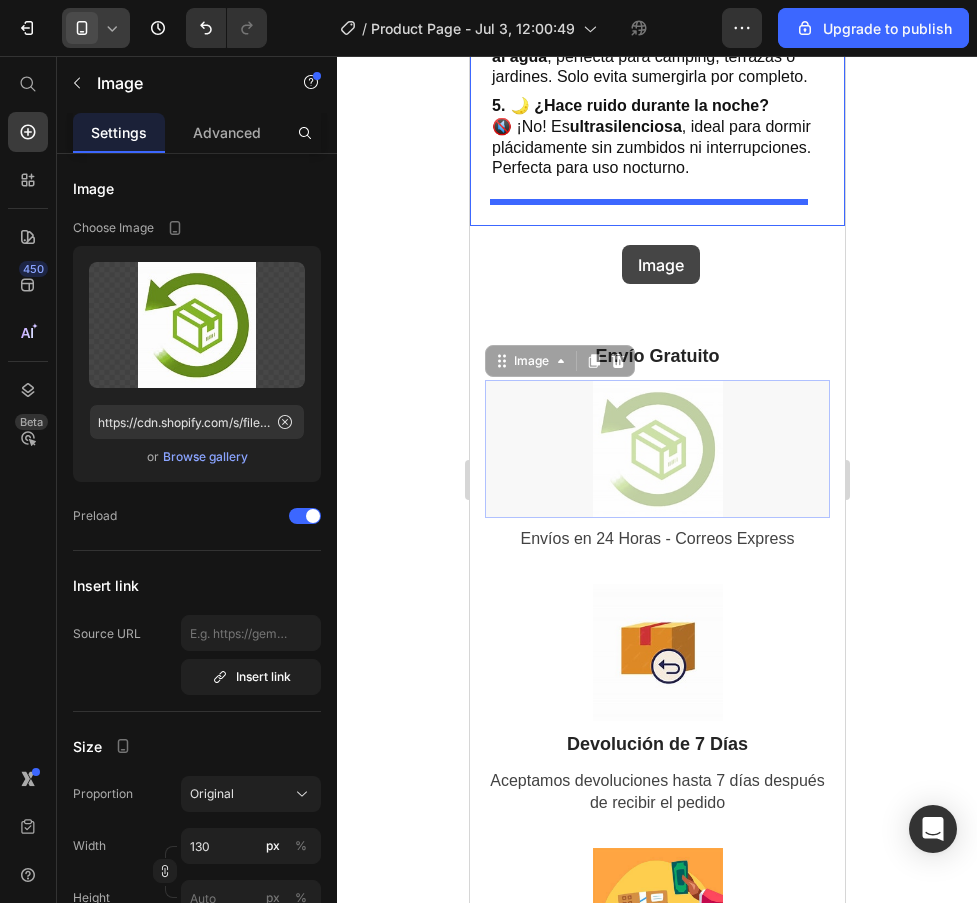 drag, startPoint x: 629, startPoint y: 440, endPoint x: 621, endPoint y: 245, distance: 195.16403 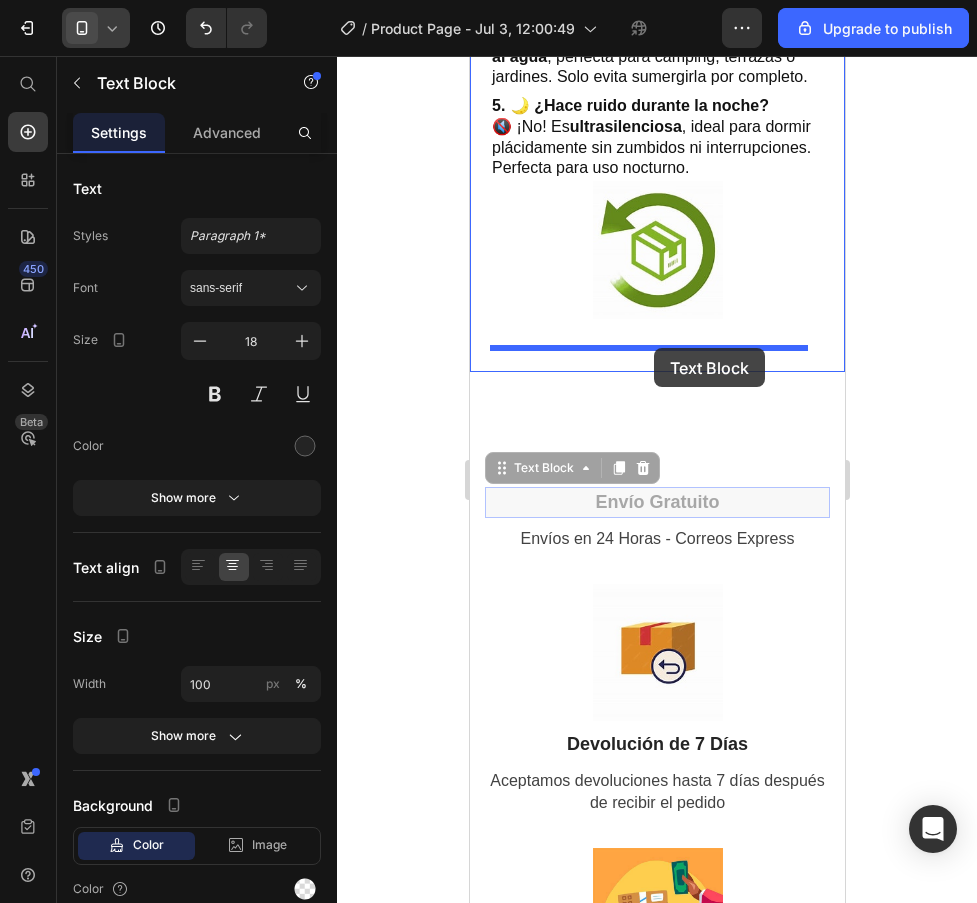 drag, startPoint x: 652, startPoint y: 532, endPoint x: 653, endPoint y: 348, distance: 184.00272 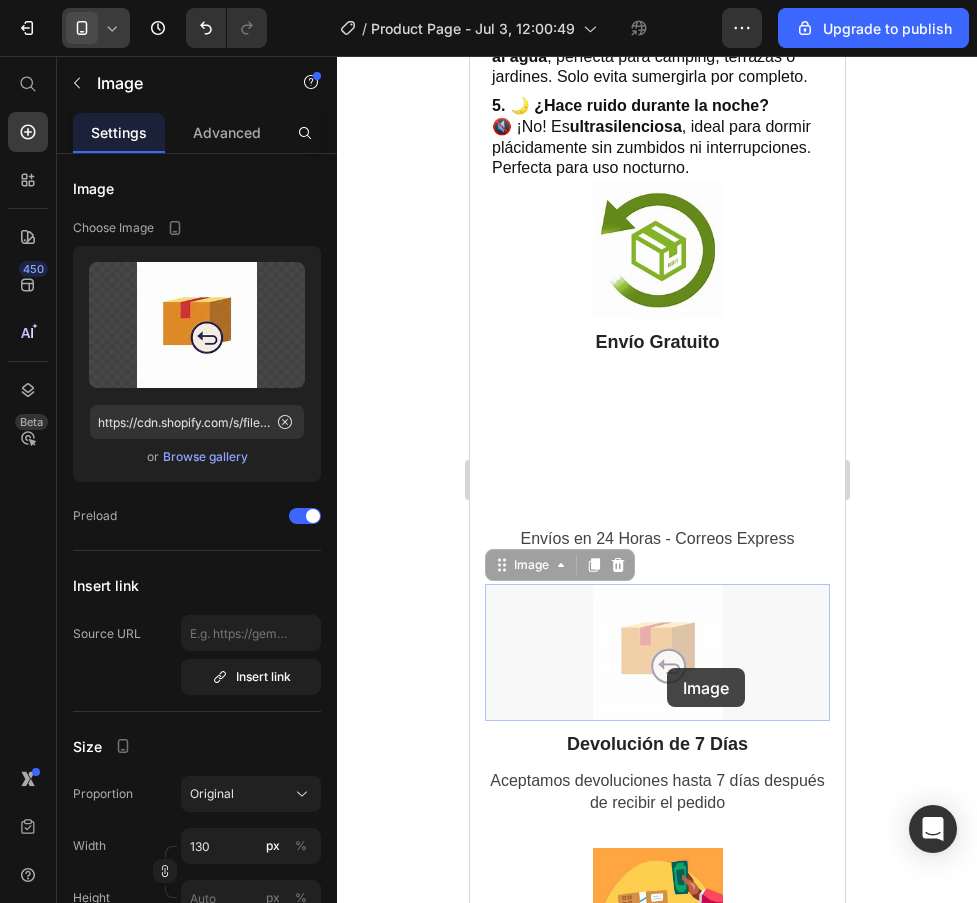 drag, startPoint x: 666, startPoint y: 668, endPoint x: 666, endPoint y: 657, distance: 11 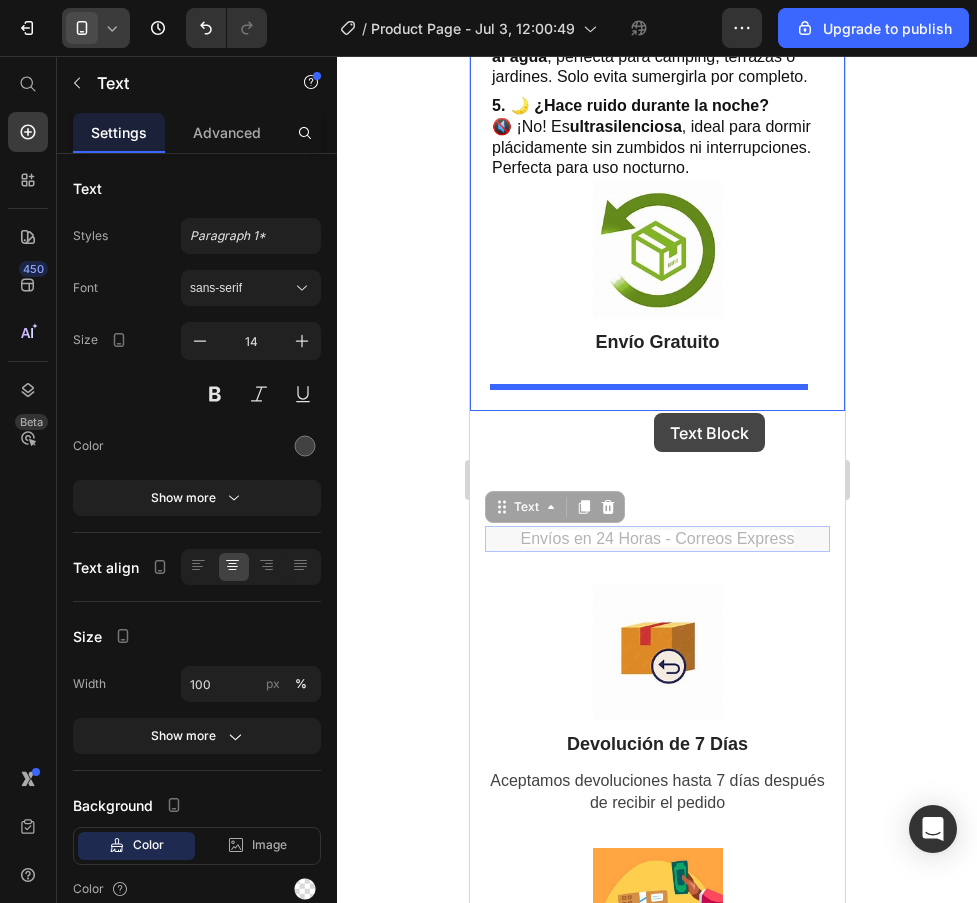 drag, startPoint x: 674, startPoint y: 562, endPoint x: 653, endPoint y: 413, distance: 150.4726 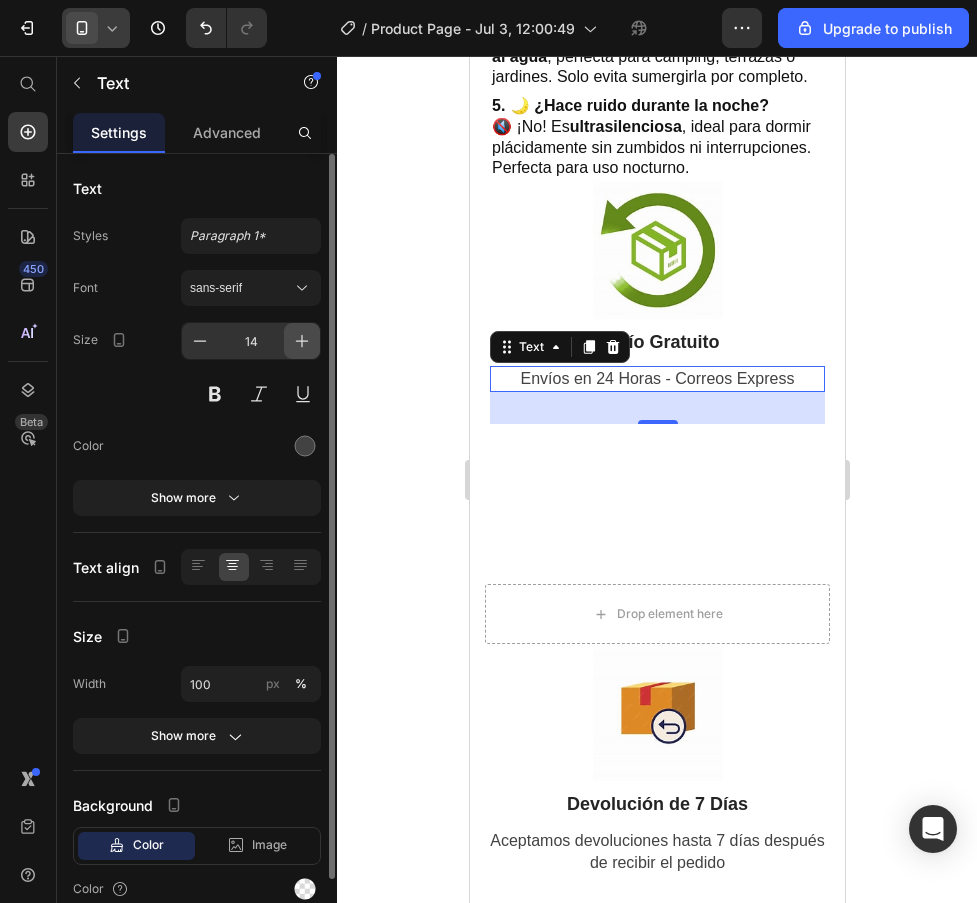 click 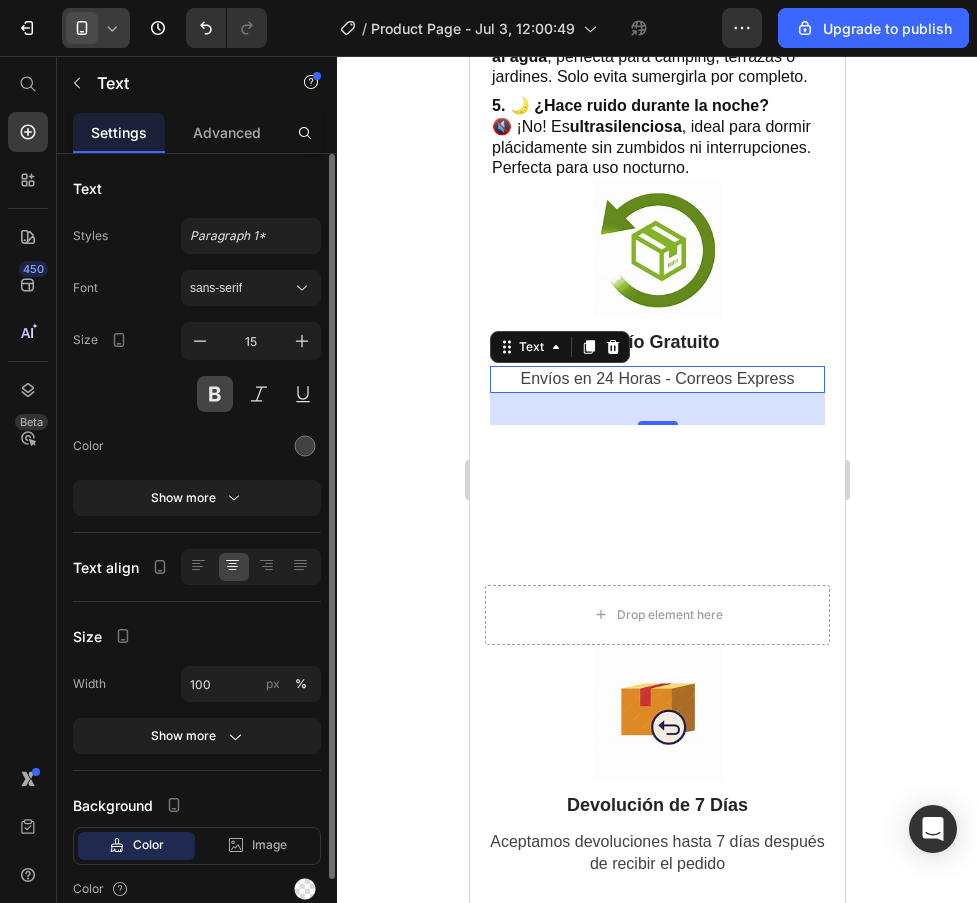 click at bounding box center (215, 394) 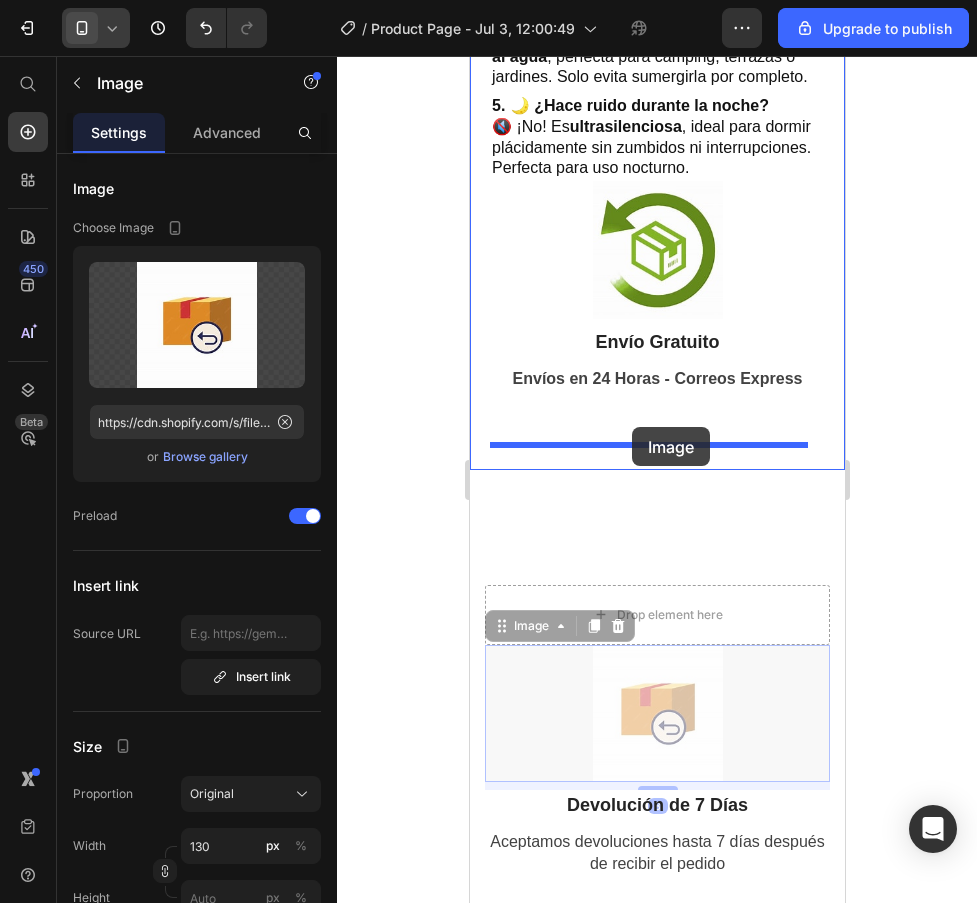 drag, startPoint x: 675, startPoint y: 732, endPoint x: 631, endPoint y: 427, distance: 308.15744 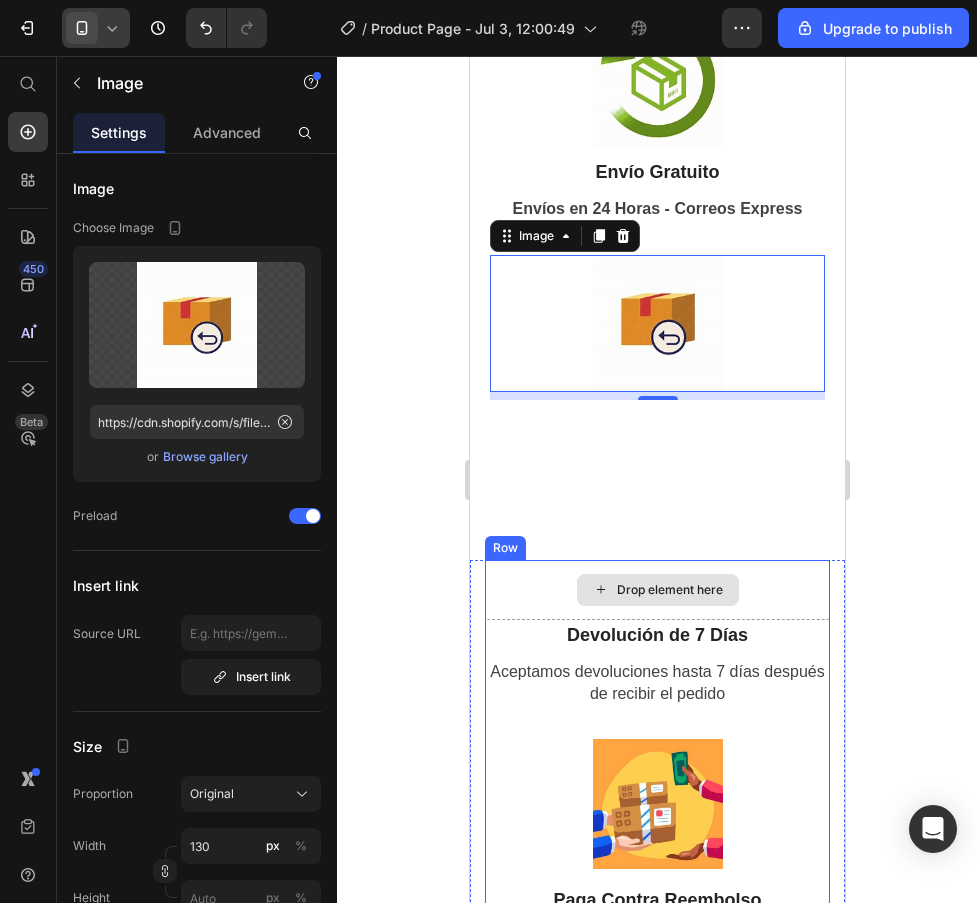 scroll, scrollTop: 2880, scrollLeft: 0, axis: vertical 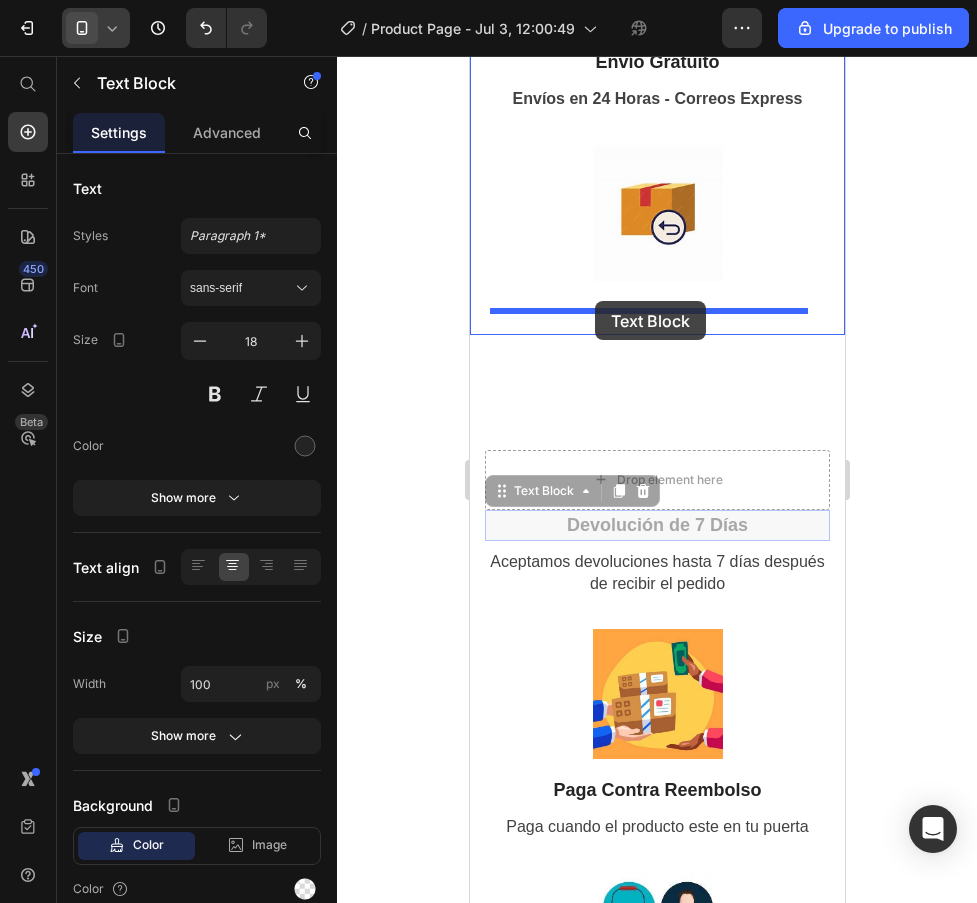 drag, startPoint x: 639, startPoint y: 550, endPoint x: 594, endPoint y: 301, distance: 253.0336 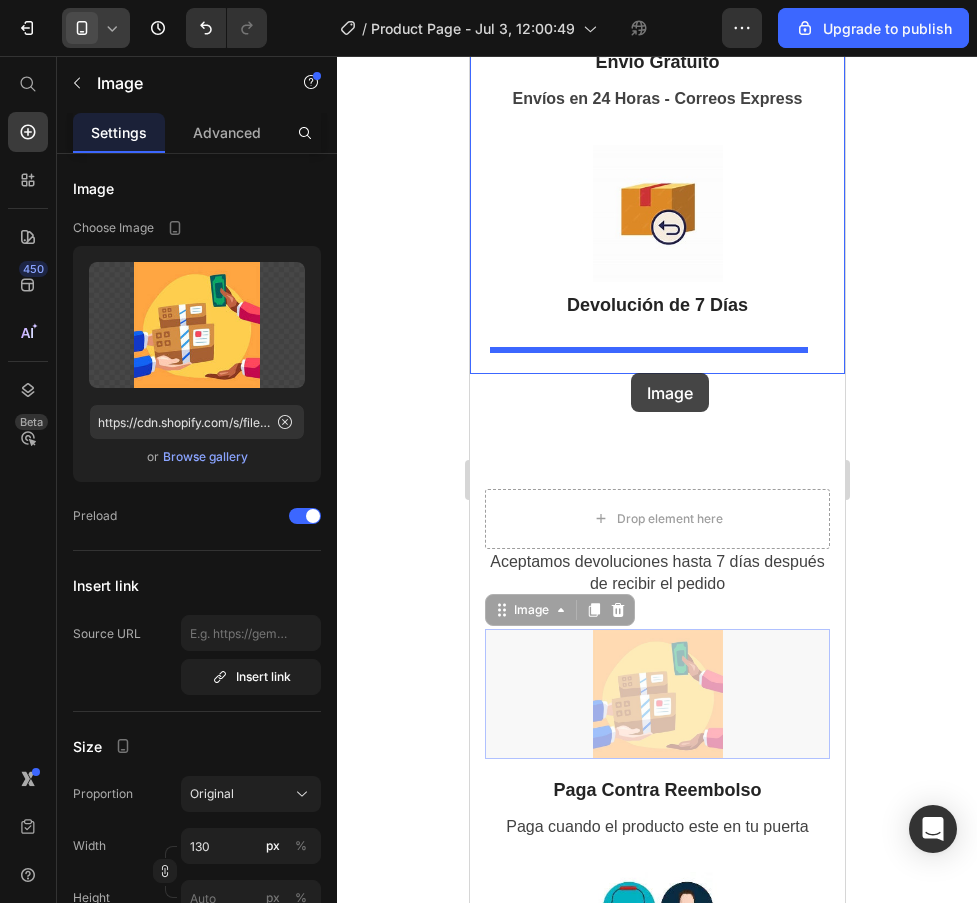 drag, startPoint x: 662, startPoint y: 753, endPoint x: 630, endPoint y: 373, distance: 381.345 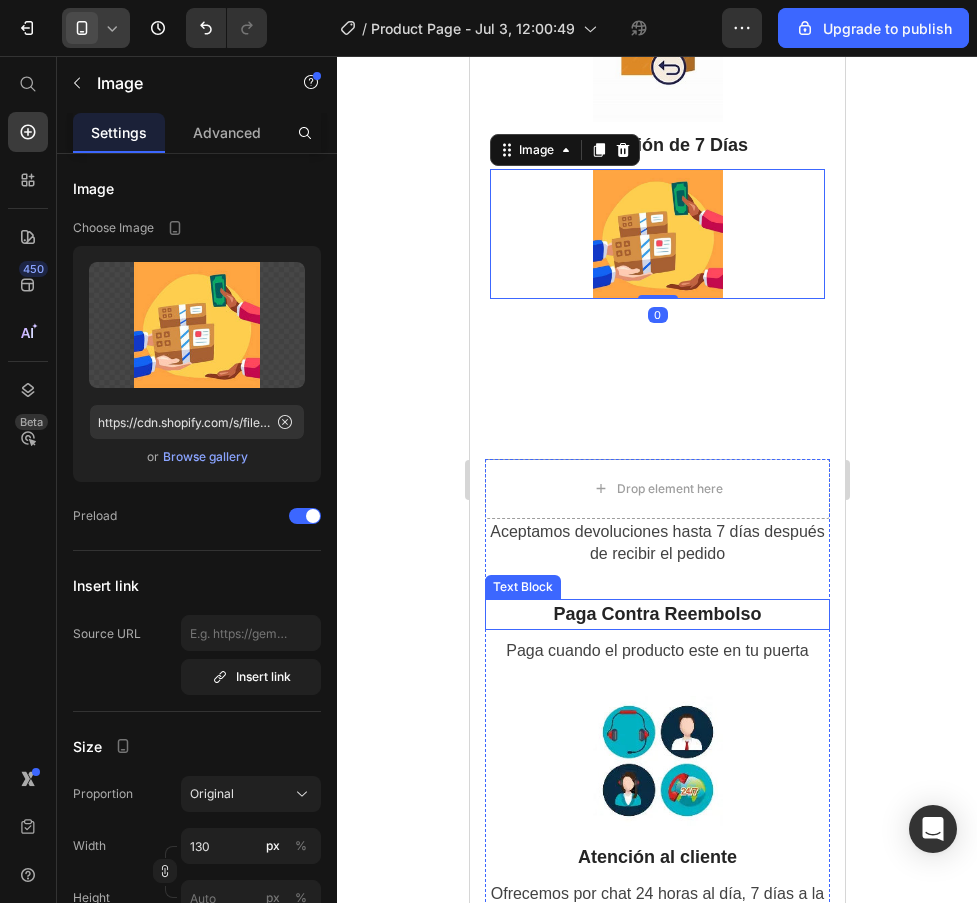 scroll, scrollTop: 3180, scrollLeft: 0, axis: vertical 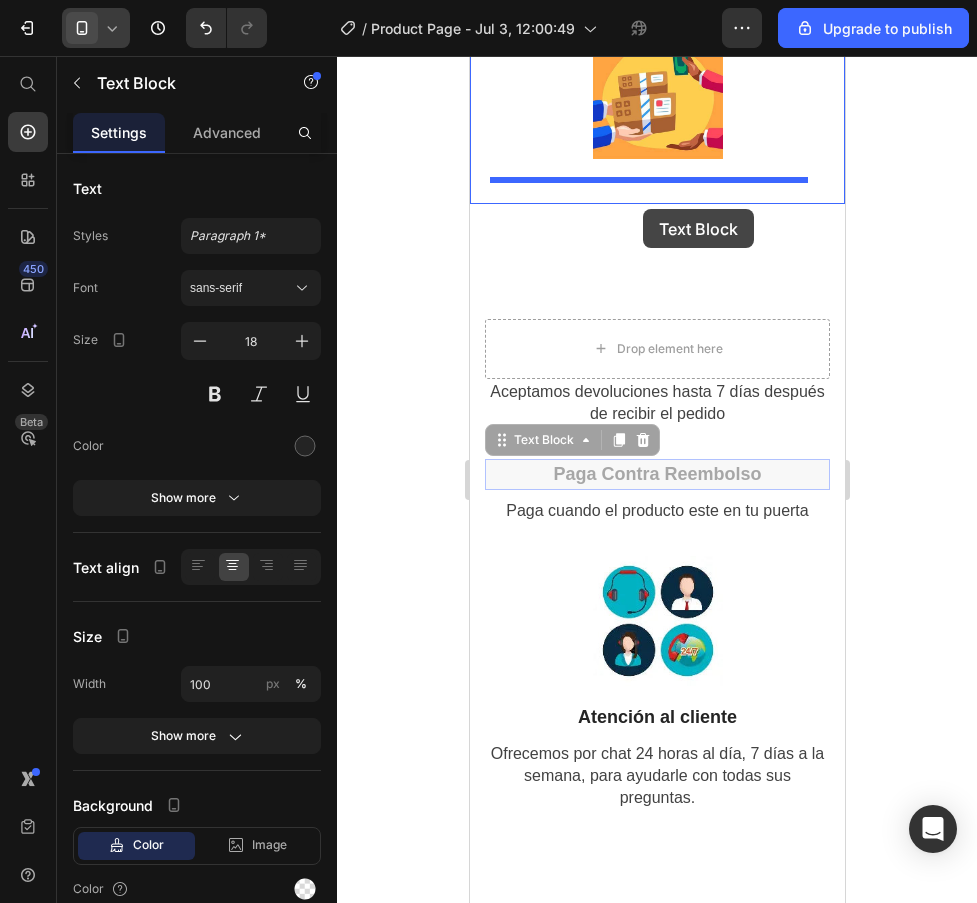 drag, startPoint x: 650, startPoint y: 505, endPoint x: 642, endPoint y: 209, distance: 296.1081 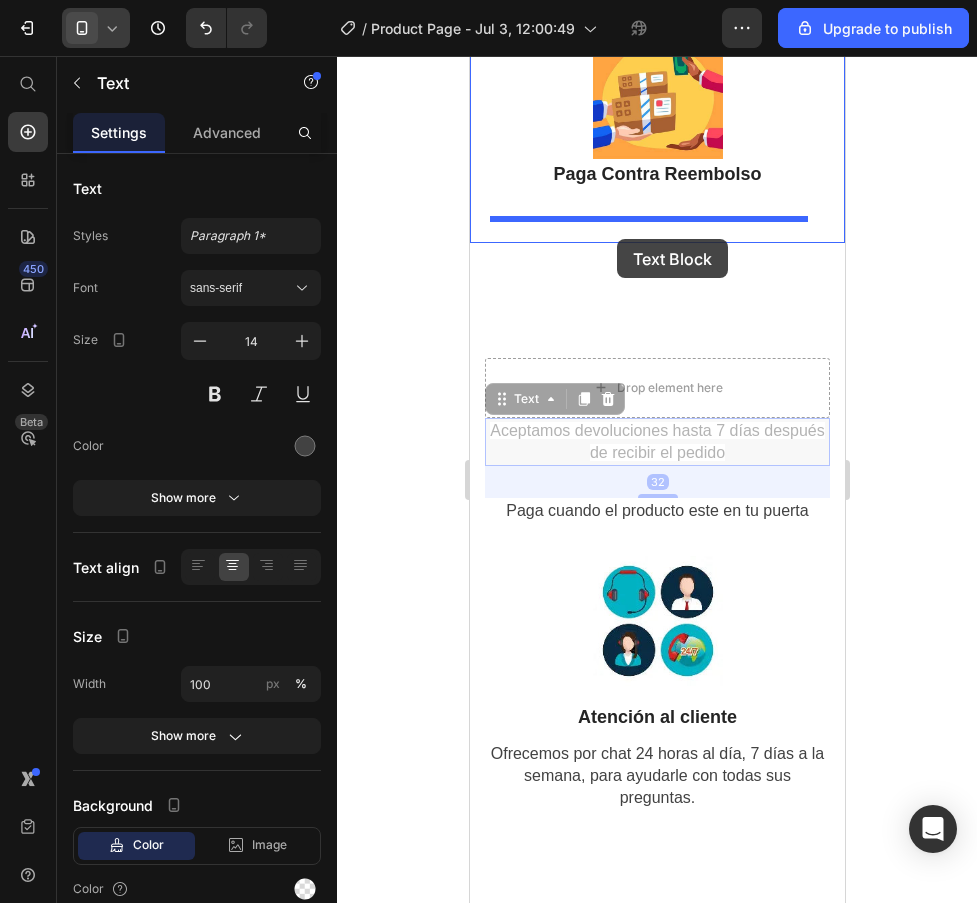 drag, startPoint x: 617, startPoint y: 408, endPoint x: 616, endPoint y: 239, distance: 169.00296 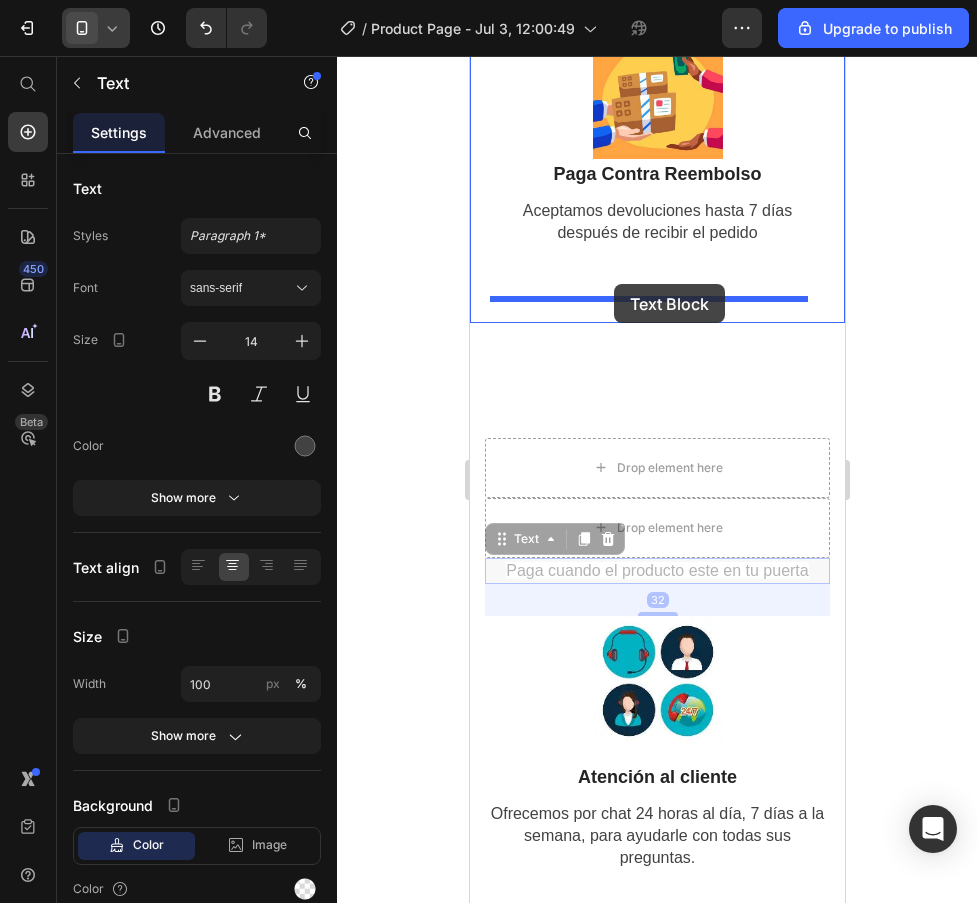 drag, startPoint x: 636, startPoint y: 600, endPoint x: 613, endPoint y: 284, distance: 316.8359 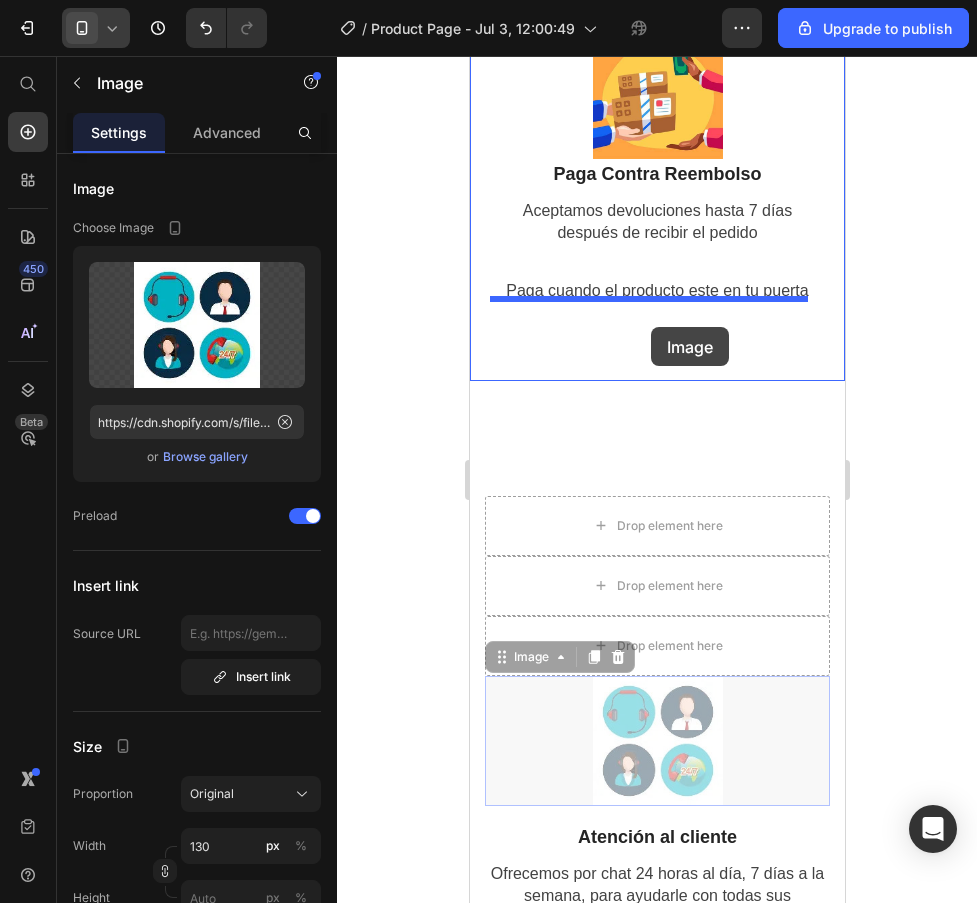 drag, startPoint x: 663, startPoint y: 783, endPoint x: 650, endPoint y: 327, distance: 456.18527 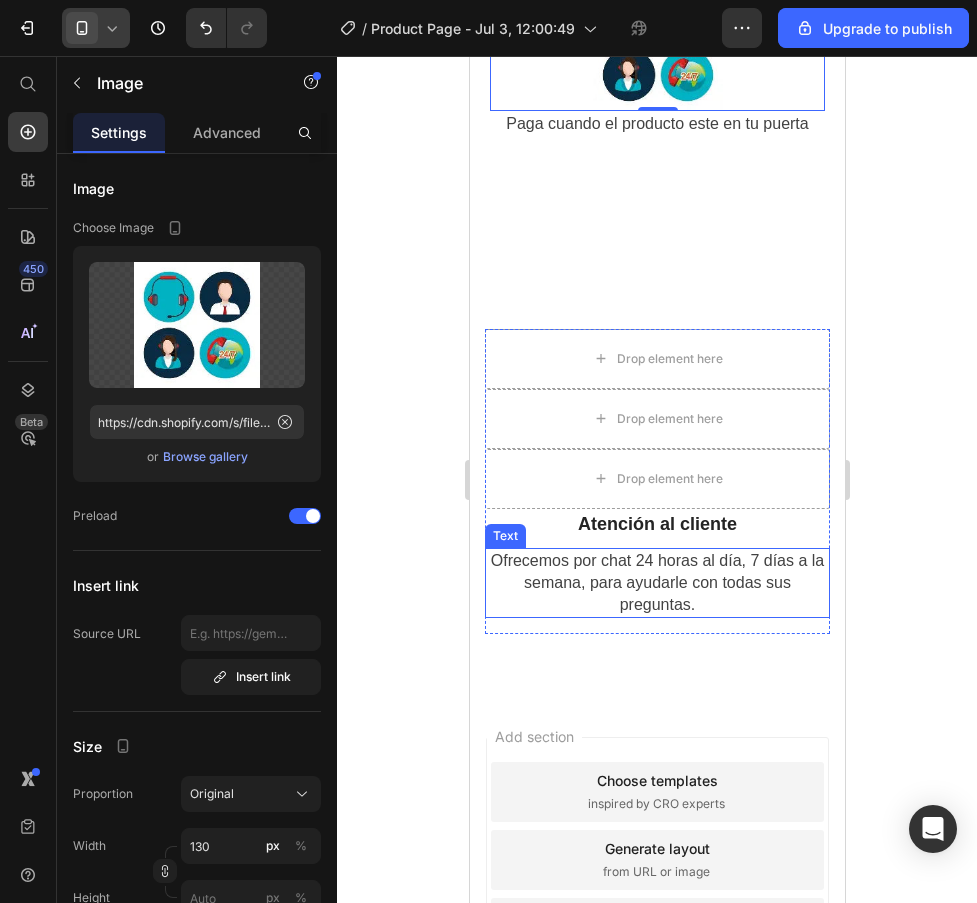scroll, scrollTop: 3480, scrollLeft: 0, axis: vertical 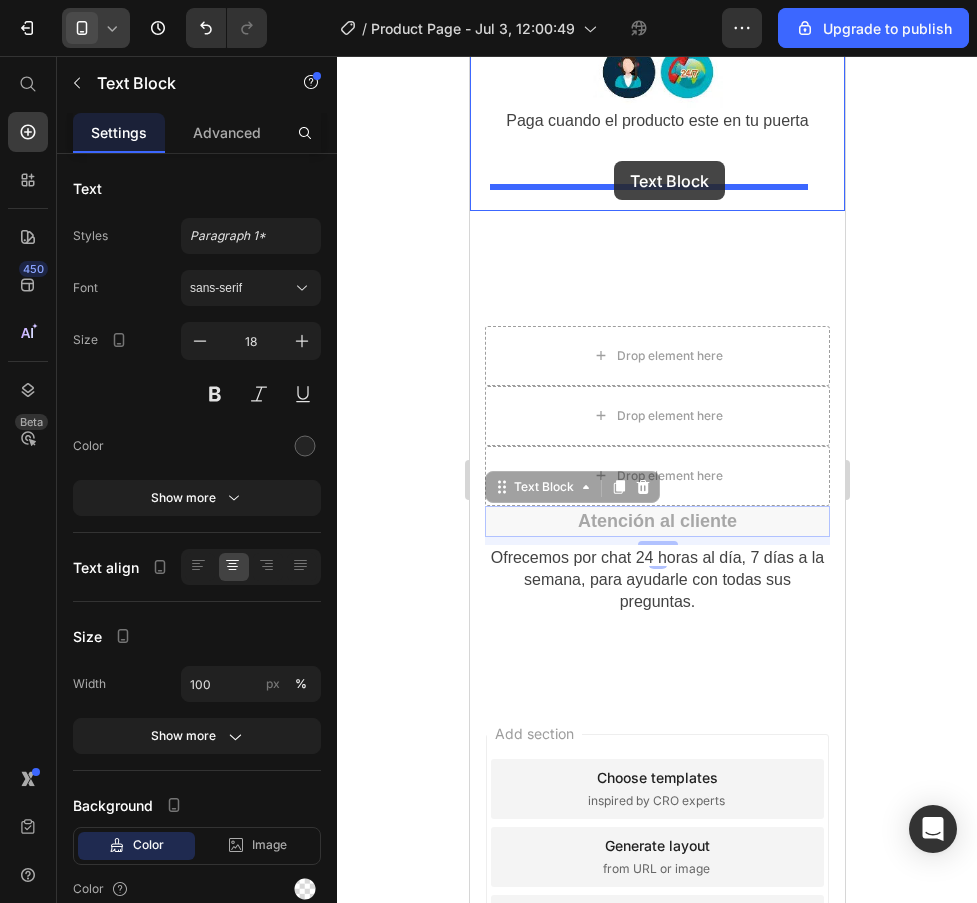 drag, startPoint x: 654, startPoint y: 541, endPoint x: 613, endPoint y: 161, distance: 382.20544 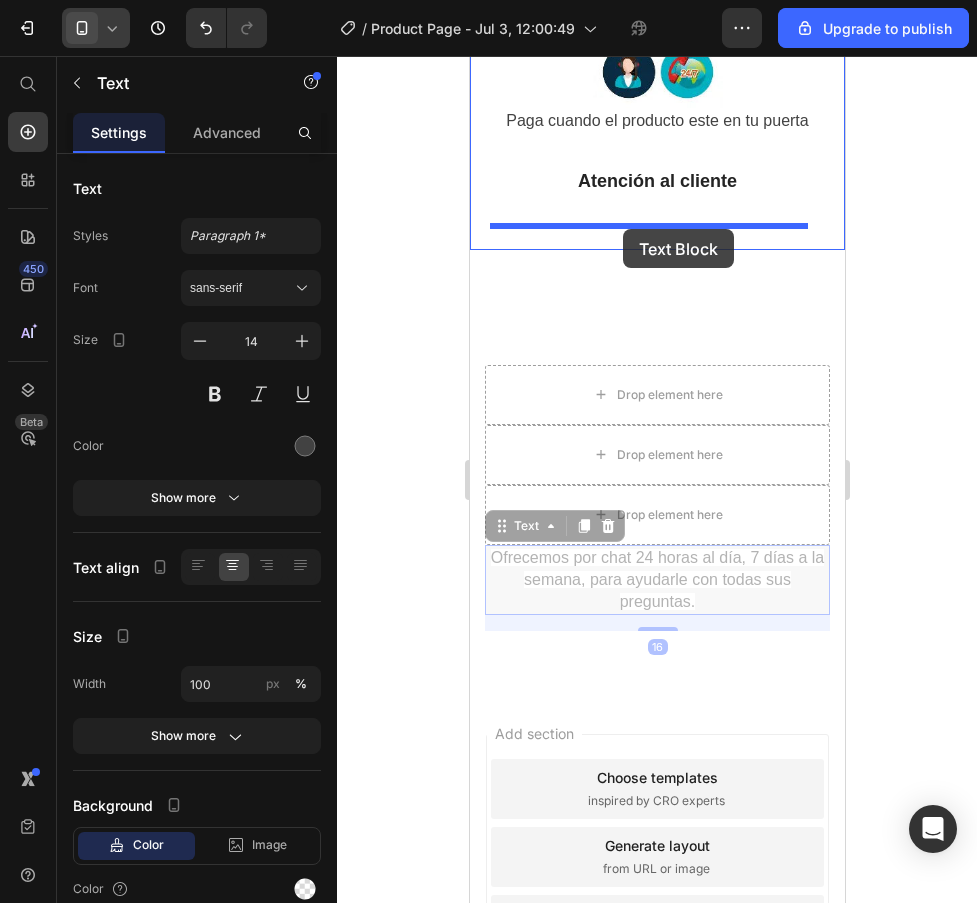drag, startPoint x: 622, startPoint y: 601, endPoint x: 622, endPoint y: 229, distance: 372 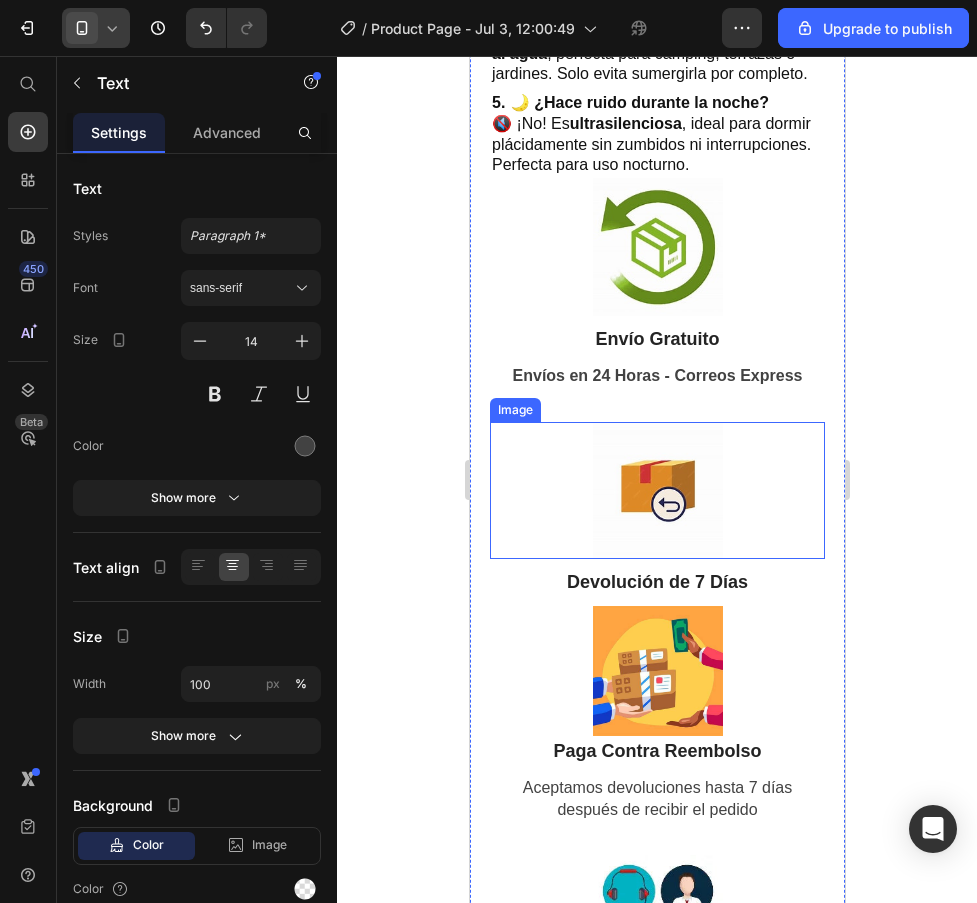 scroll, scrollTop: 2580, scrollLeft: 0, axis: vertical 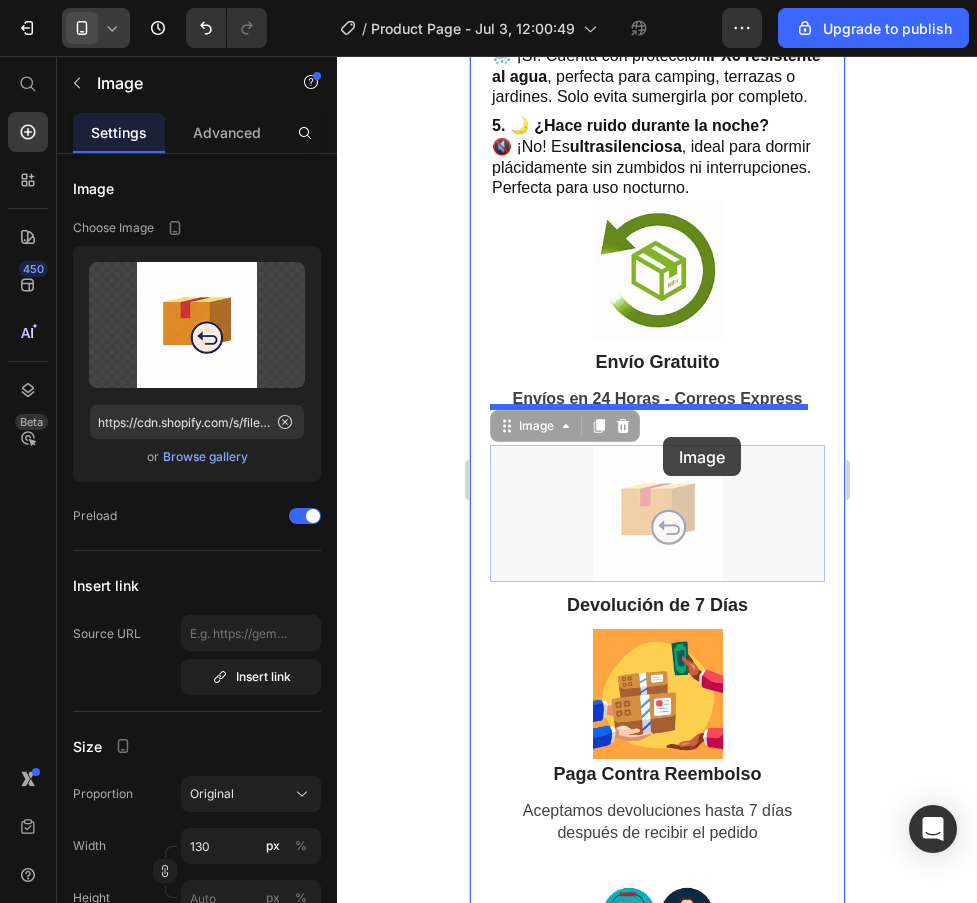 drag, startPoint x: 620, startPoint y: 465, endPoint x: 662, endPoint y: 437, distance: 50.47772 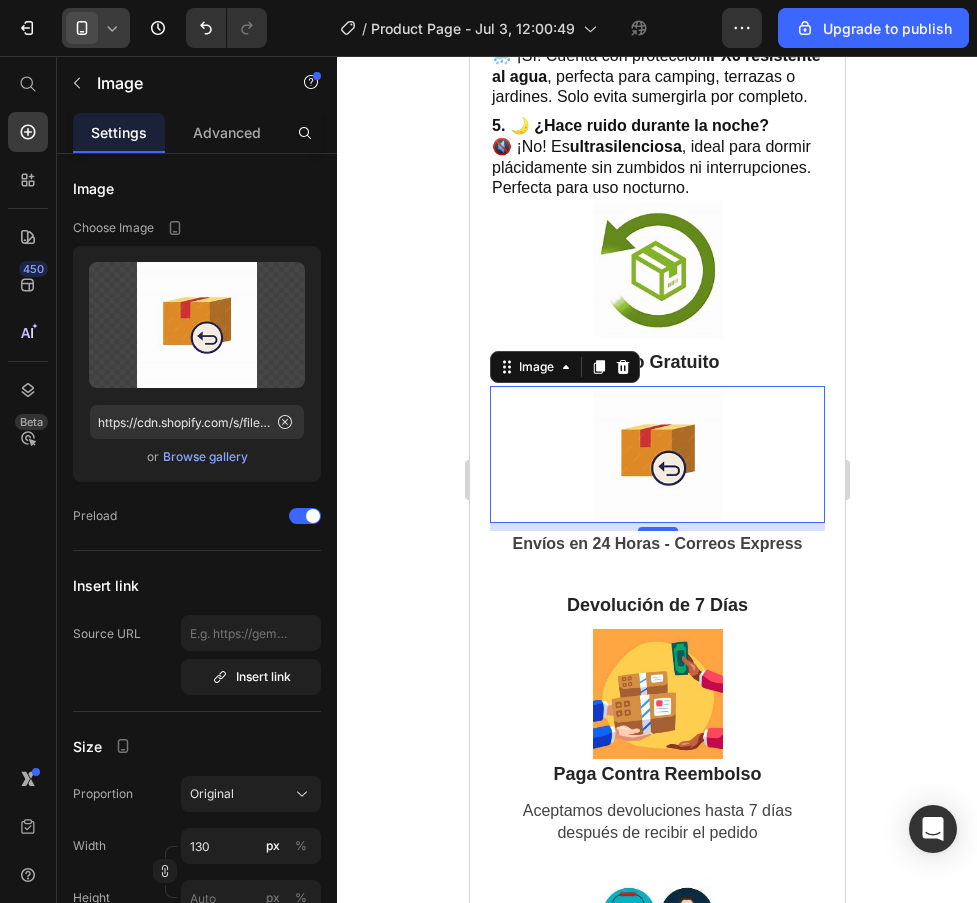 click 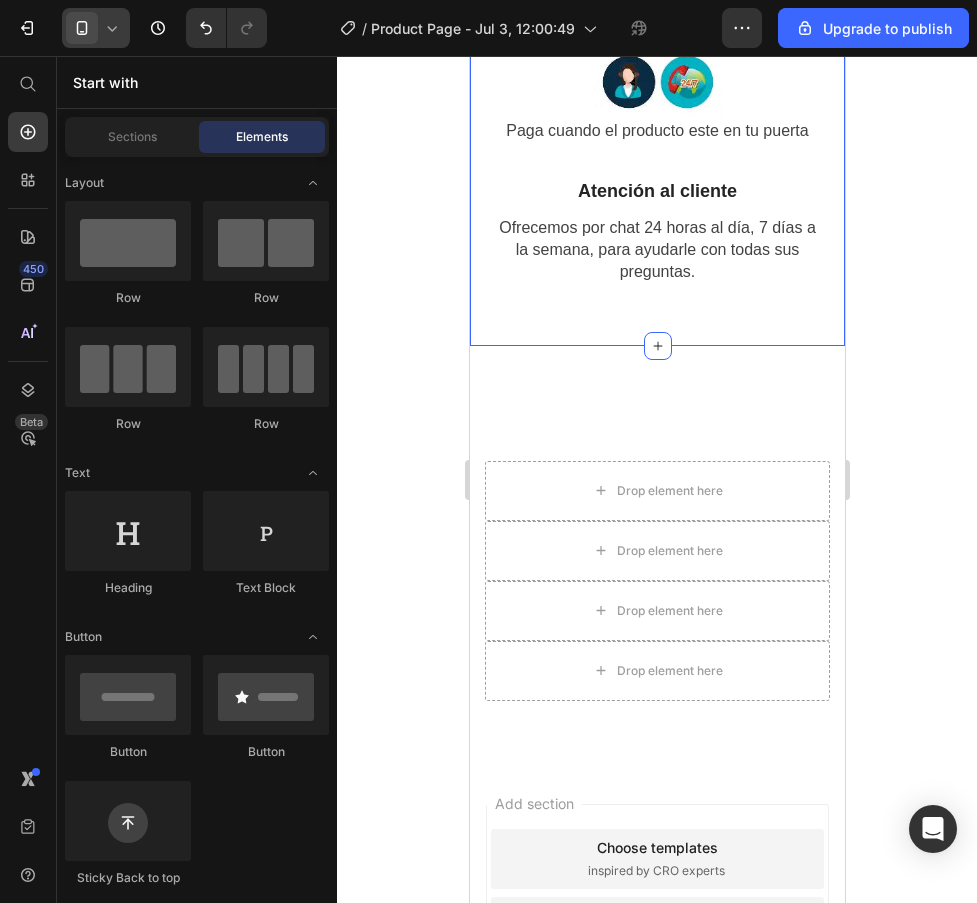 scroll, scrollTop: 3480, scrollLeft: 0, axis: vertical 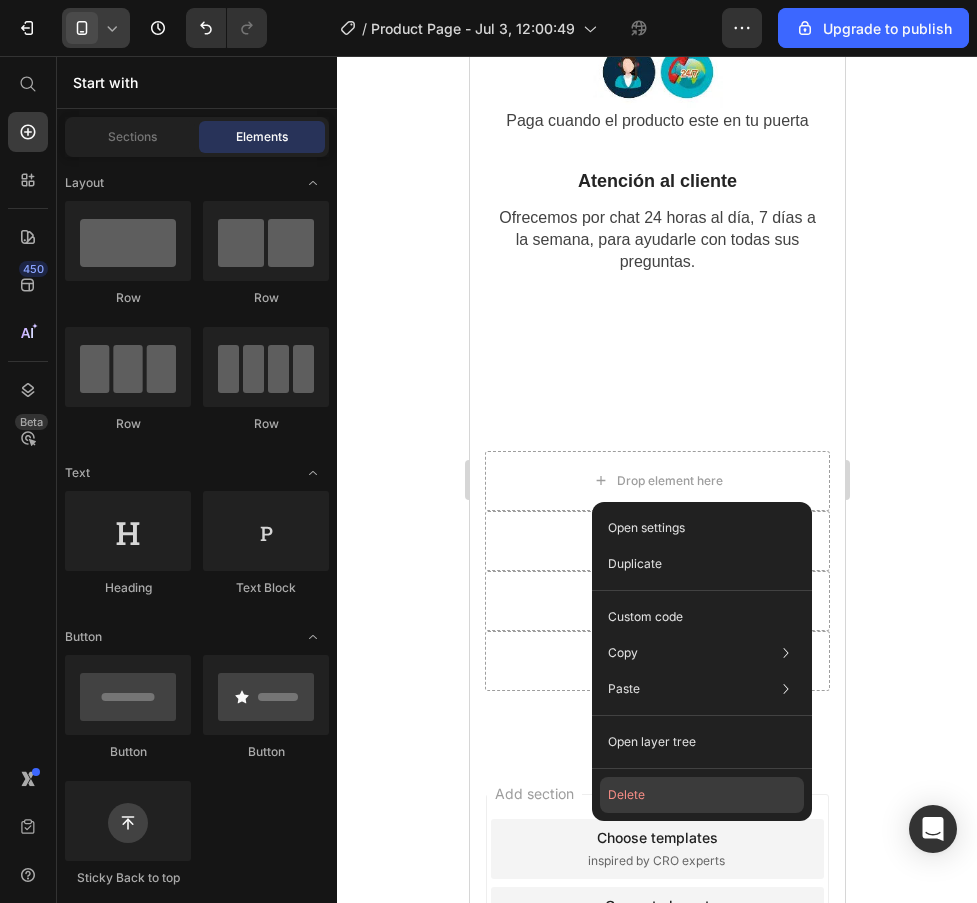 click on "Delete" 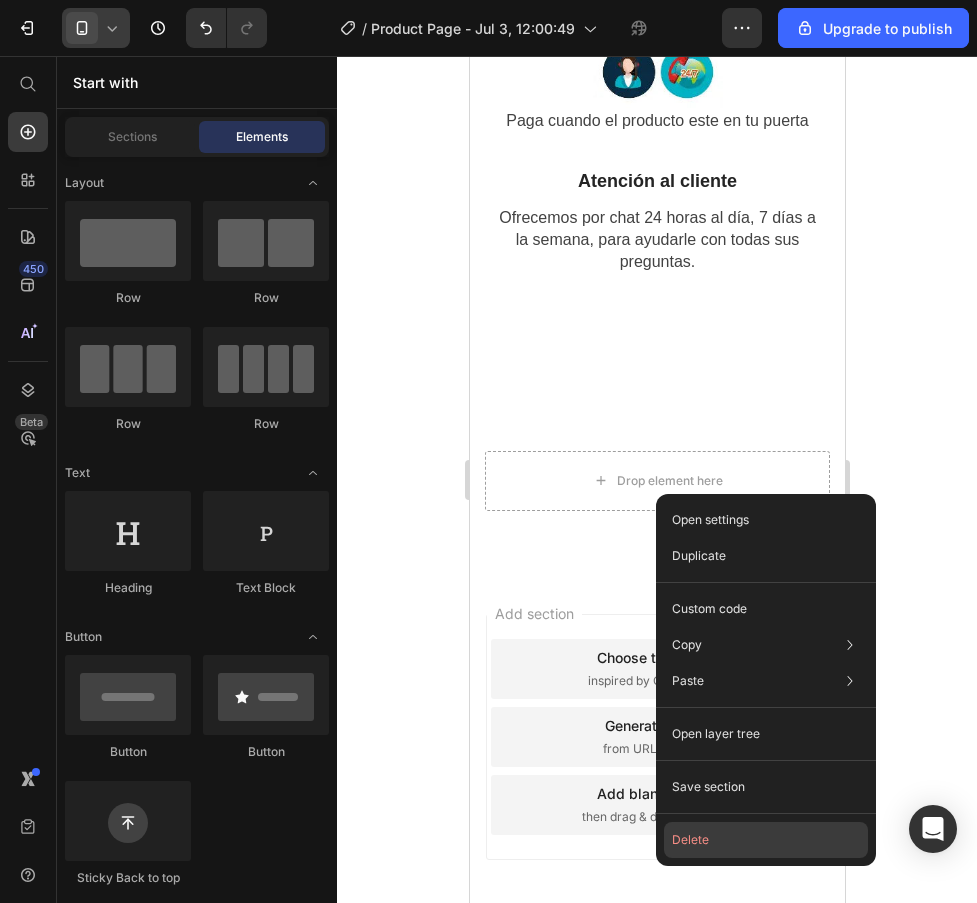 click on "Delete" 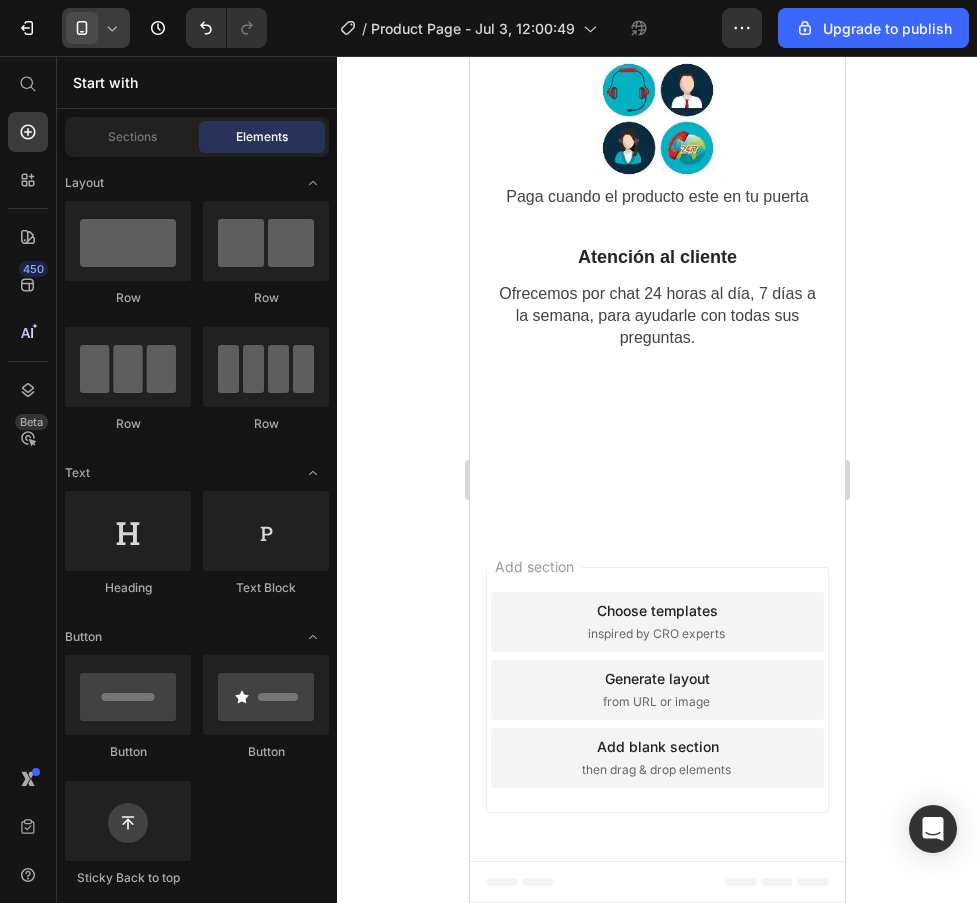 drag, startPoint x: 632, startPoint y: 620, endPoint x: 721, endPoint y: 498, distance: 151.01324 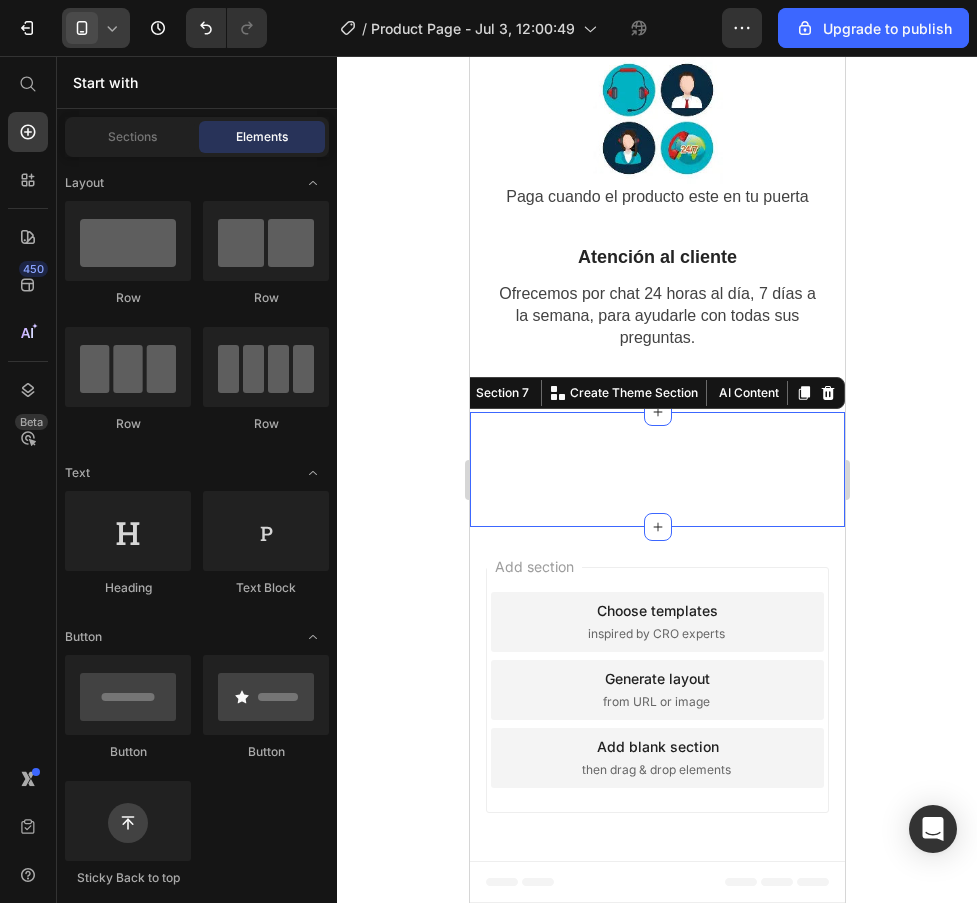 click on "Add section Choose templates inspired by CRO experts Generate layout from URL or image Add blank section then drag & drop elements" at bounding box center [656, 690] 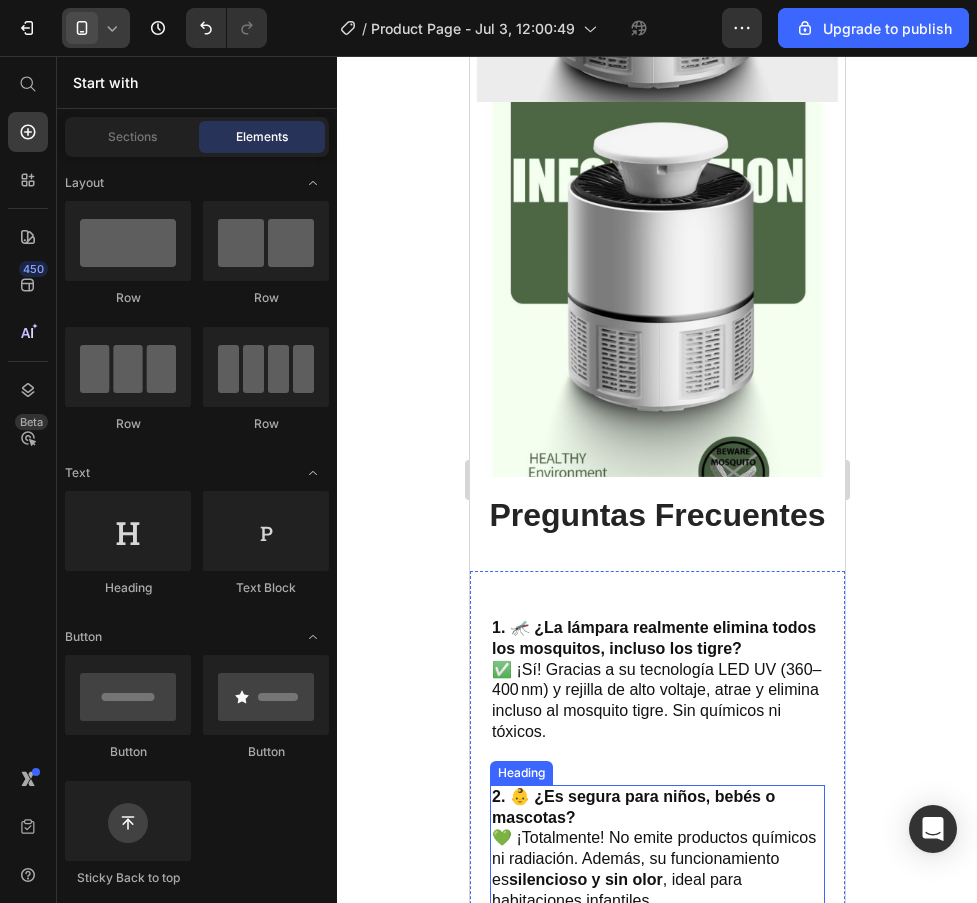 scroll, scrollTop: 1525, scrollLeft: 0, axis: vertical 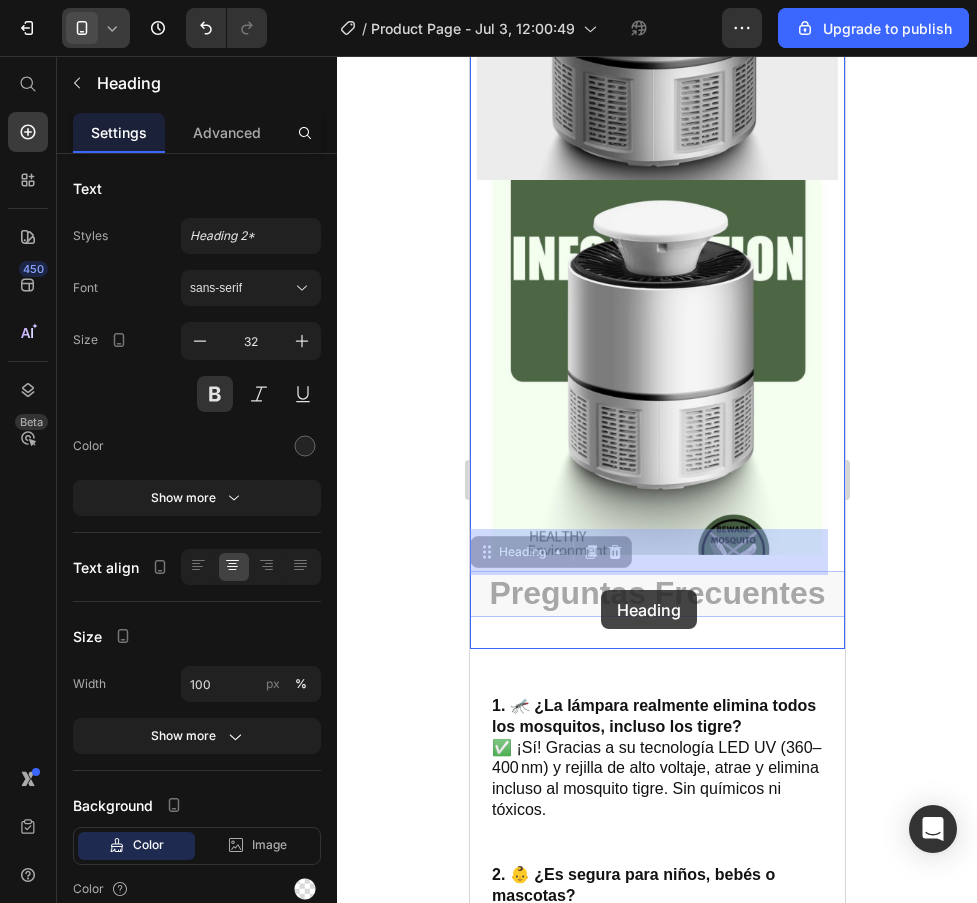drag, startPoint x: 608, startPoint y: 552, endPoint x: 600, endPoint y: 590, distance: 38.832977 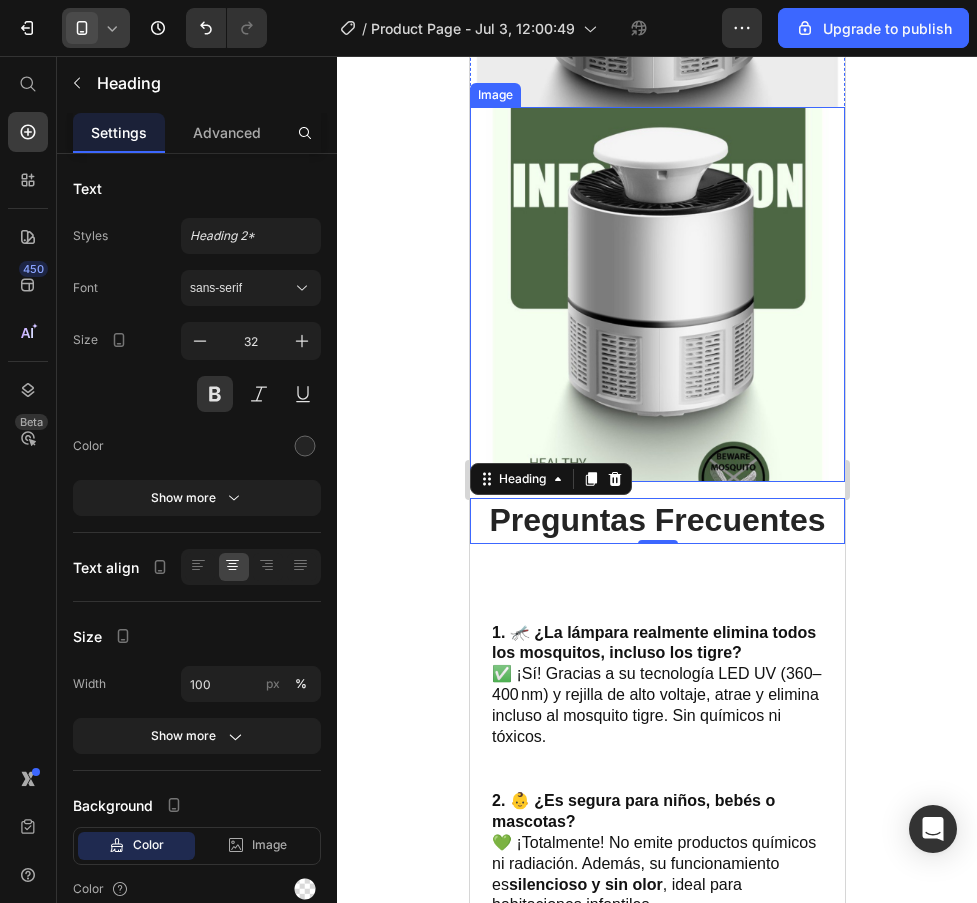 scroll, scrollTop: 1700, scrollLeft: 0, axis: vertical 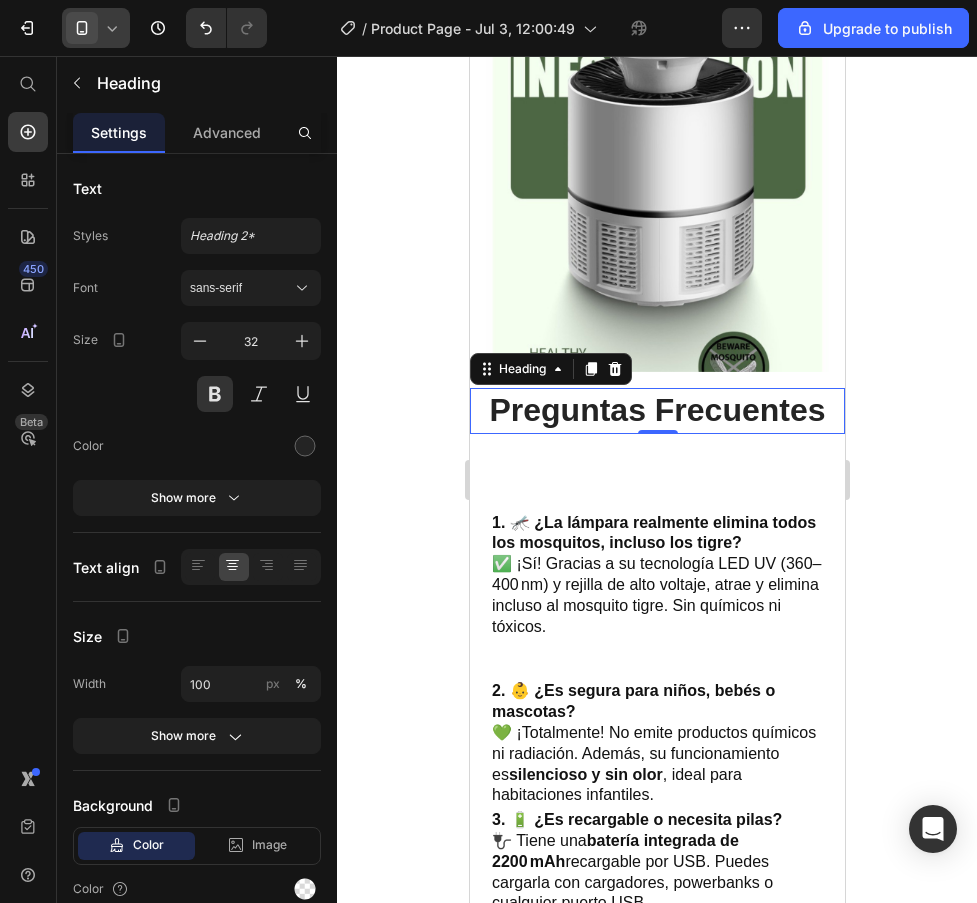 click 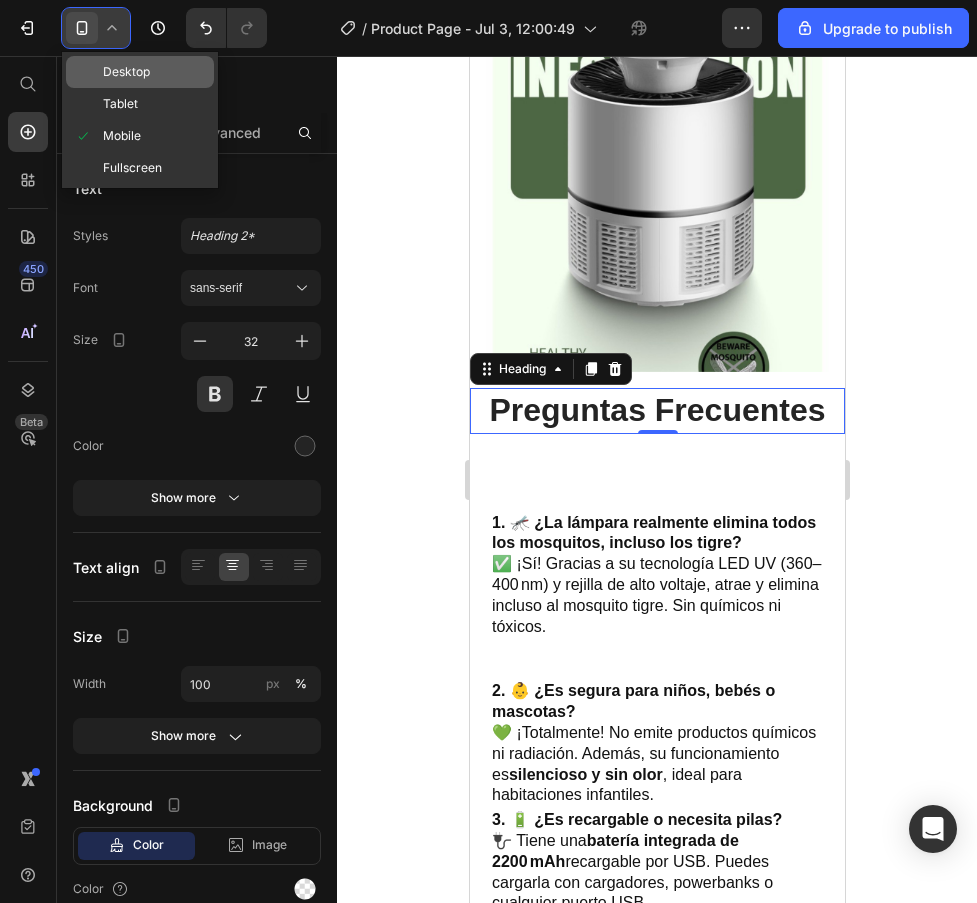 click on "Desktop" at bounding box center [126, 72] 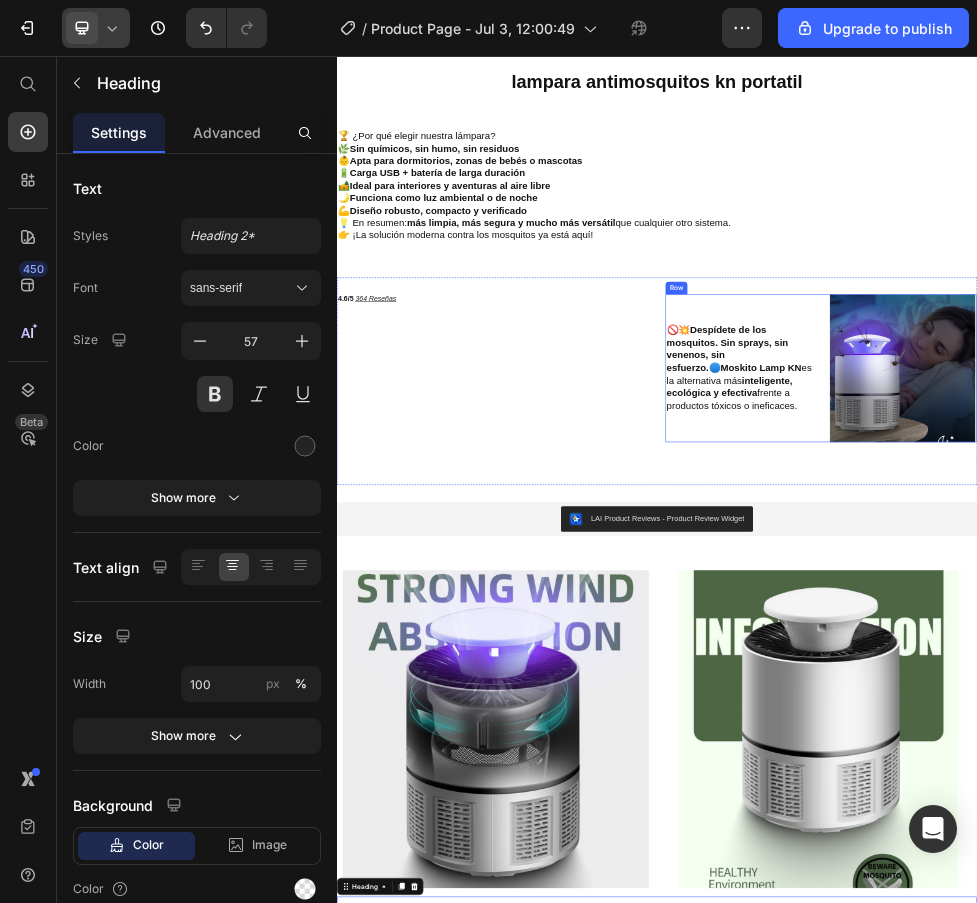 scroll, scrollTop: 111, scrollLeft: 0, axis: vertical 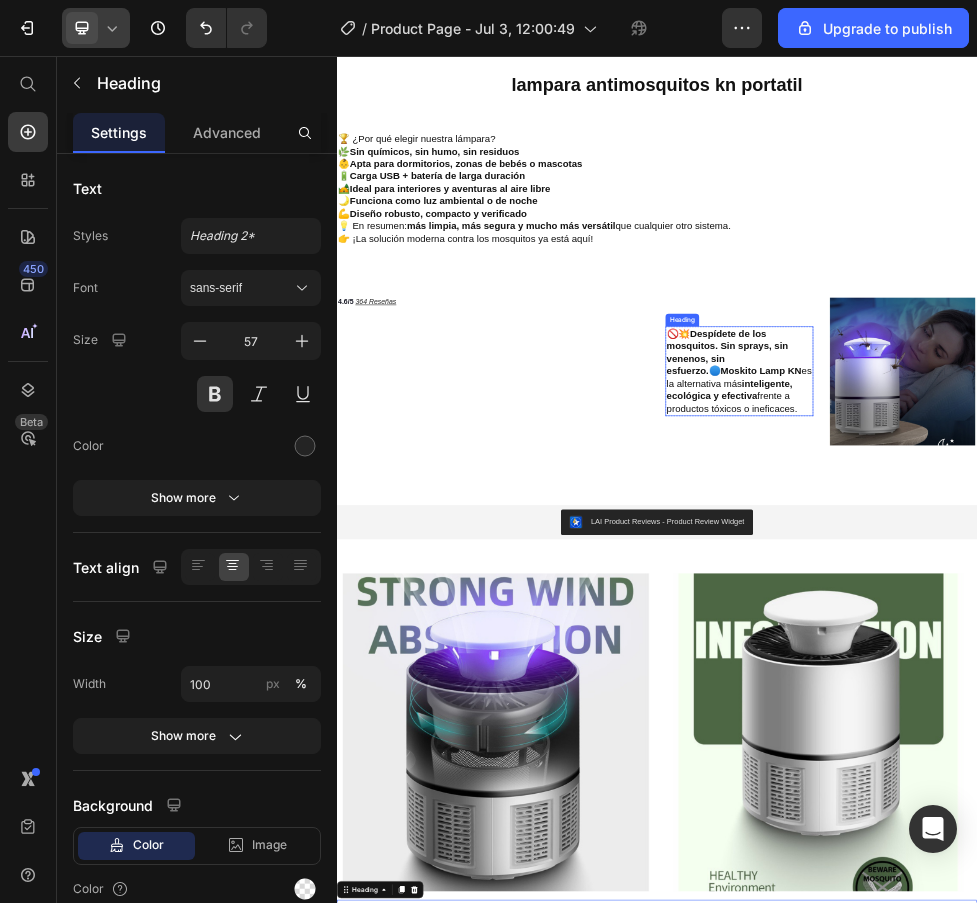 click on "🚫💥  Despídete de los mosquitos. Sin sprays, sin venenos, sin esfuerzo. 🔵  Moskito Lamp KN  es la alternativa más  inteligente, ecológica y efectiva  frente a productos tóxicos o ineficaces." at bounding box center [1091, 648] 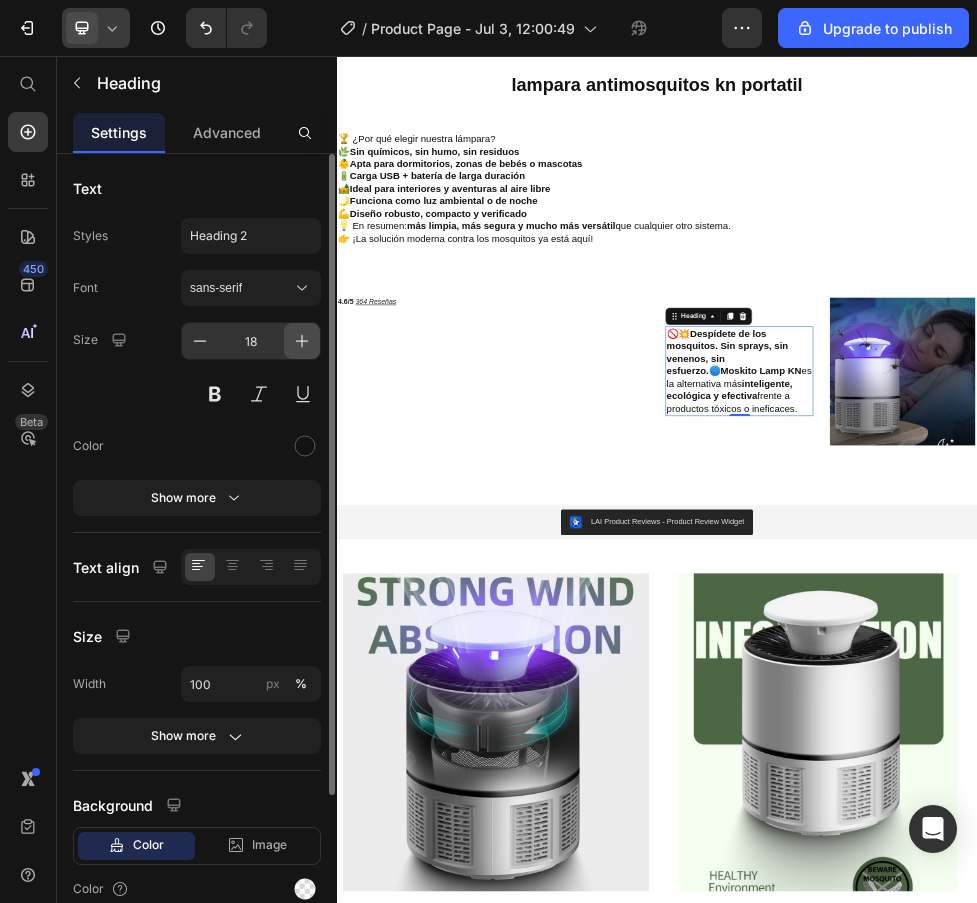 click 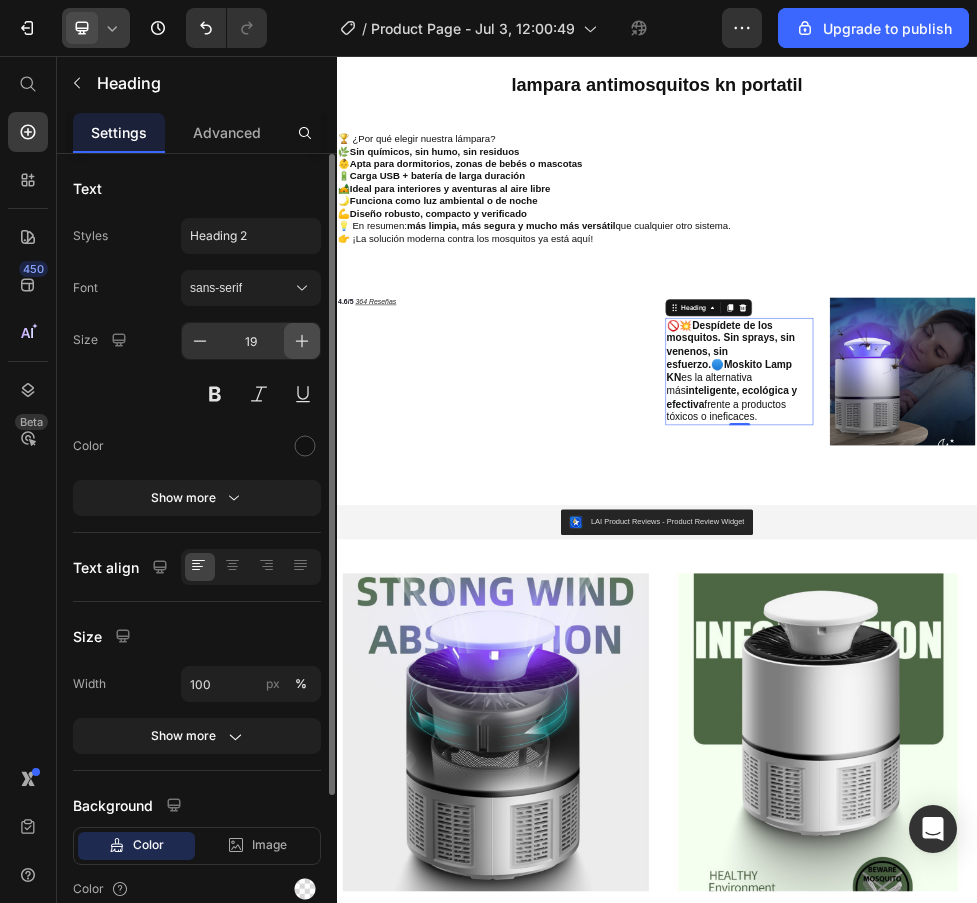 click 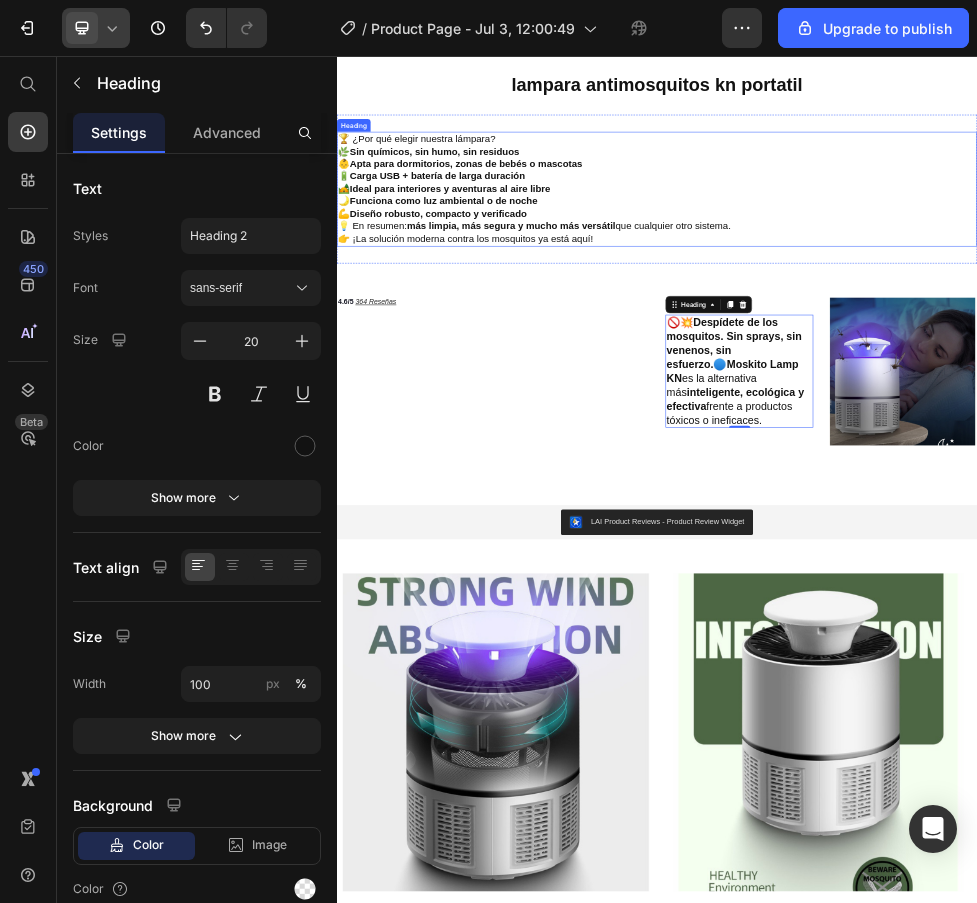 click on "Funciona como luz ambiental o de noche" at bounding box center [537, 329] 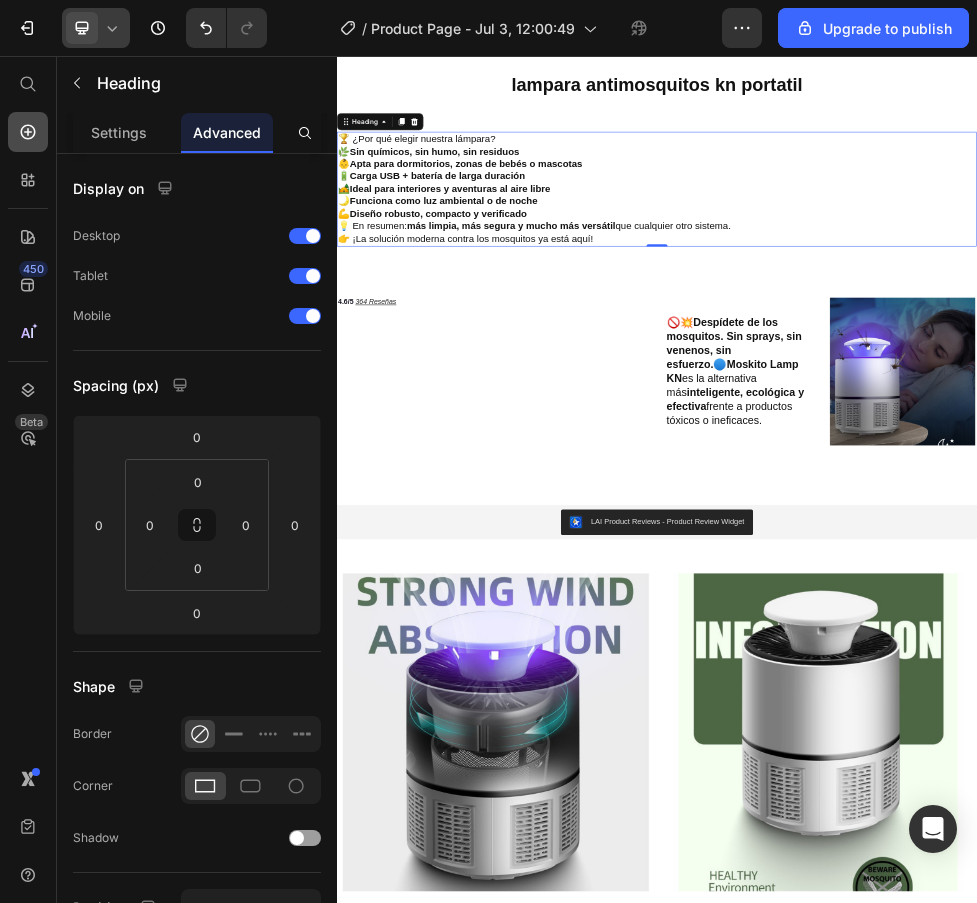 click 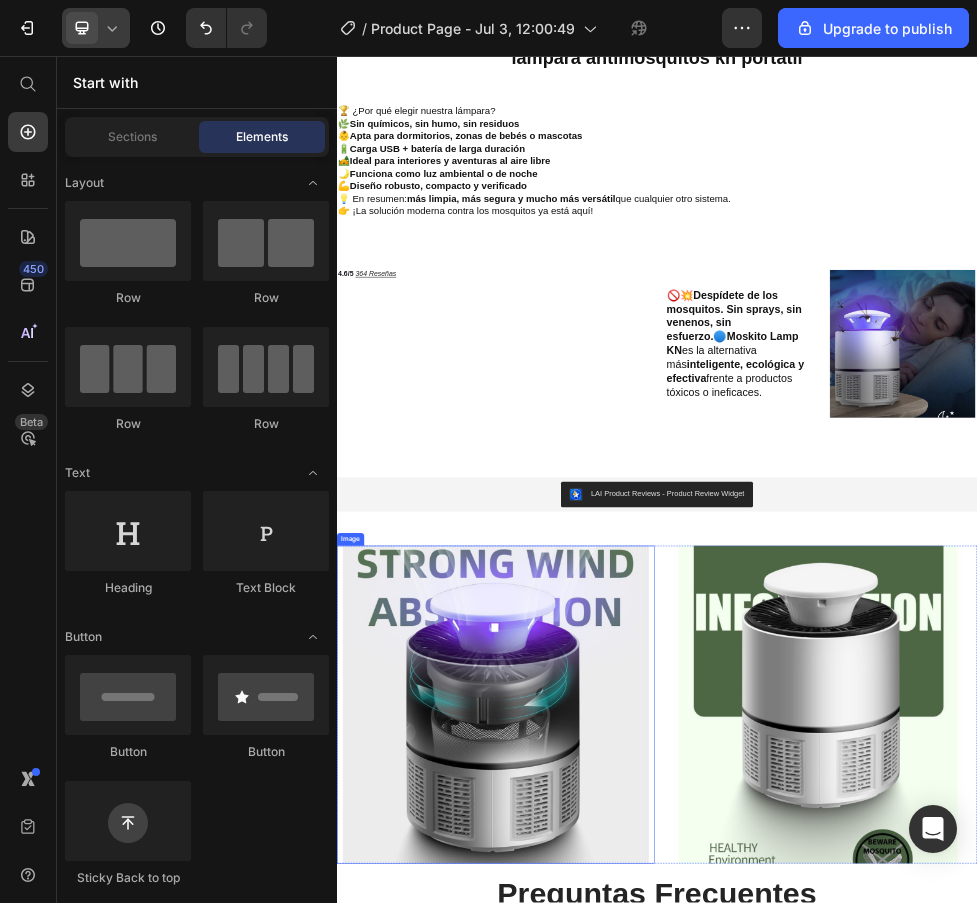 scroll, scrollTop: 0, scrollLeft: 0, axis: both 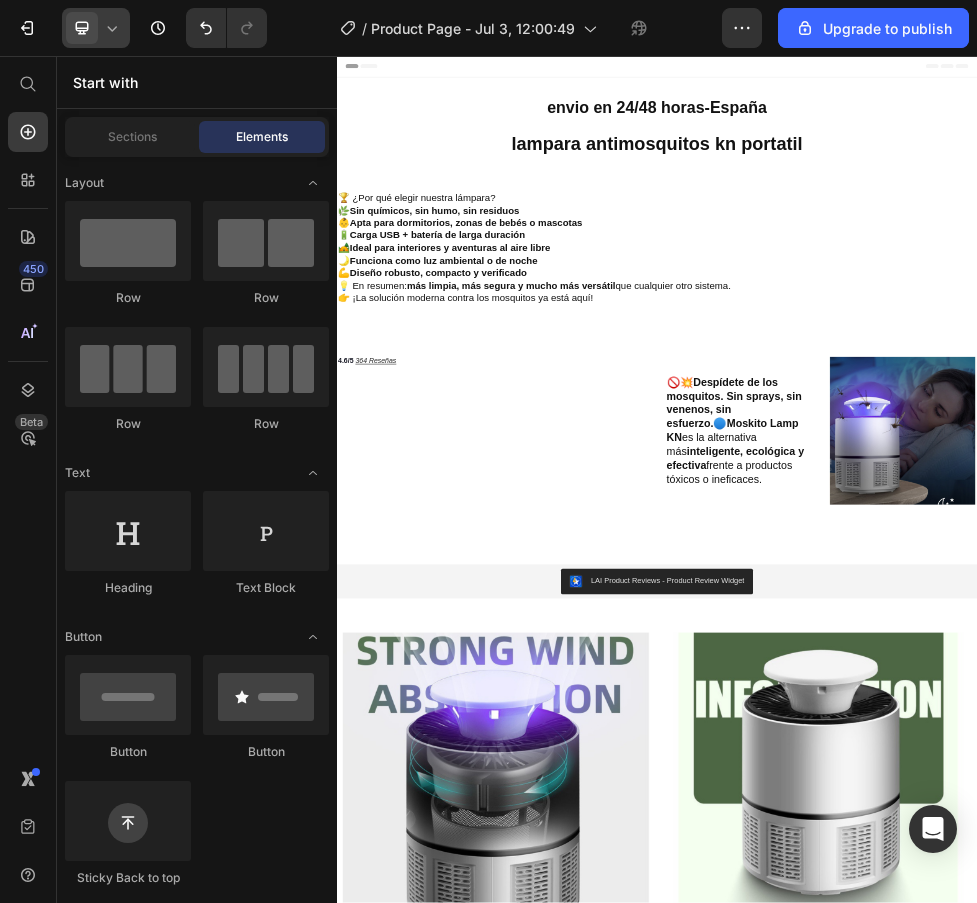 click 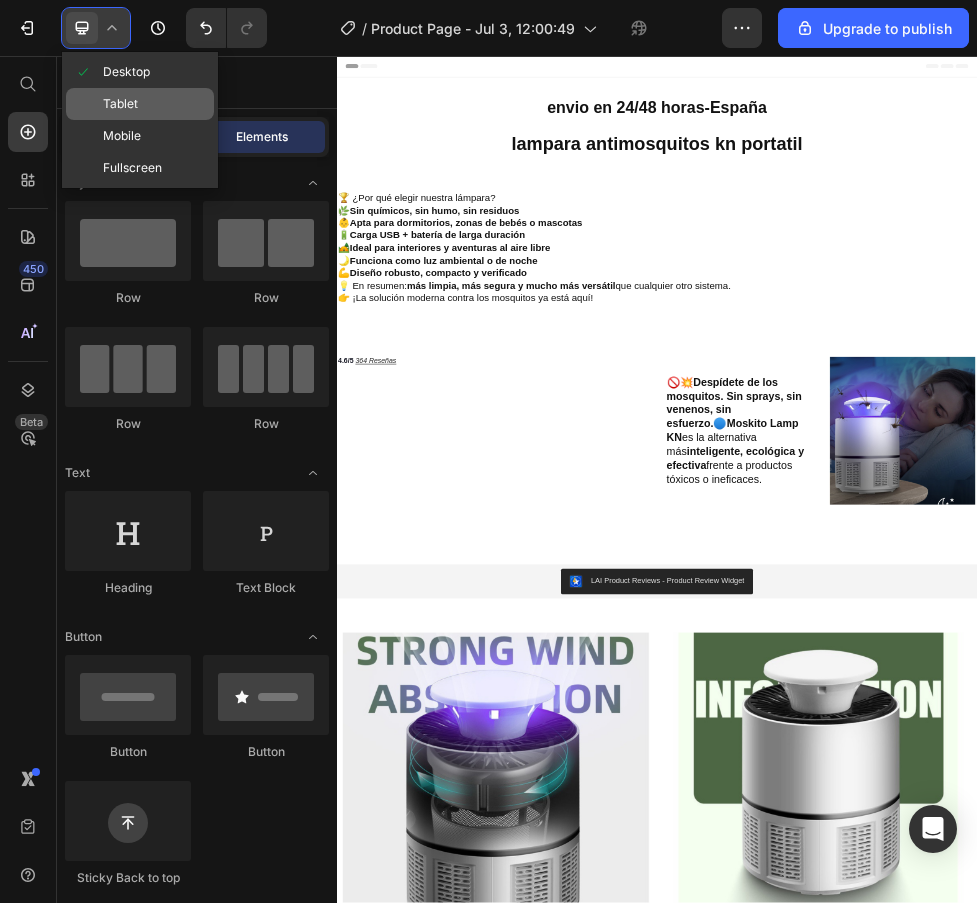 click on "Tablet" at bounding box center (120, 104) 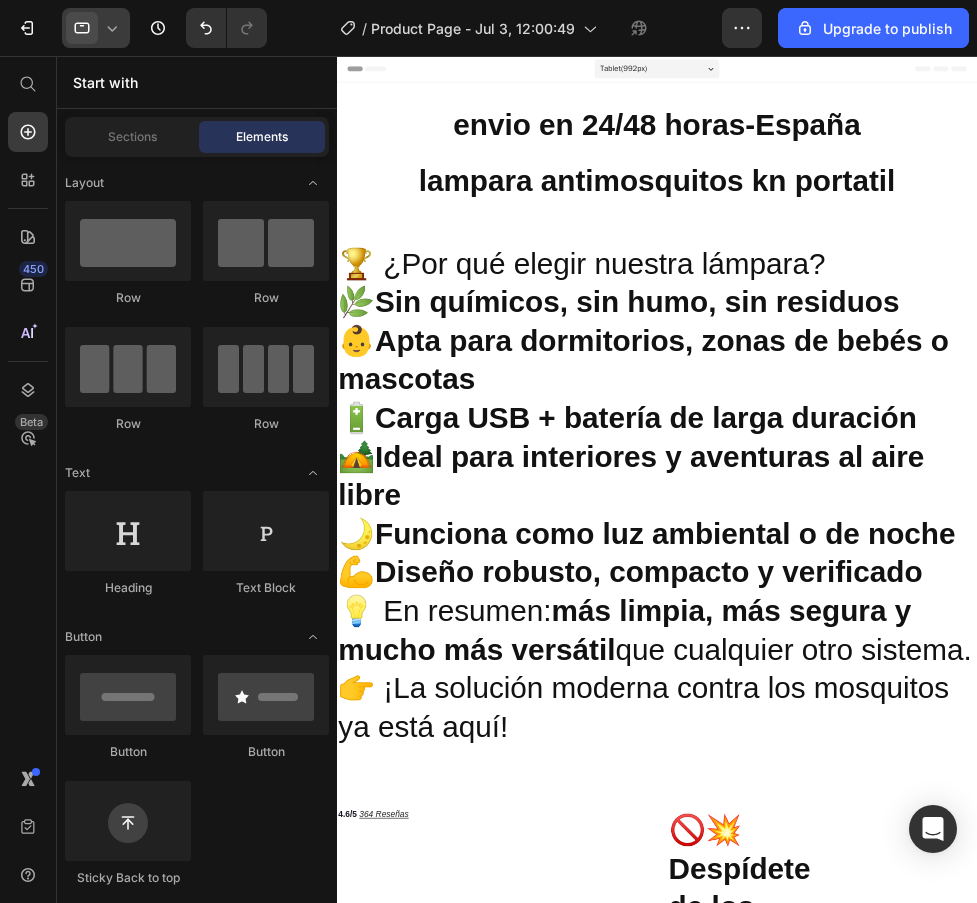 click 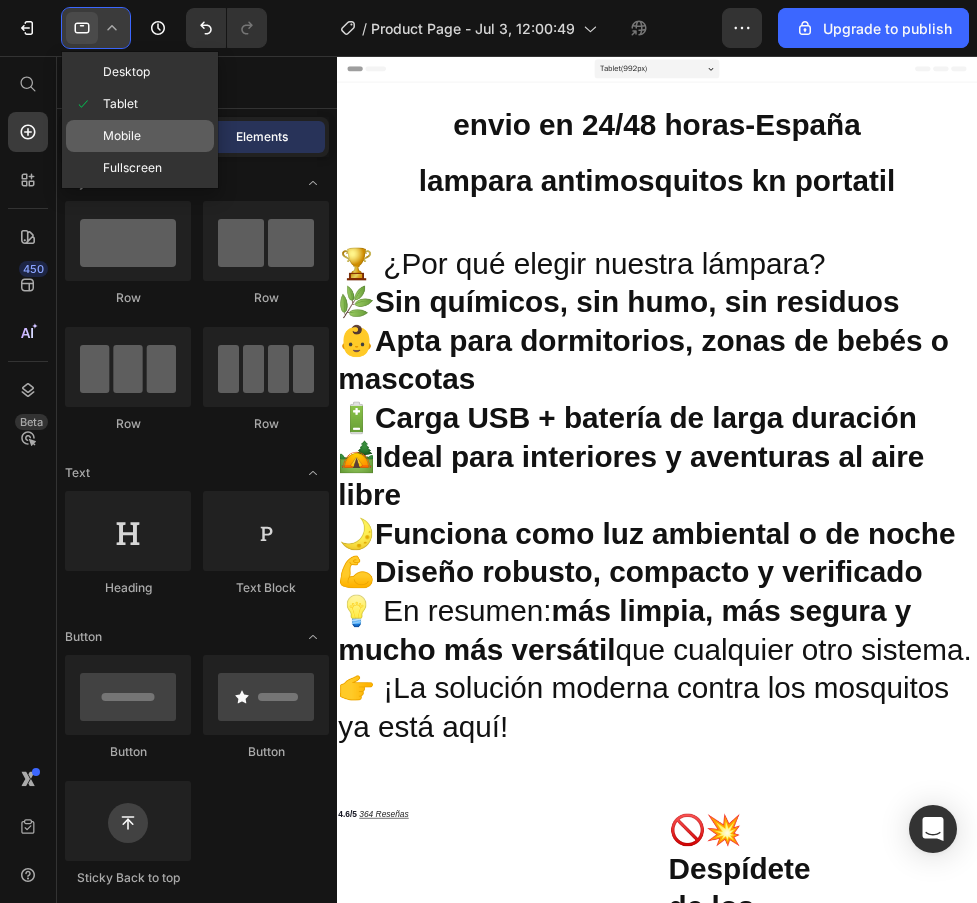 click on "Mobile" at bounding box center (122, 136) 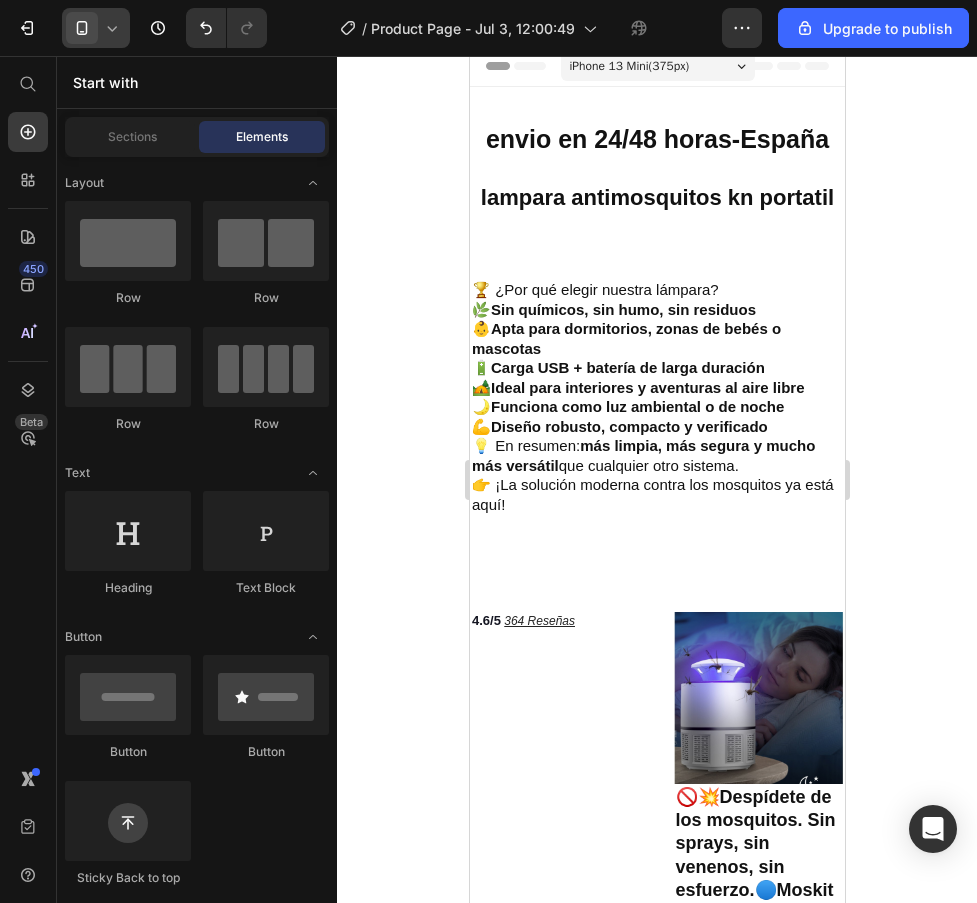 scroll, scrollTop: 0, scrollLeft: 0, axis: both 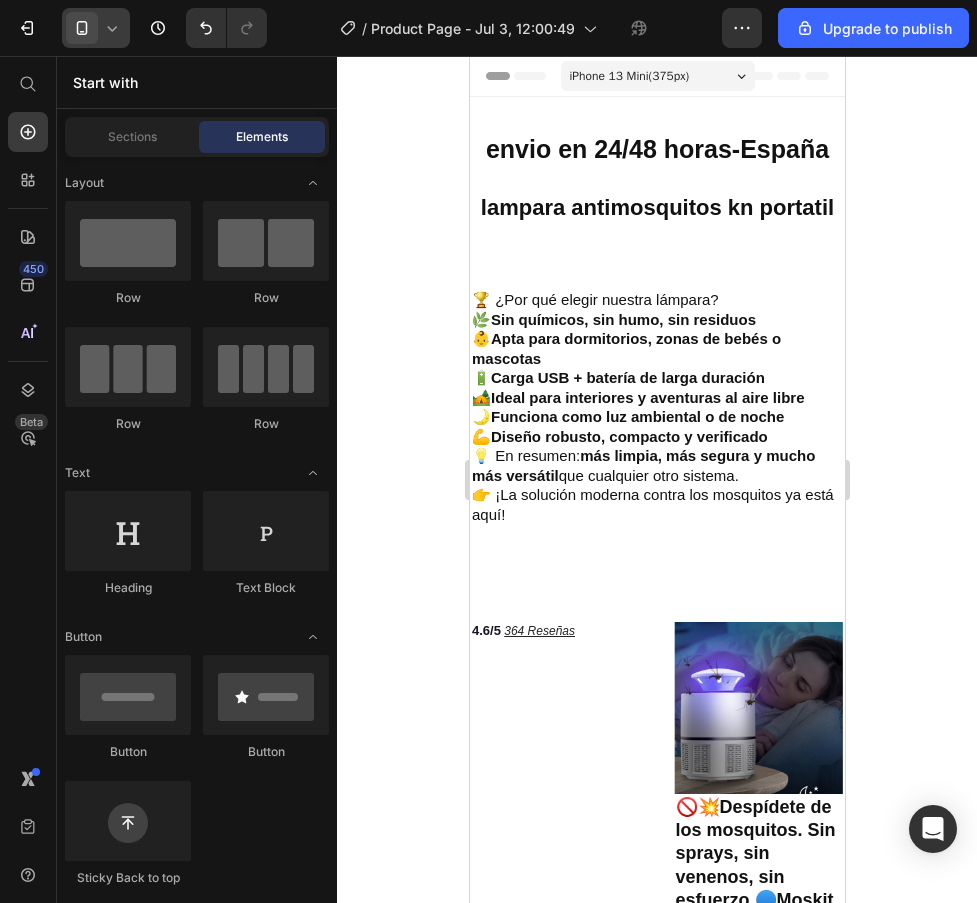 click 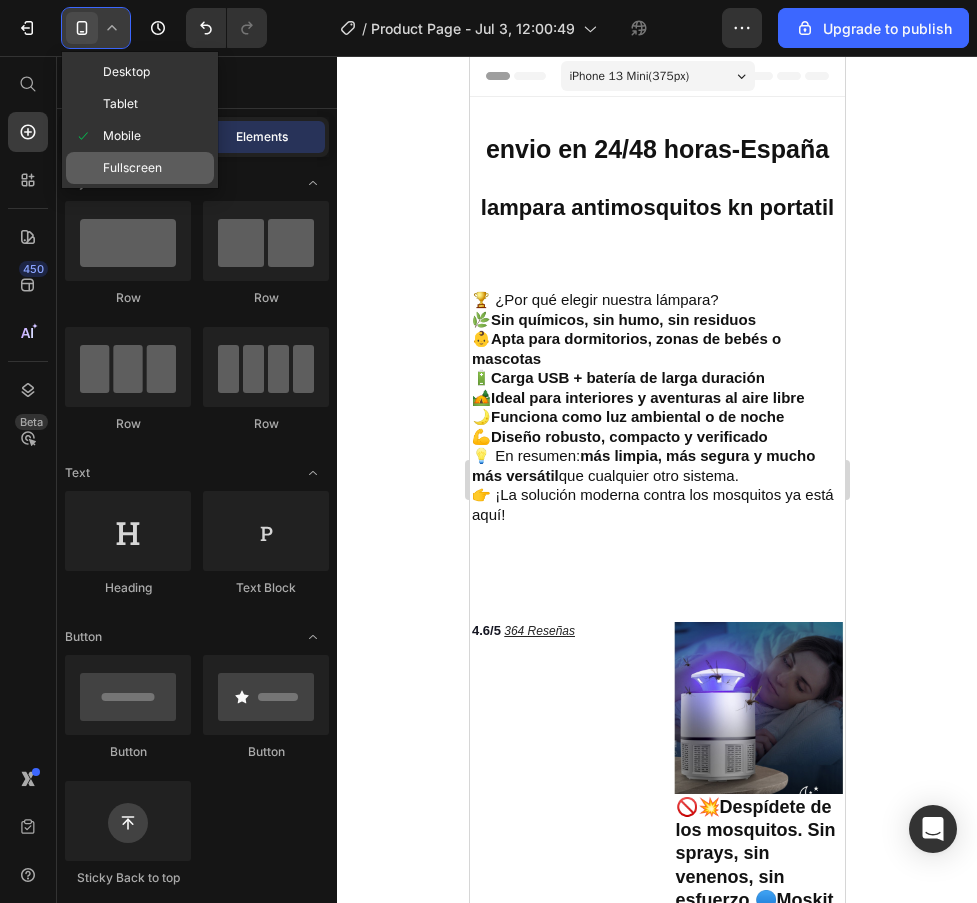 click on "Fullscreen" at bounding box center [132, 168] 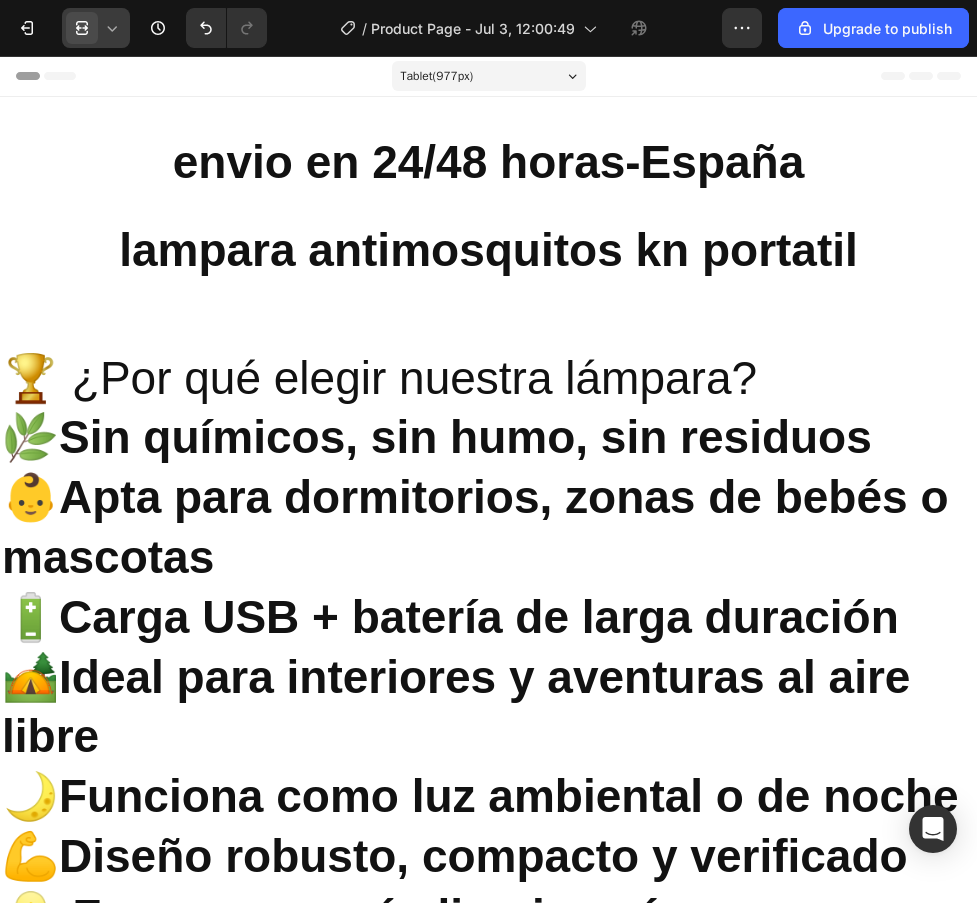 click 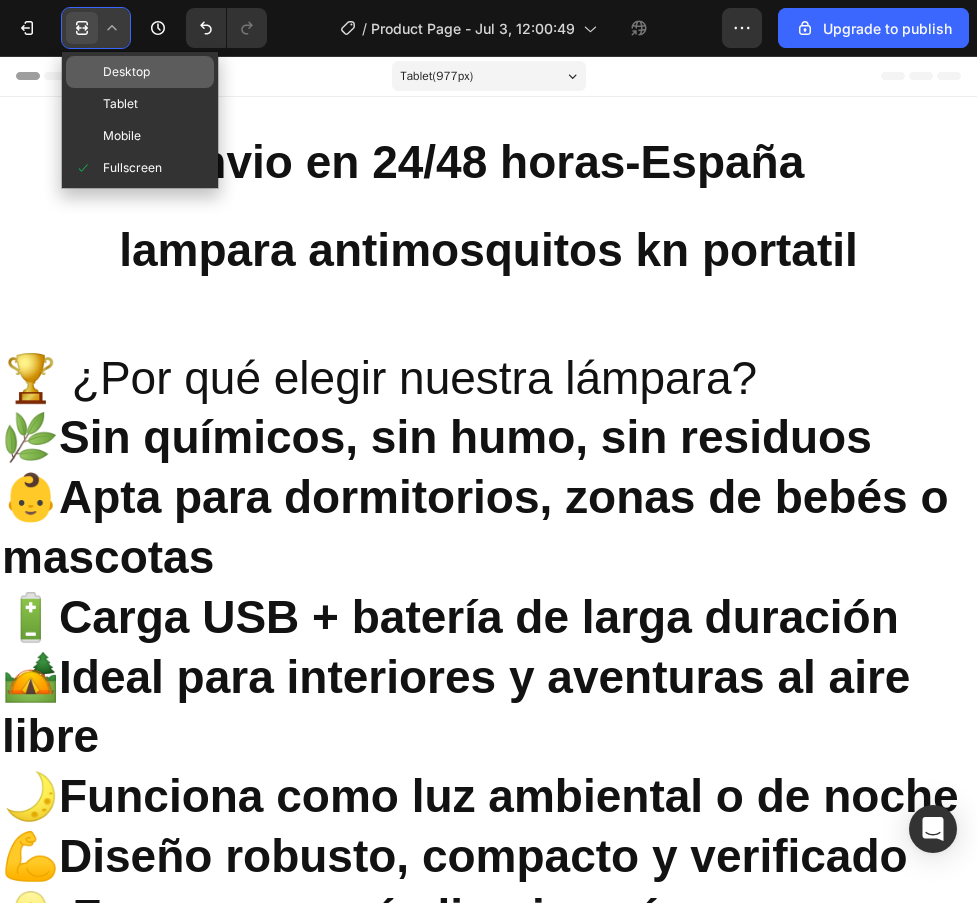click on "Desktop" at bounding box center [126, 72] 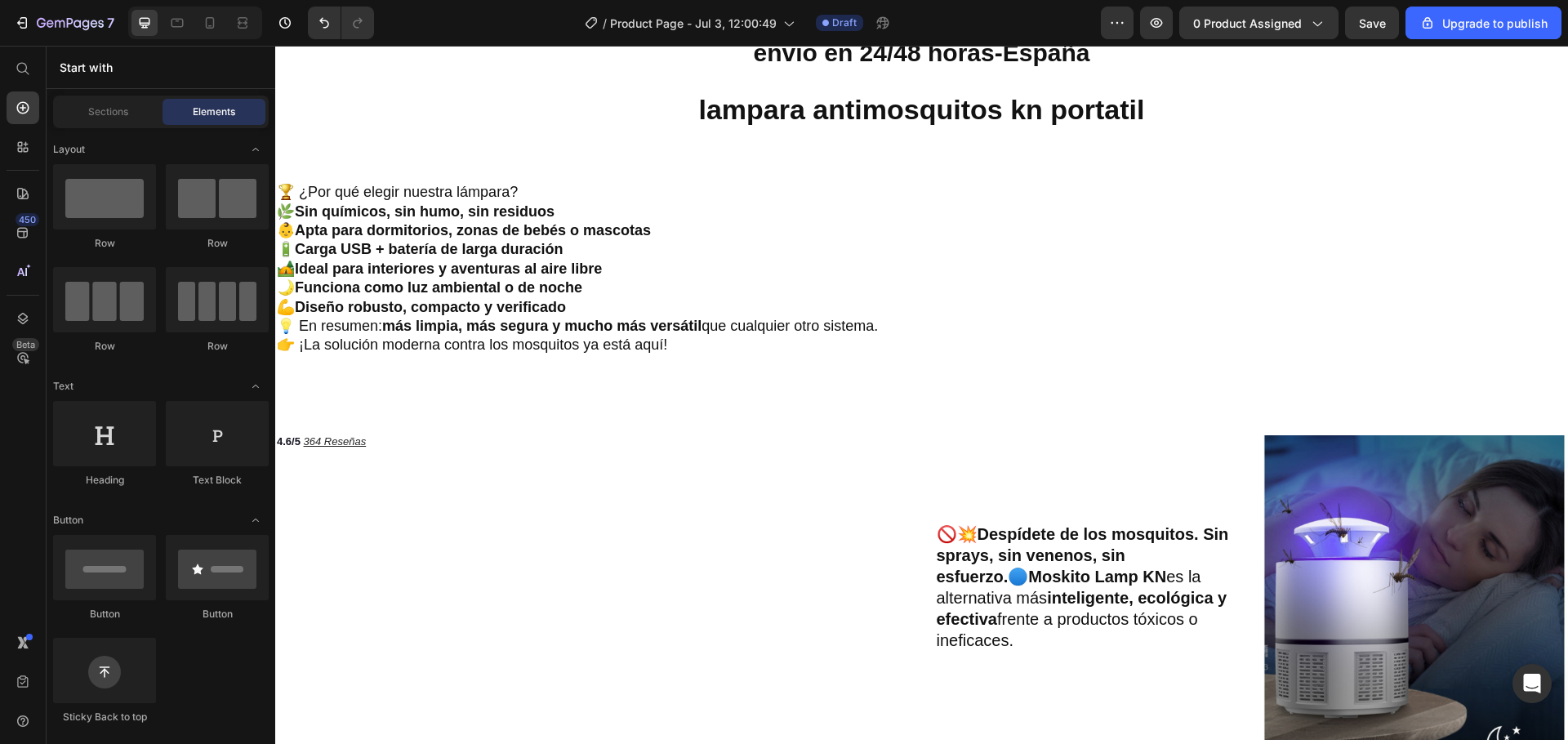scroll, scrollTop: 0, scrollLeft: 0, axis: both 